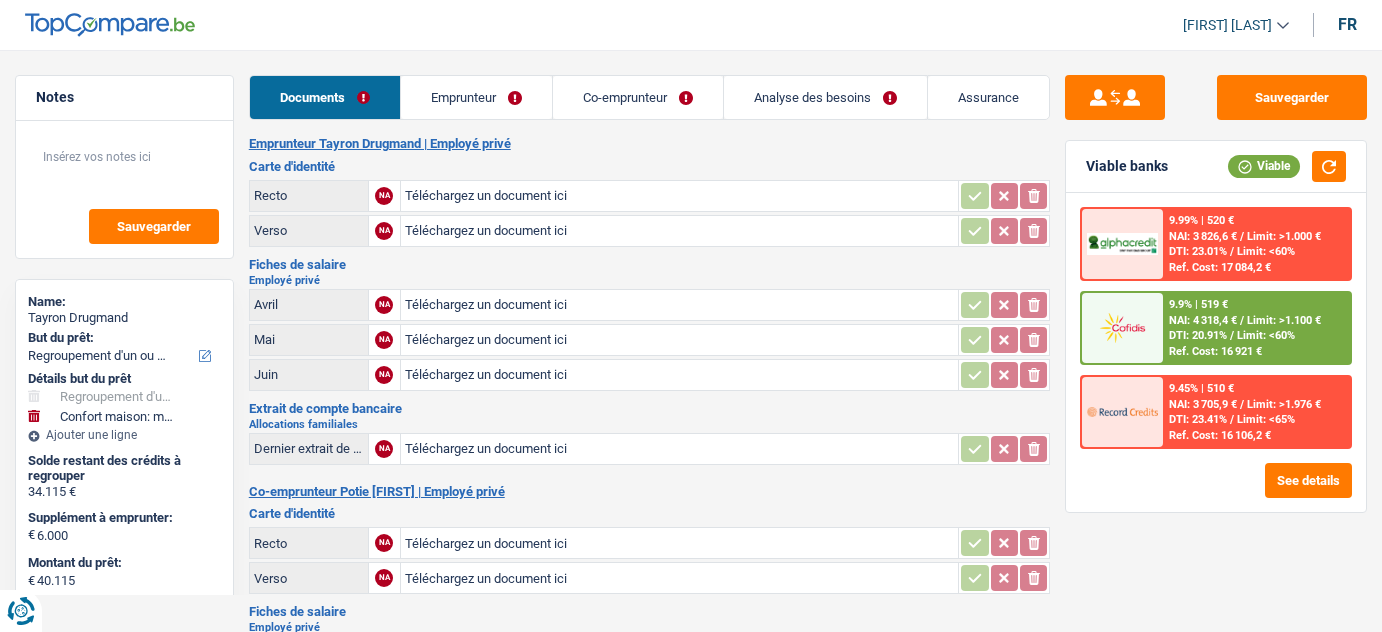 select on "refinancing" 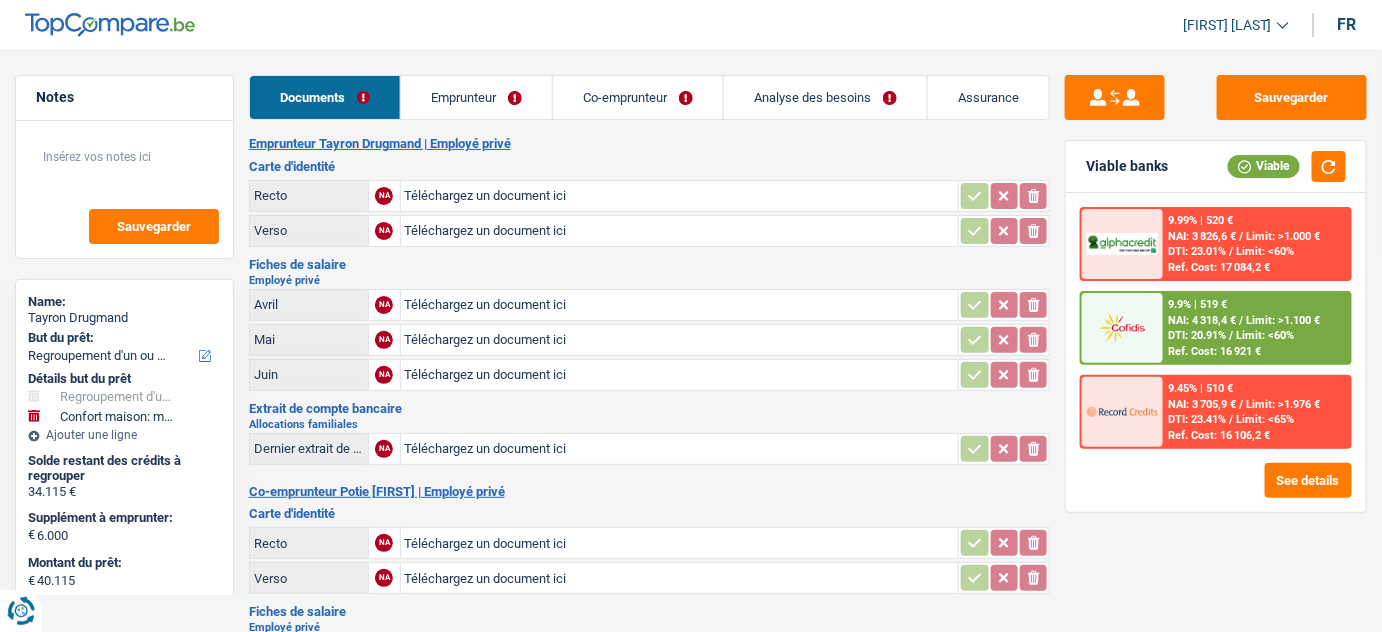 scroll, scrollTop: 0, scrollLeft: 0, axis: both 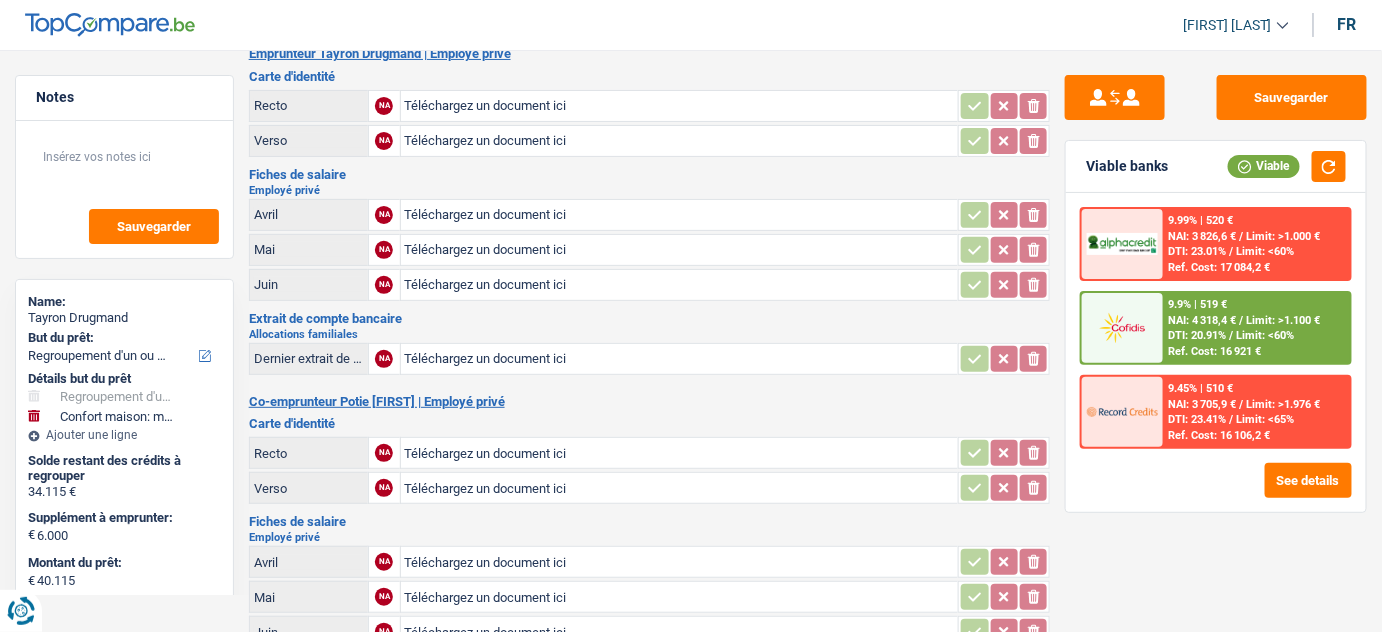 click on "Téléchargez un document ici" at bounding box center (680, 359) 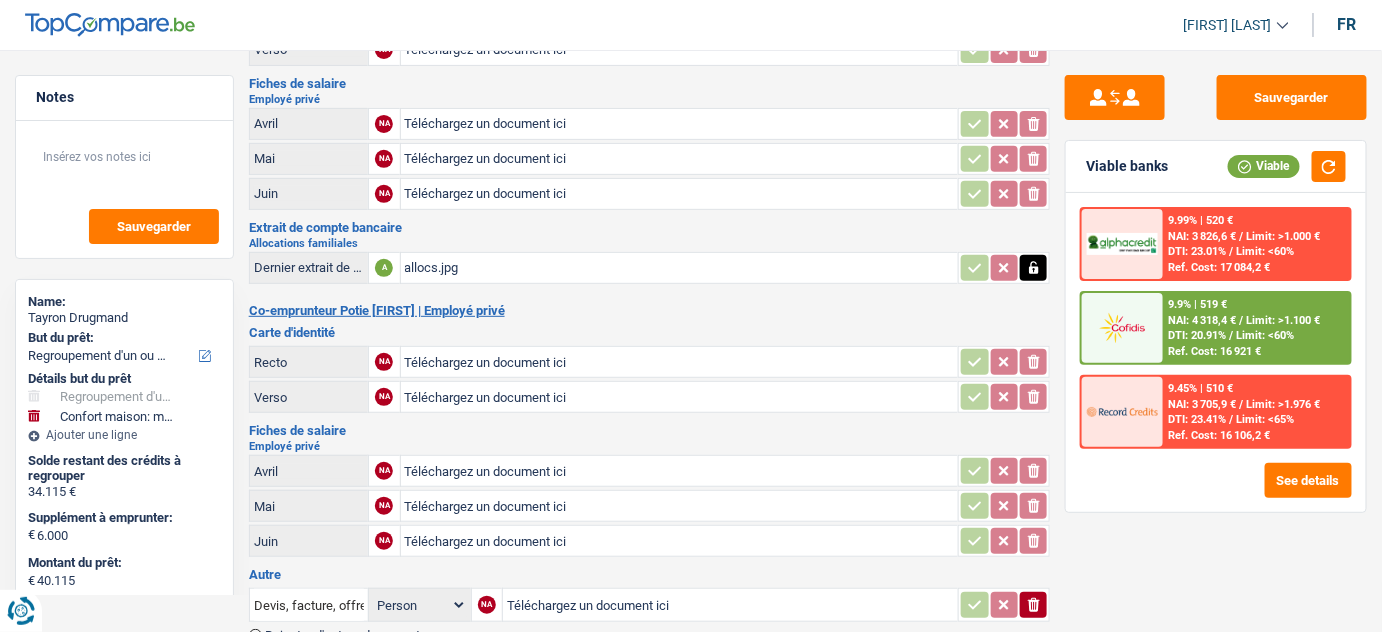 scroll, scrollTop: 0, scrollLeft: 0, axis: both 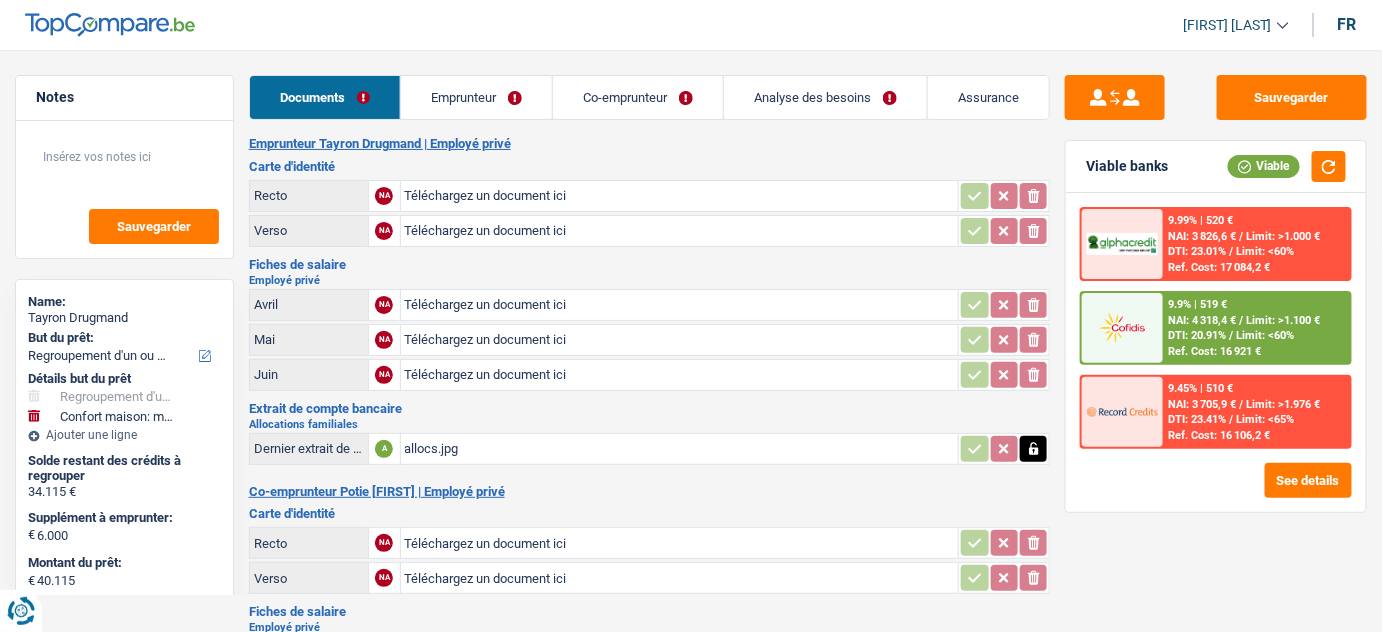 click on "Téléchargez un document ici" at bounding box center [680, 196] 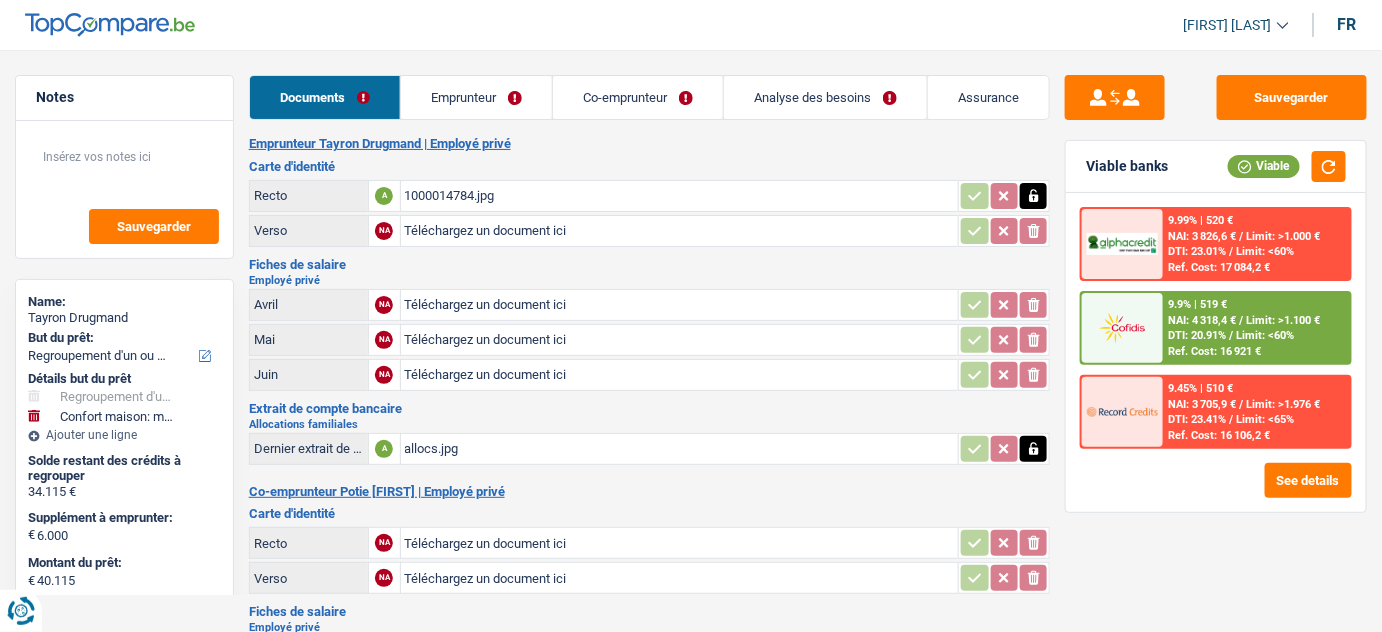 click on "Téléchargez un document ici" at bounding box center [680, 231] 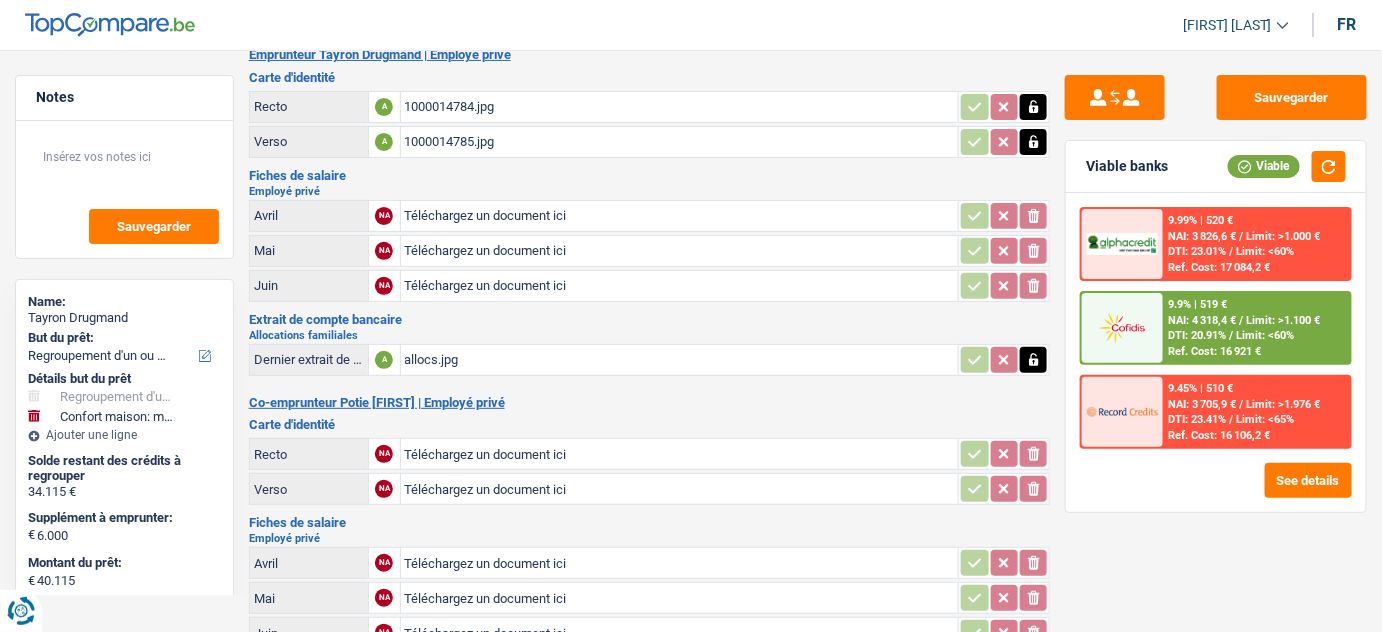 scroll, scrollTop: 181, scrollLeft: 0, axis: vertical 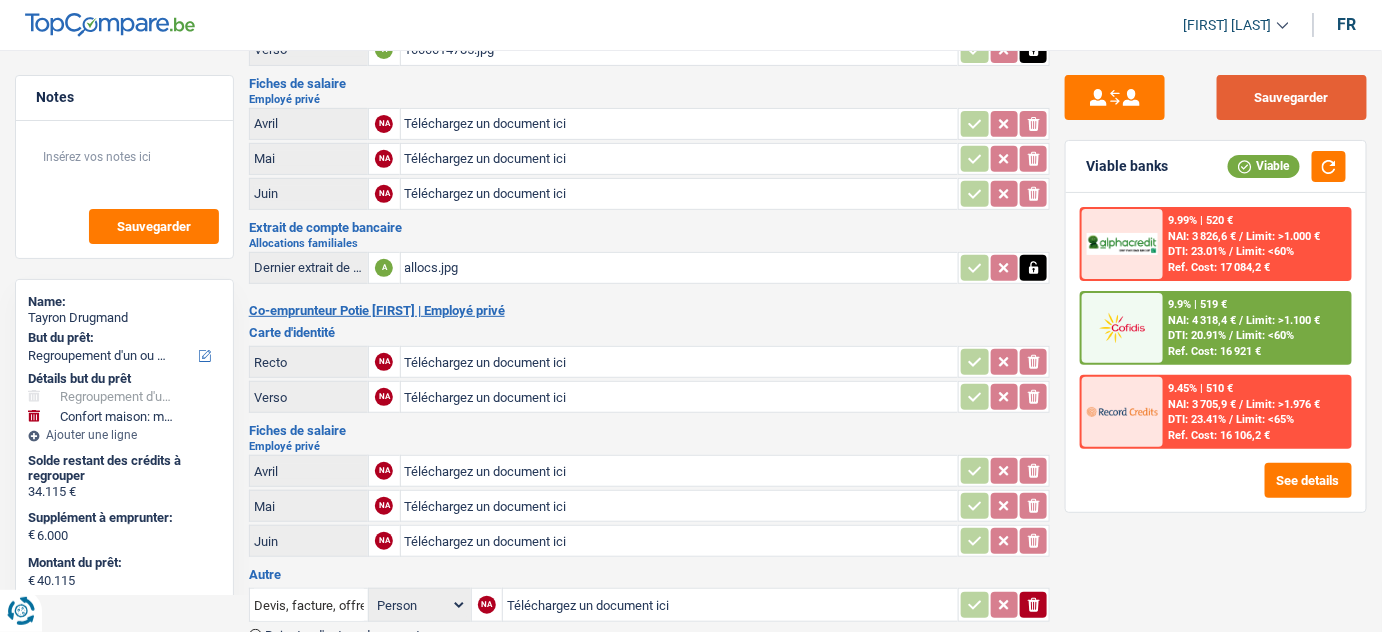 click on "Sauvegarder" at bounding box center [1292, 97] 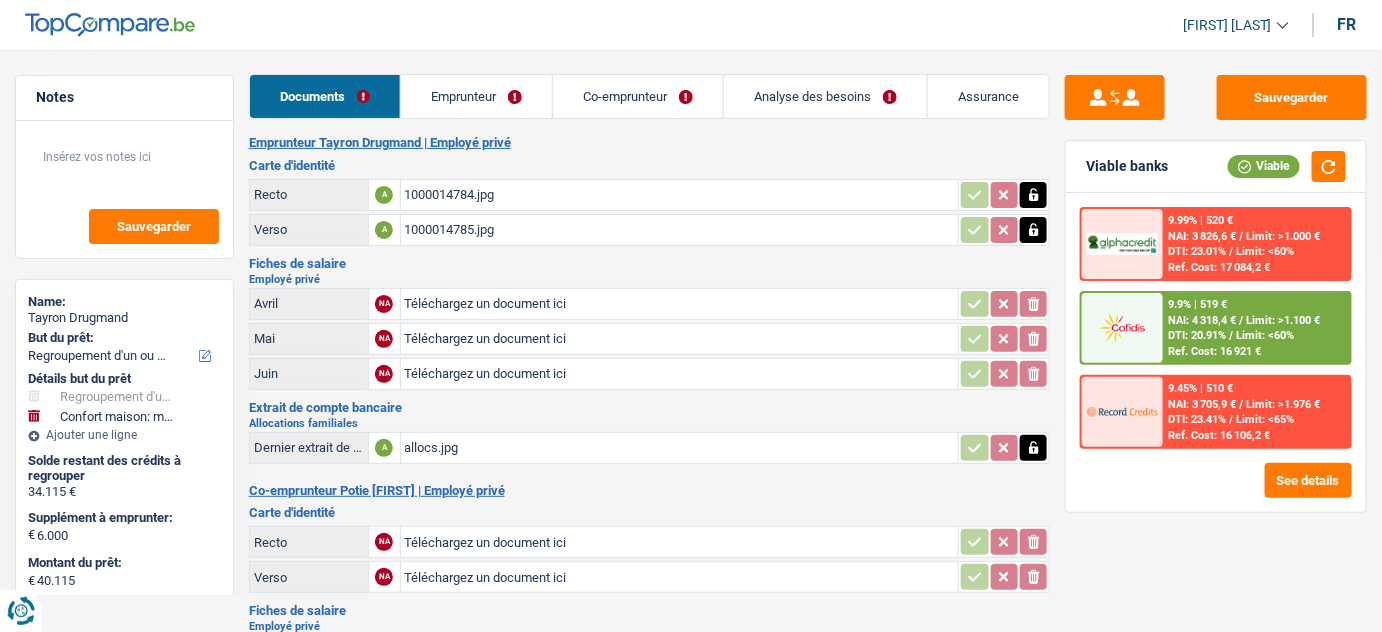 scroll, scrollTop: 0, scrollLeft: 0, axis: both 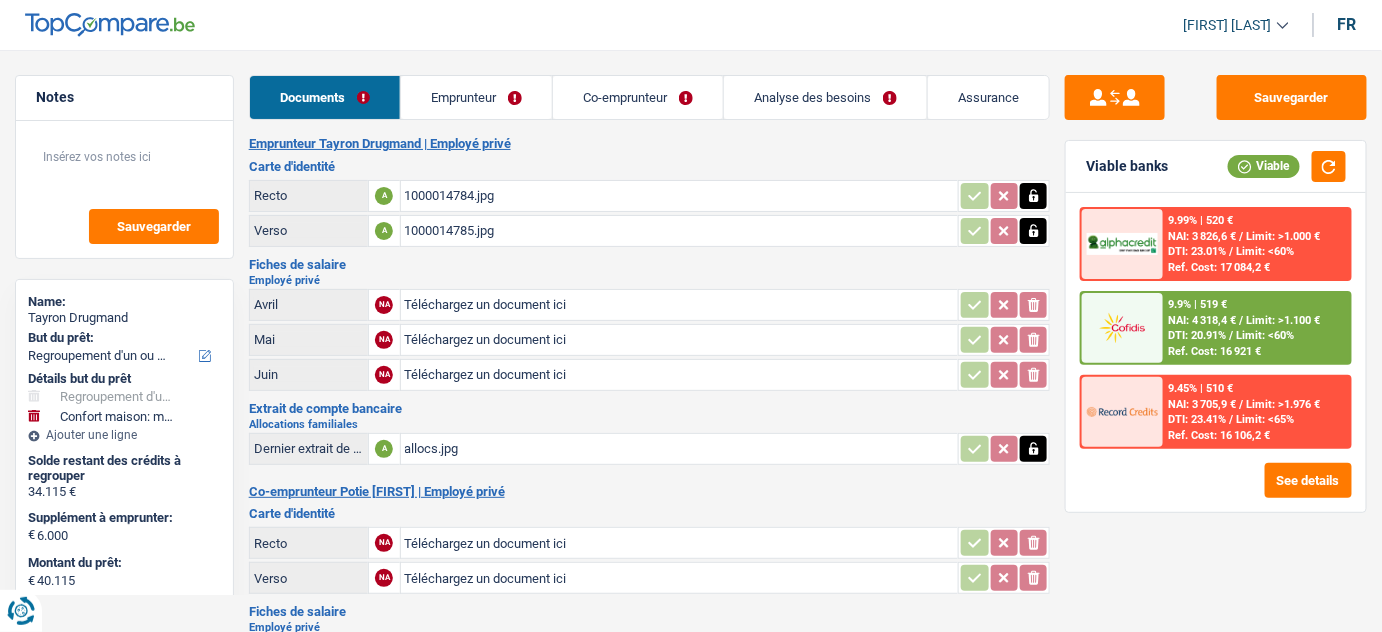 click 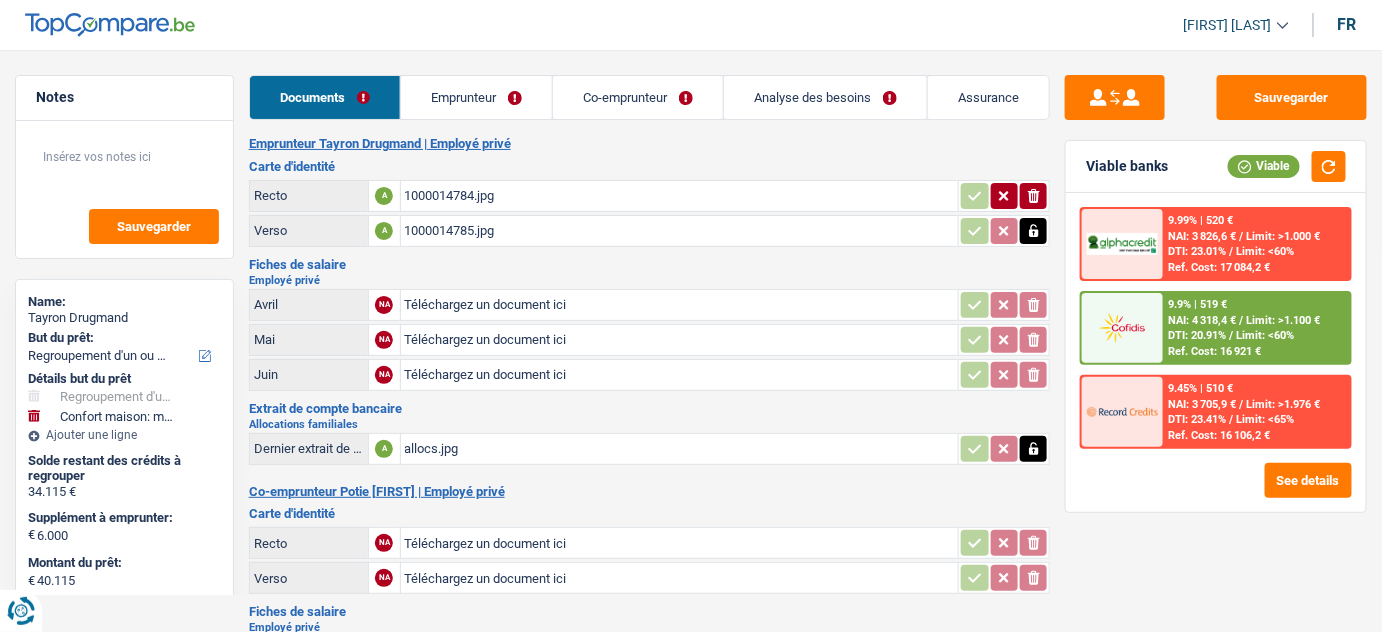 click 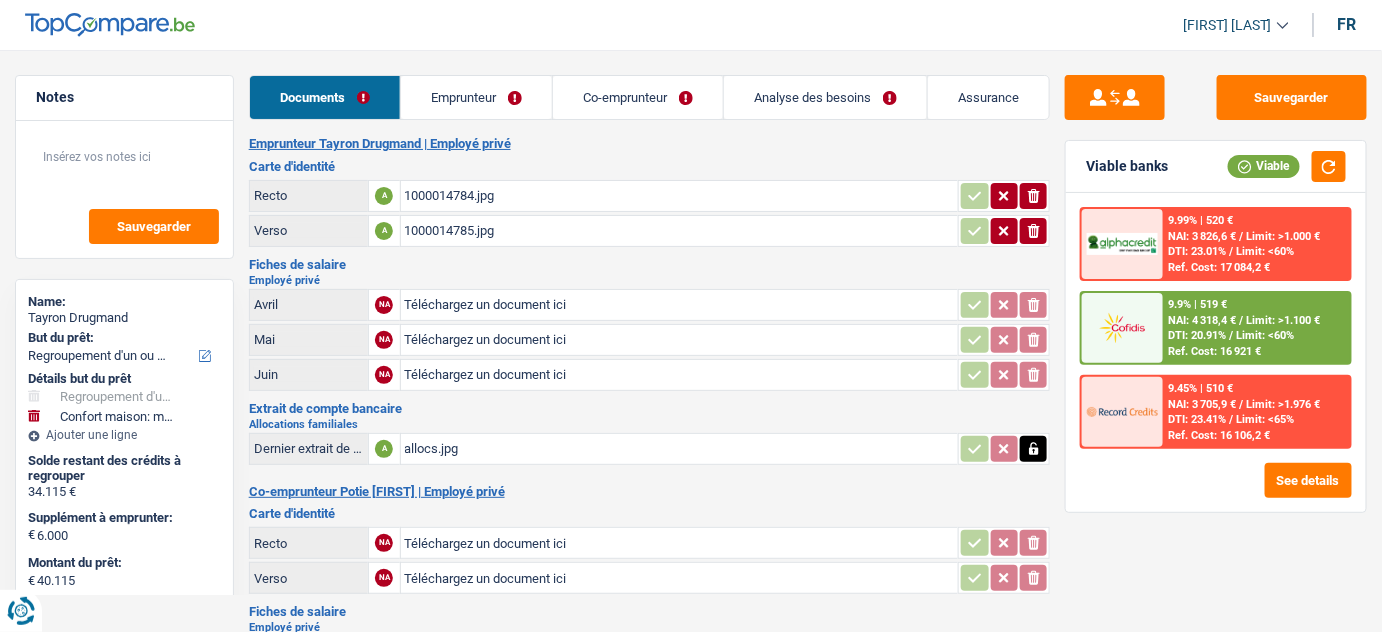 click 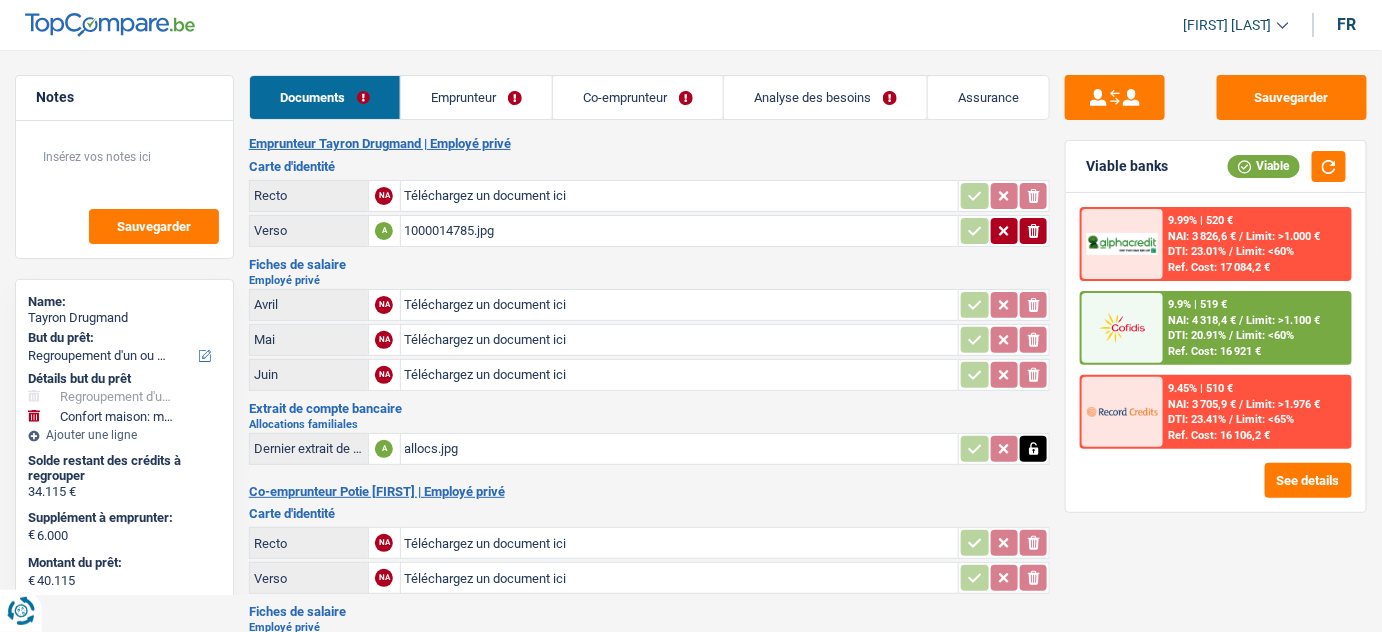 click 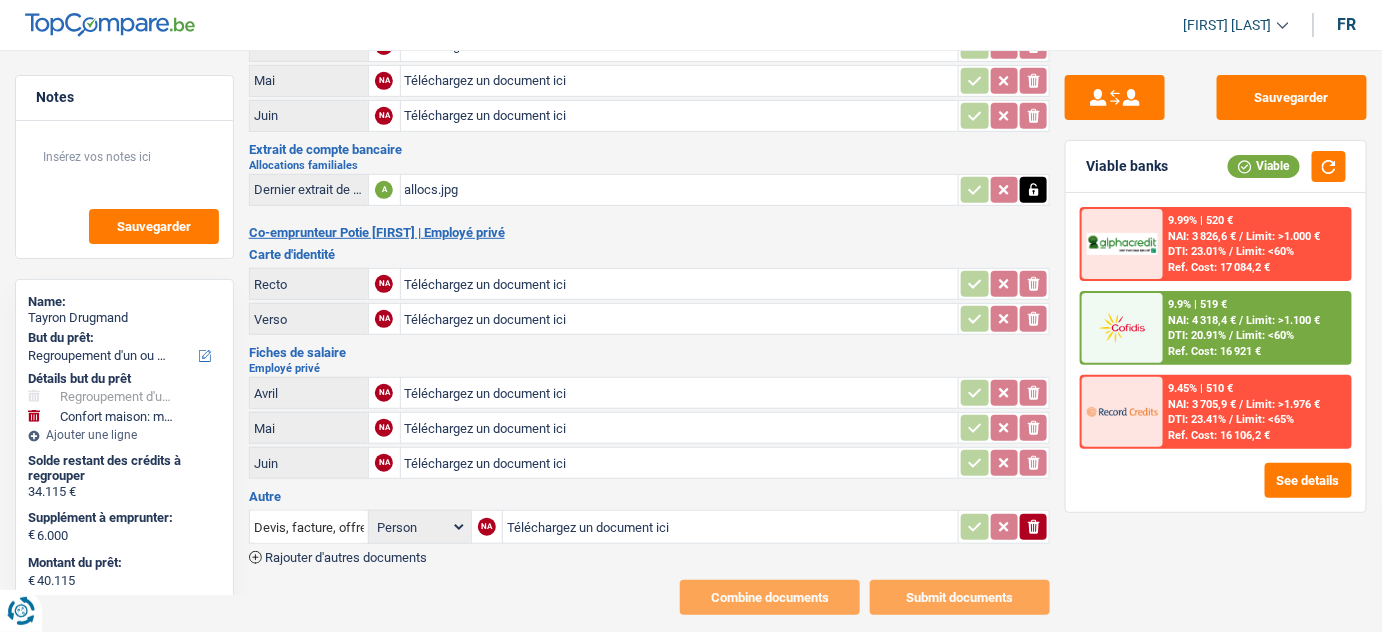 scroll, scrollTop: 272, scrollLeft: 0, axis: vertical 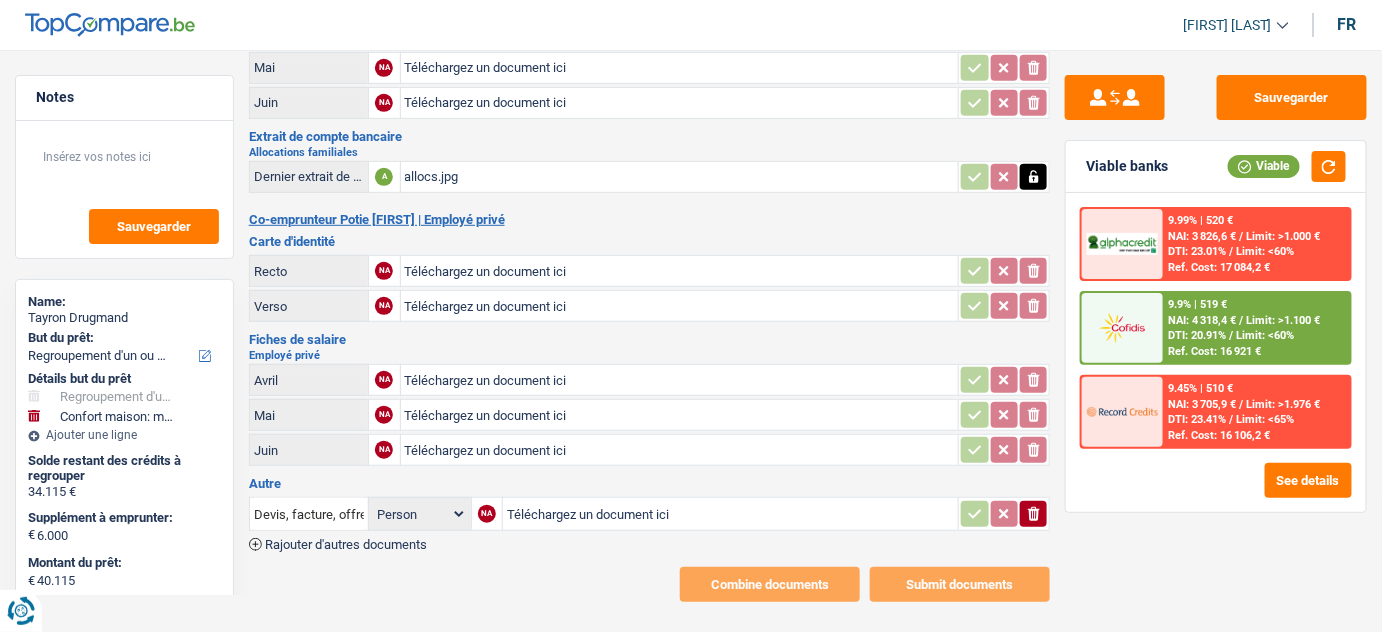 click on "Téléchargez un document ici" at bounding box center [680, 271] 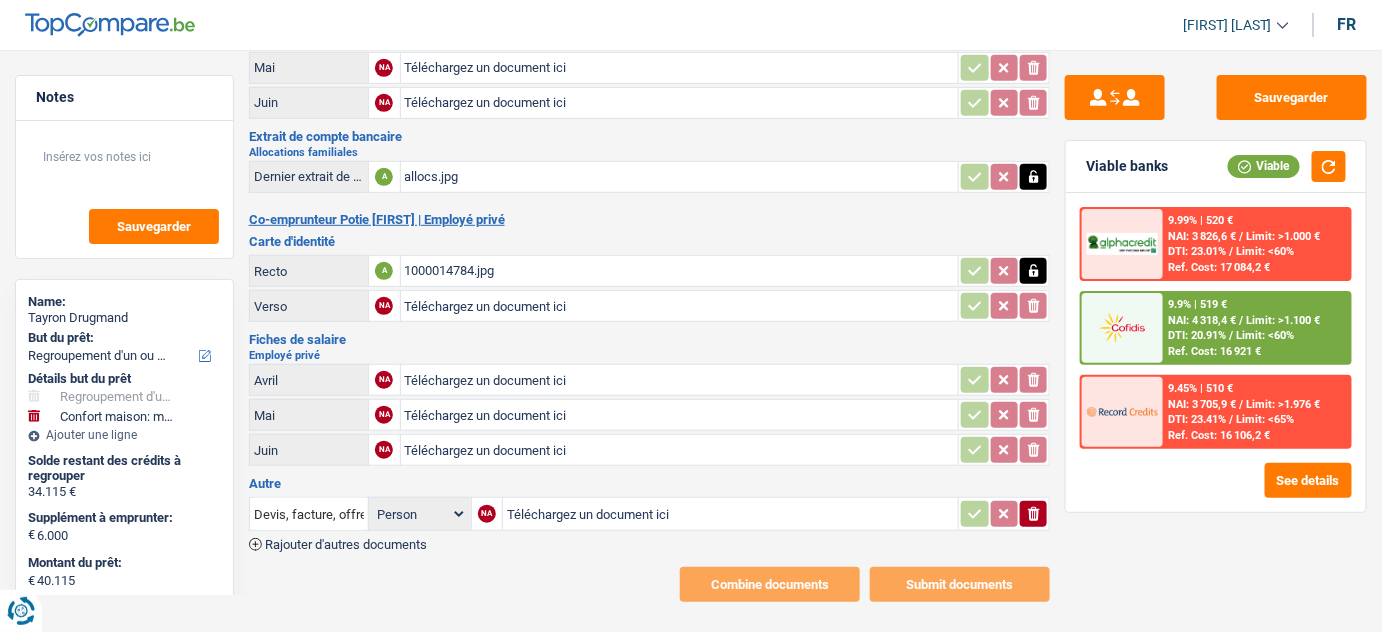 type on "C:\fakepath\1000014785.jpg" 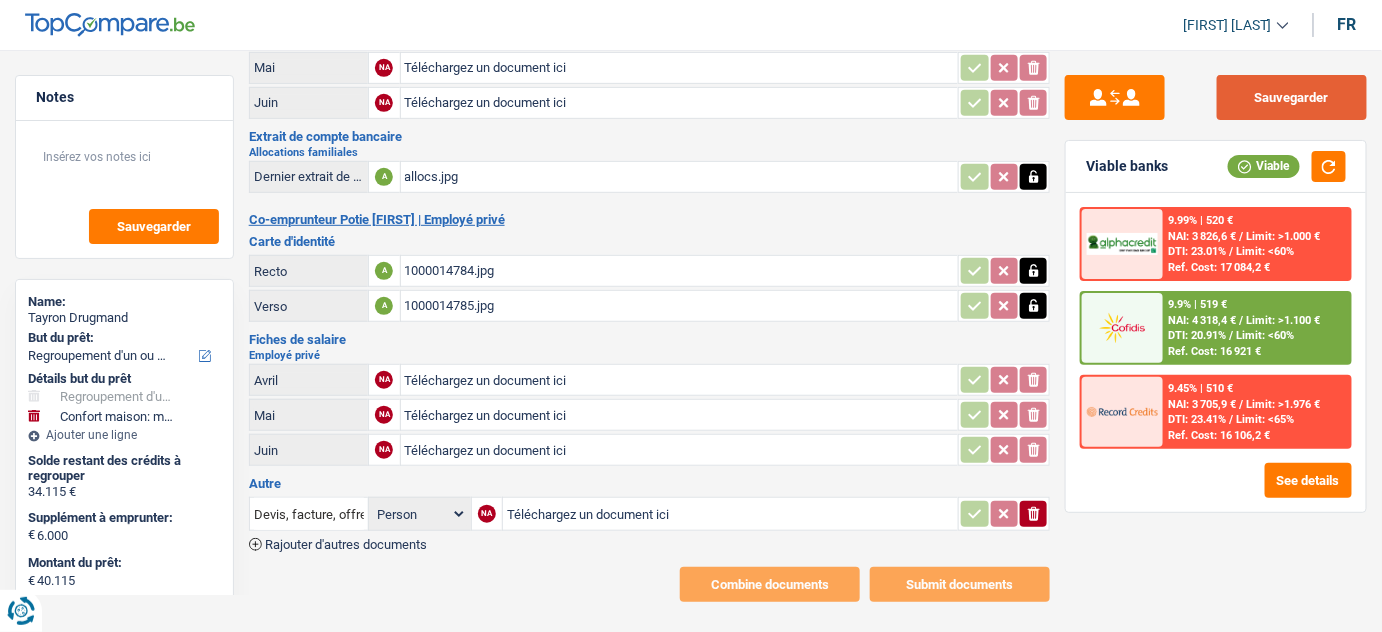 click on "Sauvegarder" at bounding box center (1292, 97) 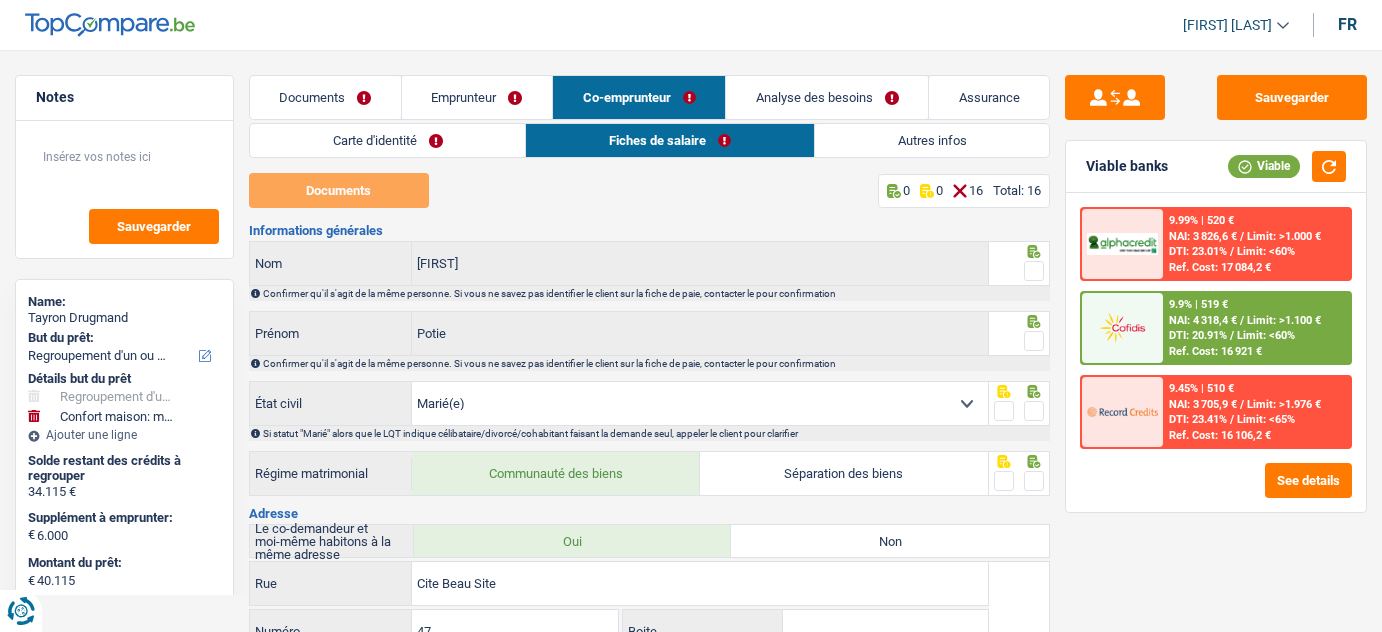 select on "refinancing" 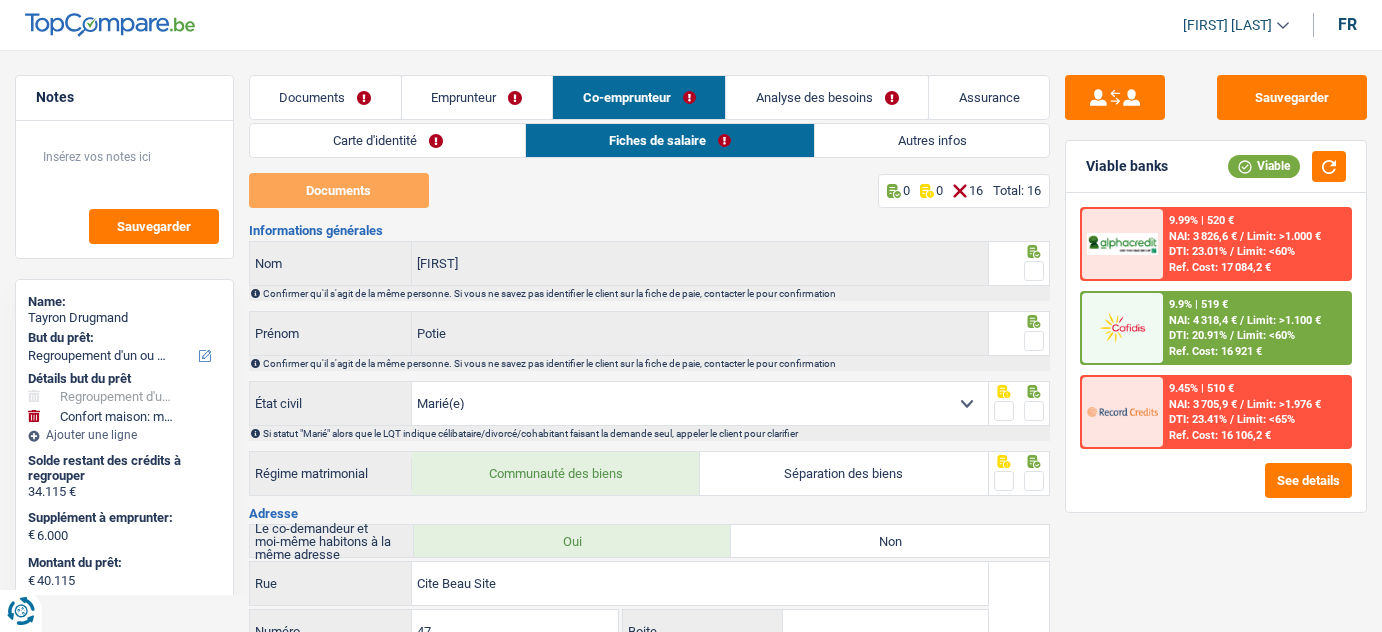 select on "refinancing" 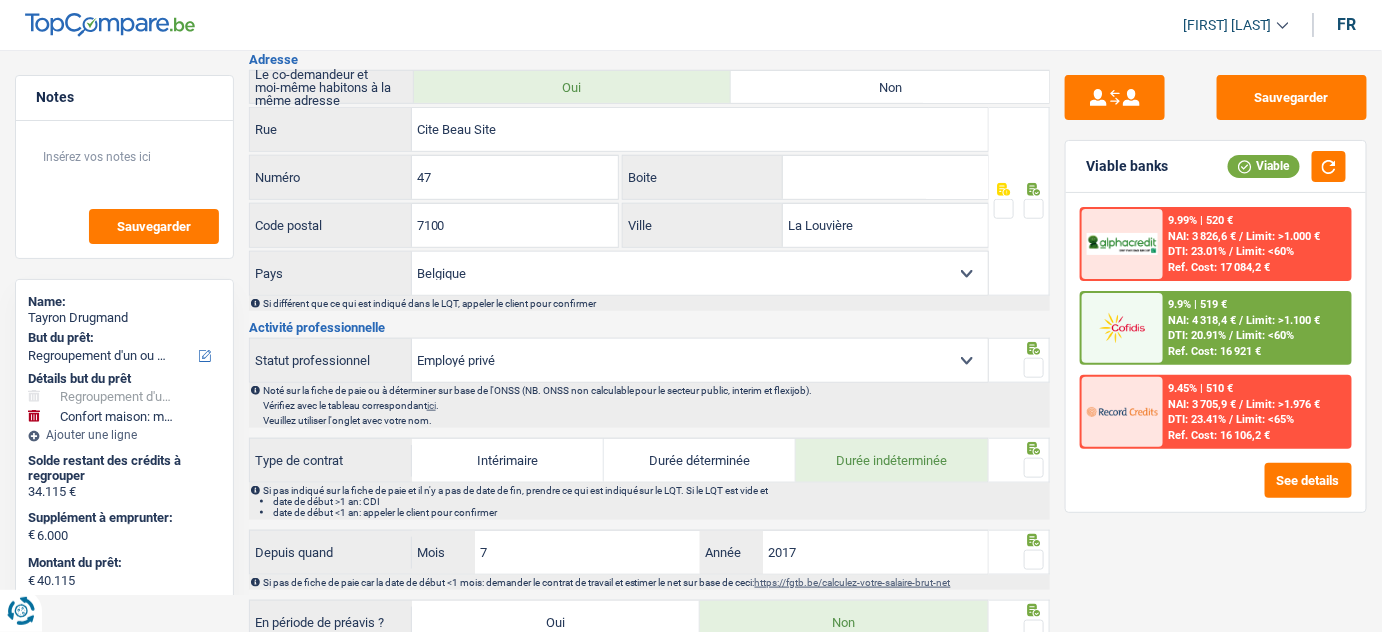 scroll, scrollTop: 0, scrollLeft: 0, axis: both 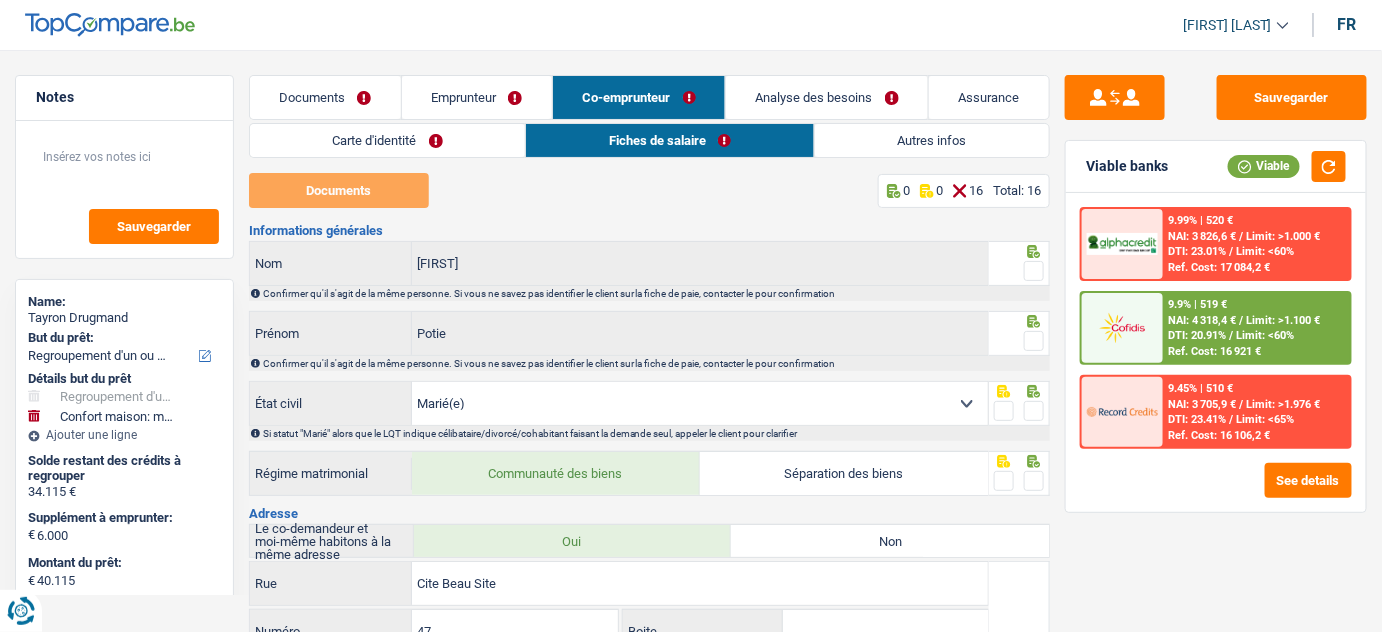 click on "Emprunteur" at bounding box center (477, 97) 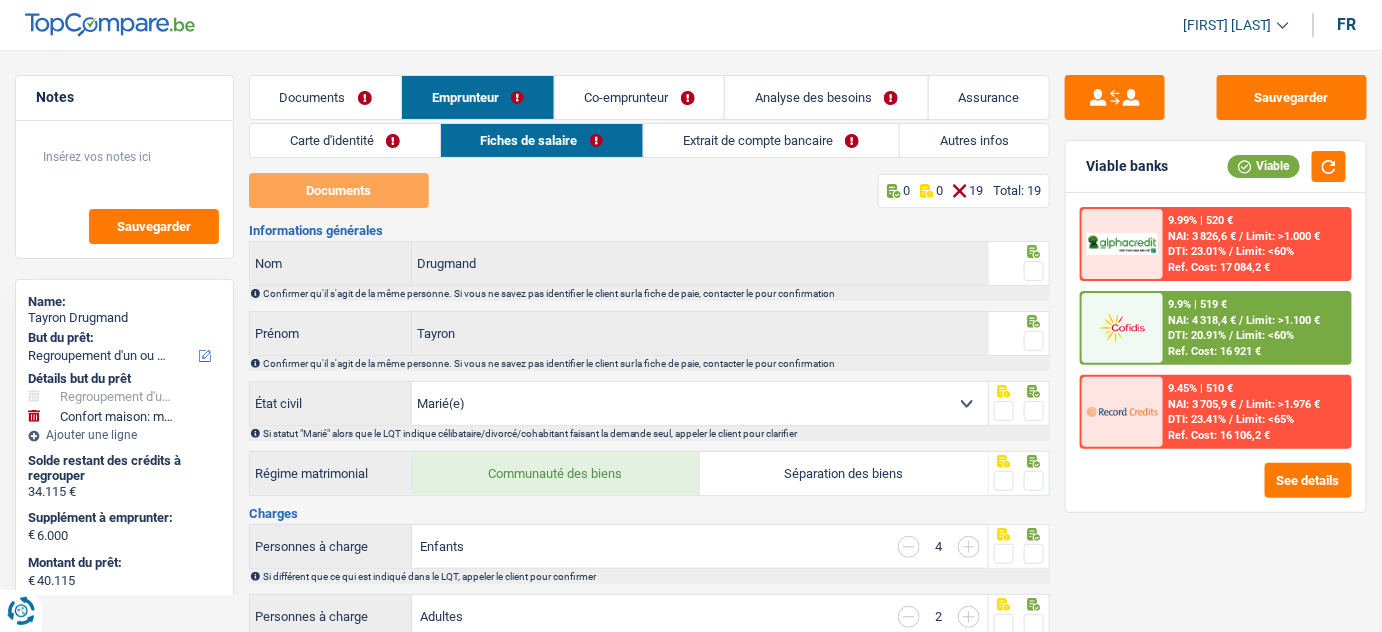 click on "Documents" at bounding box center (326, 97) 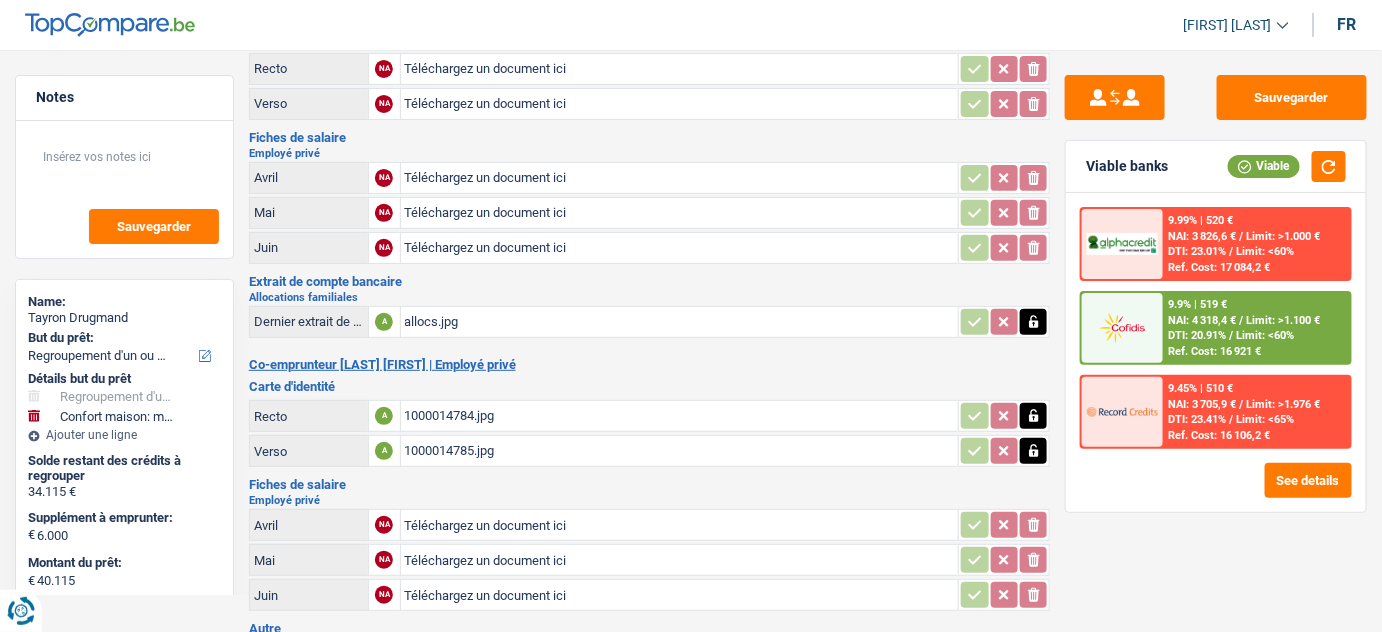 scroll, scrollTop: 279, scrollLeft: 0, axis: vertical 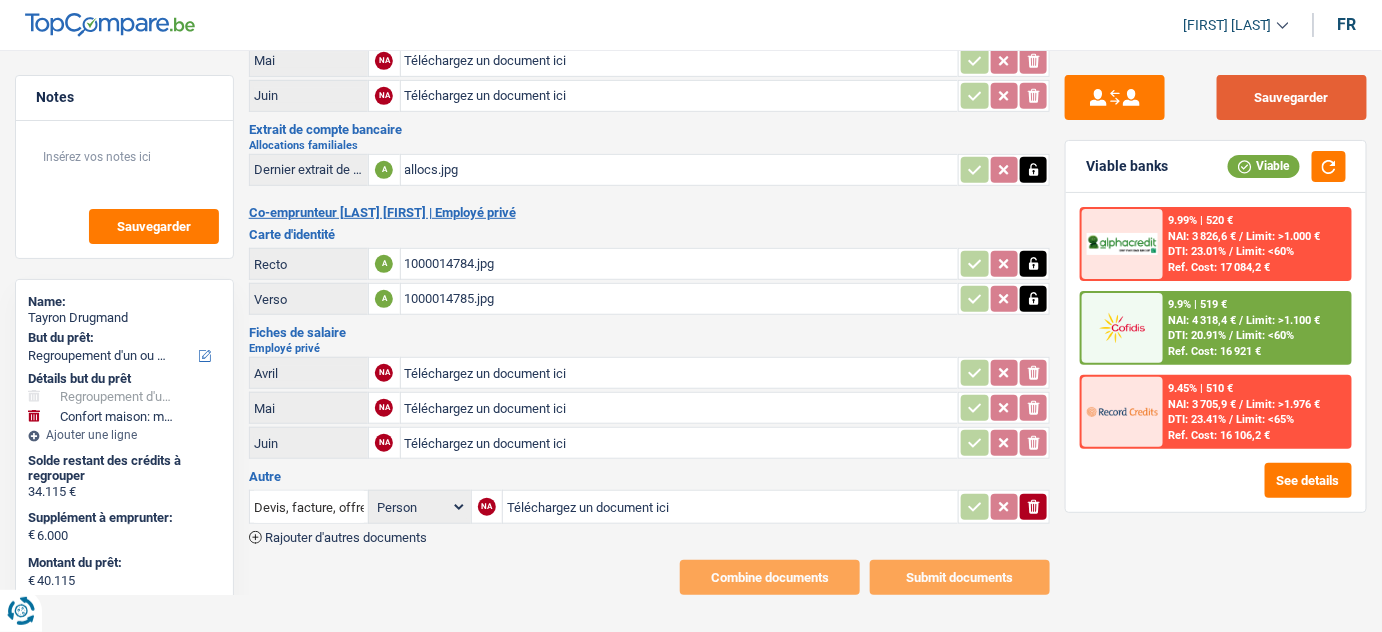 click on "Sauvegarder" at bounding box center (1292, 97) 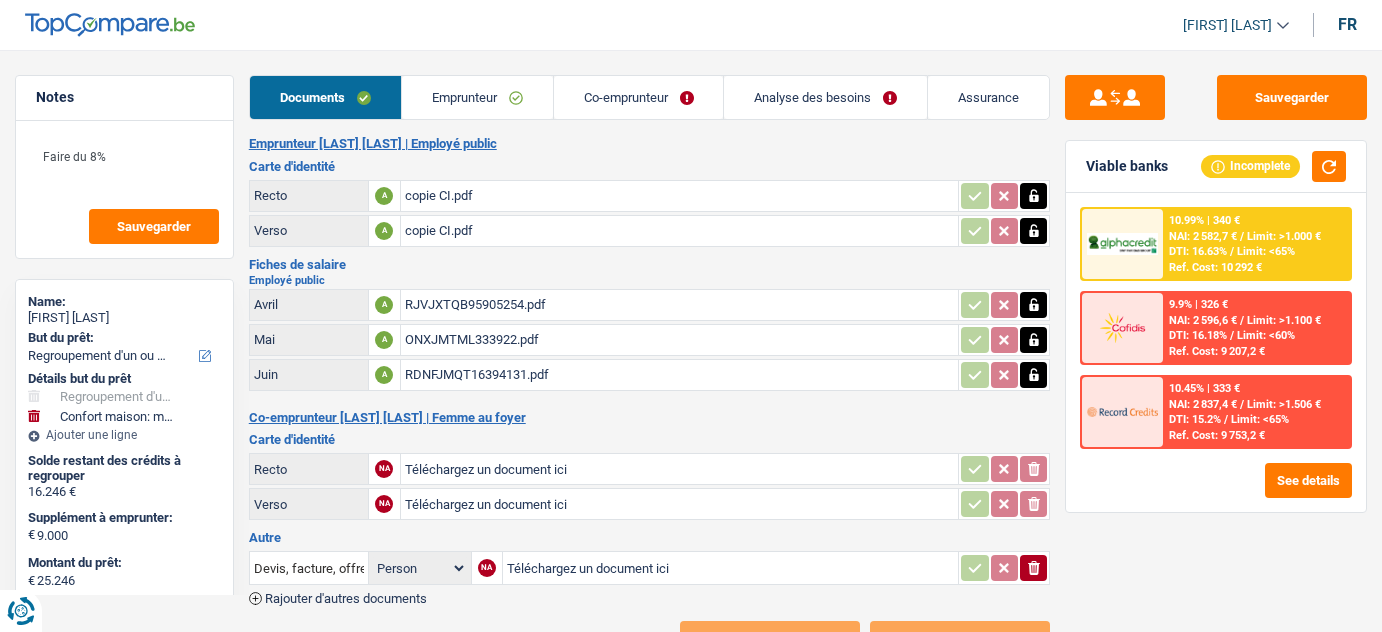 select on "refinancing" 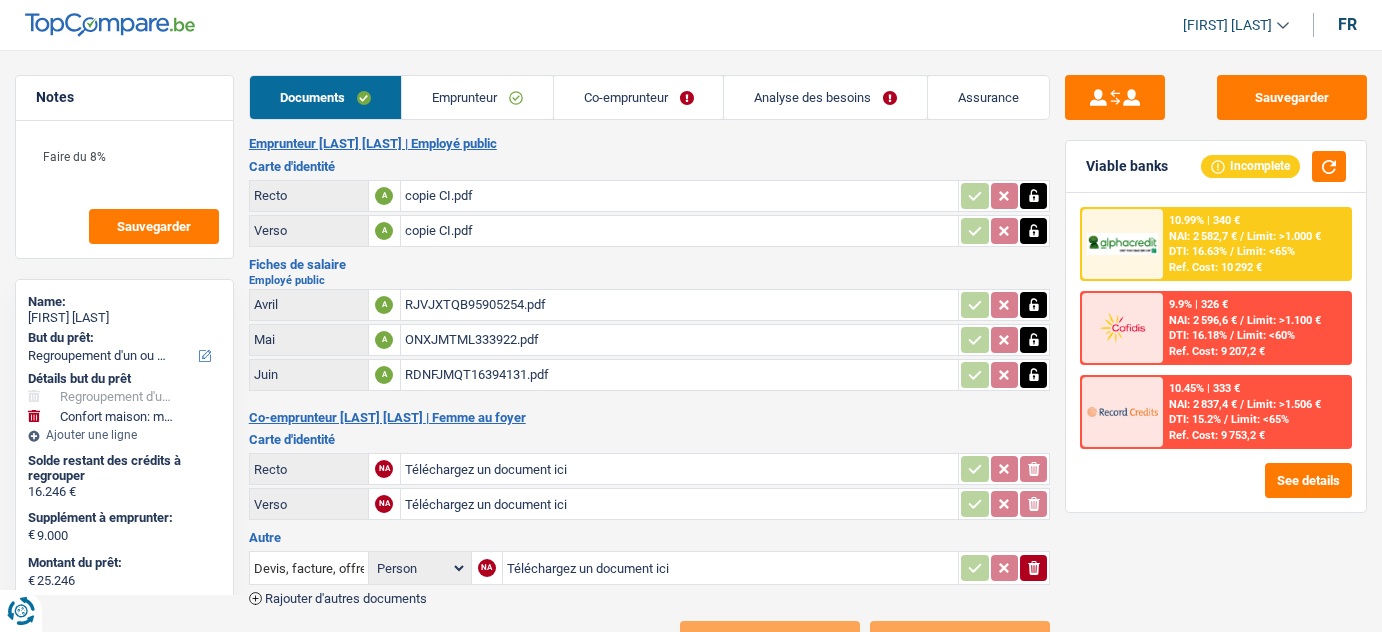 select on "refinancing" 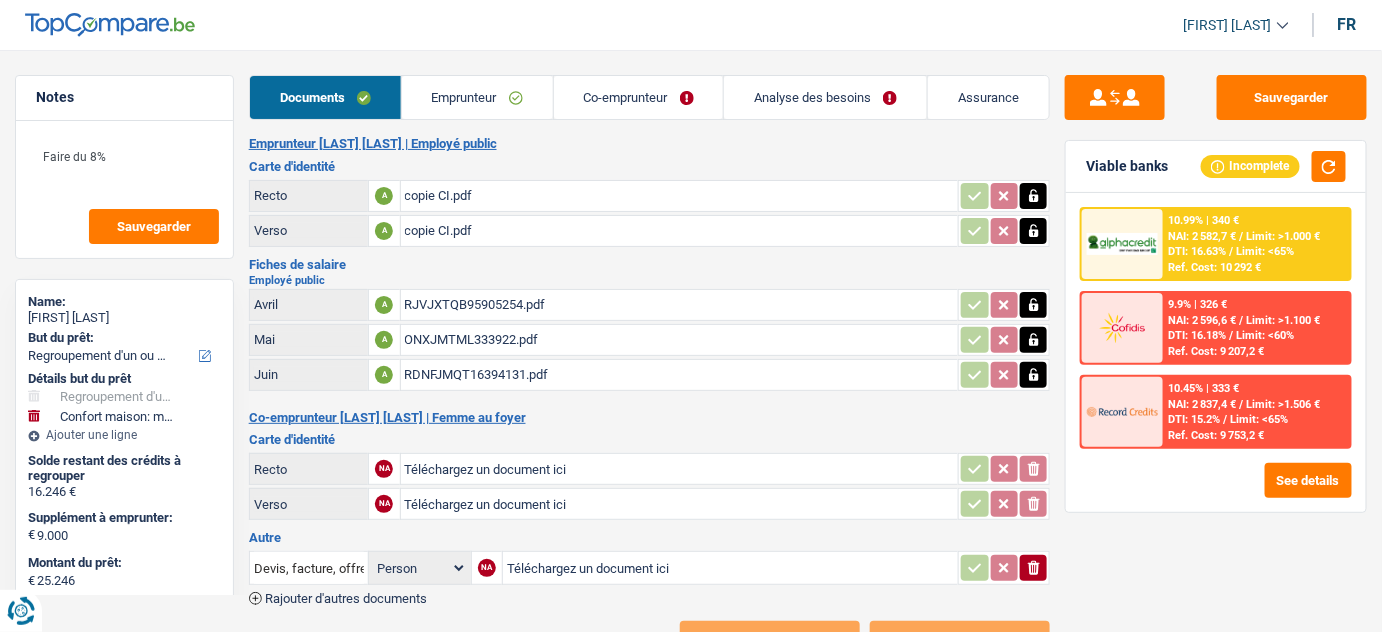 scroll, scrollTop: 64, scrollLeft: 0, axis: vertical 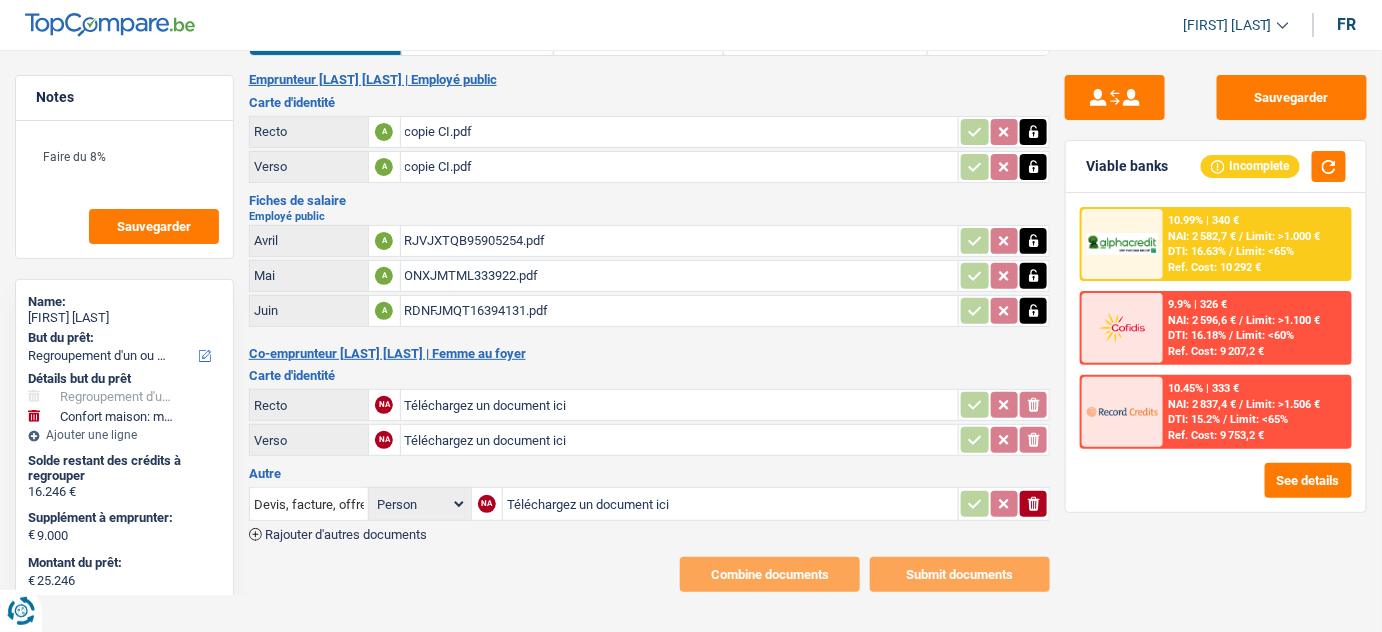 click on "Téléchargez un document ici" at bounding box center [680, 405] 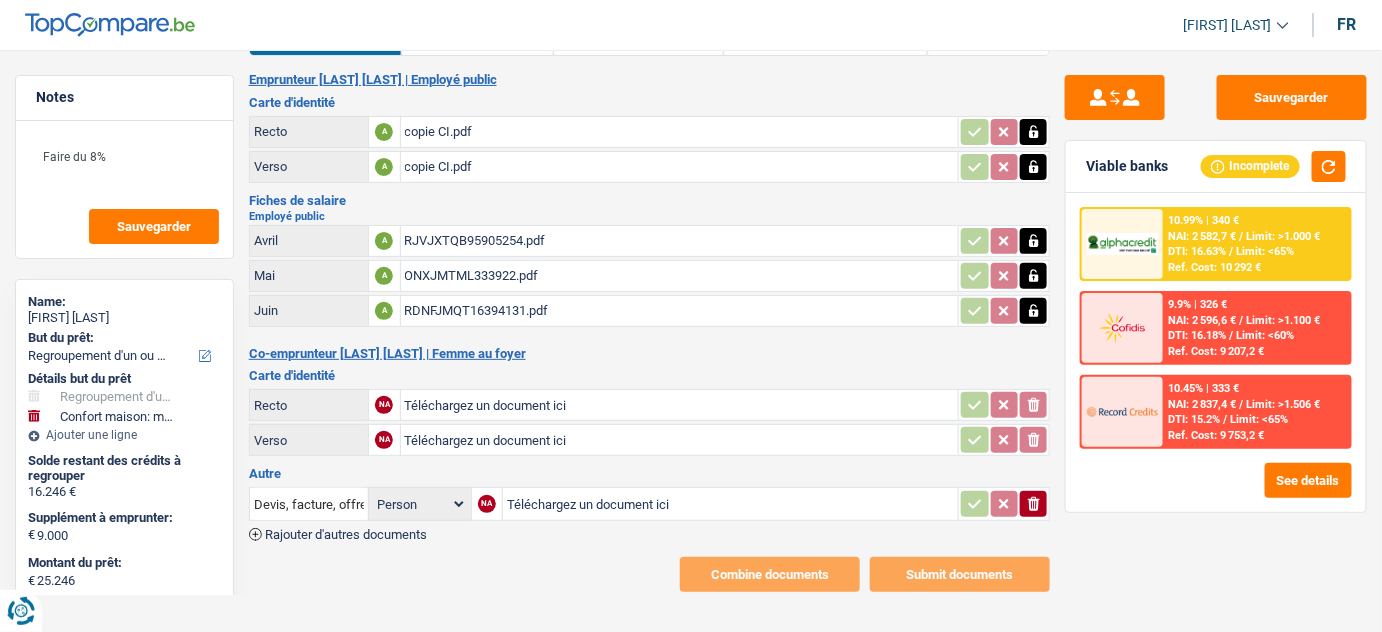 type on "C:\fakepath\1000027500.jpg" 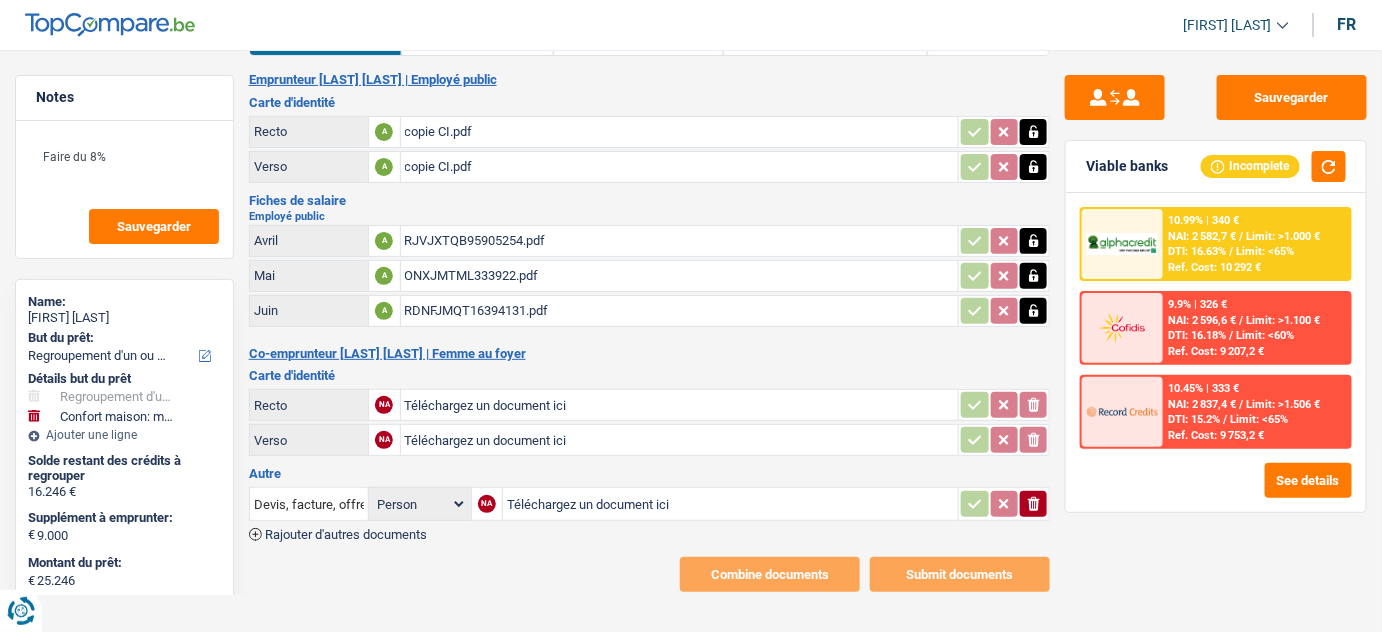 click on "Téléchargez un document ici" at bounding box center (680, 440) 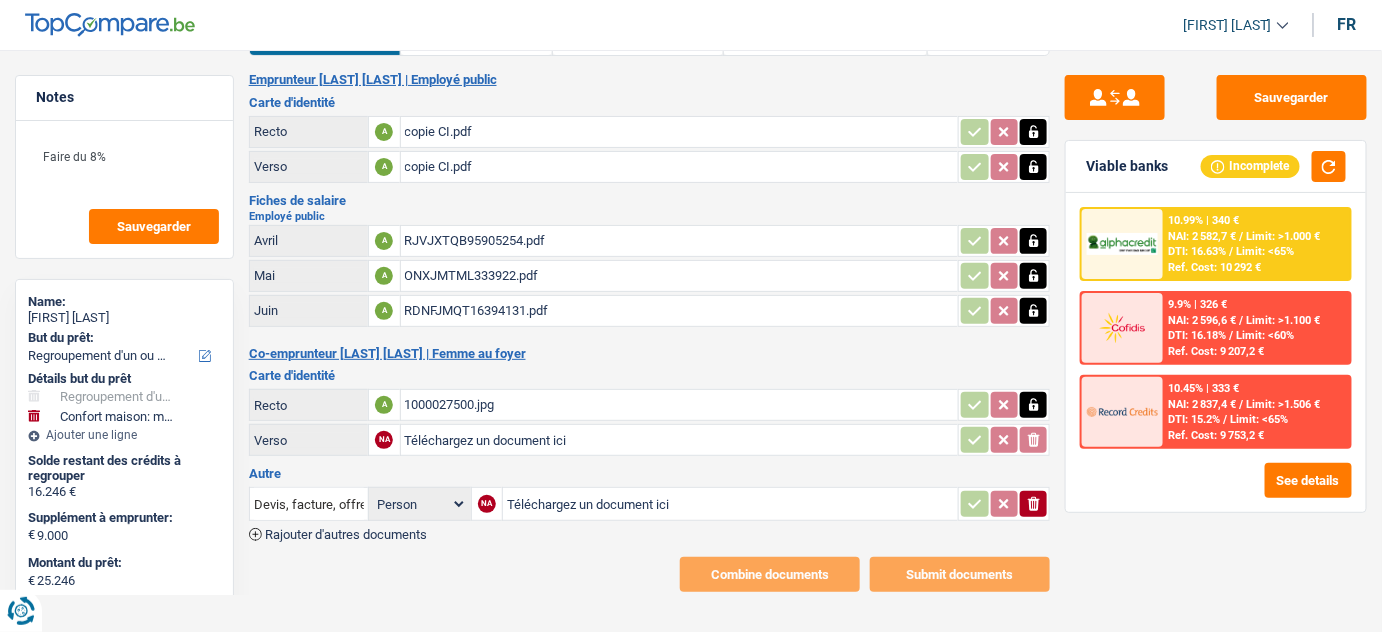 type on "C:\fakepath\1000027501.jpg" 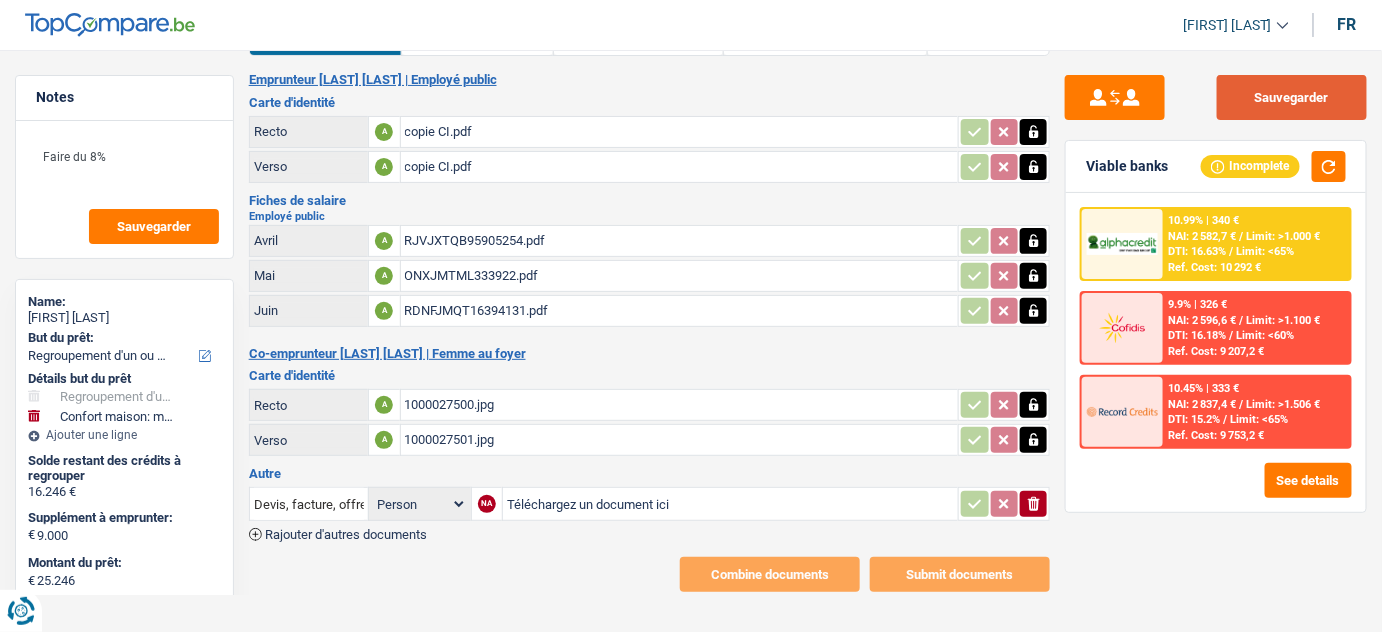 click on "Sauvegarder" at bounding box center (1292, 97) 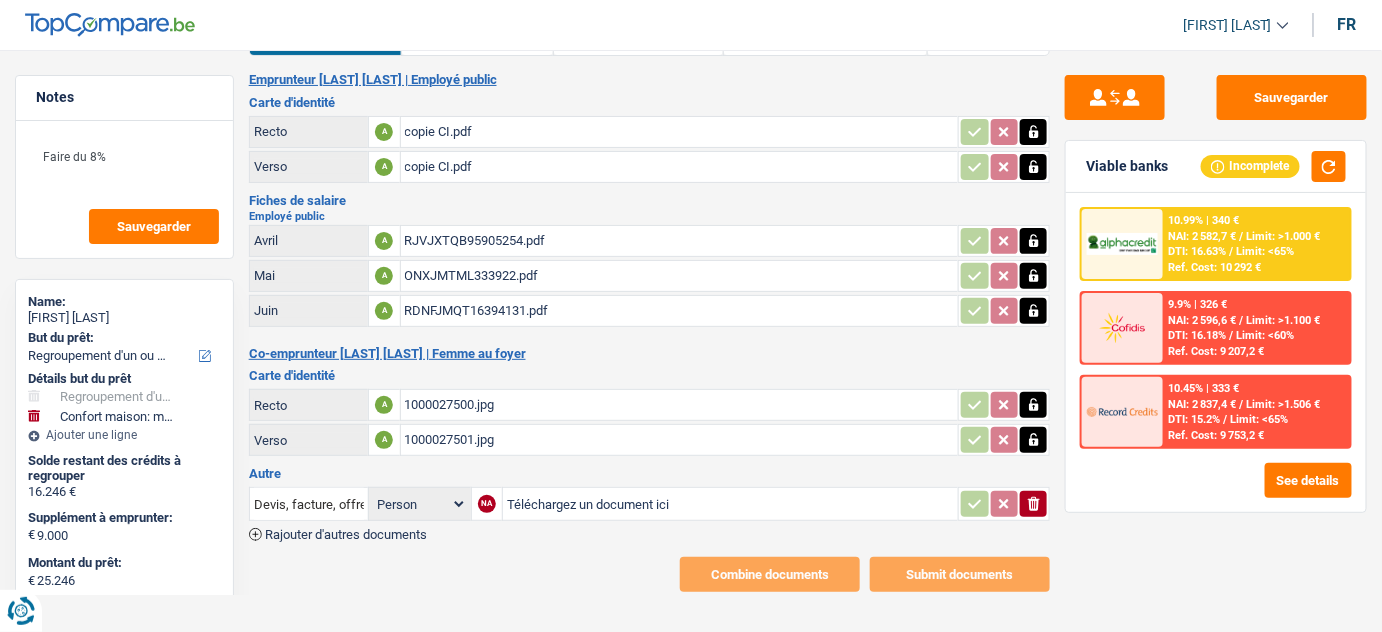 click on "1000027501.jpg" at bounding box center (680, 440) 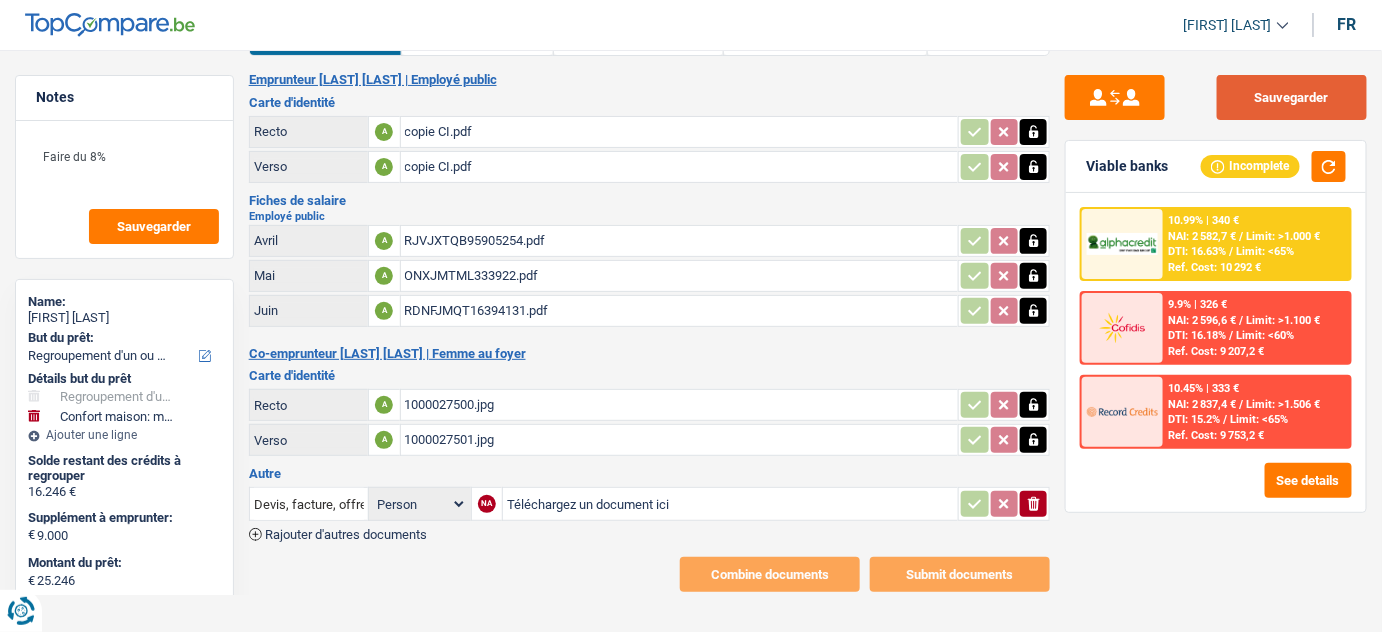 click on "Sauvegarder" at bounding box center [1292, 97] 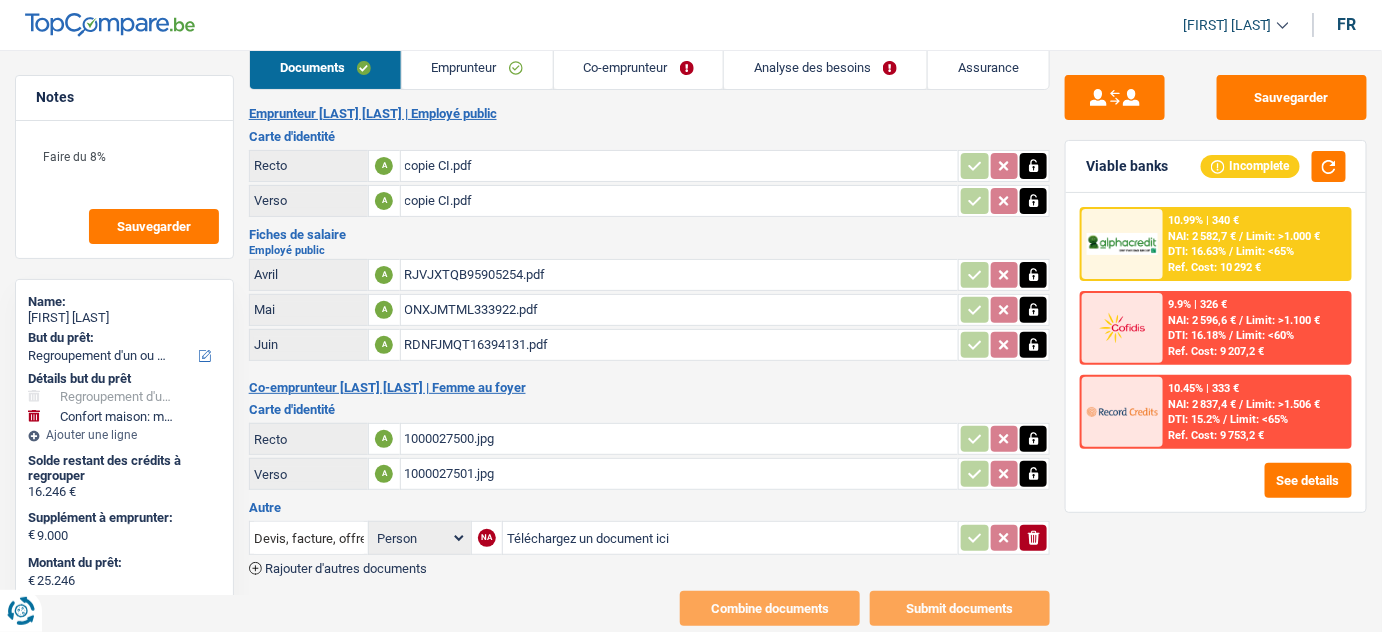scroll, scrollTop: 0, scrollLeft: 0, axis: both 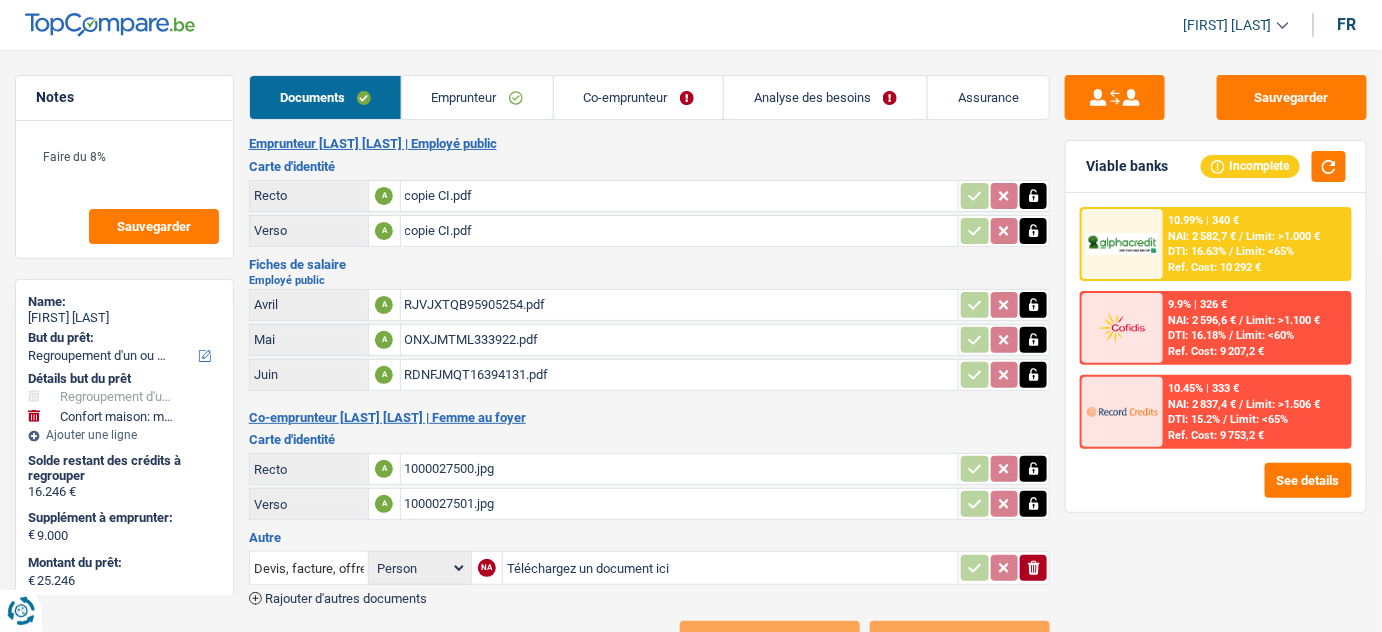click on "Emprunteur" at bounding box center (477, 97) 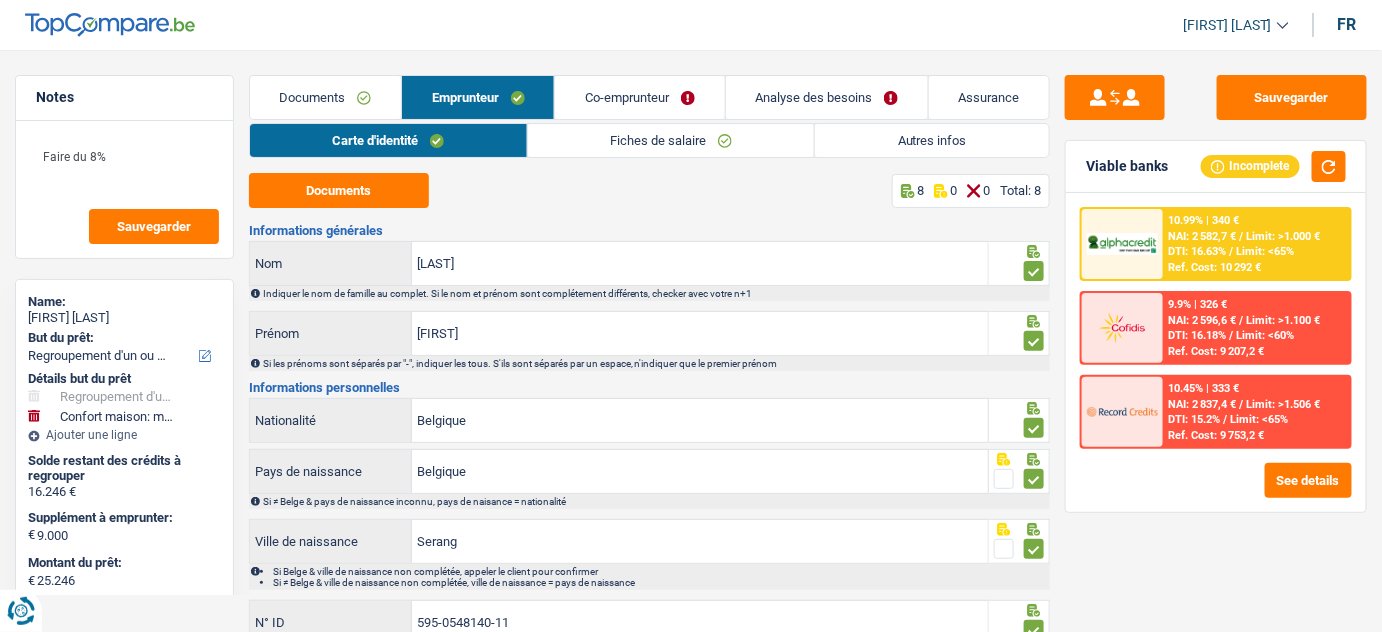 click on "Fiches de salaire" at bounding box center (671, 140) 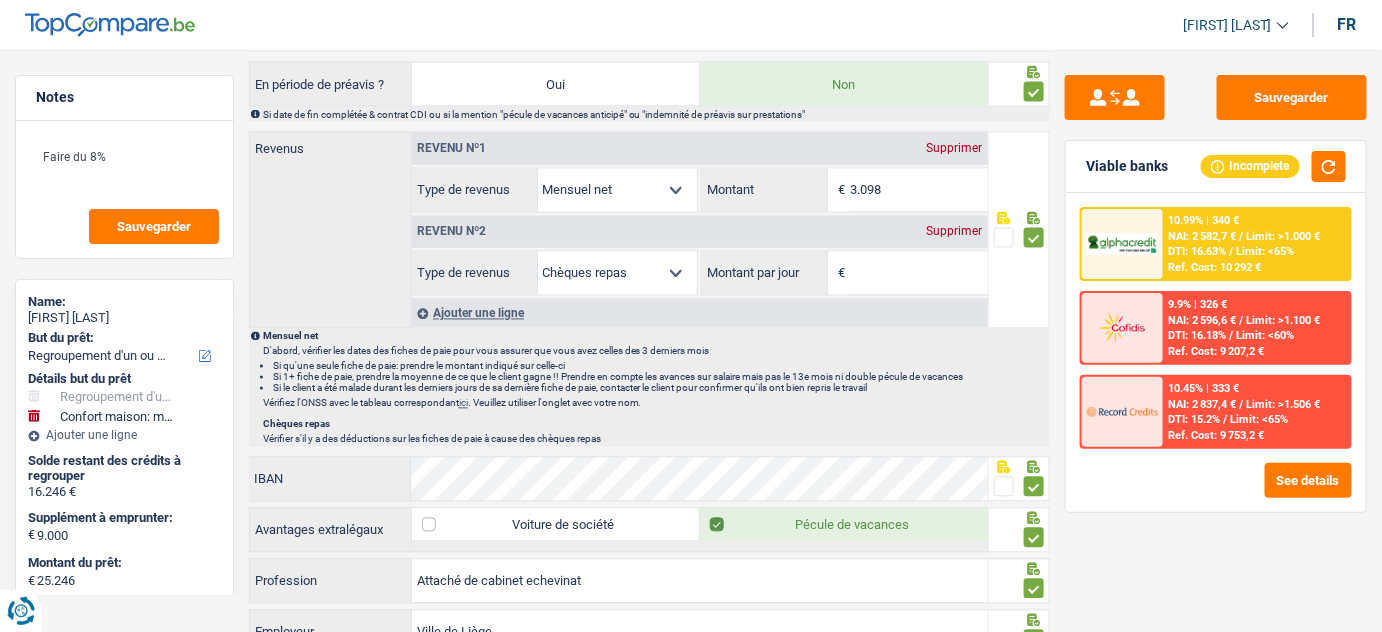 scroll, scrollTop: 1005, scrollLeft: 0, axis: vertical 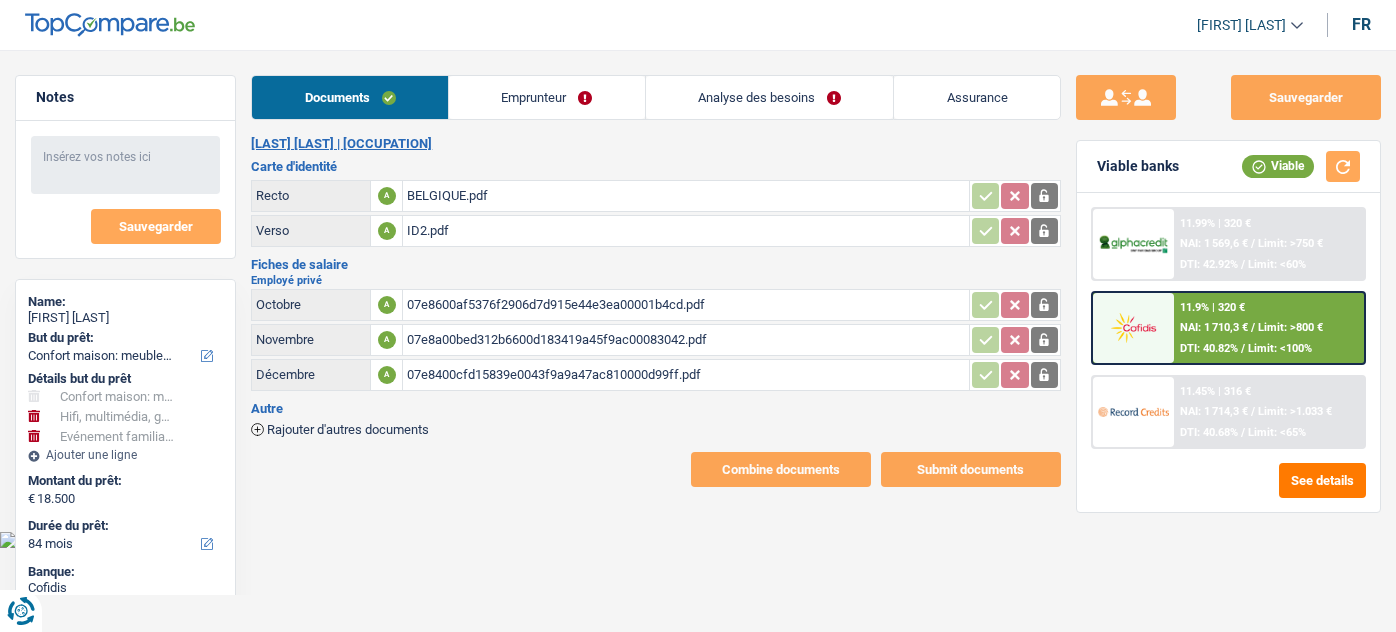 select on "household" 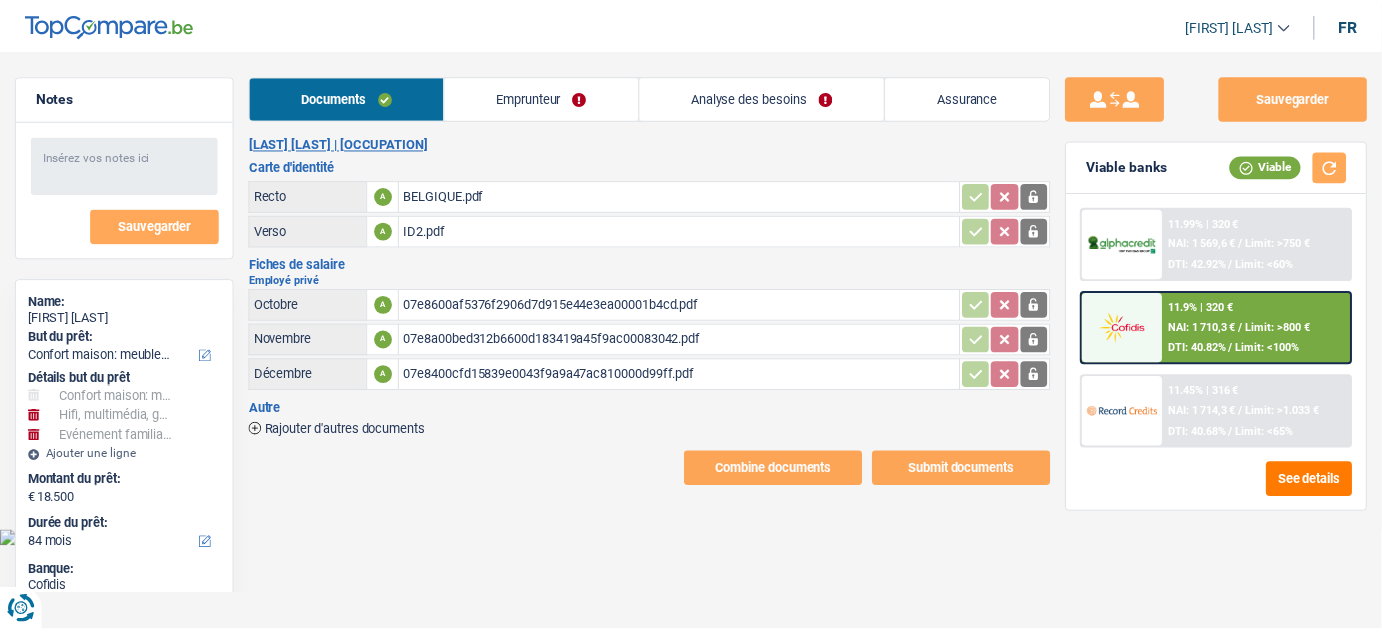scroll, scrollTop: 0, scrollLeft: 0, axis: both 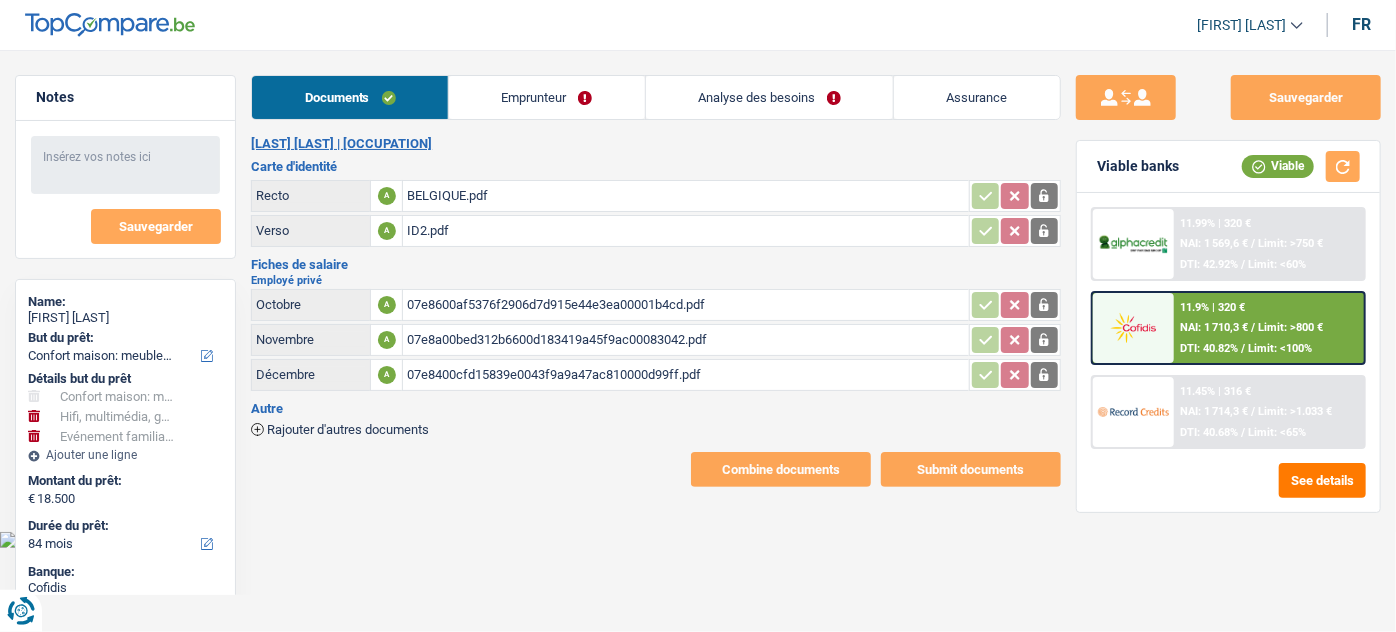 click on "Emprunteur" at bounding box center (547, 97) 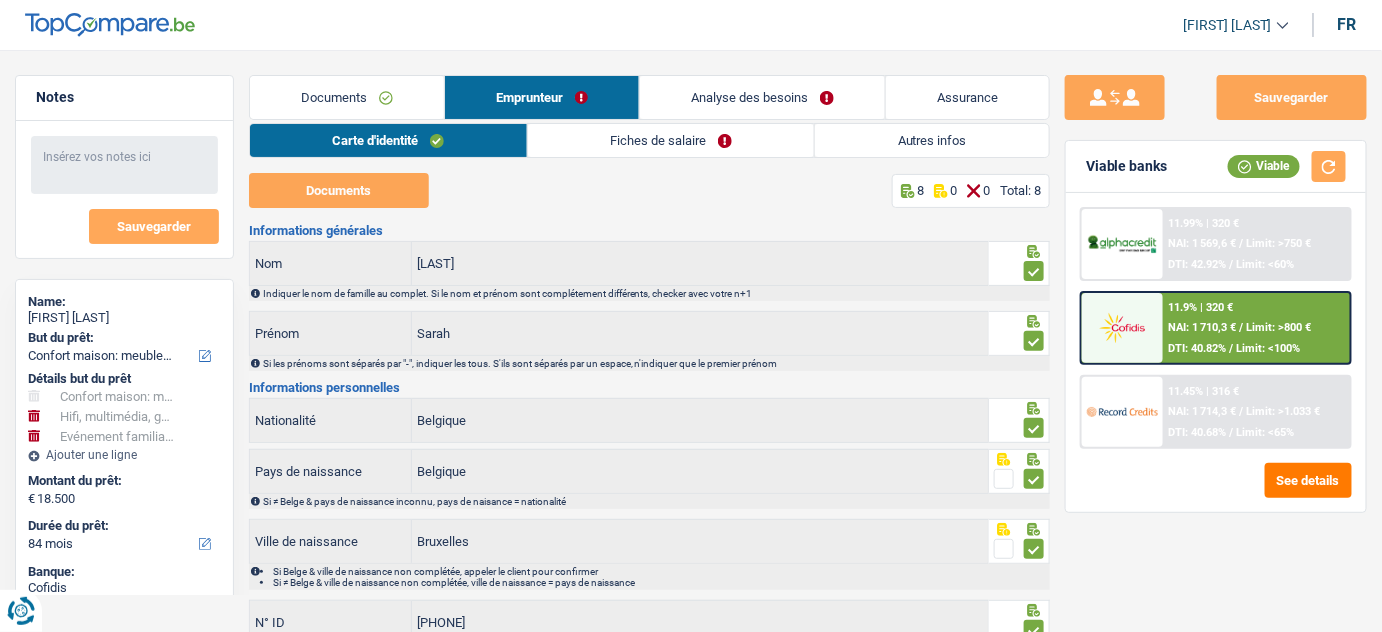 click on "Fiches de salaire" at bounding box center [671, 140] 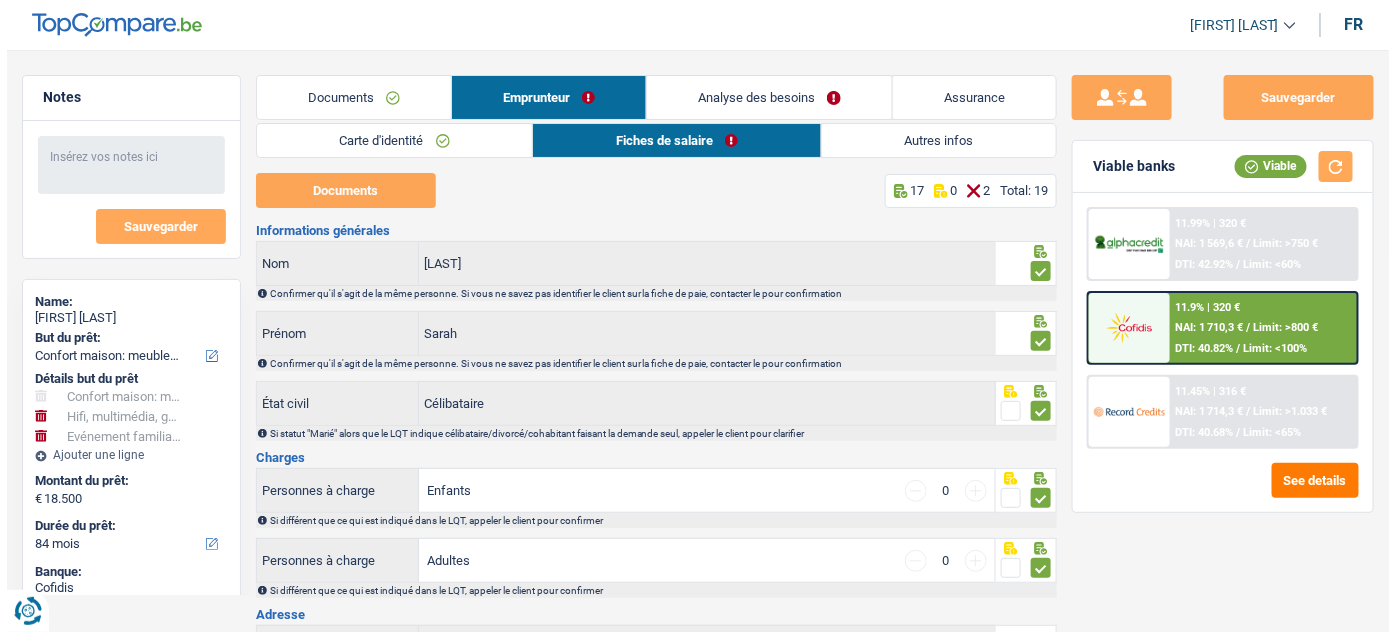 scroll, scrollTop: 0, scrollLeft: 0, axis: both 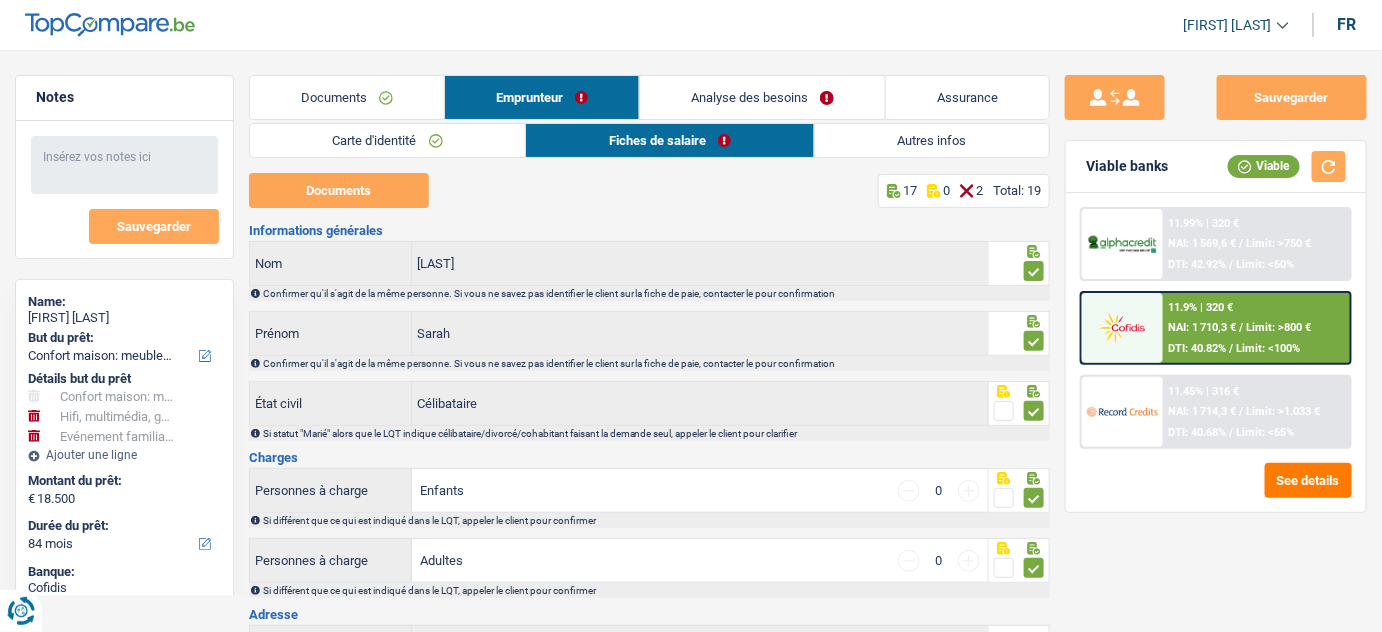click on "Documents" at bounding box center (347, 97) 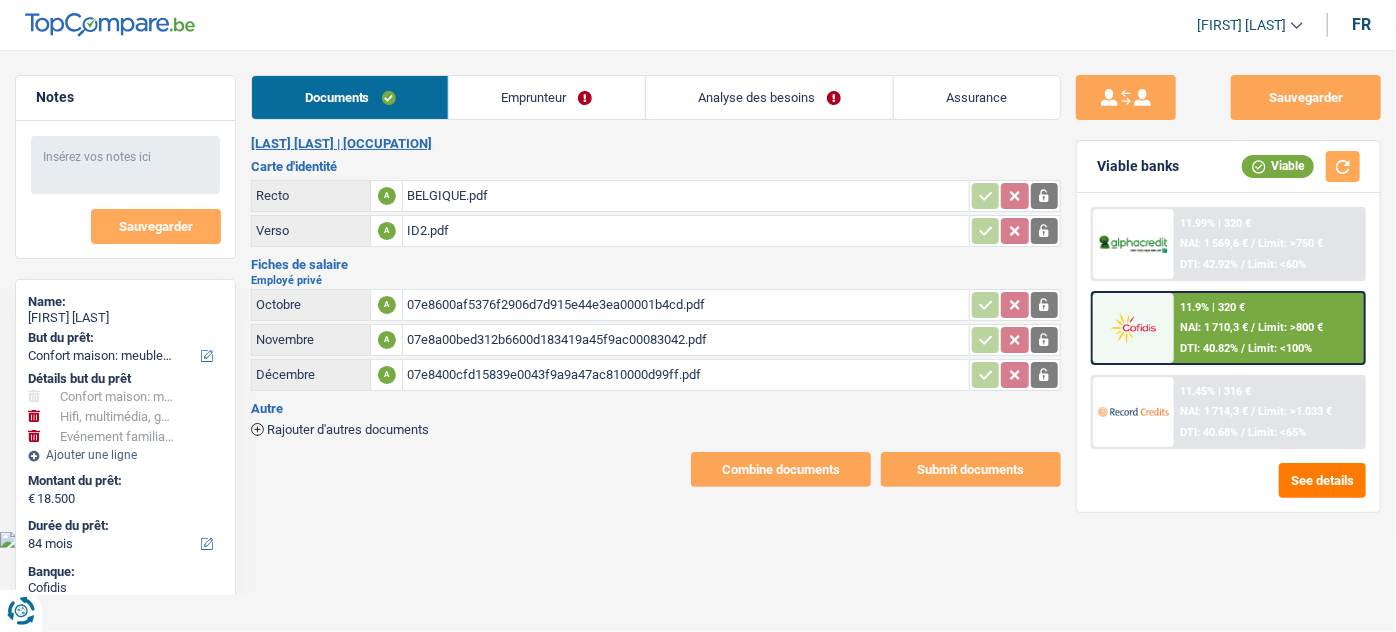 click on "BELGIQUE.pdf" at bounding box center [685, 196] 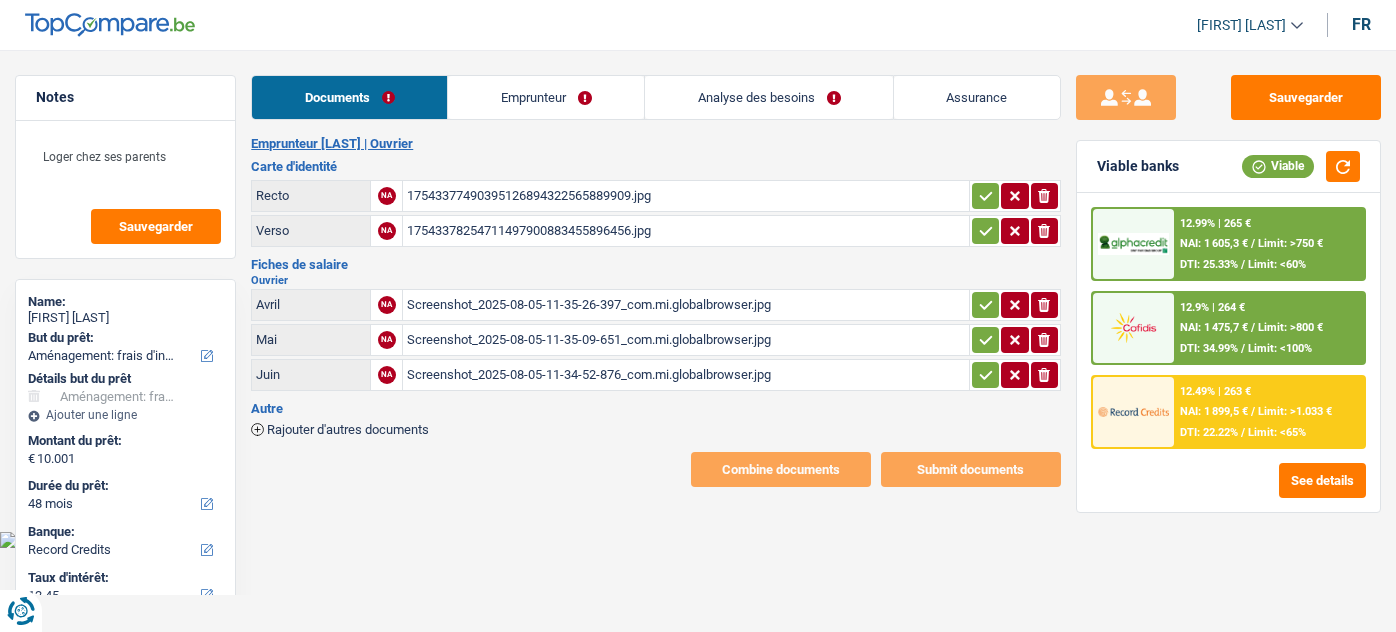 select on "movingOrInstallation" 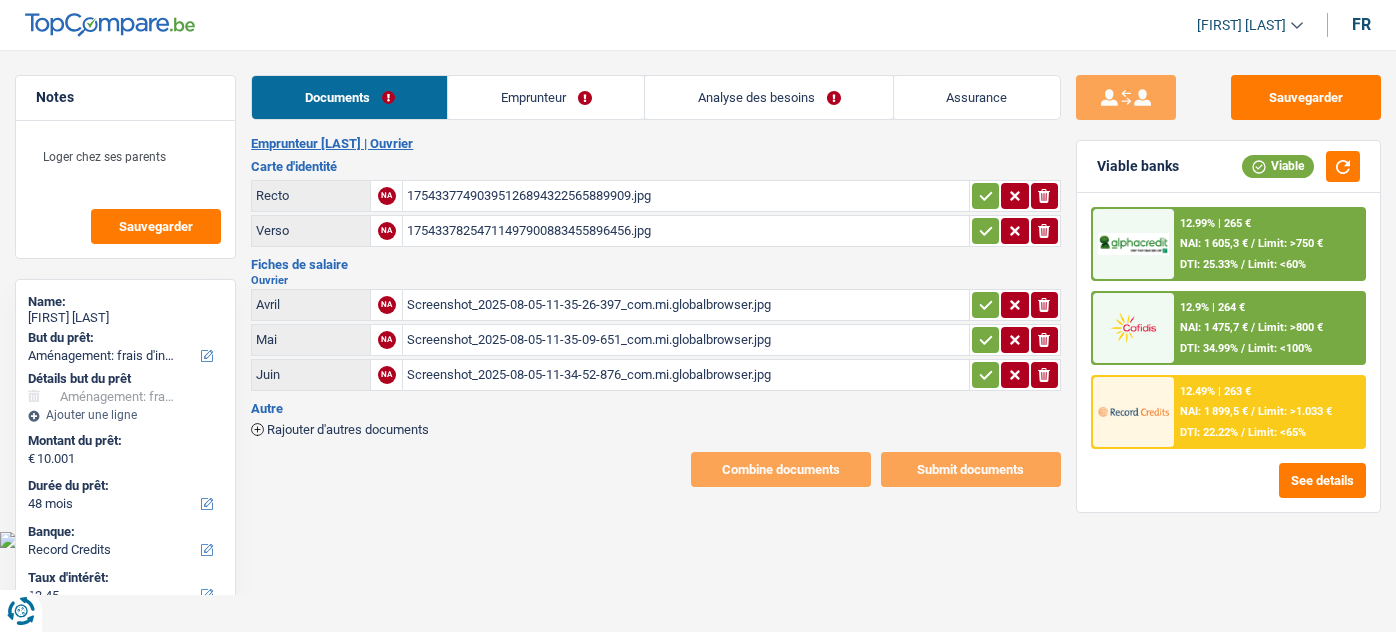 select on "movingOrInstallation" 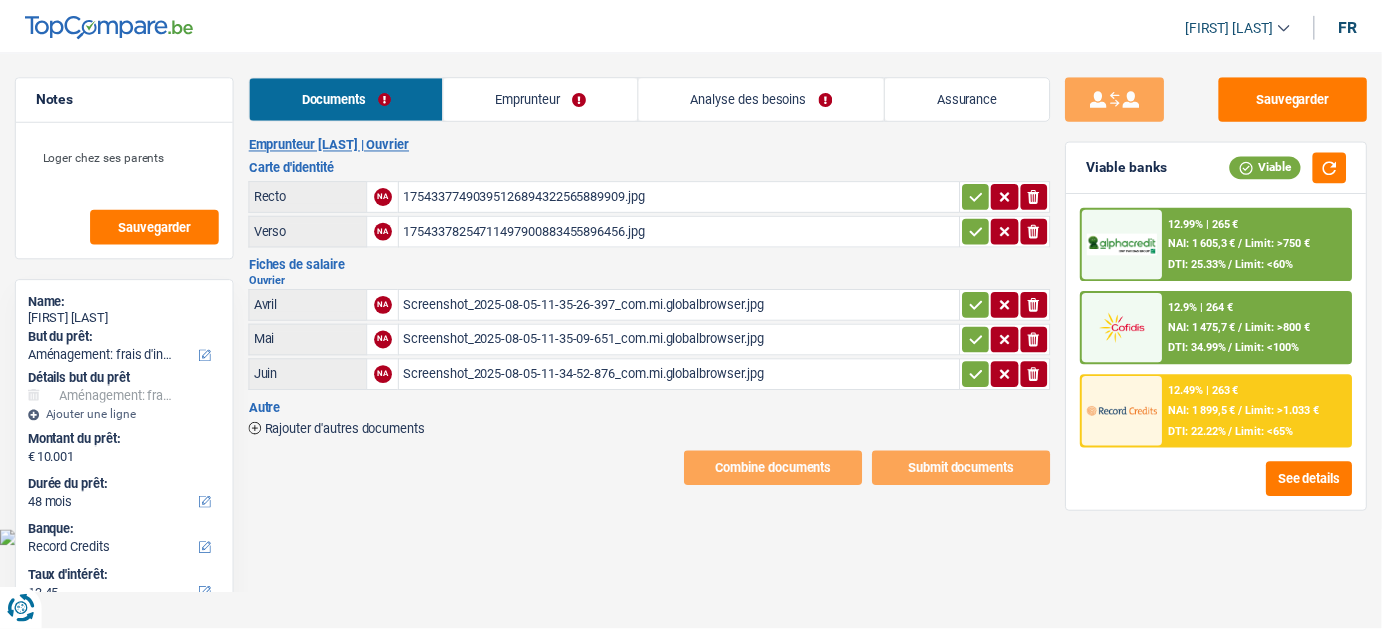 scroll, scrollTop: 0, scrollLeft: 0, axis: both 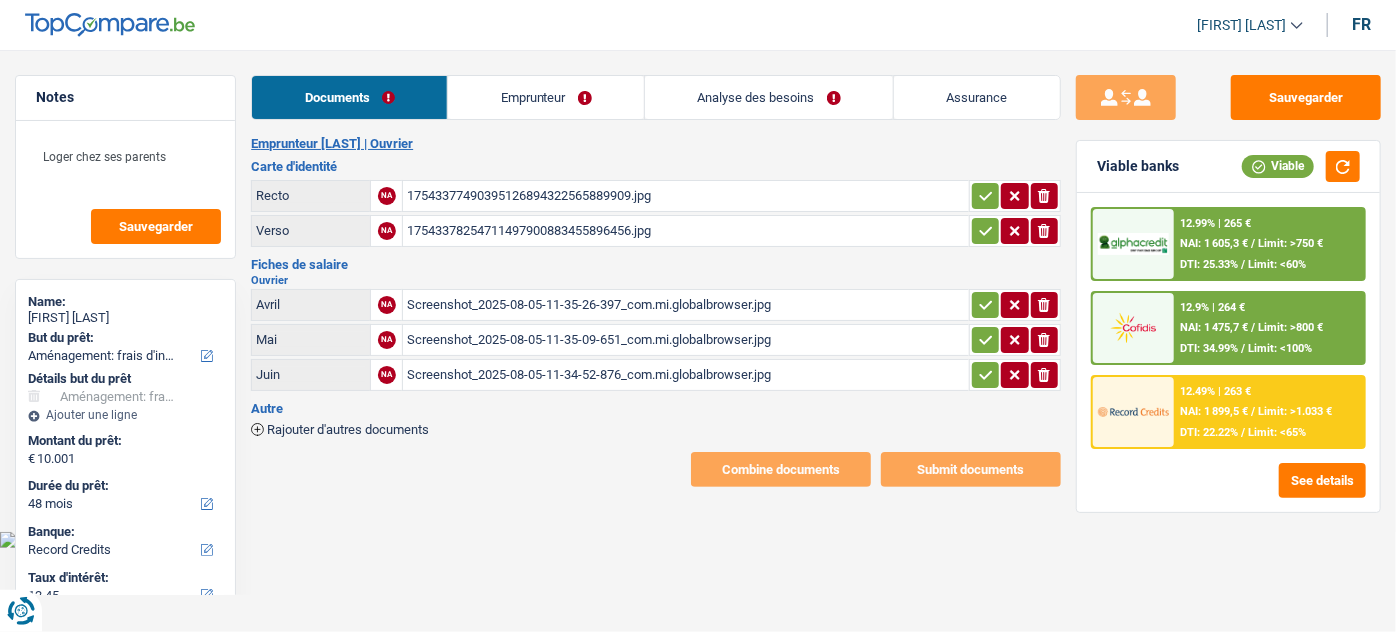 click on "Screenshot_2025-08-05-11-34-52-876_com.mi.globalbrowser.jpg" at bounding box center (685, 375) 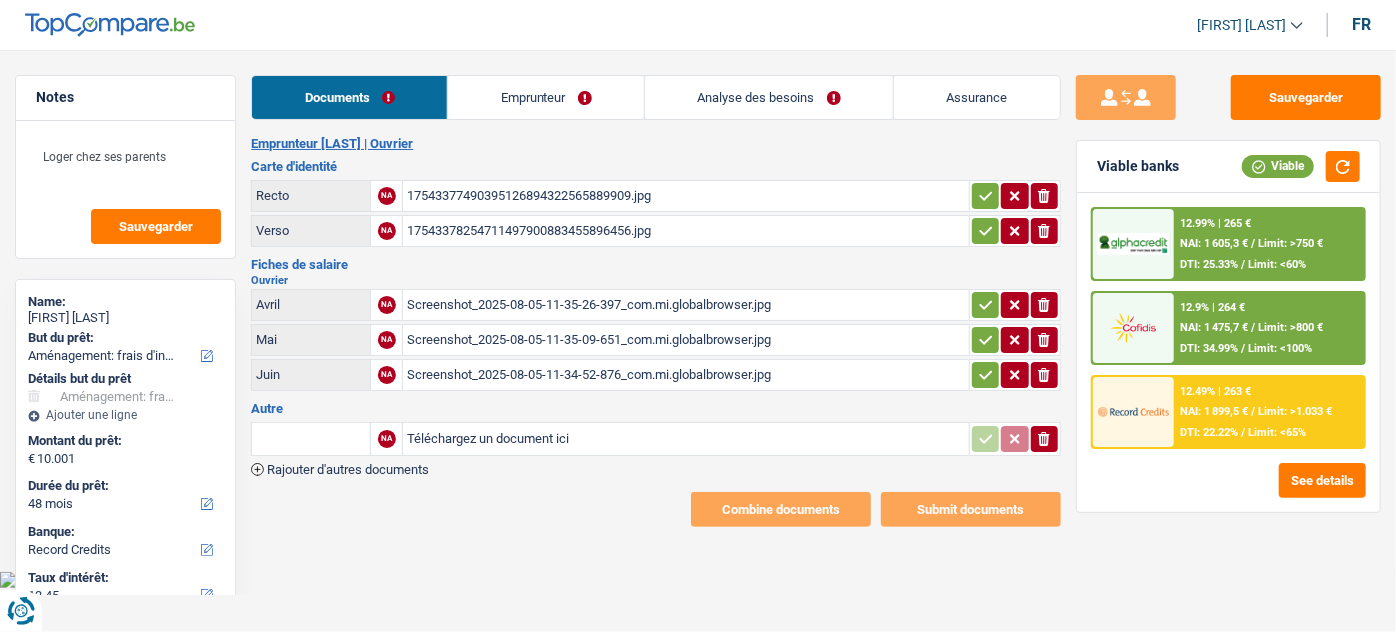 click on "Rajouter d'autres documents" at bounding box center [348, 469] 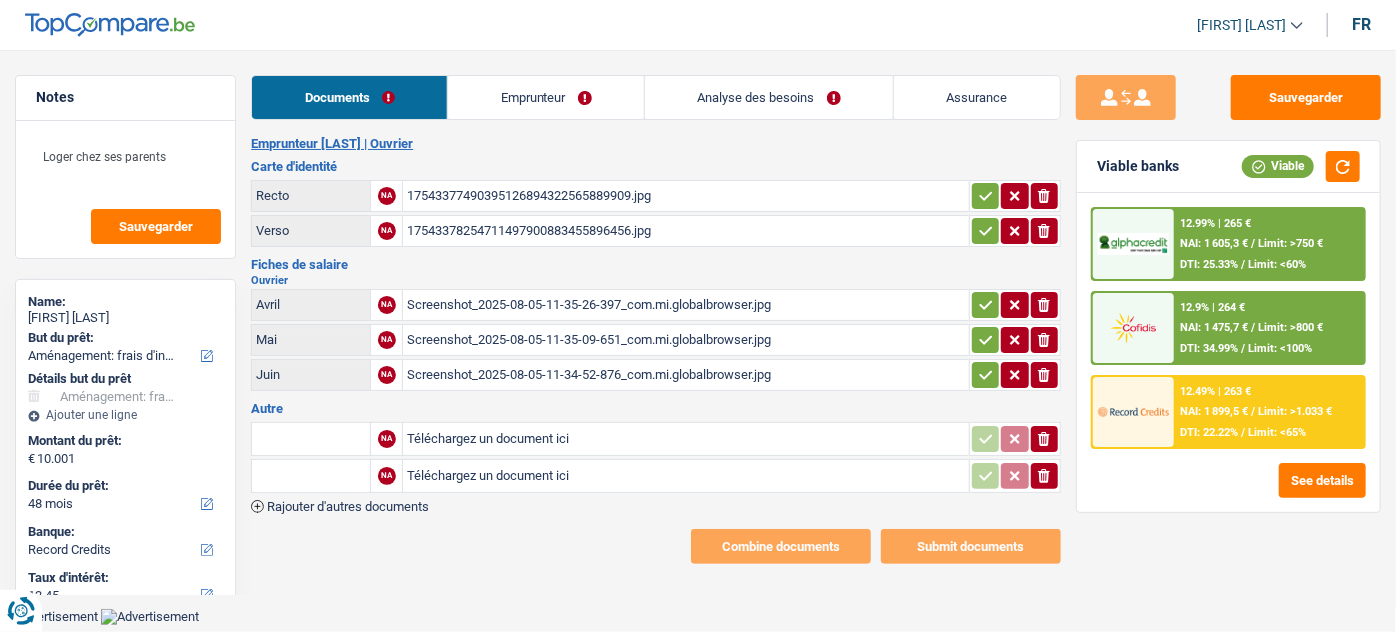 click on "Rajouter d'autres documents" at bounding box center [348, 506] 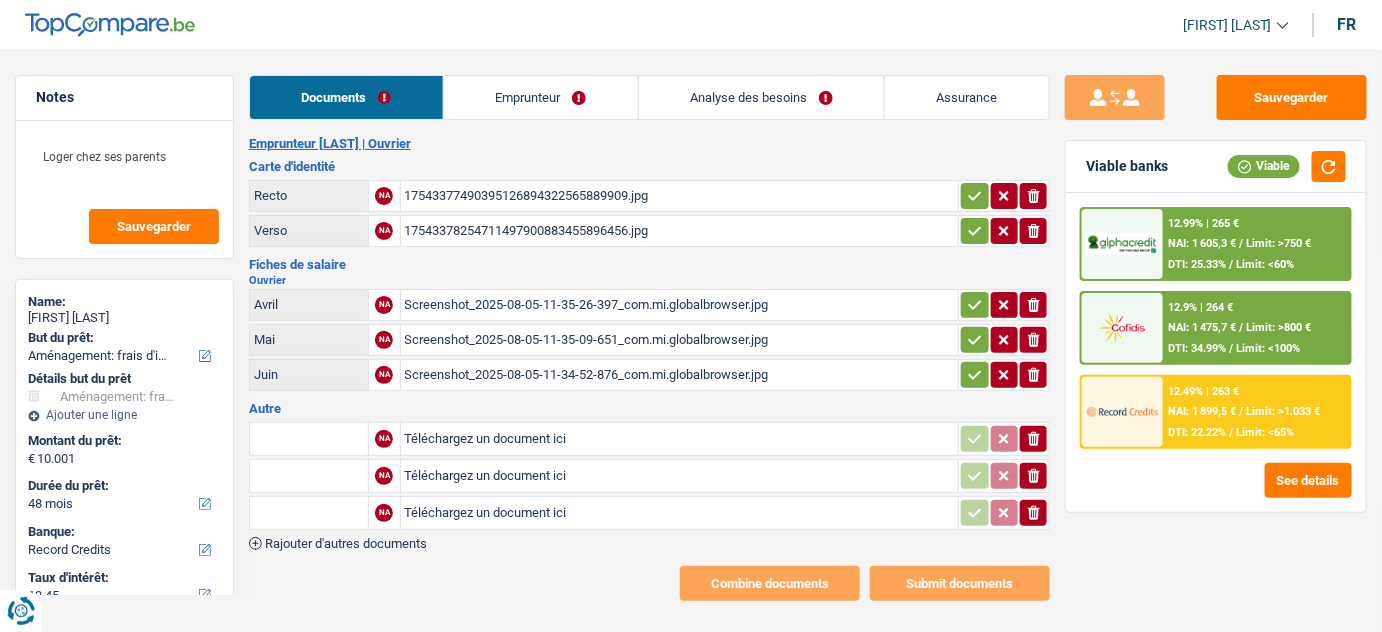 click on "Téléchargez un document ici" at bounding box center (680, 439) 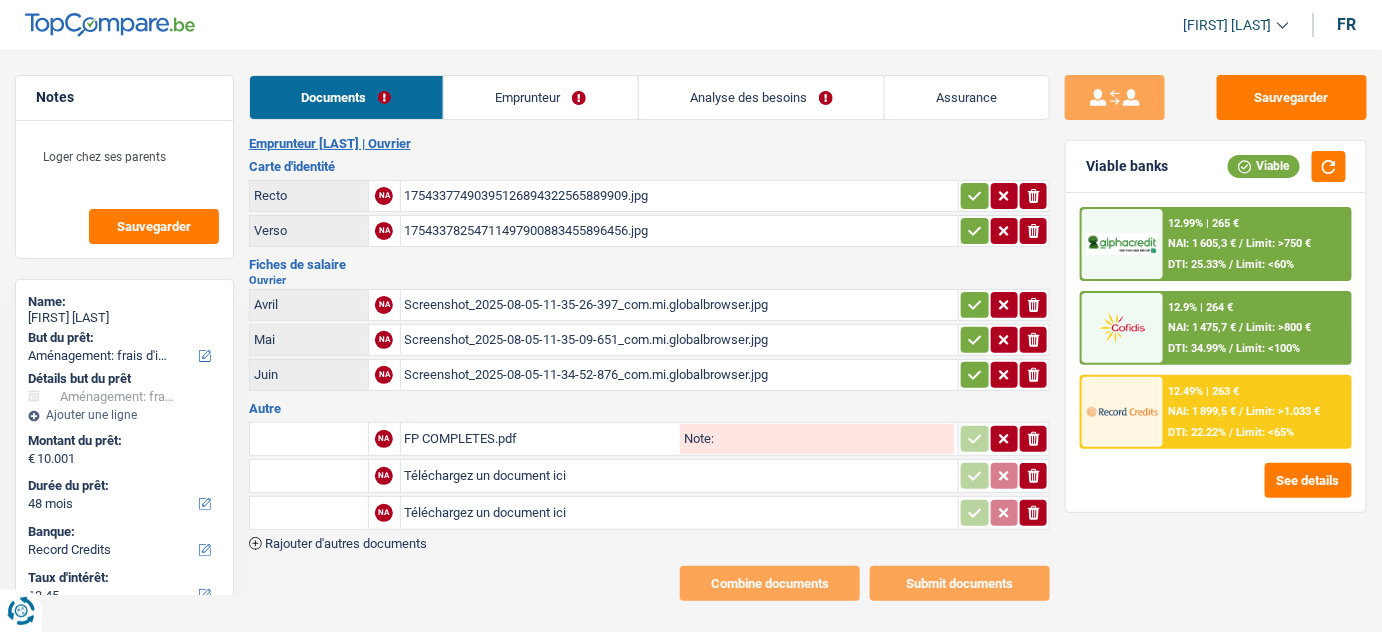 click at bounding box center (309, 439) 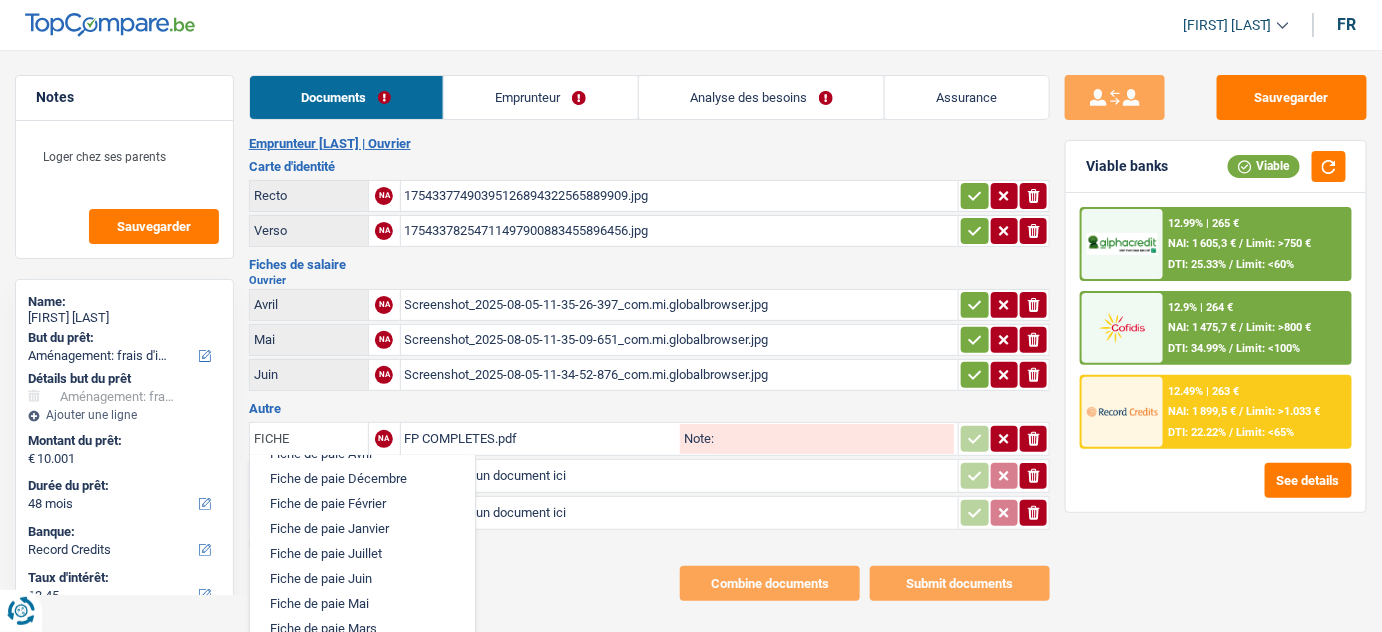 scroll, scrollTop: 90, scrollLeft: 0, axis: vertical 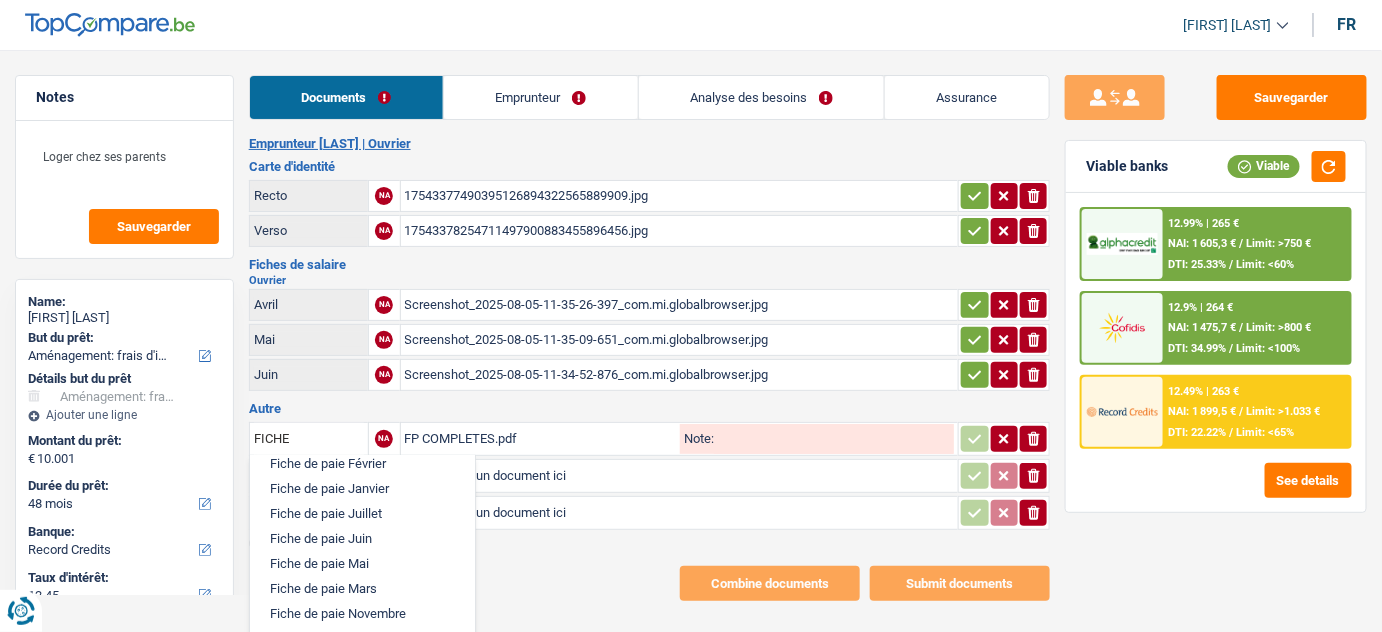 click on "Fiche de paie Juillet" at bounding box center (362, 513) 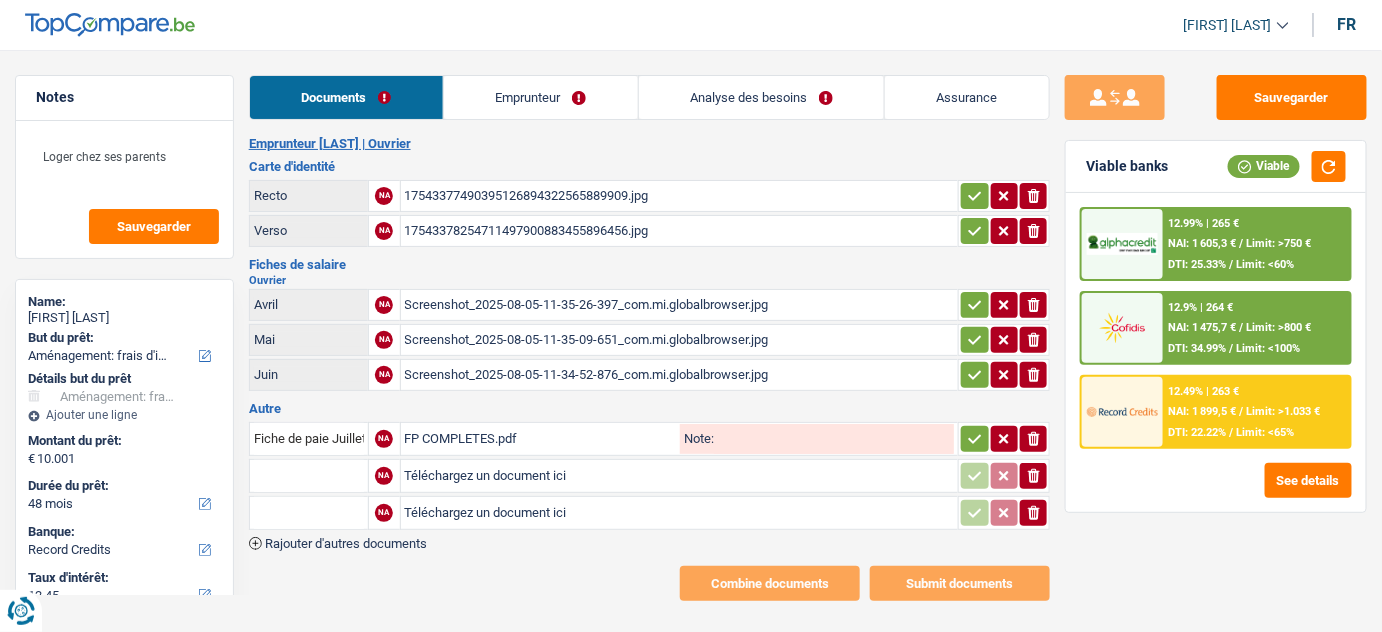 click 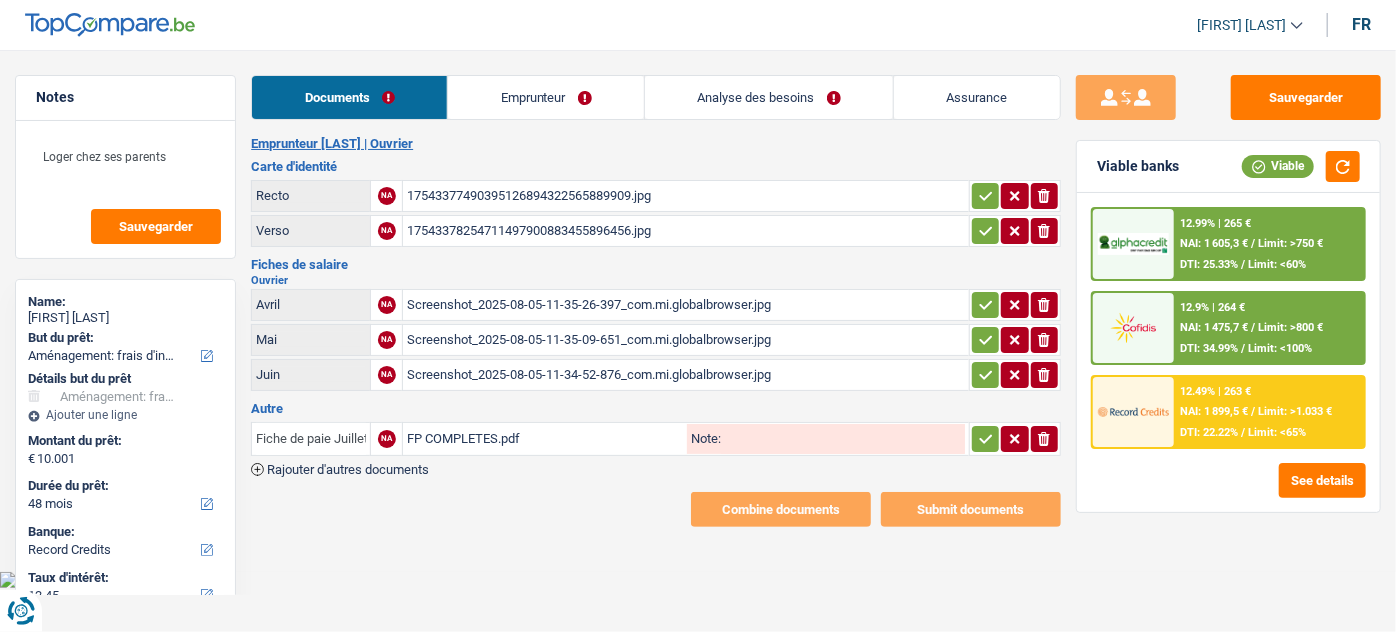 click on "Fiche de paie Juillet" at bounding box center (311, 439) 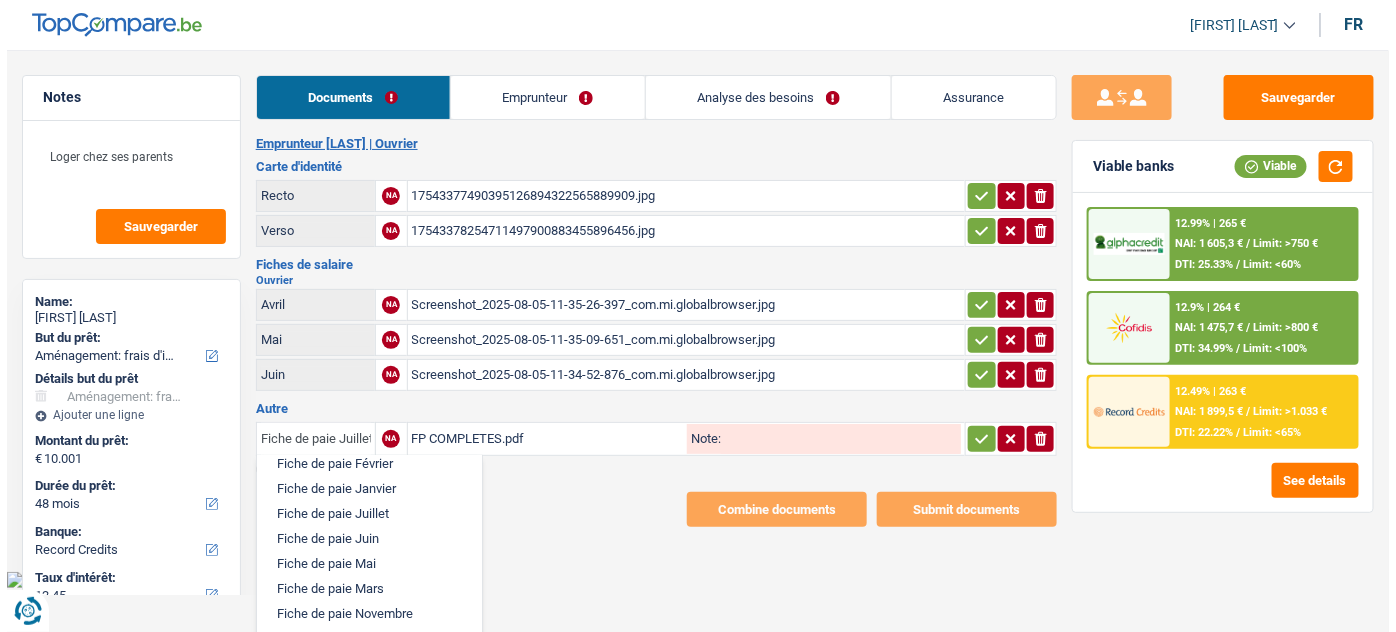 scroll, scrollTop: 92, scrollLeft: 0, axis: vertical 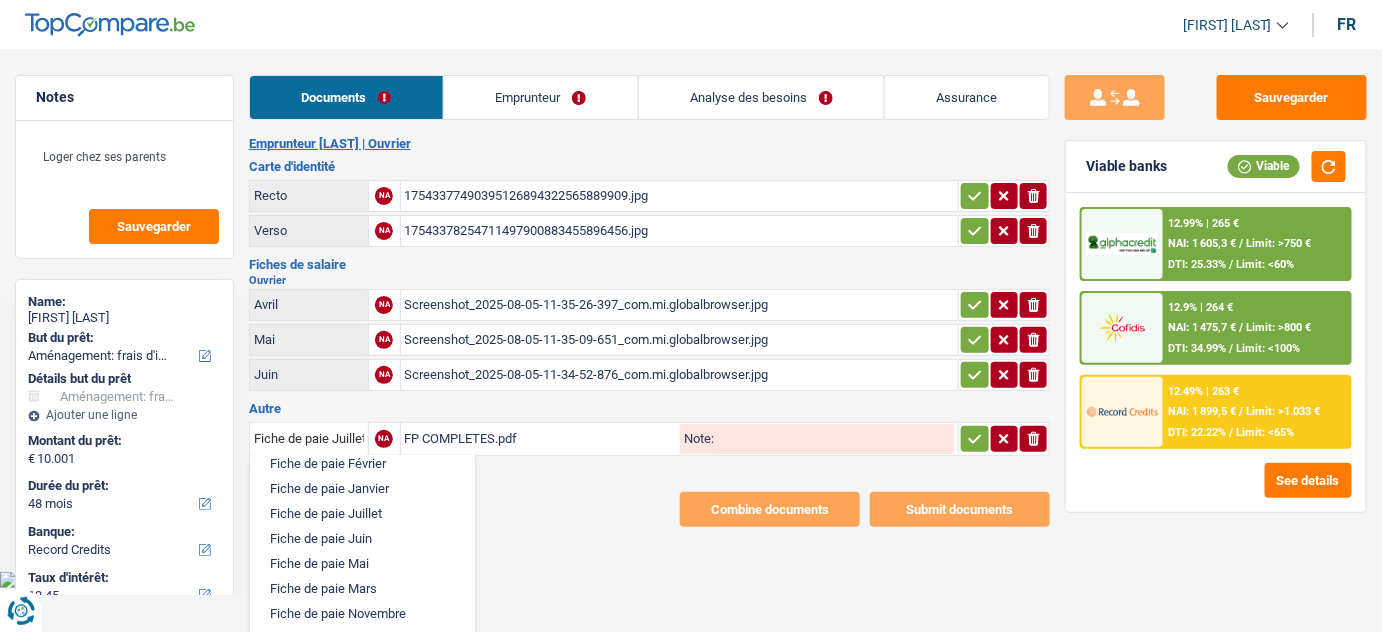 click on "Fiche de paie Juin" at bounding box center [362, 538] 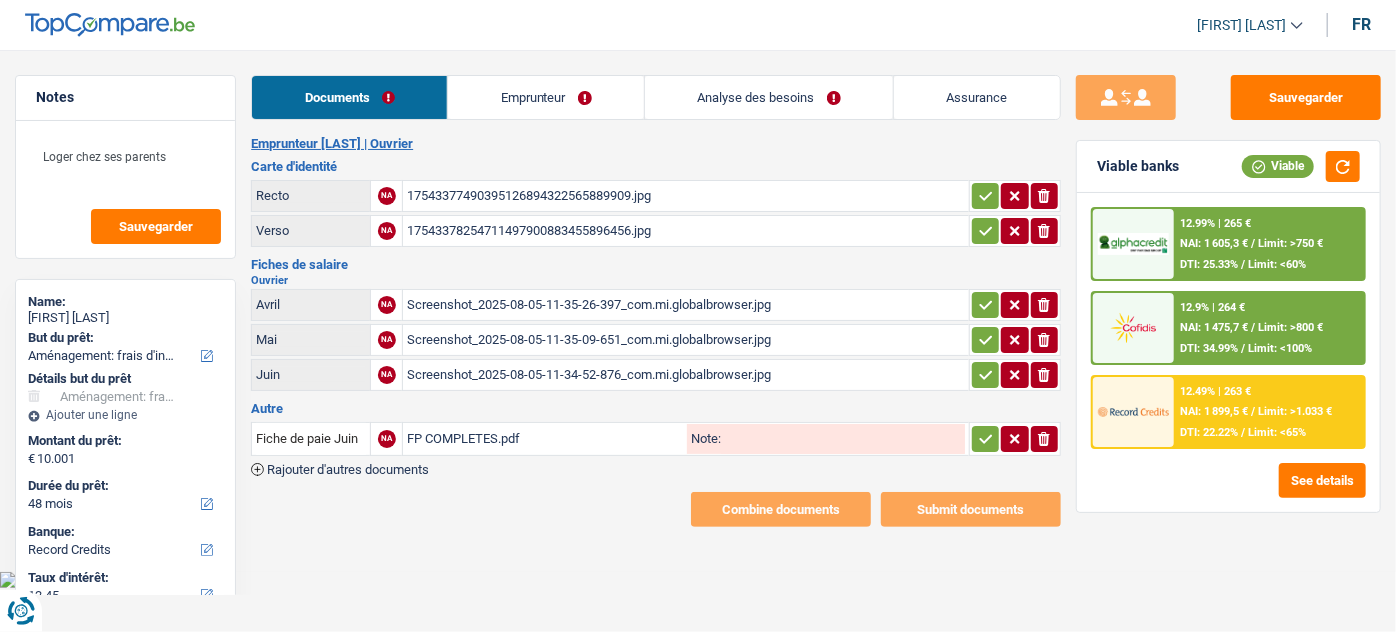 click 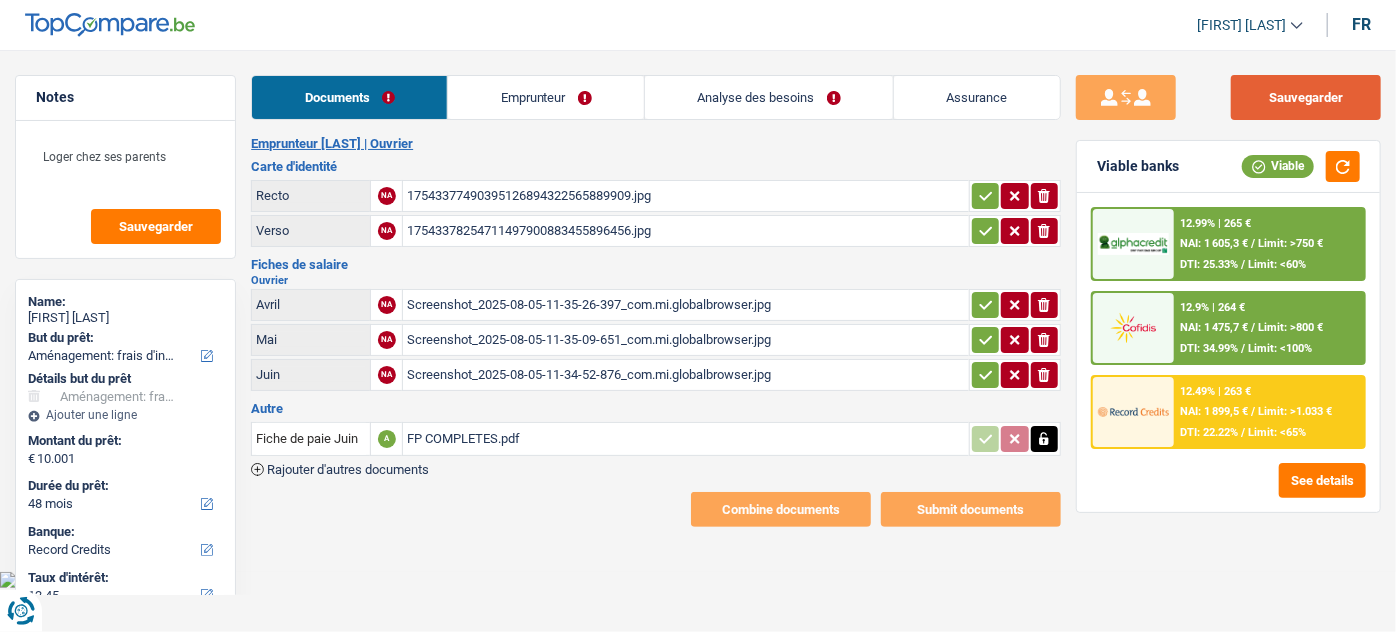 click on "Sauvegarder" at bounding box center [1306, 97] 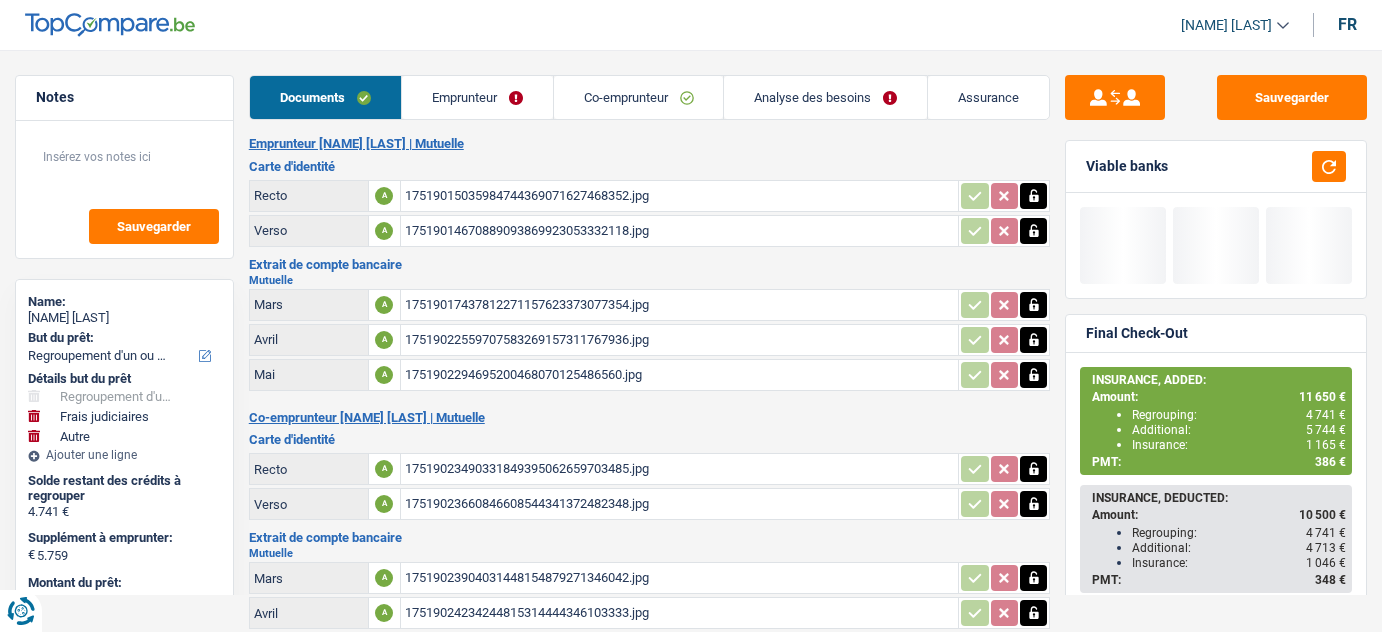 select on "refinancing" 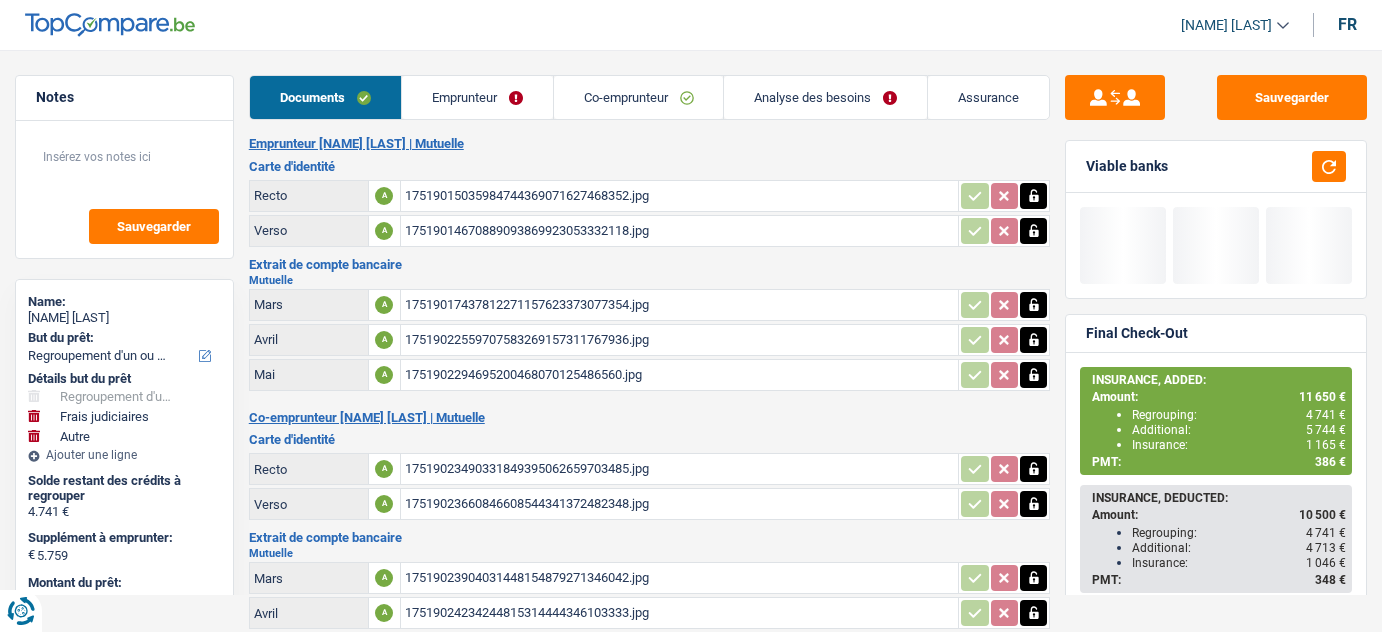 select on "refinancing" 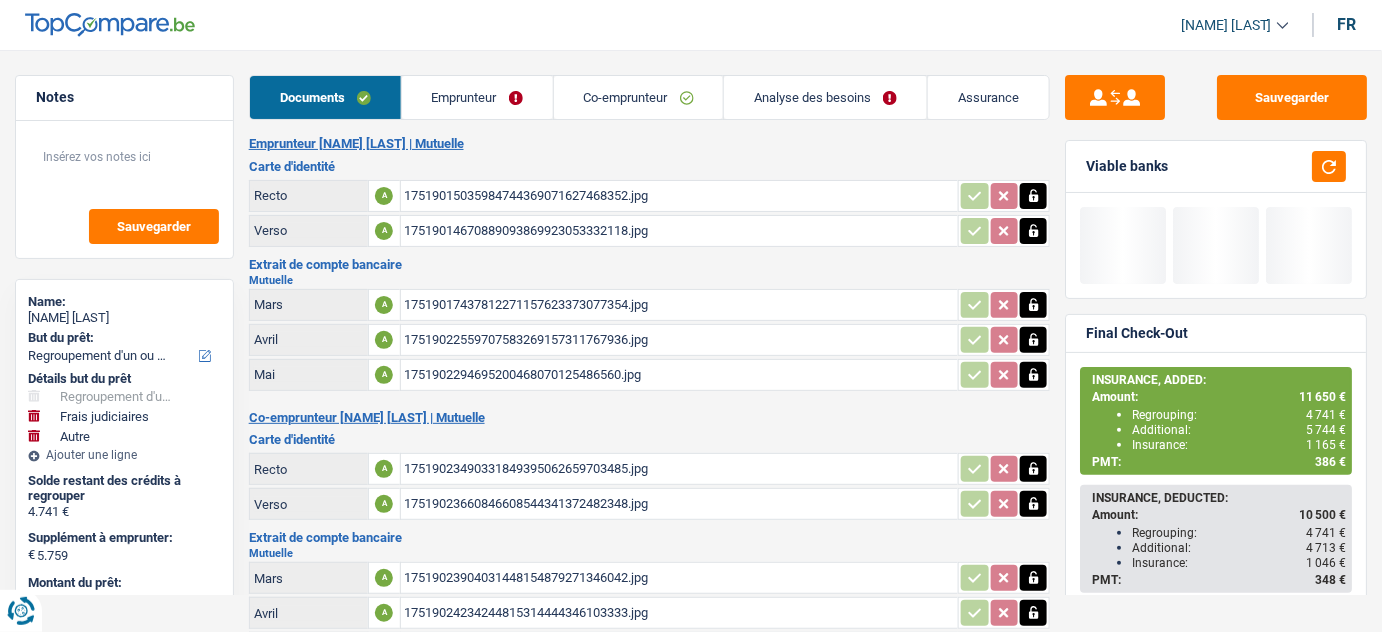scroll, scrollTop: 0, scrollLeft: 0, axis: both 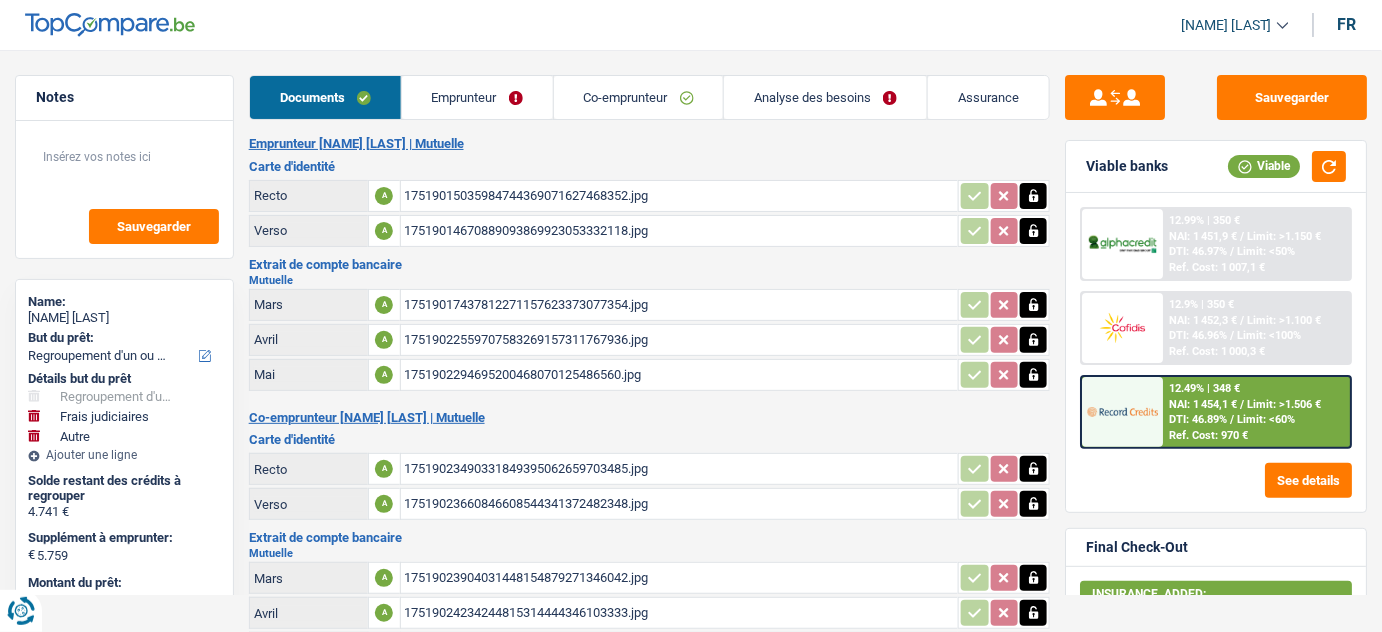 click on "Co-emprunteur" at bounding box center (639, 97) 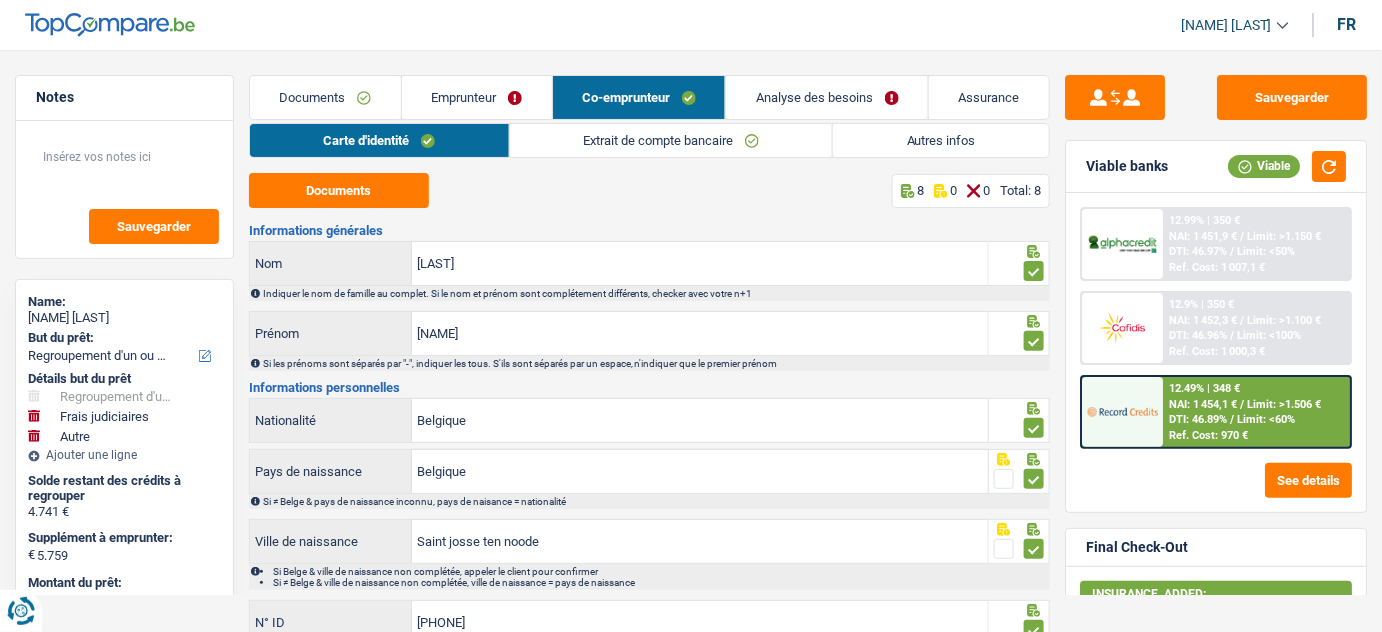 drag, startPoint x: 330, startPoint y: 103, endPoint x: 1318, endPoint y: 100, distance: 988.0046 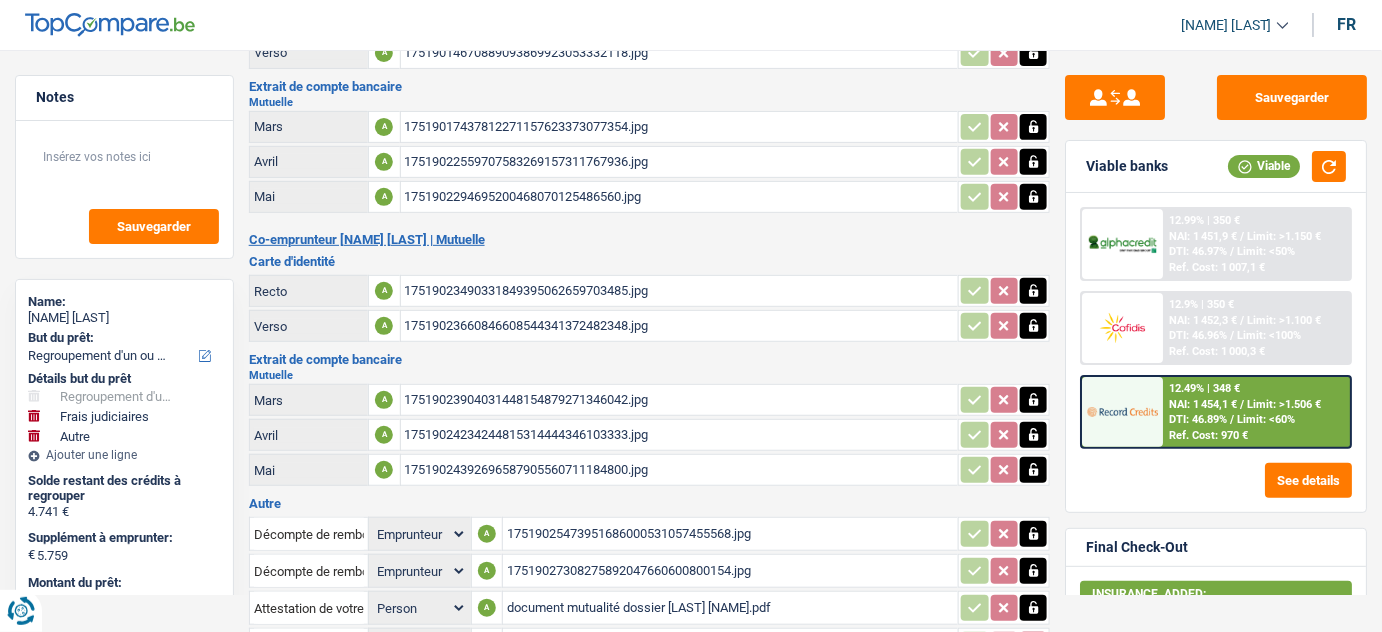 scroll, scrollTop: 314, scrollLeft: 0, axis: vertical 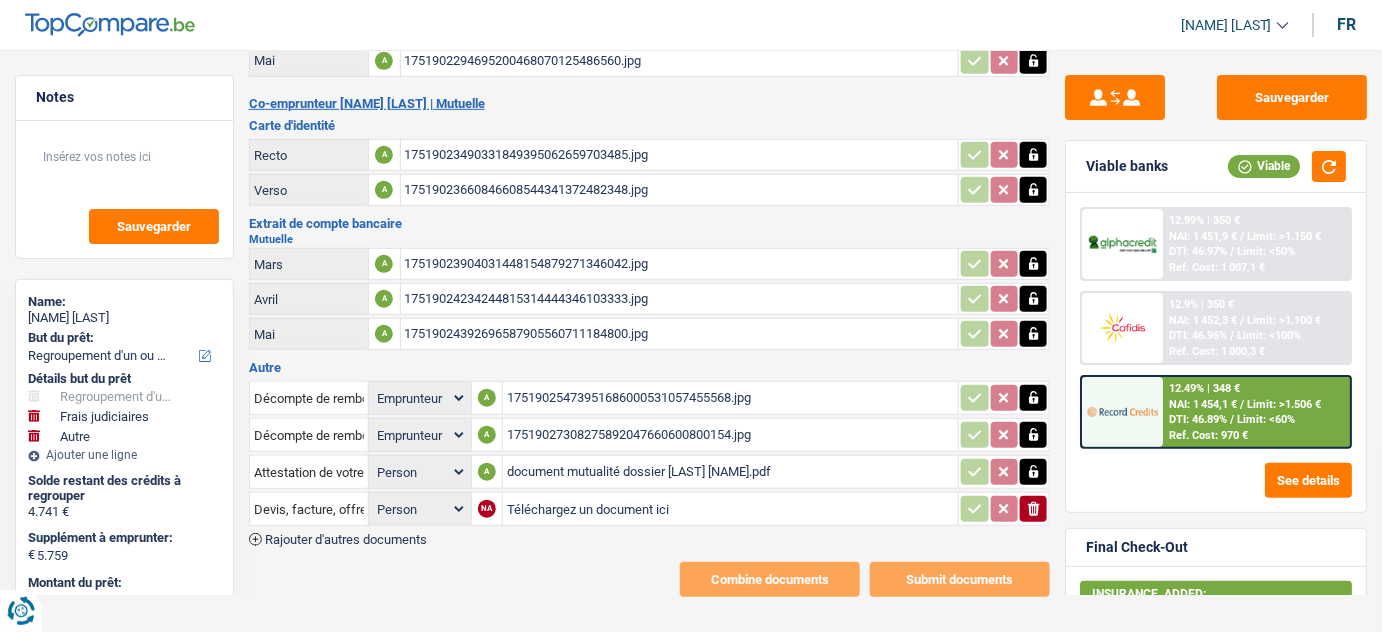 click on "Téléchargez un document ici" at bounding box center (730, 509) 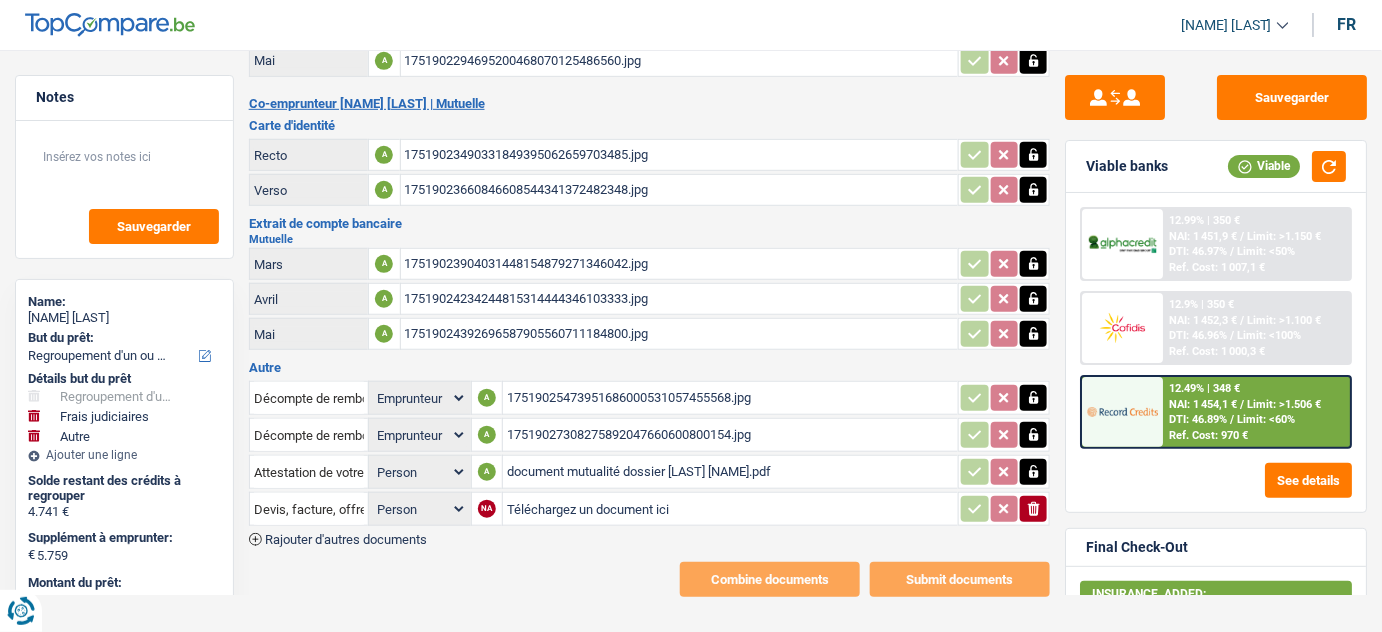 type on "C:\fakepath\décompte buy way [LAST]-[LAST].pdf" 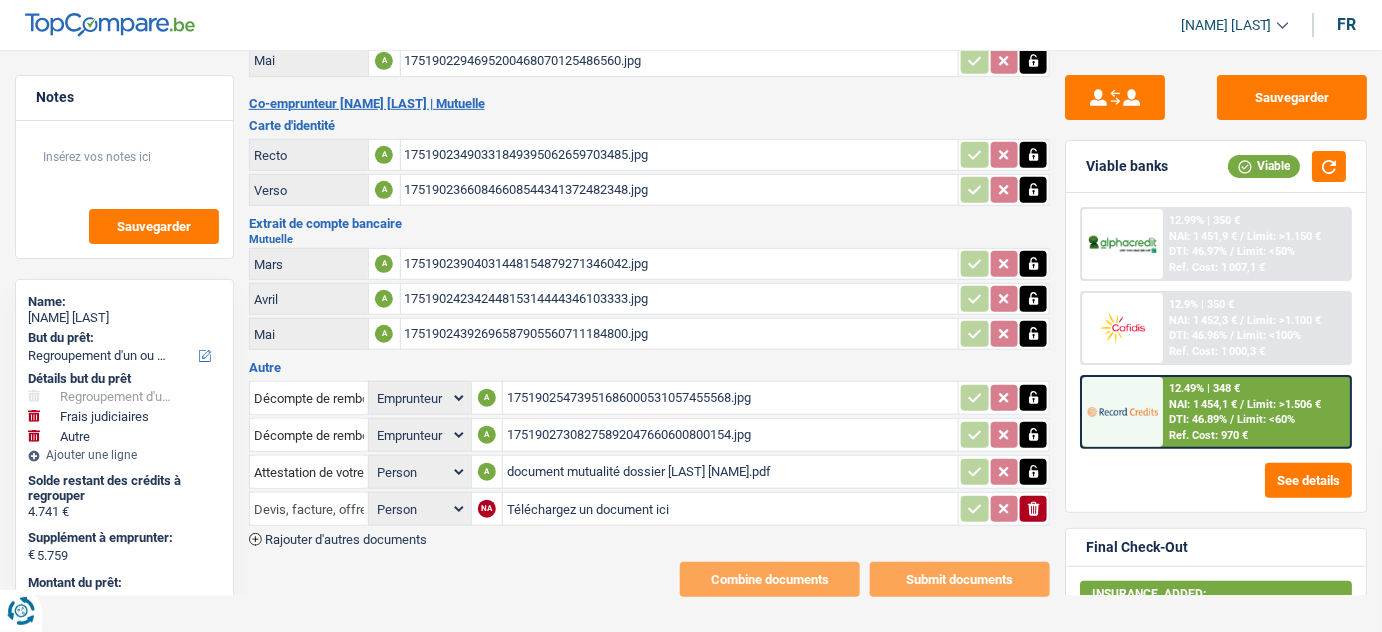 click on "Devis, facture, offre, bon de commande" at bounding box center [309, 509] 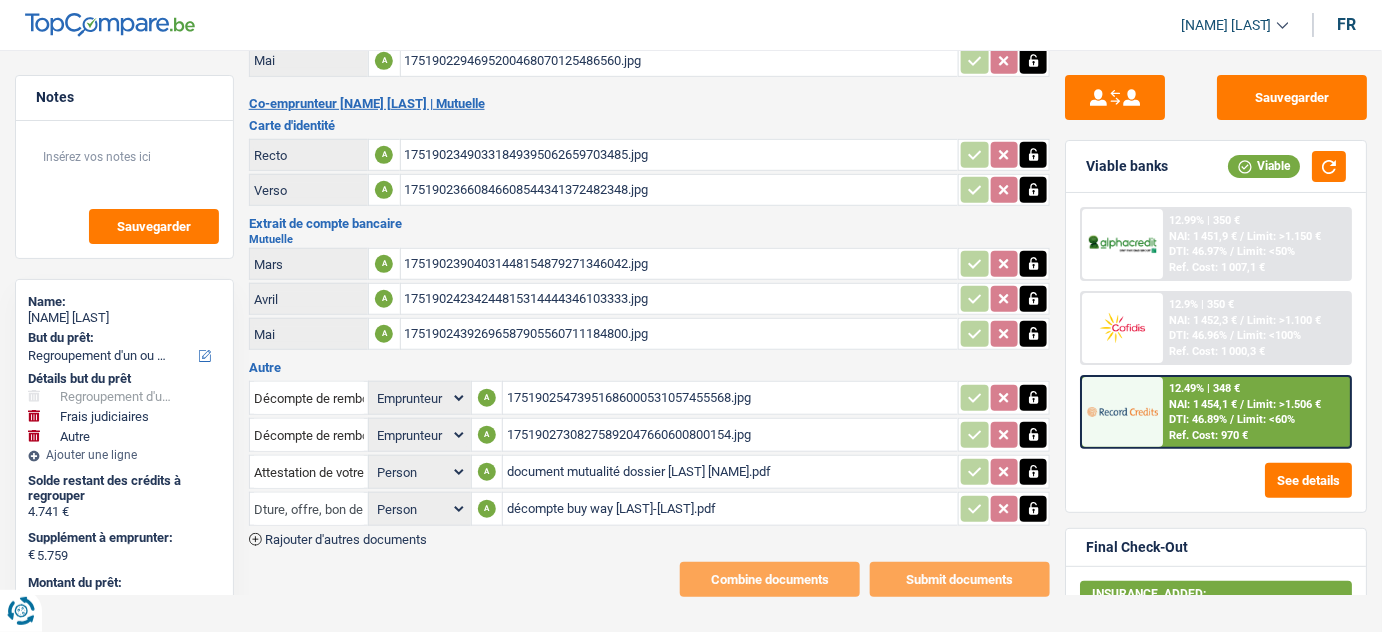 type on "ture, offre, bon de commande" 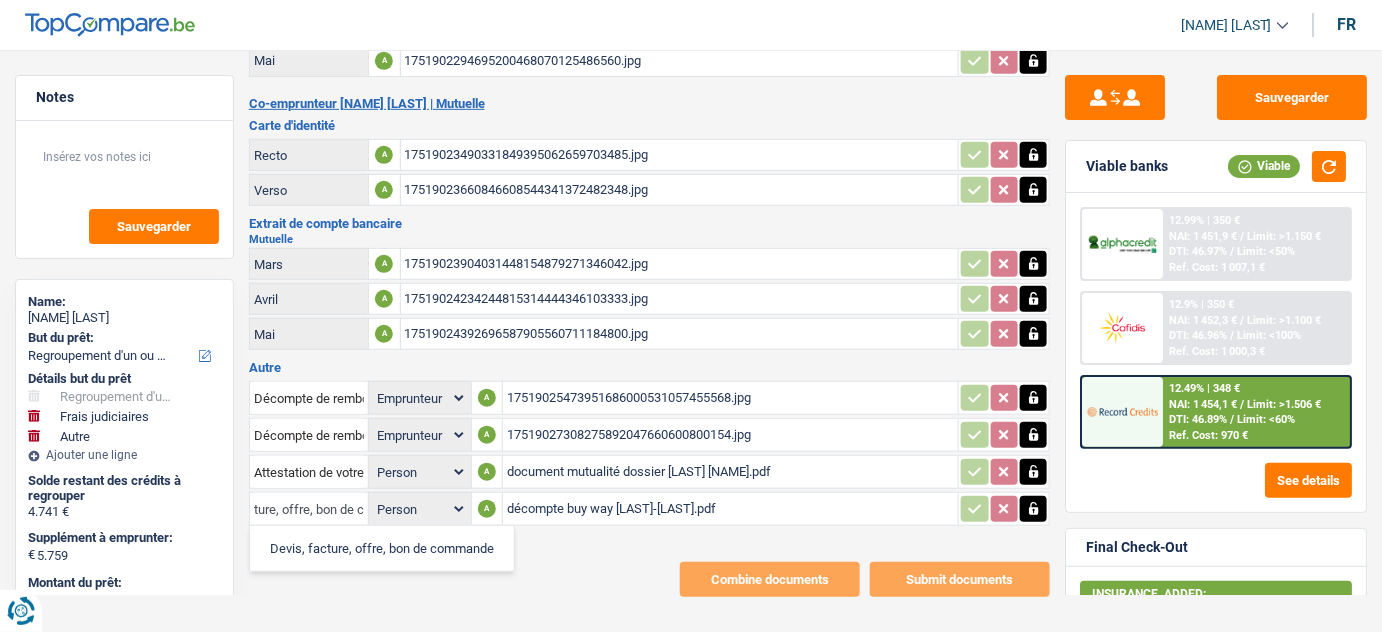 click on "ture, offre, bon de commande" at bounding box center [309, 509] 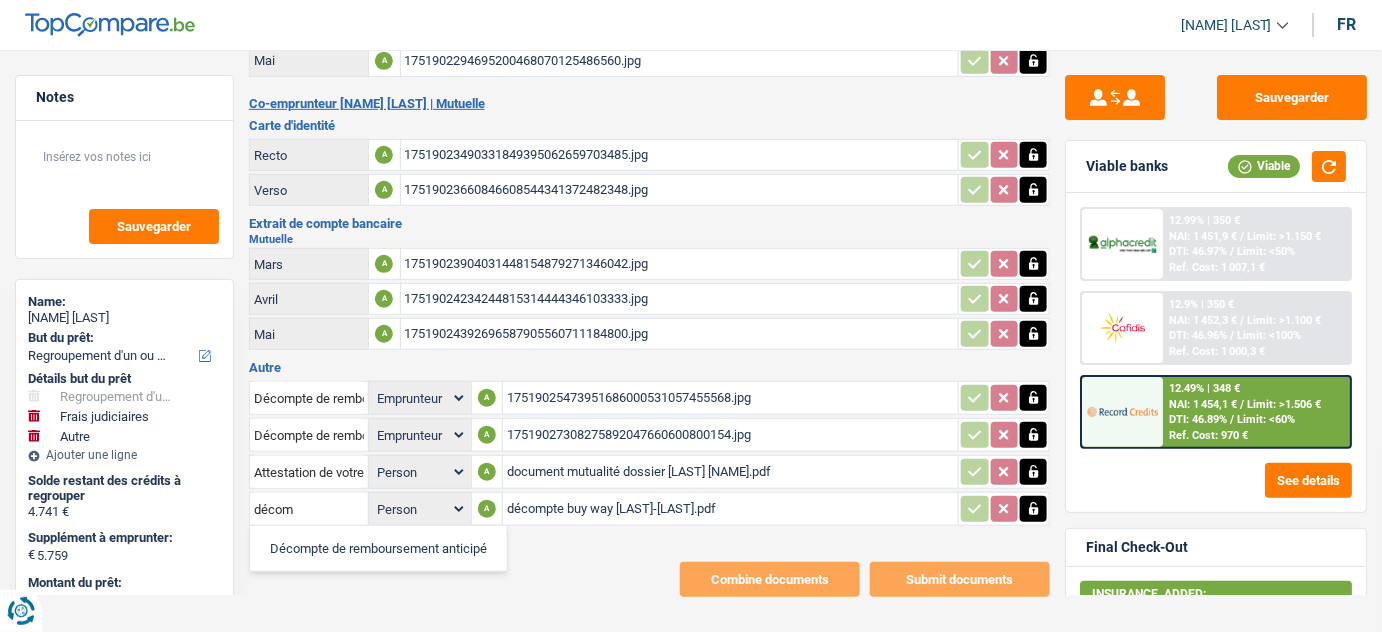 click on "Décompte de remboursement anticipé" at bounding box center [378, 548] 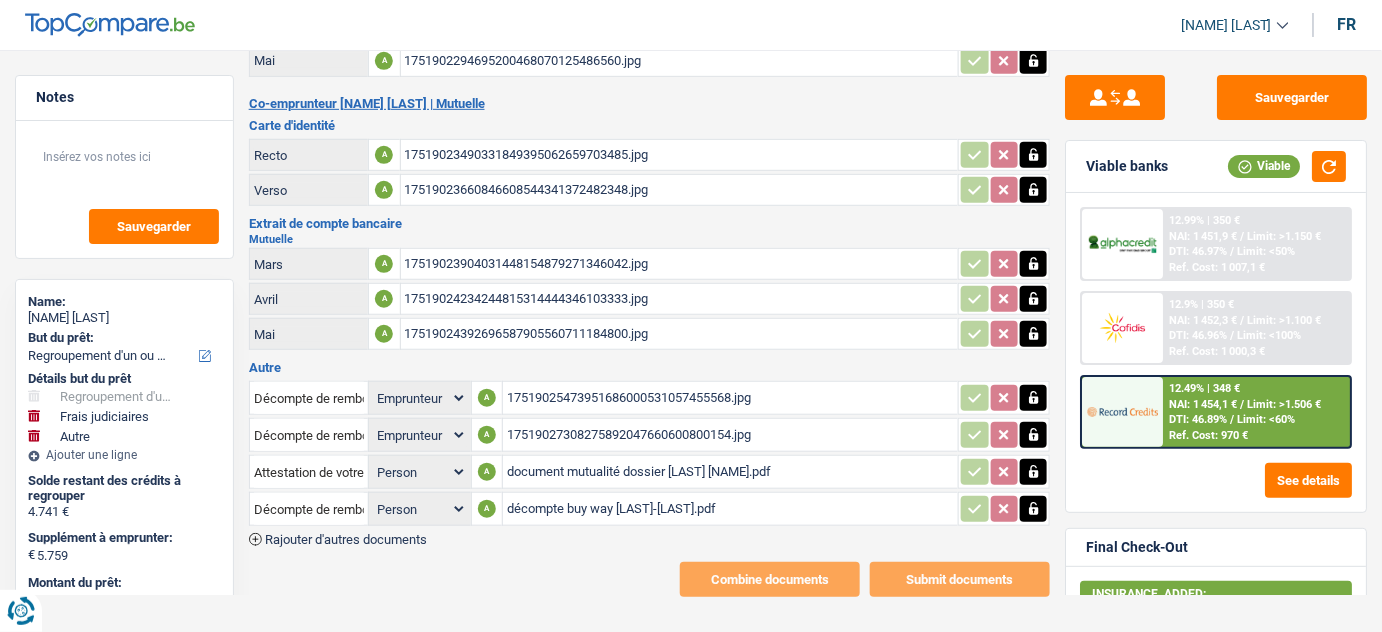 click on "Rajouter d'autres documents" at bounding box center (346, 539) 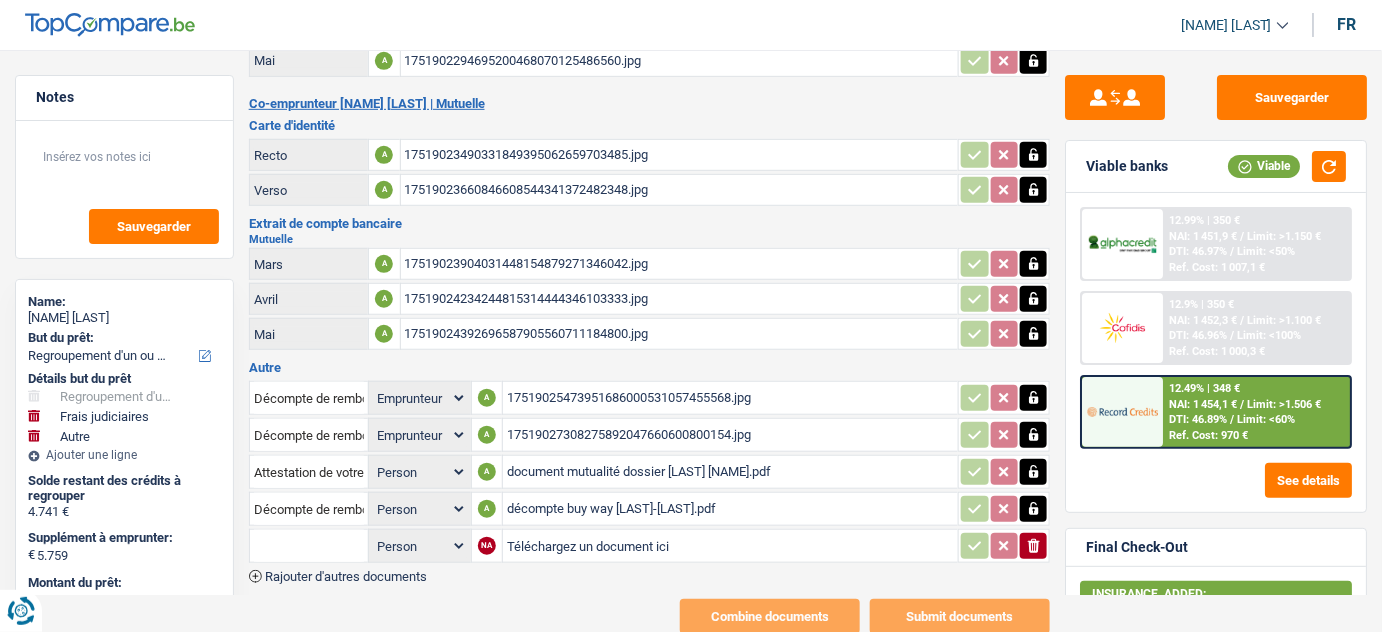 click on "Téléchargez un document ici" at bounding box center [730, 546] 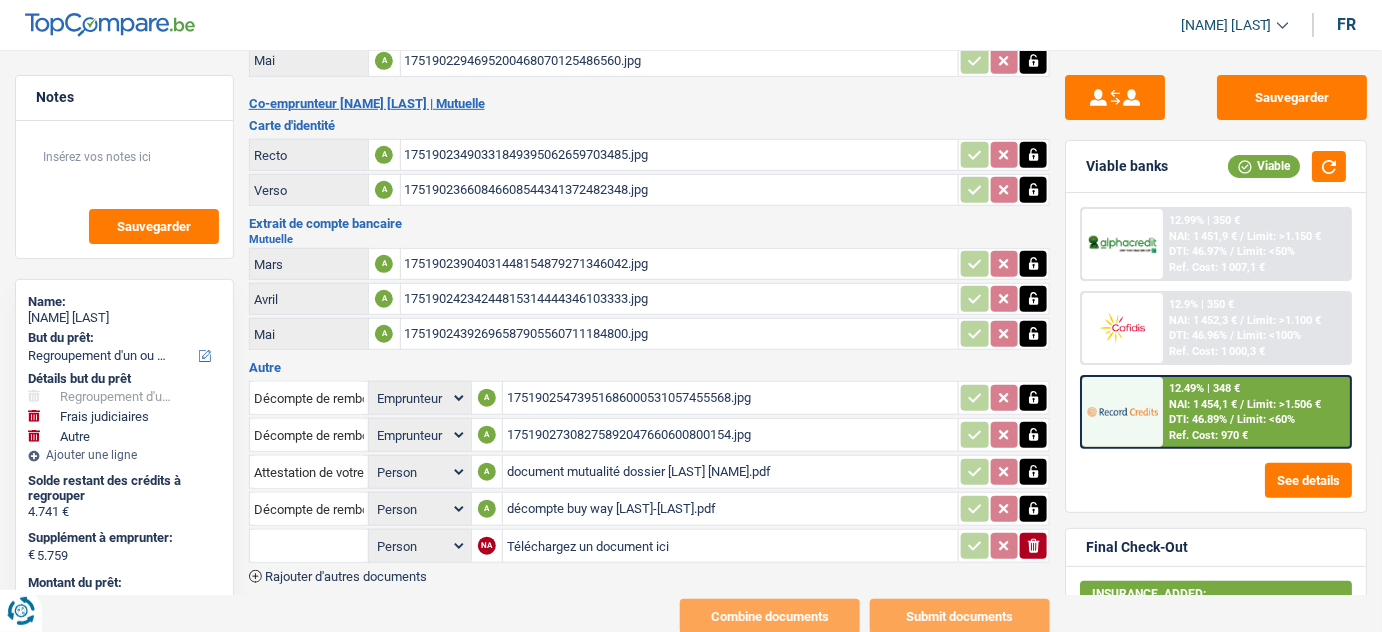 type on "C:\fakepath\décompte Crelan de [LAST]-[LAST].pdf" 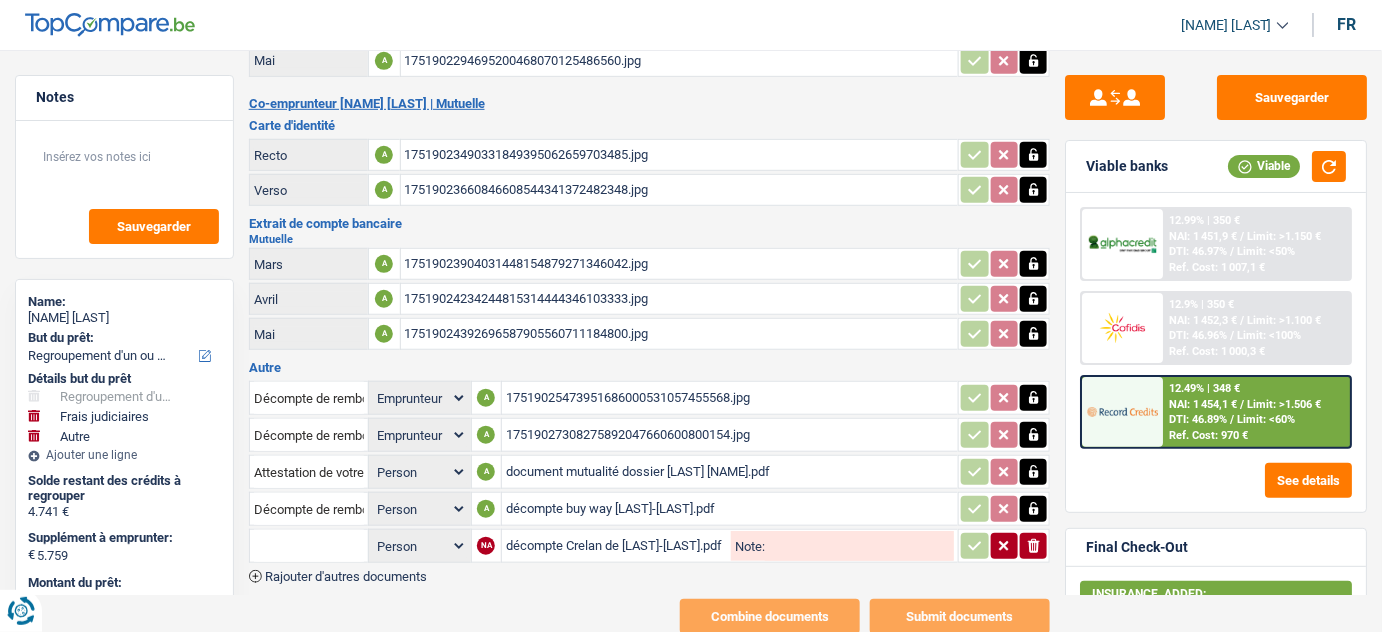 click at bounding box center [309, 546] 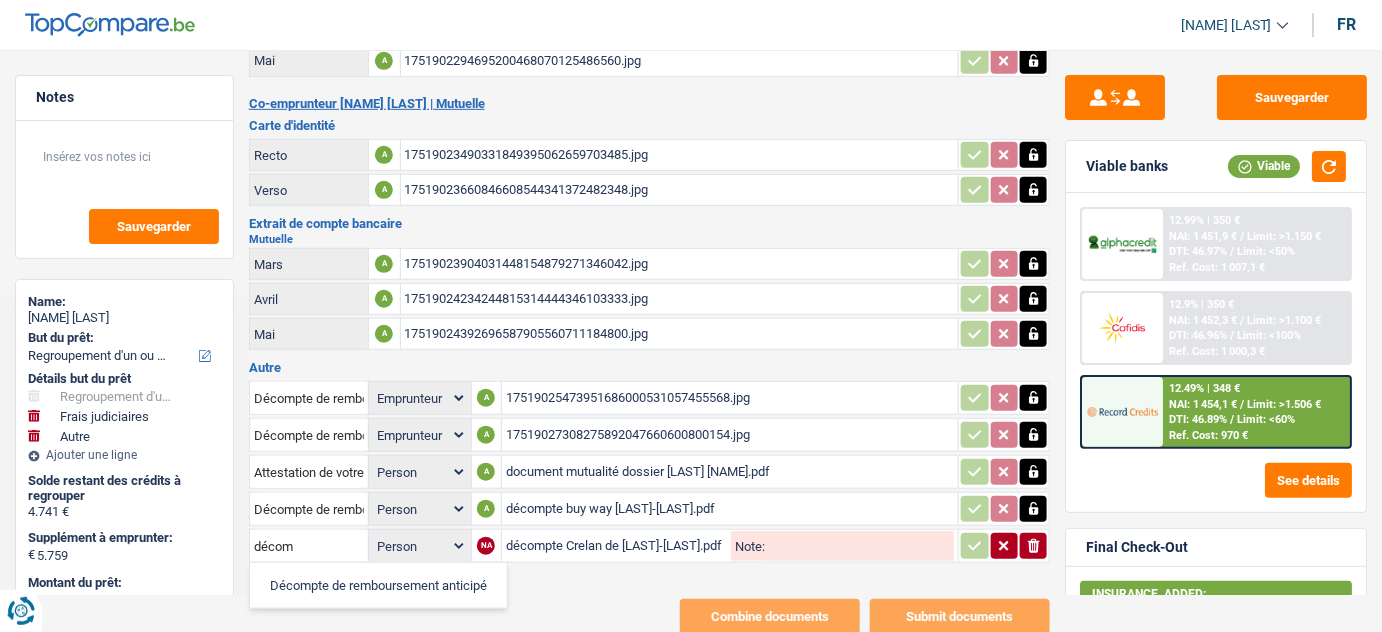 click on "Décompte de remboursement anticipé" at bounding box center (378, 585) 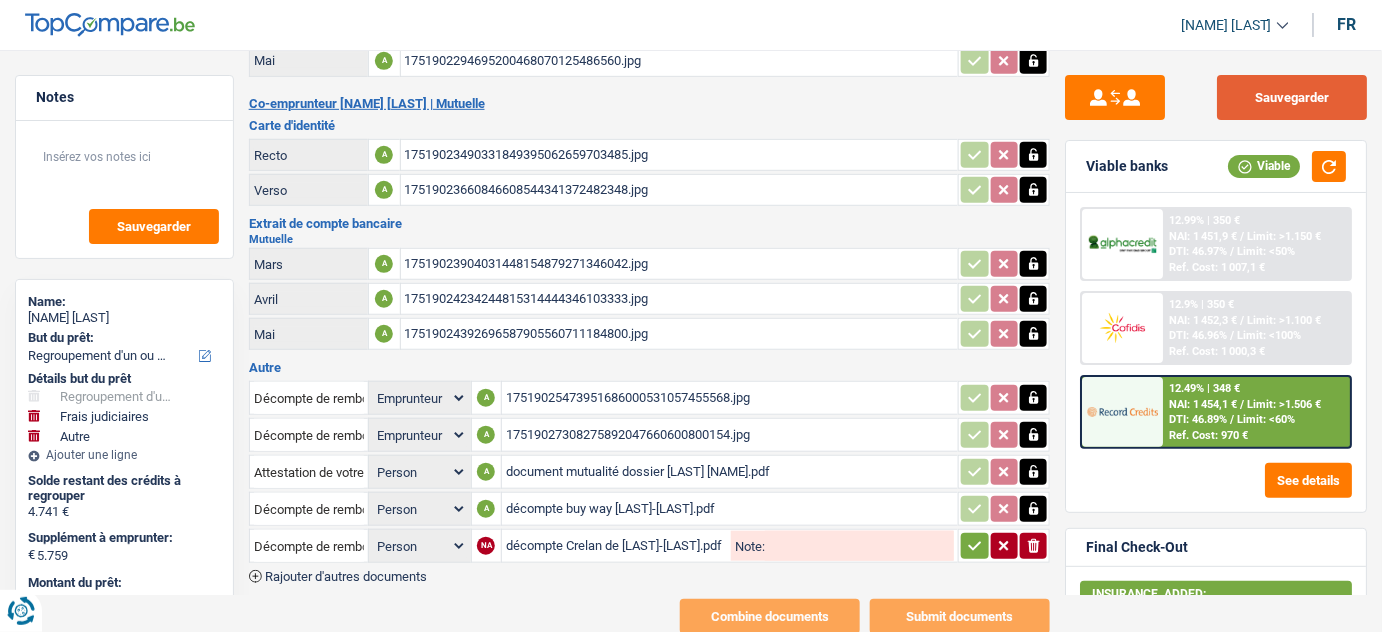 click on "Sauvegarder" at bounding box center (1292, 97) 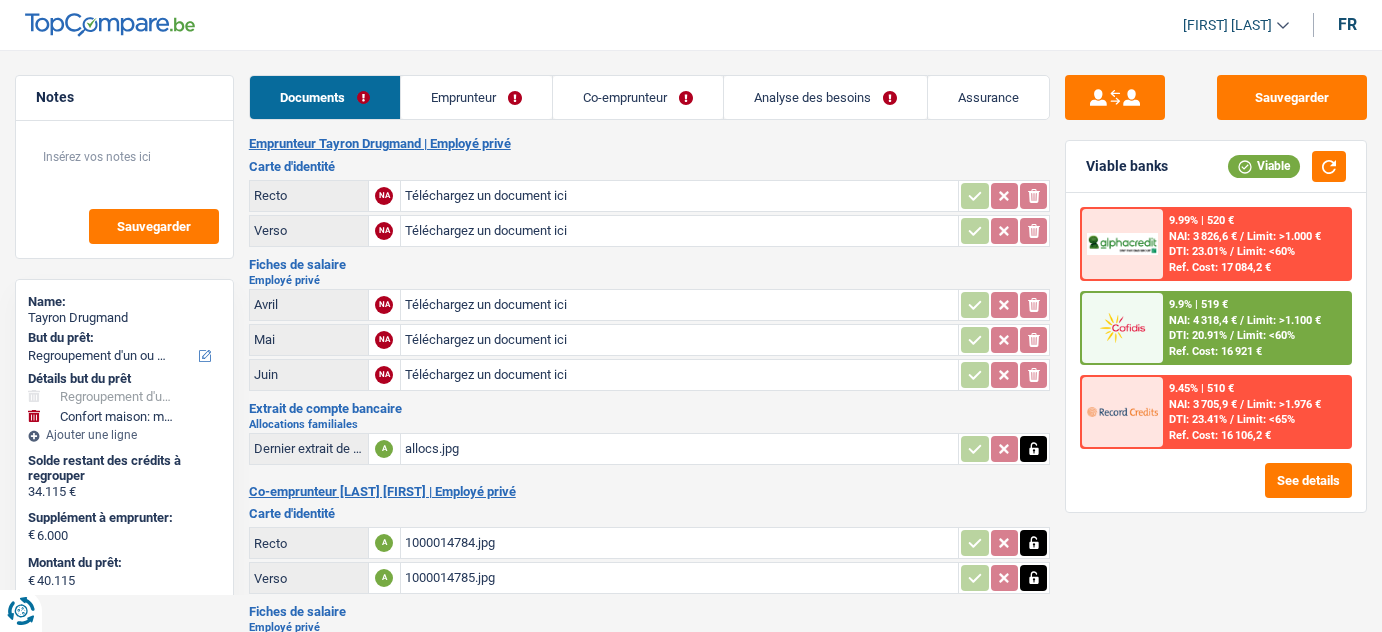 select on "refinancing" 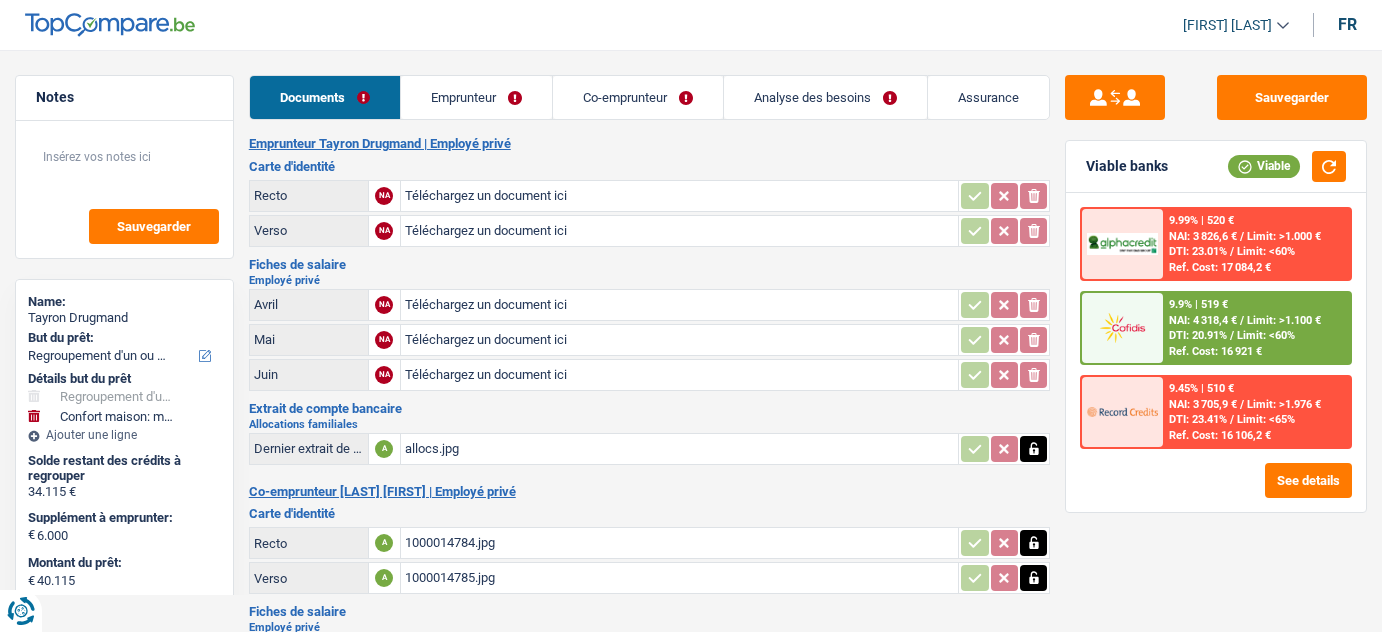 select on "refinancing" 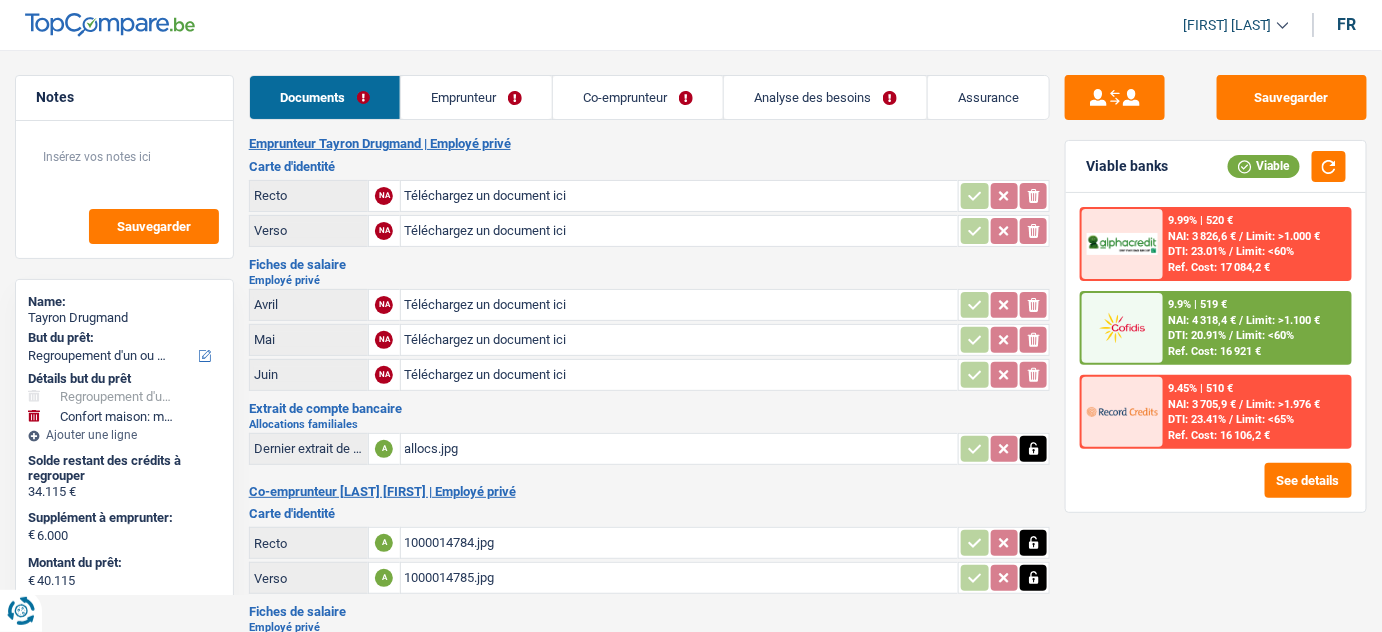 scroll, scrollTop: 0, scrollLeft: 0, axis: both 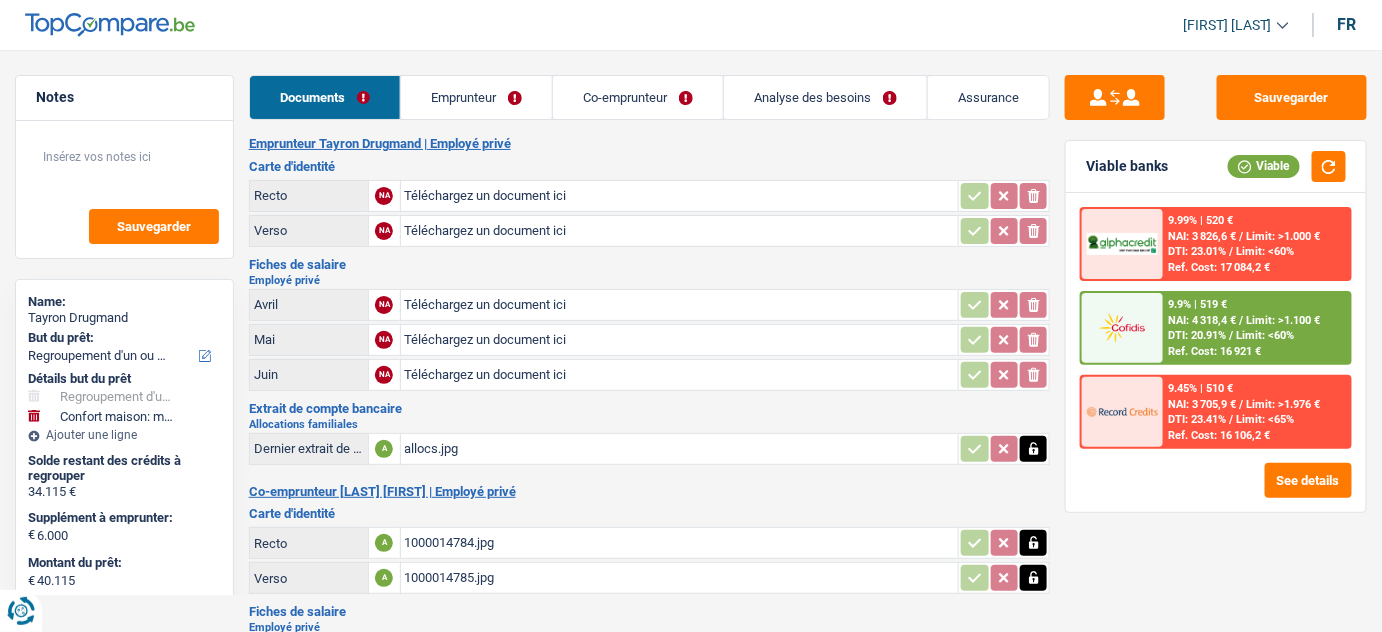 click on "Téléchargez un document ici" at bounding box center [680, 196] 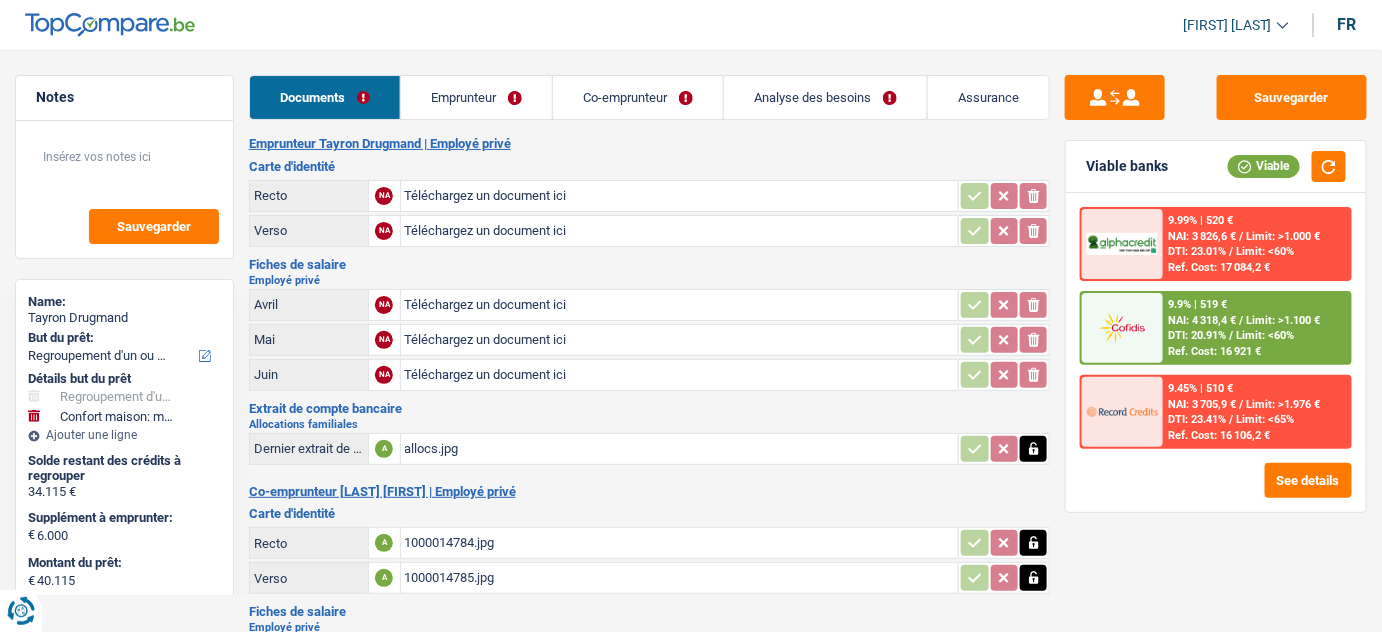 type on "C:\fakepath\1000014786.jpg" 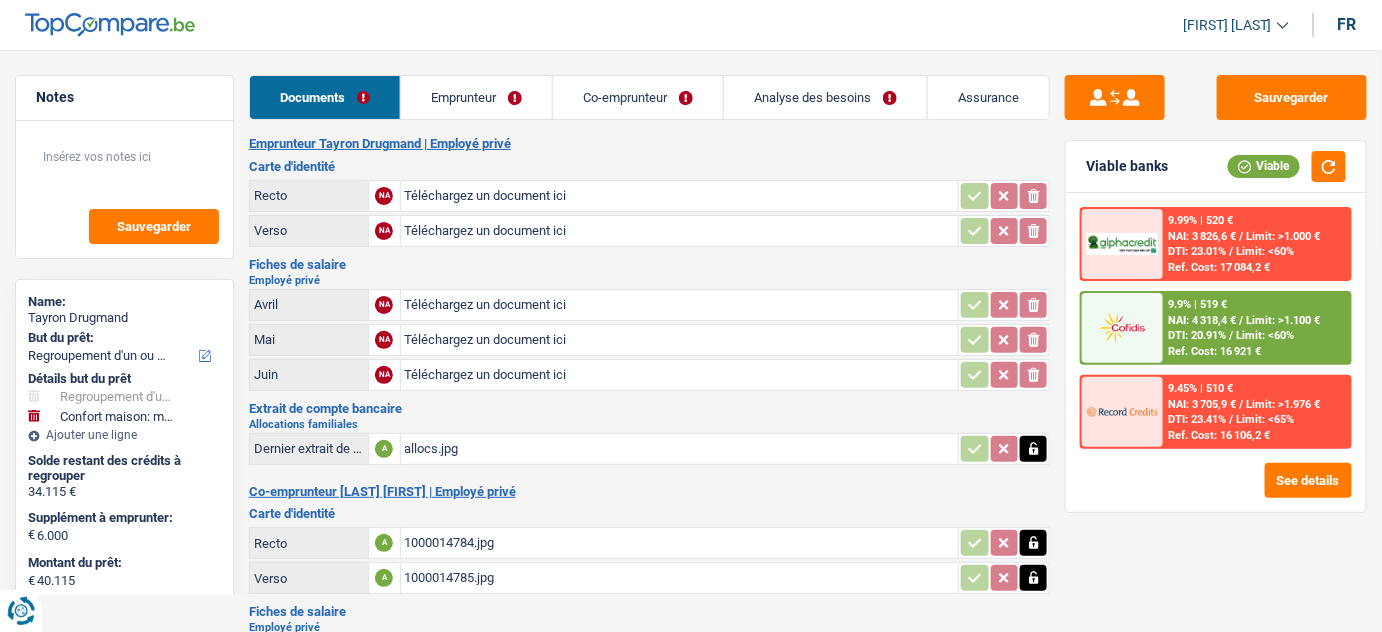 click on "Téléchargez un document ici" at bounding box center [680, 231] 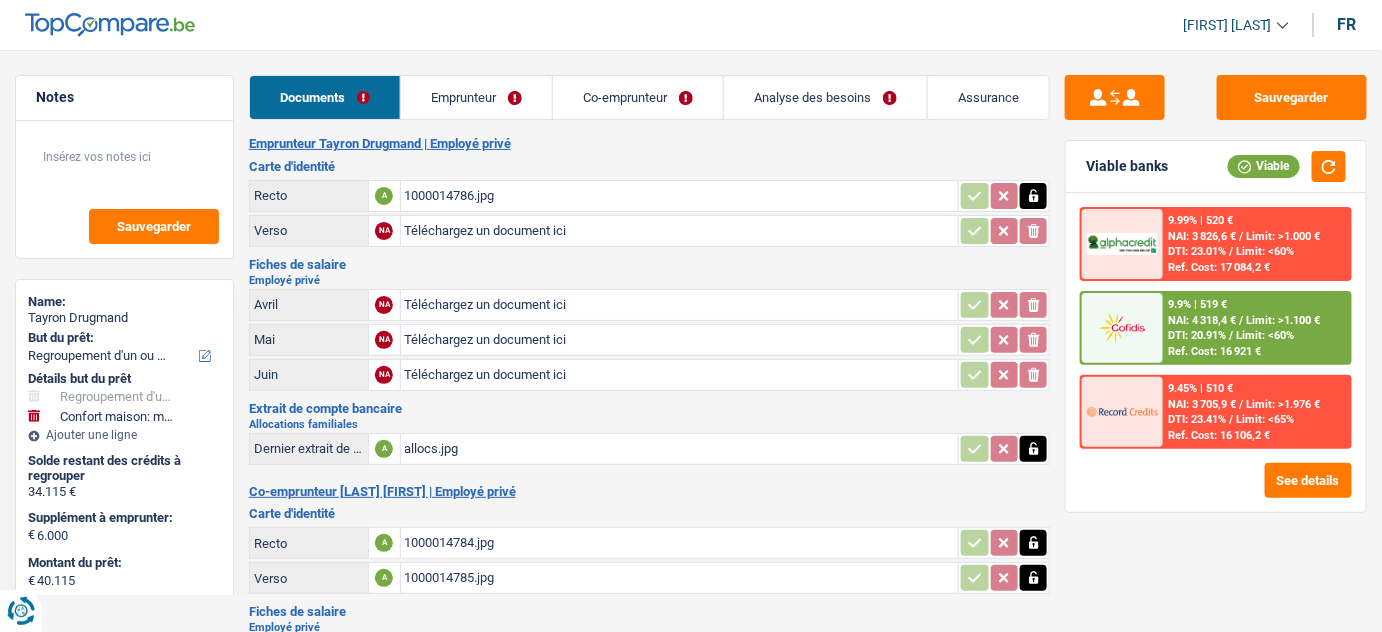 type on "C:\fakepath\1000014787.jpg" 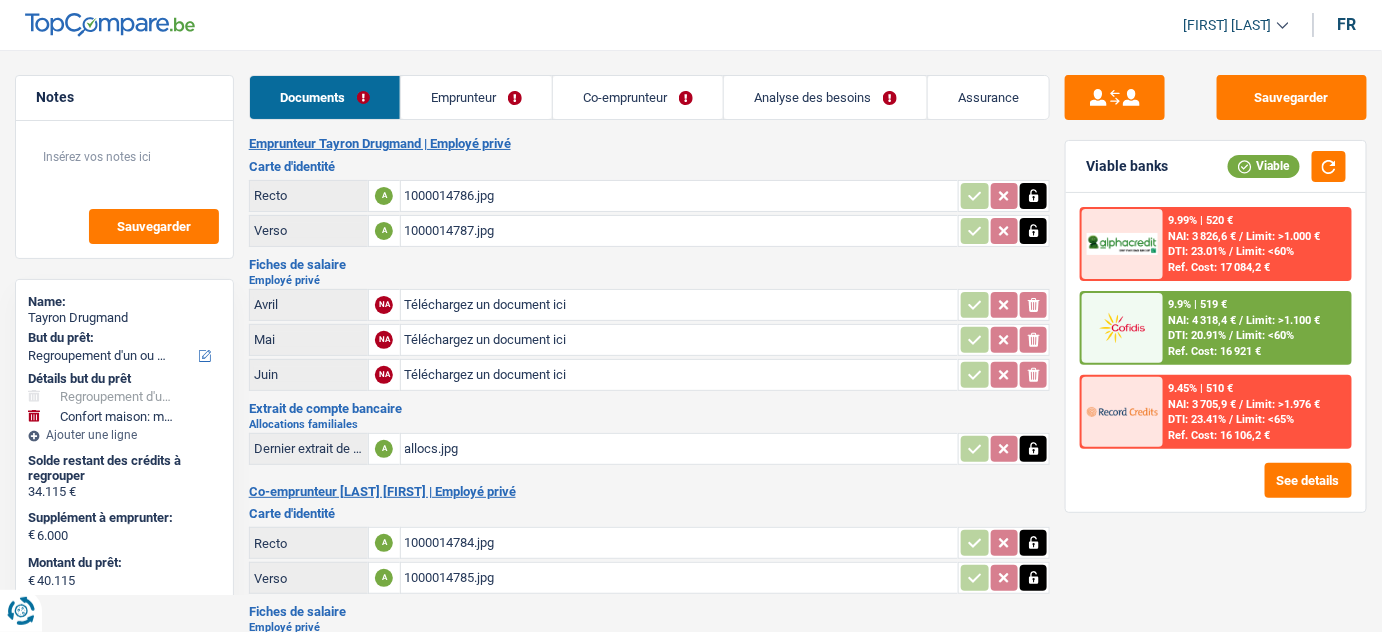 click on "Téléchargez un document ici" at bounding box center [680, 305] 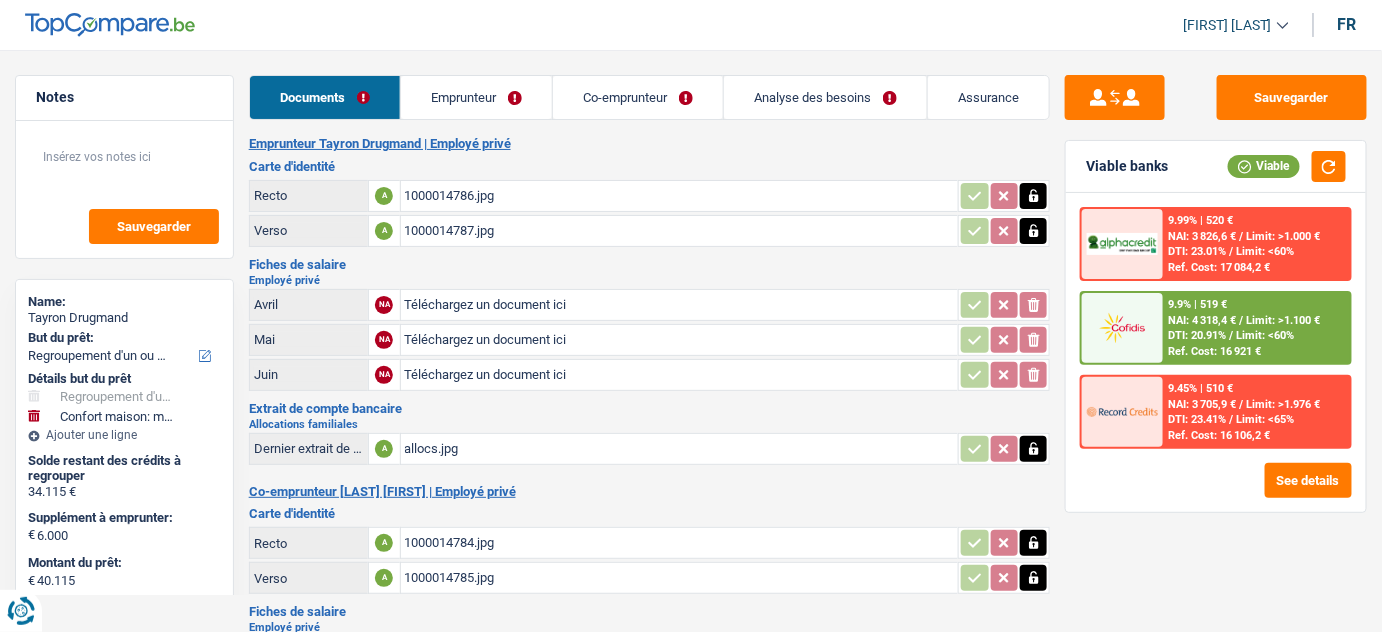 type on "C:\fakepath\1000014790.jpg" 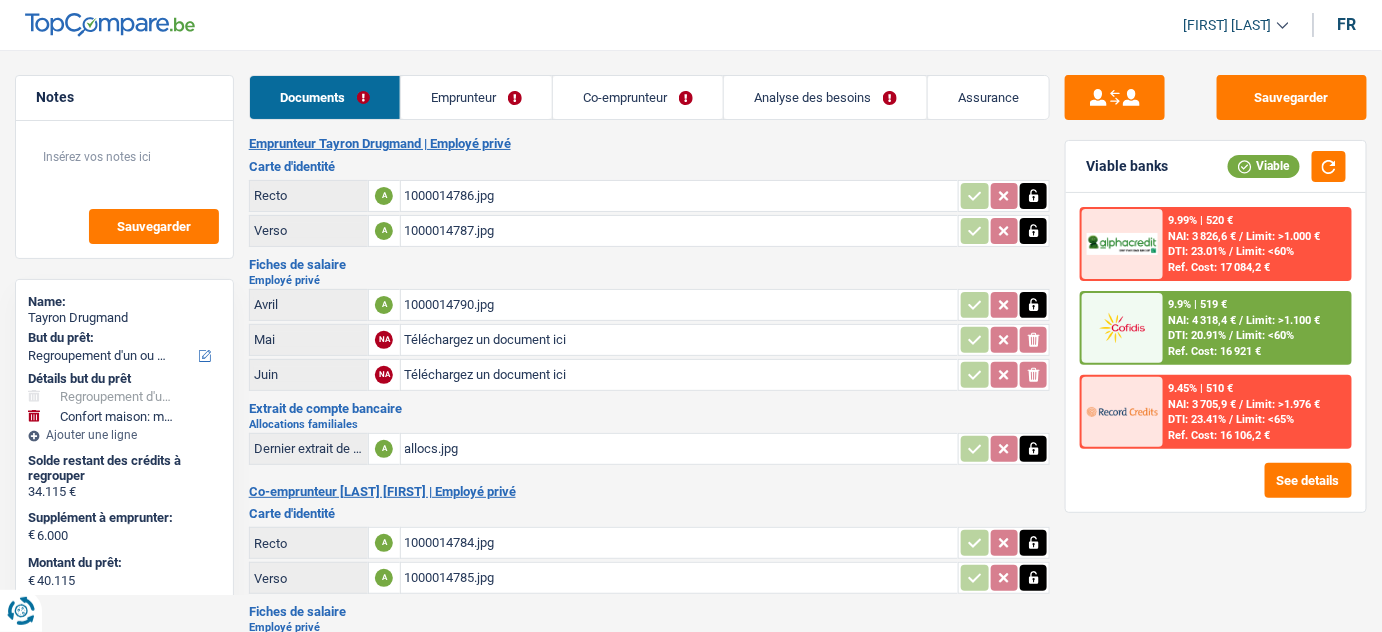 click on "Téléchargez un document ici" at bounding box center [680, 340] 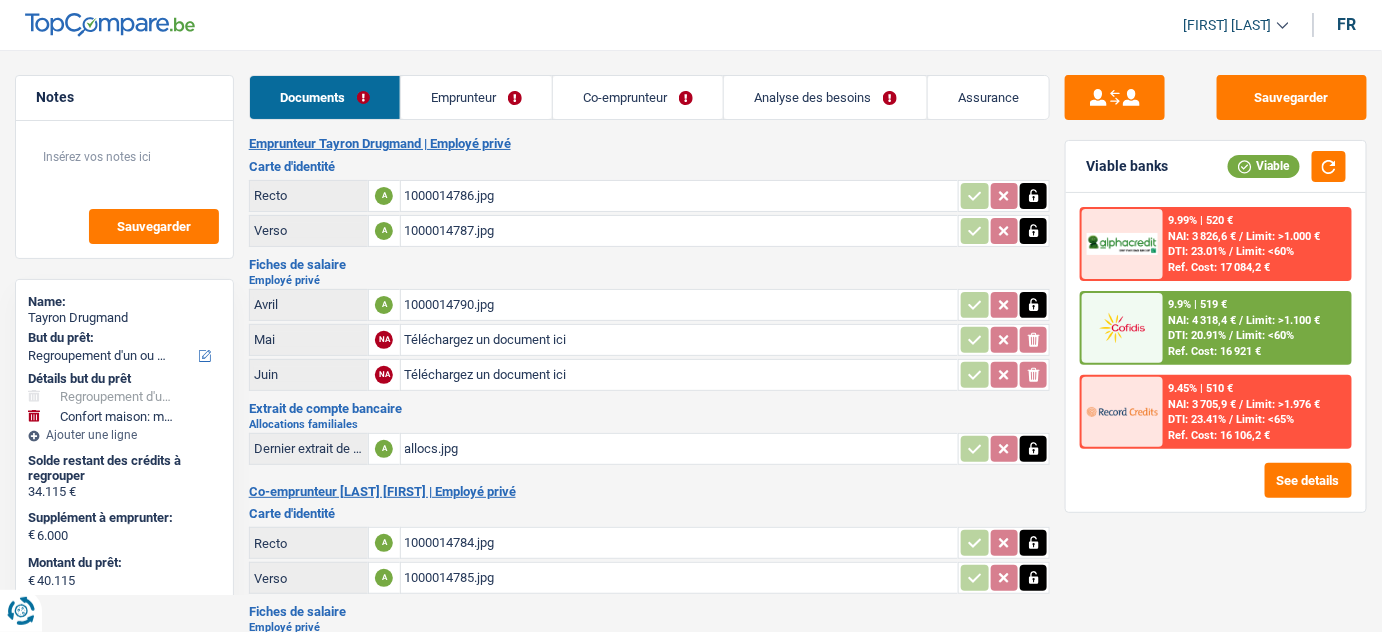 type on "C:\fakepath\1000014789.jpg" 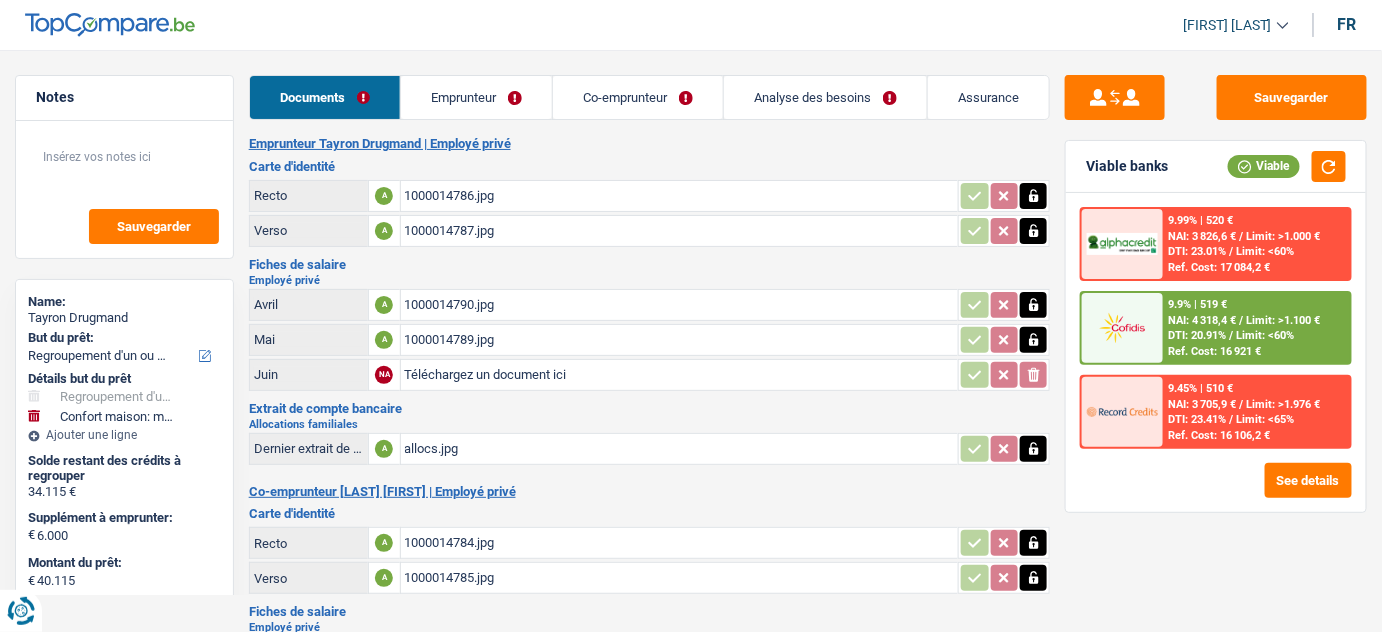 click on "Téléchargez un document ici" at bounding box center [680, 375] 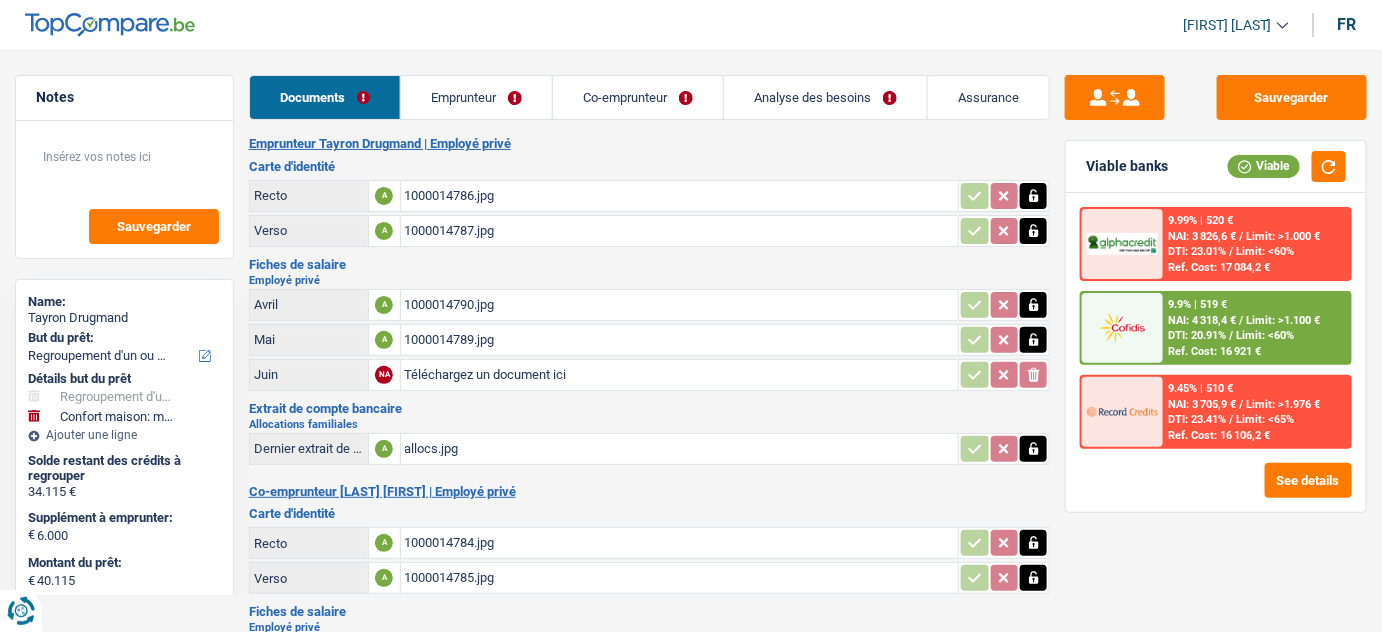 type on "C:\fakepath\1000014791.jpg" 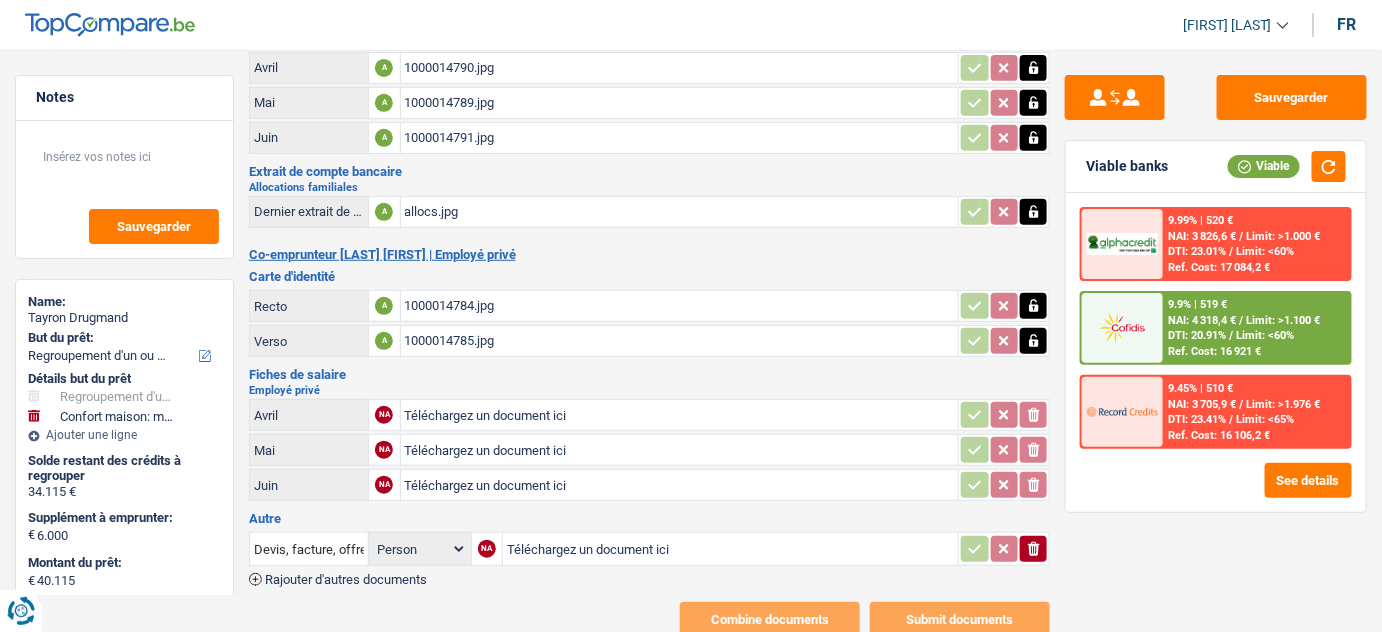 scroll, scrollTop: 0, scrollLeft: 0, axis: both 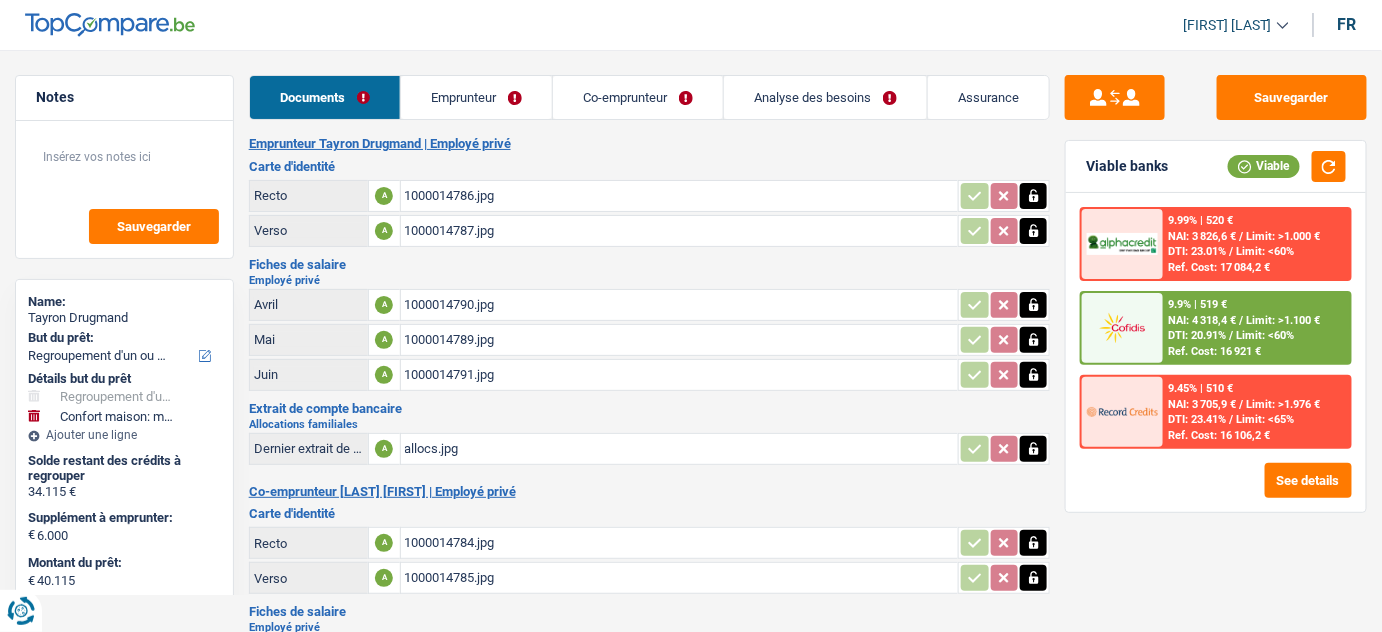 click on "Emprunteur" at bounding box center (476, 97) 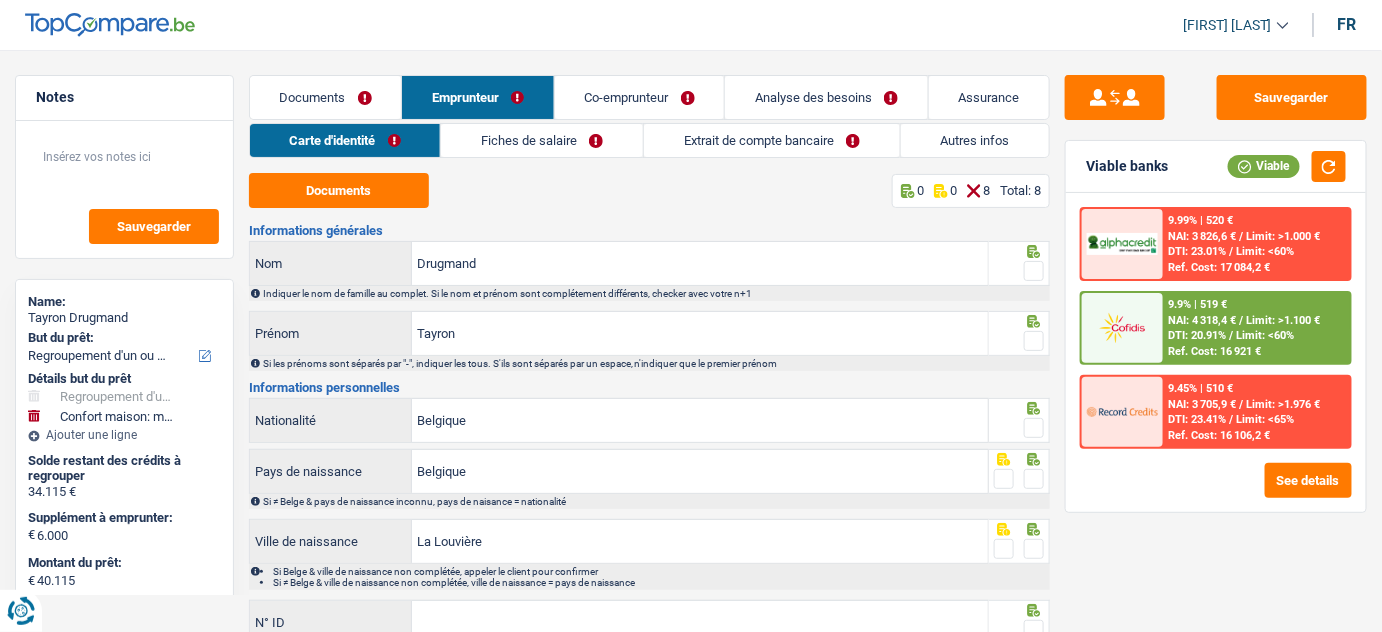 click on "Extrait de compte bancaire" at bounding box center (772, 140) 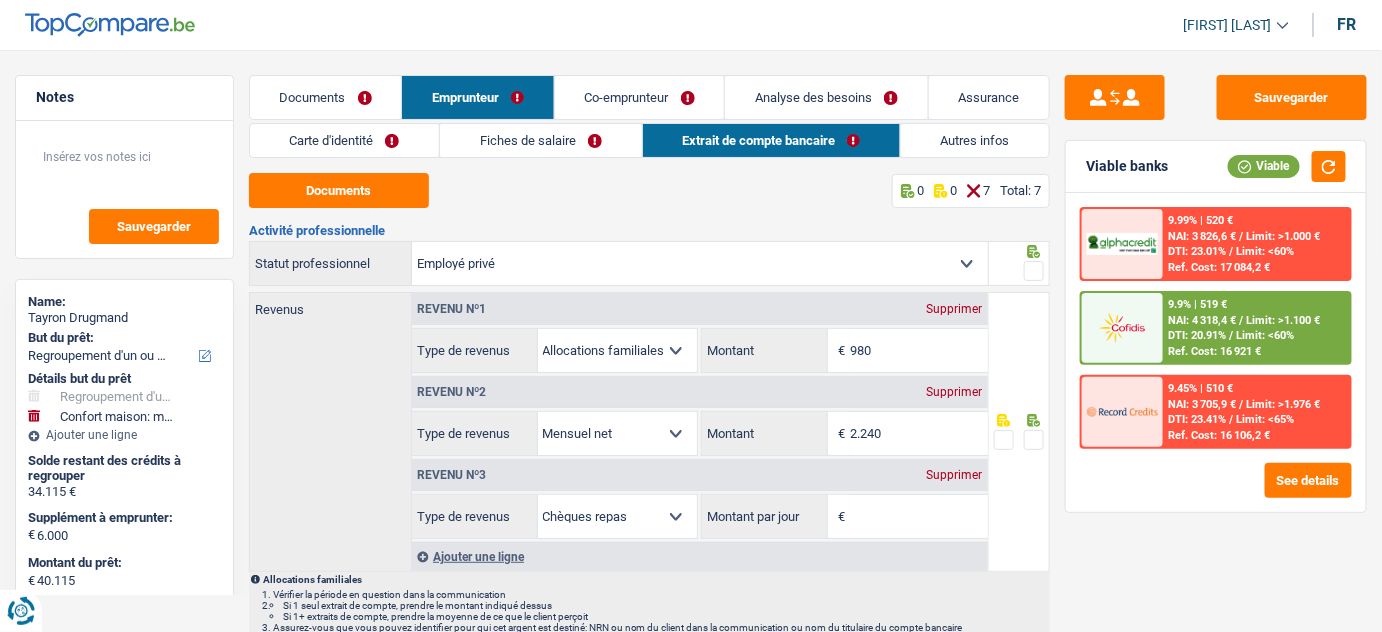 click on "Co-emprunteur" at bounding box center (640, 97) 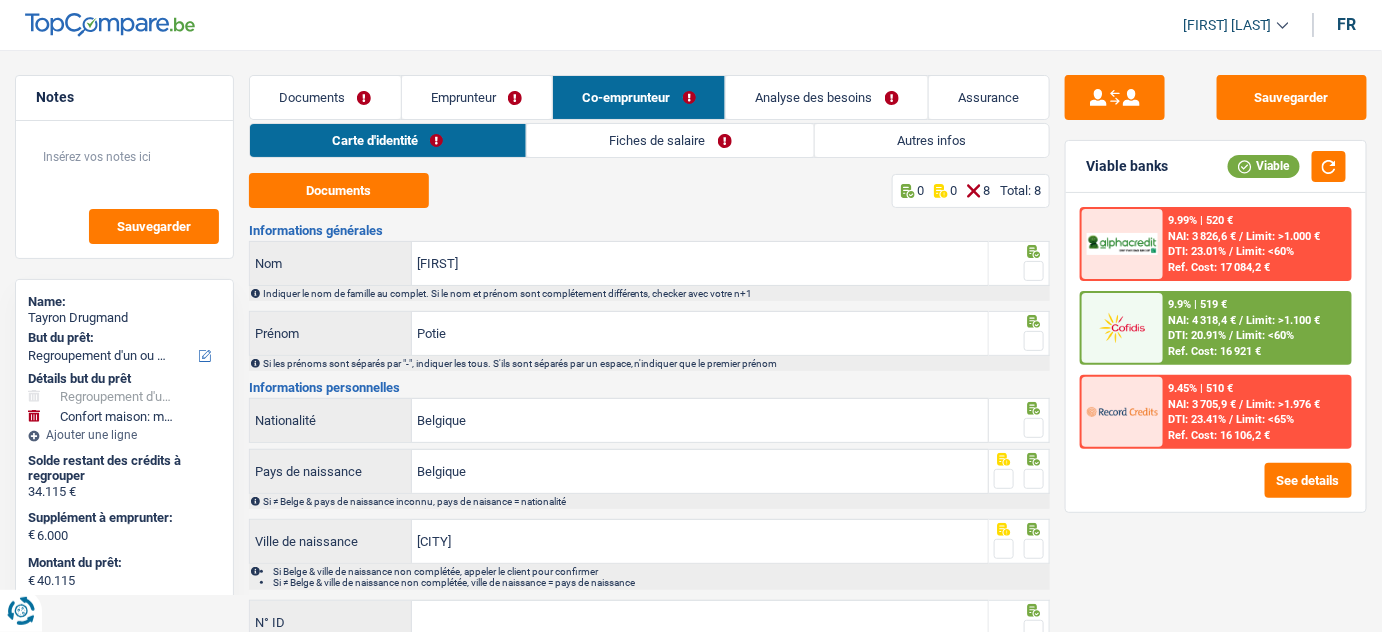 click on "Fiches de salaire" at bounding box center [670, 140] 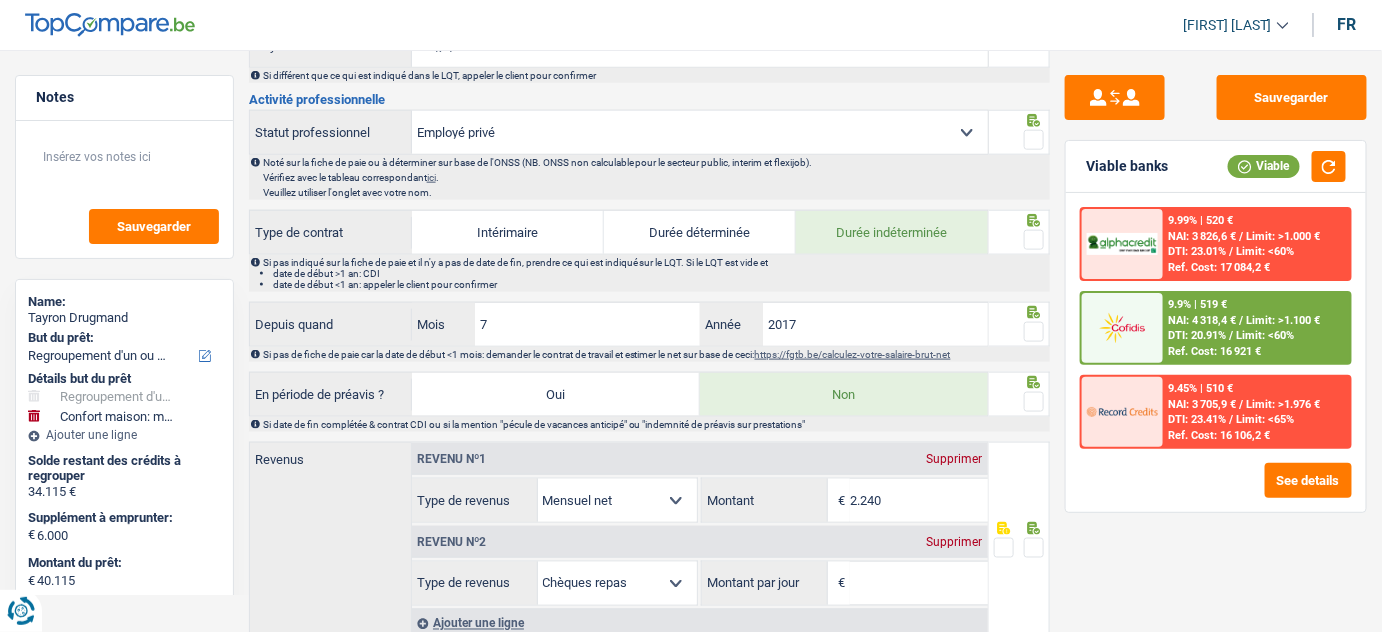 scroll, scrollTop: 0, scrollLeft: 0, axis: both 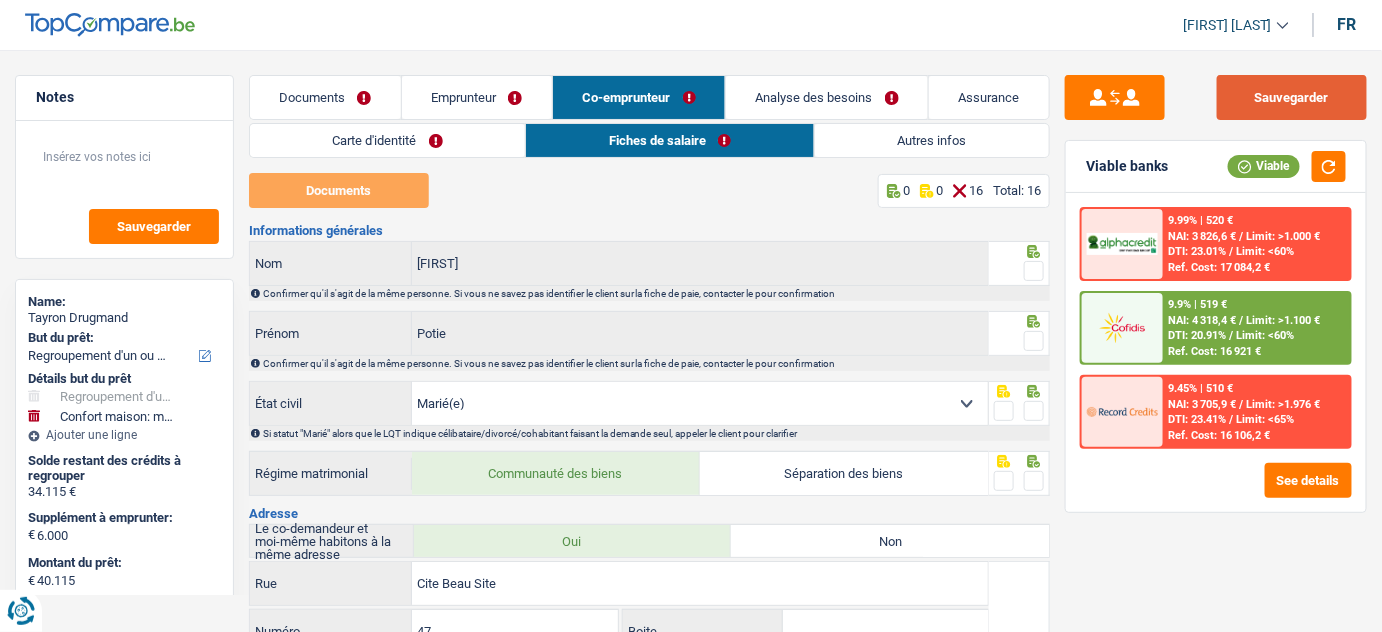 click on "Sauvegarder" at bounding box center [1292, 97] 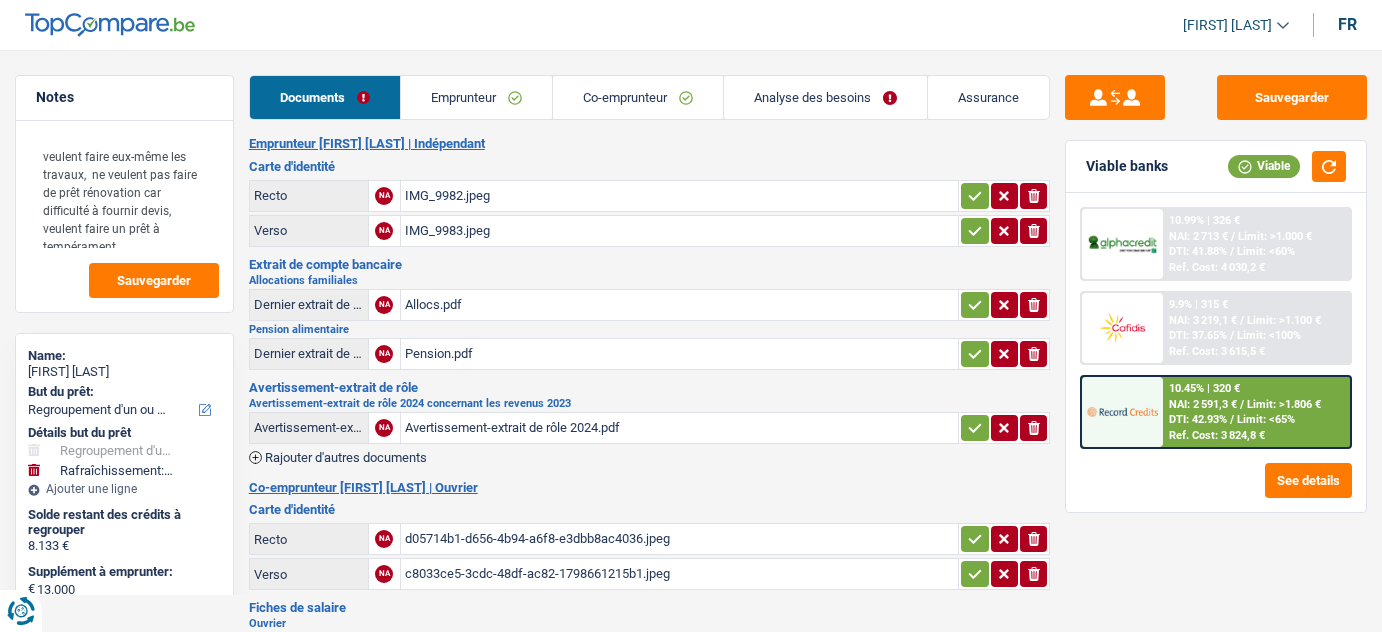 select on "refinancing" 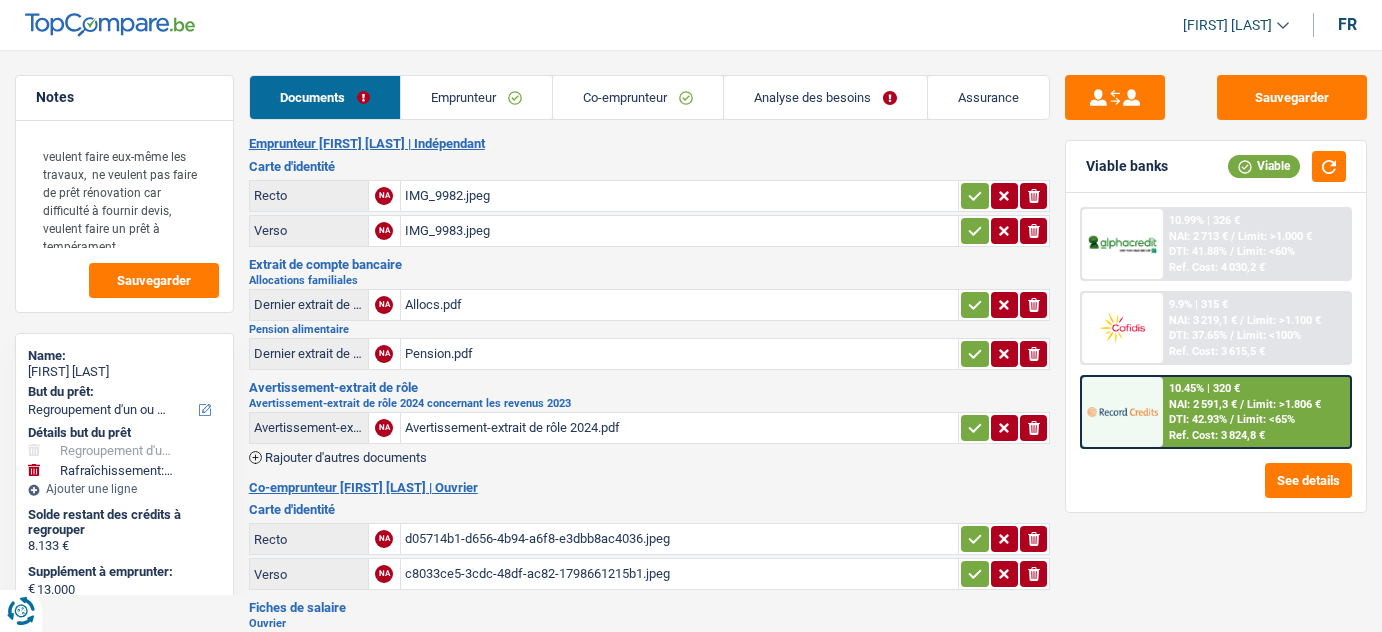 select on "refinancing" 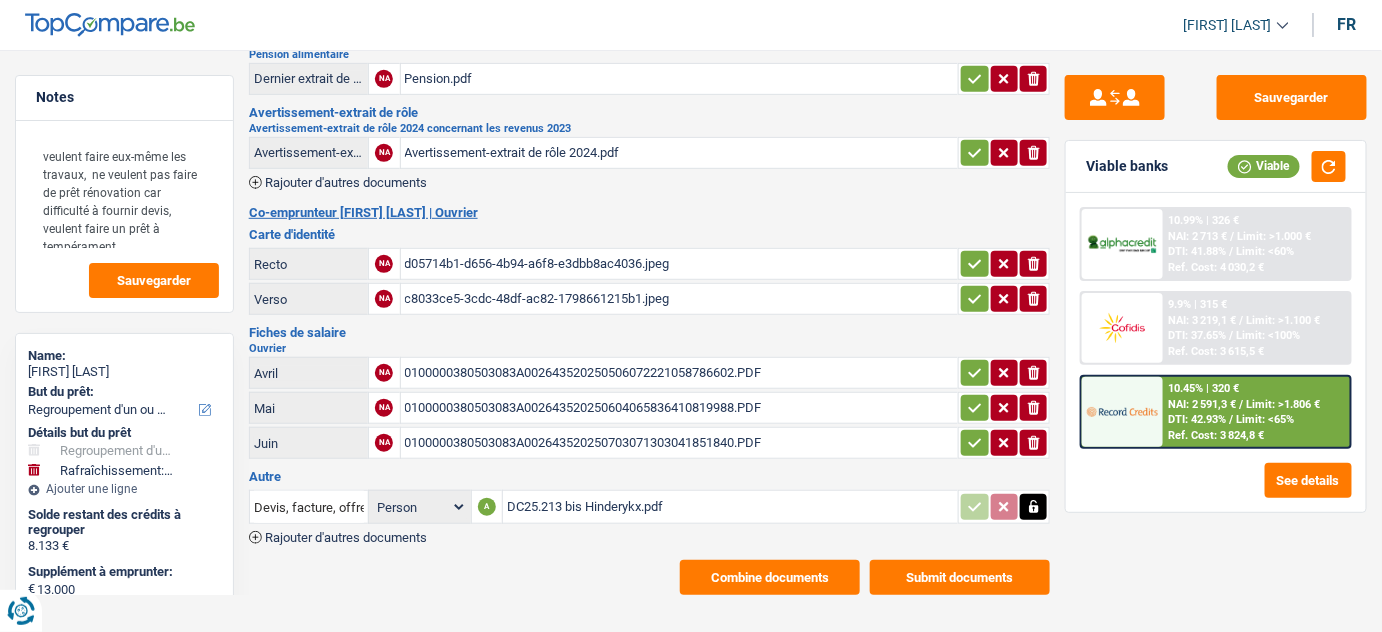 scroll, scrollTop: 275, scrollLeft: 0, axis: vertical 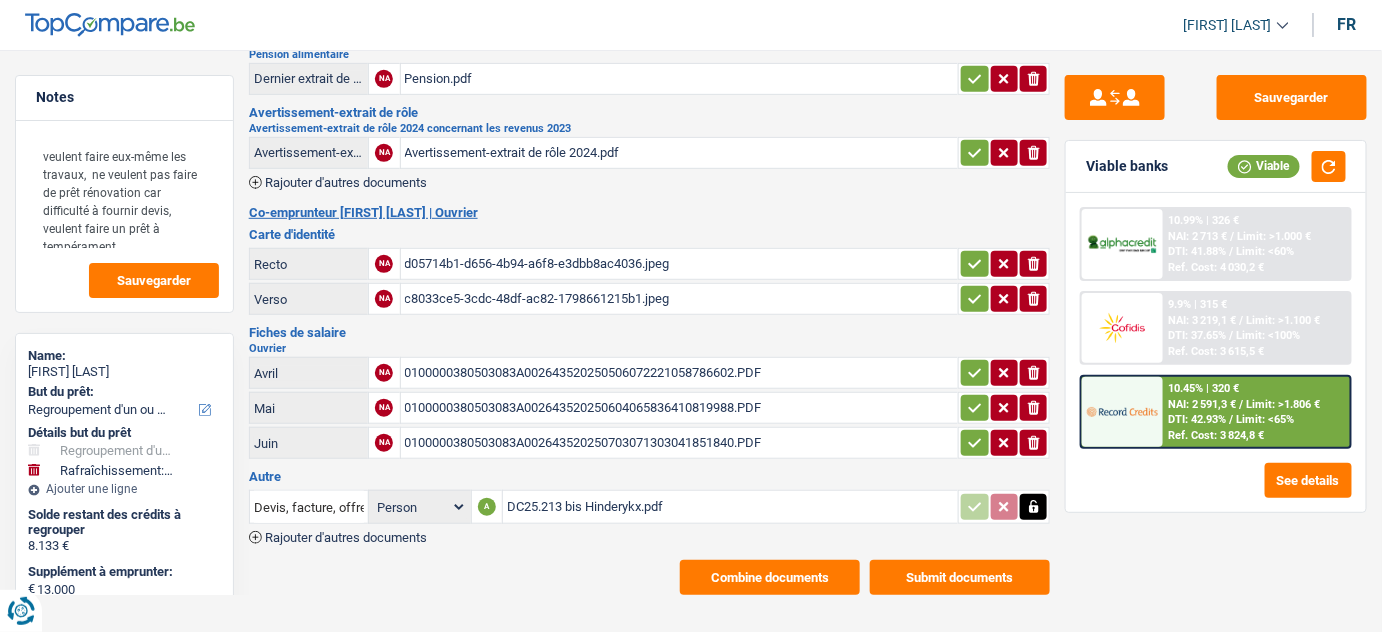 click on "Rajouter d'autres documents" at bounding box center (346, 537) 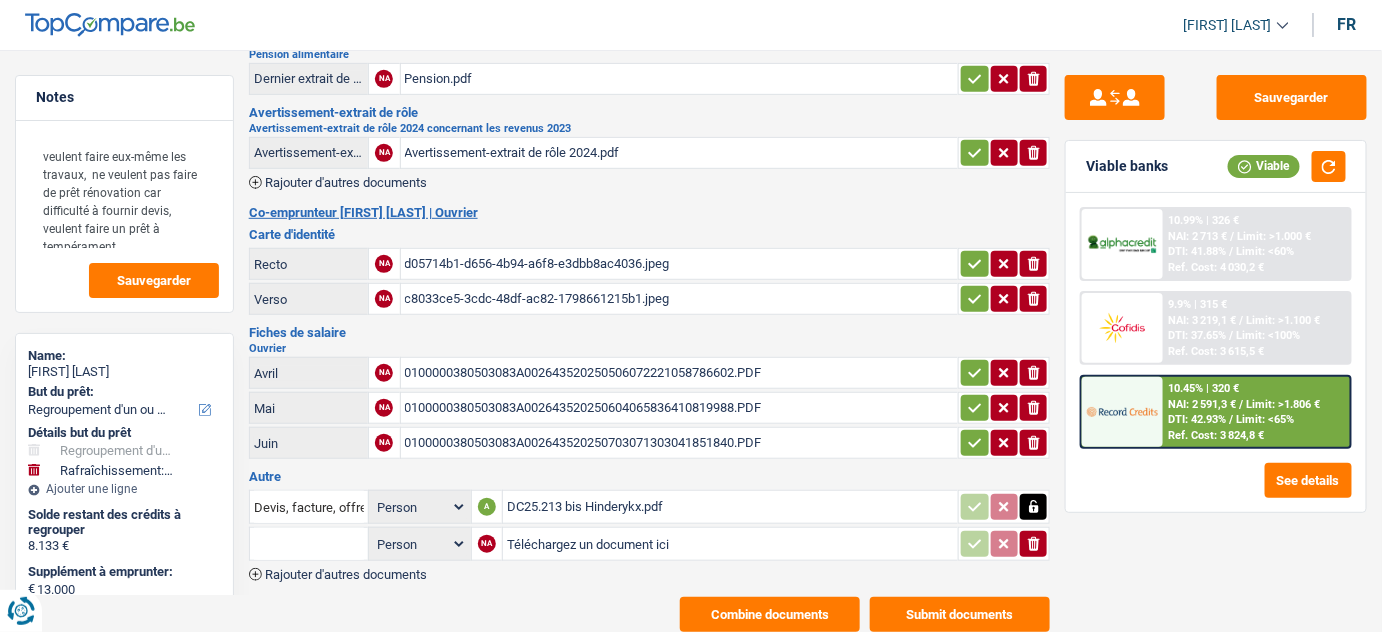 click on "Téléchargez un document ici" at bounding box center [730, 544] 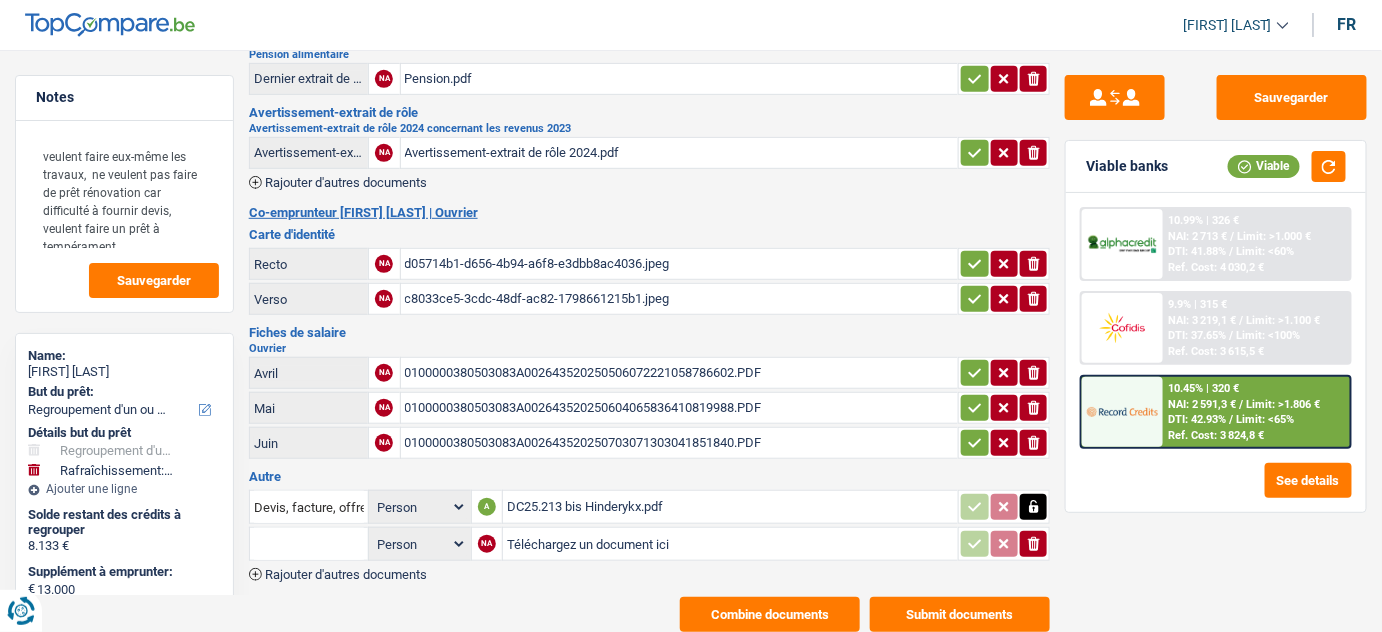 type on "C:\fakepath\Décompte.pdf" 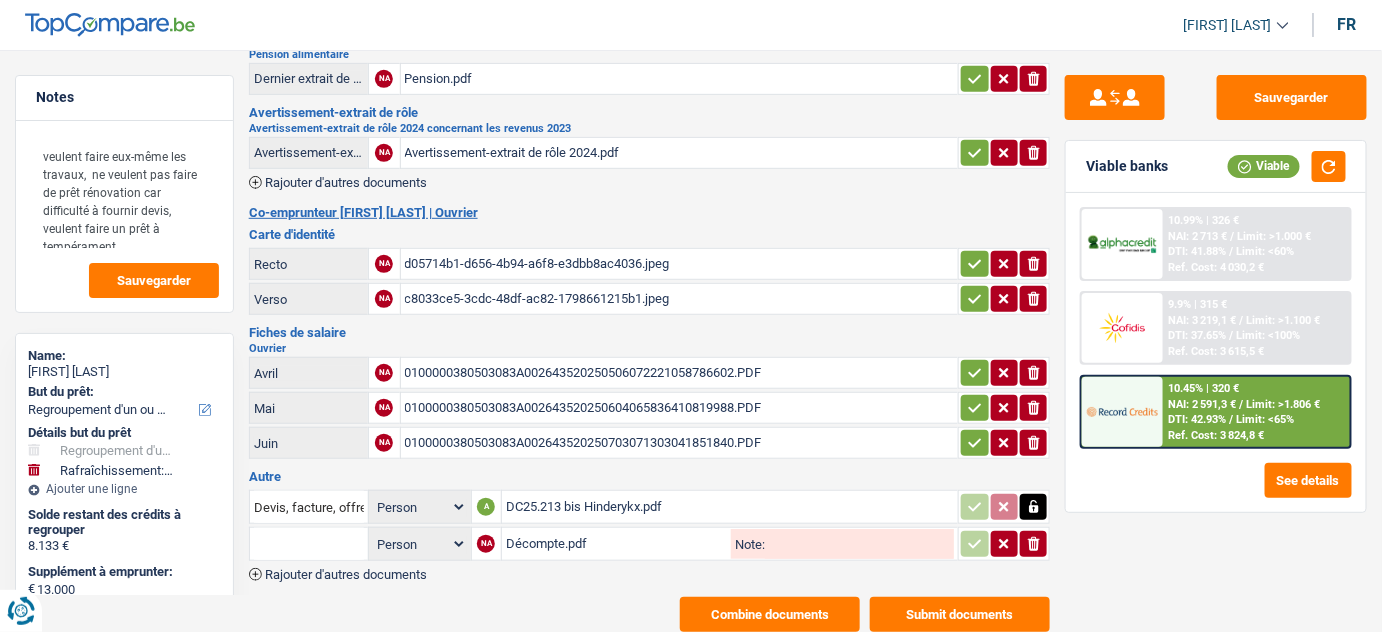 click at bounding box center (309, 544) 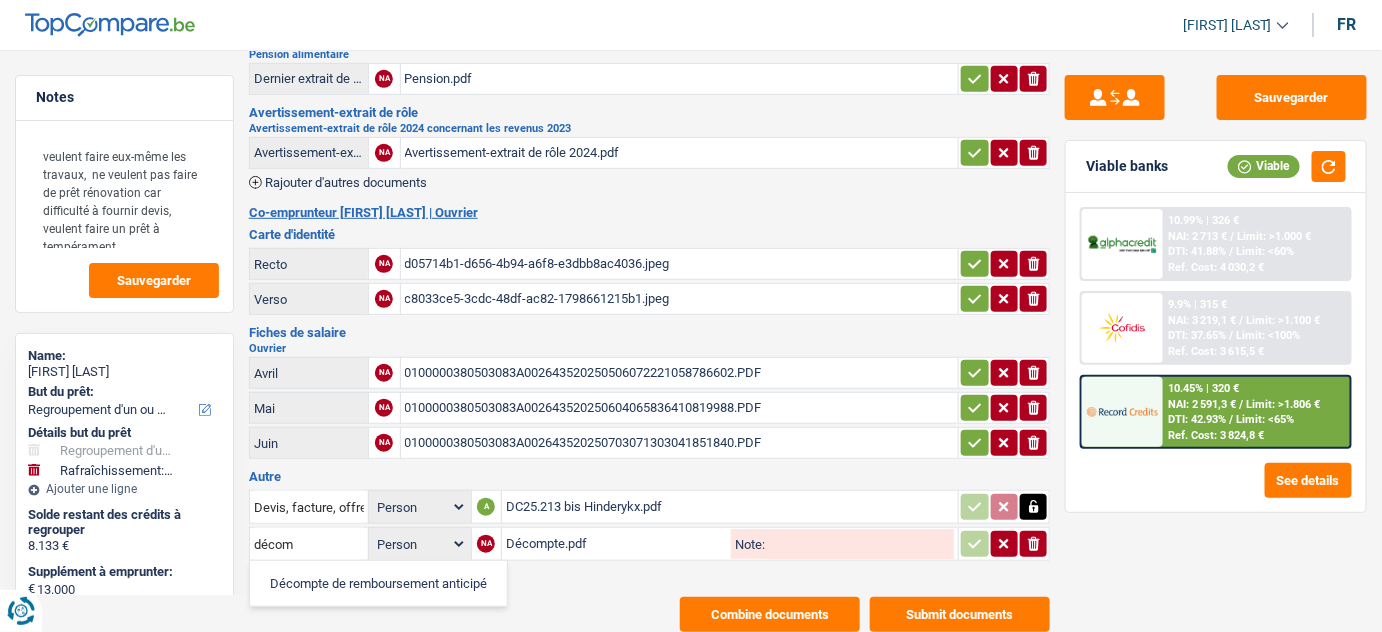 click on "Décompte de remboursement anticipé" at bounding box center (378, 583) 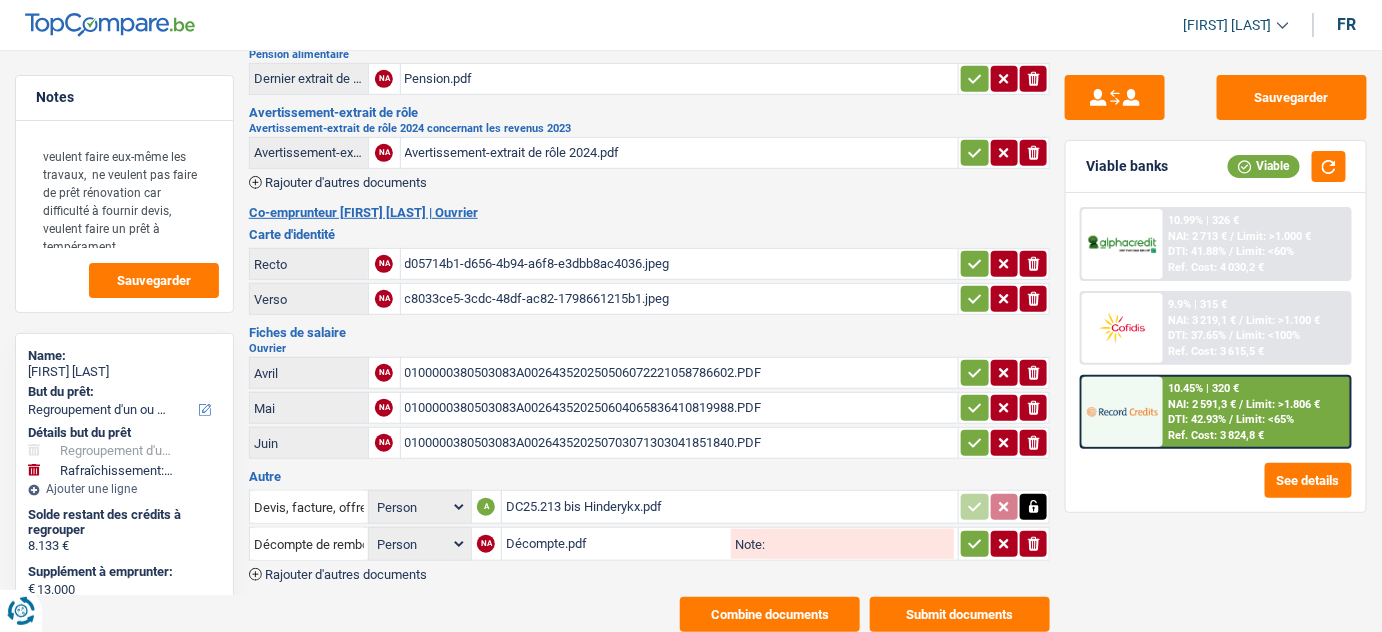 drag, startPoint x: 968, startPoint y: 530, endPoint x: 1105, endPoint y: 343, distance: 231.81458 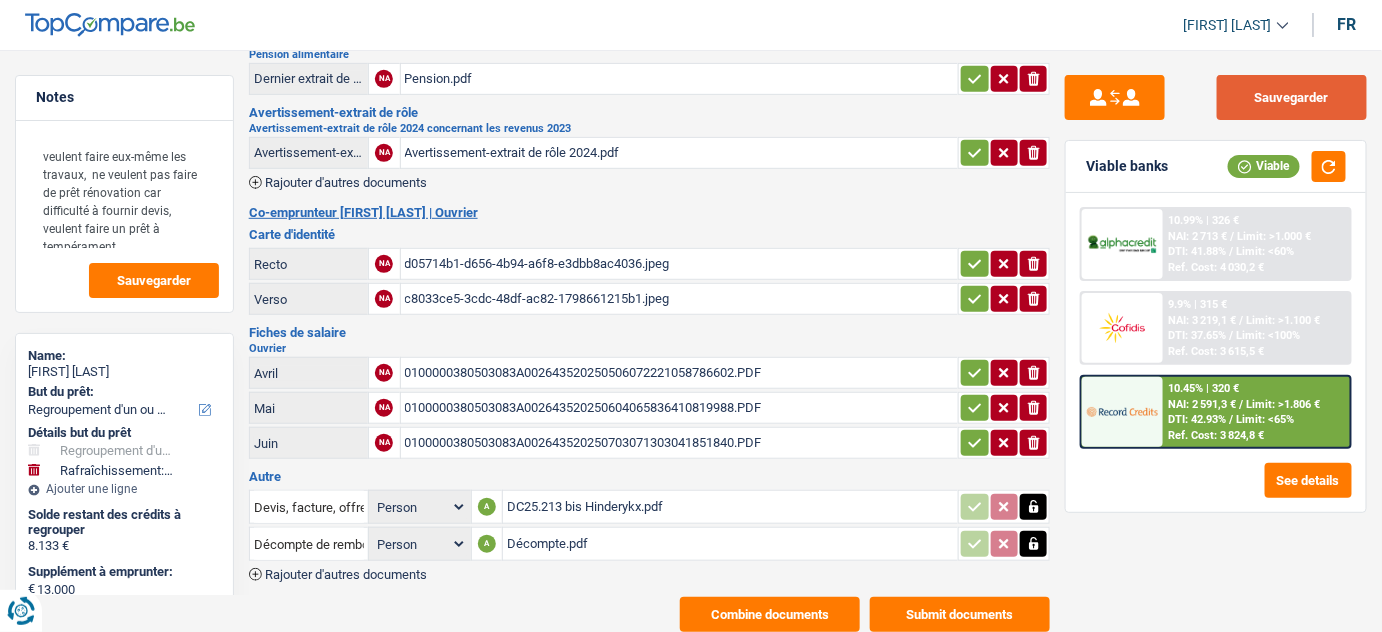 click on "Sauvegarder" at bounding box center [1292, 97] 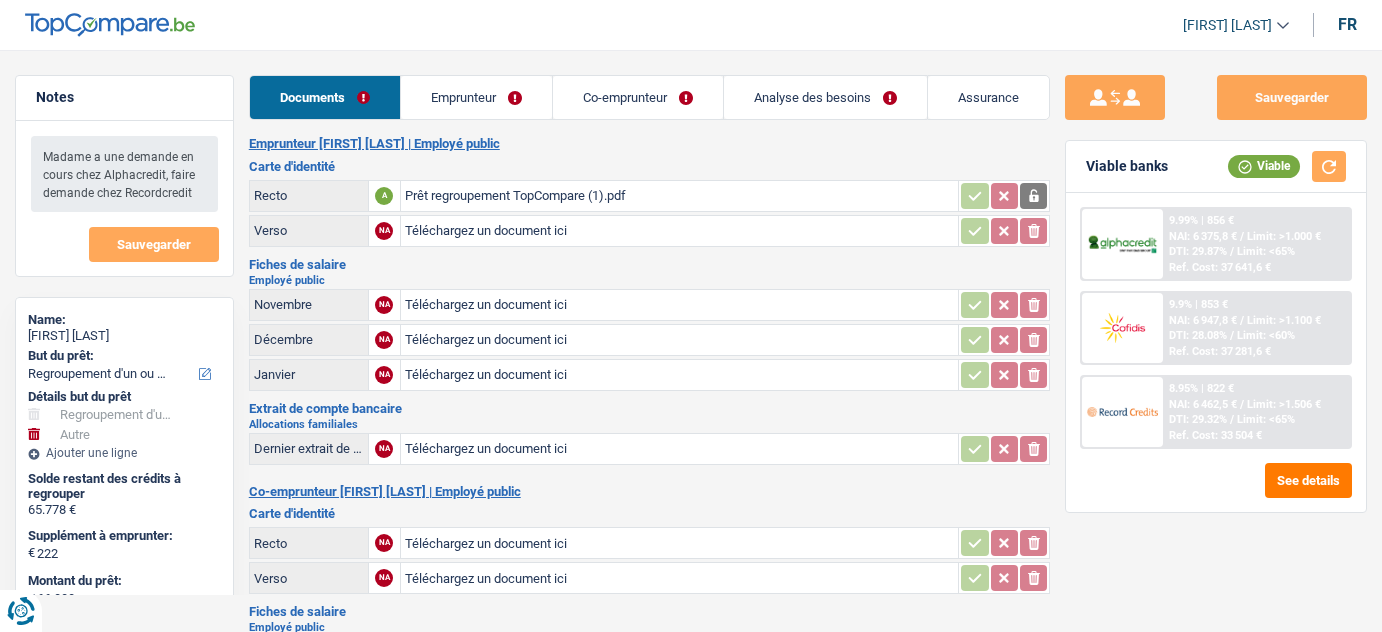 select on "refinancing" 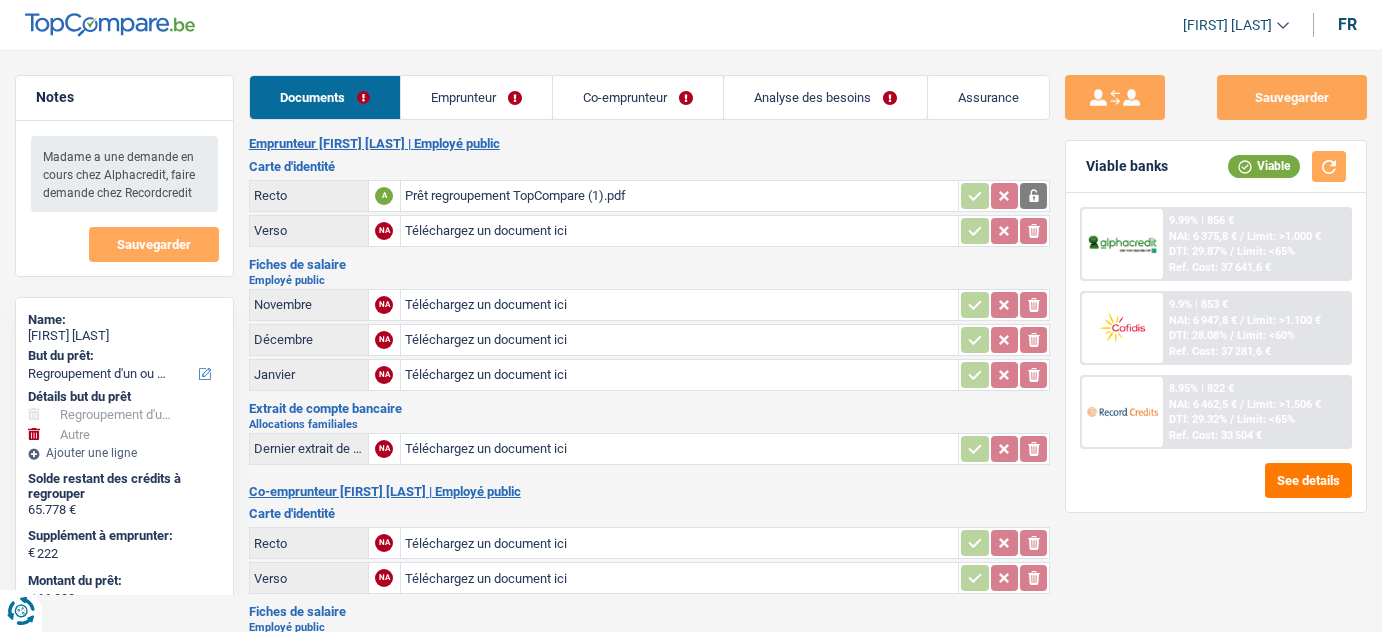 select on "refinancing" 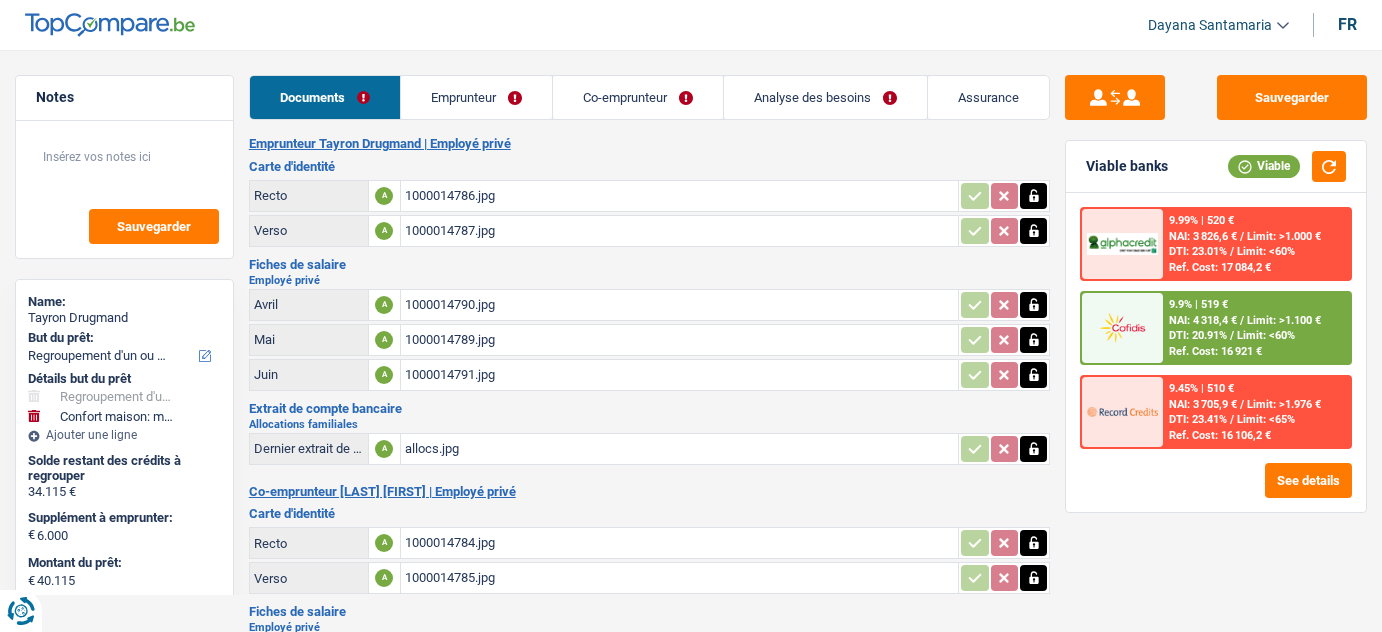 select on "refinancing" 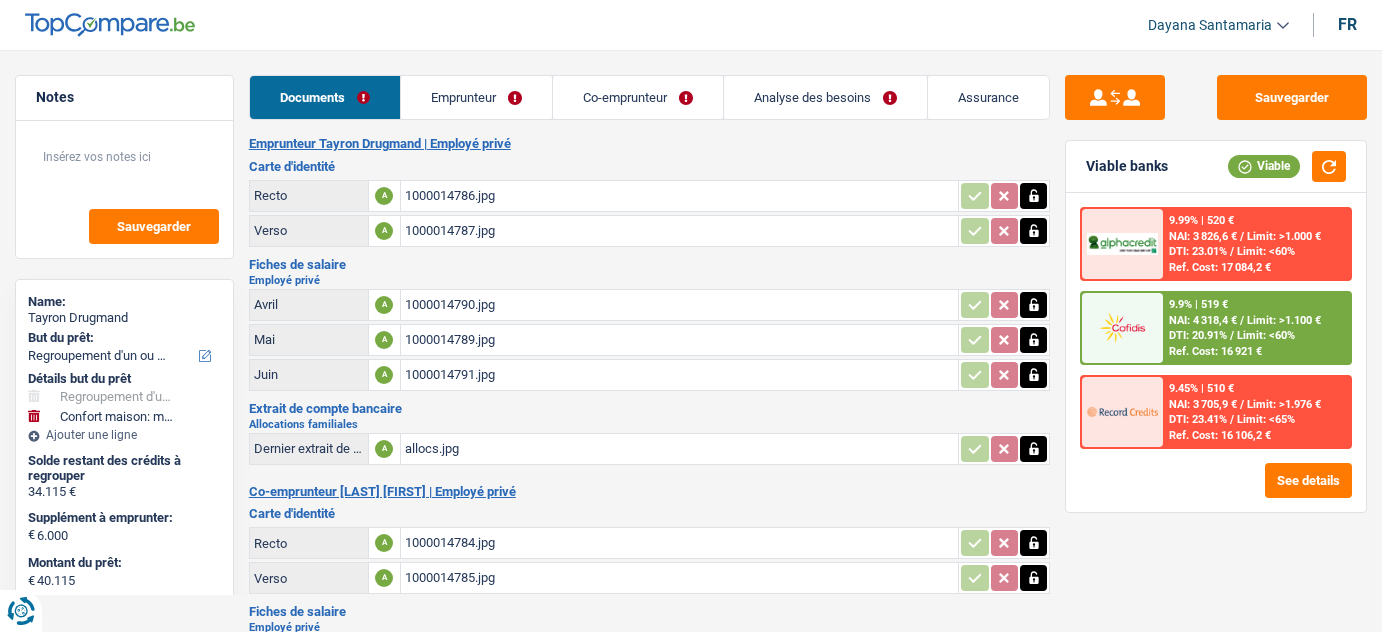 select on "refinancing" 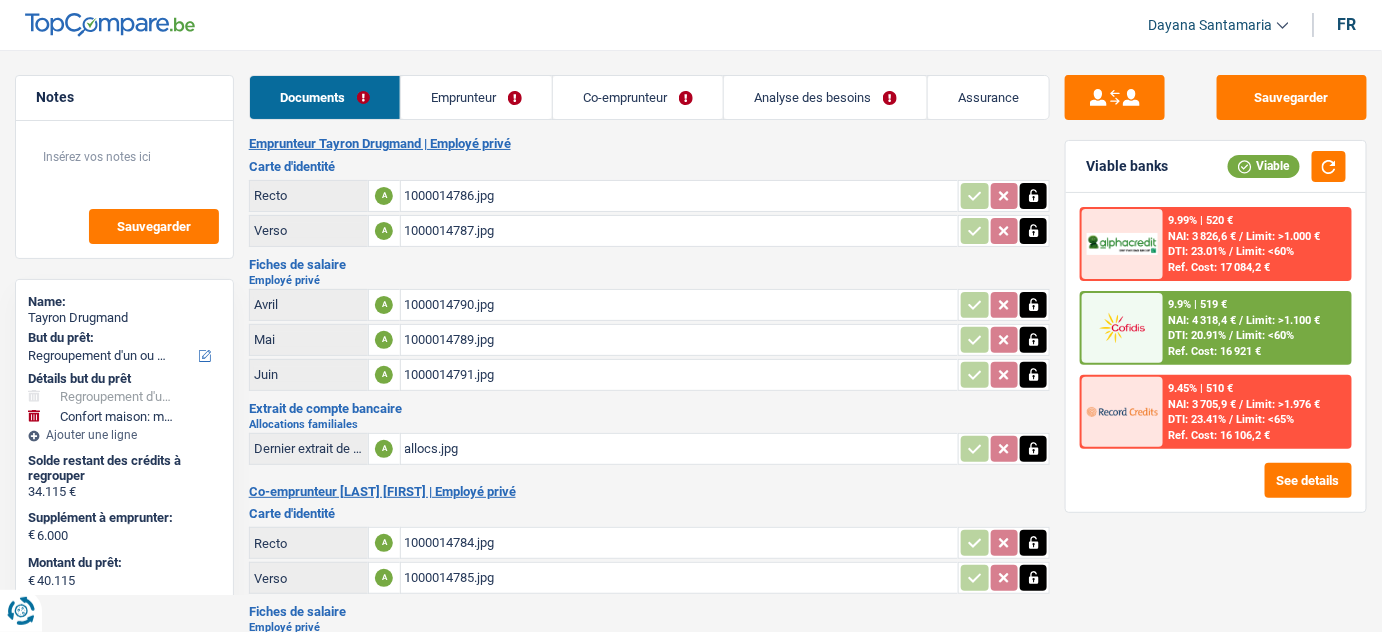 scroll, scrollTop: 0, scrollLeft: 0, axis: both 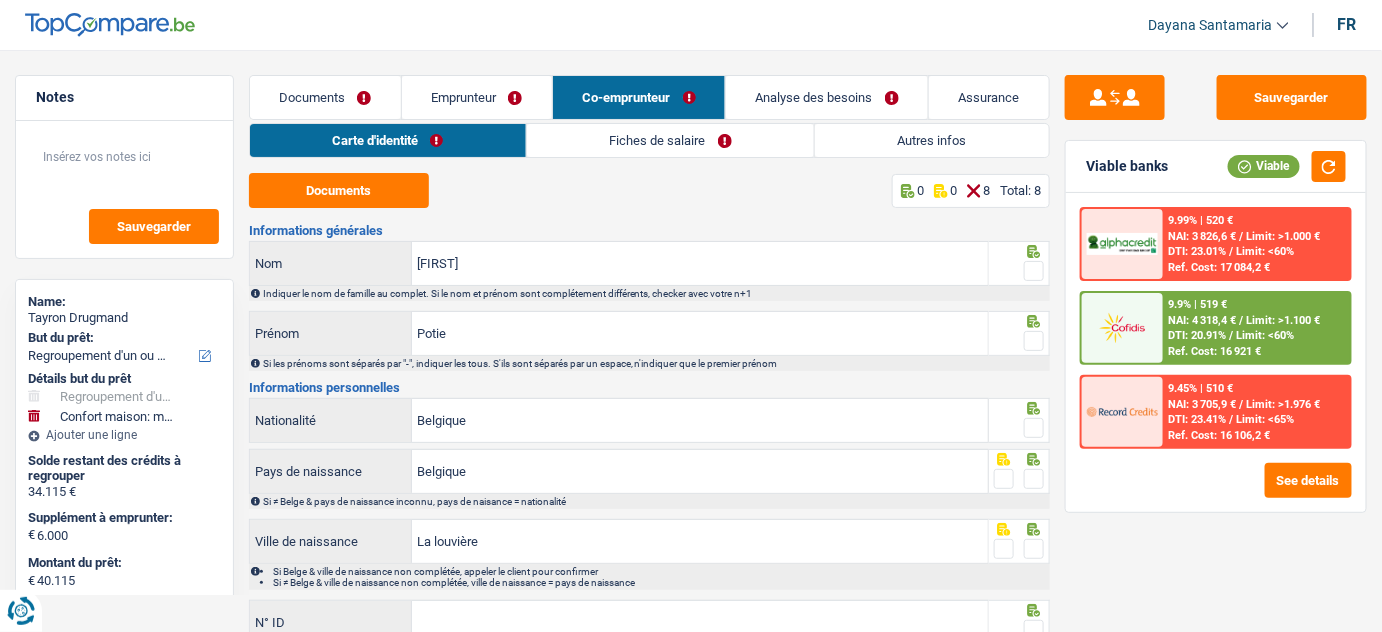 click on "Documents" at bounding box center (325, 97) 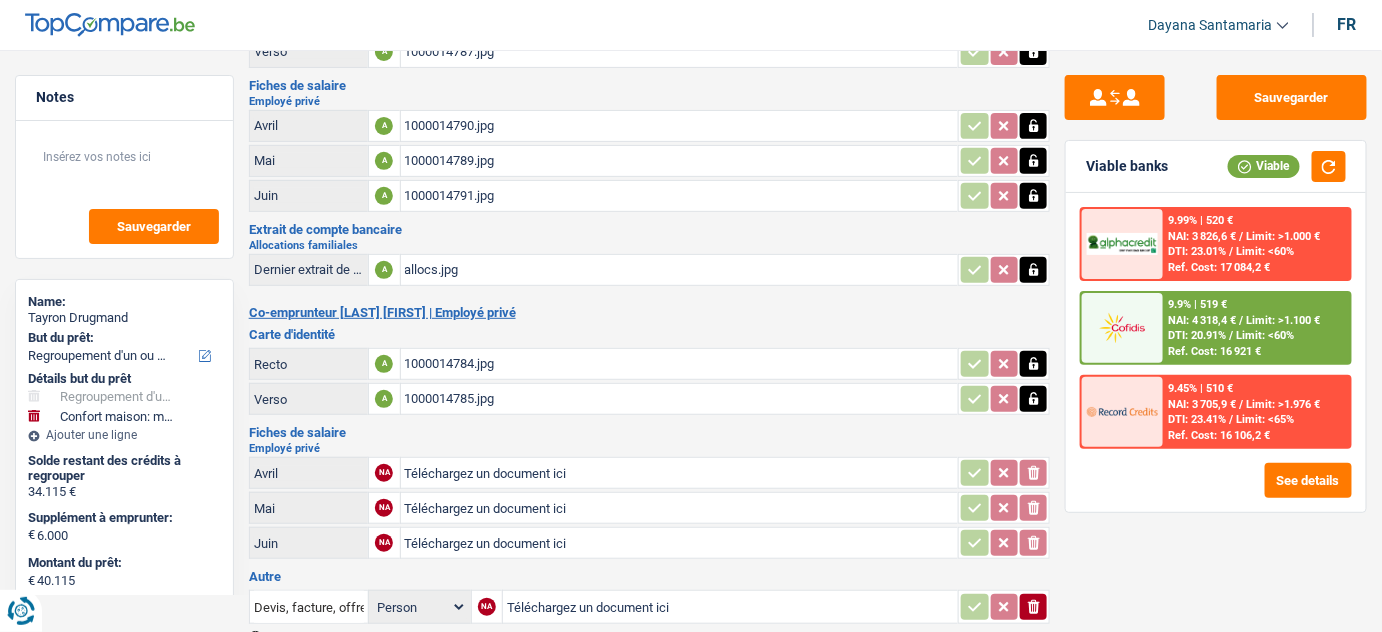 scroll, scrollTop: 279, scrollLeft: 0, axis: vertical 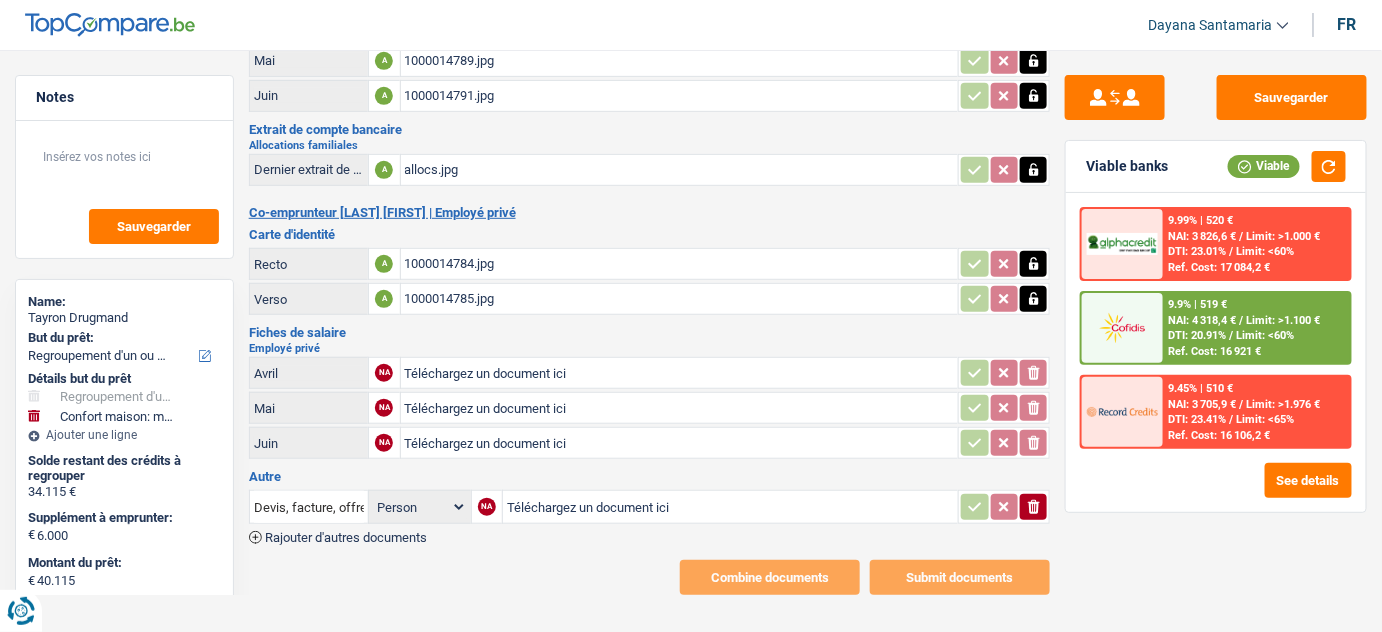 click on "Téléchargez un document ici" at bounding box center (730, 507) 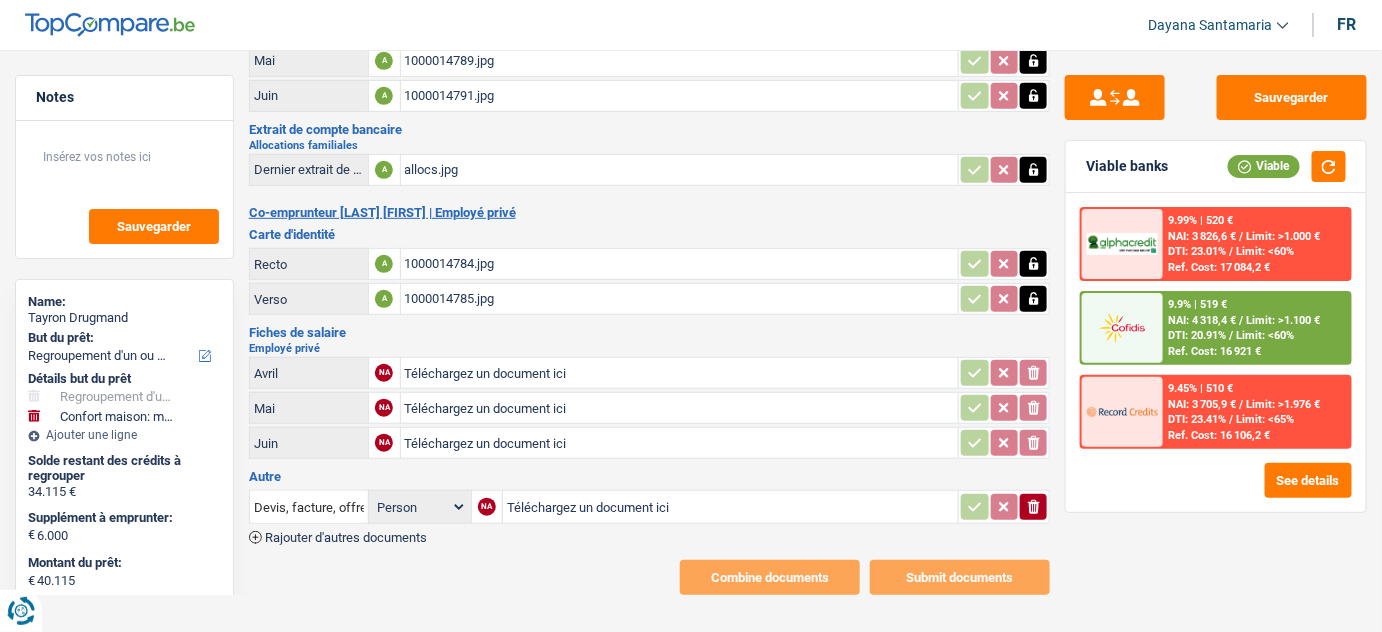 type on "C:\fakepath\allocs.jpg" 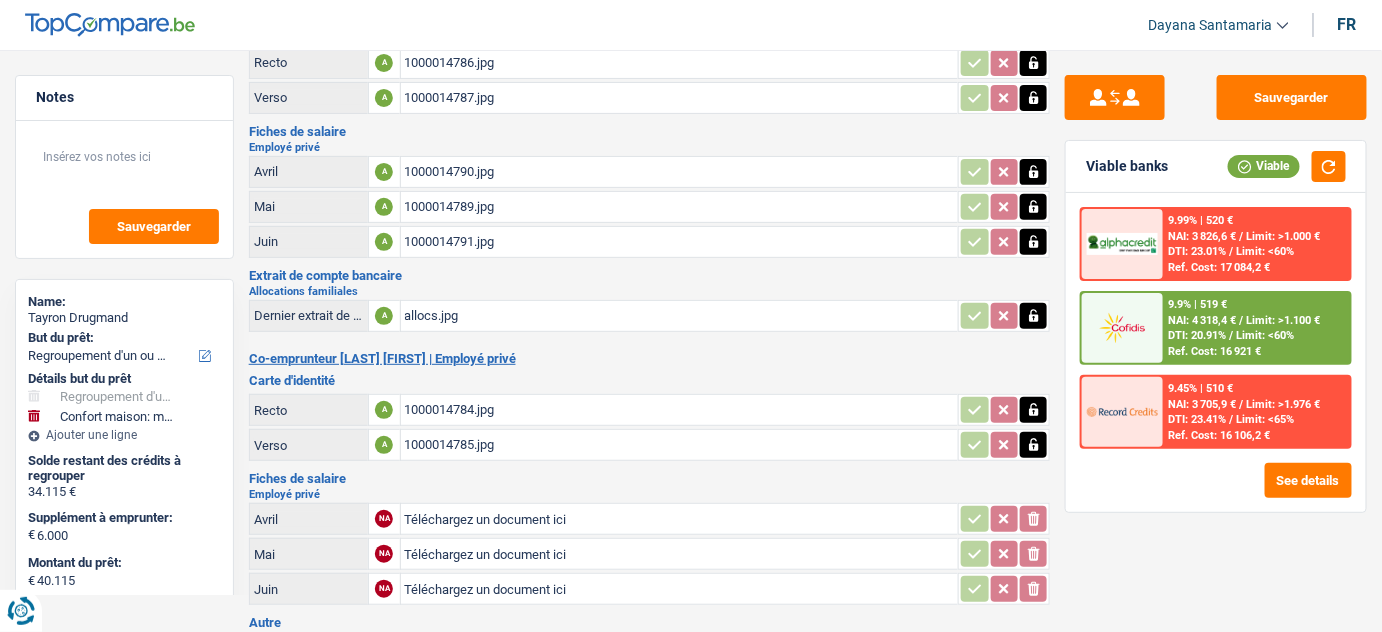 scroll, scrollTop: 0, scrollLeft: 0, axis: both 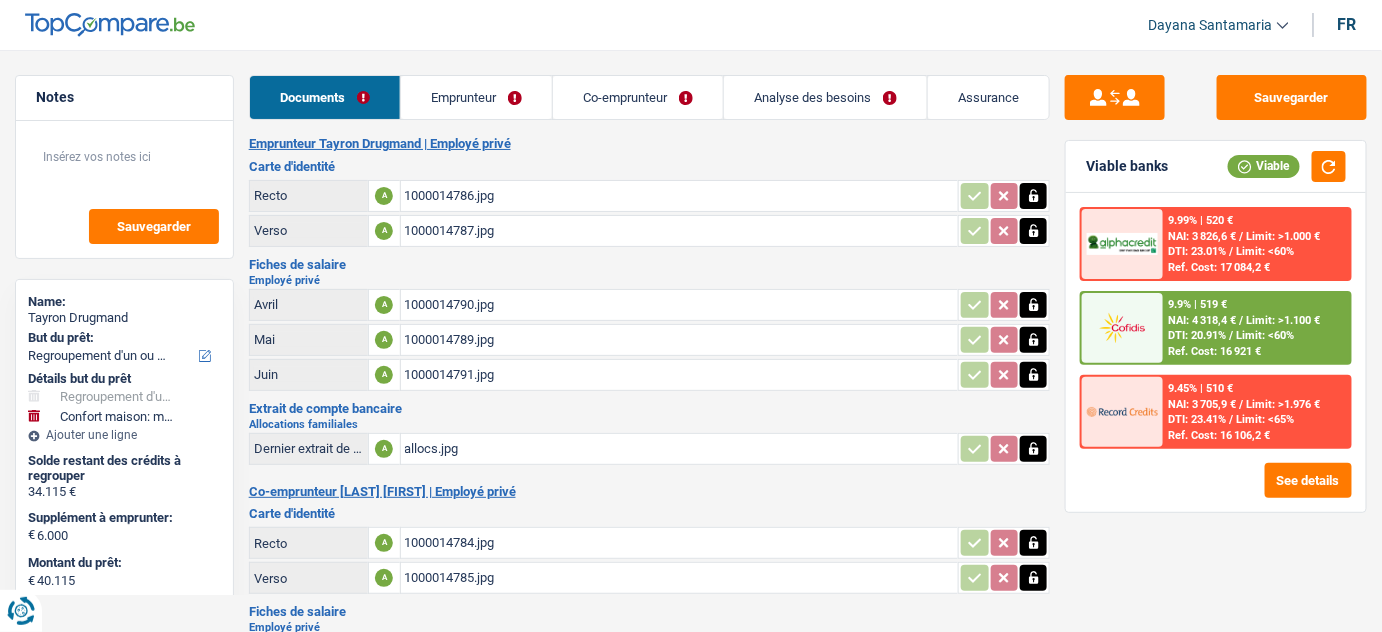 click on "Analyse des besoins" at bounding box center (825, 97) 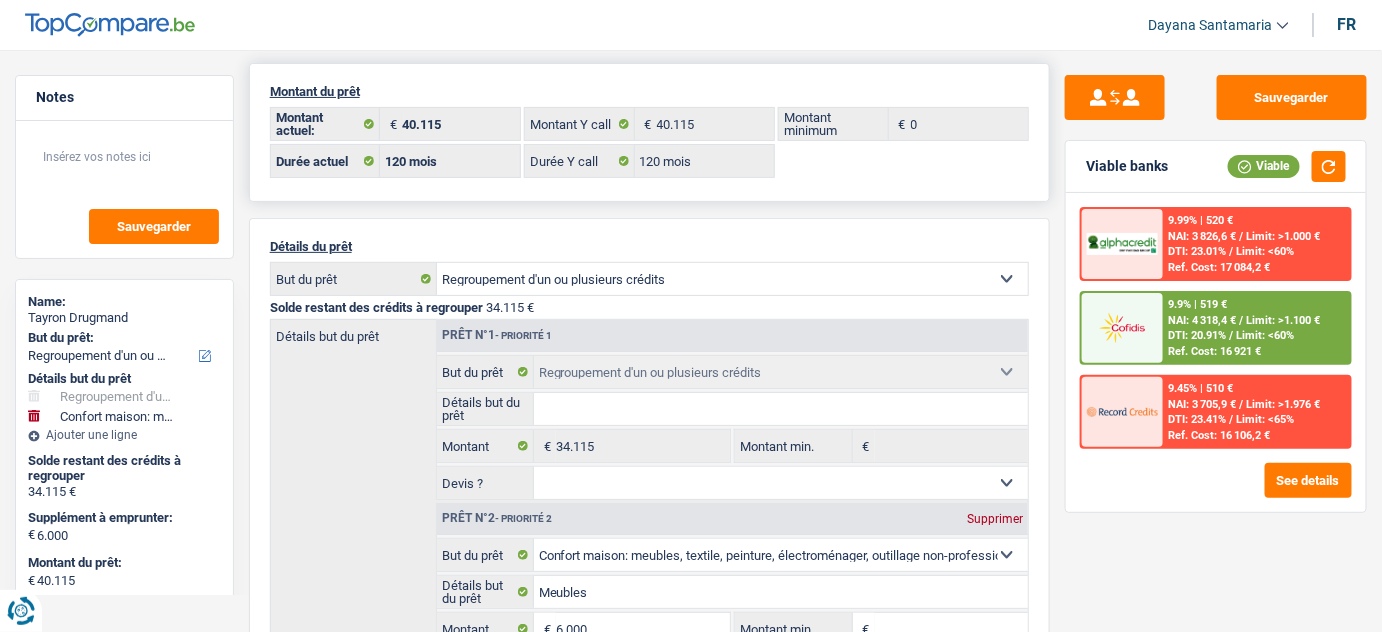 scroll, scrollTop: 0, scrollLeft: 0, axis: both 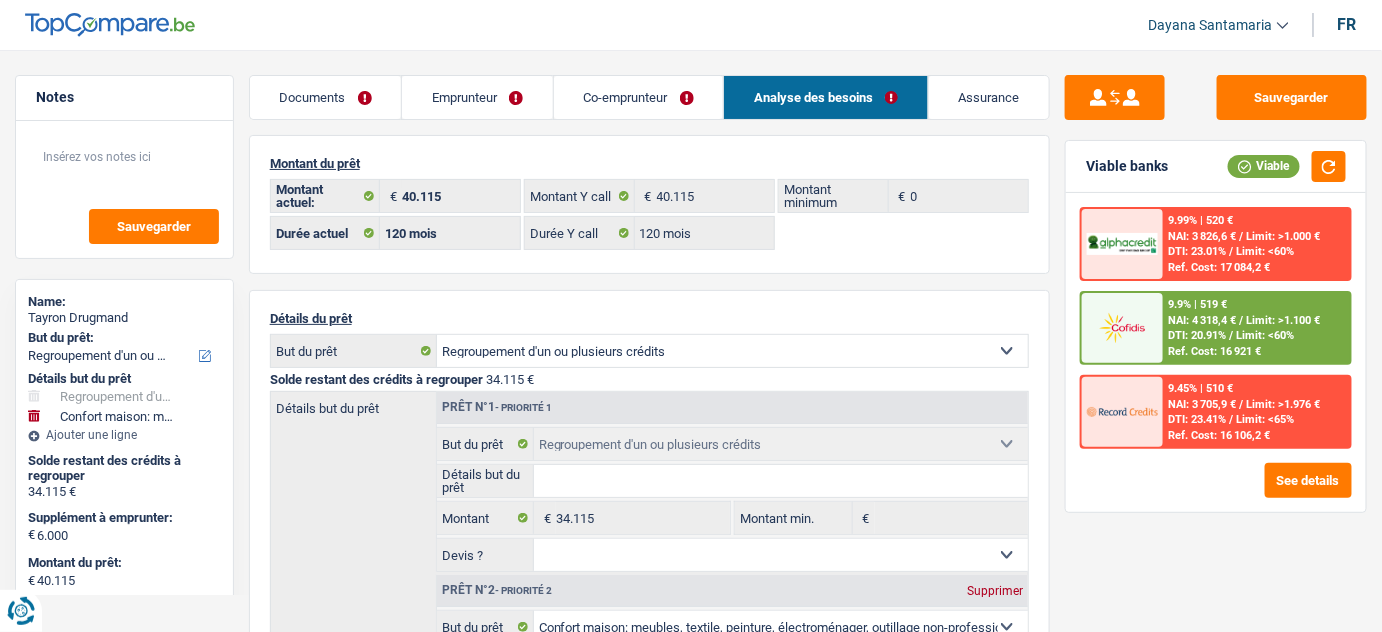 click on "Co-emprunteur" at bounding box center [639, 97] 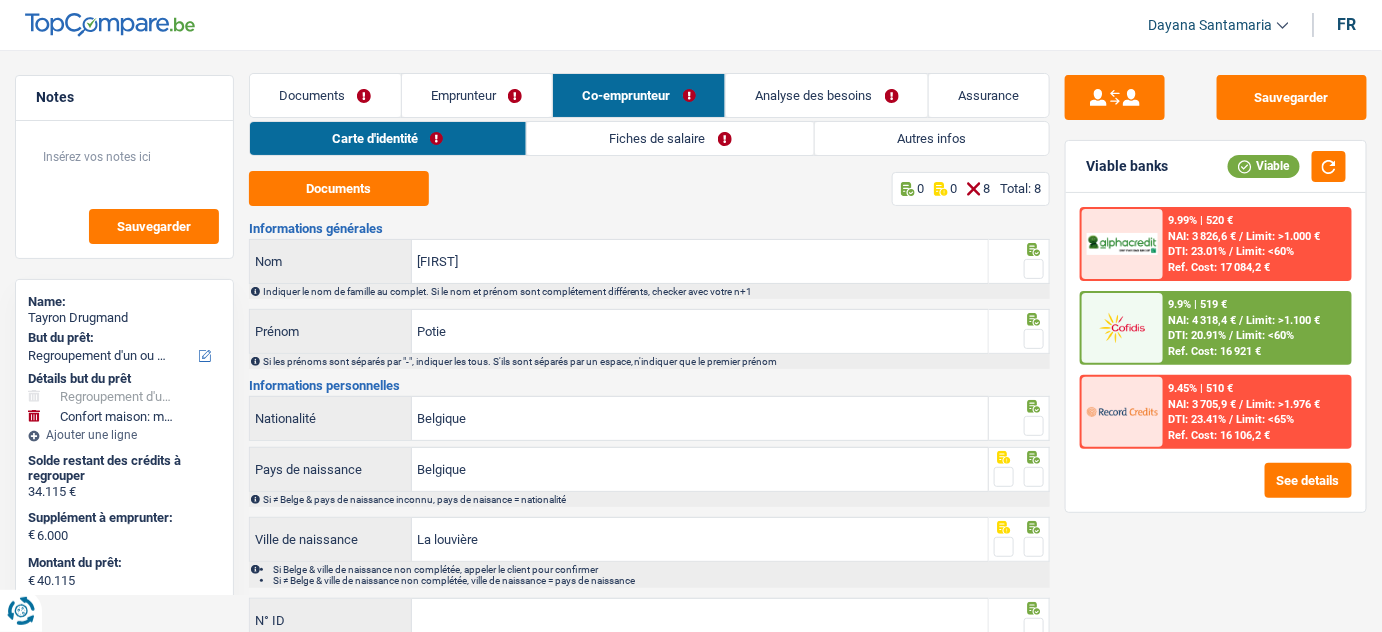 scroll, scrollTop: 0, scrollLeft: 0, axis: both 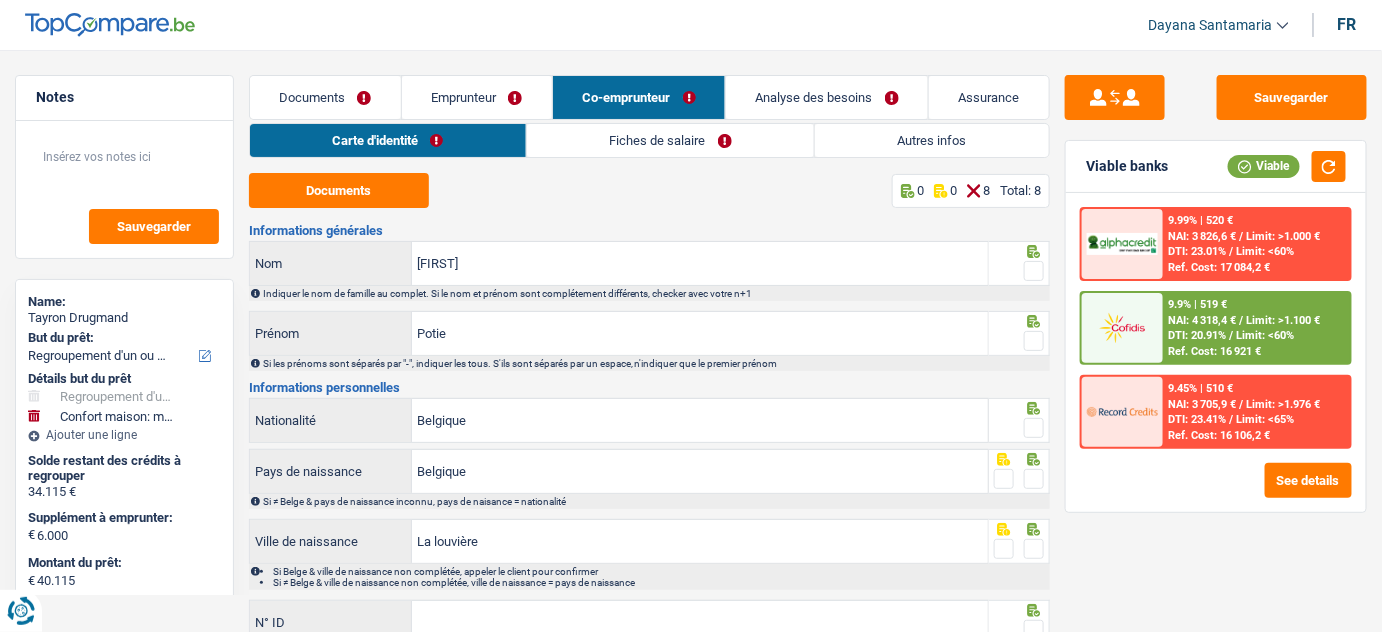 click on "Fiches de salaire" at bounding box center [670, 140] 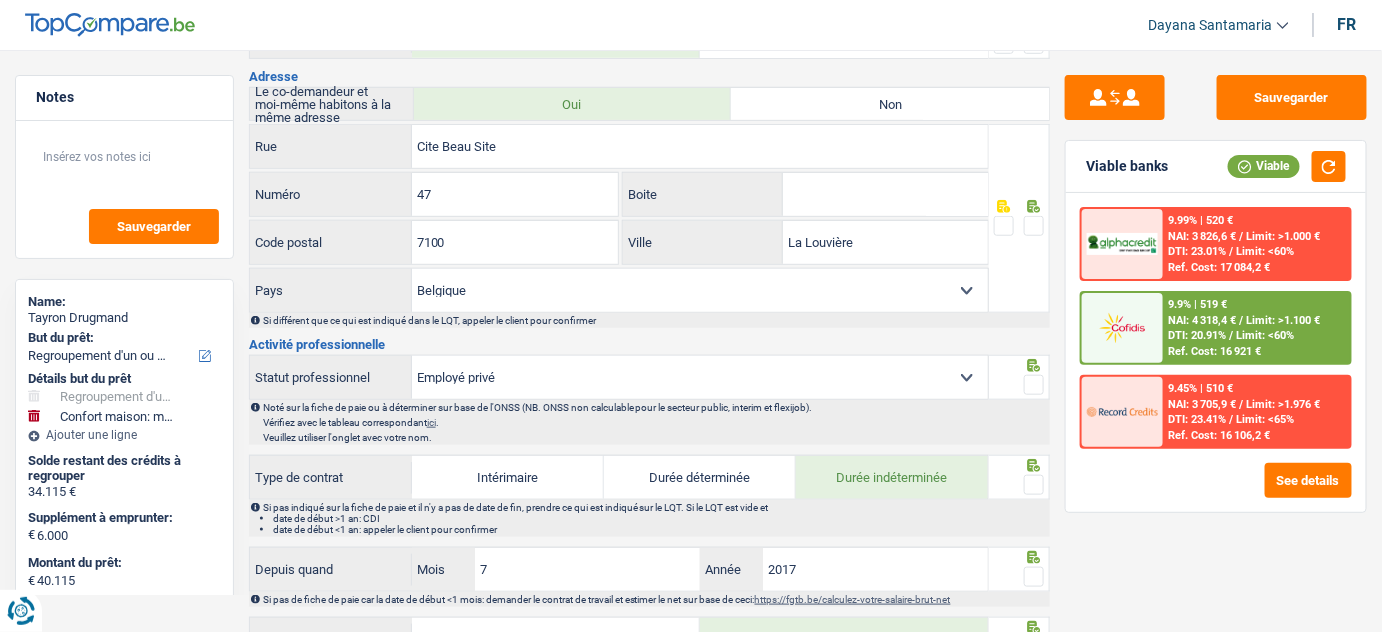 scroll, scrollTop: 545, scrollLeft: 0, axis: vertical 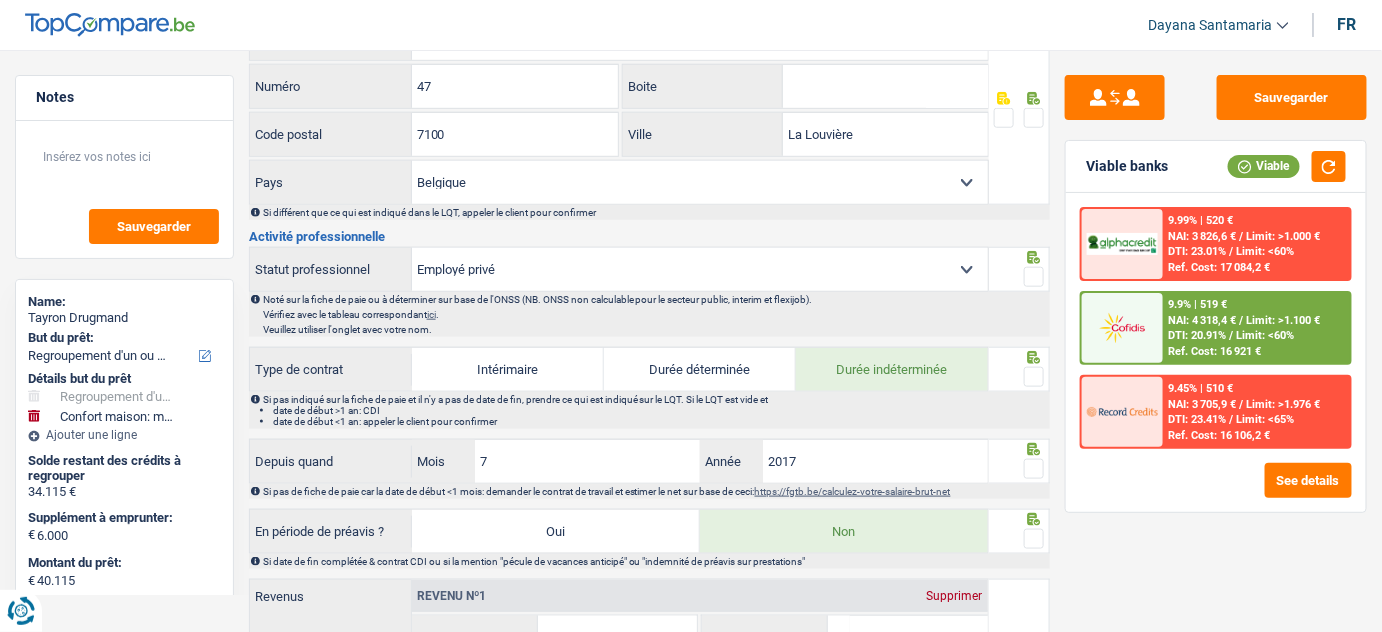 click on "Ouvrier Employé privé Employé public Invalide Indépendant Pensionné Chômeur Mutuelle Femme au foyer Sans profession Allocataire sécurité/Intégration social (SPF Sécurité Sociale, CPAS) Etudiant Profession libérale Commerçant Rentier Pré-pensionné
Sélectionner une option" at bounding box center [700, 269] 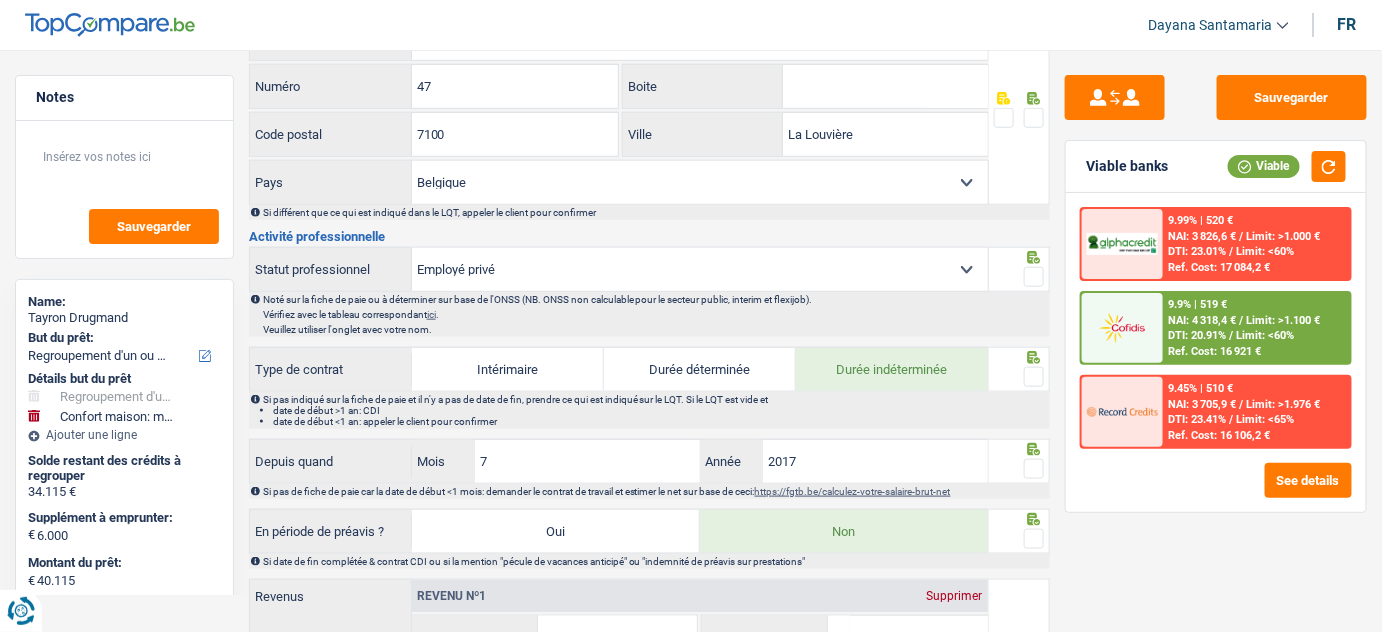 select on "housewife" 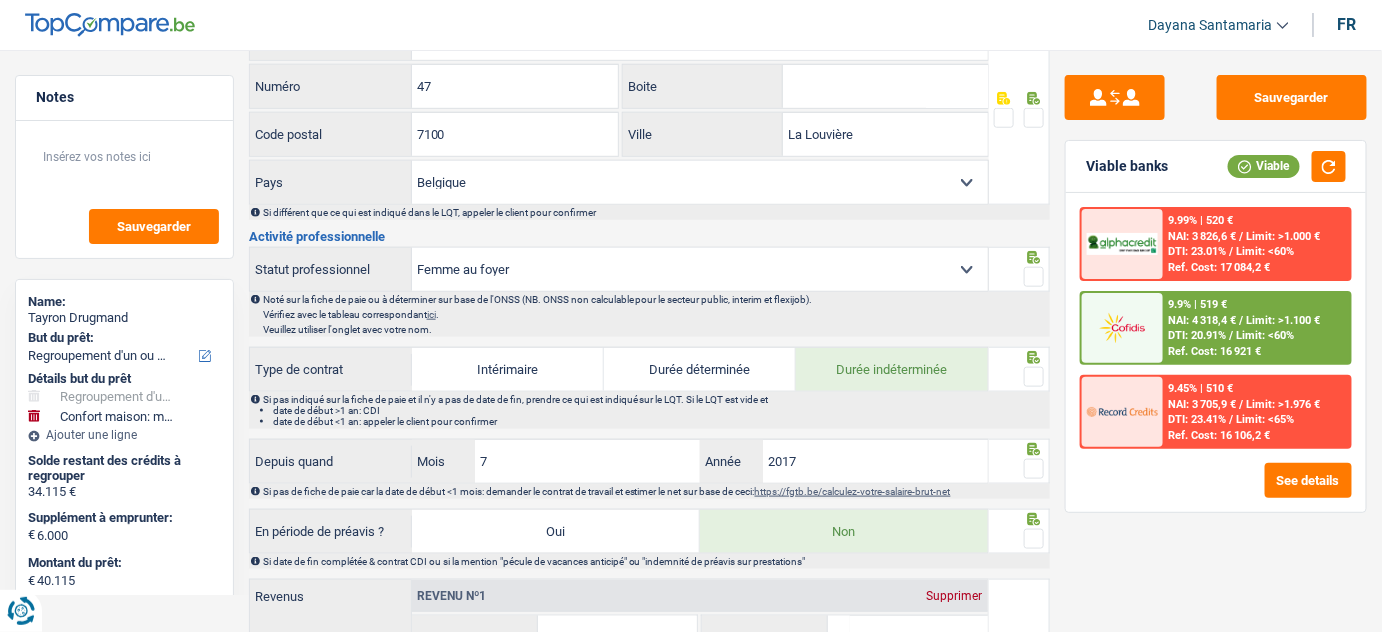 click on "Ouvrier Employé privé Employé public Invalide Indépendant Pensionné Chômeur Mutuelle Femme au foyer Sans profession Allocataire sécurité/Intégration social (SPF Sécurité Sociale, CPAS) Etudiant Profession libérale Commerçant Rentier Pré-pensionné
Sélectionner une option" at bounding box center (700, 269) 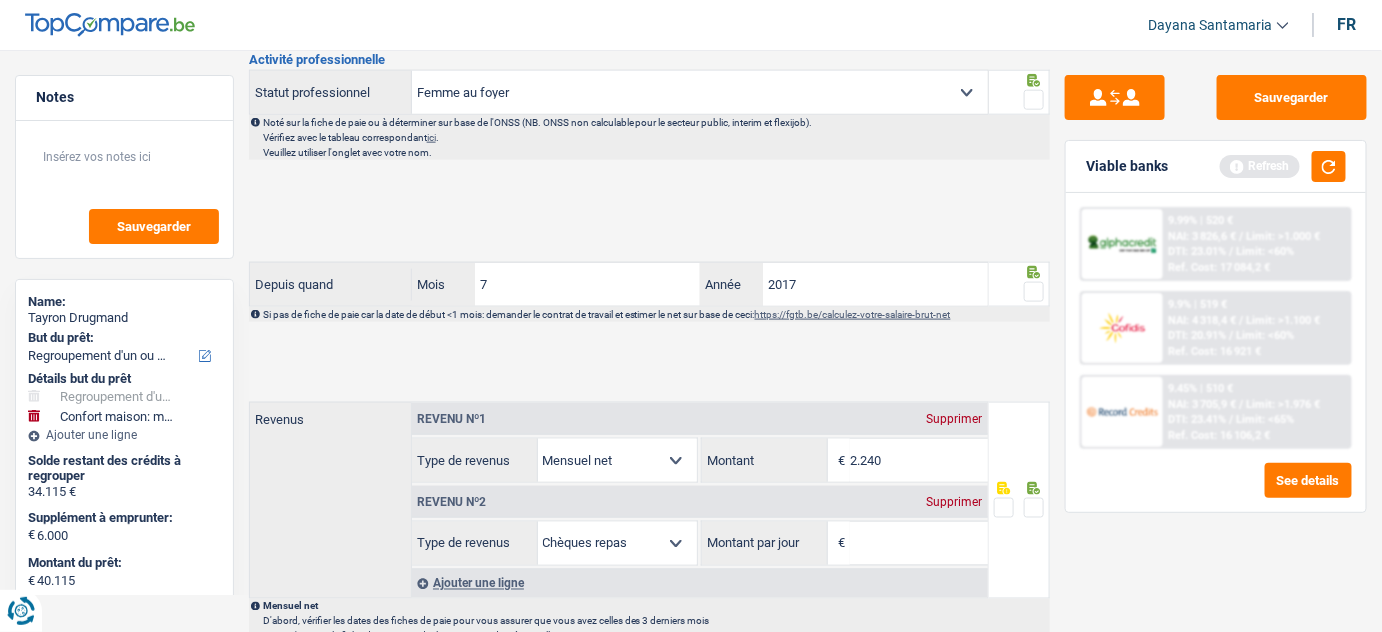 scroll, scrollTop: 727, scrollLeft: 0, axis: vertical 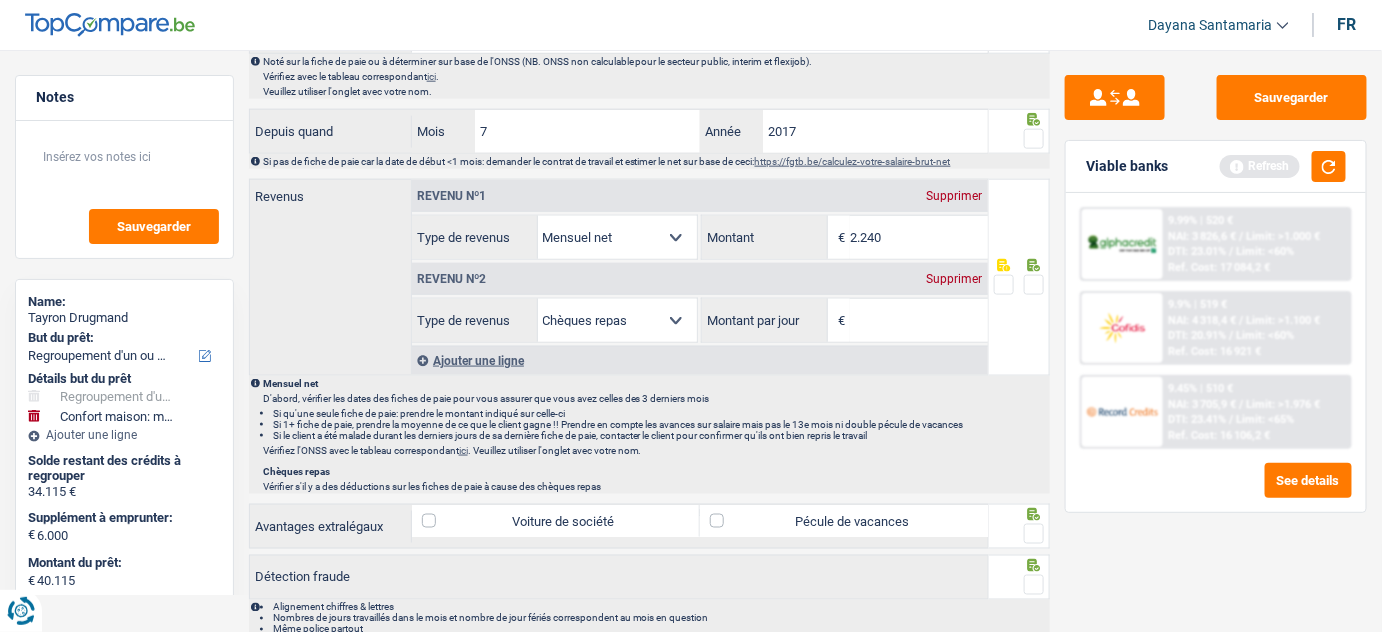 click on "Supprimer" at bounding box center (955, 196) 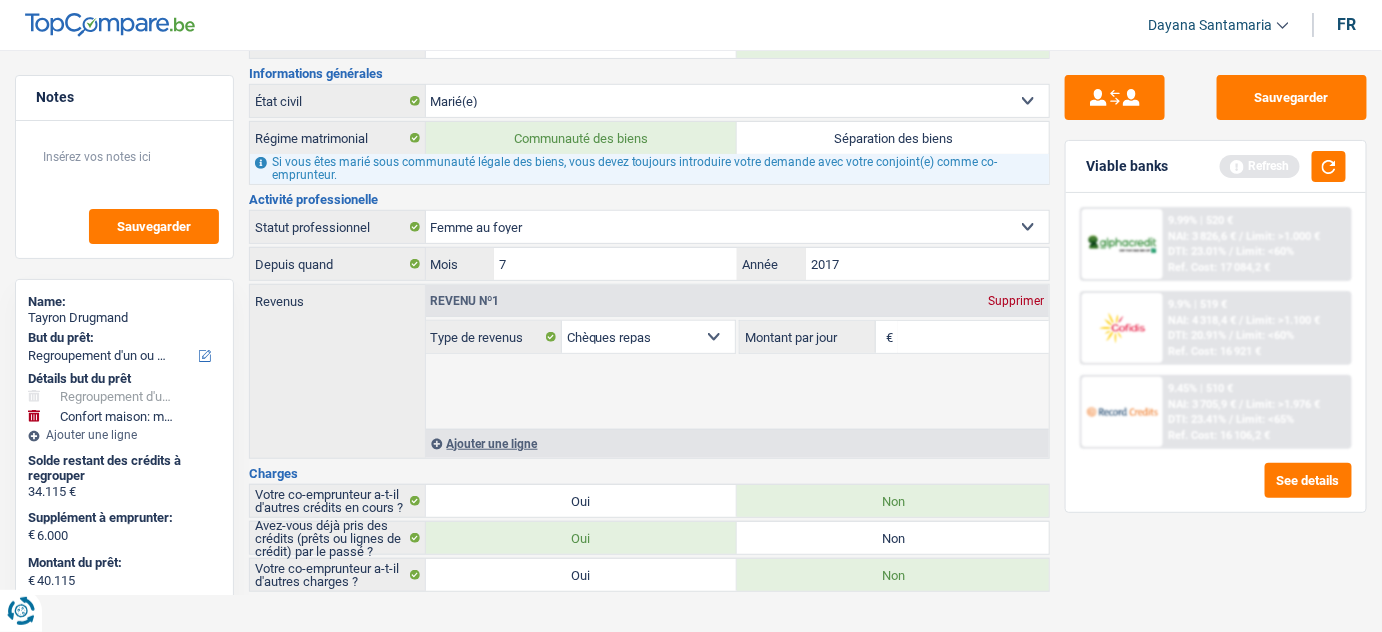 scroll, scrollTop: 193, scrollLeft: 0, axis: vertical 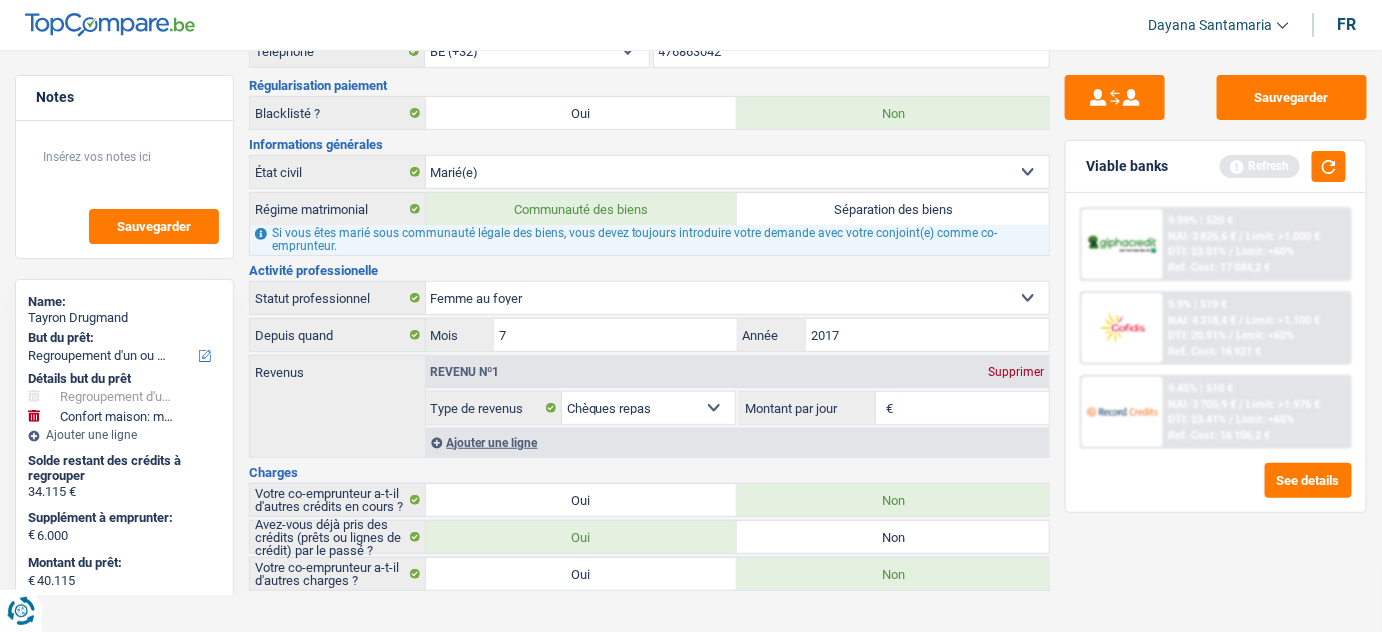 click on "Allocation d'handicap Allocations chômage Allocations familiales Chèques repas Complément d'entreprise Indemnité mutuelle Indépendant complémentaire Mensuel net Pension Pension alimentaire Pension d'invalidité Revenu d'intégration sociale Revenus locatifs Autres revenus
Sélectionner une option" at bounding box center (648, 408) 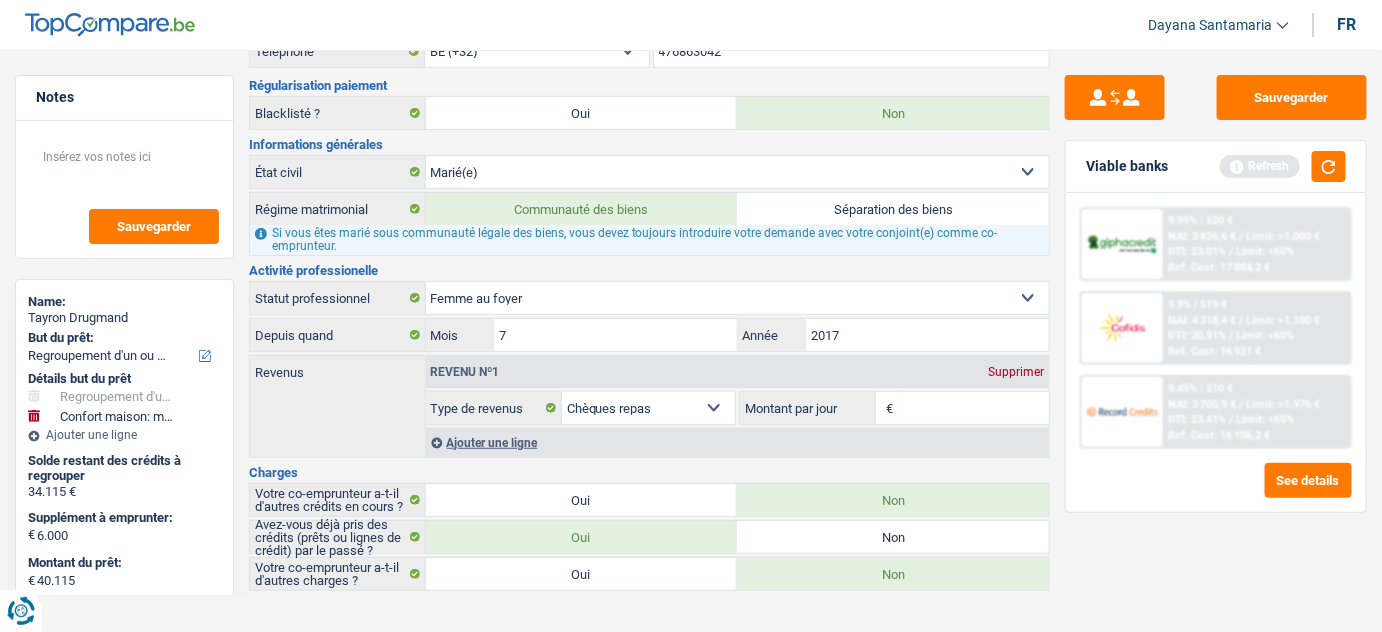 select on "familyAllowances" 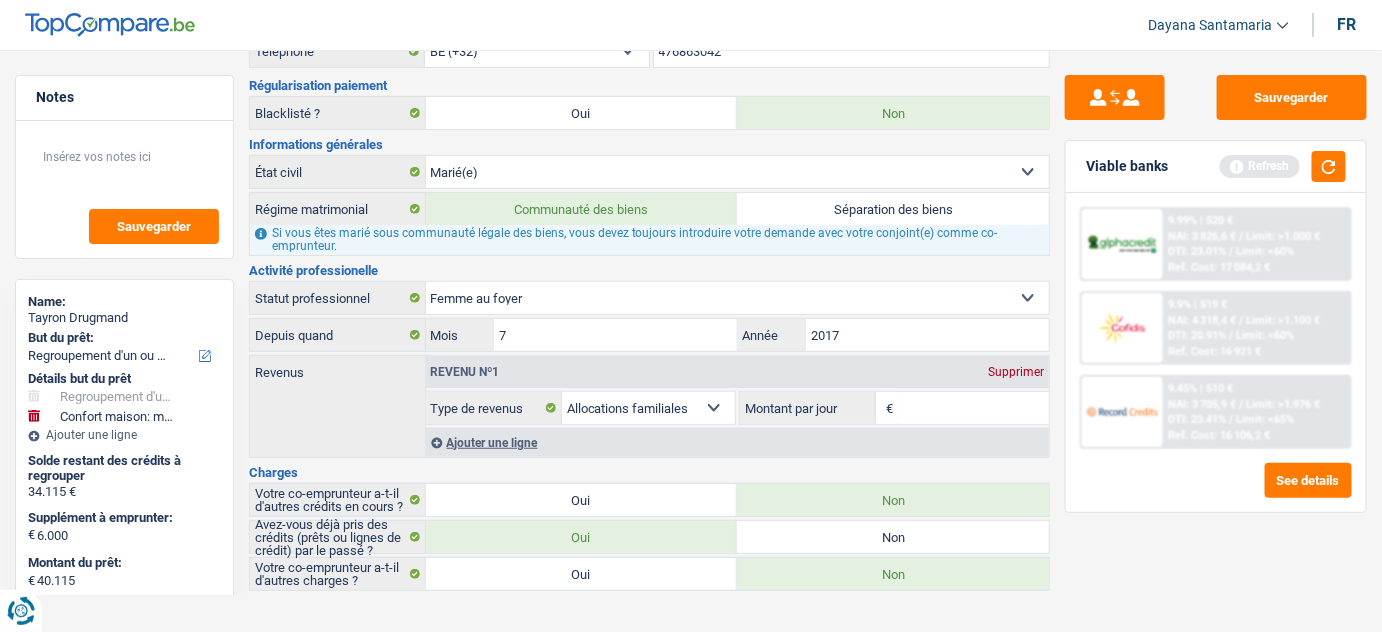 click on "Allocation d'handicap Allocations chômage Allocations familiales Chèques repas Complément d'entreprise Indemnité mutuelle Indépendant complémentaire Mensuel net Pension Pension alimentaire Pension d'invalidité Revenu d'intégration sociale Revenus locatifs Autres revenus
Sélectionner une option" at bounding box center [648, 408] 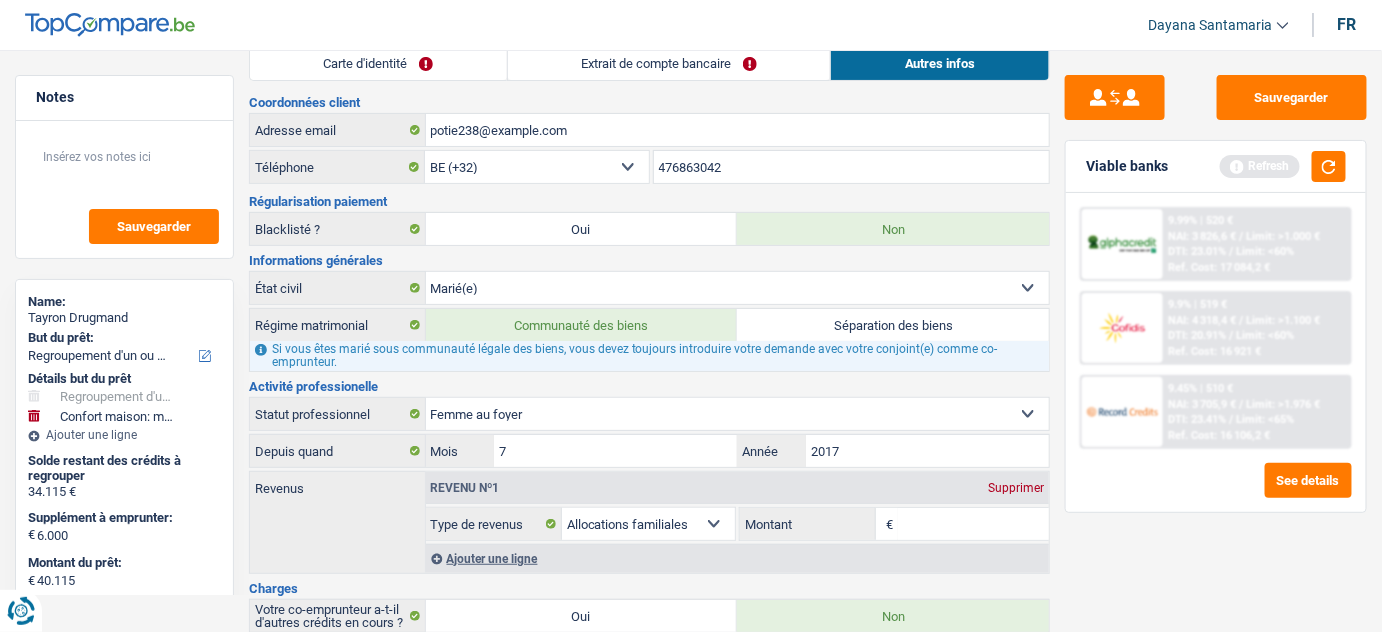 scroll, scrollTop: 0, scrollLeft: 0, axis: both 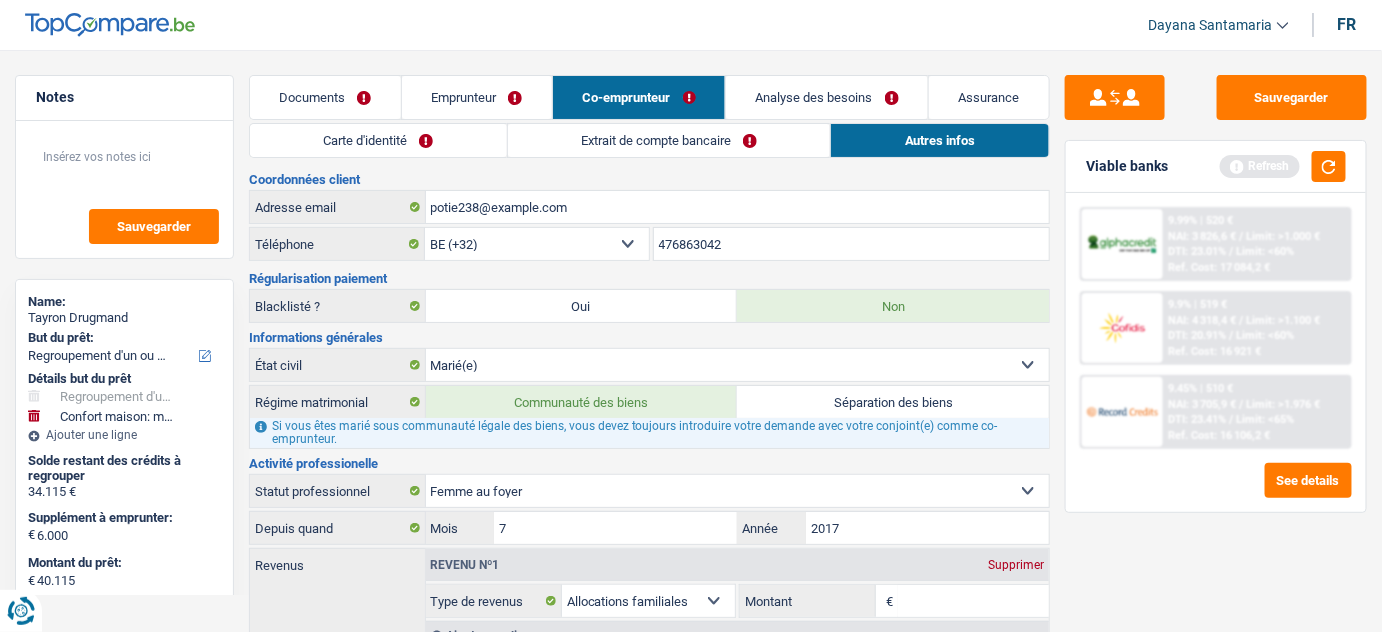 click on "Emprunteur" at bounding box center [477, 97] 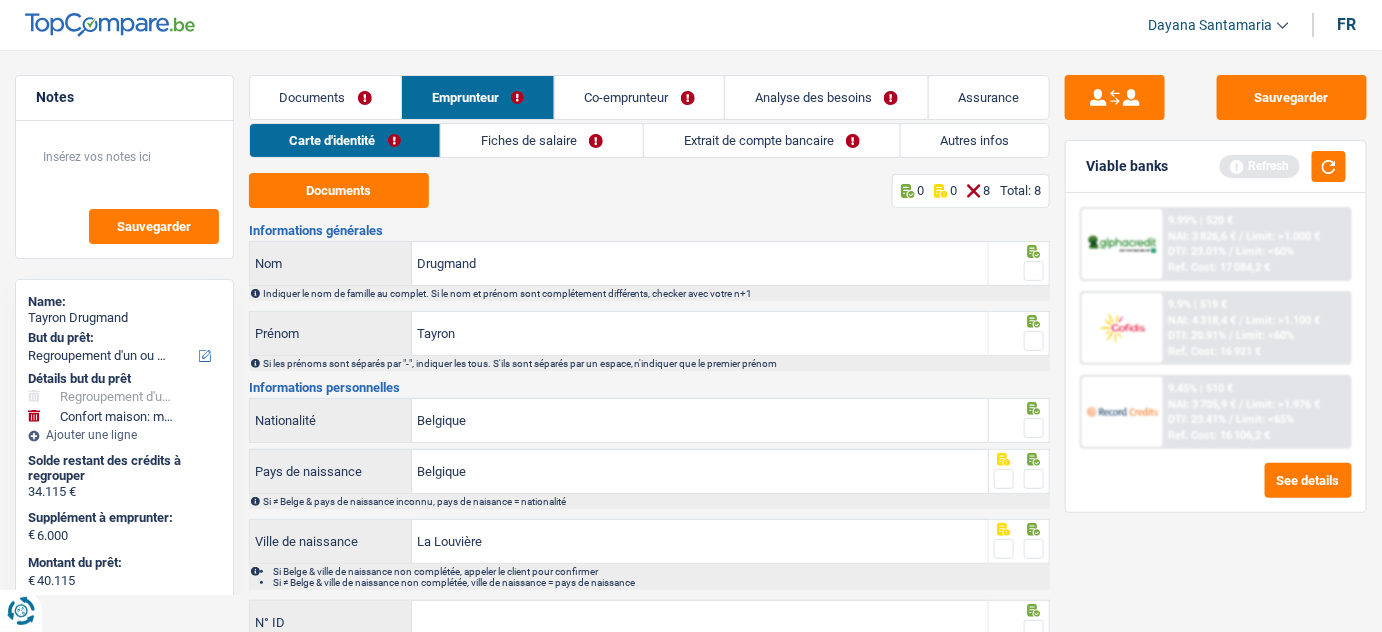 click on "Extrait de compte bancaire" at bounding box center [772, 140] 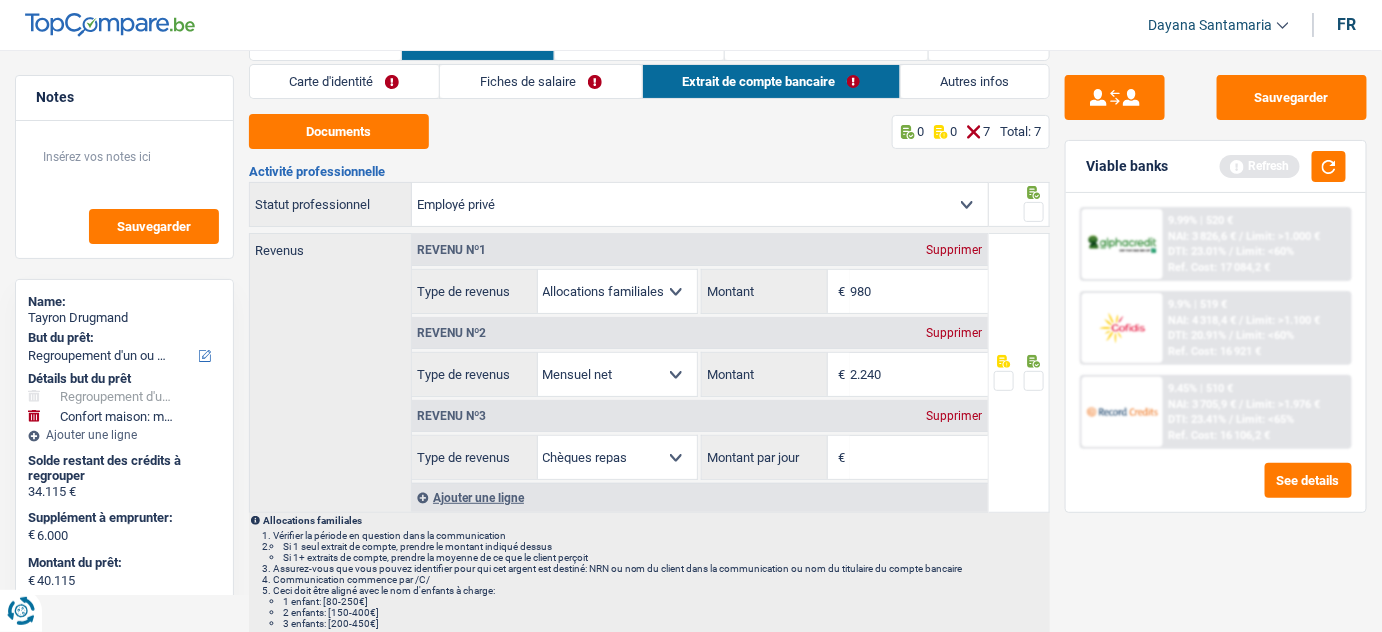 scroll, scrollTop: 90, scrollLeft: 0, axis: vertical 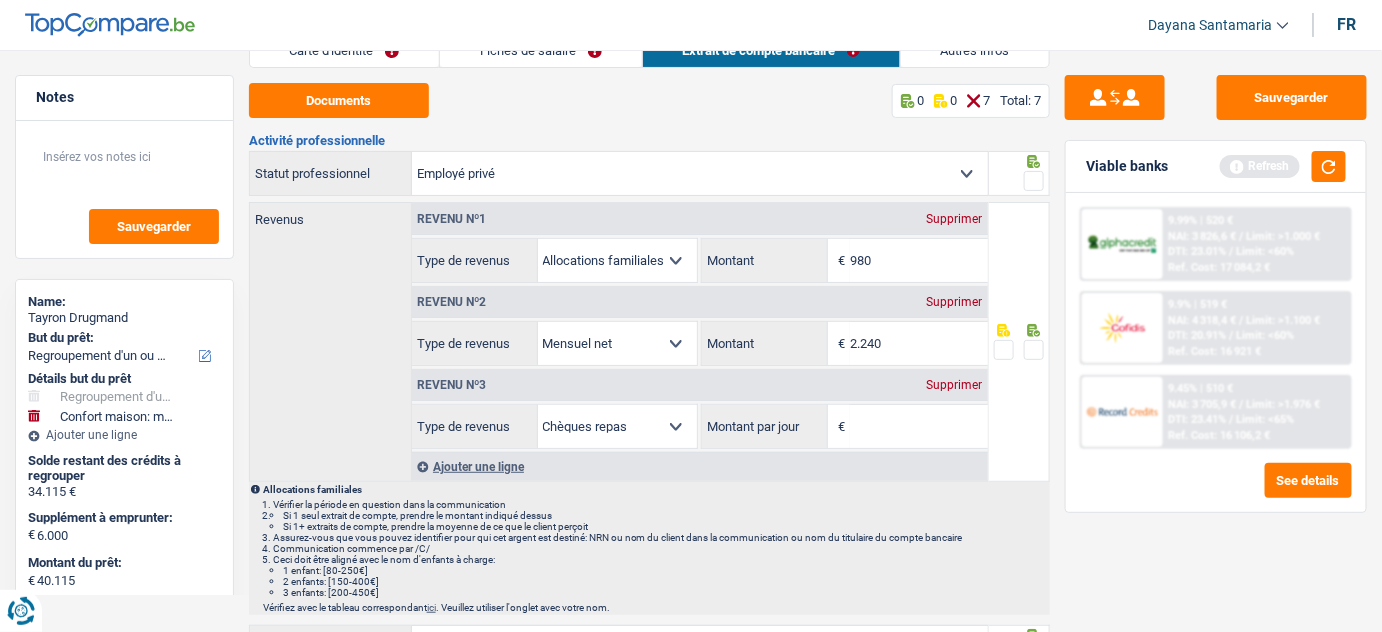 click on "Supprimer" at bounding box center [955, 219] 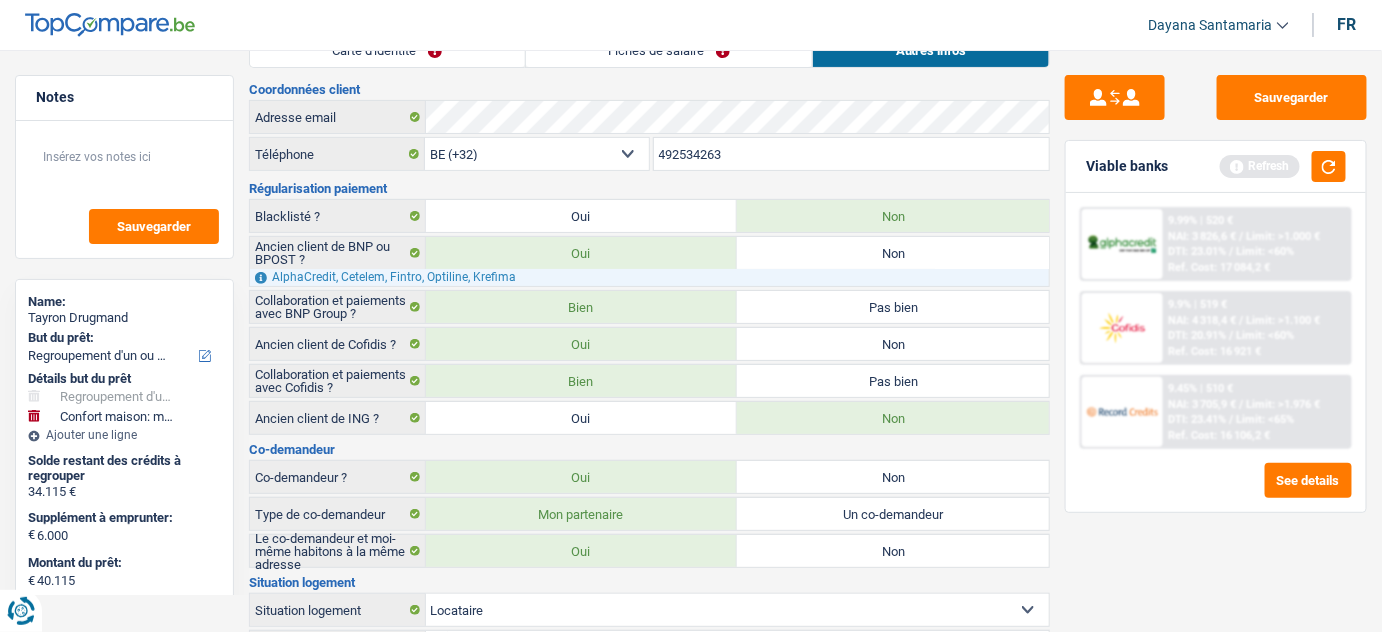 scroll, scrollTop: 0, scrollLeft: 0, axis: both 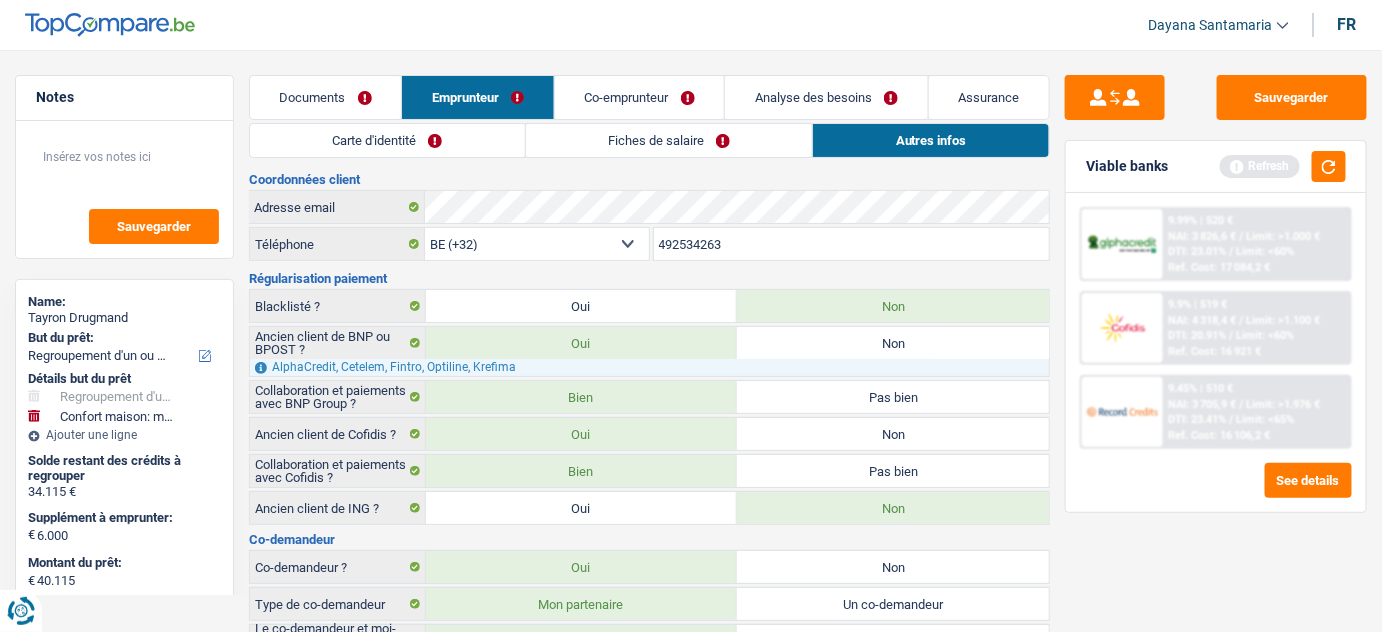 click on "Co-emprunteur" at bounding box center [640, 97] 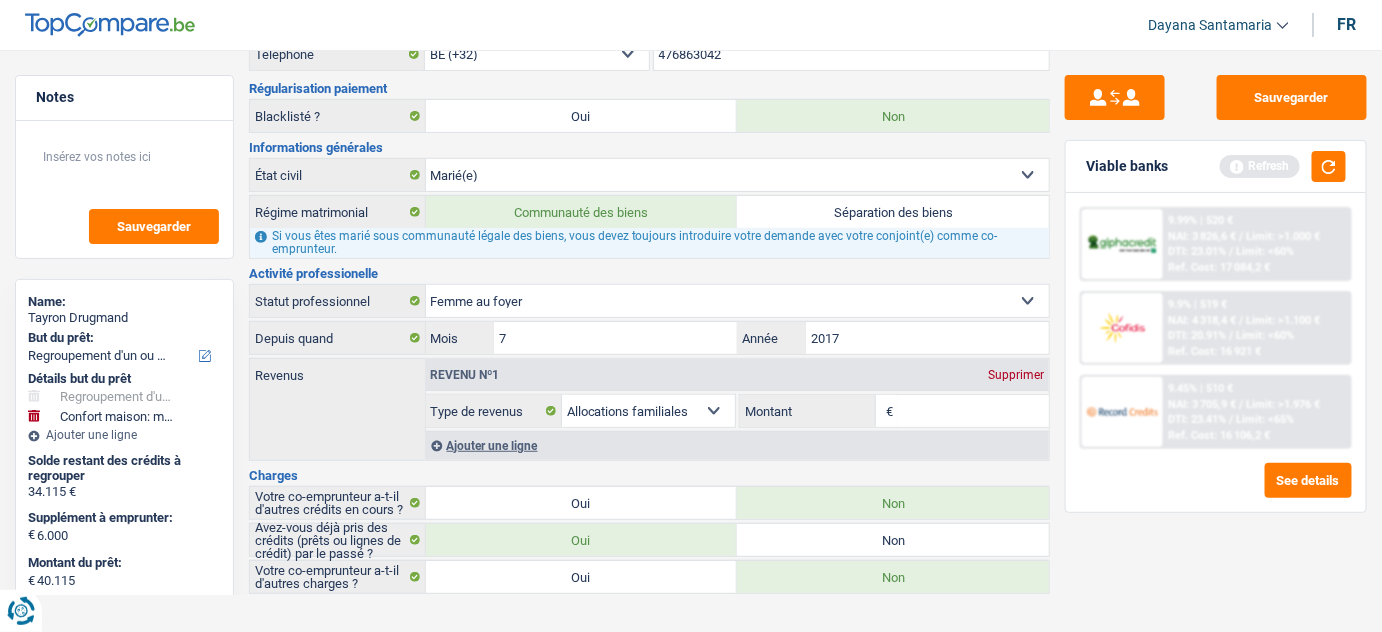 scroll, scrollTop: 193, scrollLeft: 0, axis: vertical 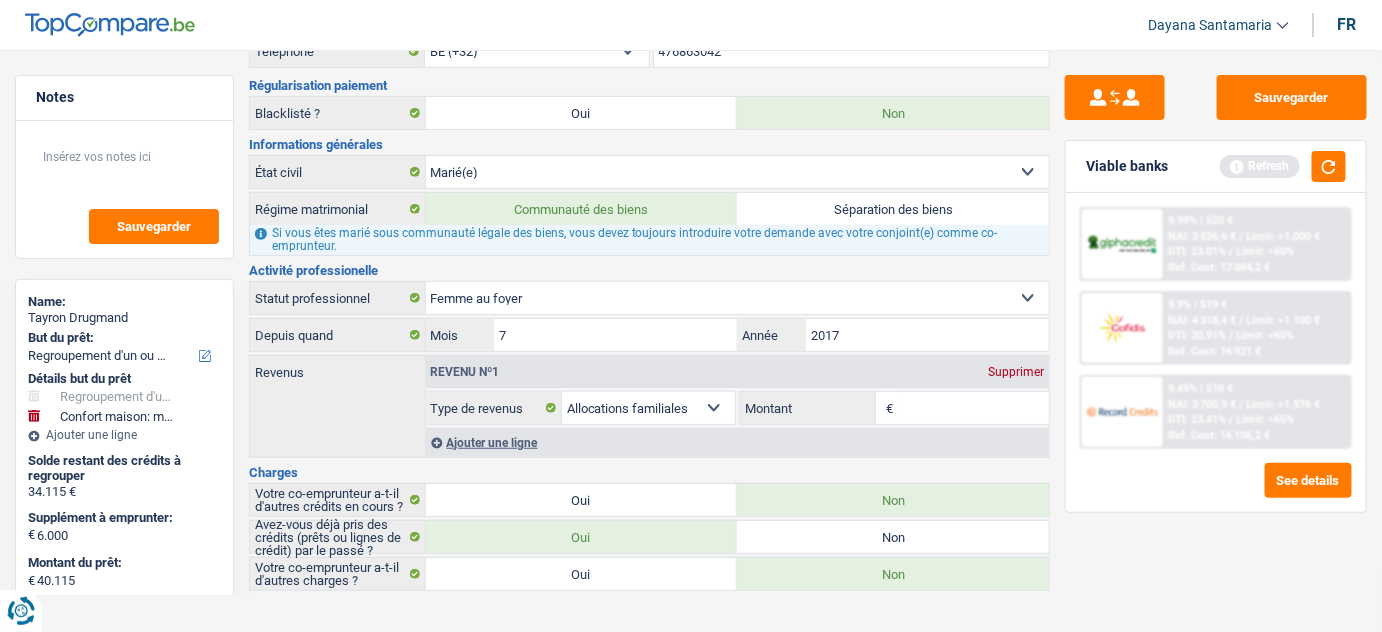 click on "Montant" at bounding box center (973, 408) 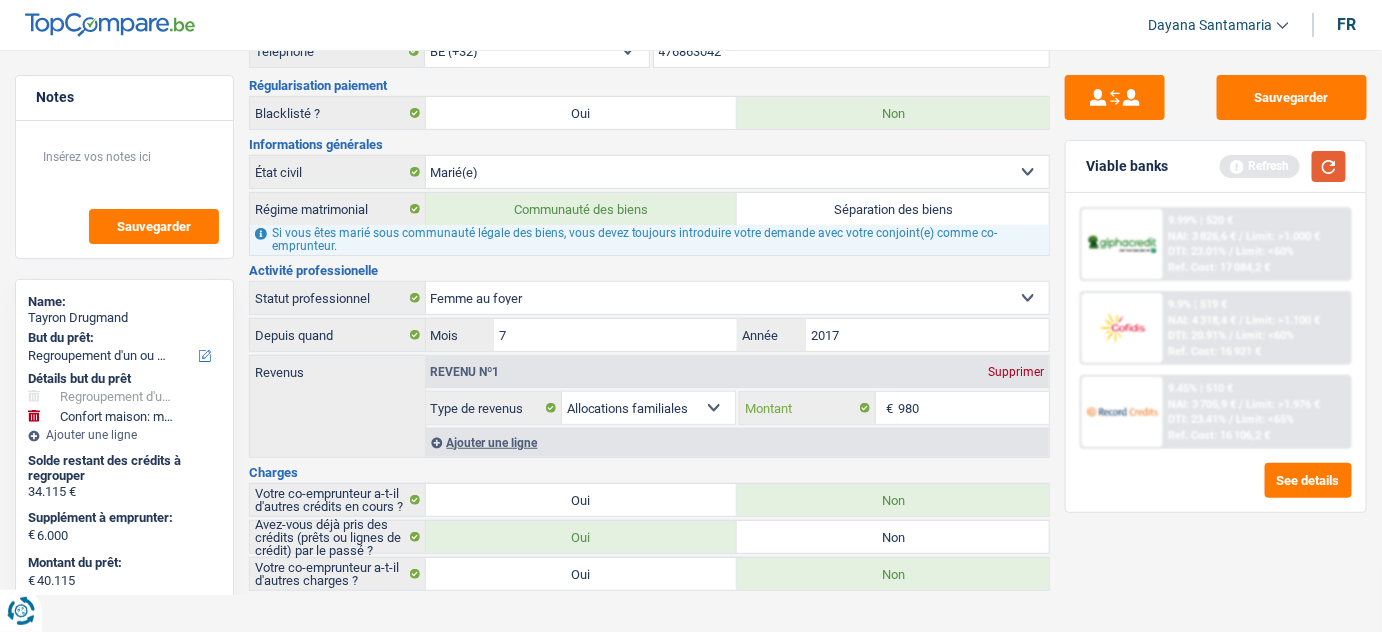 type on "980" 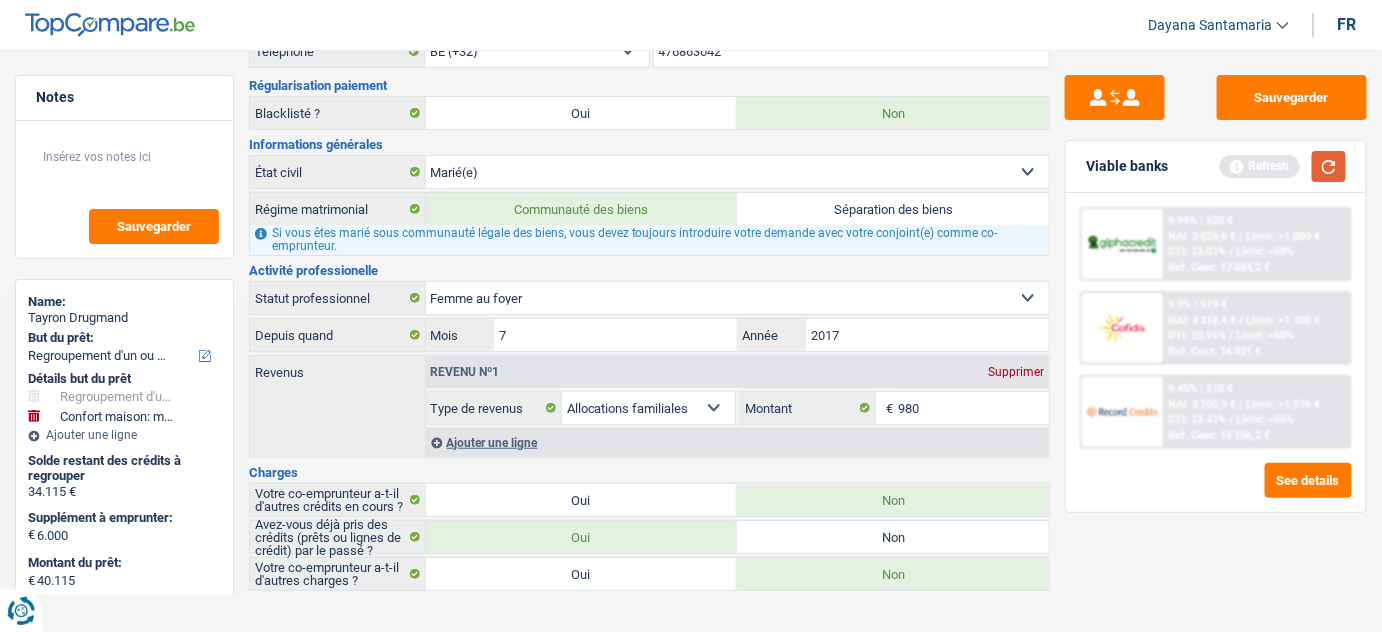 click at bounding box center (1329, 166) 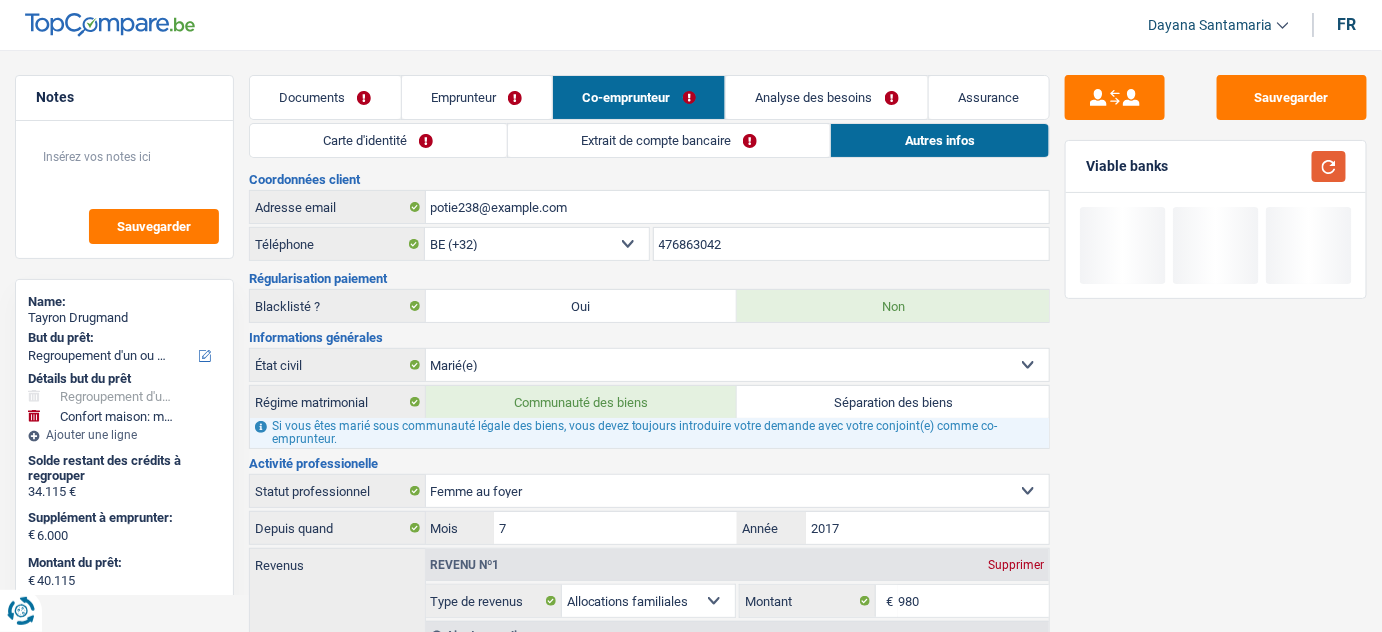 scroll, scrollTop: 0, scrollLeft: 0, axis: both 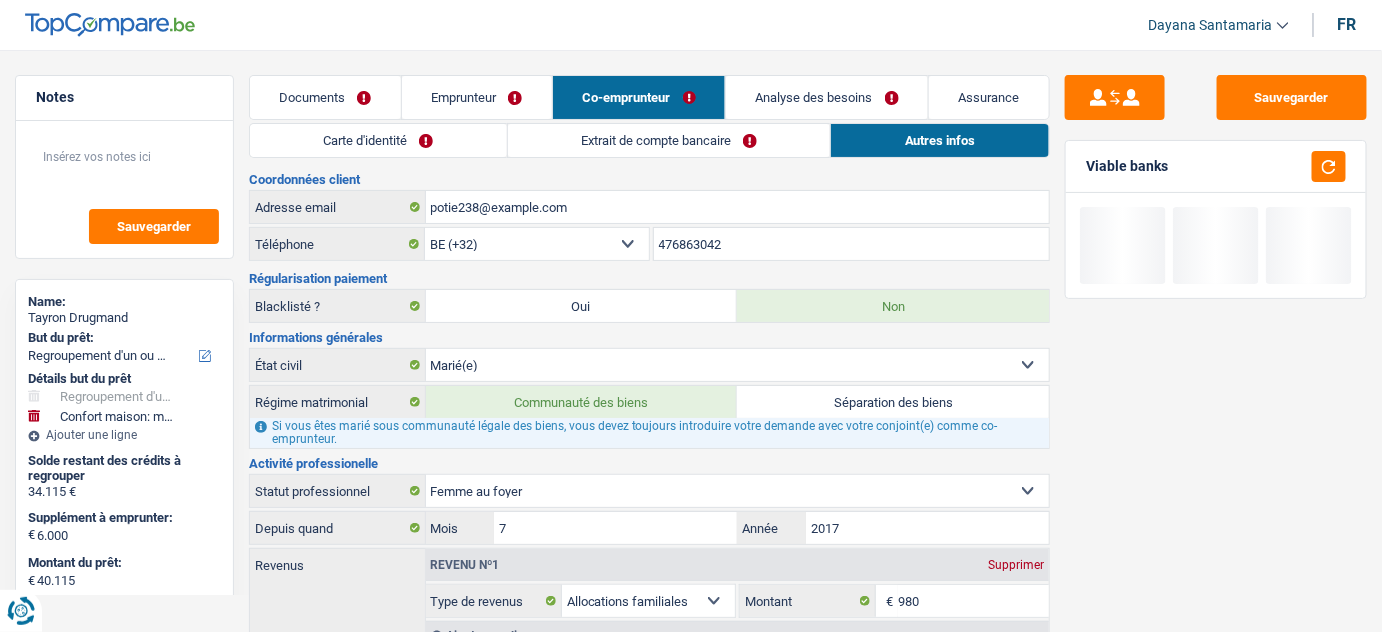 click on "Extrait de compte bancaire" at bounding box center (669, 140) 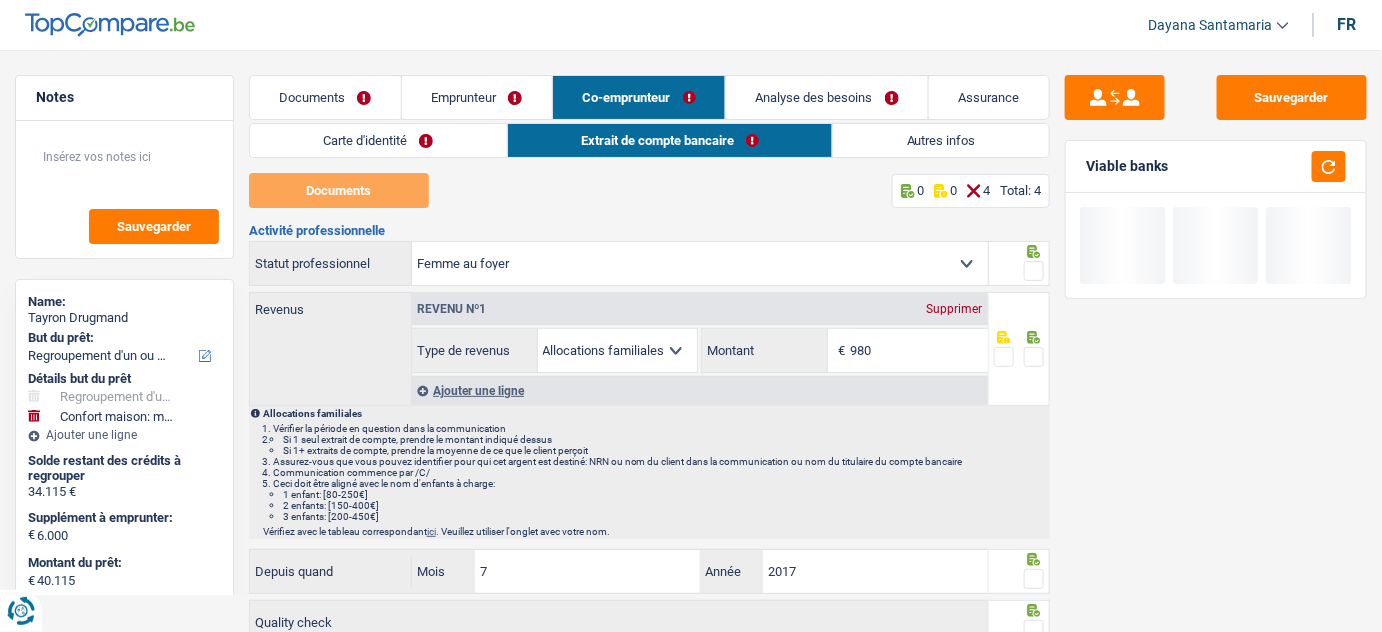 click on "Emprunteur" at bounding box center (477, 97) 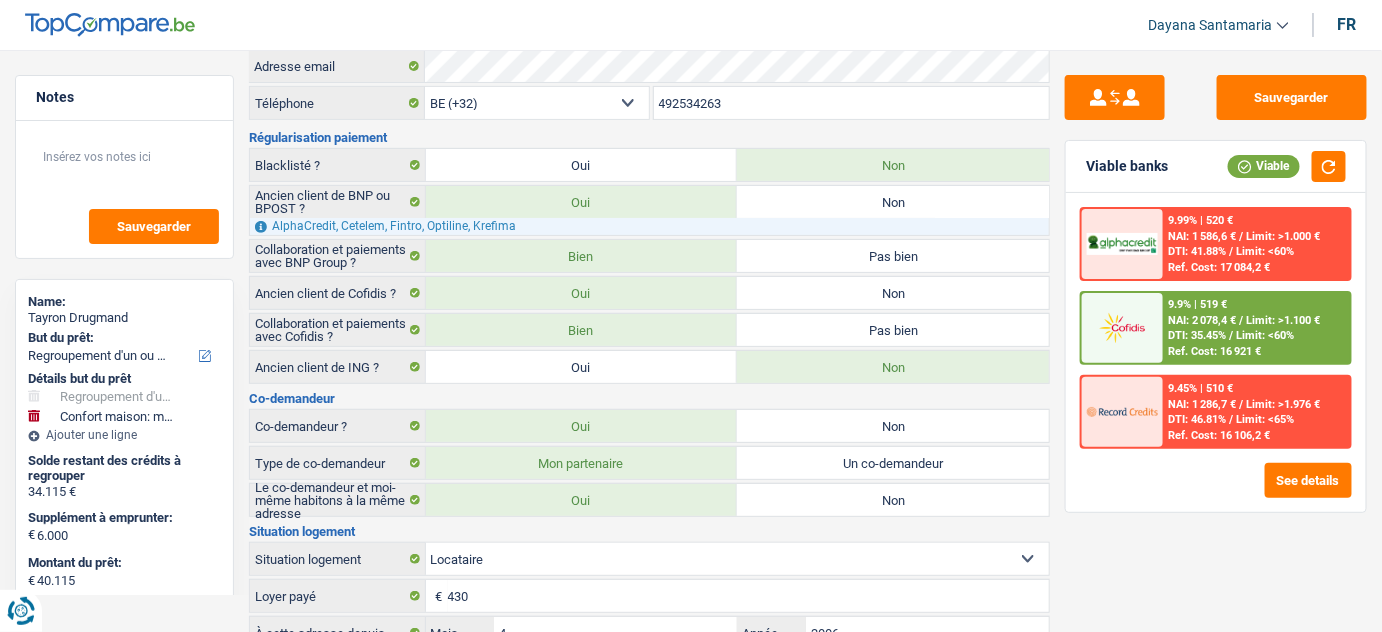 scroll, scrollTop: 0, scrollLeft: 0, axis: both 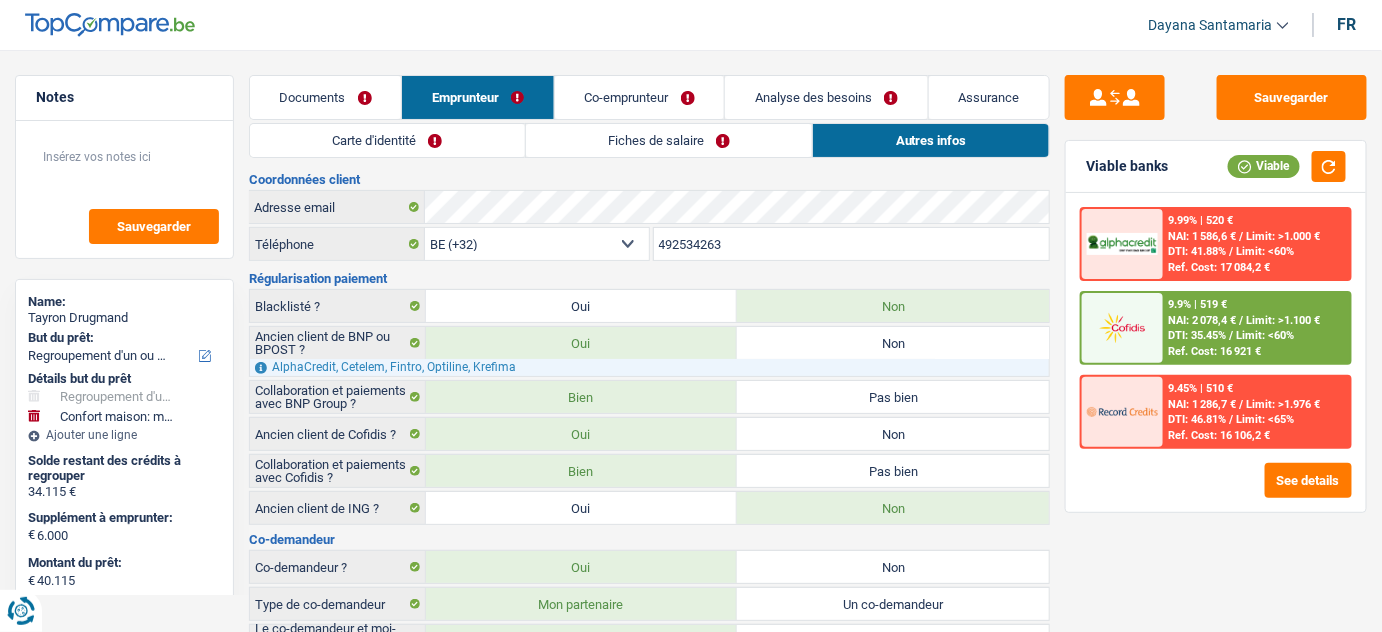 click on "Fiches de salaire" at bounding box center [669, 140] 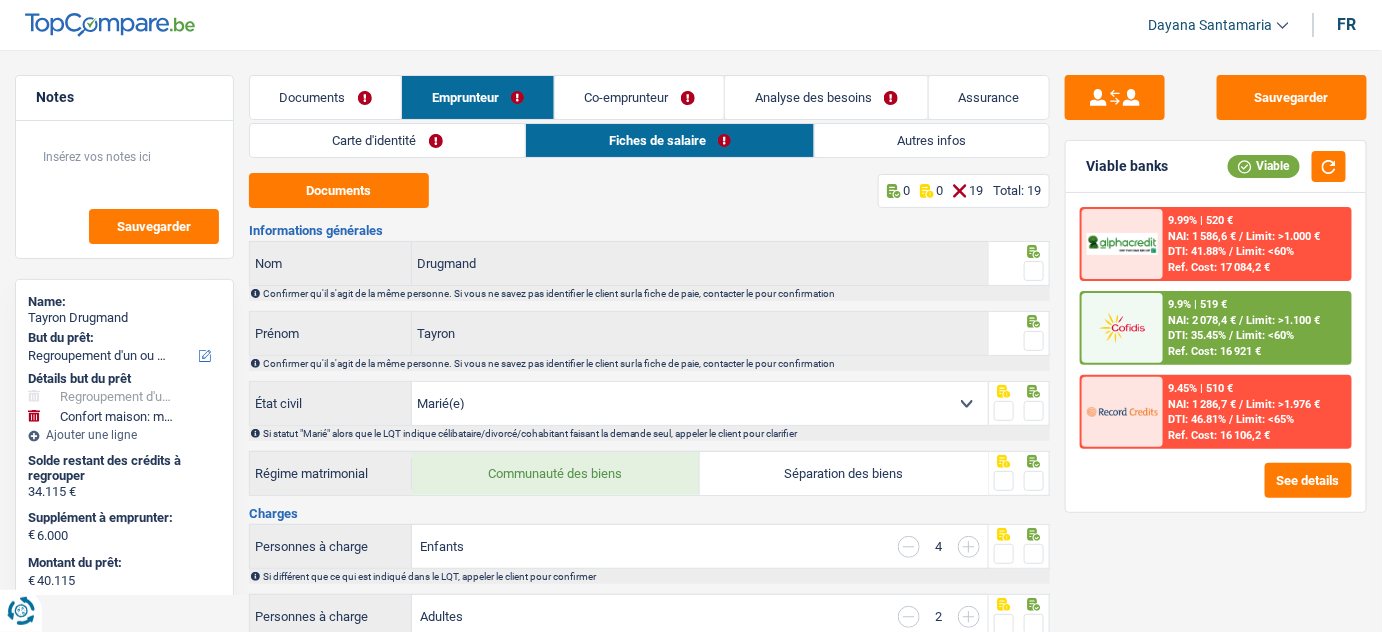 scroll, scrollTop: 181, scrollLeft: 0, axis: vertical 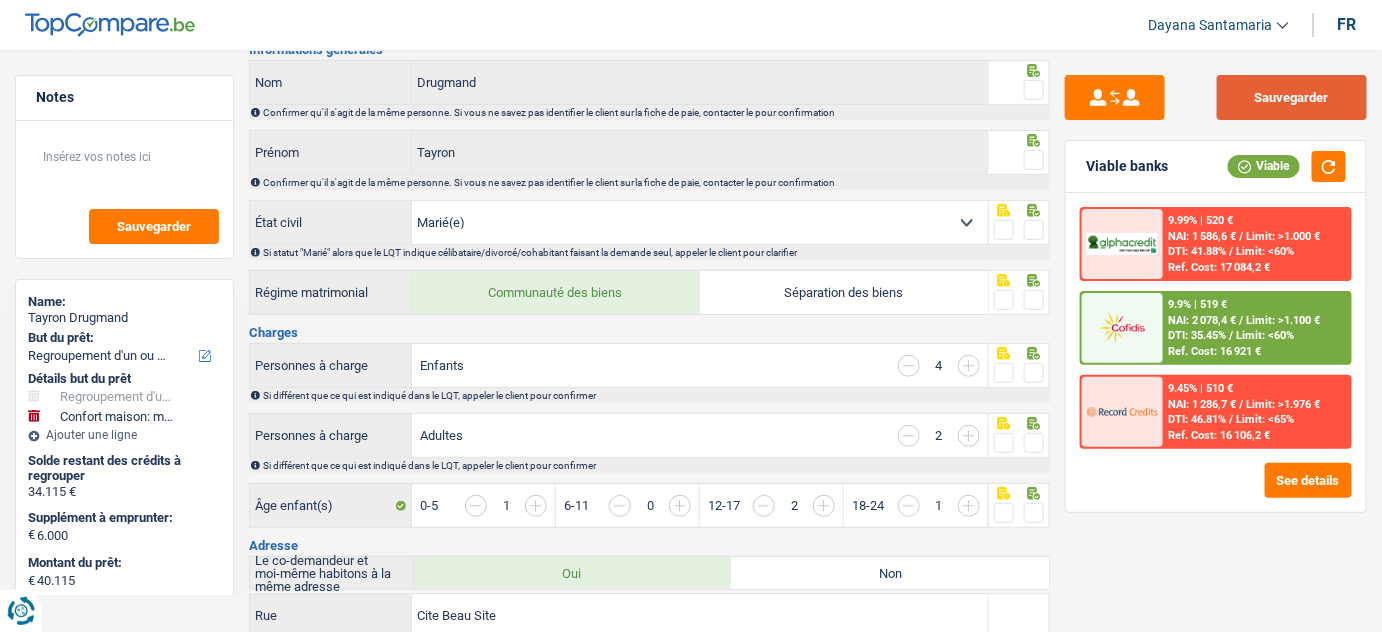 click on "Sauvegarder" at bounding box center (1292, 97) 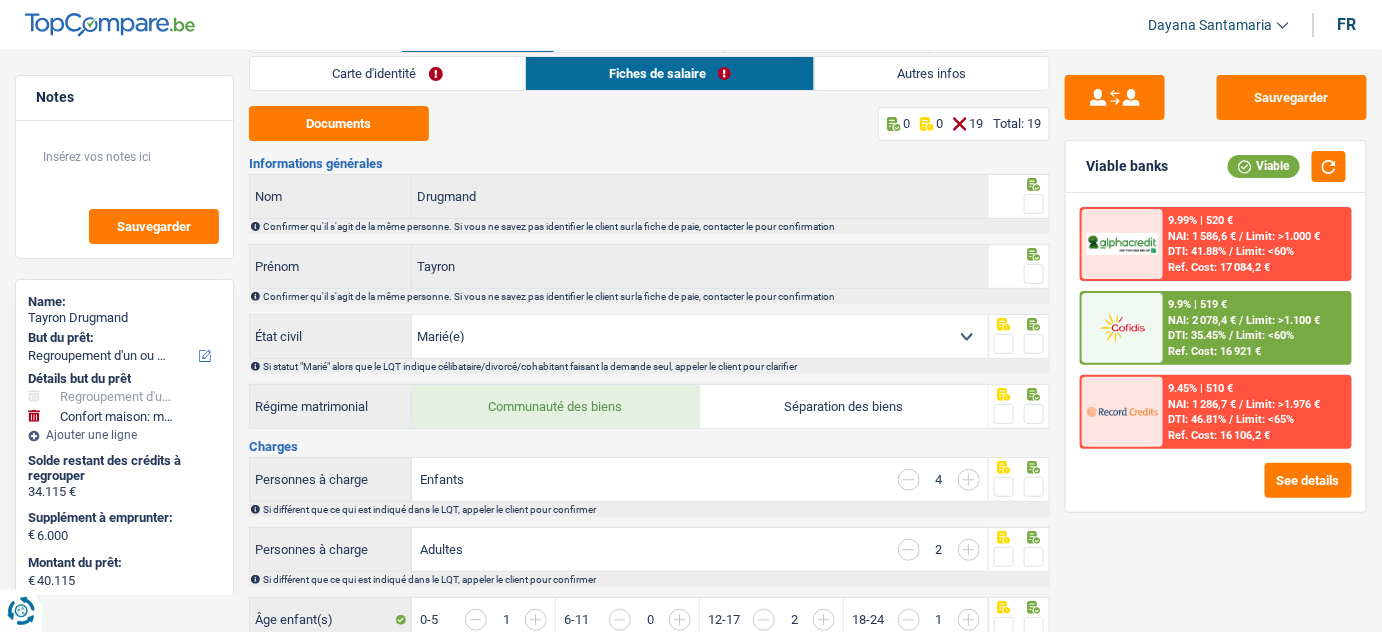 scroll, scrollTop: 0, scrollLeft: 0, axis: both 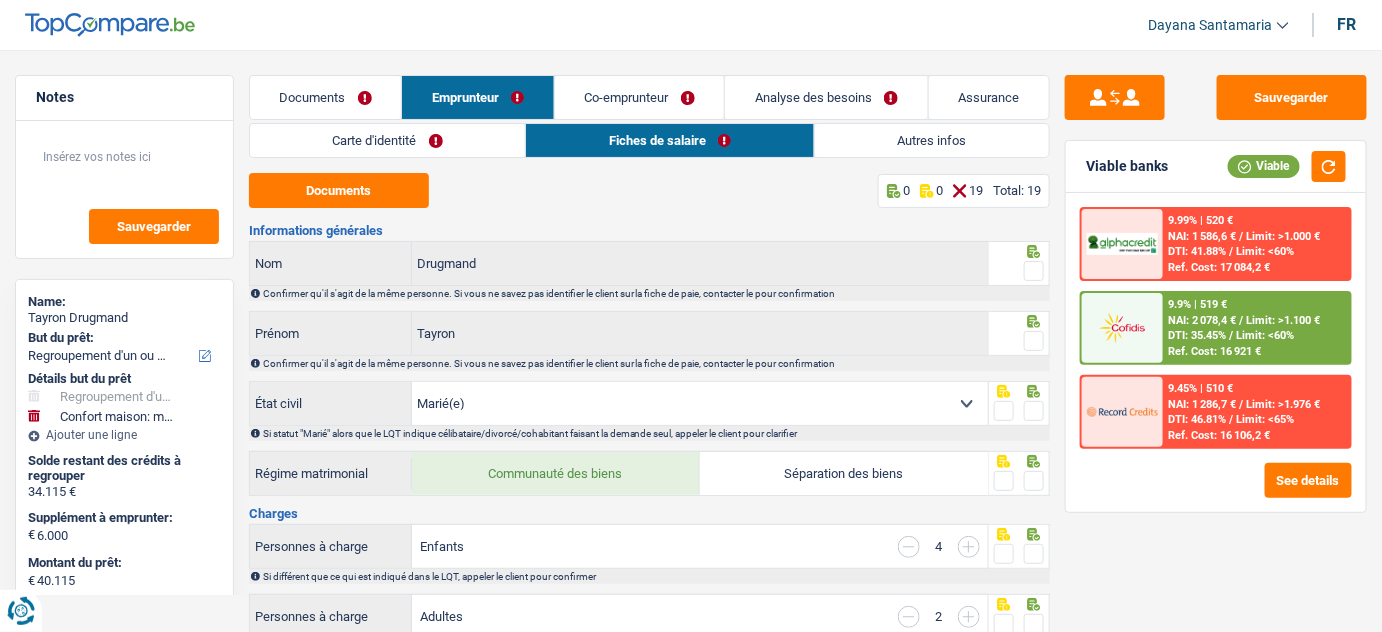 click on "Analyse des besoins" at bounding box center (826, 97) 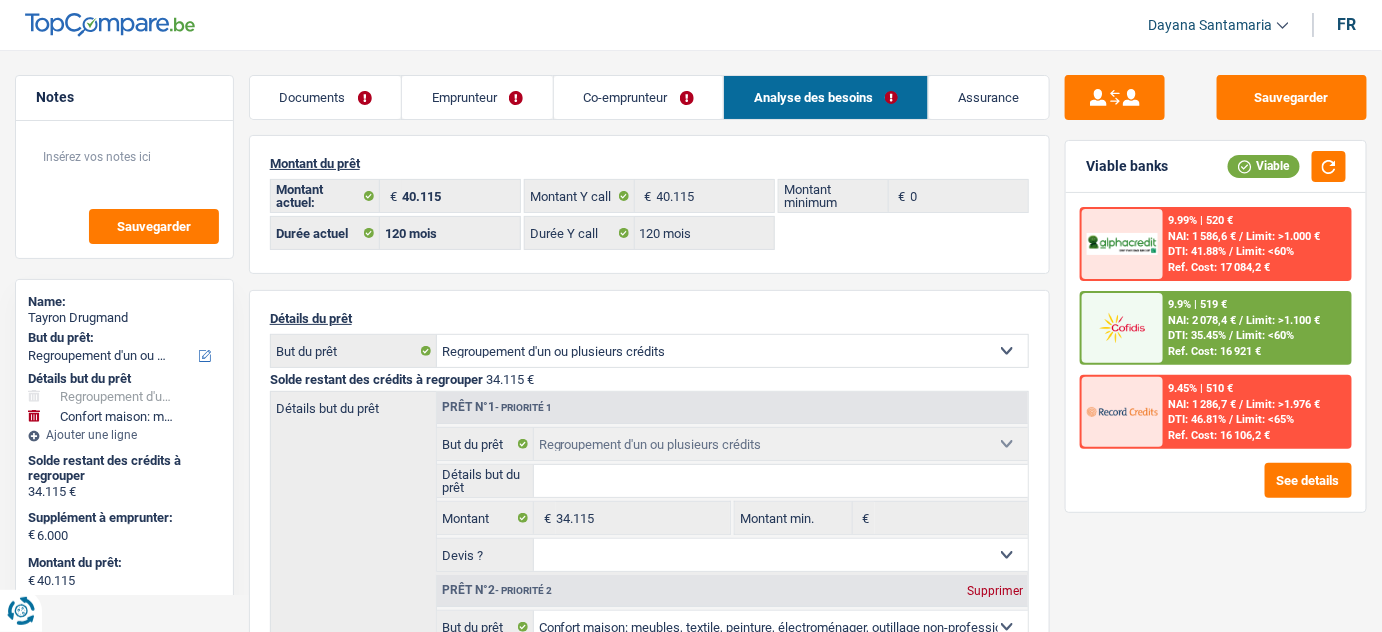 click on "Analyse des besoins" at bounding box center (826, 97) 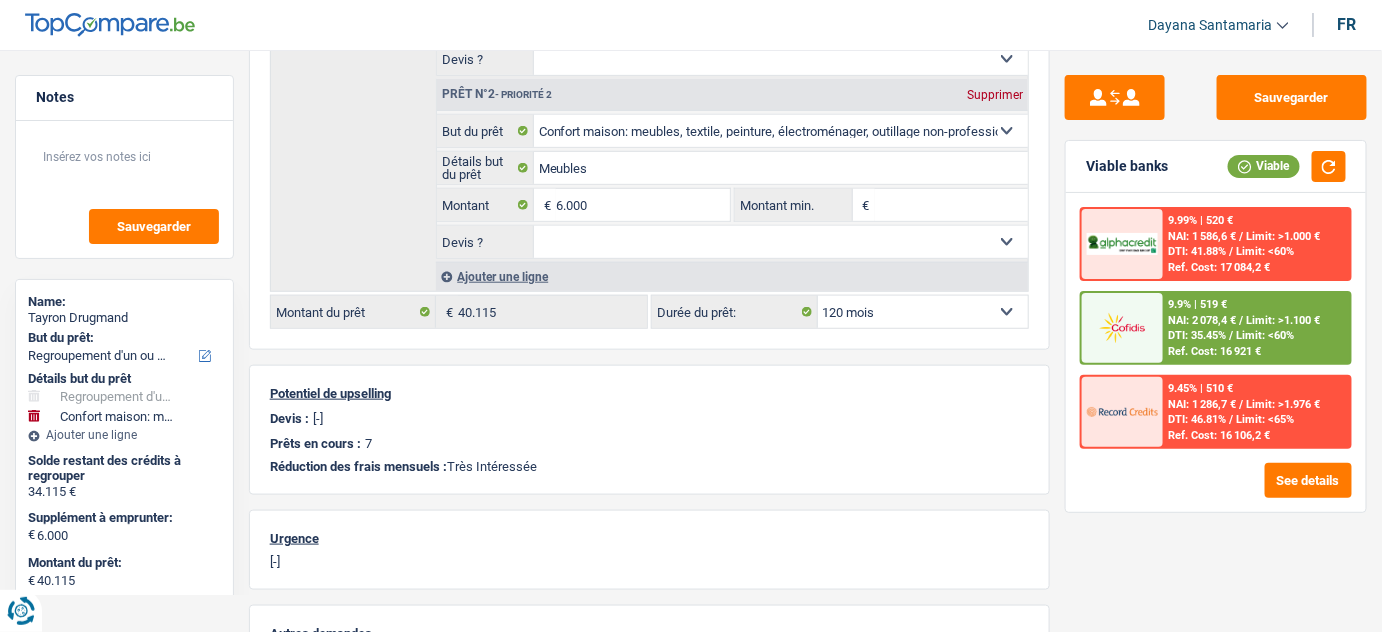 scroll, scrollTop: 272, scrollLeft: 0, axis: vertical 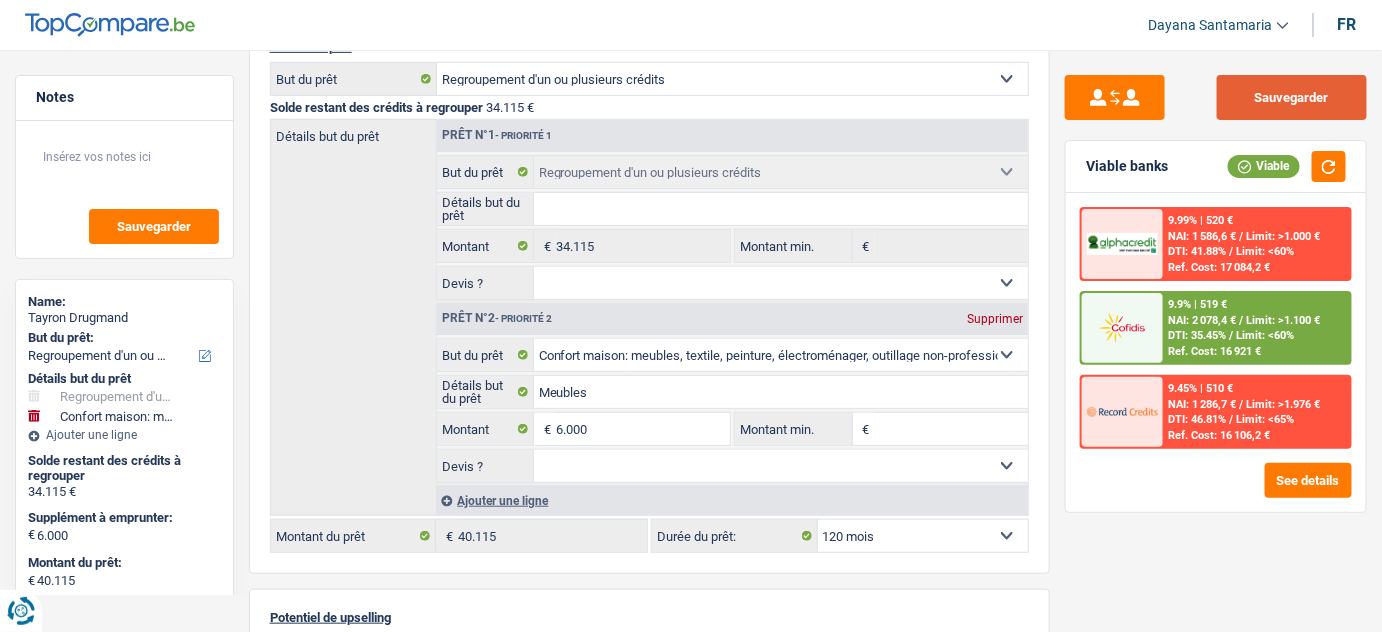 click on "Sauvegarder" at bounding box center [1292, 97] 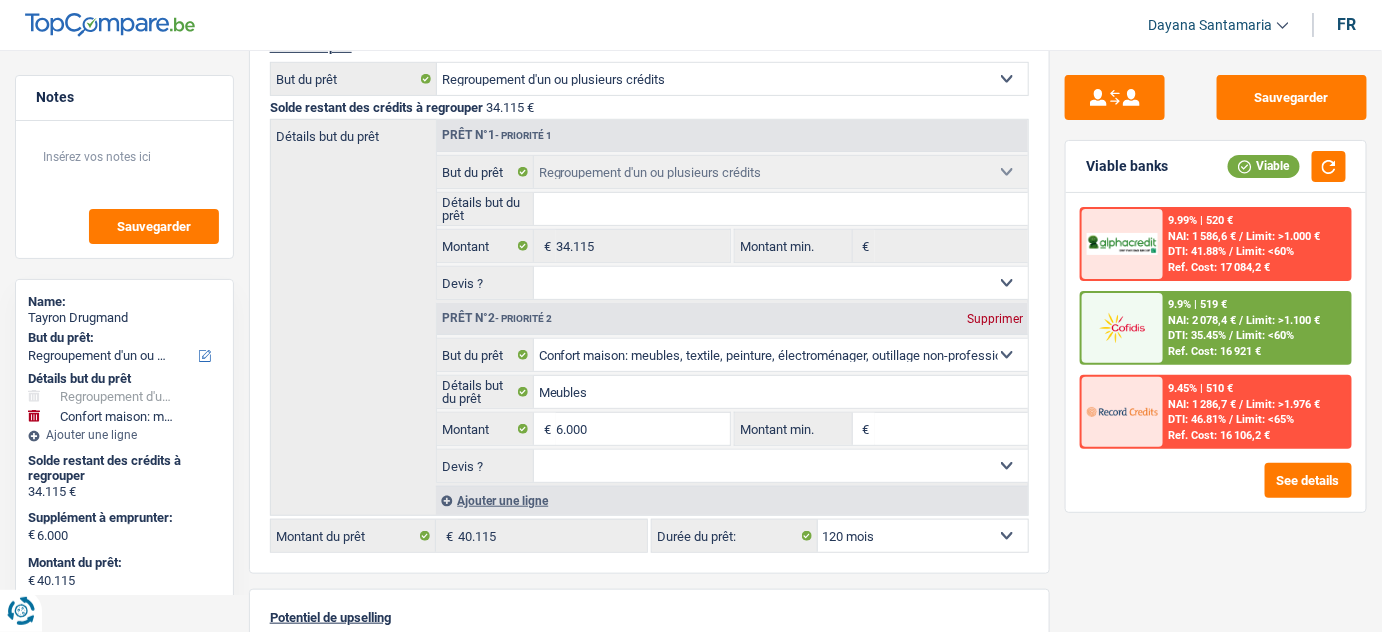 scroll, scrollTop: 0, scrollLeft: 0, axis: both 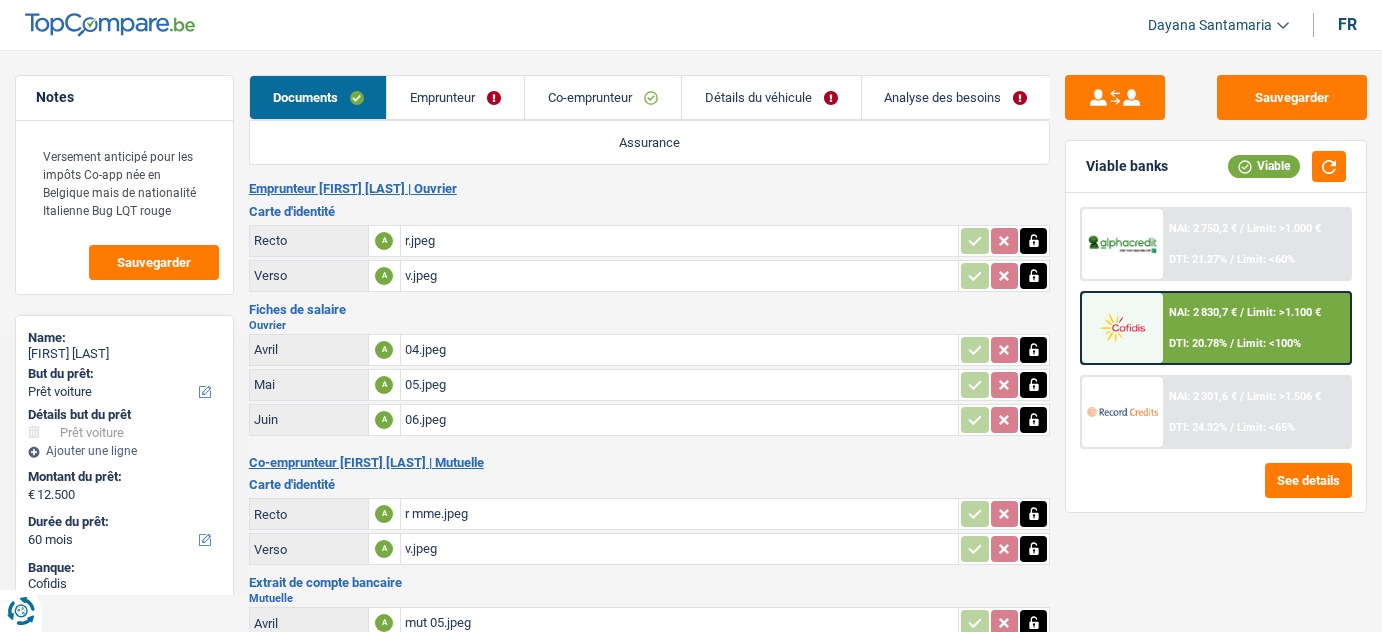 select on "car" 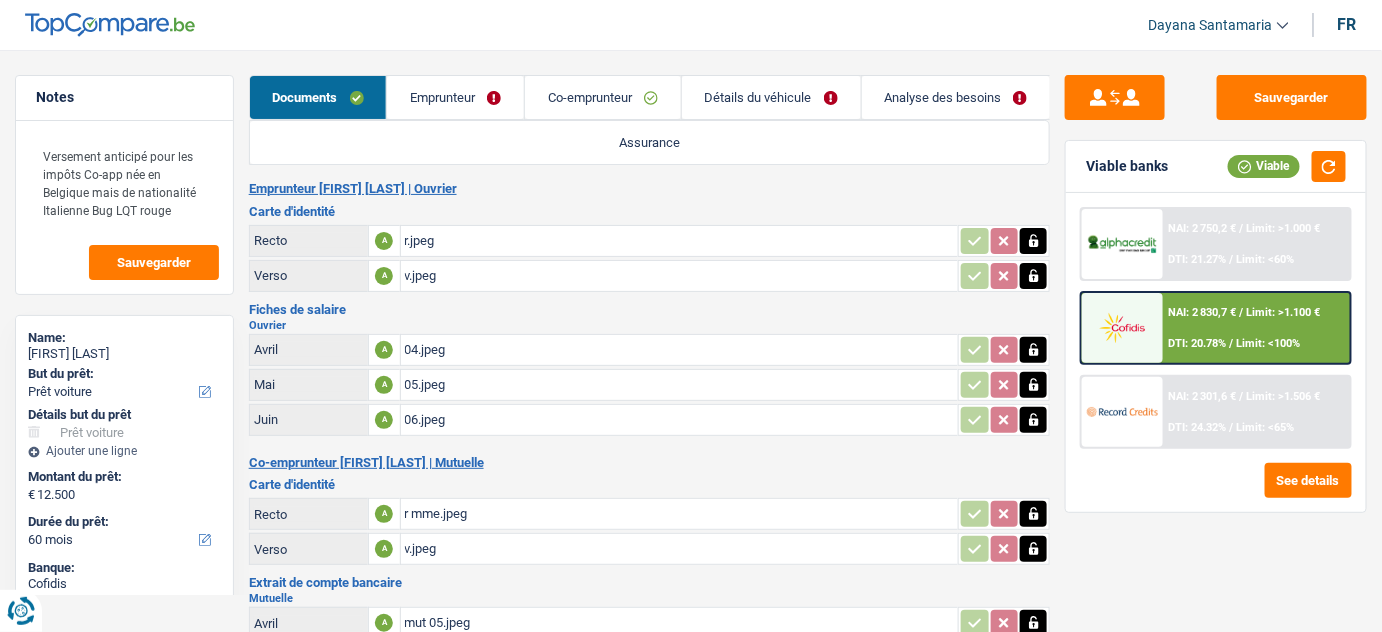 scroll, scrollTop: 0, scrollLeft: 0, axis: both 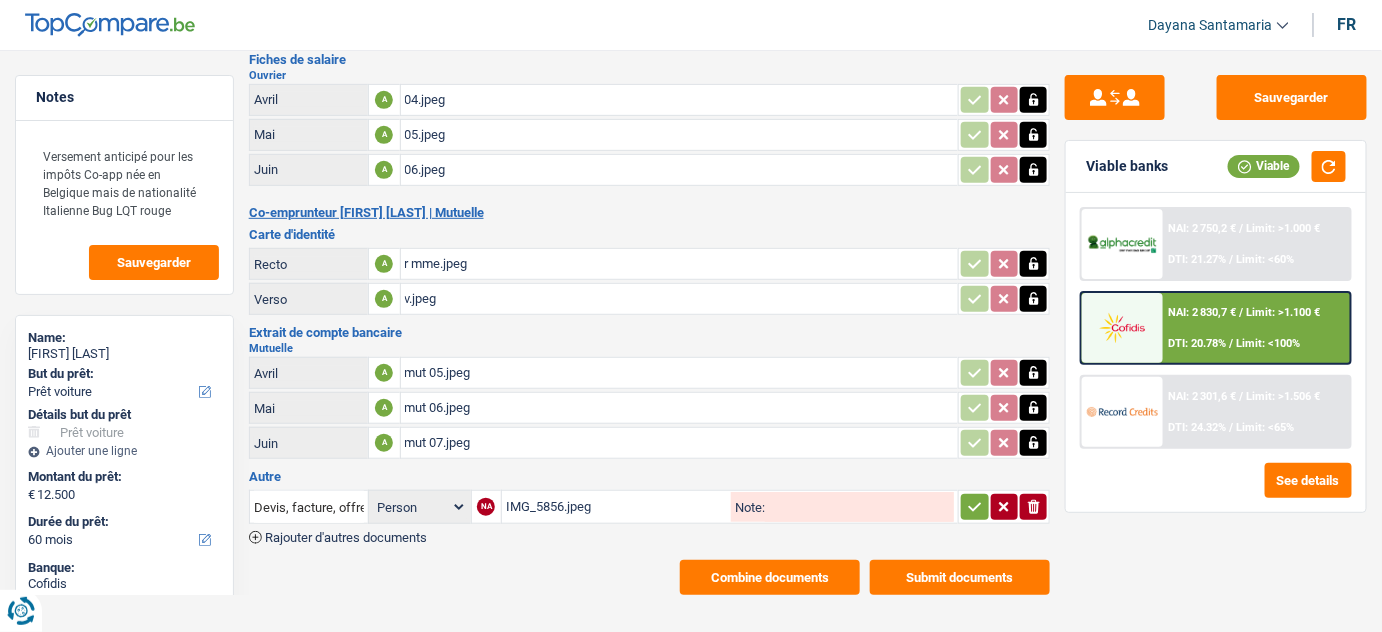 click on "06.jpeg" at bounding box center [680, 170] 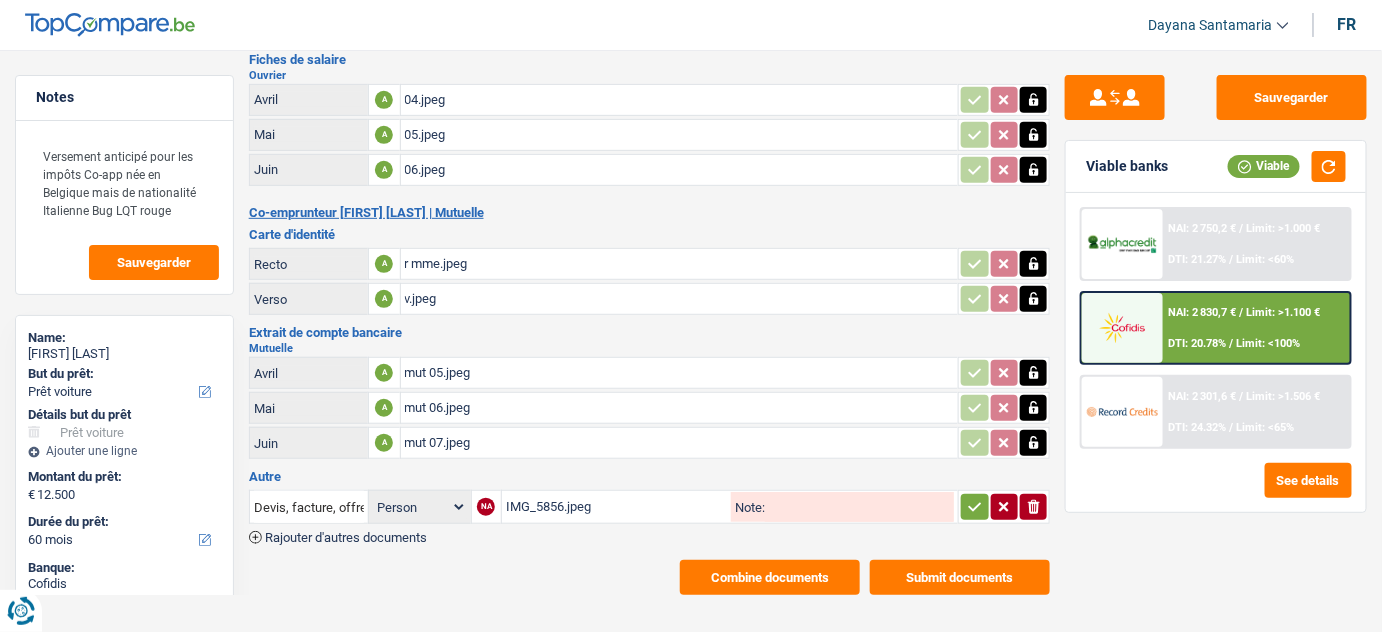 click on "mut 07.jpeg" at bounding box center (680, 443) 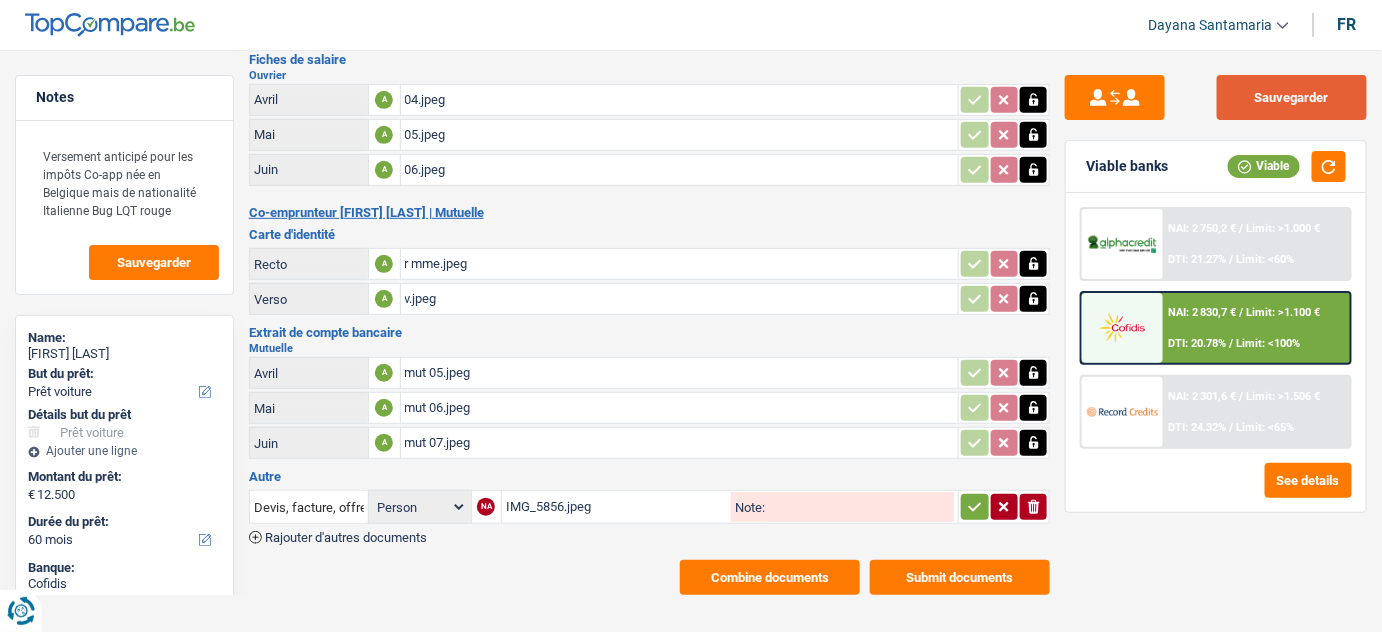 click on "Sauvegarder" at bounding box center (1292, 97) 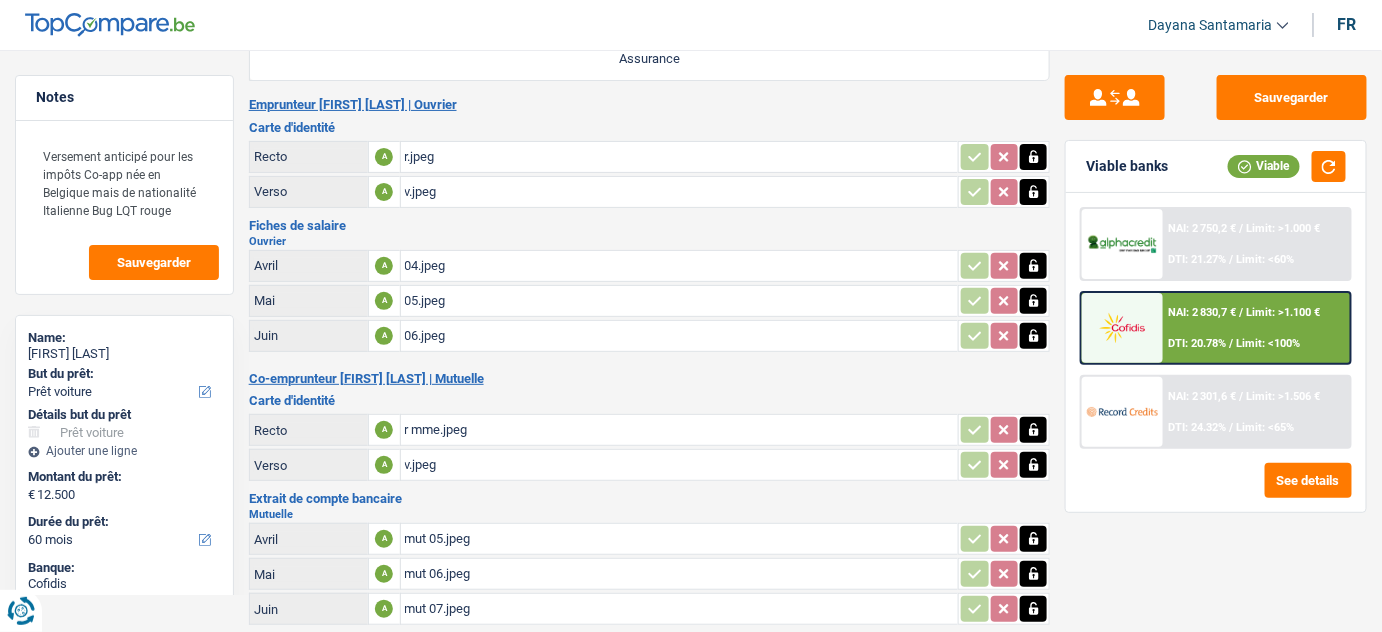 scroll, scrollTop: 0, scrollLeft: 0, axis: both 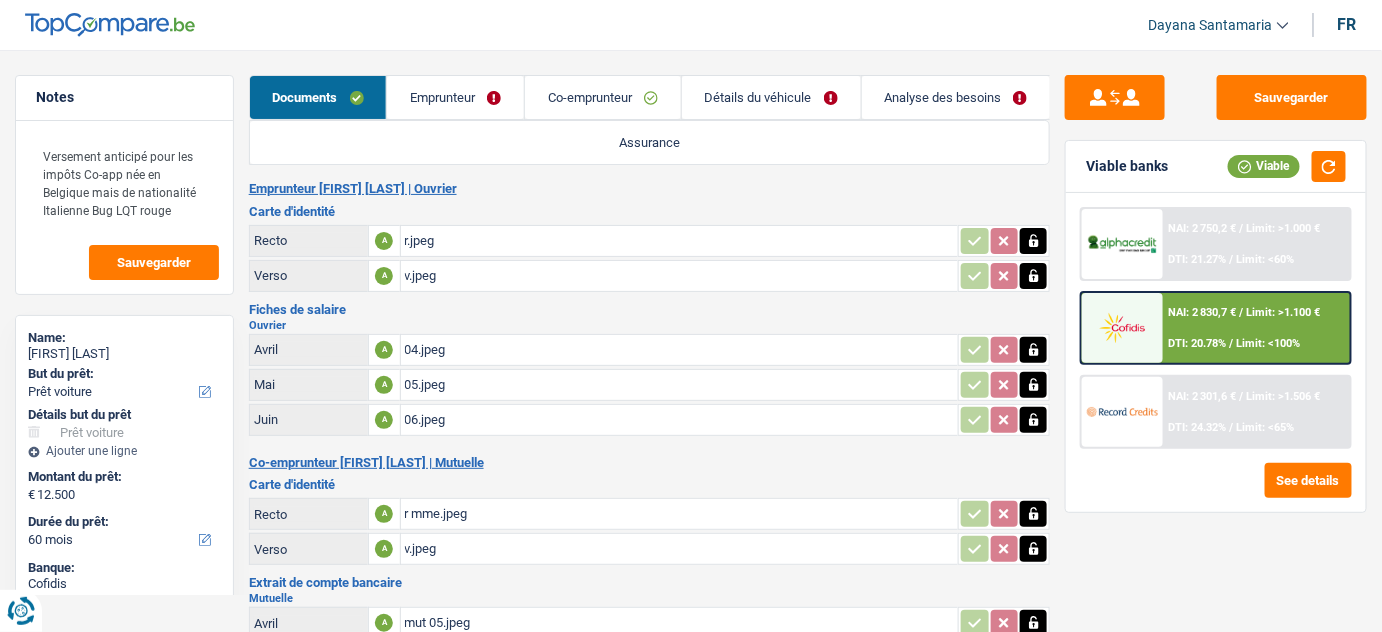 click on "r.jpeg" at bounding box center [680, 241] 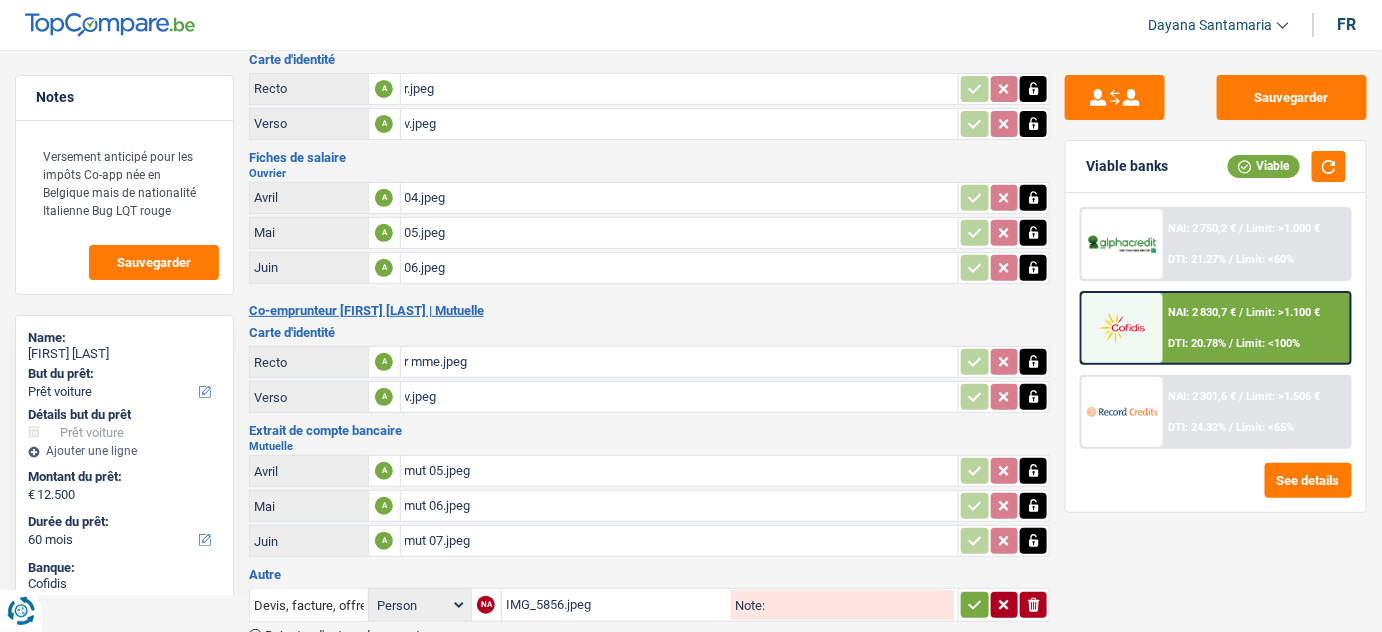 scroll, scrollTop: 250, scrollLeft: 0, axis: vertical 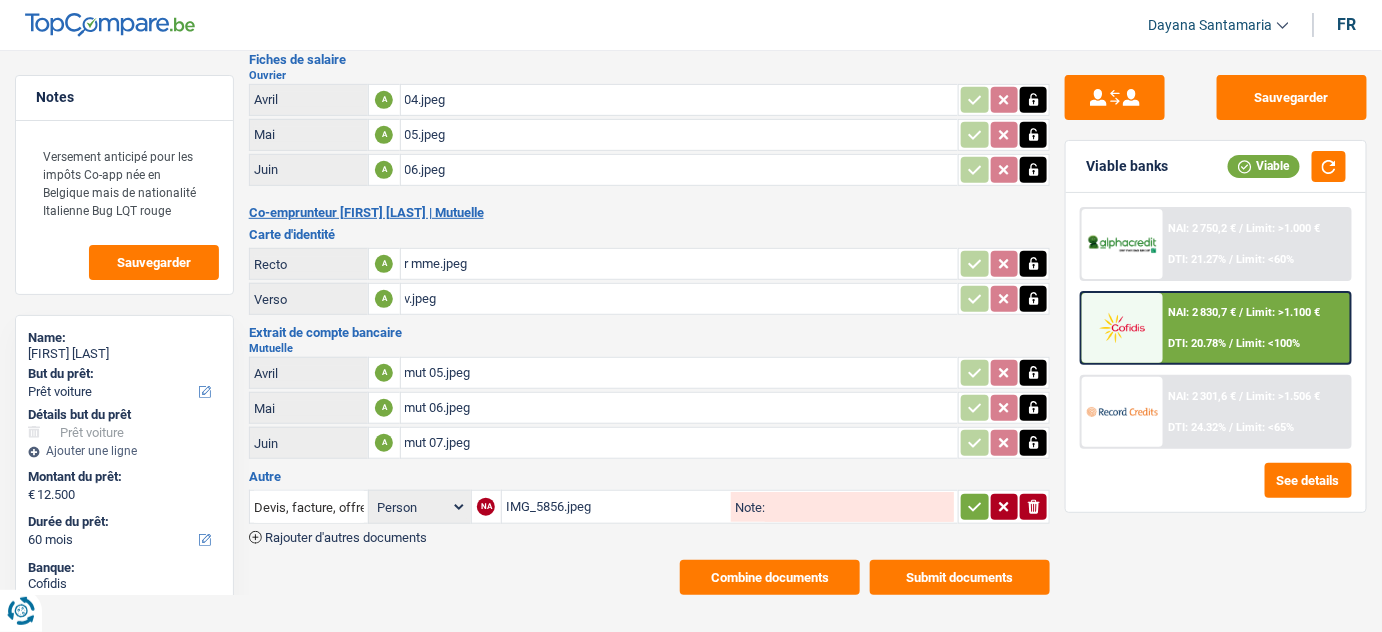 click on "r mme.jpeg" at bounding box center [680, 264] 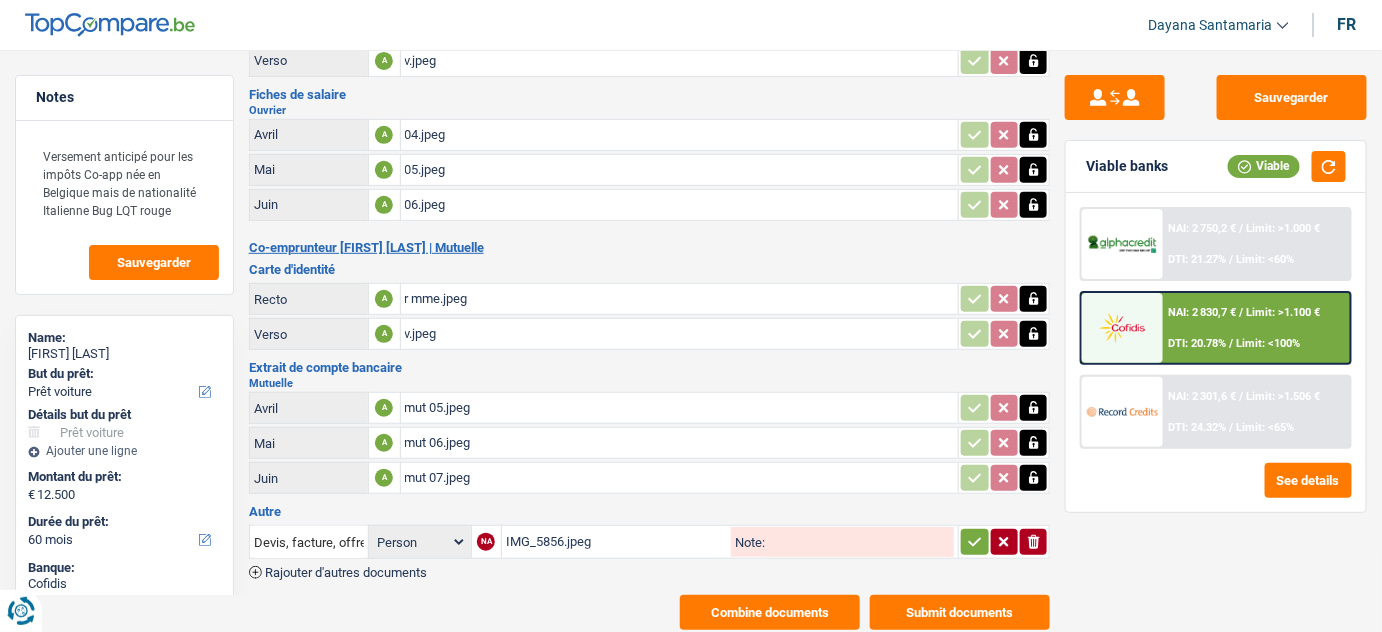 scroll, scrollTop: 0, scrollLeft: 0, axis: both 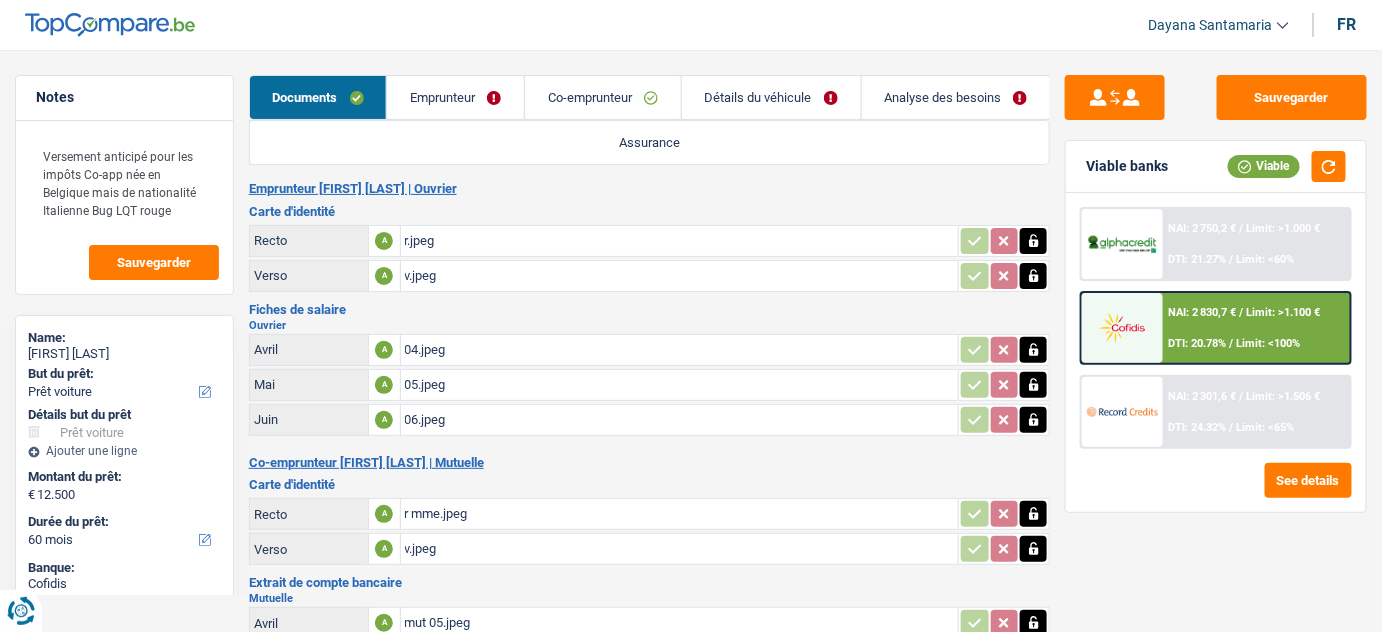 click on "Détails du véhicule" at bounding box center (771, 97) 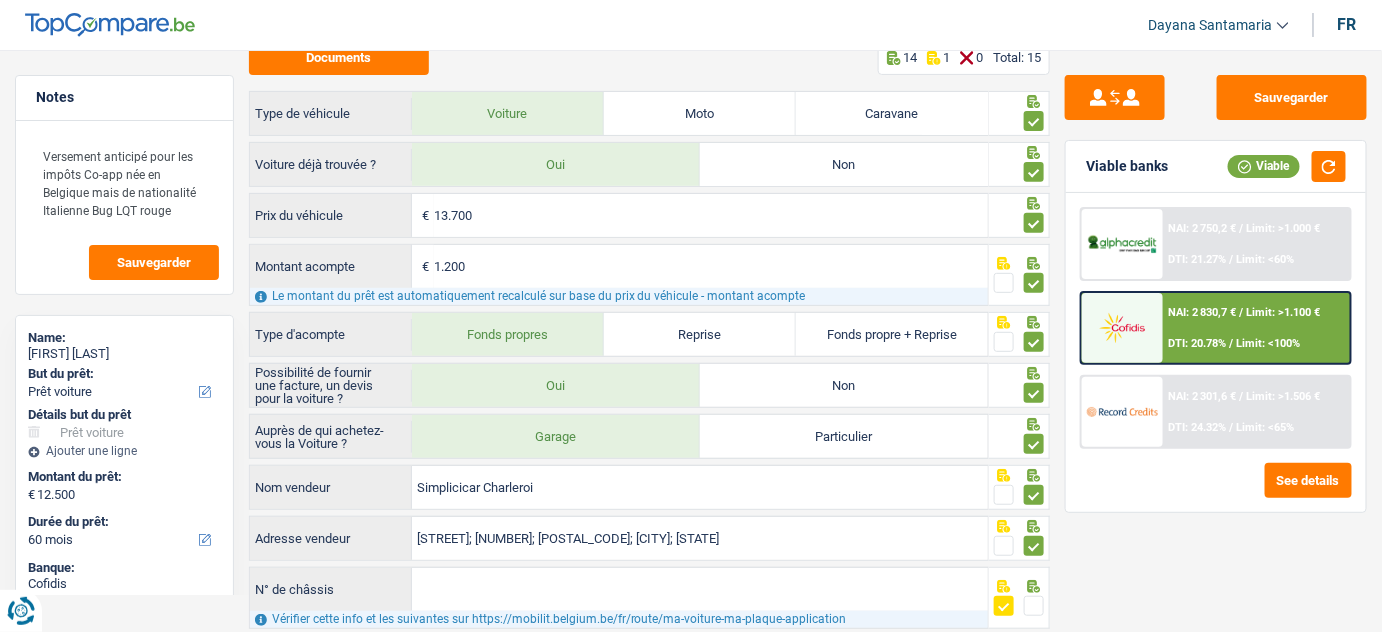 scroll, scrollTop: 0, scrollLeft: 0, axis: both 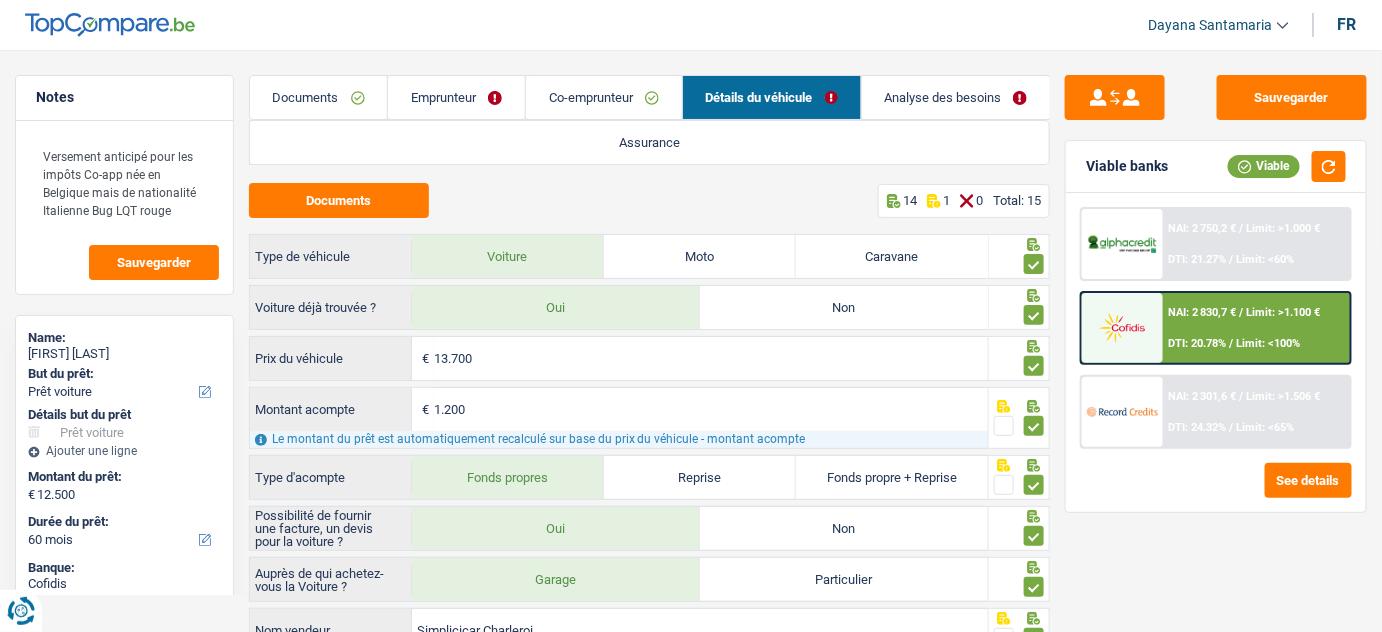 click on "Documents" at bounding box center (319, 97) 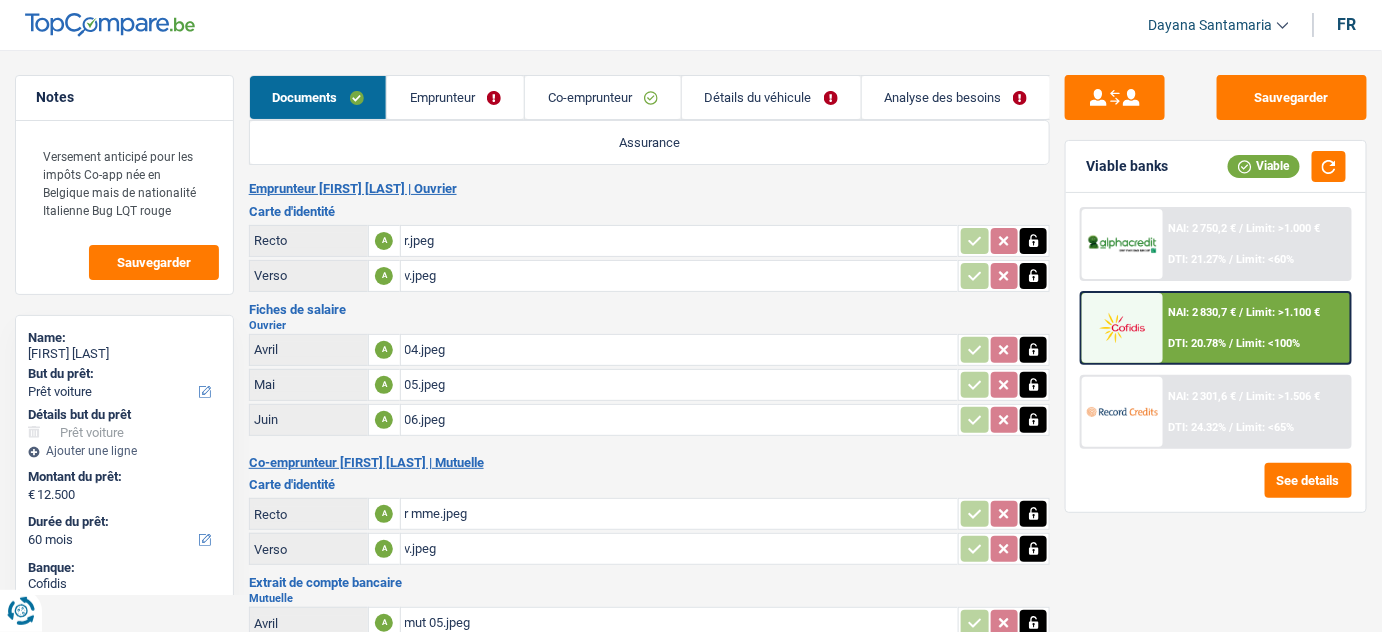 click on "r.jpeg" at bounding box center [680, 241] 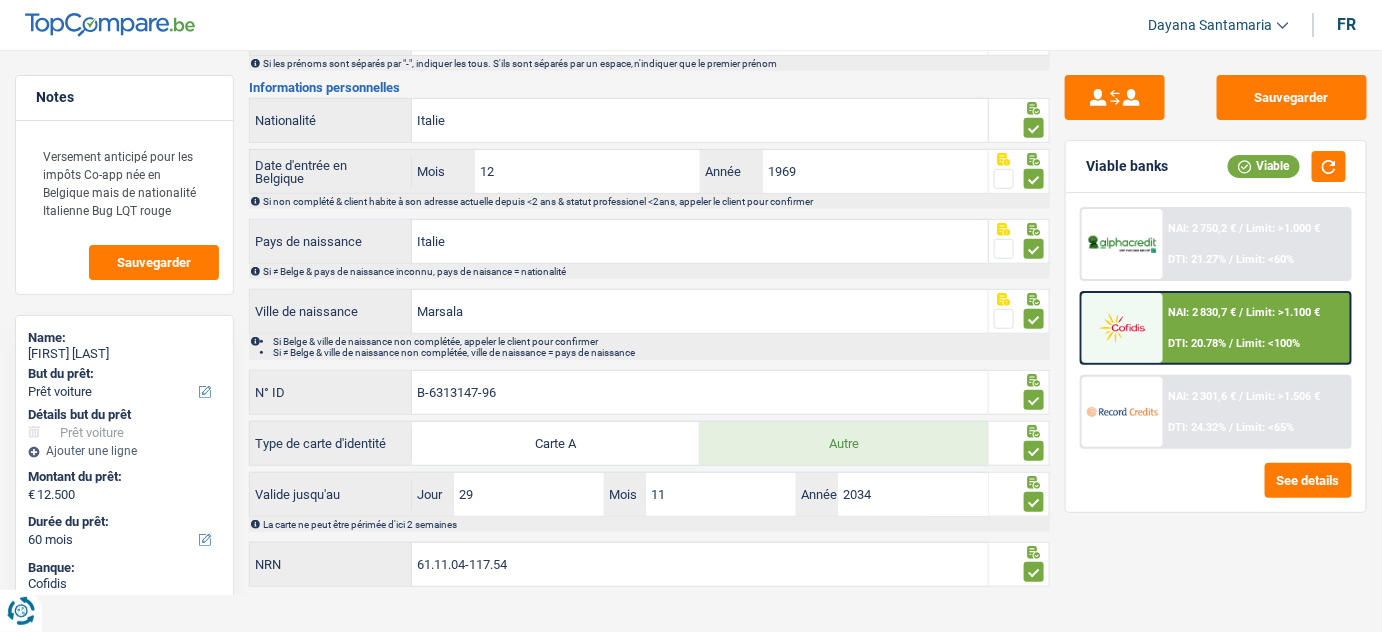 scroll, scrollTop: 0, scrollLeft: 0, axis: both 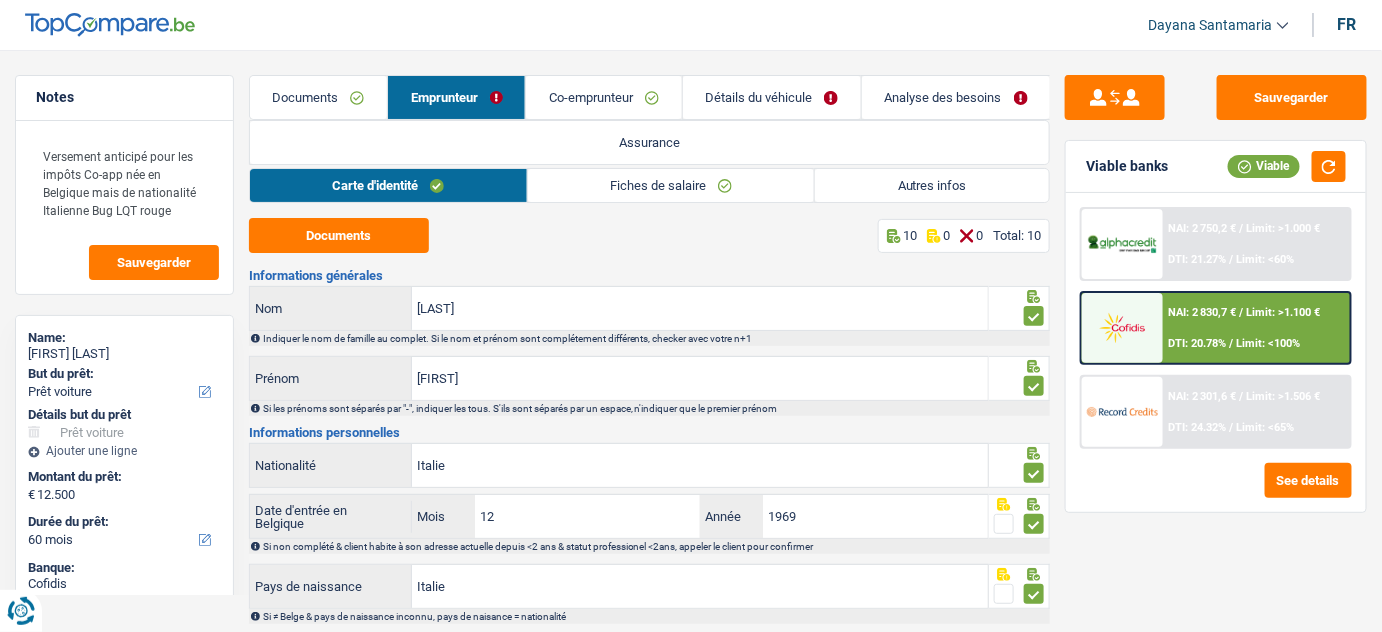 click on "Documents" at bounding box center [318, 97] 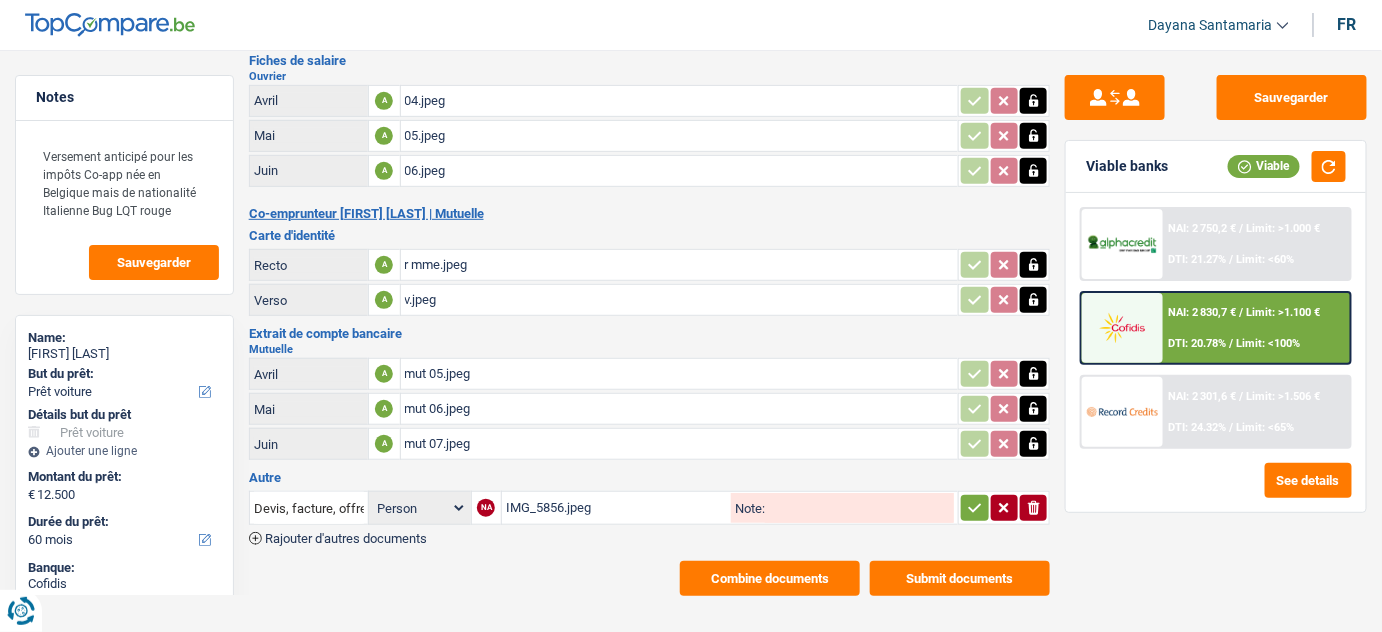scroll, scrollTop: 250, scrollLeft: 0, axis: vertical 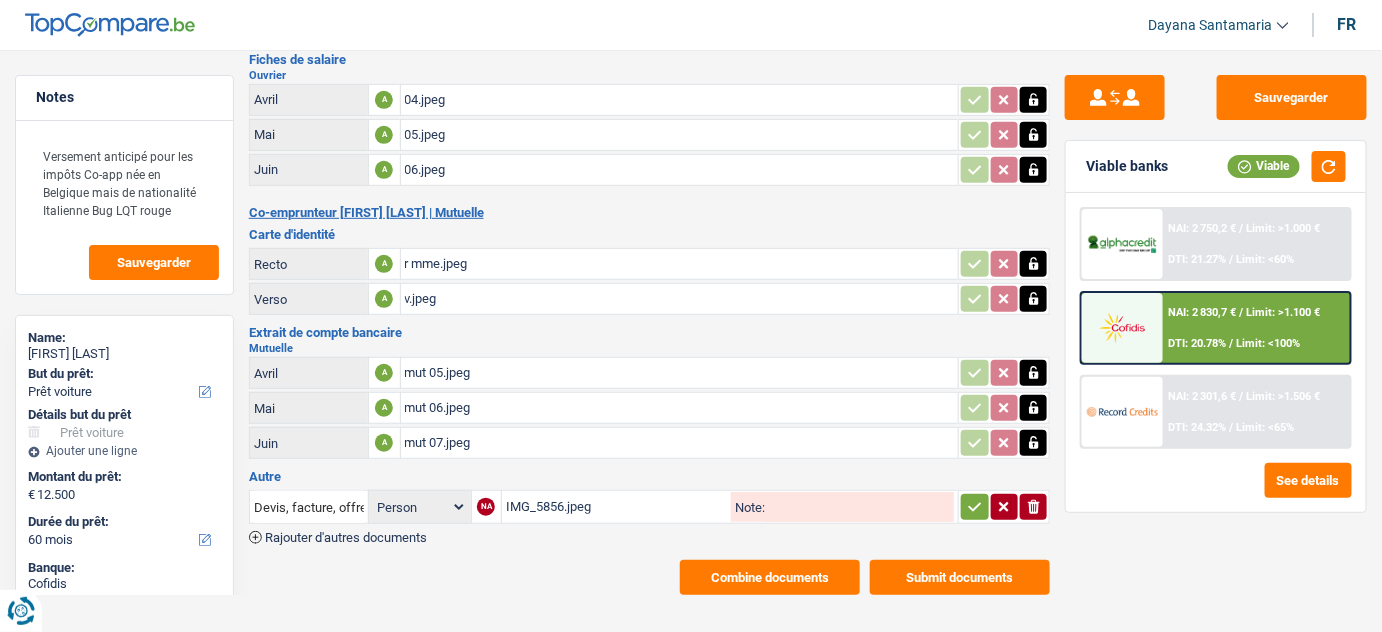 click on "06.jpeg" at bounding box center [680, 170] 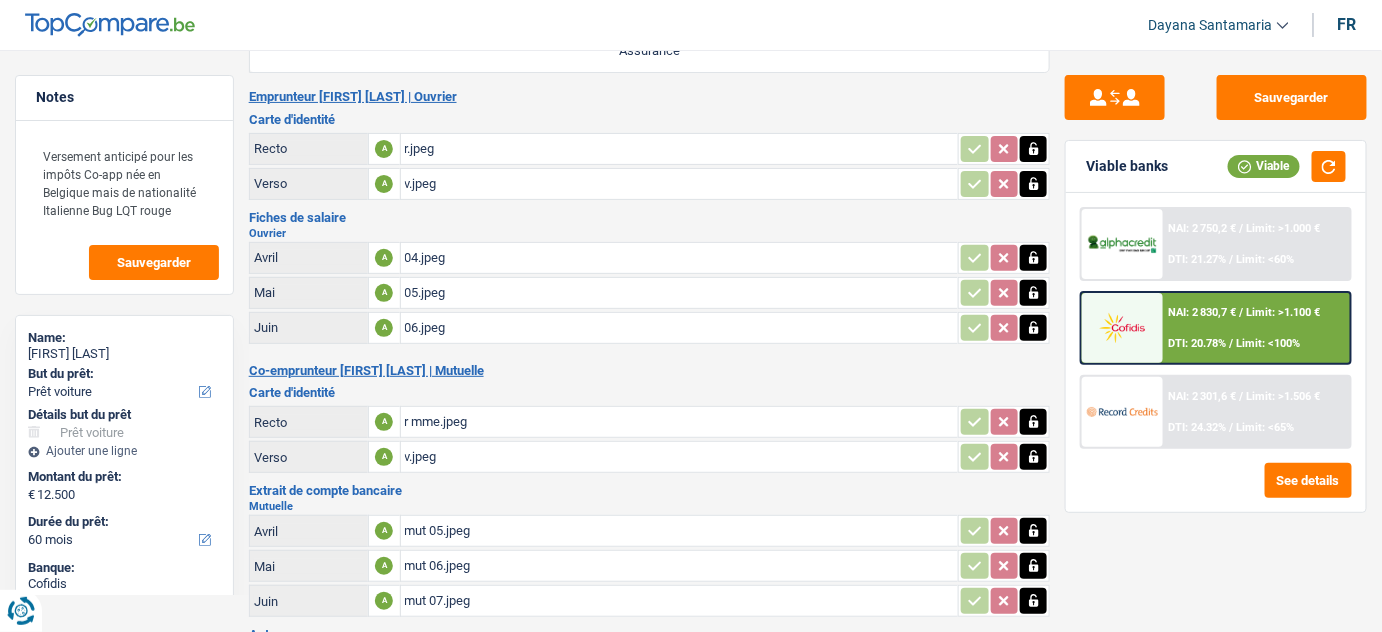 scroll, scrollTop: 0, scrollLeft: 0, axis: both 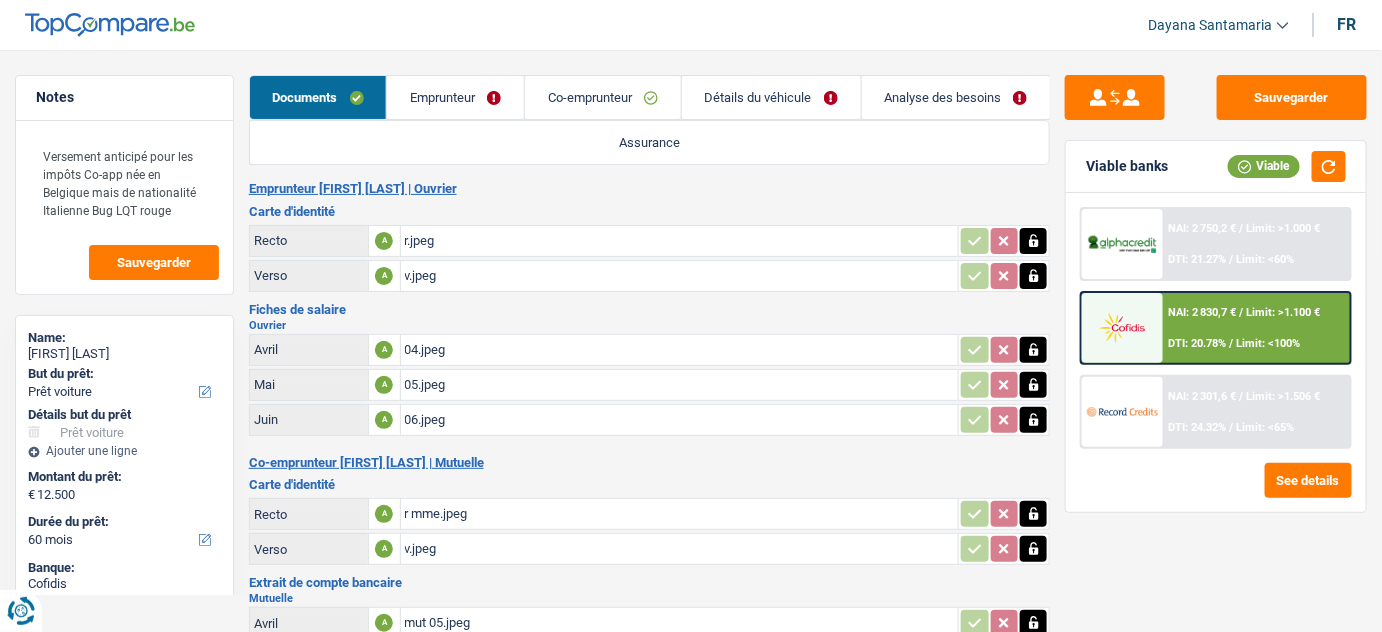 click on "Détails du véhicule" at bounding box center [771, 97] 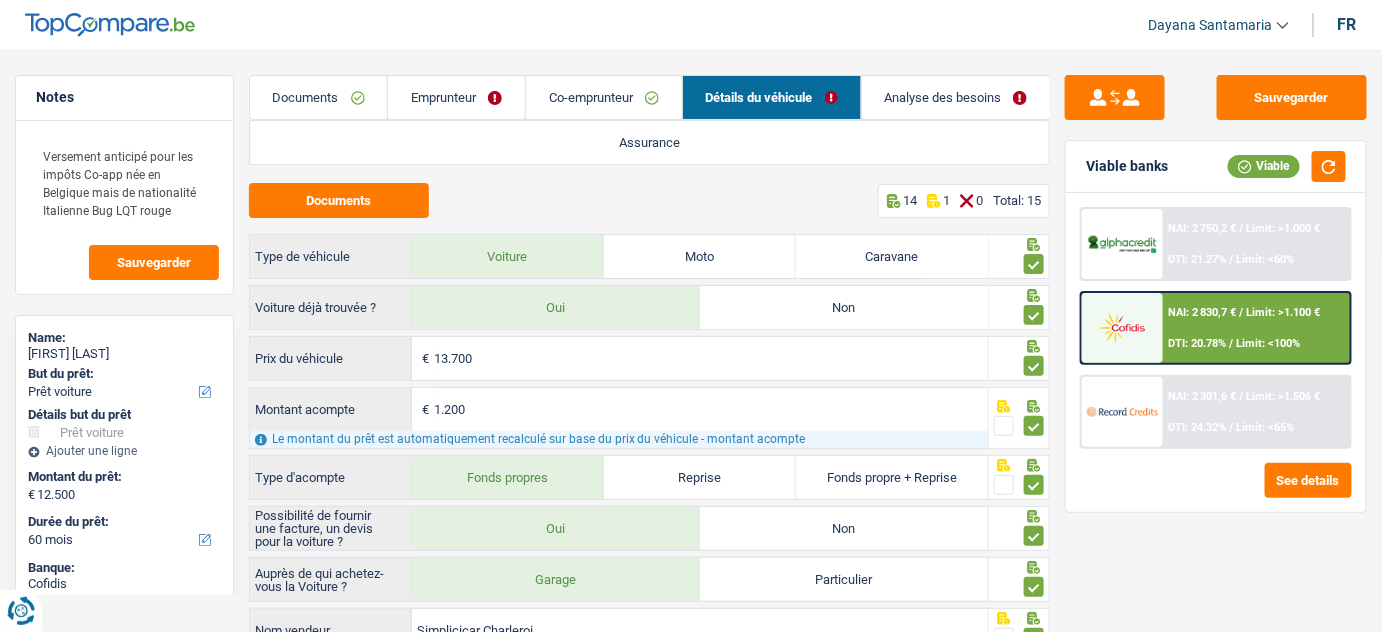 click on "Documents" at bounding box center [319, 97] 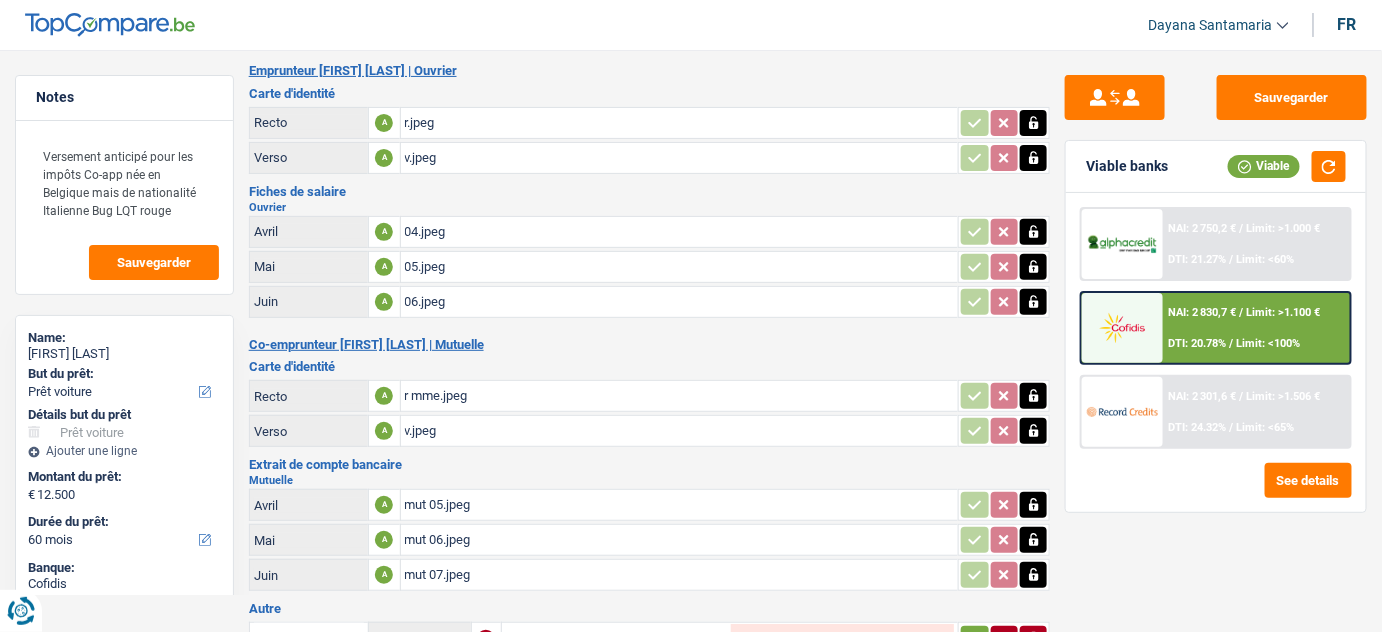 scroll, scrollTop: 250, scrollLeft: 0, axis: vertical 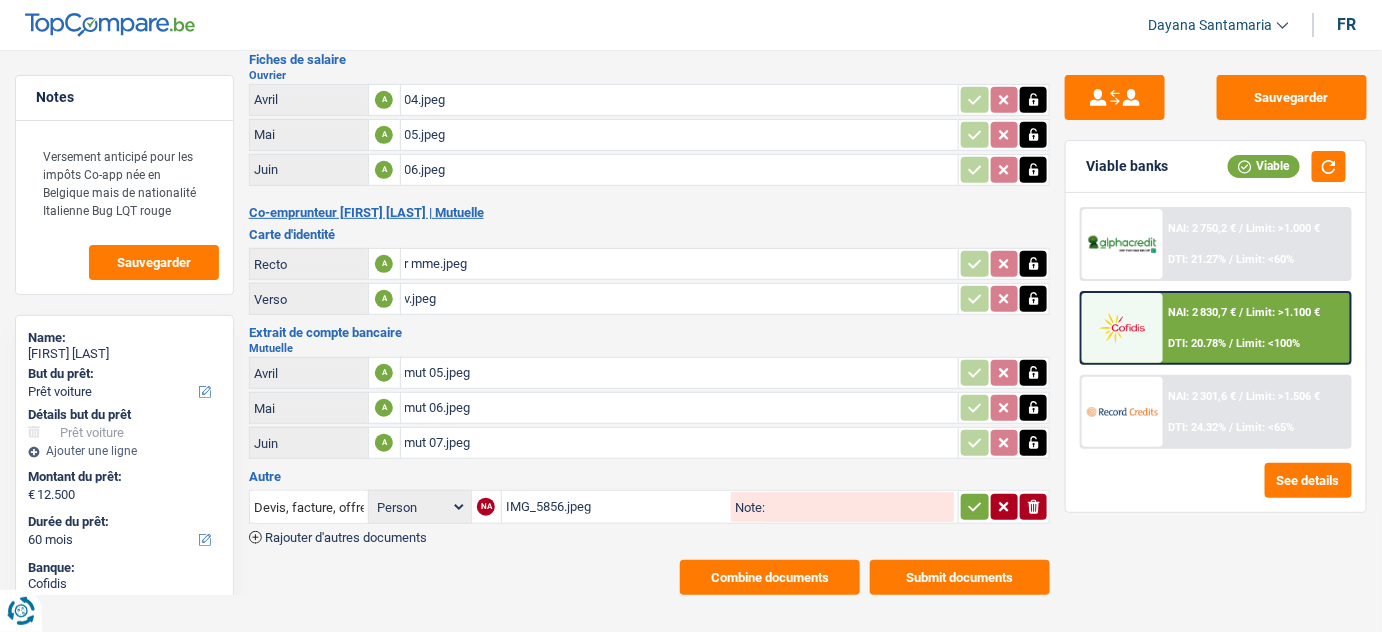 click on "mut 07.jpeg" at bounding box center (680, 443) 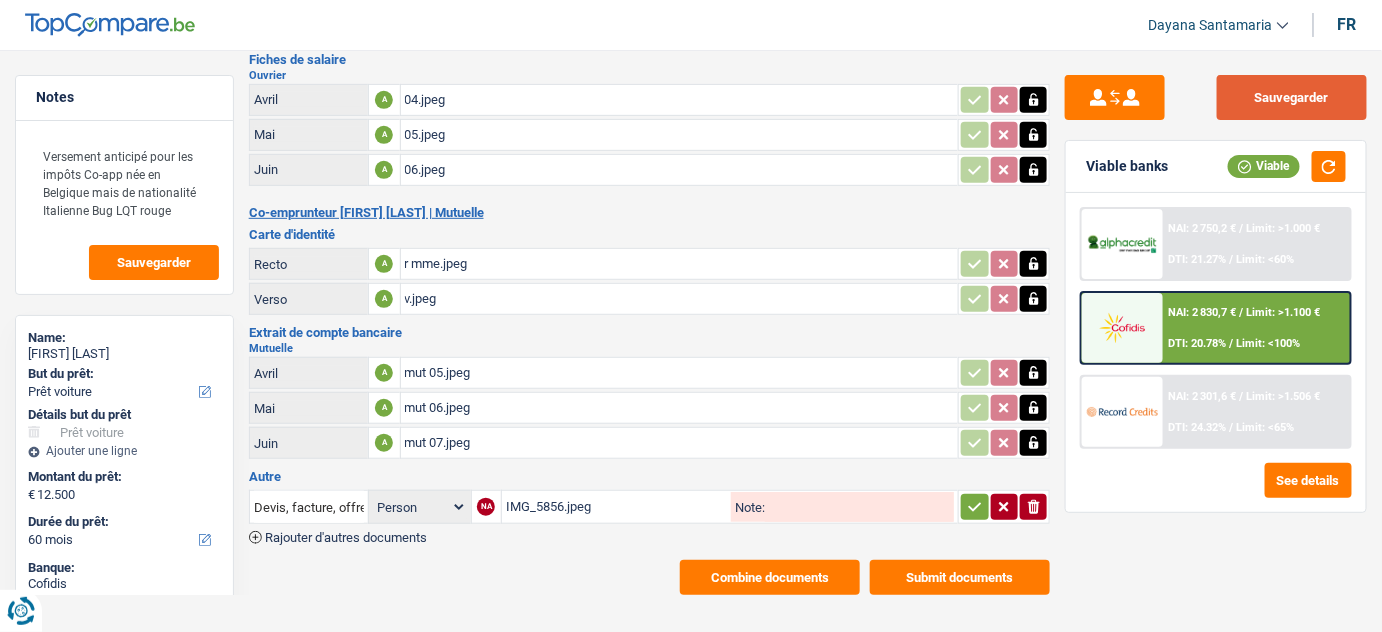 click on "Sauvegarder" at bounding box center [1292, 97] 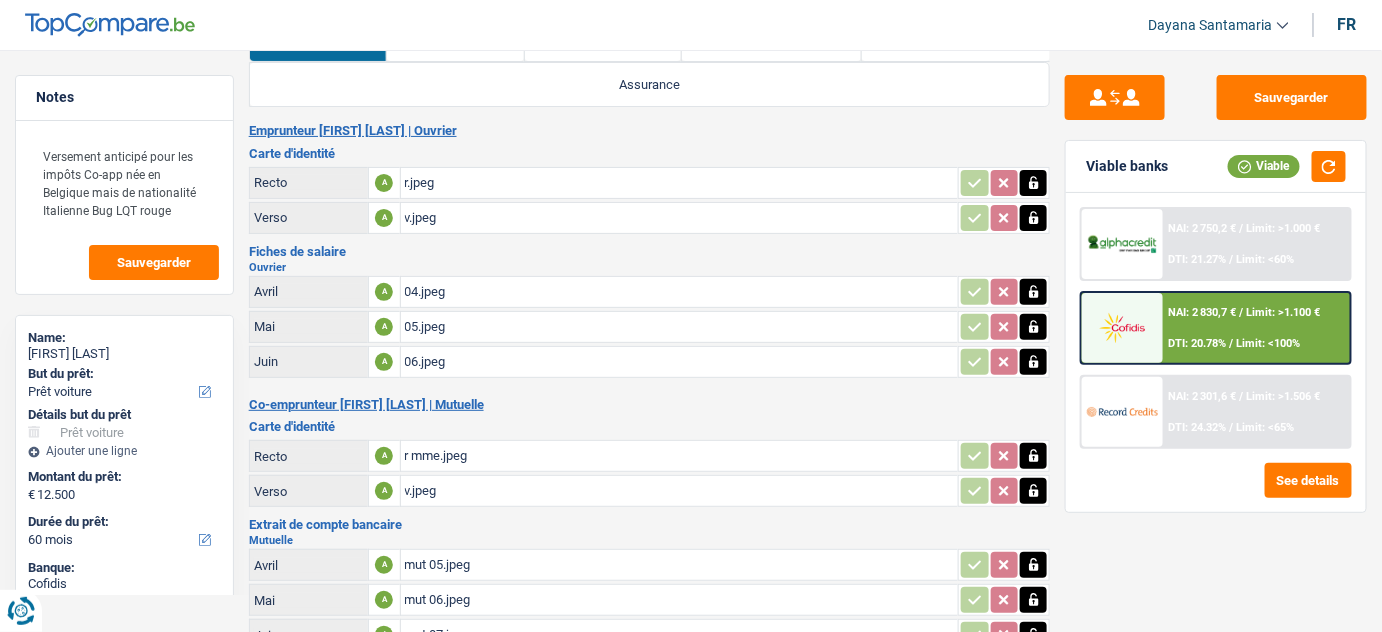 scroll, scrollTop: 90, scrollLeft: 0, axis: vertical 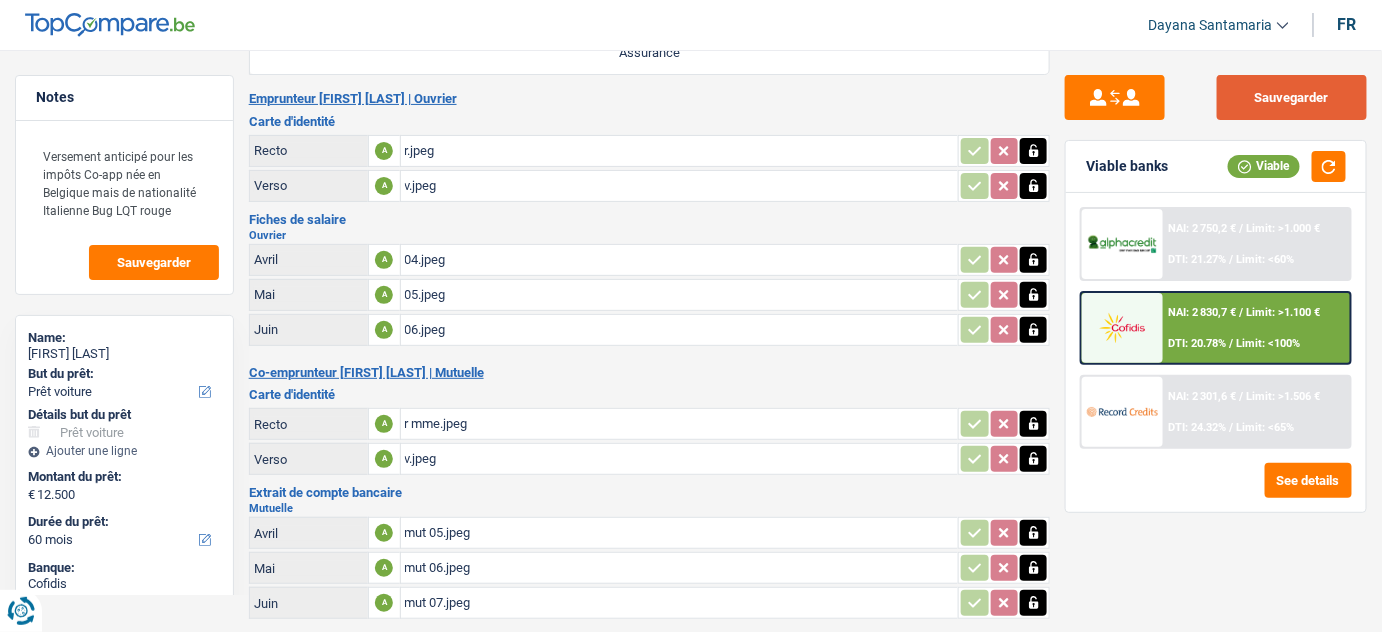 click on "Sauvegarder" at bounding box center (1292, 97) 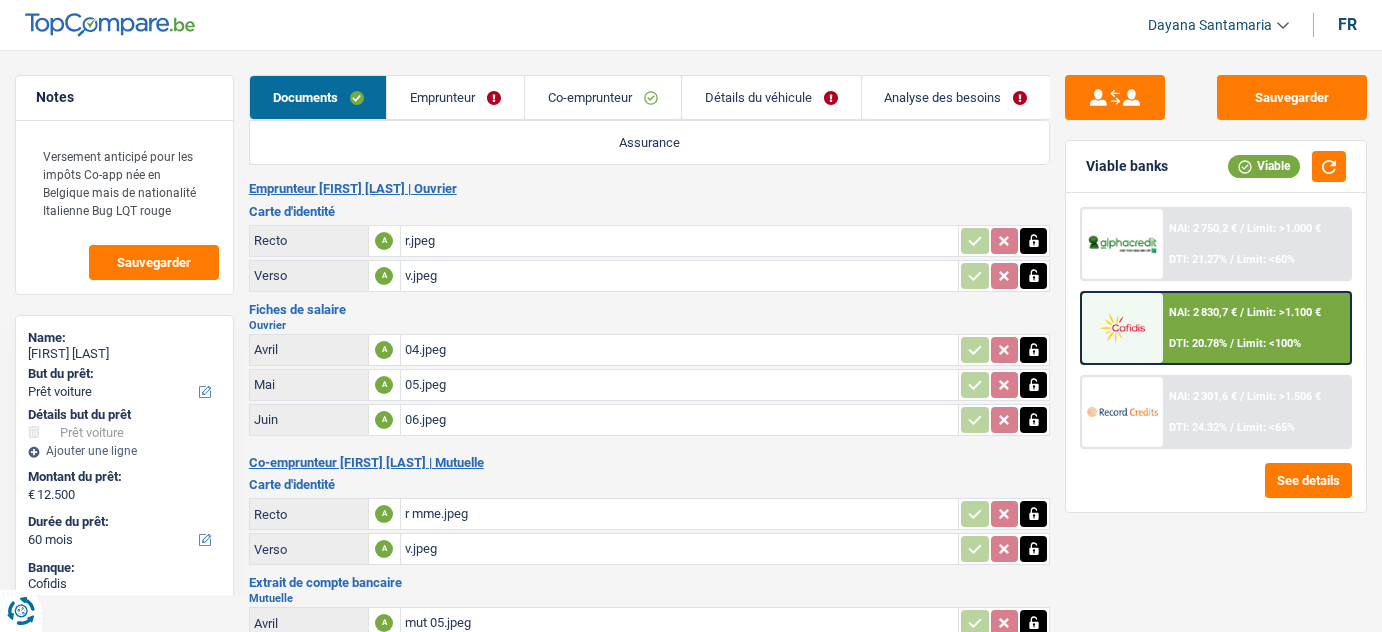 select on "car" 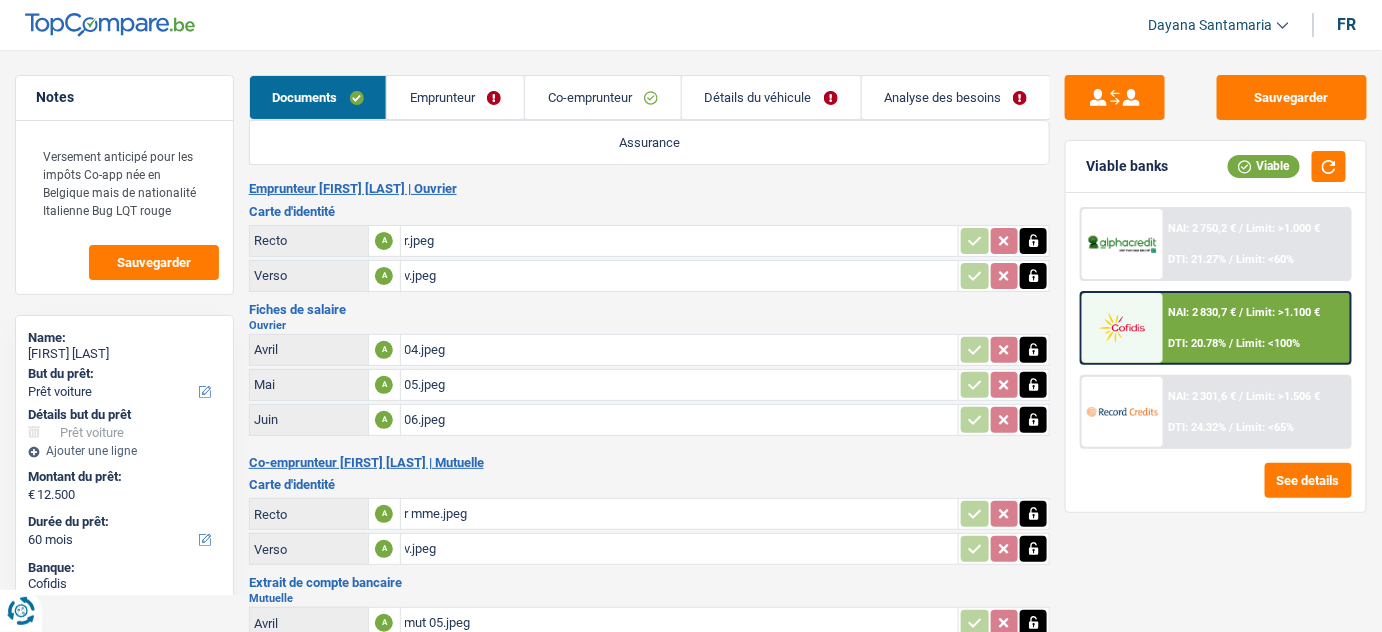 scroll, scrollTop: 0, scrollLeft: 0, axis: both 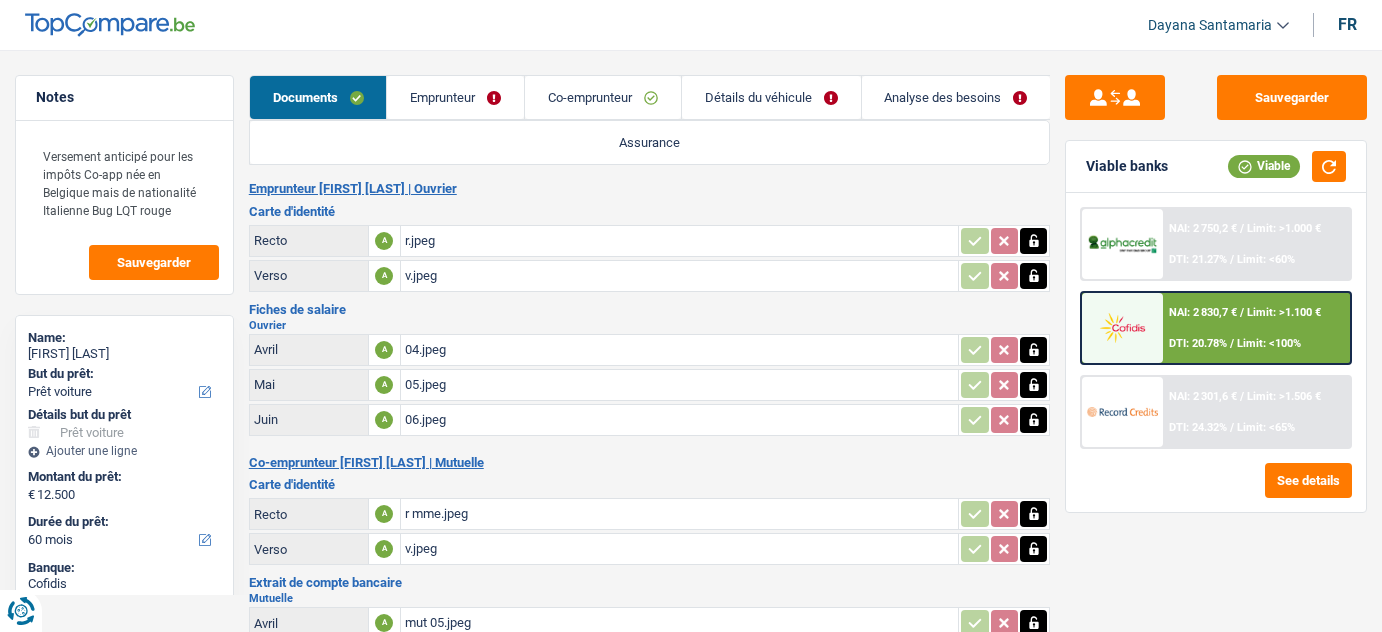 select on "car" 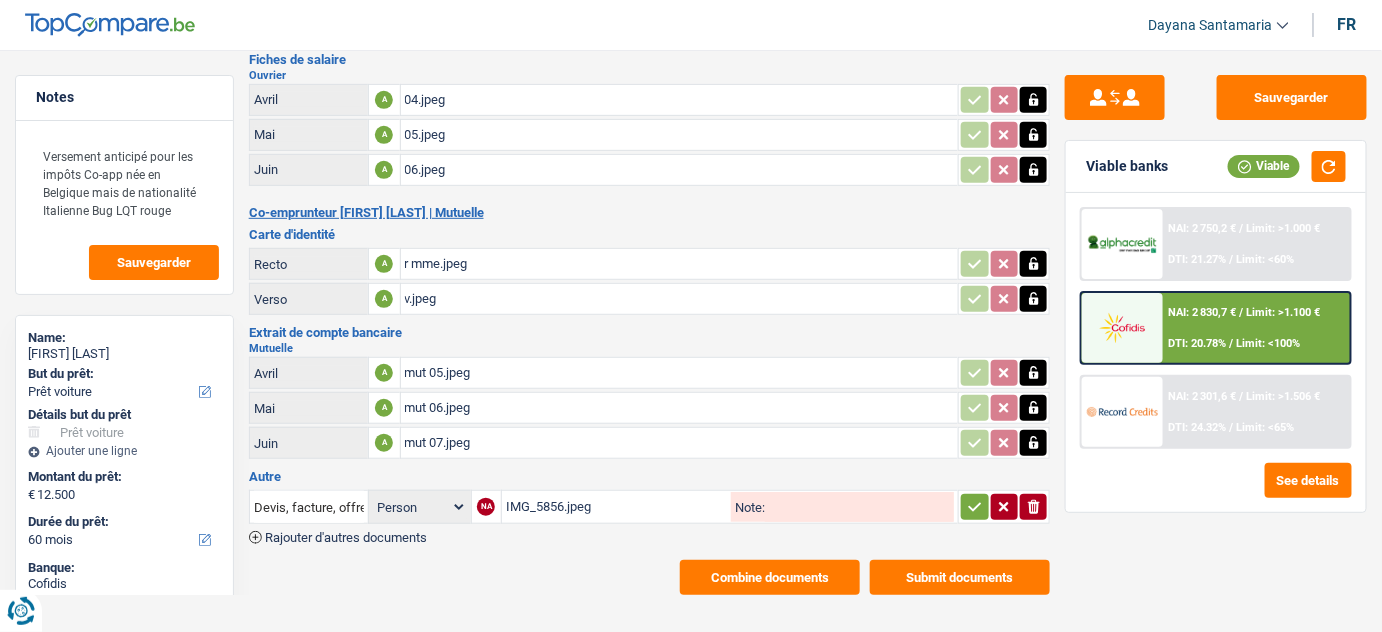scroll, scrollTop: 0, scrollLeft: 0, axis: both 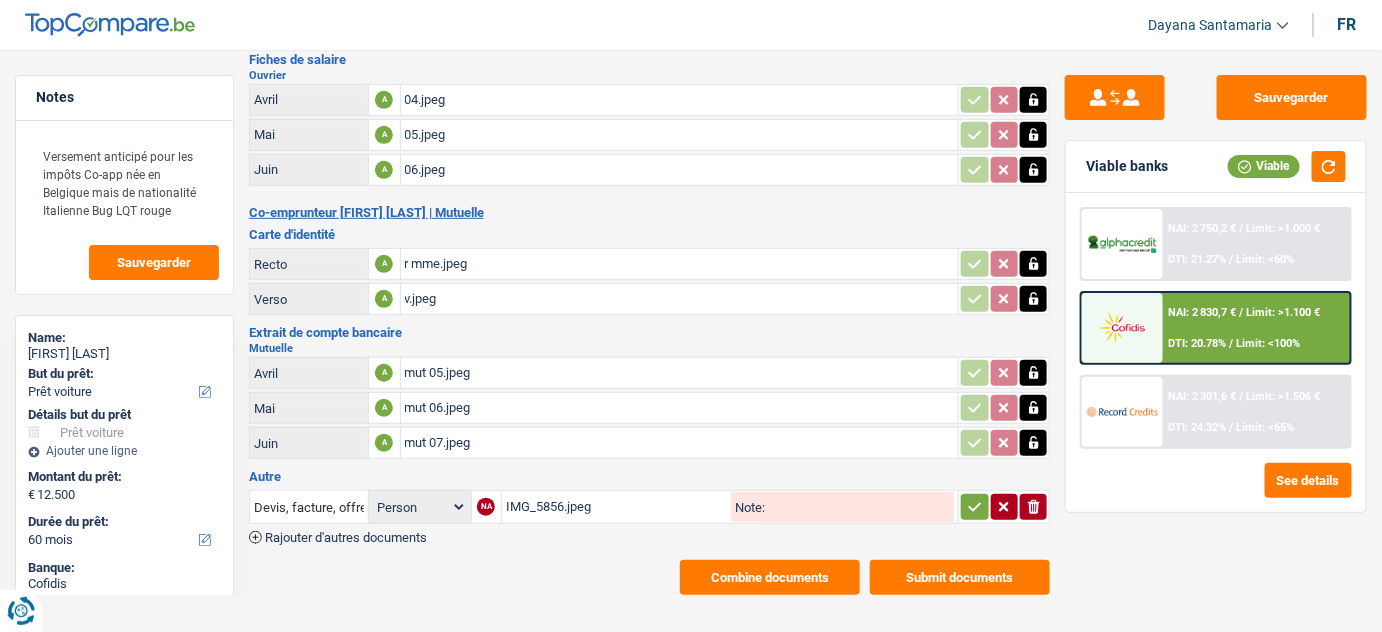 click on "IMG_5856.jpeg" at bounding box center [616, 507] 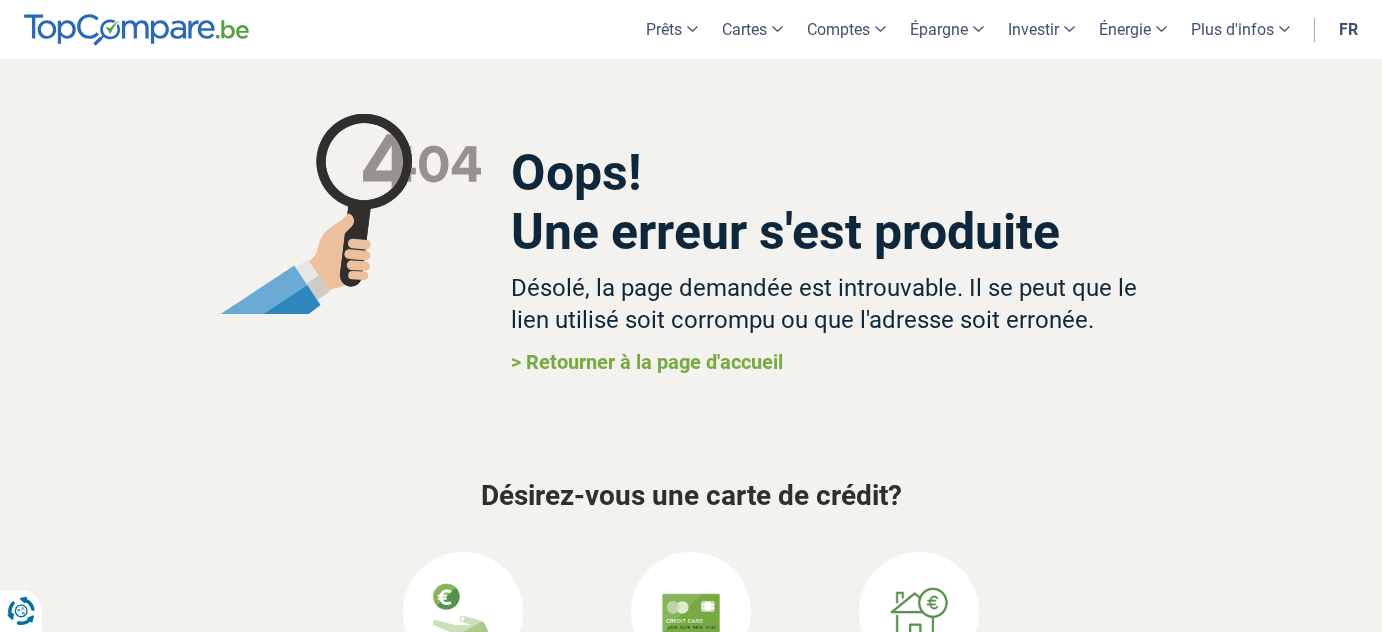 scroll, scrollTop: 0, scrollLeft: 0, axis: both 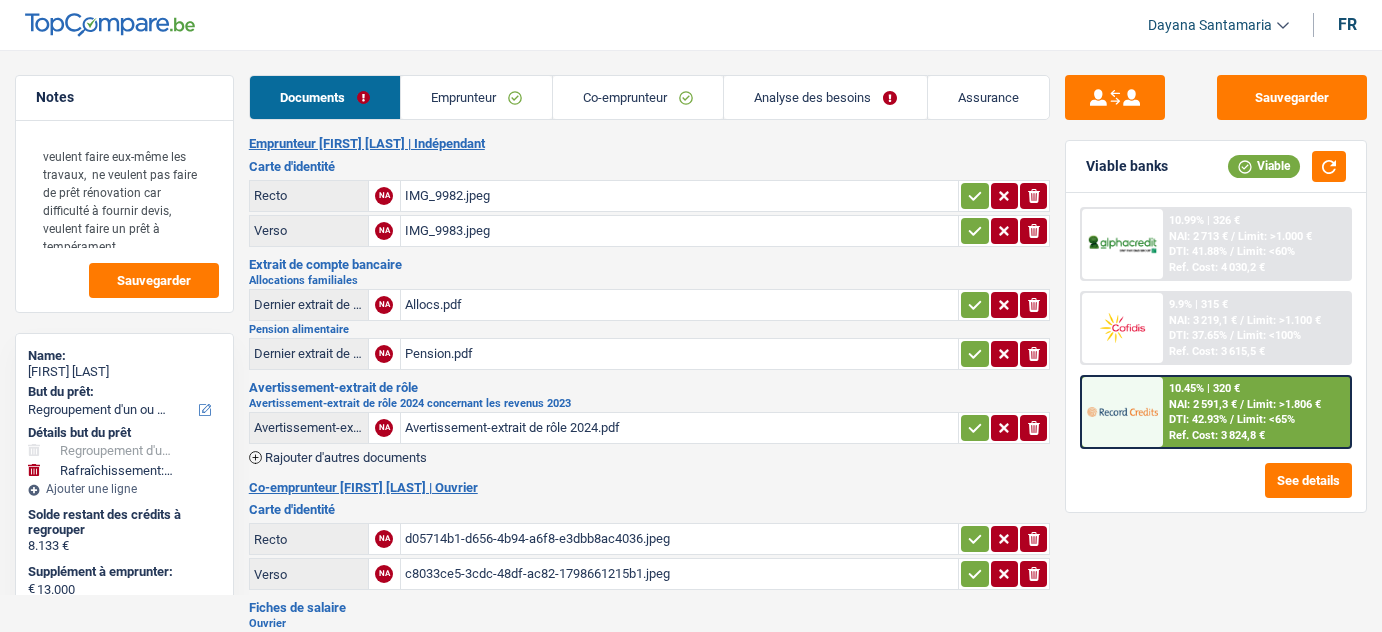 select on "refinancing" 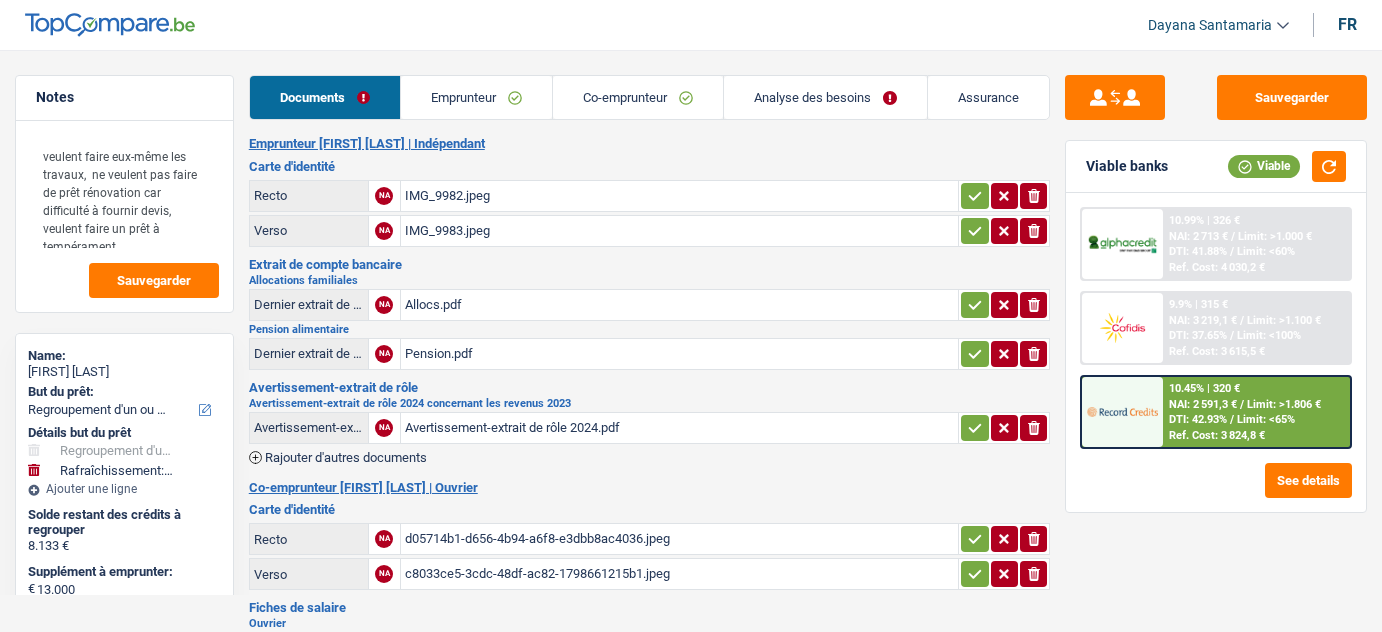 select on "refinancing" 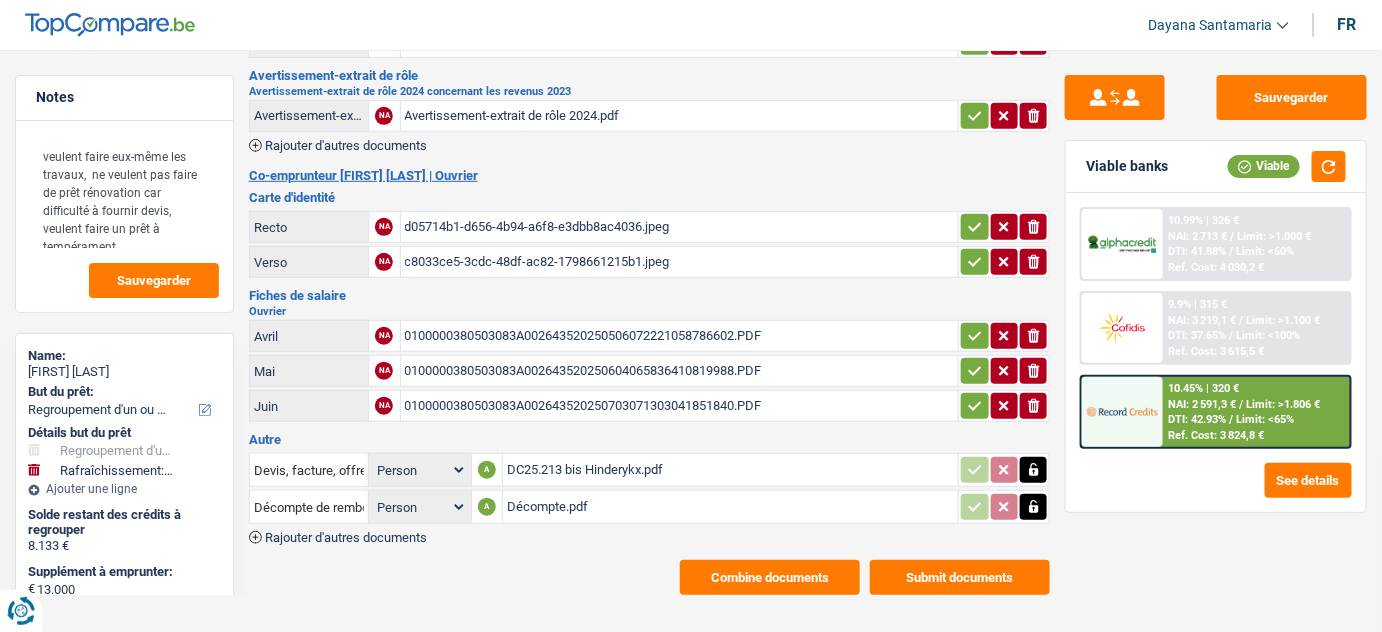 scroll, scrollTop: 312, scrollLeft: 0, axis: vertical 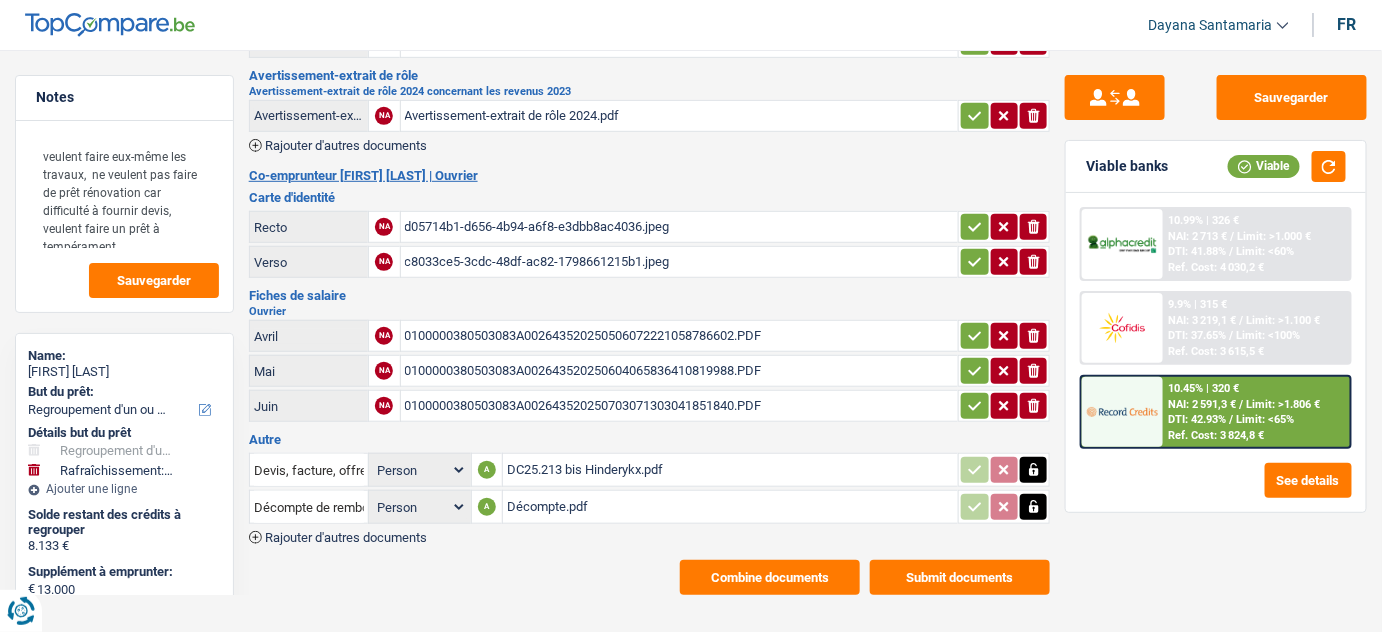 click on "Décompte.pdf" at bounding box center [730, 507] 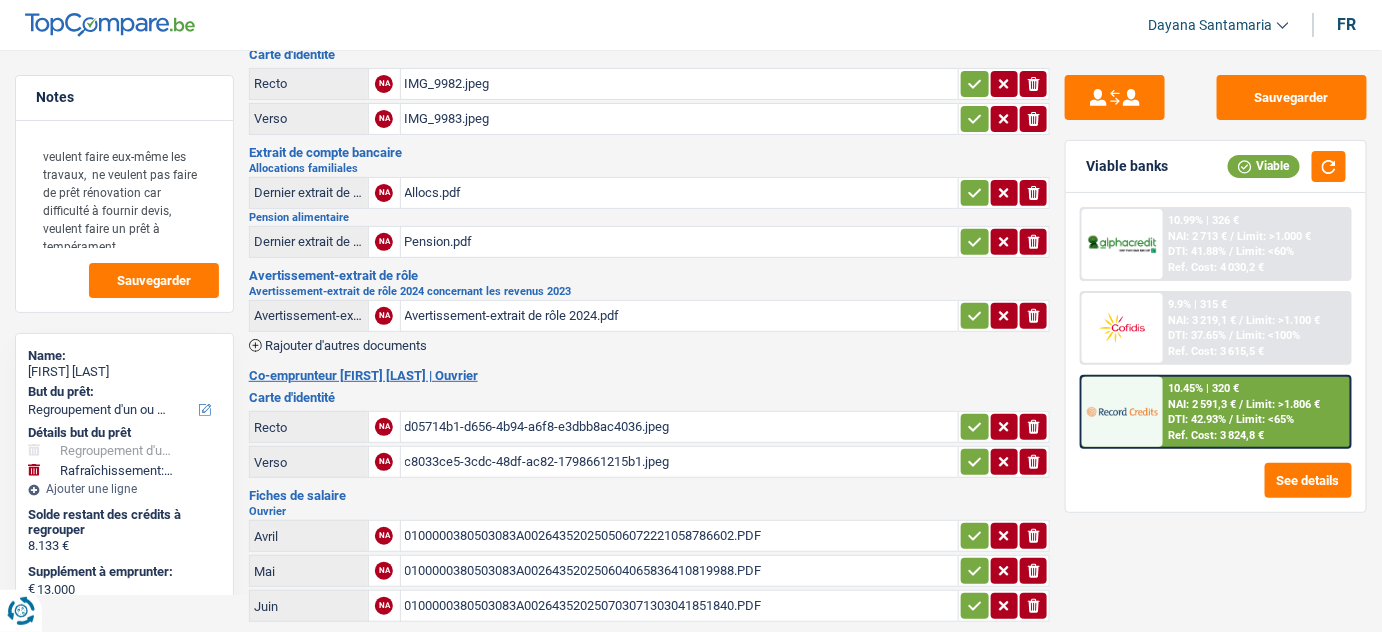 scroll, scrollTop: 0, scrollLeft: 0, axis: both 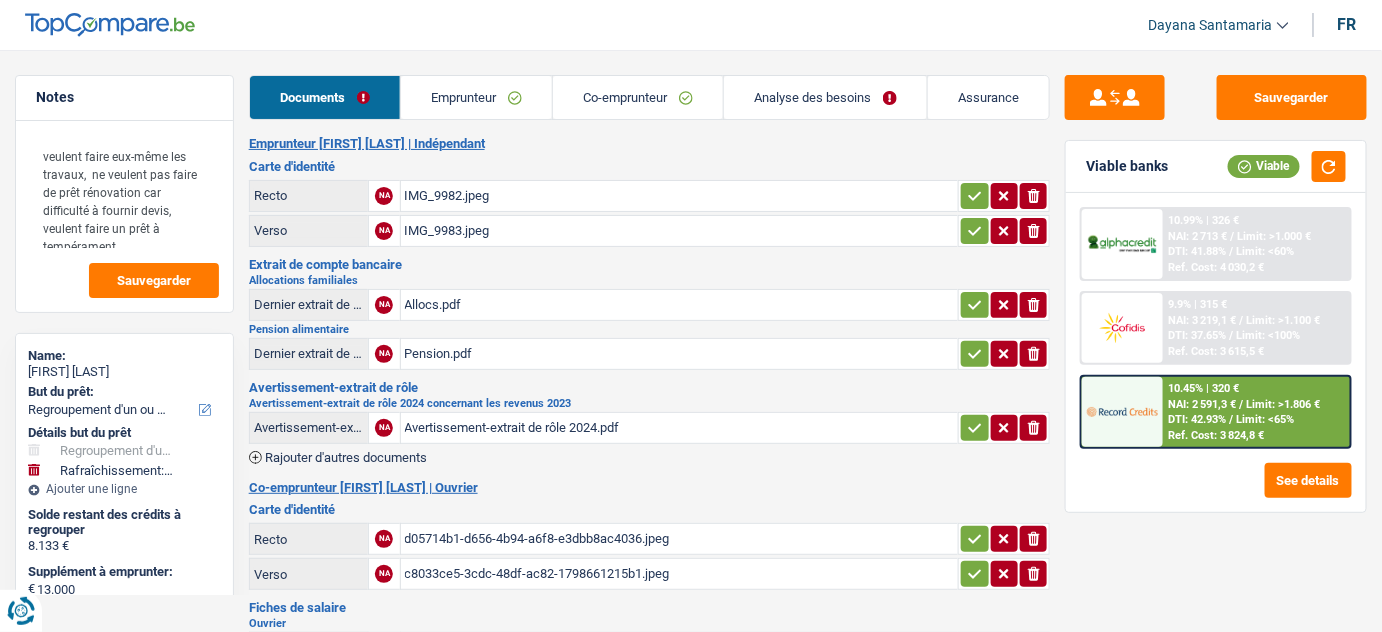 click on "Co-emprunteur" at bounding box center (638, 97) 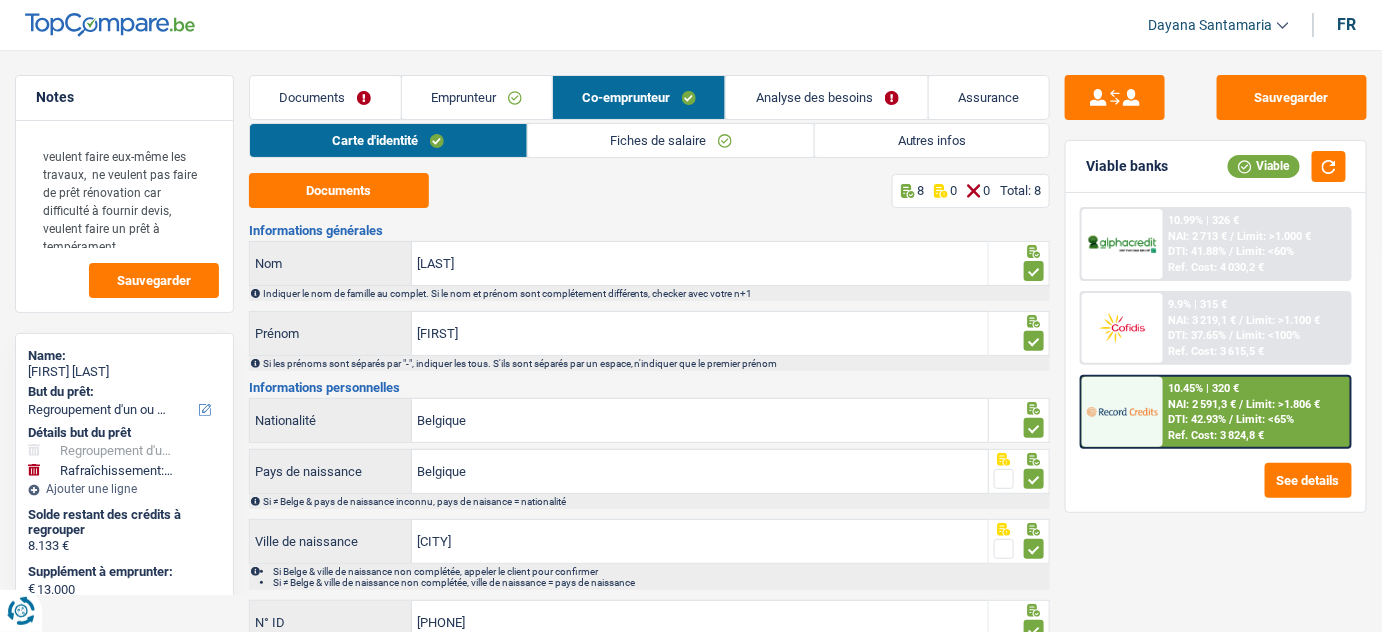 click on "Analyse des besoins" at bounding box center (827, 97) 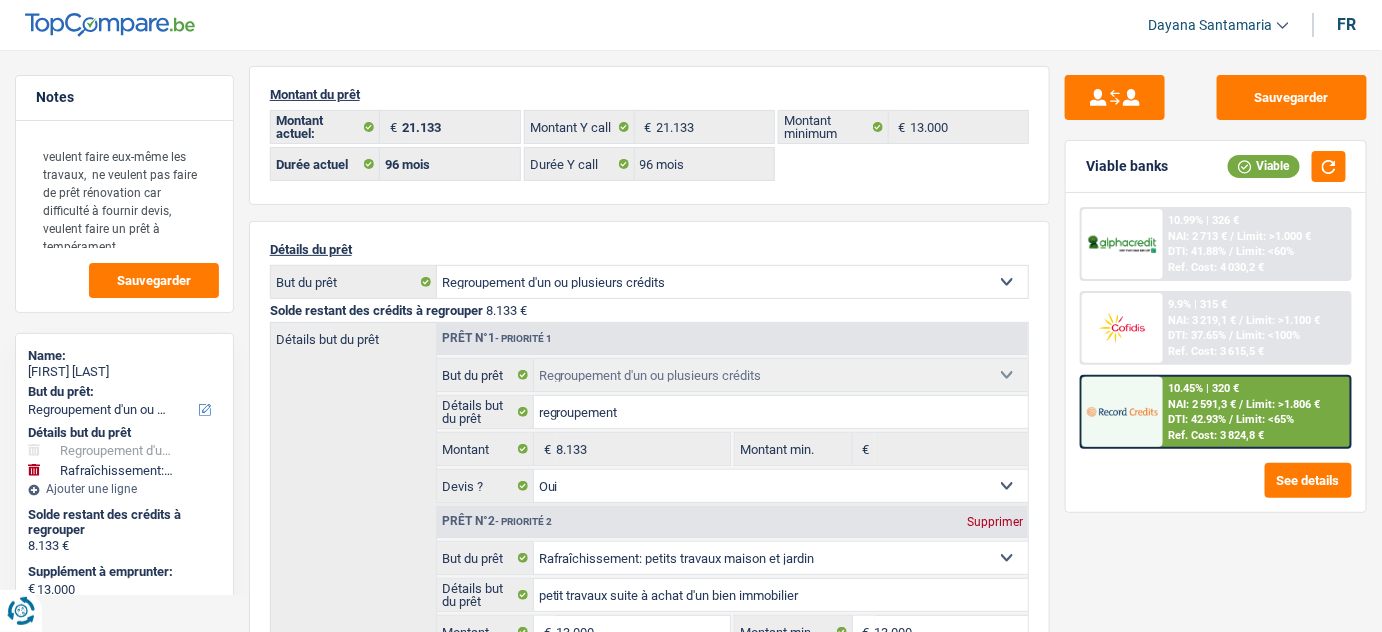 scroll, scrollTop: 0, scrollLeft: 0, axis: both 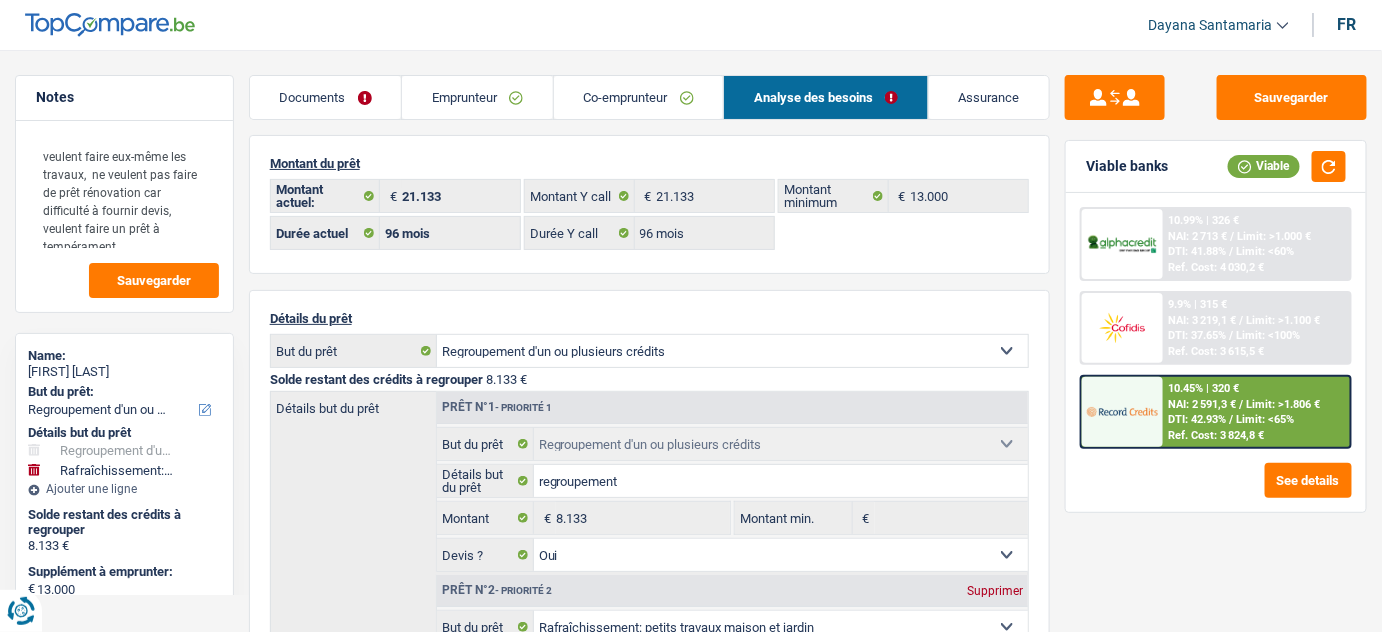 click on "Emprunteur" at bounding box center [477, 97] 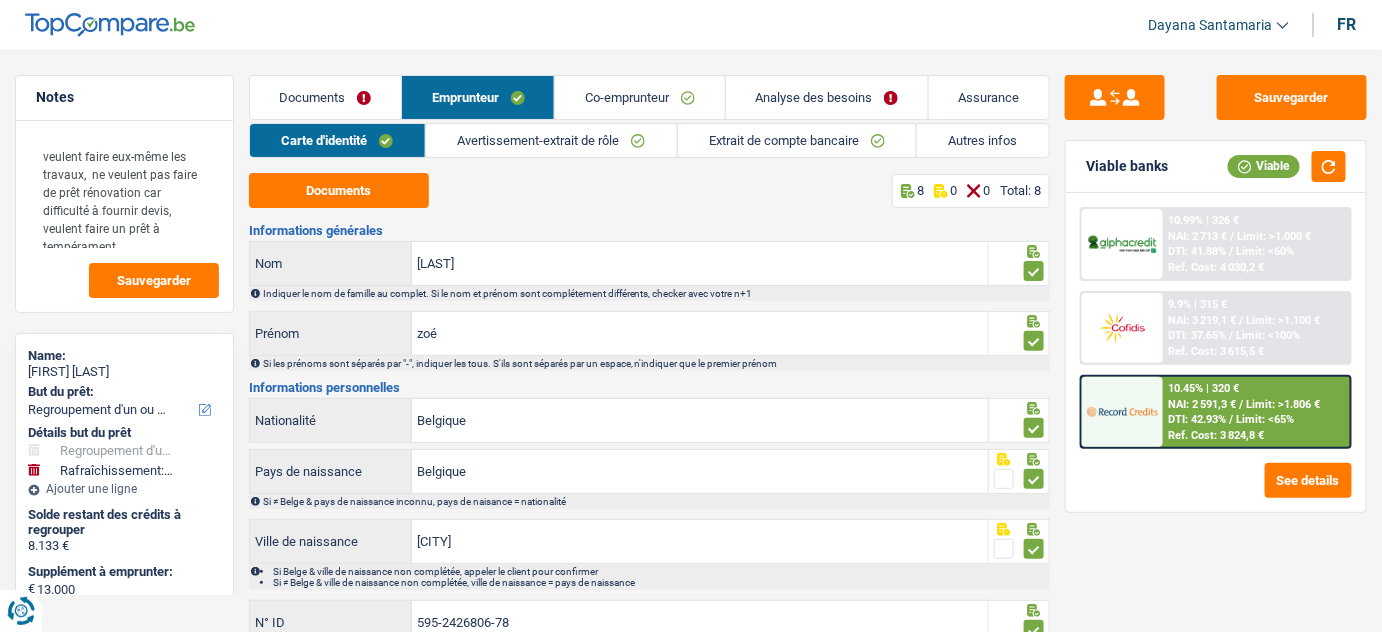 click on "Autres infos" at bounding box center [983, 140] 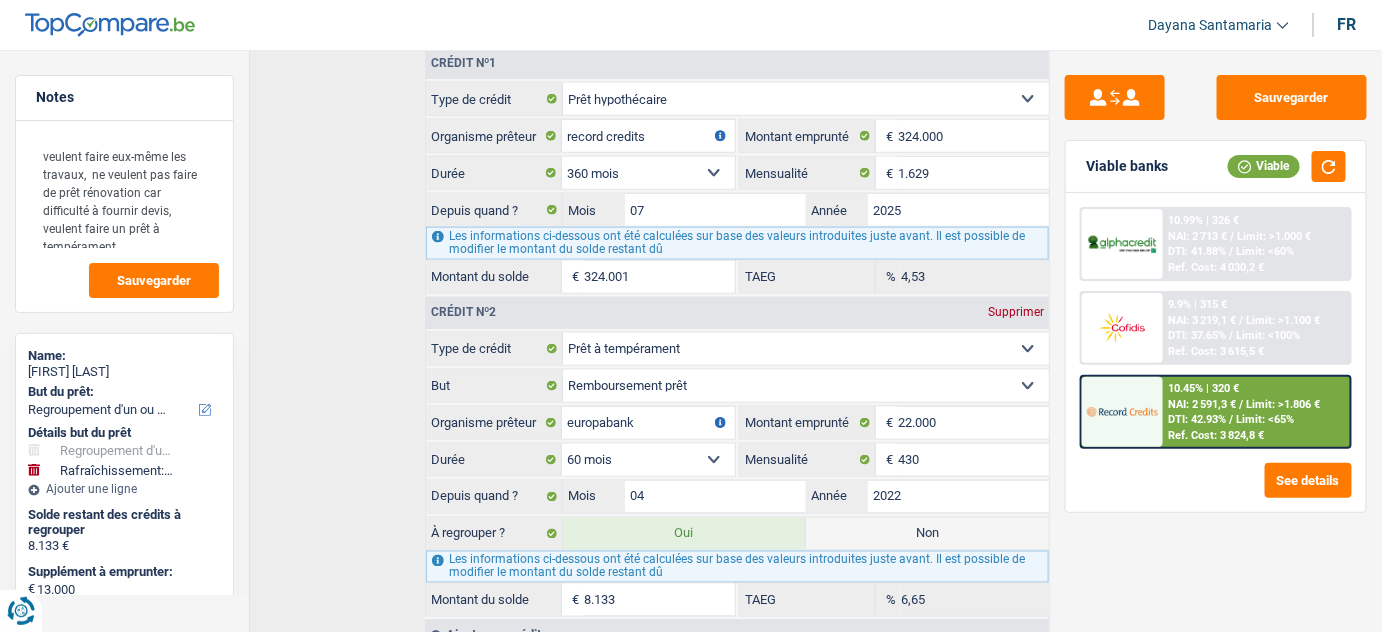 scroll, scrollTop: 821, scrollLeft: 0, axis: vertical 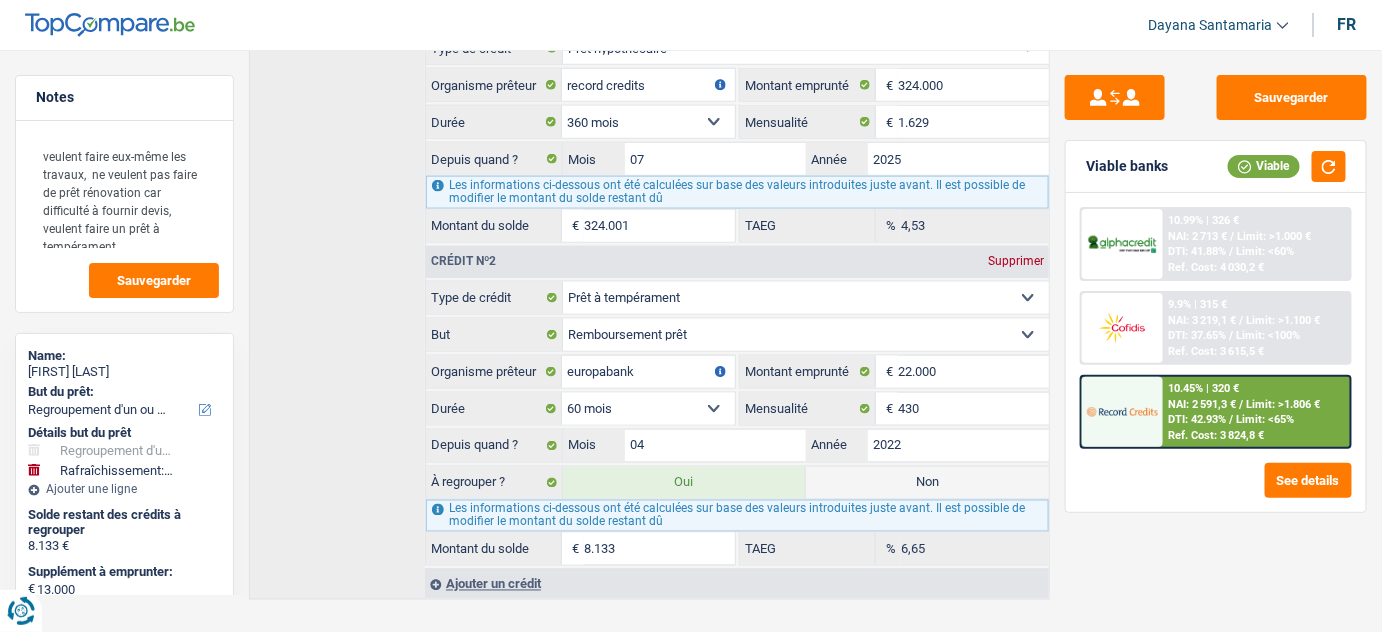 drag, startPoint x: 631, startPoint y: 538, endPoint x: 534, endPoint y: 500, distance: 104.177734 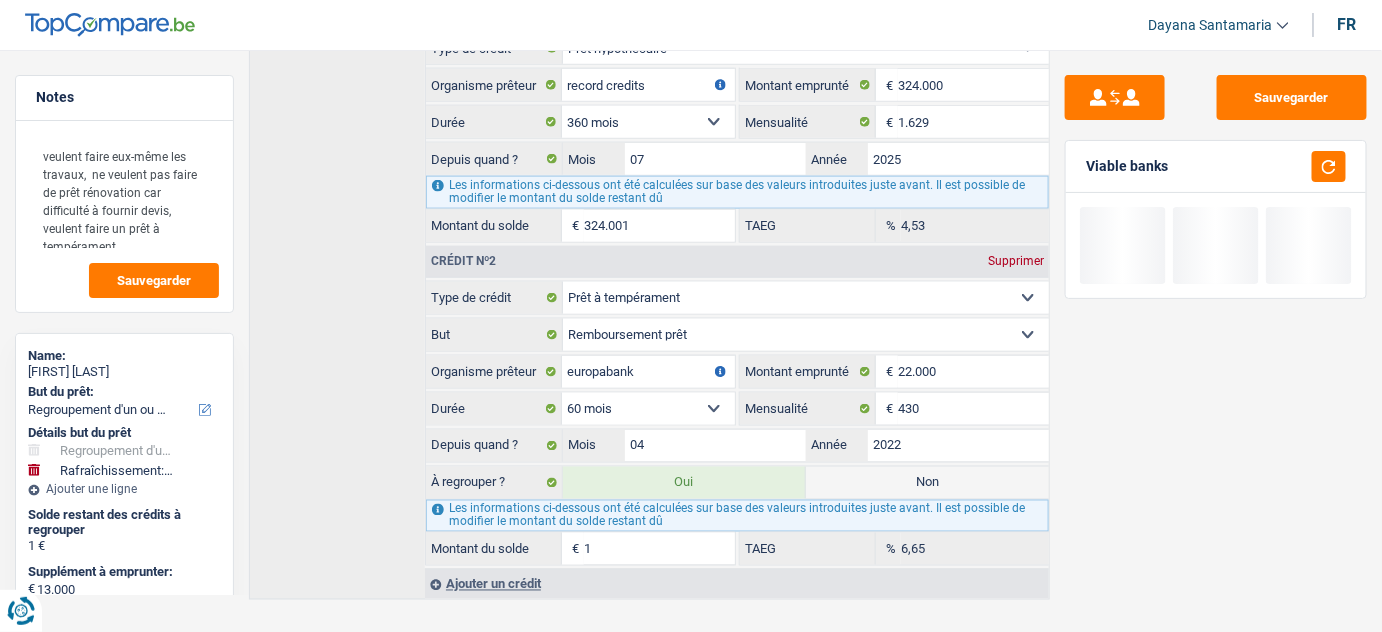 type on "13.013" 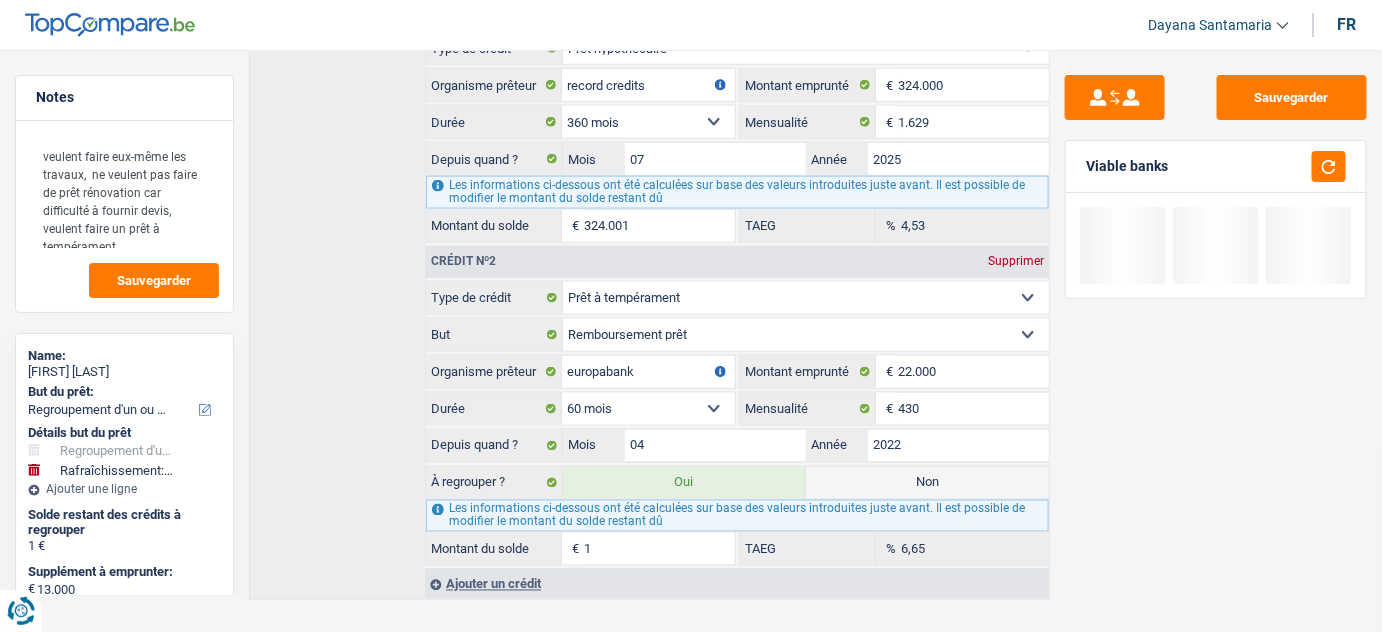 type on "13" 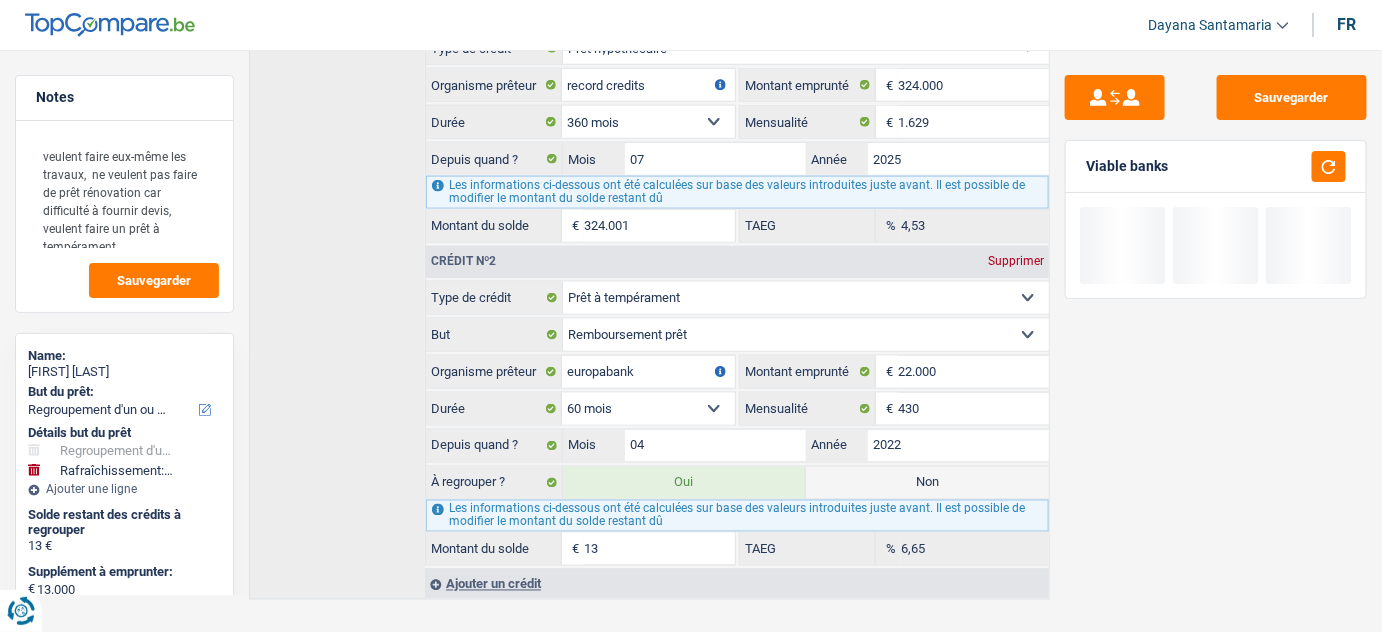 type on "13.134" 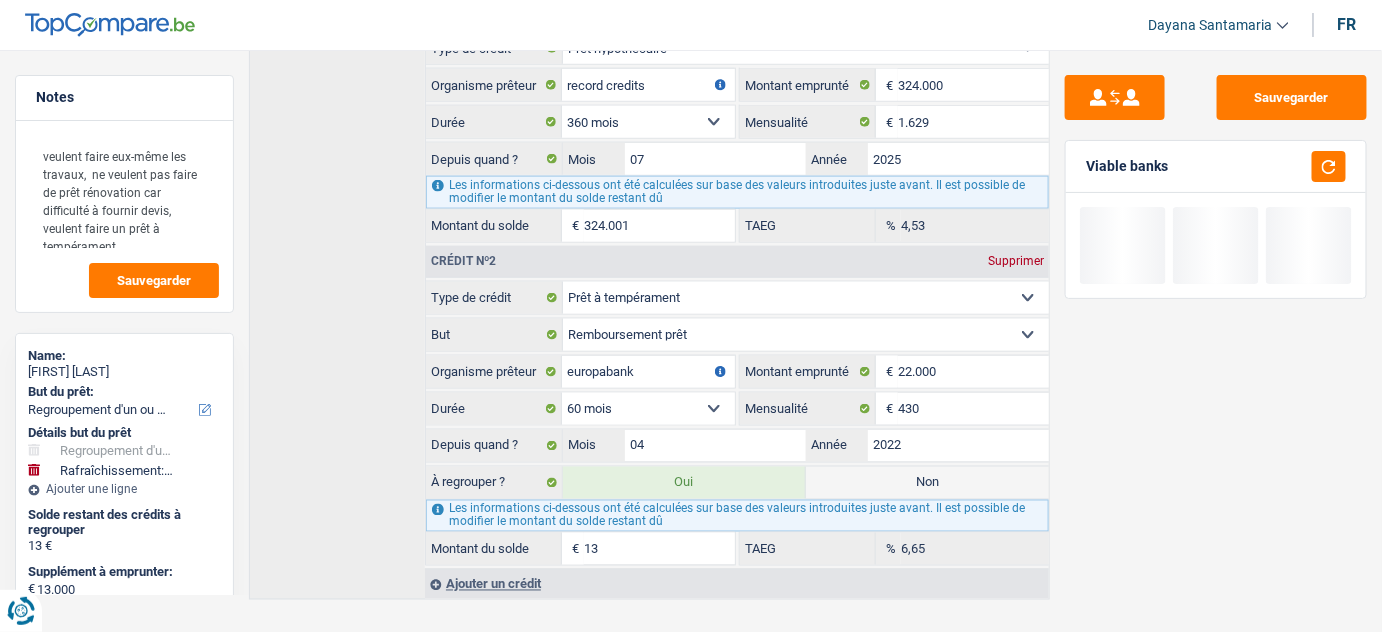 type on "134" 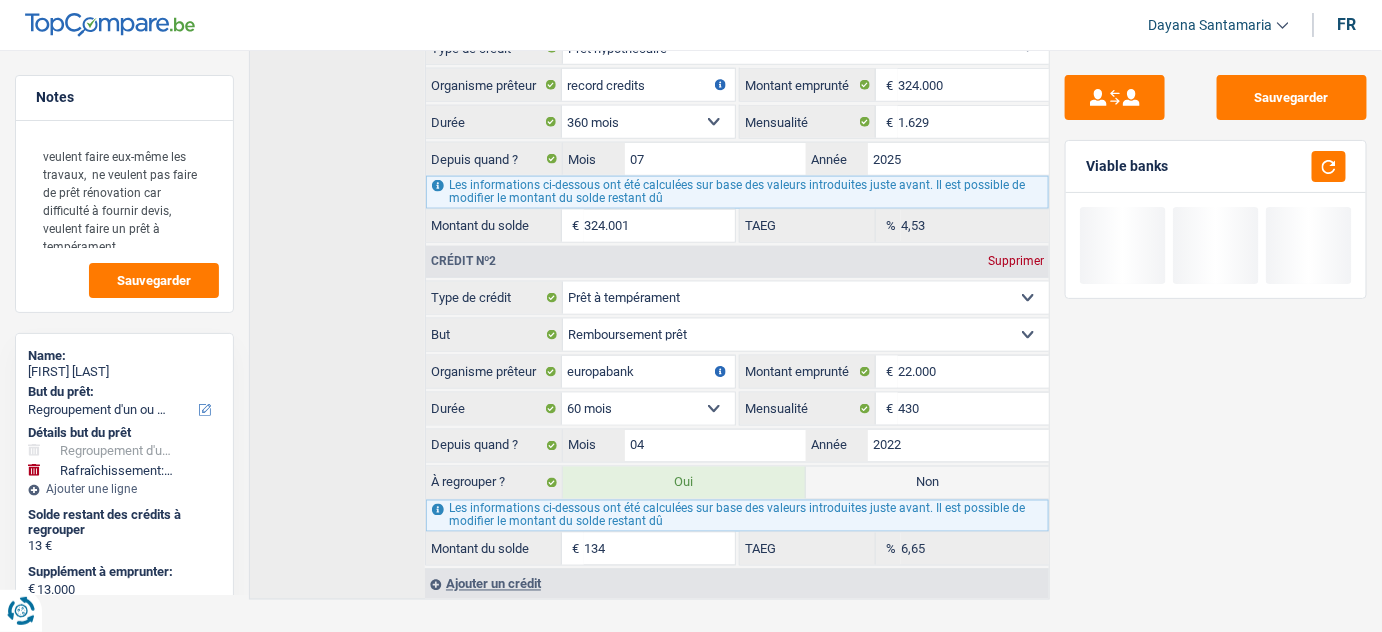 type on "14.340" 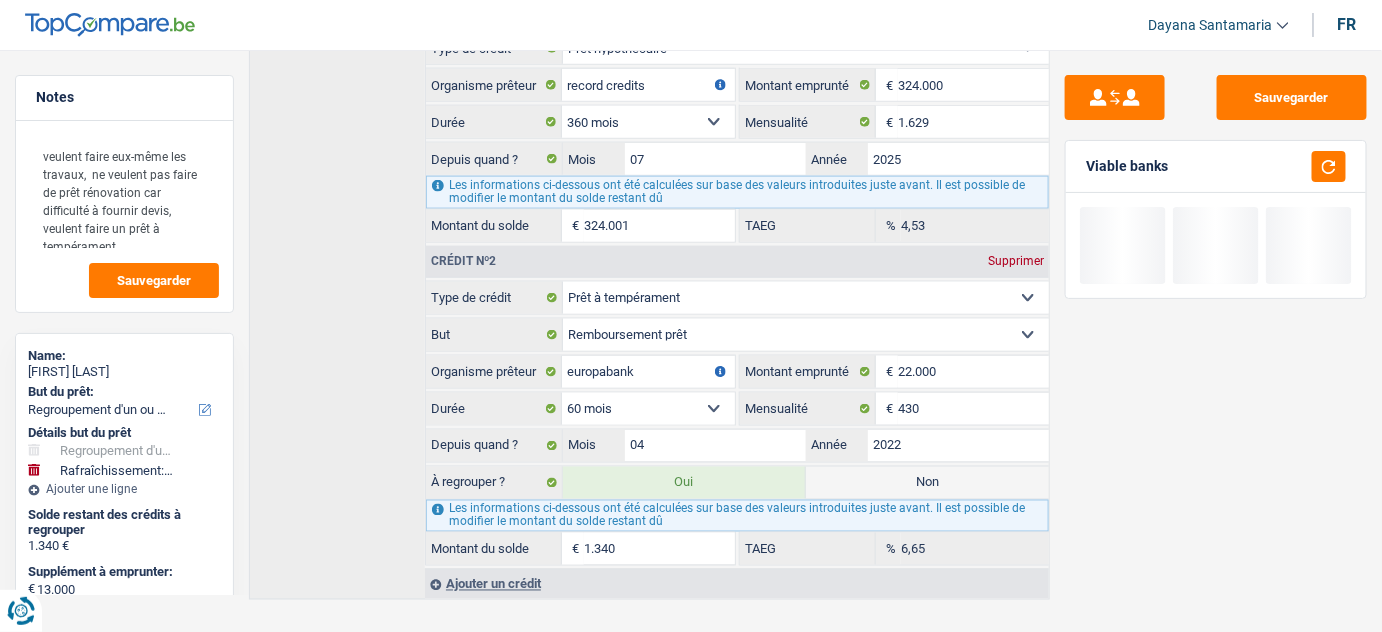 type on "26.400" 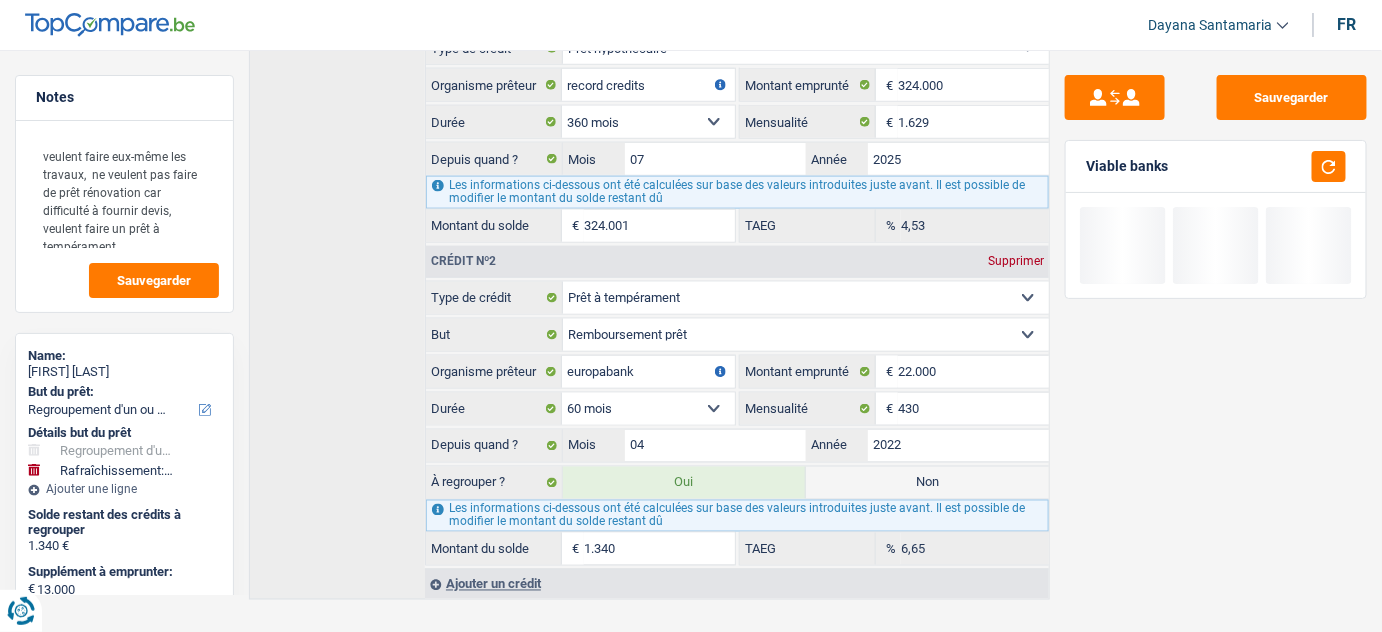 type on "13.400" 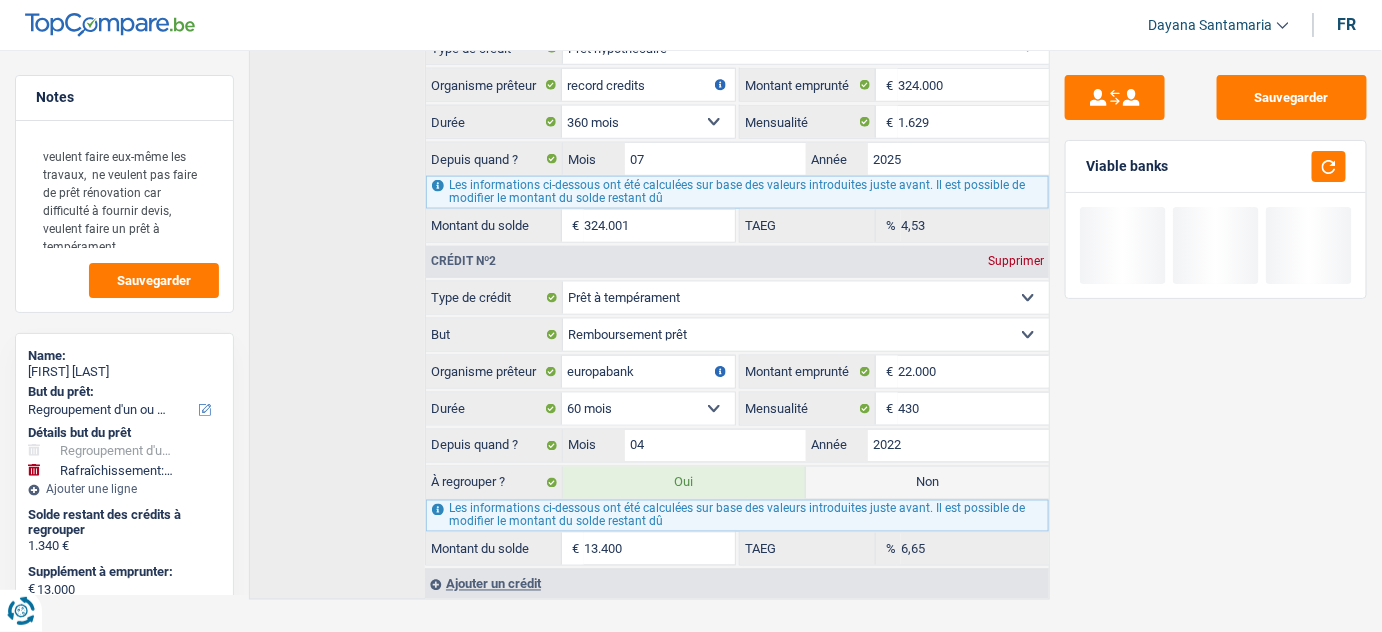 select on "120" 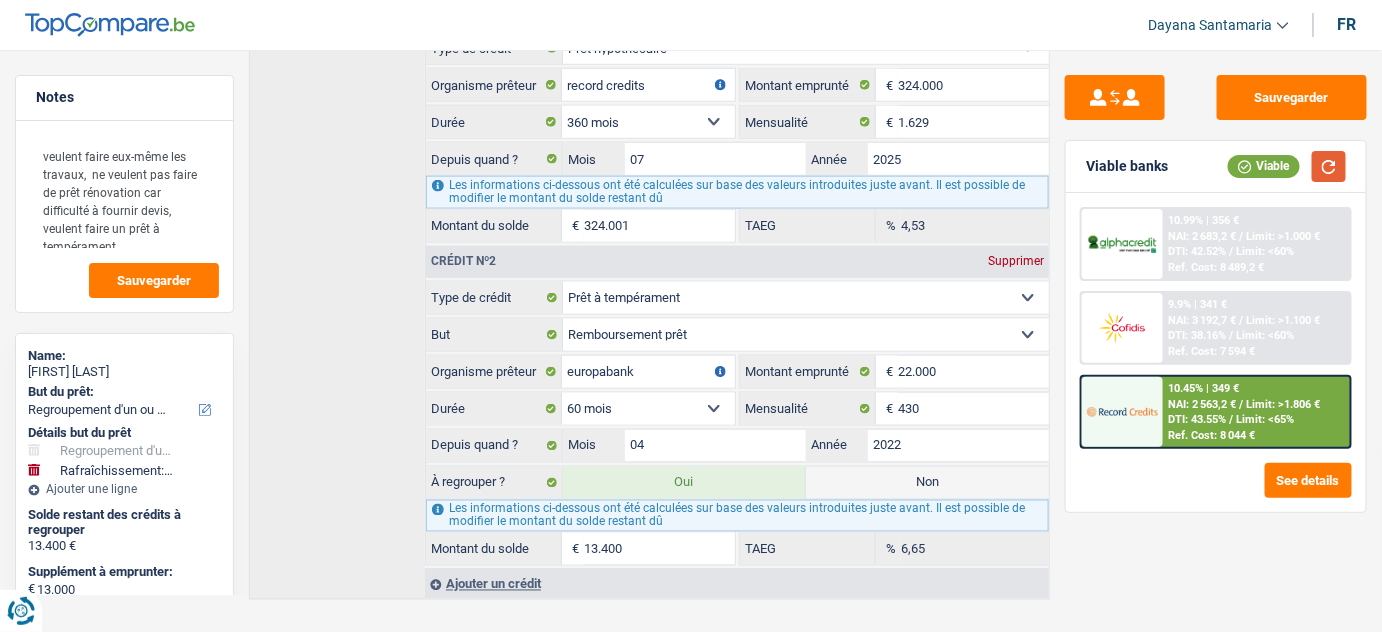 type on "13.400" 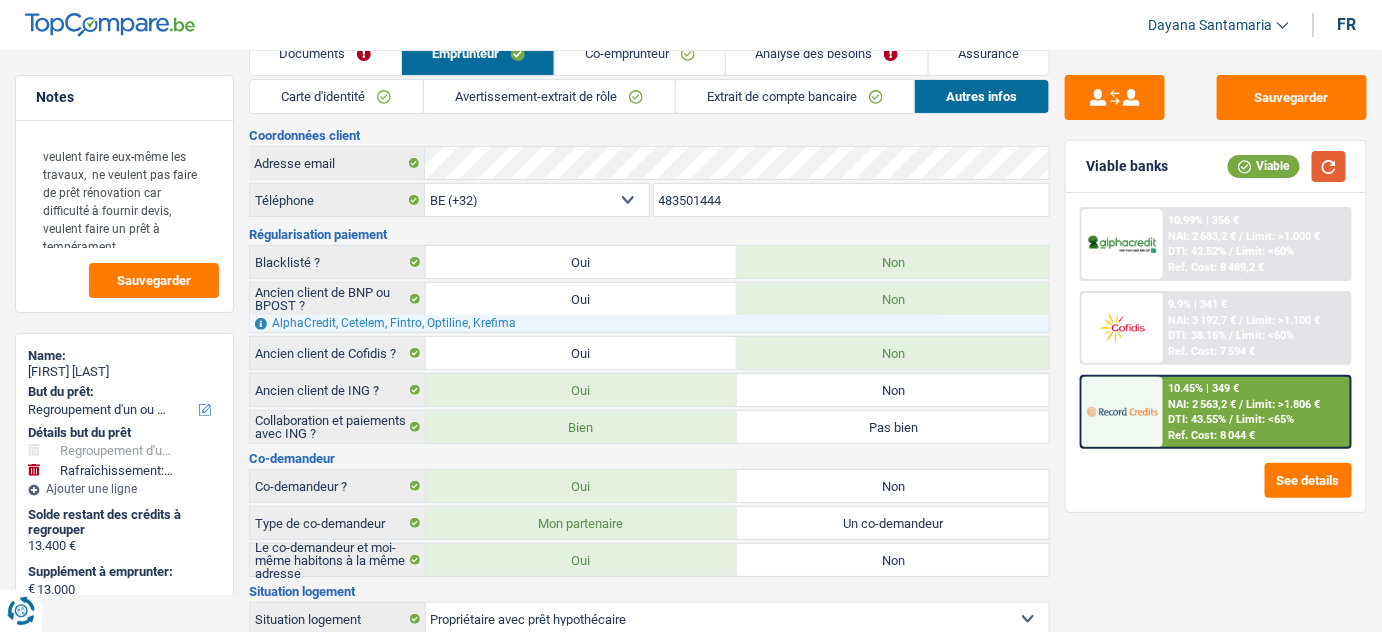 scroll, scrollTop: 0, scrollLeft: 0, axis: both 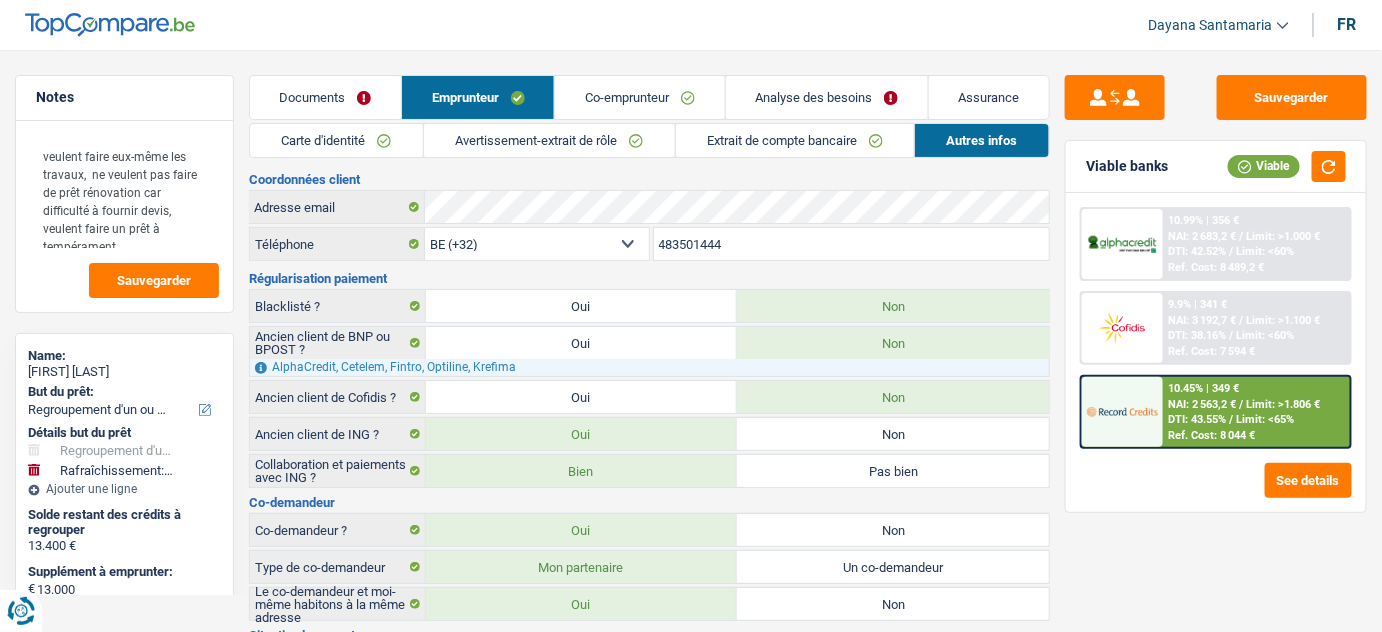 click on "Analyse des besoins" at bounding box center (827, 97) 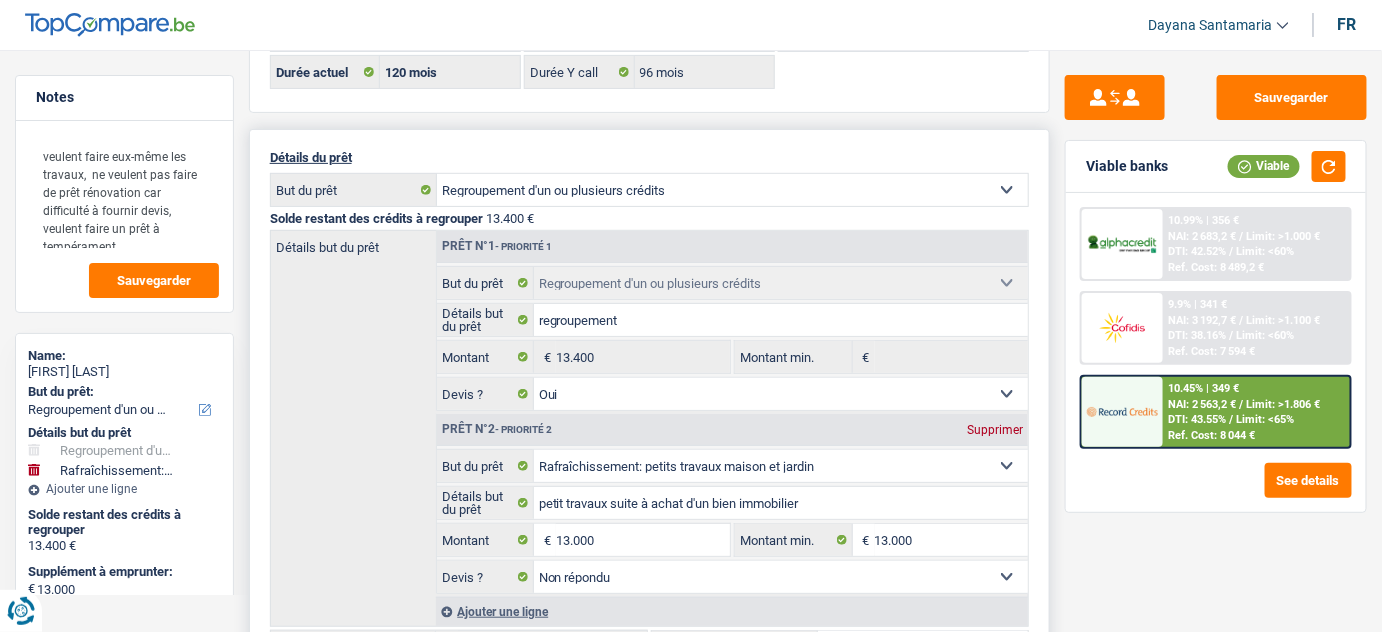 scroll, scrollTop: 90, scrollLeft: 0, axis: vertical 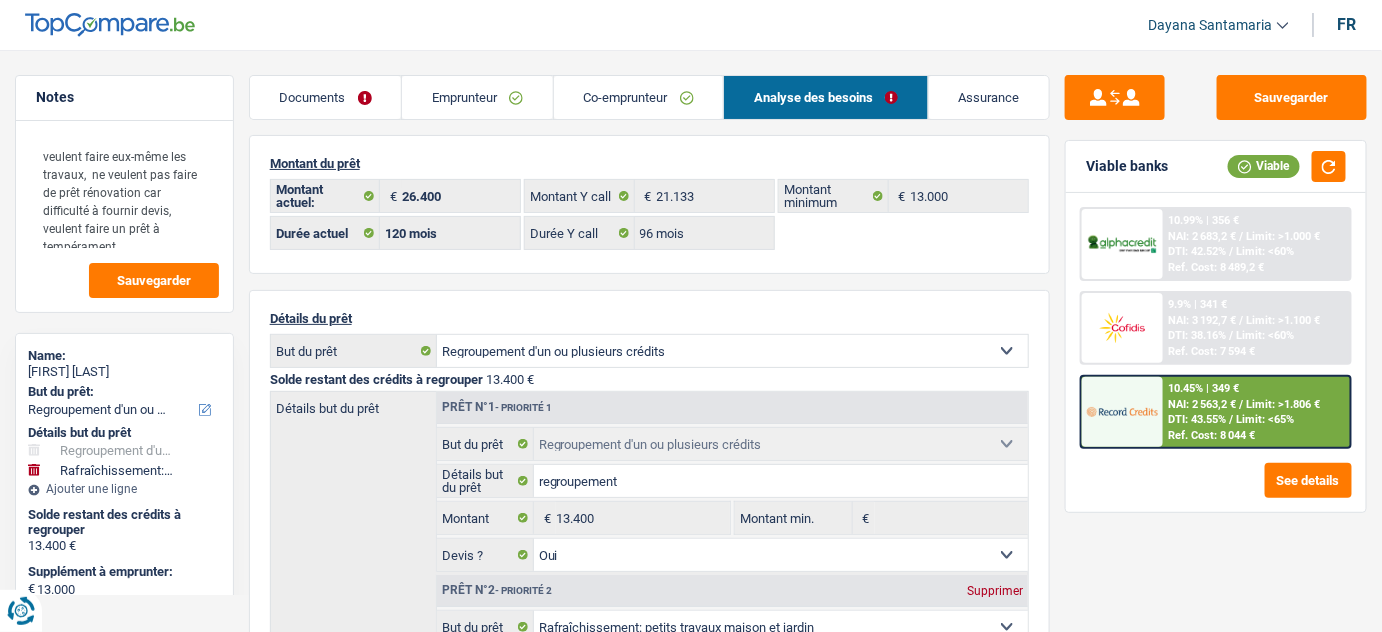 click on "Emprunteur" at bounding box center [477, 97] 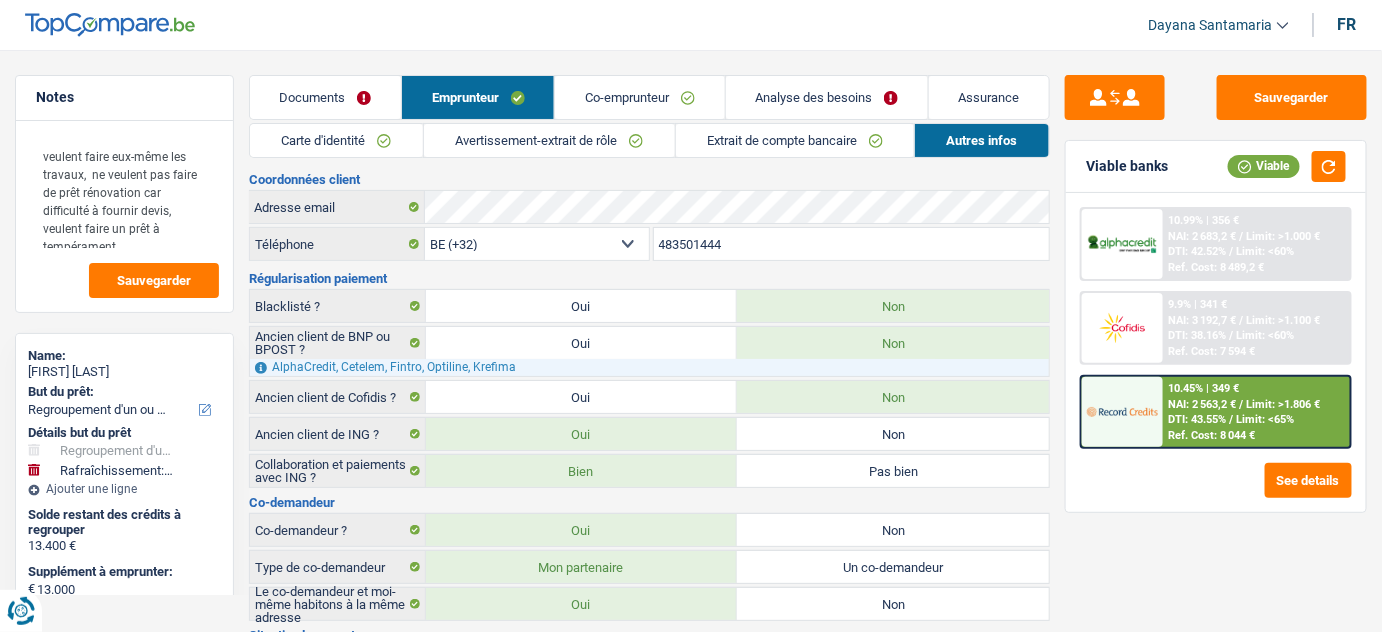 click on "Carte d'identité" at bounding box center (336, 140) 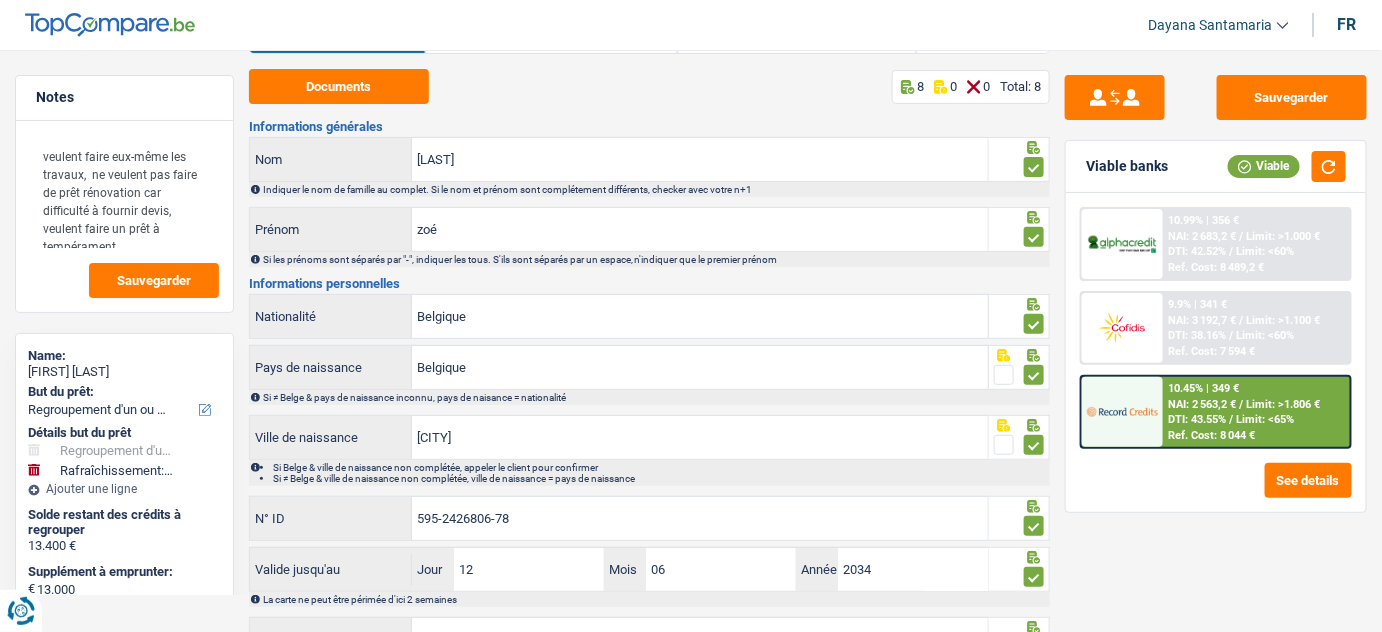 scroll, scrollTop: 0, scrollLeft: 0, axis: both 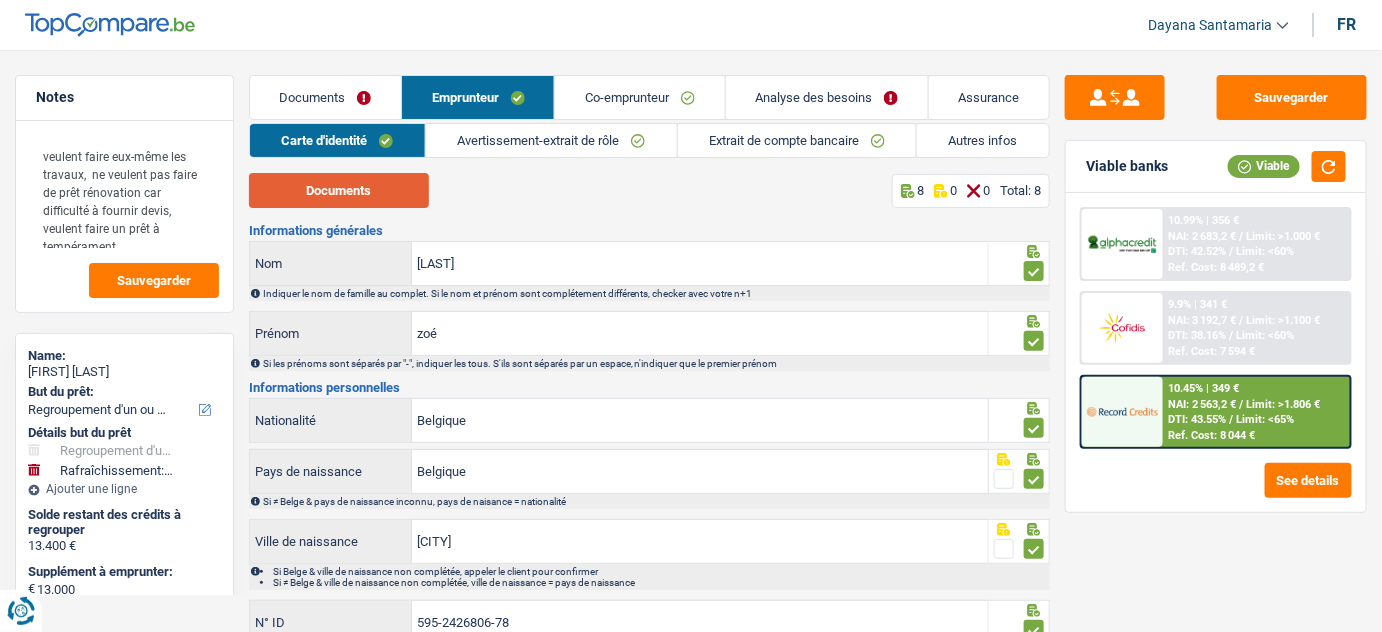 click on "Documents" at bounding box center (339, 190) 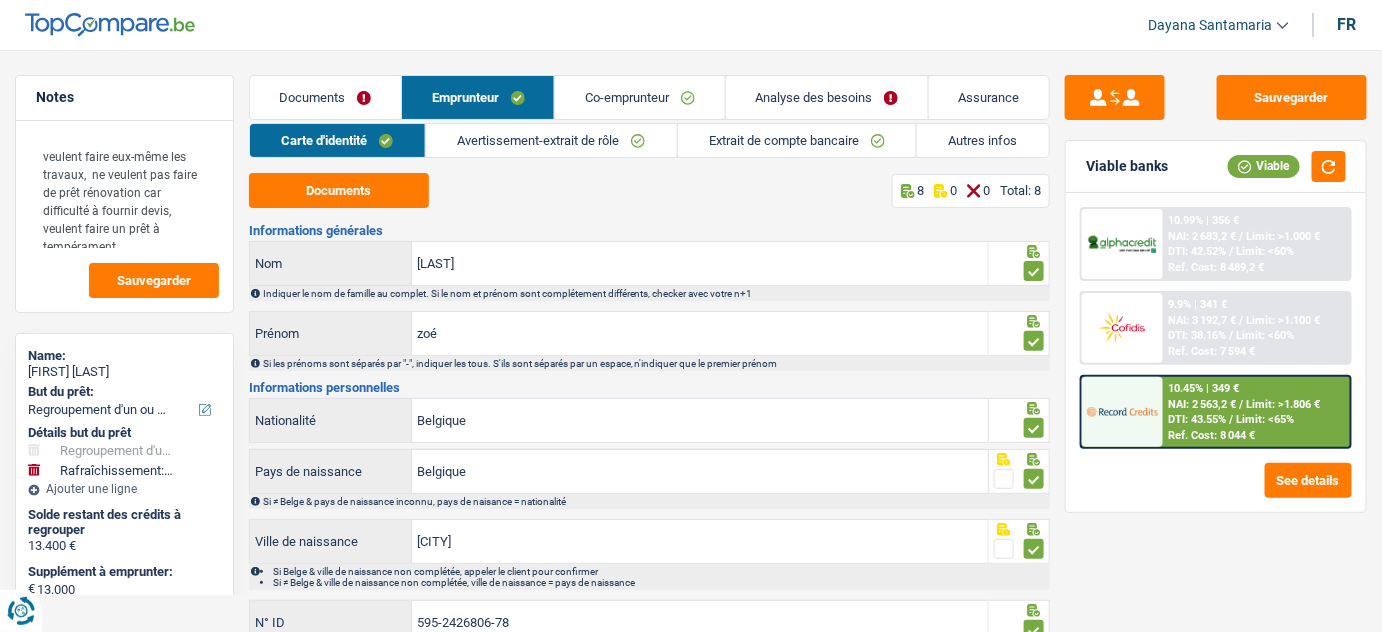 click on "Co-emprunteur" at bounding box center [639, 97] 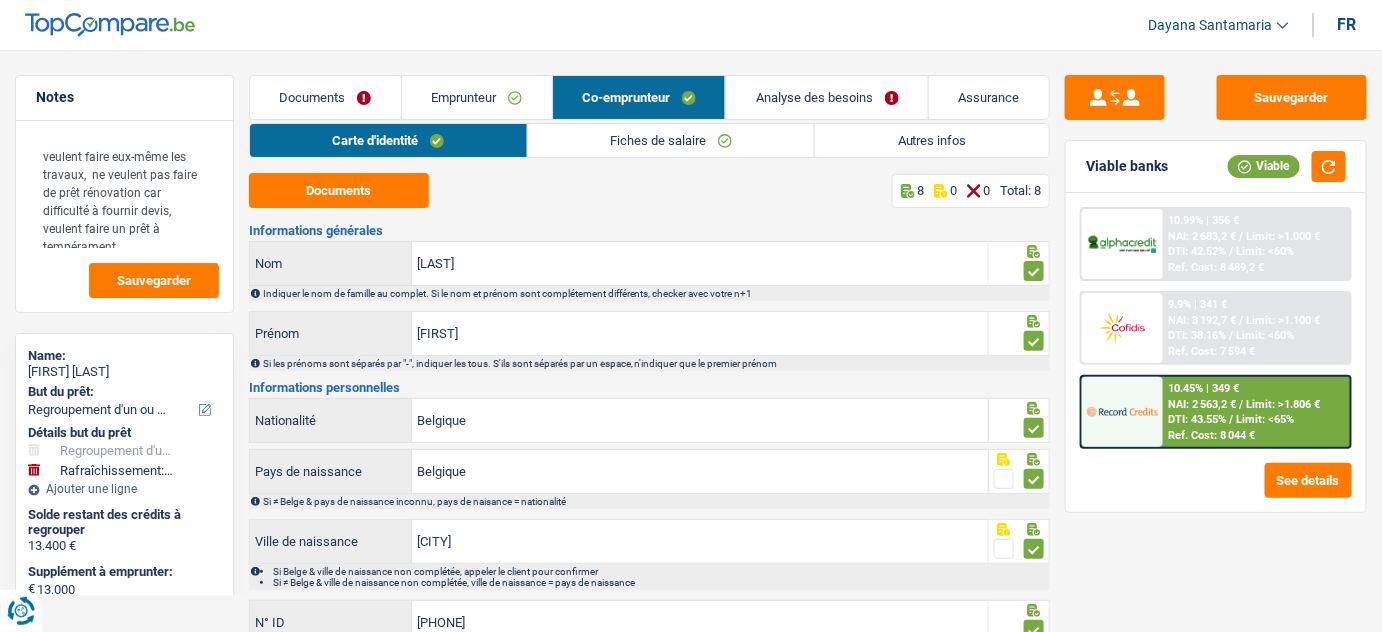 click on "Analyse des besoins" at bounding box center (827, 97) 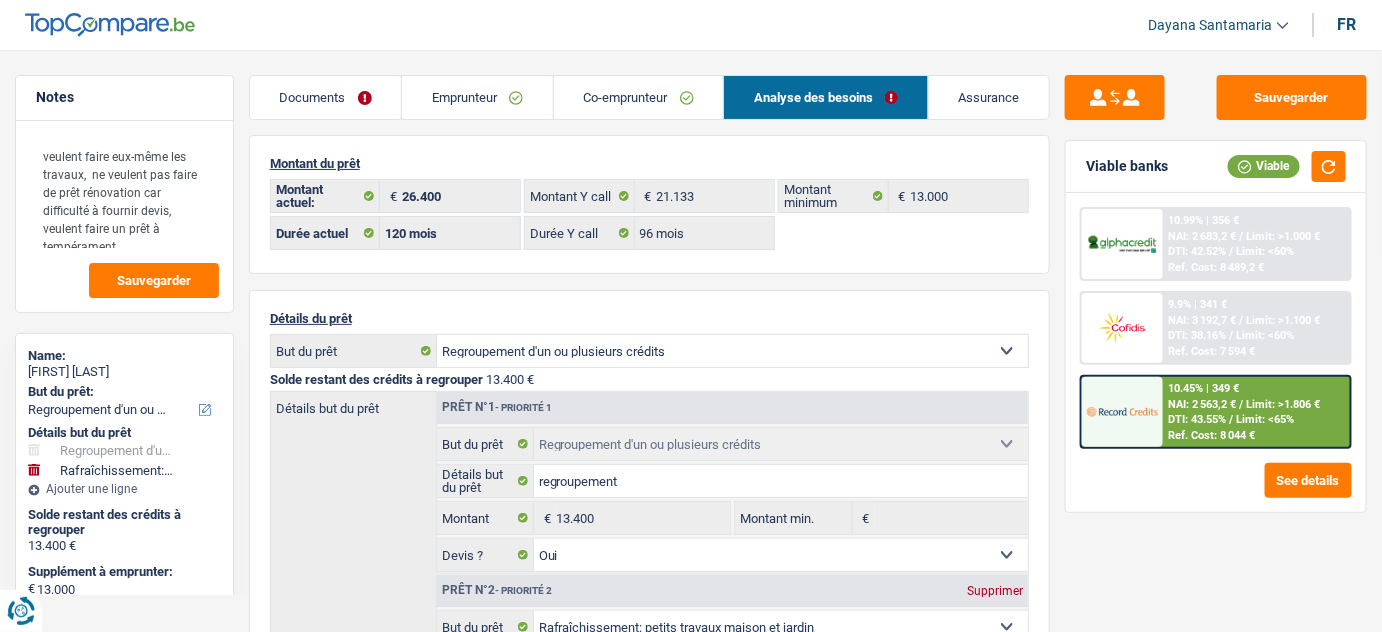 click on "Documents" at bounding box center [326, 97] 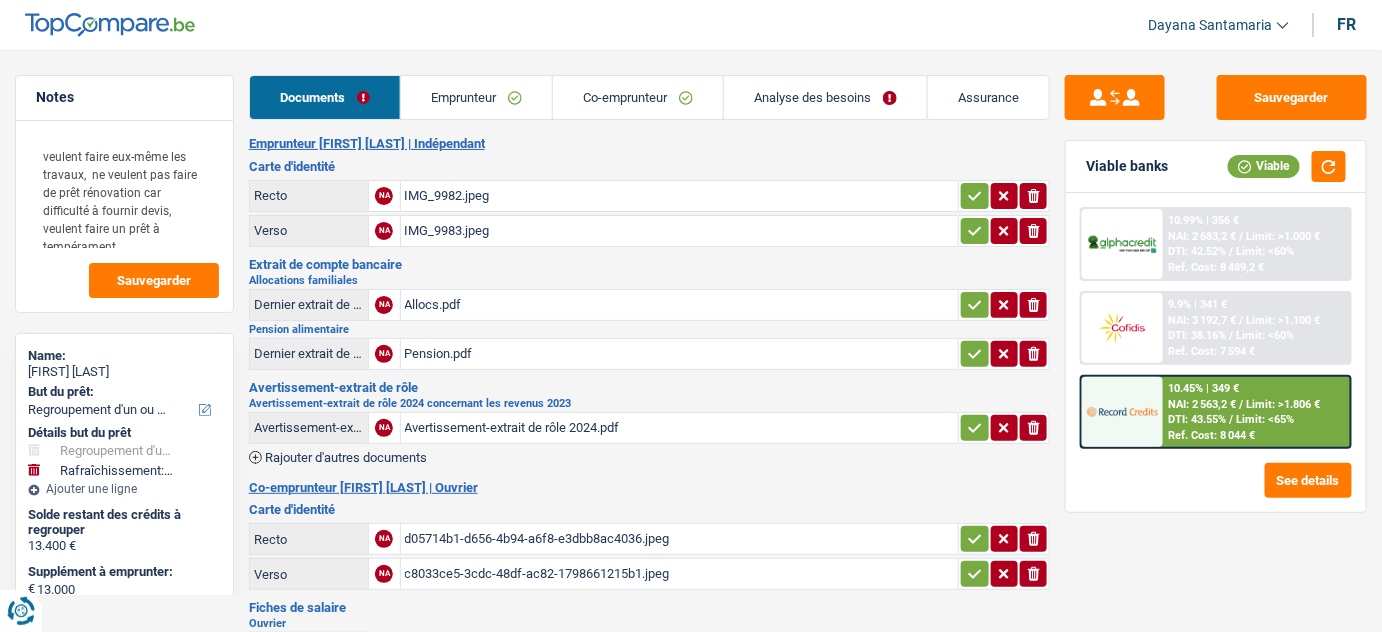 click on "Emprunteur" at bounding box center (476, 97) 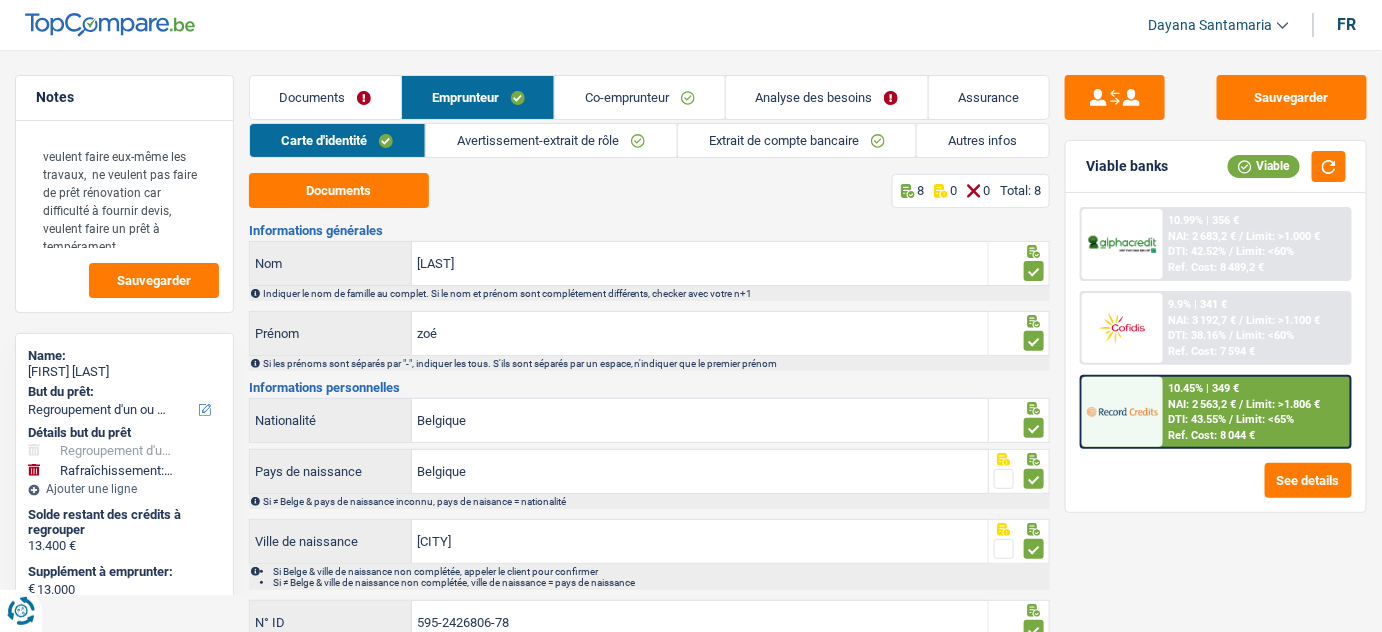 click on "Autres infos" at bounding box center [983, 140] 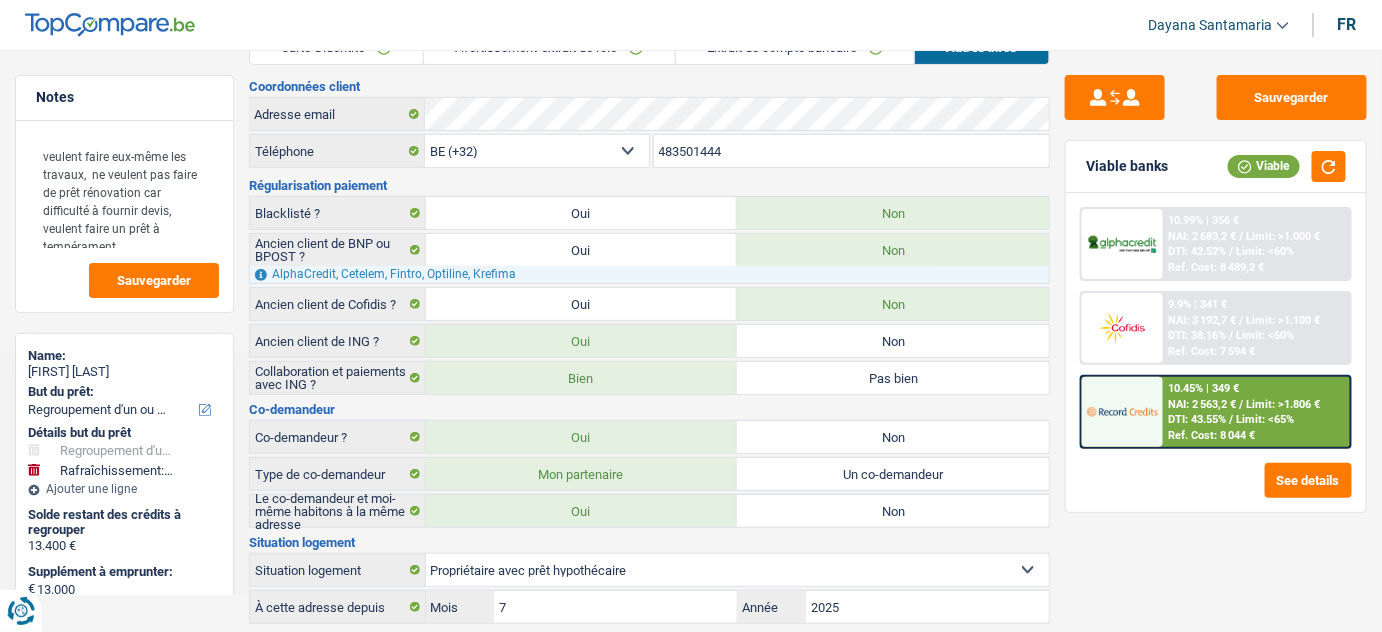 scroll, scrollTop: 0, scrollLeft: 0, axis: both 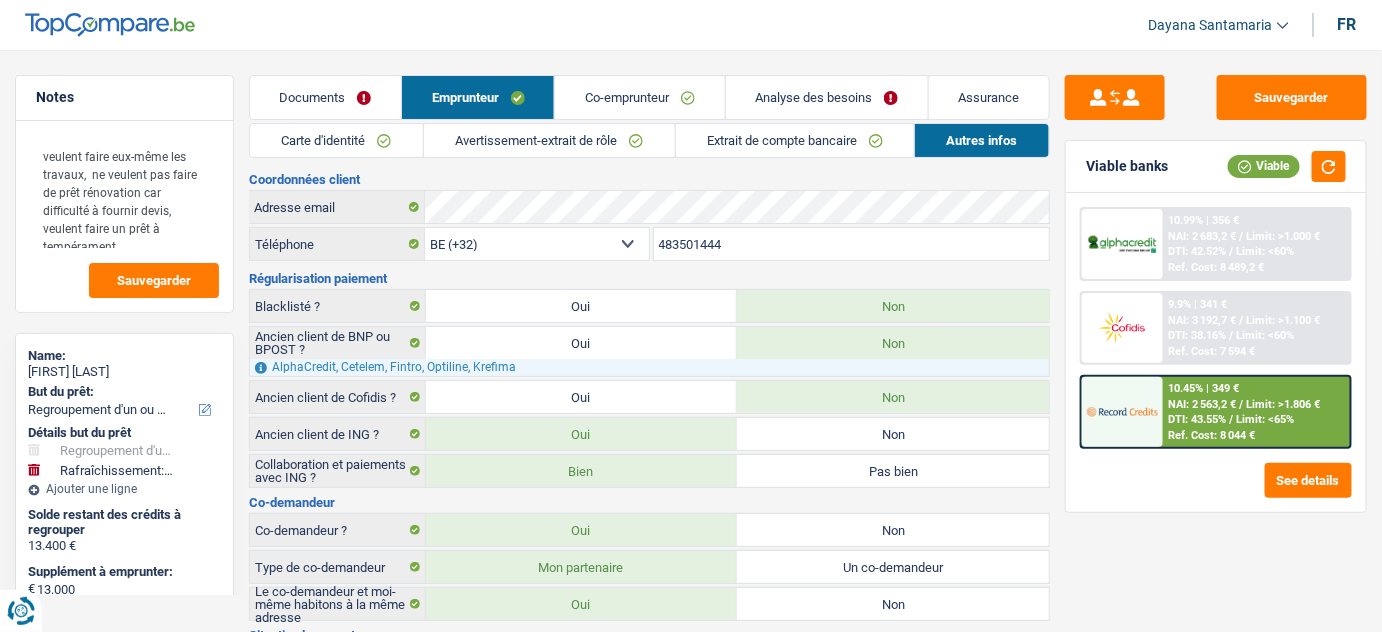 click on "Documents" at bounding box center (325, 97) 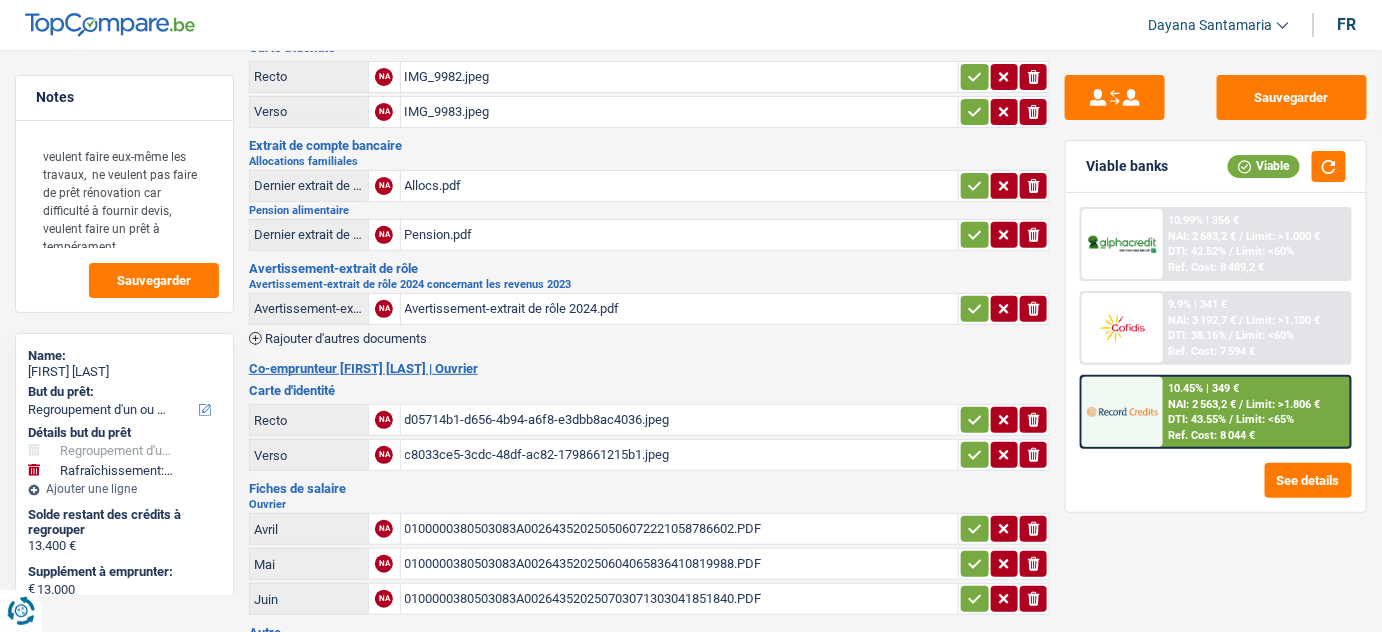 scroll, scrollTop: 312, scrollLeft: 0, axis: vertical 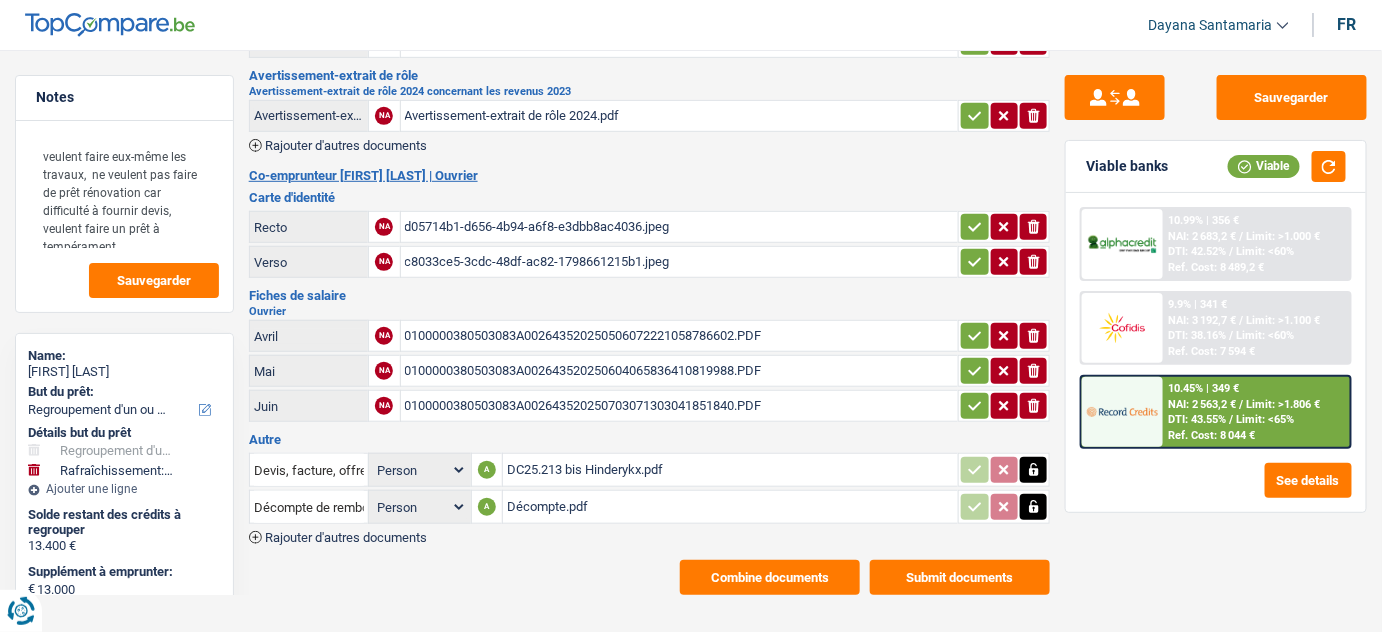 click on "Décompte.pdf" at bounding box center [730, 507] 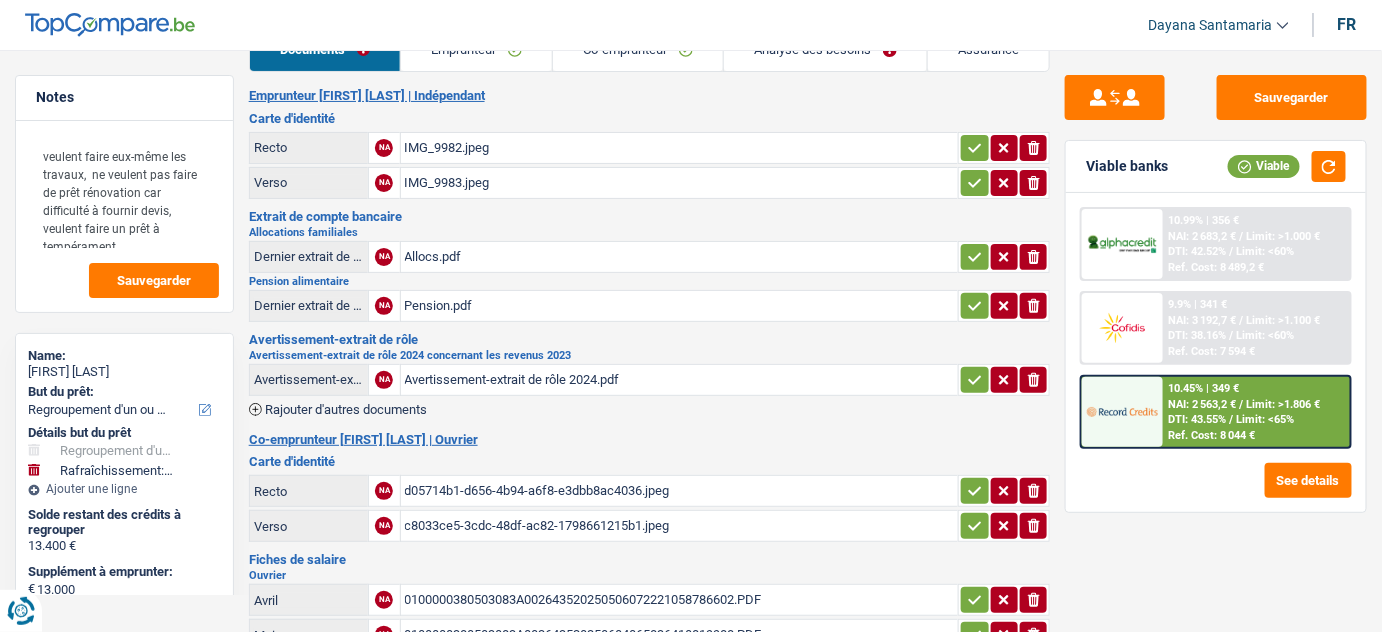 scroll, scrollTop: 0, scrollLeft: 0, axis: both 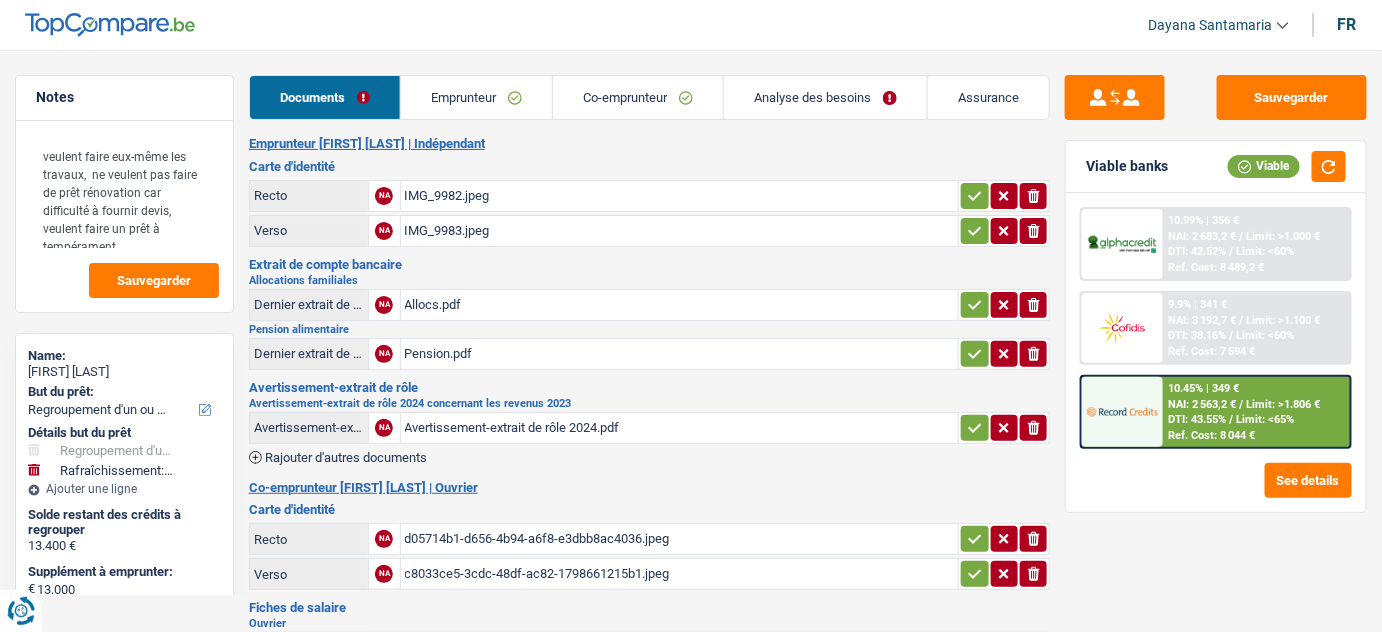 click on "Analyse des besoins" at bounding box center (825, 97) 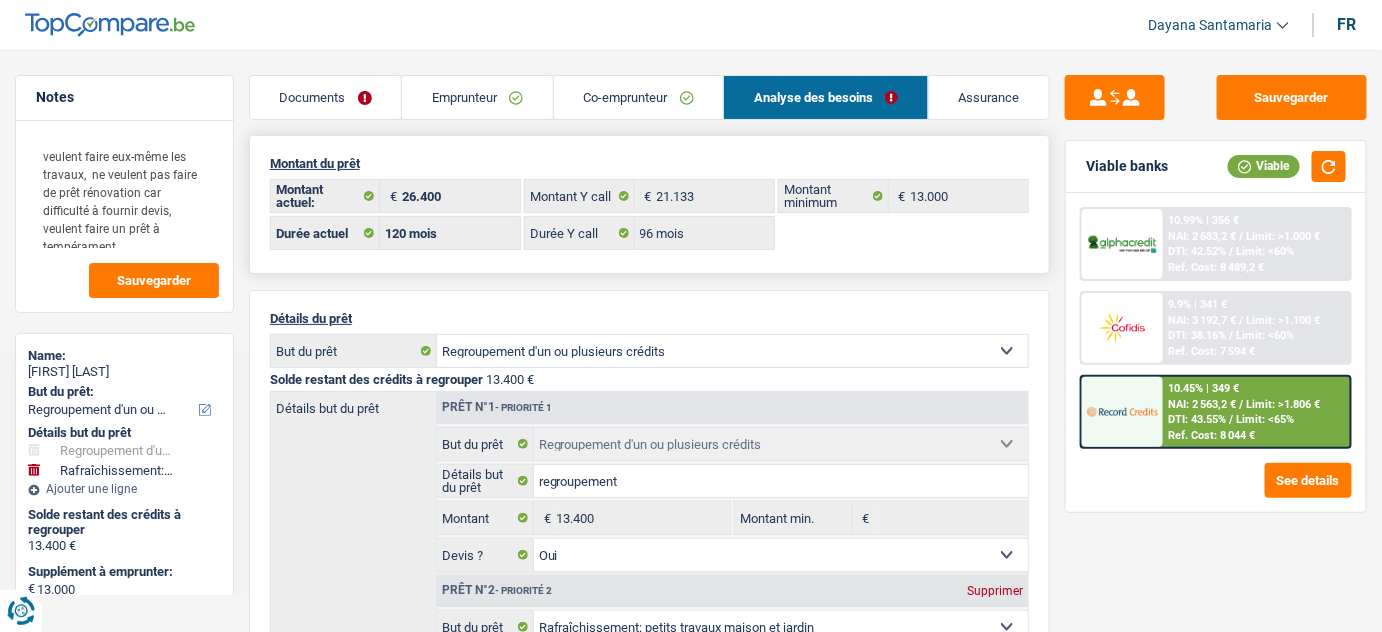 scroll, scrollTop: 90, scrollLeft: 0, axis: vertical 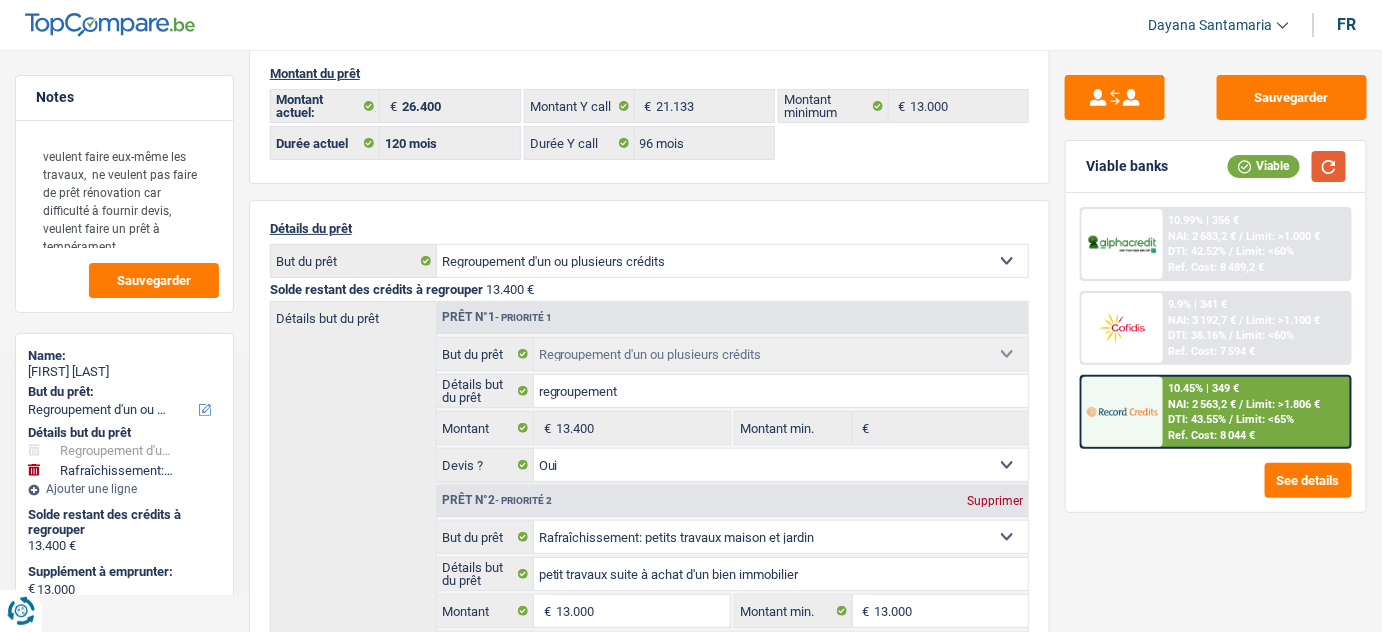 drag, startPoint x: 1319, startPoint y: 171, endPoint x: 1274, endPoint y: 187, distance: 47.759815 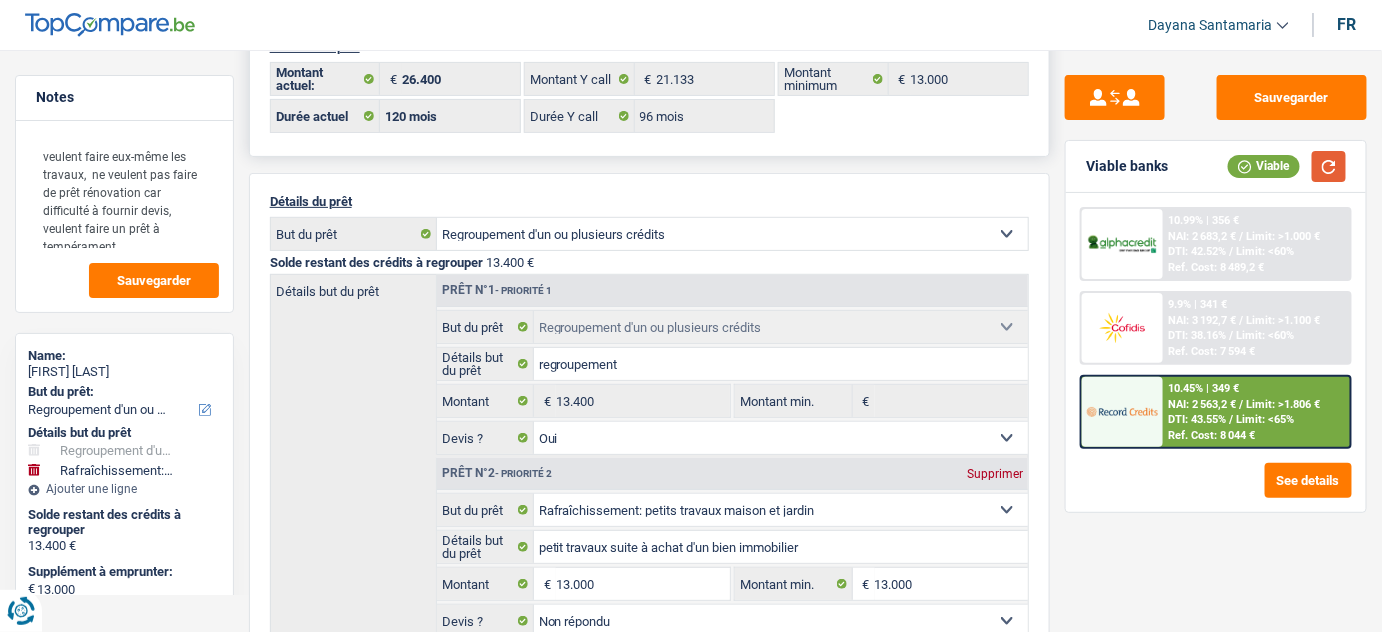scroll, scrollTop: 90, scrollLeft: 0, axis: vertical 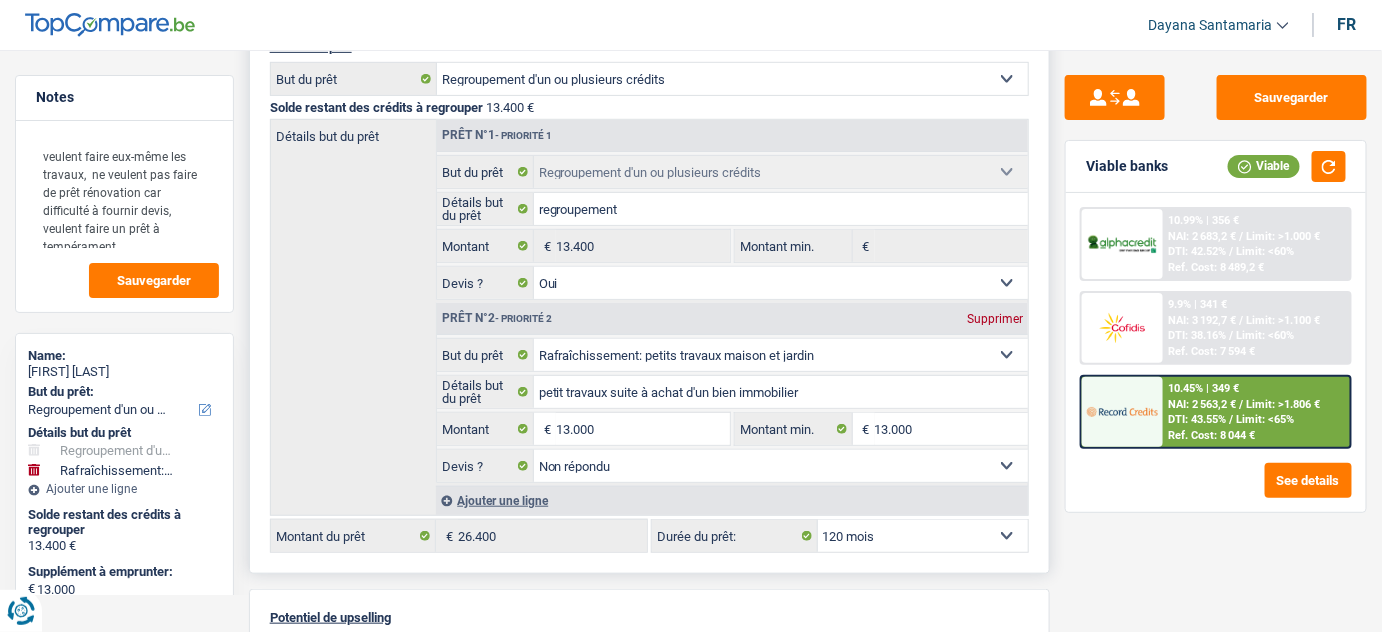 click on "12 mois 18 mois 24 mois 30 mois 36 mois 42 mois 48 mois 60 mois 72 mois 84 mois 96 mois 120 mois
Sélectionner une option" at bounding box center [923, 536] 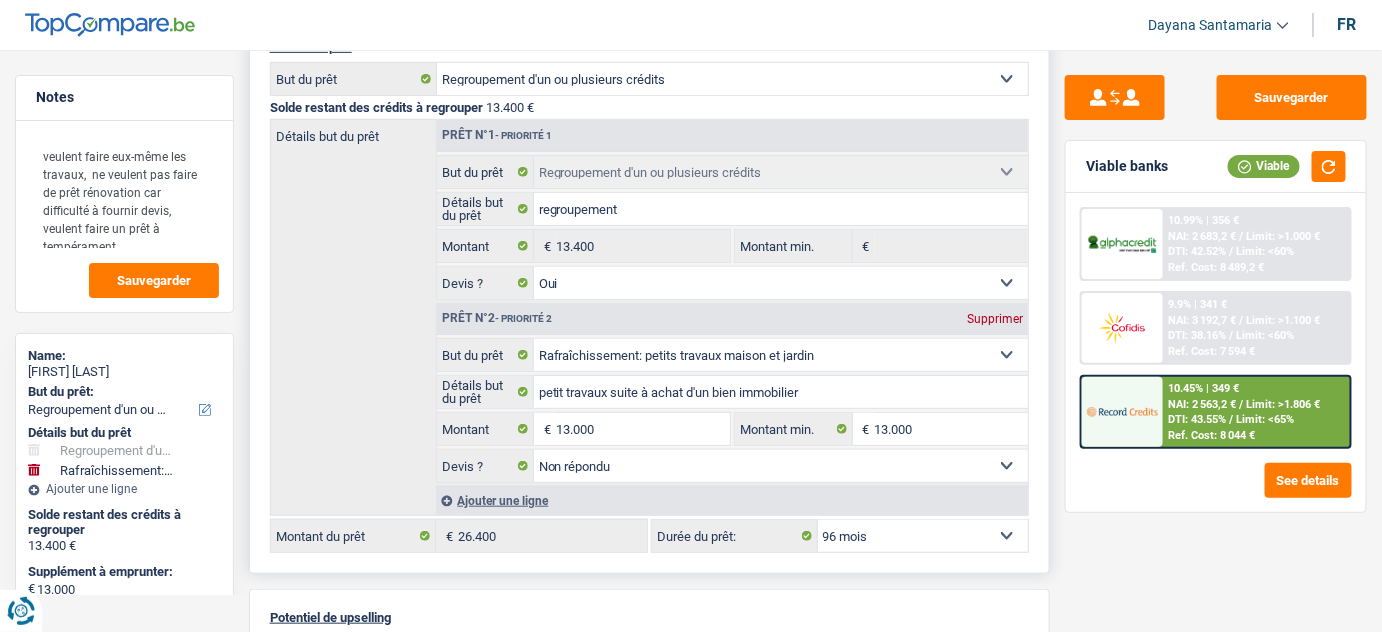 click on "12 mois 18 mois 24 mois 30 mois 36 mois 42 mois 48 mois 60 mois 72 mois 84 mois 96 mois 120 mois
Sélectionner une option" at bounding box center [923, 536] 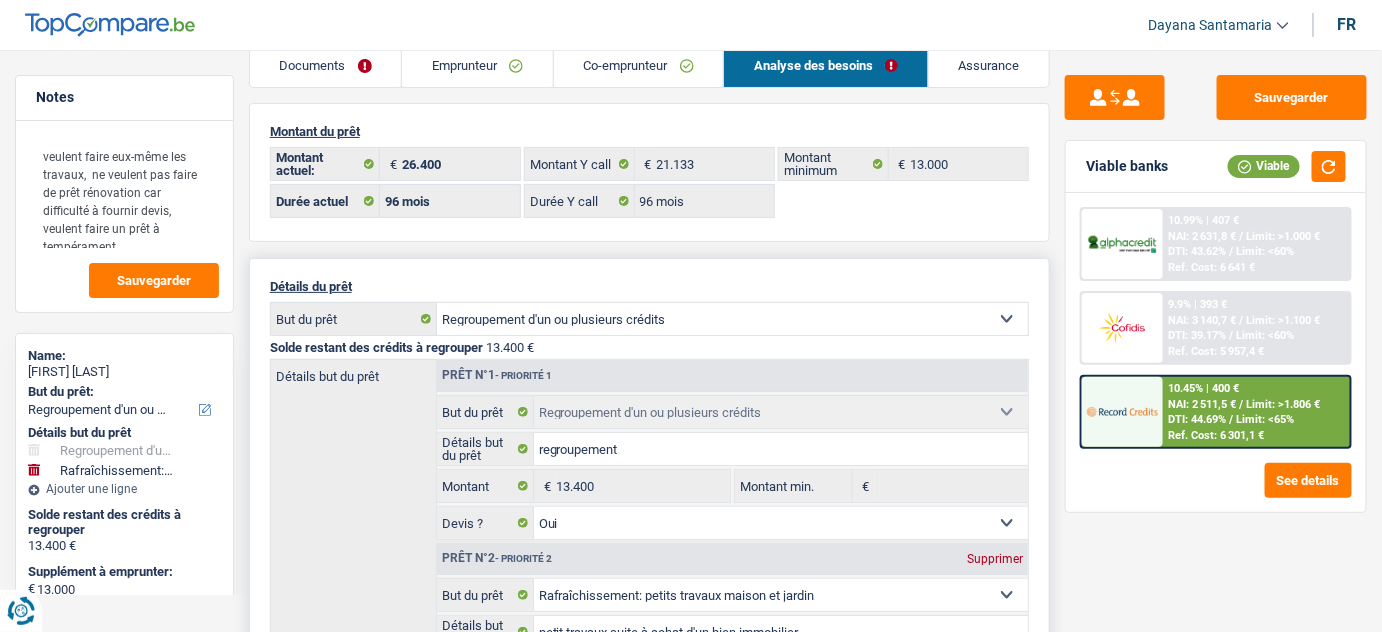 scroll, scrollTop: 33, scrollLeft: 0, axis: vertical 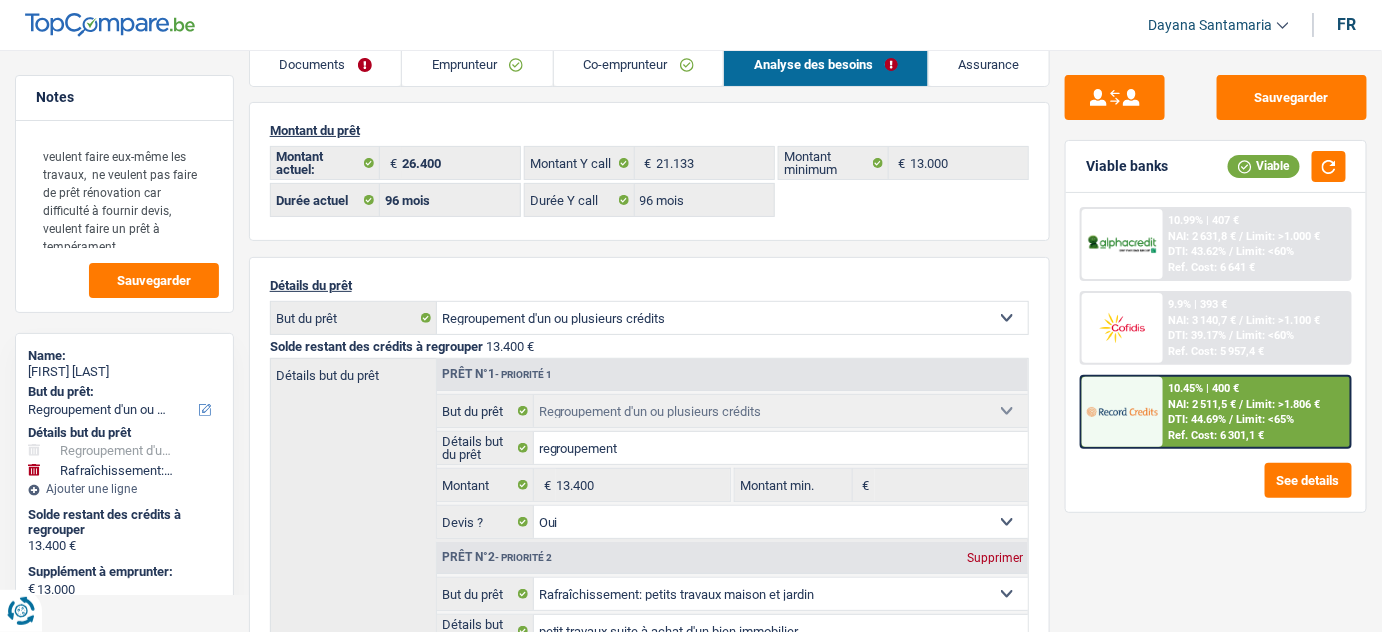 click on "Documents" at bounding box center (326, 64) 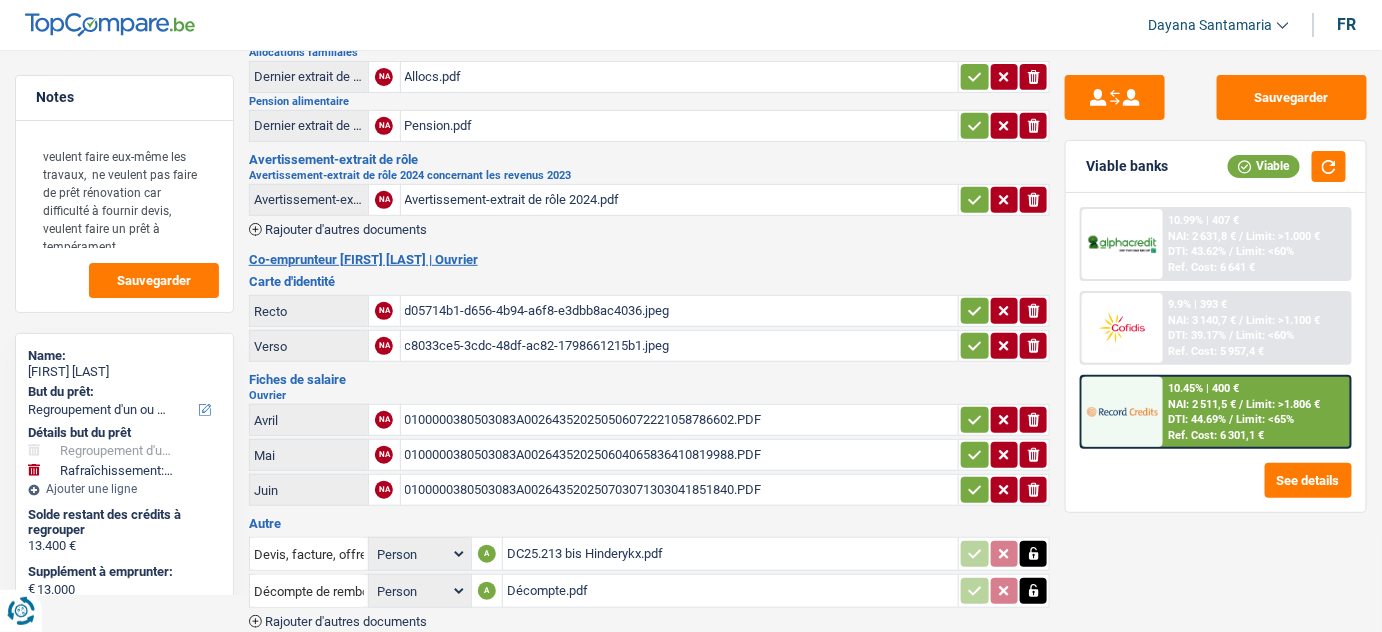 scroll, scrollTop: 312, scrollLeft: 0, axis: vertical 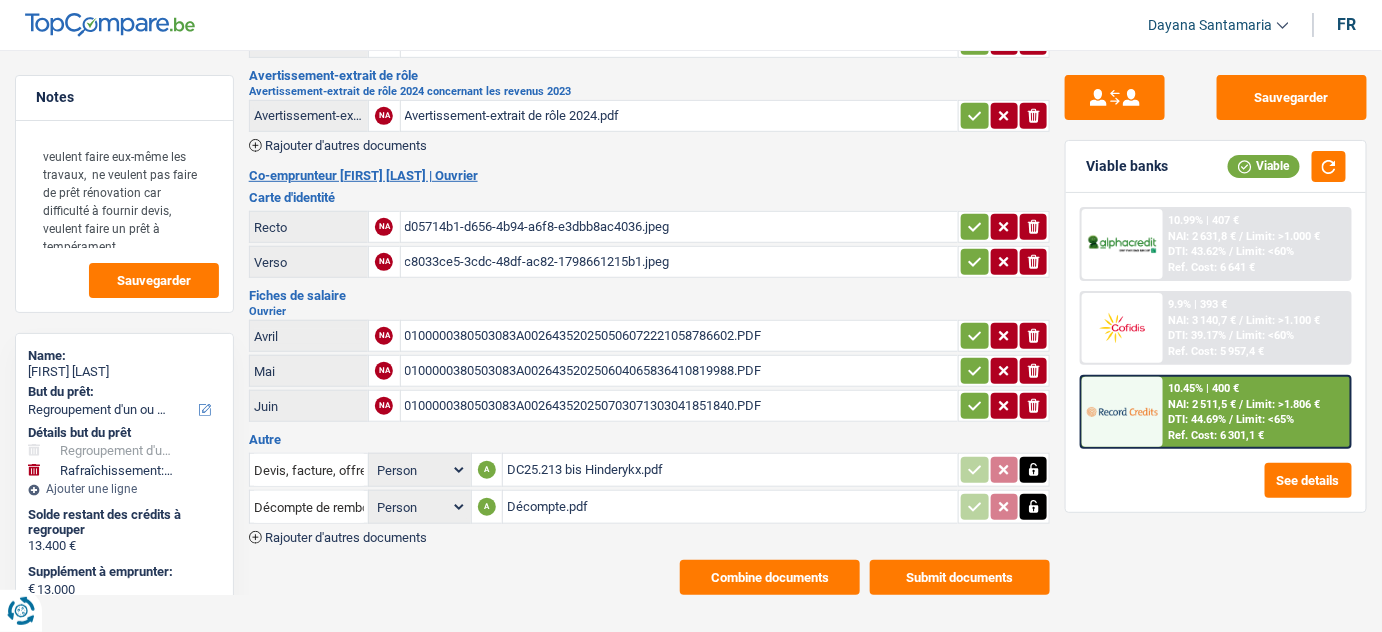 click on "Décompte.pdf" at bounding box center [730, 507] 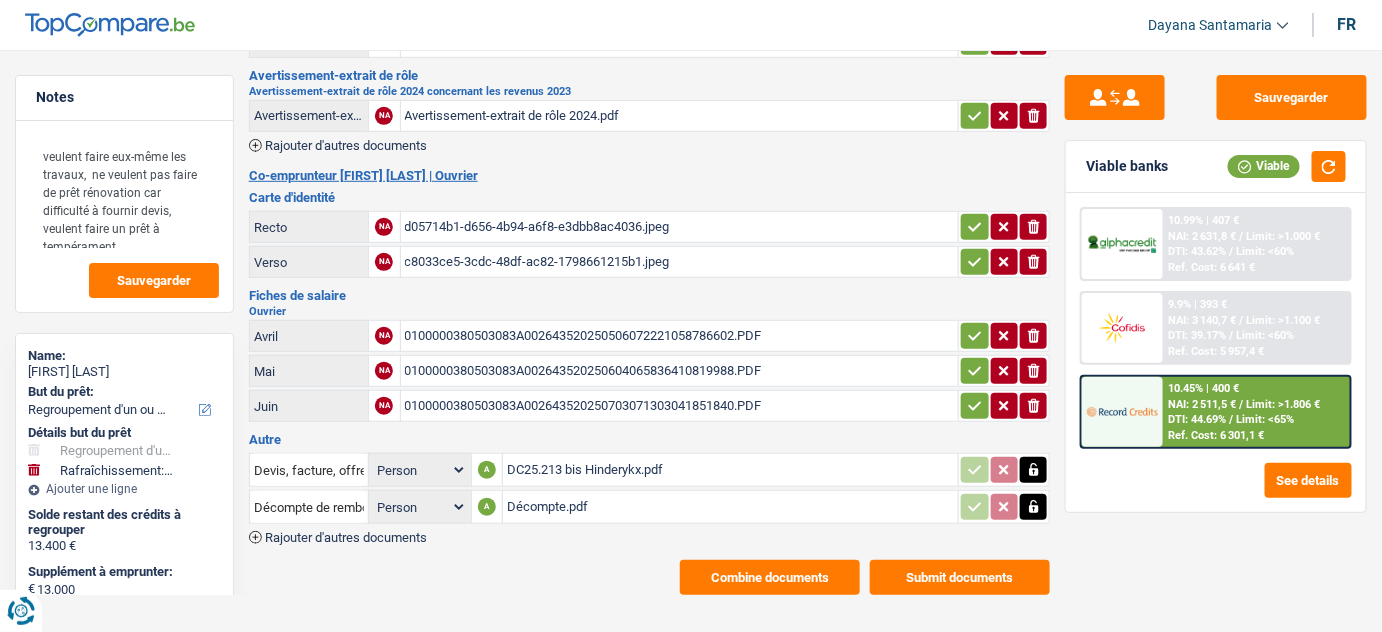 scroll, scrollTop: 0, scrollLeft: 0, axis: both 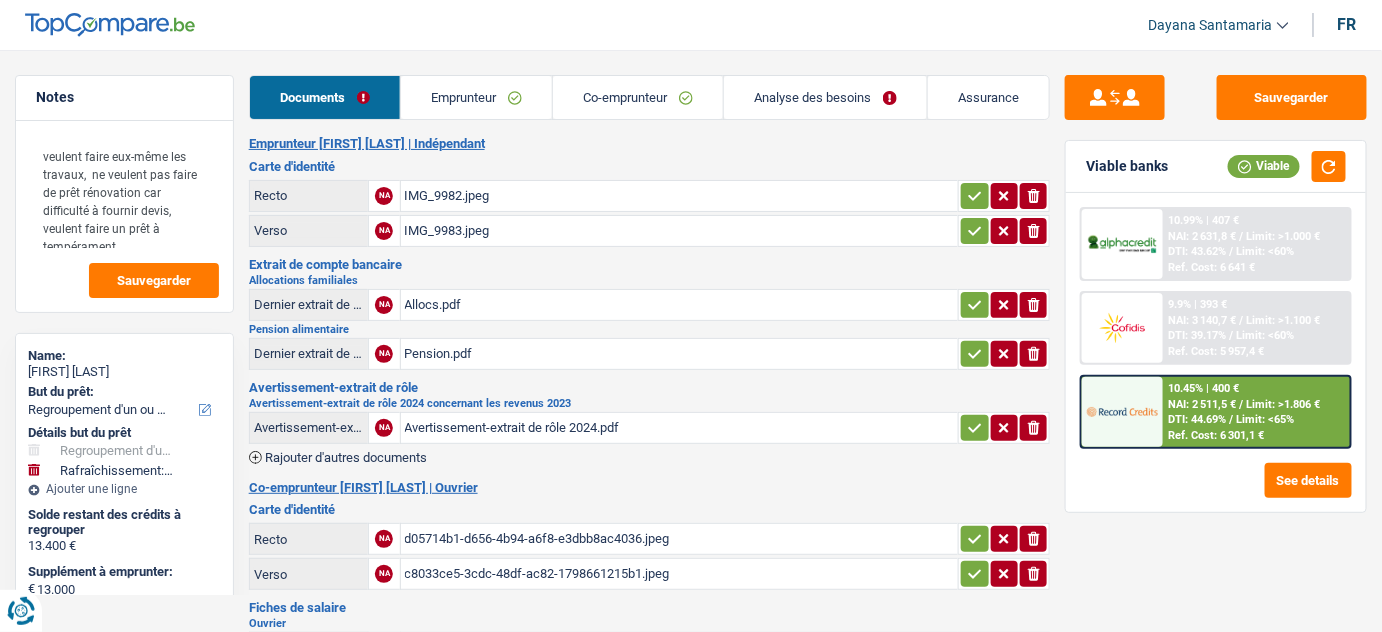 click on "Notes
veulent faire eux-même les travaux,  ne veulent pas faire de prêt rénovation car difficulté à fournir devis, veulent faire un prêt à tempérament
Sauvegarder
Name:   zoé vanhecke   But du prêt: Confort maison: meubles, textile, peinture, électroménager, outillage non-professionnel Hifi, multimédia, gsm, ordinateur Aménagement: frais d'installation, déménagement Evénement familial: naissance, mariage, divorce, communion, décès Frais médicaux Frais d'études Frais permis de conduire Regroupement d'un ou plusieurs crédits Loisirs: voyage, sport, musique Rafraîchissement: petits travaux maison et jardin Frais judiciaires Réparation voiture Prêt rénovation Prêt énergie Prêt voiture Taxes, impôts non professionnels Rénovation bien à l'étranger Dettes familiales Assurance Autre
Sélectionner une option
Détails but du prêt
Frais médicaux Assurance" at bounding box center (691, 491) 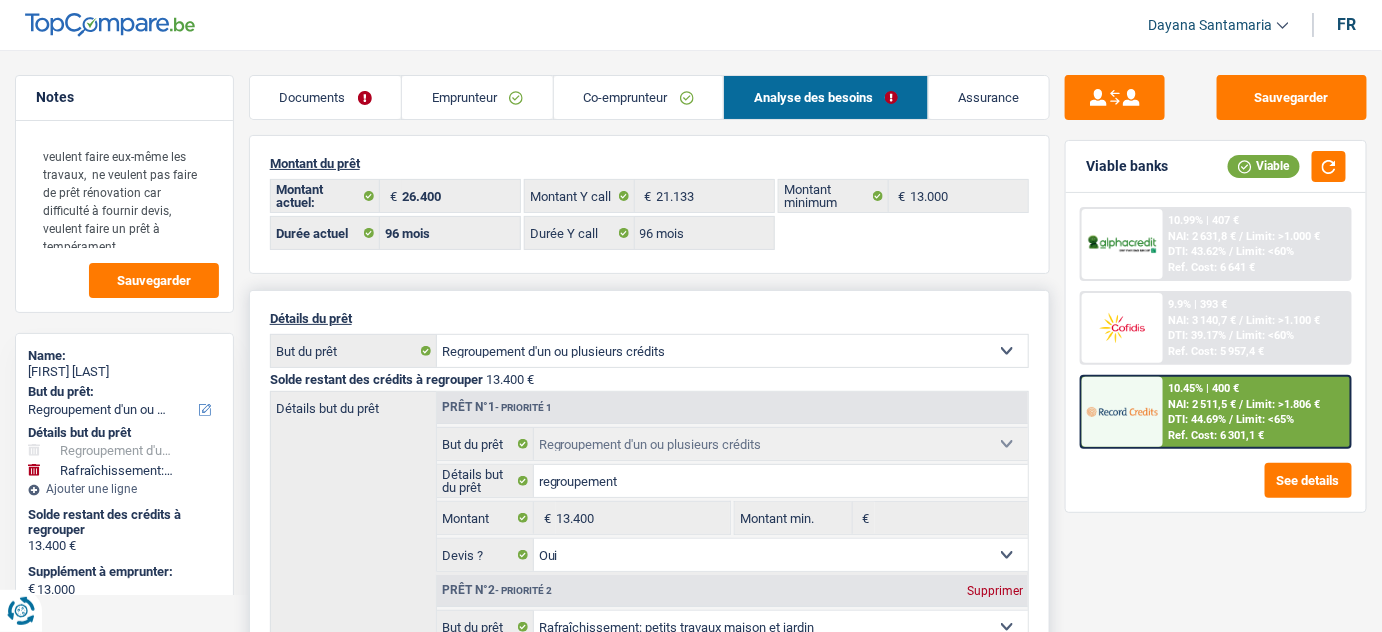 scroll, scrollTop: 298, scrollLeft: 0, axis: vertical 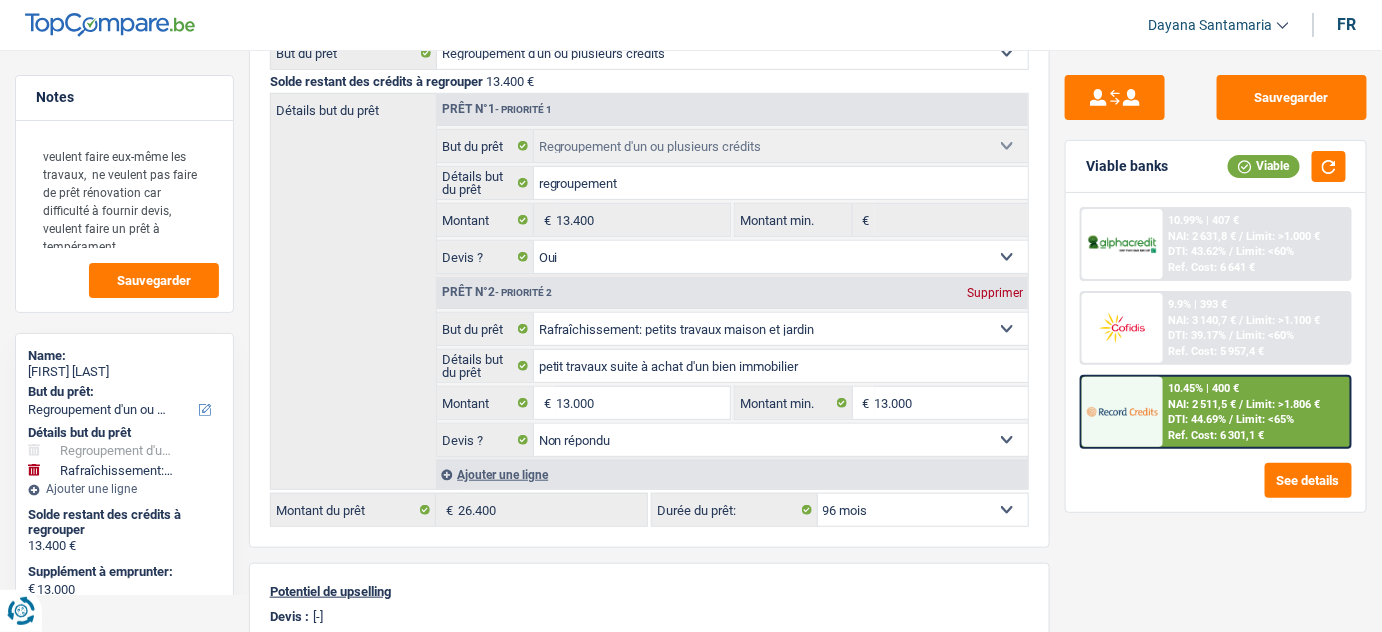 click on "NAI: 3 140,7 €" at bounding box center [1203, 320] 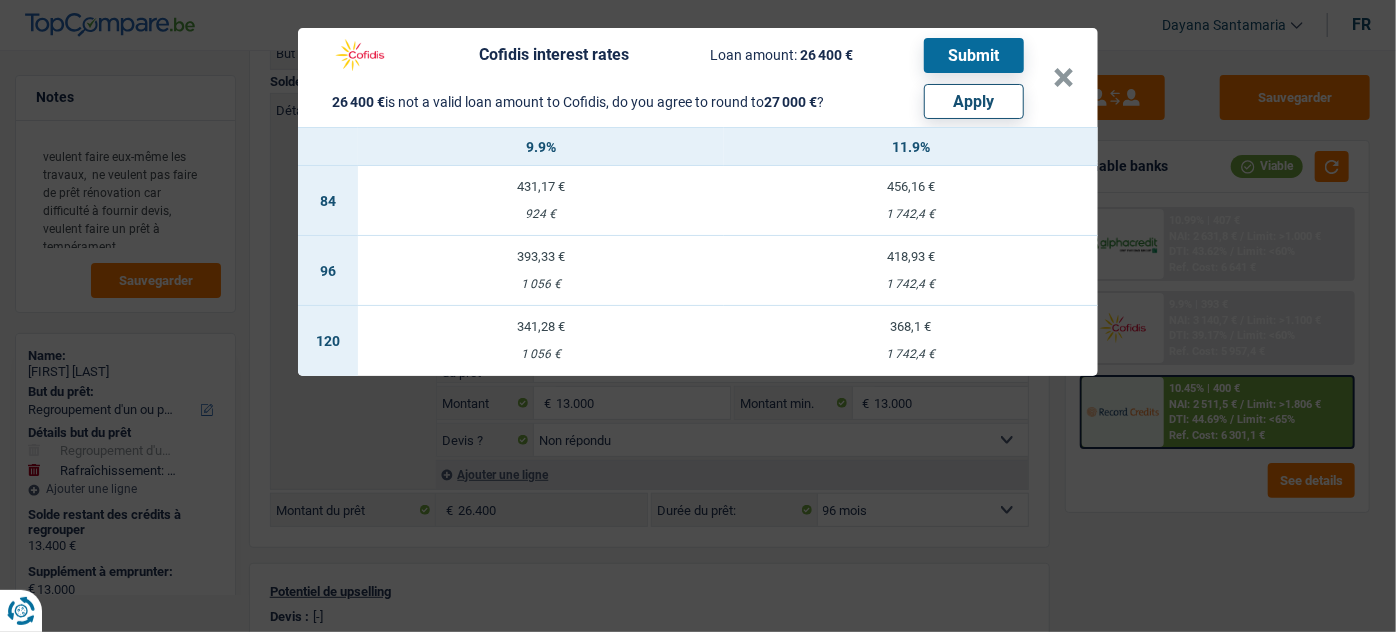 click on "Apply" at bounding box center [974, 101] 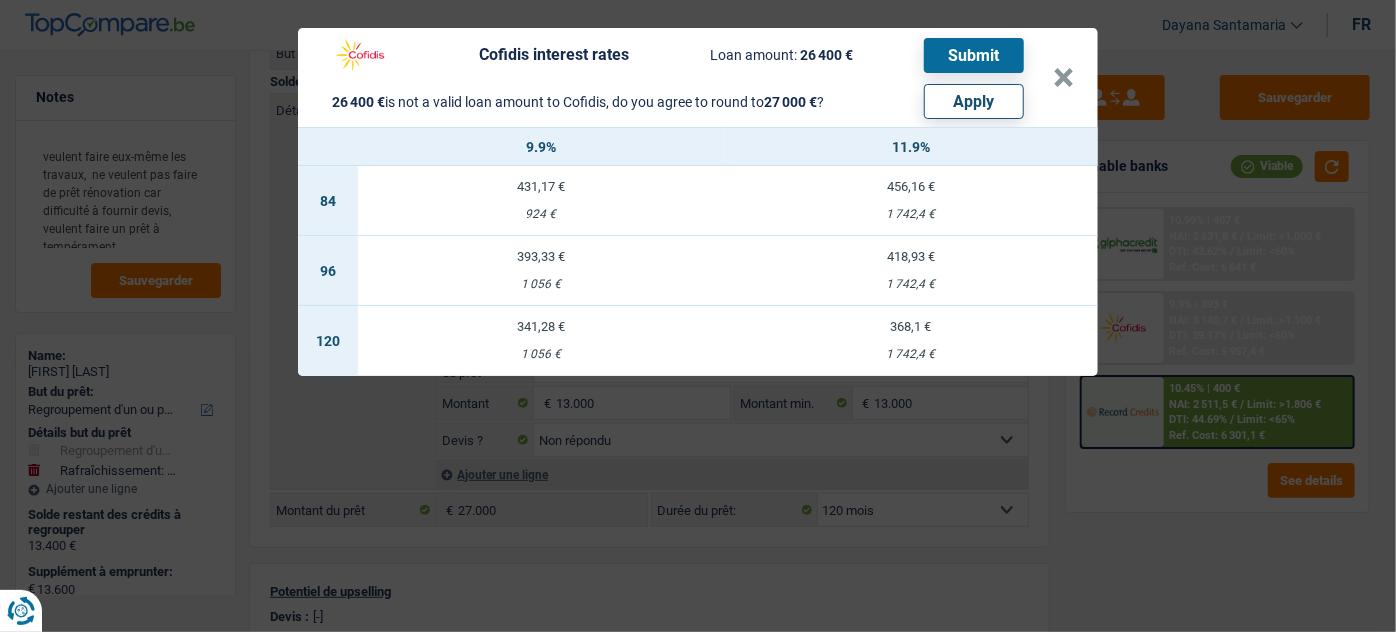select on "other" 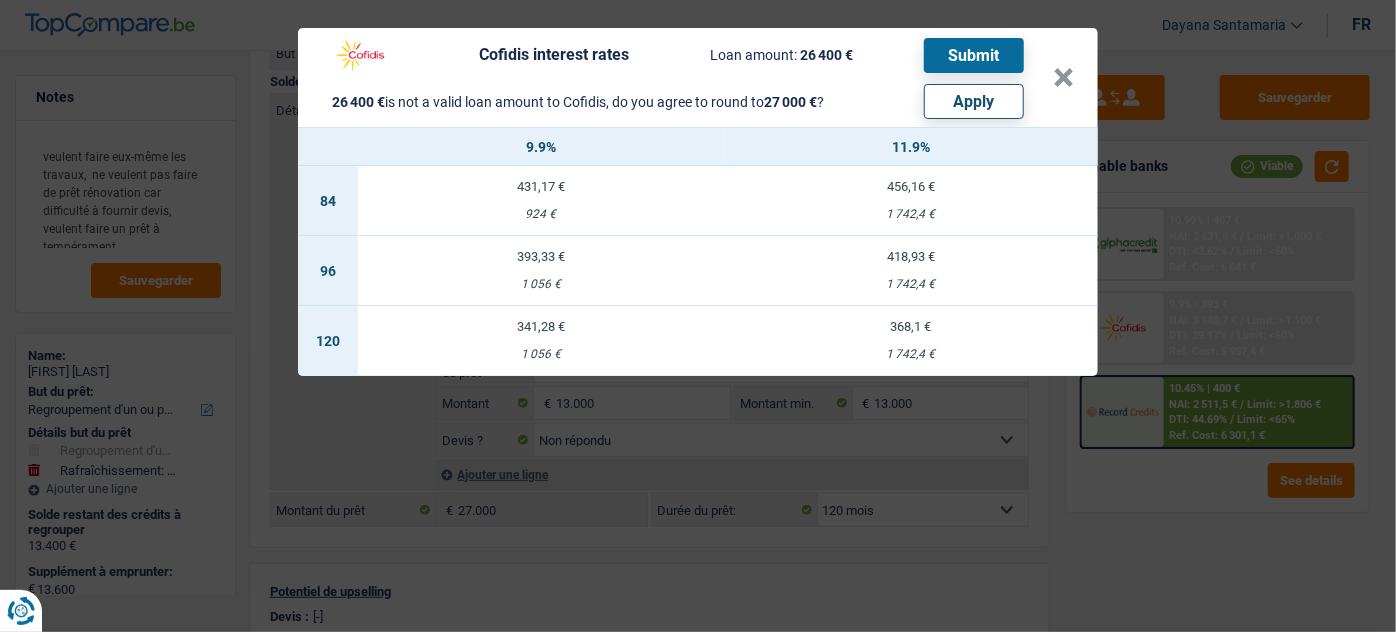 select on "other" 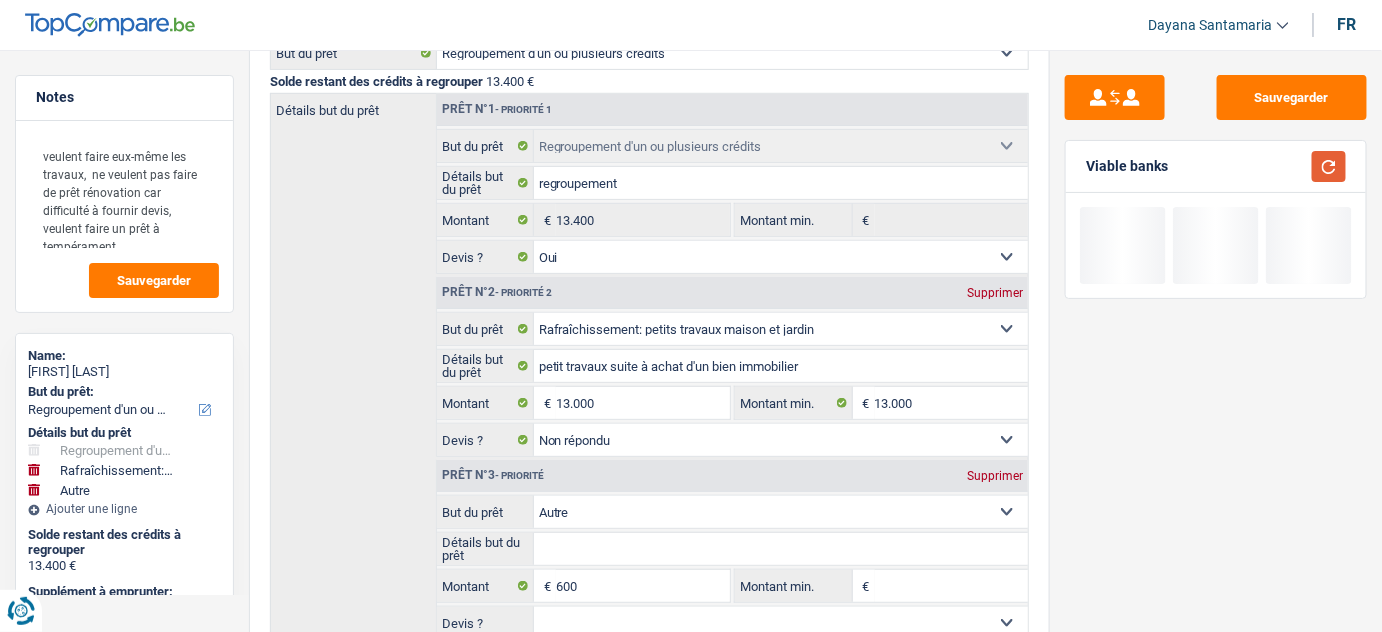 click at bounding box center [1329, 166] 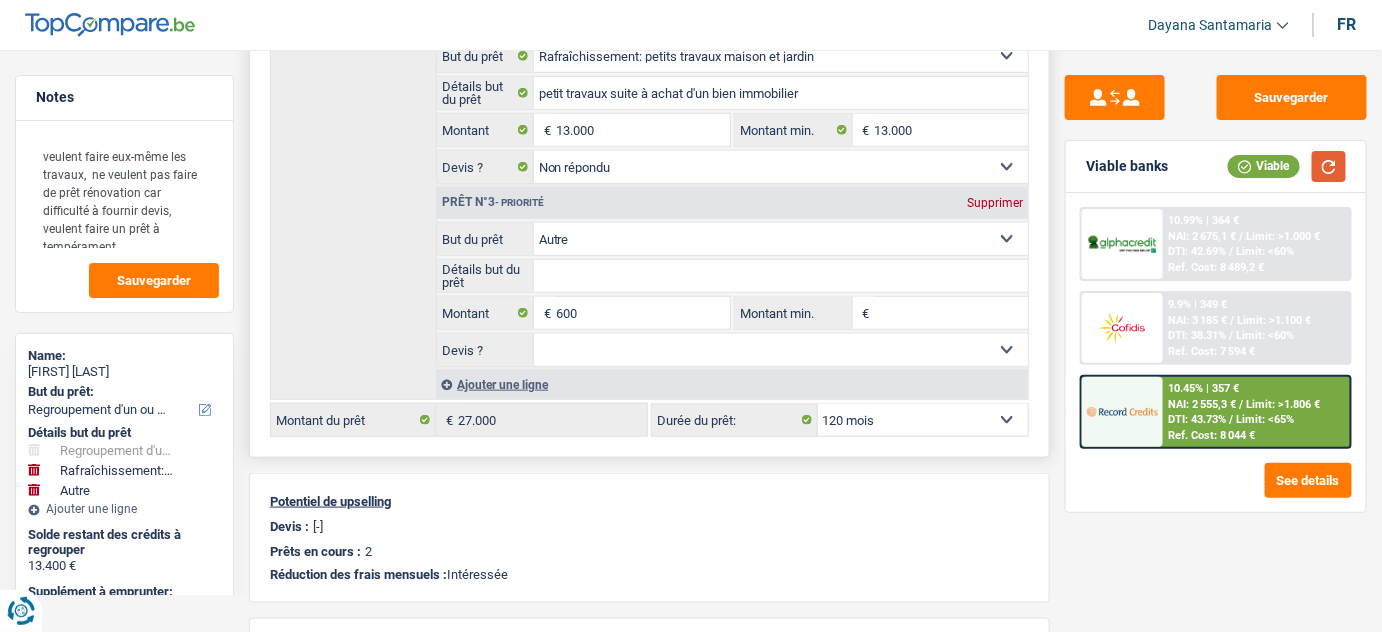 scroll, scrollTop: 480, scrollLeft: 0, axis: vertical 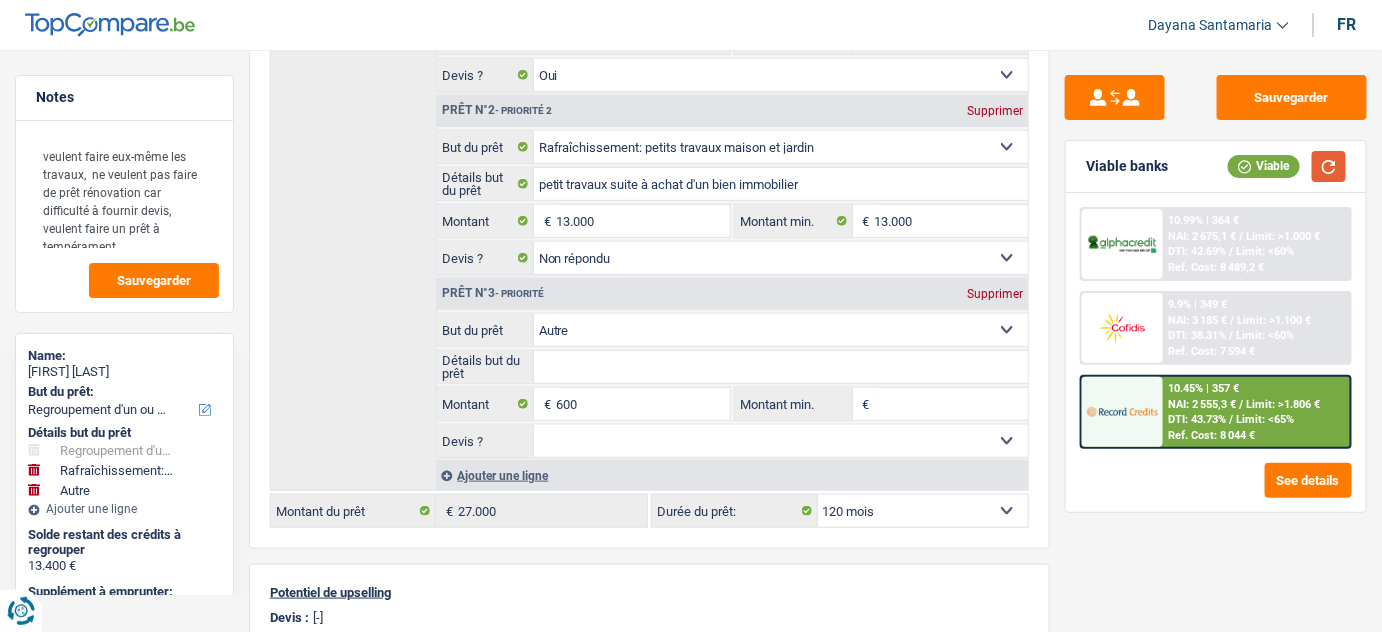 click at bounding box center [1329, 166] 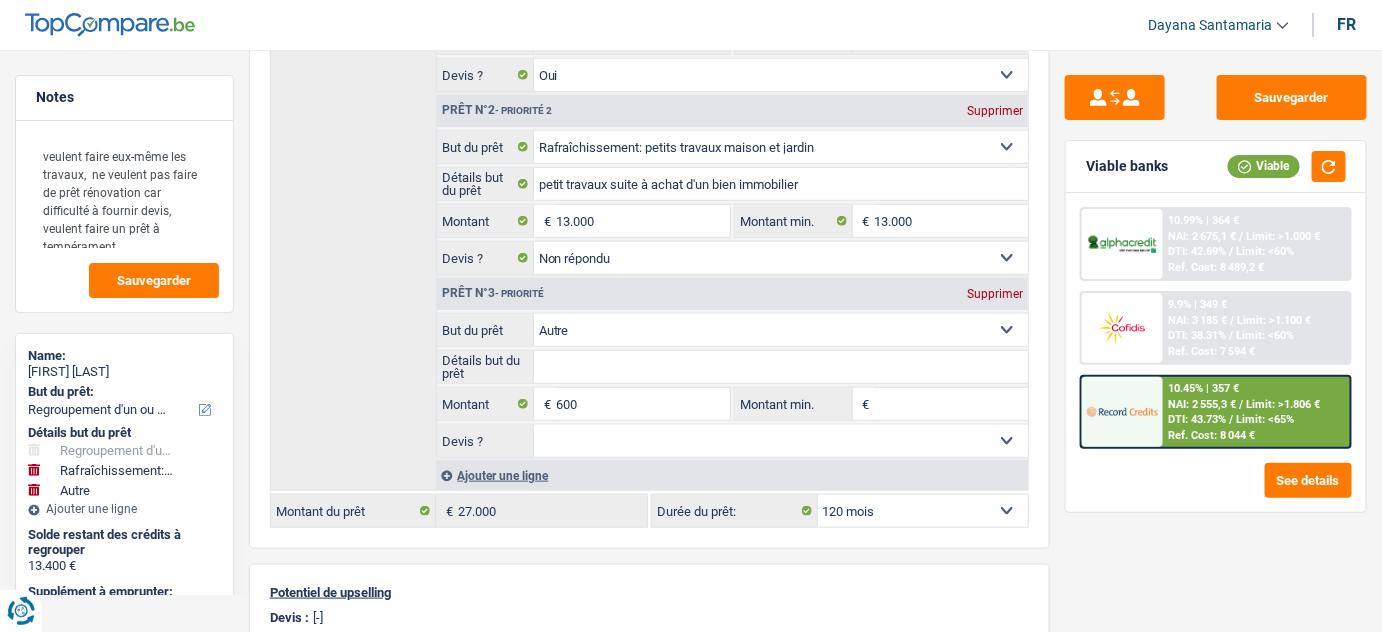 click at bounding box center [1122, 327] 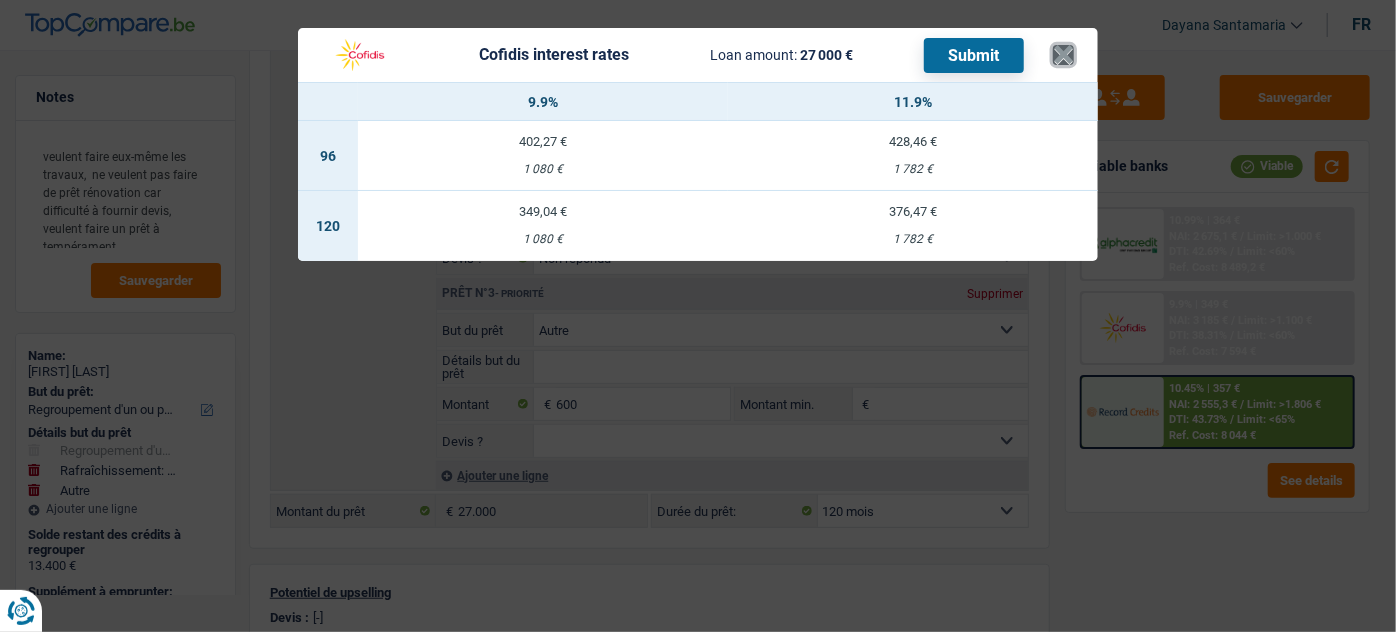 click on "×" at bounding box center (1063, 55) 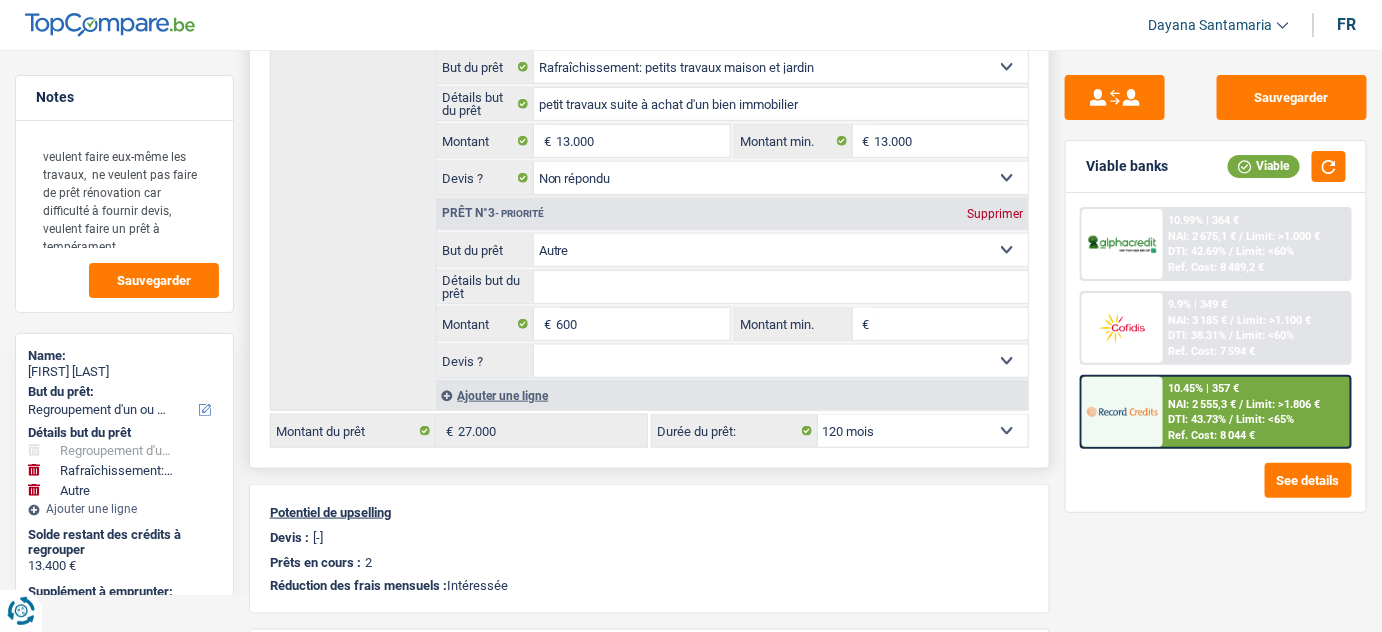 scroll, scrollTop: 571, scrollLeft: 0, axis: vertical 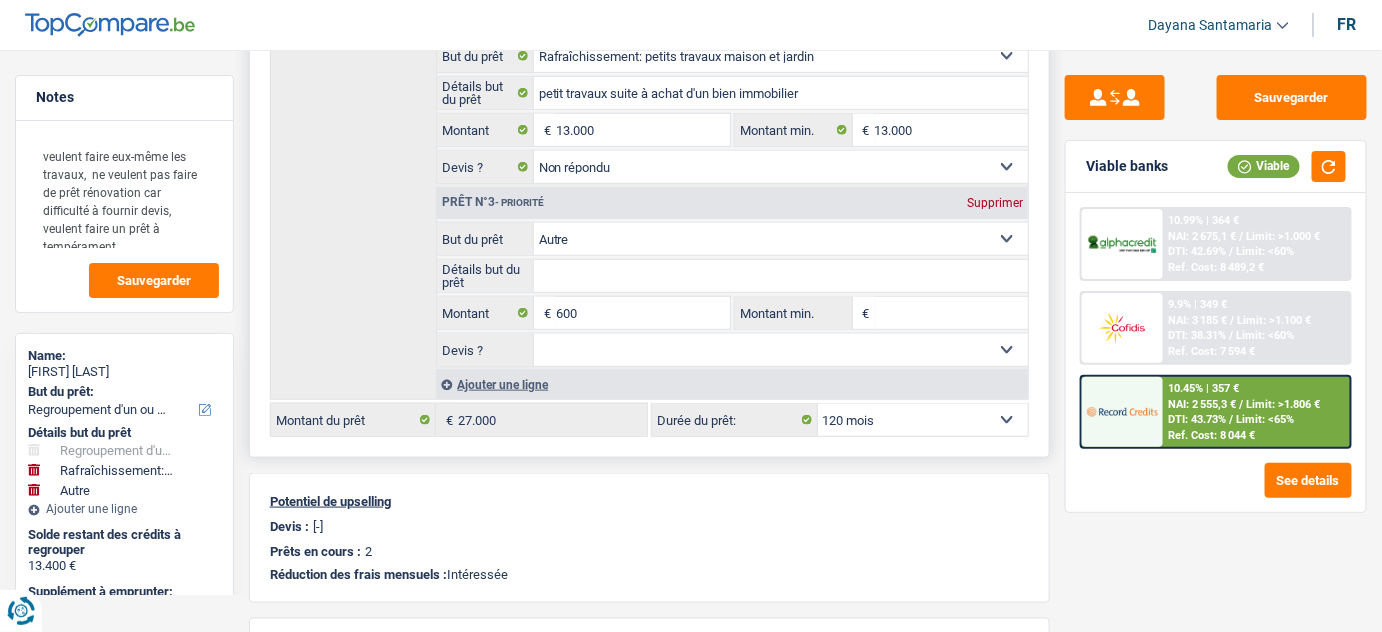 click on "12 mois 18 mois 24 mois 30 mois 36 mois 42 mois 48 mois 60 mois 72 mois 84 mois 96 mois 120 mois
Sélectionner une option" at bounding box center [923, 420] 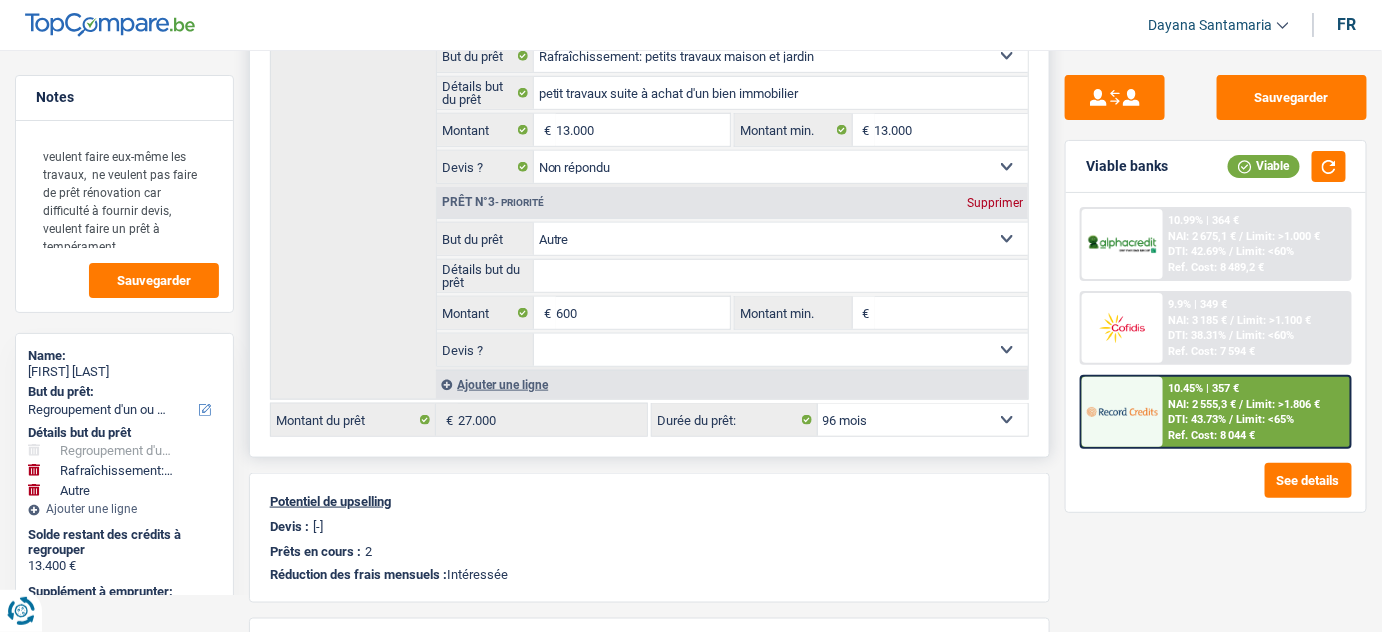 click on "12 mois 18 mois 24 mois 30 mois 36 mois 42 mois 48 mois 60 mois 72 mois 84 mois 96 mois 120 mois
Sélectionner une option" at bounding box center (923, 420) 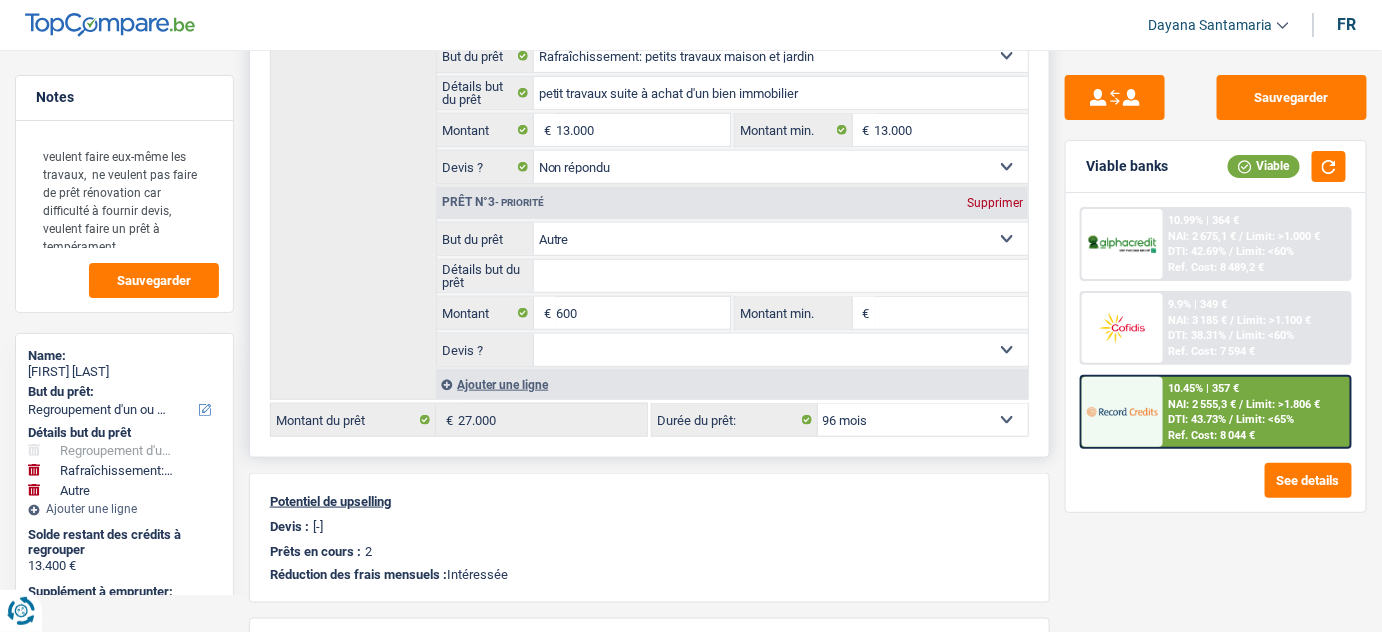 select on "96" 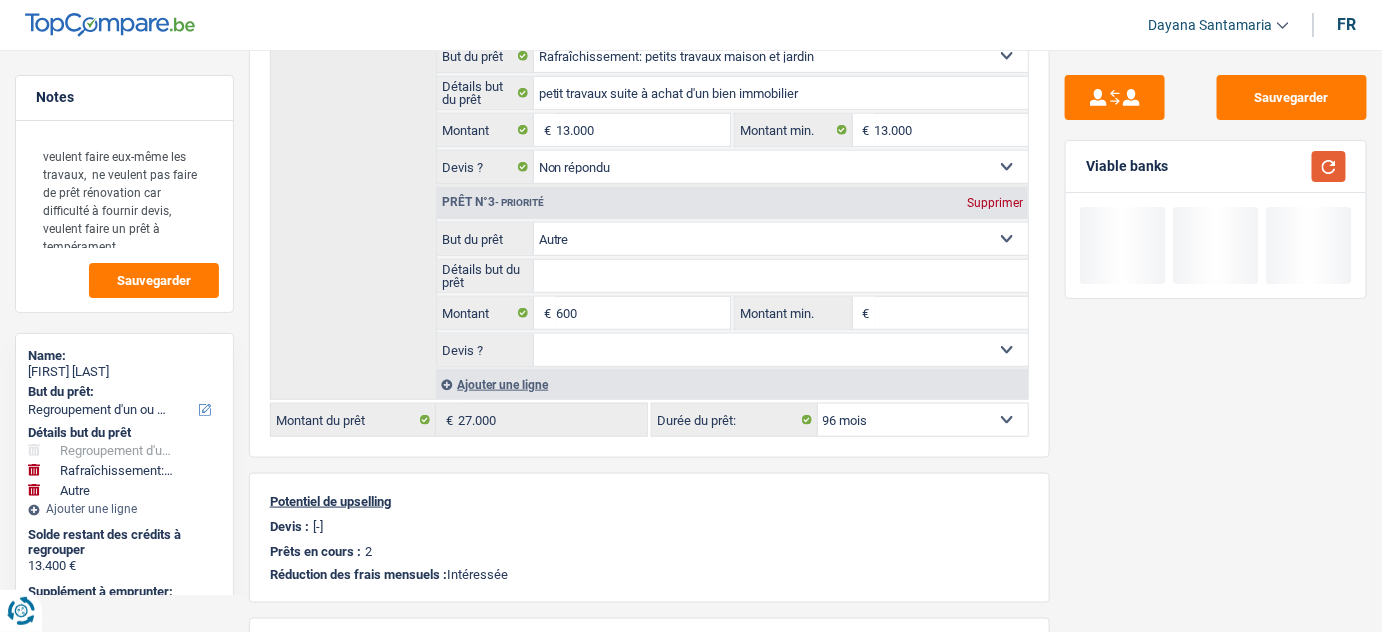 click at bounding box center [1329, 166] 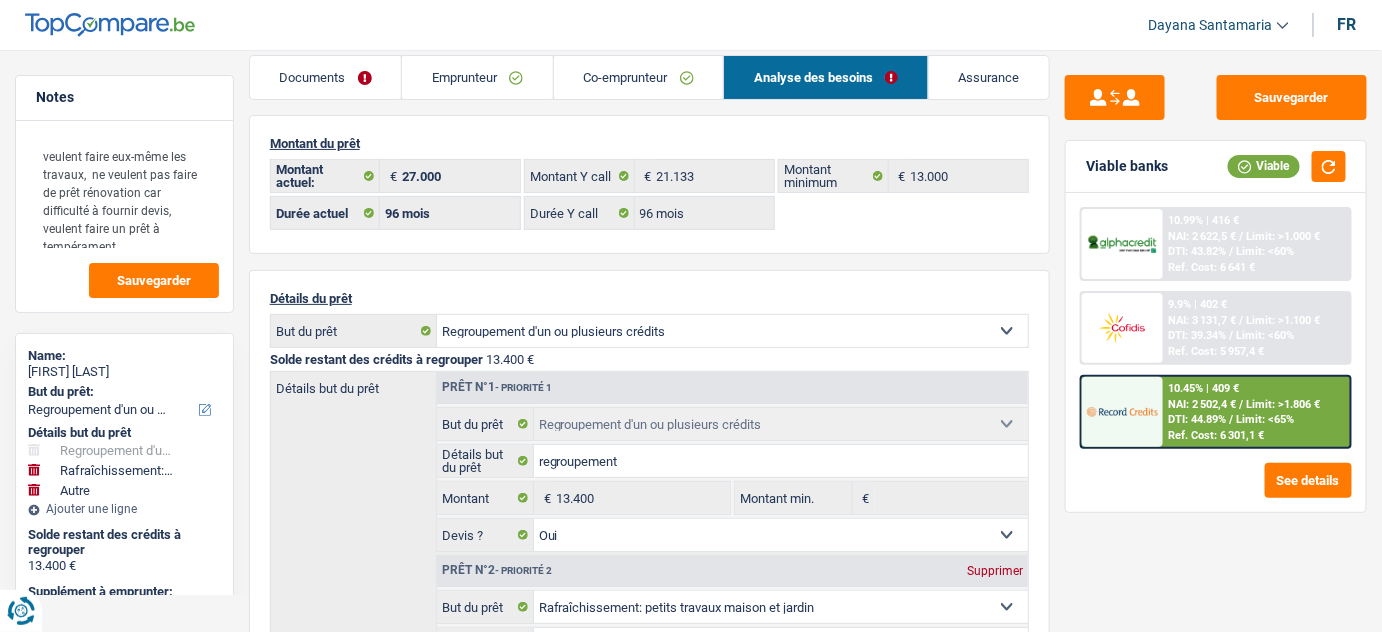 scroll, scrollTop: 0, scrollLeft: 0, axis: both 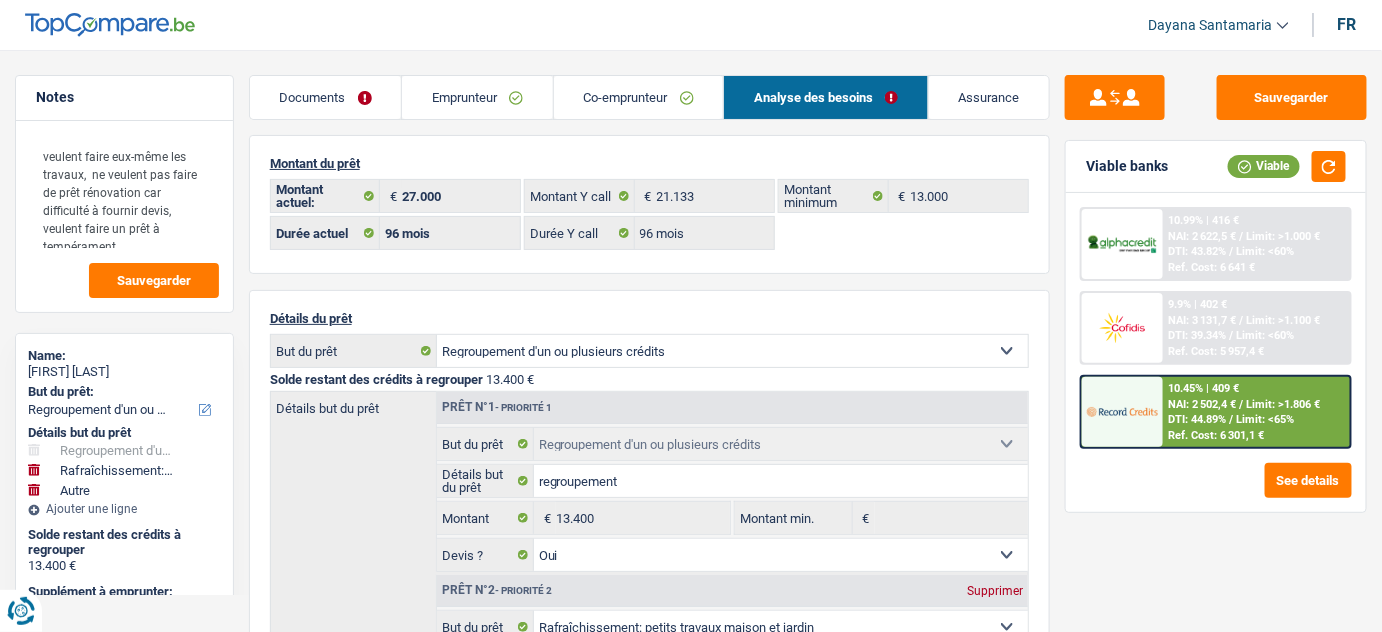 click on "Emprunteur" at bounding box center (477, 97) 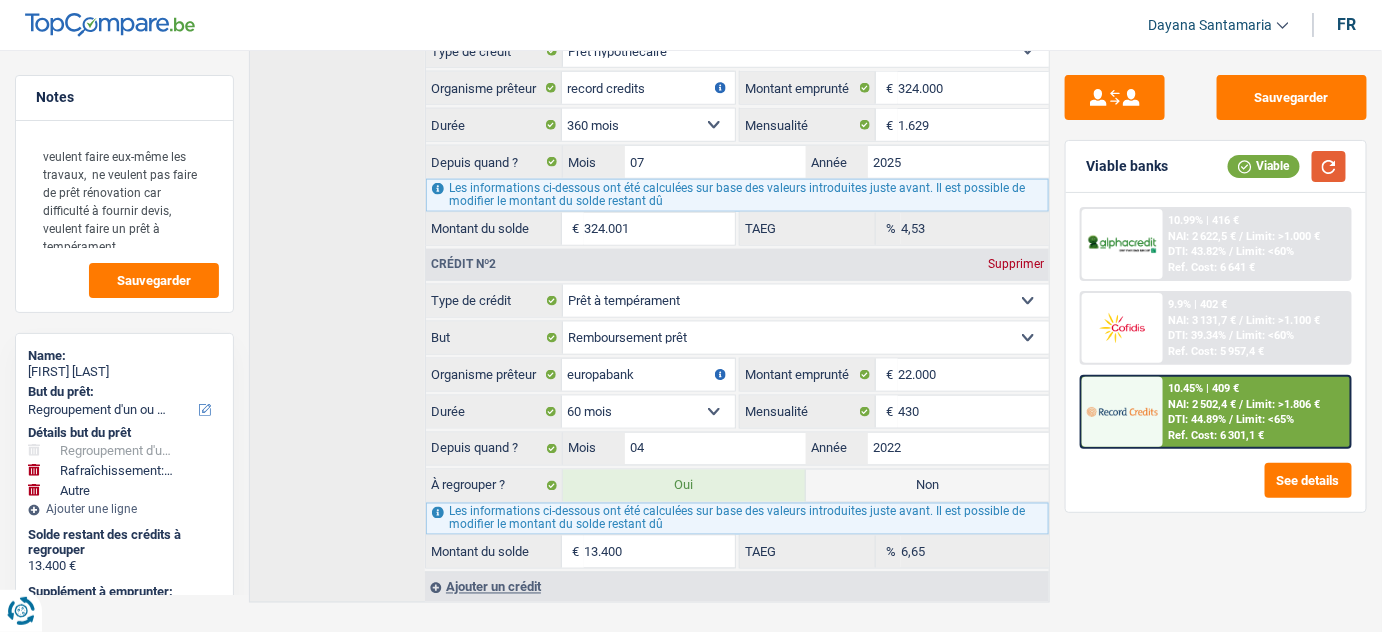 drag, startPoint x: 1324, startPoint y: 162, endPoint x: 1290, endPoint y: 165, distance: 34.132095 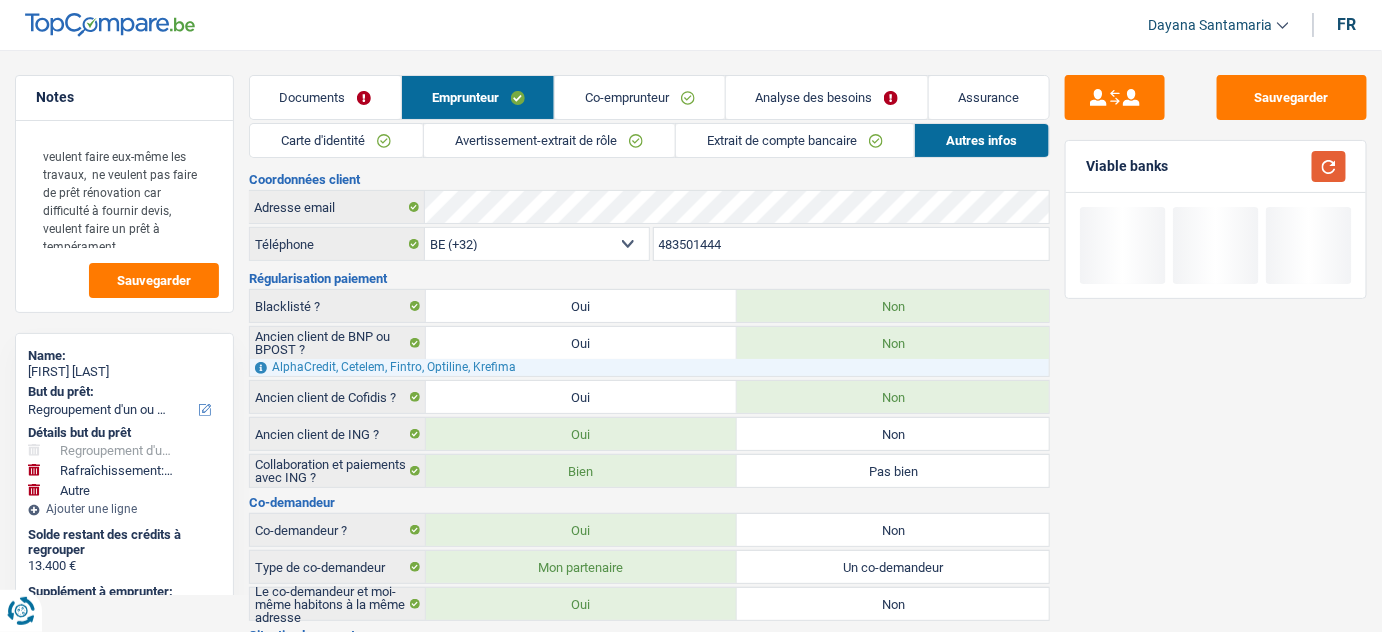scroll, scrollTop: 0, scrollLeft: 0, axis: both 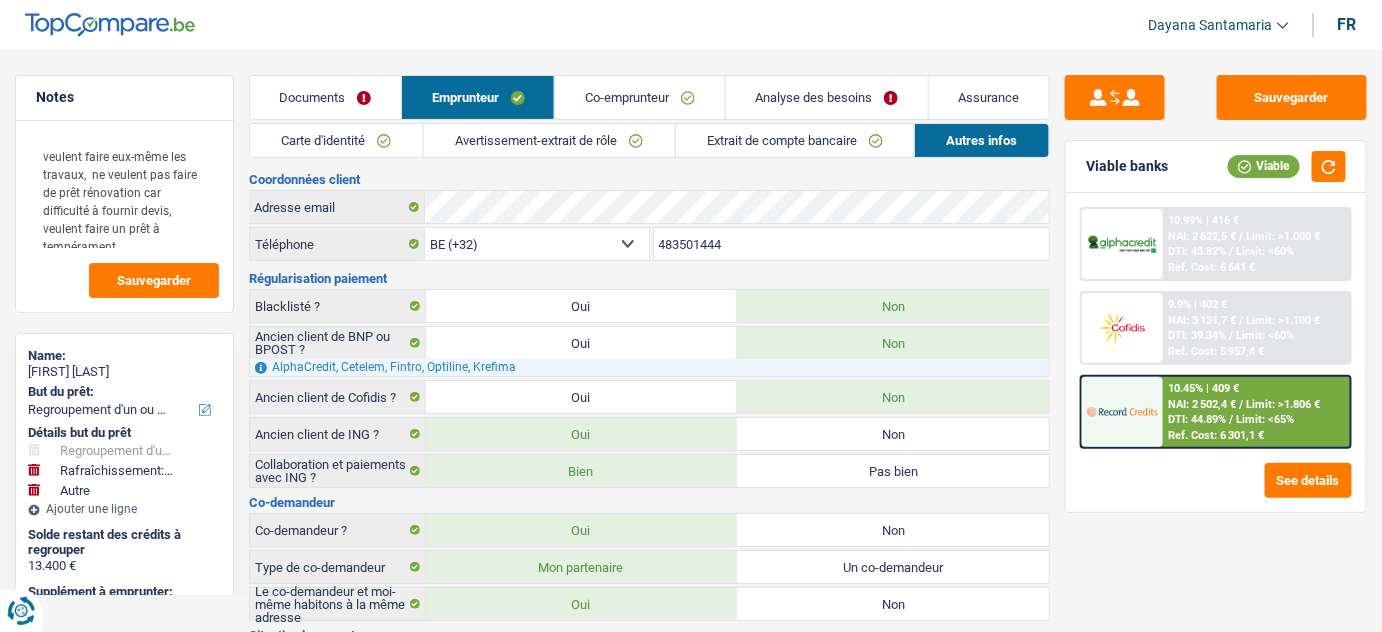 click on "Ref. Cost: 6 301,1 €" at bounding box center [1217, 435] 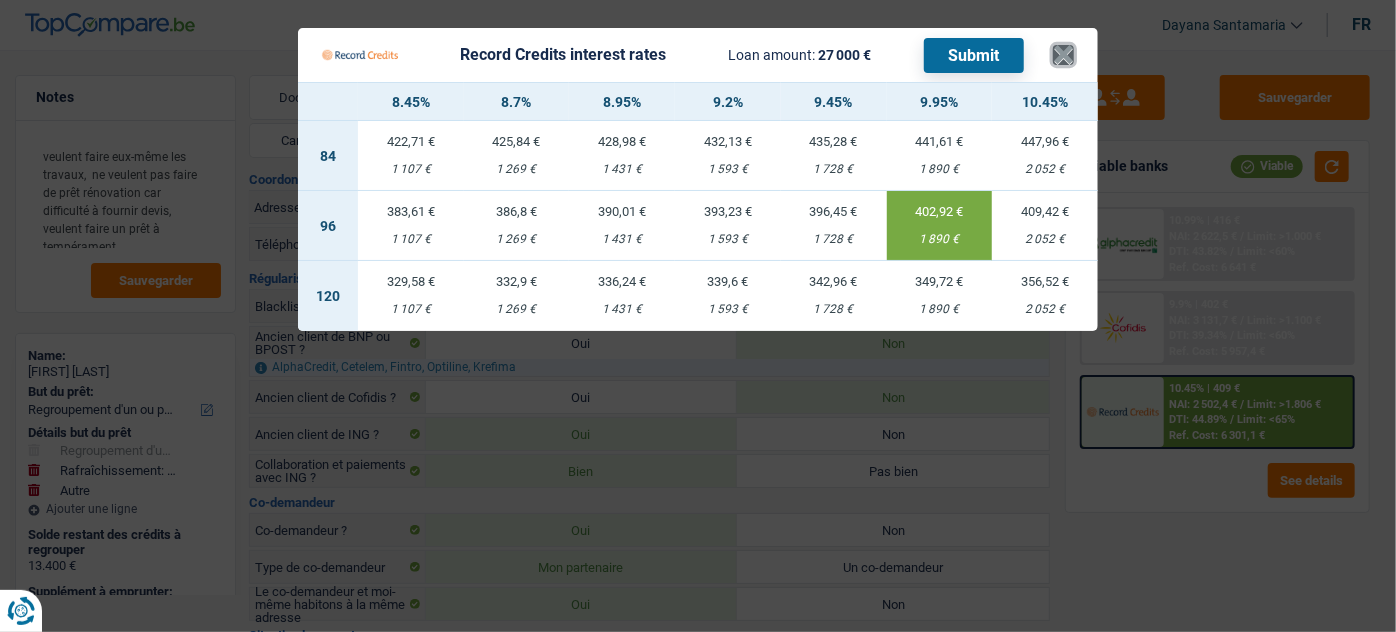 click on "×" at bounding box center [1063, 55] 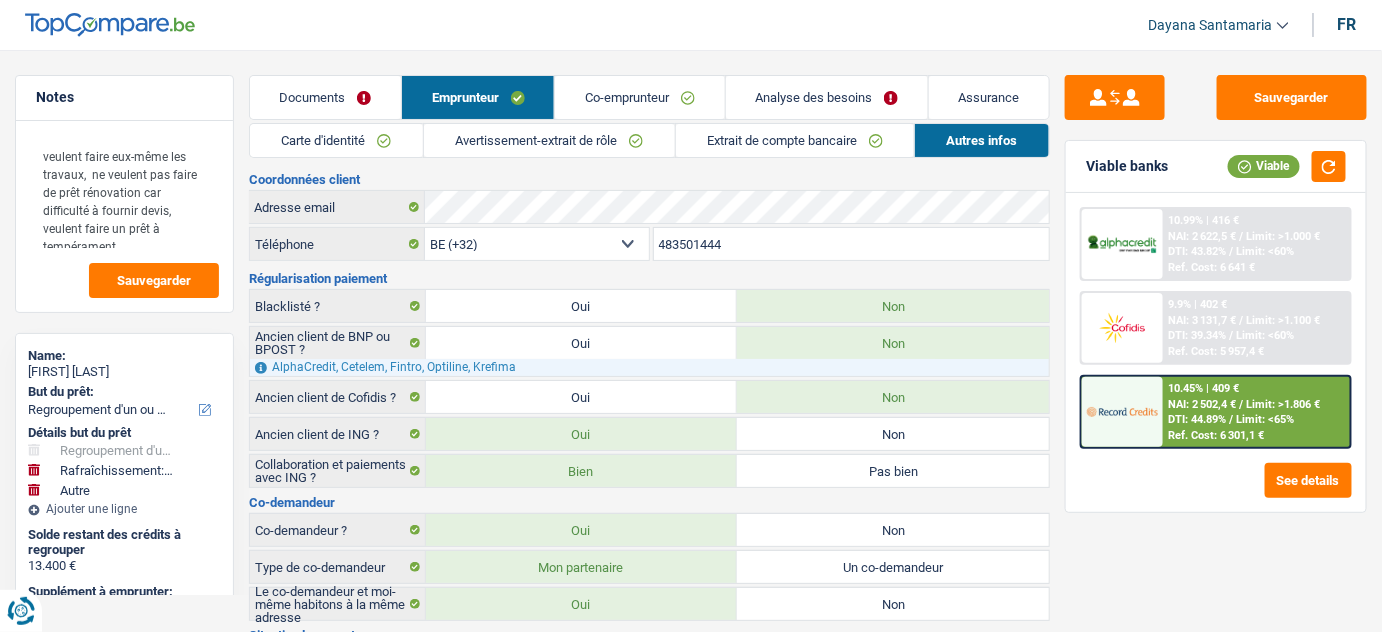 click at bounding box center [1122, 327] 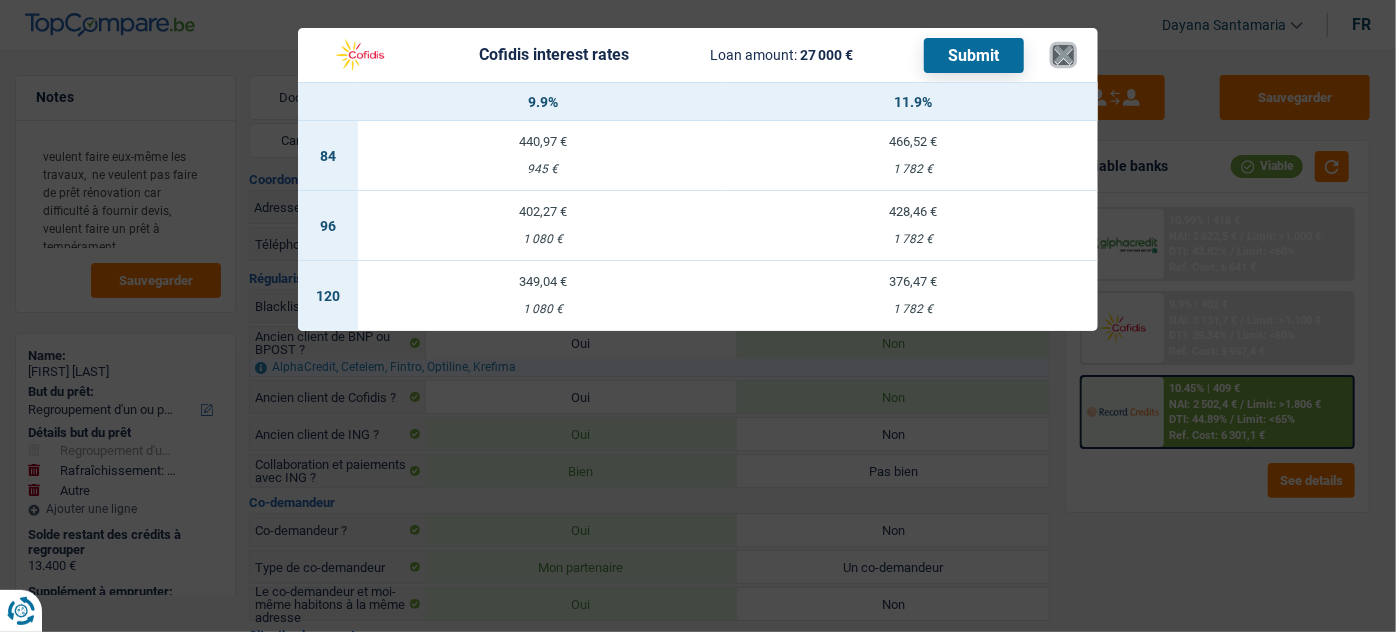 click on "×" at bounding box center (1063, 55) 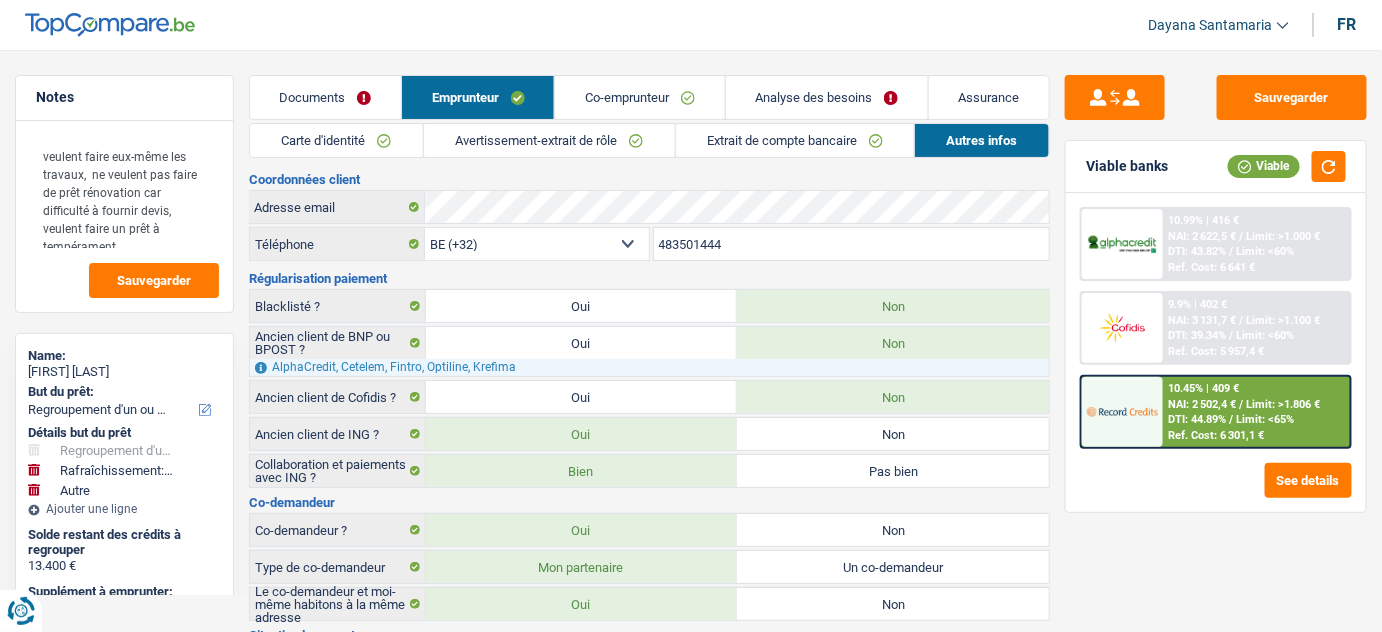 click on "Analyse des besoins" at bounding box center (827, 97) 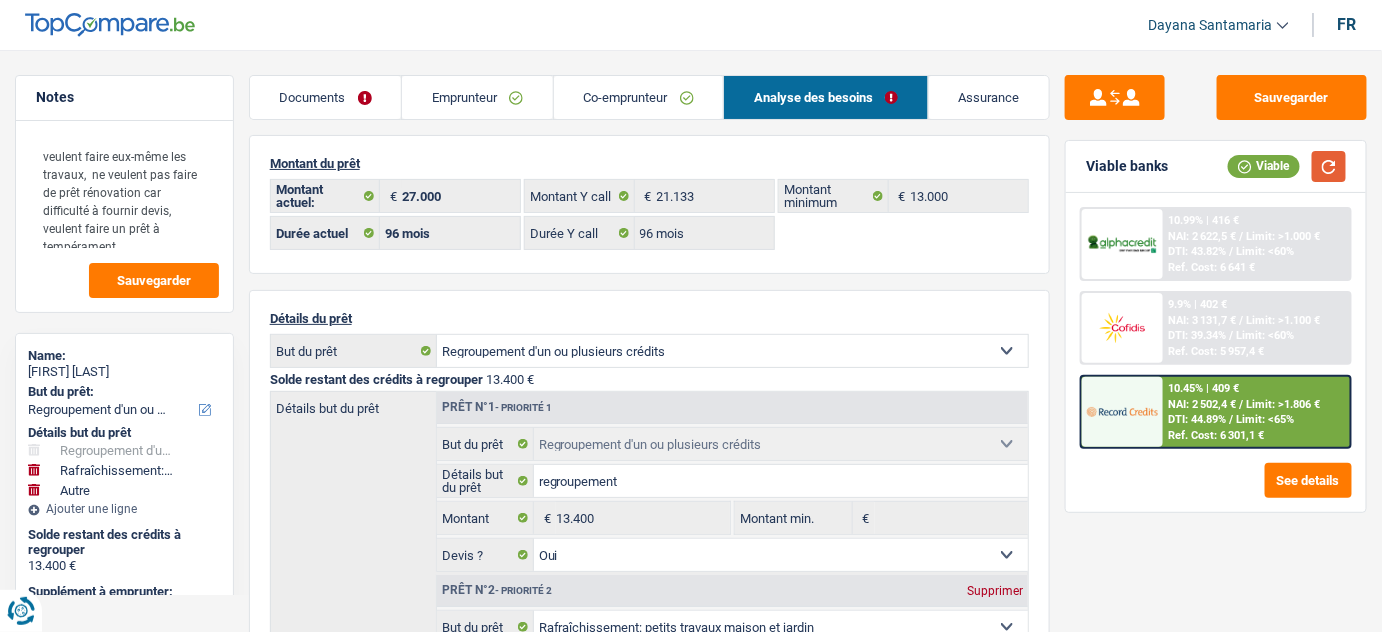 click at bounding box center (1329, 166) 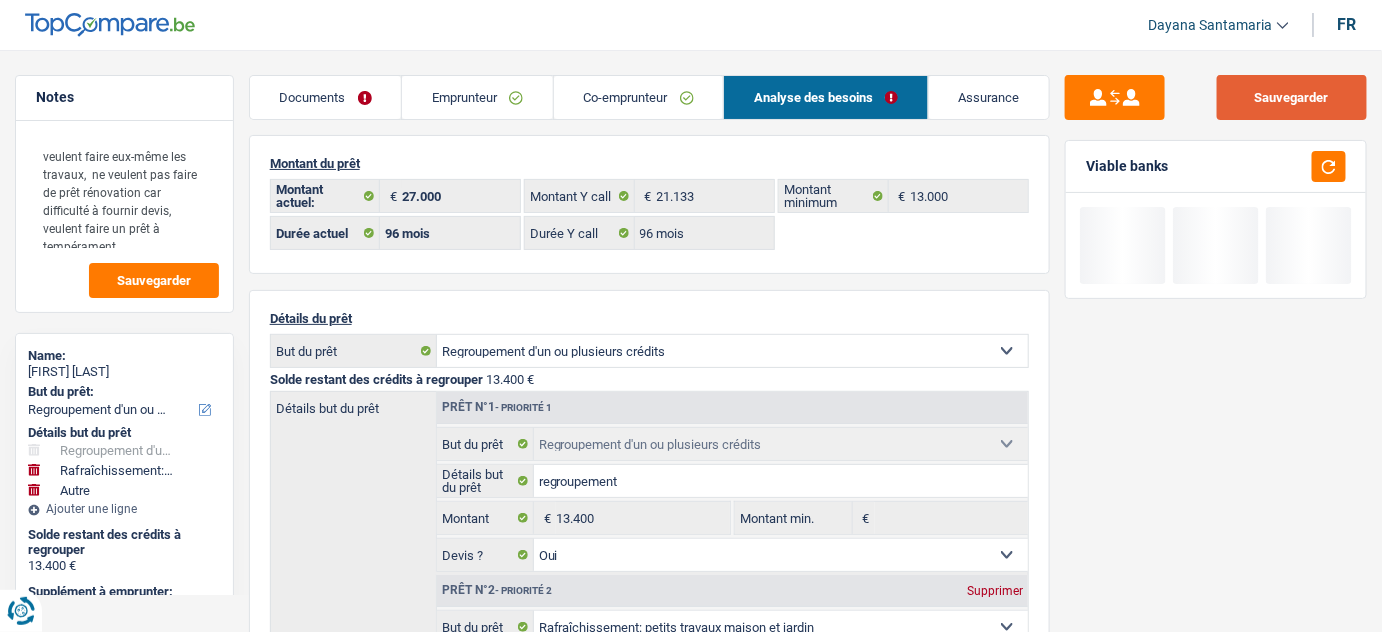 click on "Sauvegarder" at bounding box center [1292, 97] 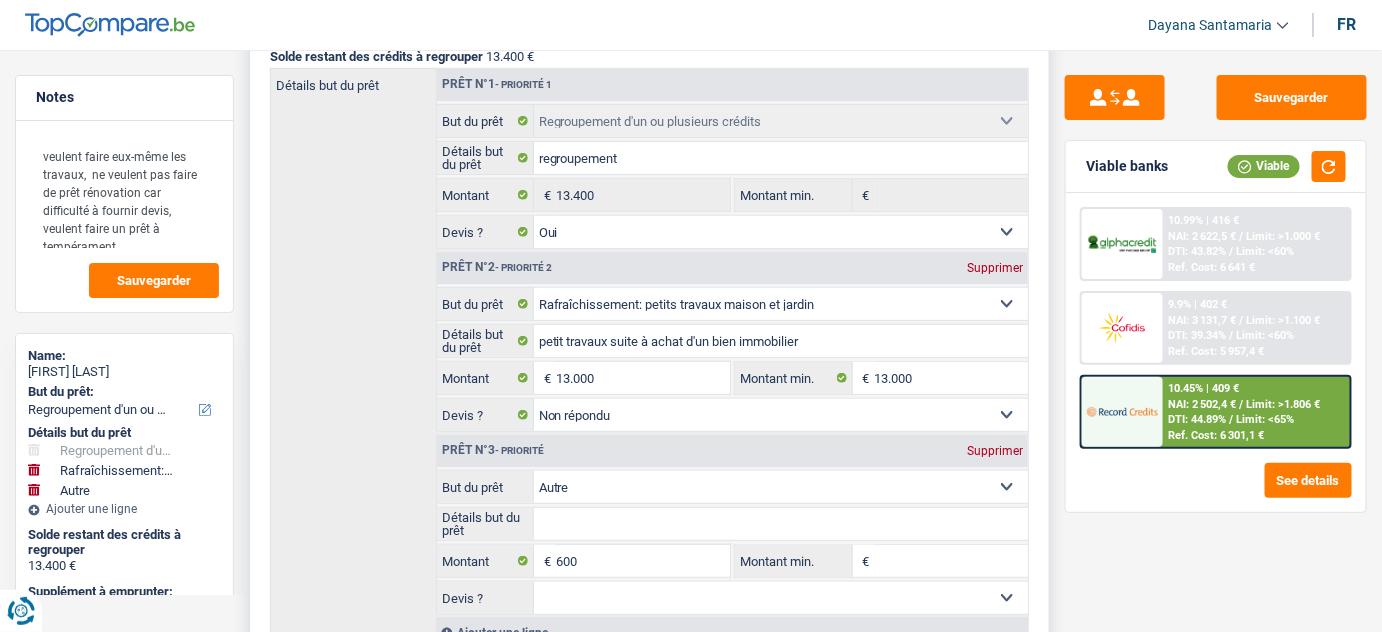 scroll, scrollTop: 363, scrollLeft: 0, axis: vertical 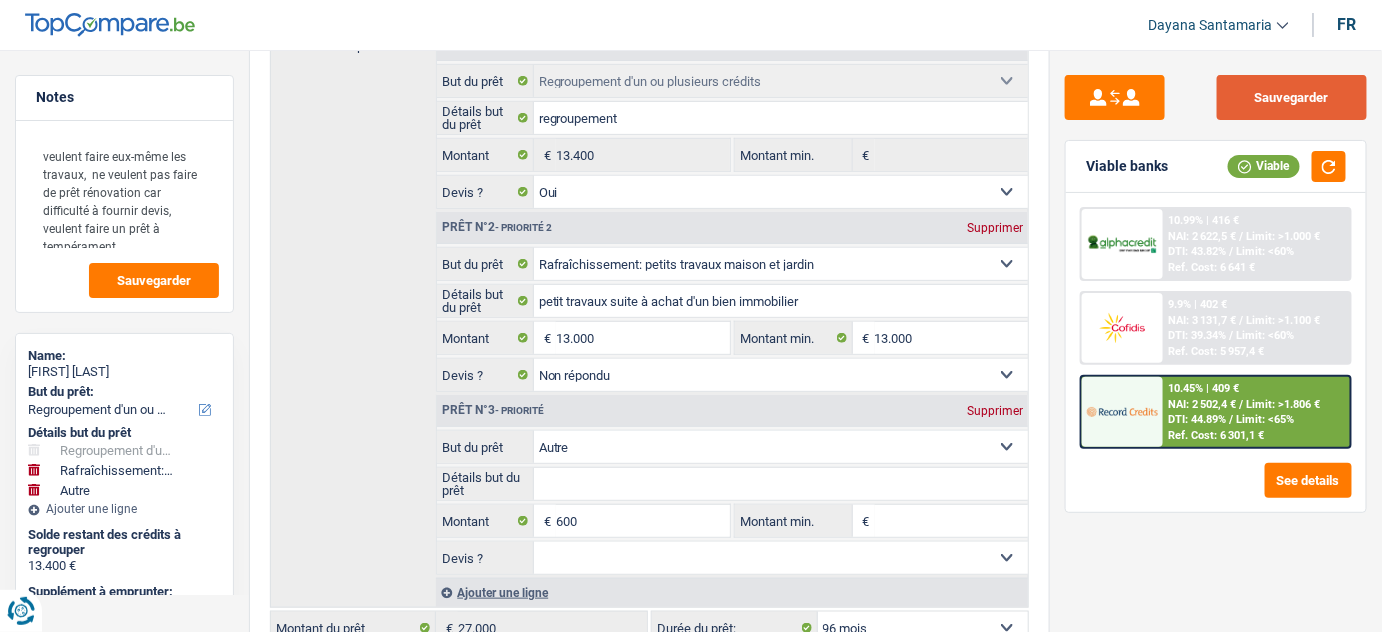 click on "Sauvegarder" at bounding box center (1292, 97) 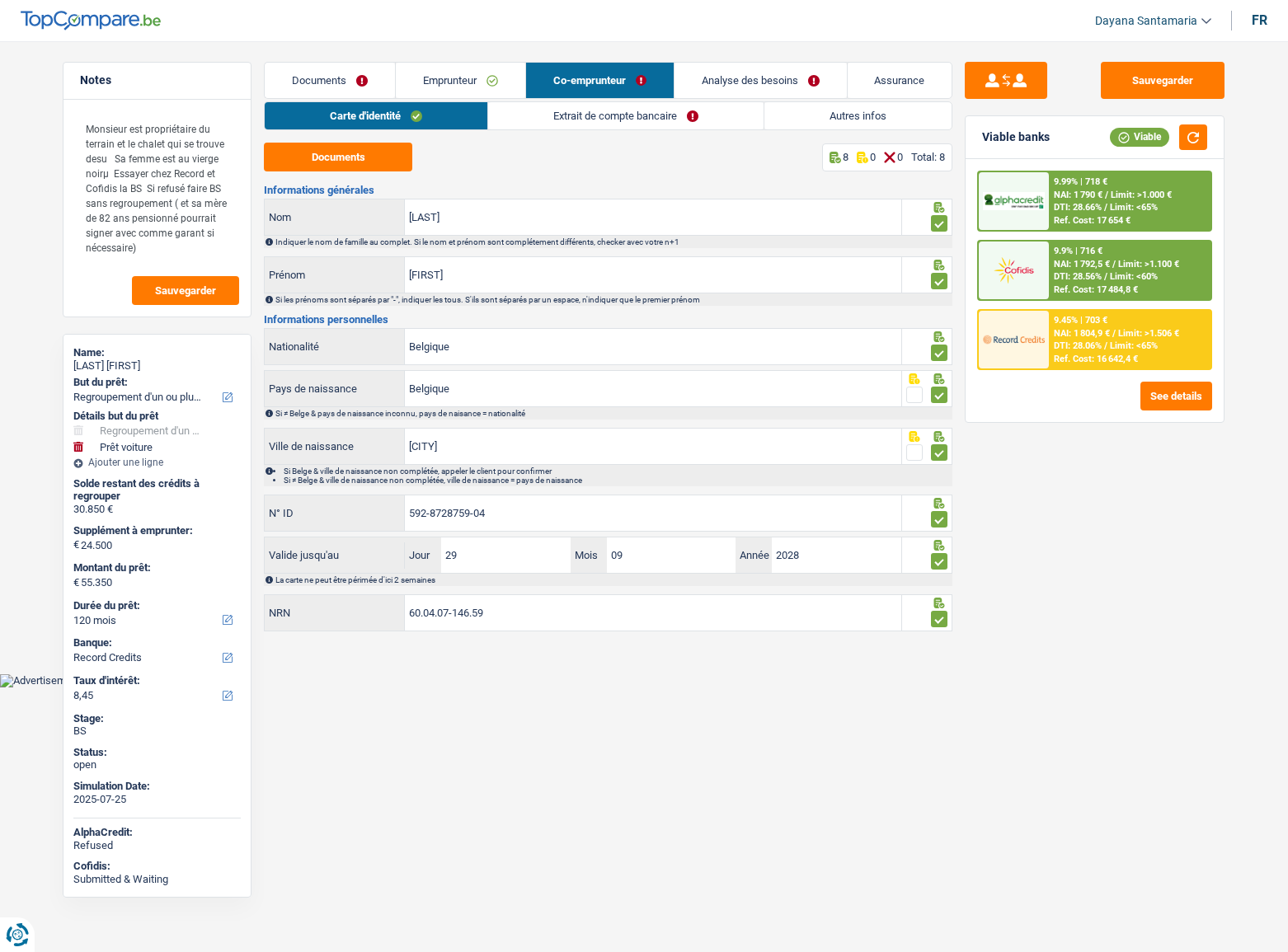 select on "refinancing" 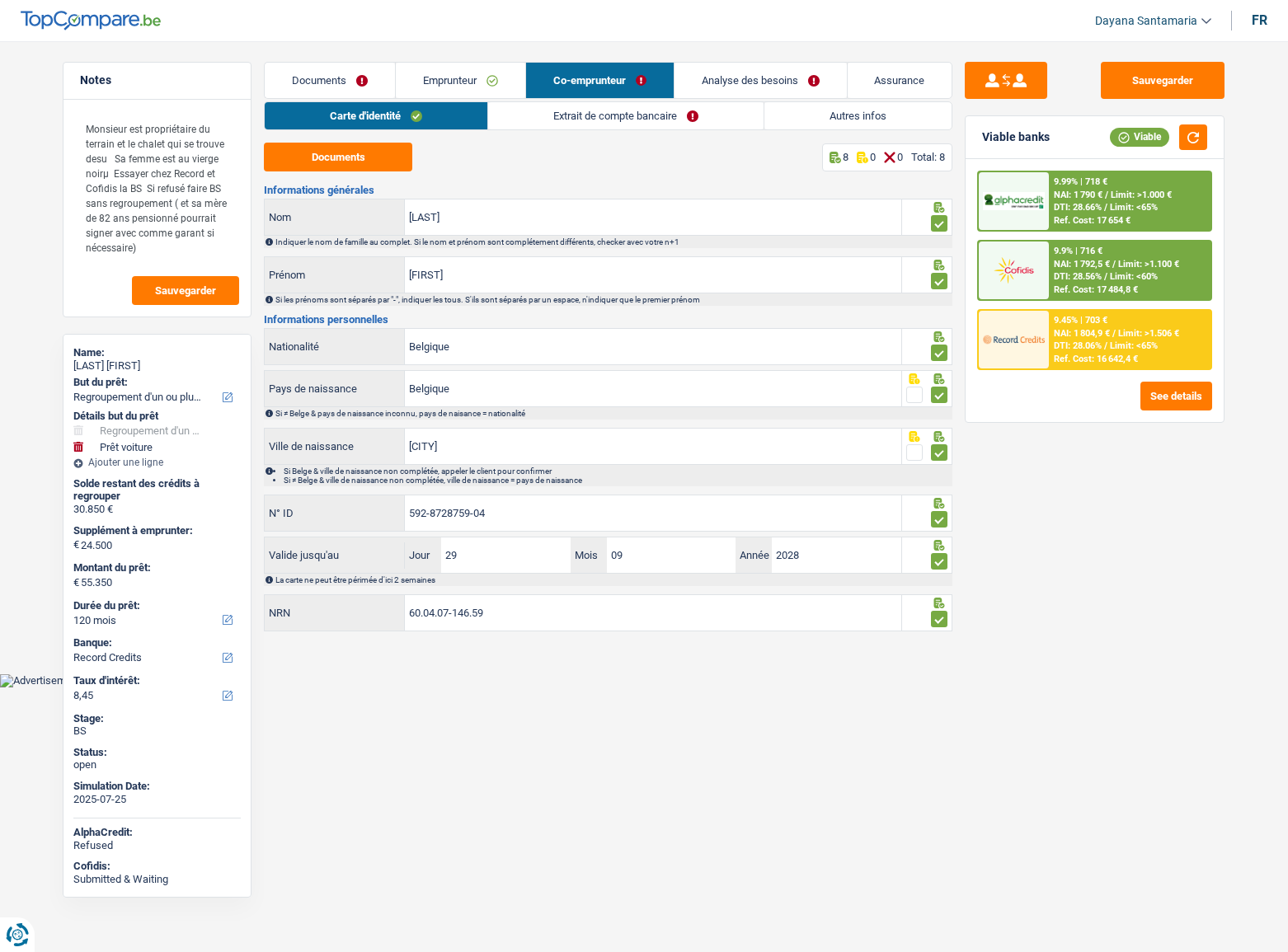 select on "record credits" 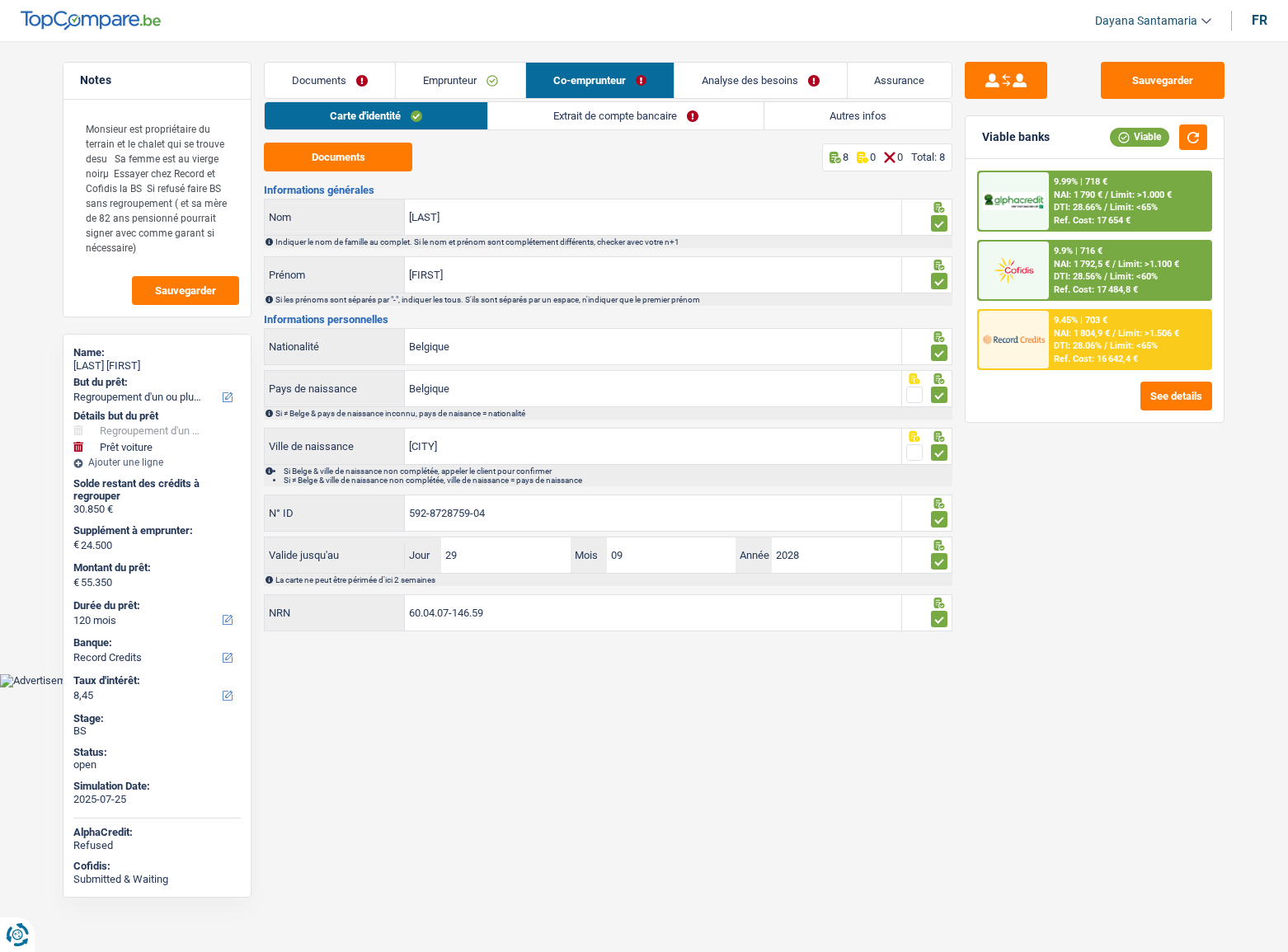 select on "married" 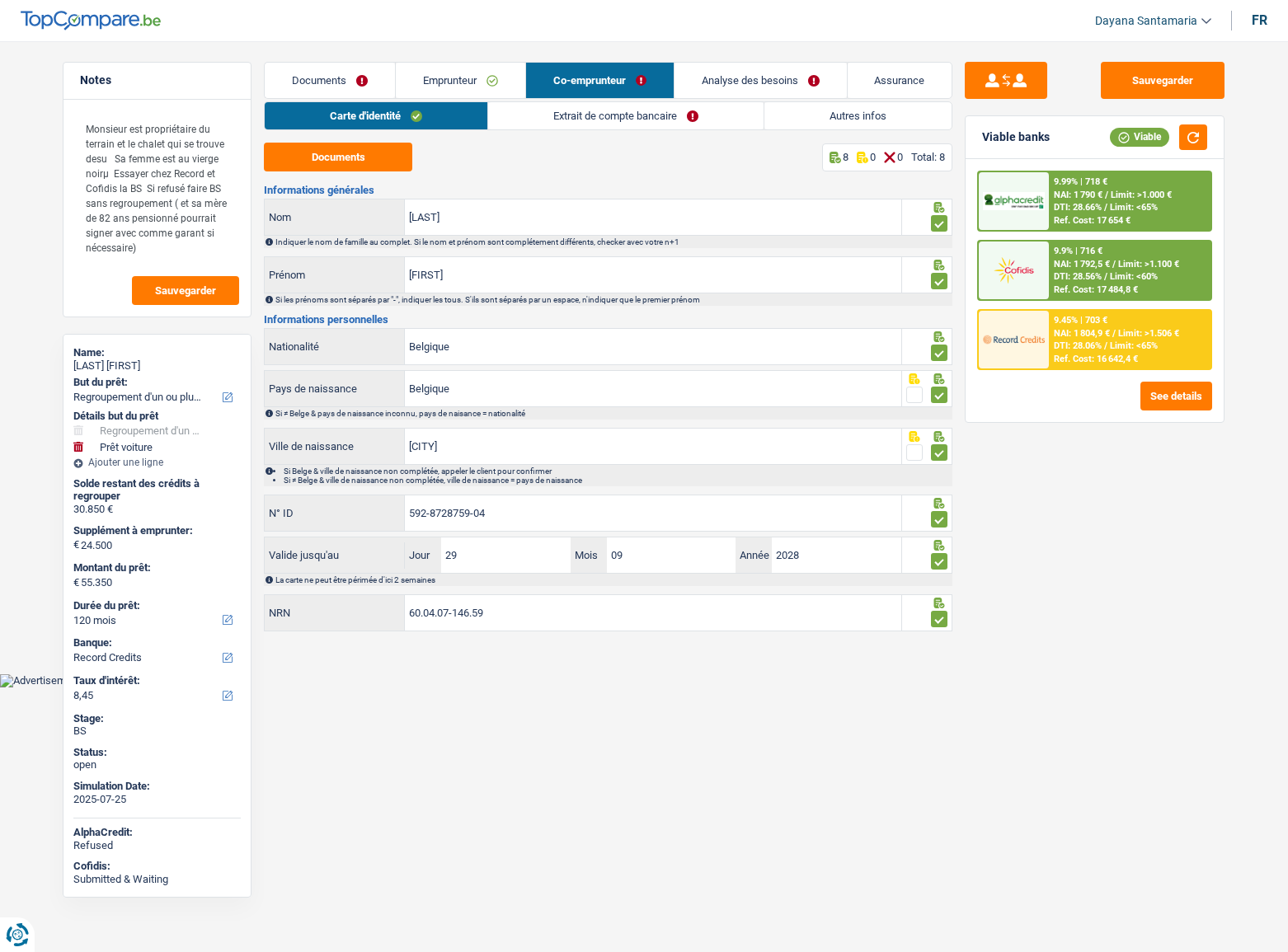 select on "ownerWithoutMortgage" 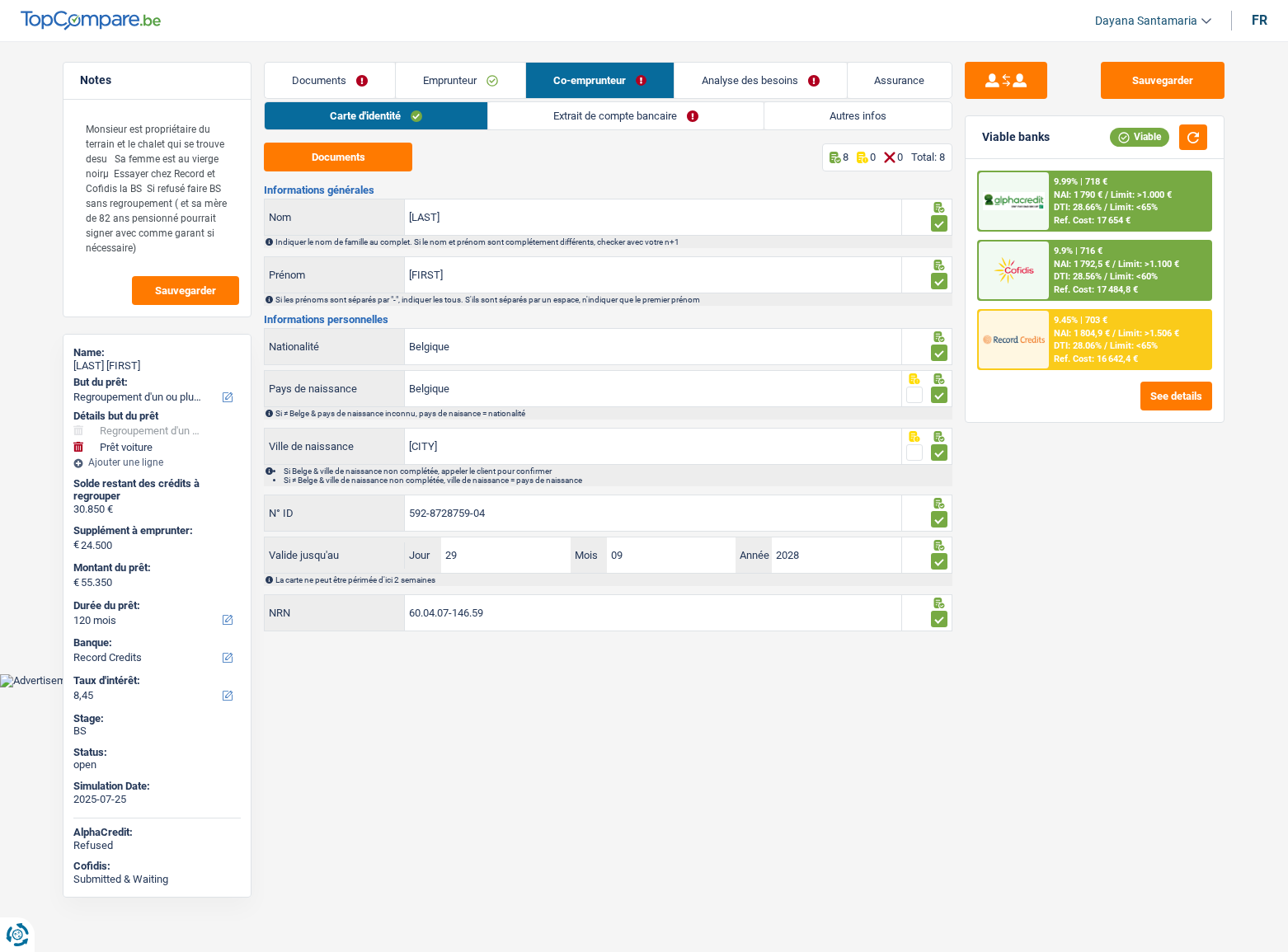 select on "BE" 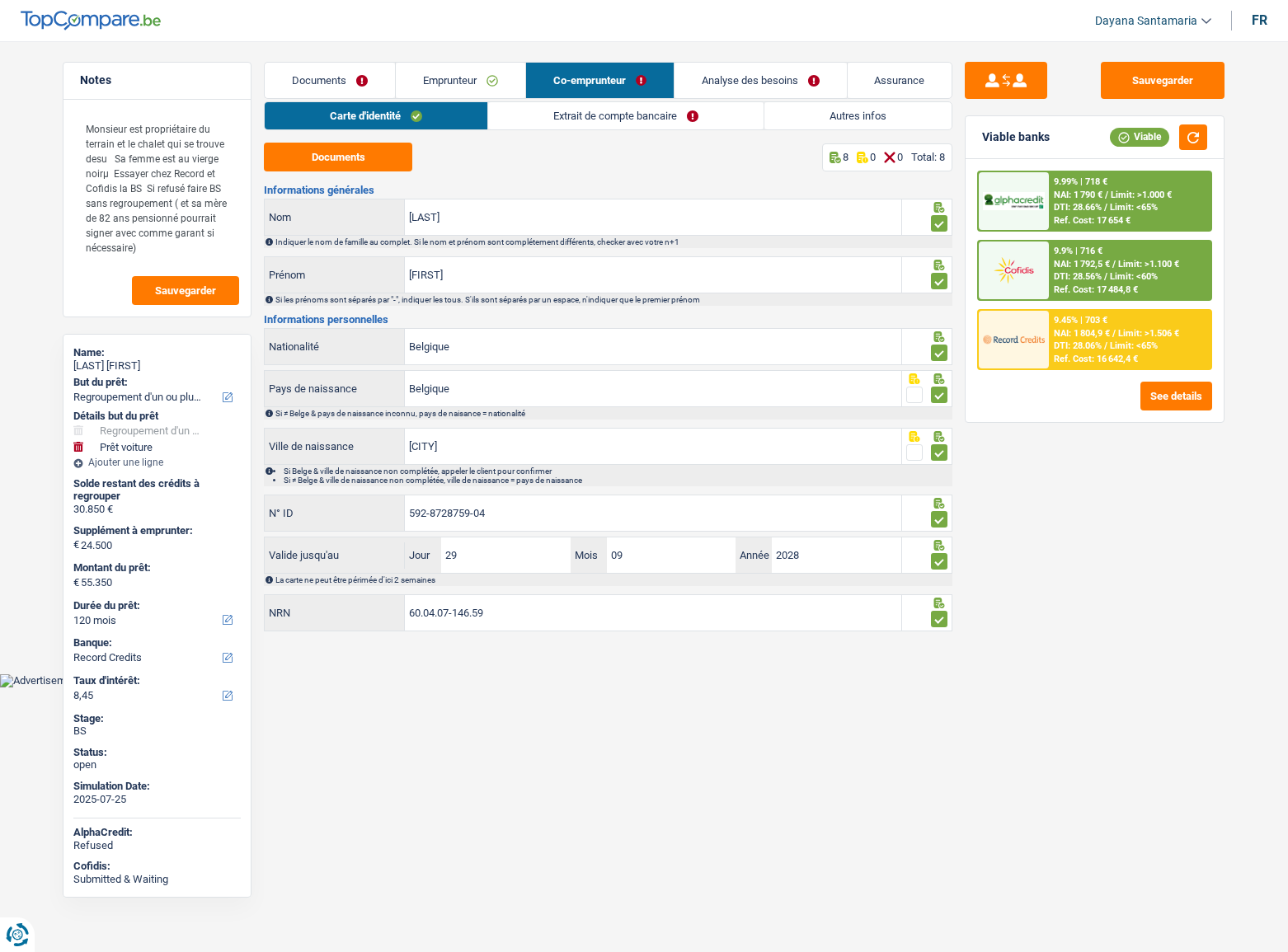 select on "refinancing" 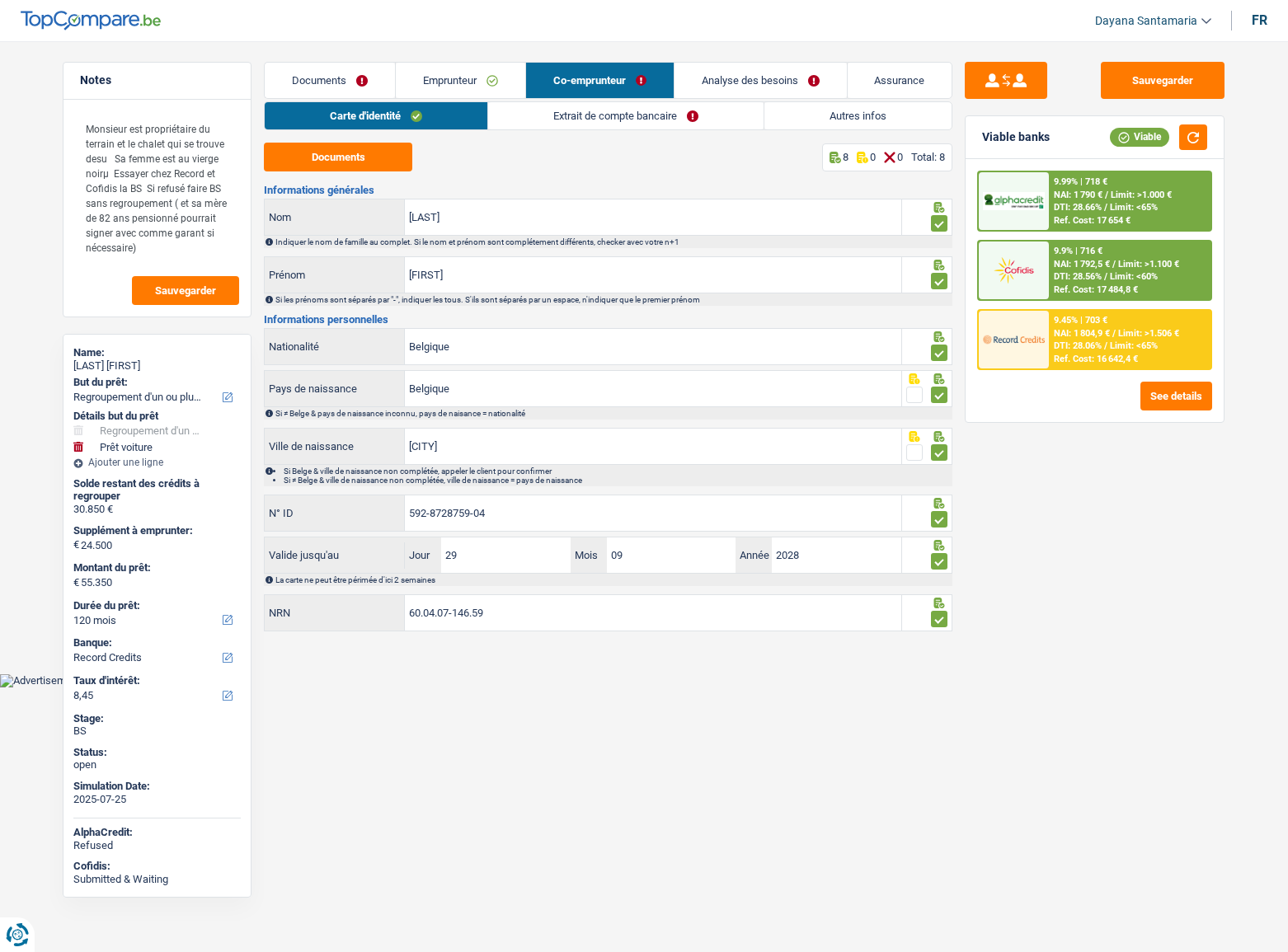 select on "refinancing" 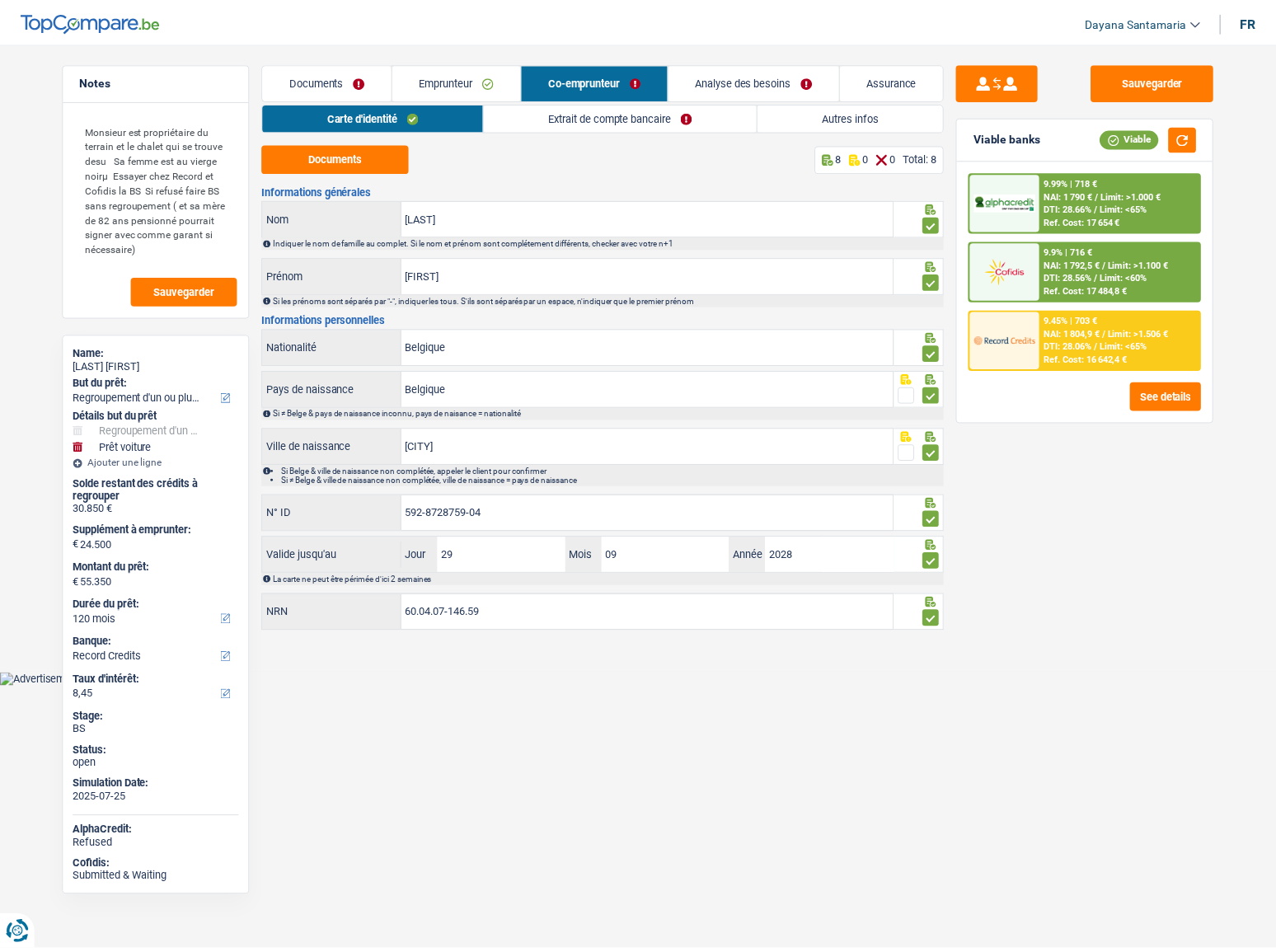 scroll, scrollTop: 0, scrollLeft: 0, axis: both 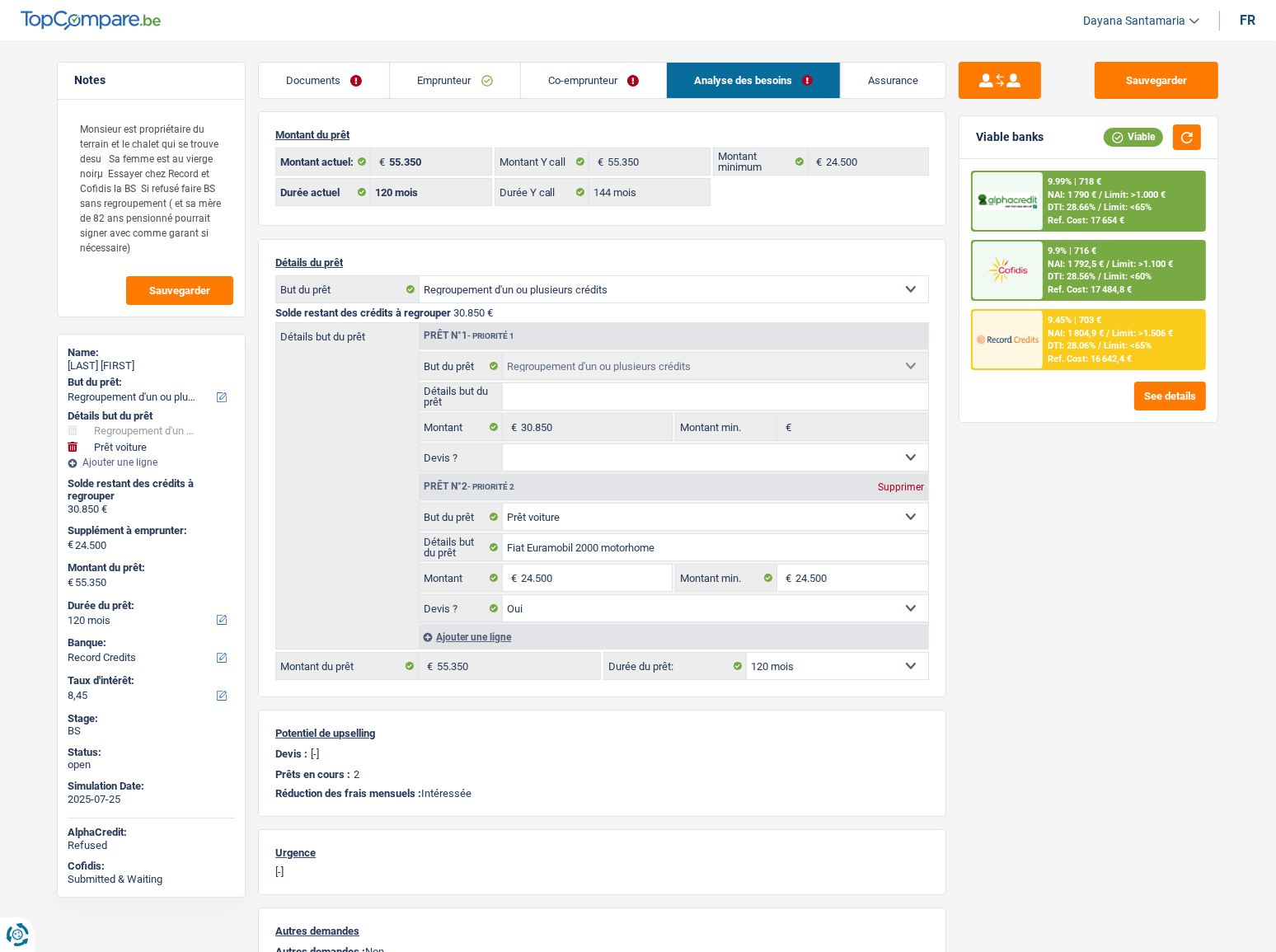 click on "Emprunteur" at bounding box center [454, 80] 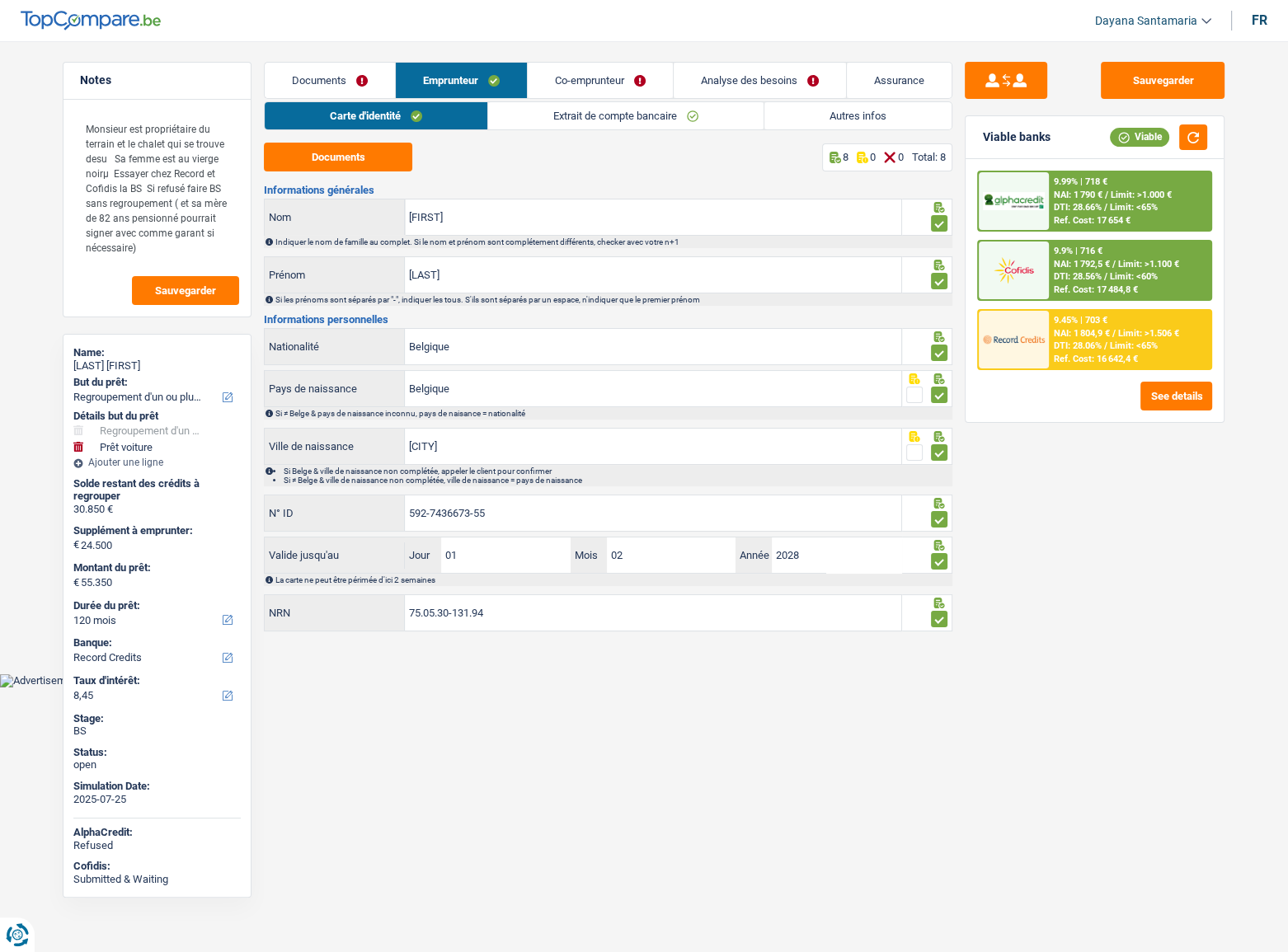 click on "Autres infos" at bounding box center (858, 115) 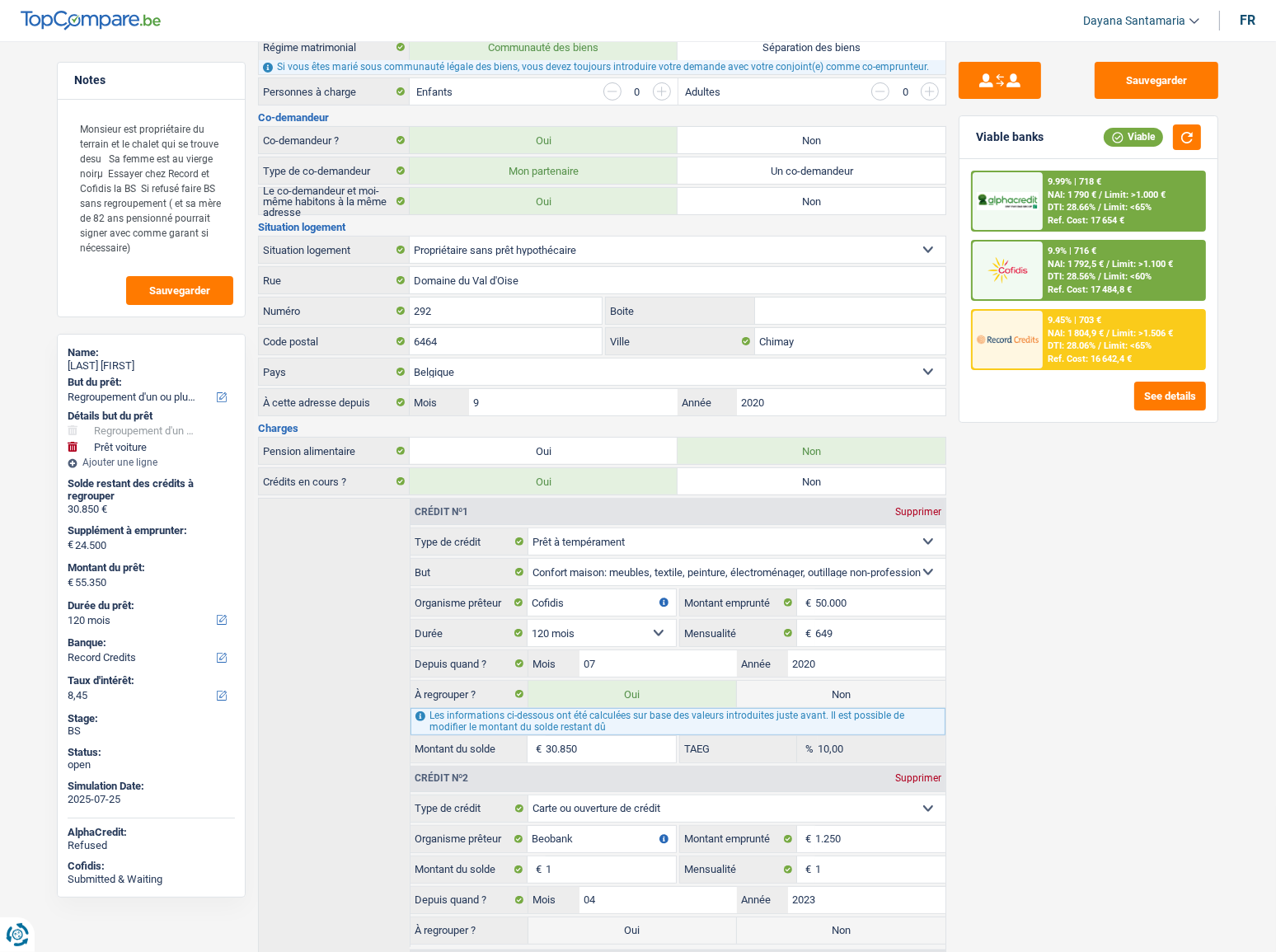 scroll, scrollTop: 508, scrollLeft: 0, axis: vertical 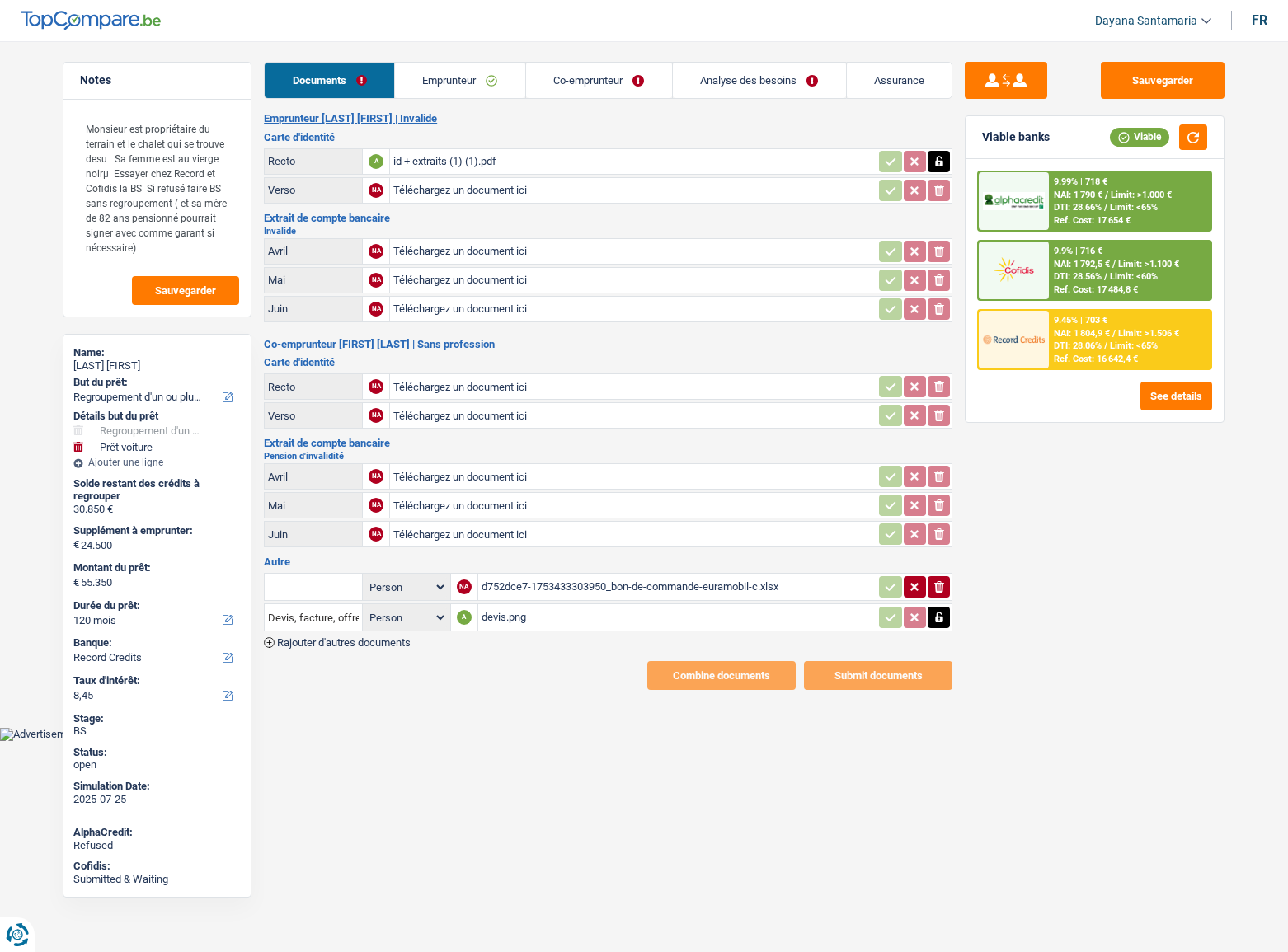 select on "refinancing" 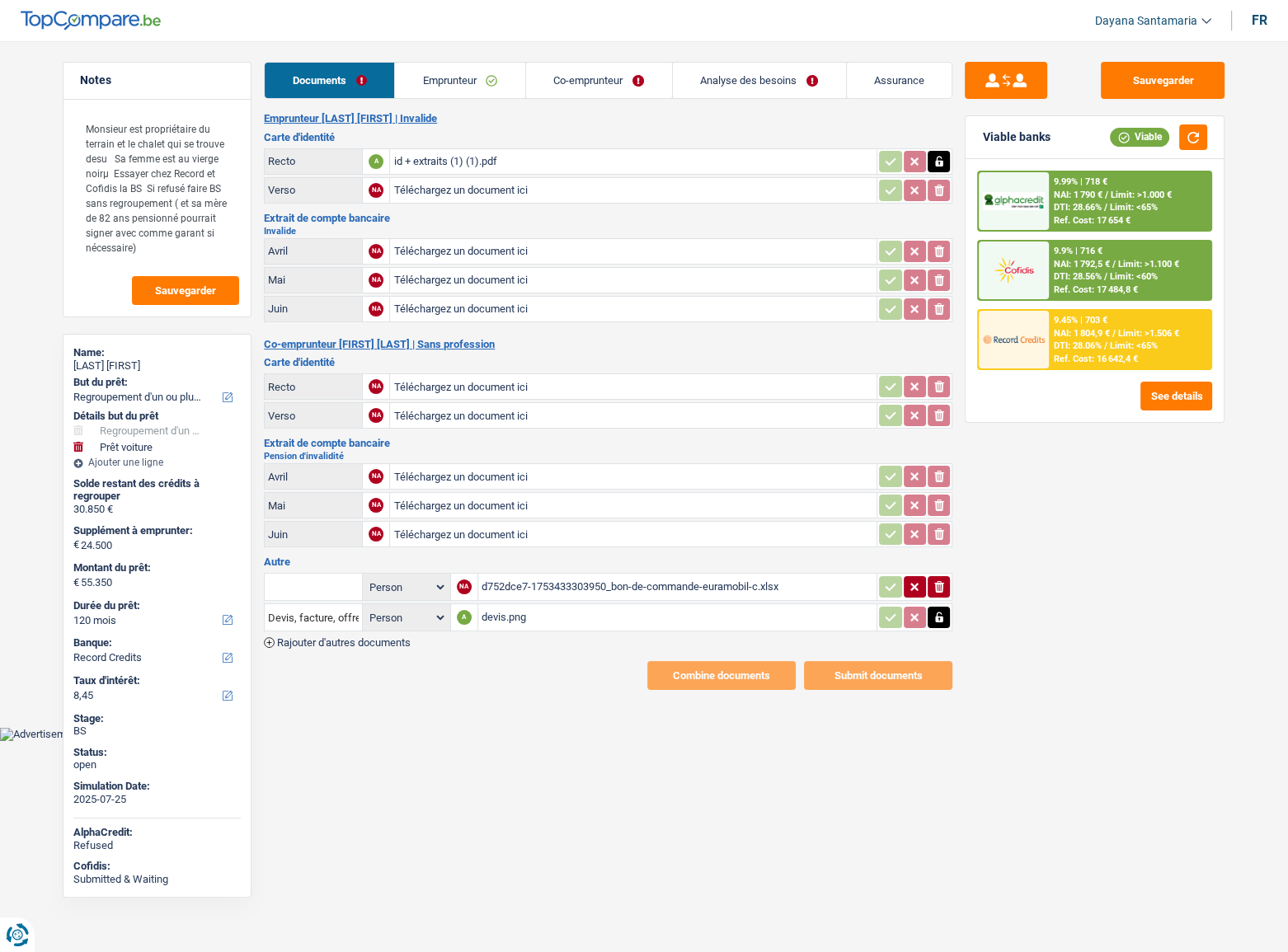 scroll, scrollTop: 0, scrollLeft: 0, axis: both 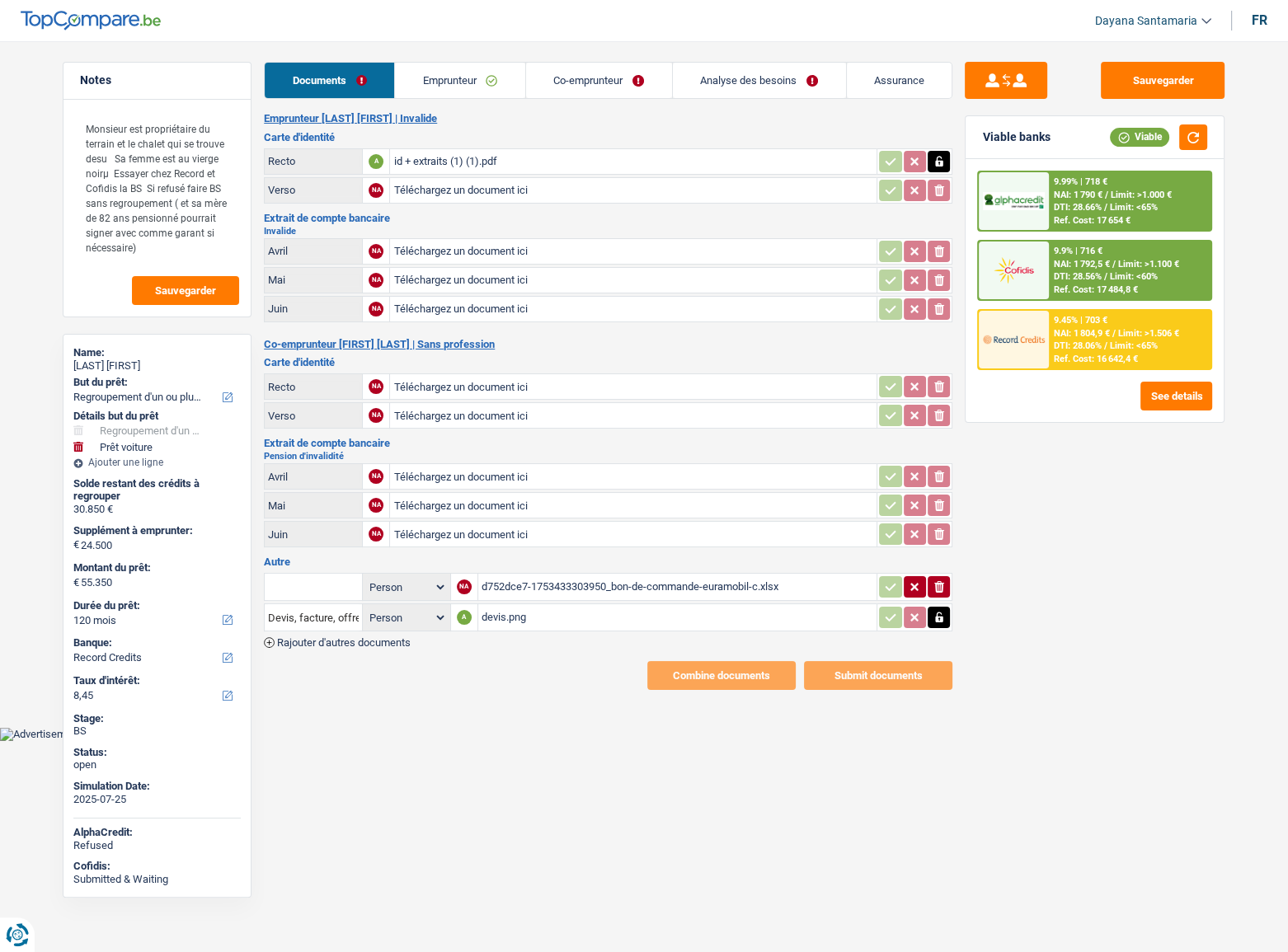 click on "id + extraits (1) (1).pdf" at bounding box center [633, 162] 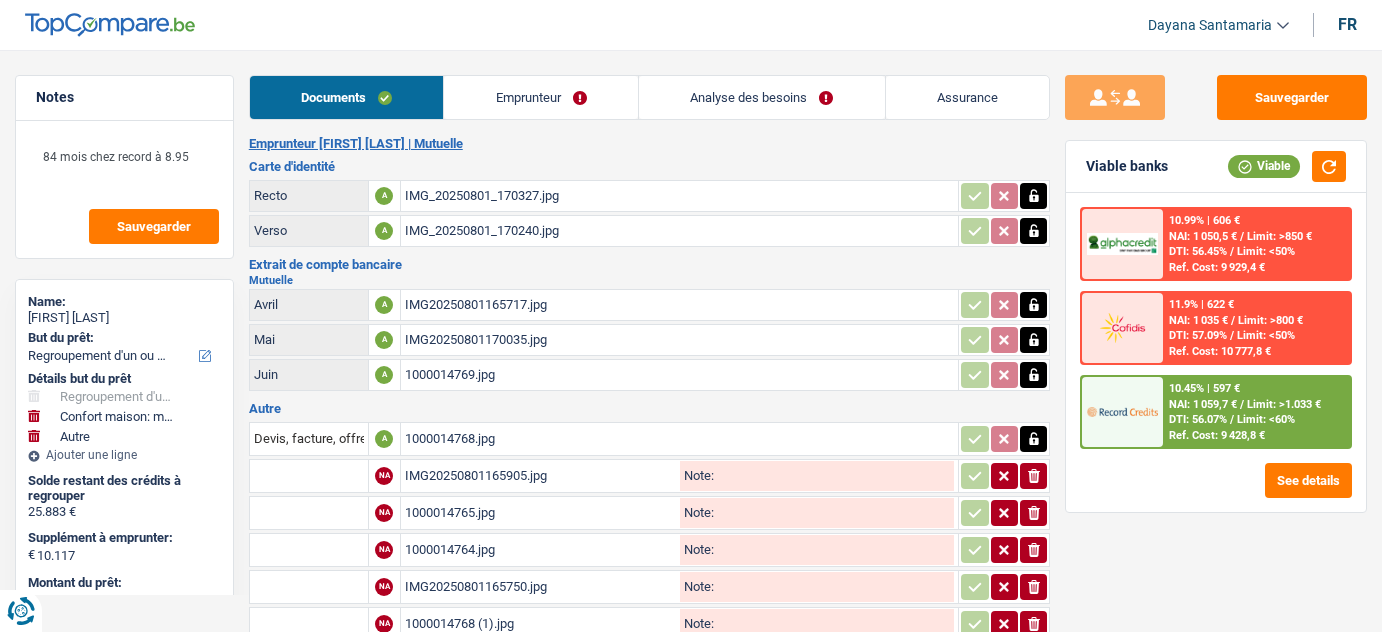 select on "refinancing" 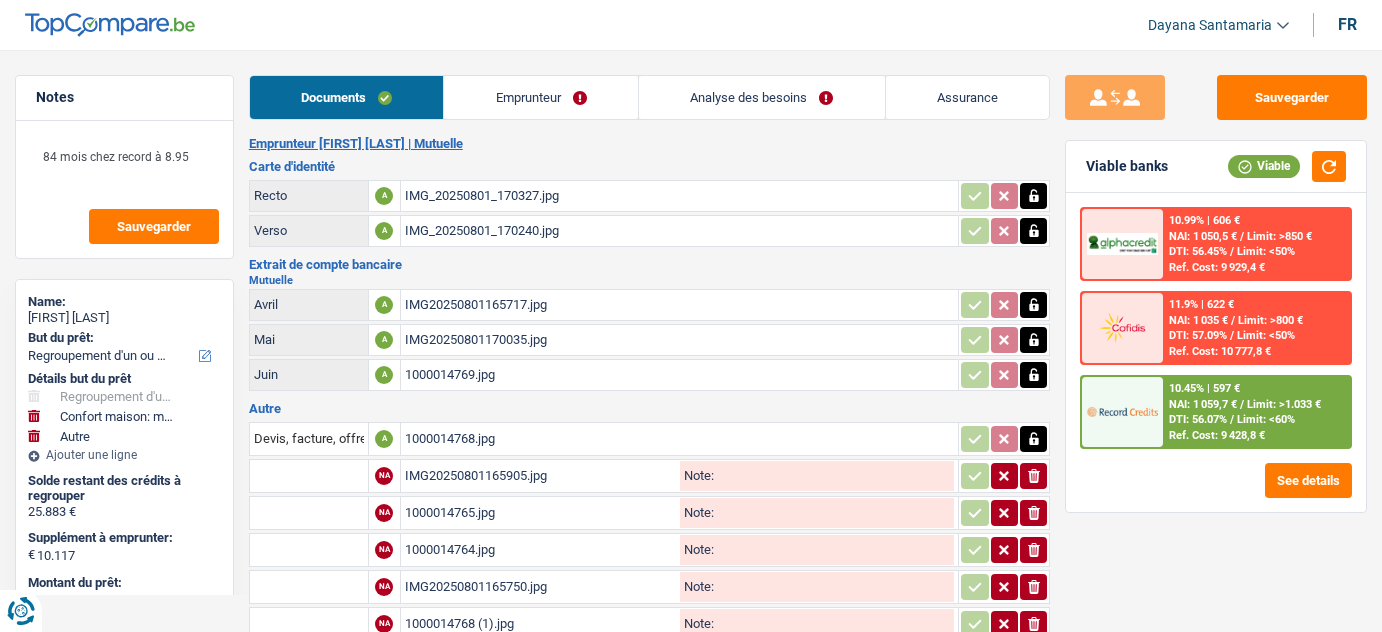 select on "refinancing" 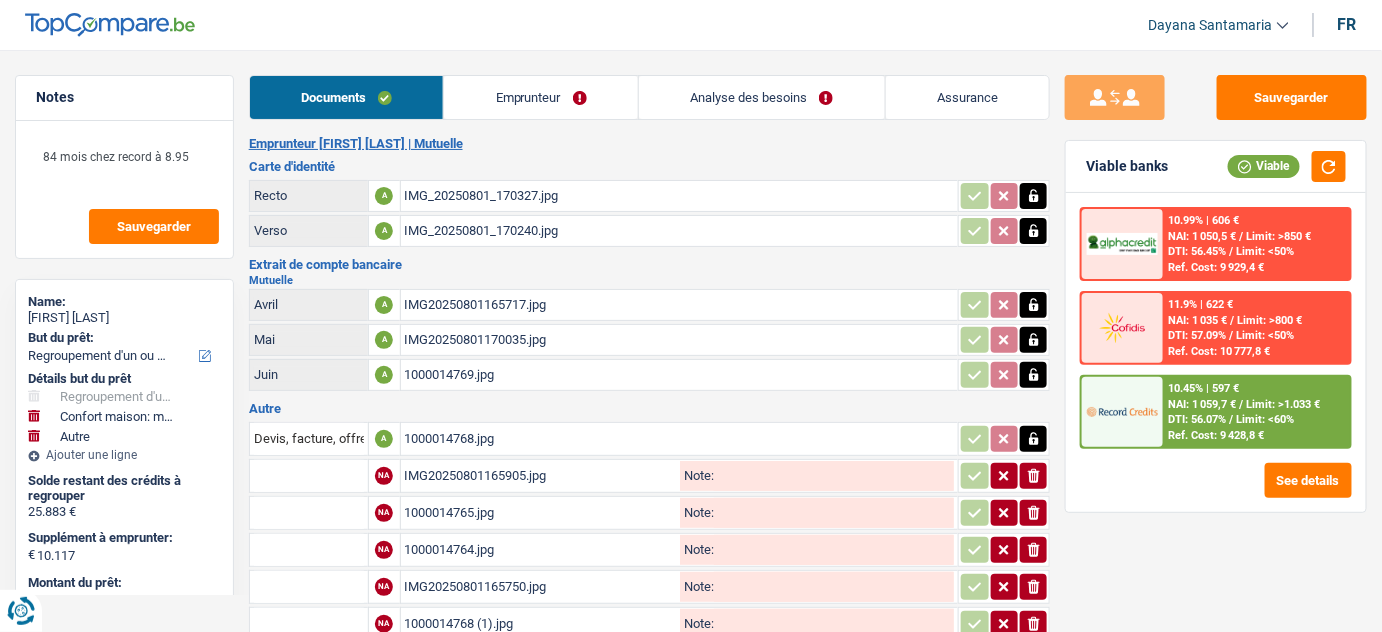 scroll, scrollTop: 0, scrollLeft: 0, axis: both 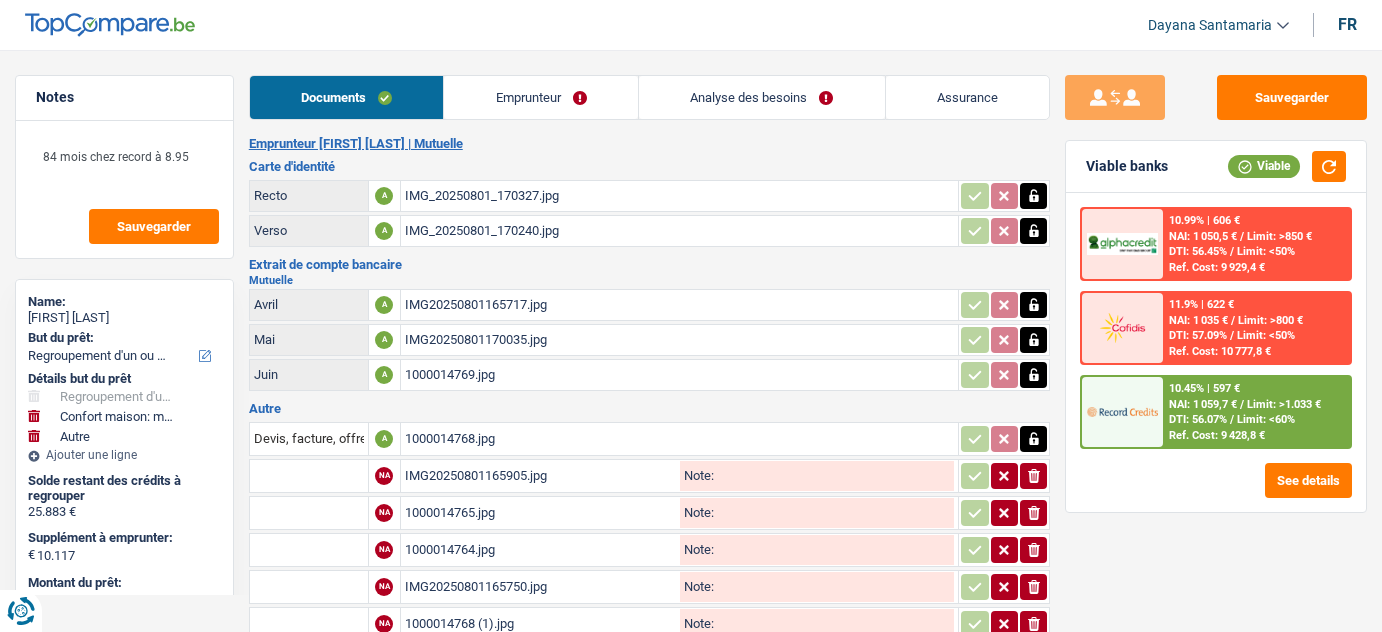 select on "refinancing" 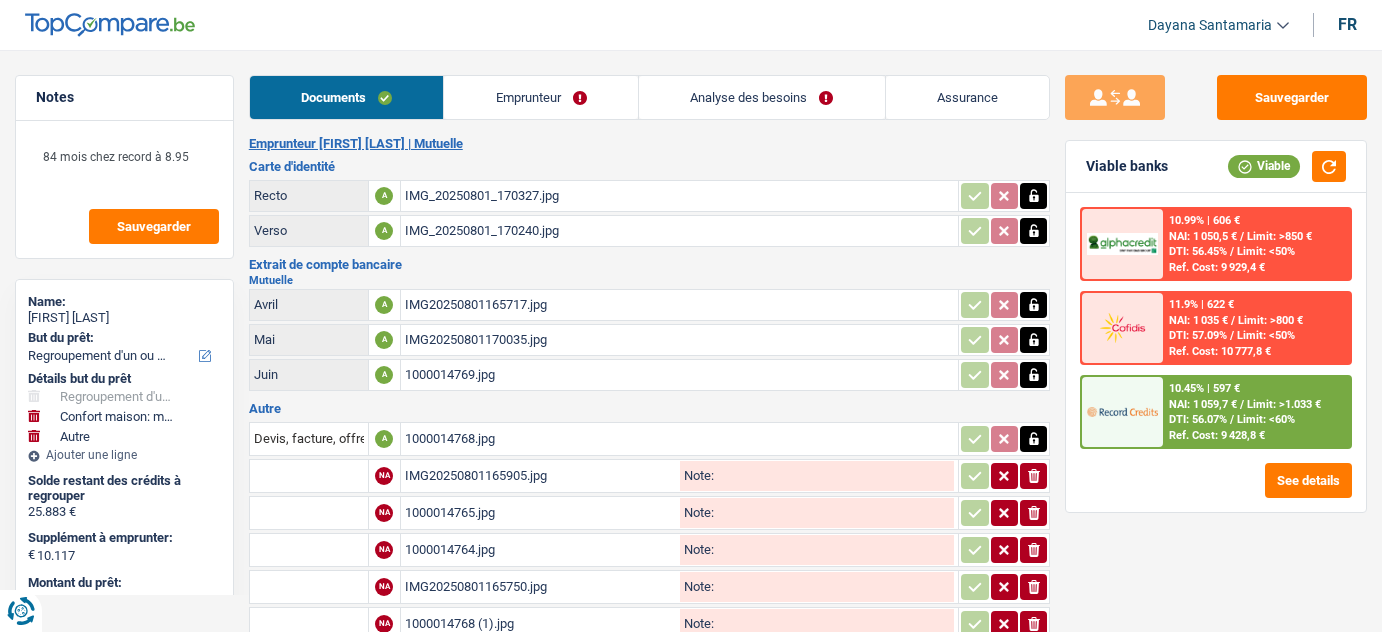 select on "refinancing" 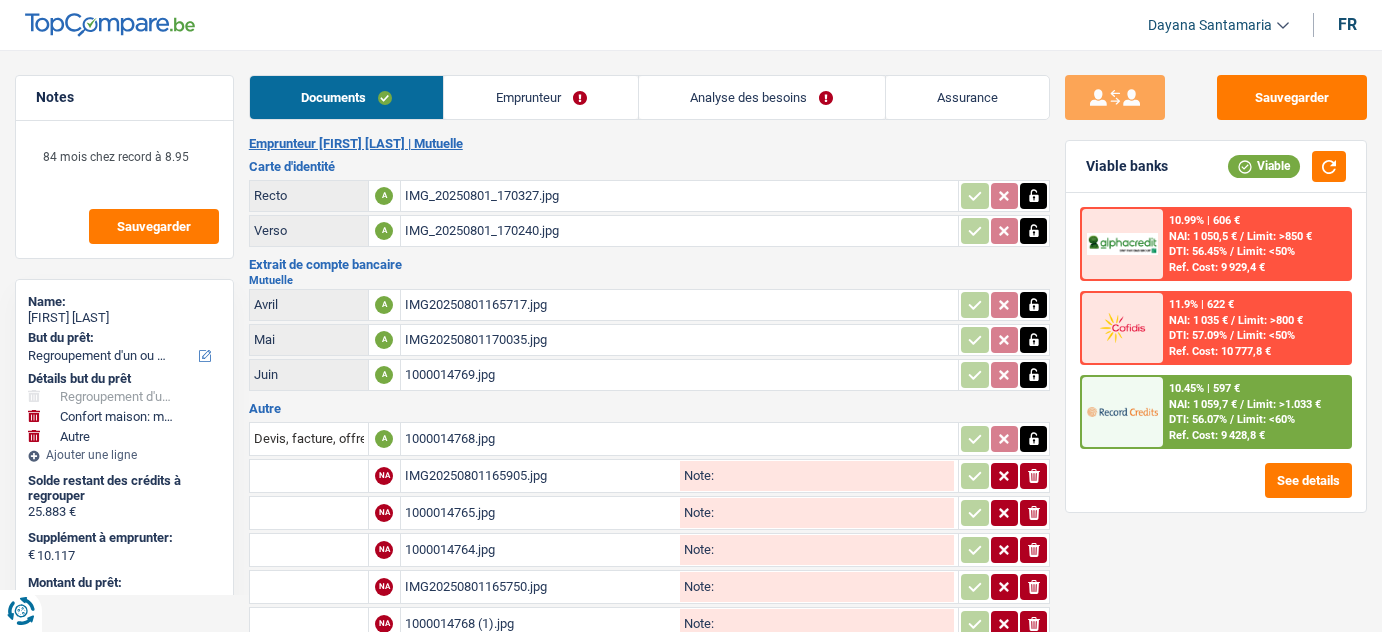 scroll, scrollTop: 0, scrollLeft: 0, axis: both 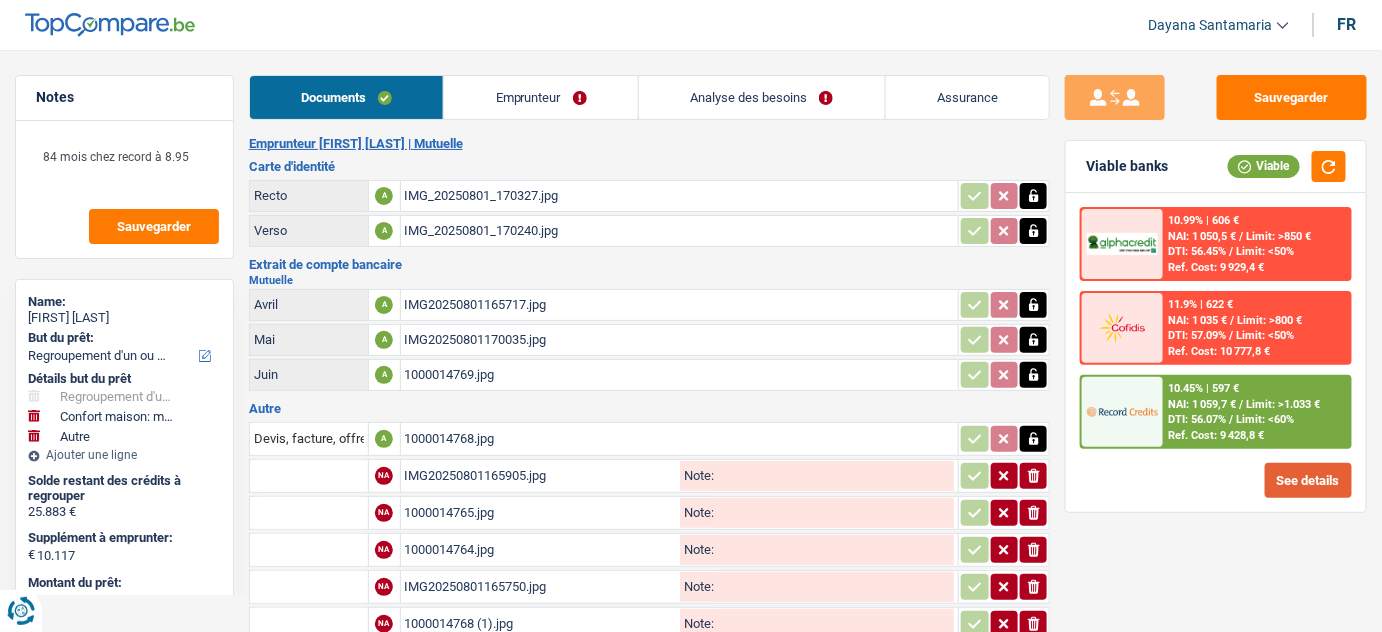 click on "See details" at bounding box center [1308, 480] 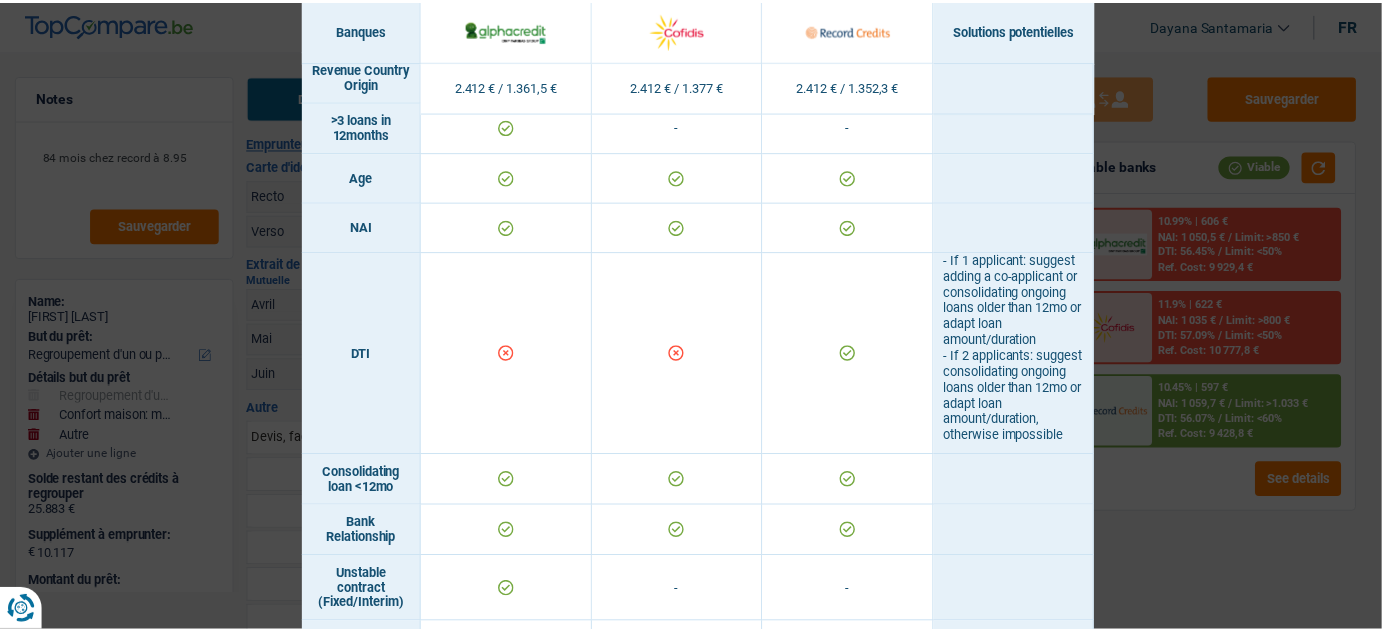scroll, scrollTop: 790, scrollLeft: 0, axis: vertical 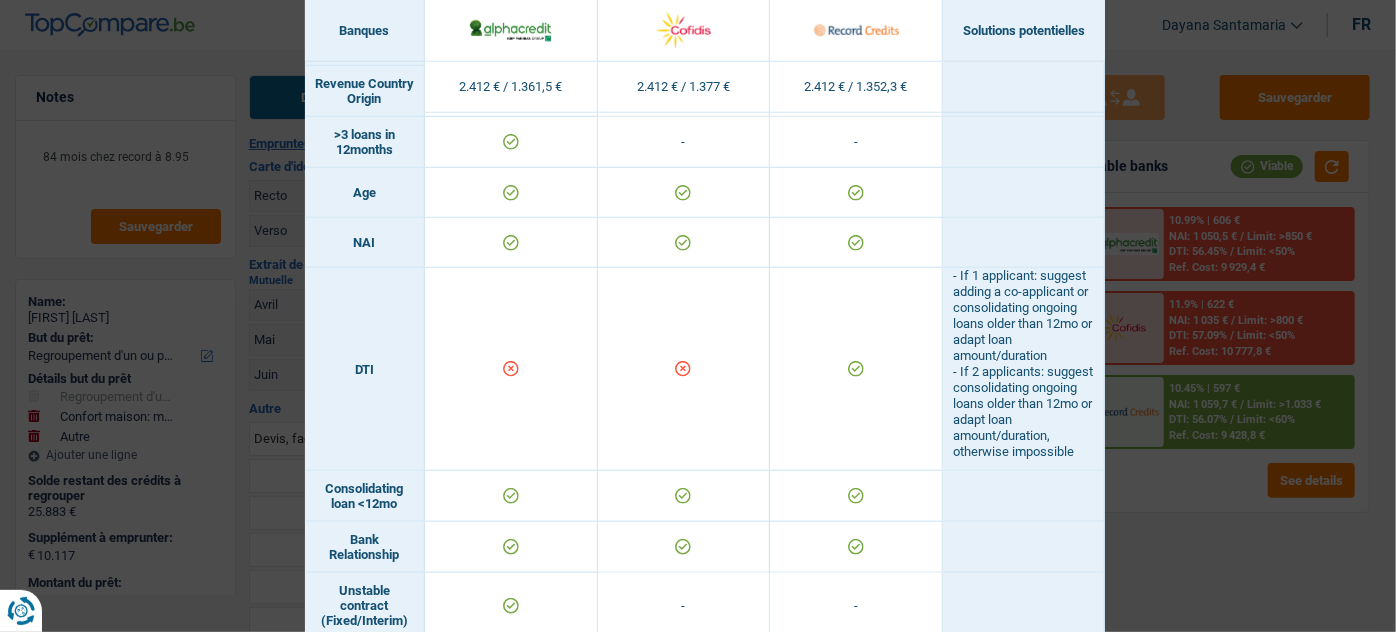 drag, startPoint x: 1247, startPoint y: 594, endPoint x: 1158, endPoint y: 30, distance: 570.979 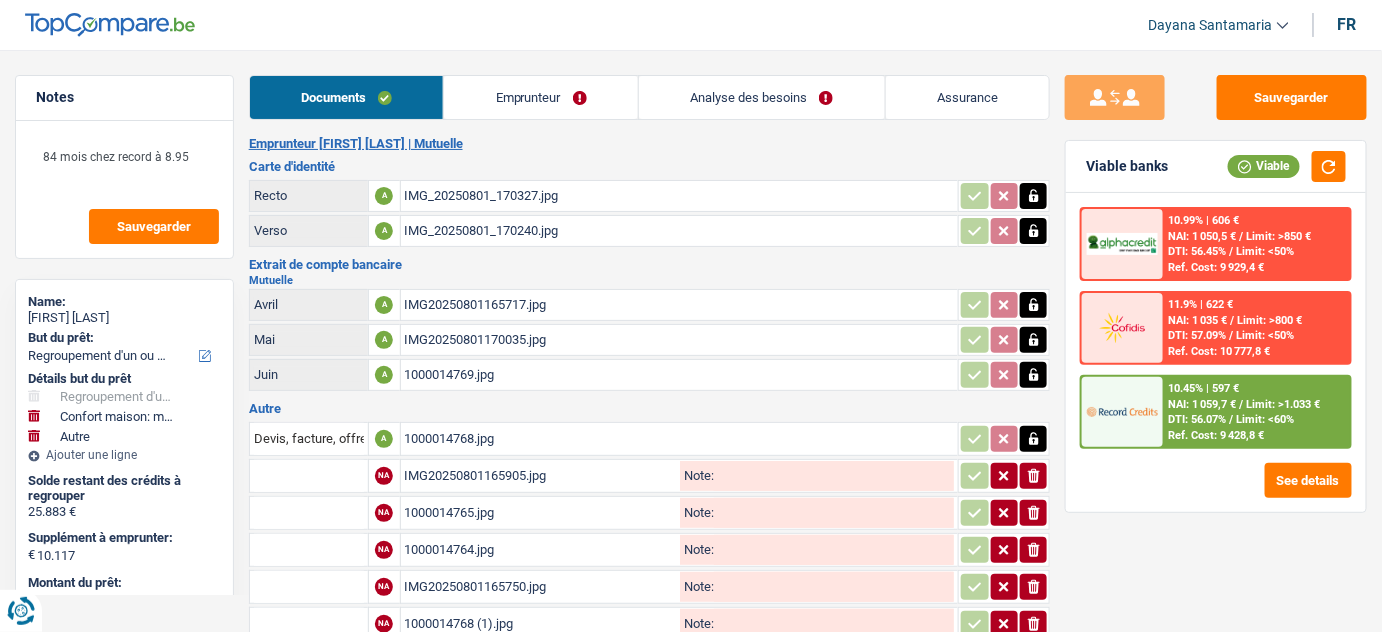 click on "IMG_20250801_170327.jpg" at bounding box center (680, 196) 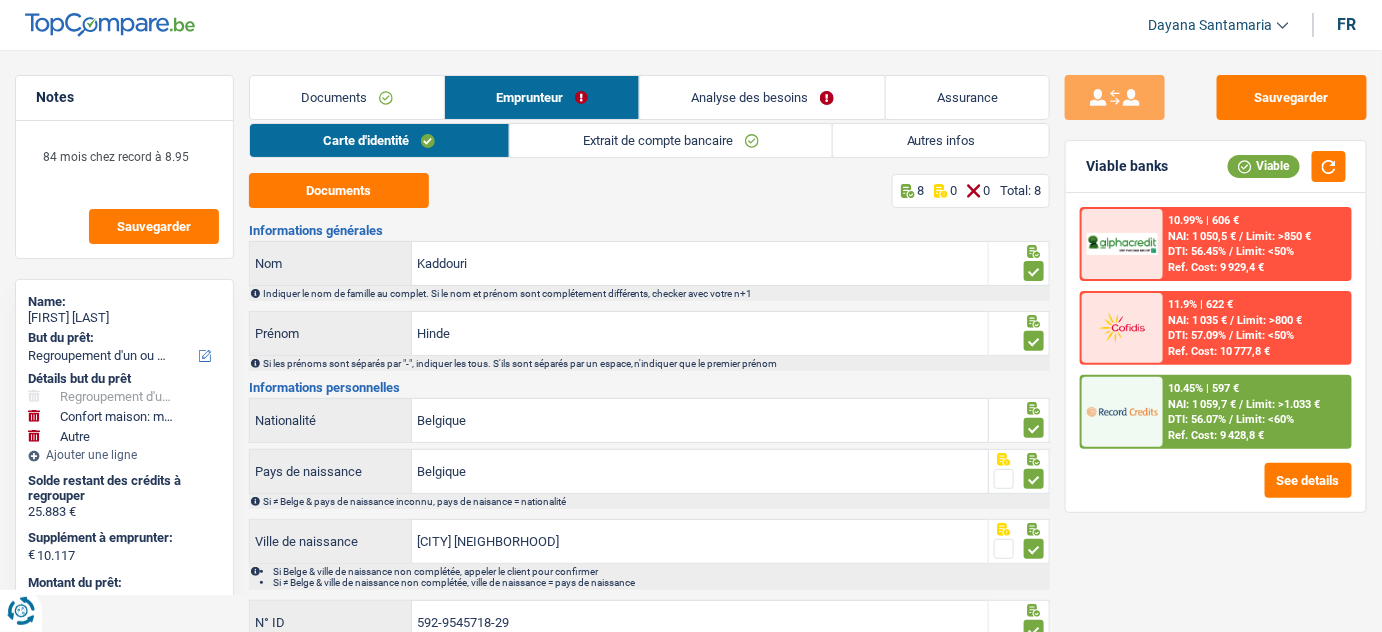 click on "Autres infos" at bounding box center (941, 140) 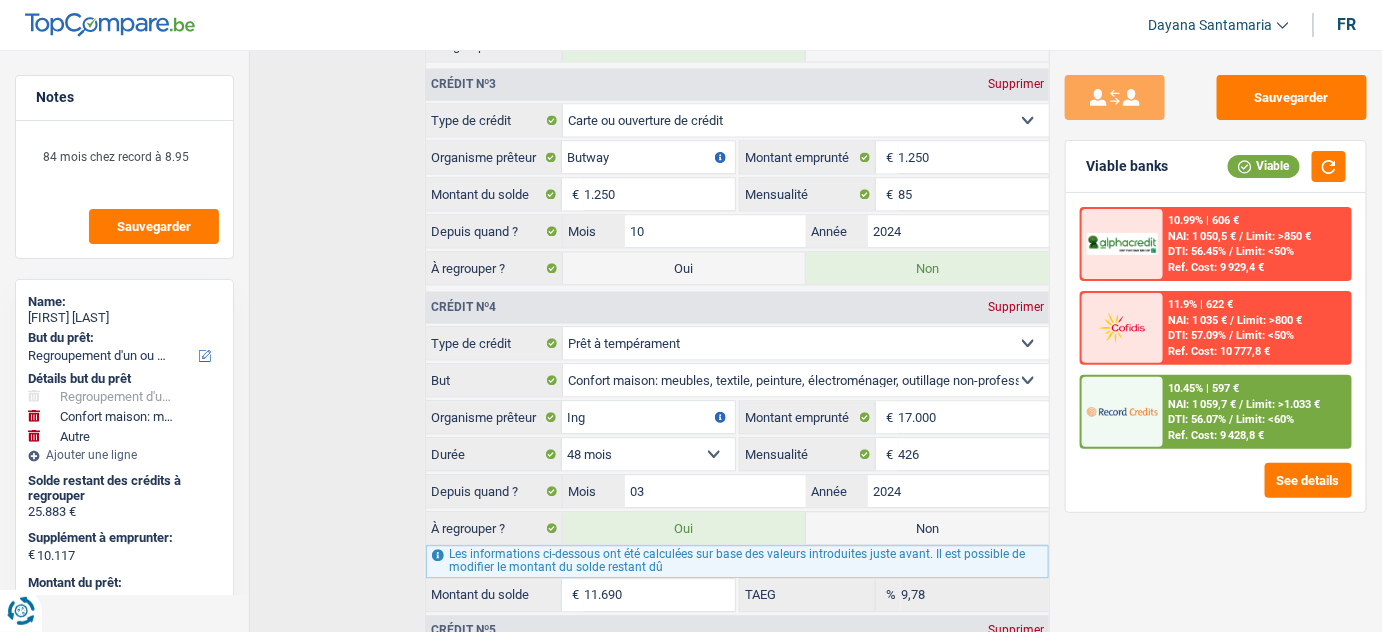 scroll, scrollTop: 1370, scrollLeft: 0, axis: vertical 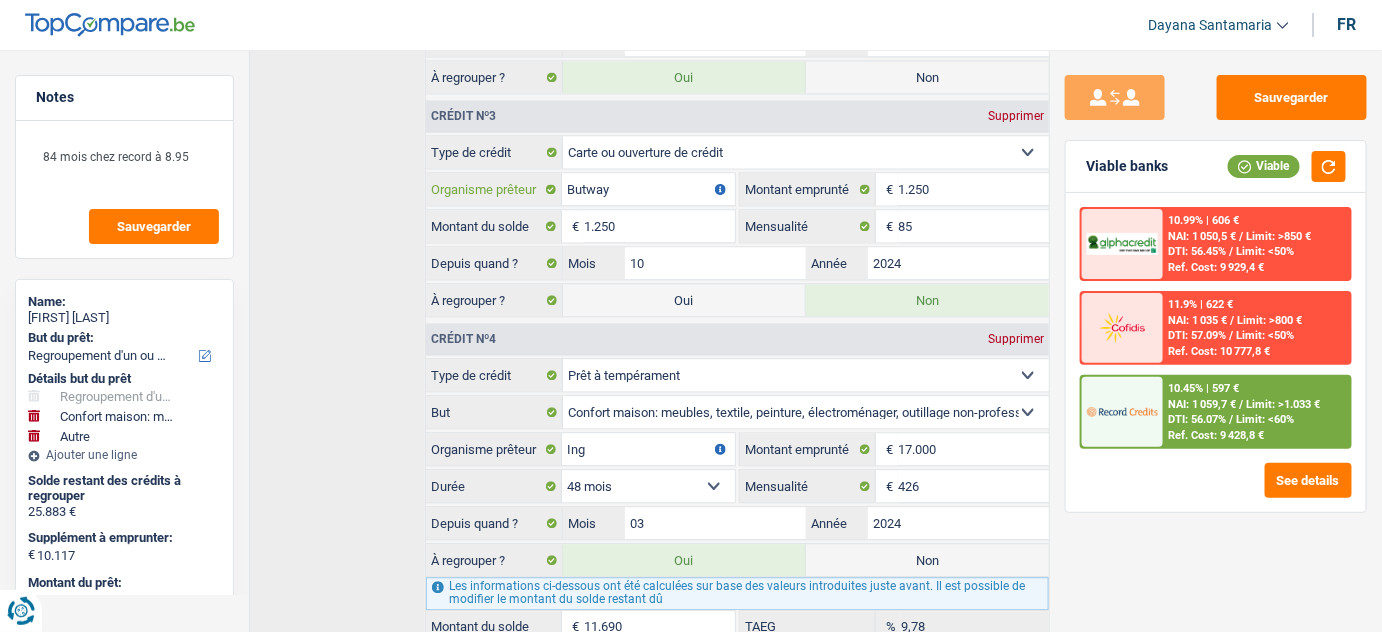 click on "Butway" at bounding box center [648, 189] 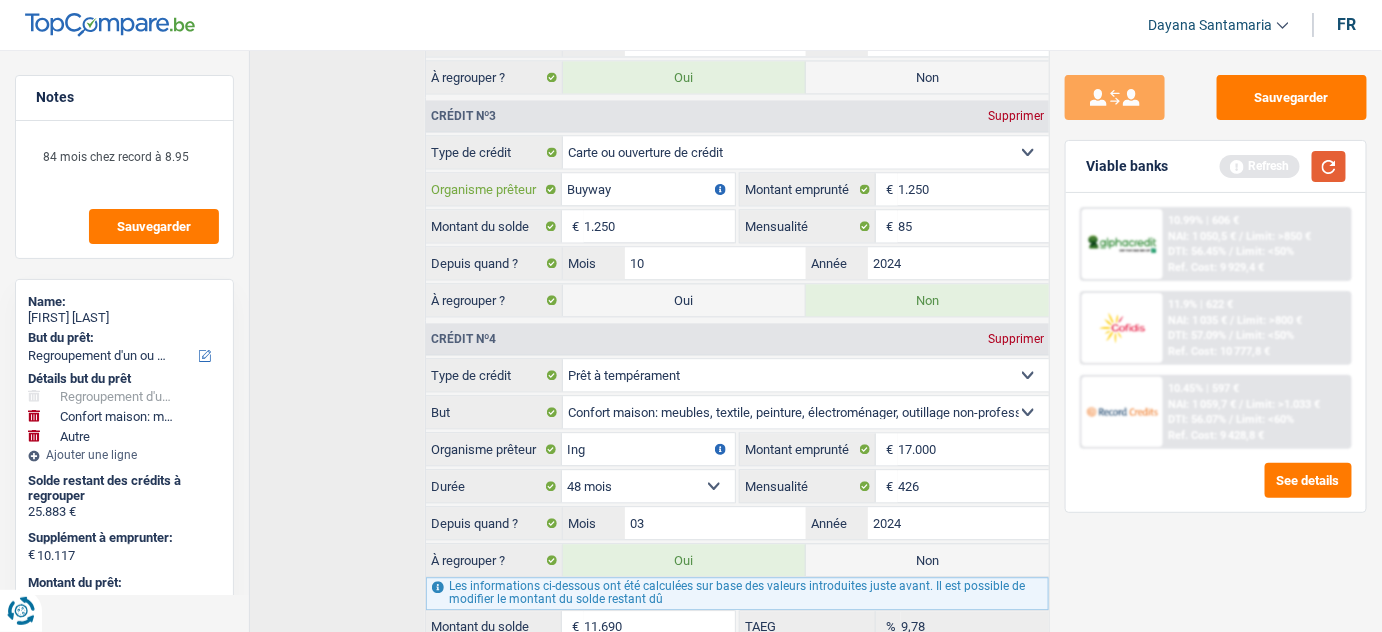 type on "Buyway" 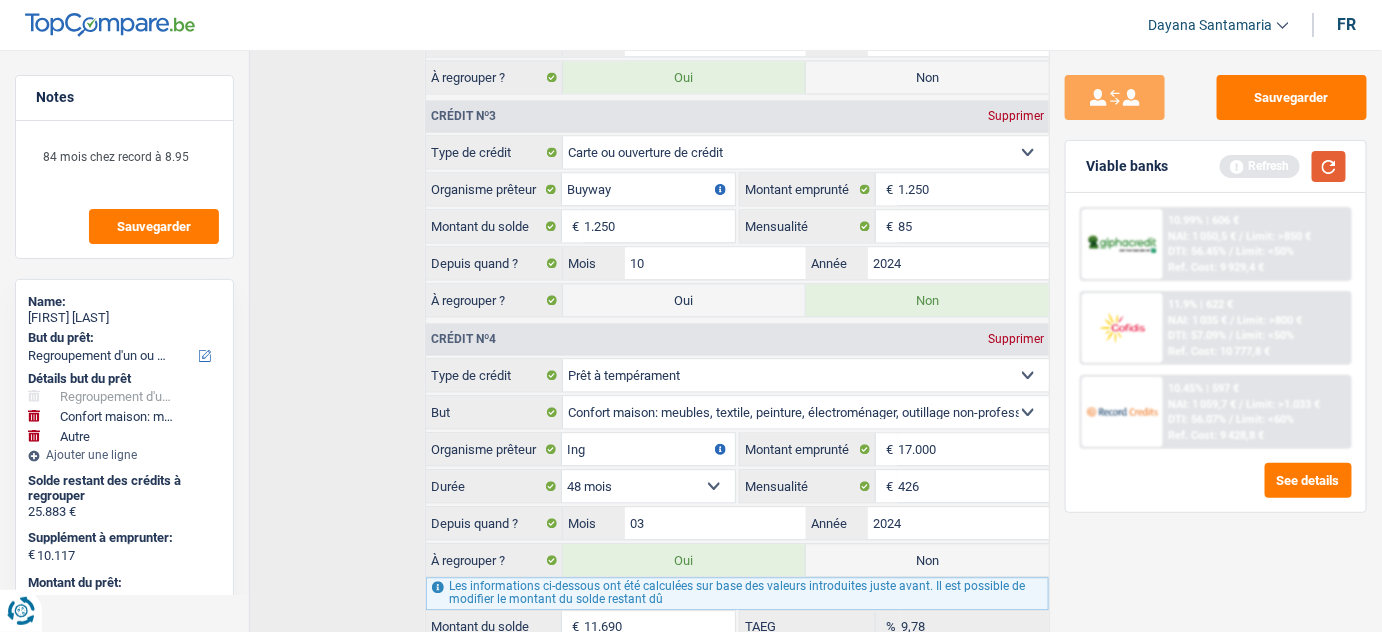 click at bounding box center (1329, 166) 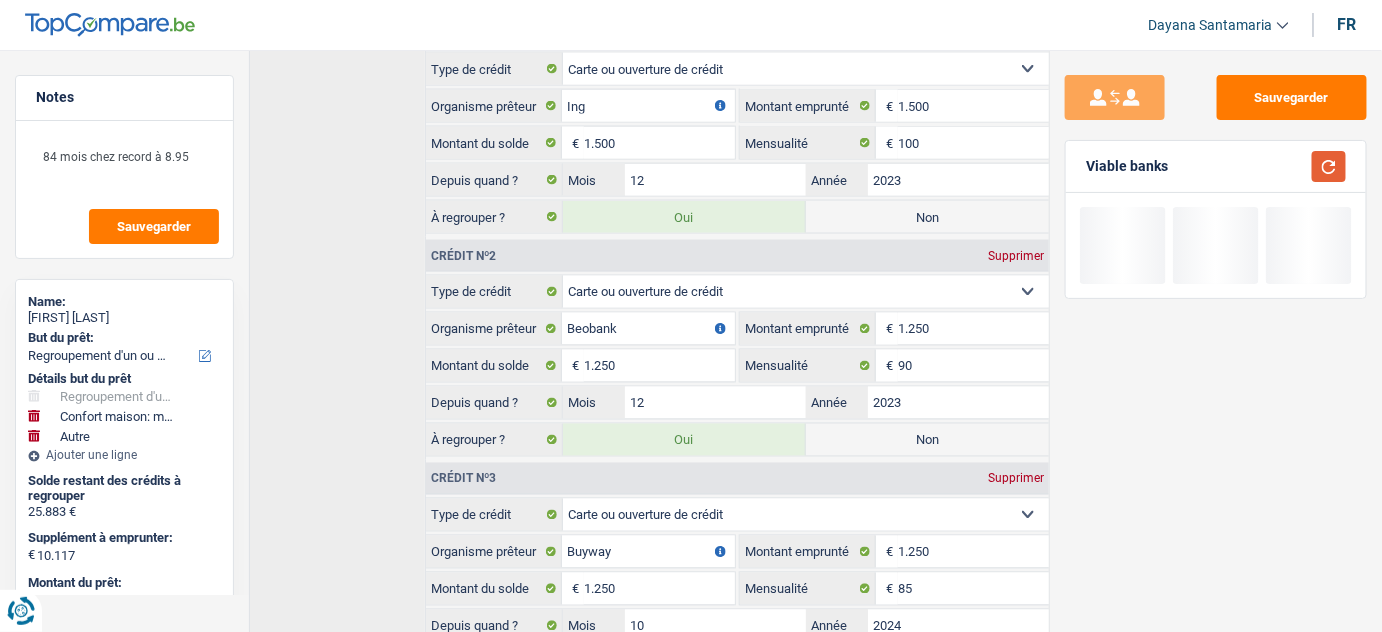 scroll, scrollTop: 916, scrollLeft: 0, axis: vertical 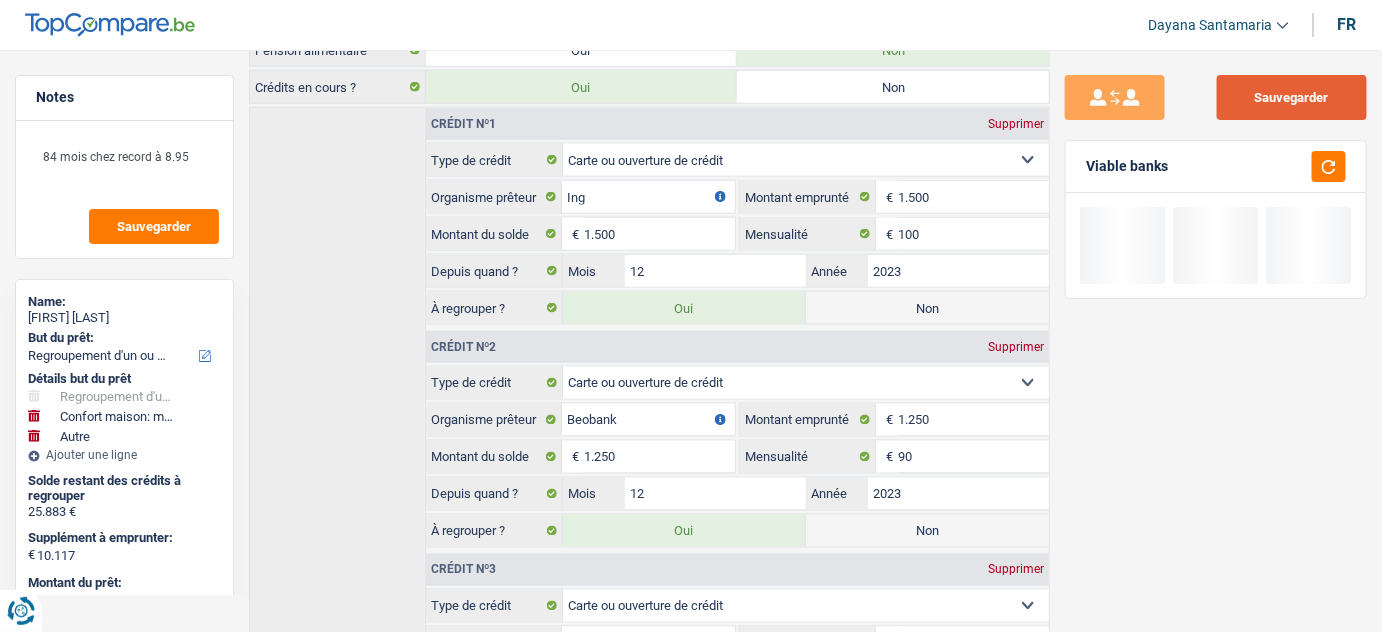 click on "Sauvegarder" at bounding box center [1292, 97] 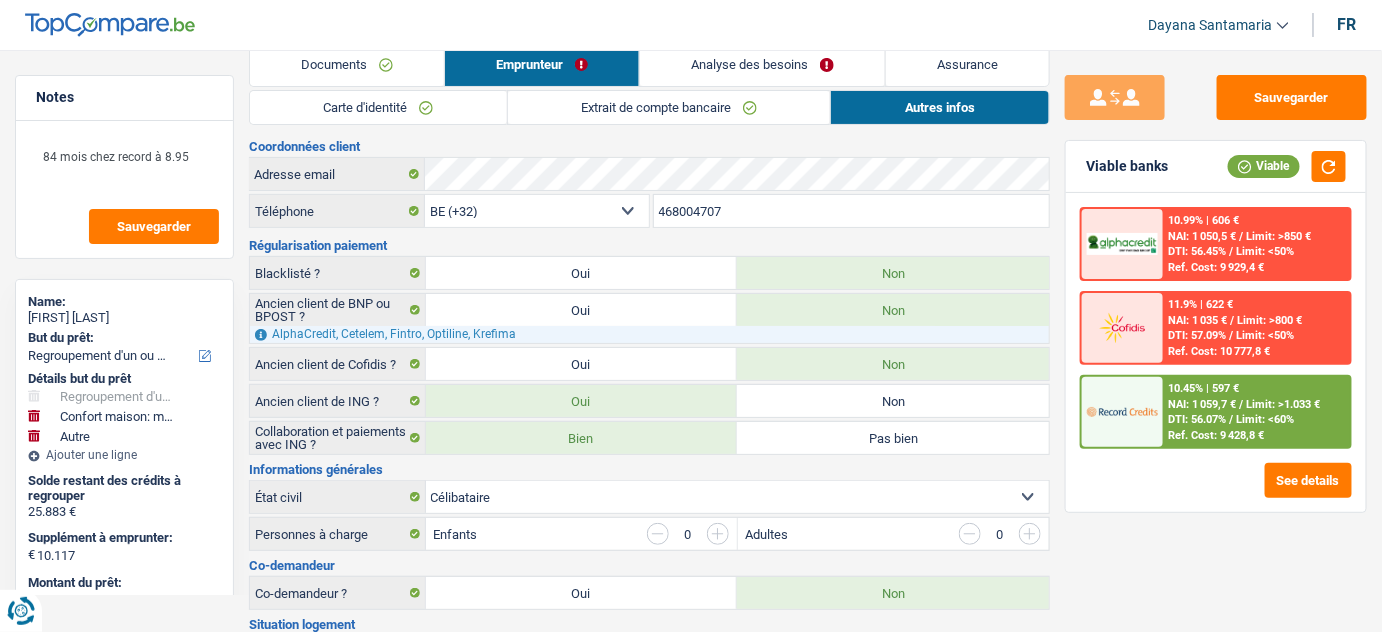 scroll, scrollTop: 0, scrollLeft: 0, axis: both 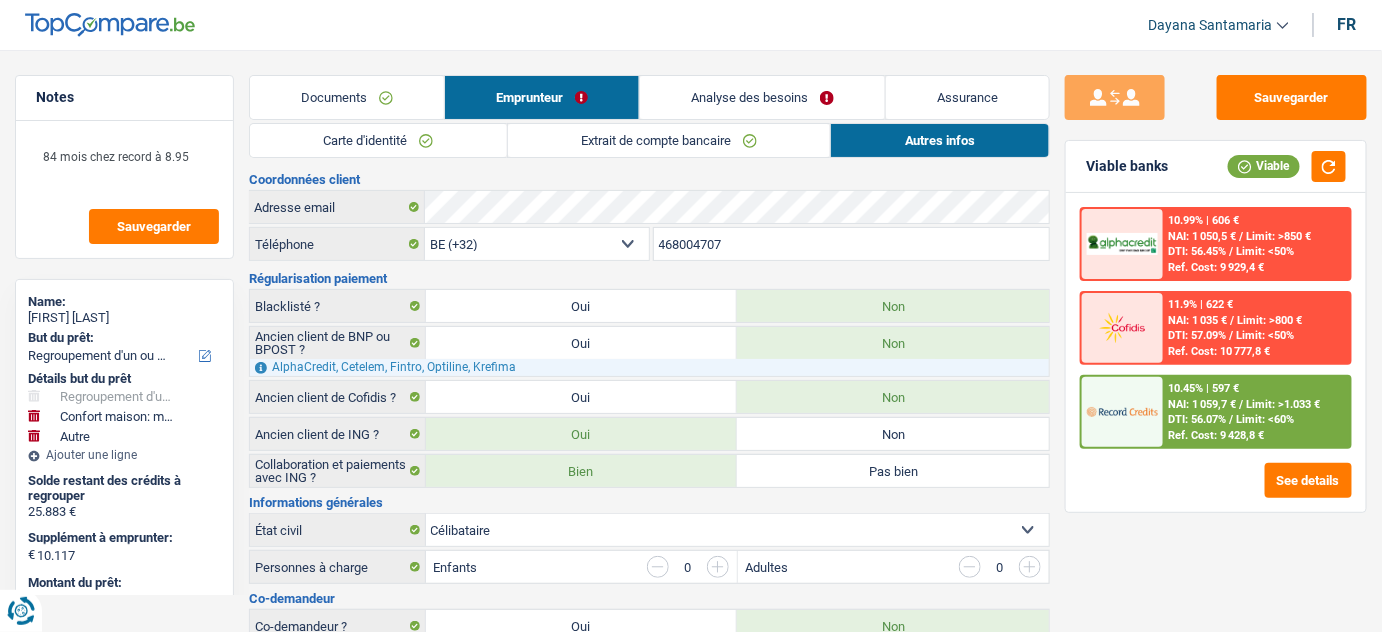 click on "Analyse des besoins" at bounding box center [762, 97] 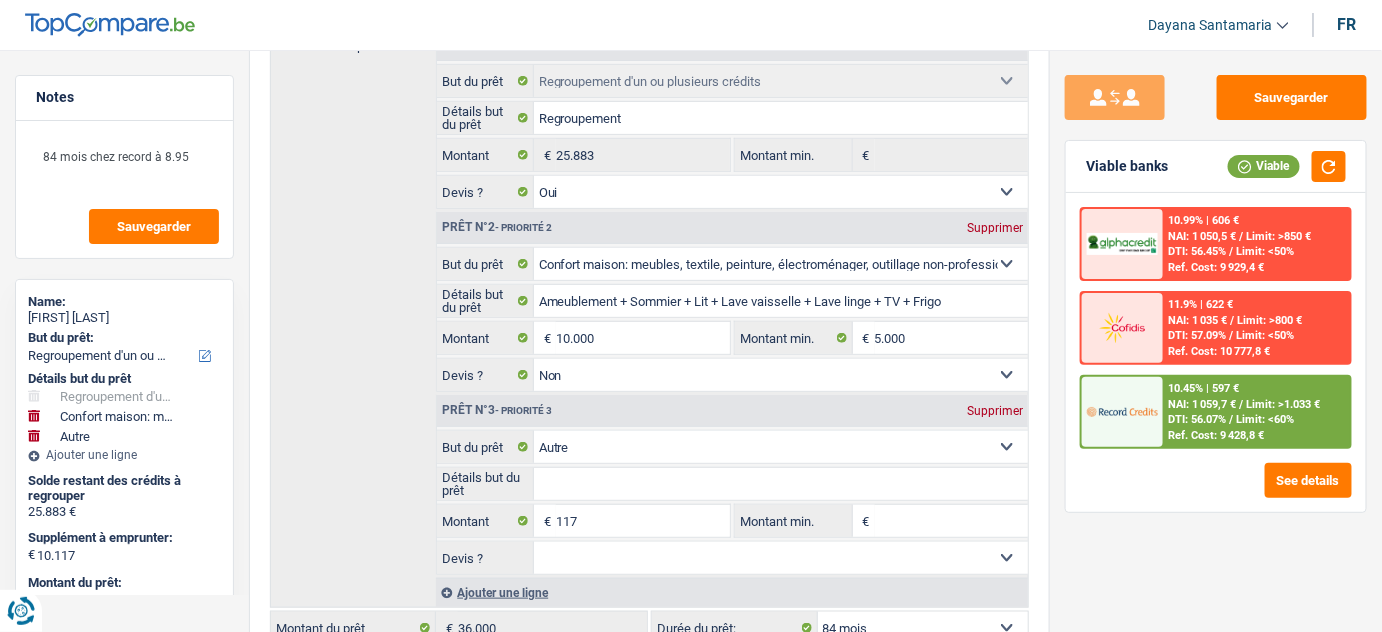 scroll, scrollTop: 454, scrollLeft: 0, axis: vertical 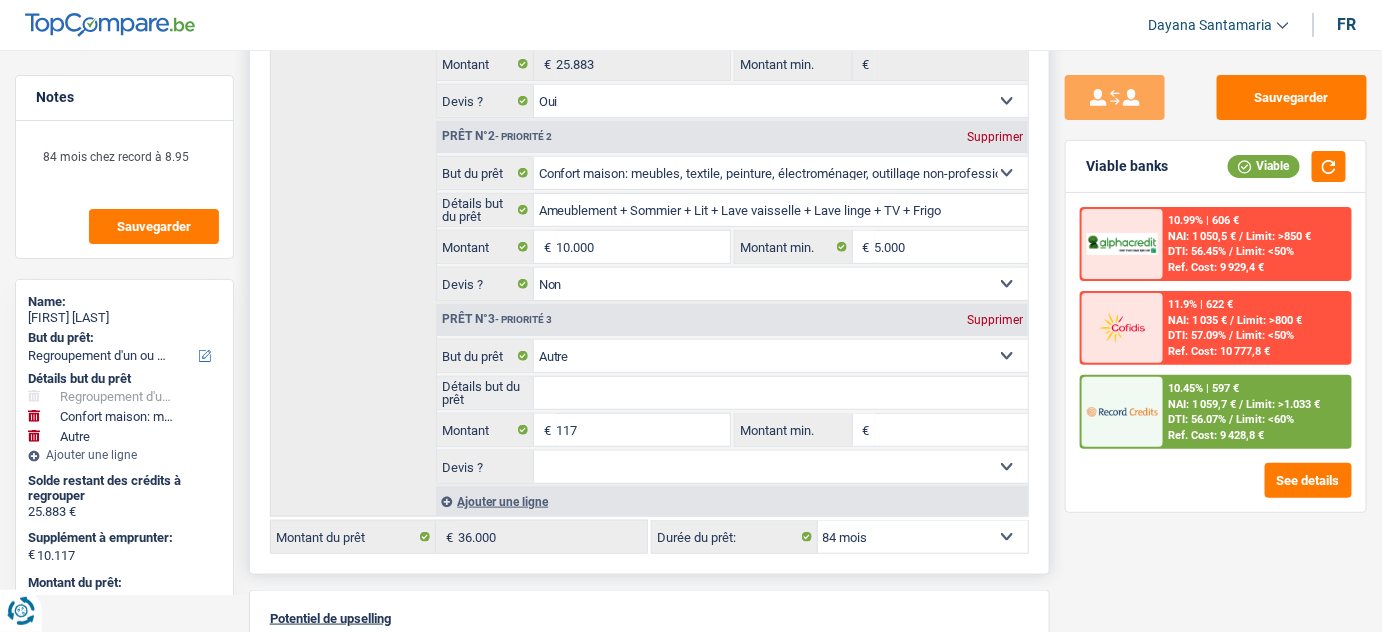 click on "Supprimer" at bounding box center [995, 320] 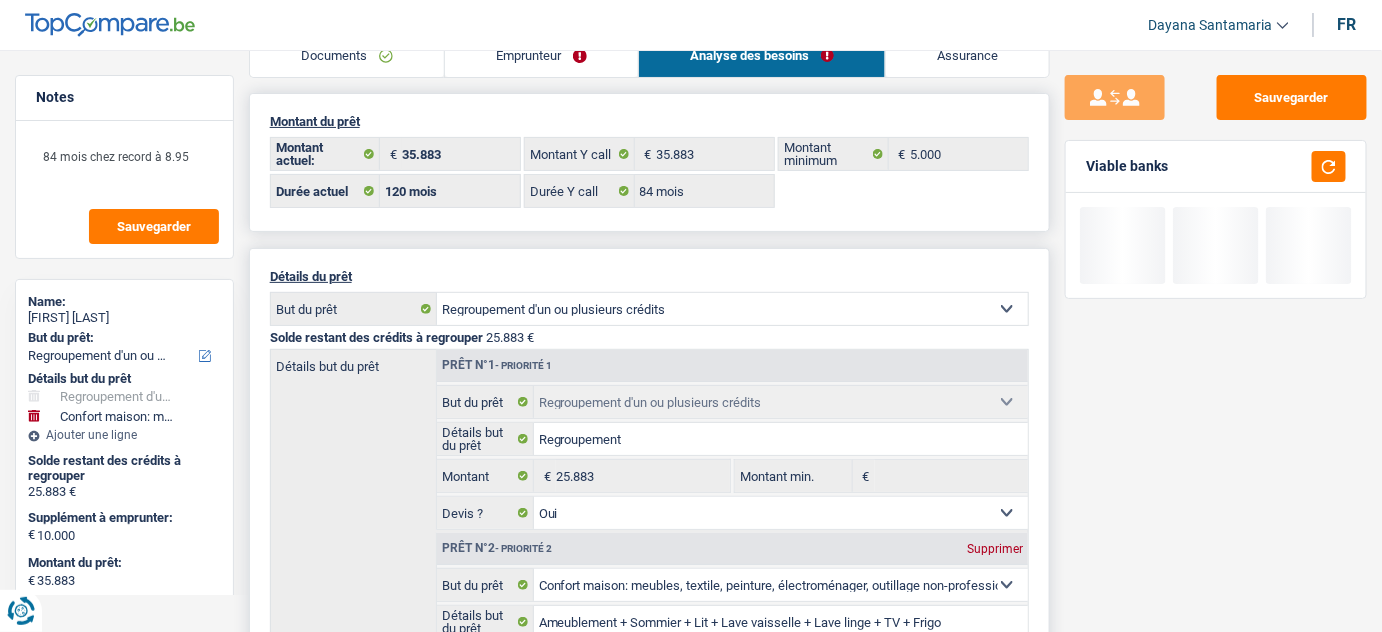 scroll, scrollTop: 0, scrollLeft: 0, axis: both 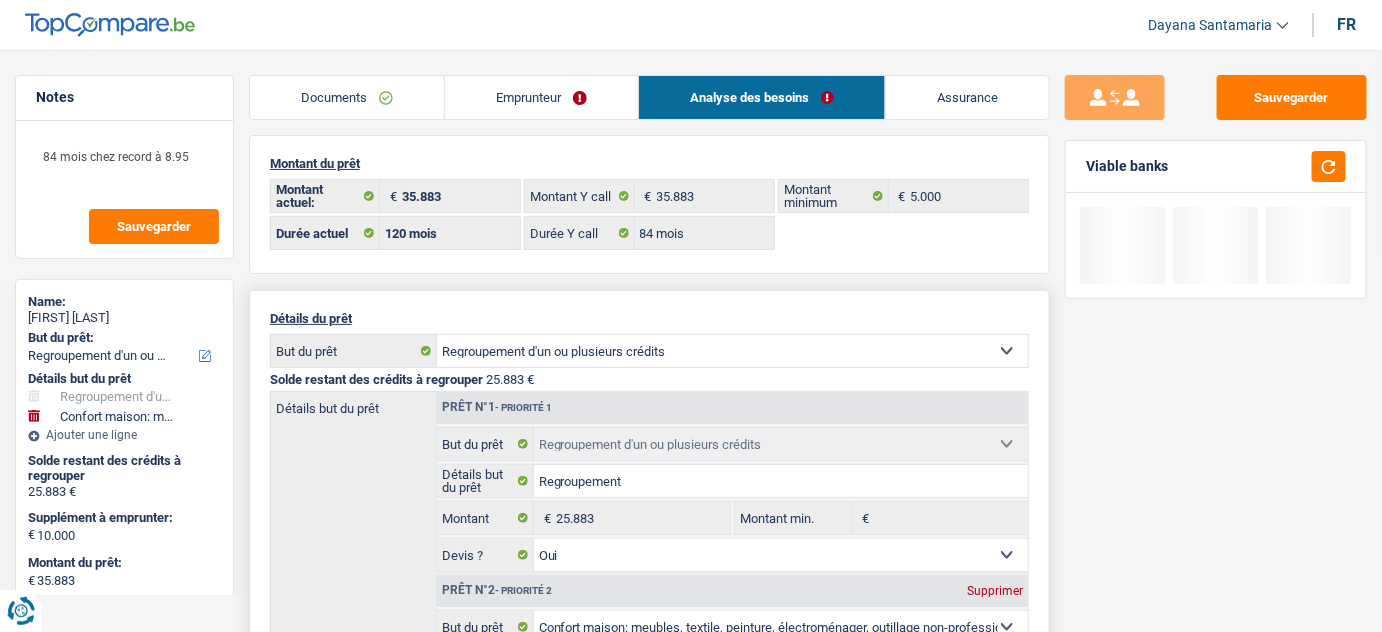 click on "Emprunteur" at bounding box center [541, 97] 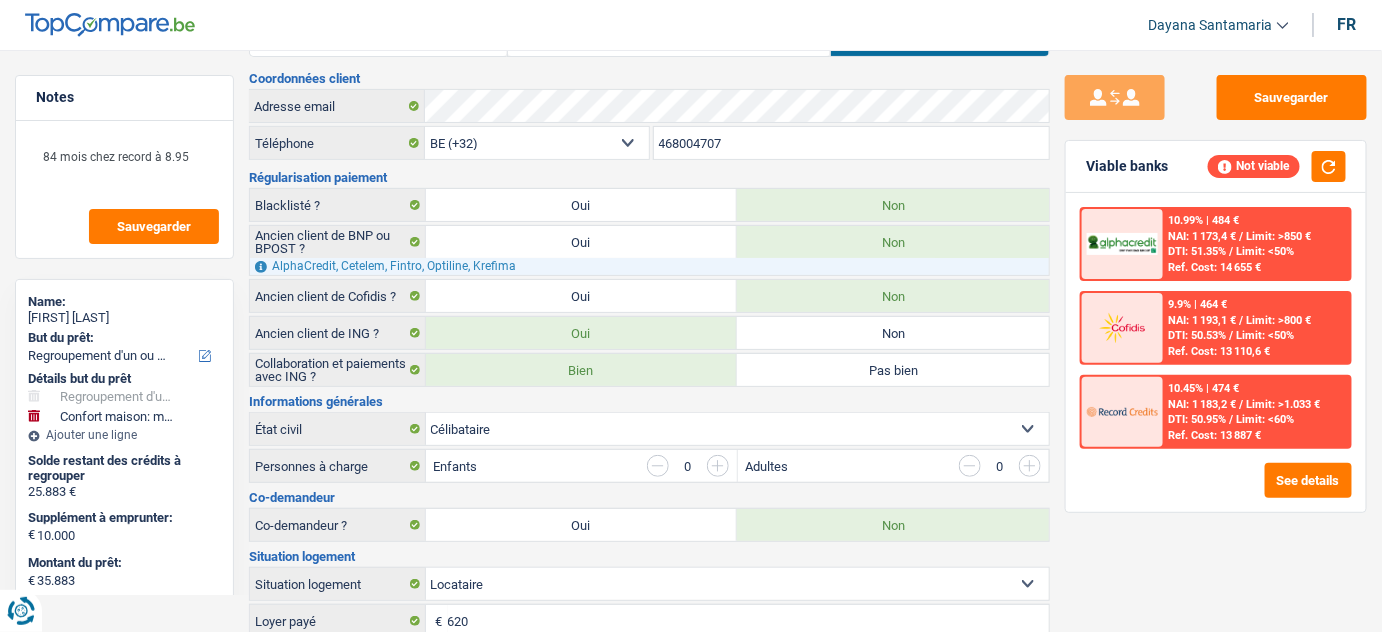 scroll, scrollTop: 0, scrollLeft: 0, axis: both 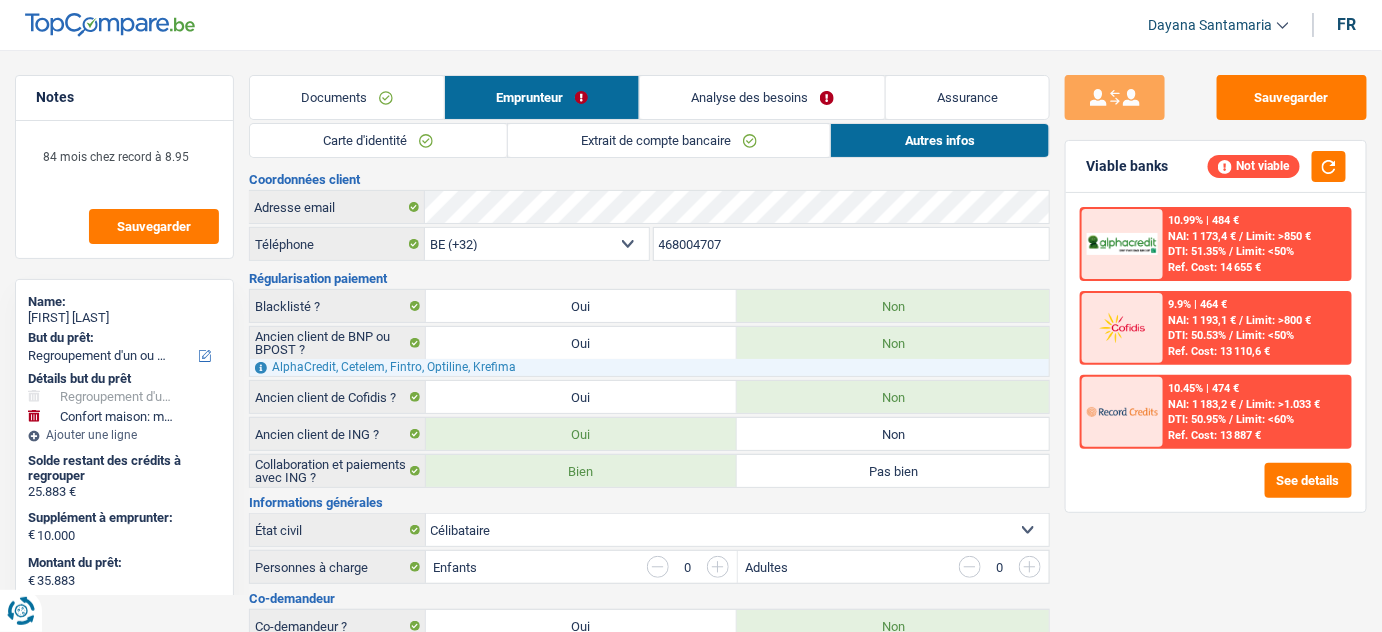 click on "Analyse des besoins" at bounding box center (762, 97) 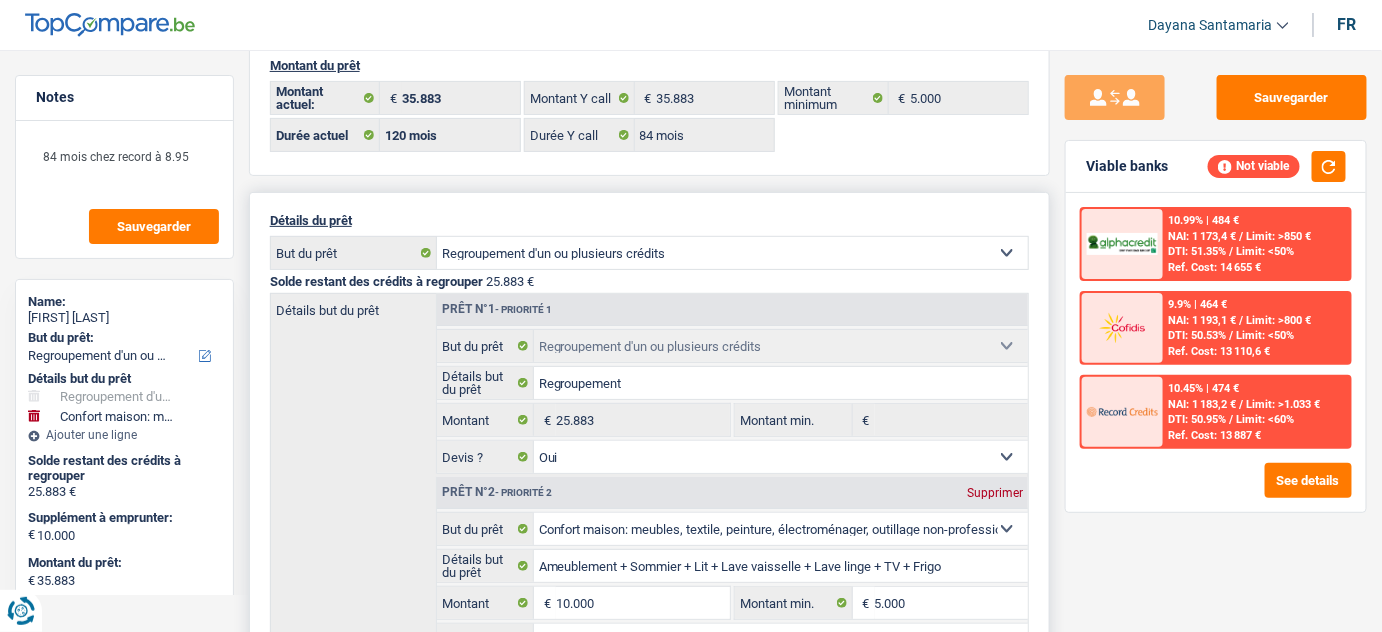 scroll, scrollTop: 0, scrollLeft: 0, axis: both 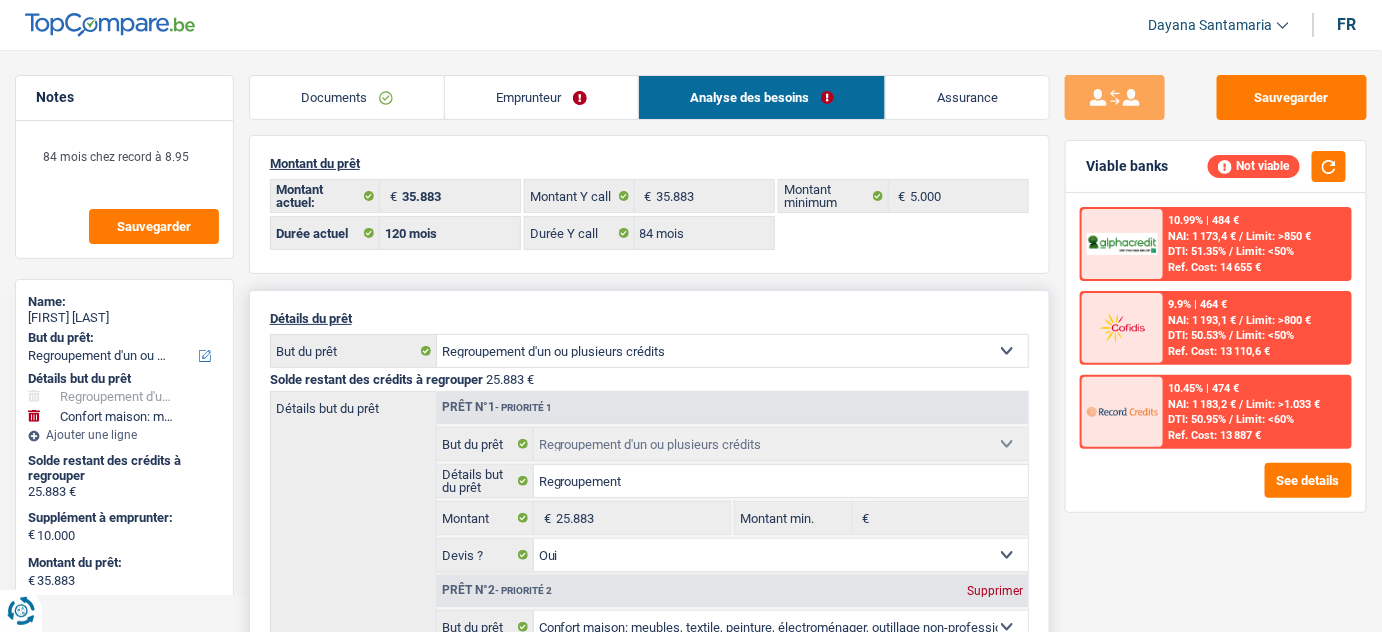 click on "Emprunteur" at bounding box center [541, 97] 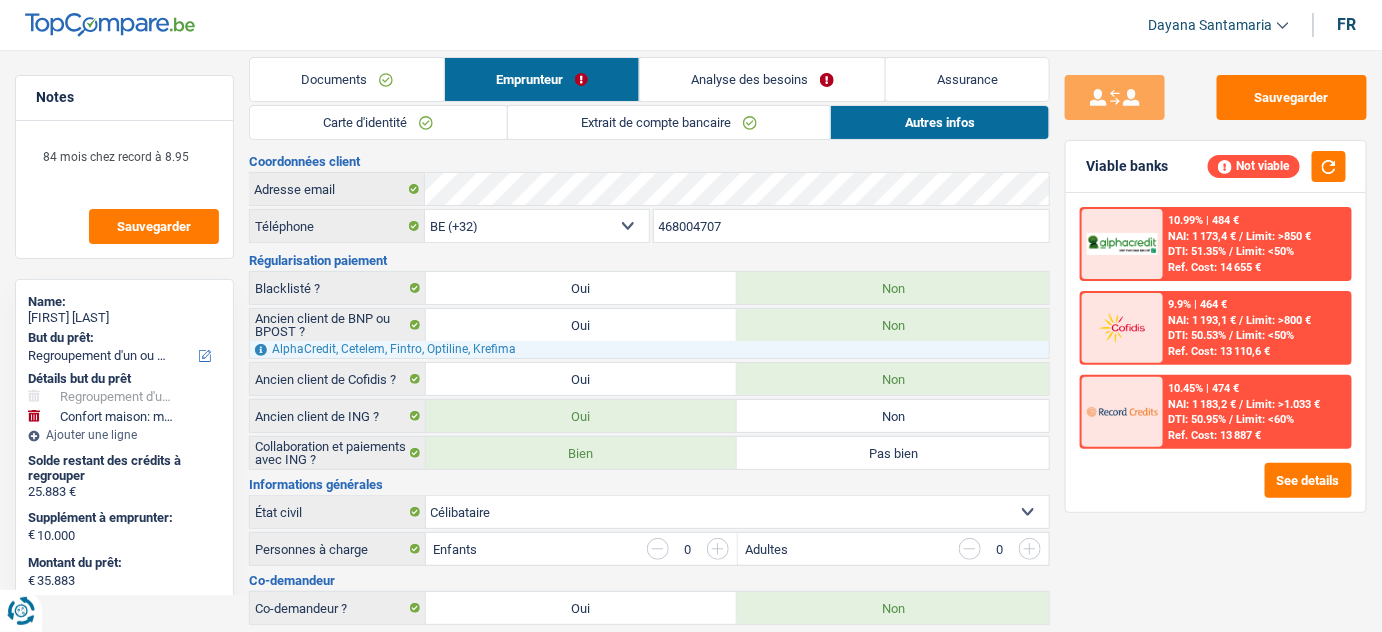 scroll, scrollTop: 0, scrollLeft: 0, axis: both 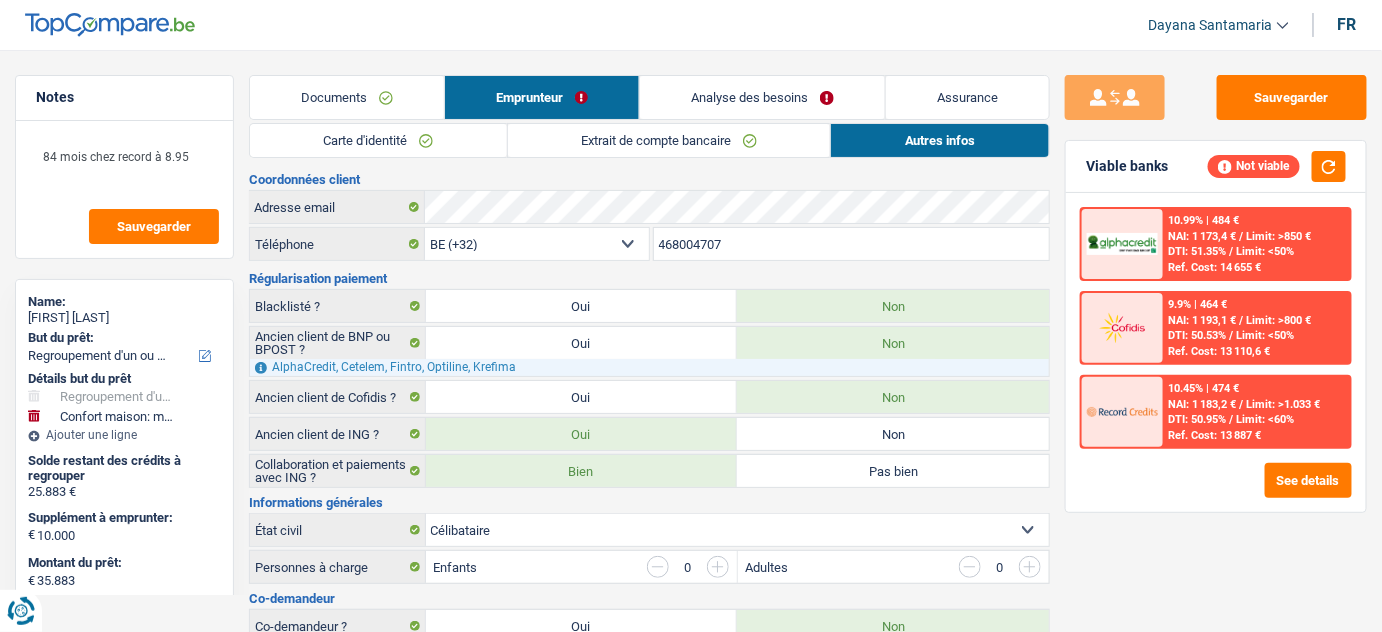 click on "Analyse des besoins" at bounding box center (762, 97) 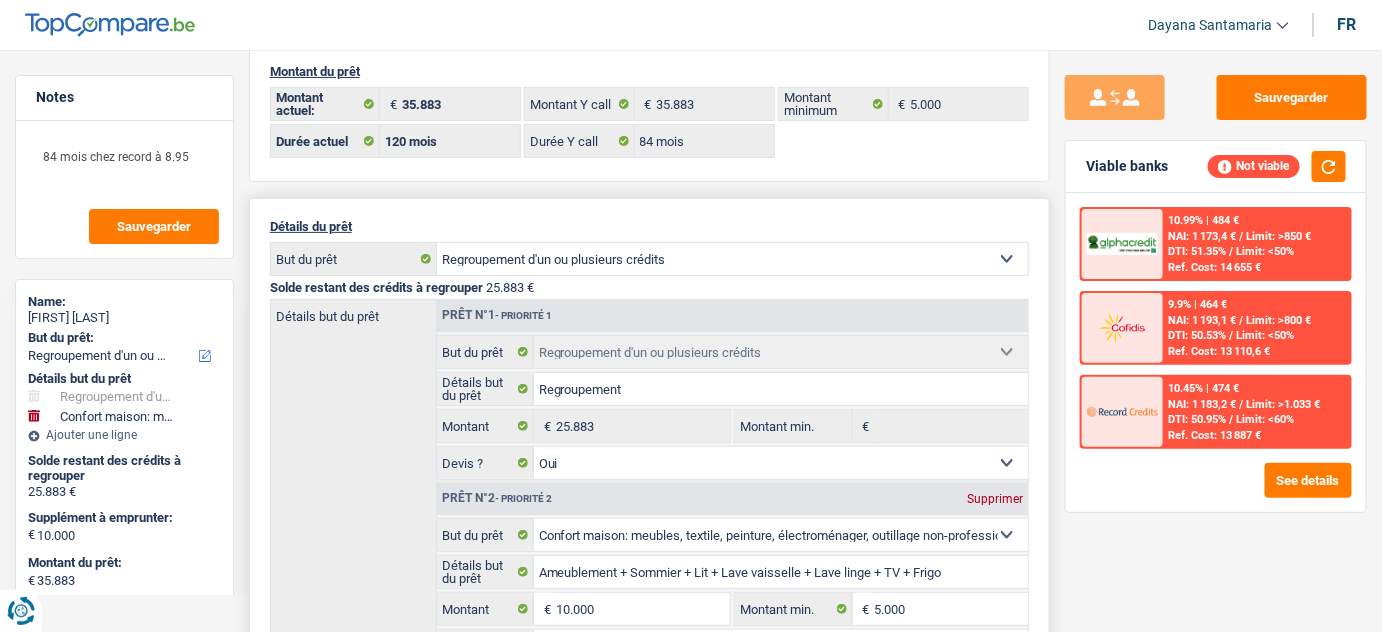 scroll, scrollTop: 272, scrollLeft: 0, axis: vertical 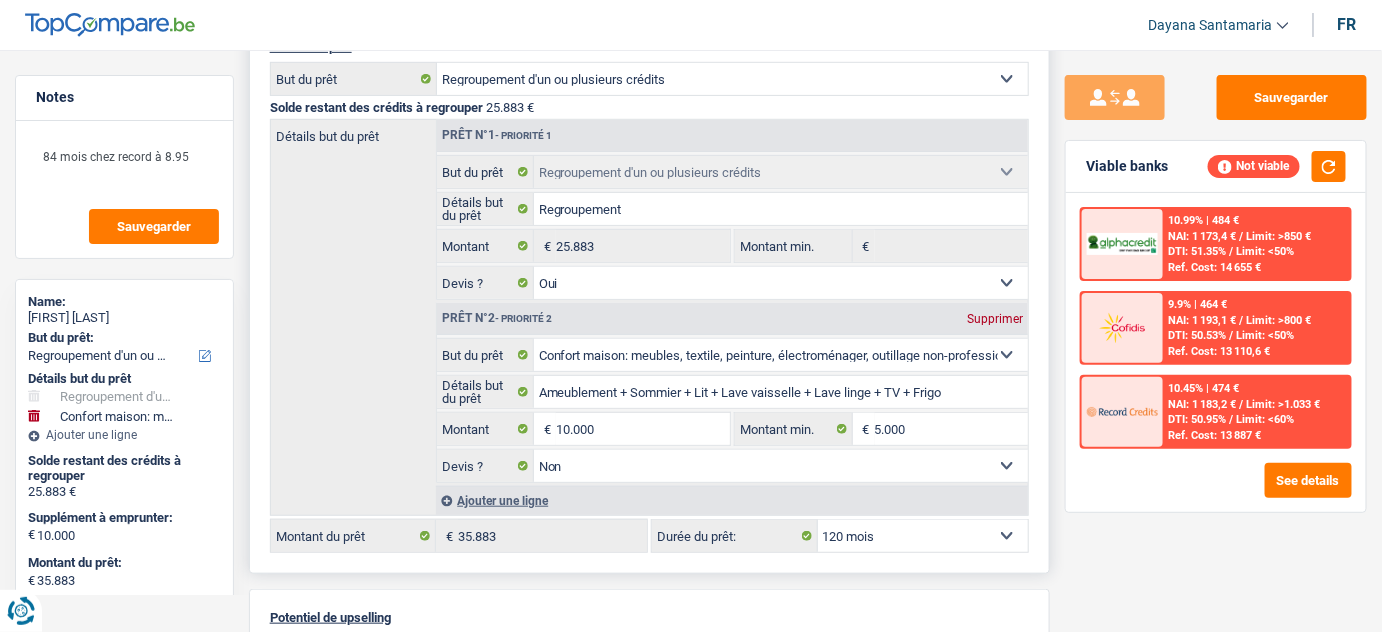 click on "12 mois 18 mois 24 mois 30 mois 36 mois 42 mois 48 mois 60 mois 72 mois 84 mois 96 mois 120 mois
Sélectionner une option" at bounding box center [923, 536] 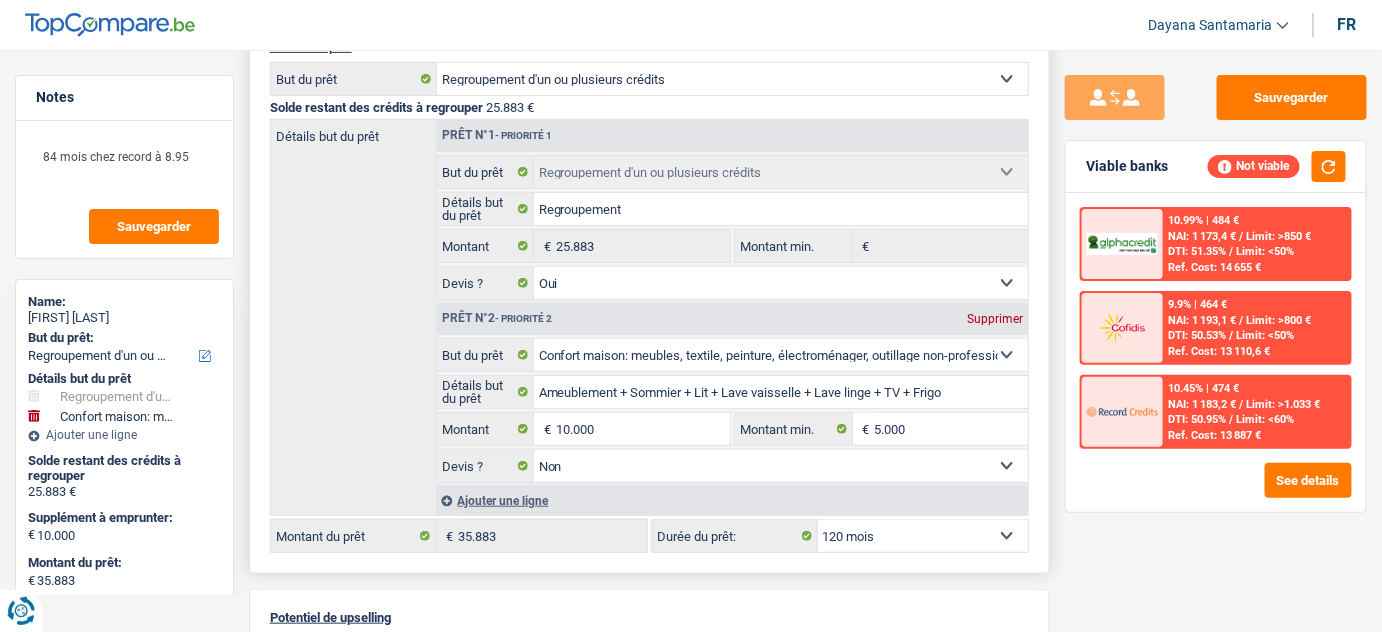 select on "84" 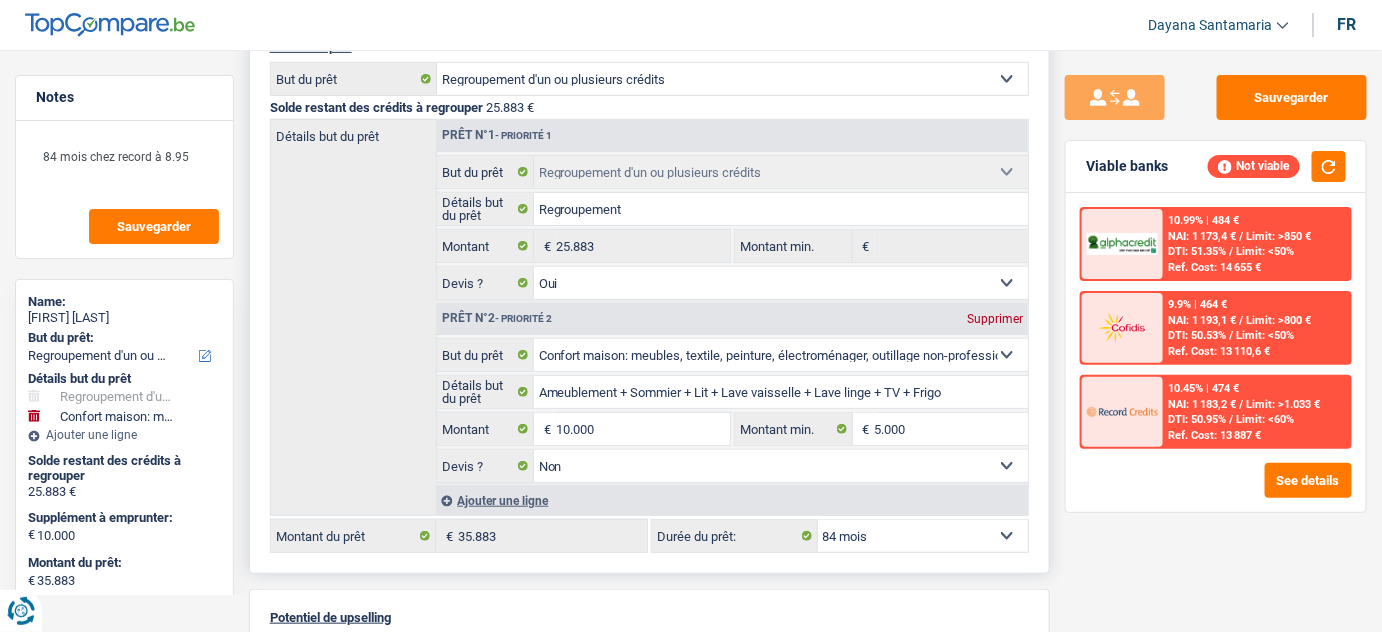 click on "12 mois 18 mois 24 mois 30 mois 36 mois 42 mois 48 mois 60 mois 72 mois 84 mois 96 mois 120 mois
Sélectionner une option" at bounding box center [923, 536] 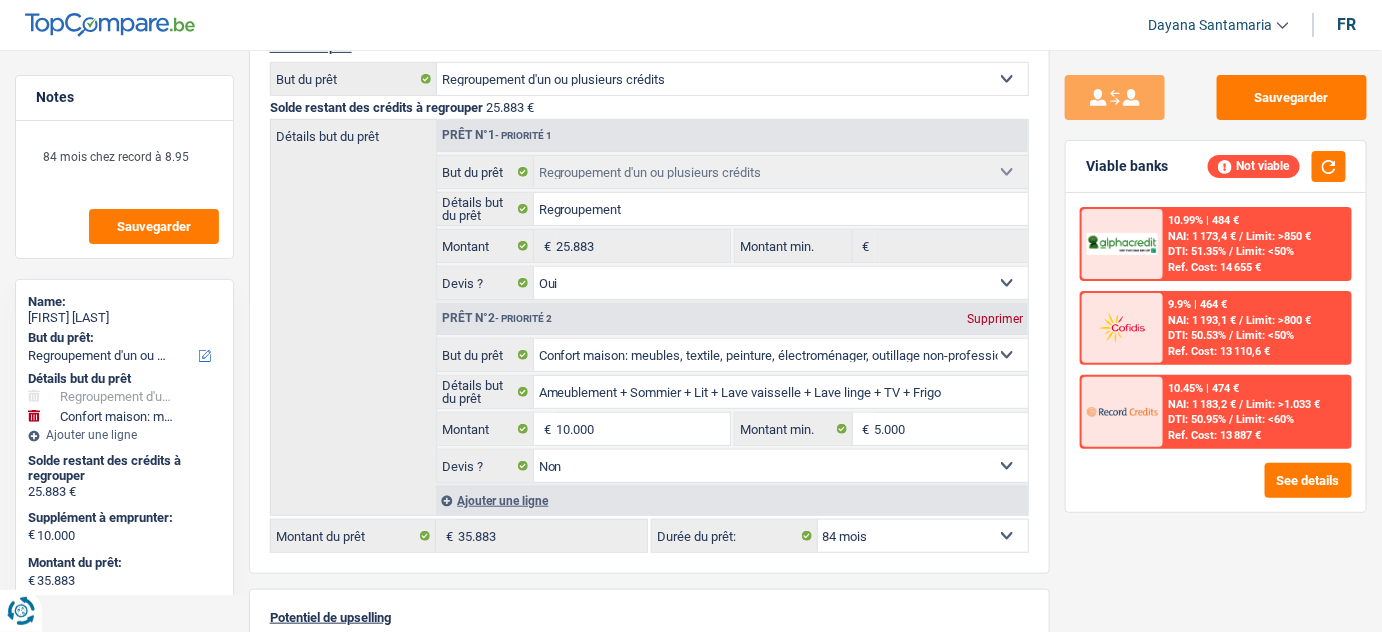 select on "84" 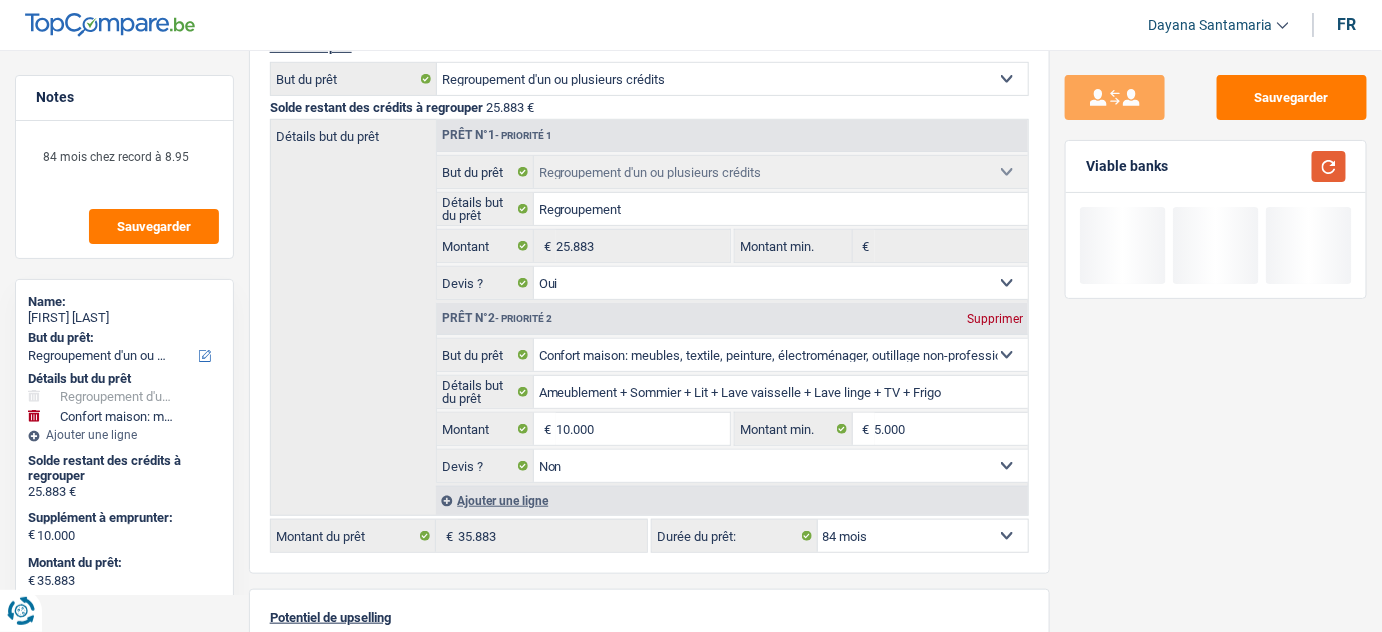 click at bounding box center (1329, 166) 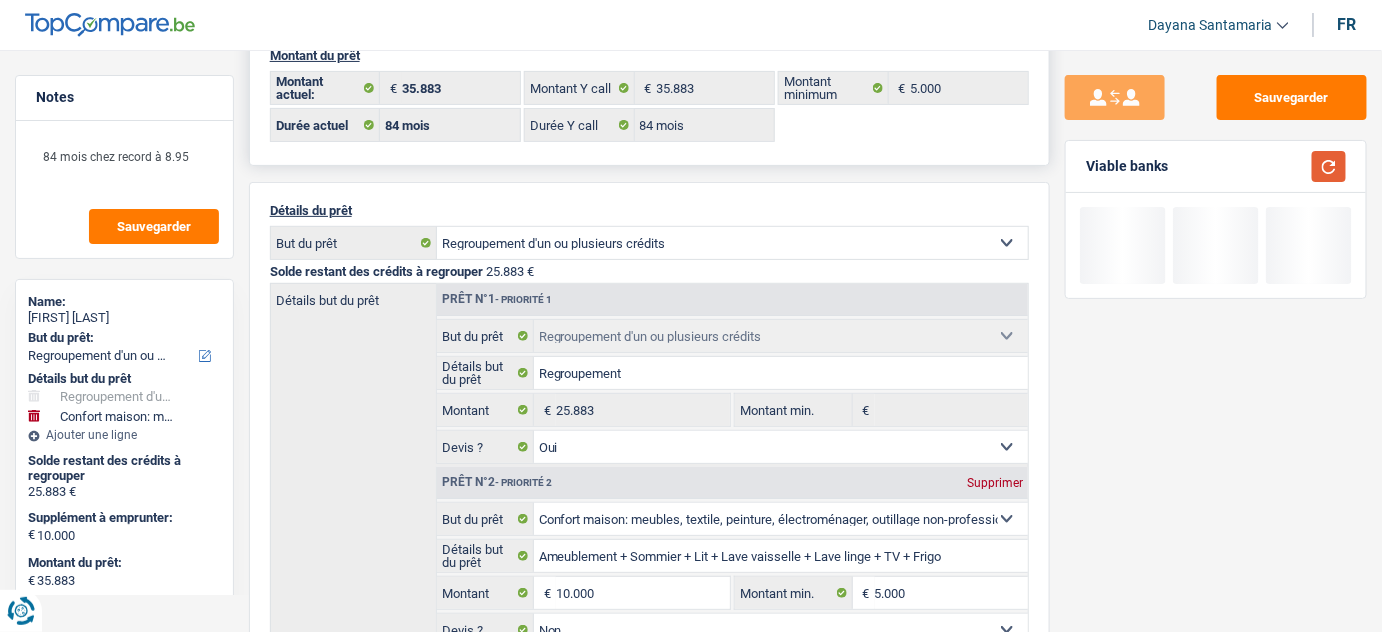 scroll, scrollTop: 0, scrollLeft: 0, axis: both 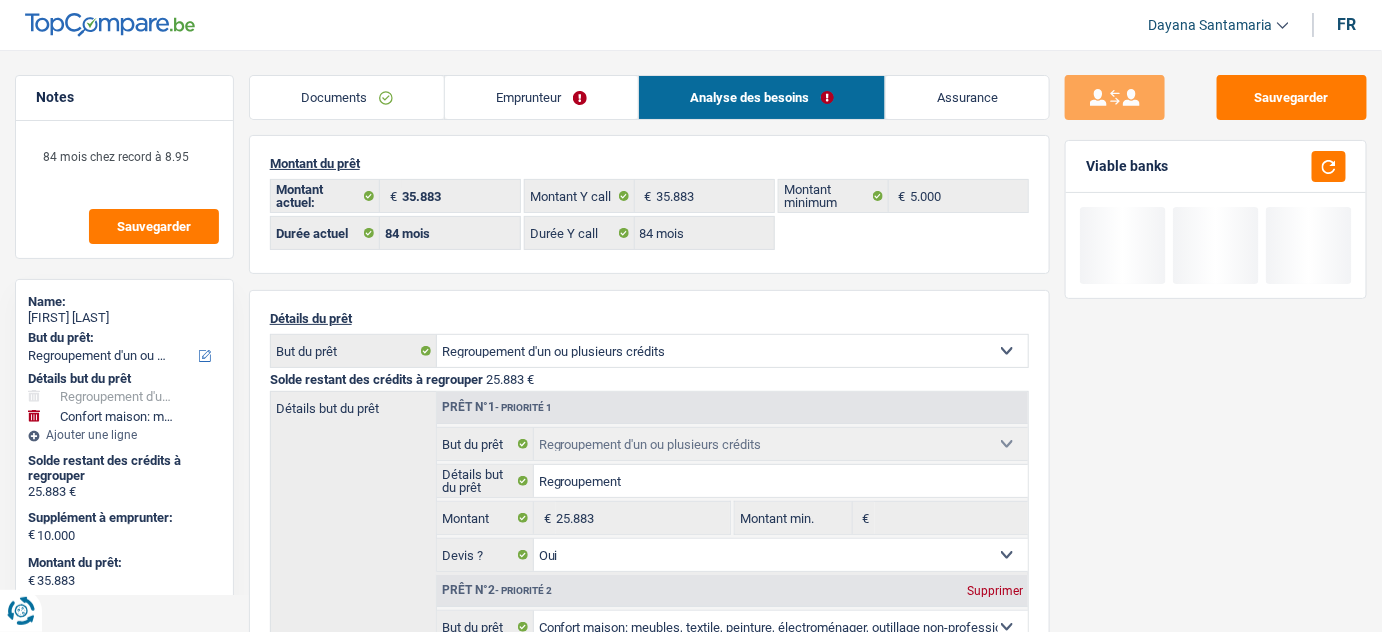 click on "Emprunteur" at bounding box center (541, 97) 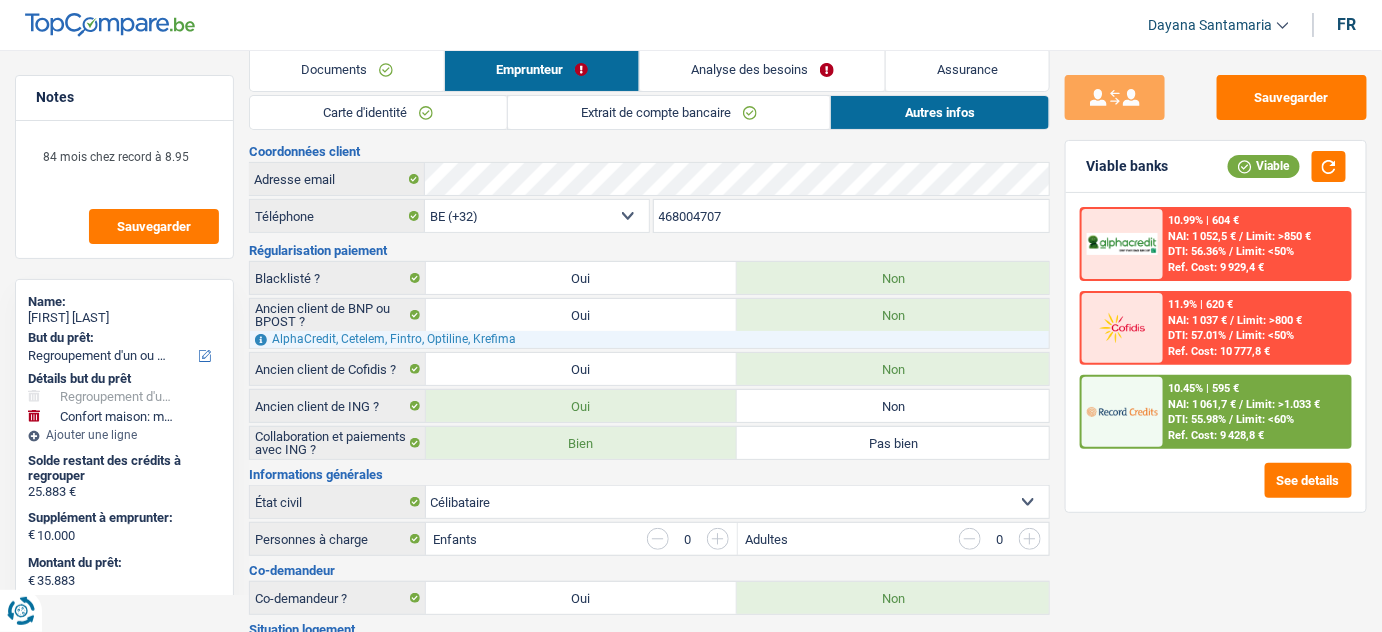 scroll, scrollTop: 0, scrollLeft: 0, axis: both 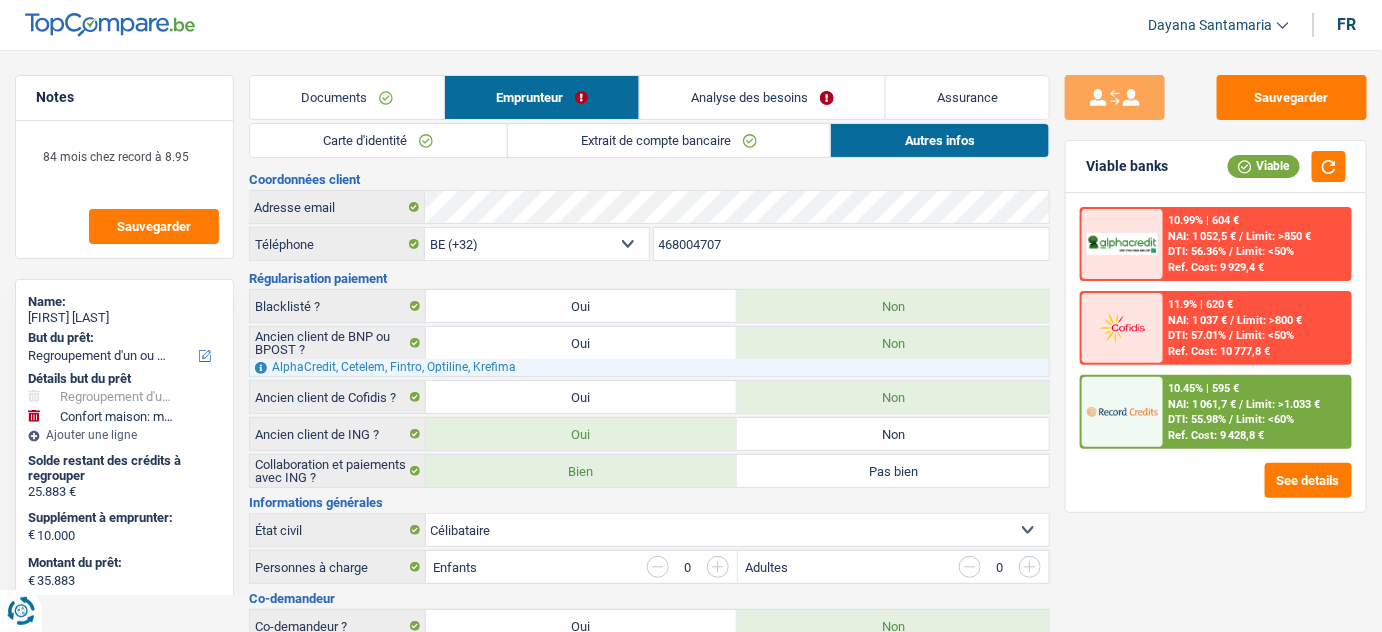 click on "Analyse des besoins" at bounding box center (762, 97) 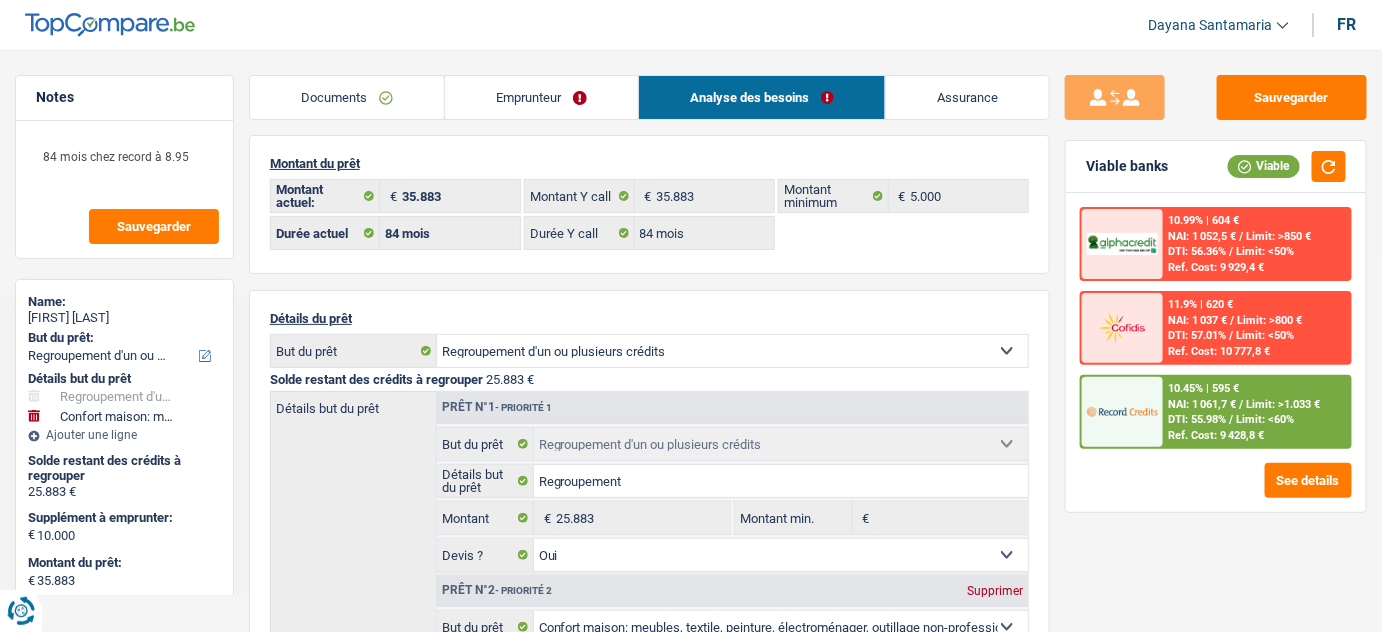 click on "Documents" at bounding box center [347, 97] 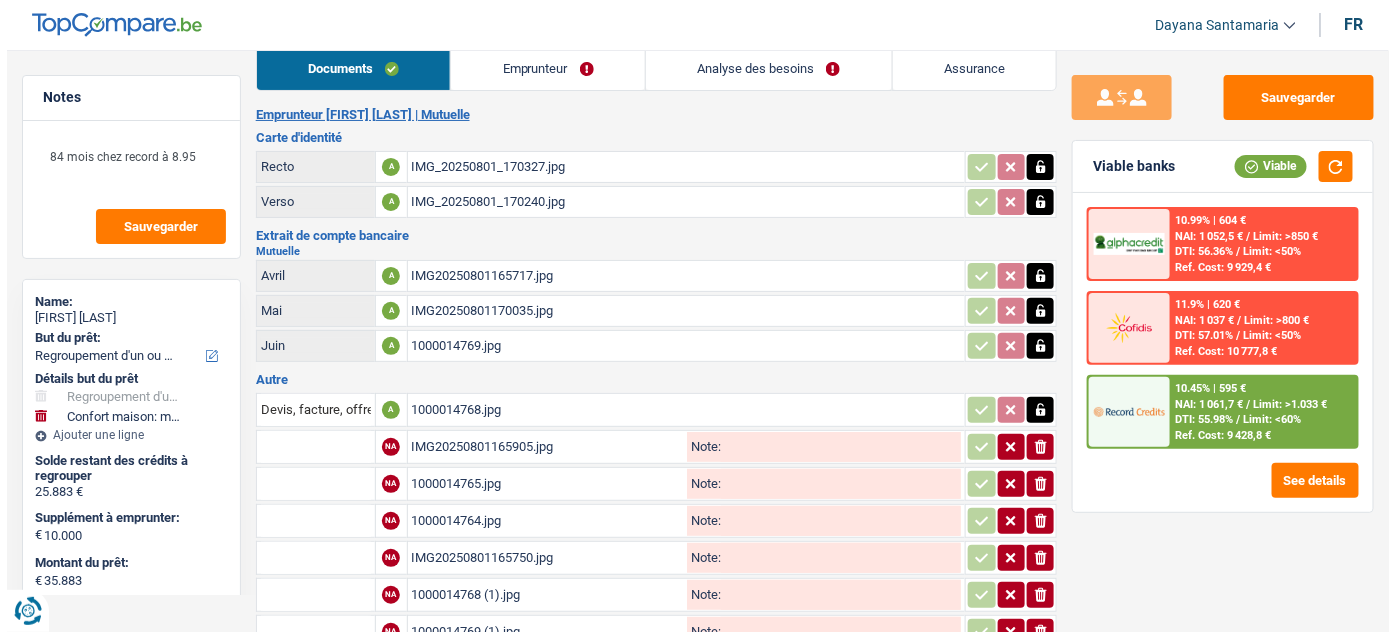 scroll, scrollTop: 0, scrollLeft: 0, axis: both 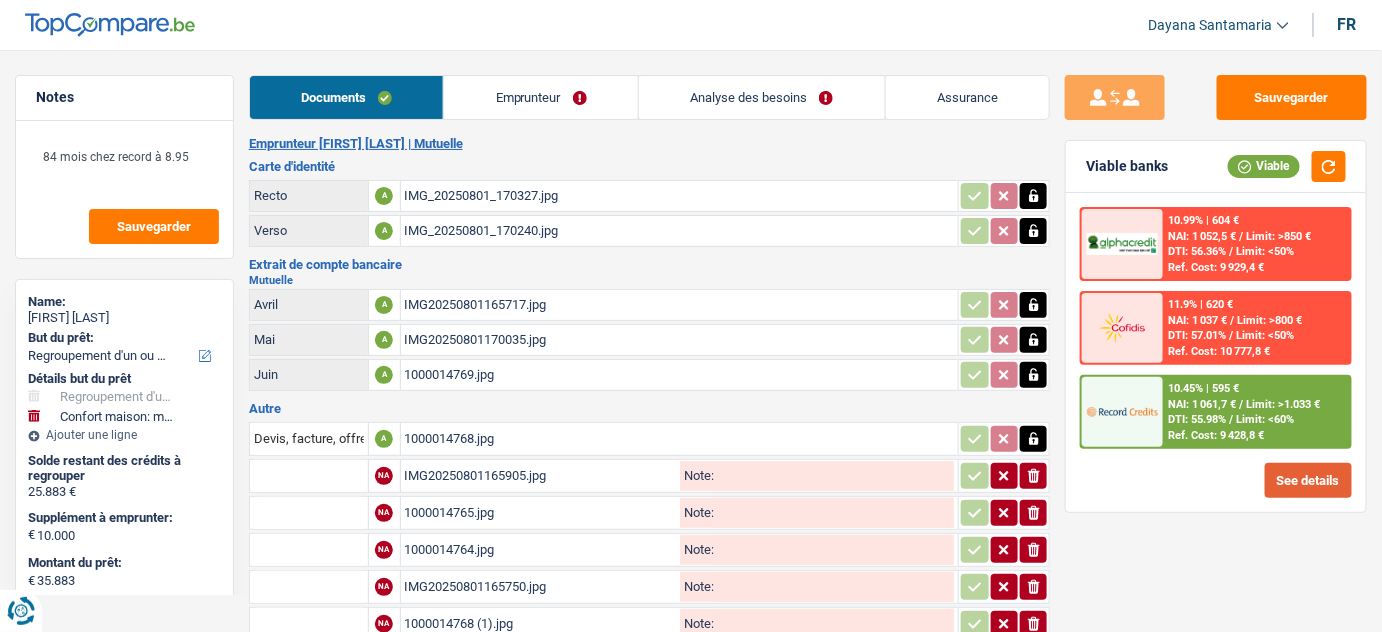 click on "See details" at bounding box center (1308, 480) 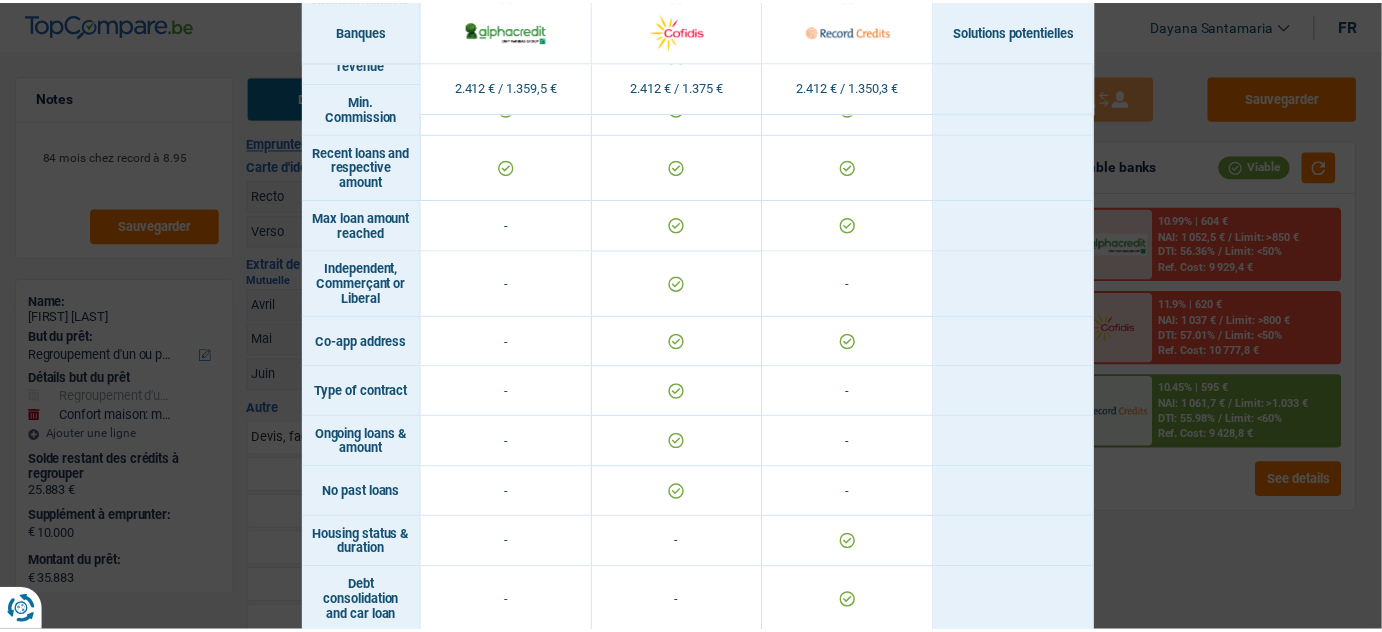 scroll, scrollTop: 1517, scrollLeft: 0, axis: vertical 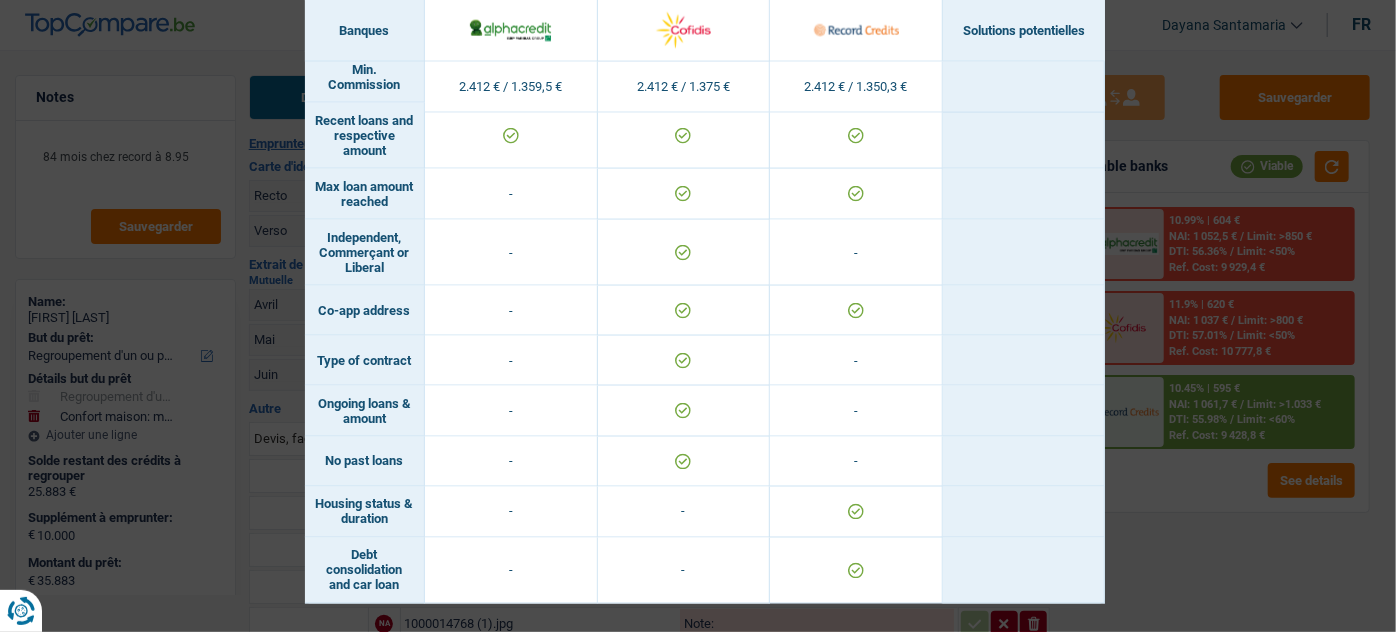 click on "Banks conditions ×
Banques
Solutions potentielles
Revenus / Charges
2.412 € / 1.359,5 €
2.412 € / 1.375 €
2.412 € / 1.350,3 €
Loan for legal fees
-
-
Housing status & amount
-
Professional activity" at bounding box center (698, 316) 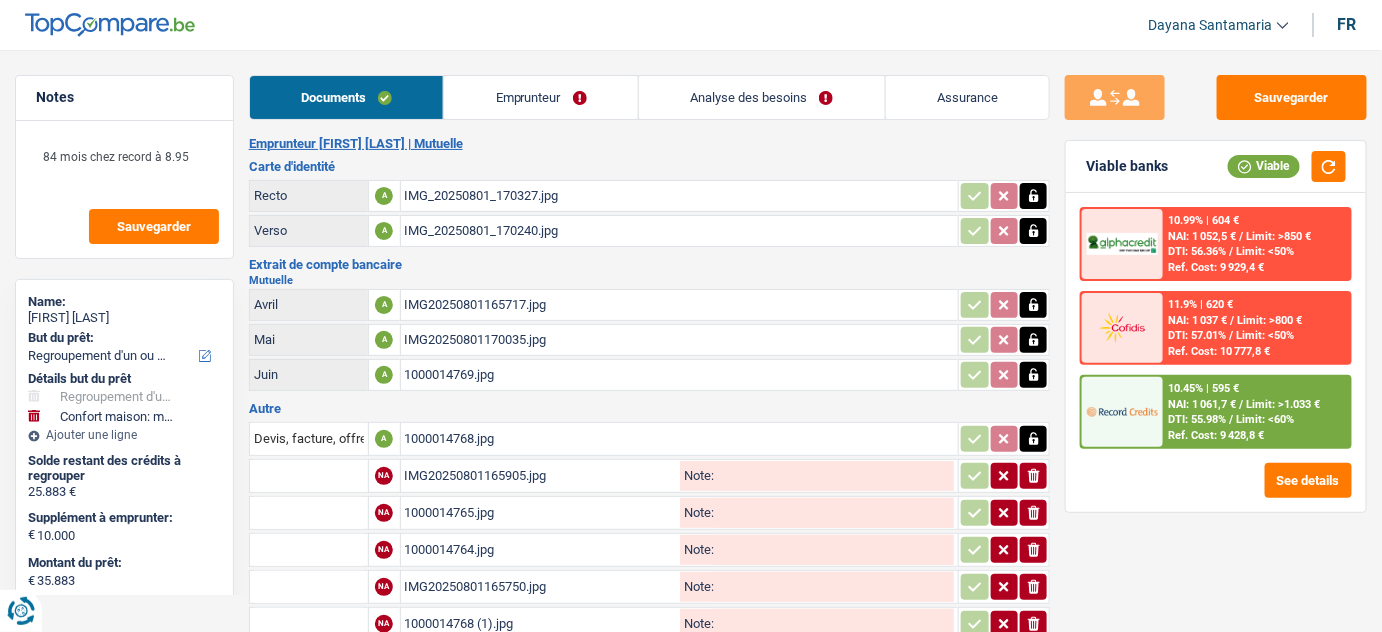 click on "Emprunteur" at bounding box center [541, 97] 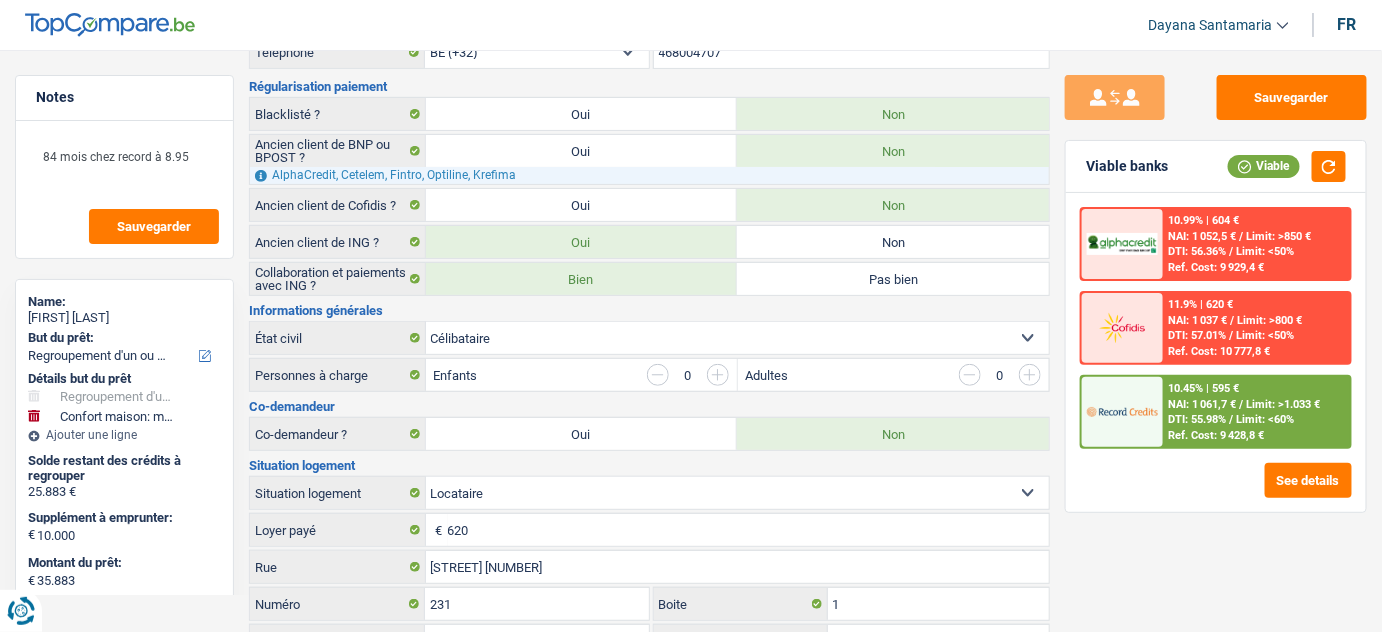 scroll, scrollTop: 0, scrollLeft: 0, axis: both 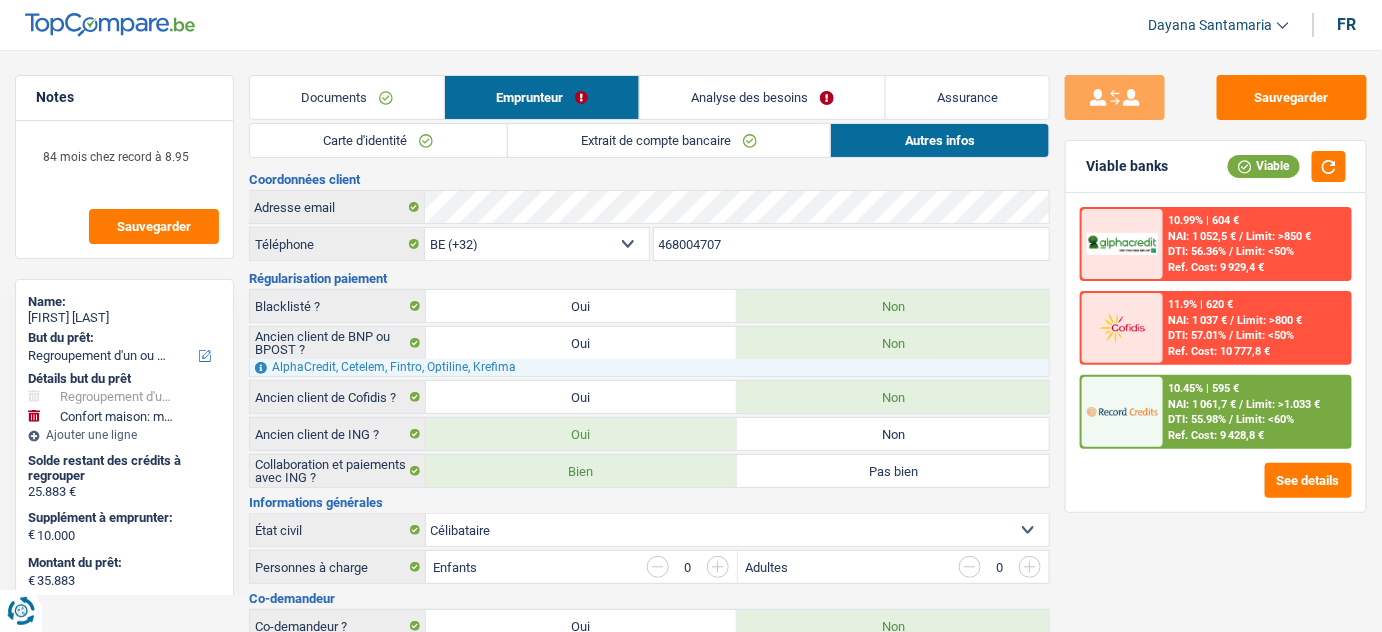 click on "Extrait de compte bancaire" at bounding box center [669, 140] 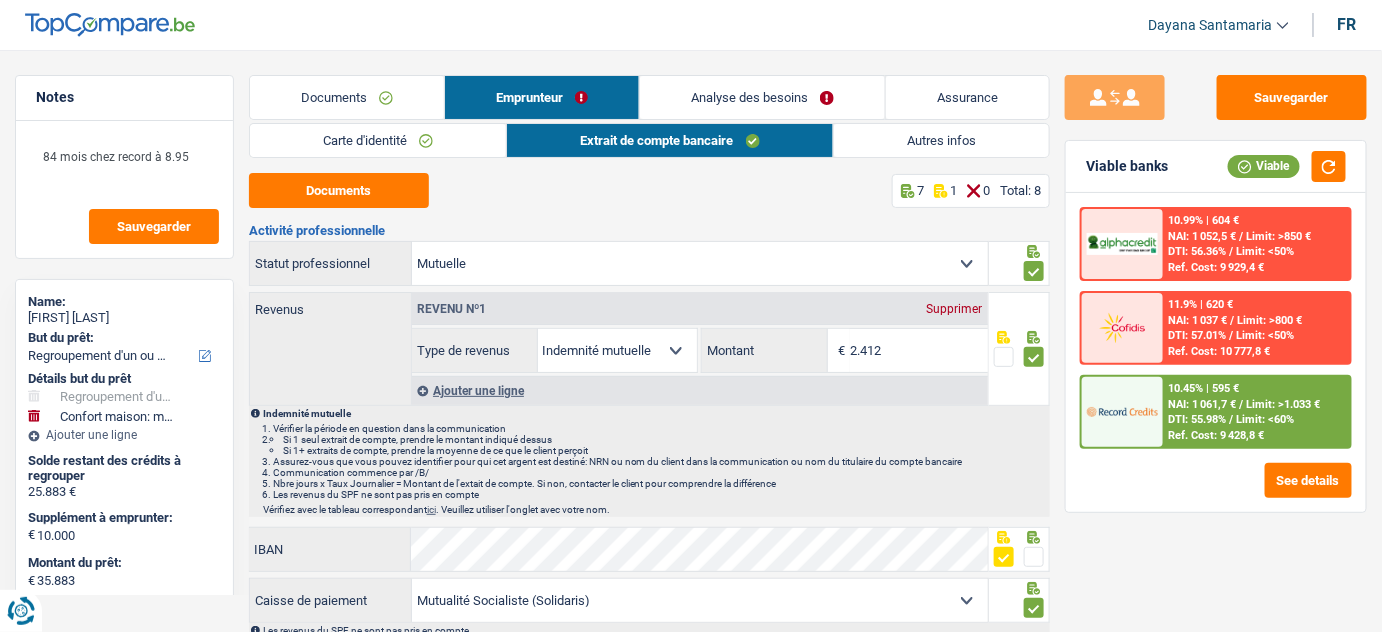 click on "Analyse des besoins" at bounding box center (762, 97) 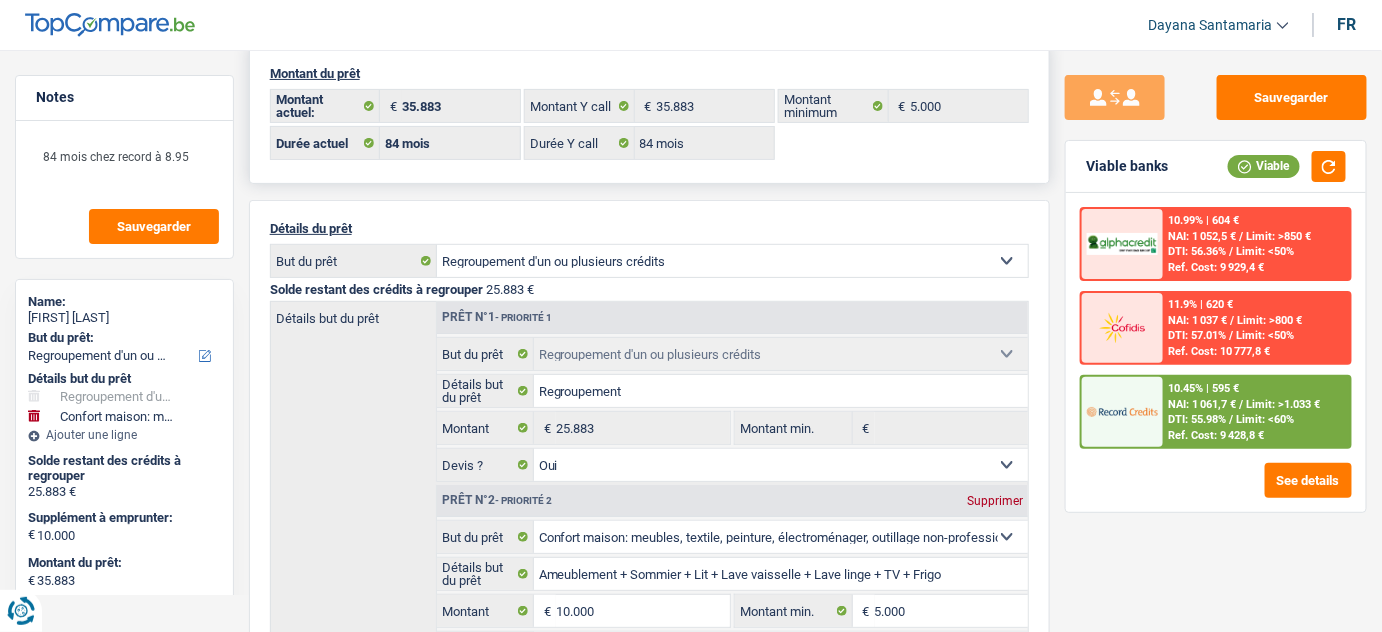 scroll, scrollTop: 272, scrollLeft: 0, axis: vertical 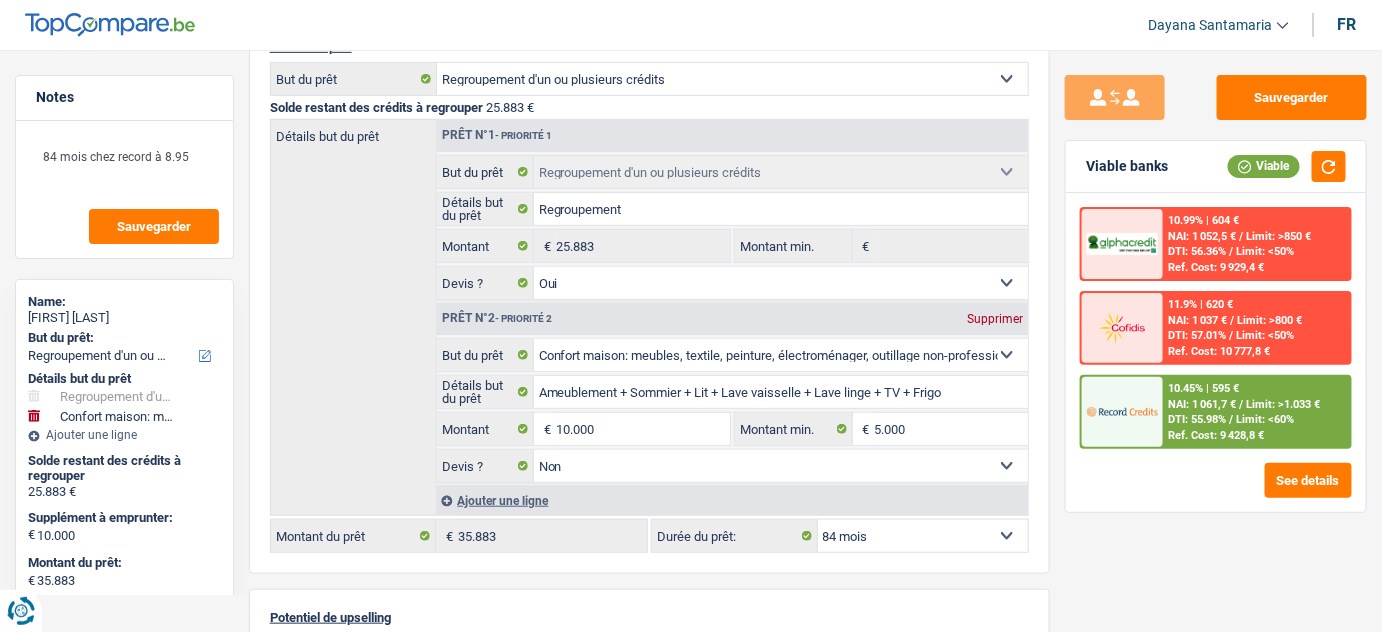 click on "DTI: 55.98%" at bounding box center [1198, 419] 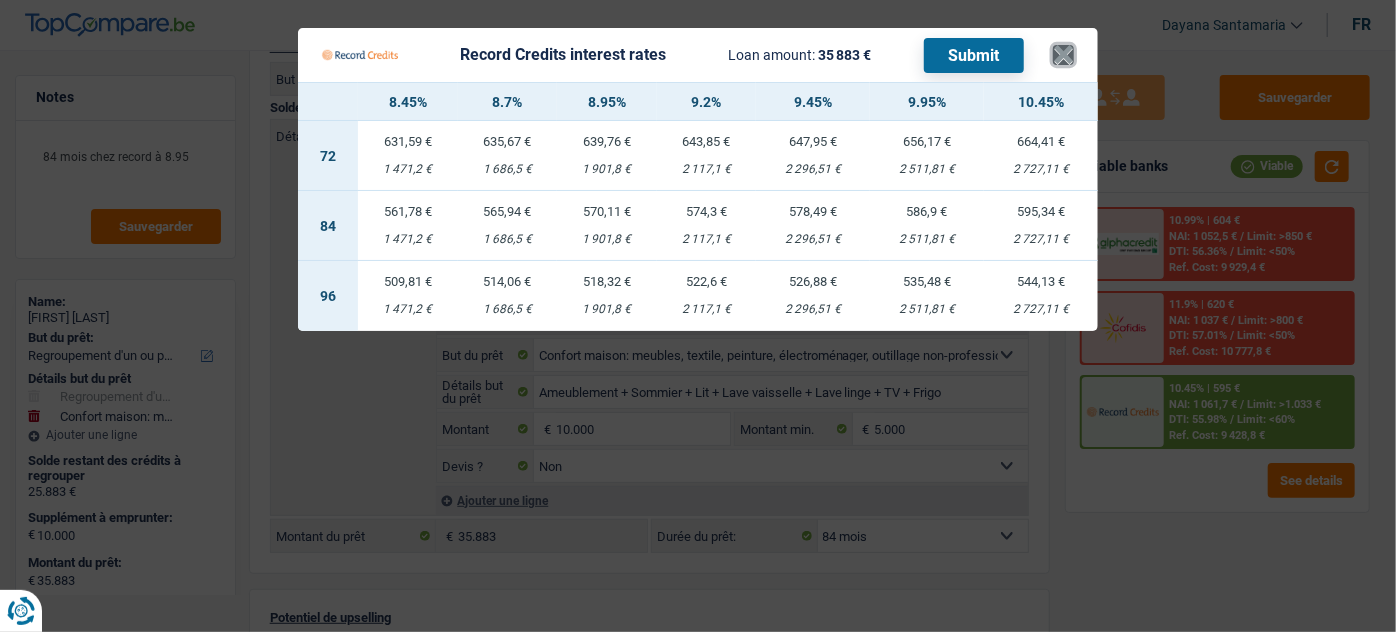 click on "×" at bounding box center [1063, 55] 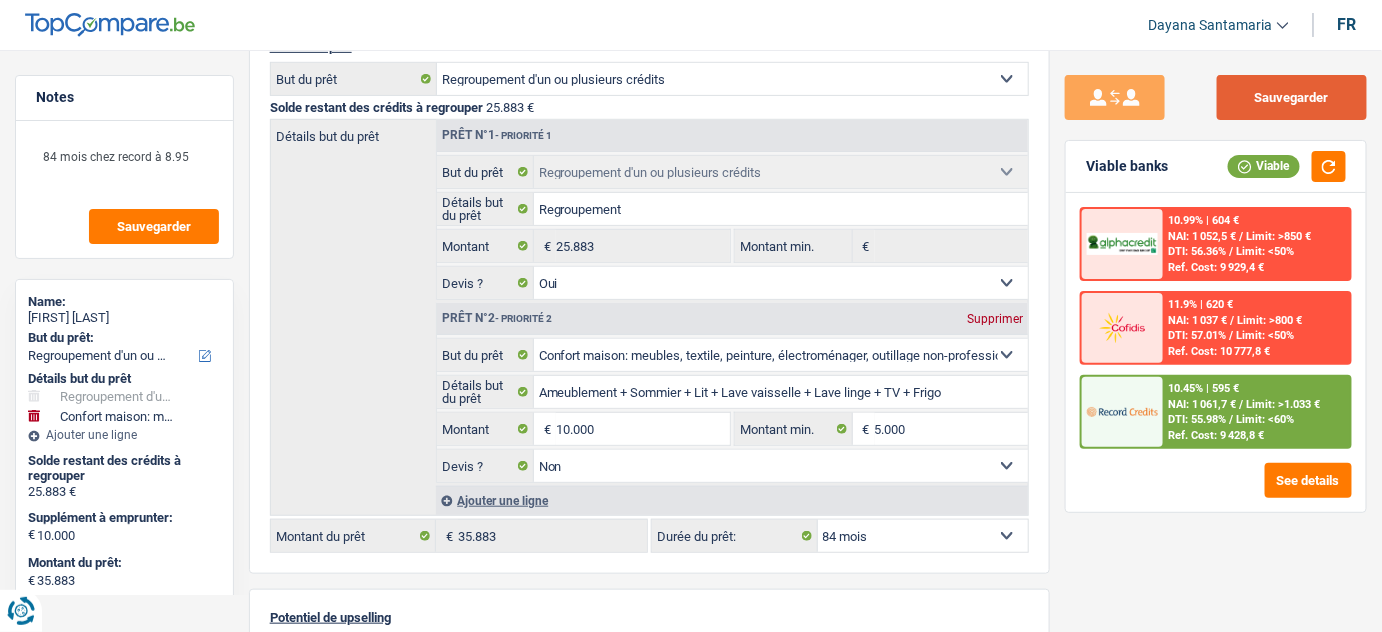 click on "Sauvegarder" at bounding box center (1292, 97) 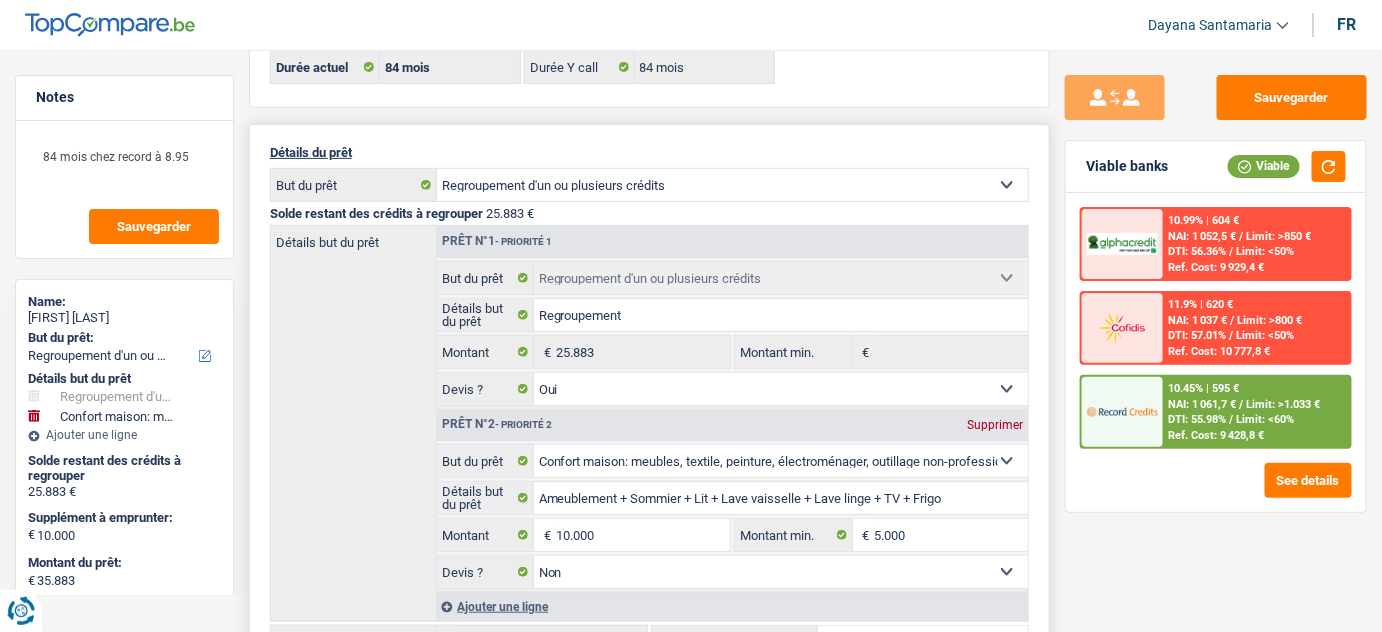 scroll, scrollTop: 0, scrollLeft: 0, axis: both 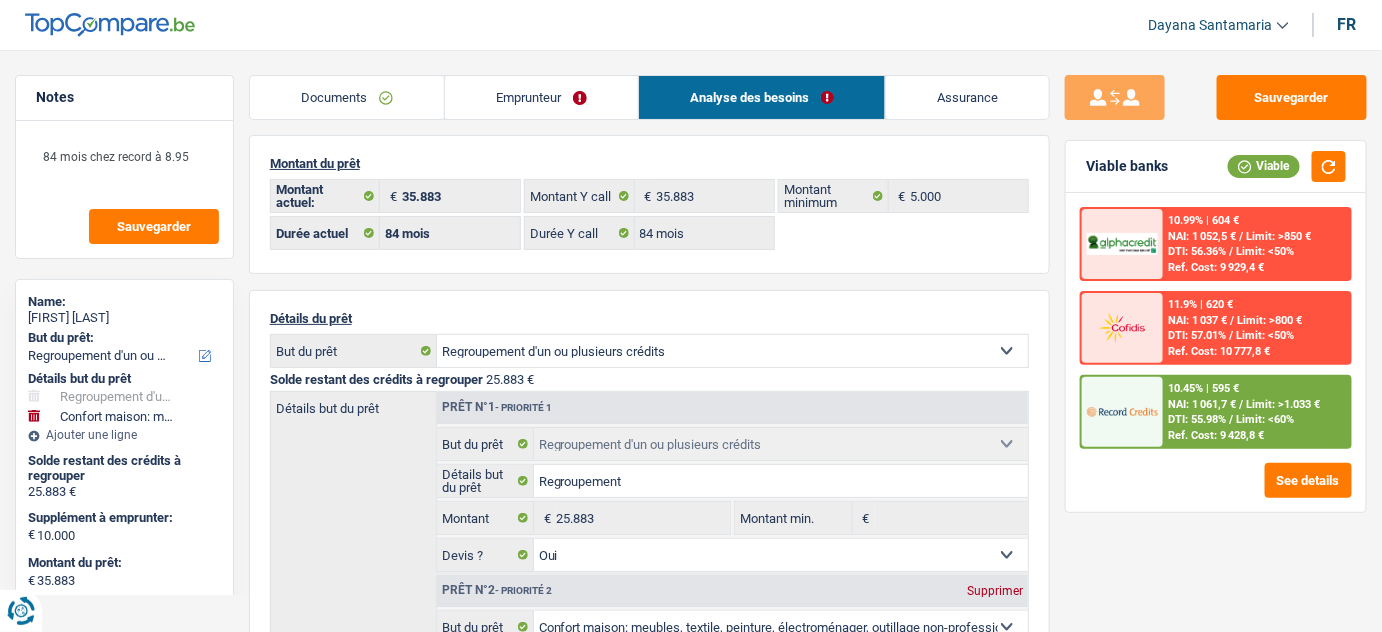 click on "Emprunteur" at bounding box center (541, 97) 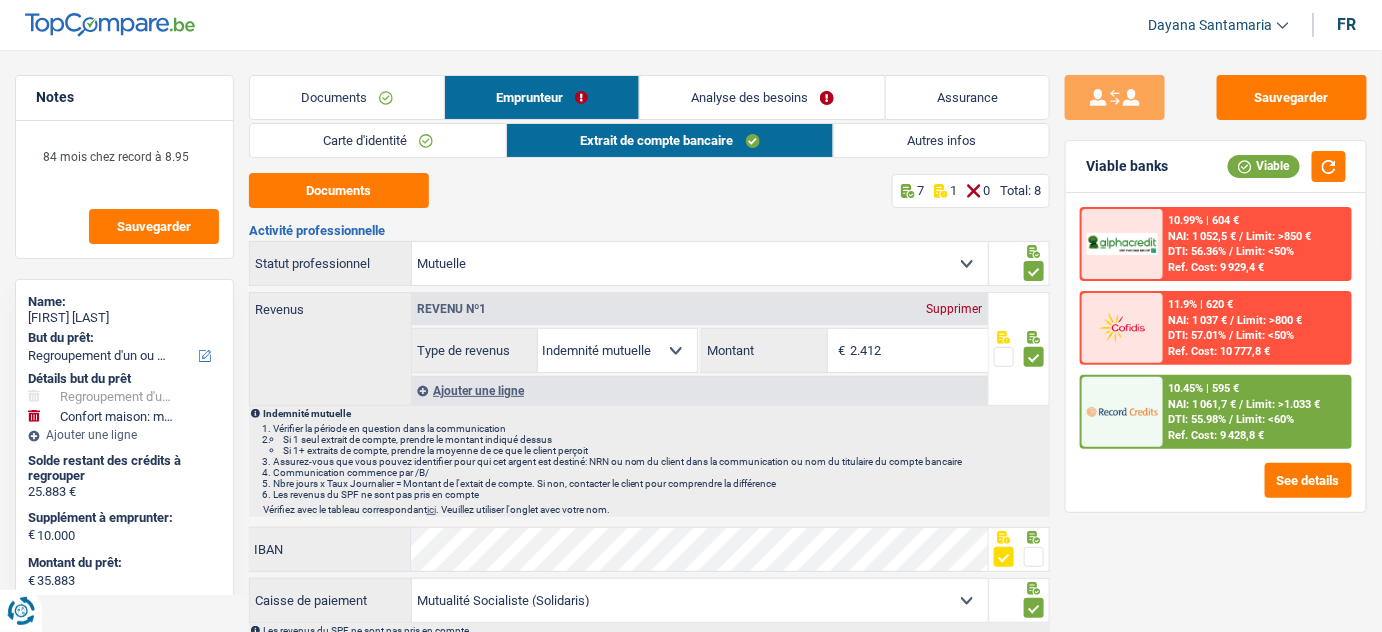click on "Autres infos" at bounding box center [942, 140] 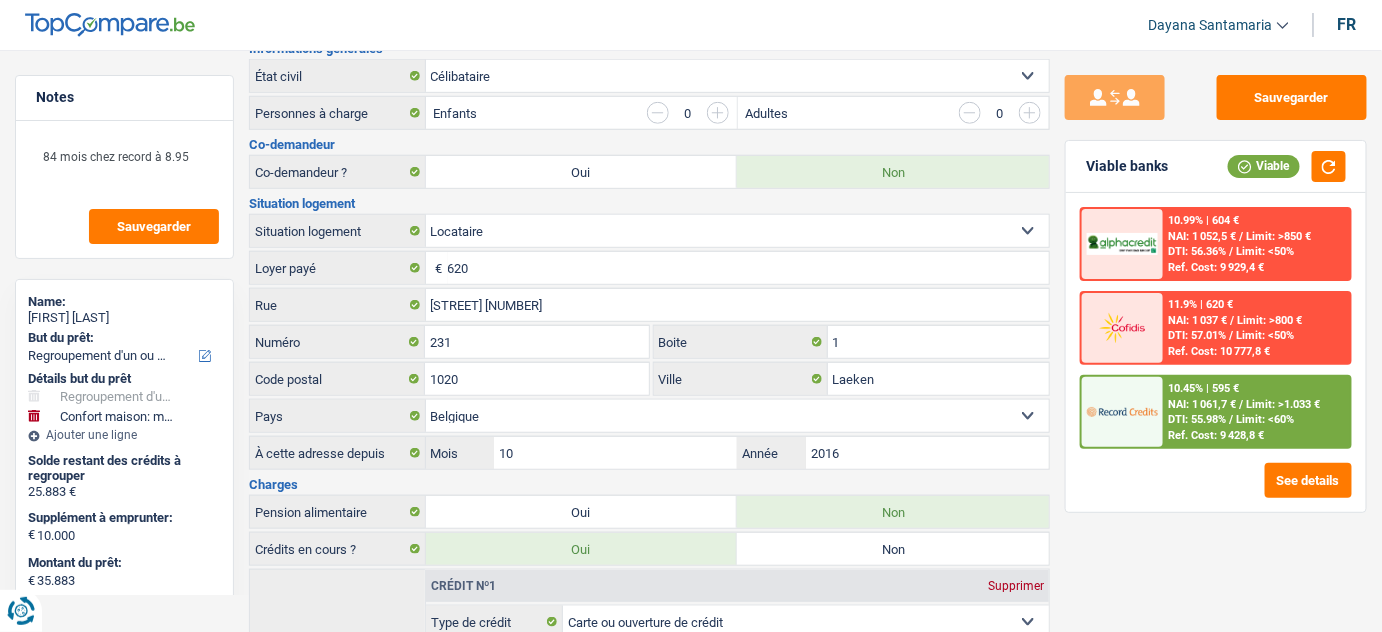 scroll, scrollTop: 0, scrollLeft: 0, axis: both 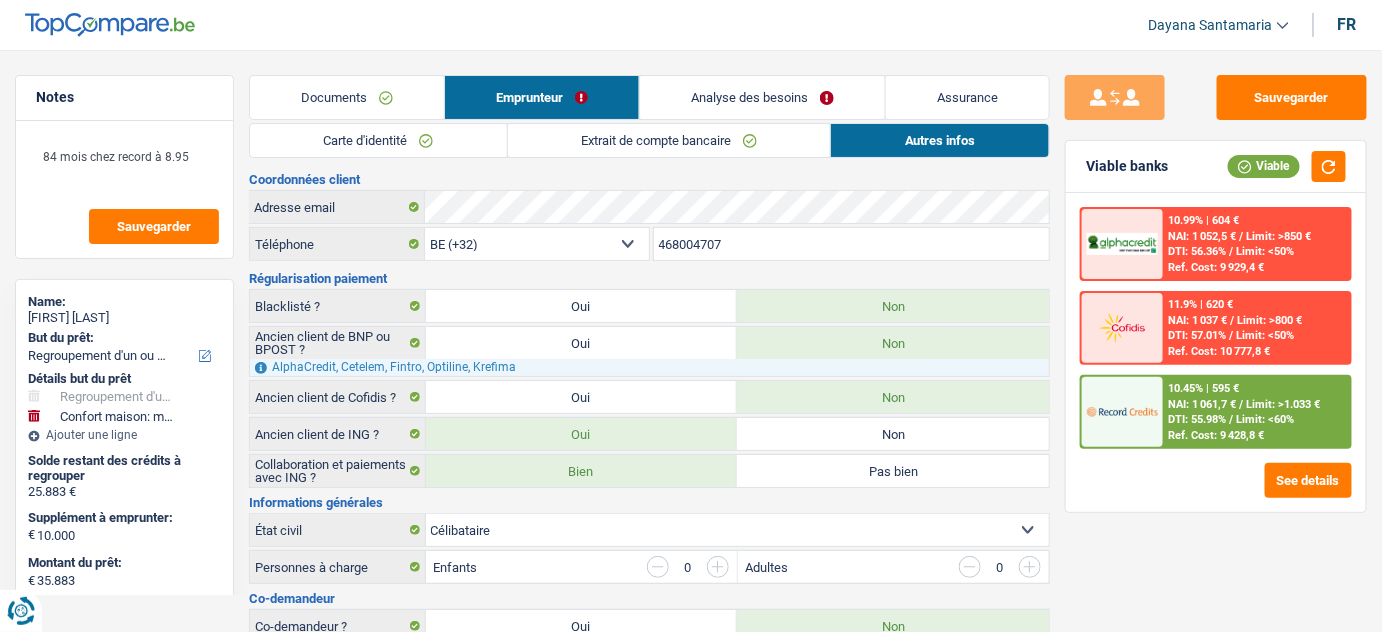 click on "Extrait de compte bancaire" at bounding box center (669, 140) 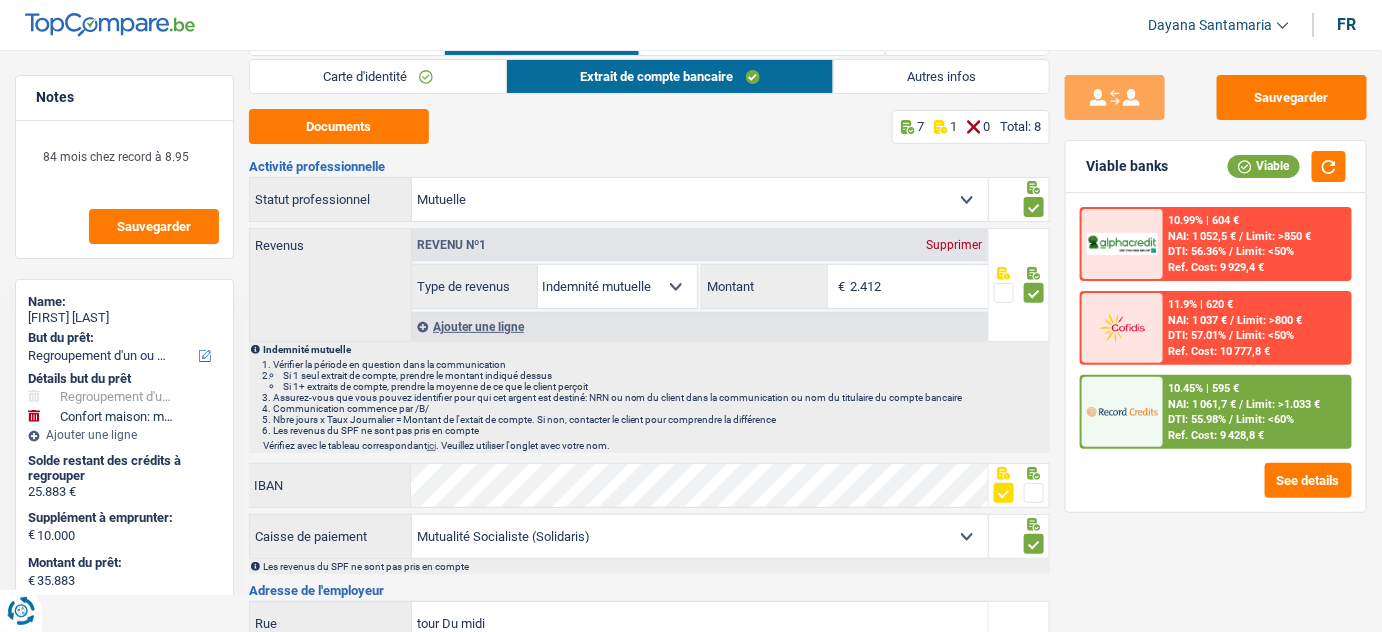 scroll, scrollTop: 0, scrollLeft: 0, axis: both 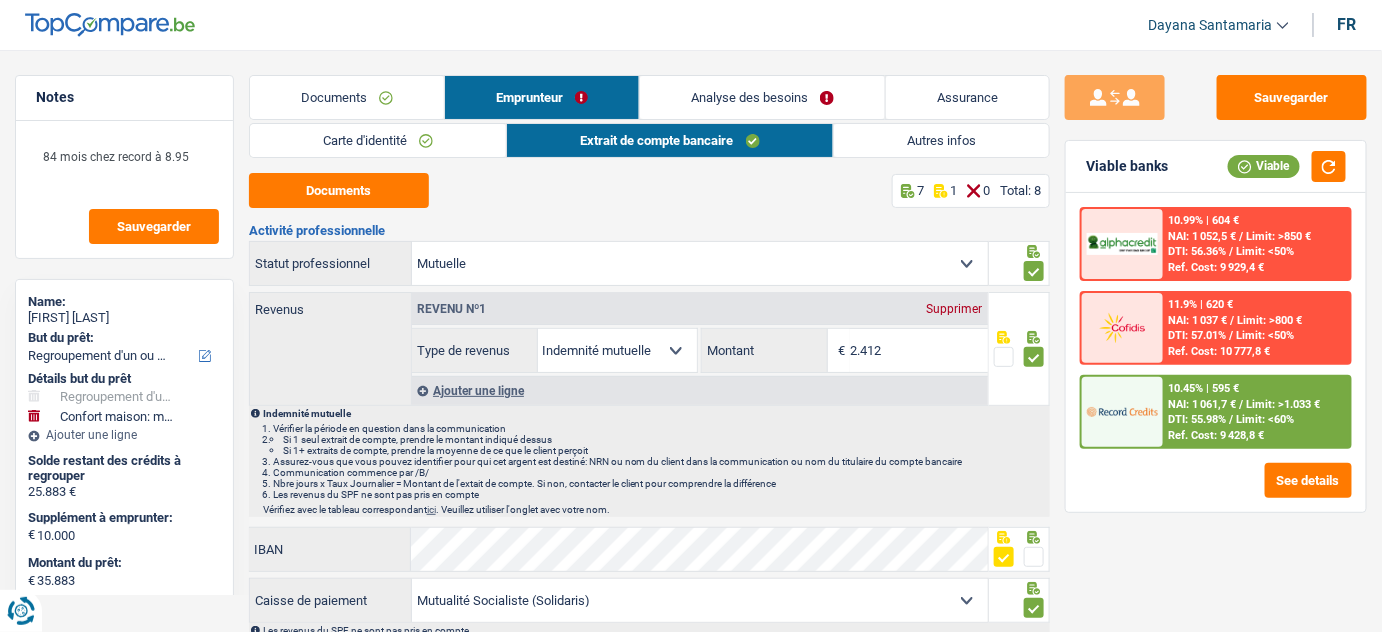 click on "Autres infos" at bounding box center (942, 140) 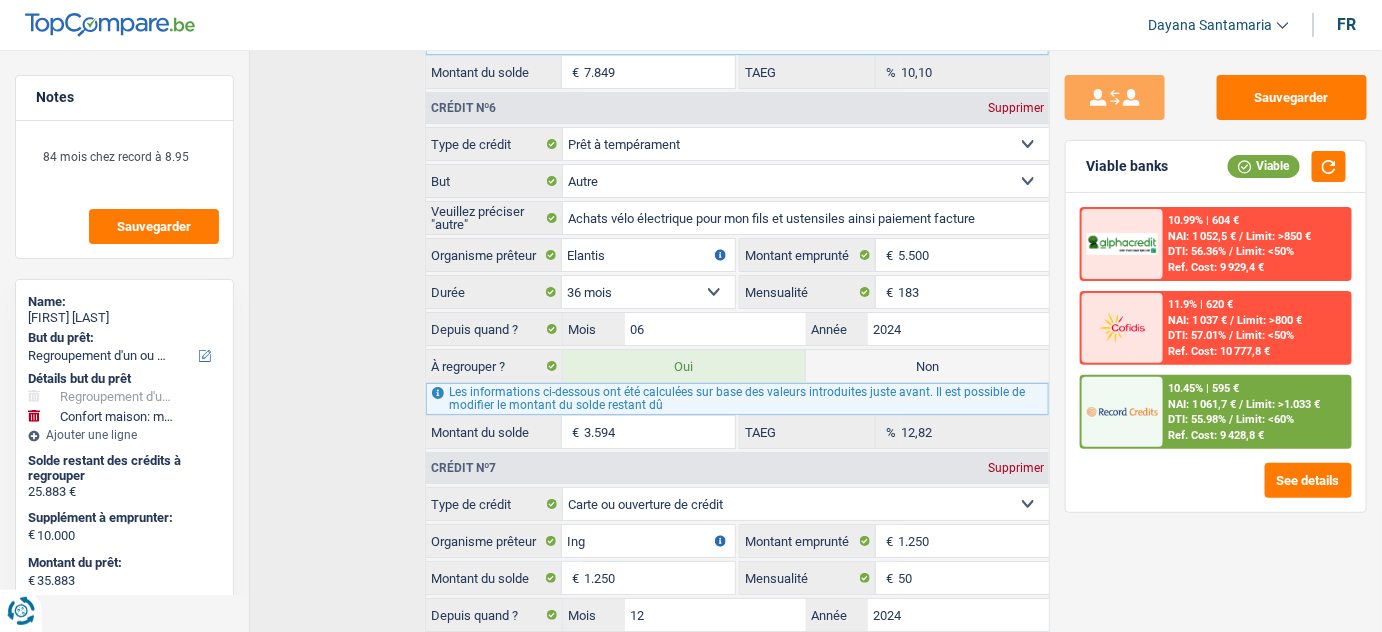 scroll, scrollTop: 2370, scrollLeft: 0, axis: vertical 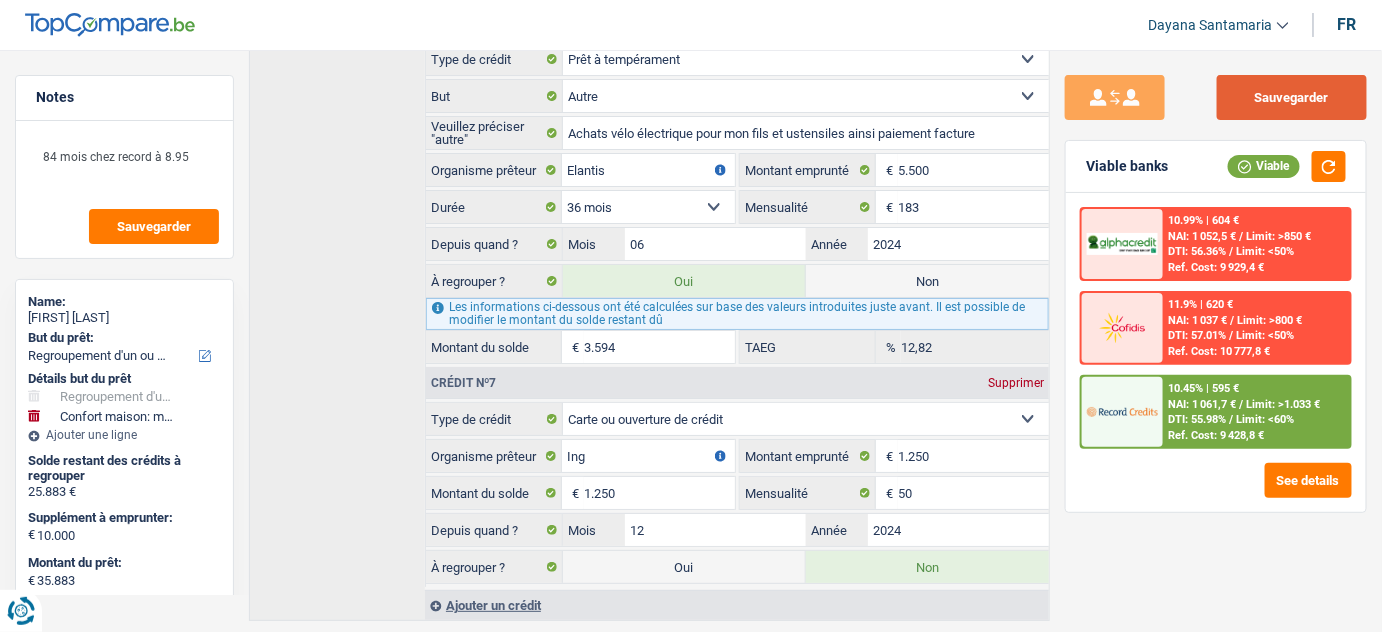 click on "Sauvegarder" at bounding box center [1292, 97] 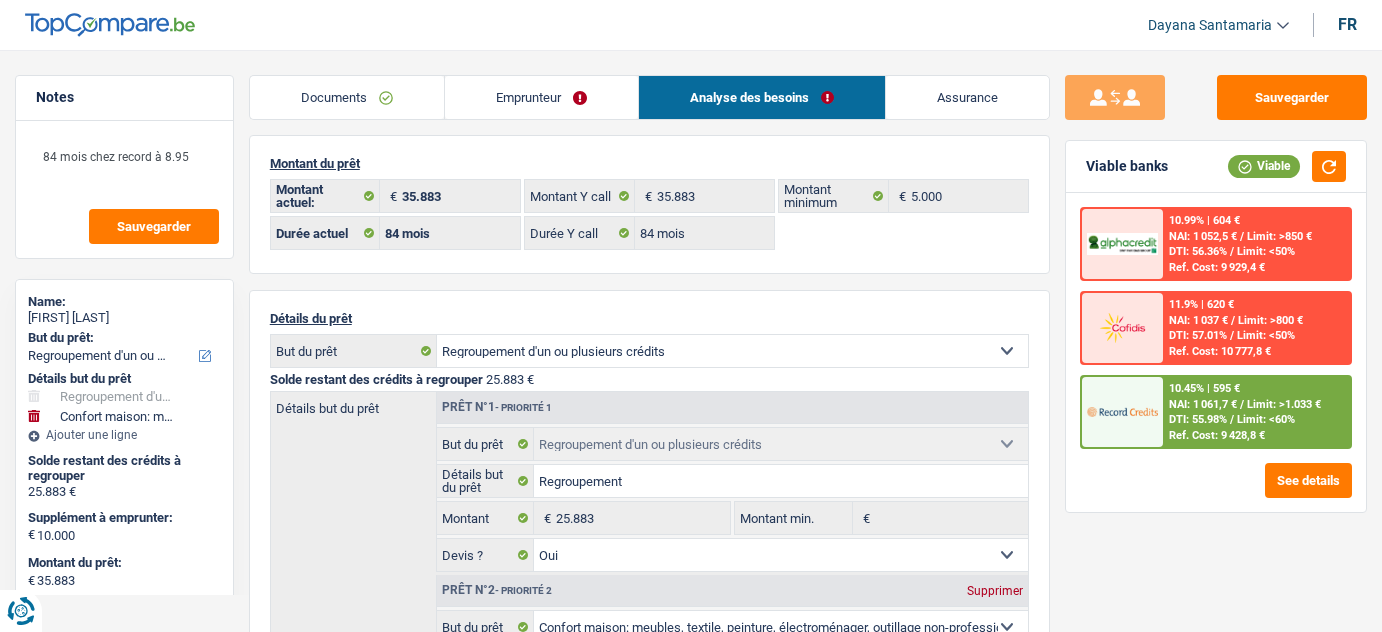 select on "refinancing" 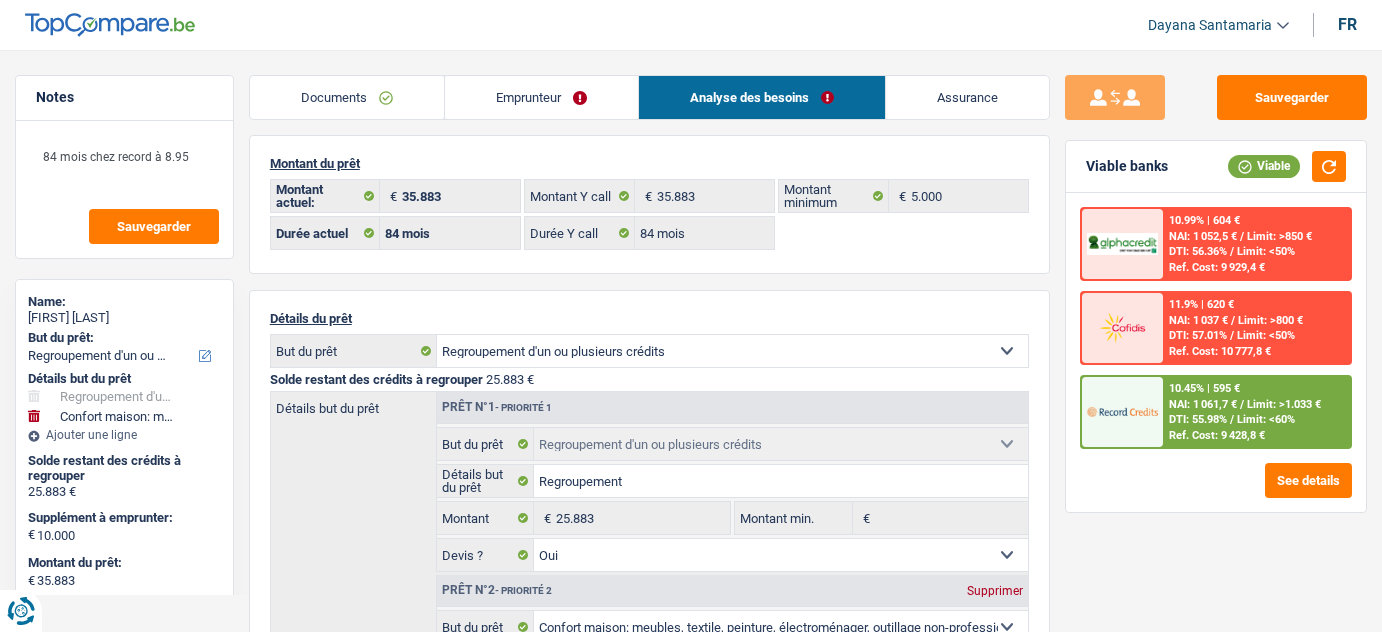 select on "refinancing" 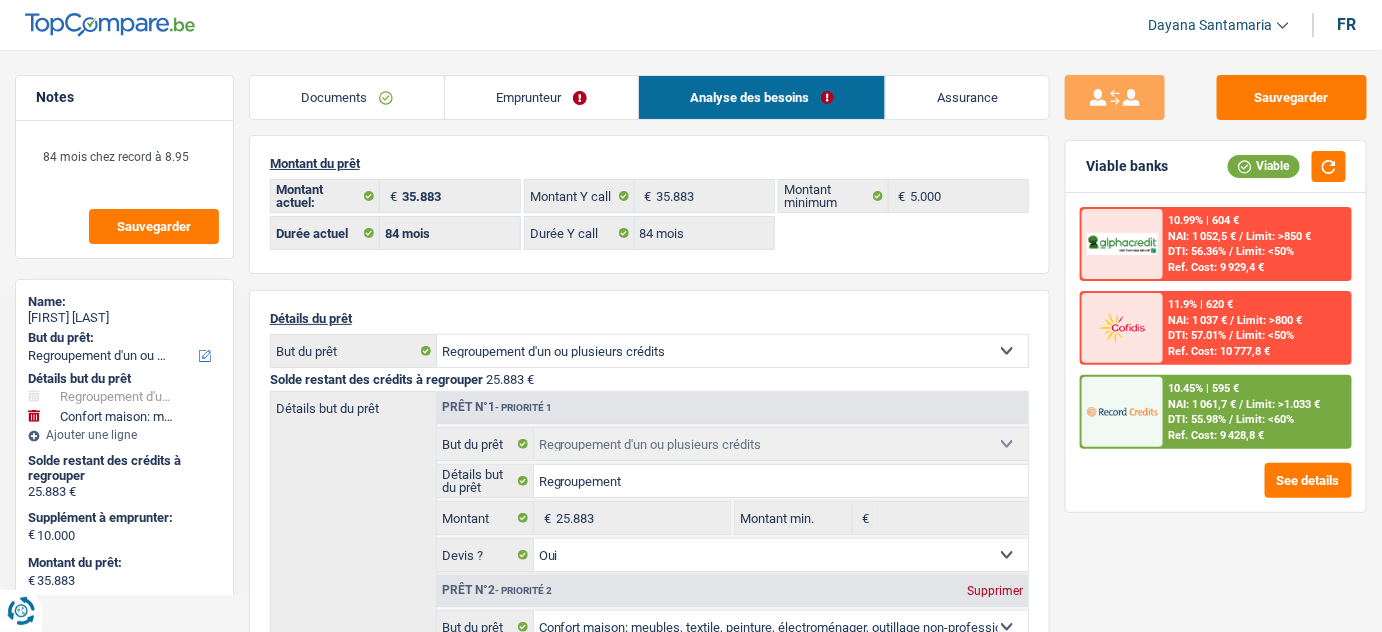 click on "Analyse des besoins" at bounding box center (762, 97) 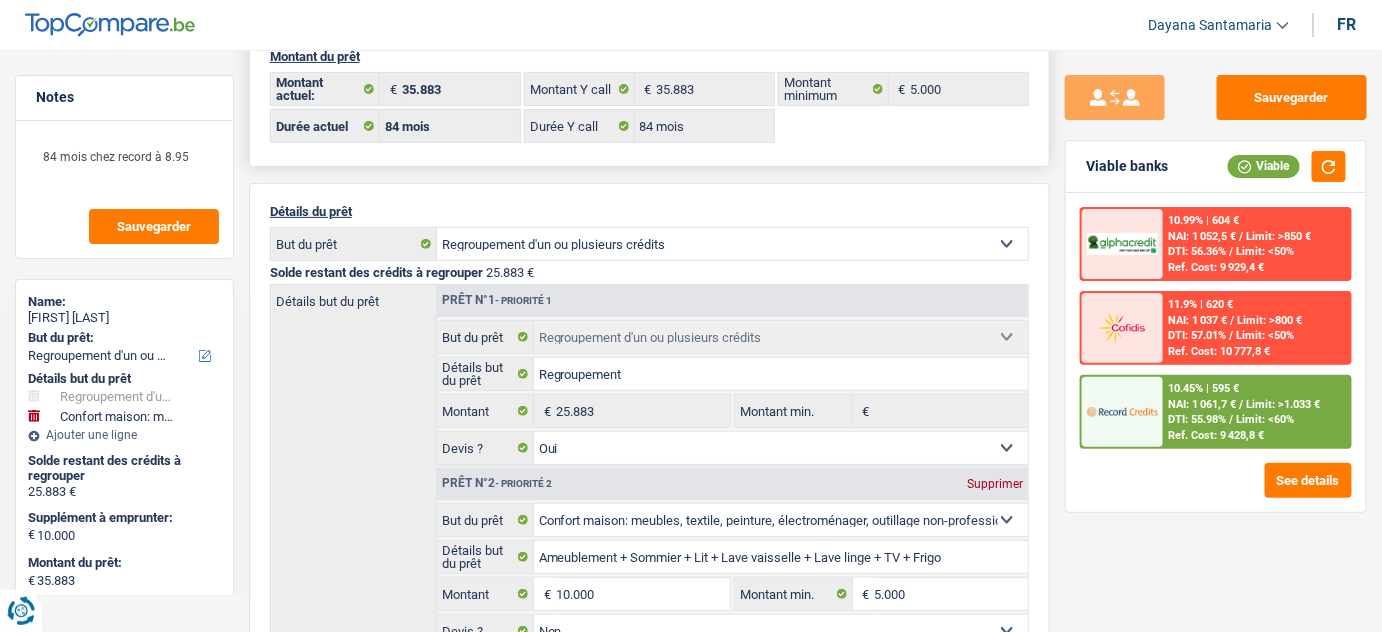 scroll, scrollTop: 0, scrollLeft: 0, axis: both 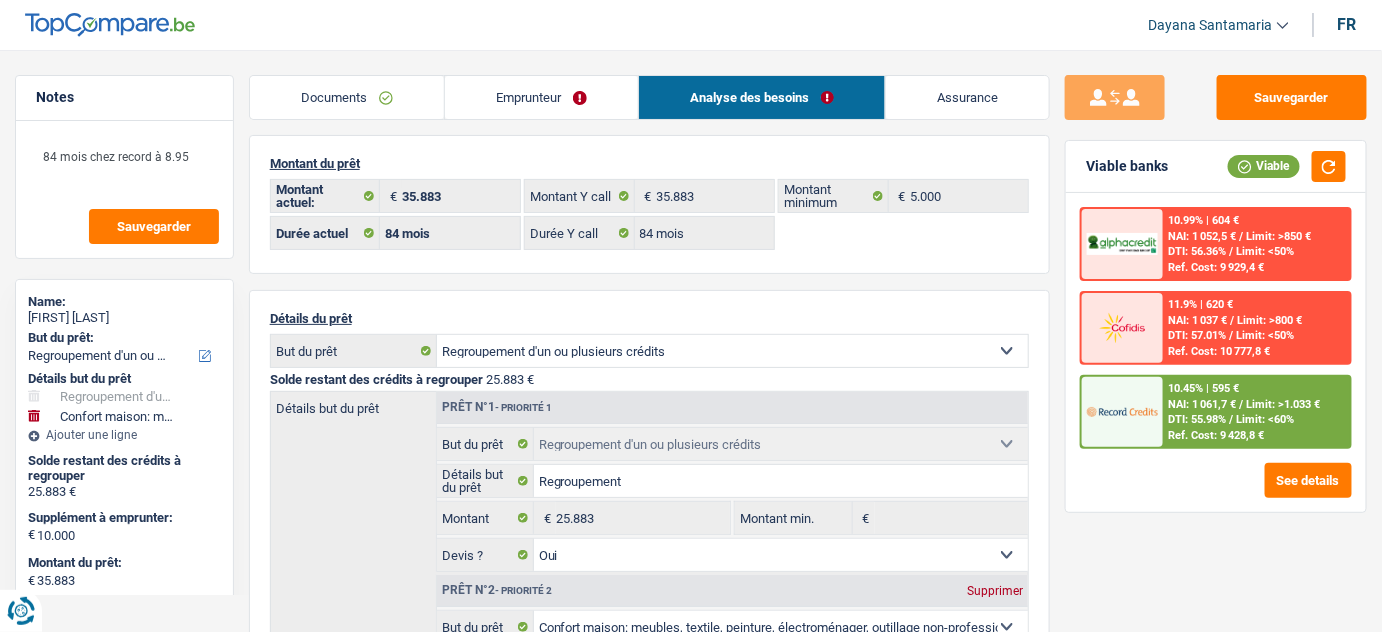 click on "Emprunteur" at bounding box center (541, 97) 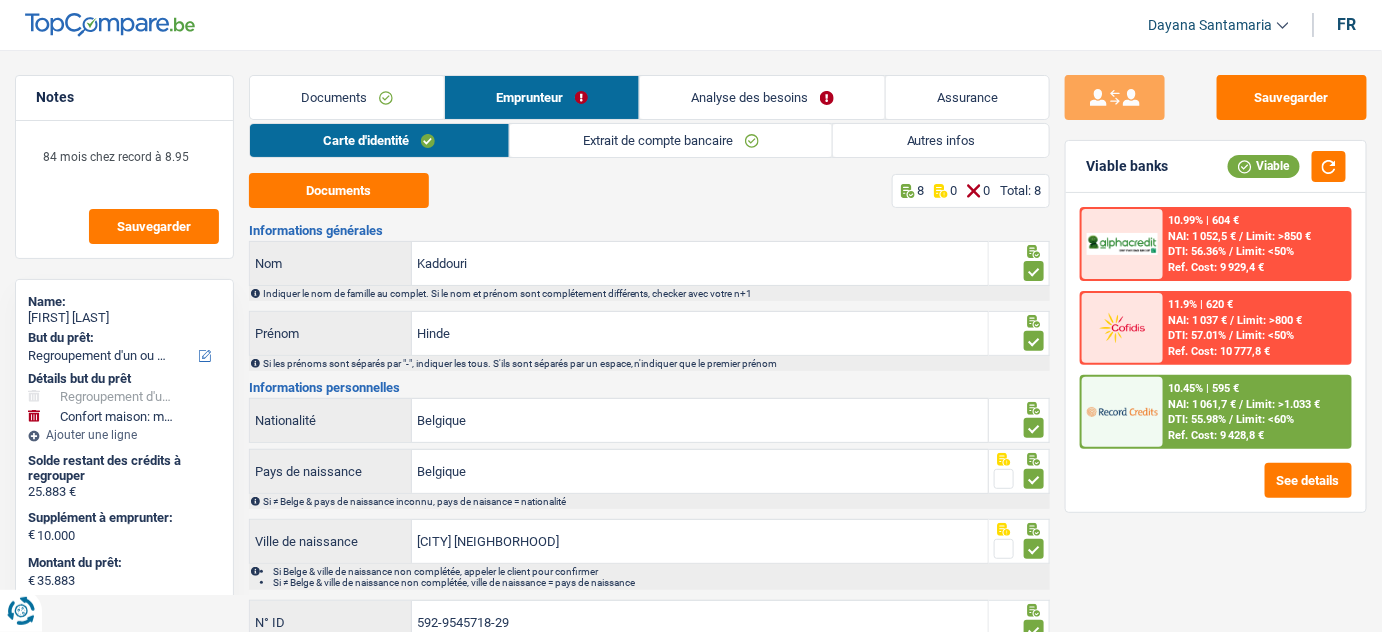 click on "Autres infos" at bounding box center [941, 140] 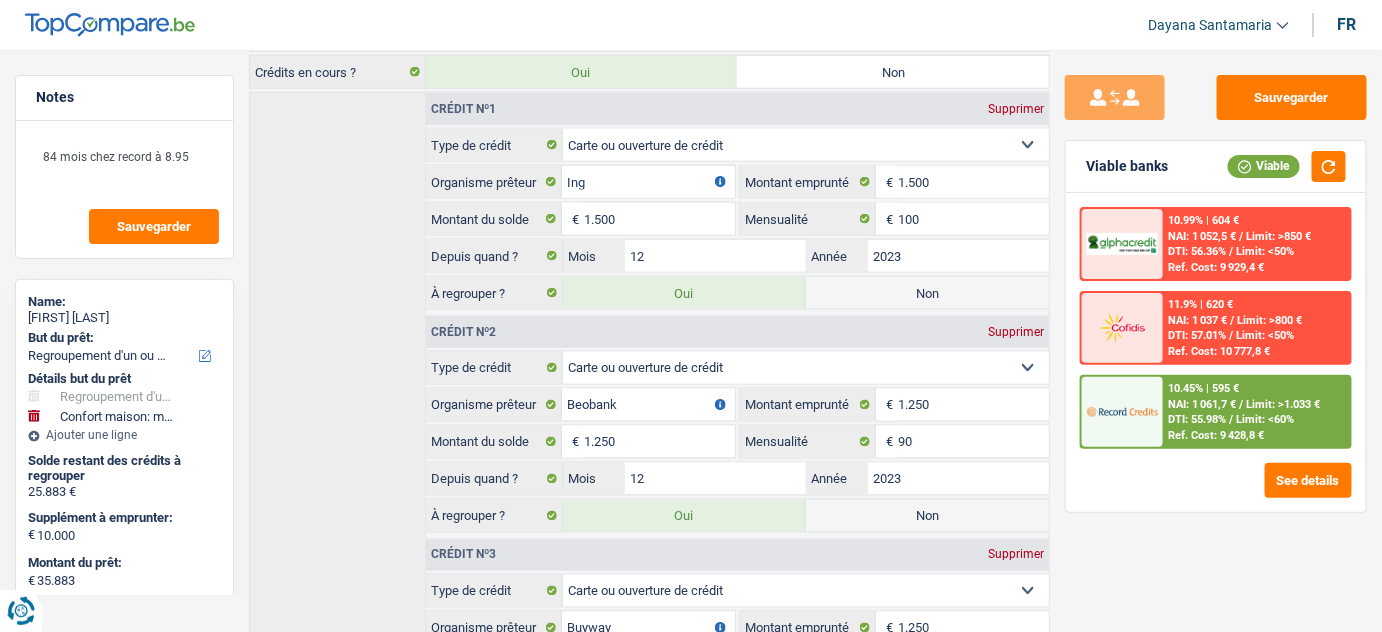 scroll, scrollTop: 1098, scrollLeft: 0, axis: vertical 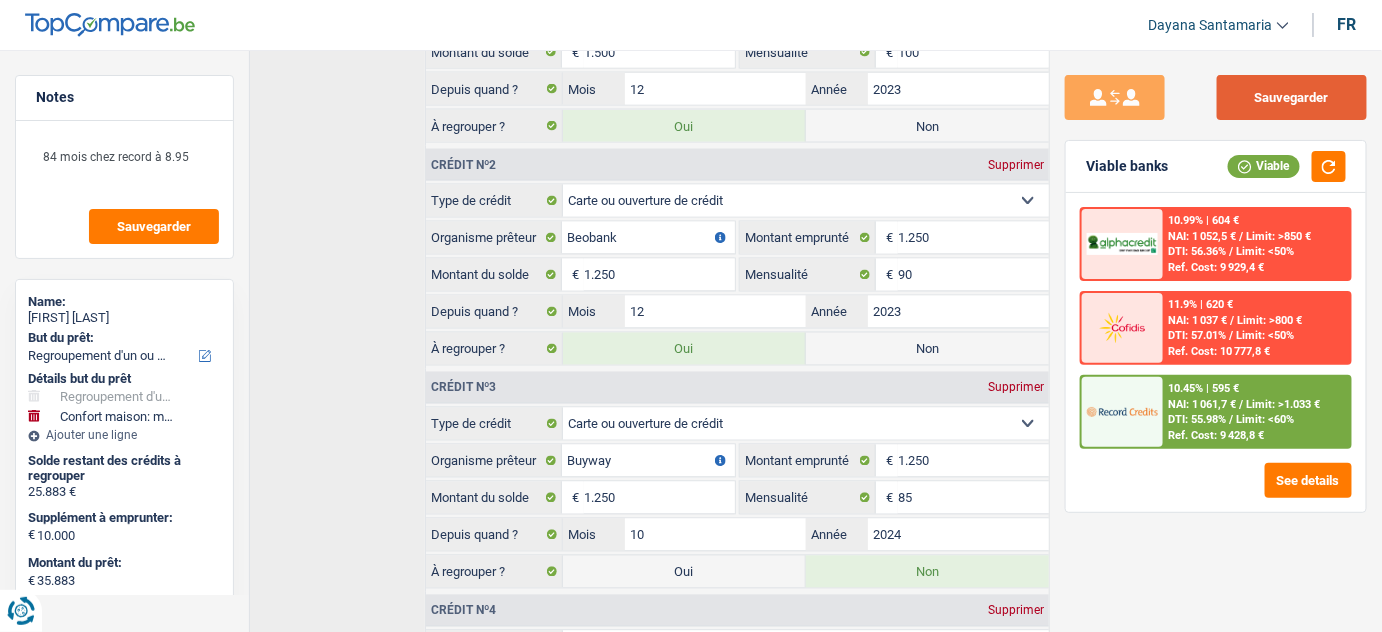 click on "Sauvegarder" at bounding box center [1292, 97] 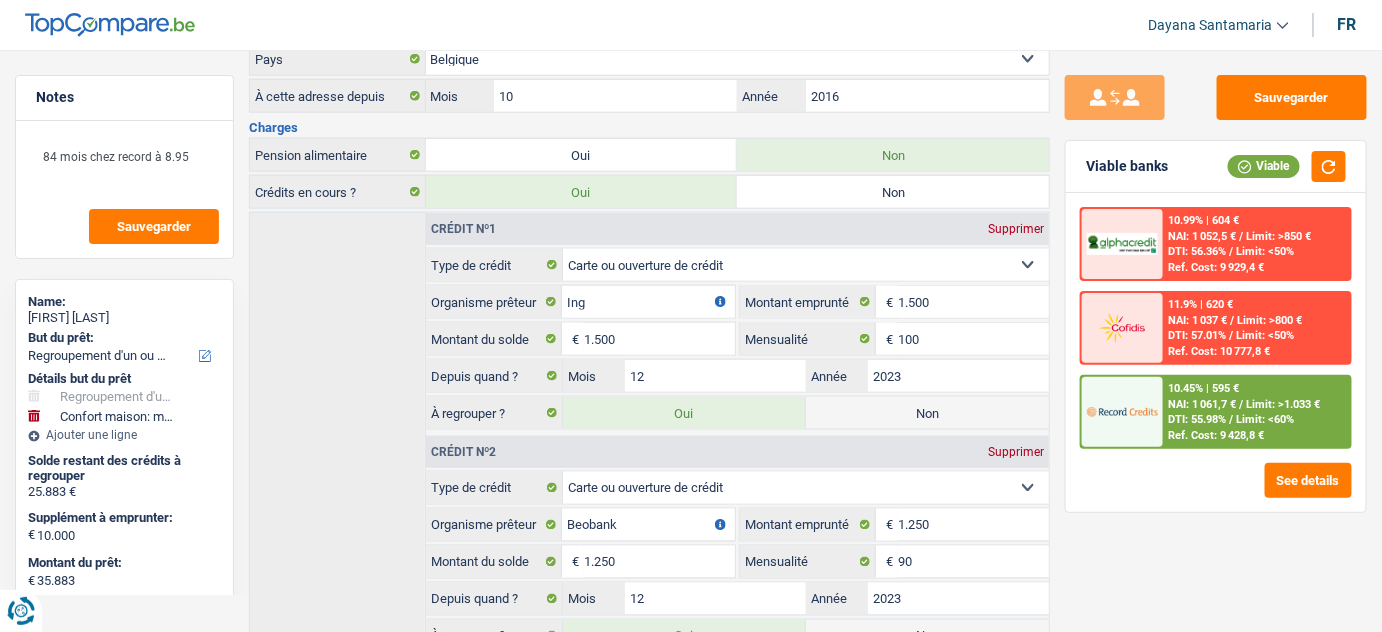 scroll, scrollTop: 909, scrollLeft: 0, axis: vertical 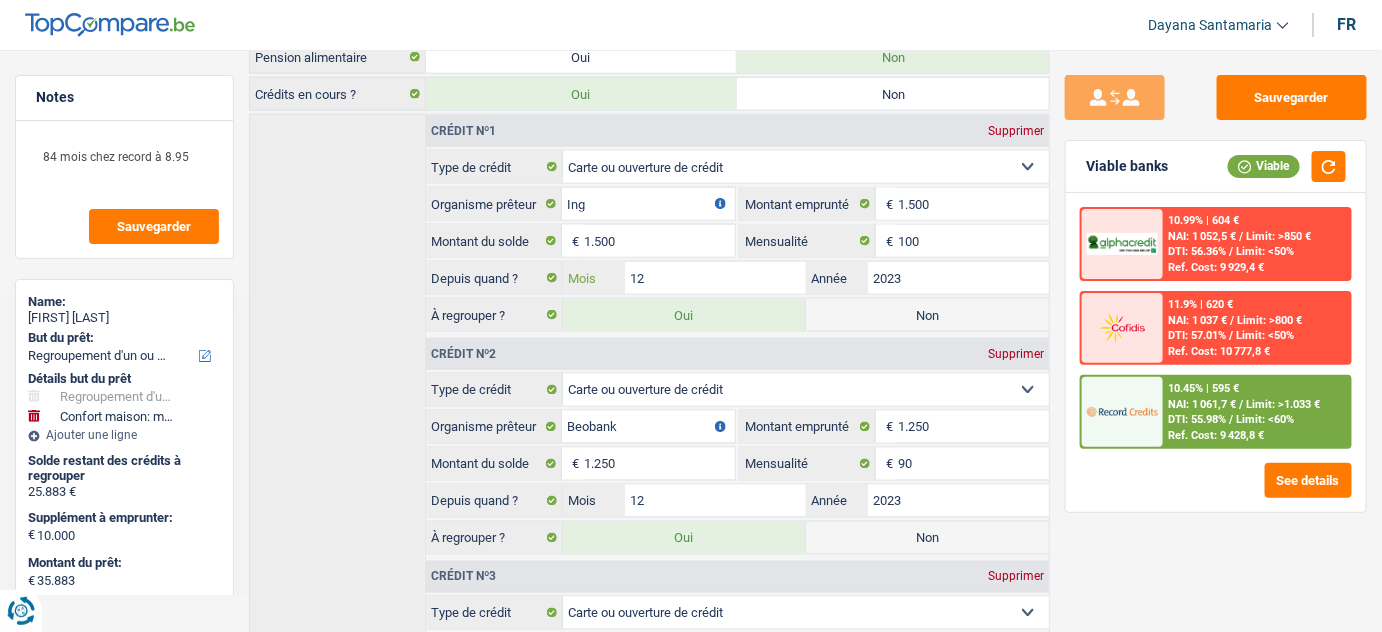 drag, startPoint x: 718, startPoint y: 265, endPoint x: 602, endPoint y: 265, distance: 116 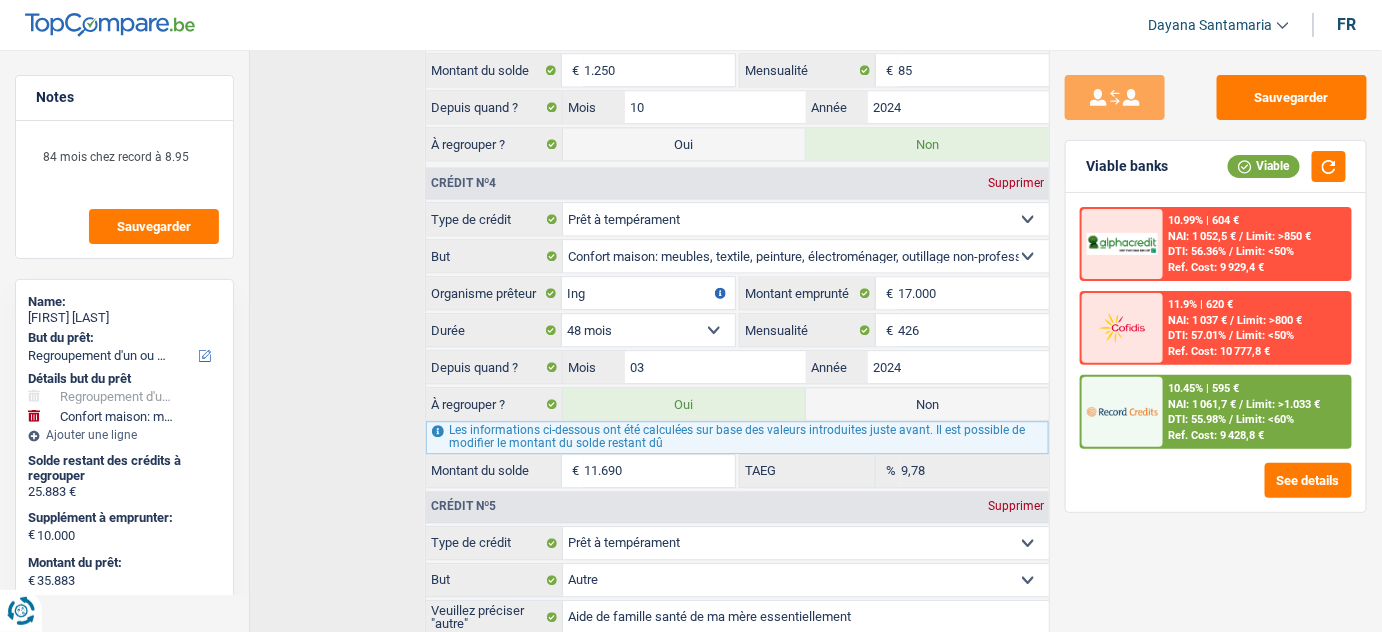 scroll, scrollTop: 1545, scrollLeft: 0, axis: vertical 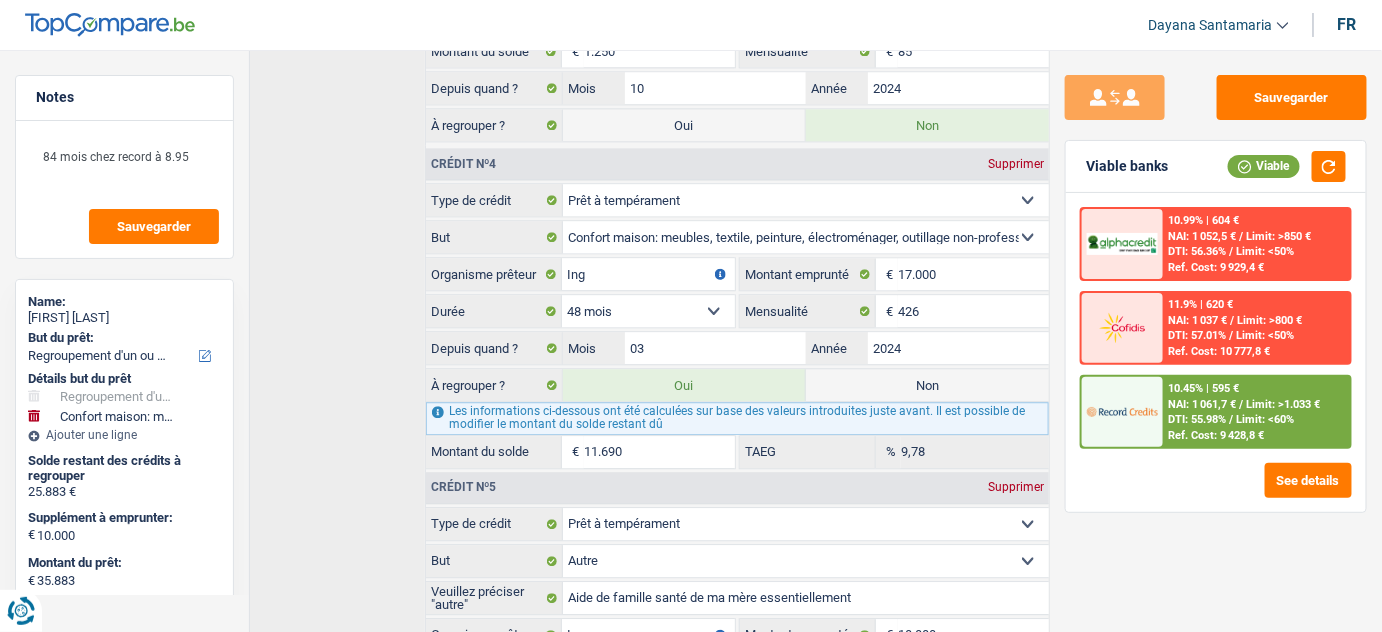 click on "Oui" at bounding box center [684, 125] 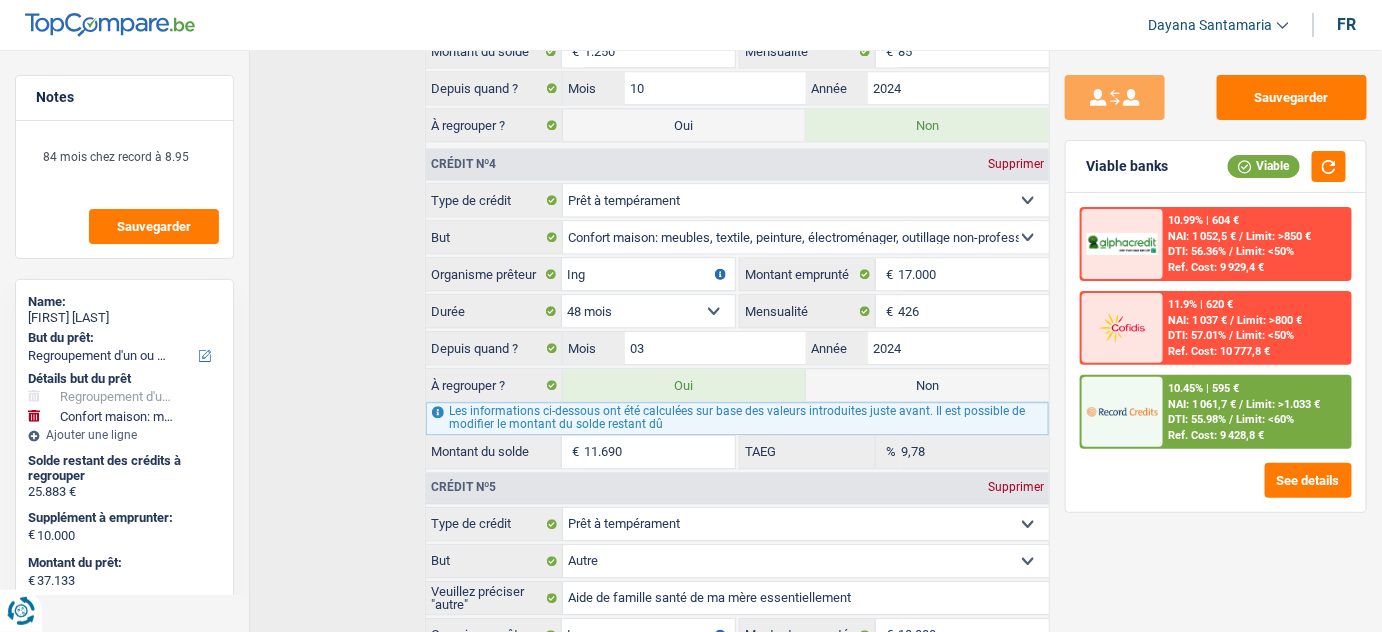 select on "144" 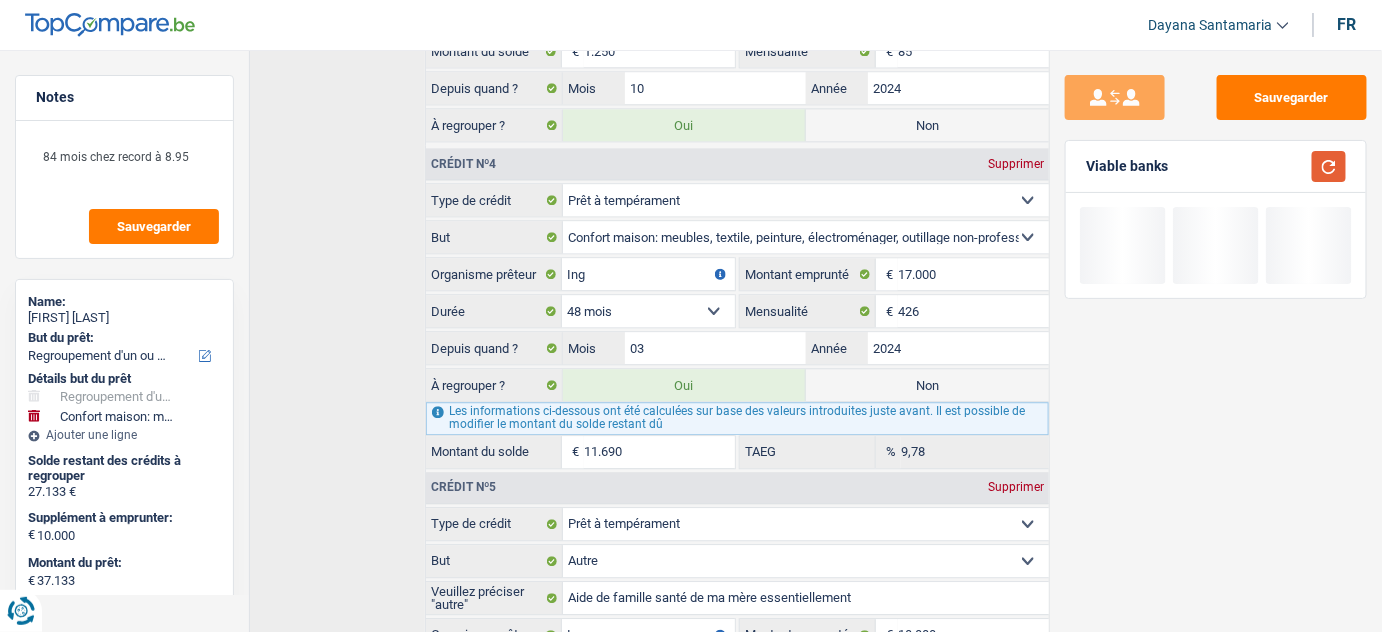 click at bounding box center (1329, 166) 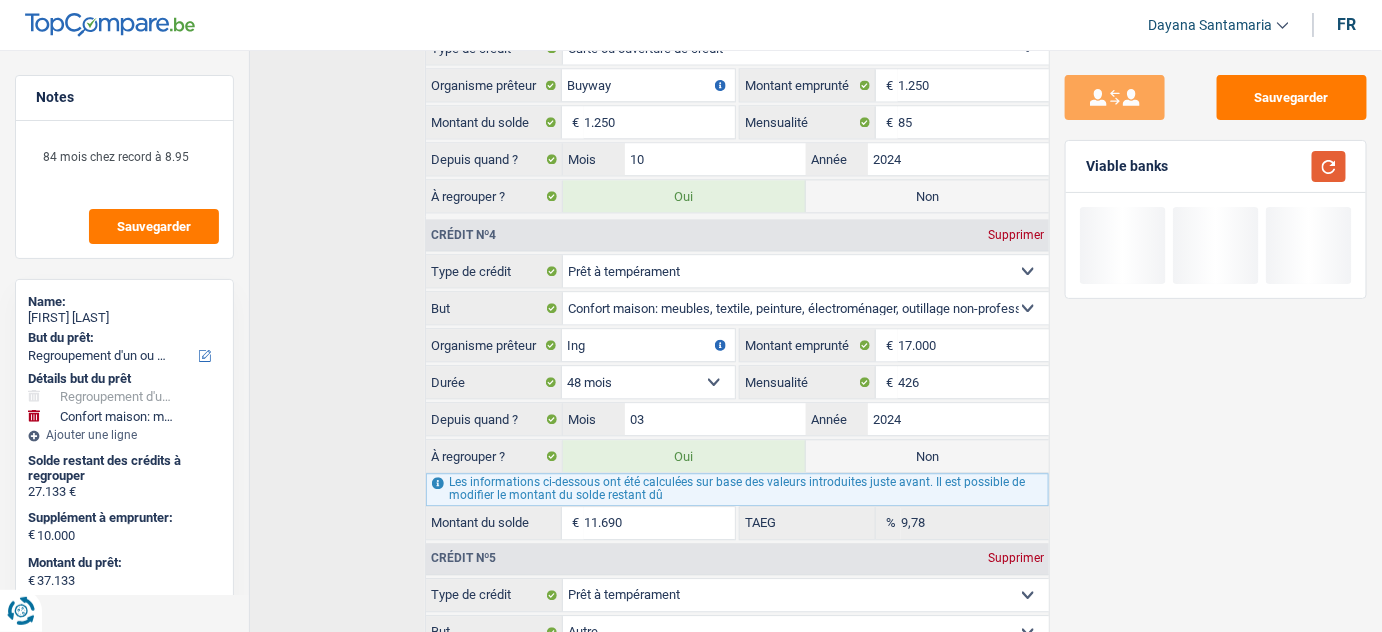 scroll, scrollTop: 1363, scrollLeft: 0, axis: vertical 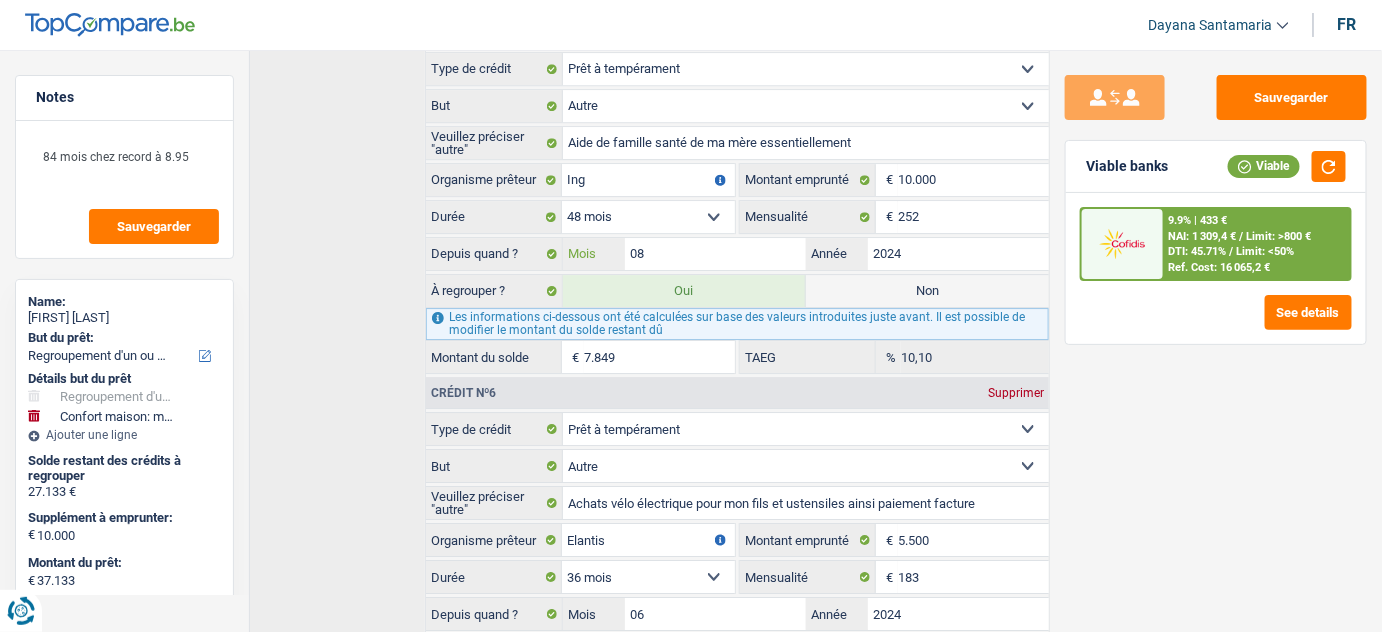 click on "08" at bounding box center [715, 254] 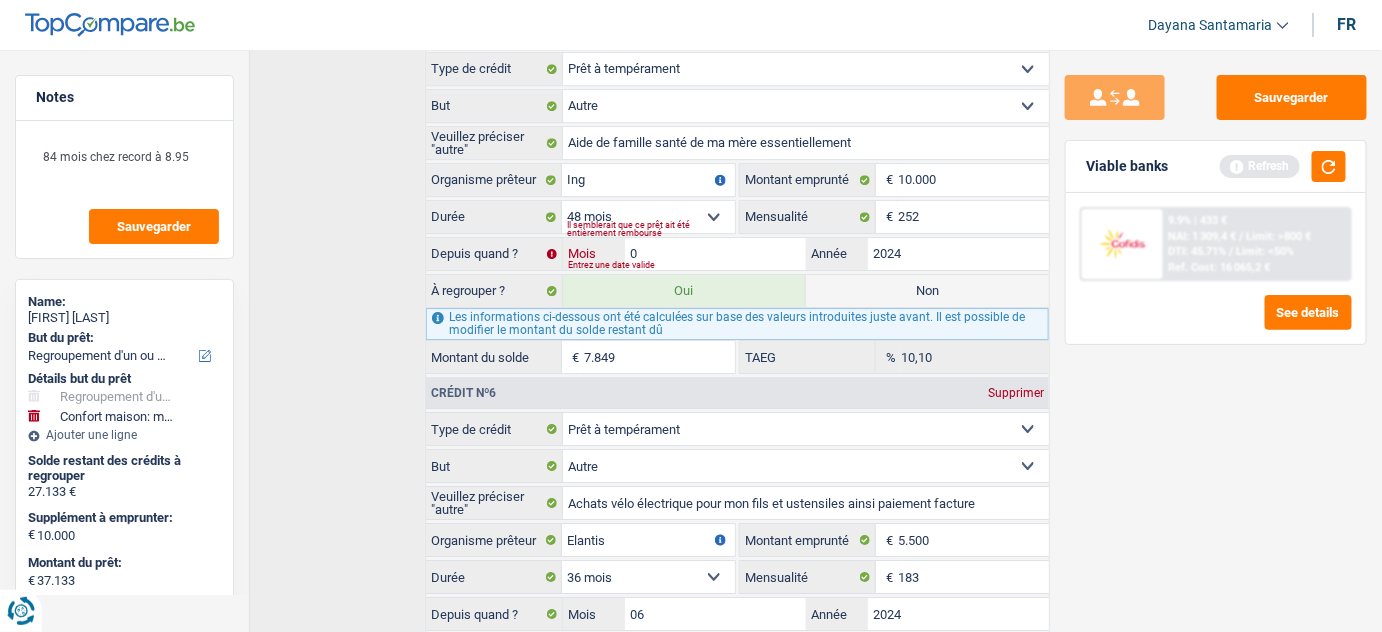 type on "09" 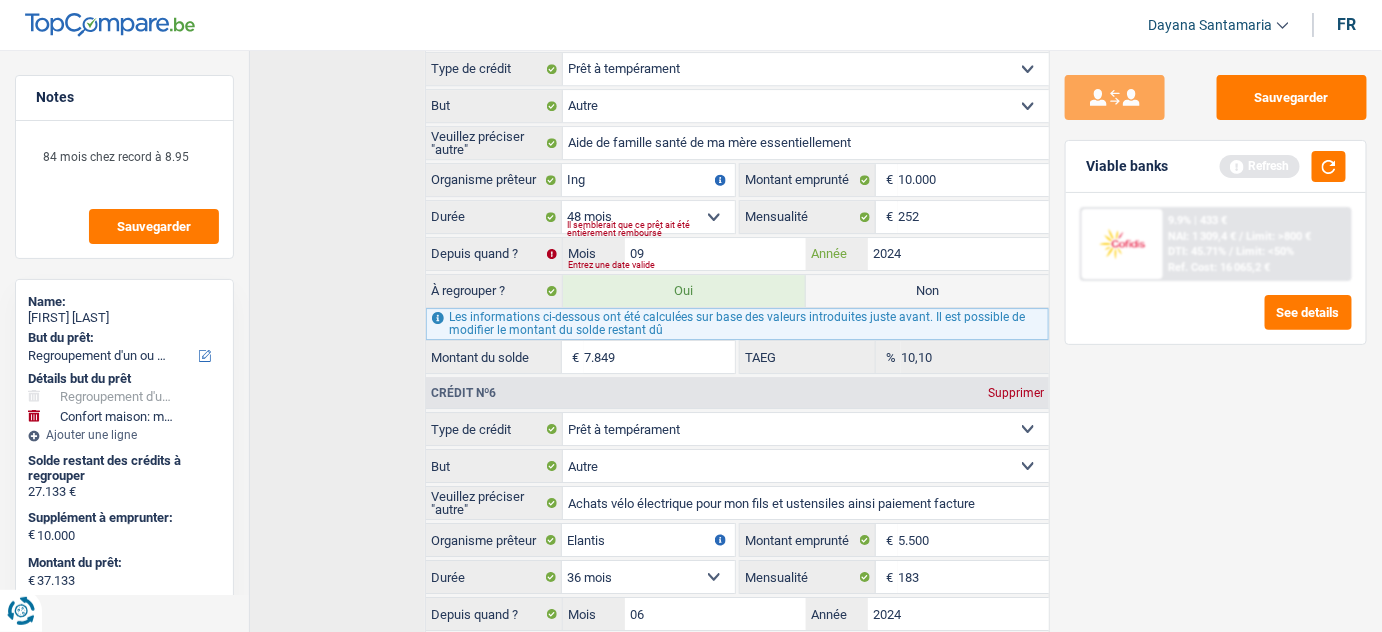 type on "37.320" 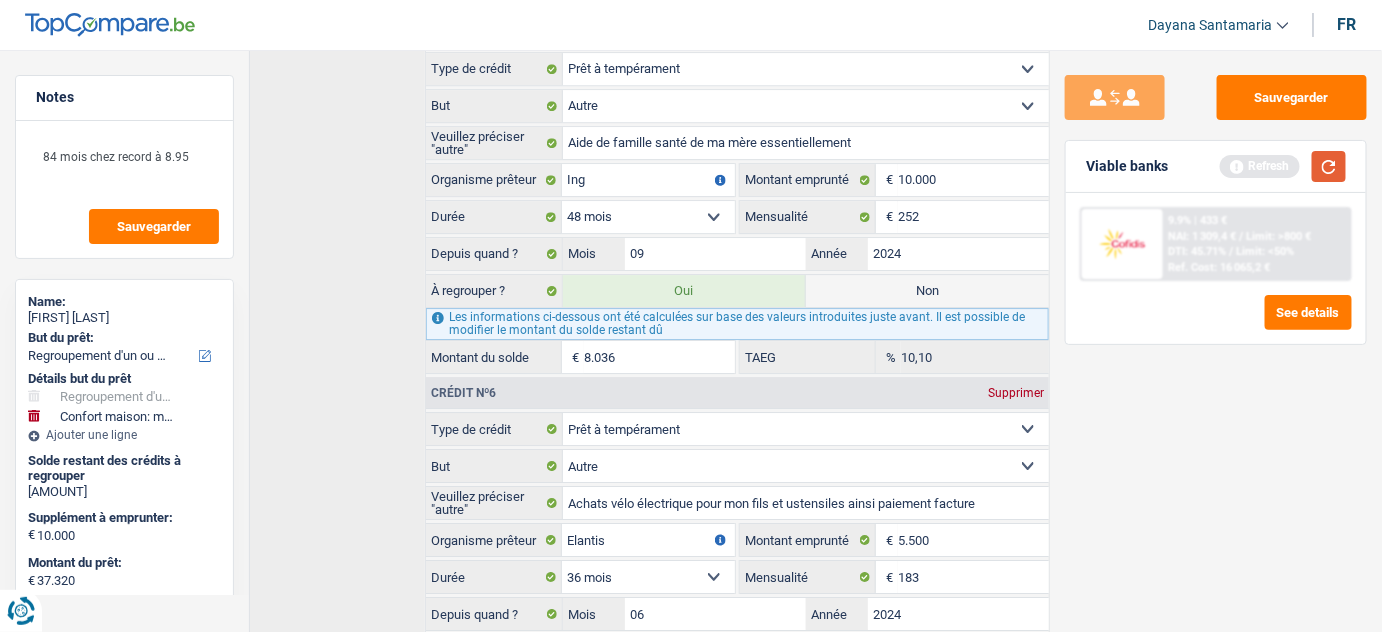click at bounding box center [1329, 166] 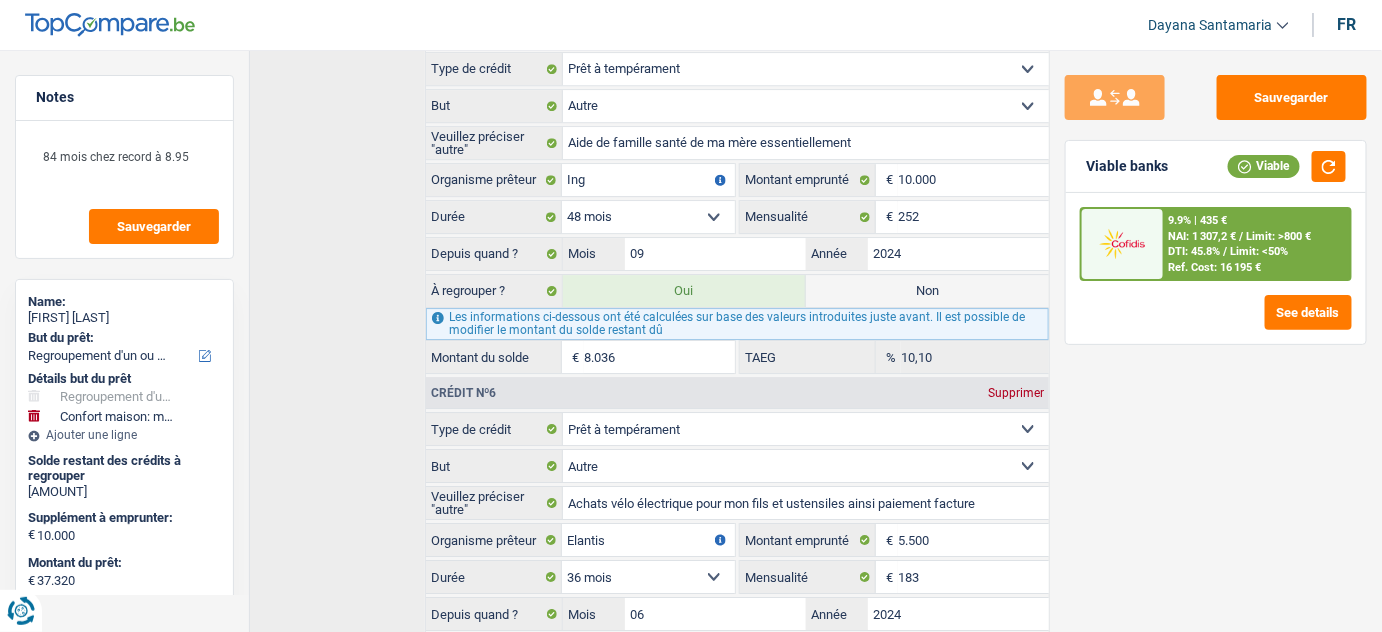 click on "Non" at bounding box center (927, 291) 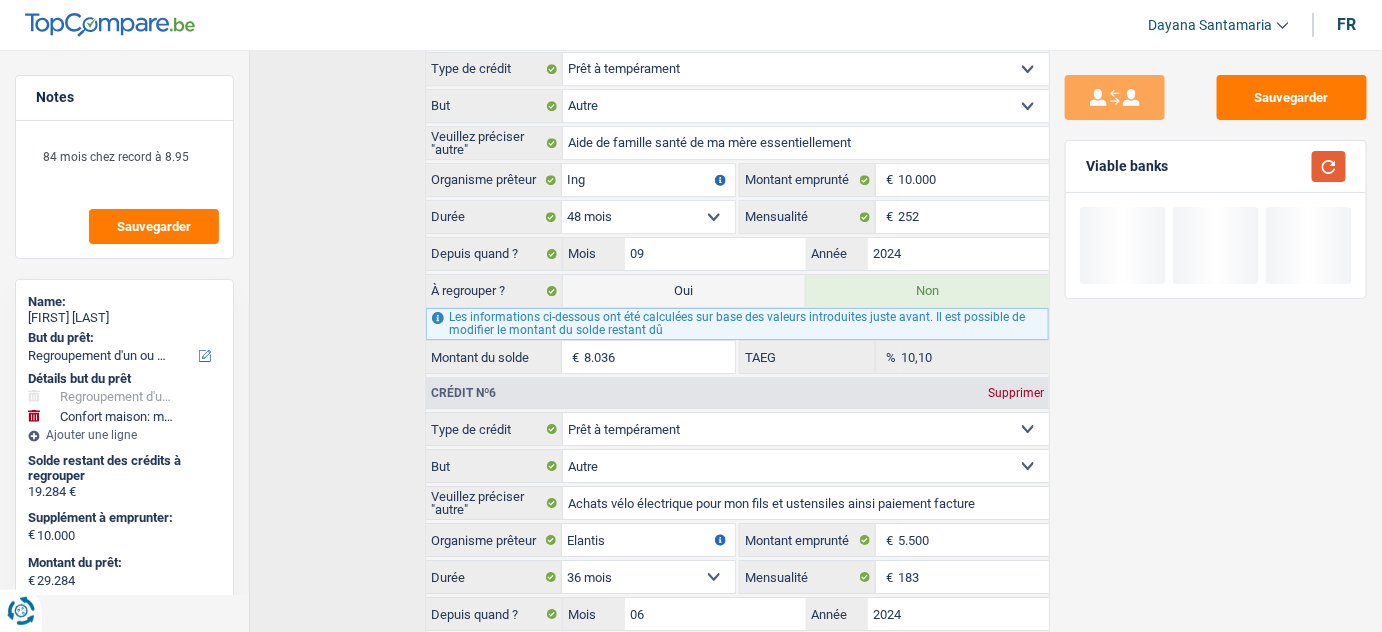 click at bounding box center (1329, 166) 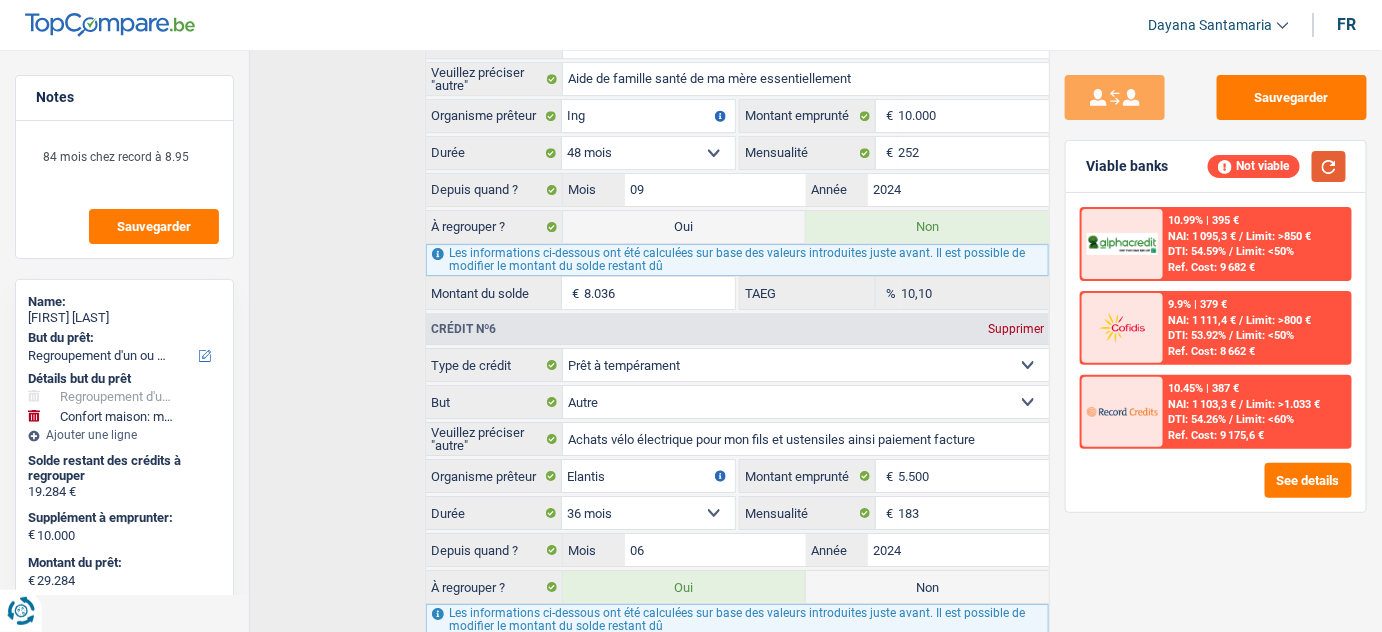 scroll, scrollTop: 1909, scrollLeft: 0, axis: vertical 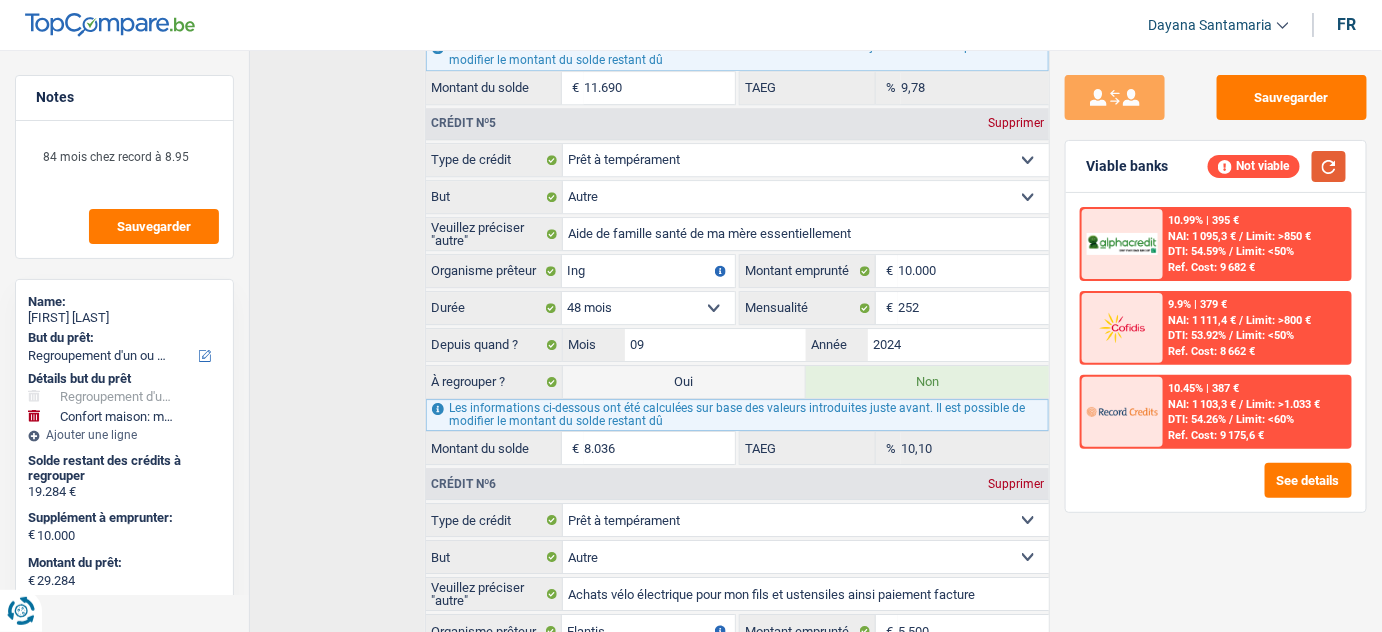 click at bounding box center [1329, 166] 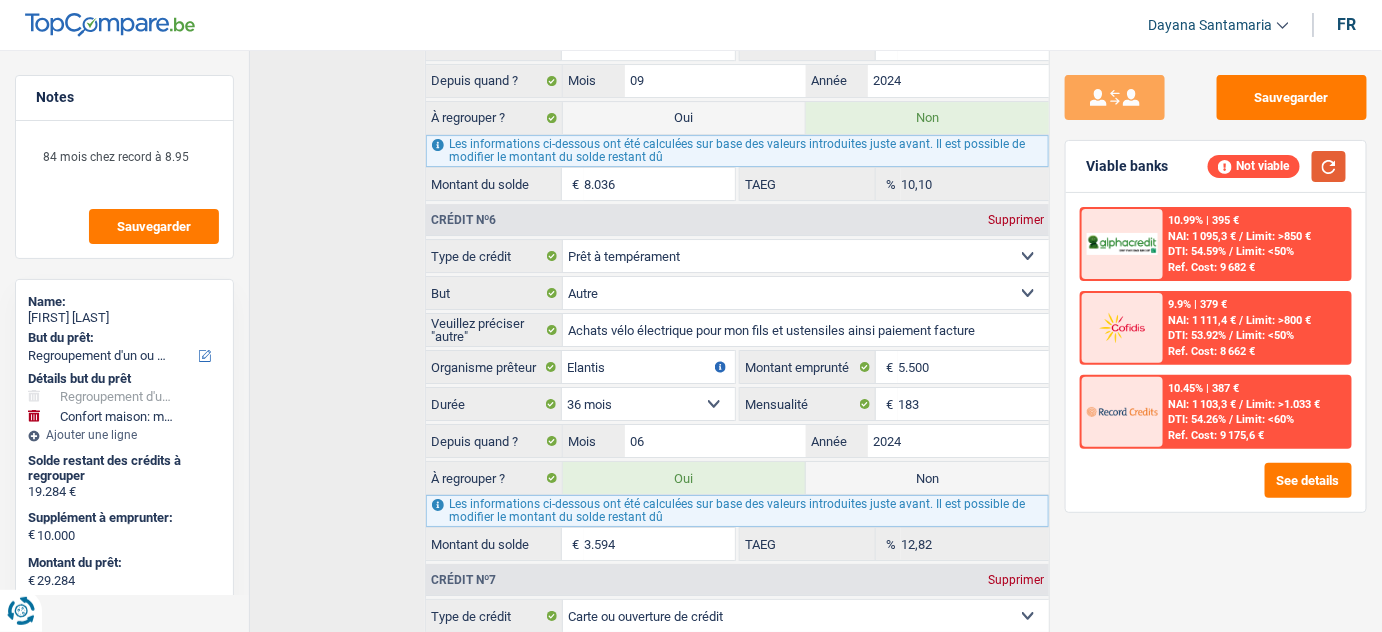 scroll, scrollTop: 2272, scrollLeft: 0, axis: vertical 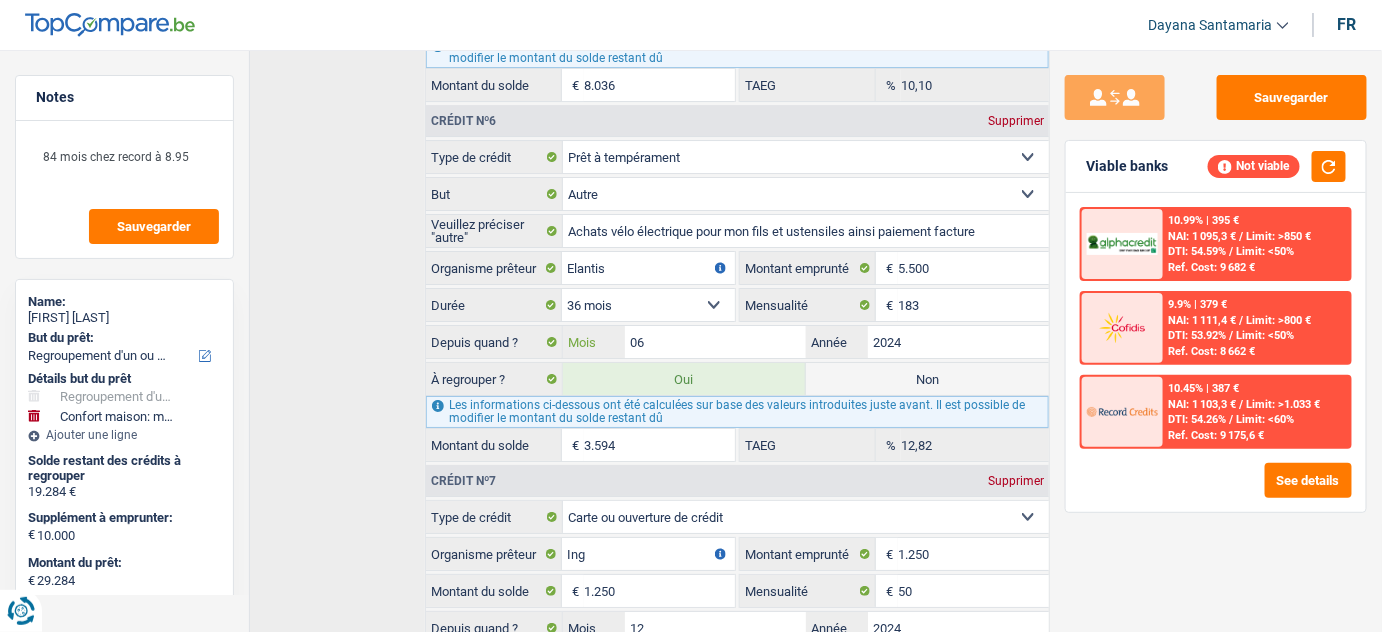 click on "06" at bounding box center (715, 342) 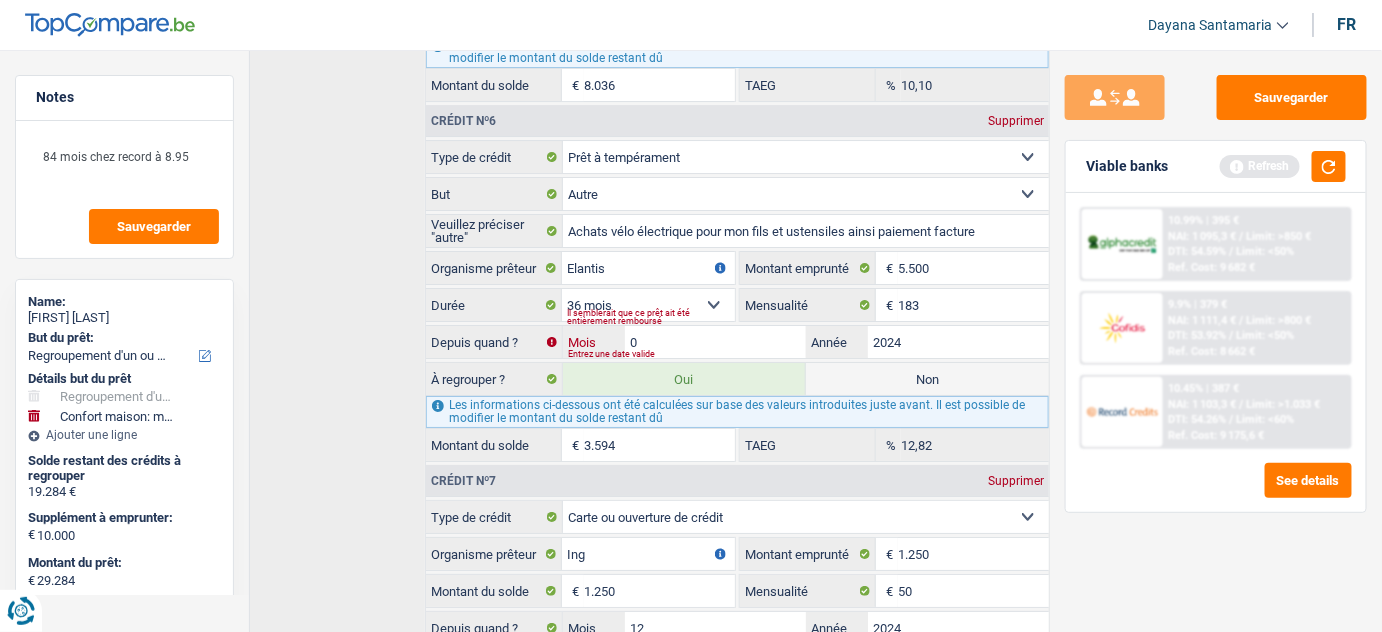 type on "05" 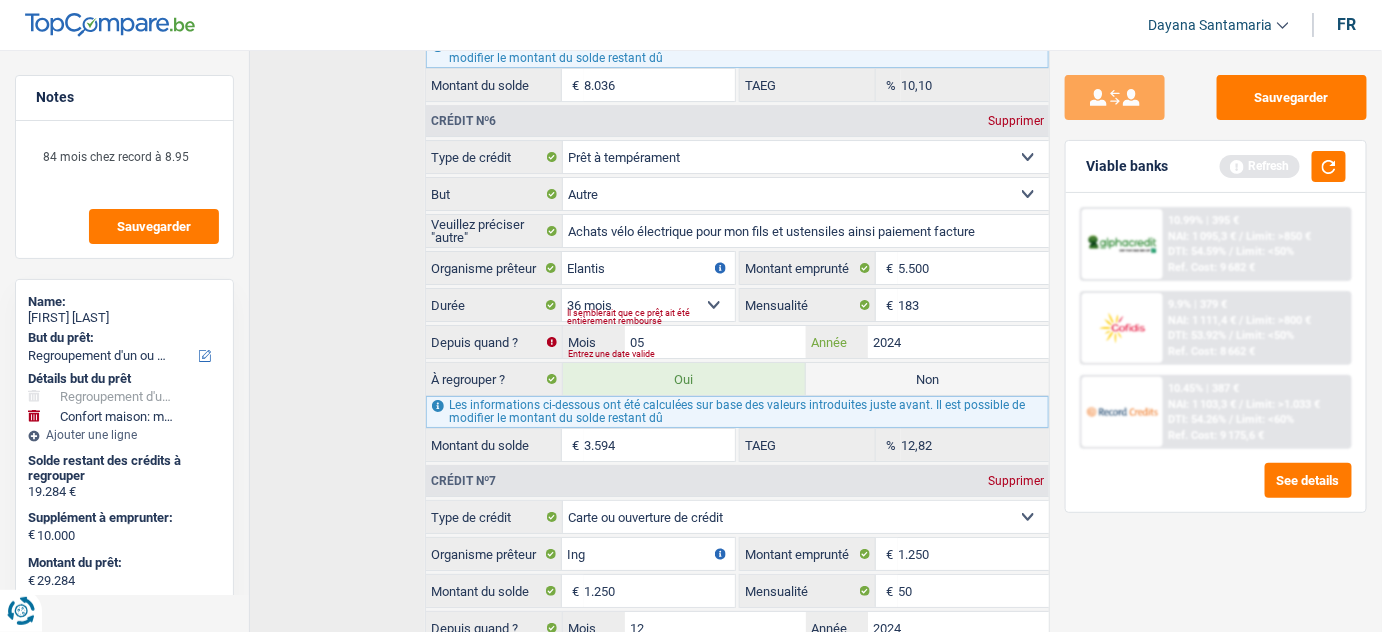 type on "29.138" 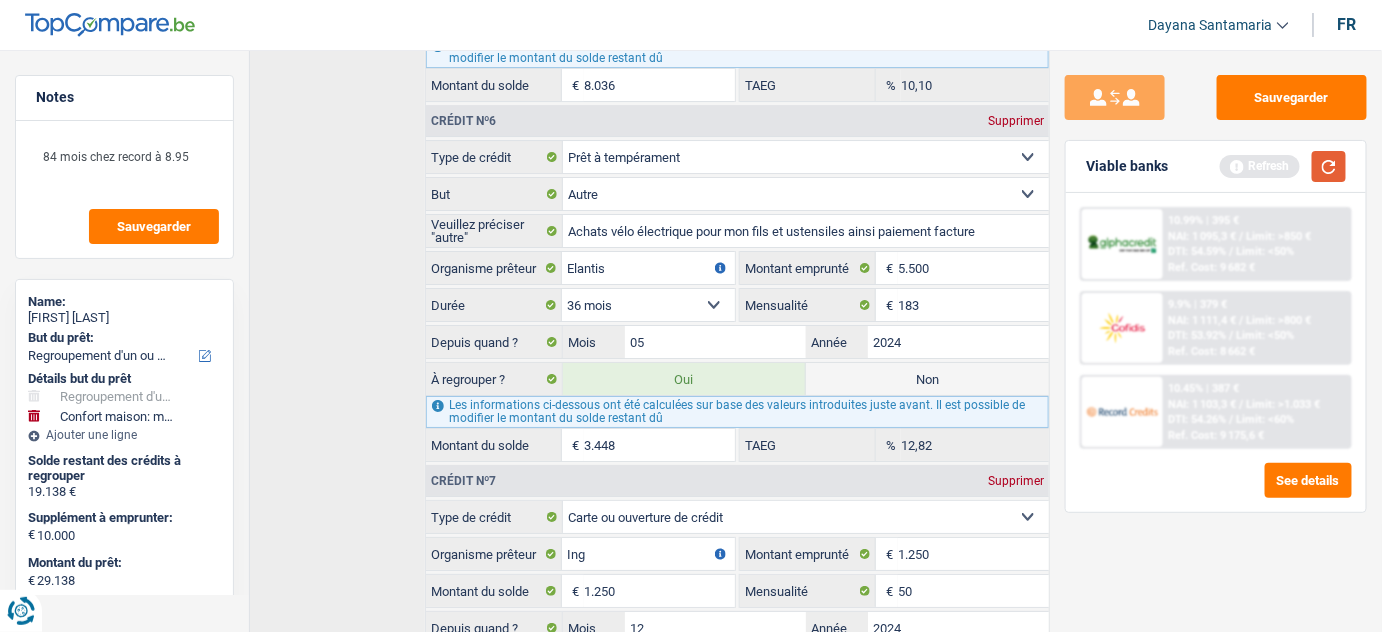 click at bounding box center (1329, 166) 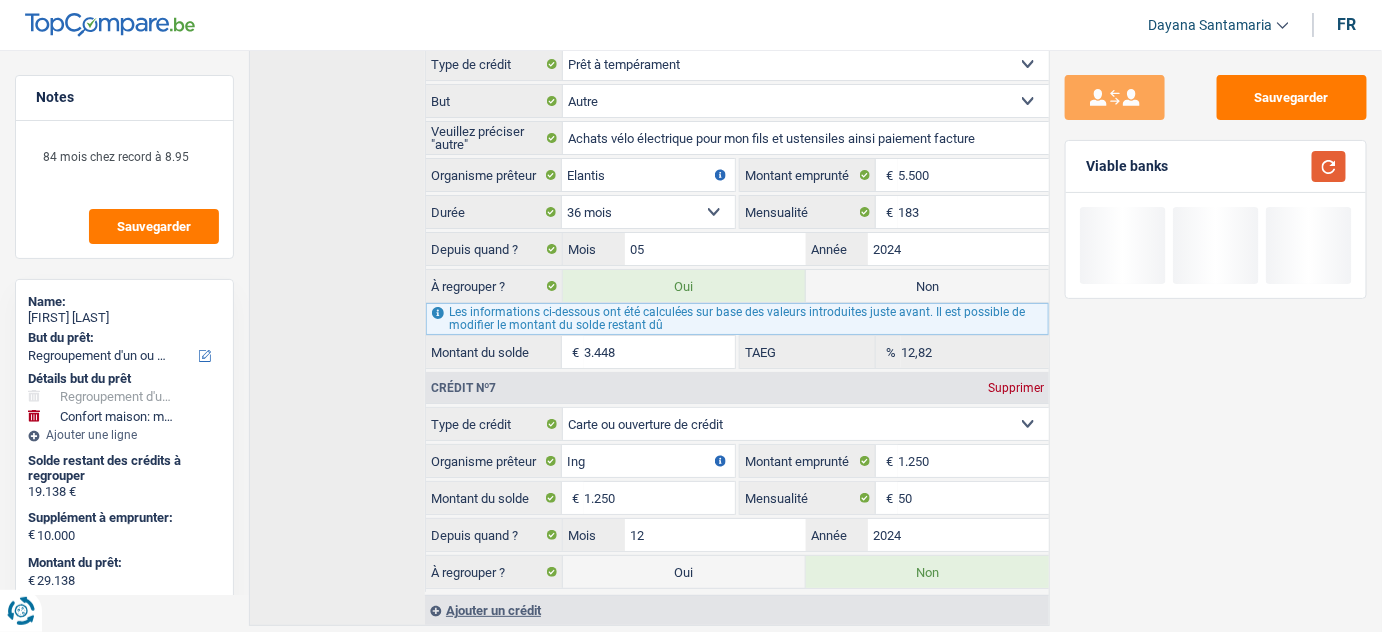 scroll, scrollTop: 2370, scrollLeft: 0, axis: vertical 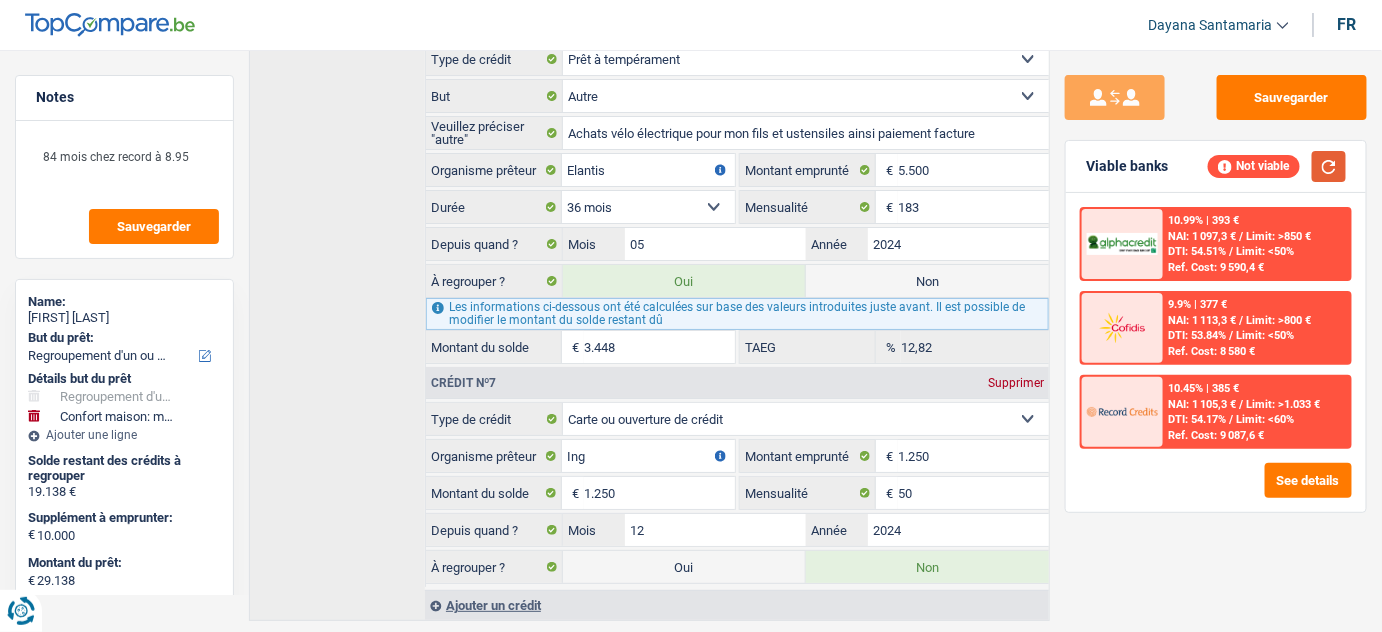 click at bounding box center (1329, 166) 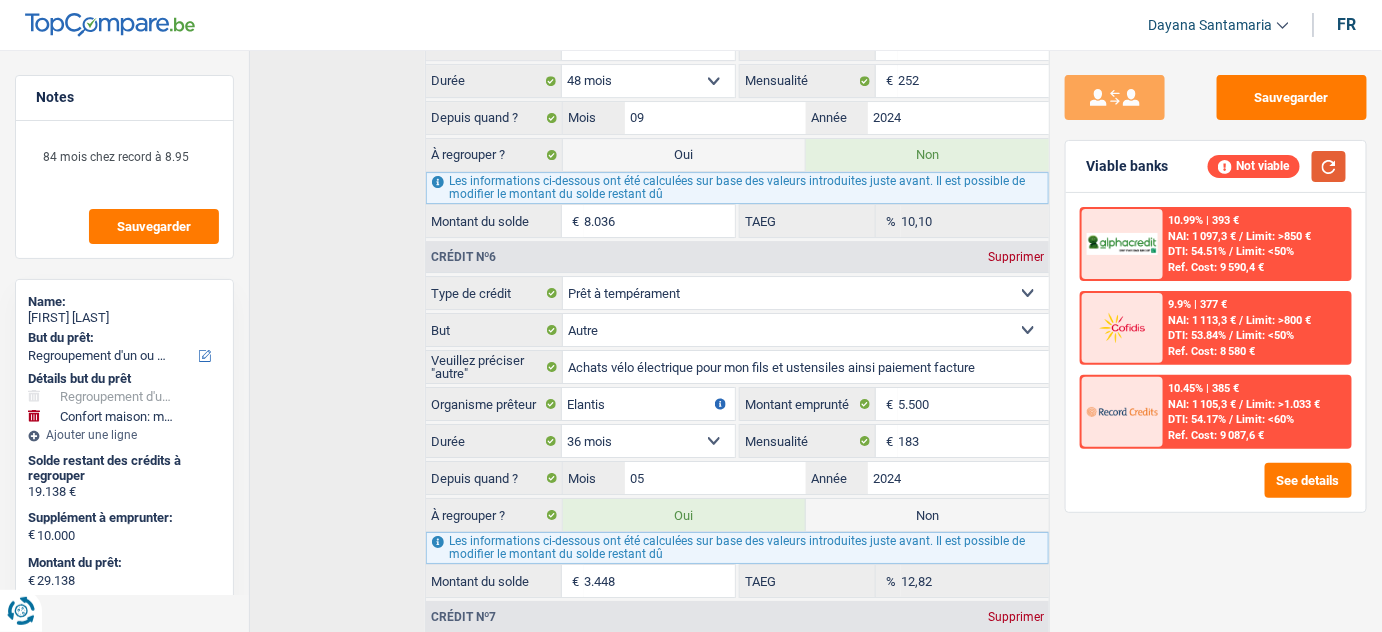 scroll, scrollTop: 1916, scrollLeft: 0, axis: vertical 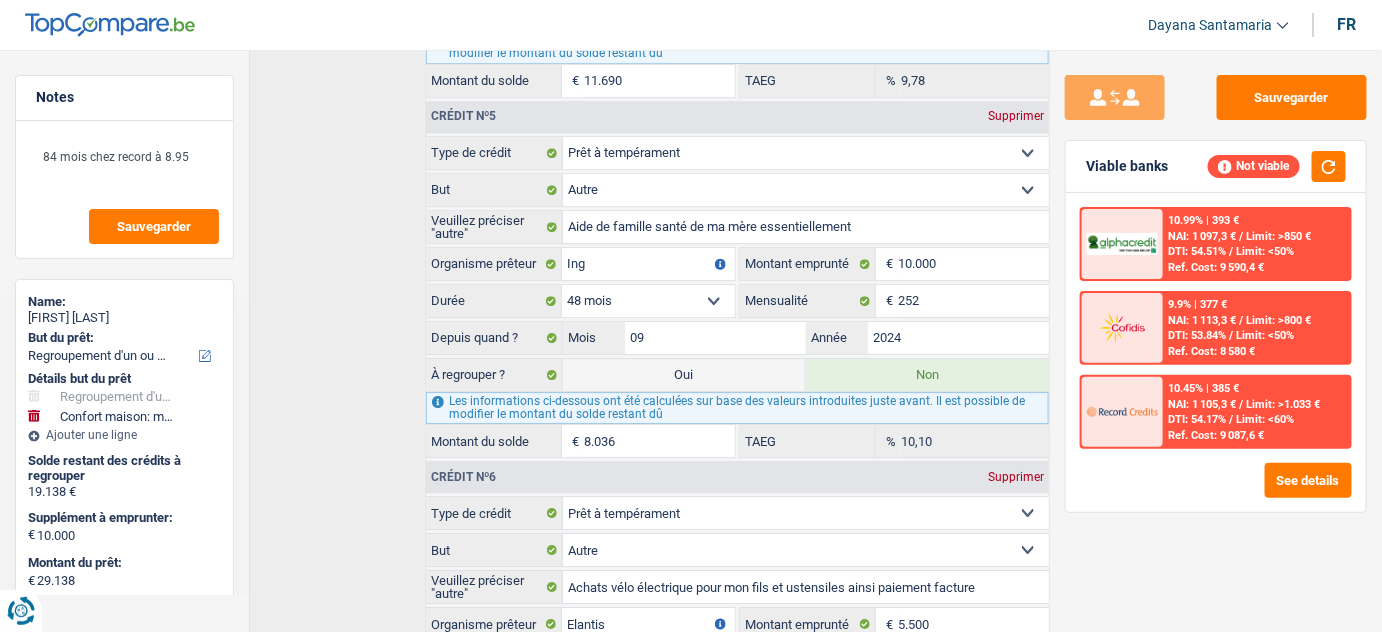 click on "Oui" at bounding box center [684, 375] 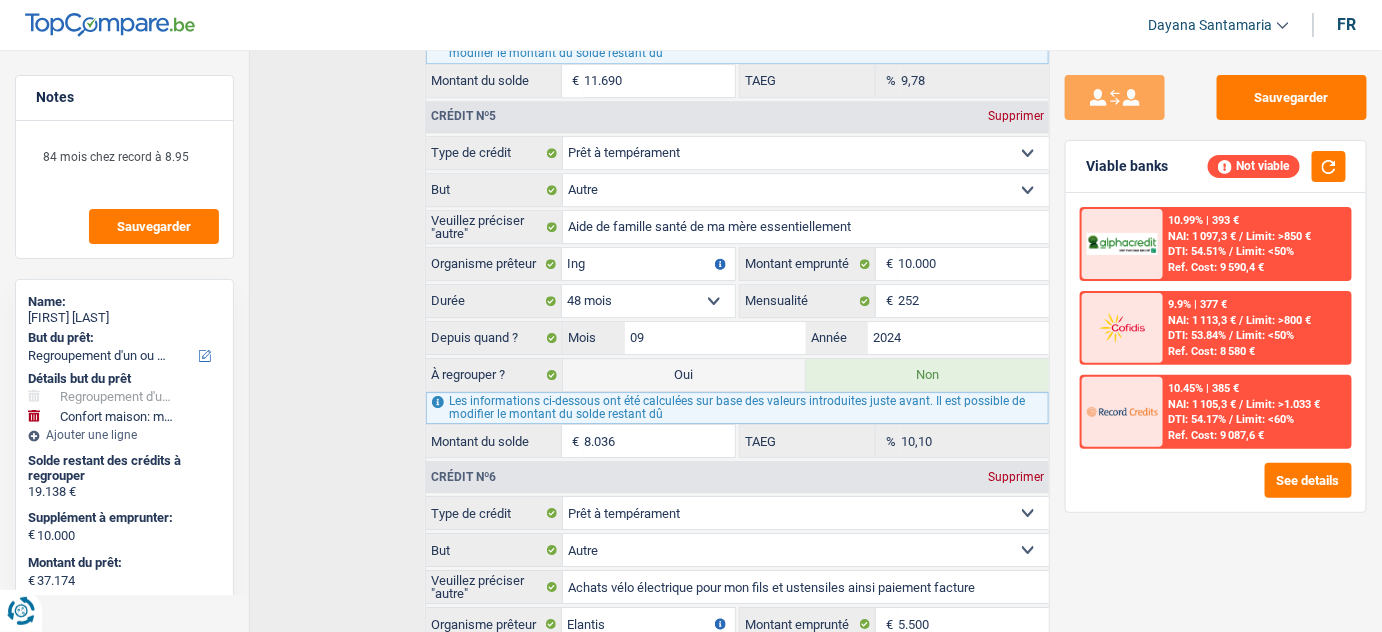 select on "144" 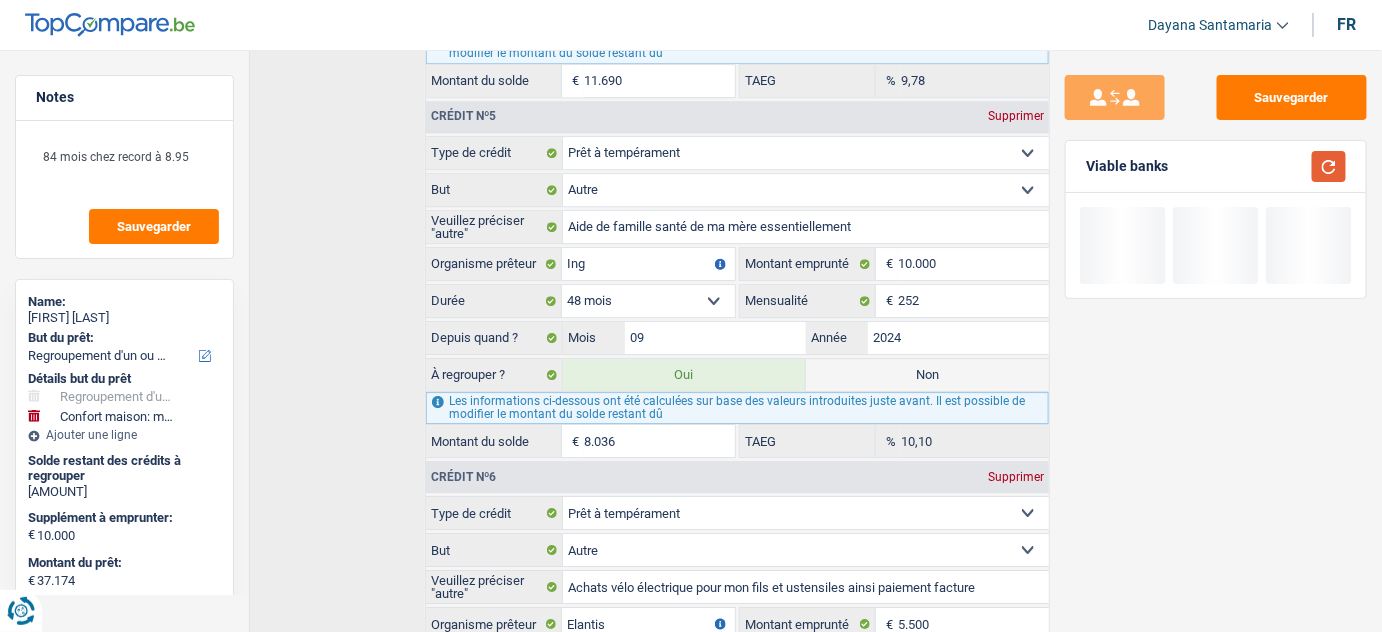 click at bounding box center (1329, 166) 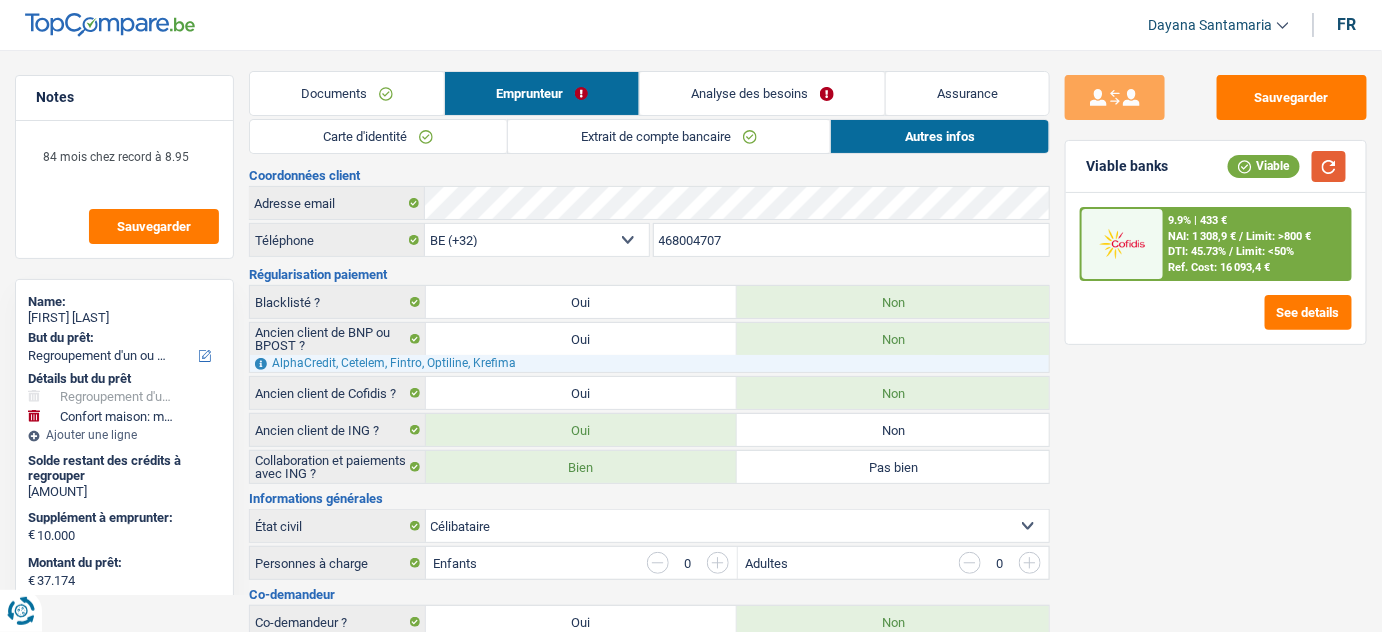 scroll, scrollTop: 0, scrollLeft: 0, axis: both 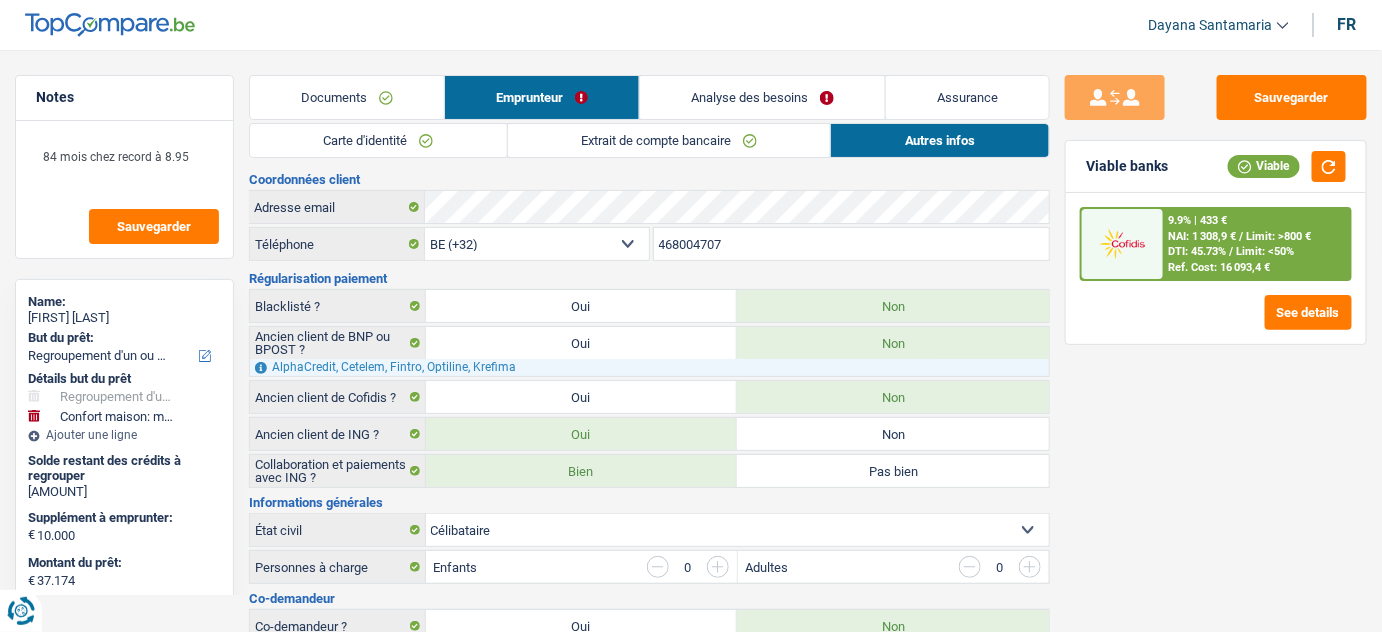 click on "Analyse des besoins" at bounding box center (762, 97) 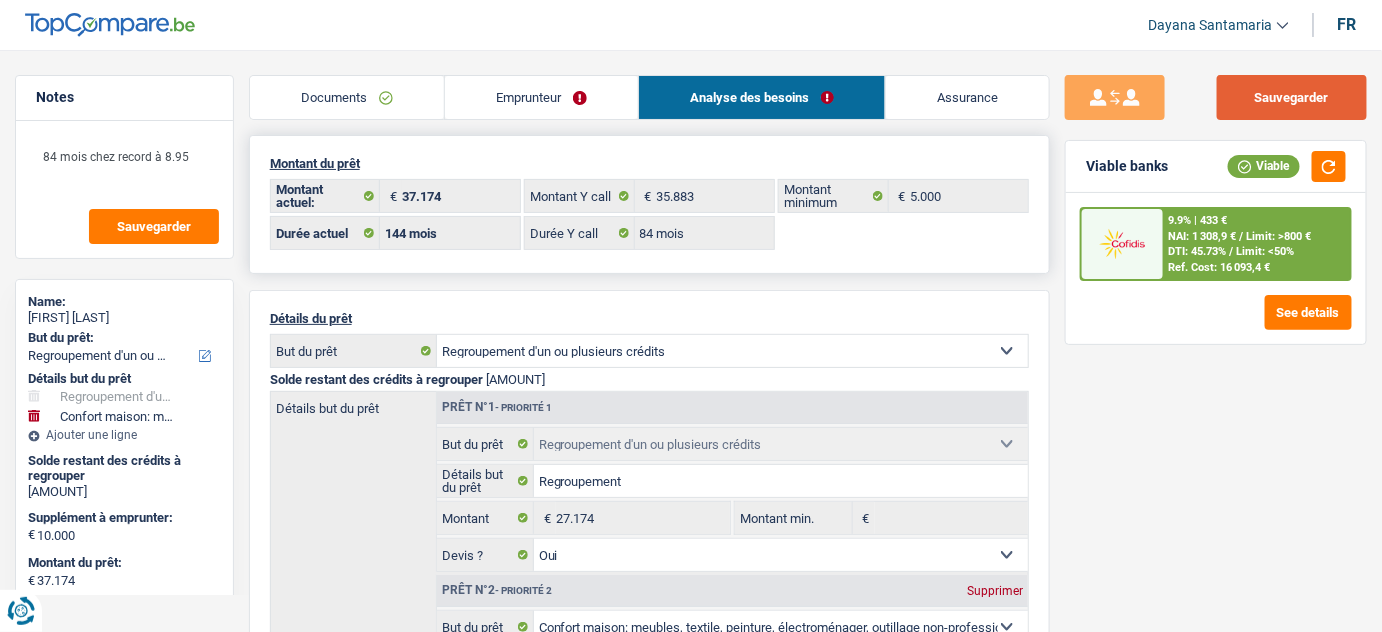 drag, startPoint x: 1311, startPoint y: 109, endPoint x: 1000, endPoint y: 205, distance: 325.47964 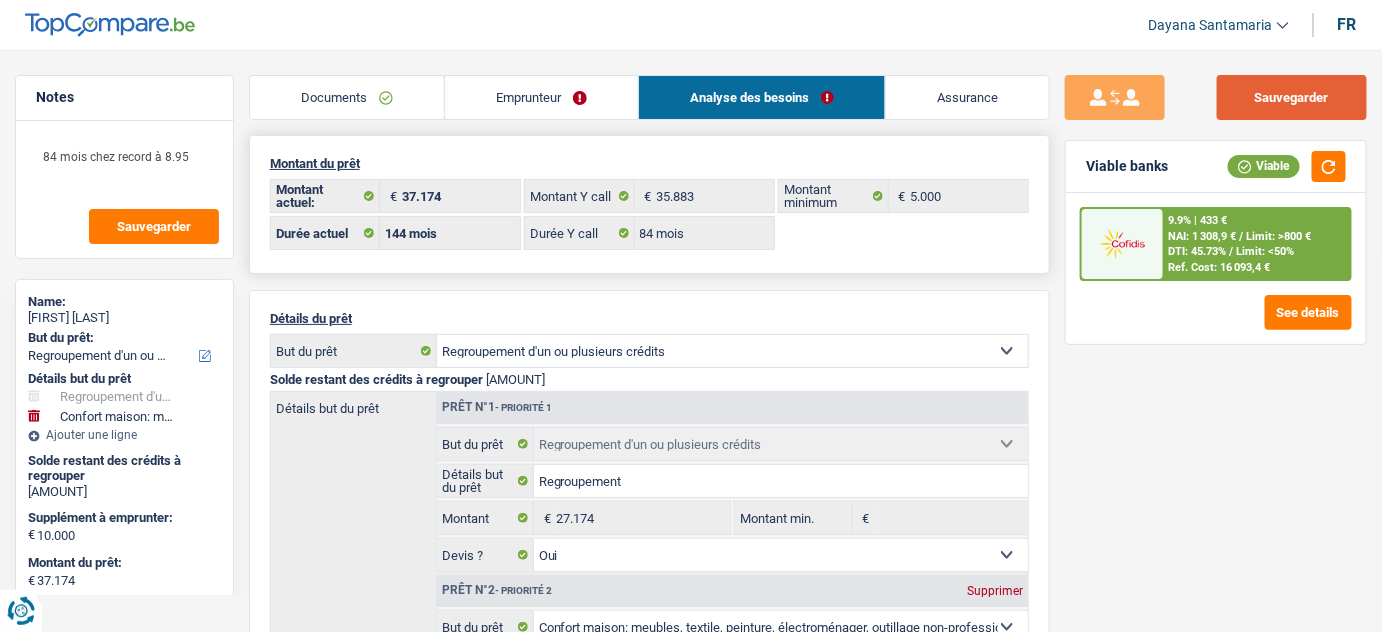click on "Sauvegarder" at bounding box center [1292, 97] 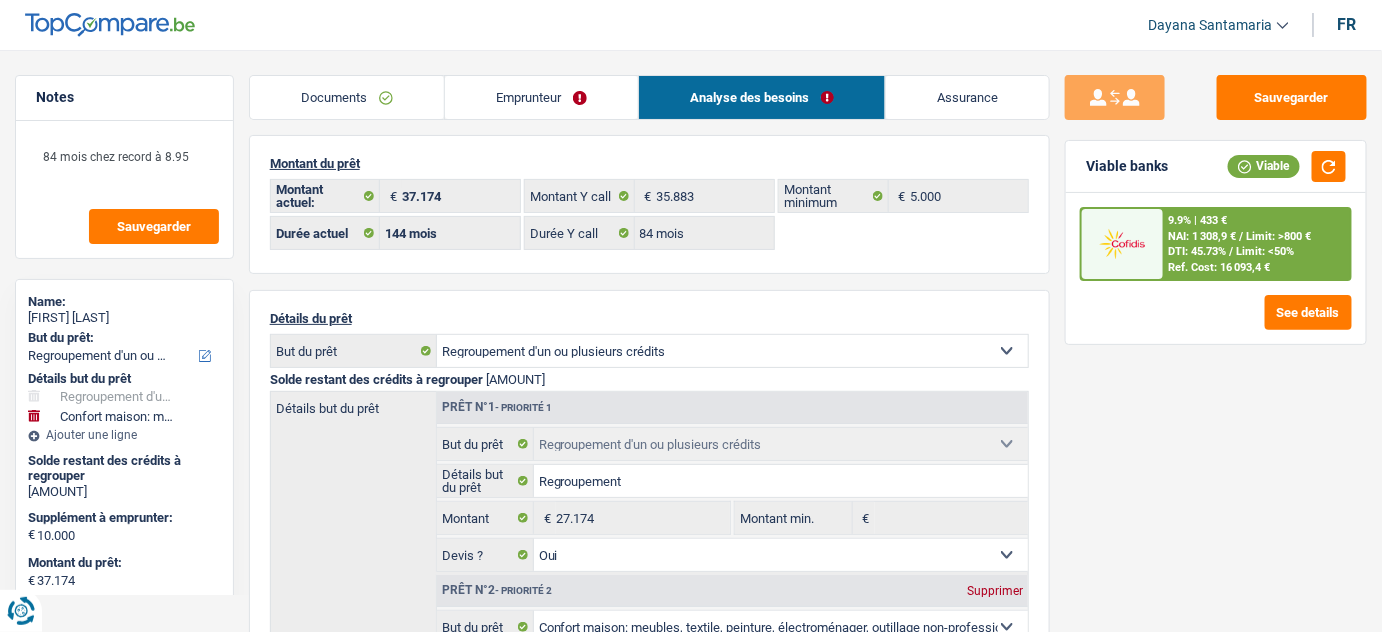 click on "DTI: 45.73%" at bounding box center [1198, 251] 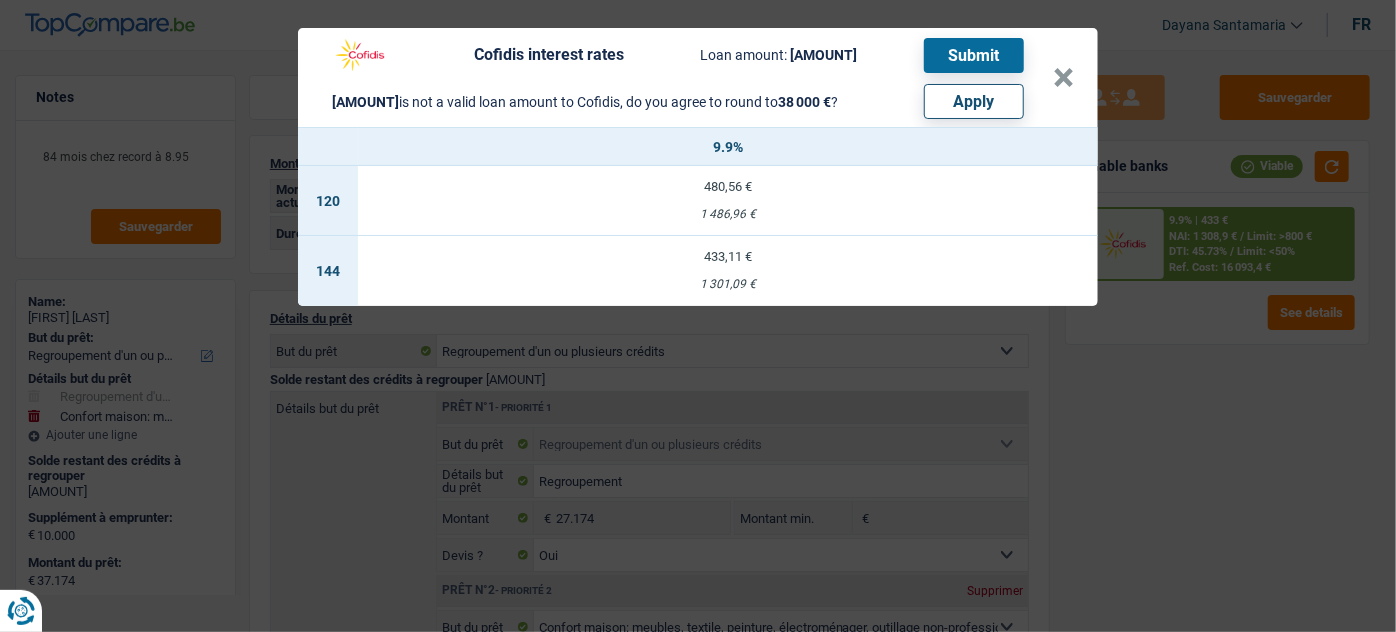click on "Apply" at bounding box center [974, 101] 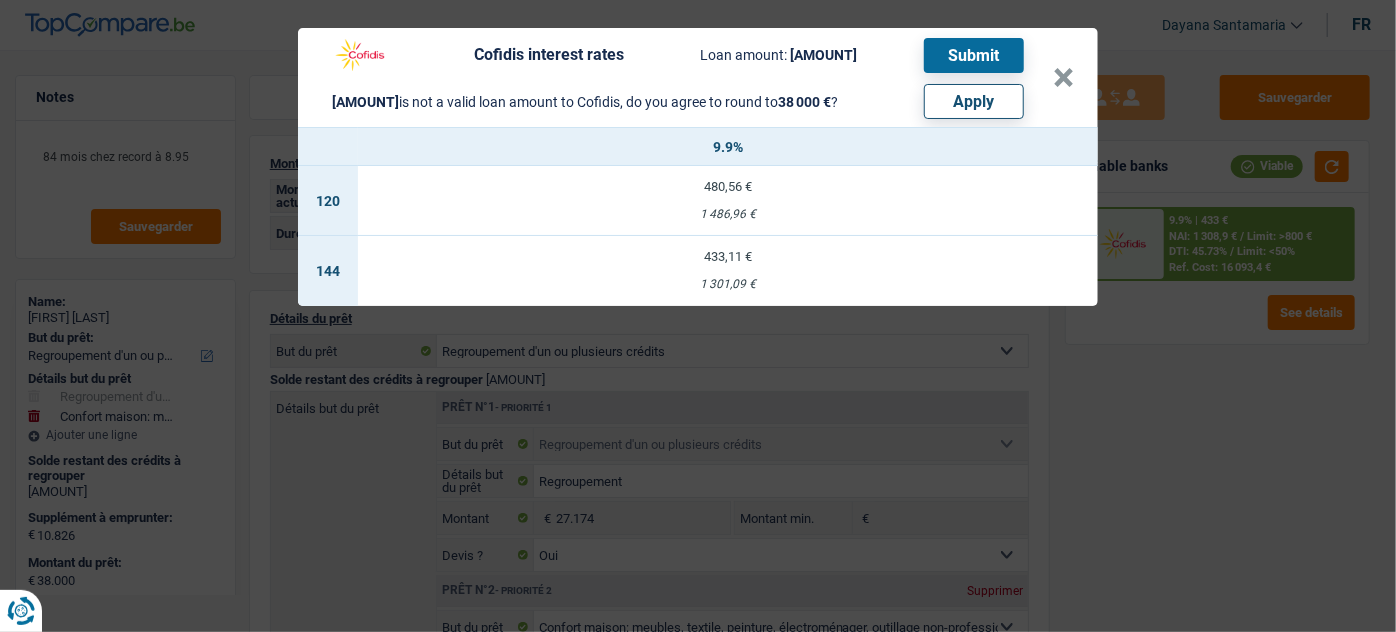 select on "other" 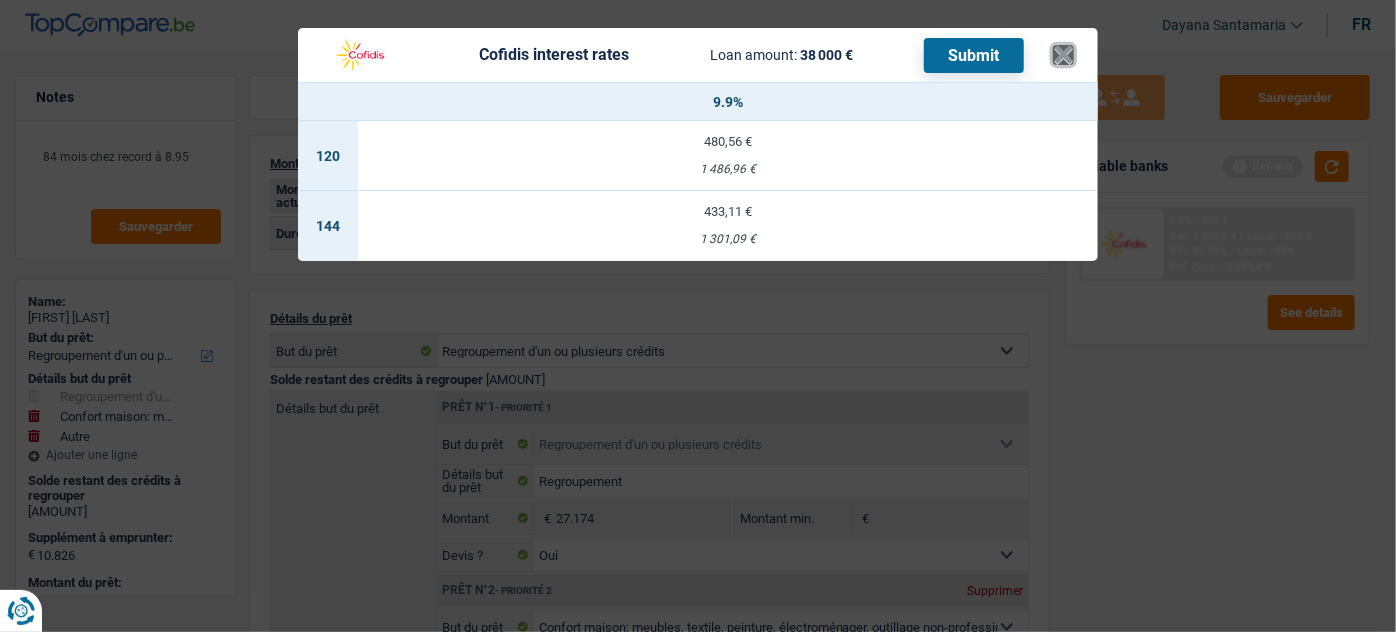 click on "×" at bounding box center (1063, 55) 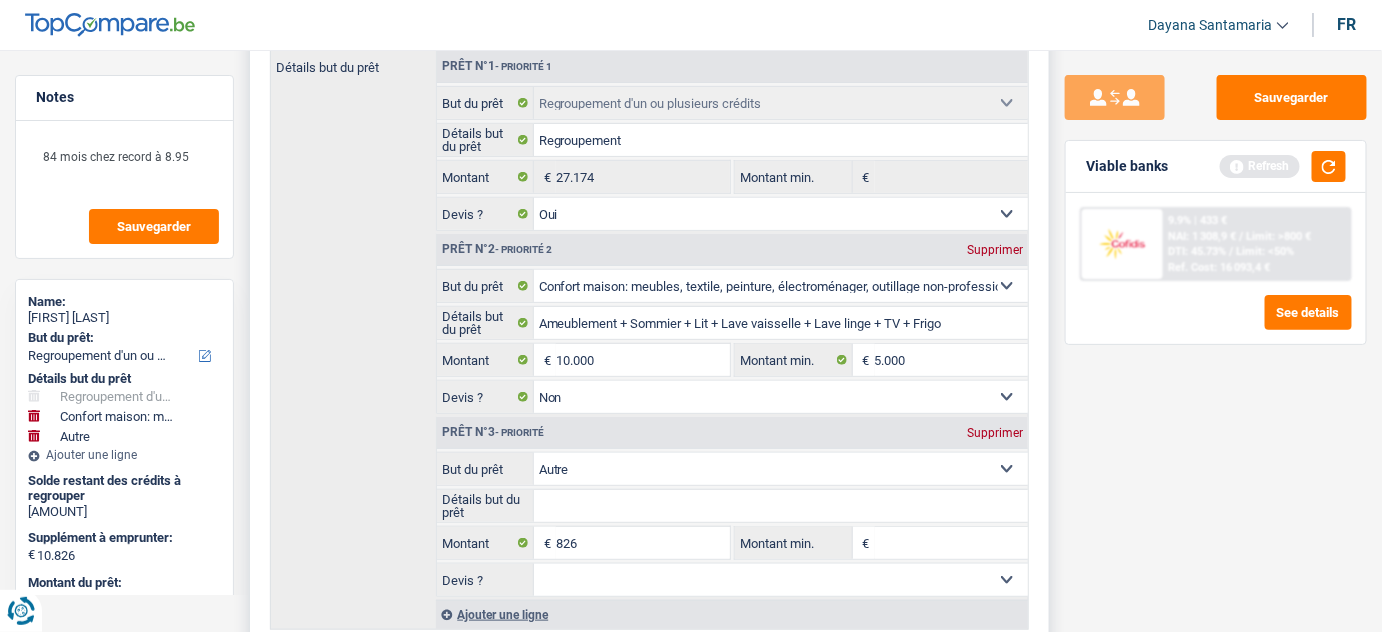 scroll, scrollTop: 454, scrollLeft: 0, axis: vertical 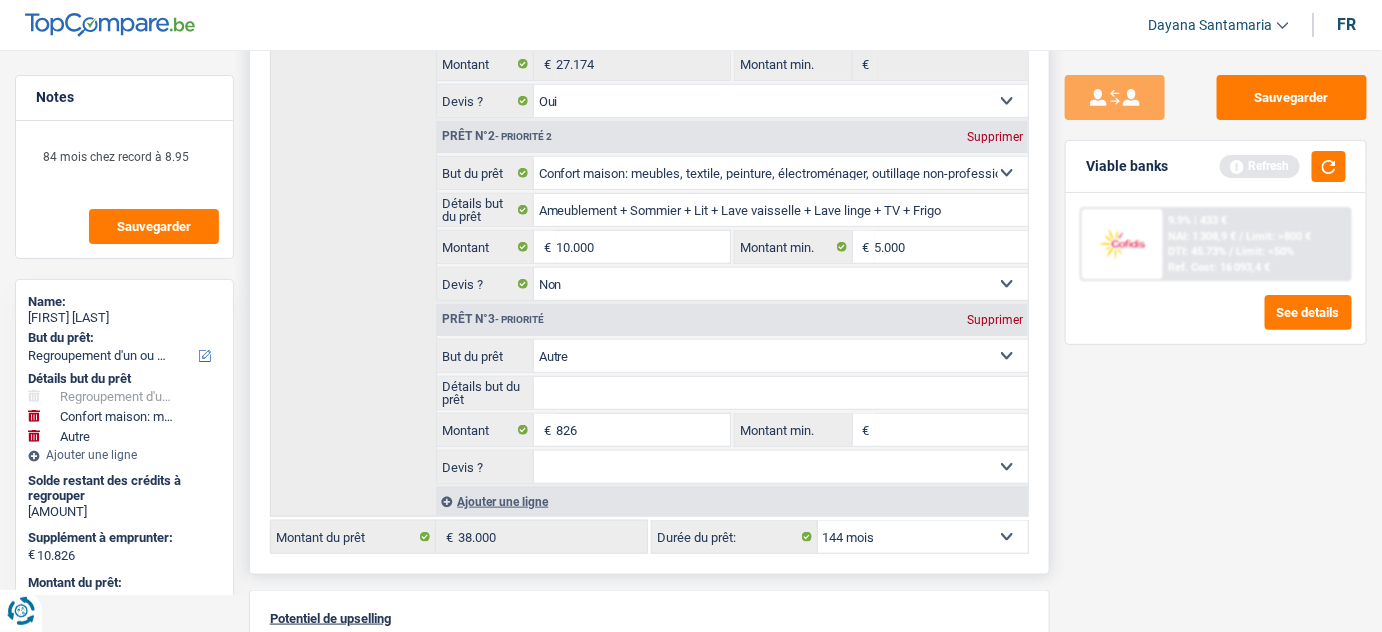 click on "12 mois 18 mois 24 mois 30 mois 36 mois 42 mois 48 mois 60 mois 72 mois 84 mois 96 mois 120 mois 132 mois 144 mois
Sélectionner une option" at bounding box center [923, 537] 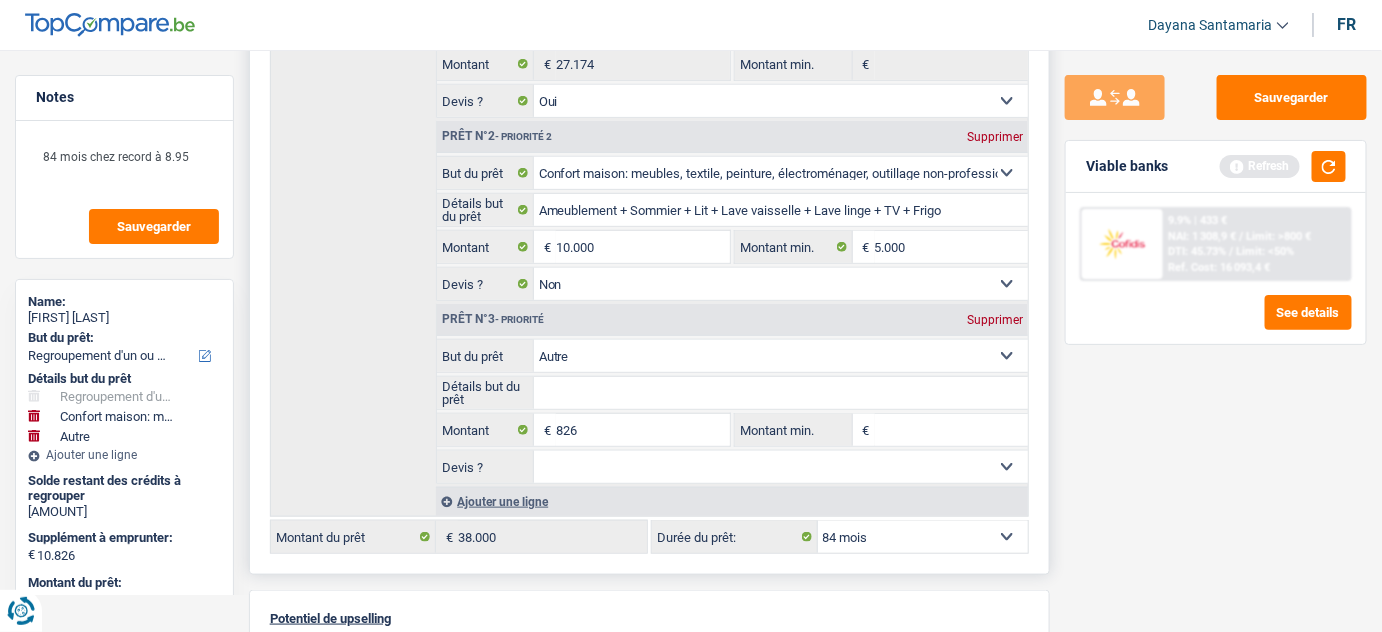 click on "12 mois 18 mois 24 mois 30 mois 36 mois 42 mois 48 mois 60 mois 72 mois 84 mois 96 mois 120 mois 132 mois 144 mois
Sélectionner une option" at bounding box center [923, 537] 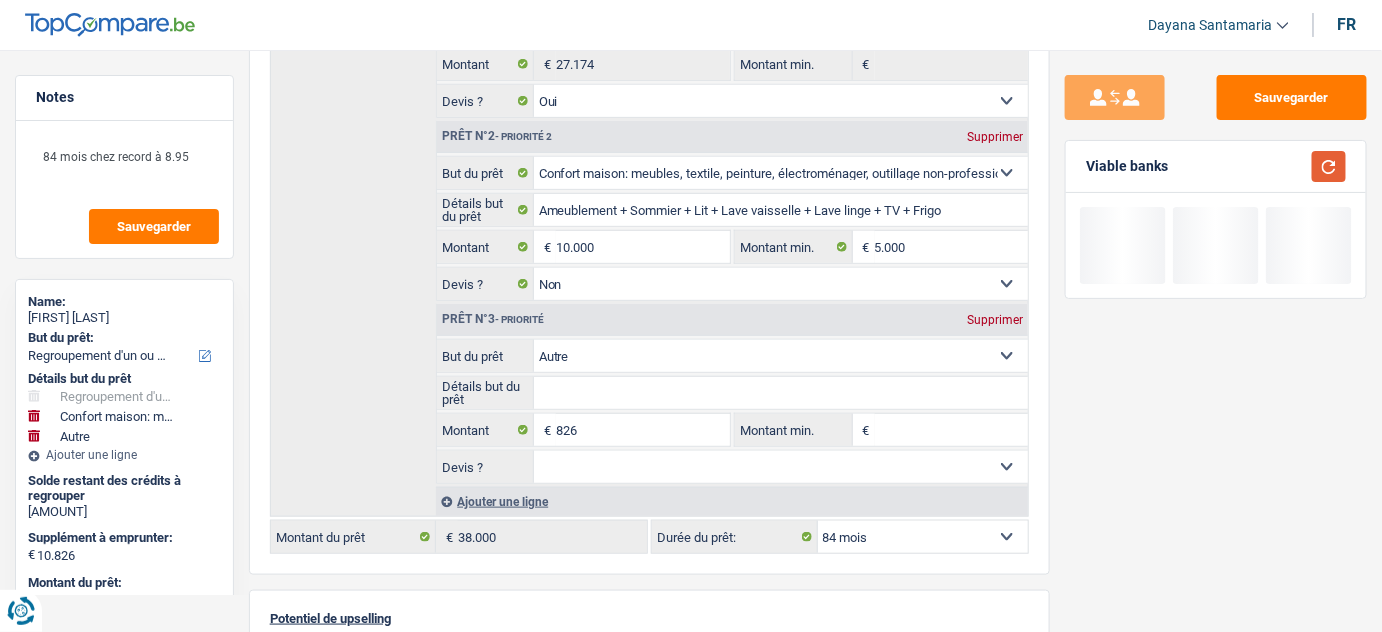 click at bounding box center [1329, 166] 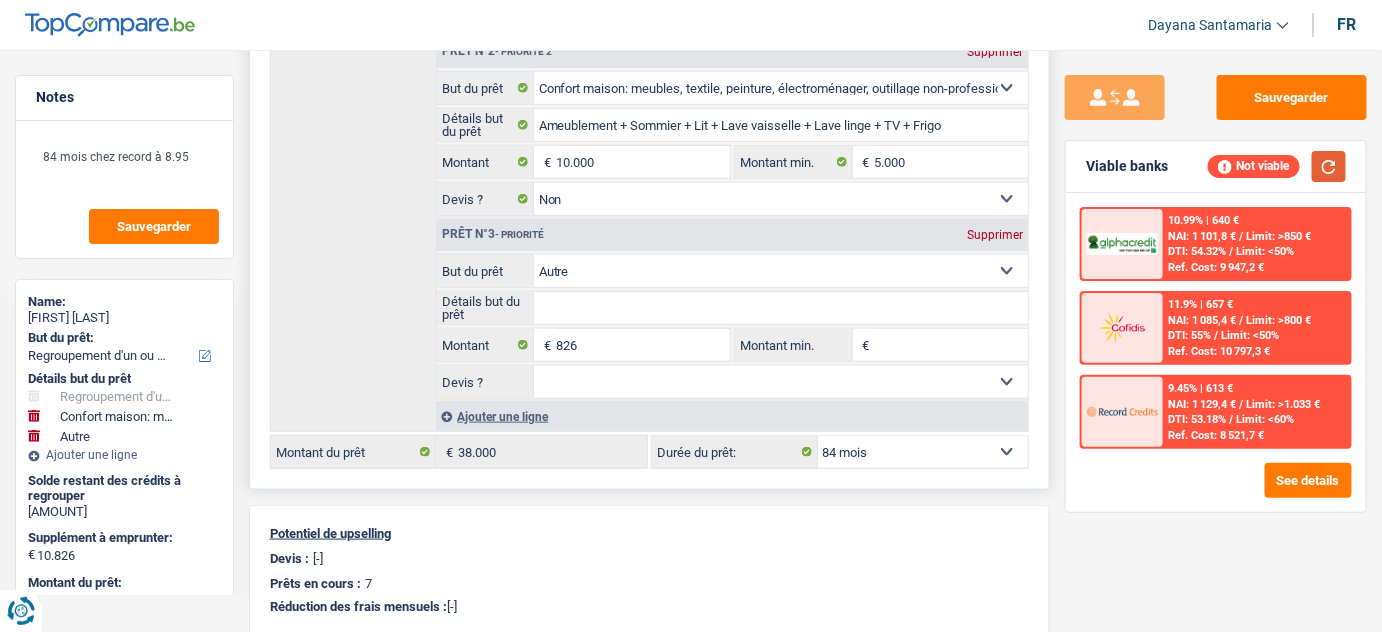 scroll, scrollTop: 545, scrollLeft: 0, axis: vertical 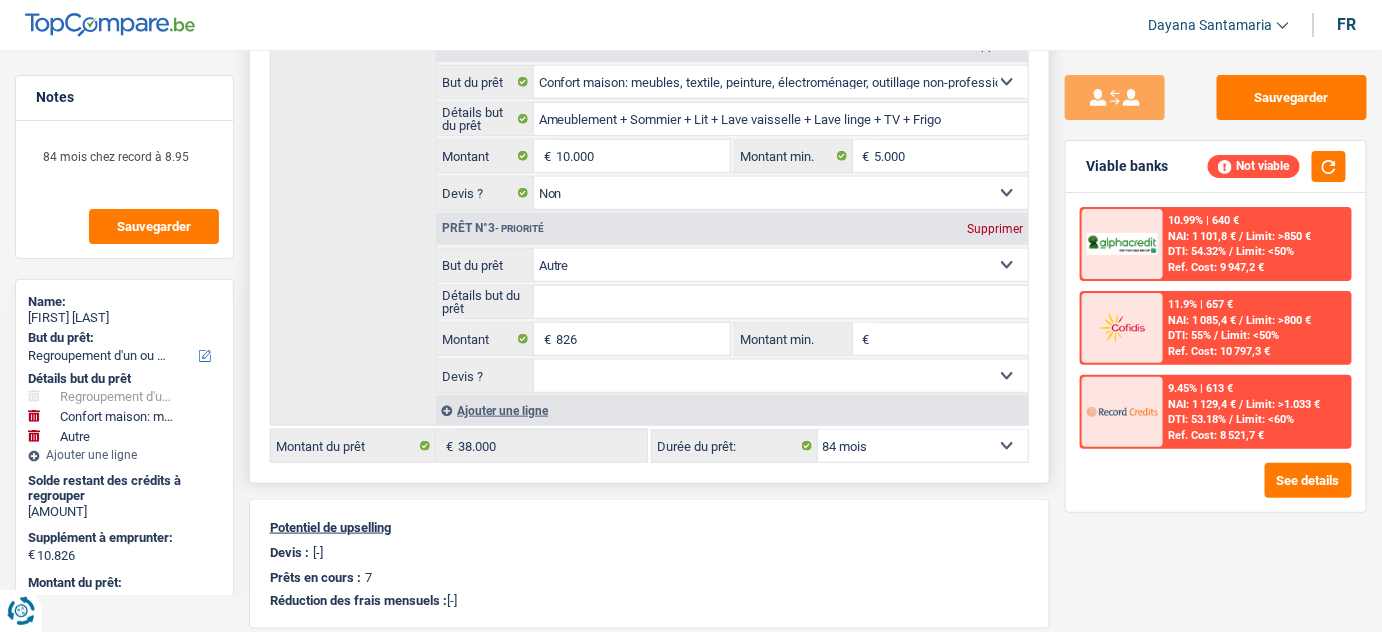 click on "12 mois 18 mois 24 mois 30 mois 36 mois 42 mois 48 mois 60 mois 72 mois 84 mois 96 mois 120 mois 132 mois 144 mois
Sélectionner une option" at bounding box center (923, 446) 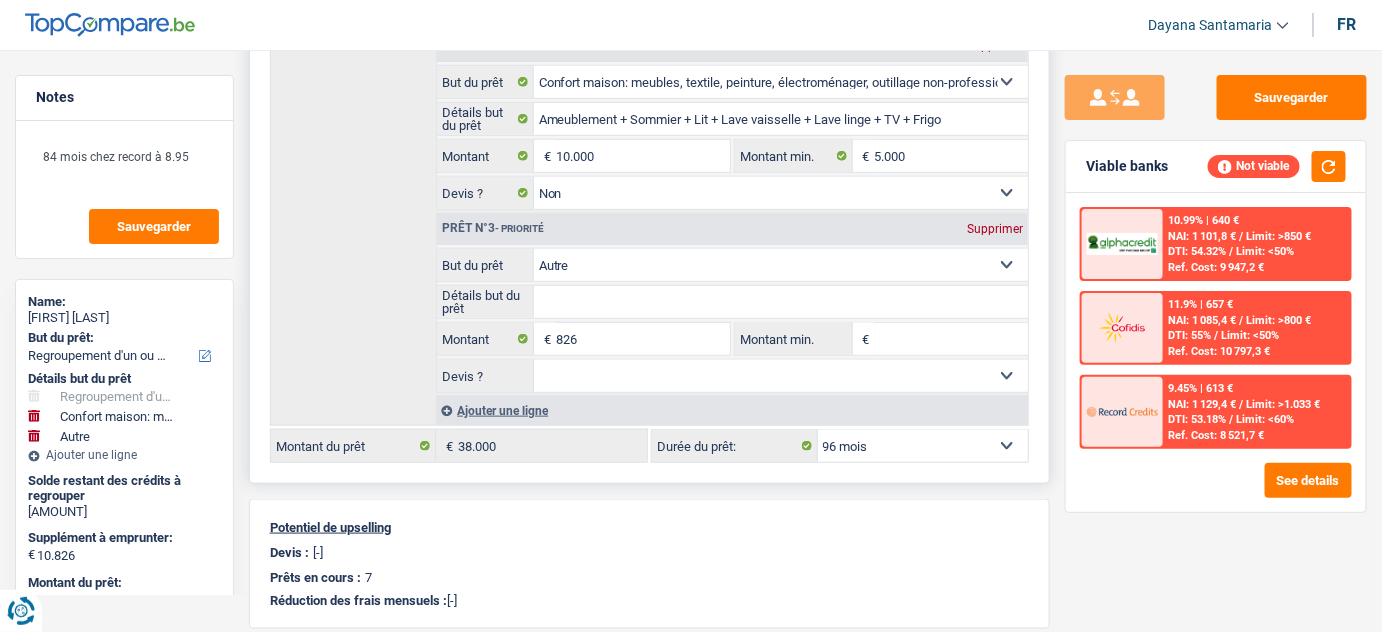 click on "12 mois 18 mois 24 mois 30 mois 36 mois 42 mois 48 mois 60 mois 72 mois 84 mois 96 mois 120 mois 132 mois 144 mois
Sélectionner une option" at bounding box center [923, 446] 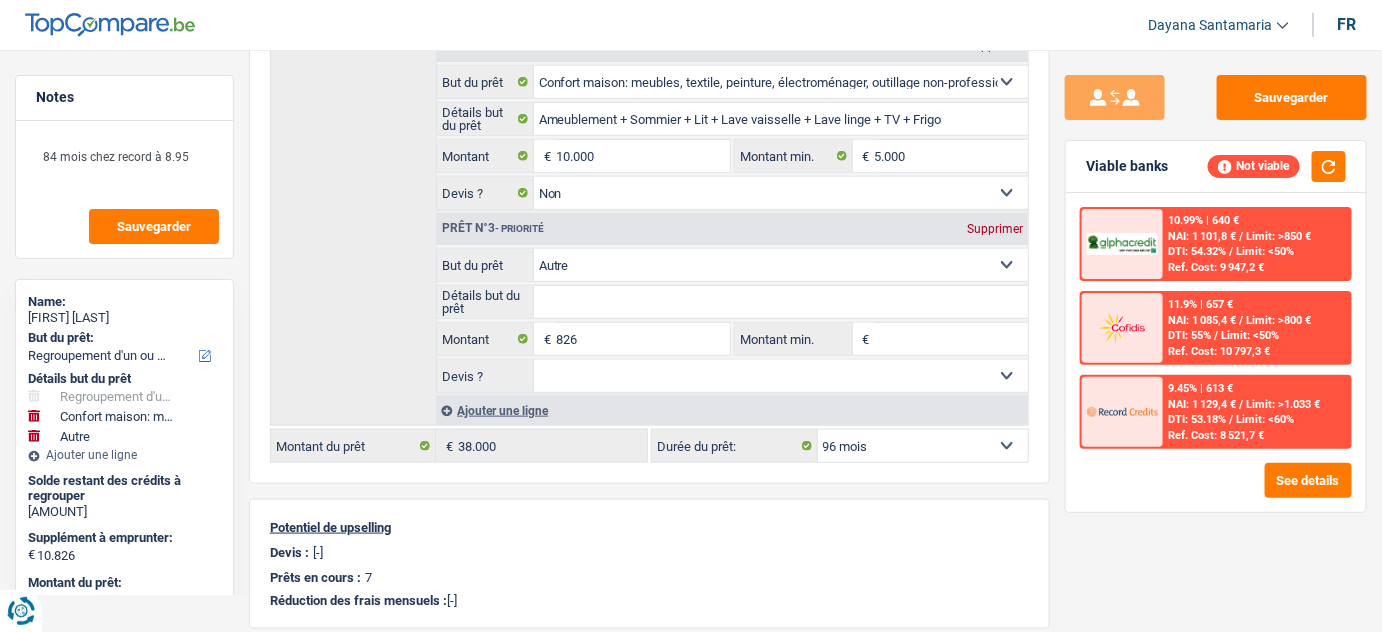 select on "96" 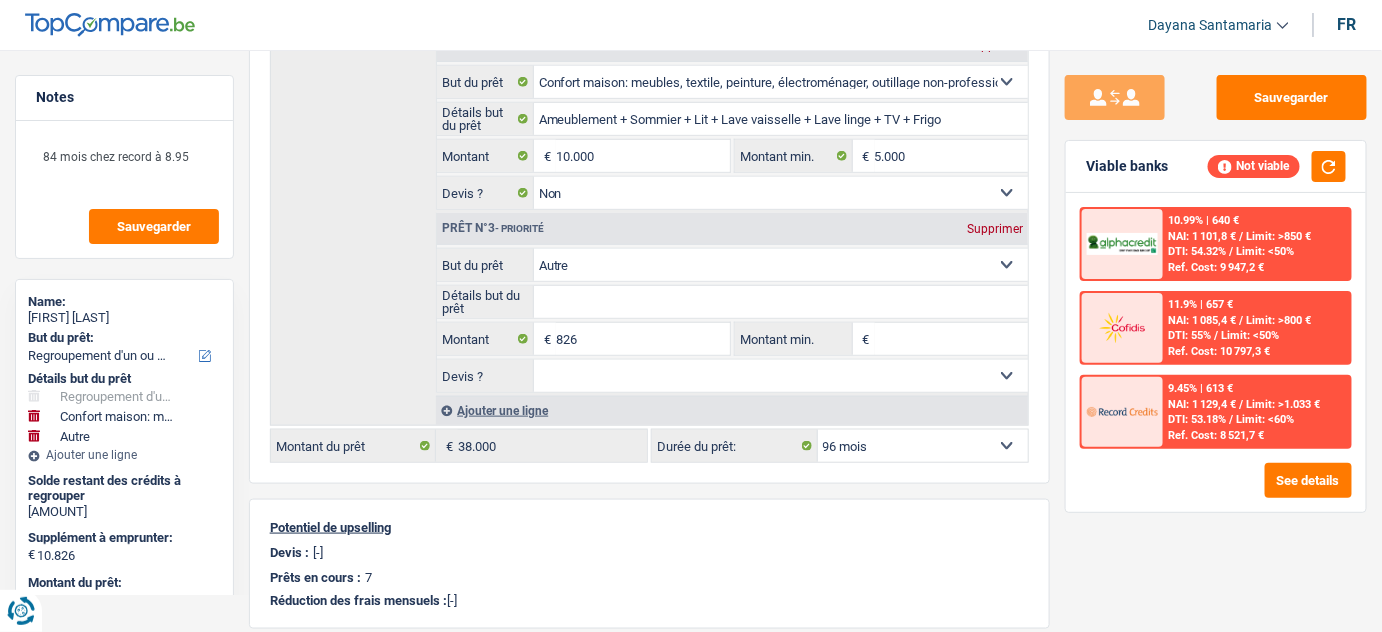 select on "96" 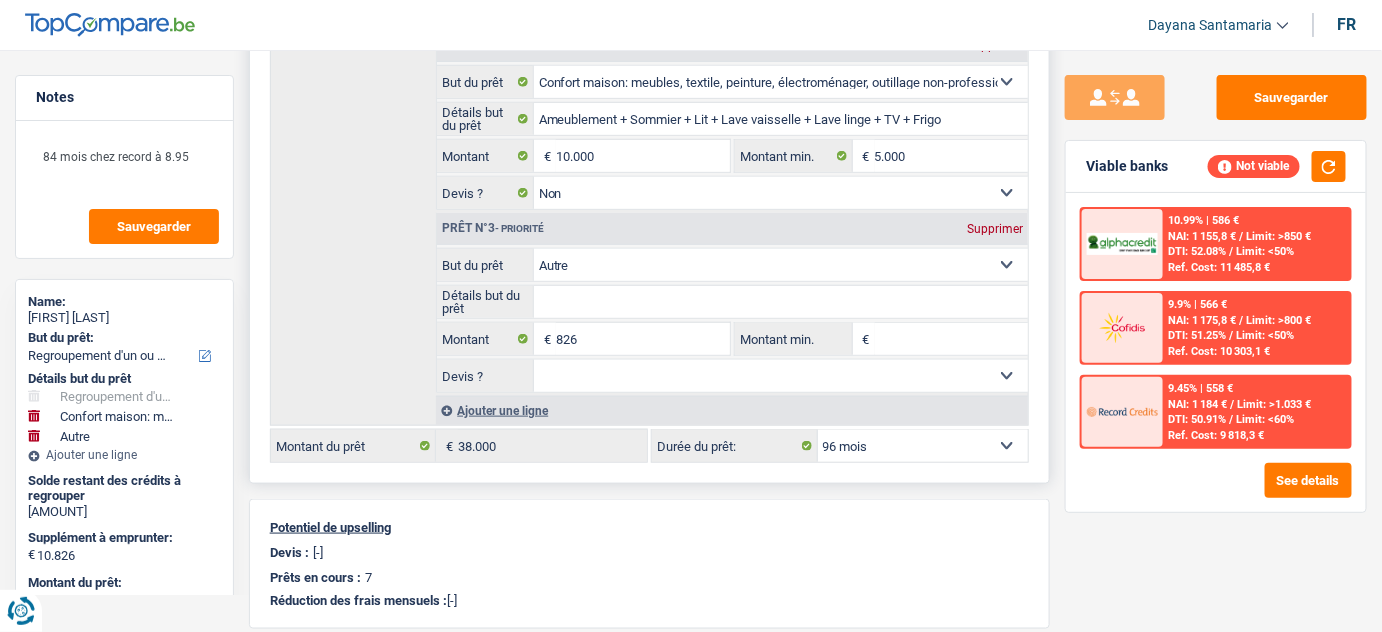 click on "12 mois 18 mois 24 mois 30 mois 36 mois 42 mois 48 mois 60 mois 72 mois 84 mois 96 mois 120 mois 132 mois 144 mois
Sélectionner une option" at bounding box center (923, 446) 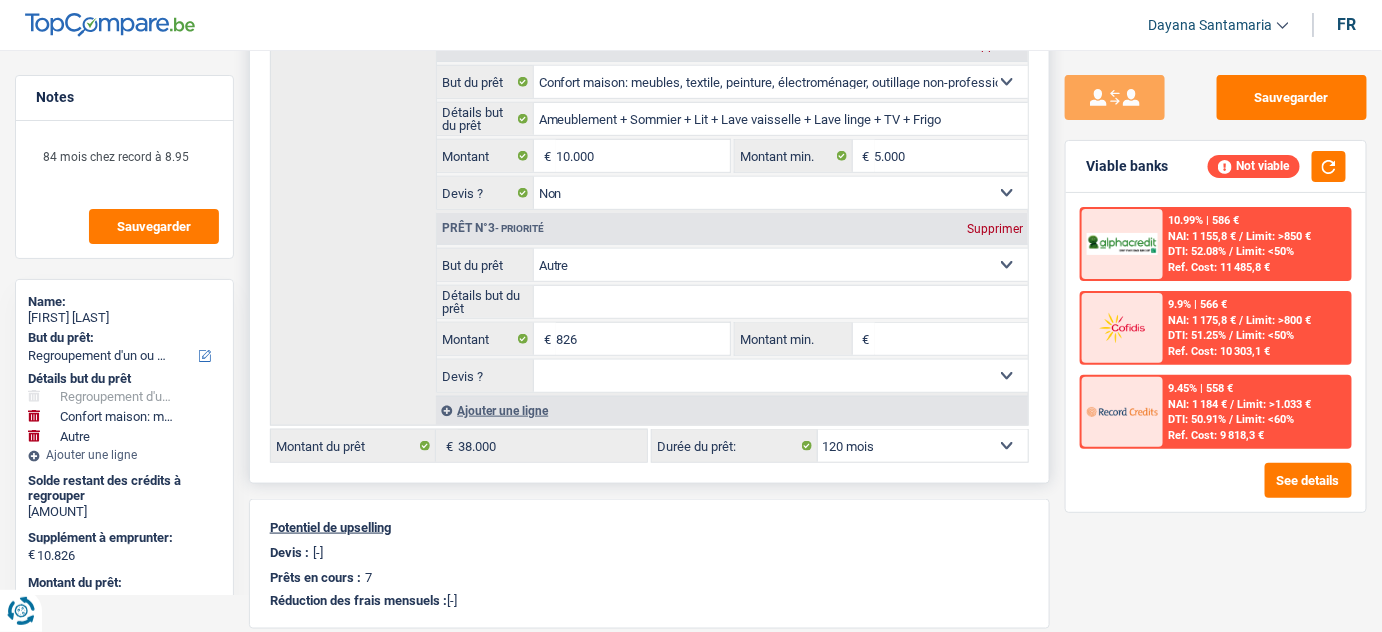click on "12 mois 18 mois 24 mois 30 mois 36 mois 42 mois 48 mois 60 mois 72 mois 84 mois 96 mois 120 mois 132 mois 144 mois
Sélectionner une option" at bounding box center (923, 446) 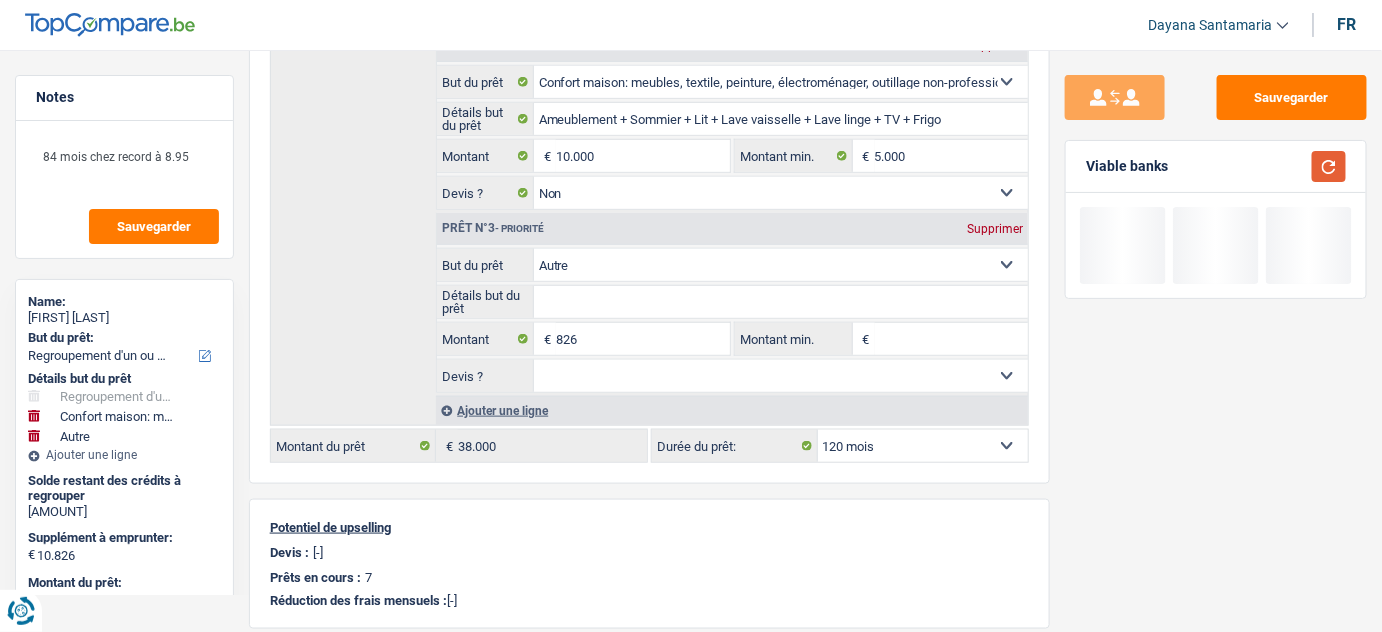 click at bounding box center (1329, 166) 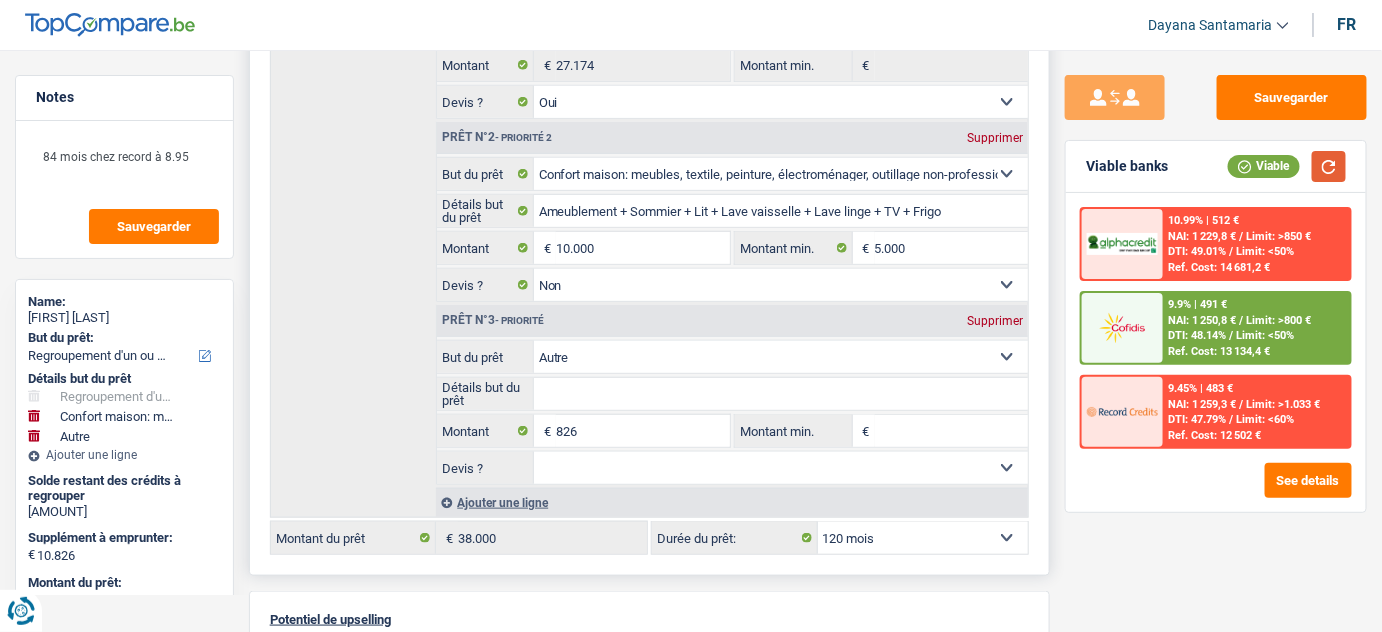 scroll, scrollTop: 454, scrollLeft: 0, axis: vertical 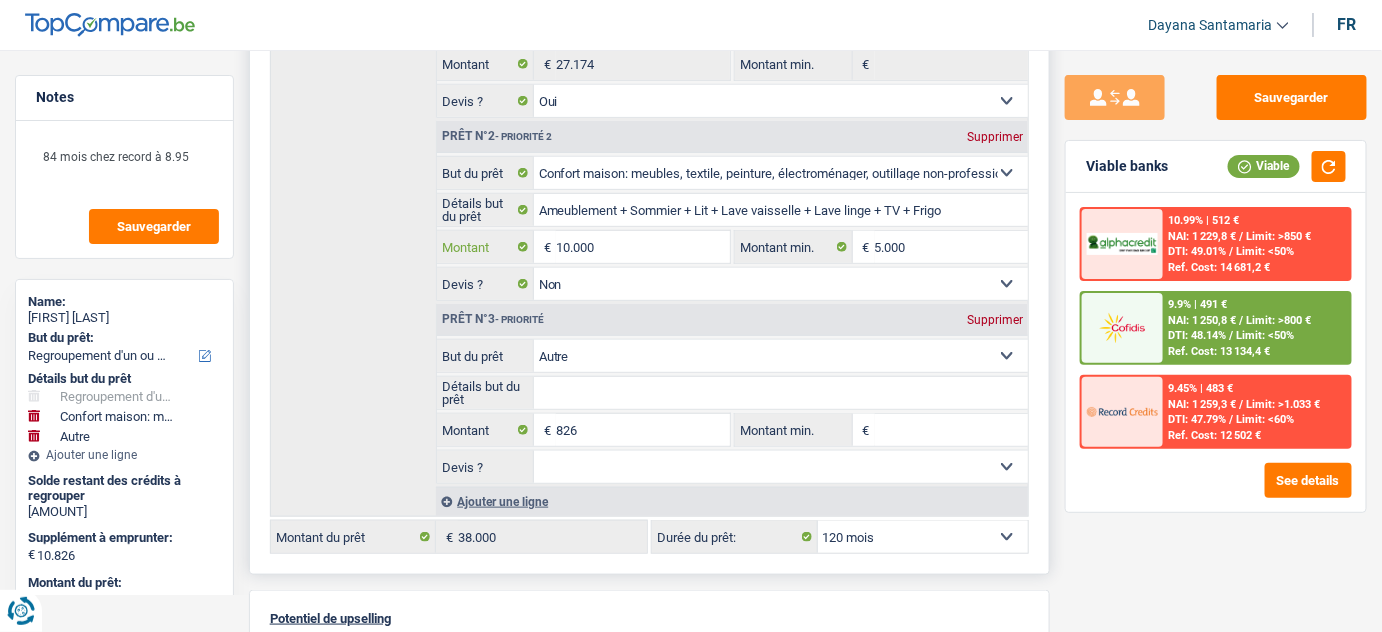 click on "10.000" at bounding box center (643, 247) 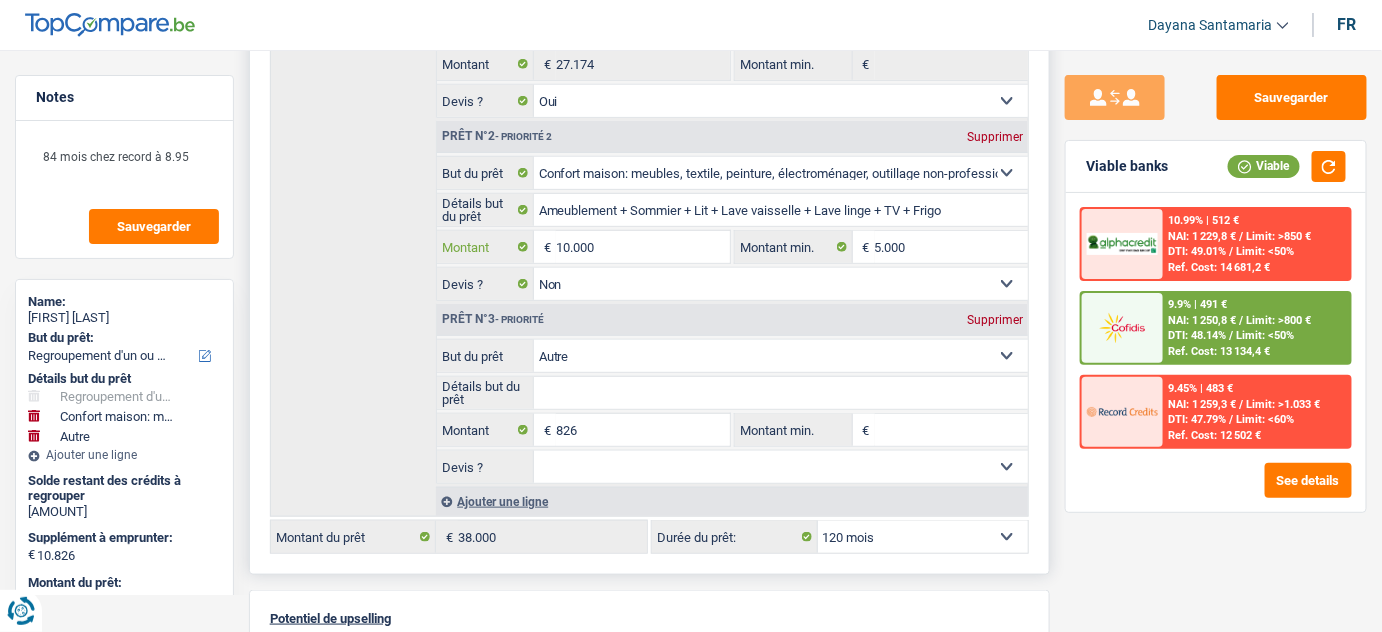 type on "5" 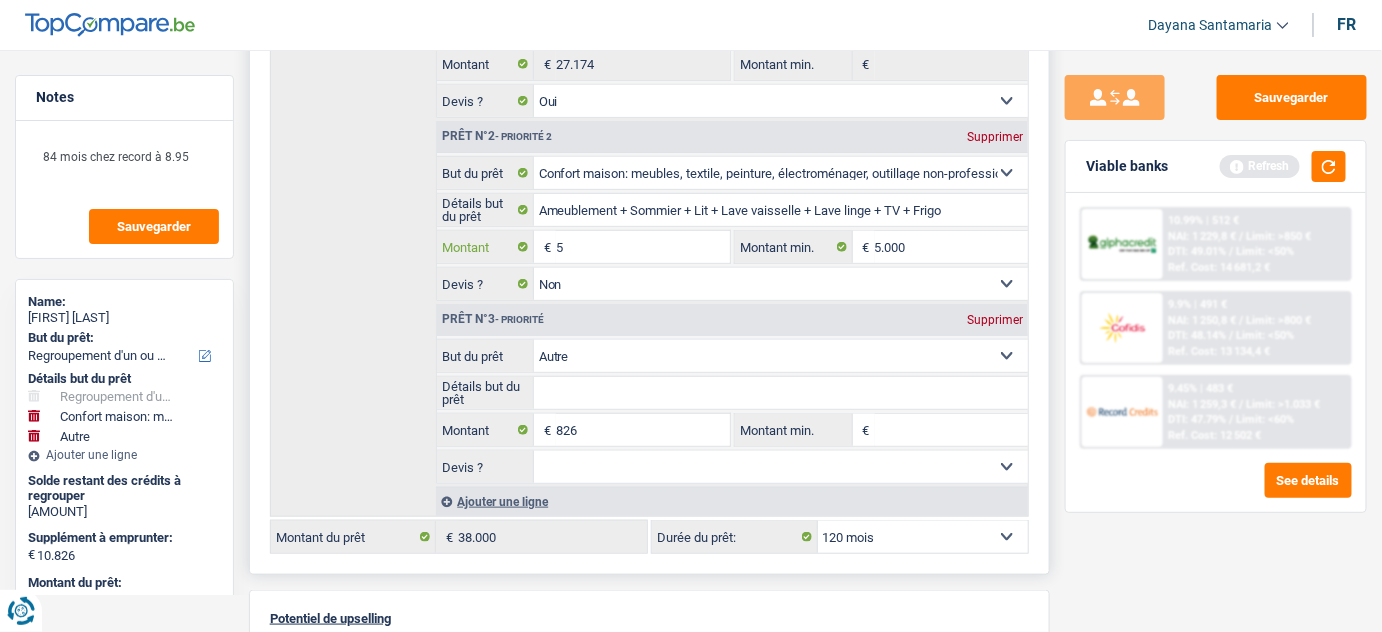type on "50" 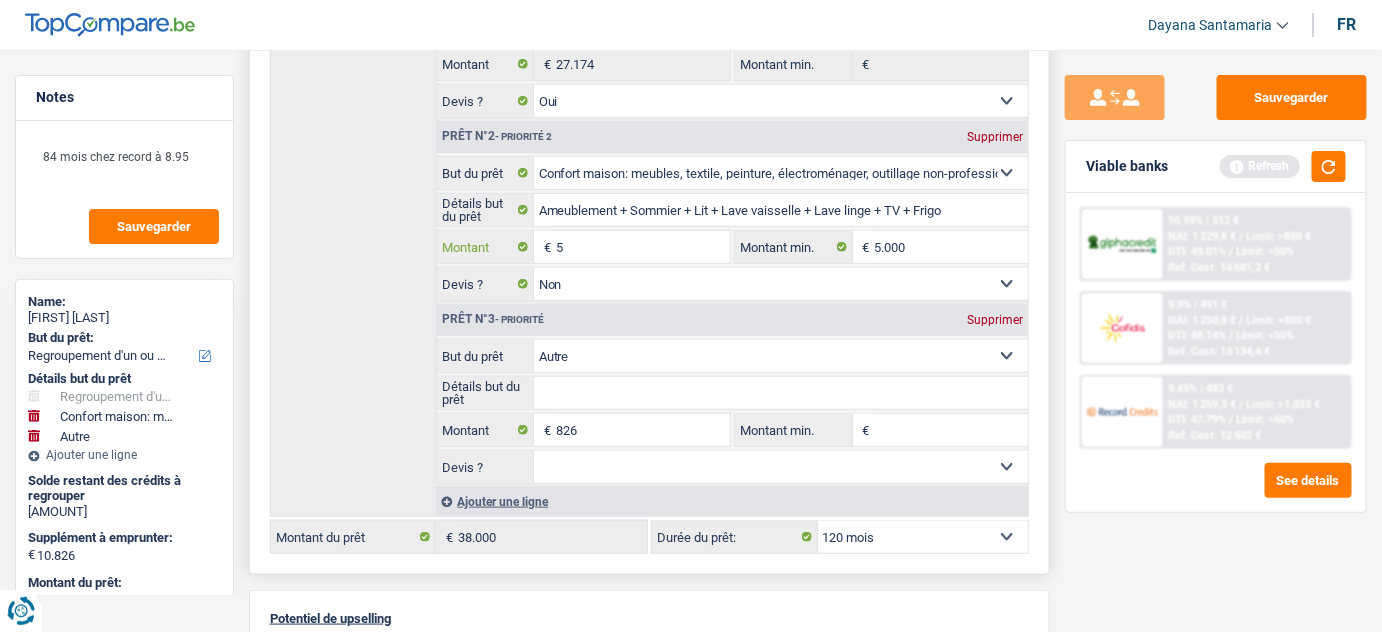 select 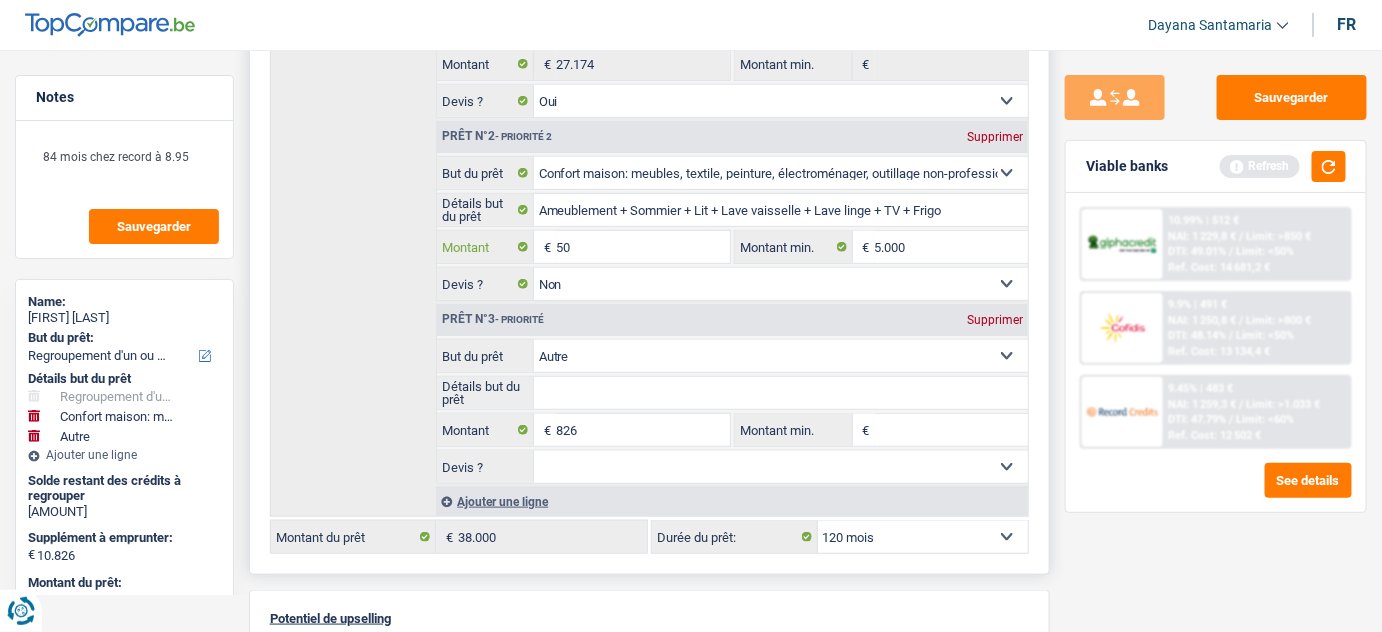 type on "500" 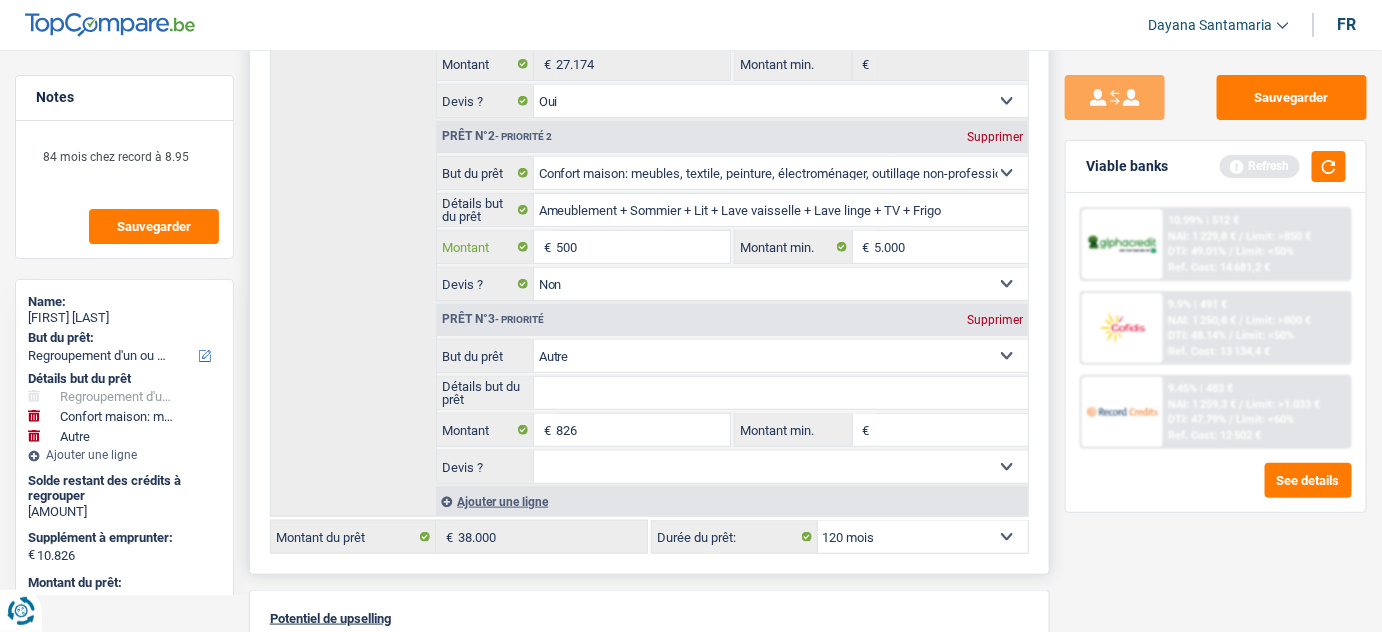 type on "5.000" 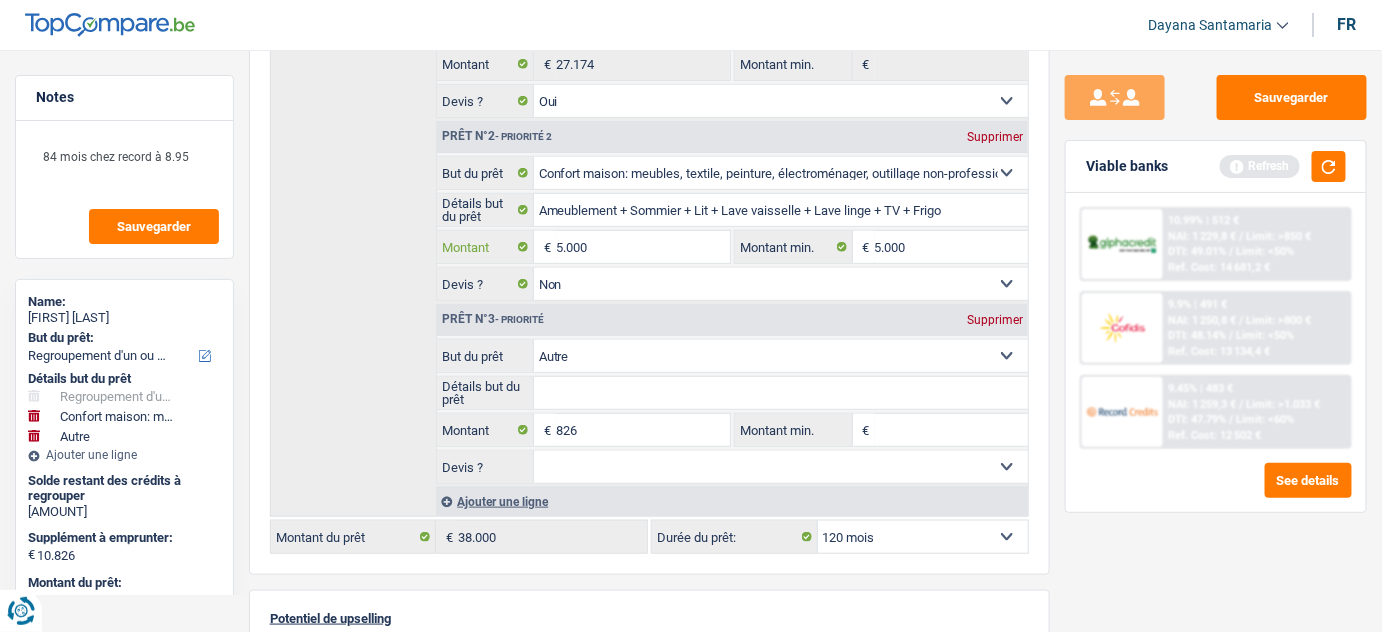 select 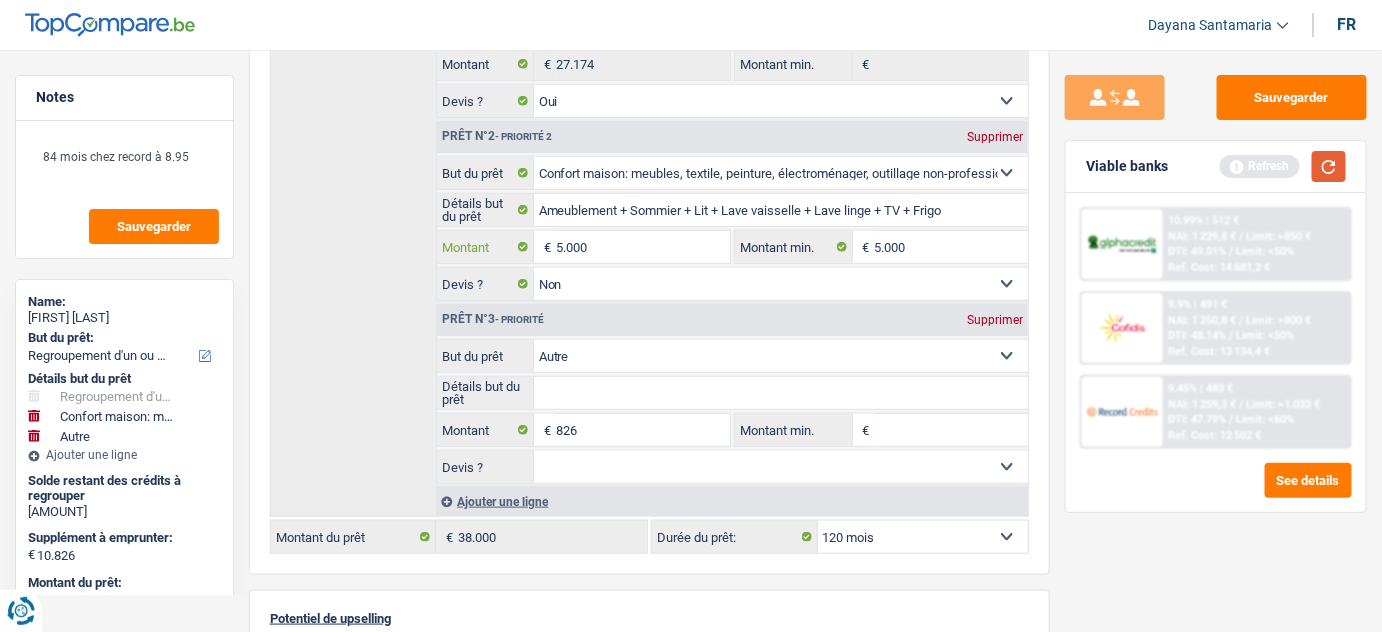 type on "5.000" 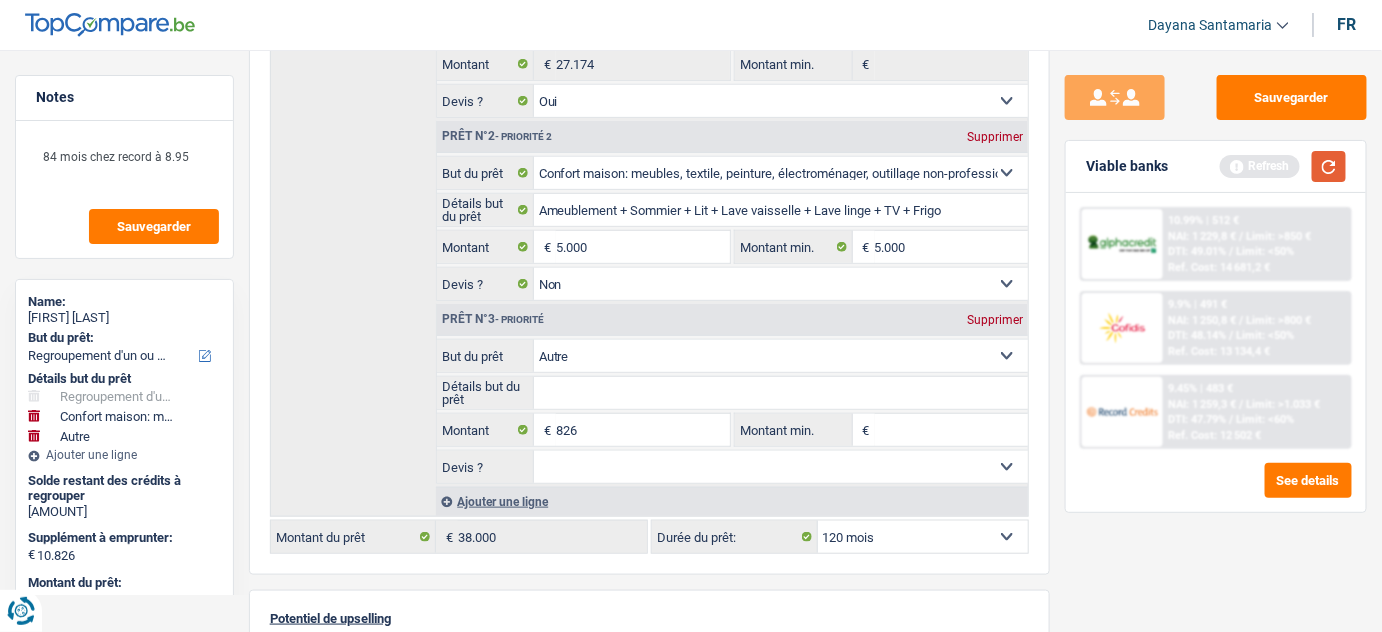 type on "5.826" 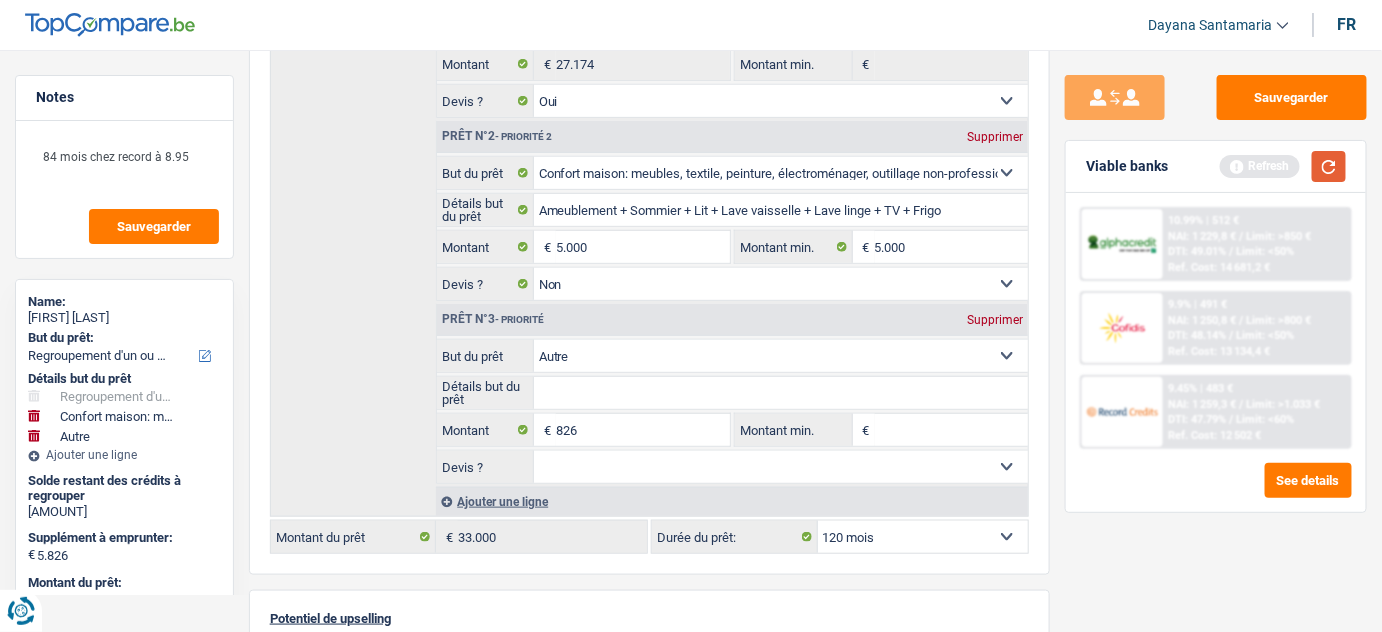 click at bounding box center [1329, 166] 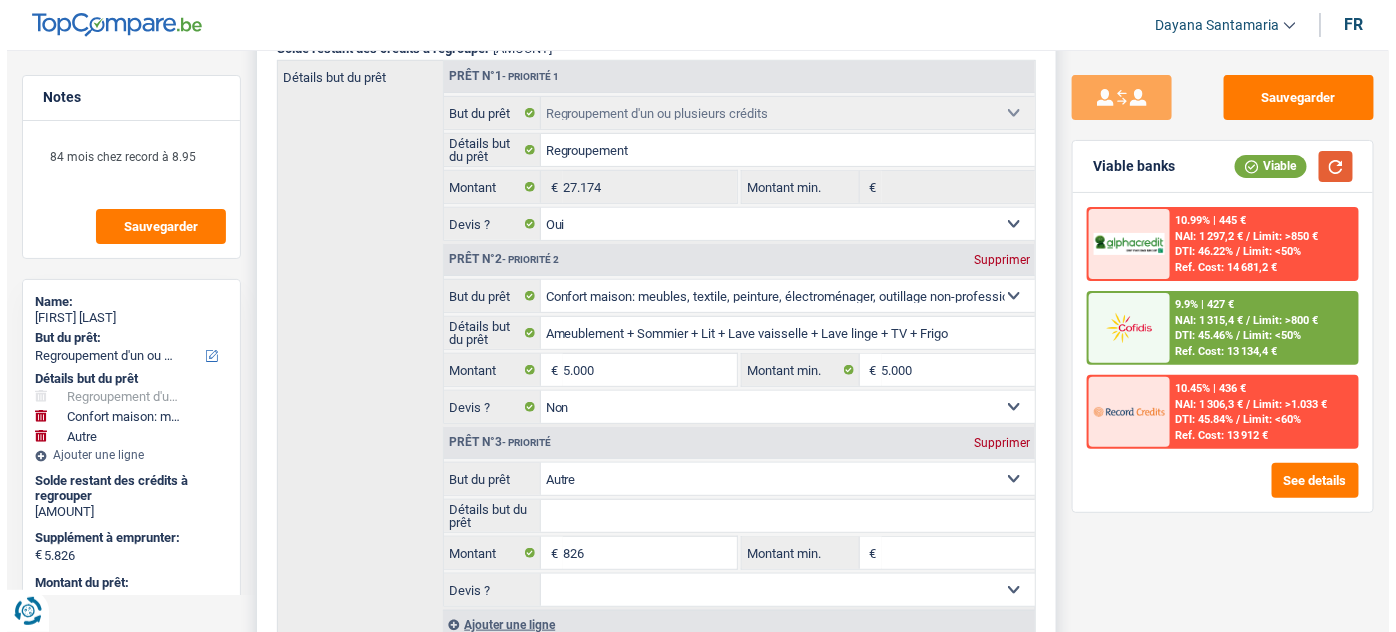 scroll, scrollTop: 454, scrollLeft: 0, axis: vertical 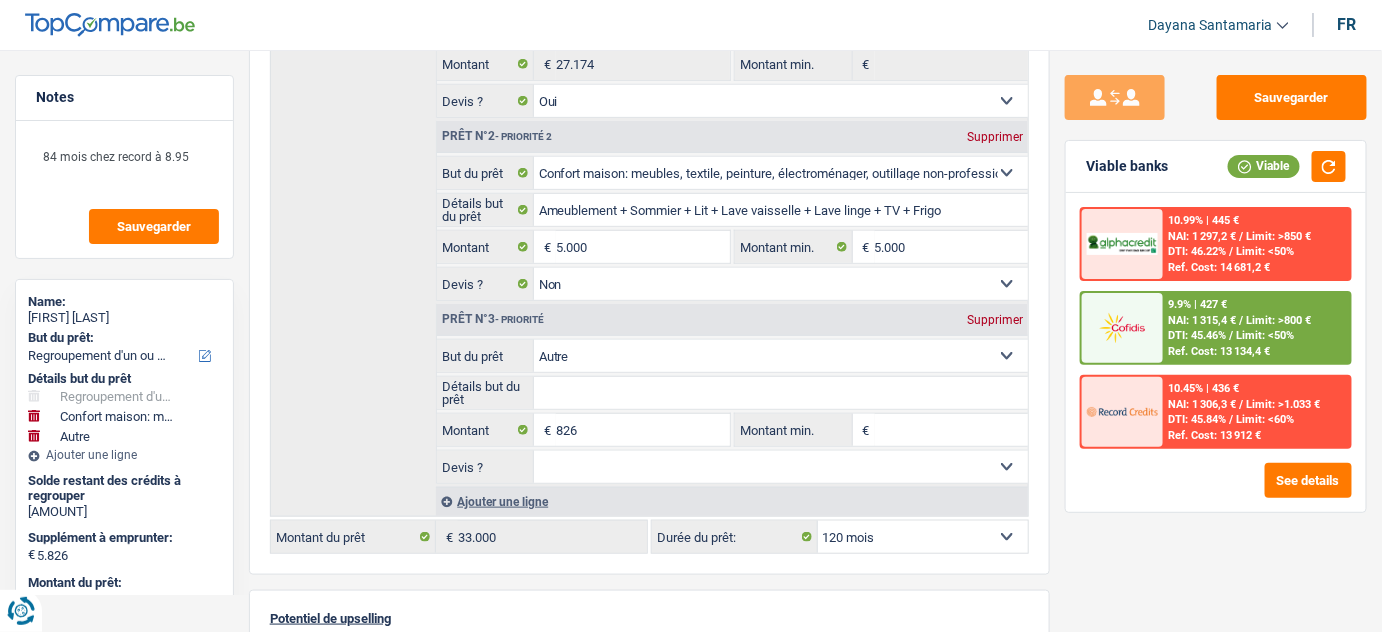 click on "DTI: 45.46%" at bounding box center (1198, 335) 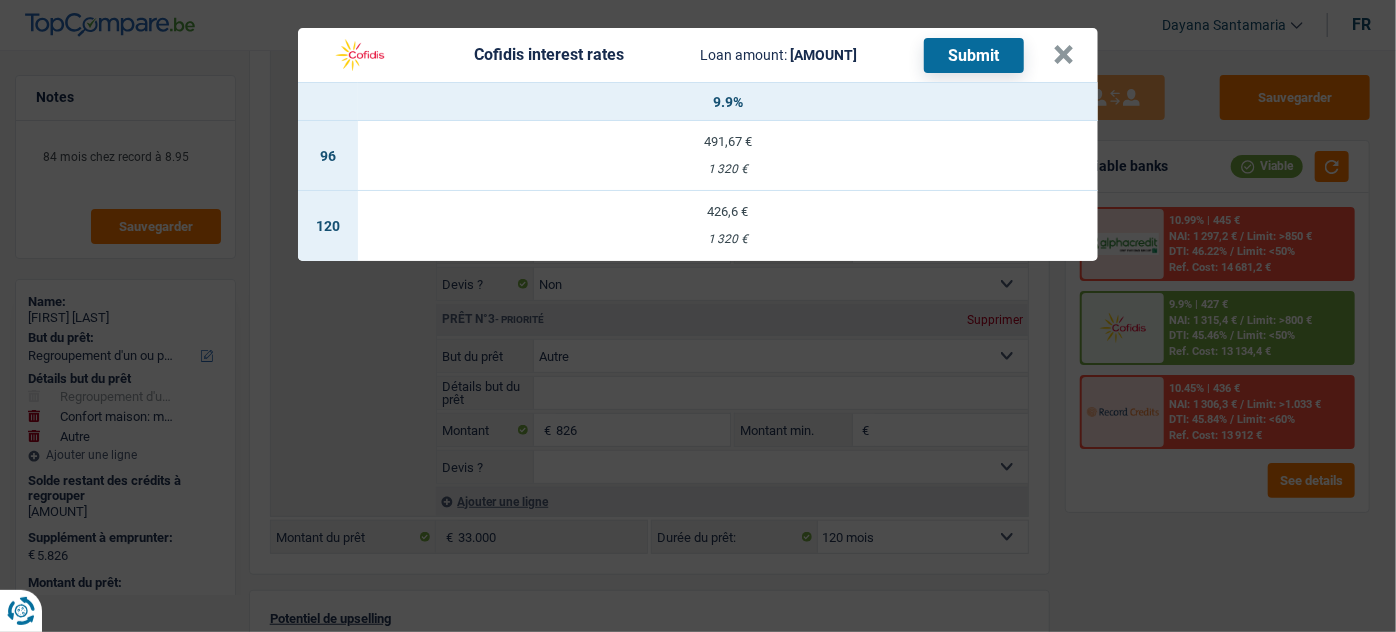 drag, startPoint x: 746, startPoint y: 222, endPoint x: 738, endPoint y: 210, distance: 14.422205 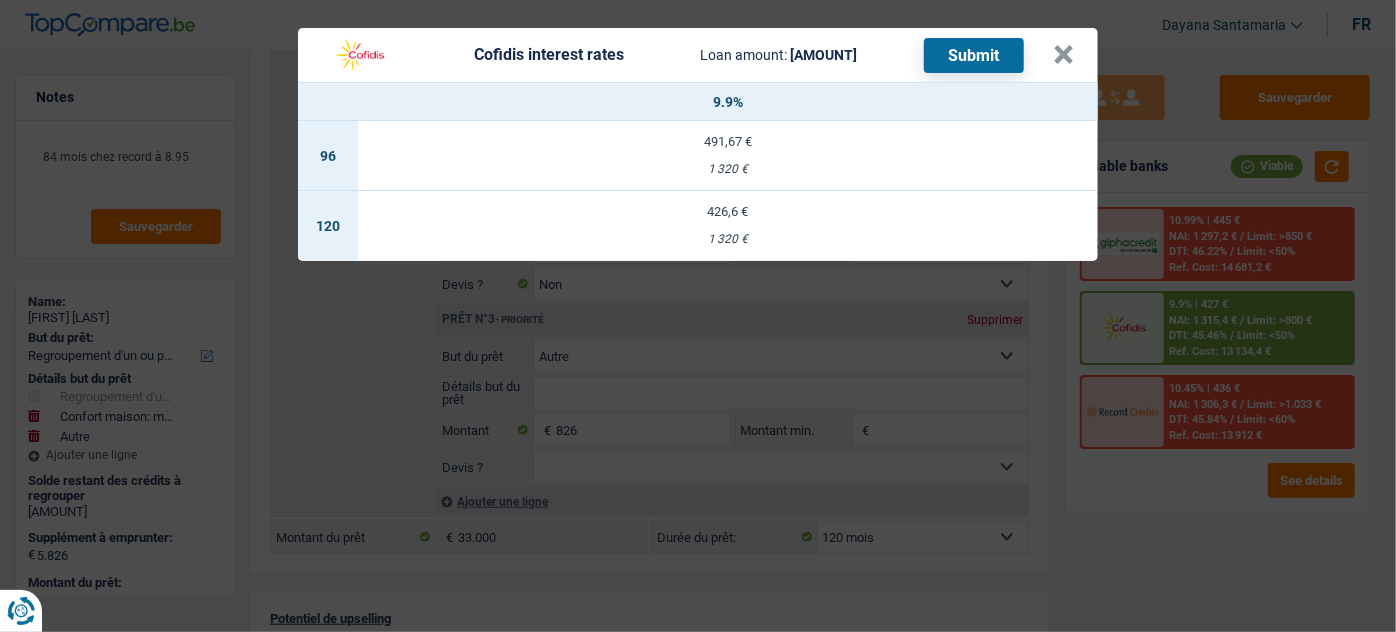 click on "426,6 €
1 320 €" at bounding box center [728, 226] 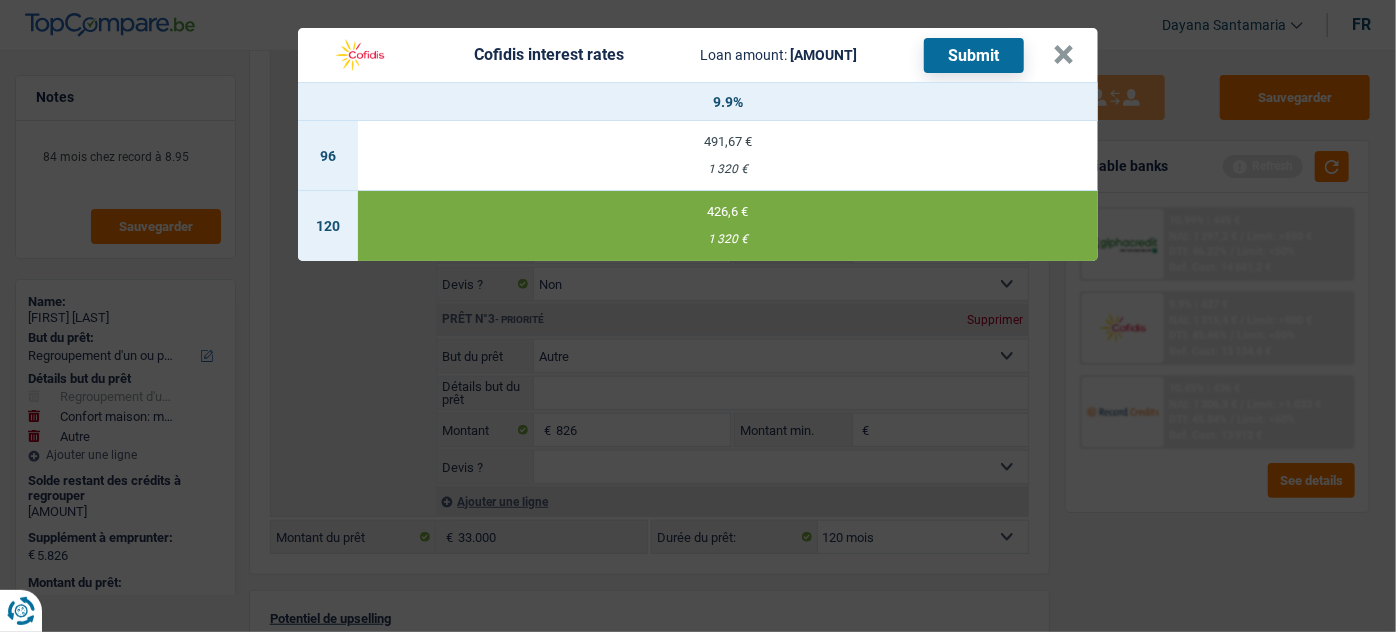 click on "Cofidis interest rates
Loan amount:
33 000 €
Submit" at bounding box center [673, 55] 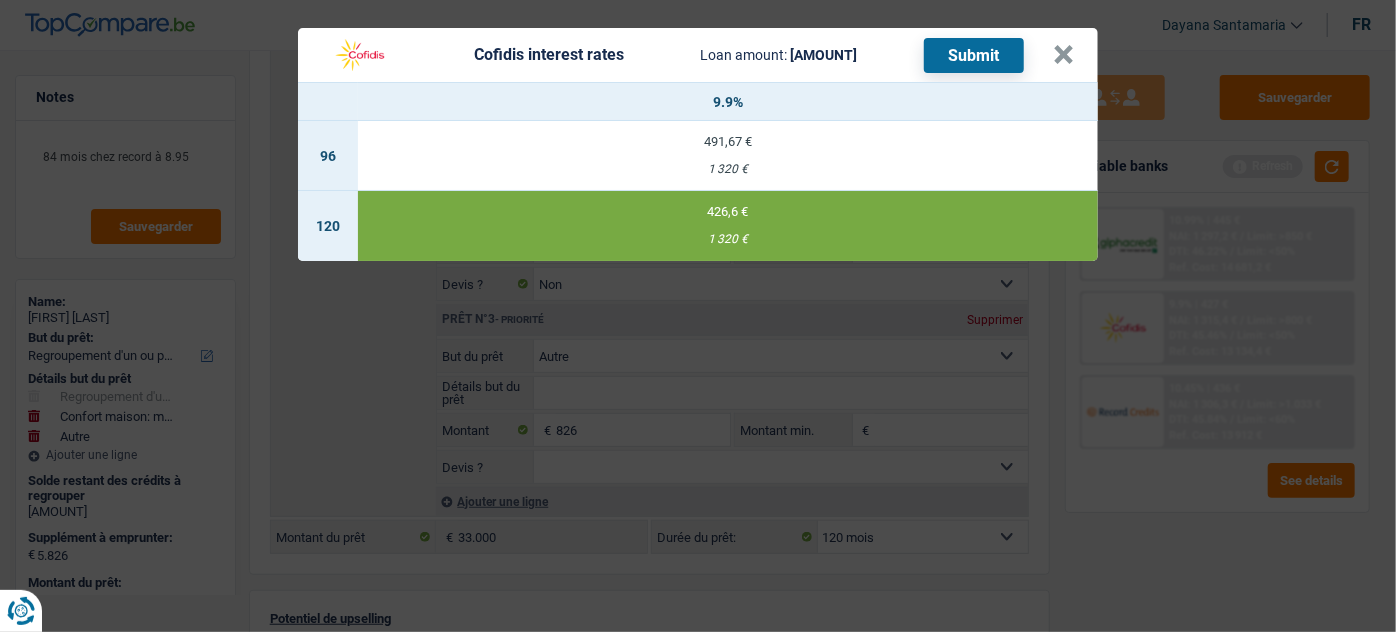 click on "Submit" at bounding box center (974, 55) 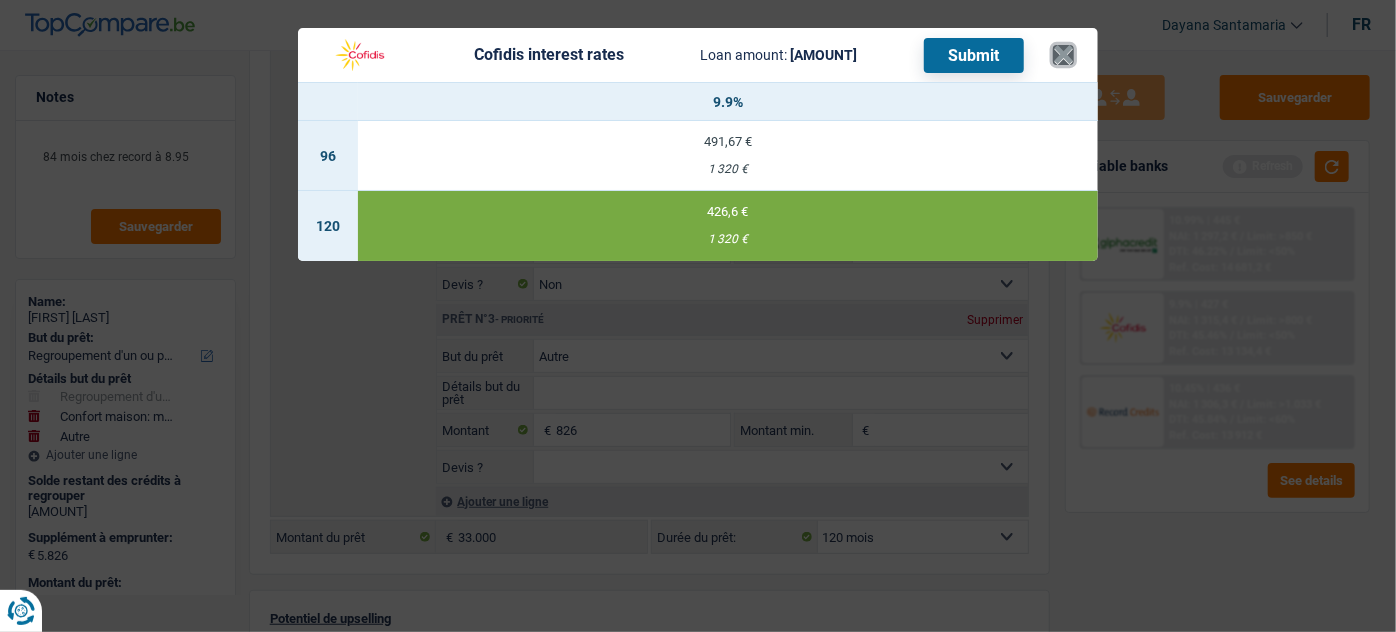 click on "×" at bounding box center (1063, 55) 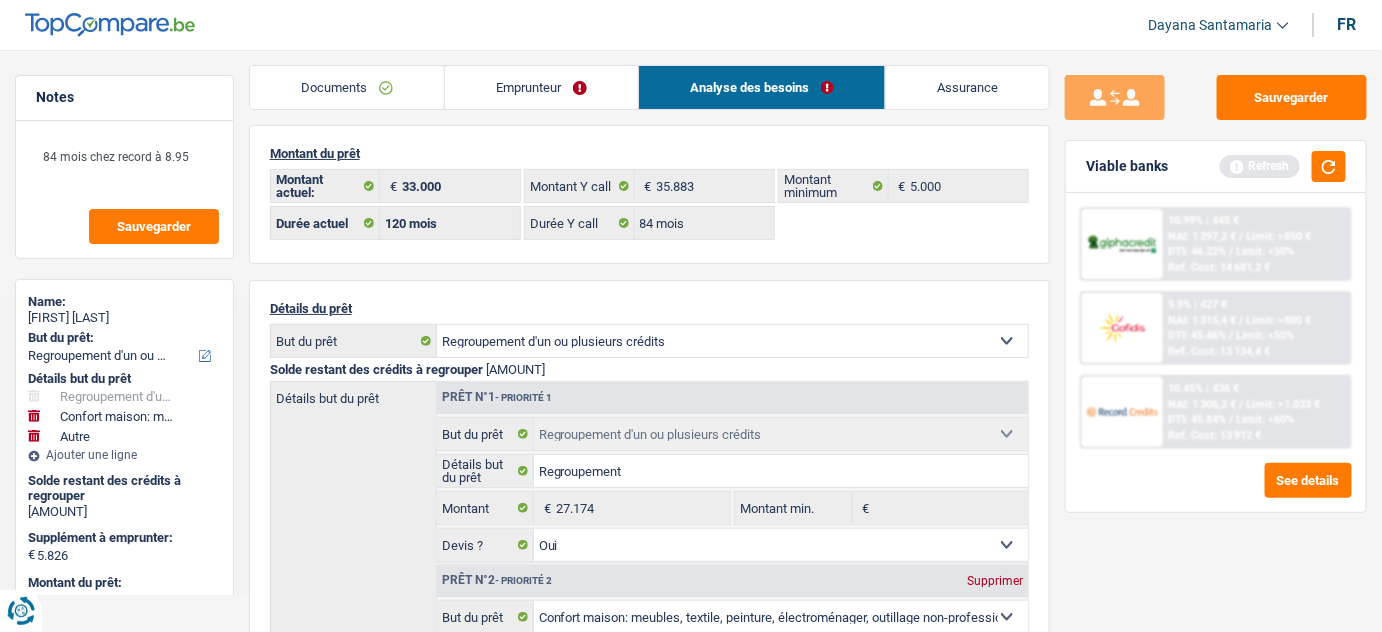 scroll, scrollTop: 0, scrollLeft: 0, axis: both 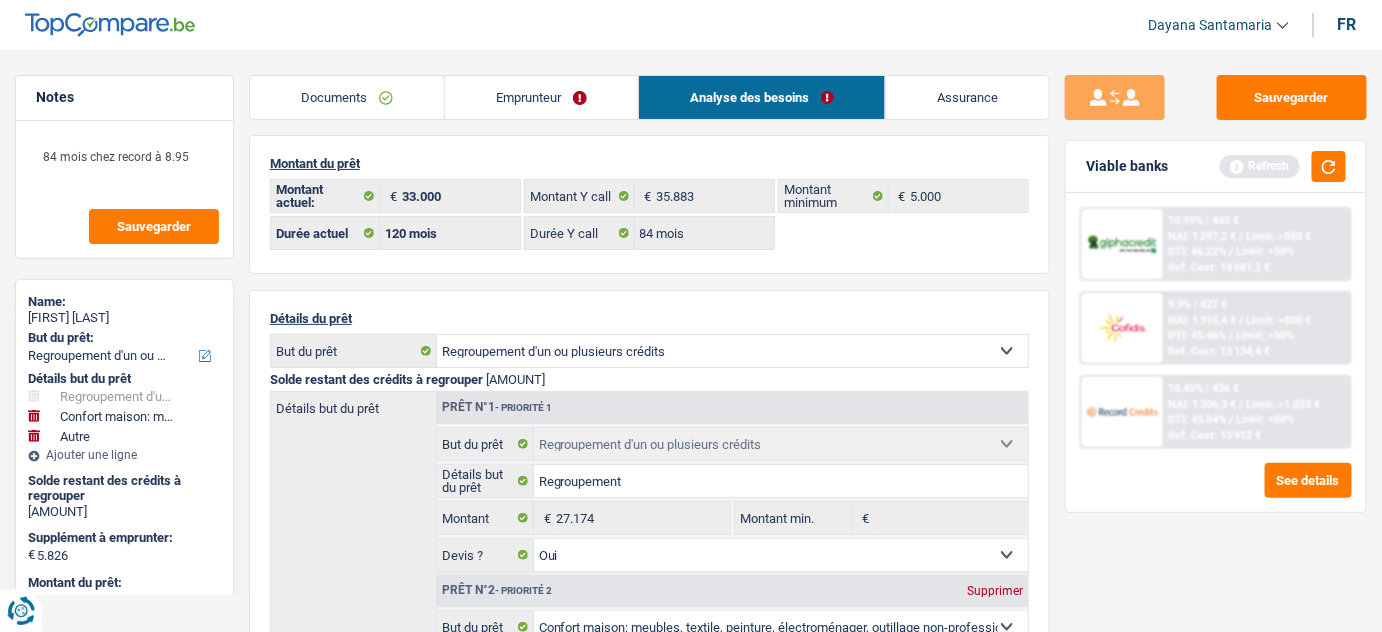click on "Emprunteur" at bounding box center (541, 97) 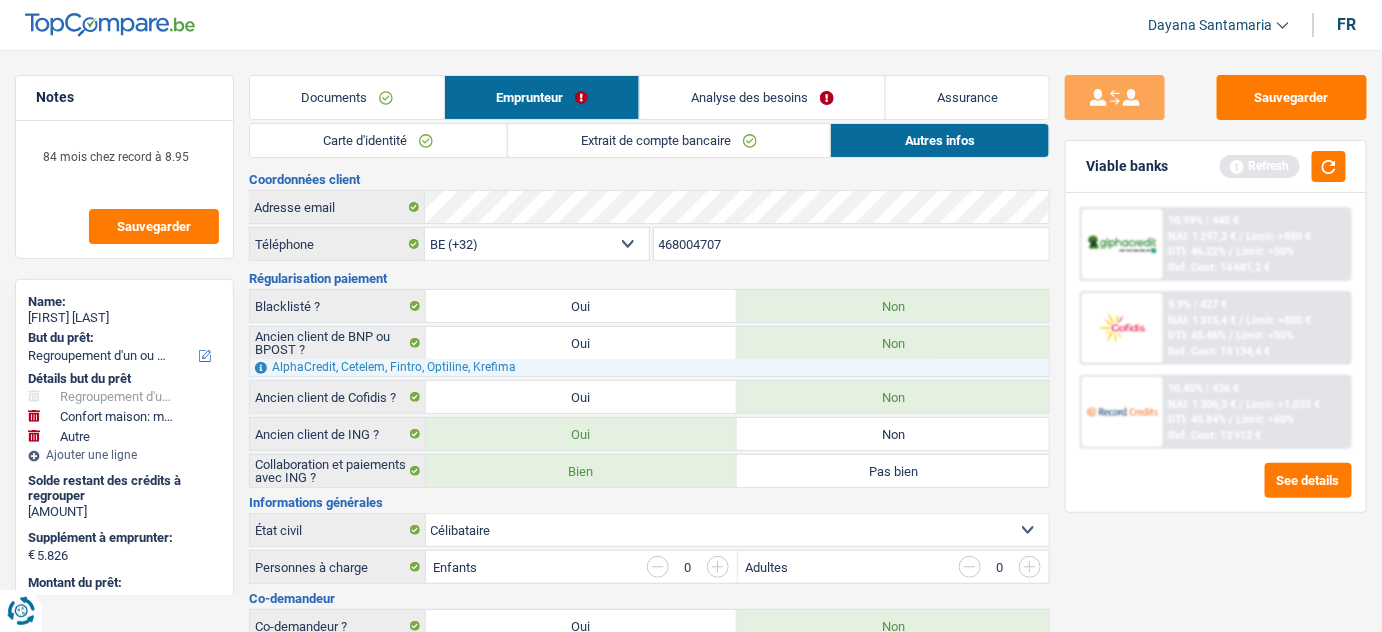 click on "Extrait de compte bancaire" at bounding box center (669, 140) 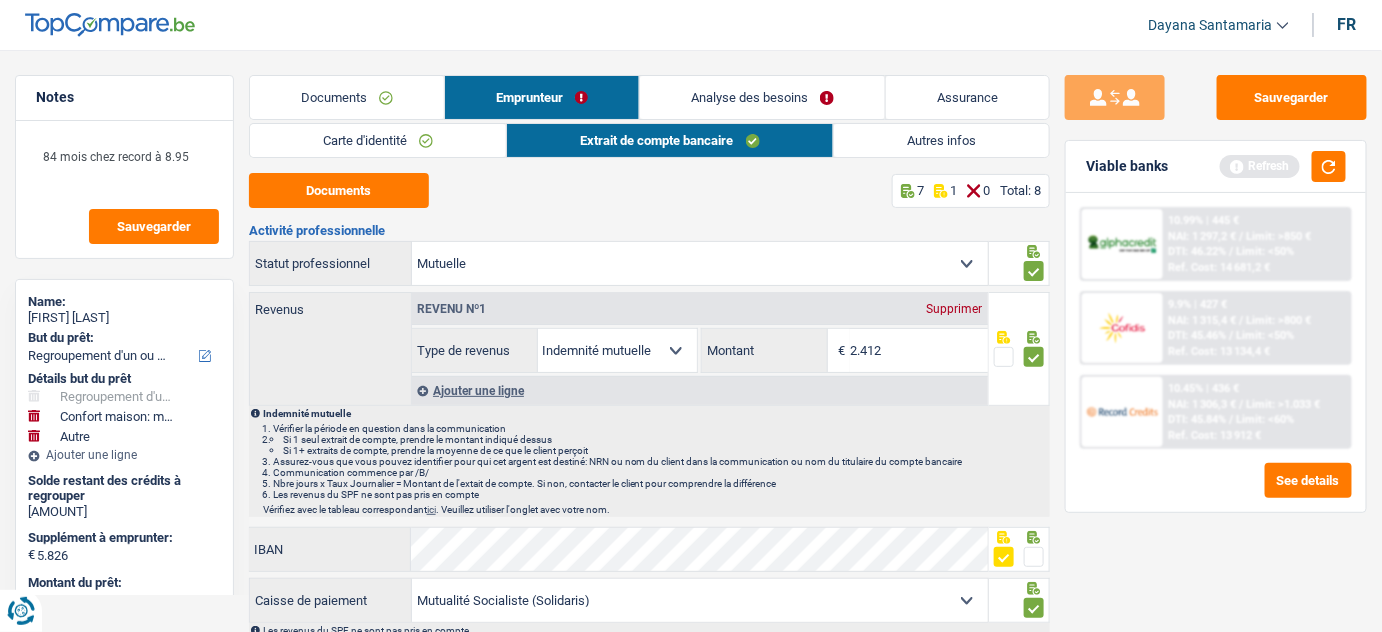 click on "Carte d'identité" at bounding box center [378, 140] 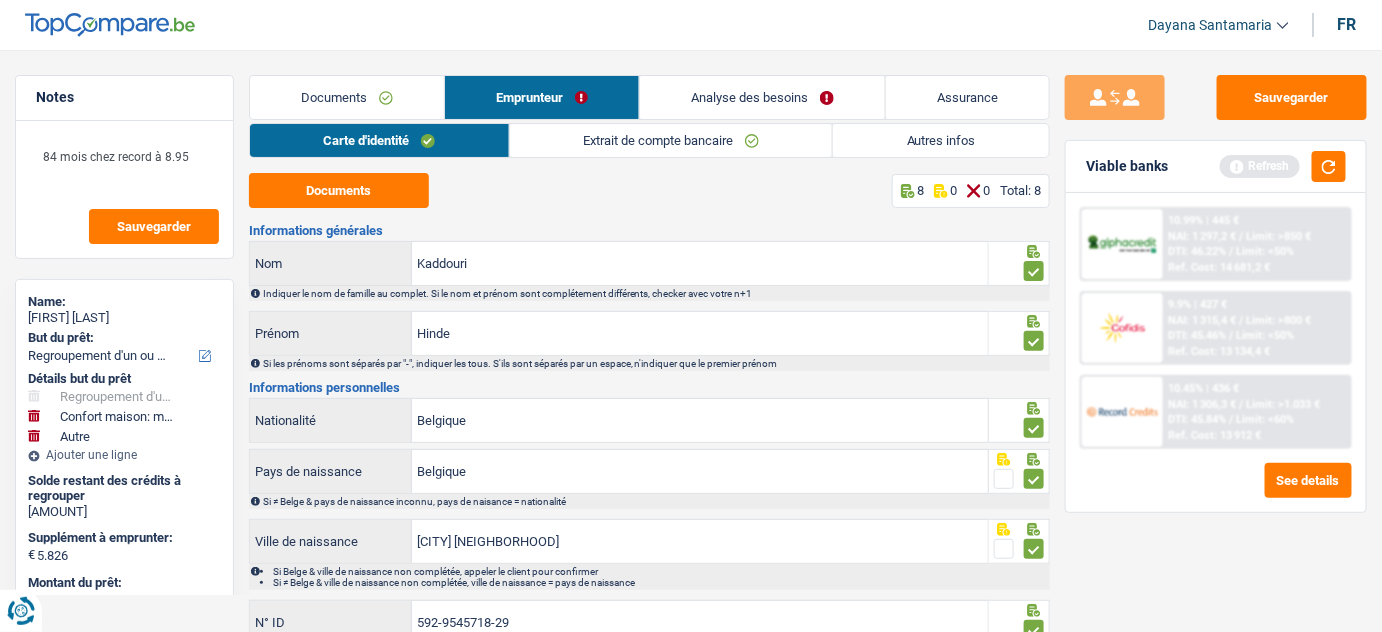 click on "Autres infos" at bounding box center (941, 140) 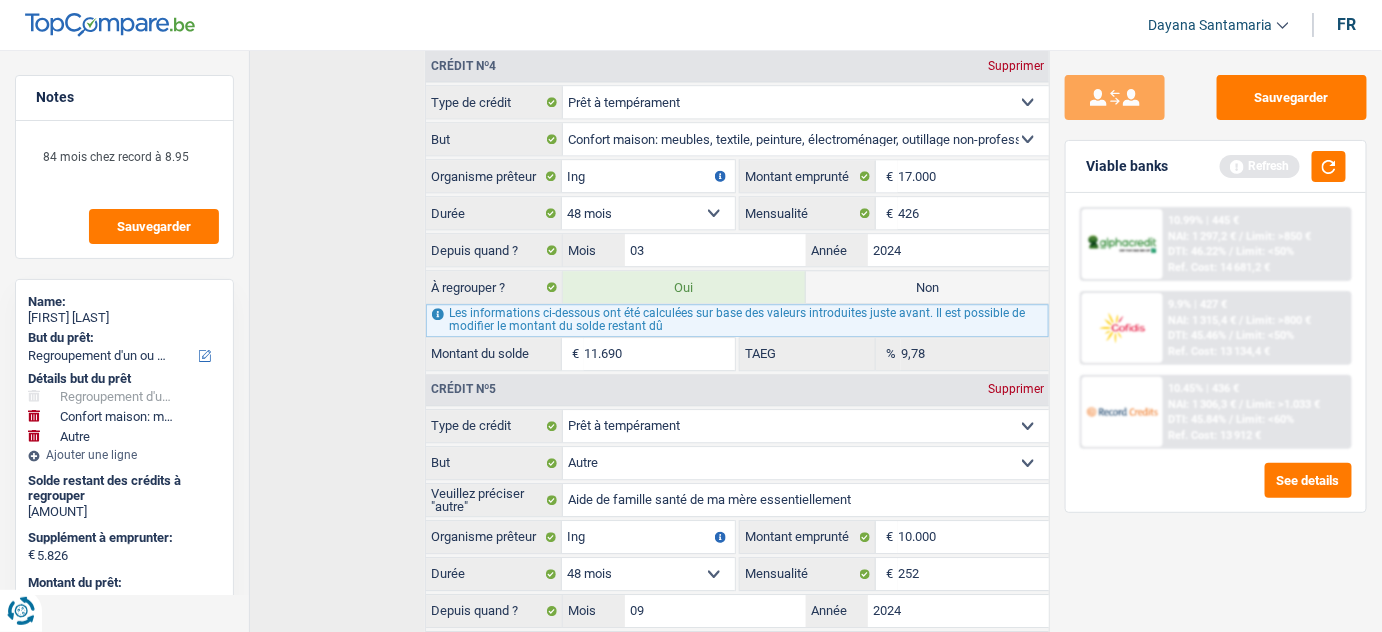 scroll, scrollTop: 1189, scrollLeft: 0, axis: vertical 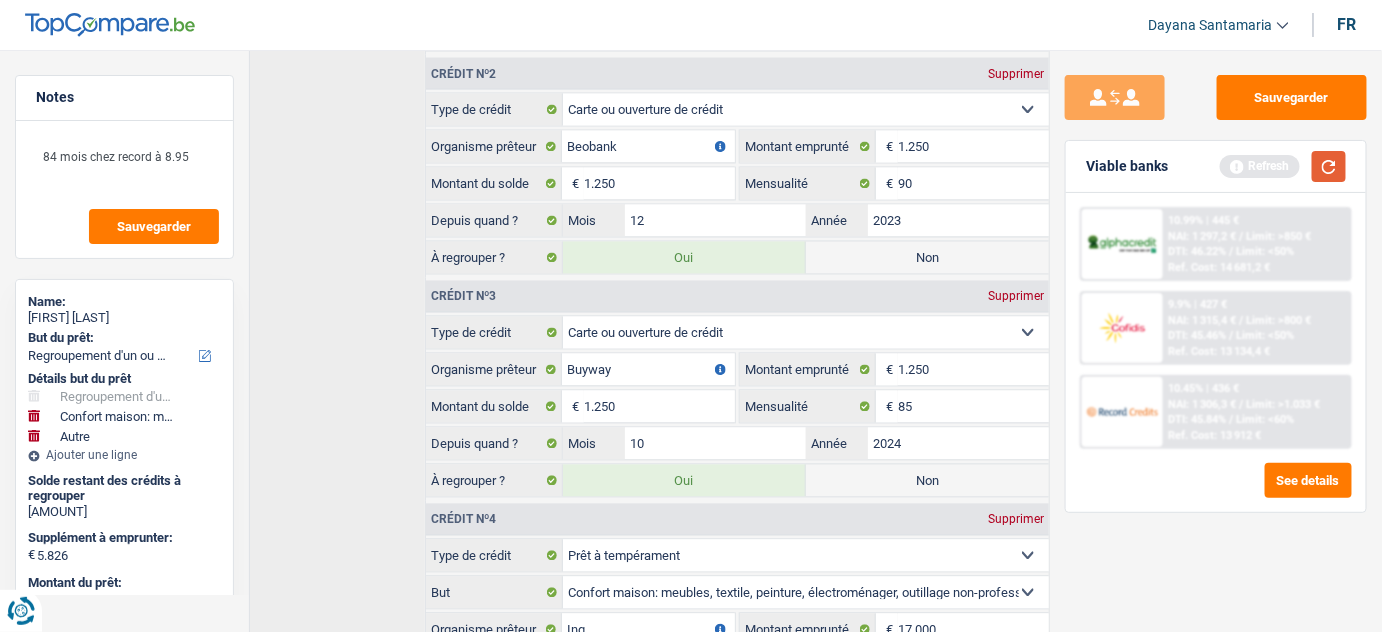 click at bounding box center (1329, 166) 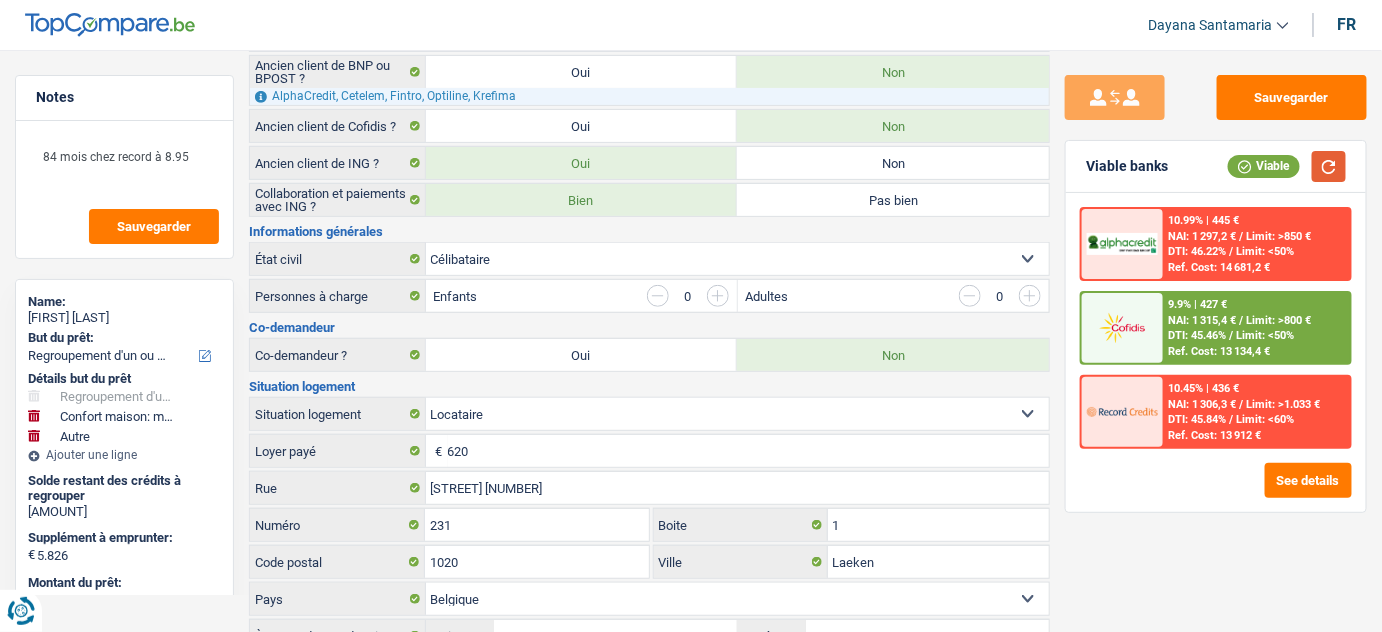 scroll, scrollTop: 0, scrollLeft: 0, axis: both 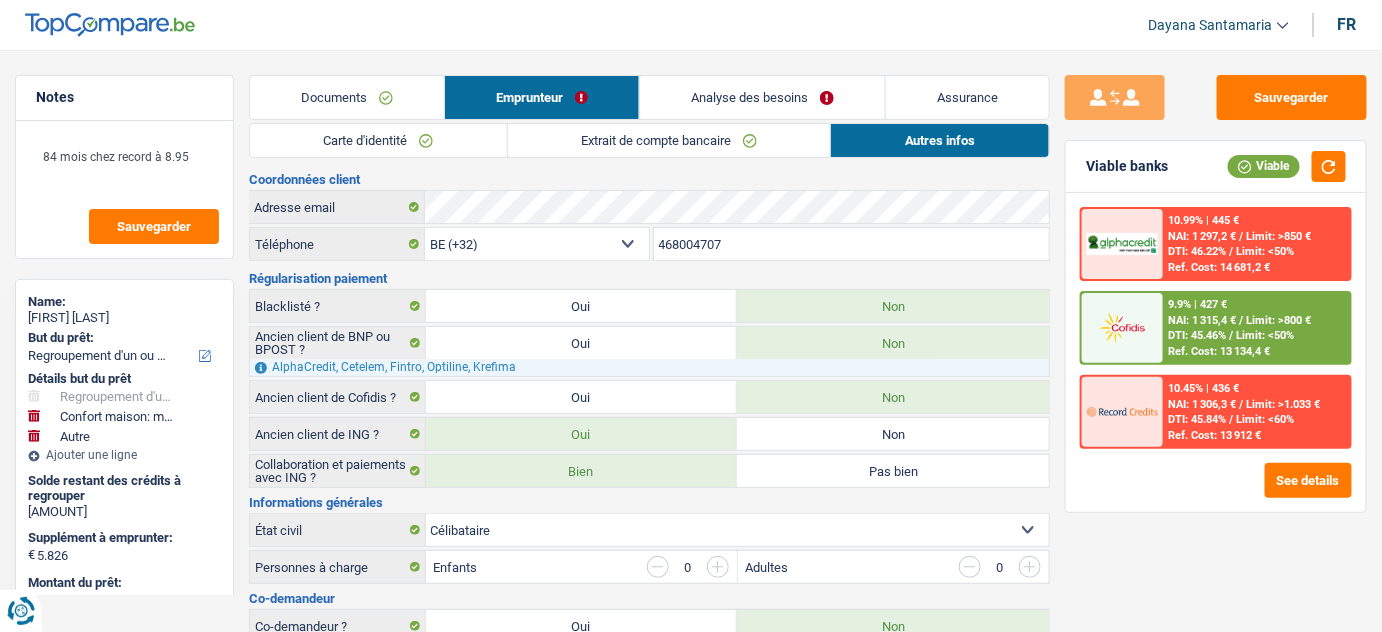 click on "Analyse des besoins" at bounding box center (762, 97) 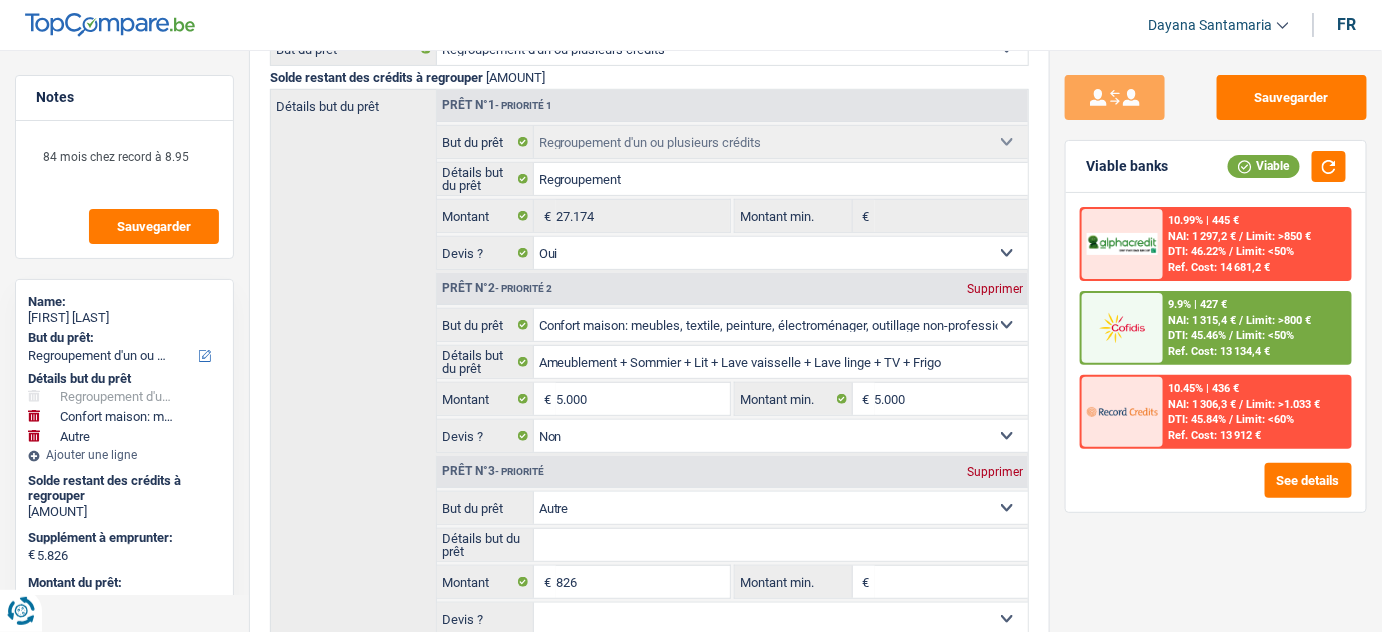 scroll, scrollTop: 157, scrollLeft: 0, axis: vertical 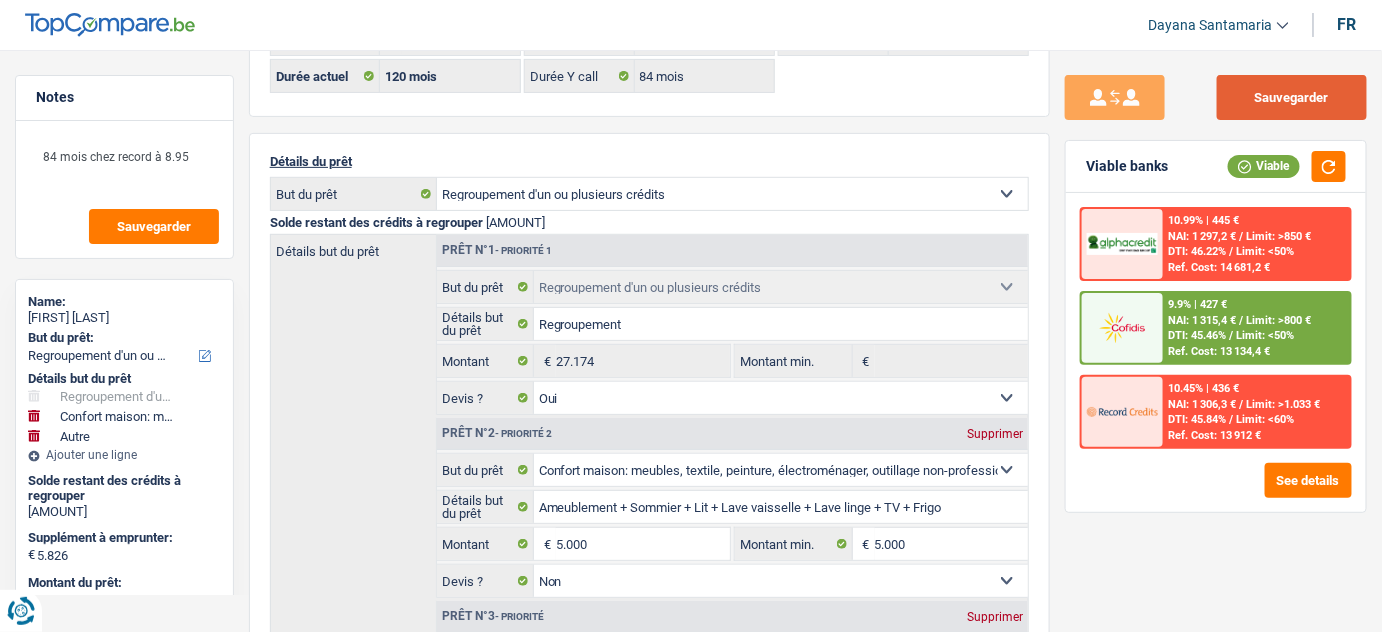 click on "Sauvegarder" at bounding box center [1292, 97] 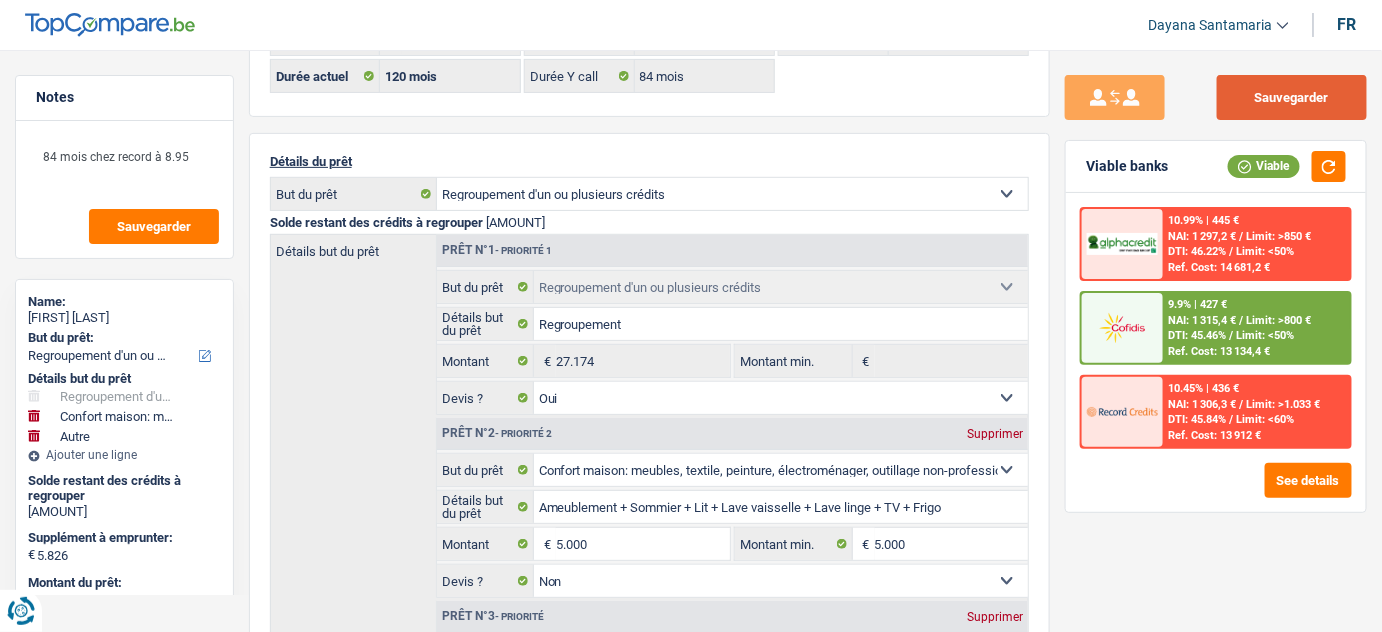 click on "Sauvegarder" at bounding box center (1292, 97) 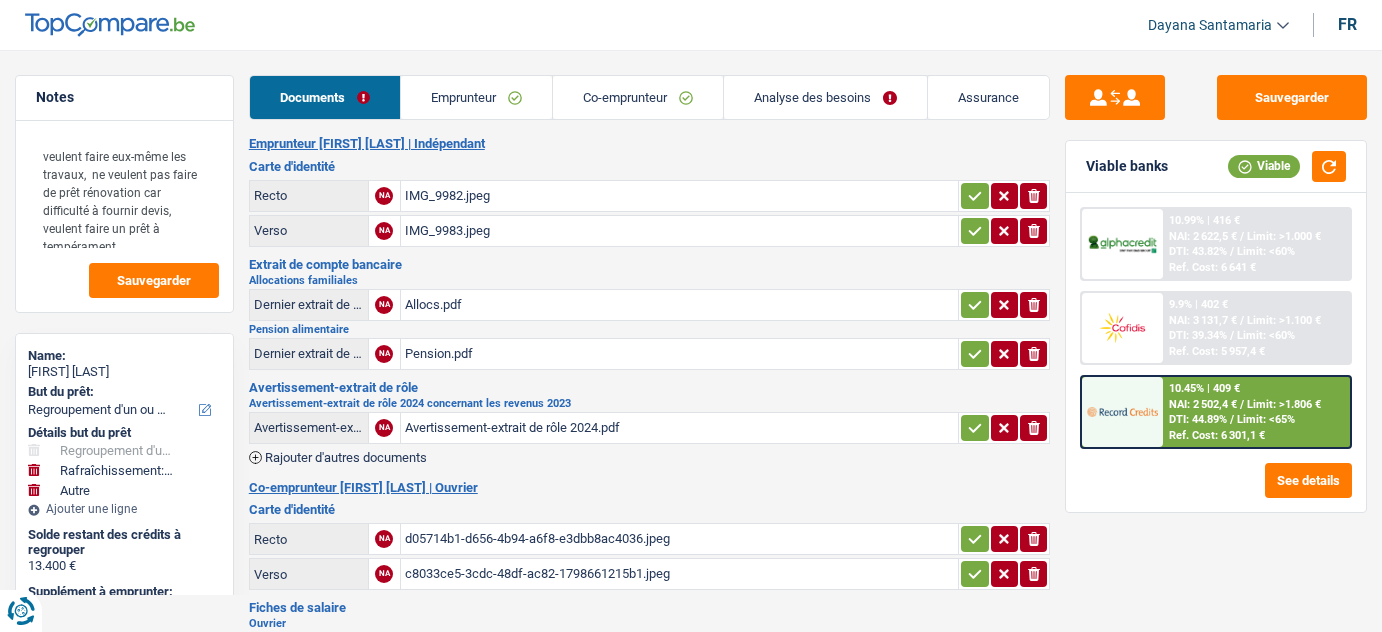 select on "refinancing" 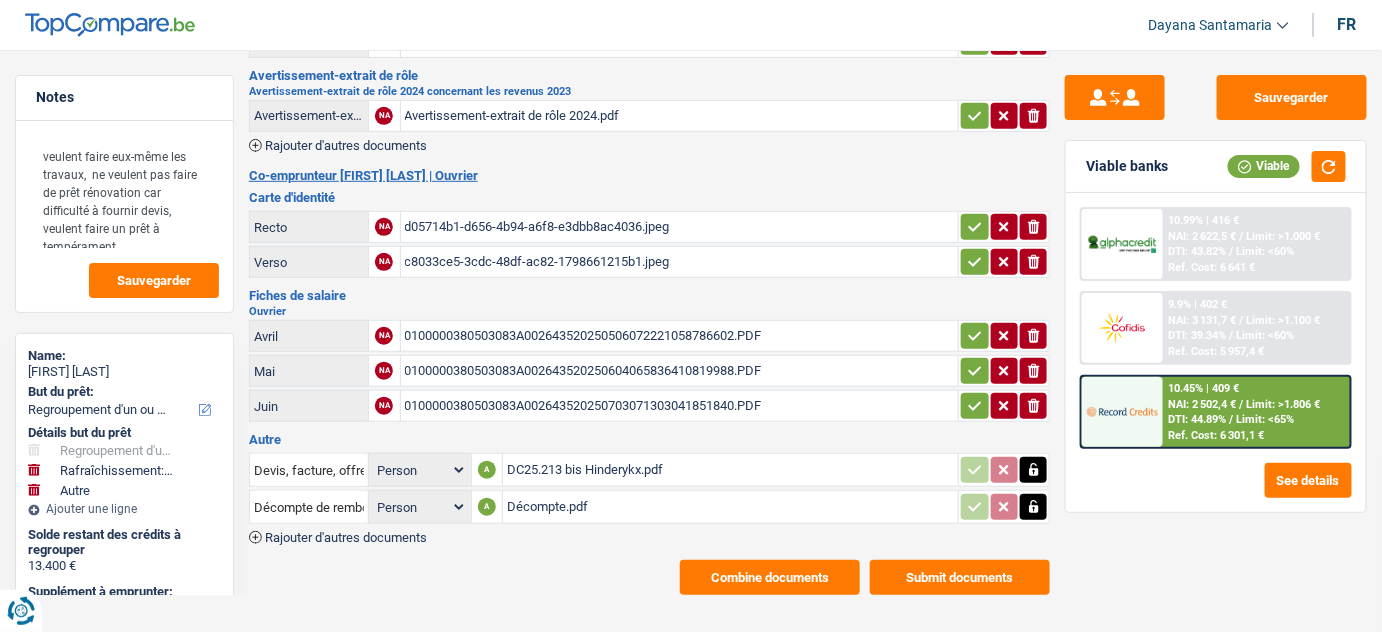 scroll, scrollTop: 0, scrollLeft: 0, axis: both 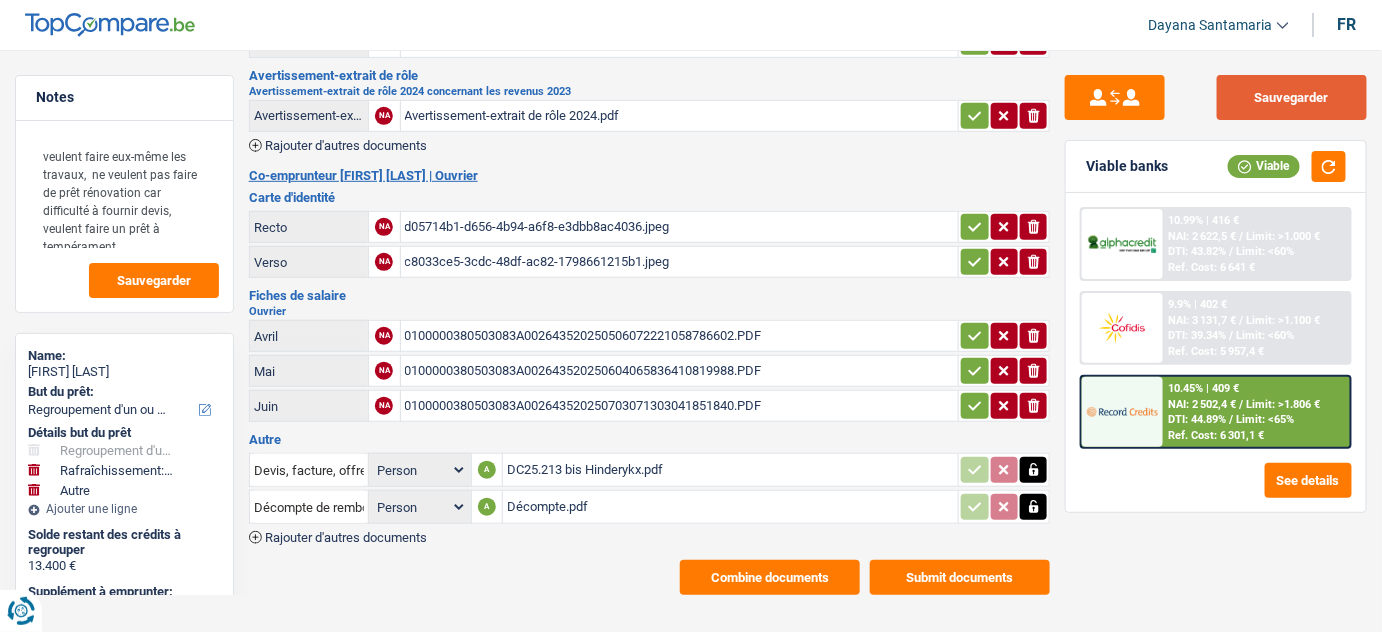 click on "Sauvegarder" at bounding box center (1292, 97) 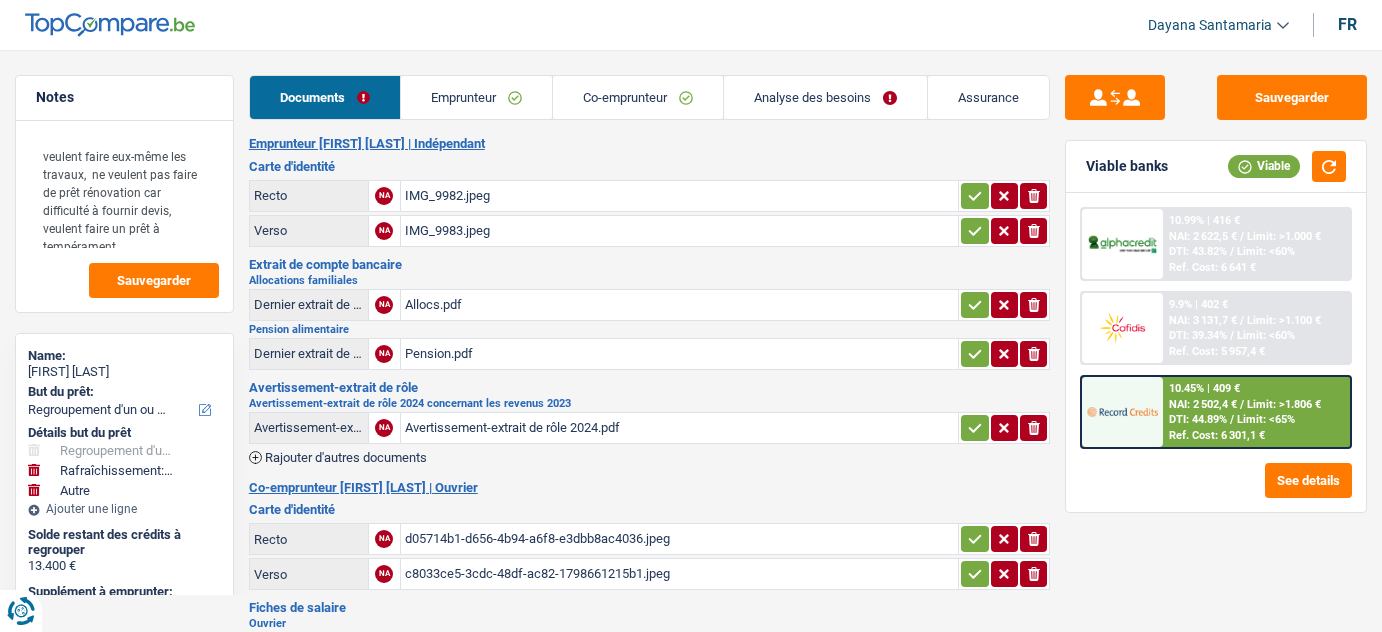 select on "refinancing" 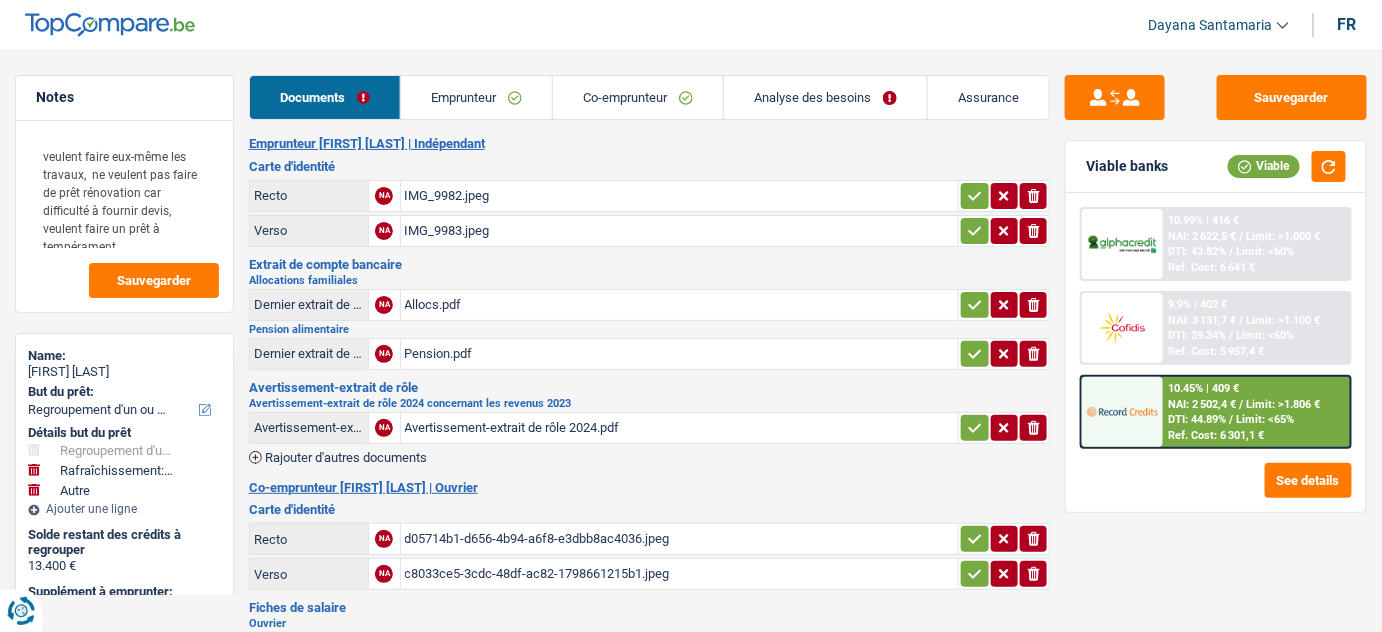 scroll, scrollTop: 0, scrollLeft: 0, axis: both 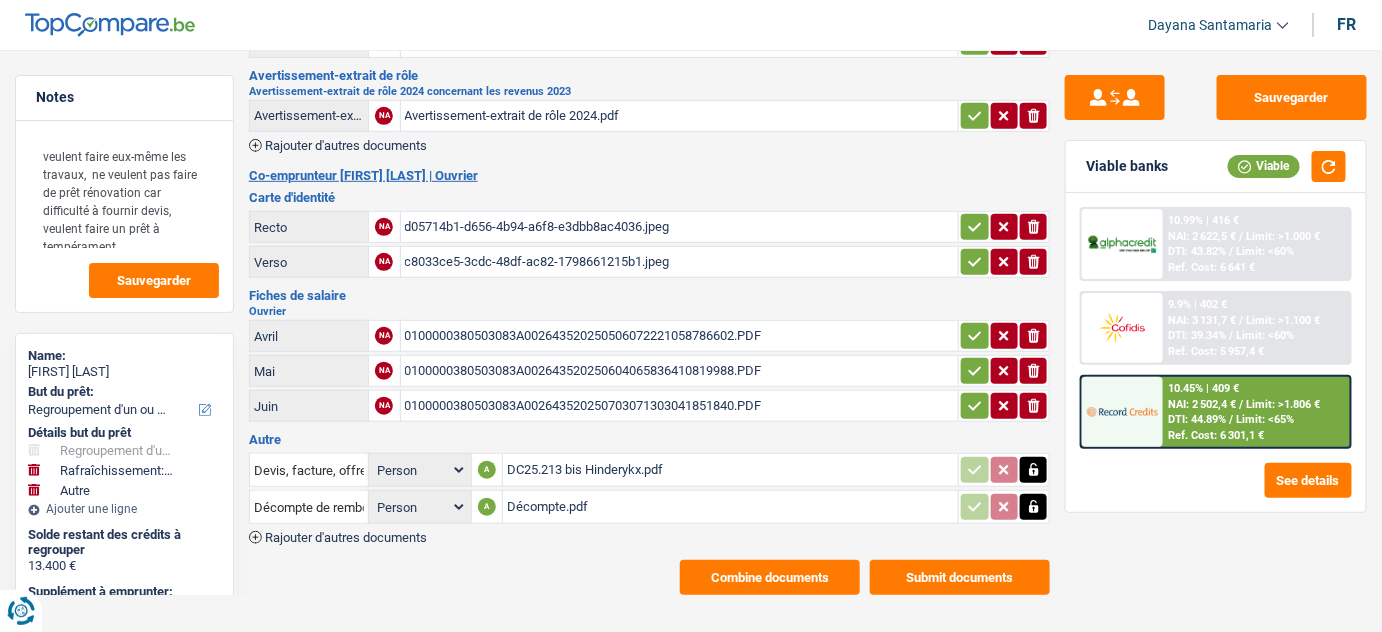 click on "0100000380503083A002643520250703071303041851840.PDF" at bounding box center (680, 406) 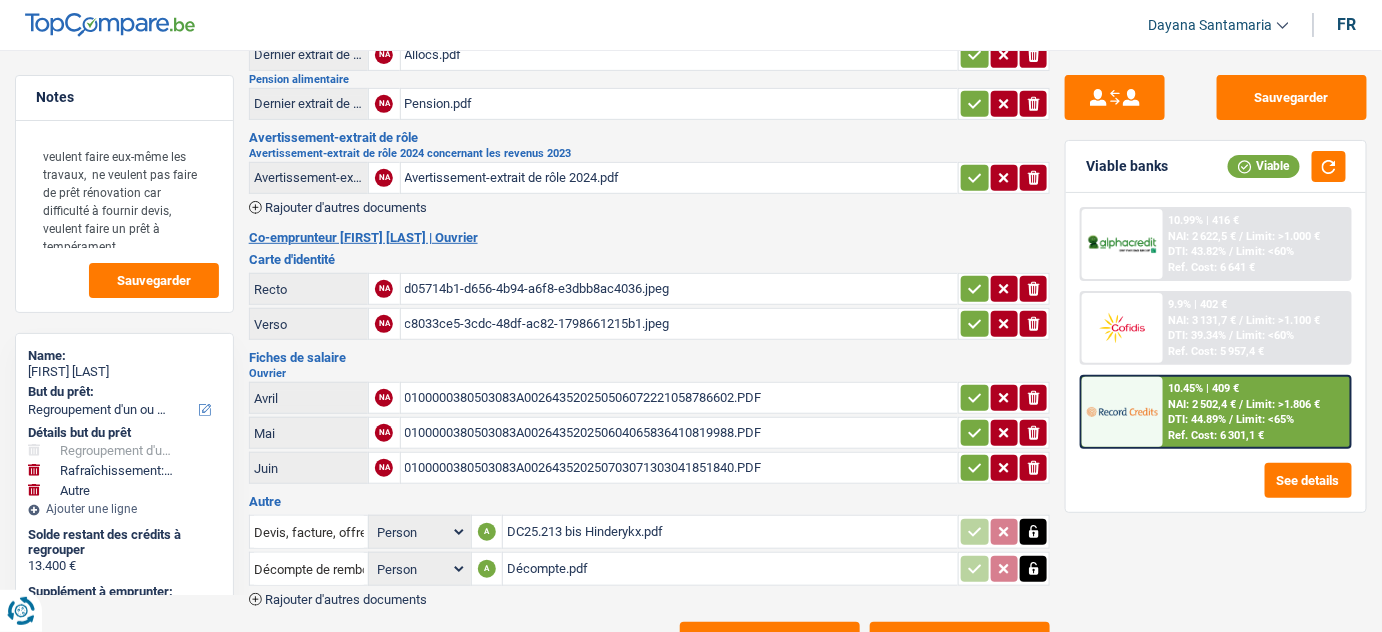 scroll, scrollTop: 130, scrollLeft: 0, axis: vertical 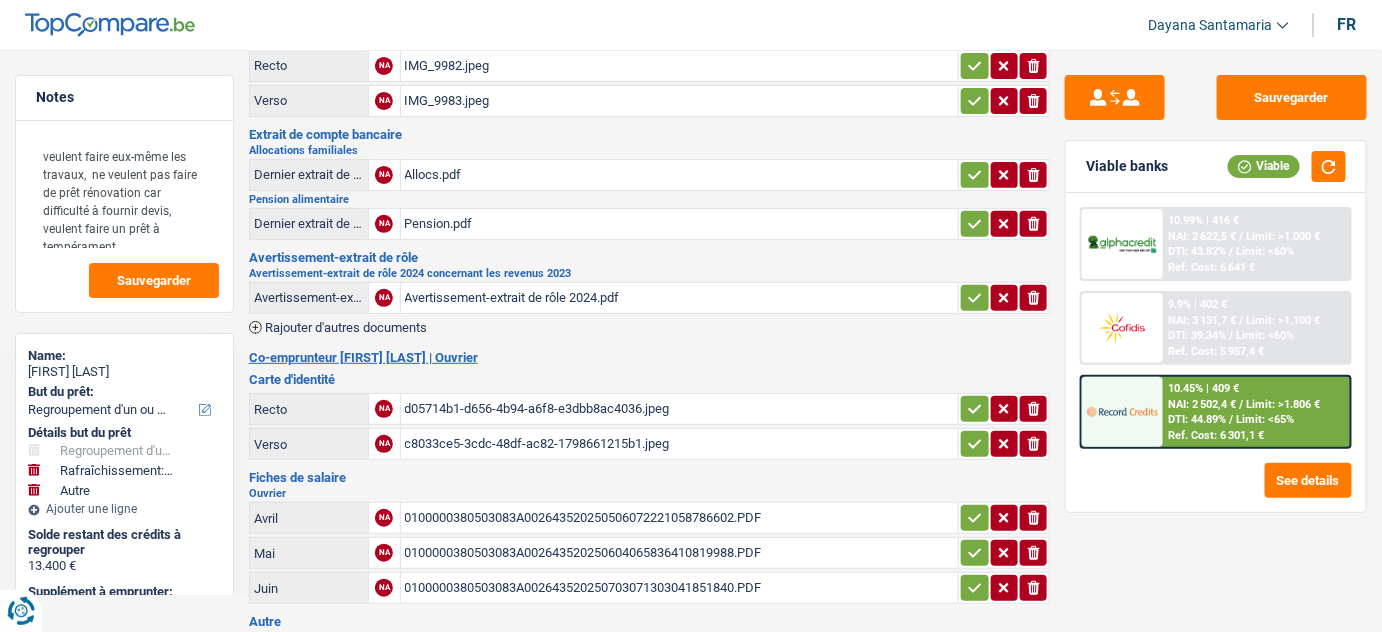 click on "Avertissement-extrait de rôle 2024.pdf" at bounding box center [680, 298] 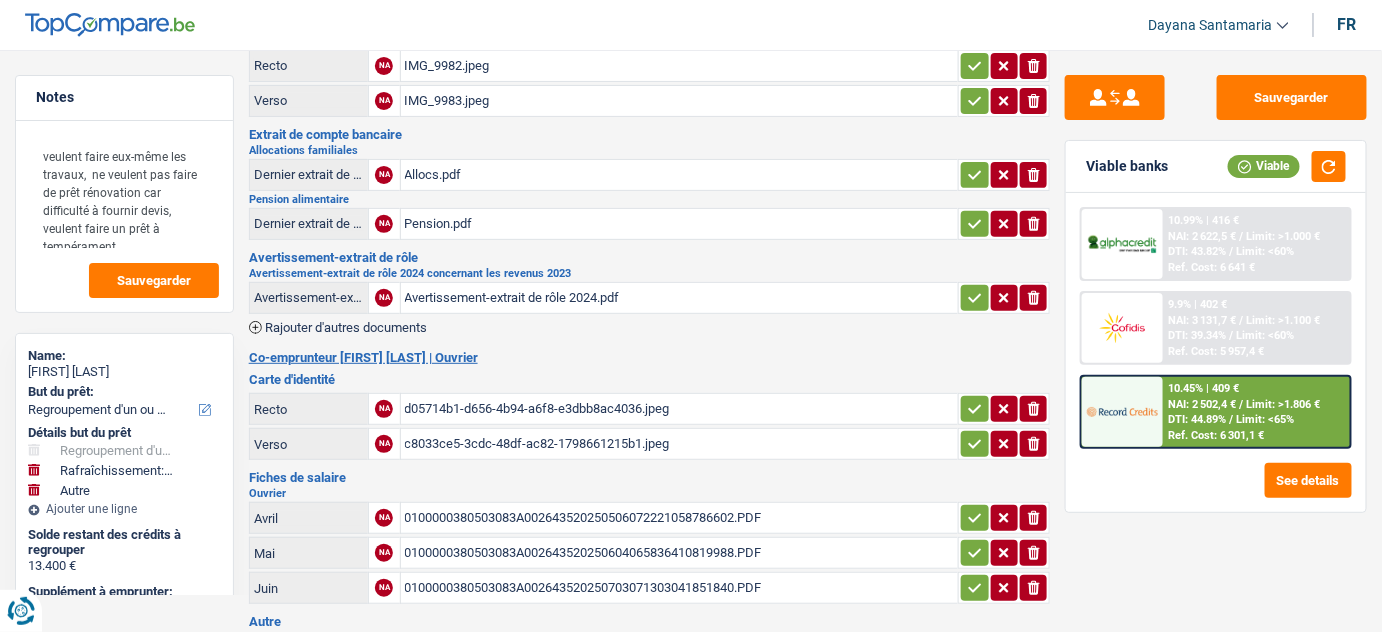 click on "Allocs.pdf" at bounding box center (680, 175) 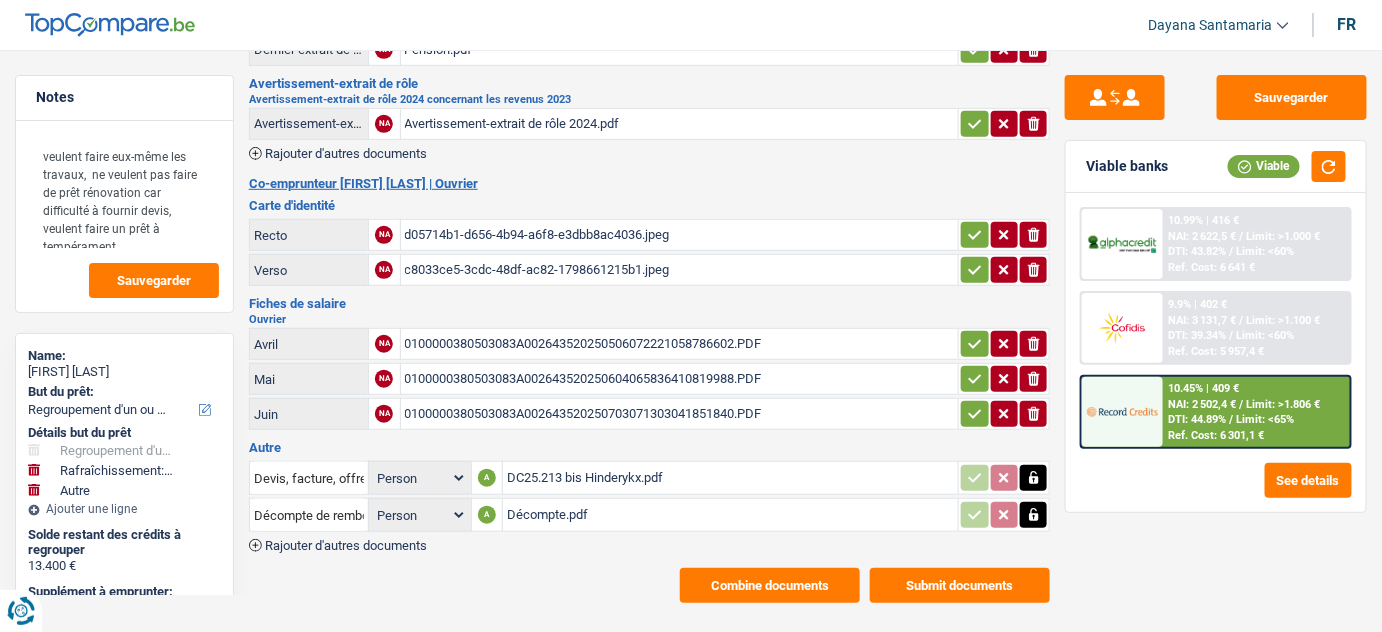 scroll, scrollTop: 312, scrollLeft: 0, axis: vertical 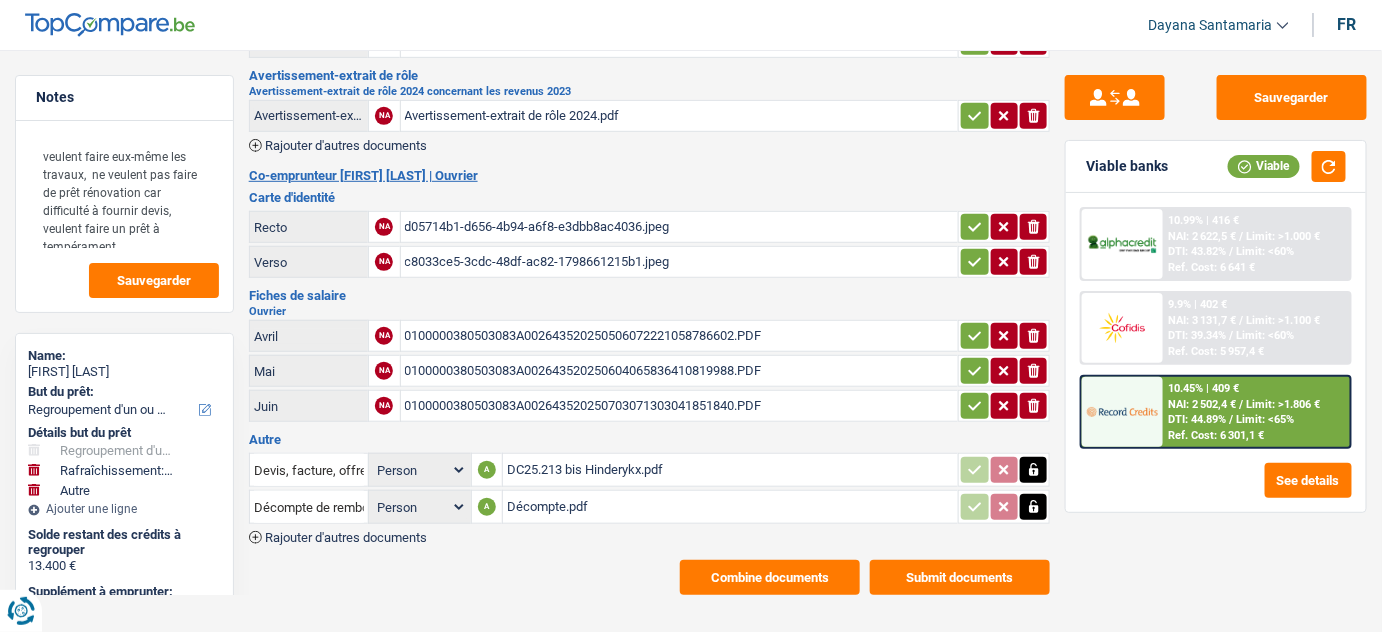 click on "DC25.213 bis Hinderykx.pdf" at bounding box center [730, 470] 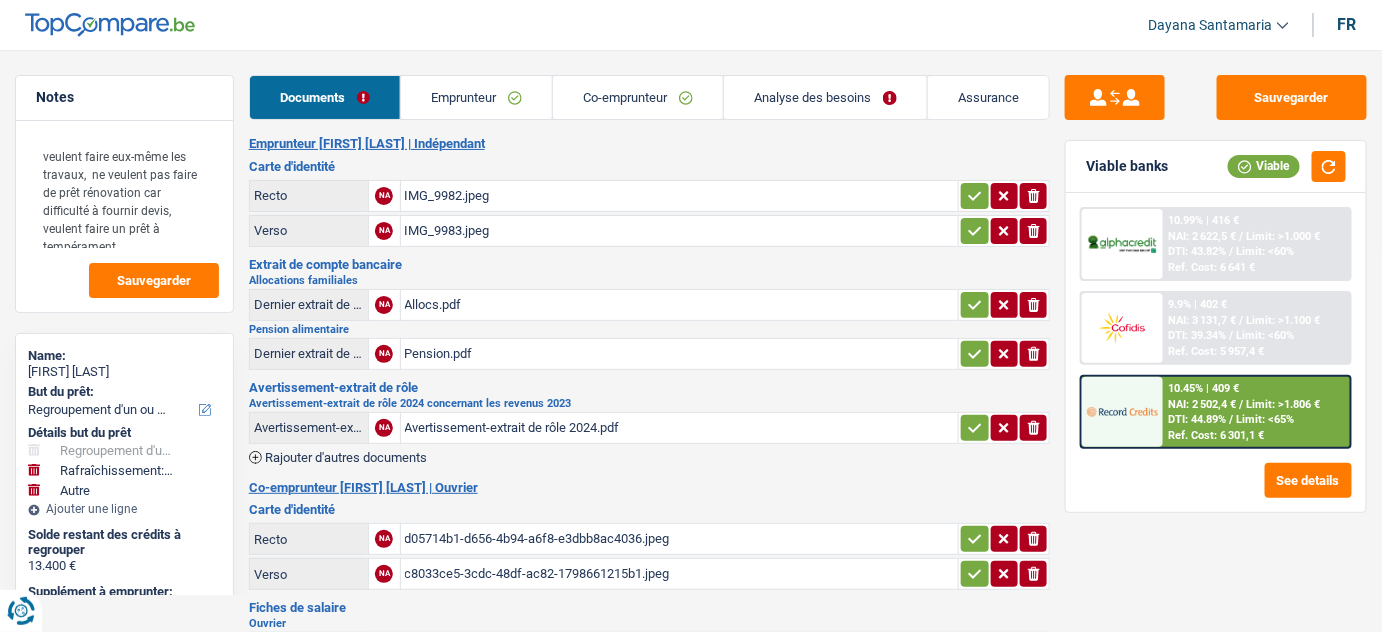 click on "Analyse des besoins" at bounding box center (825, 97) 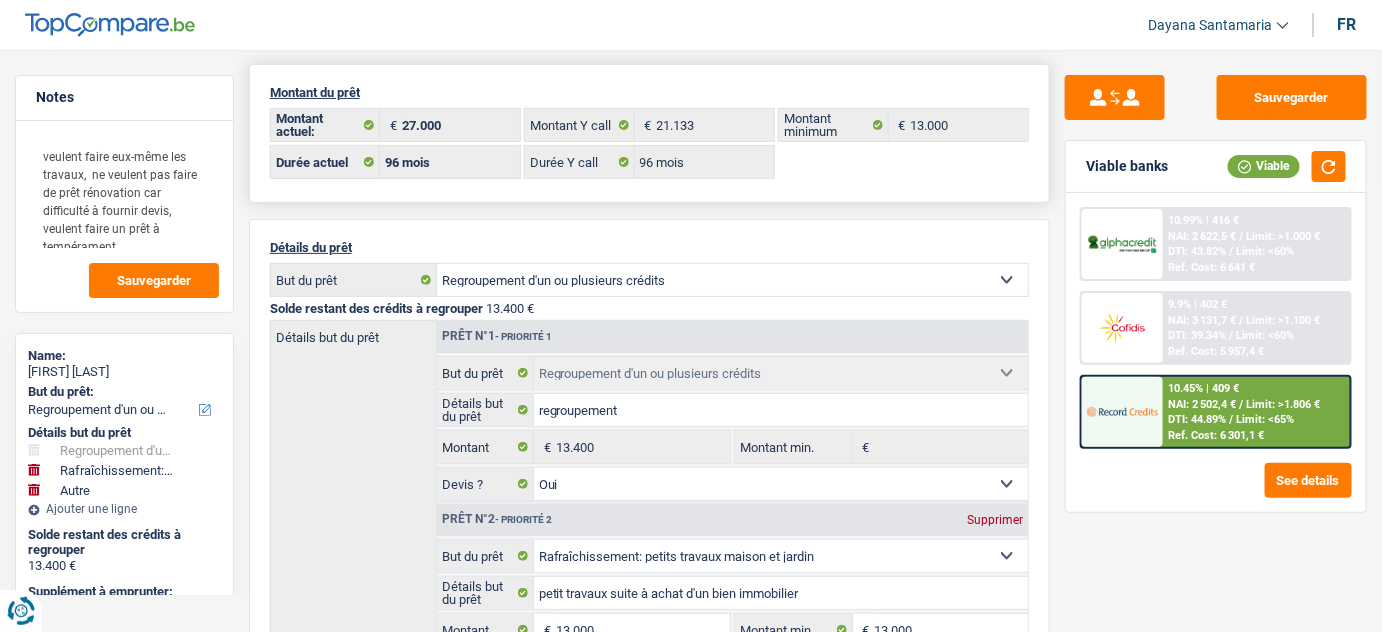 scroll, scrollTop: 0, scrollLeft: 0, axis: both 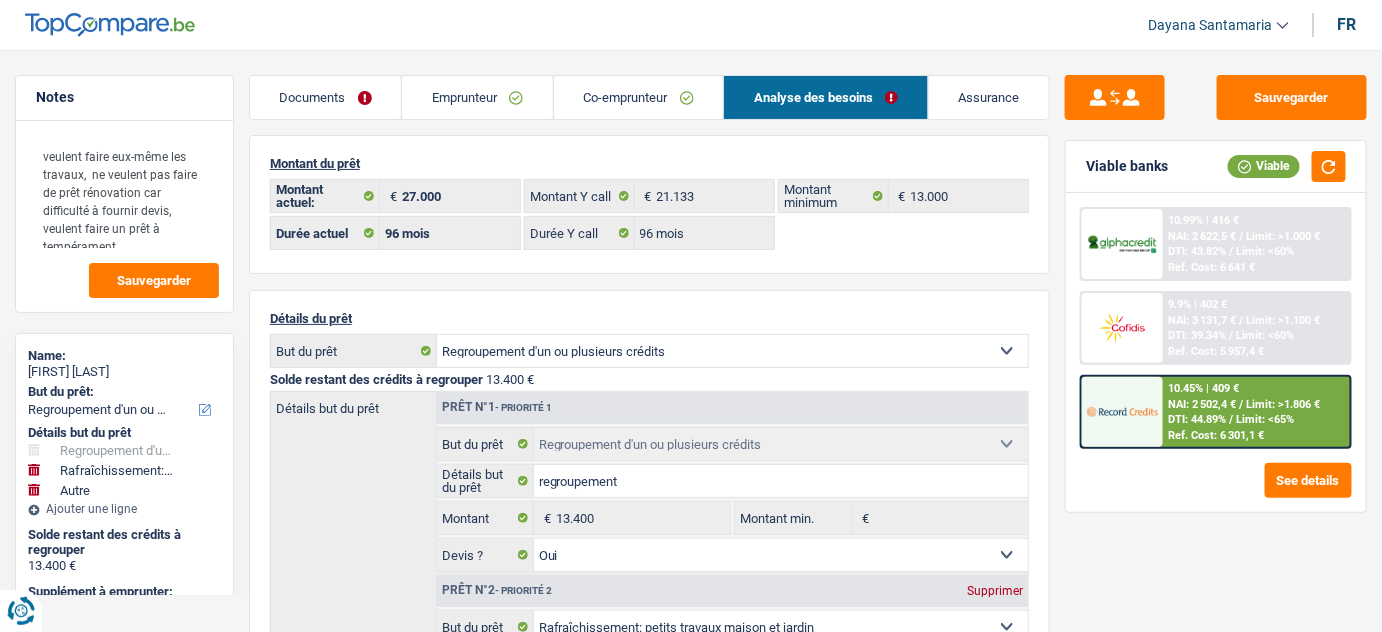 click on "Emprunteur" at bounding box center (477, 97) 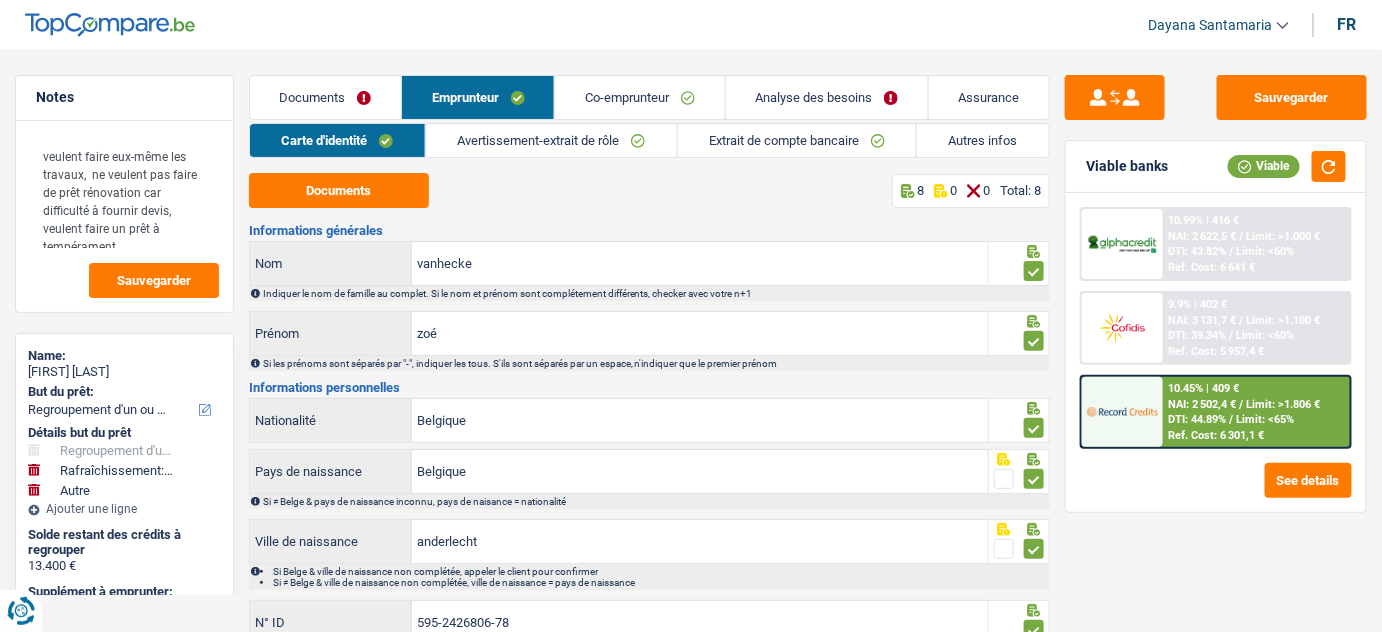 click on "Autres infos" at bounding box center (983, 140) 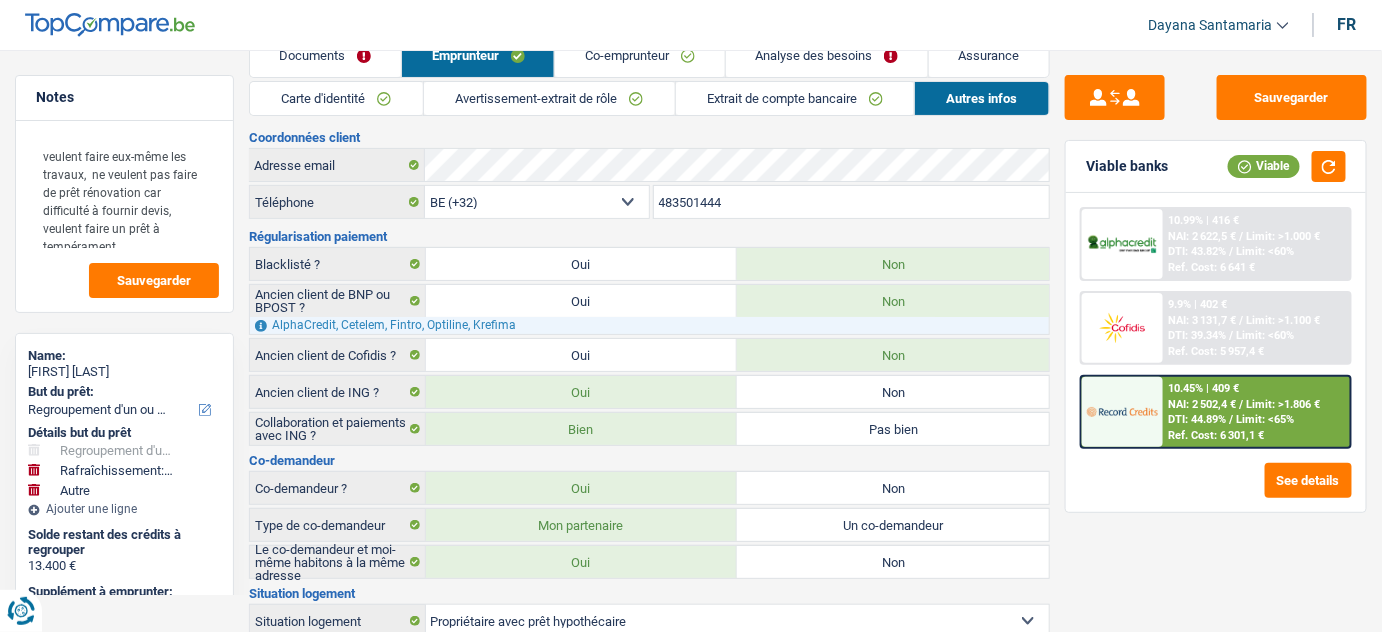 scroll, scrollTop: 0, scrollLeft: 0, axis: both 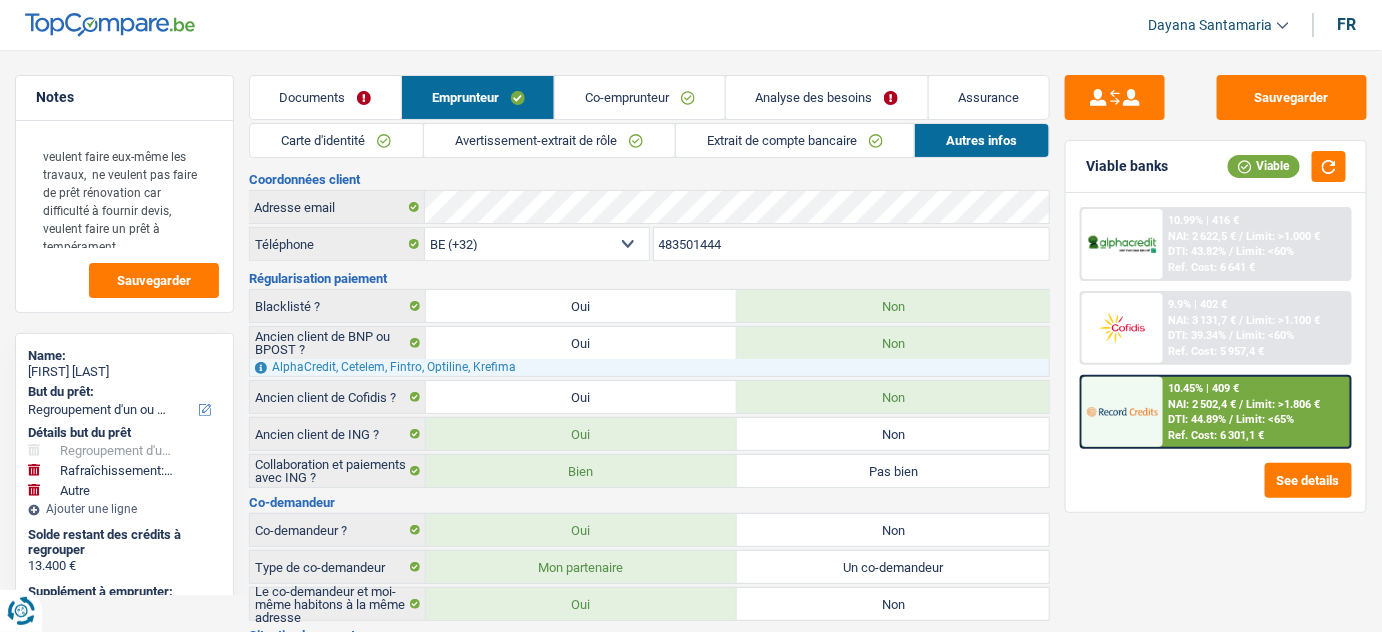 click on "Analyse des besoins" at bounding box center (827, 97) 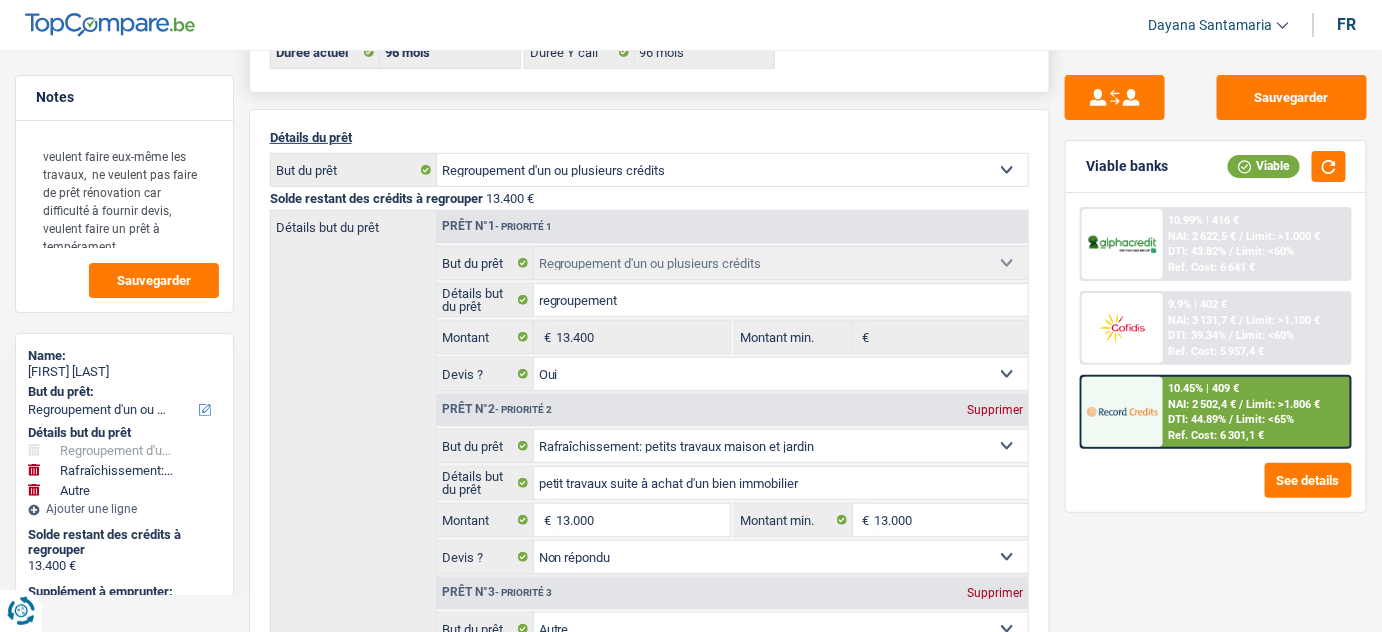 scroll, scrollTop: 363, scrollLeft: 0, axis: vertical 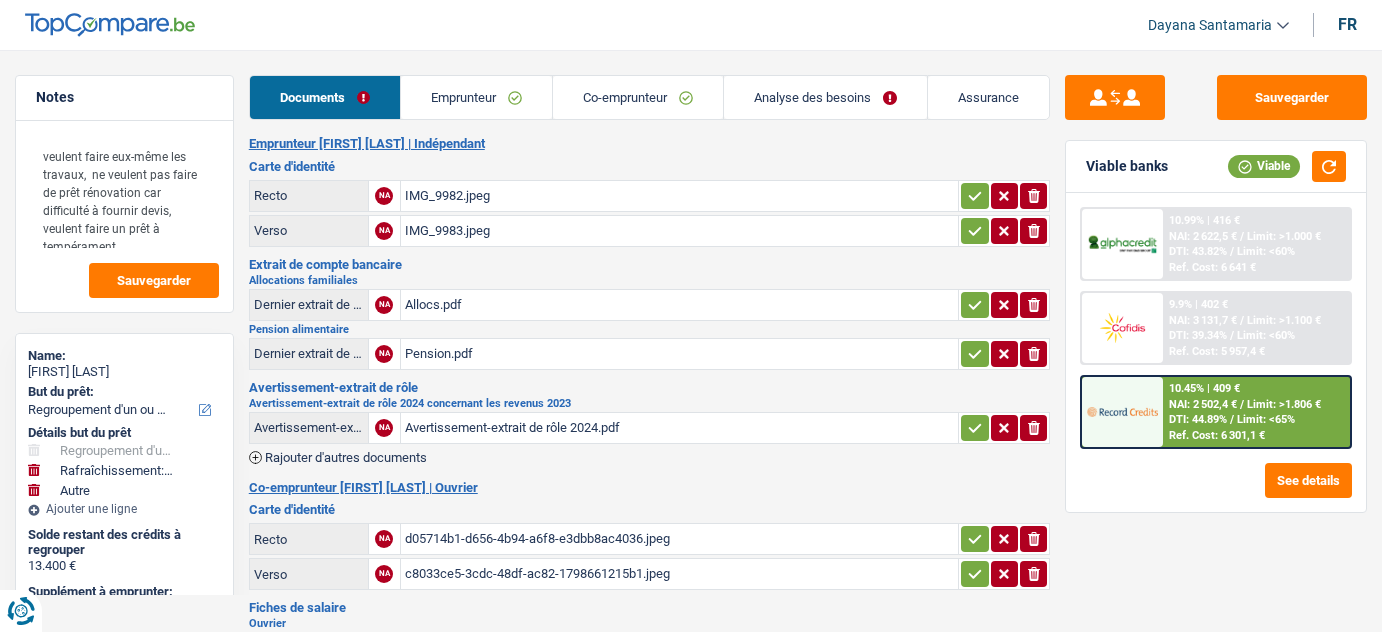 select on "refinancing" 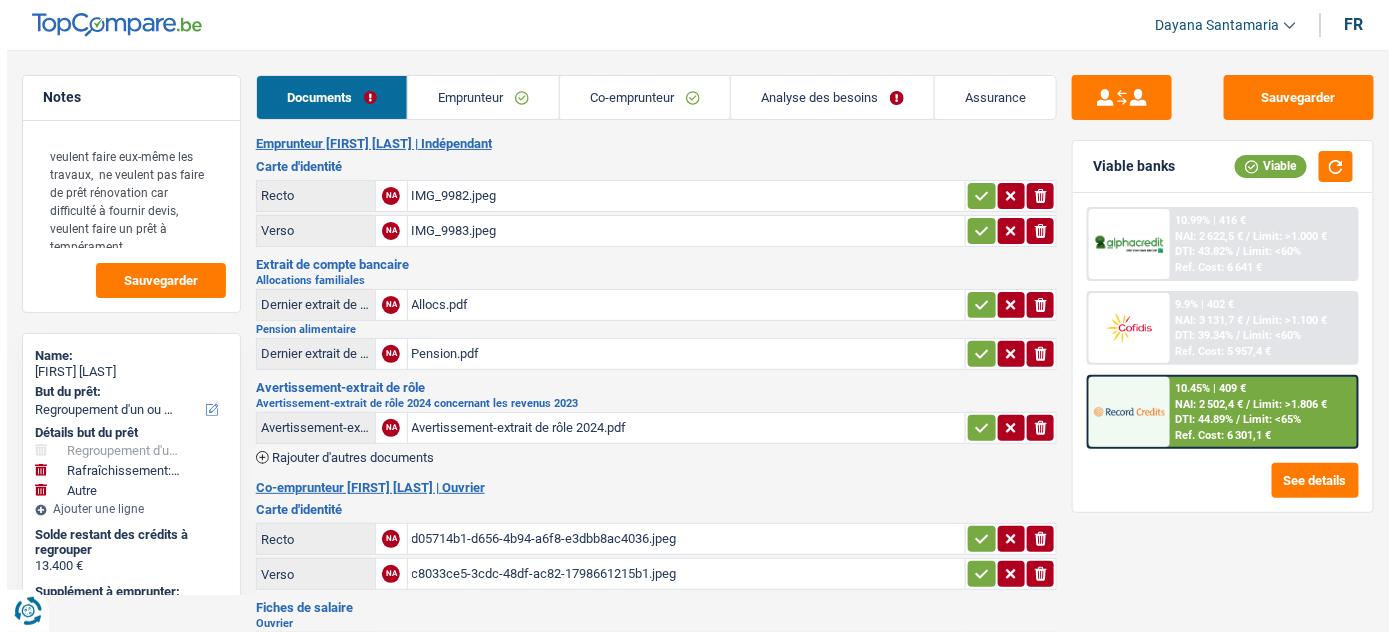 scroll, scrollTop: 0, scrollLeft: 0, axis: both 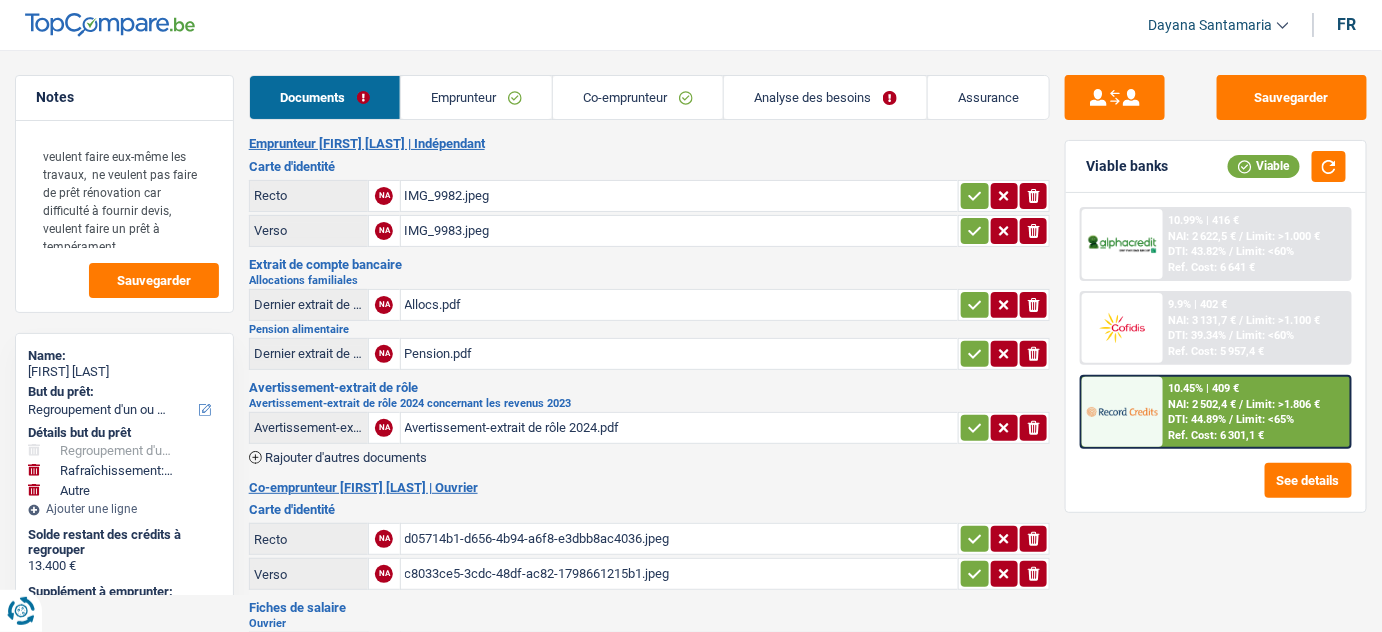 click on "9.9% | 402 €
NAI: 3 131,7 €
/
Limit: >1.100 €
DTI: 39.34%
/
Limit: <60%
Ref. Cost: 5 957,4 €" at bounding box center [1216, 328] 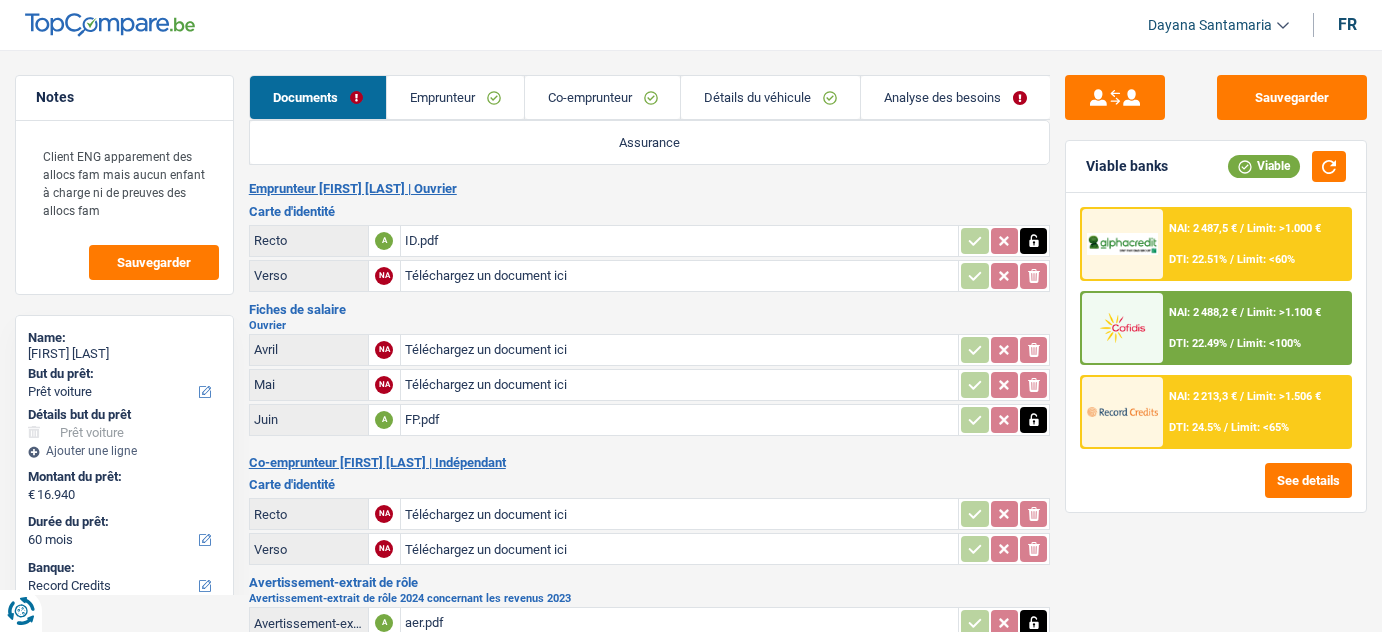 select on "car" 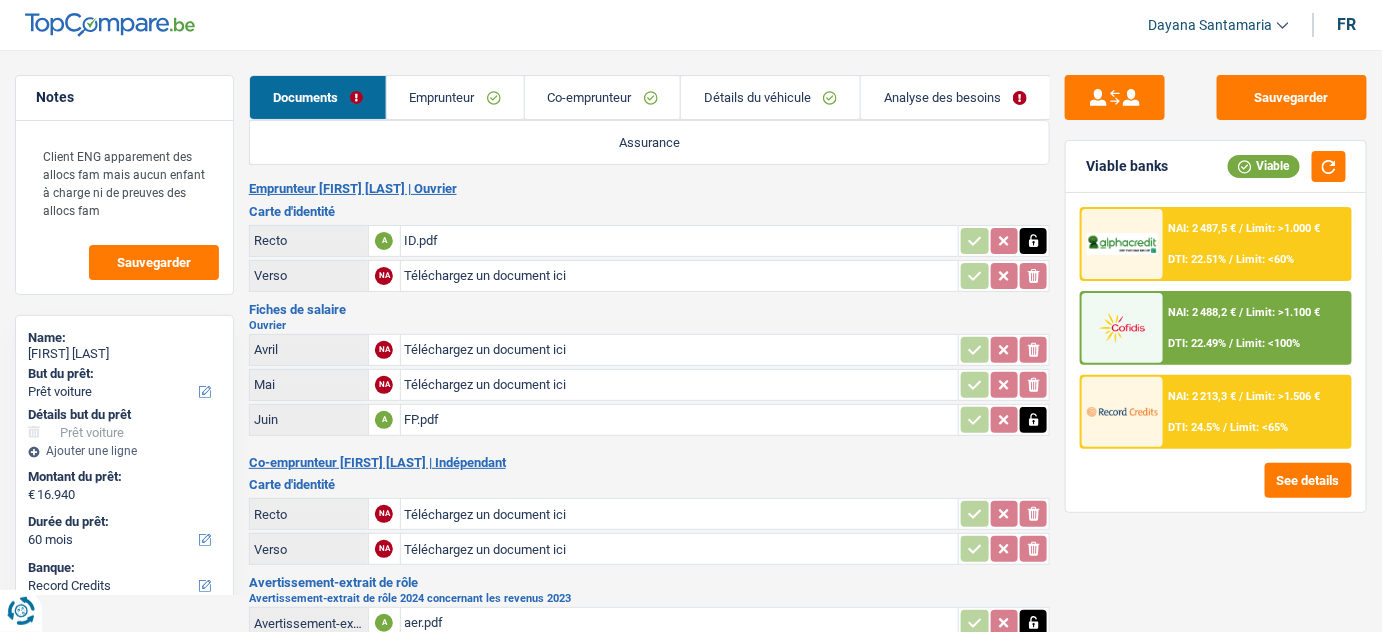 scroll, scrollTop: 0, scrollLeft: 0, axis: both 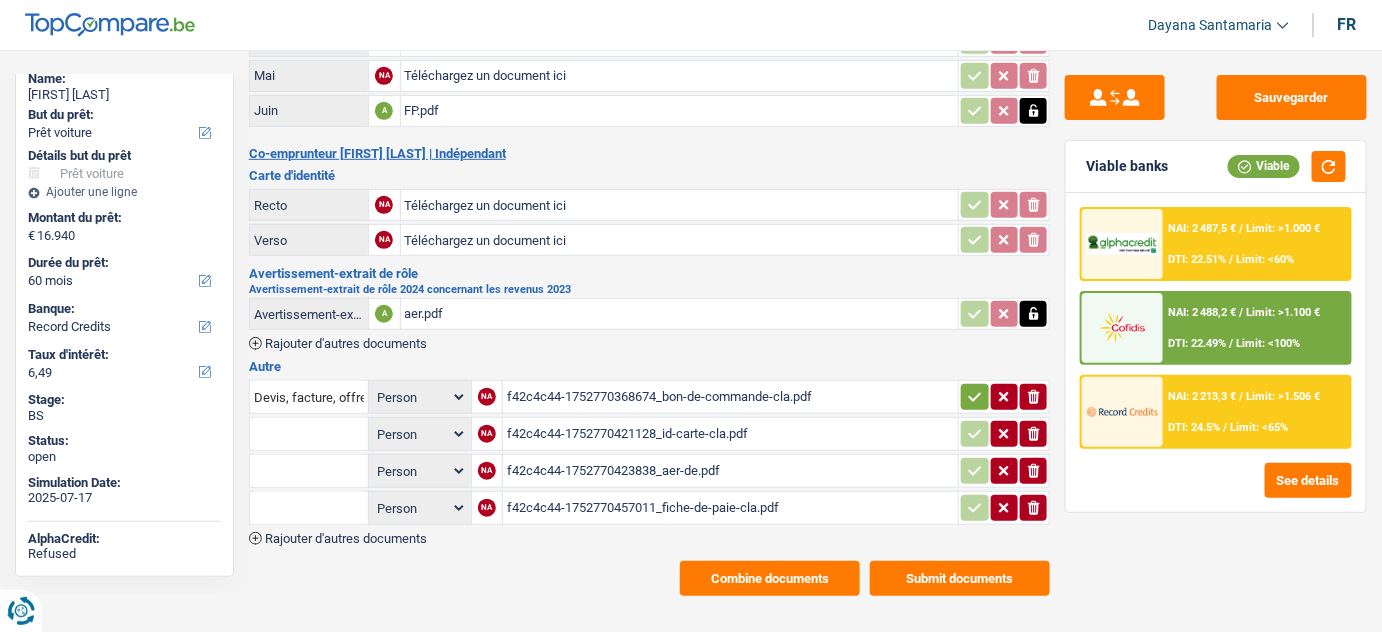 click on "Rajouter d'autres documents" at bounding box center [346, 538] 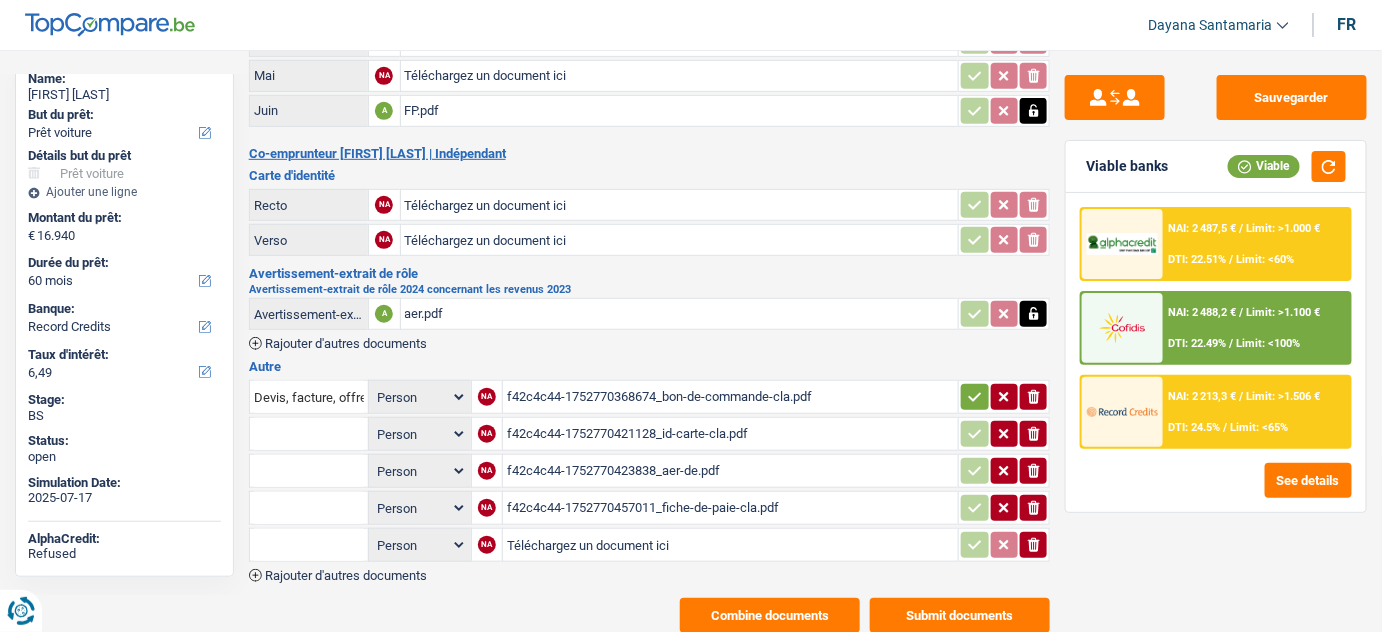 click on "Téléchargez un document ici" at bounding box center [730, 545] 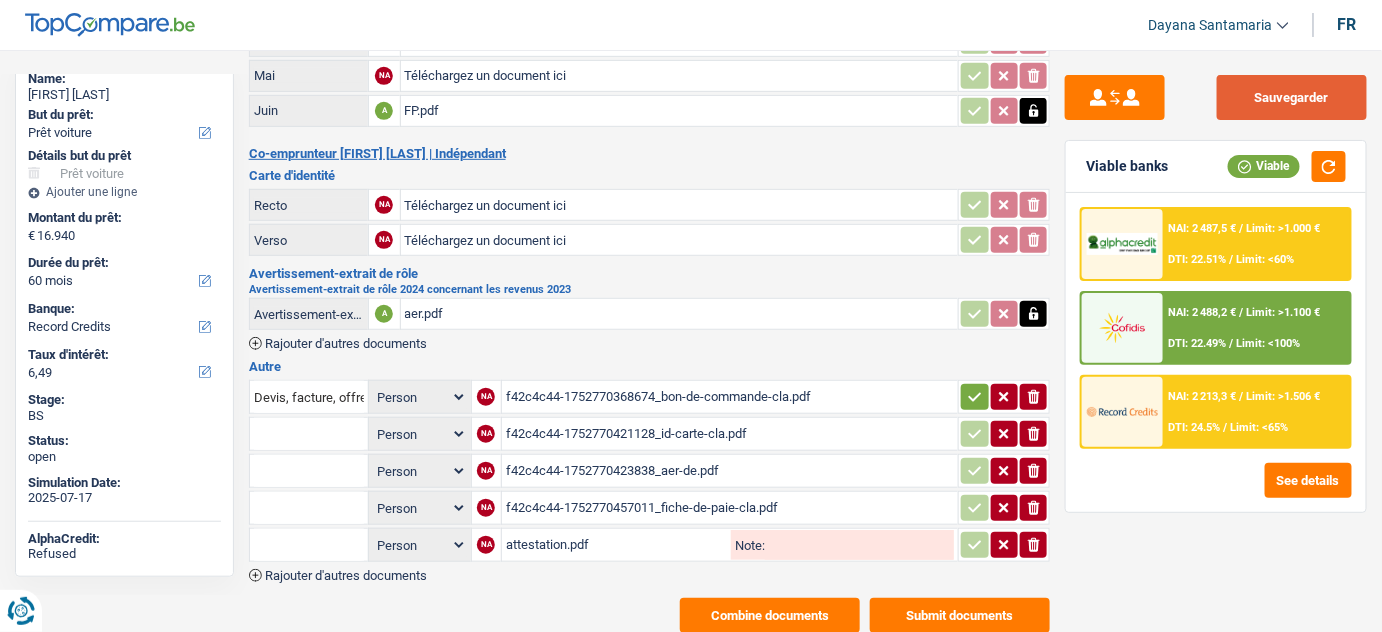 click on "Sauvegarder" at bounding box center (1292, 97) 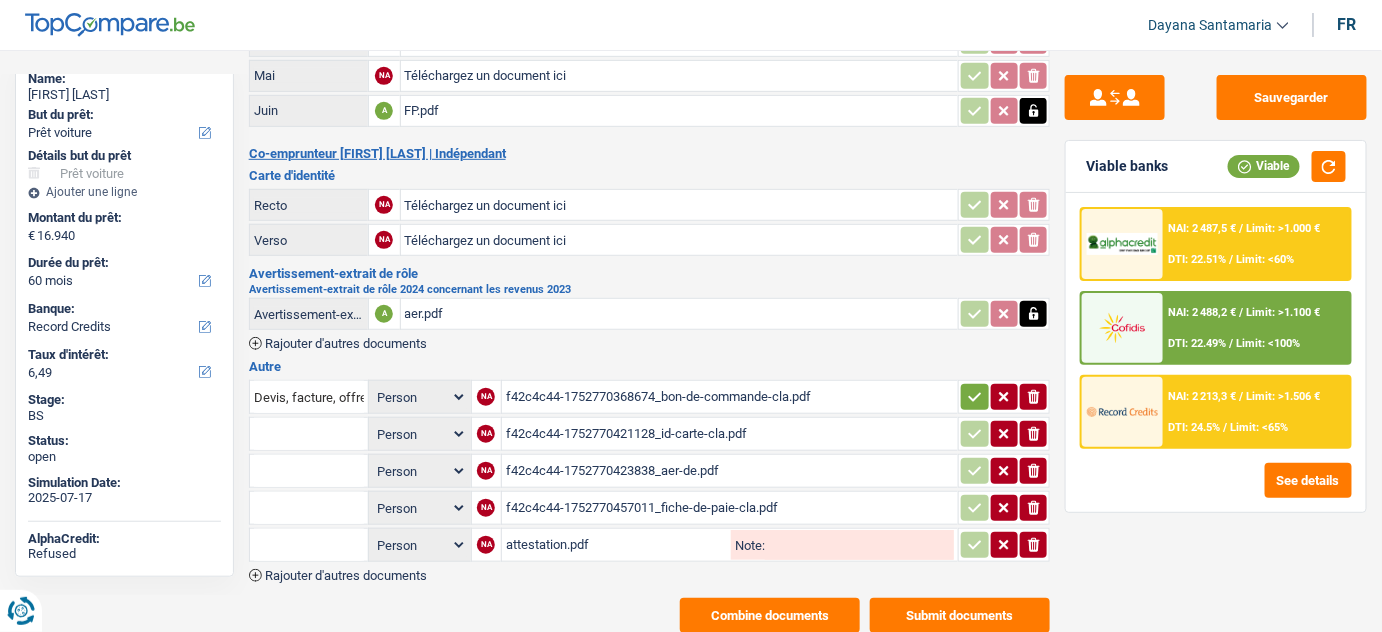 click at bounding box center (309, 545) 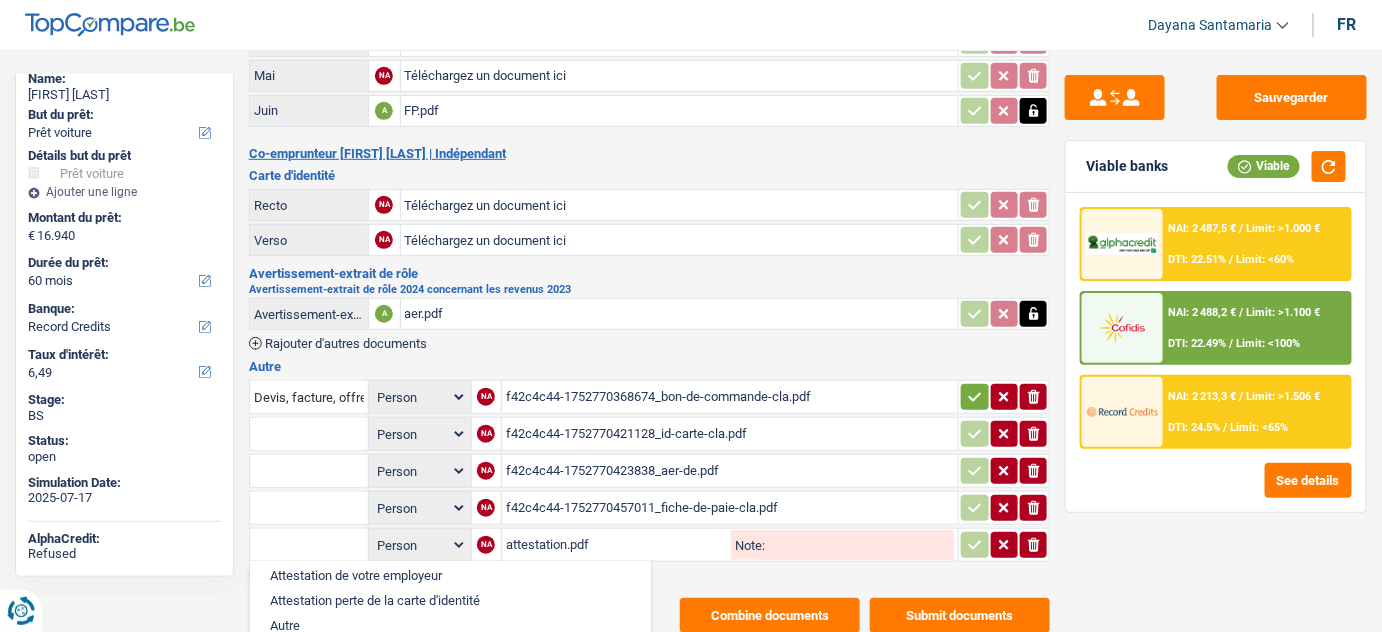 scroll, scrollTop: 90, scrollLeft: 0, axis: vertical 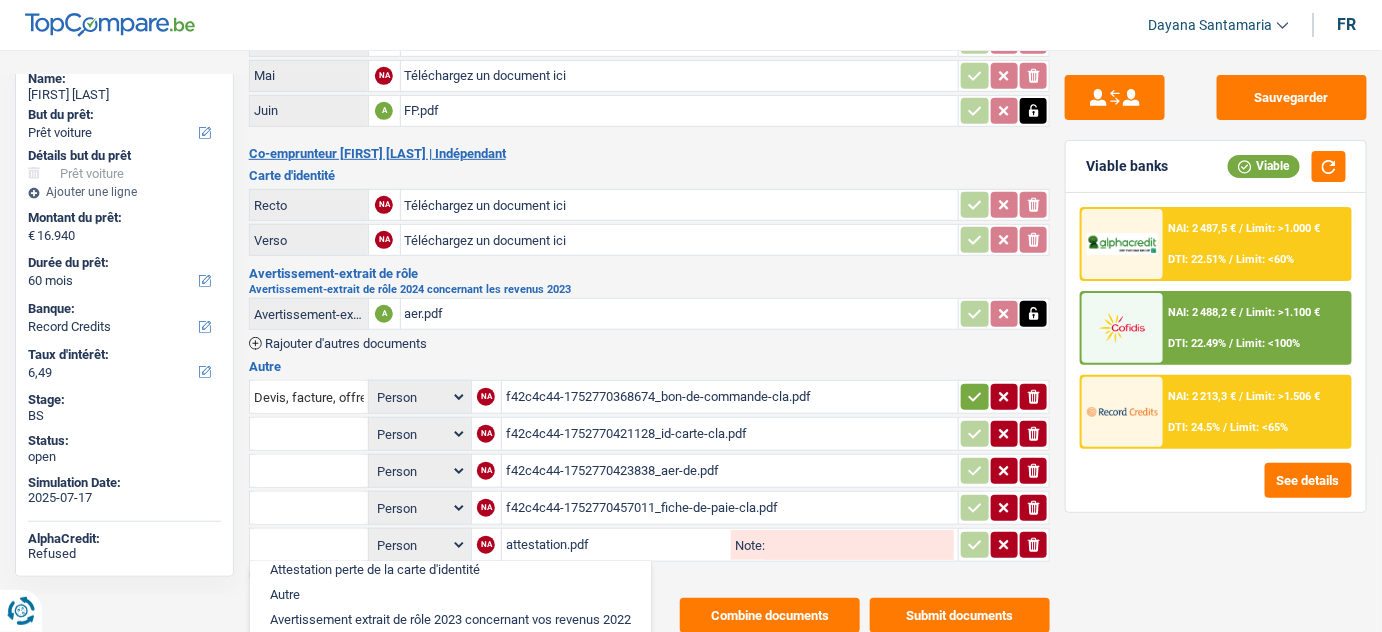 click on "Avertissement-extrait de rôle" at bounding box center (650, 273) 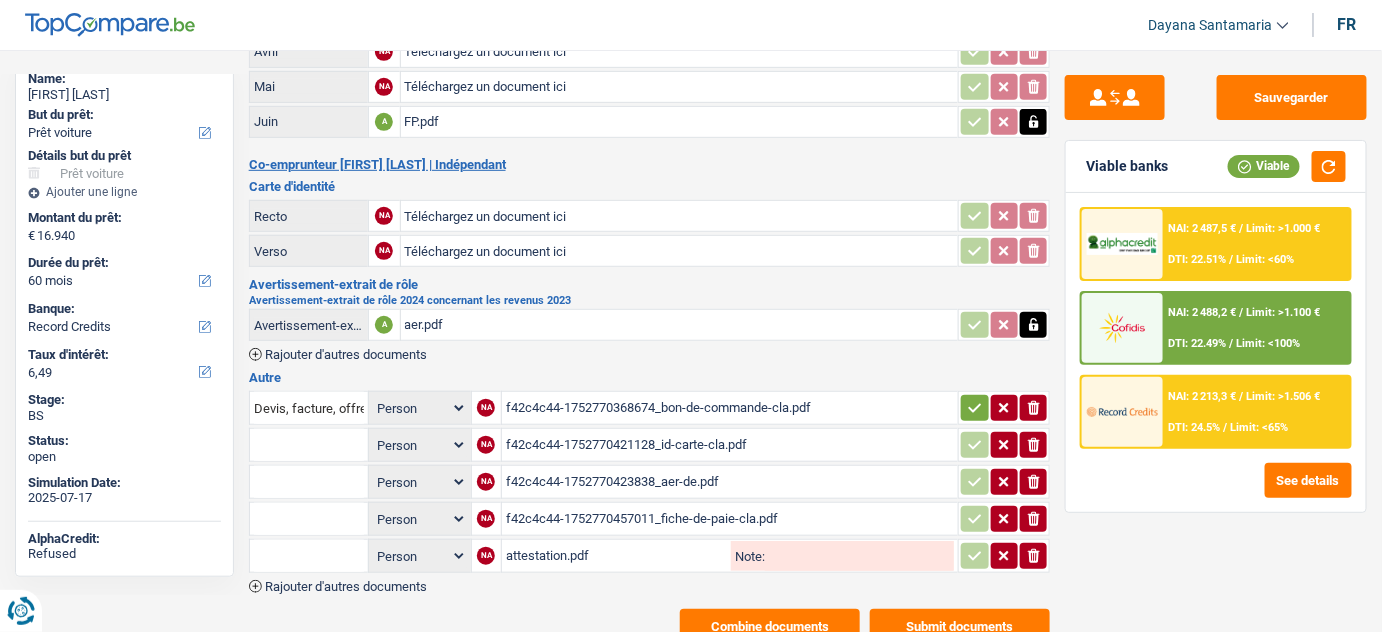 scroll, scrollTop: 255, scrollLeft: 0, axis: vertical 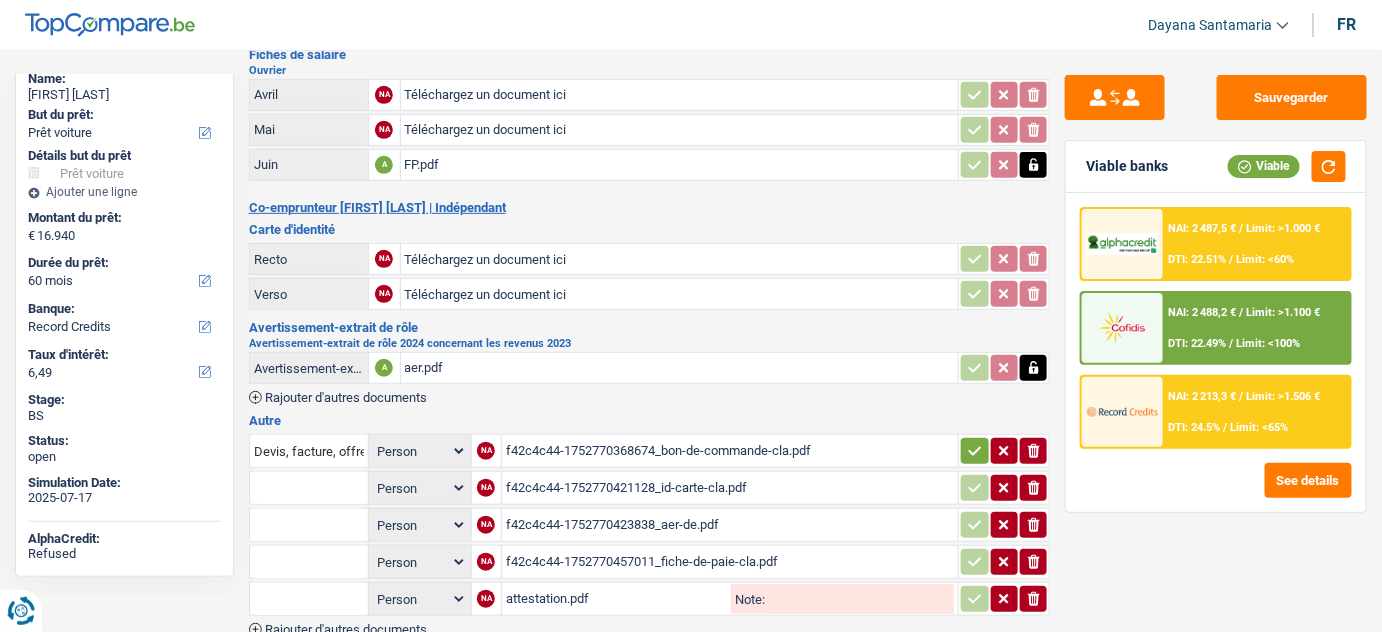 click on "aer.pdf" at bounding box center (680, 368) 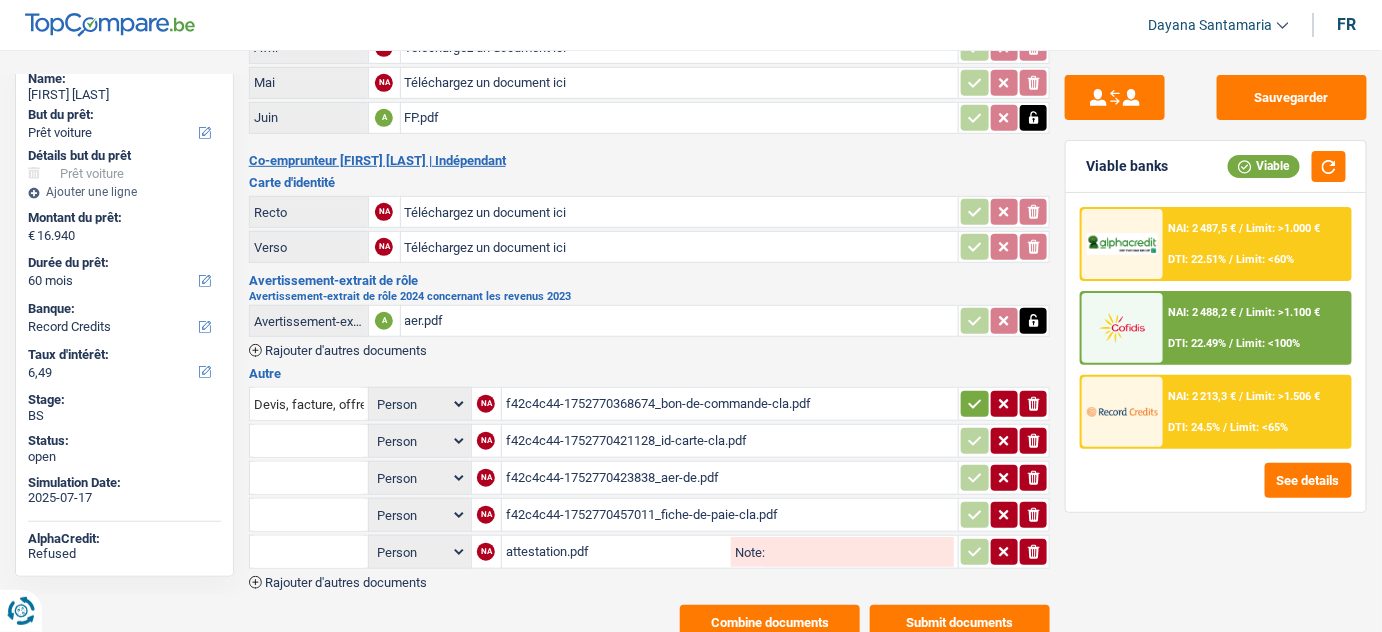 scroll, scrollTop: 346, scrollLeft: 0, axis: vertical 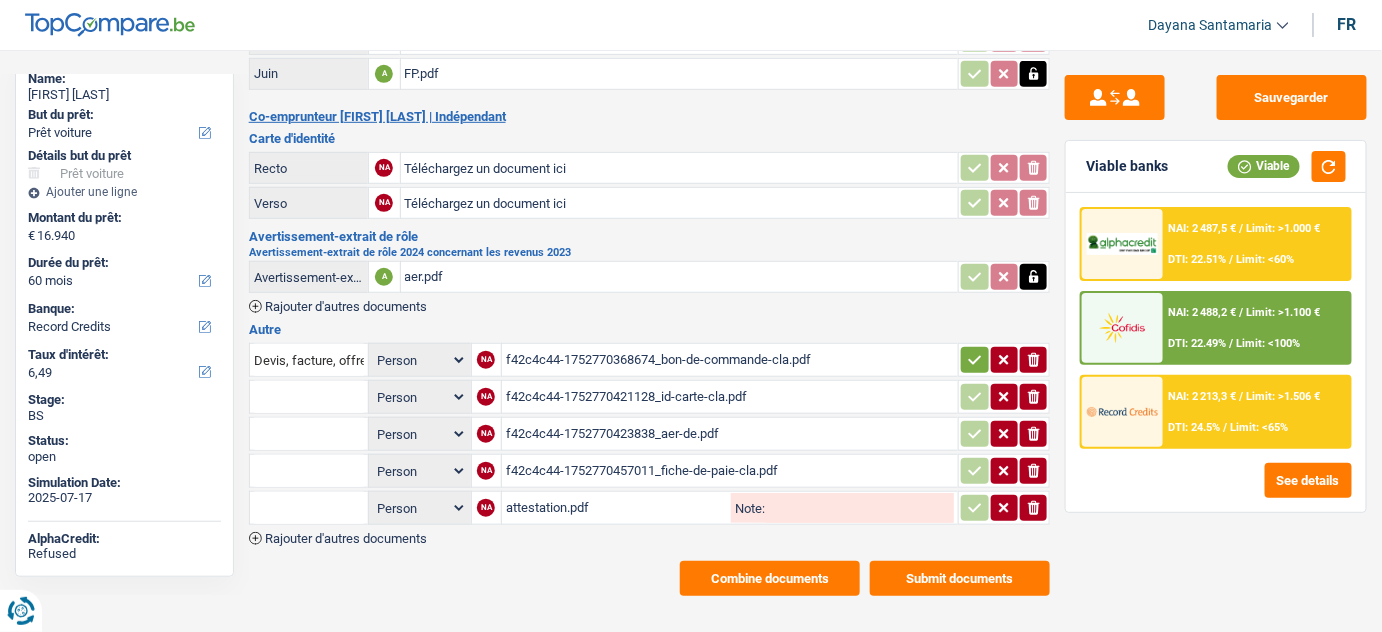 click on "aer.pdf" at bounding box center [680, 277] 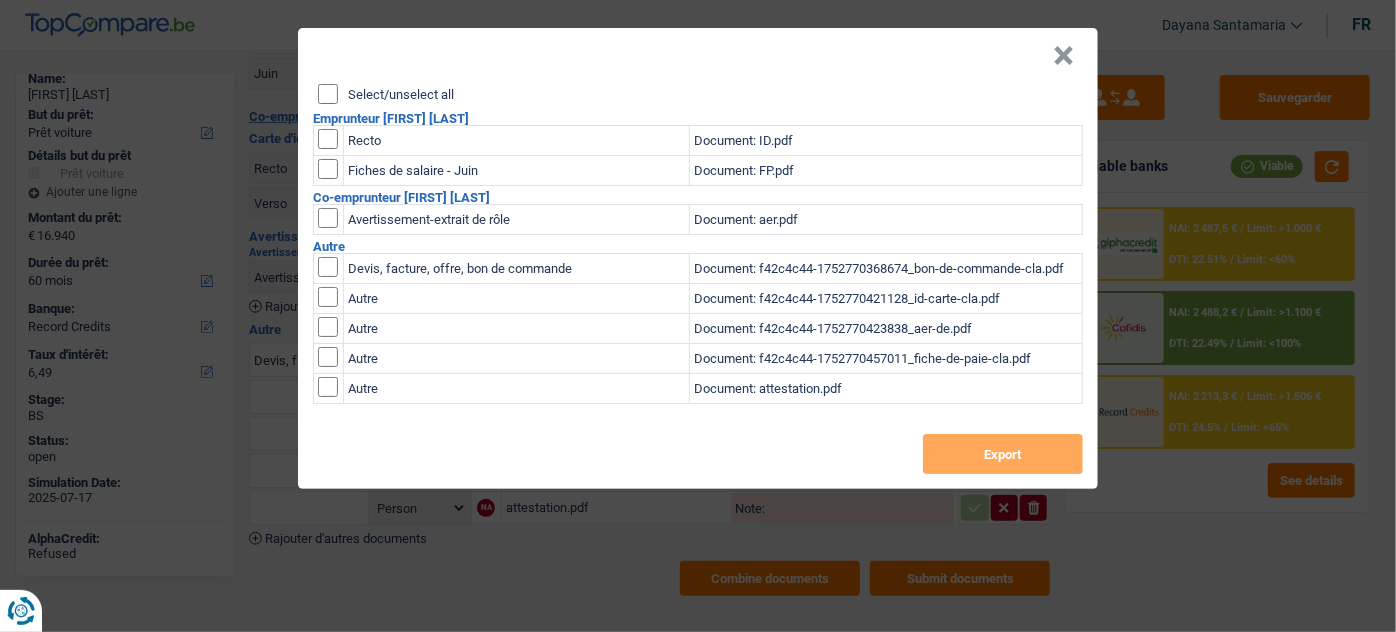 click on "×" at bounding box center (1063, 56) 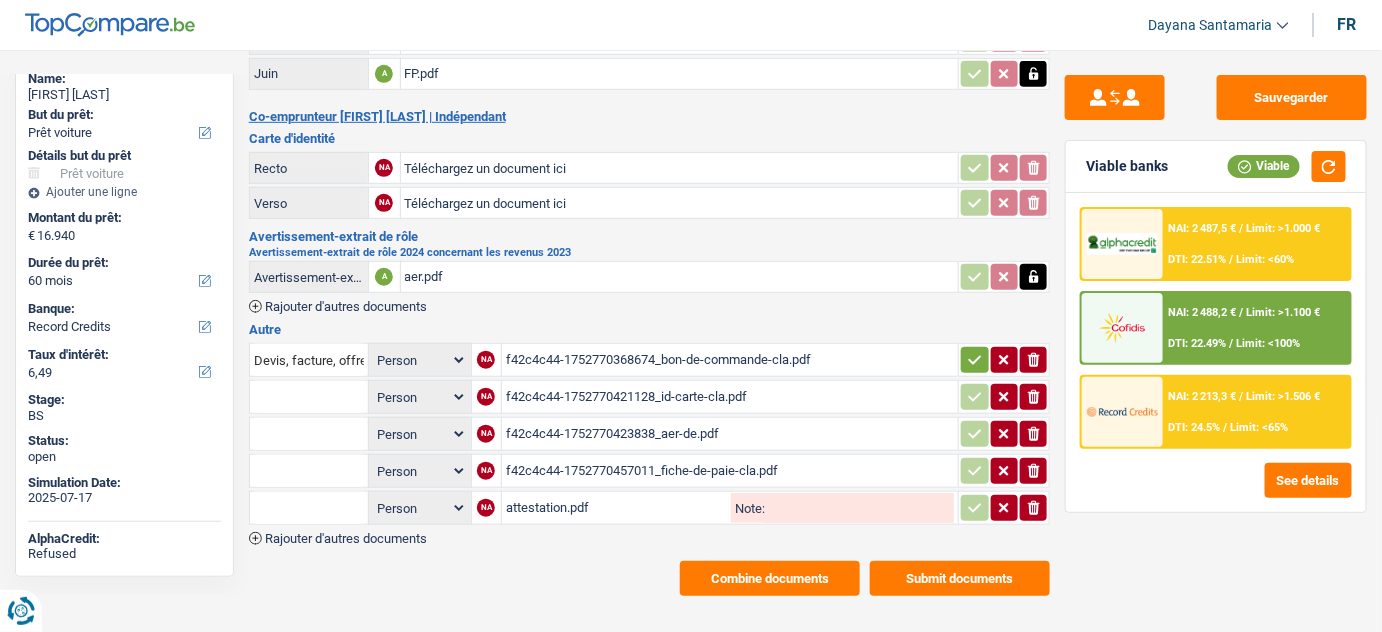 click at bounding box center (309, 434) 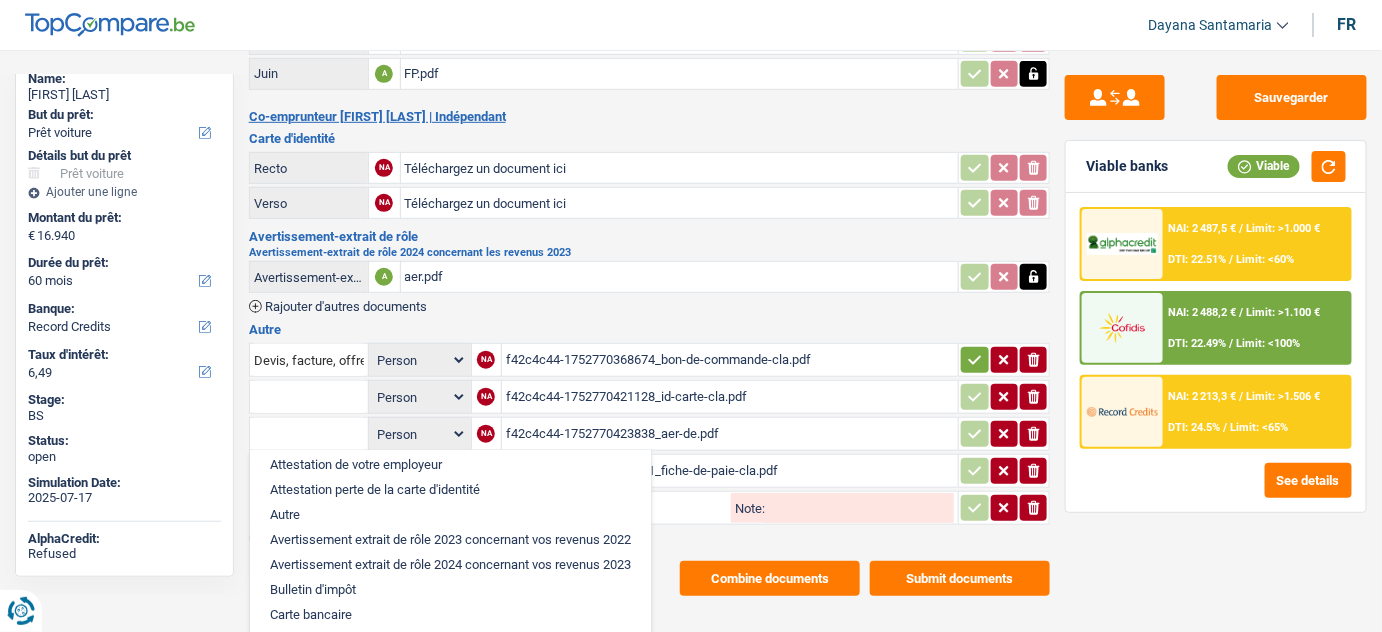 scroll, scrollTop: 90, scrollLeft: 0, axis: vertical 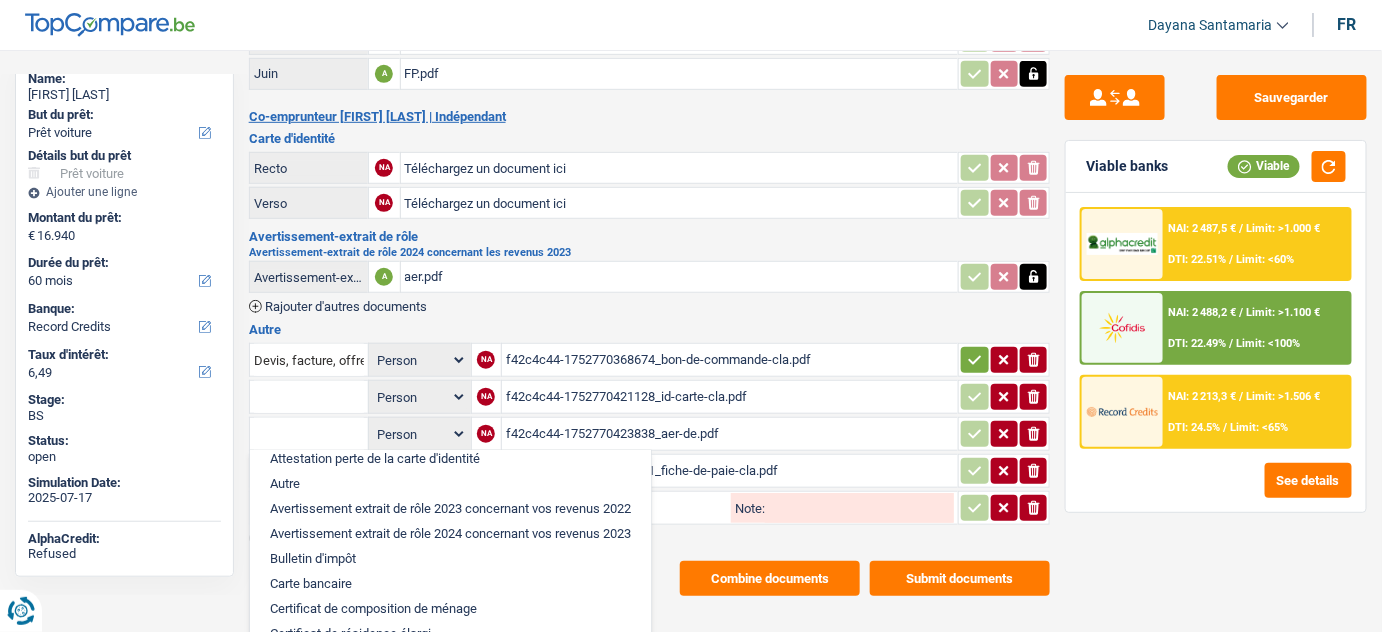 click on "Avertissement extrait de rôle 2024 concernant vos revenus 2023" at bounding box center [450, 533] 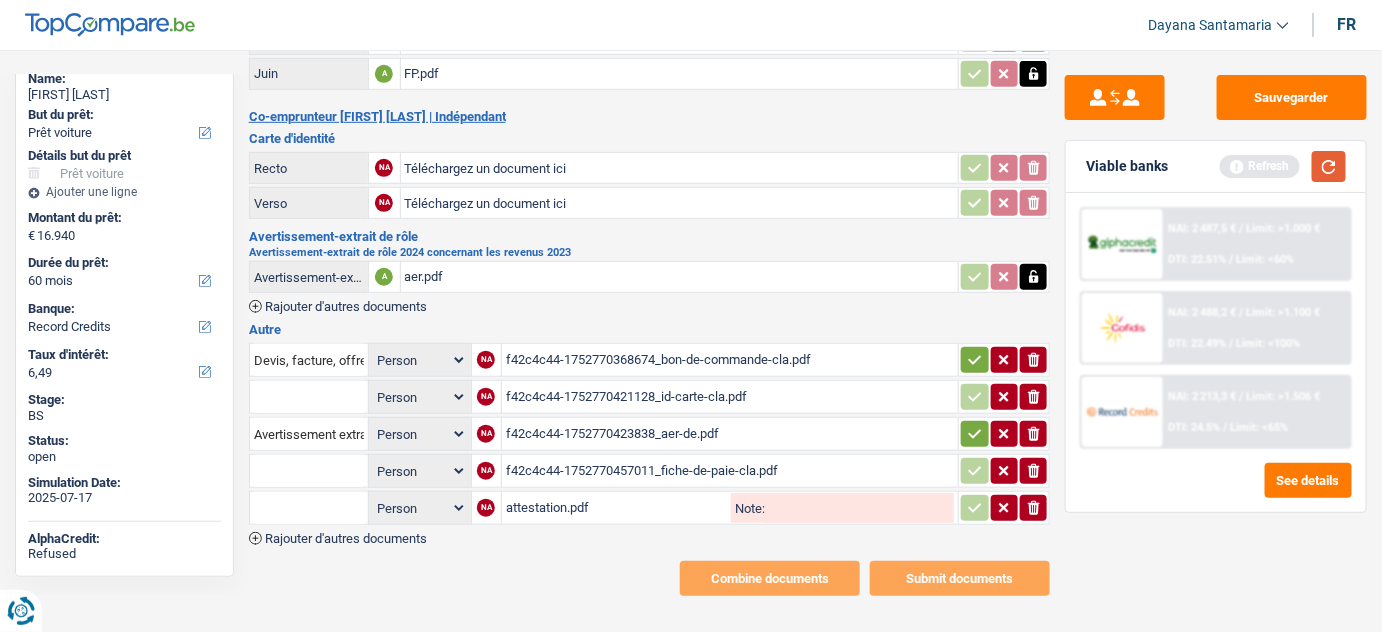 click at bounding box center [1329, 166] 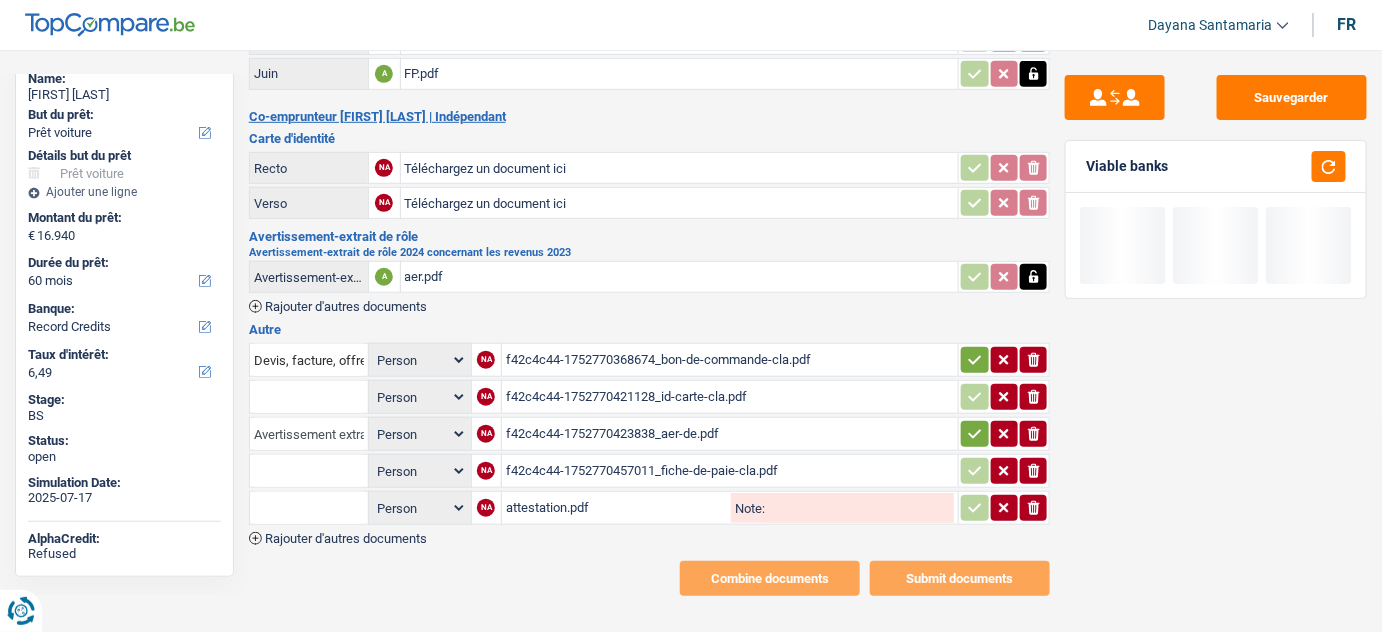 click on "Avertissement extrait de rôle 2024 concernant vos revenus 2023" at bounding box center (309, 434) 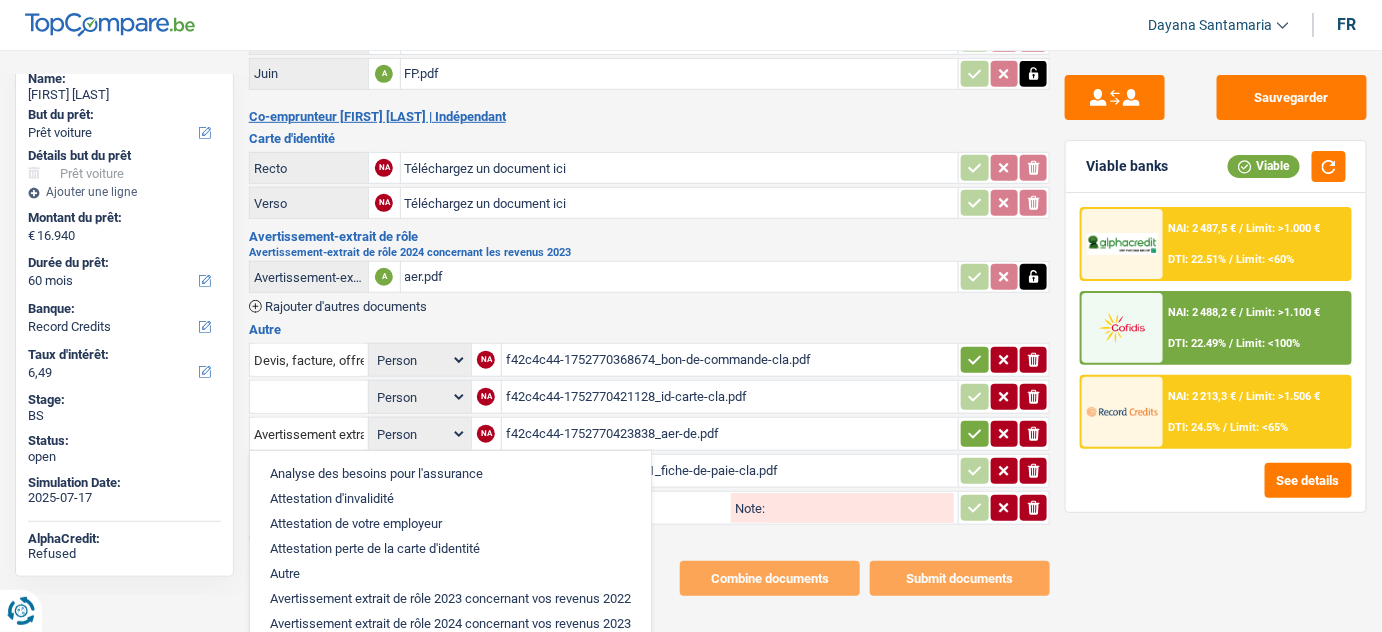 click on "Autre" at bounding box center (450, 573) 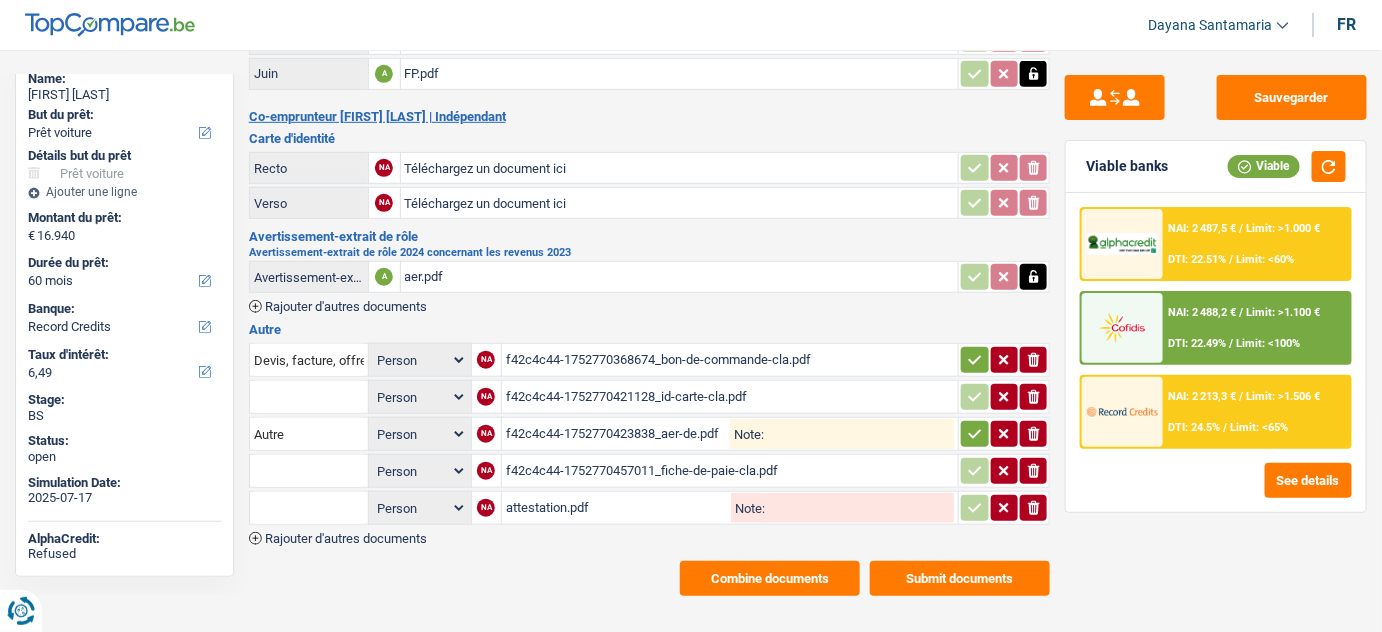 drag, startPoint x: 968, startPoint y: 425, endPoint x: 851, endPoint y: 540, distance: 164.05487 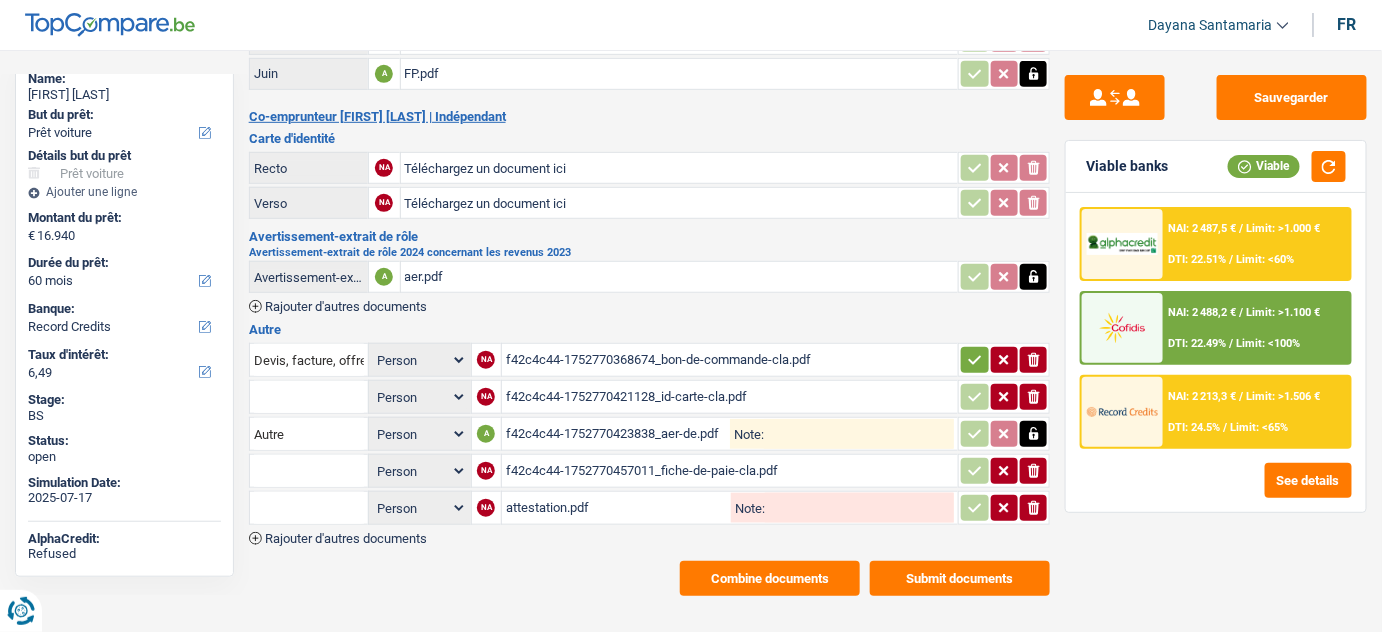 click on "Combine documents" at bounding box center [770, 578] 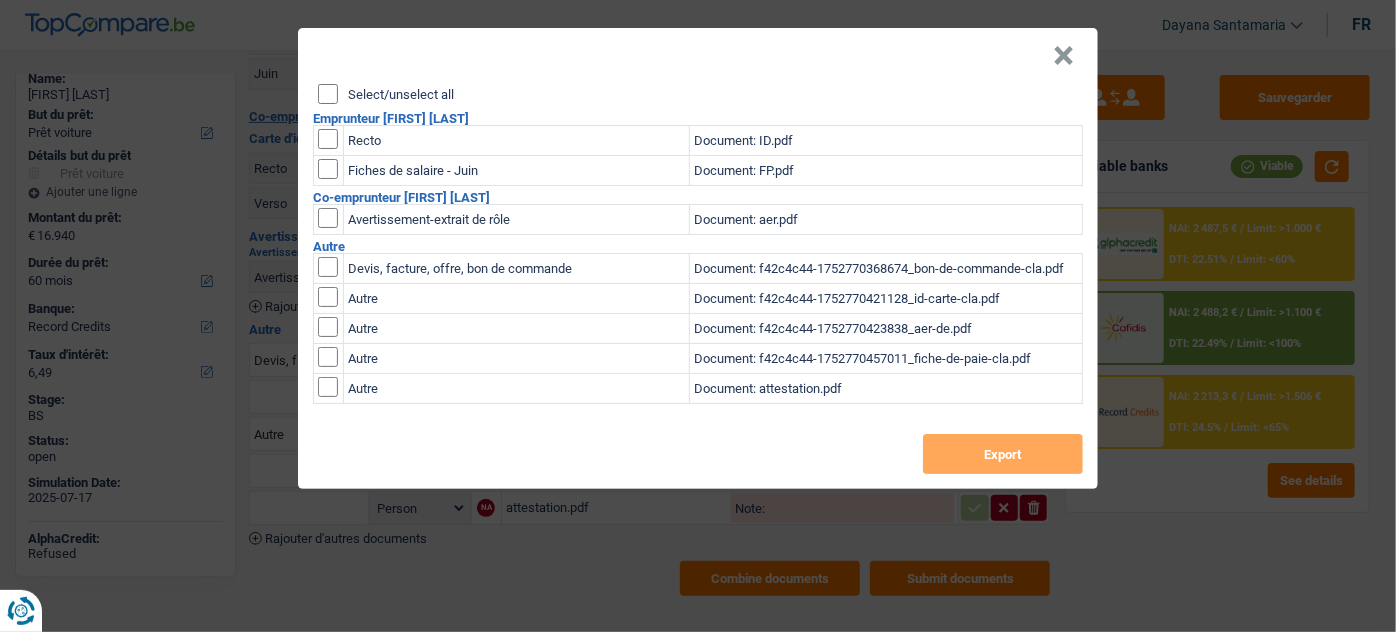 click at bounding box center (328, 267) 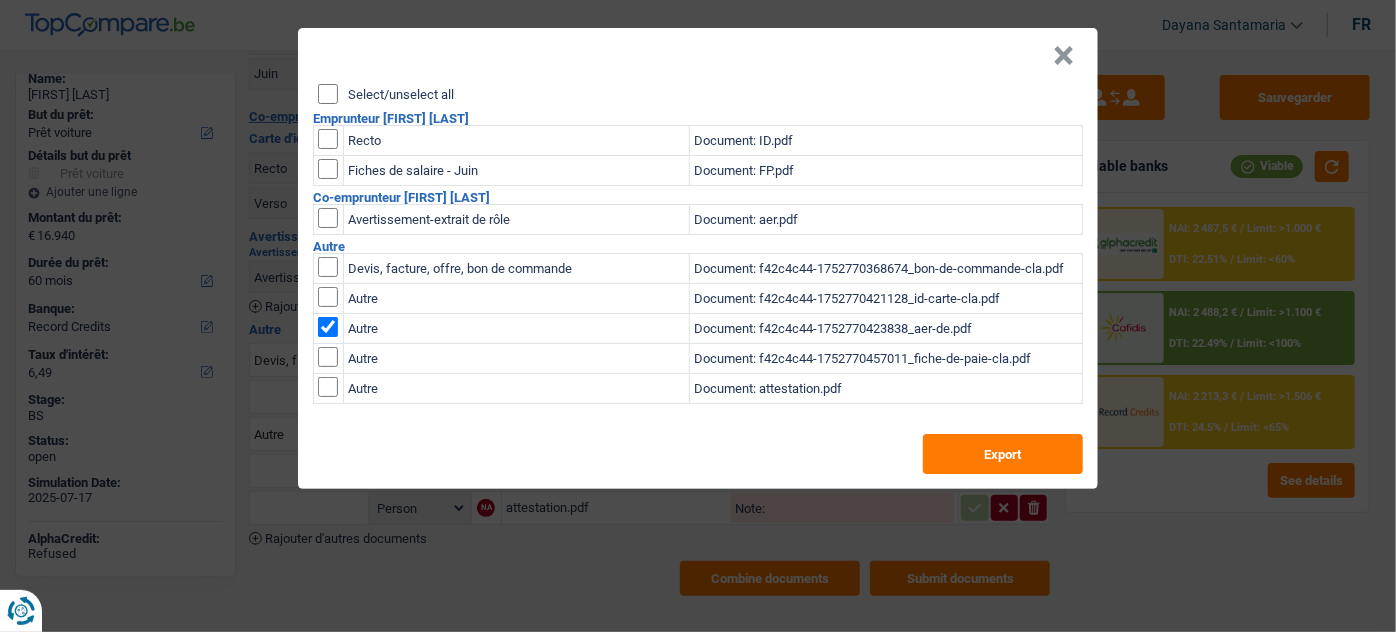 click at bounding box center (328, 267) 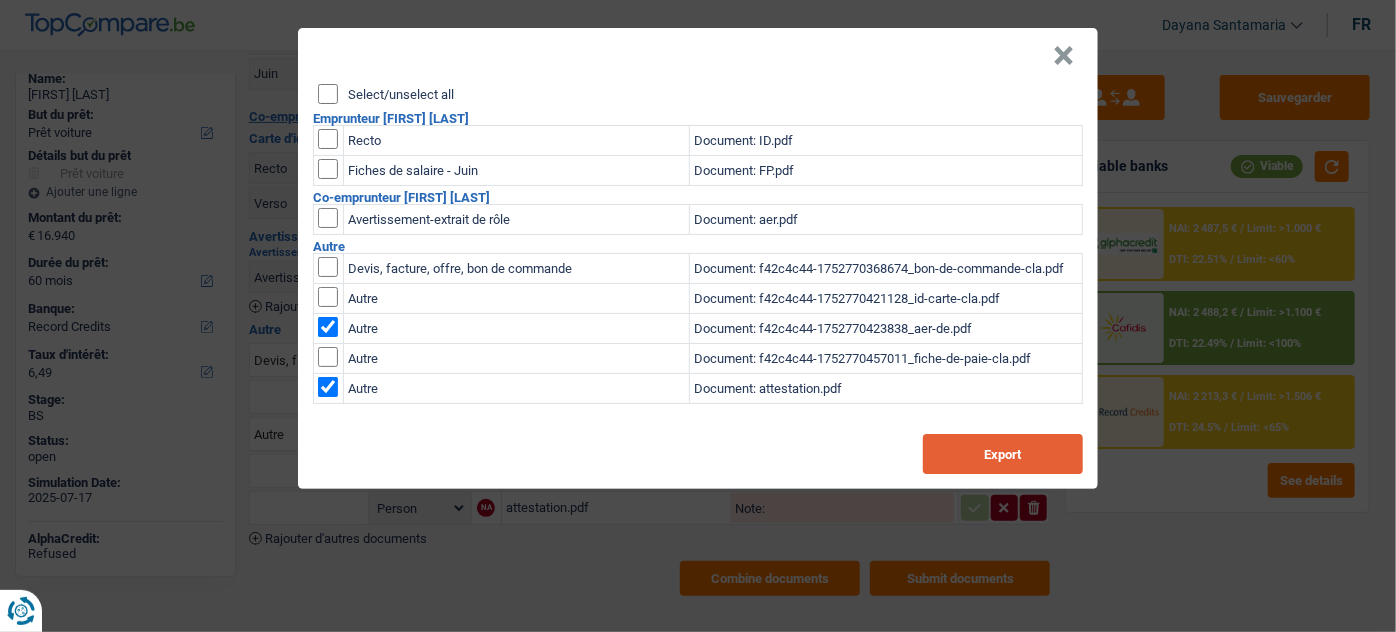 click on "Export" at bounding box center (1003, 454) 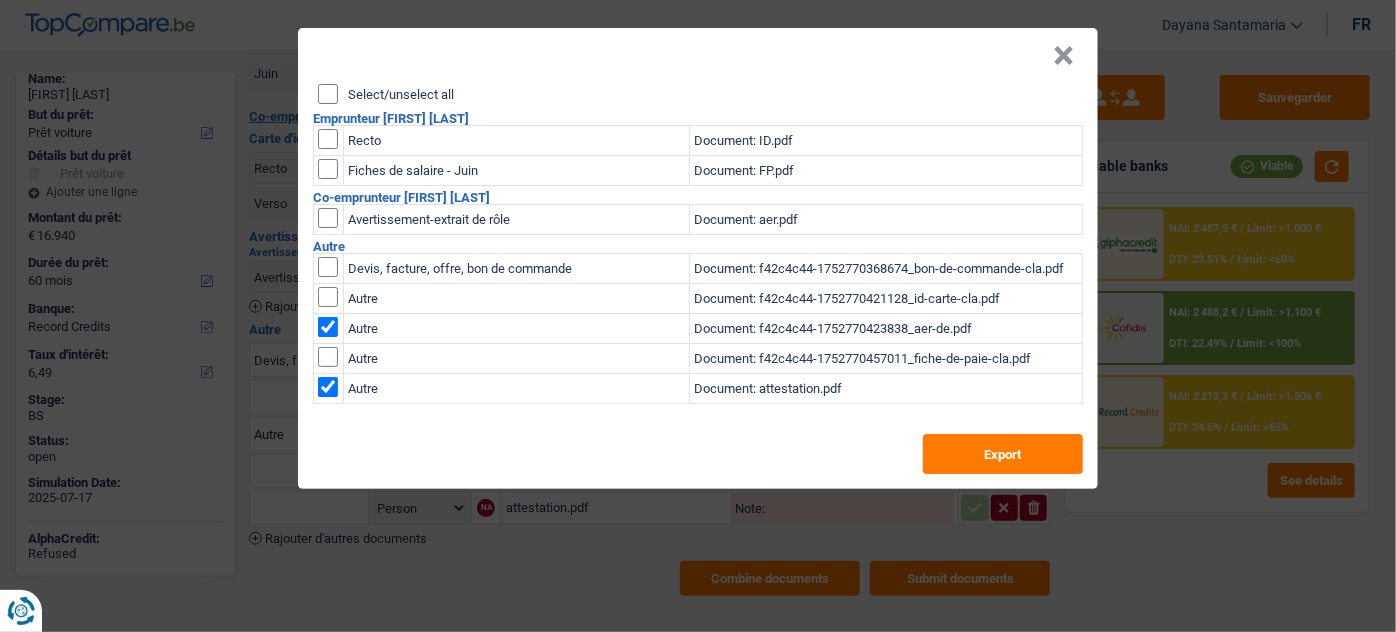 click on "×" at bounding box center (698, 56) 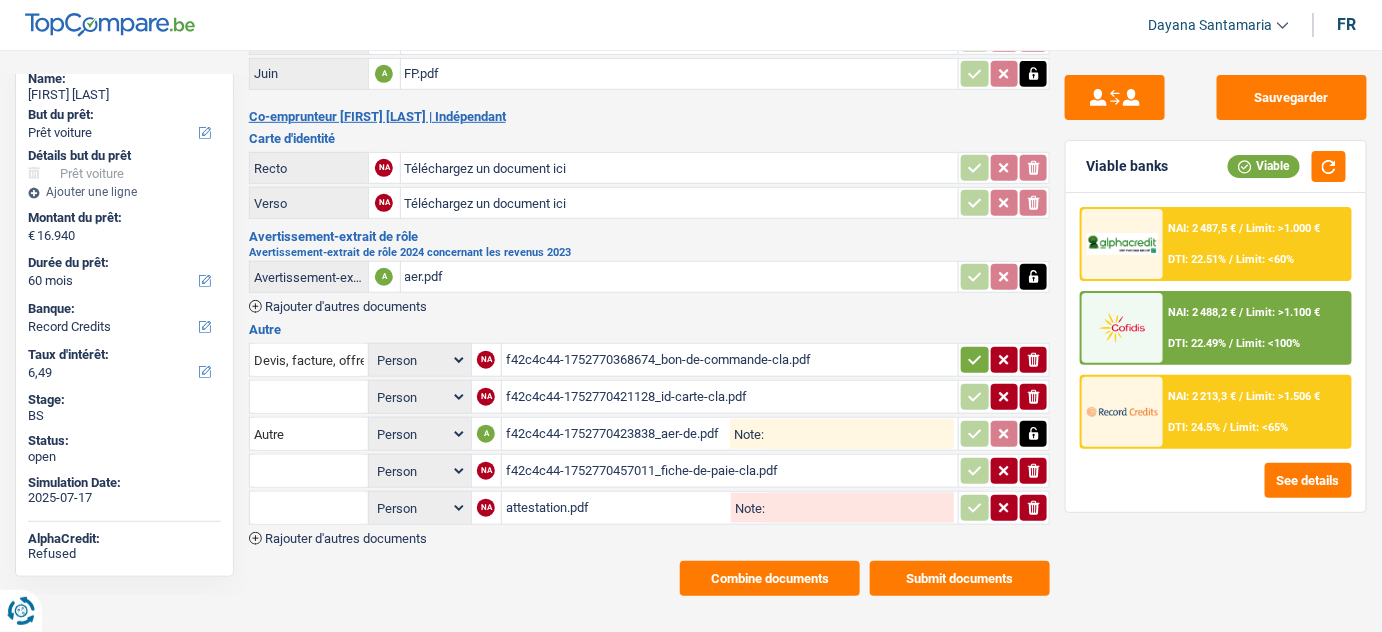 click on "attestation.pdf" at bounding box center [616, 508] 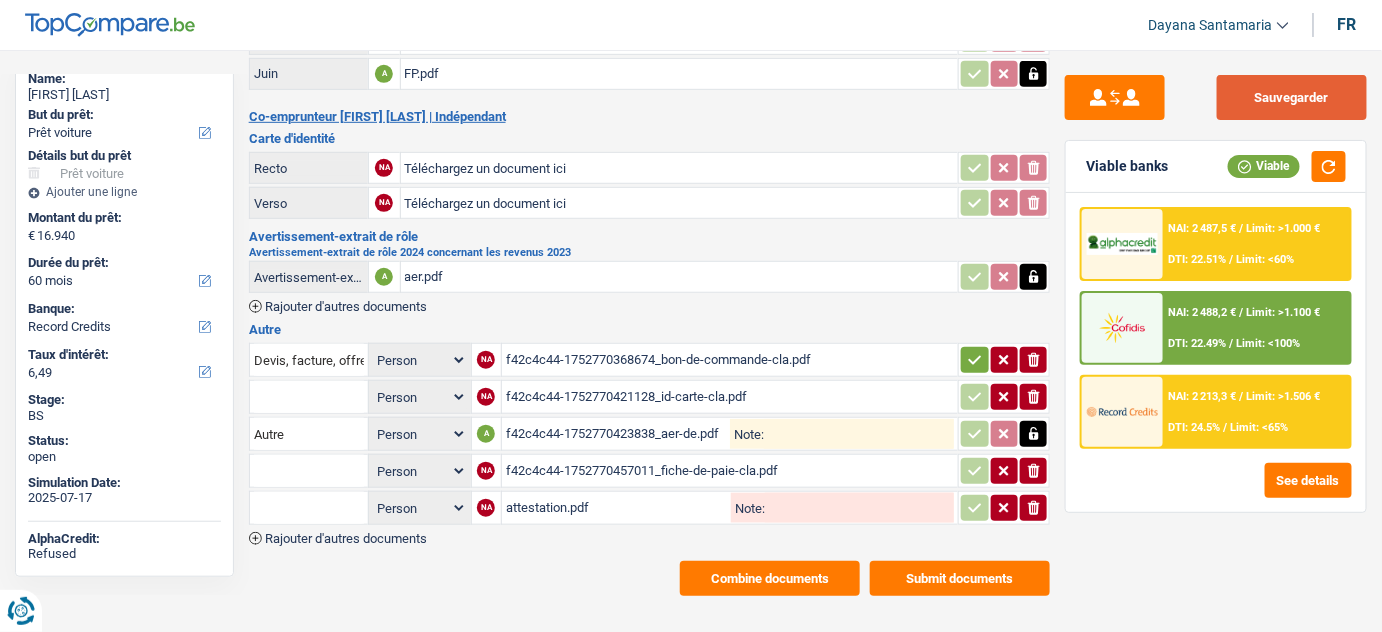 click on "Sauvegarder" at bounding box center [1292, 97] 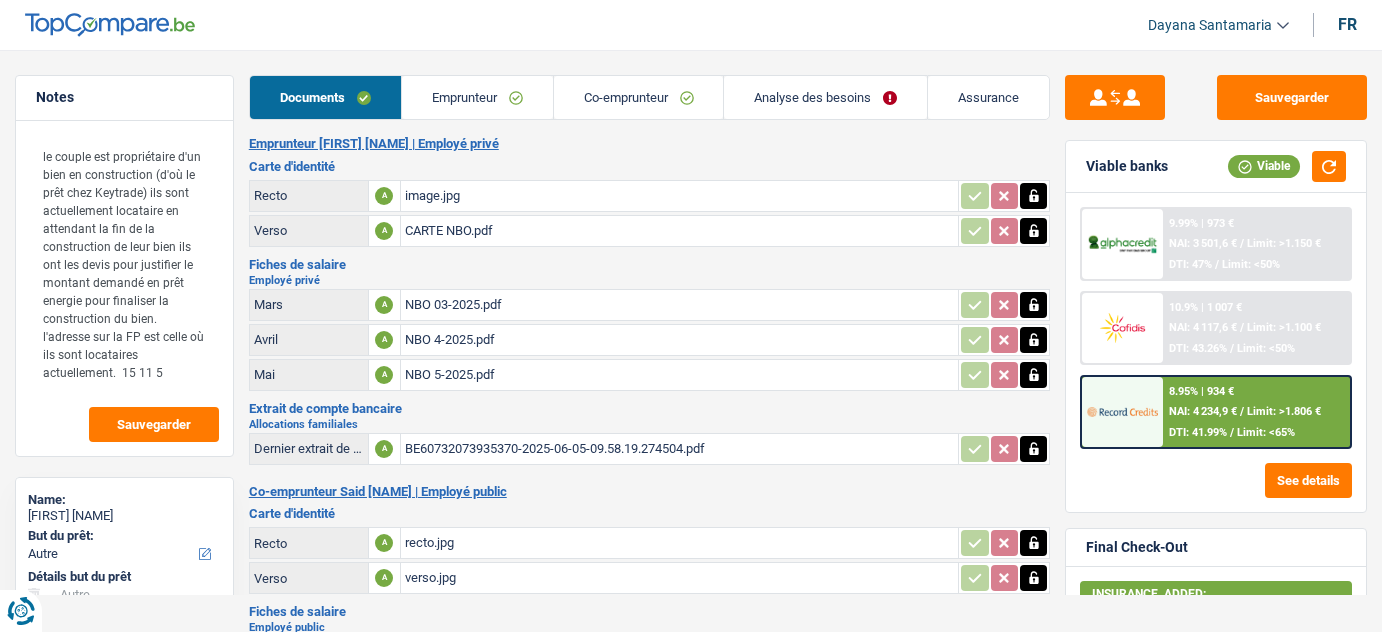 select on "other" 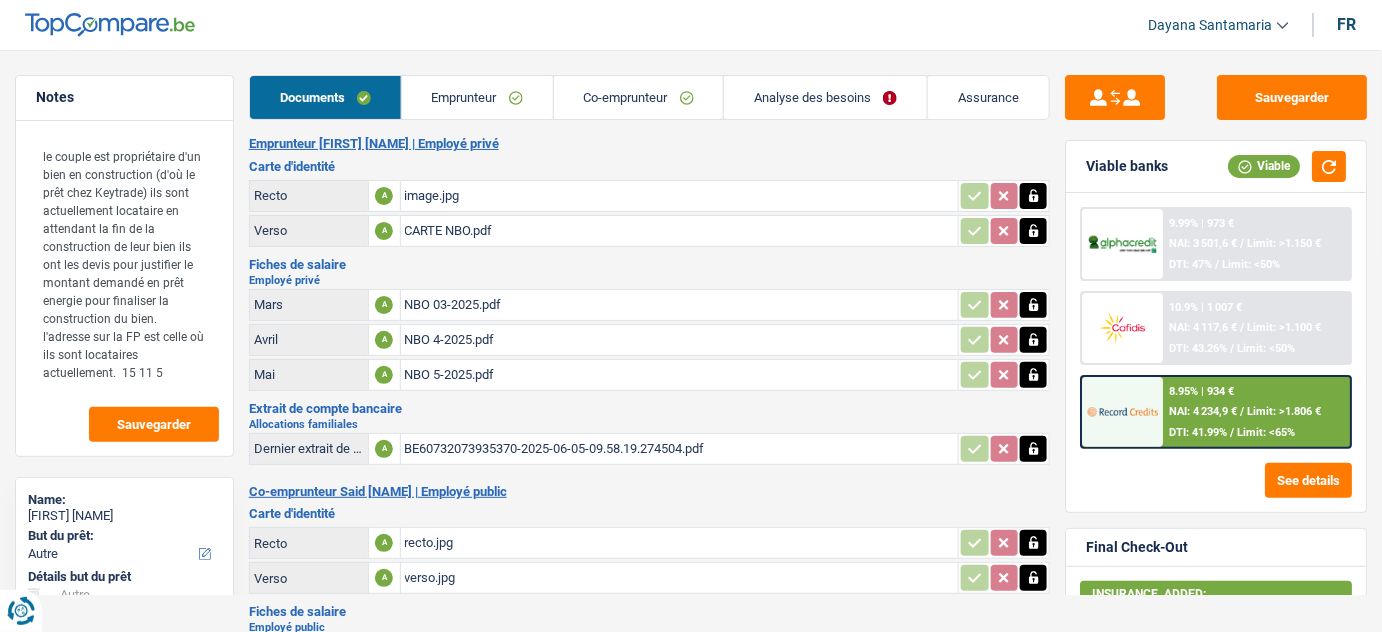 click on "Co-emprunteur" at bounding box center [639, 97] 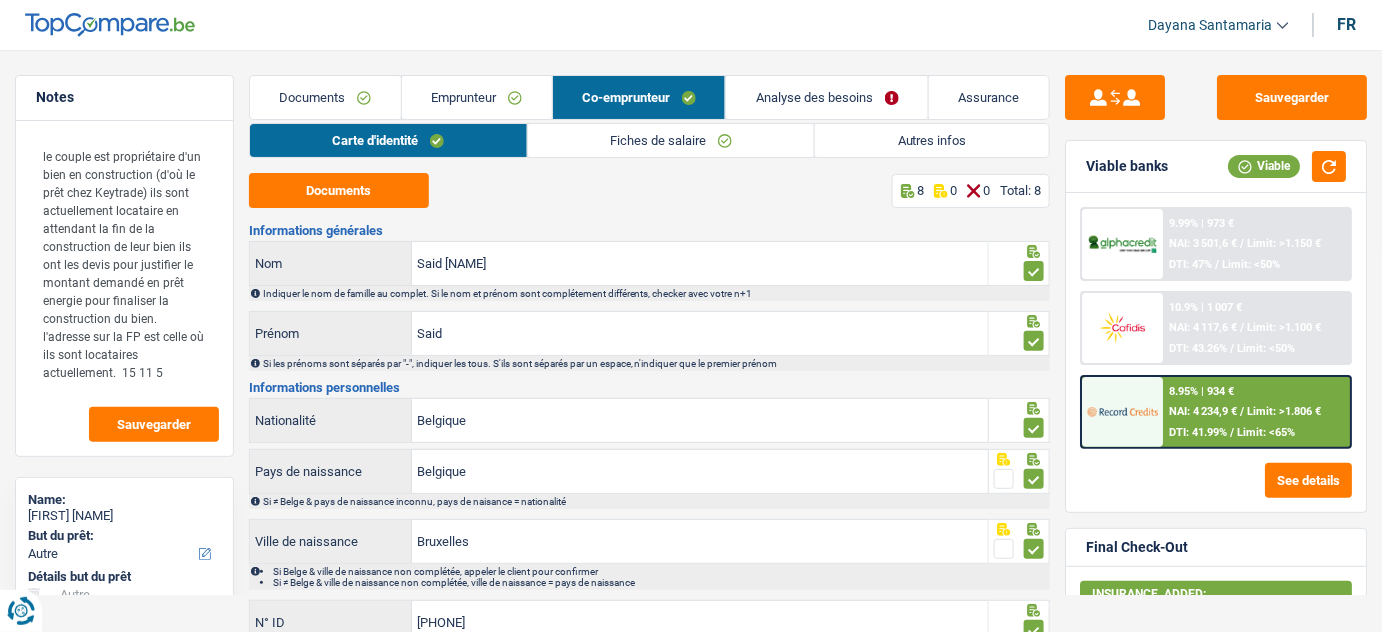 click on "Analyse des besoins" at bounding box center (827, 97) 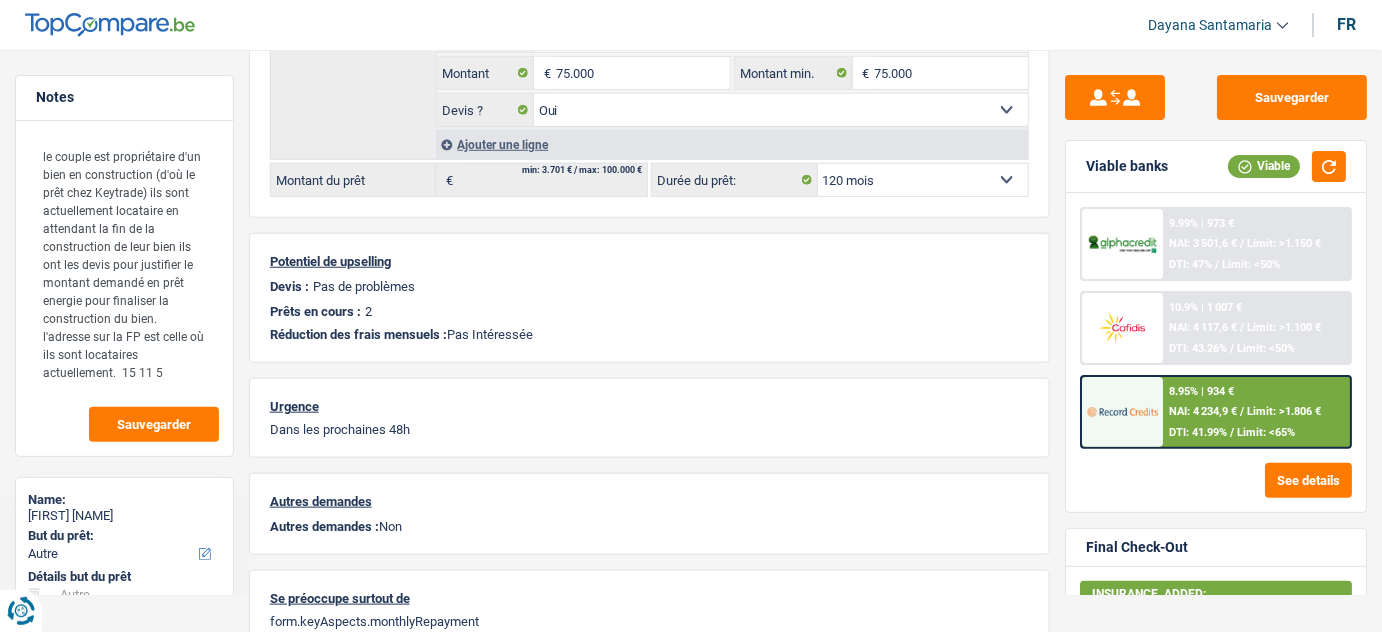scroll, scrollTop: 0, scrollLeft: 0, axis: both 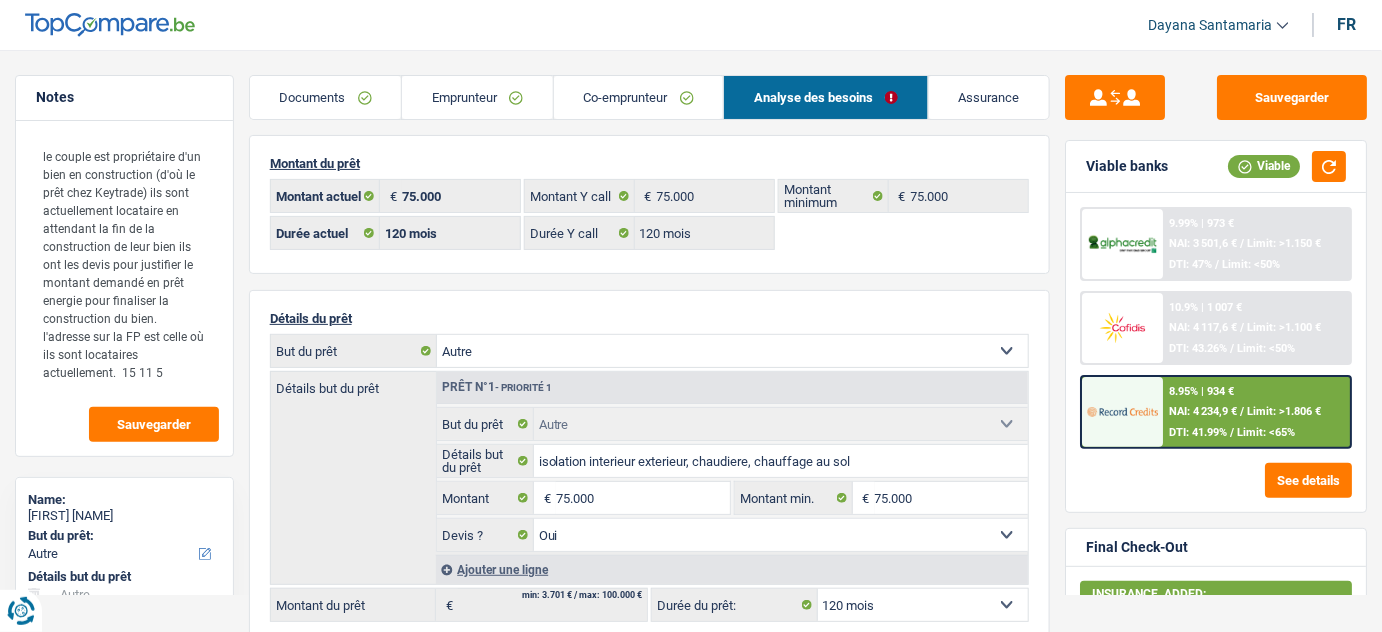 click on "Documents" at bounding box center (326, 97) 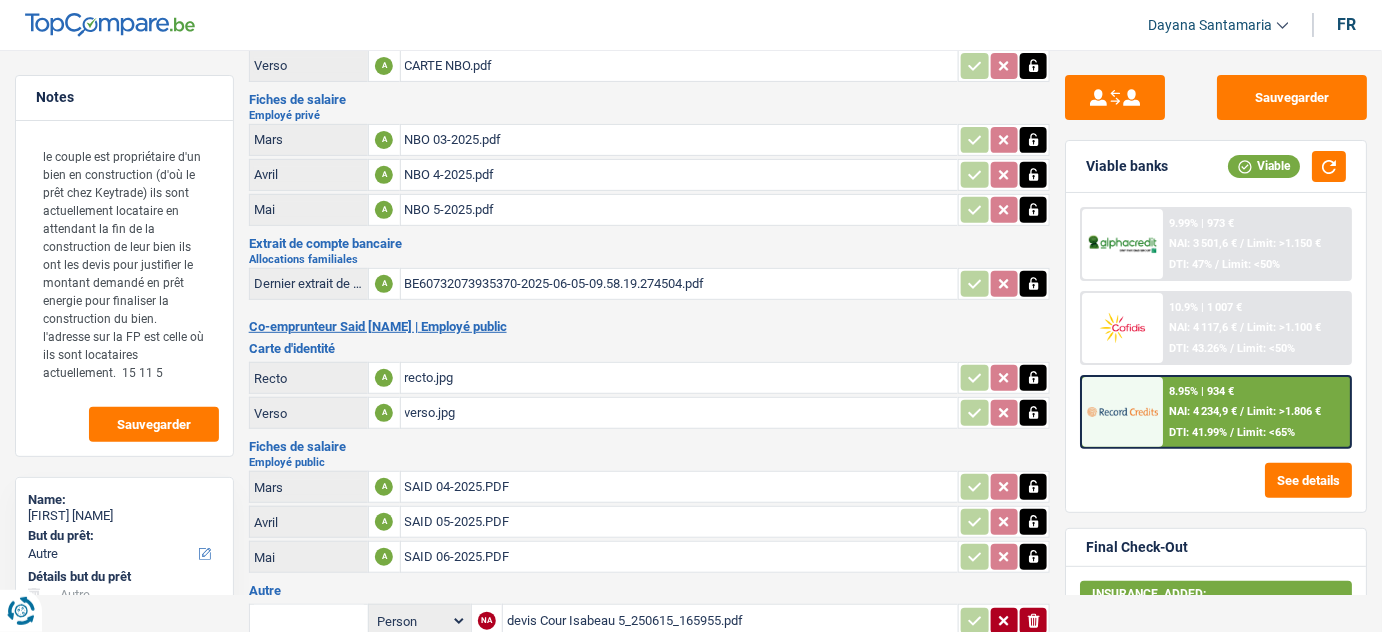 scroll, scrollTop: 279, scrollLeft: 0, axis: vertical 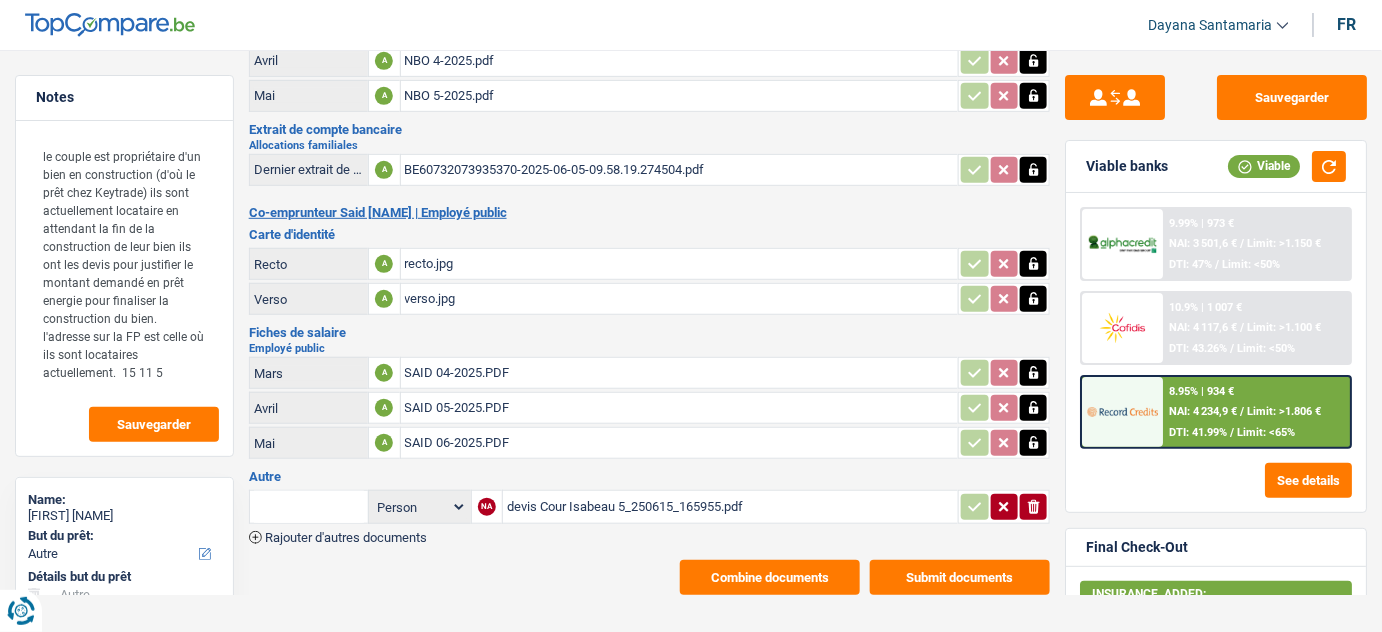 click on "Rajouter d'autres documents" at bounding box center (346, 537) 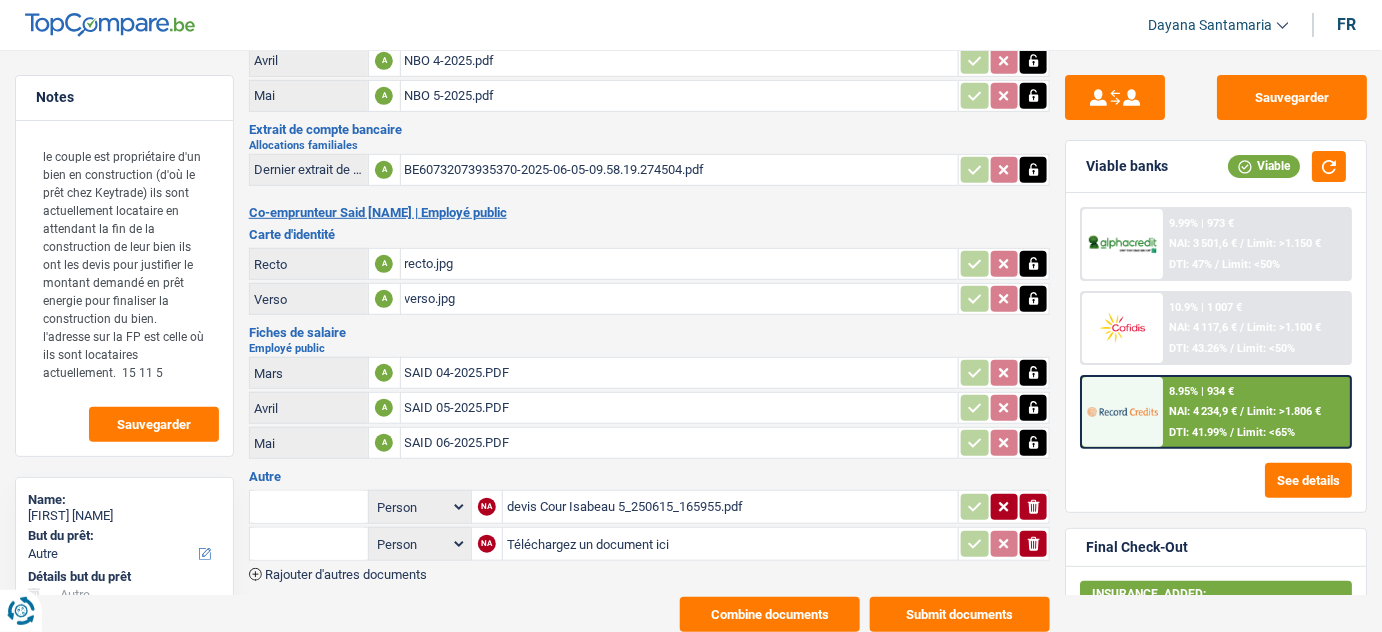 click on "Téléchargez un document ici" at bounding box center [730, 544] 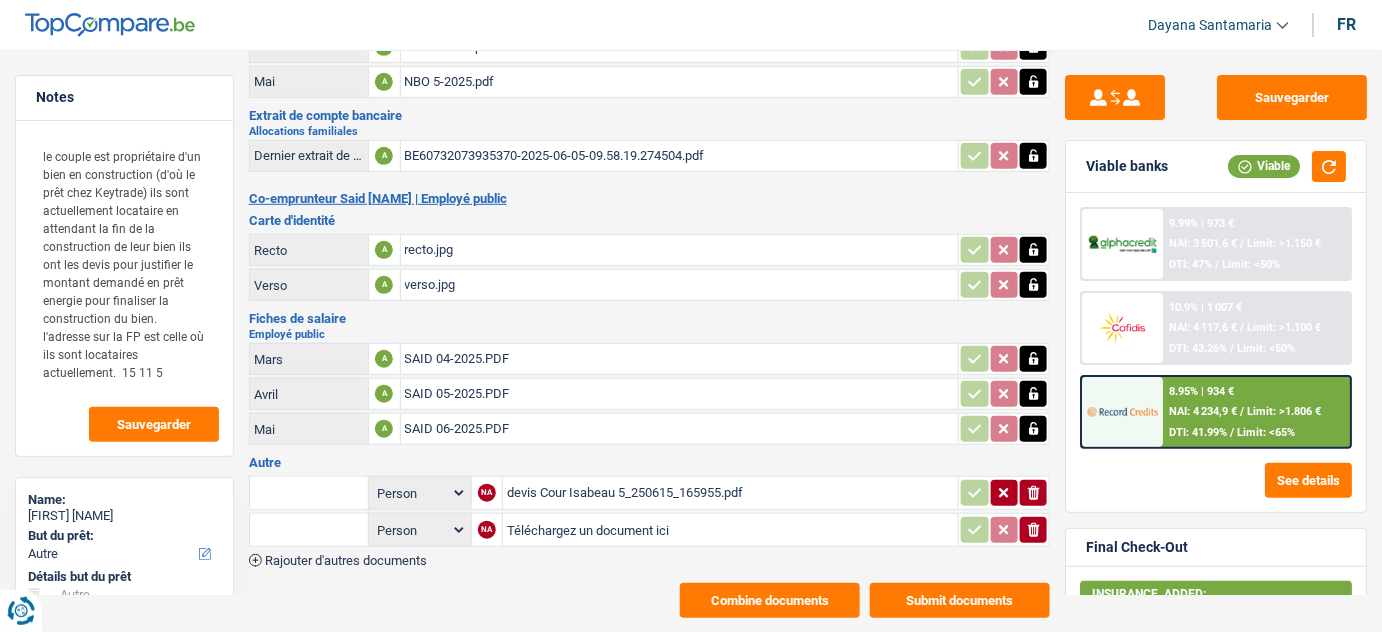 scroll, scrollTop: 315, scrollLeft: 0, axis: vertical 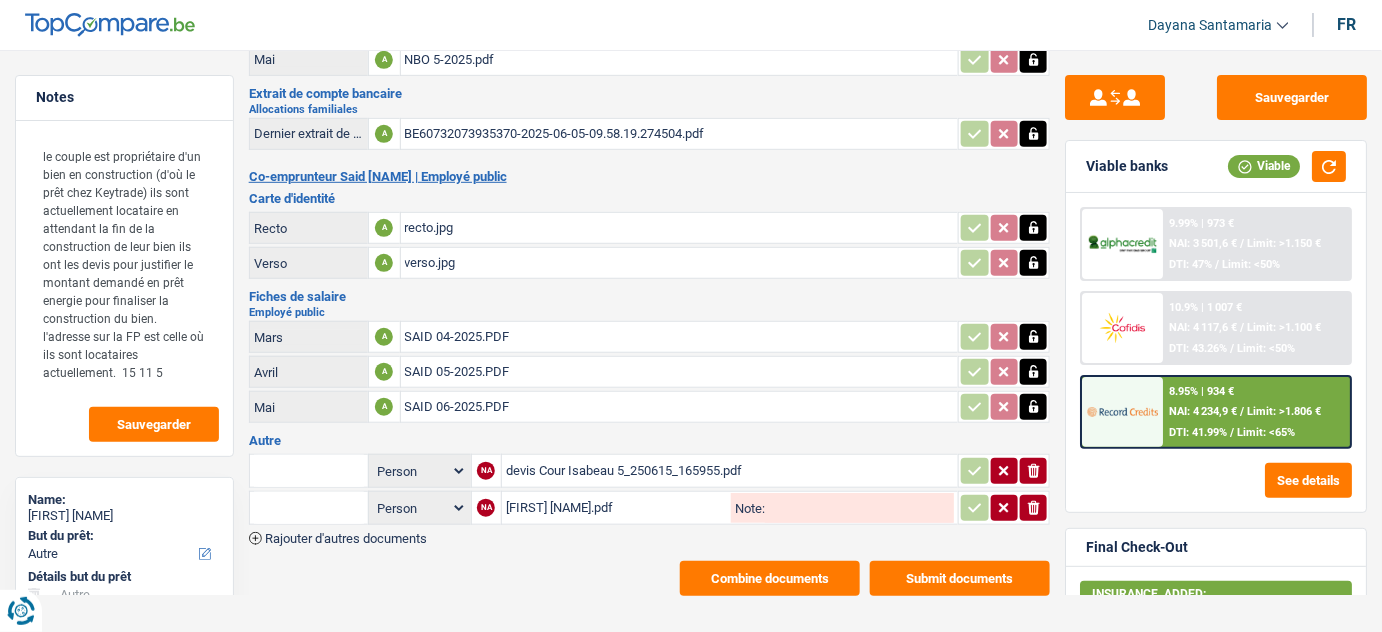 click on "naura Bouamar.pdf" at bounding box center [616, 508] 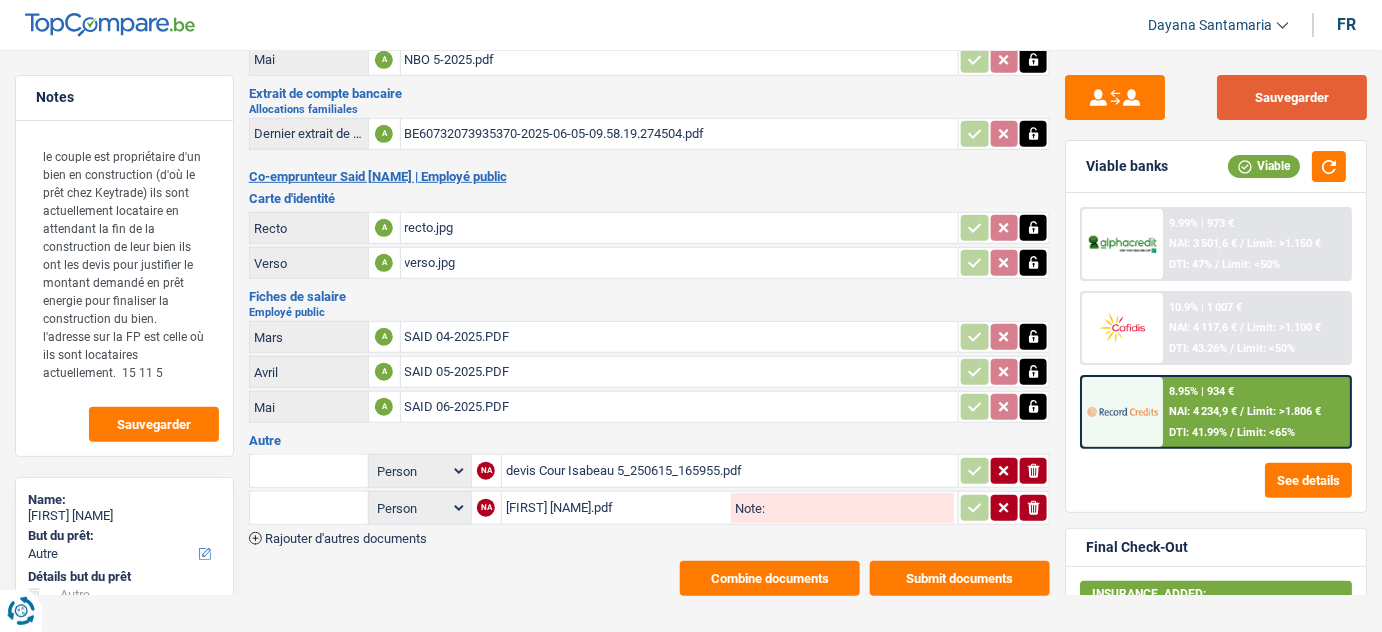 click on "Sauvegarder" at bounding box center [1292, 97] 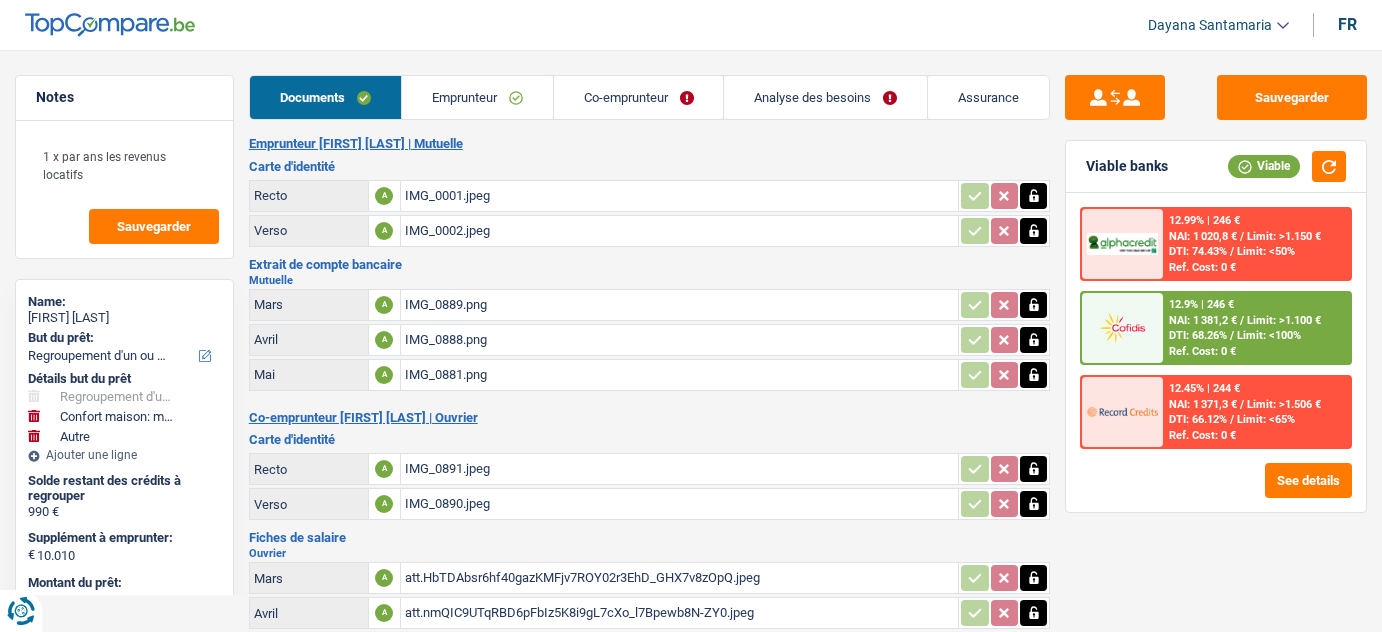 select on "refinancing" 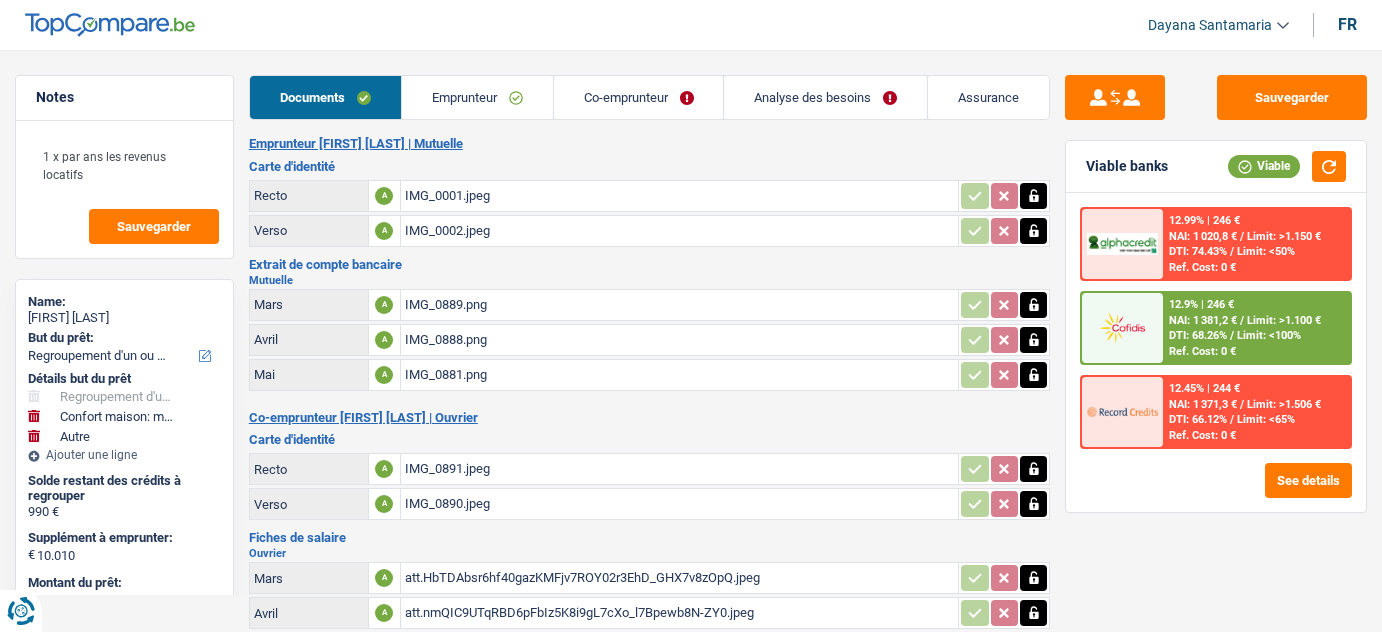 select on "refinancing" 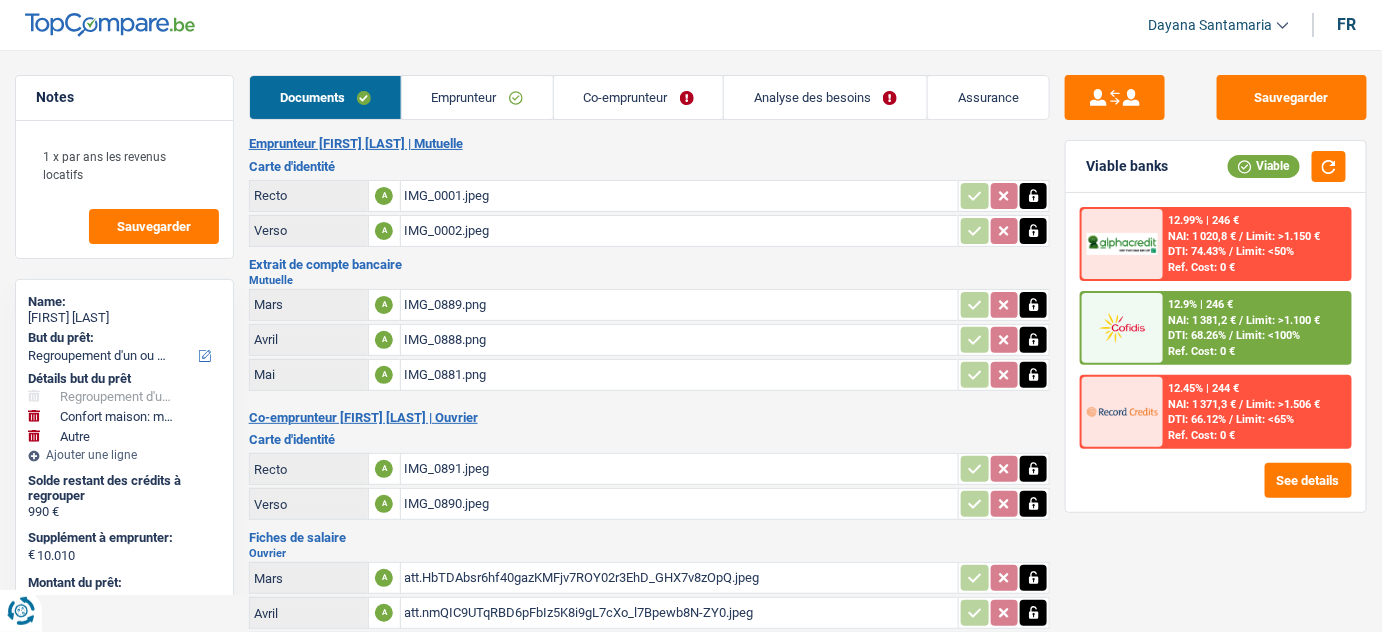 scroll, scrollTop: 0, scrollLeft: 0, axis: both 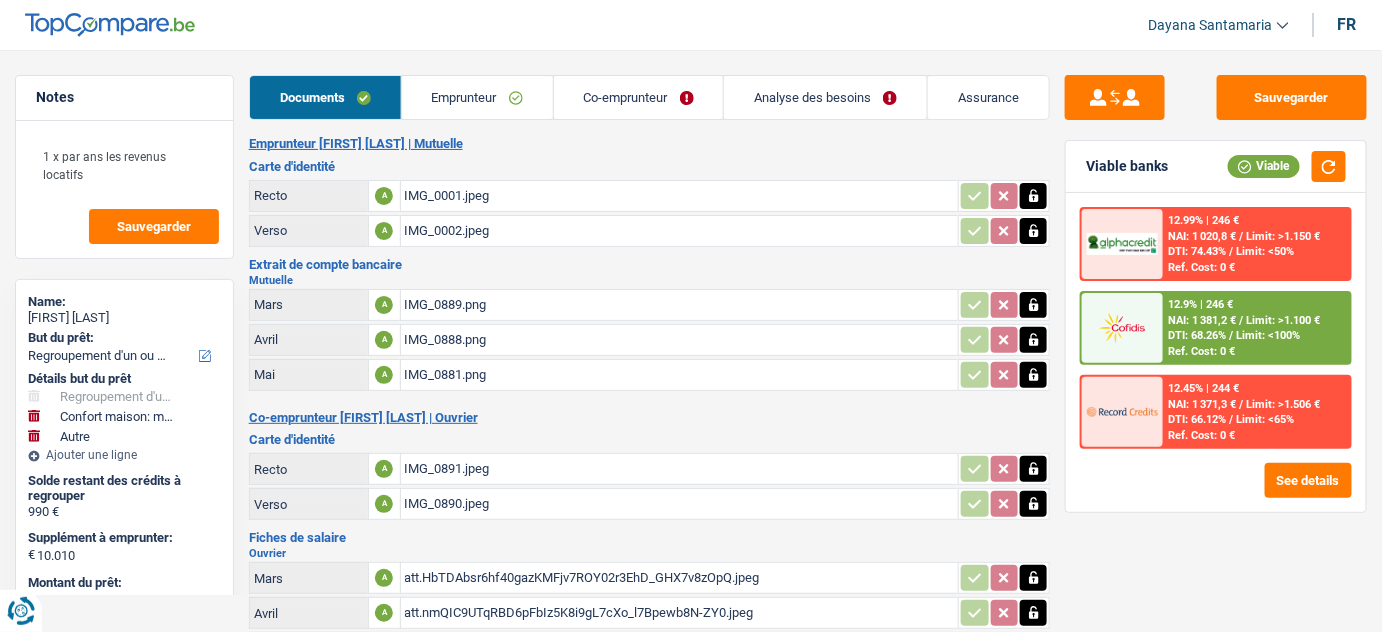 drag, startPoint x: 689, startPoint y: 103, endPoint x: 733, endPoint y: 101, distance: 44.04543 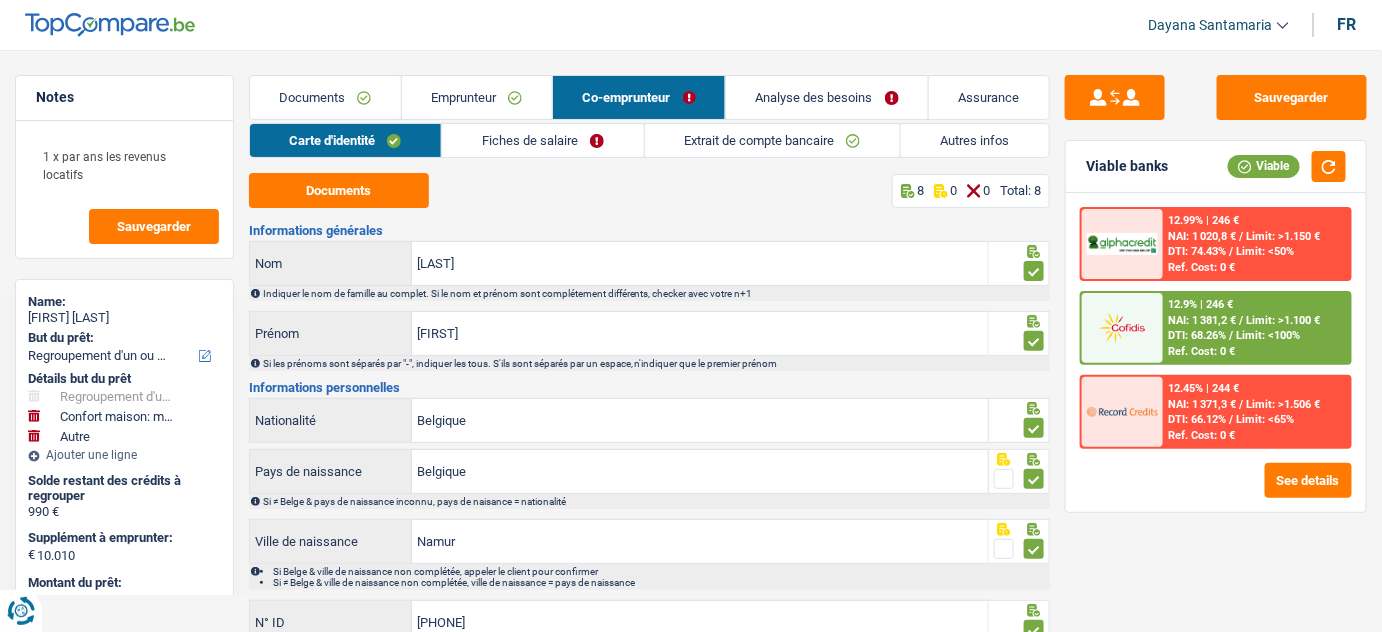click on "Analyse des besoins" at bounding box center [827, 97] 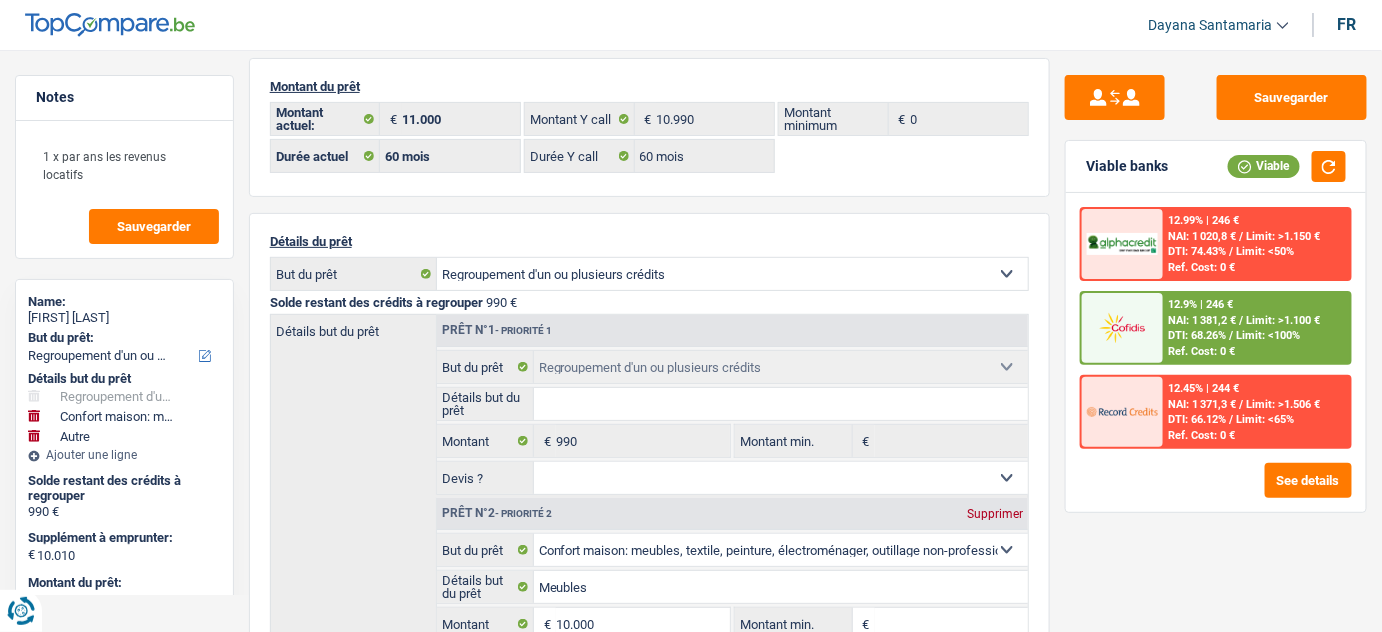scroll, scrollTop: 0, scrollLeft: 0, axis: both 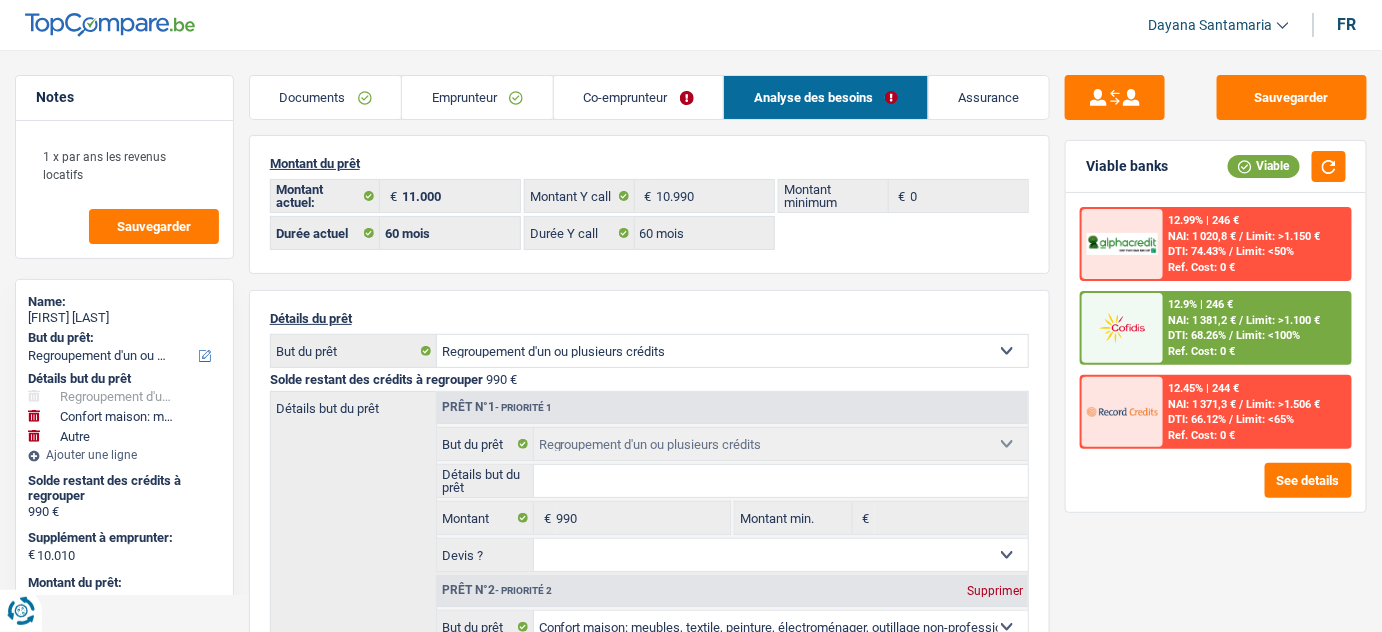 click on "Emprunteur" at bounding box center [477, 97] 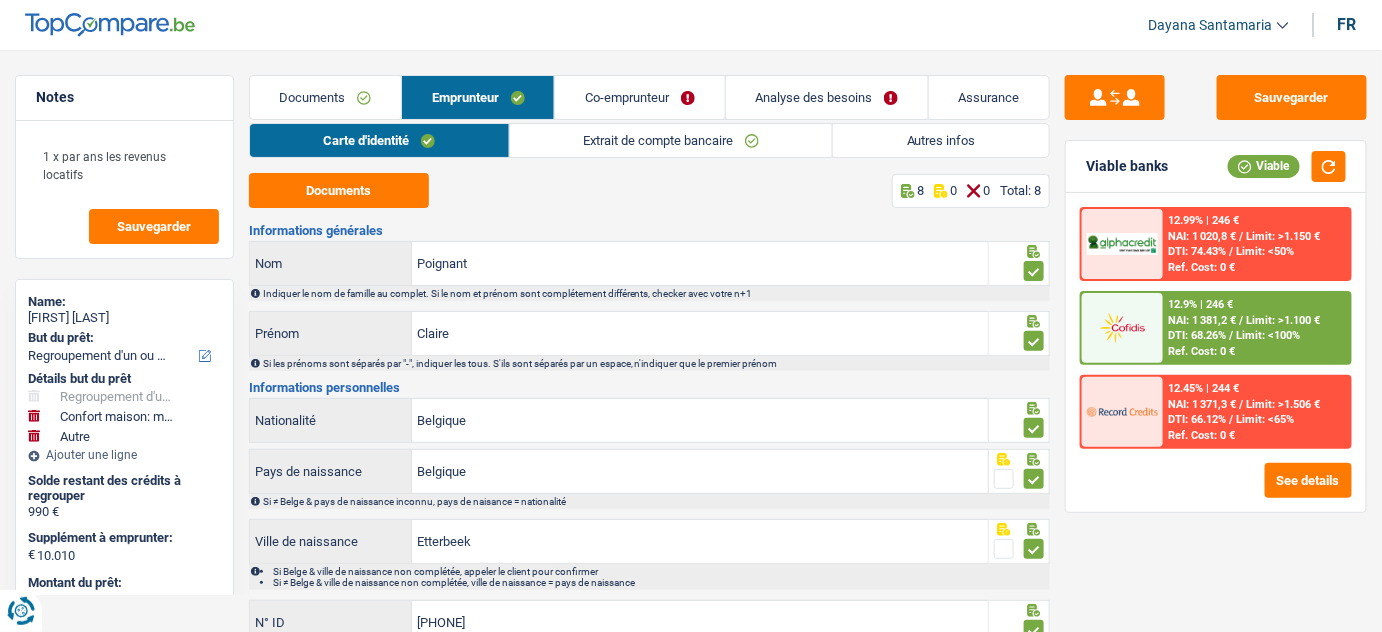 click on "Co-emprunteur" at bounding box center (639, 97) 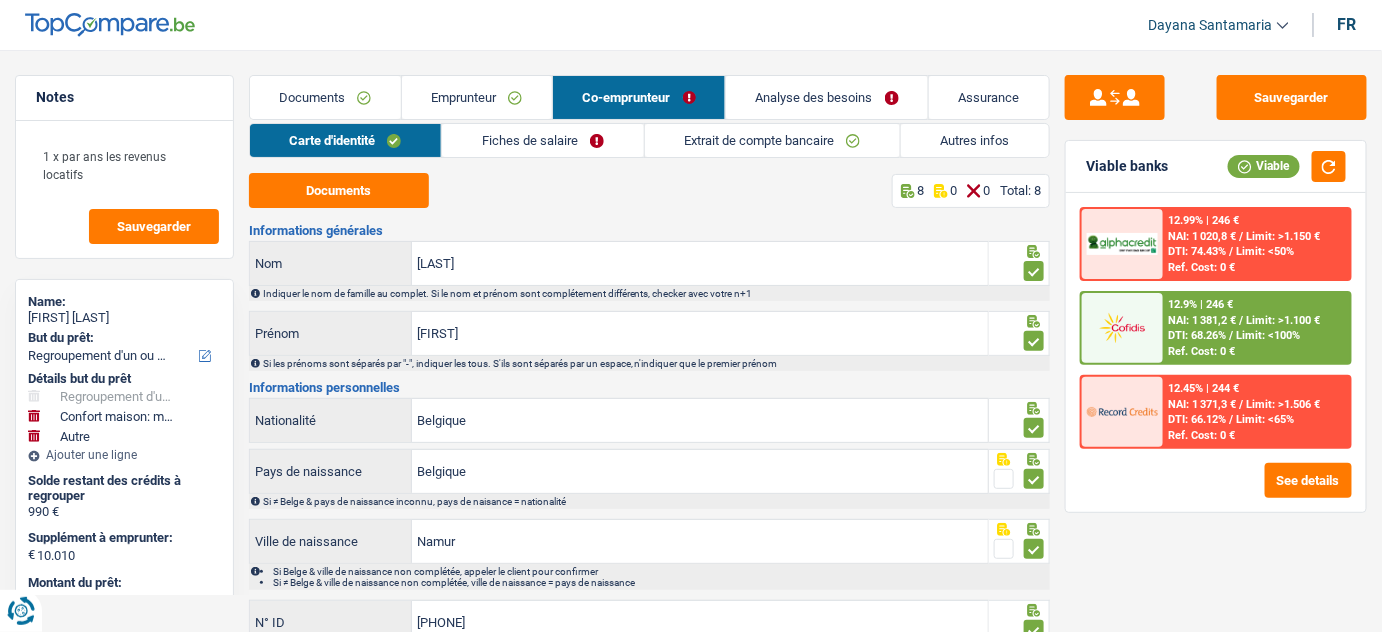 click on "Fiches de salaire" at bounding box center (542, 140) 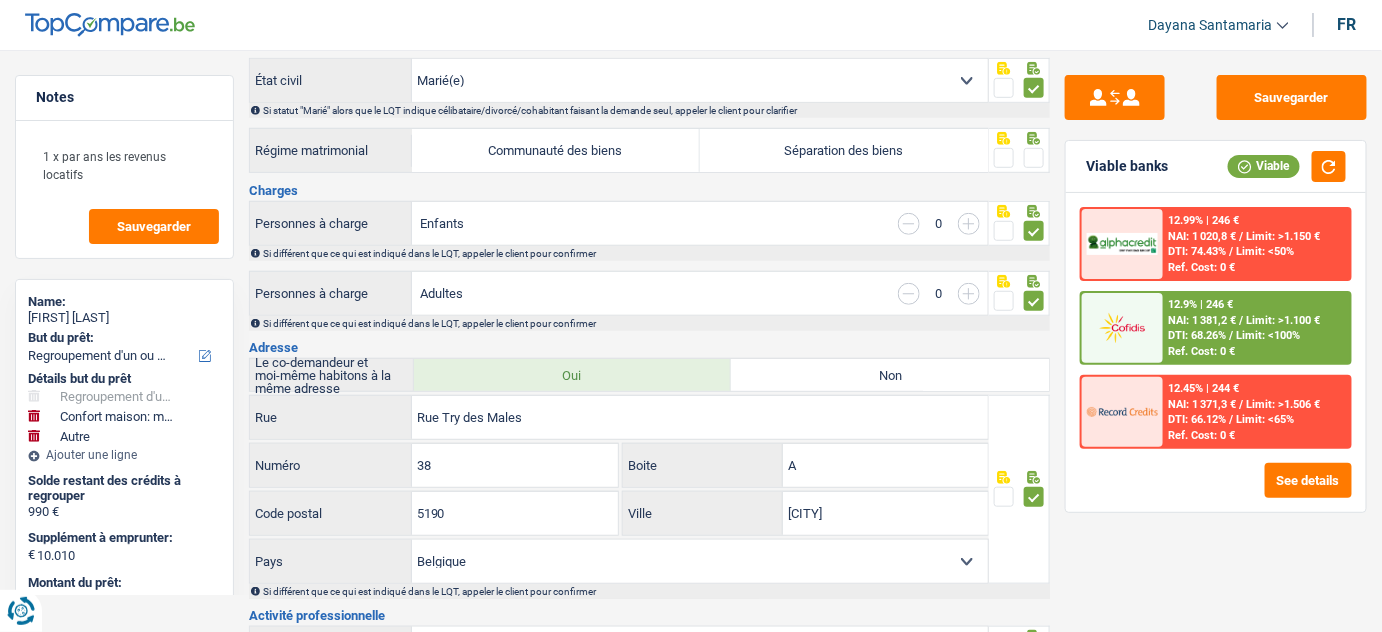 scroll, scrollTop: 181, scrollLeft: 0, axis: vertical 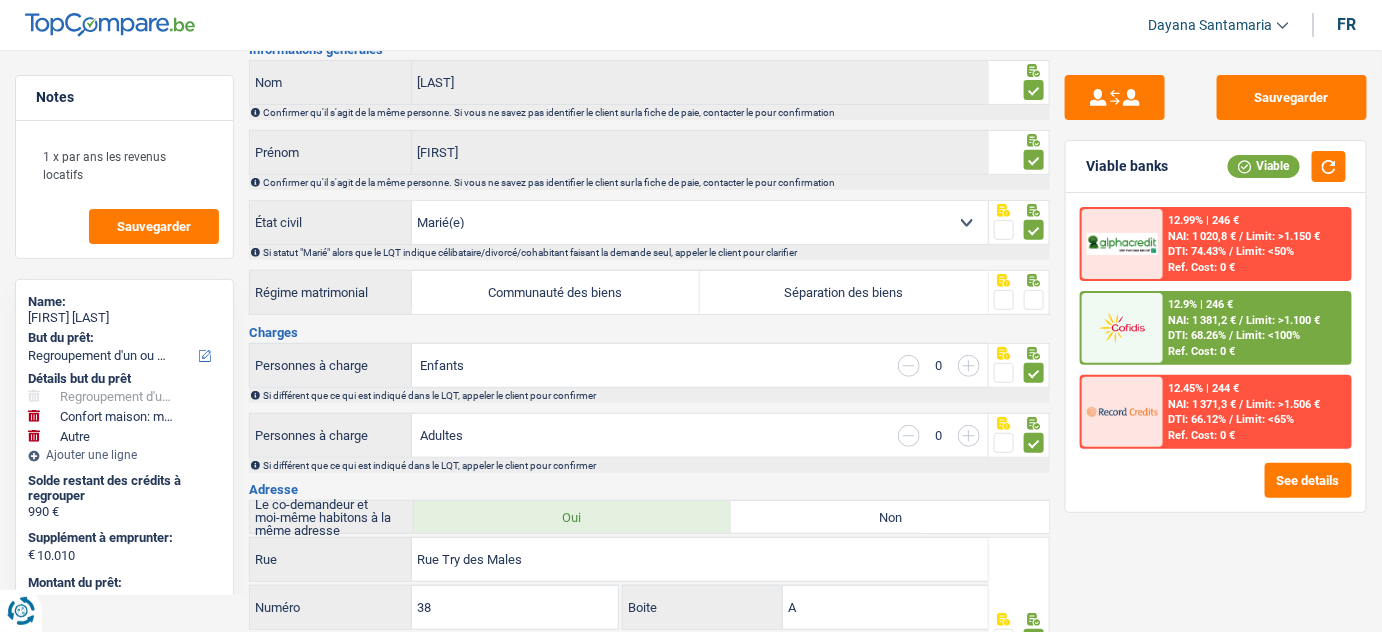 click at bounding box center (1004, 300) 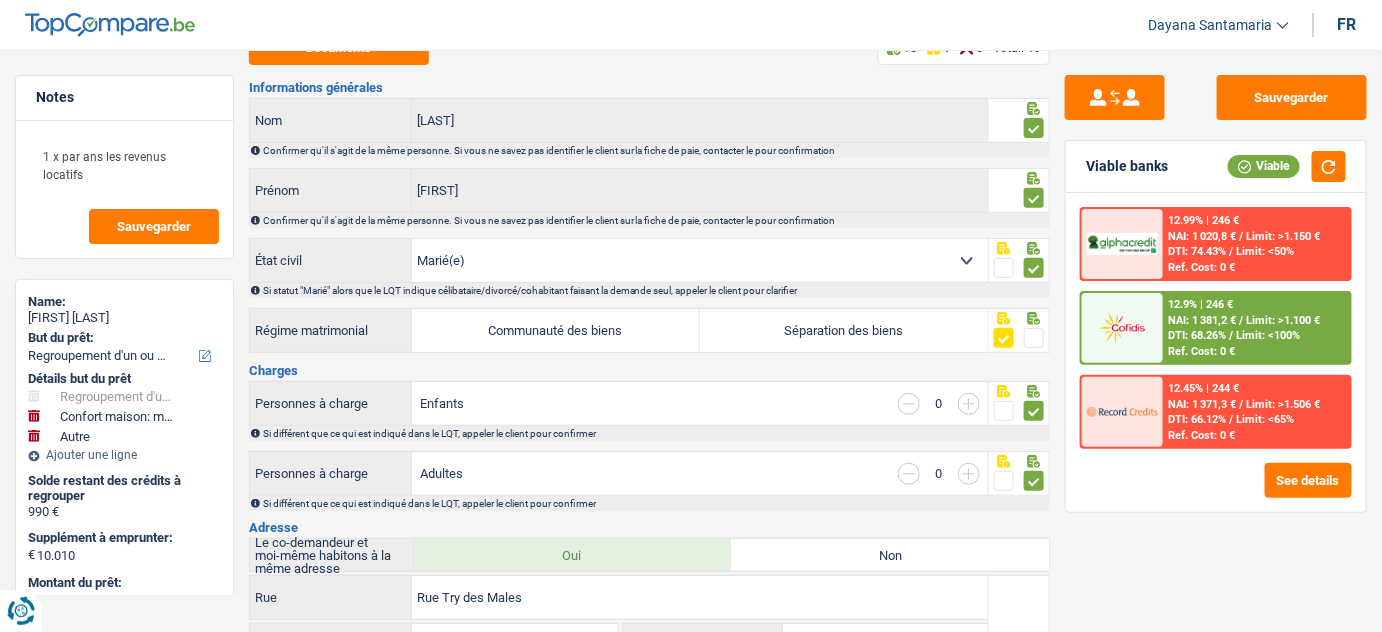 scroll, scrollTop: 0, scrollLeft: 0, axis: both 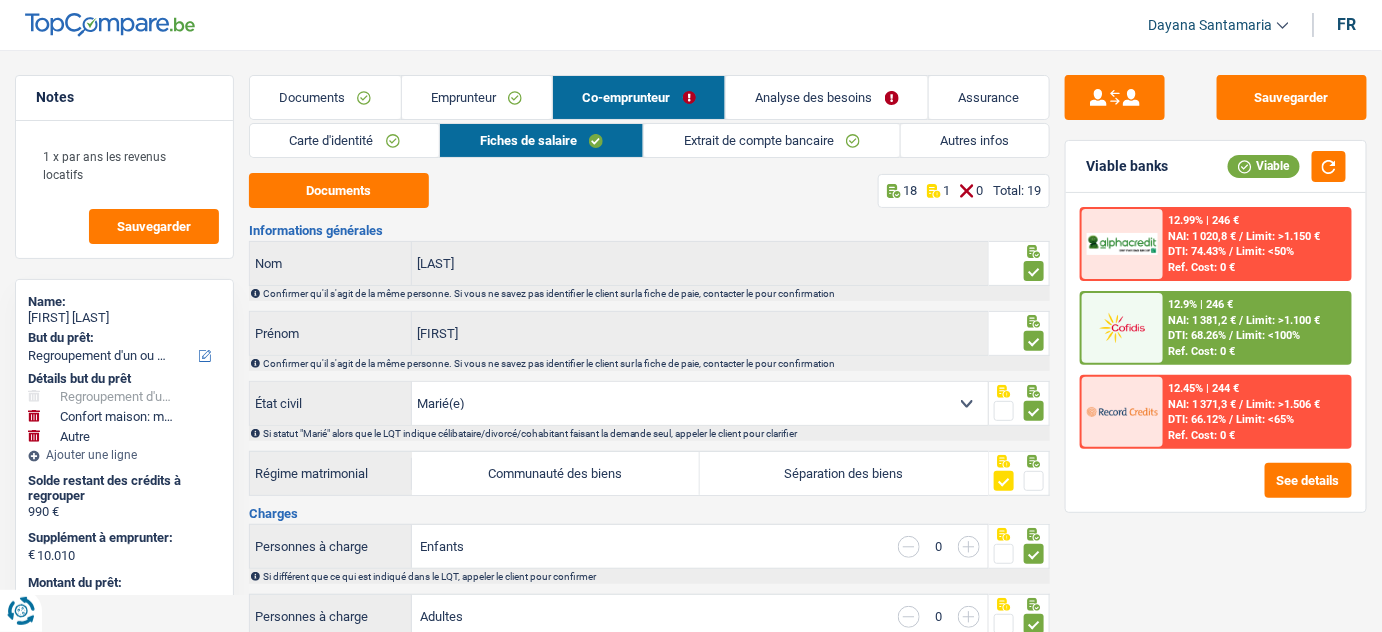 drag, startPoint x: 531, startPoint y: 475, endPoint x: 645, endPoint y: 471, distance: 114.07015 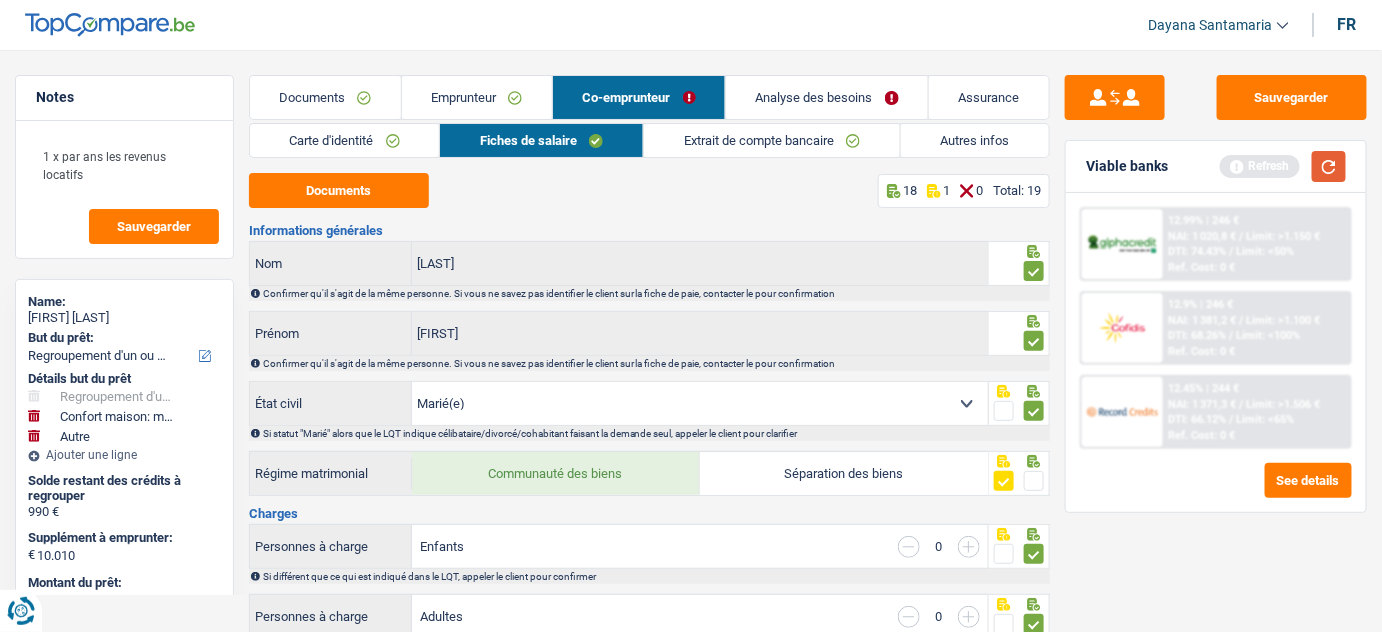 click at bounding box center [1329, 166] 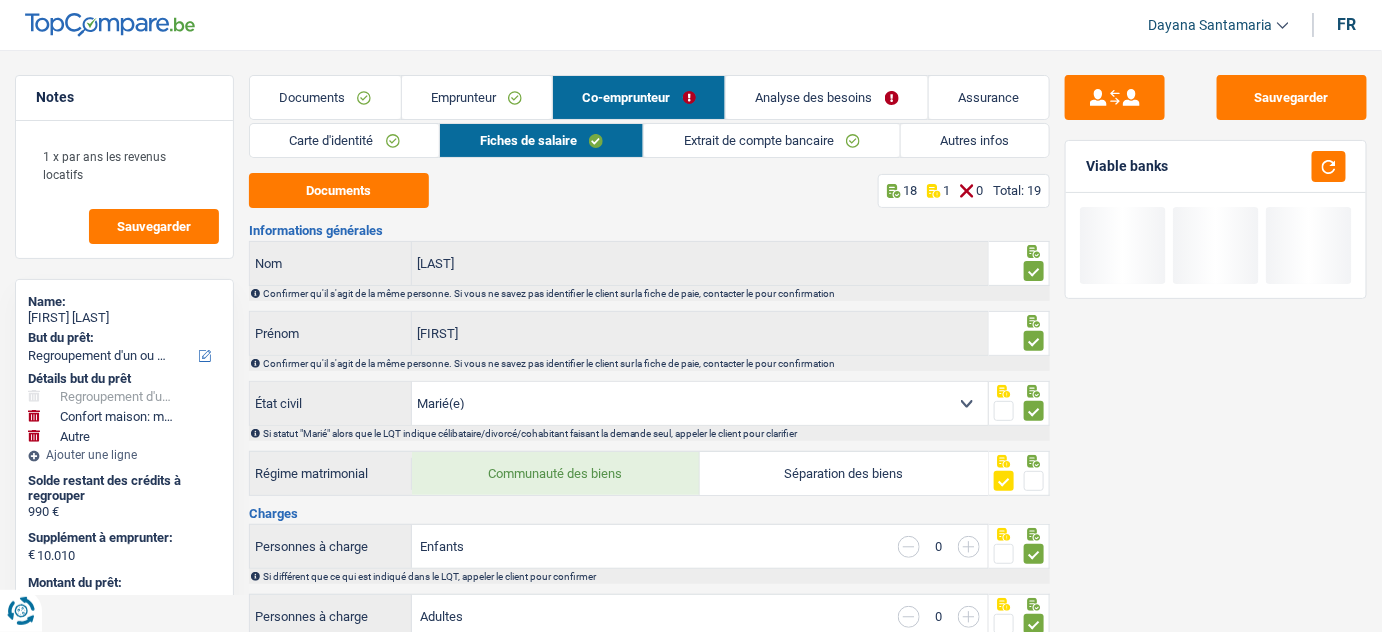 click on "Analyse des besoins" at bounding box center (827, 97) 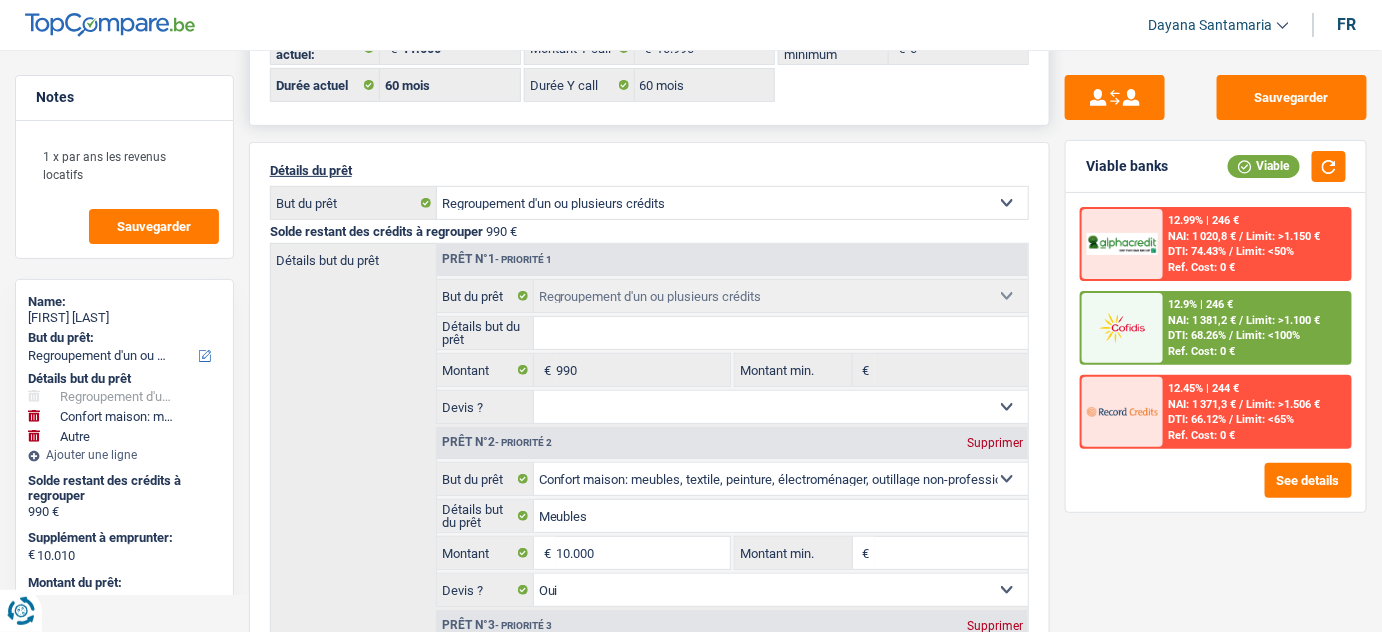 scroll, scrollTop: 0, scrollLeft: 0, axis: both 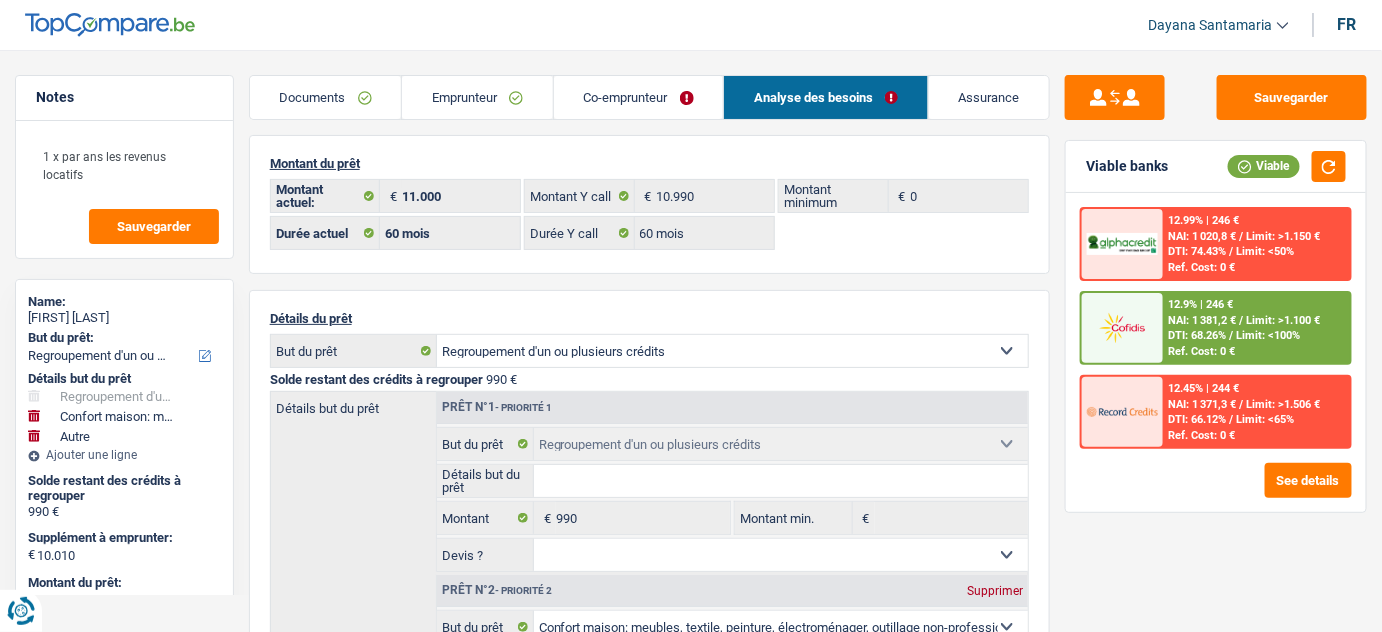 click on "Emprunteur" at bounding box center (477, 97) 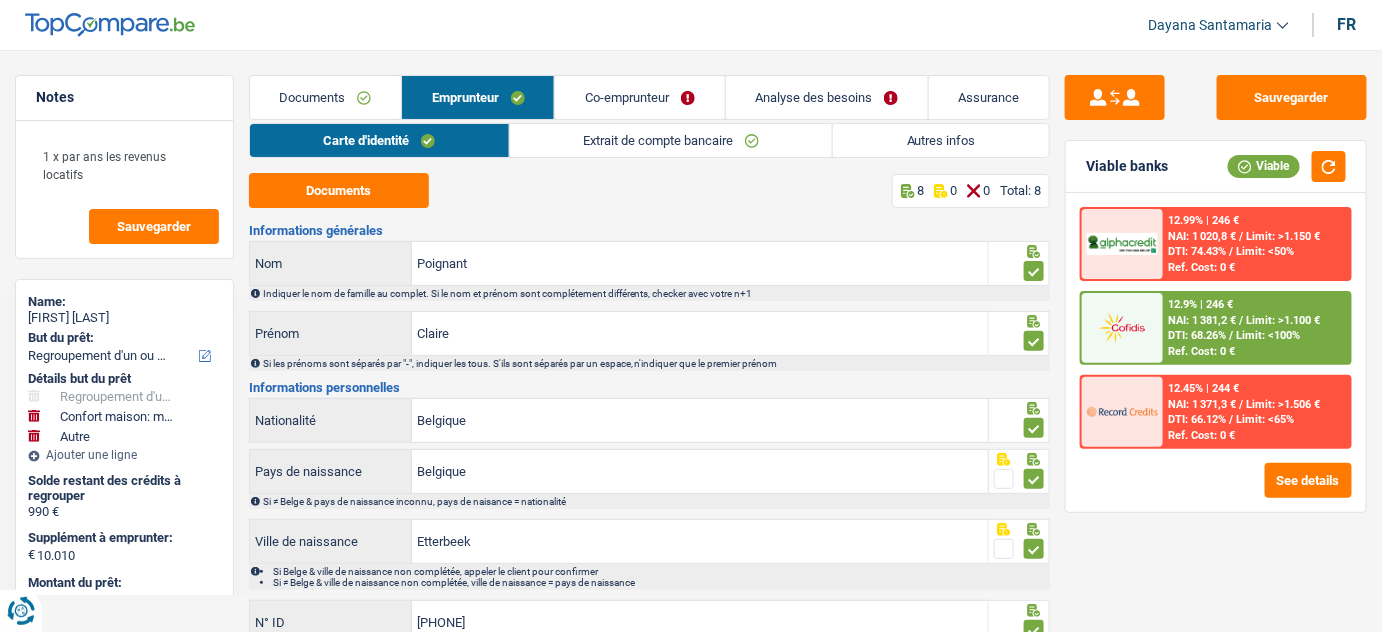 click on "Autres infos" at bounding box center (941, 140) 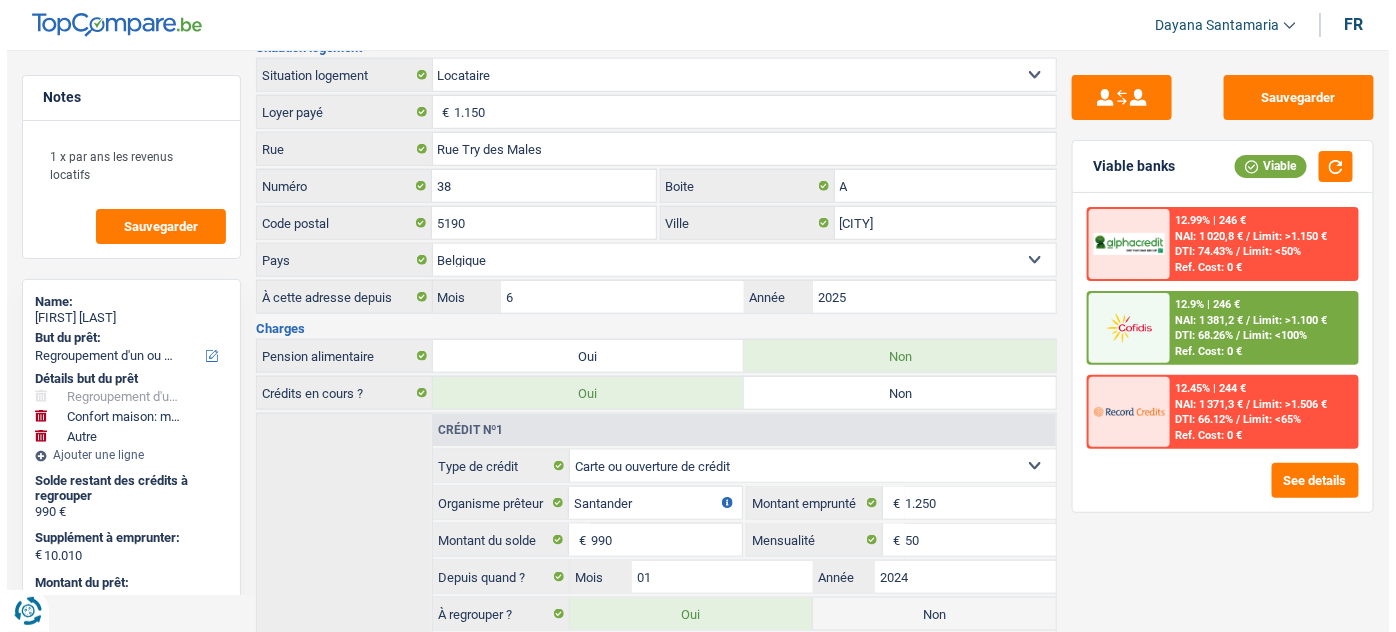 scroll, scrollTop: 717, scrollLeft: 0, axis: vertical 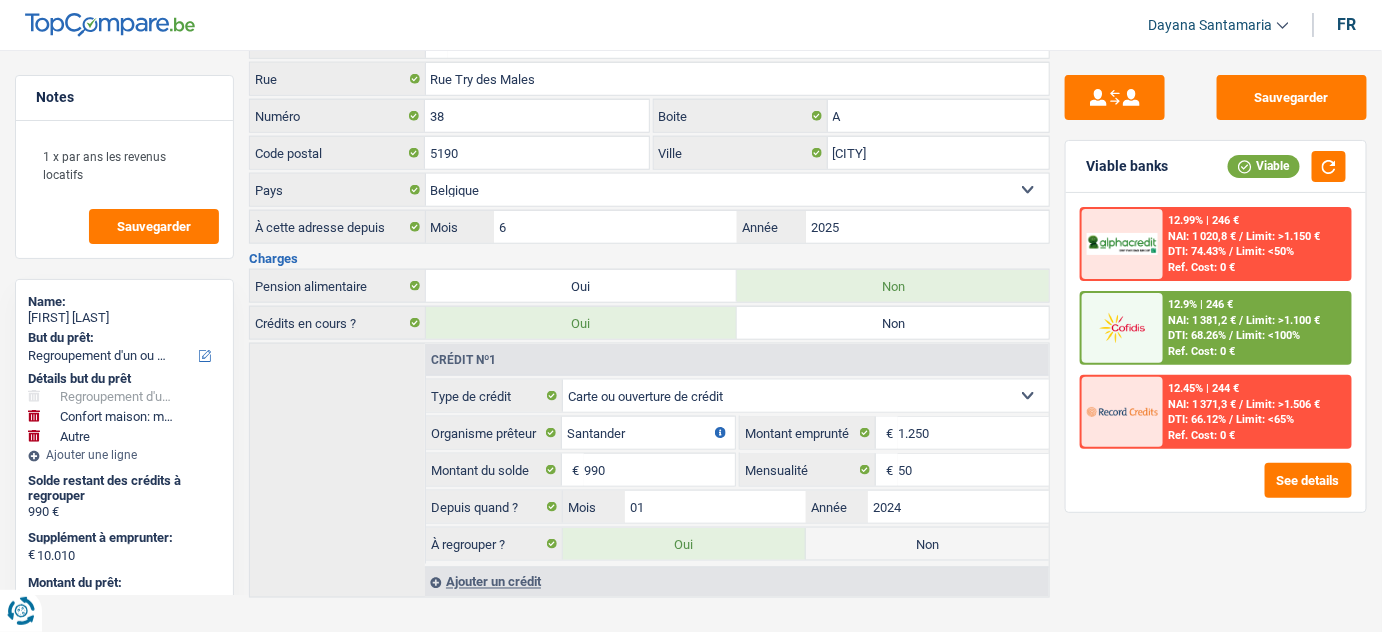 drag, startPoint x: 915, startPoint y: 533, endPoint x: 763, endPoint y: 568, distance: 155.97757 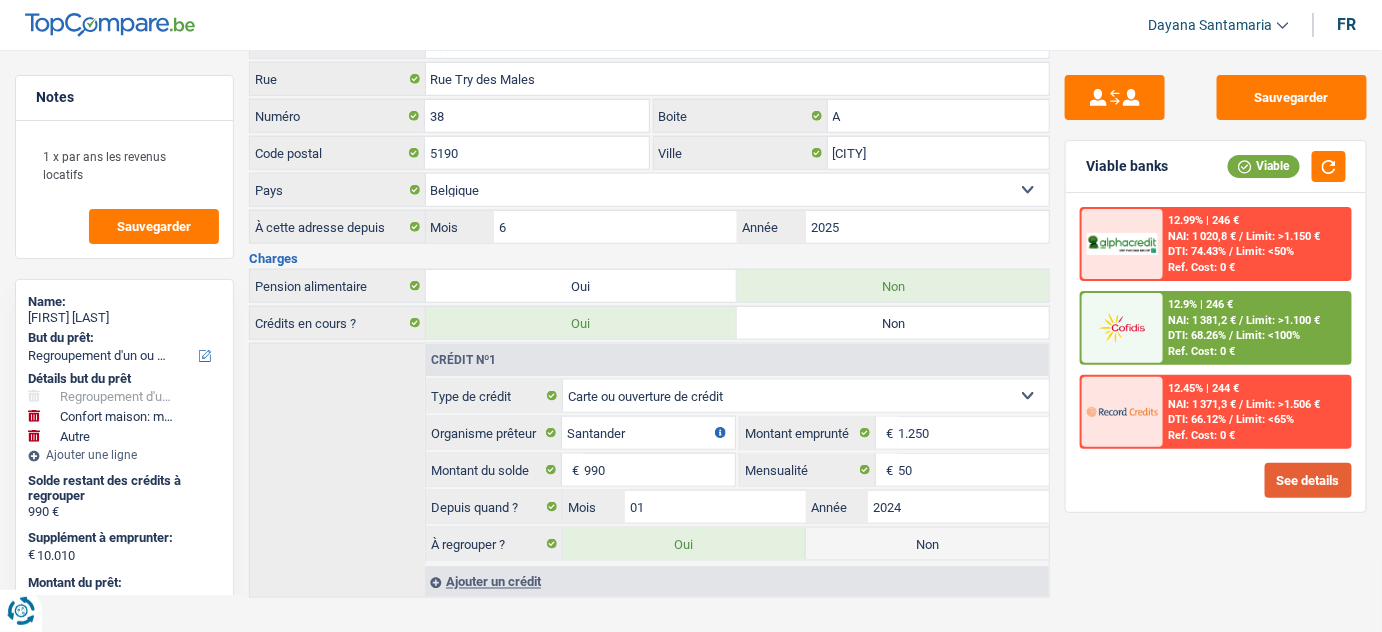 click on "See details" at bounding box center (1308, 480) 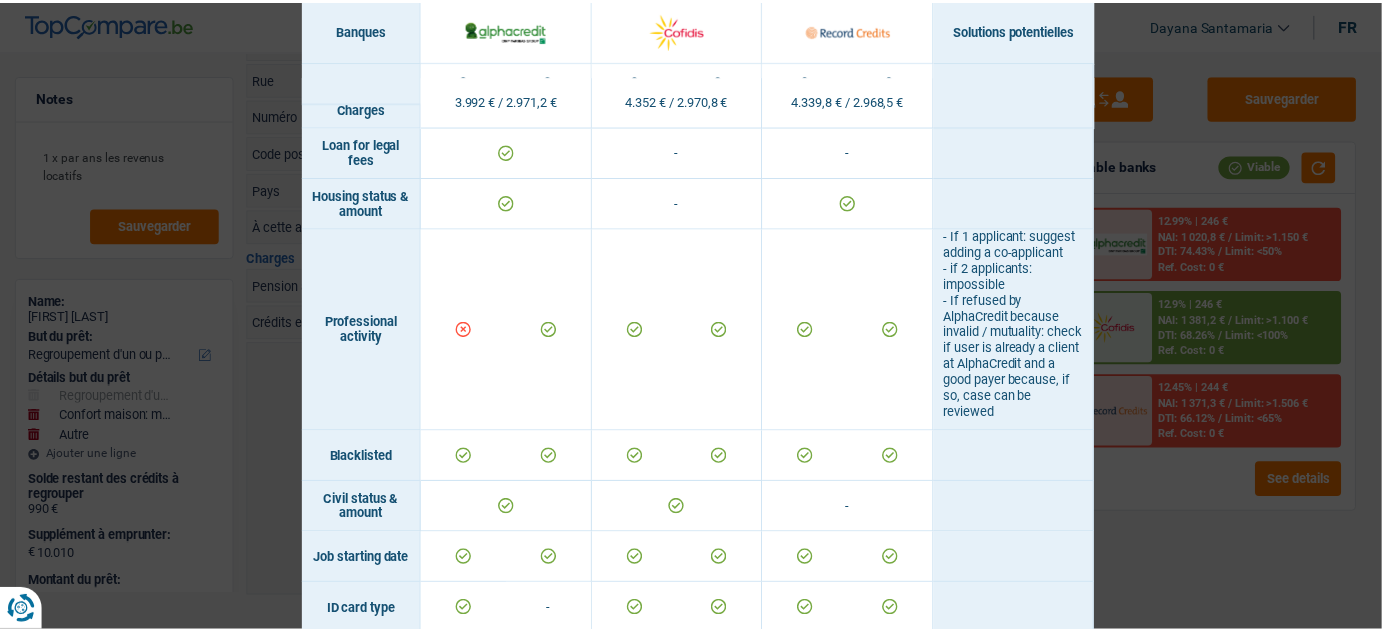 scroll, scrollTop: 0, scrollLeft: 0, axis: both 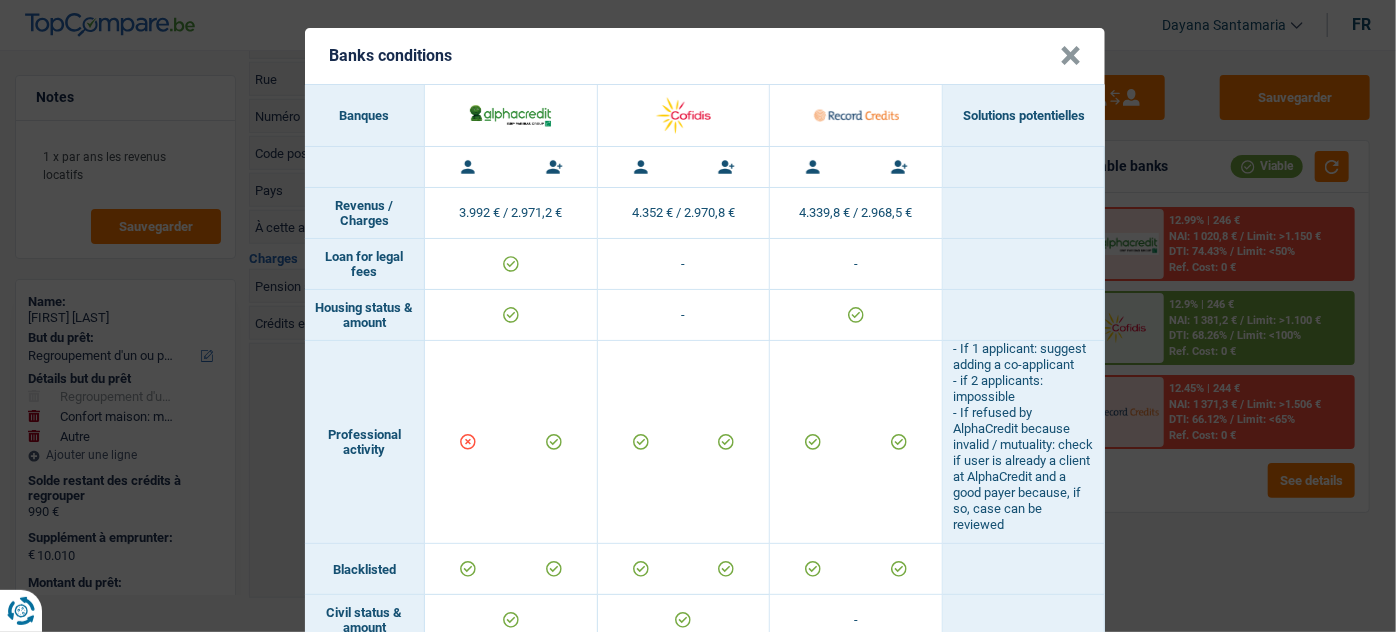 click on "×" at bounding box center [1070, 56] 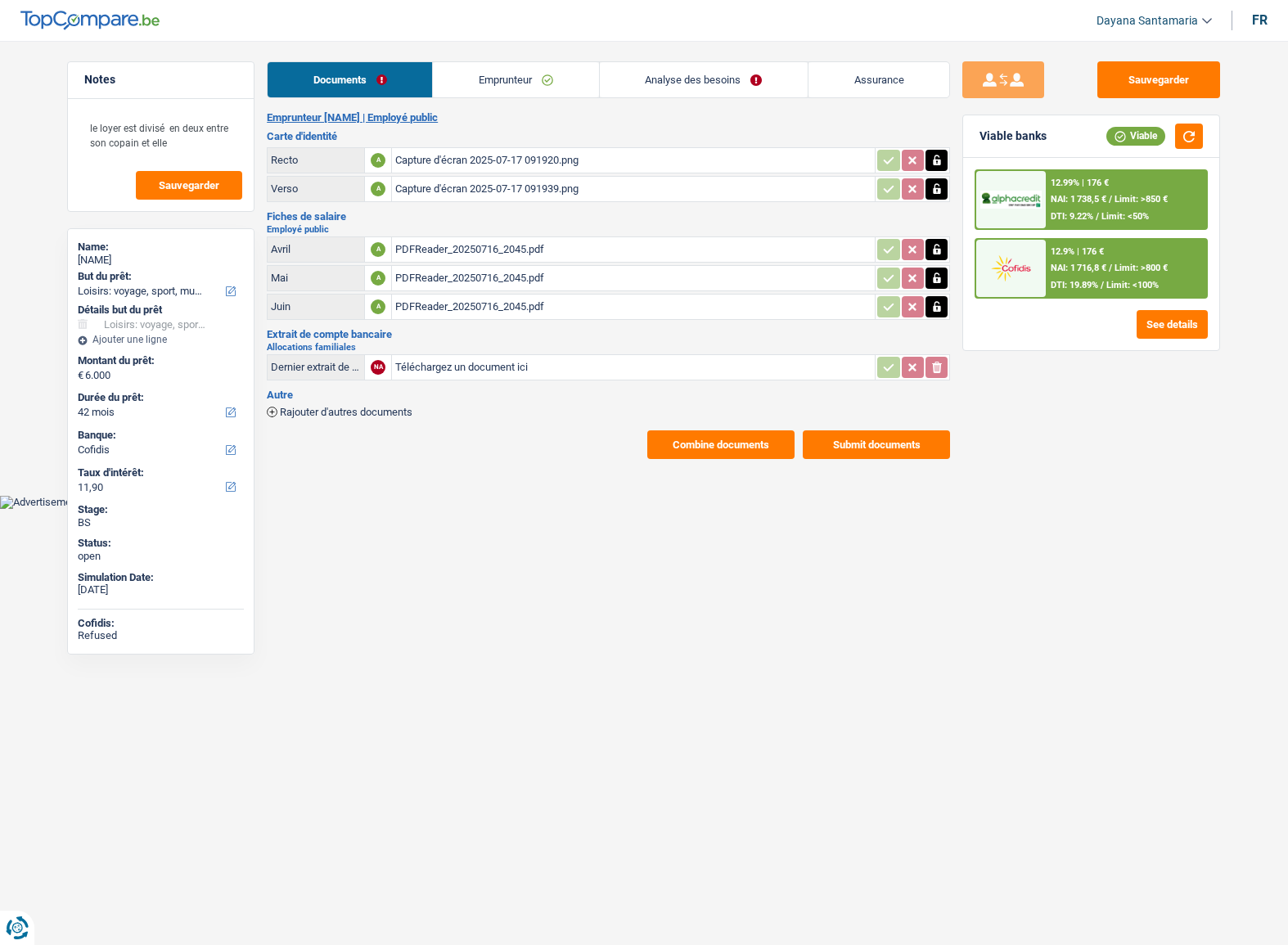 select on "hobbies" 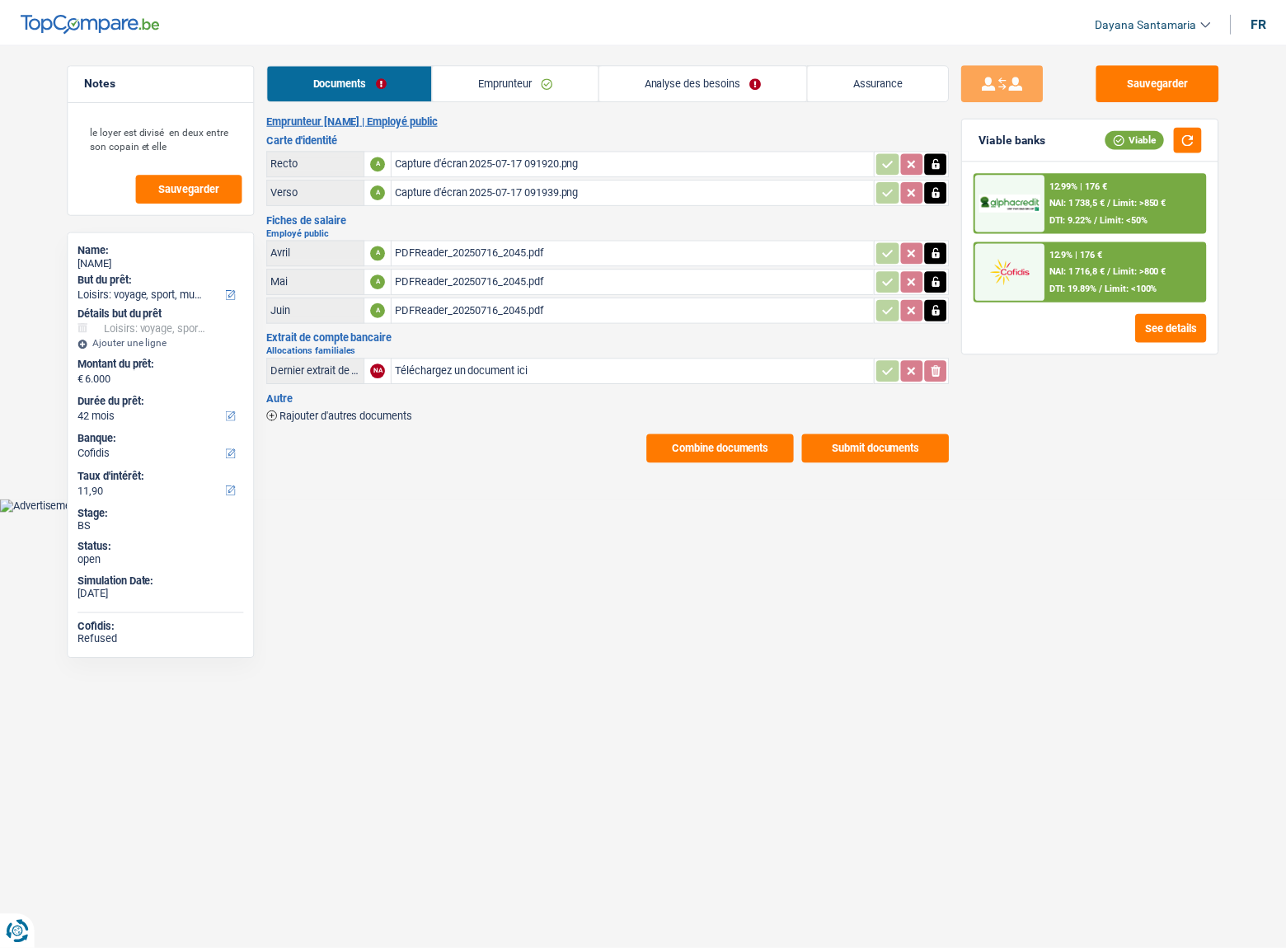 scroll, scrollTop: 0, scrollLeft: 0, axis: both 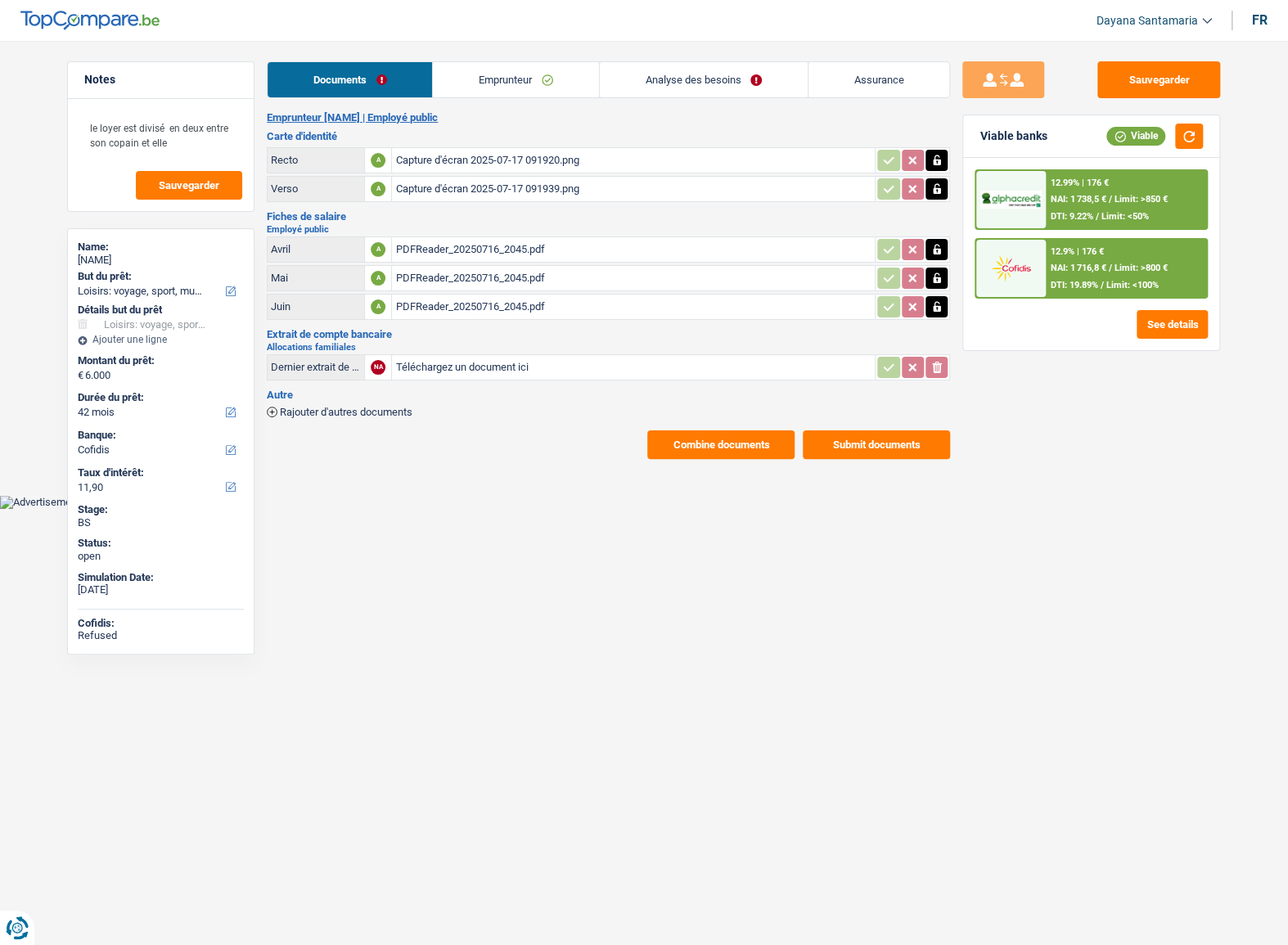 click on "Emprunteur" at bounding box center [516, 79] 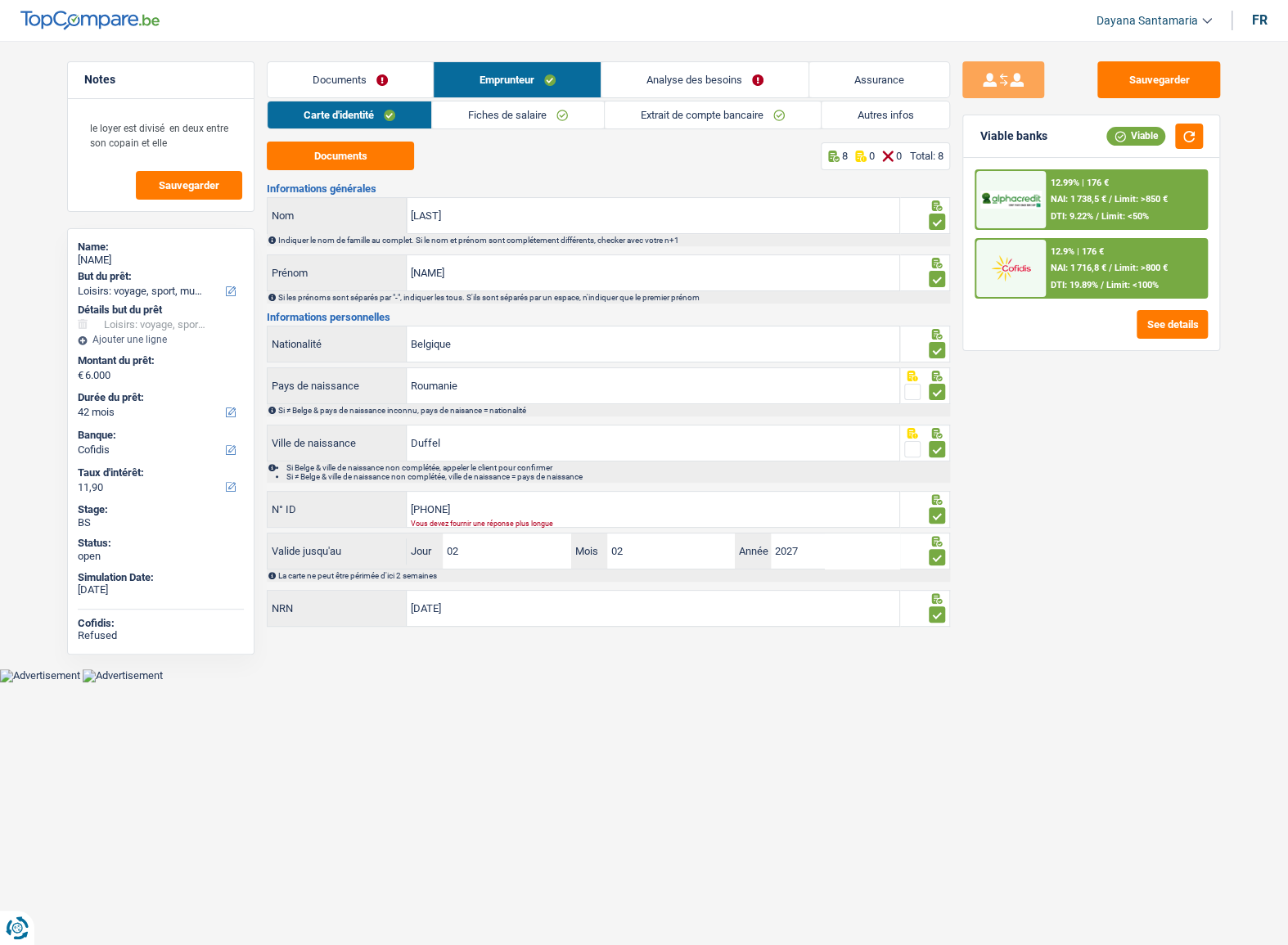 click on "Analyse des besoins" at bounding box center [705, 79] 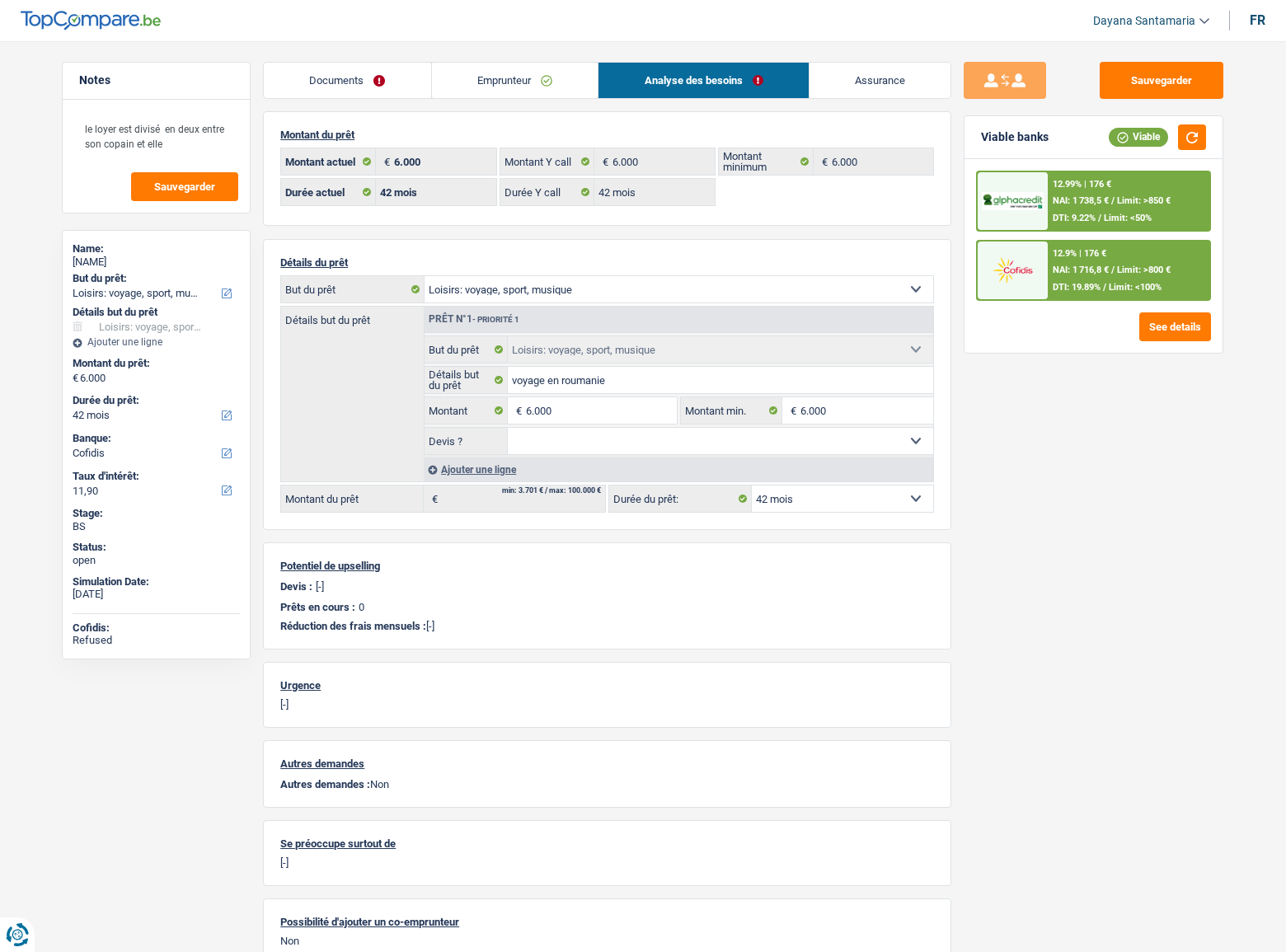 click on "Emprunteur" at bounding box center (515, 80) 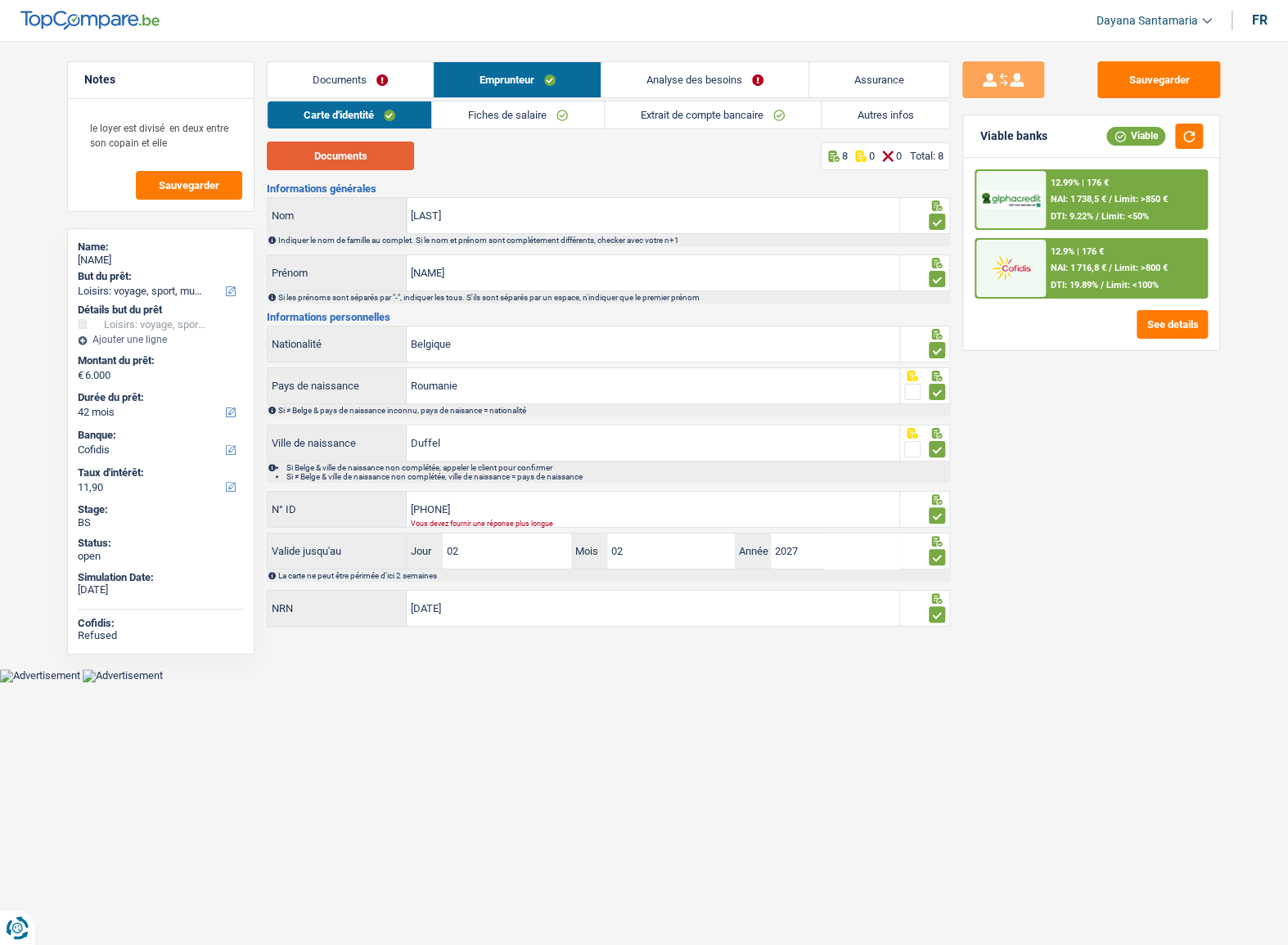 click on "Documents" at bounding box center [340, 155] 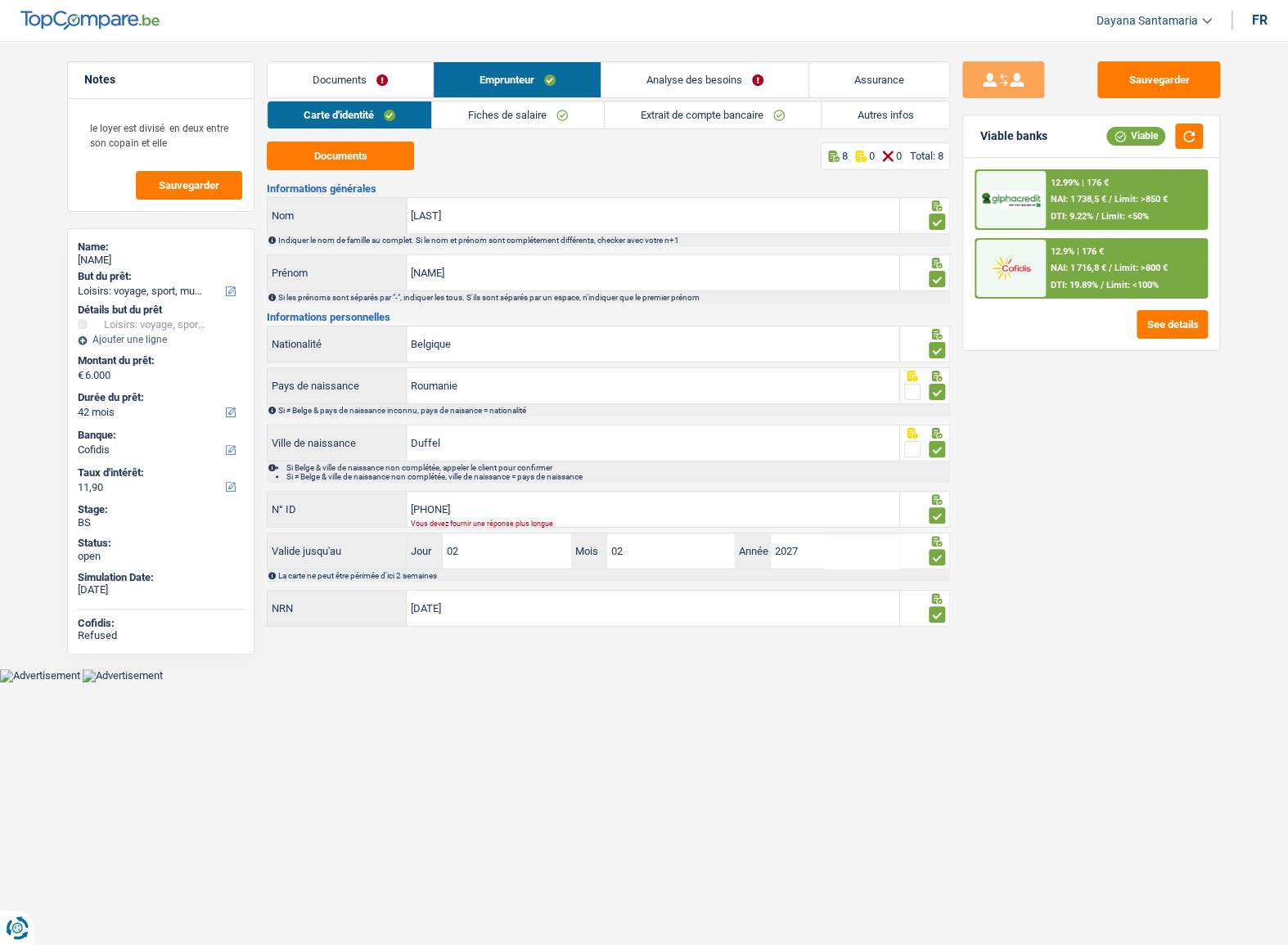 click on "Fiches de salaire" at bounding box center (518, 115) 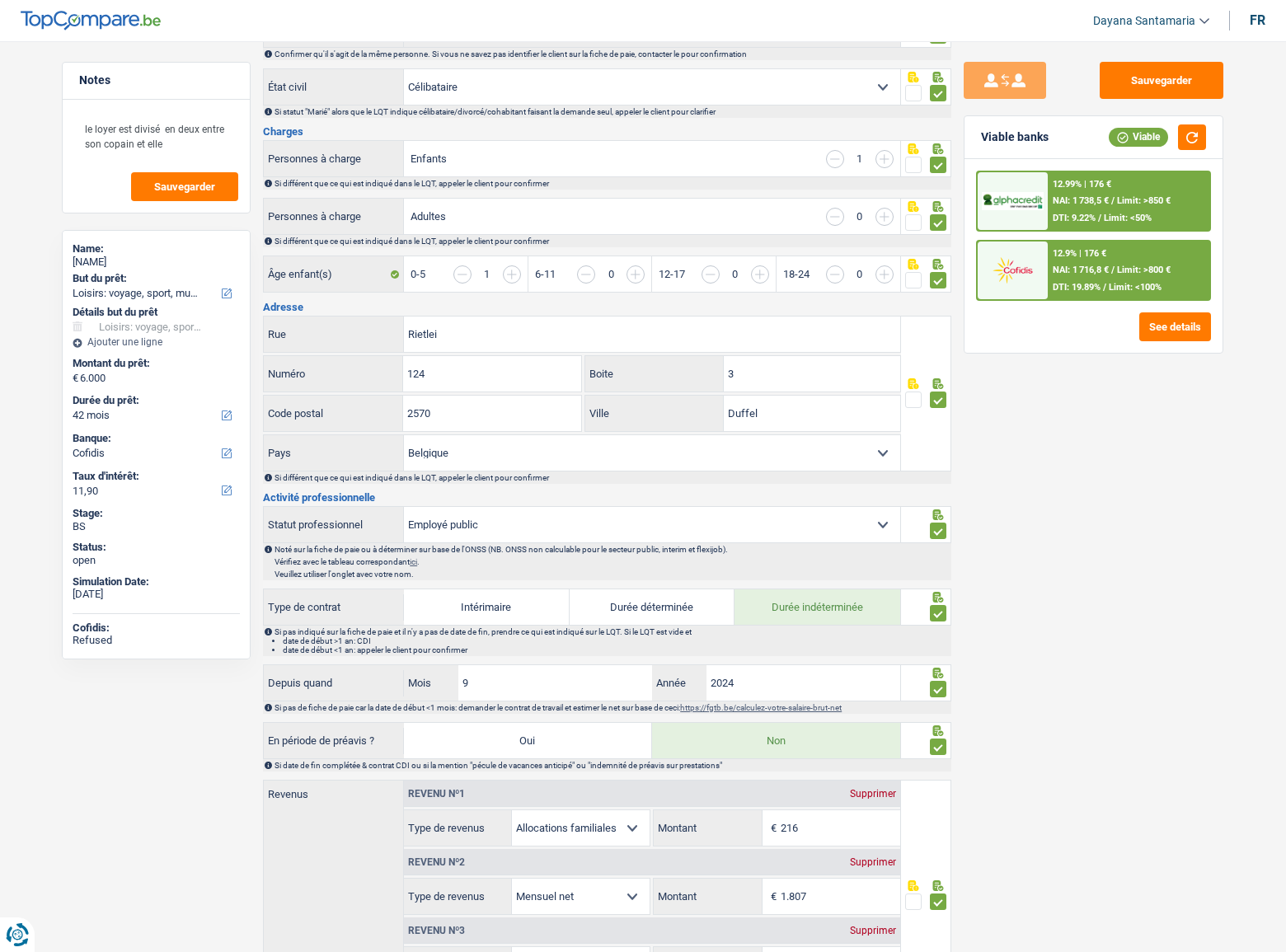 scroll, scrollTop: 0, scrollLeft: 0, axis: both 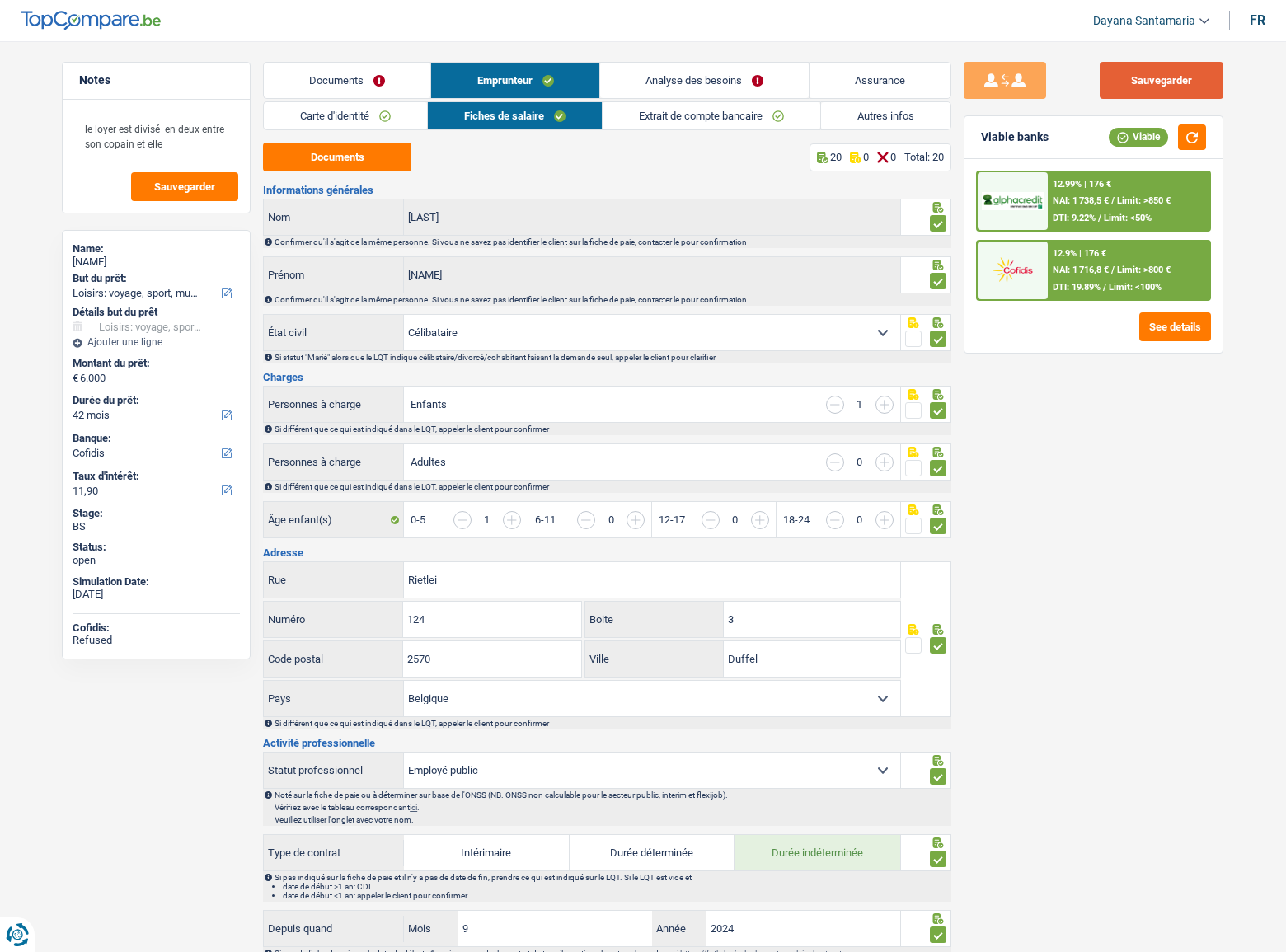 click on "Sauvegarder" at bounding box center [1162, 80] 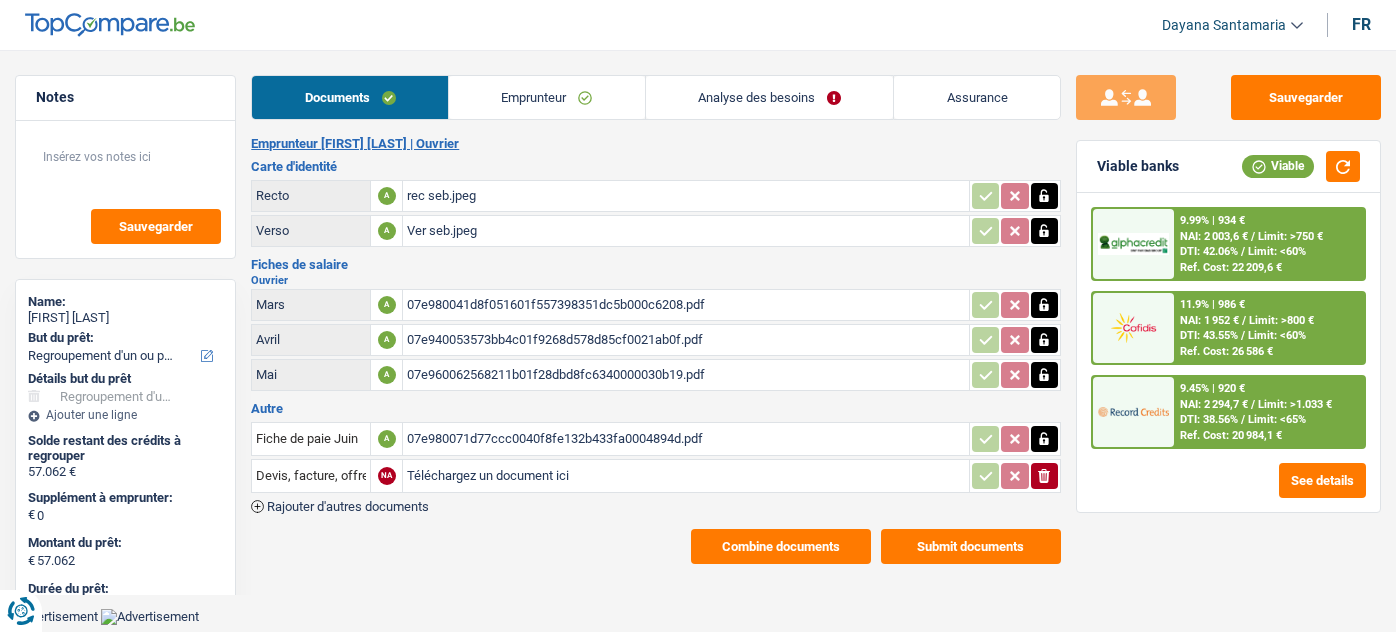 select on "refinancing" 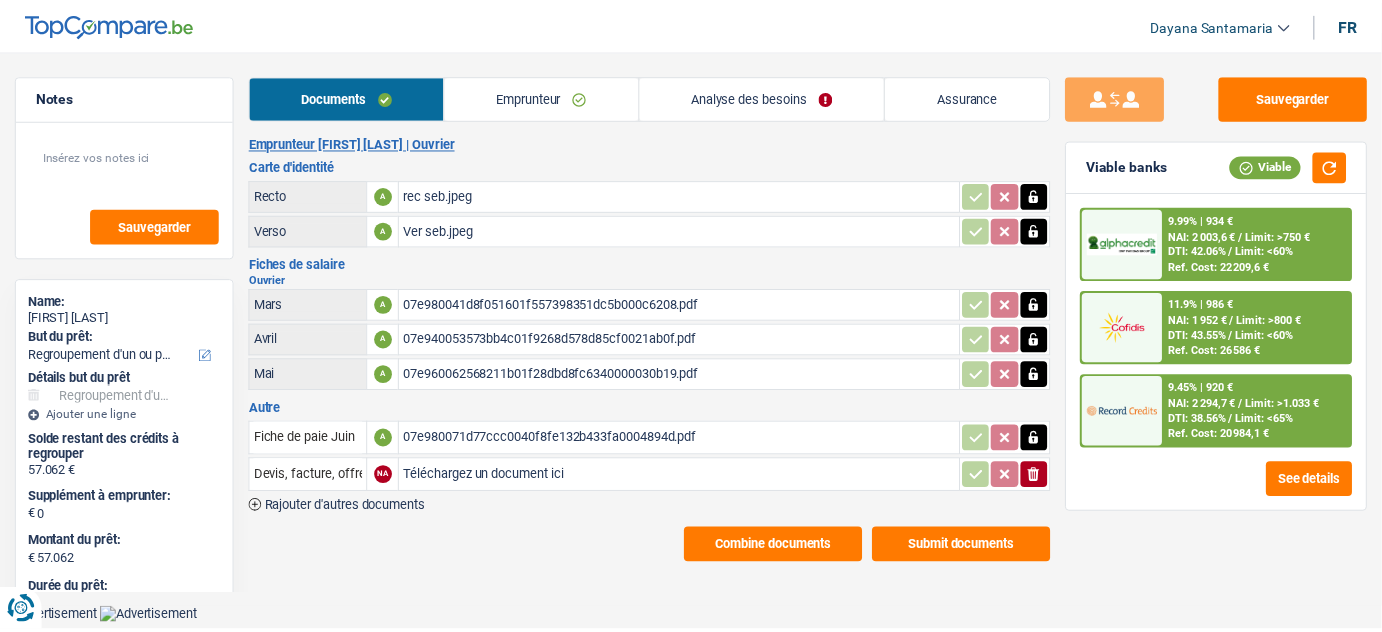 scroll, scrollTop: 0, scrollLeft: 0, axis: both 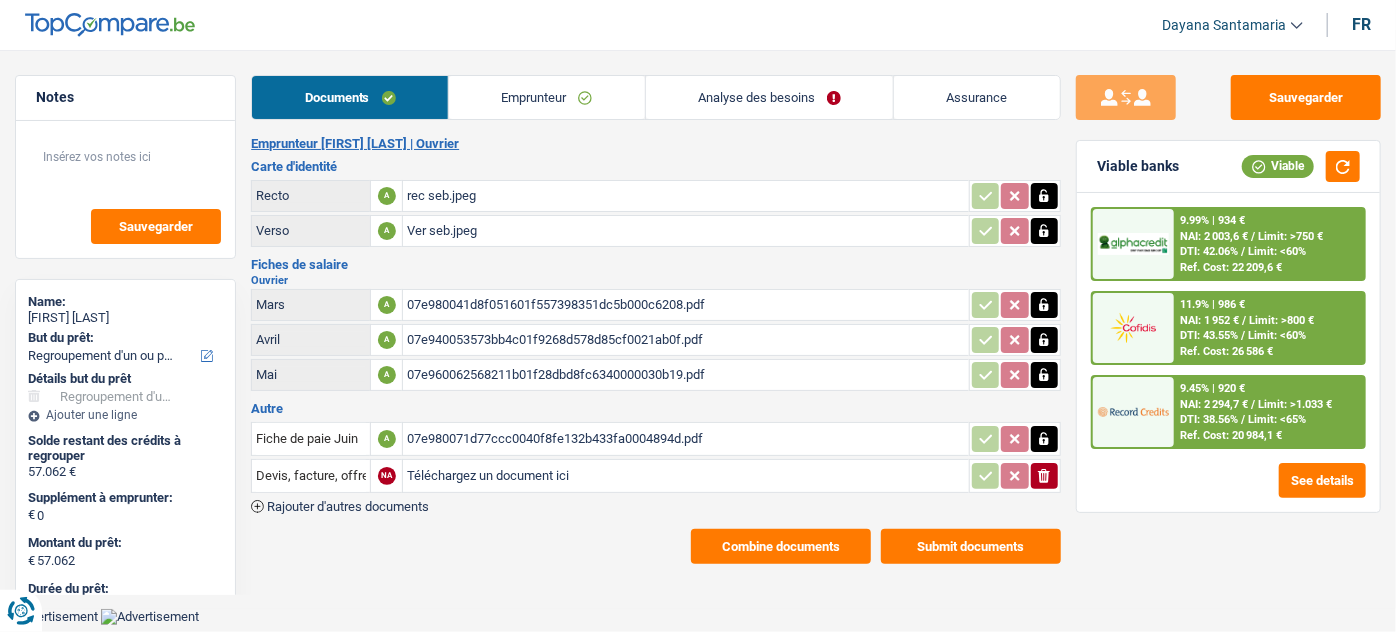 click on "07e980071d77ccc0040f8fe132b433fa0004894d.pdf" at bounding box center [685, 439] 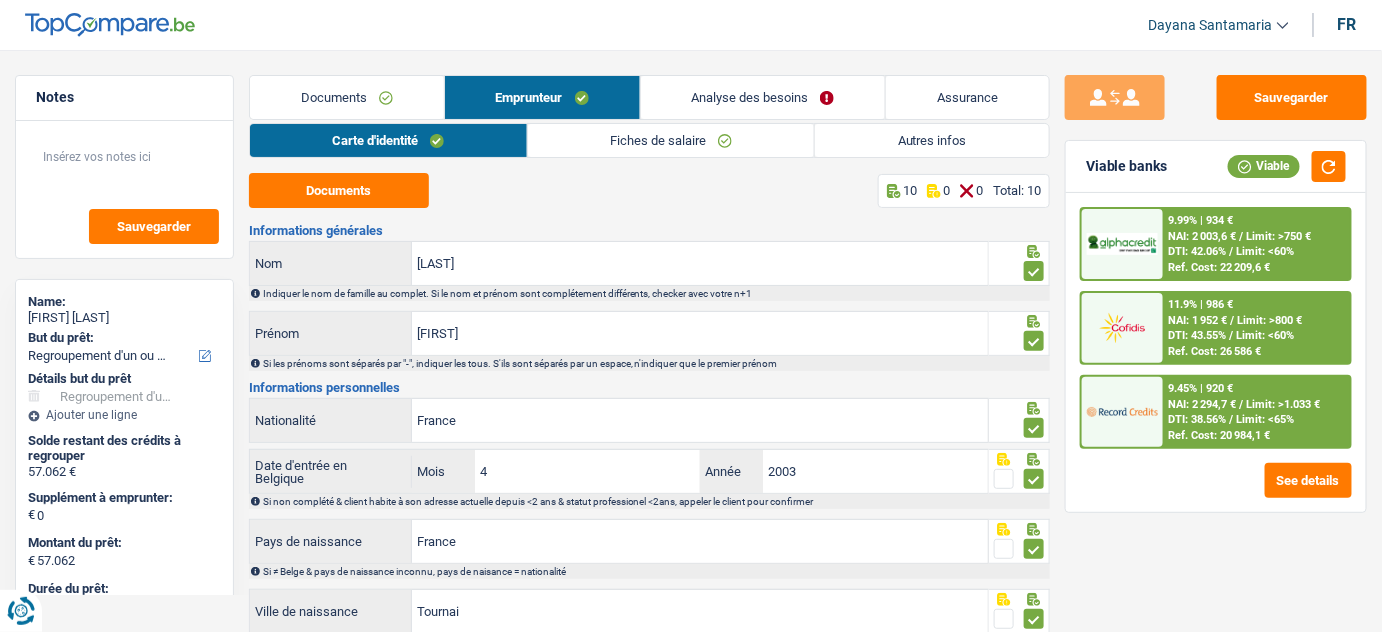 click on "Analyse des besoins" at bounding box center (763, 97) 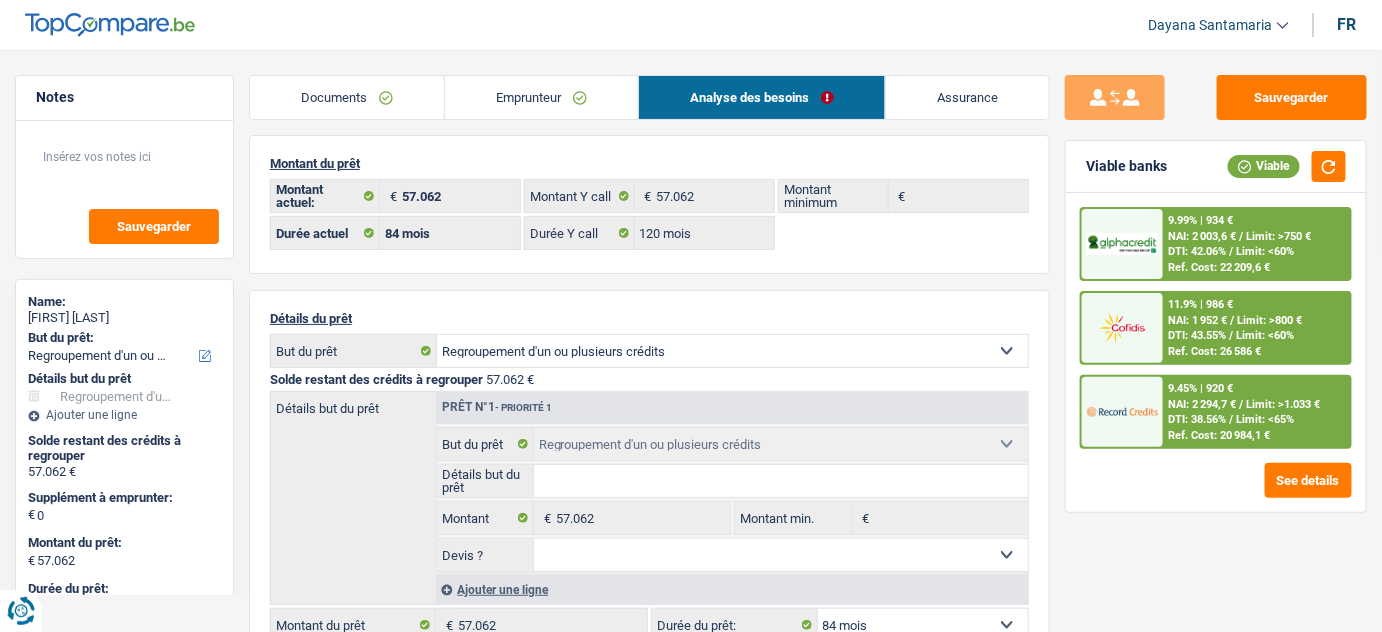 click on "Documents Emprunteur Analyse des besoins Assurance
Emprunteur sebastien fouchet | Ouvrier
Carte d'identité
Recto
A
rec seb.jpeg
Verso
A
Ver seb.jpeg
Fiches de salaire
Ouvrier
Mars
A
07e980041d8f051601f557398351dc5b000c6208.pdf
Avril
A
07e940053573bb4c01f9268d578d85cf0021ab0f.pdf
Mai
A
07e960062568211b01f28dbd8fc6340000030b19.pdf
Autre
Fiche de paie Juin" at bounding box center [650, 632] 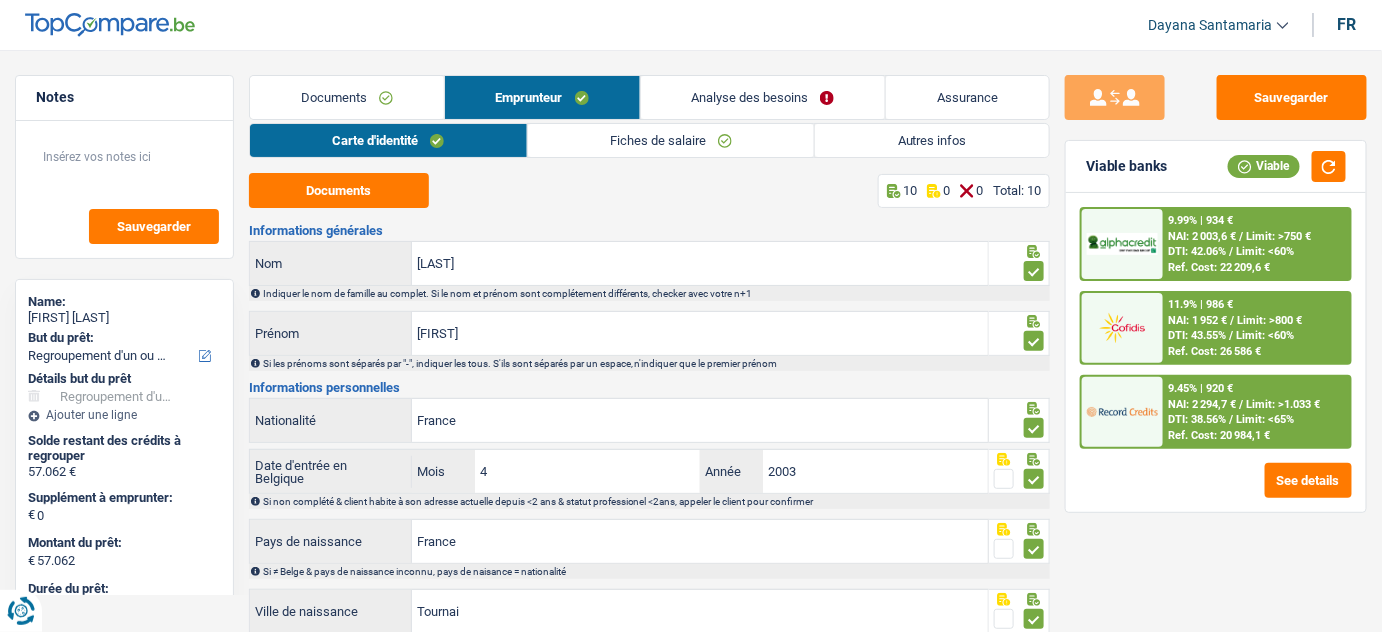 click on "Autres infos" at bounding box center (932, 140) 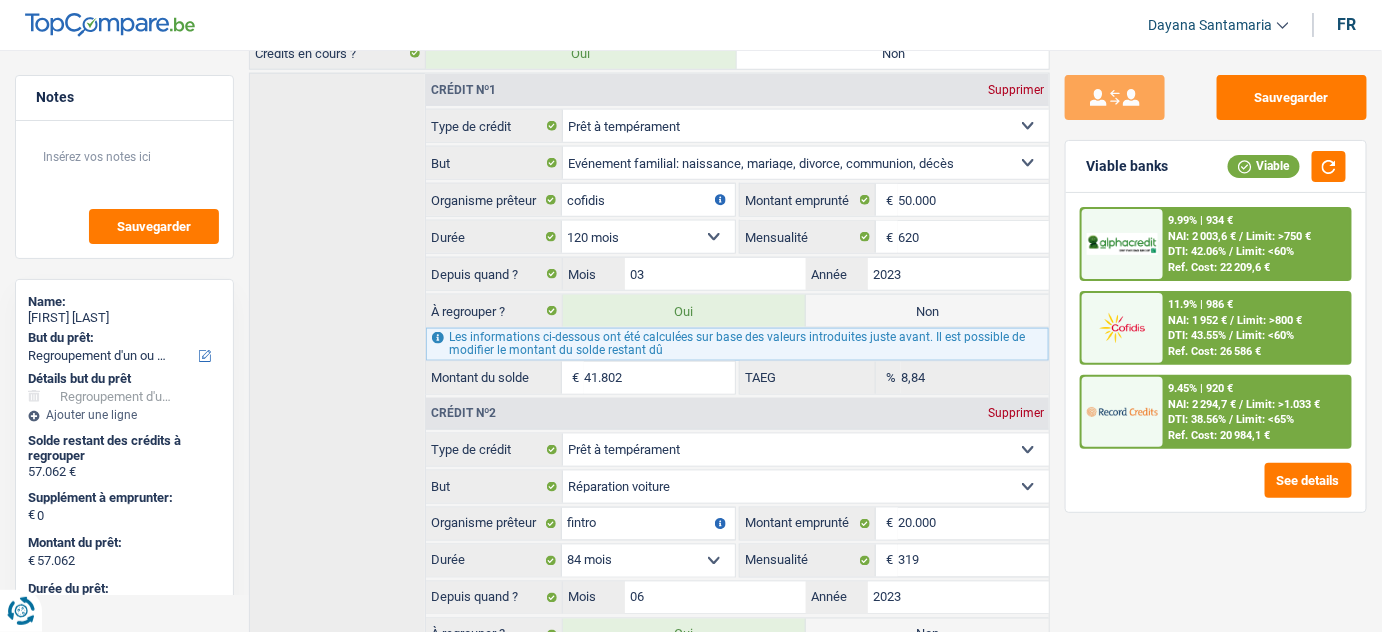 scroll, scrollTop: 712, scrollLeft: 0, axis: vertical 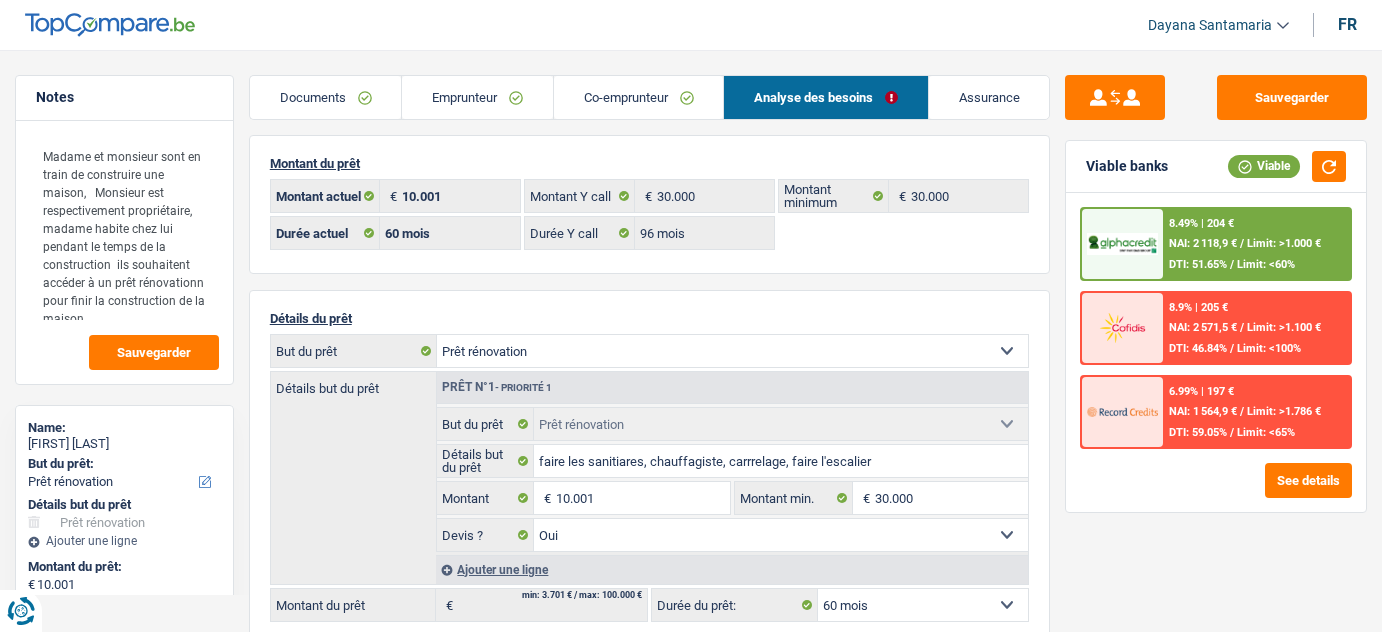 select on "renovation" 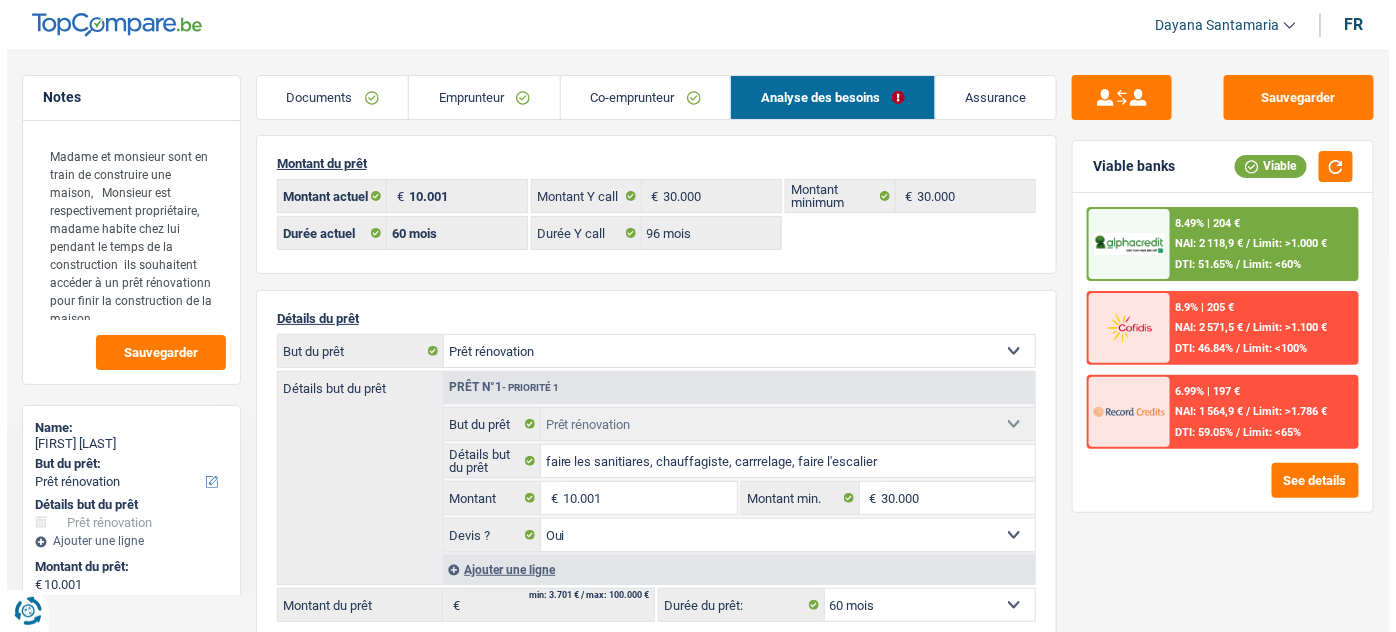 scroll, scrollTop: 0, scrollLeft: 0, axis: both 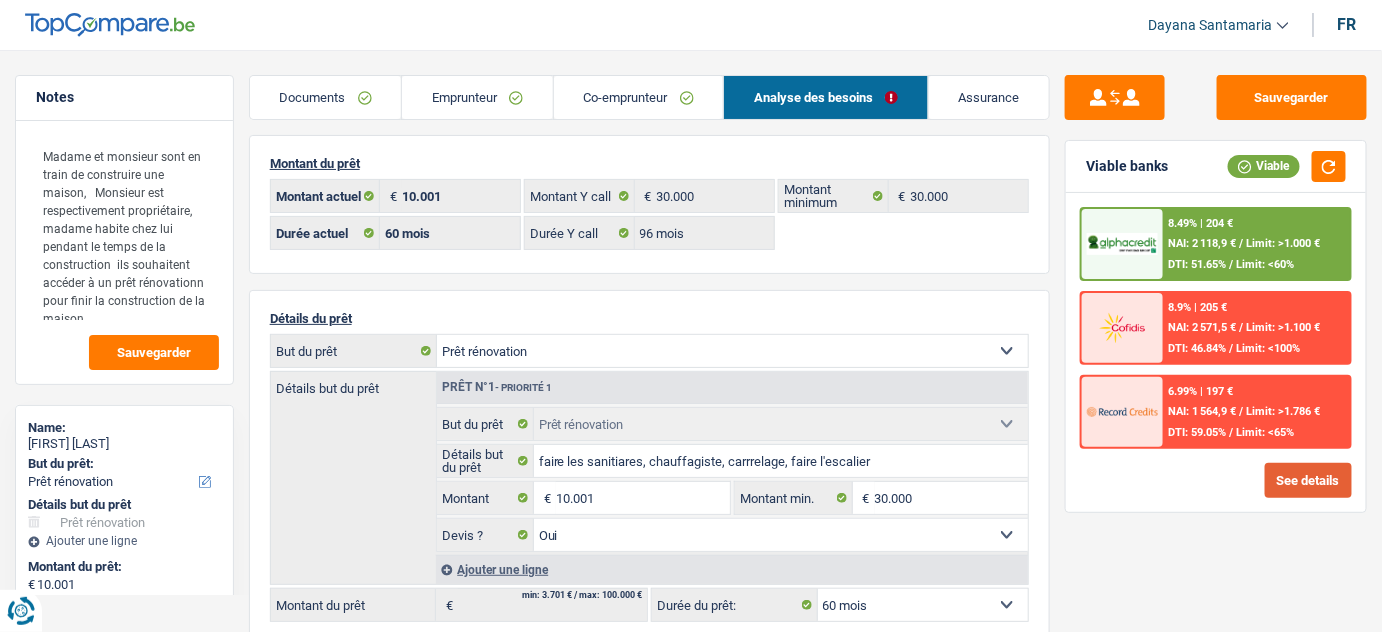 click on "See details" at bounding box center [1308, 480] 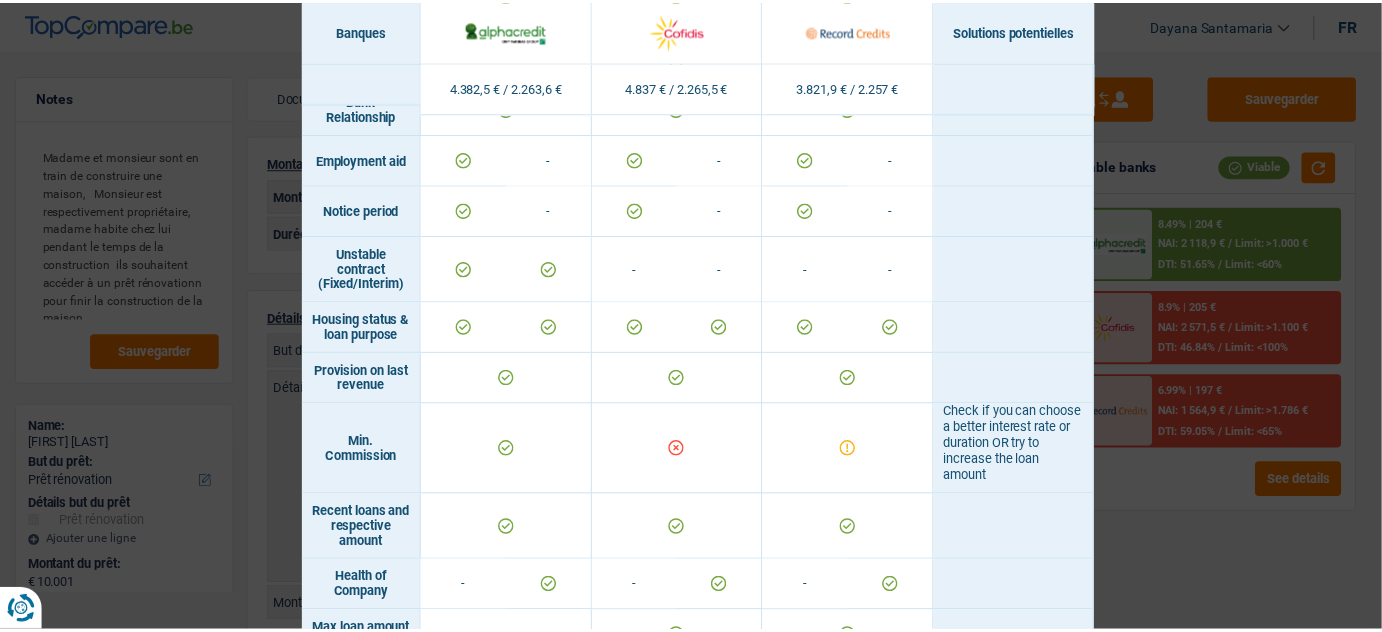scroll, scrollTop: 1272, scrollLeft: 0, axis: vertical 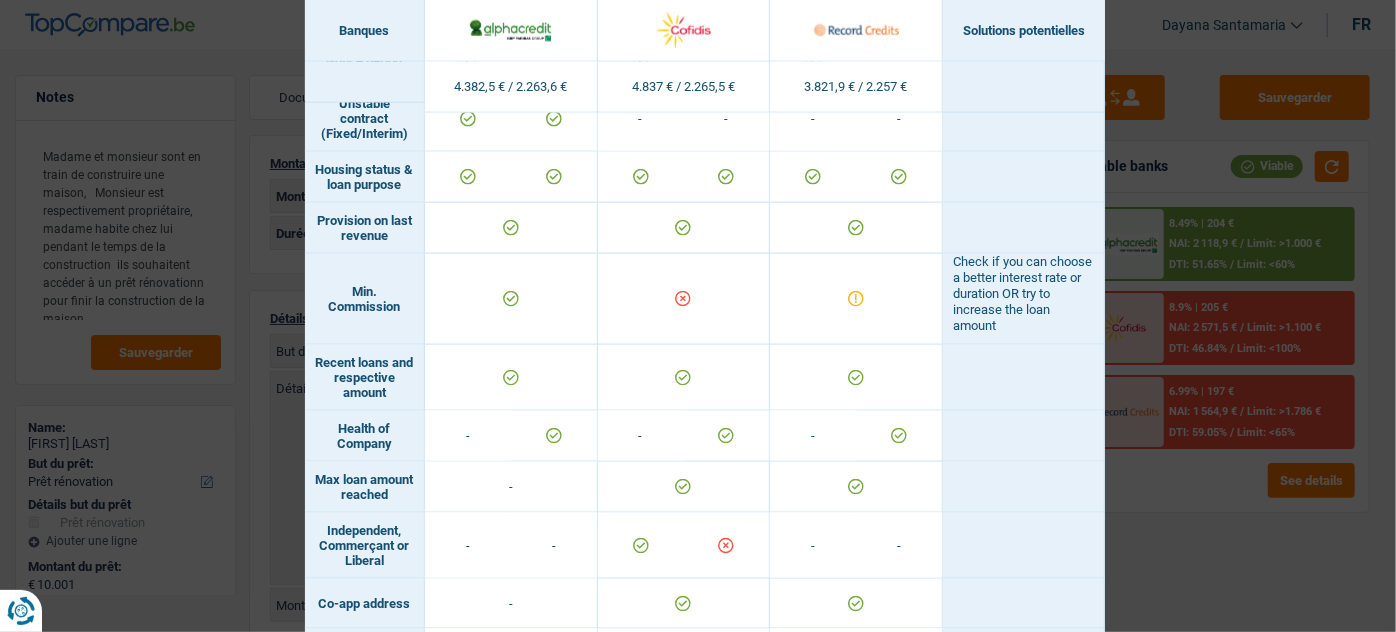 click on "Banks conditions ×
Banques
Solutions potentielles
Revenus / Charges
4.382,5 € / 2.263,6 €
4.837 € / 2.265,5 €
3.821,9 € / 2.257 €
Loan for legal fees
-
-
Housing status & amount
-
Professional activity" at bounding box center (698, 316) 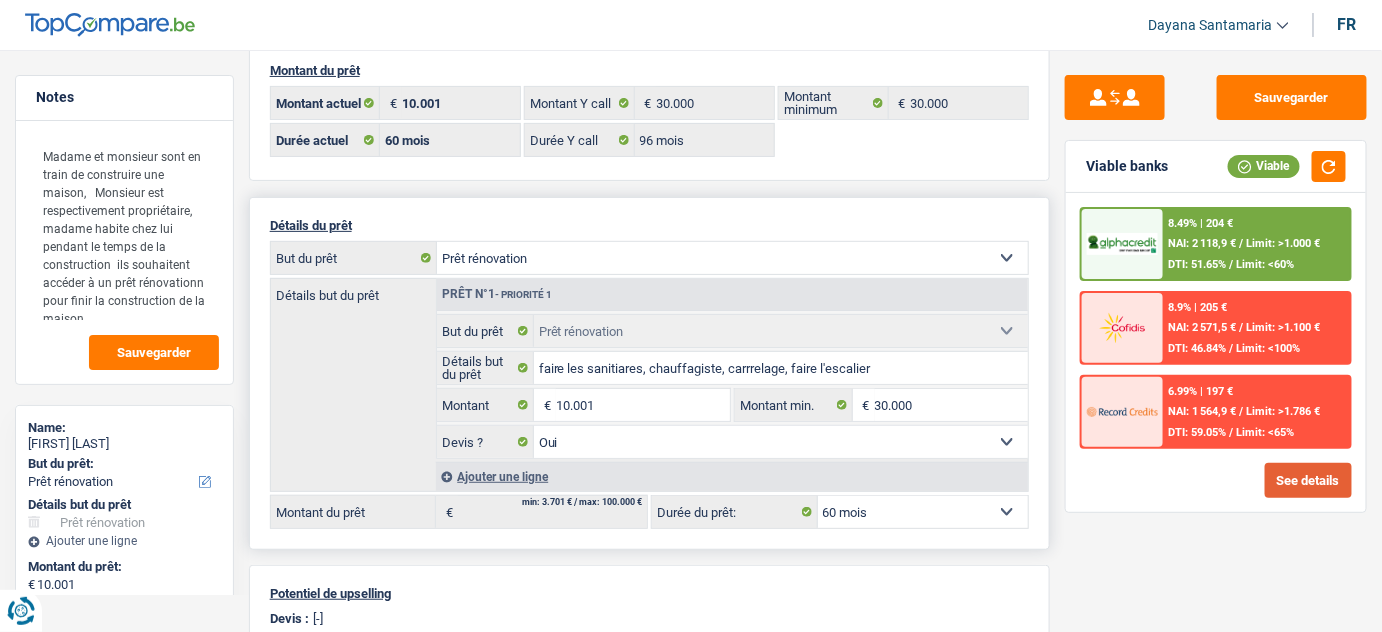 scroll, scrollTop: 0, scrollLeft: 0, axis: both 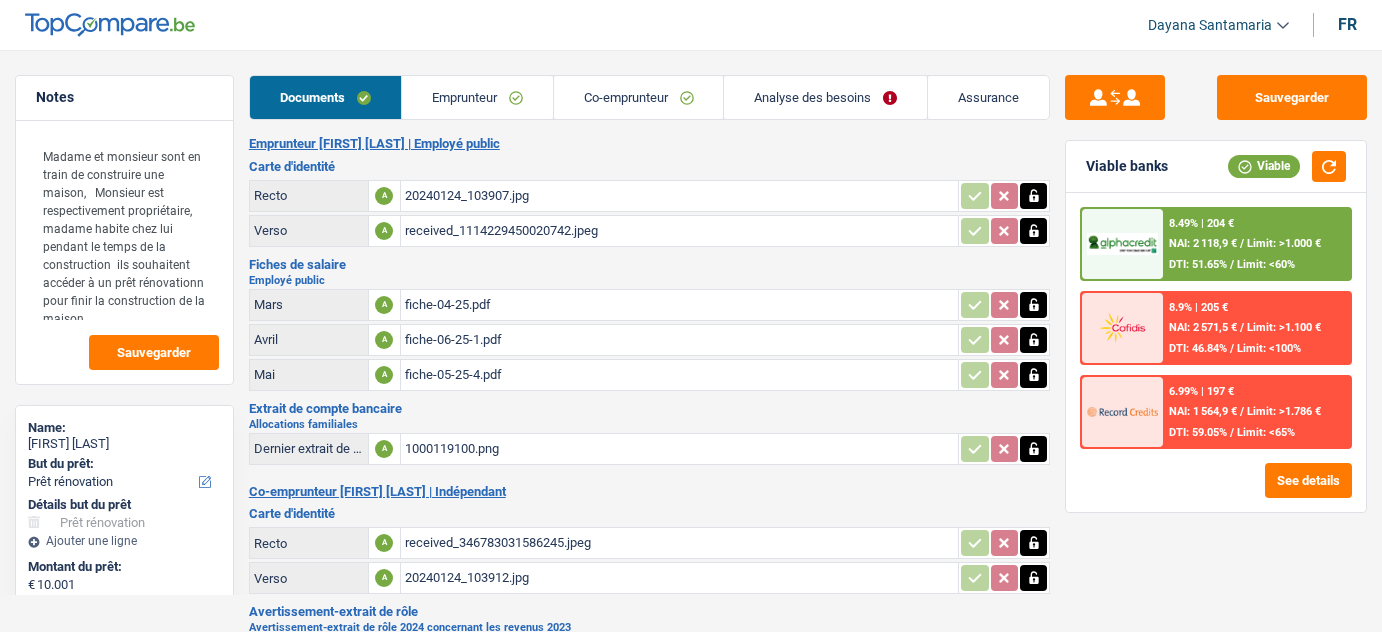 select on "renovation" 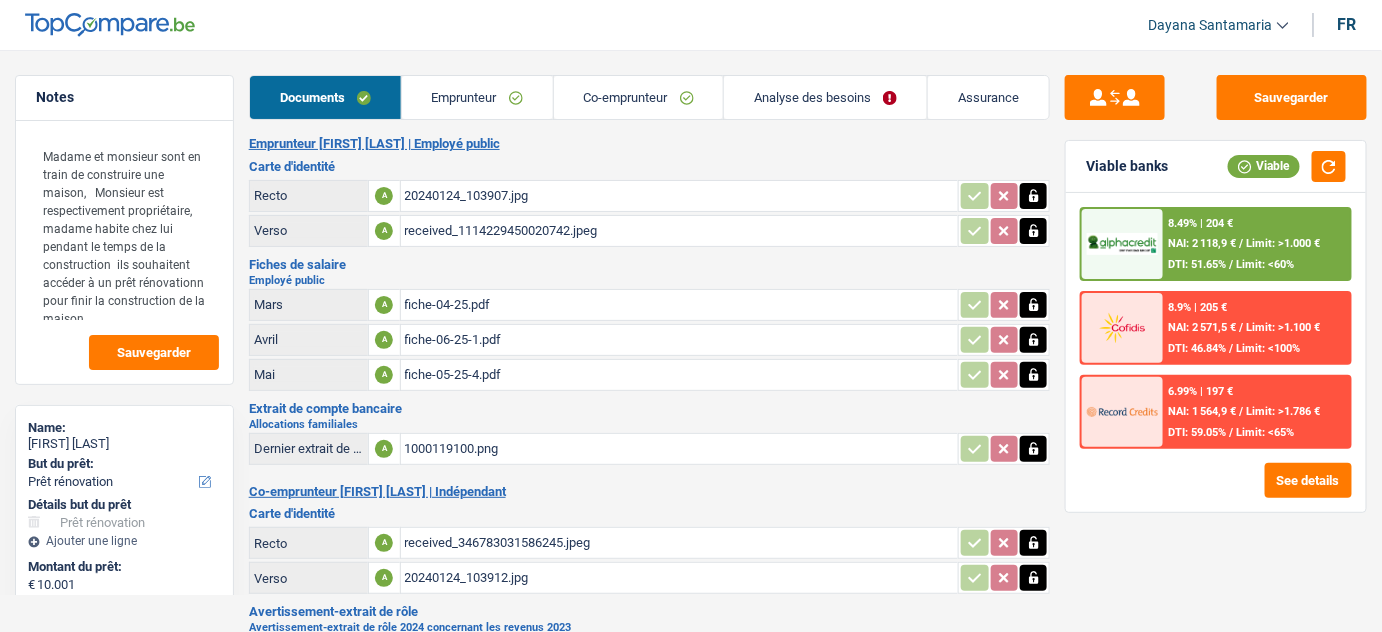 scroll, scrollTop: 0, scrollLeft: 0, axis: both 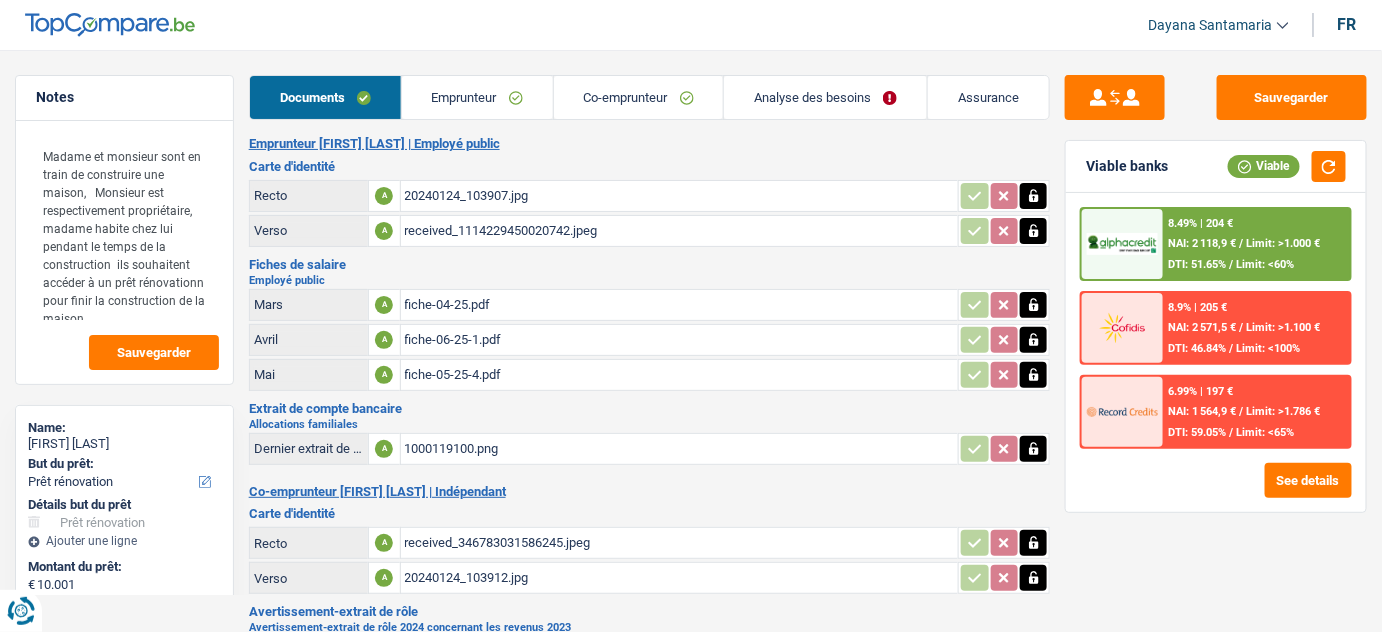 click on "Analyse des besoins" at bounding box center (825, 97) 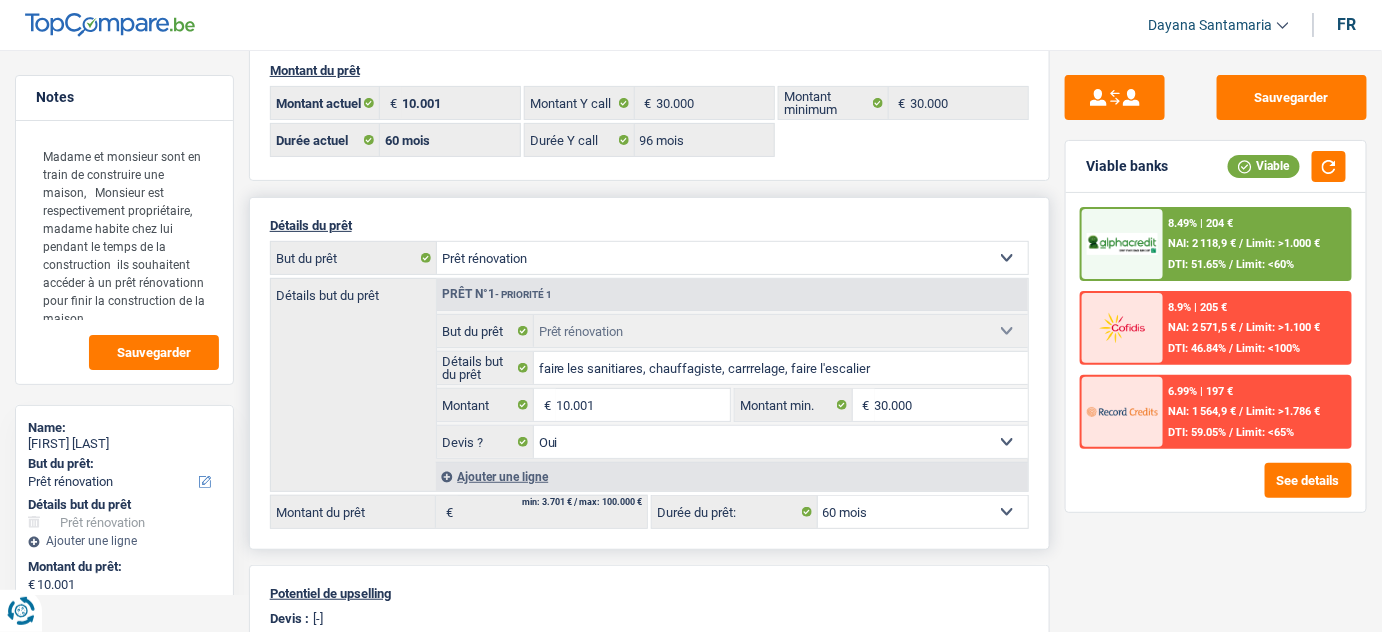 scroll, scrollTop: 181, scrollLeft: 0, axis: vertical 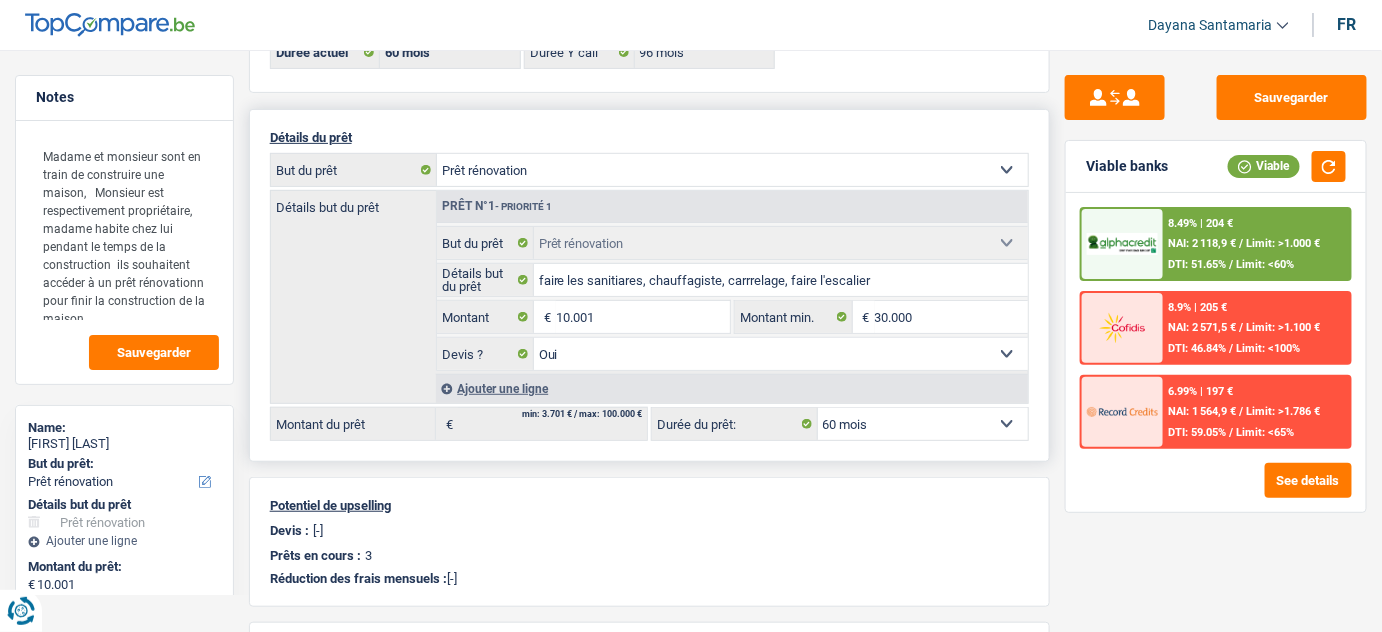 click on "12 mois 18 mois 24 mois 30 mois 36 mois 42 mois 48 mois 60 mois
Sélectionner une option" at bounding box center (923, 424) 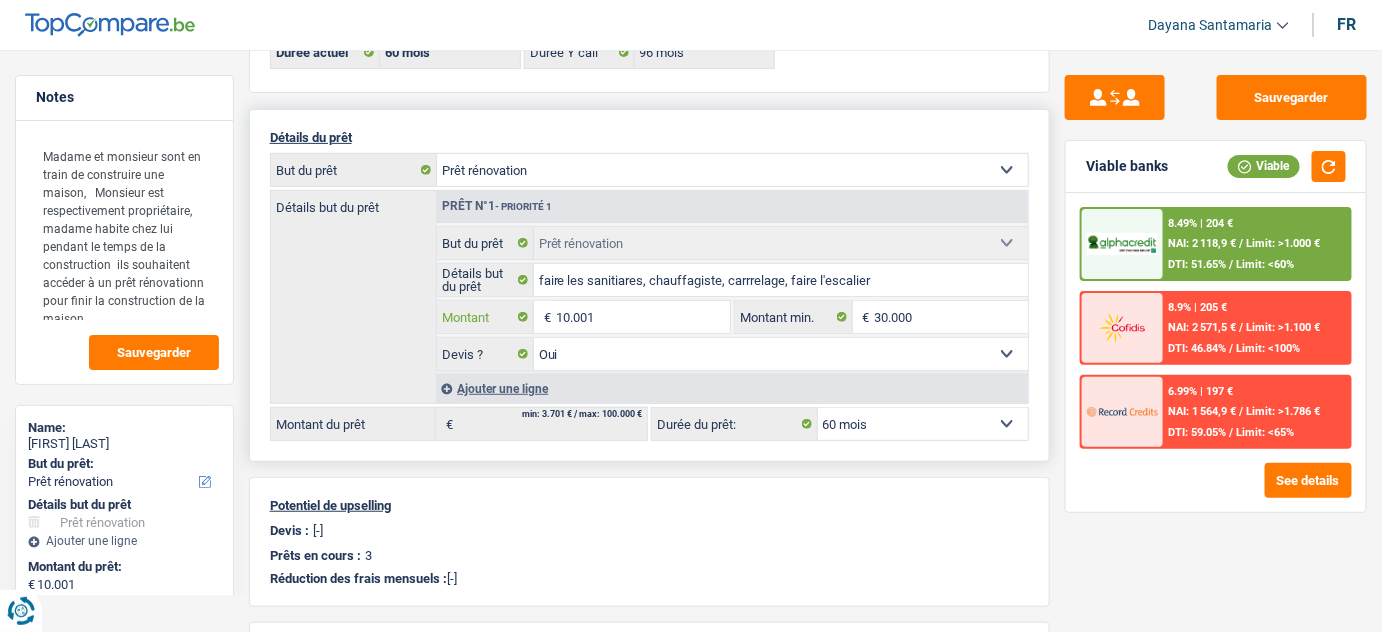 click on "10.001" at bounding box center [643, 317] 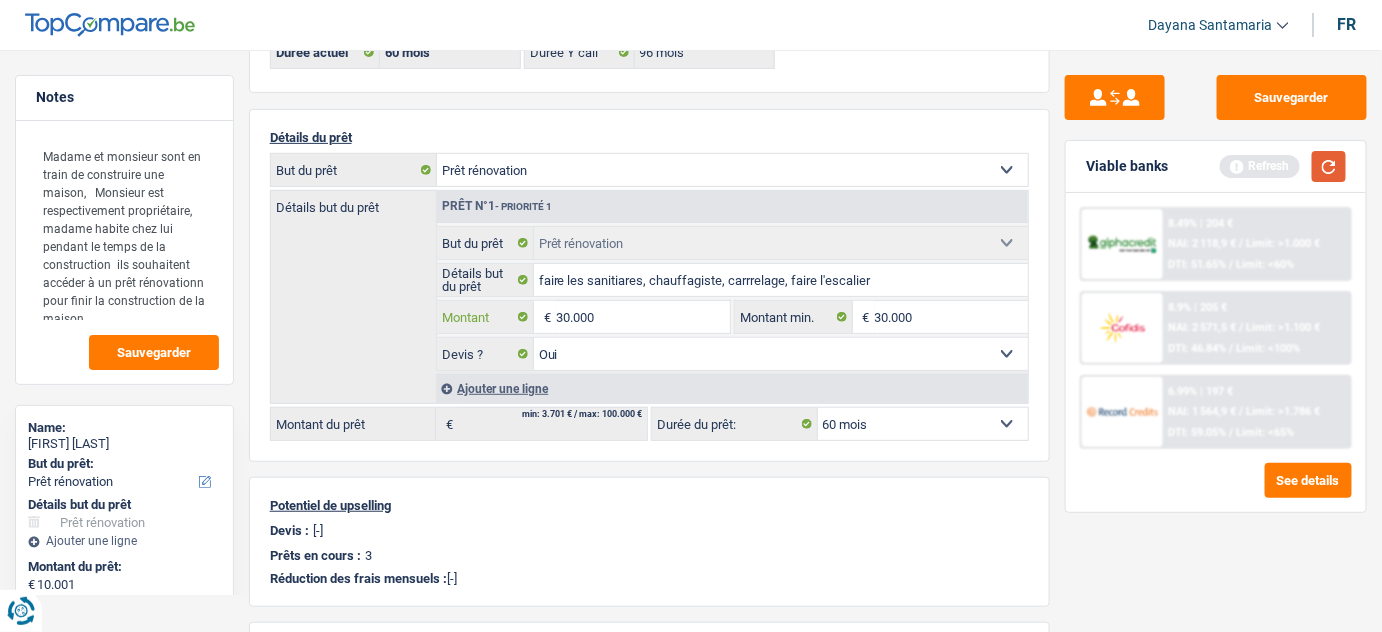 type on "30.000" 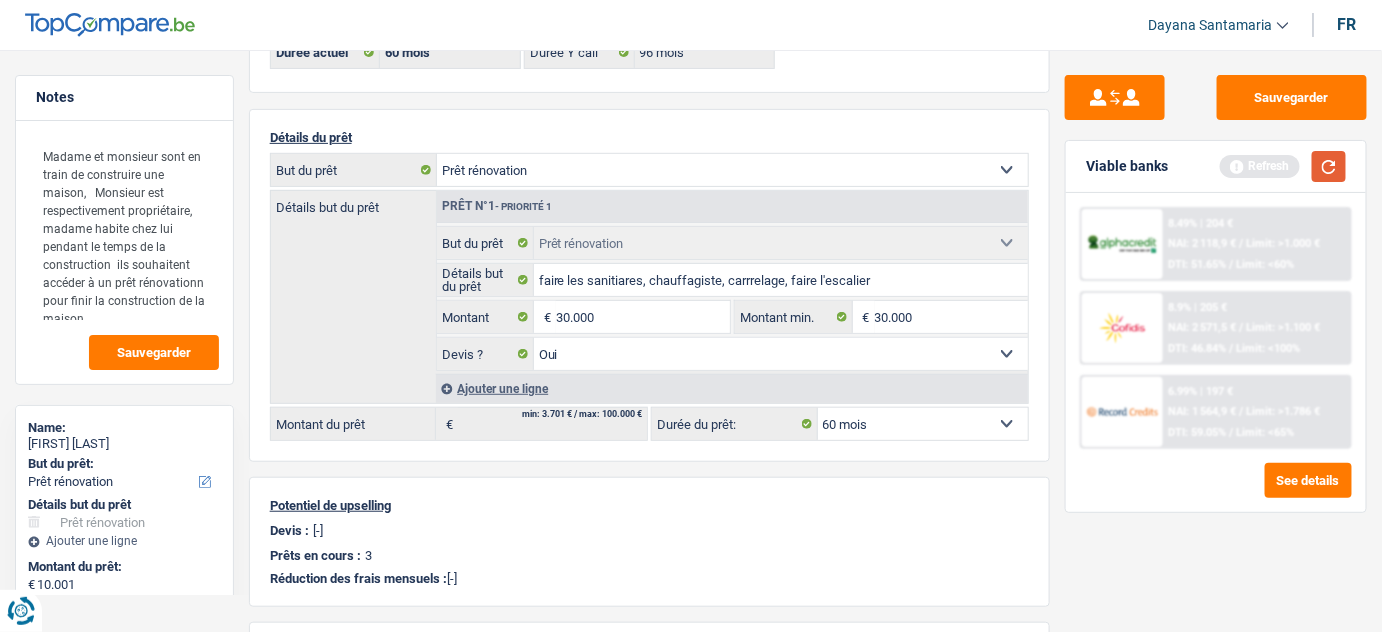 type on "30.000" 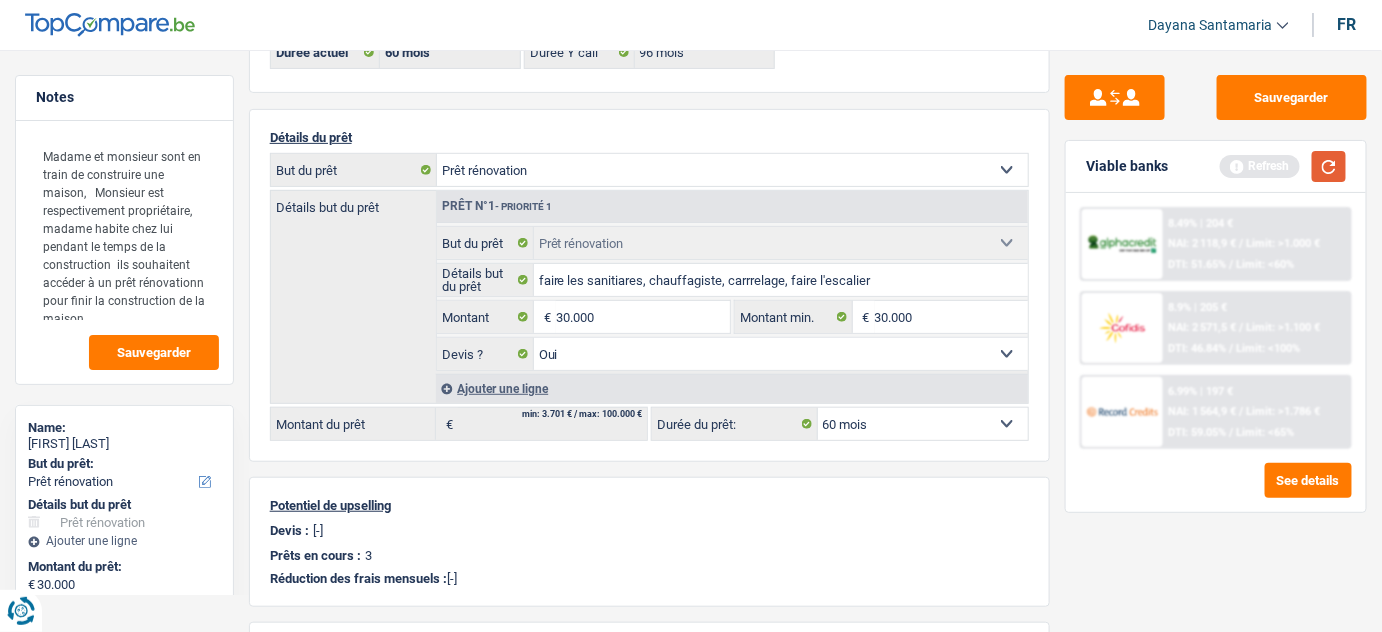 type on "30.000" 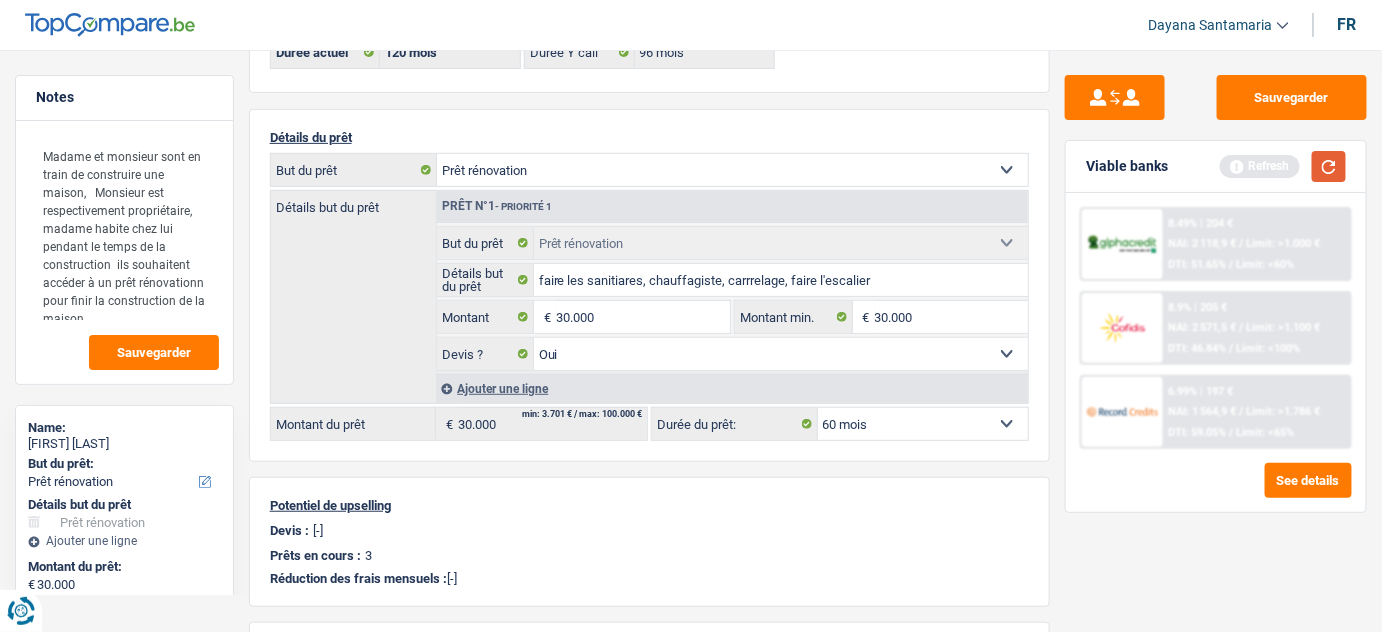 drag, startPoint x: 1331, startPoint y: 160, endPoint x: 818, endPoint y: 426, distance: 577.8624 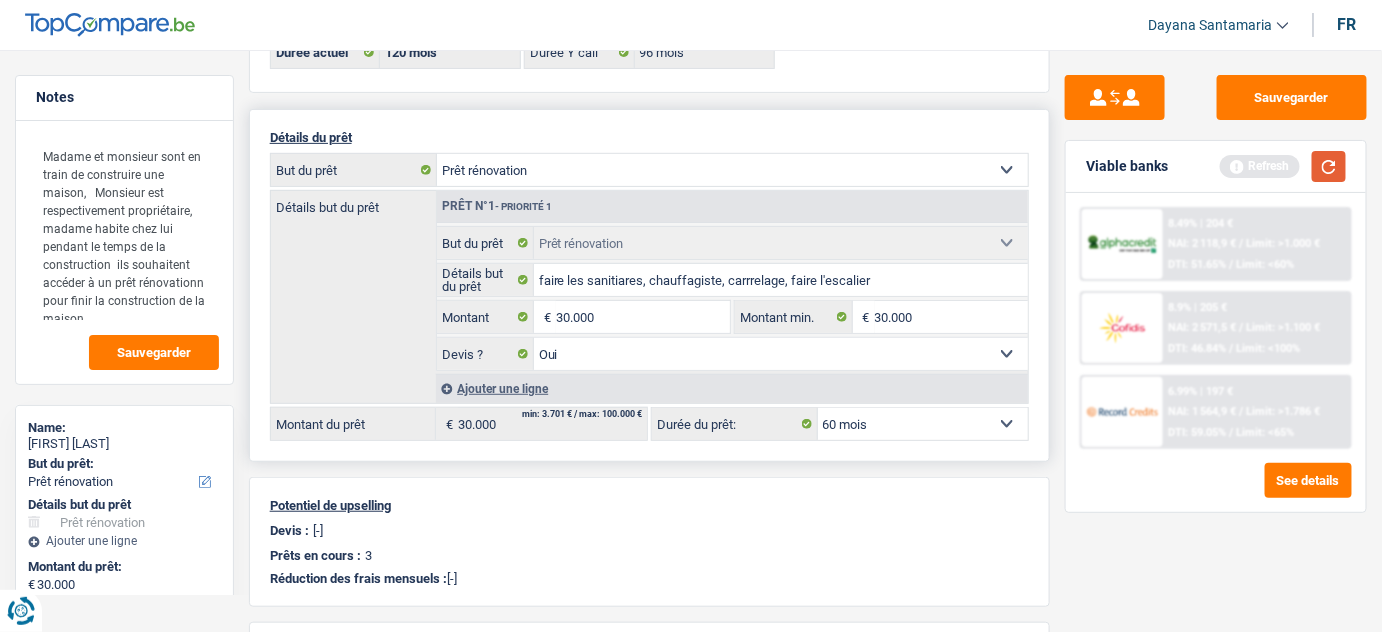 select on "120" 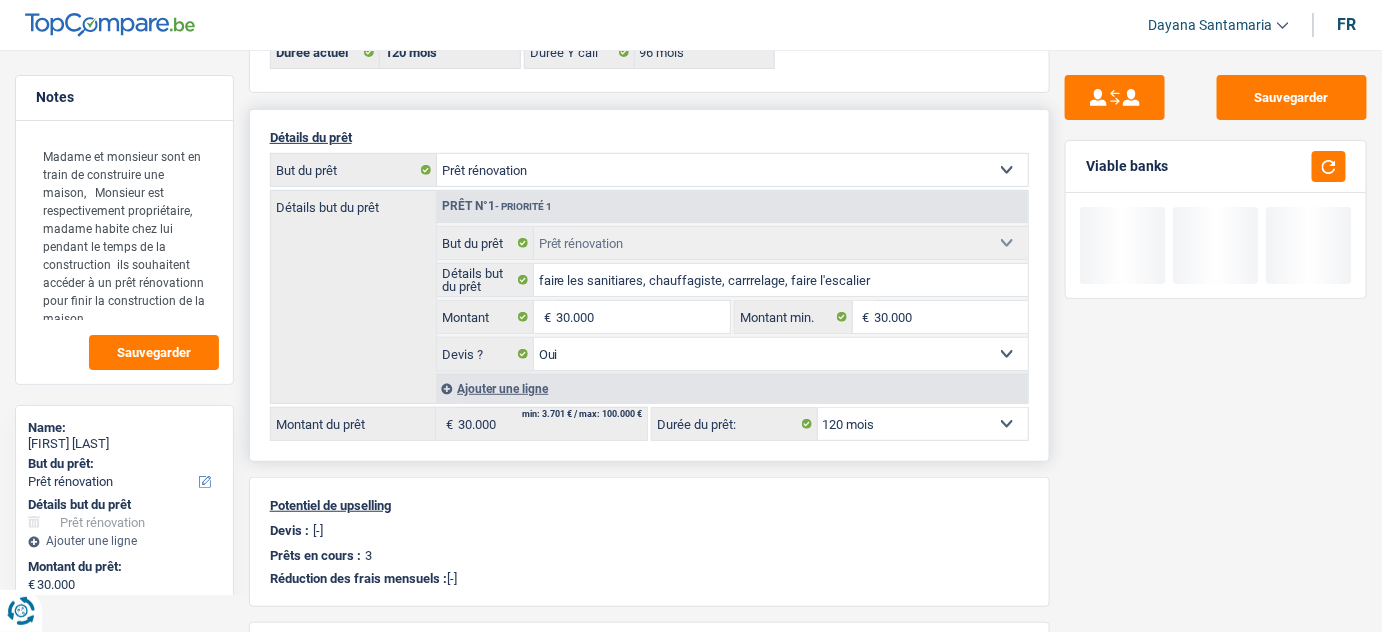 click on "12 mois 18 mois 24 mois 30 mois 36 mois 42 mois 48 mois 60 mois 72 mois 84 mois 96 mois 120 mois
Sélectionner une option" at bounding box center [923, 424] 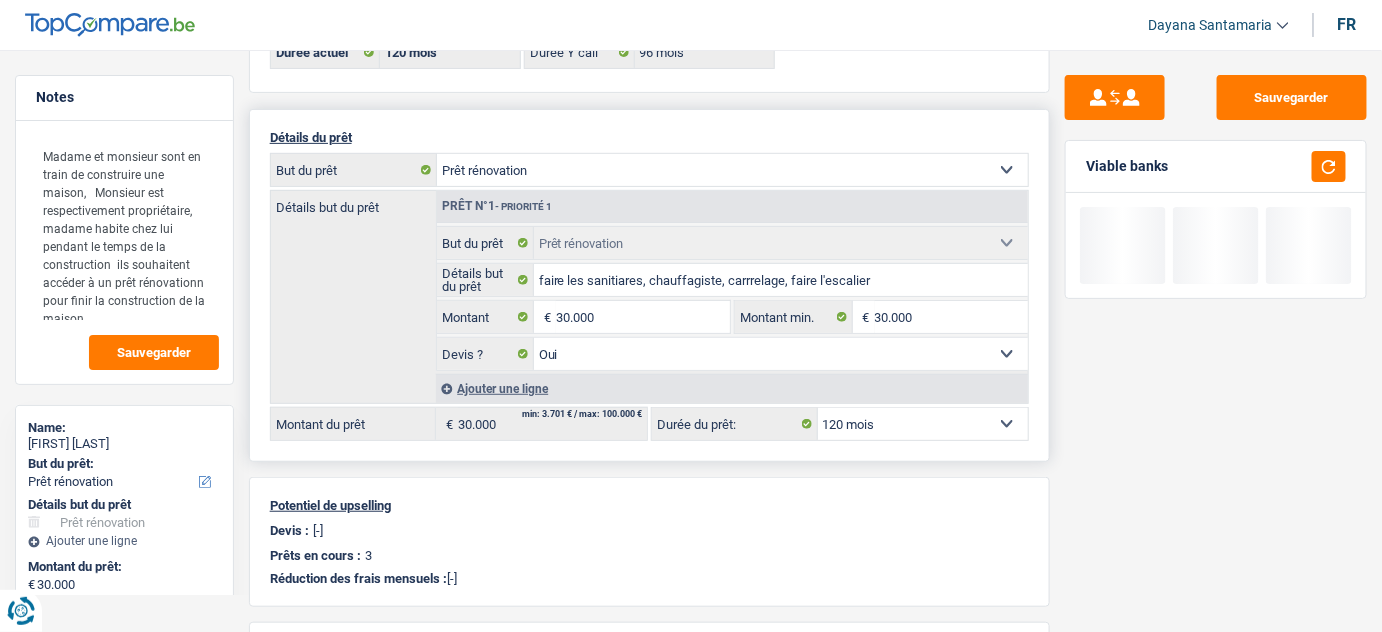 select on "84" 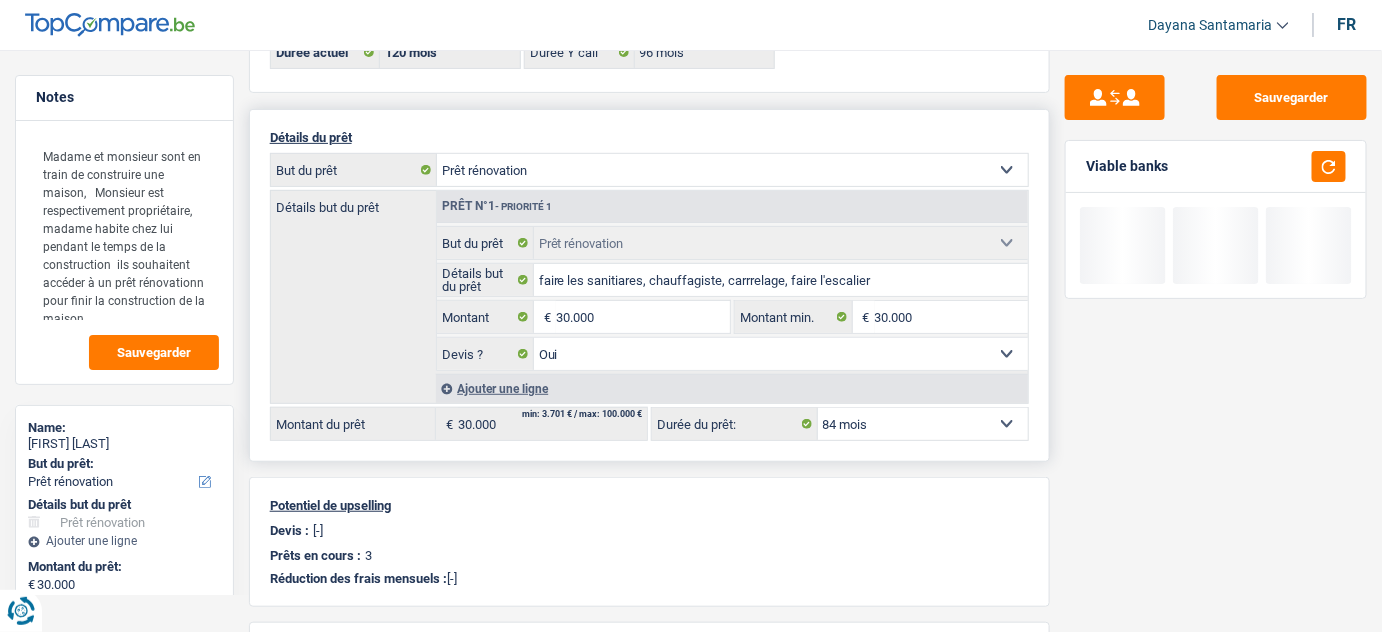 click on "12 mois 18 mois 24 mois 30 mois 36 mois 42 mois 48 mois 60 mois 72 mois 84 mois 96 mois 120 mois
Sélectionner une option" at bounding box center [923, 424] 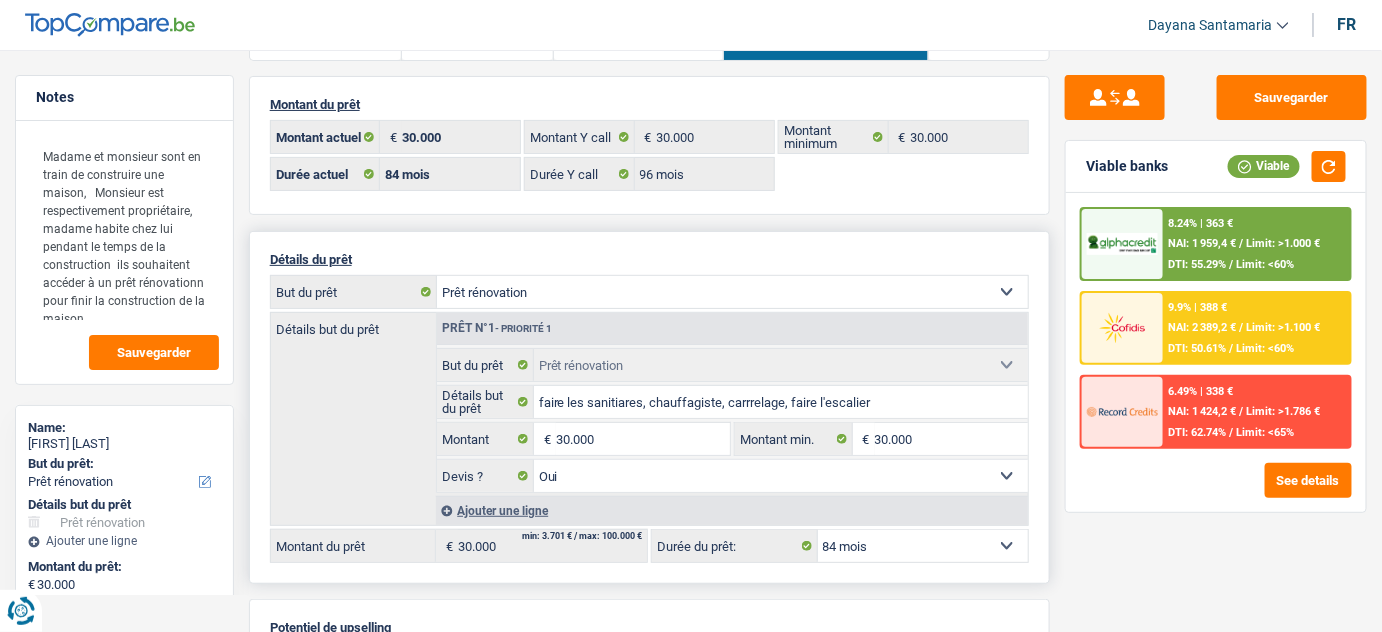 scroll, scrollTop: 90, scrollLeft: 0, axis: vertical 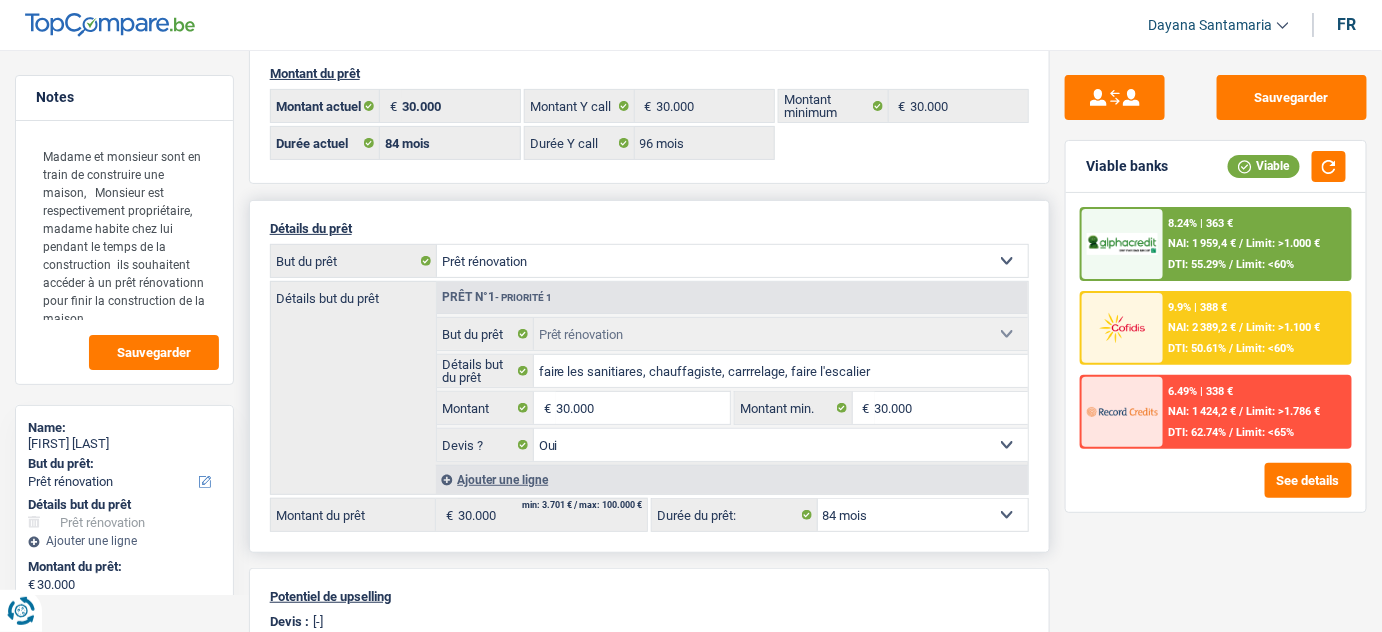 click on "12 mois 18 mois 24 mois 30 mois 36 mois 42 mois 48 mois 60 mois 72 mois 84 mois 96 mois 120 mois
Sélectionner une option" at bounding box center (923, 515) 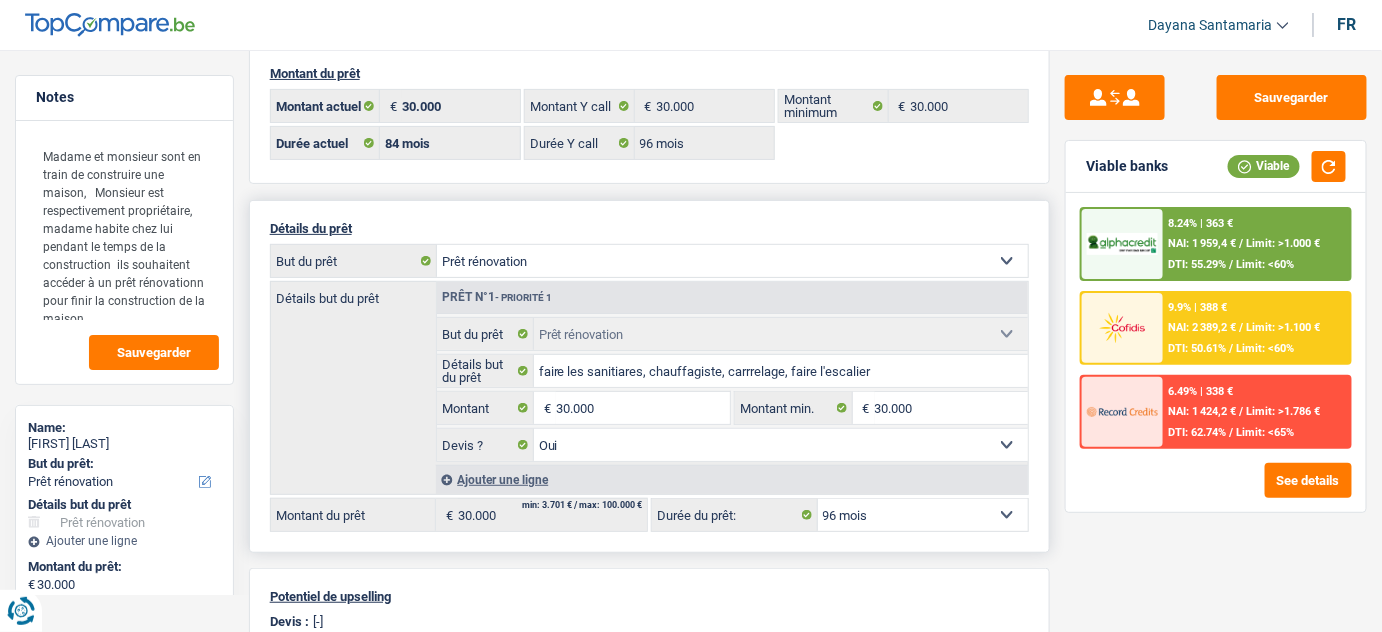 click on "12 mois 18 mois 24 mois 30 mois 36 mois 42 mois 48 mois 60 mois 72 mois 84 mois 96 mois 120 mois
Sélectionner une option" at bounding box center [923, 515] 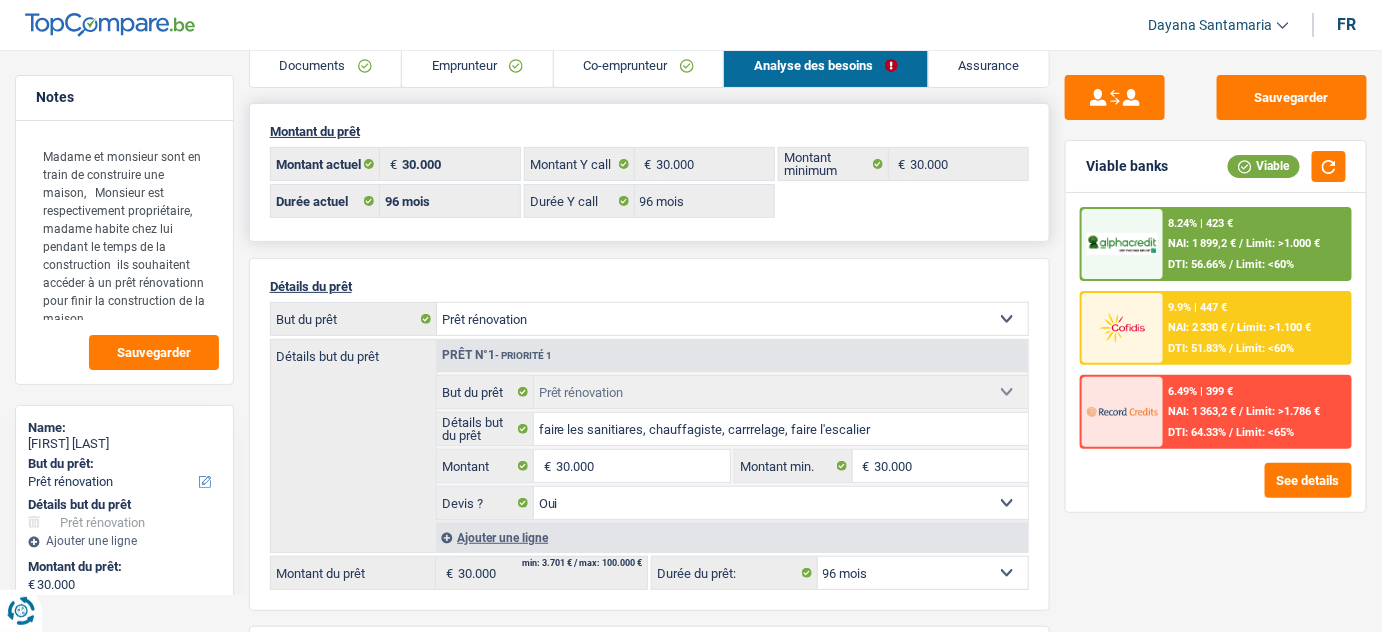 scroll, scrollTop: 0, scrollLeft: 0, axis: both 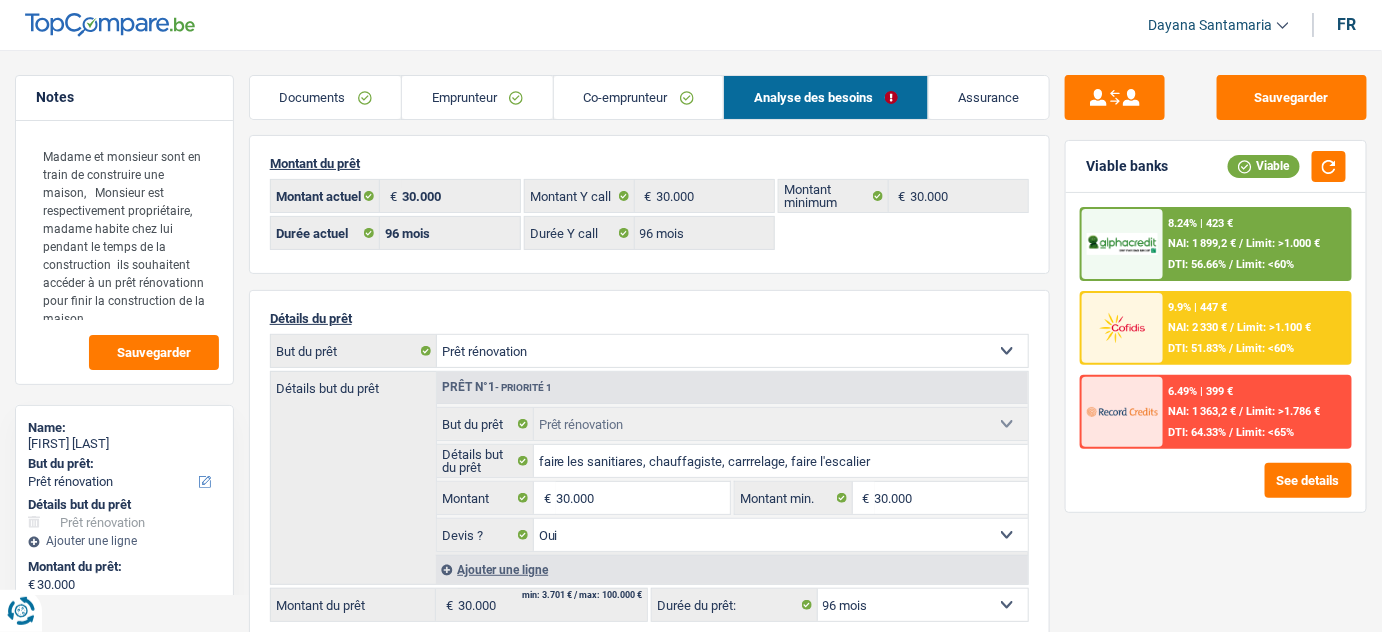 click on "Documents" at bounding box center (326, 97) 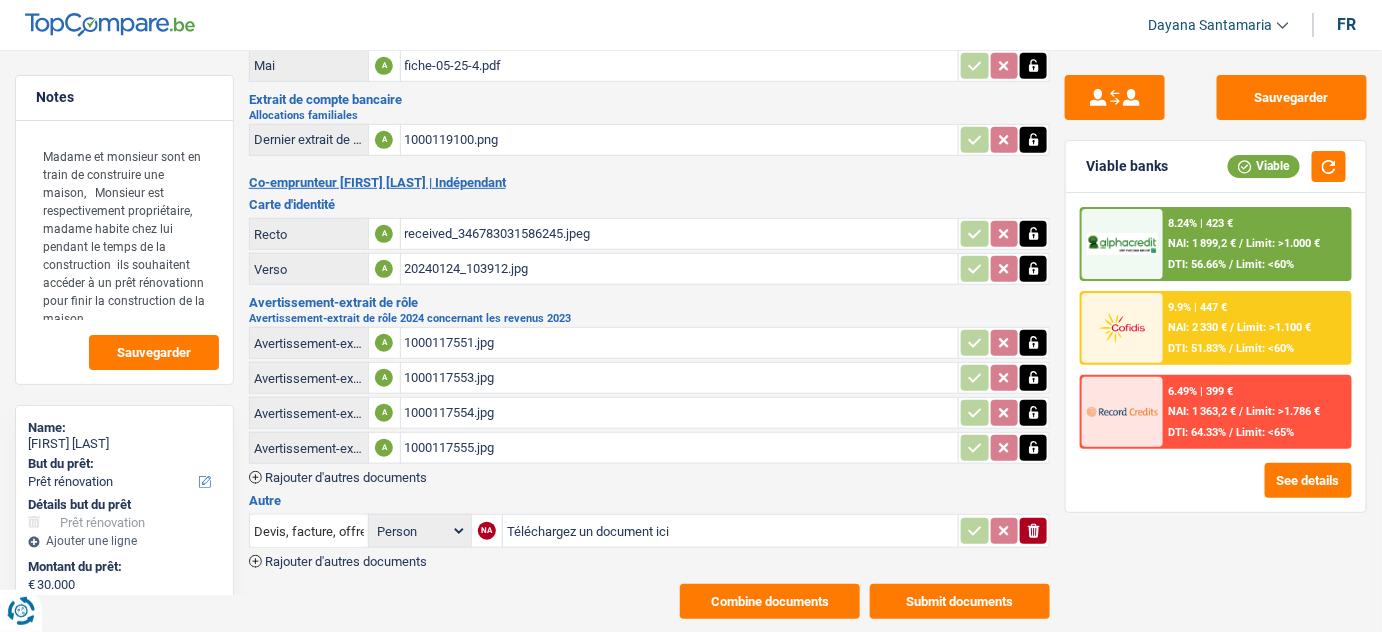 scroll, scrollTop: 332, scrollLeft: 0, axis: vertical 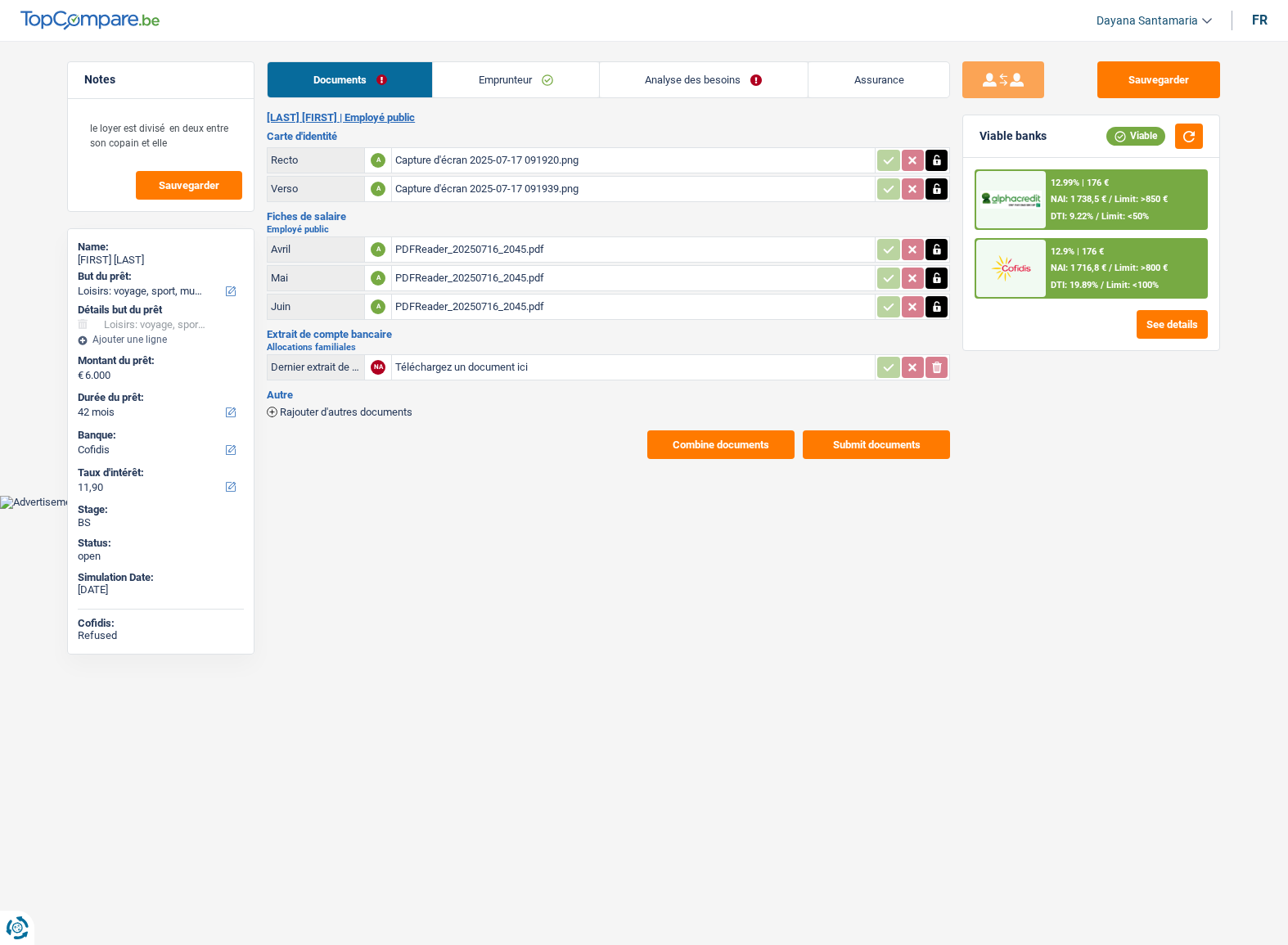 select on "hobbies" 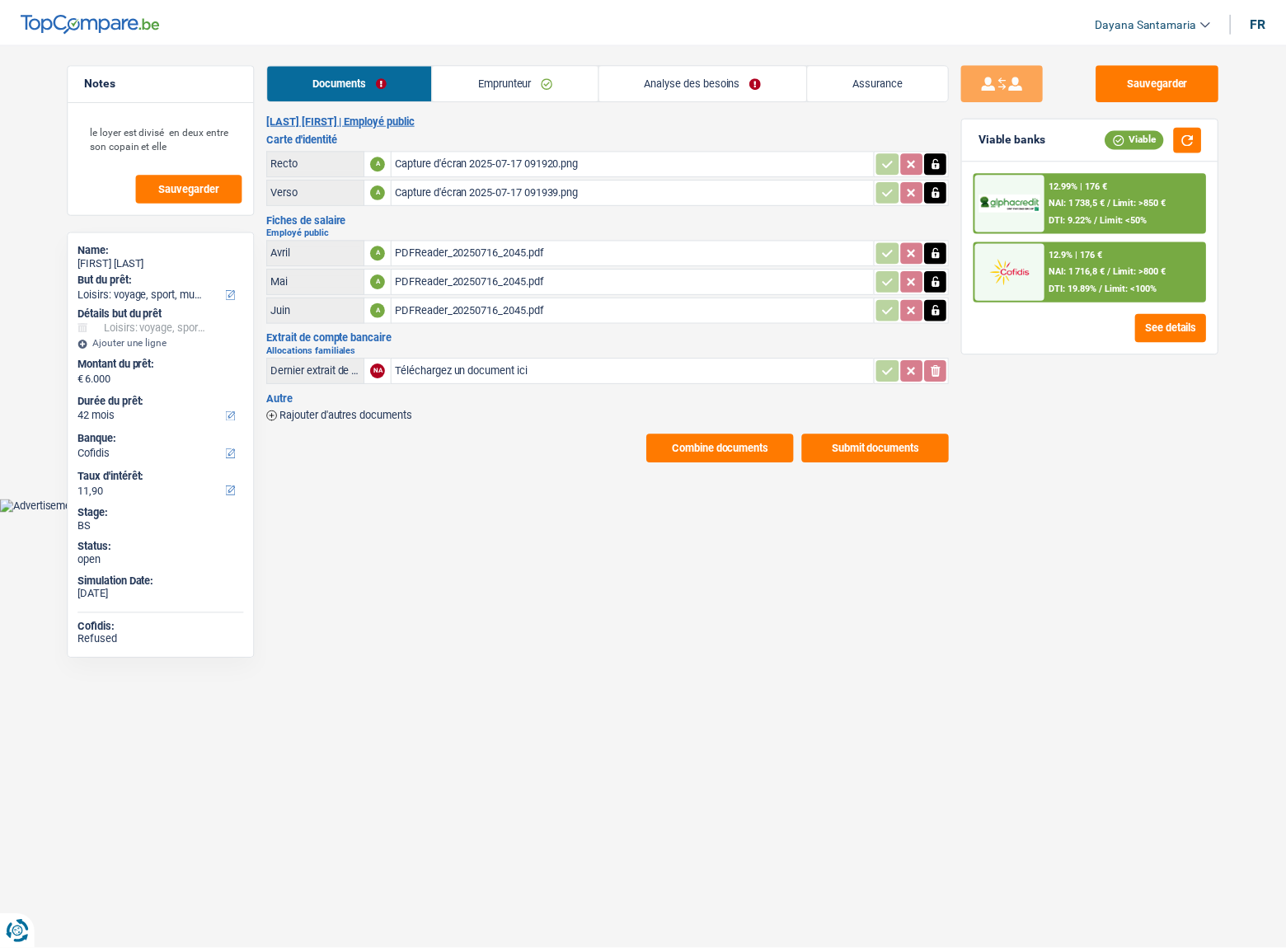 scroll, scrollTop: 0, scrollLeft: 0, axis: both 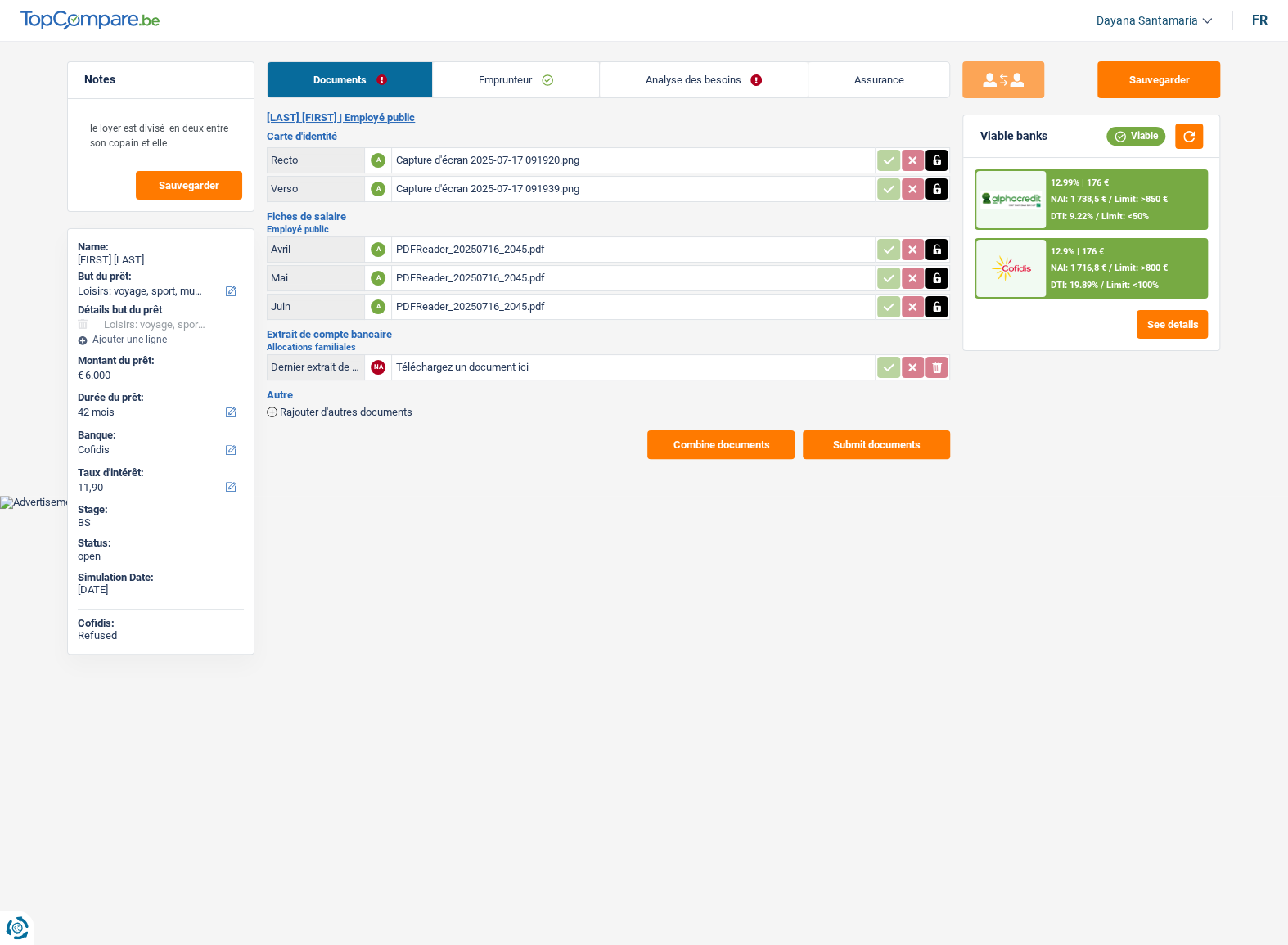 click on "Analyse des besoins" at bounding box center (704, 79) 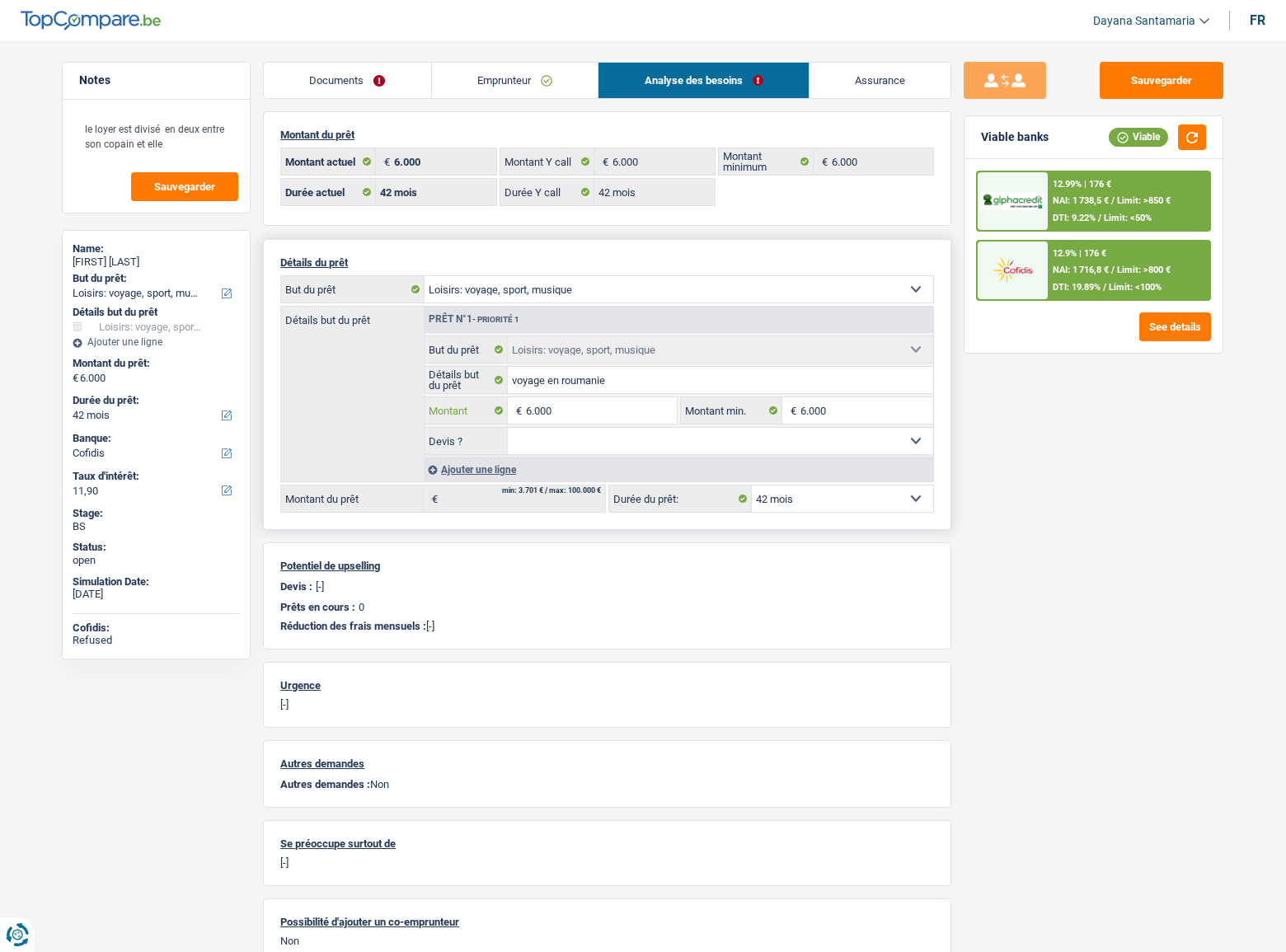 click on "6.000" at bounding box center [601, 410] 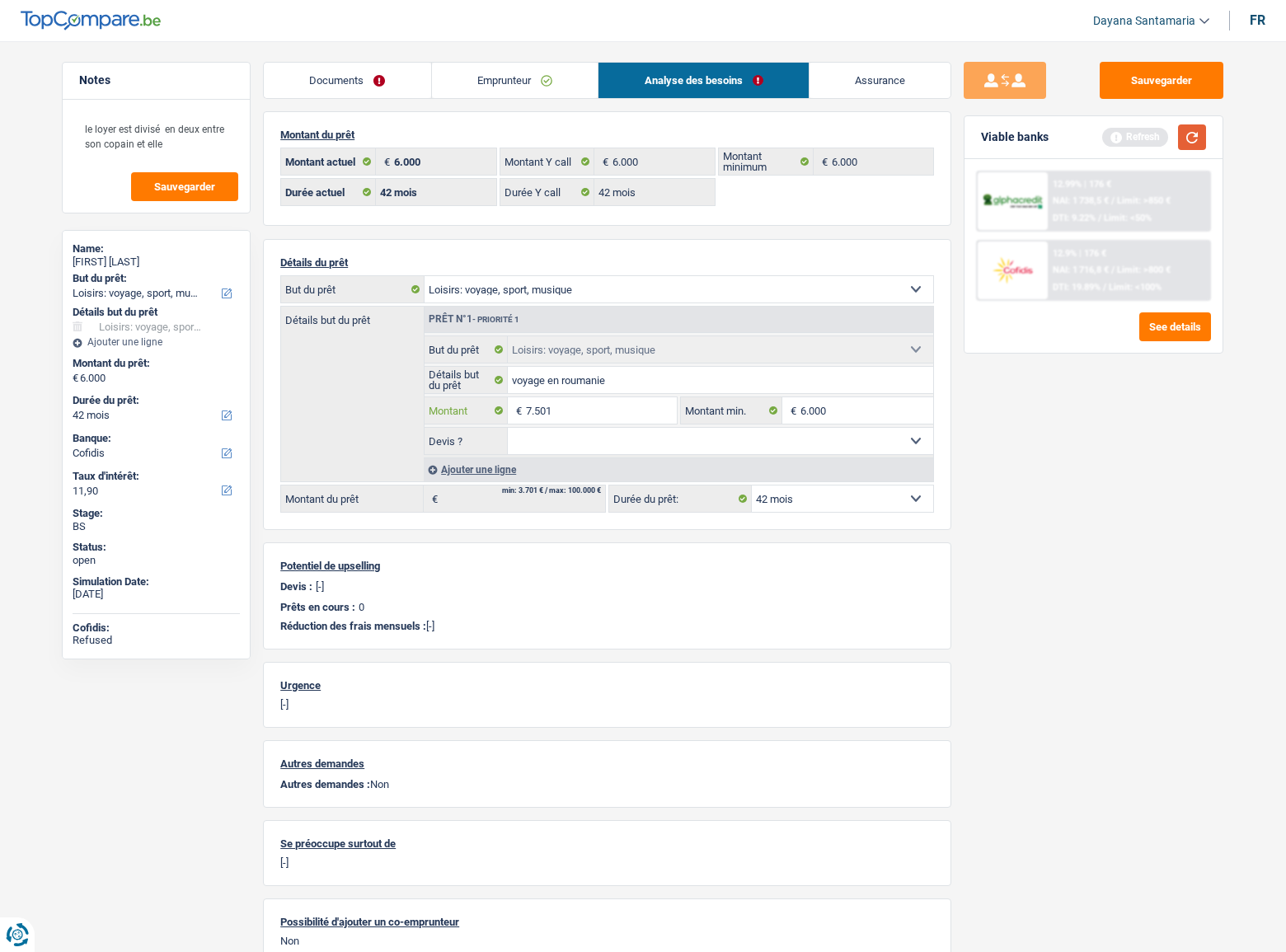 type on "7.501" 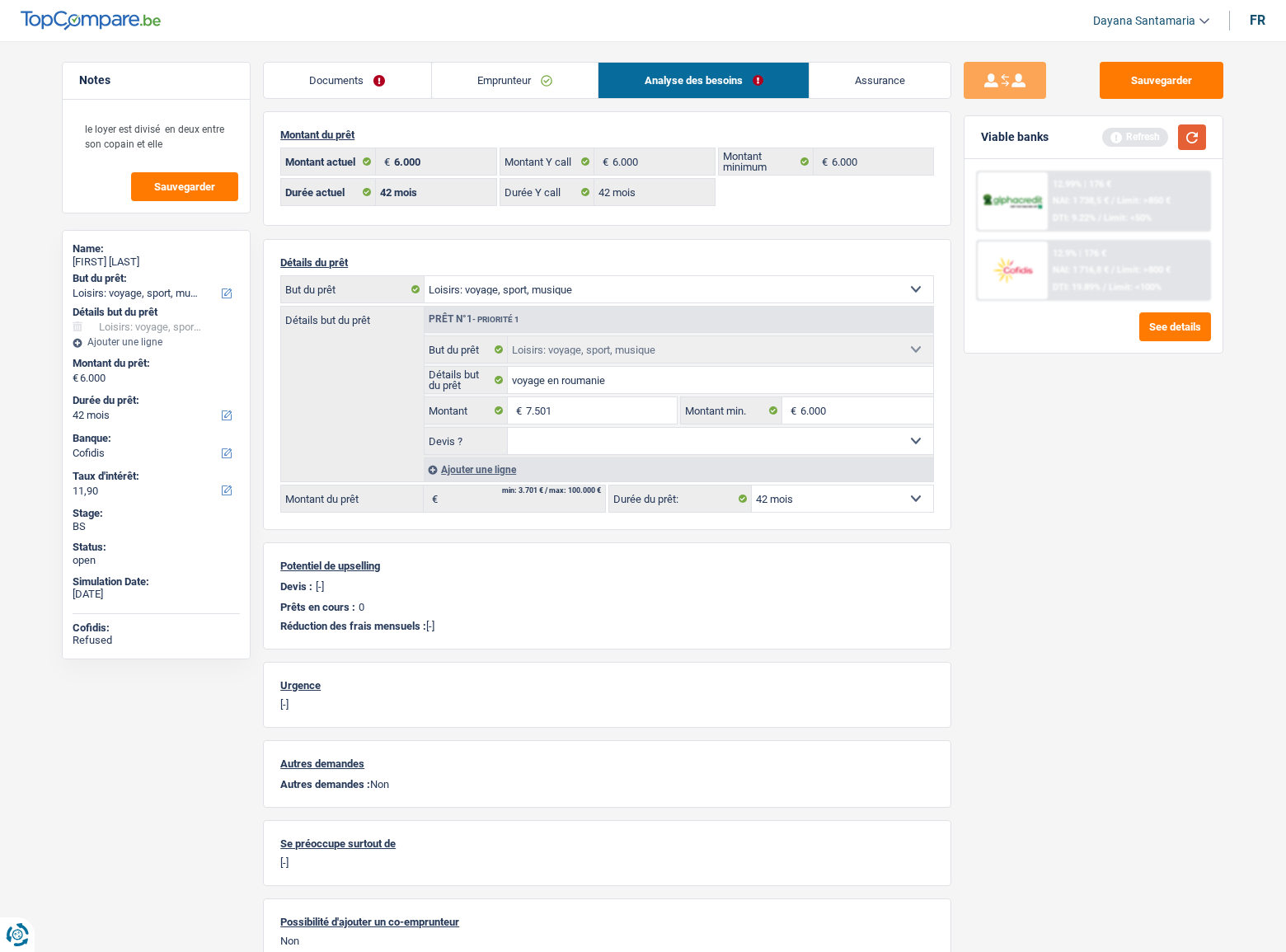 type on "7.501" 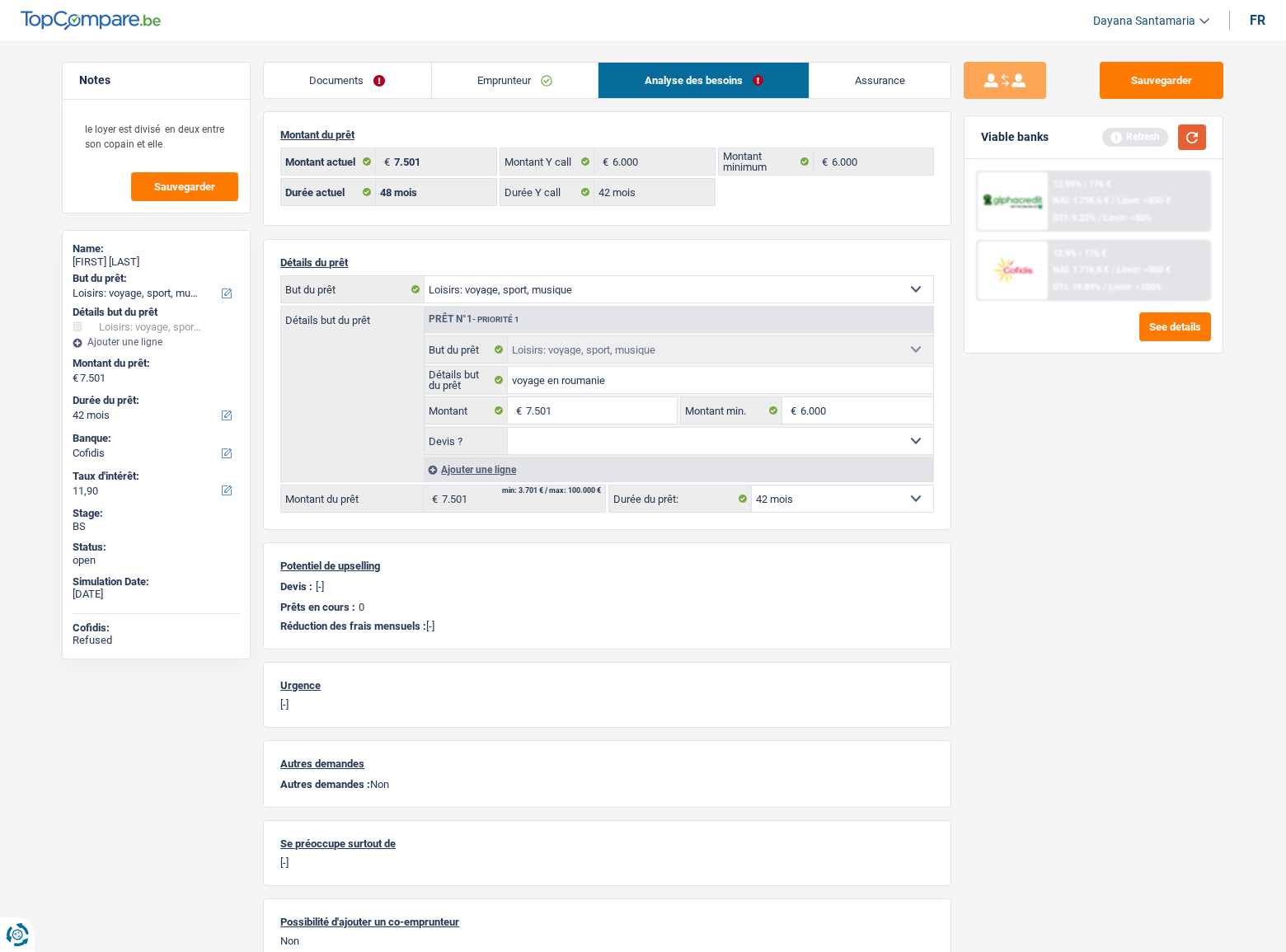 click at bounding box center (1192, 137) 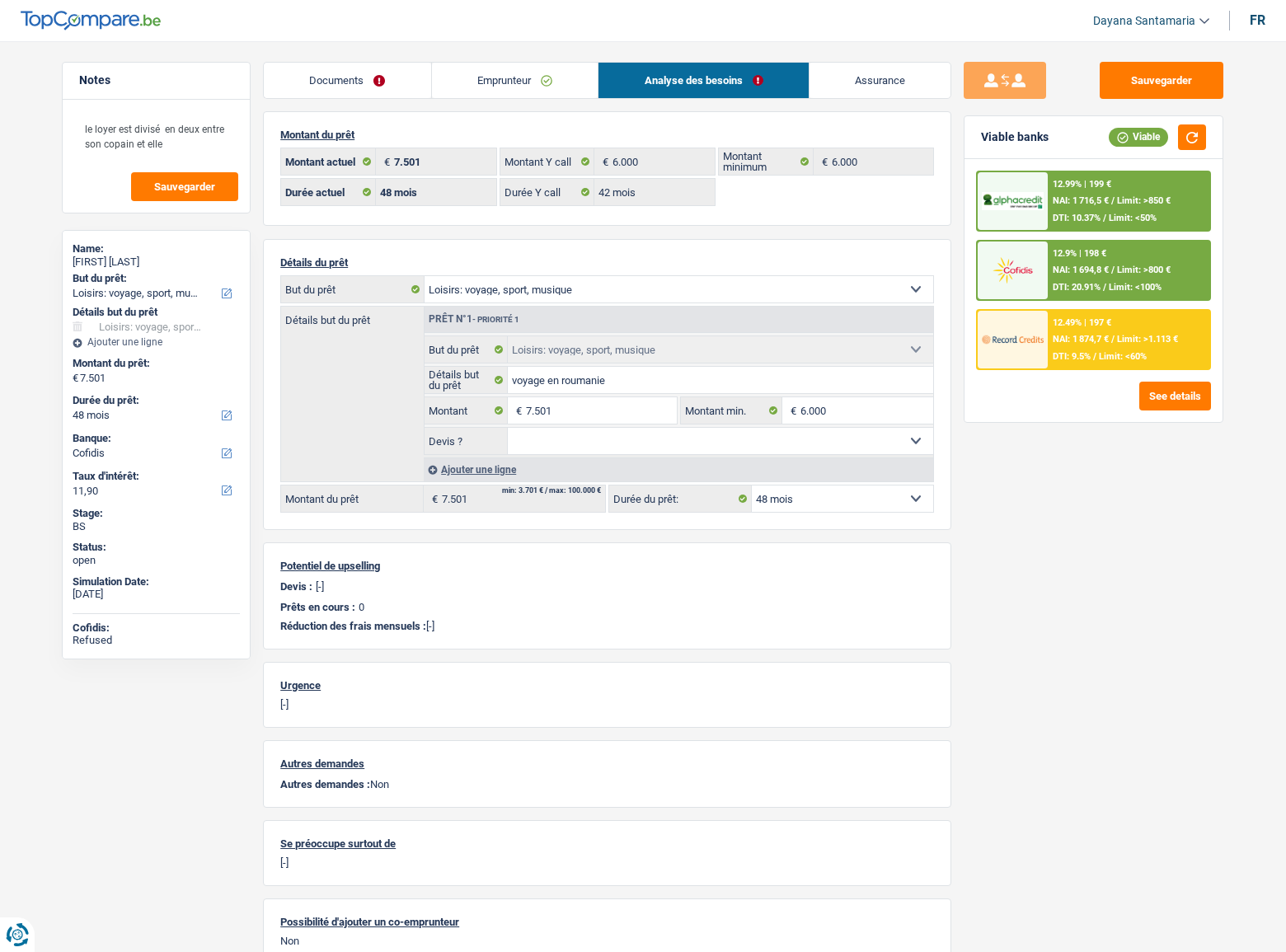 click on "Emprunteur" at bounding box center [515, 80] 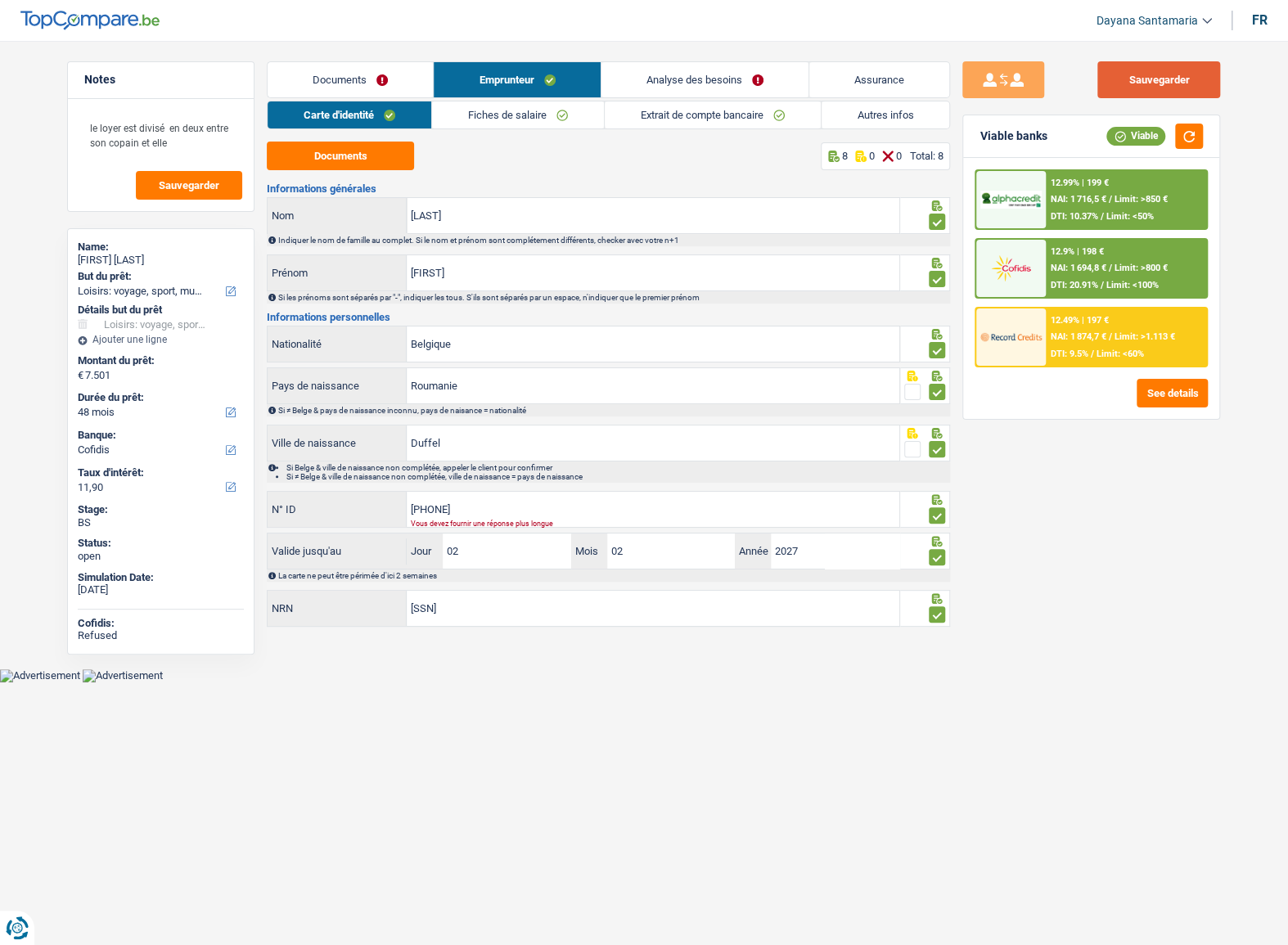 click on "Sauvegarder" at bounding box center [1159, 79] 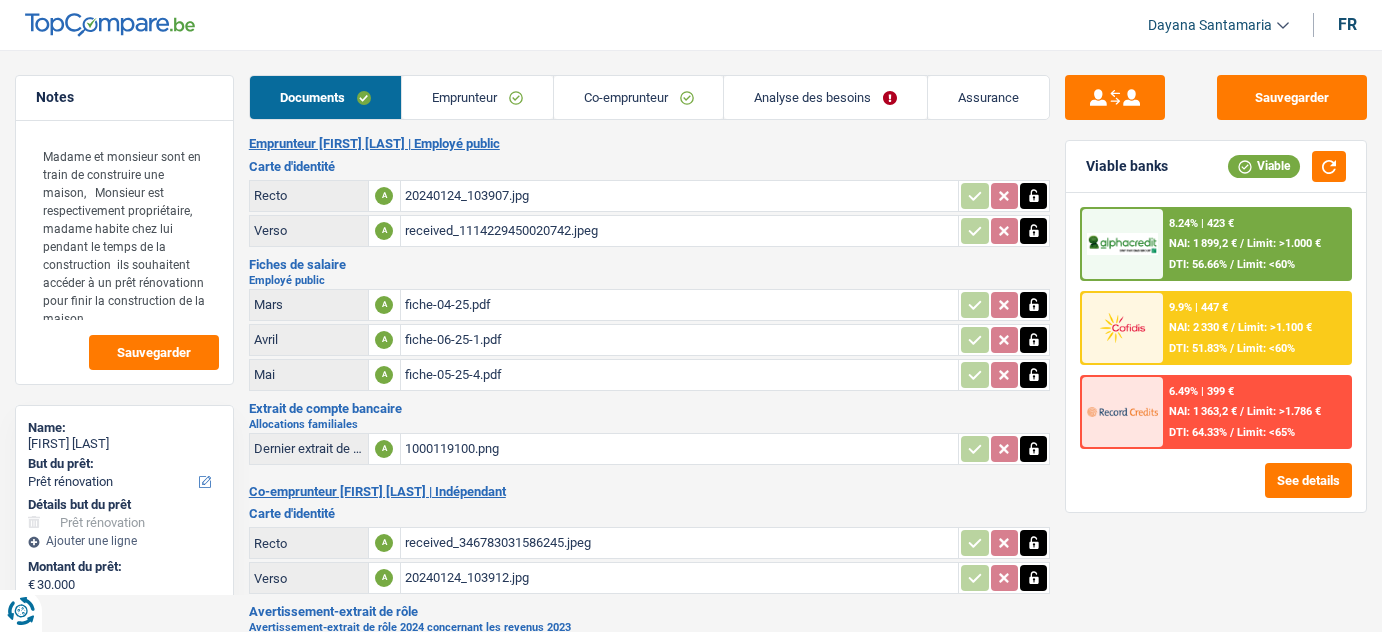 select on "renovation" 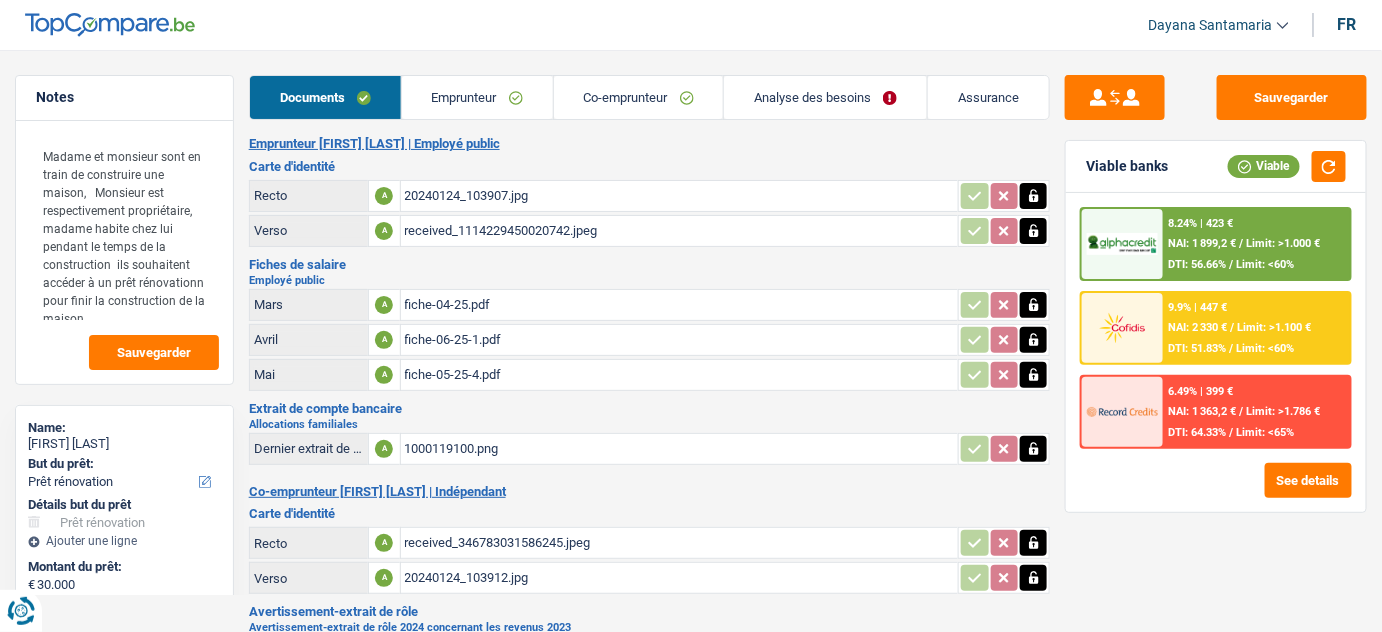 scroll, scrollTop: 0, scrollLeft: 0, axis: both 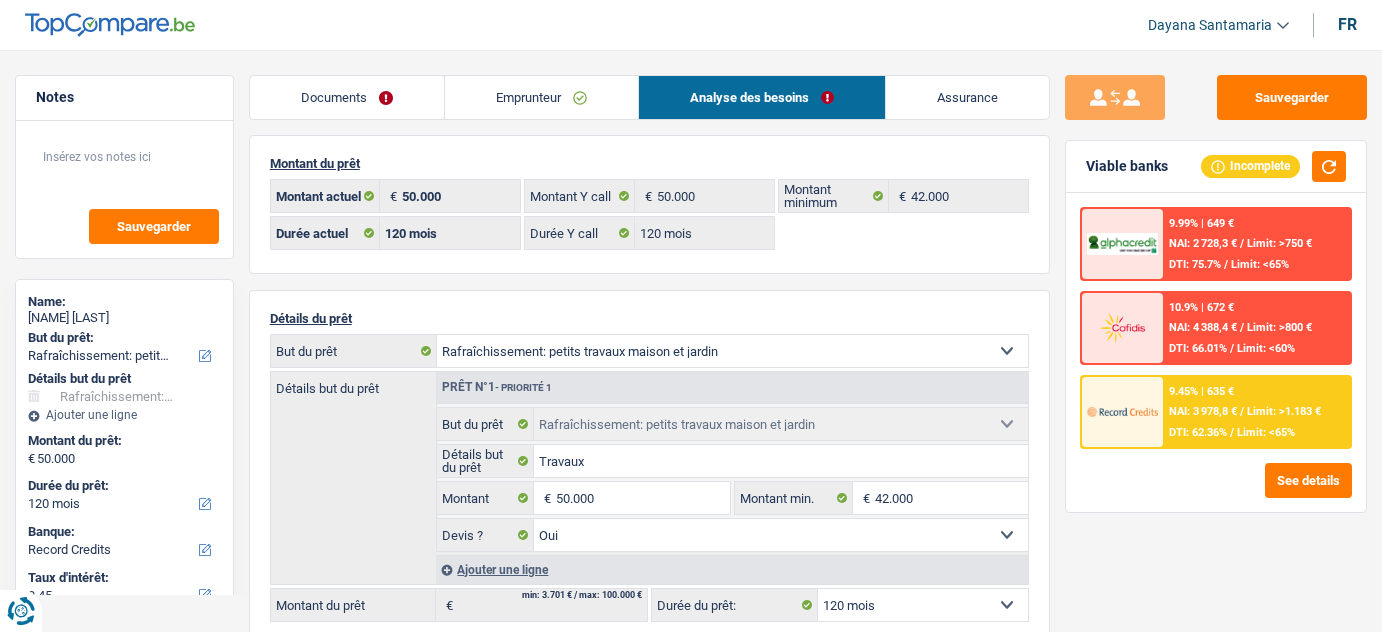 select on "houseOrGarden" 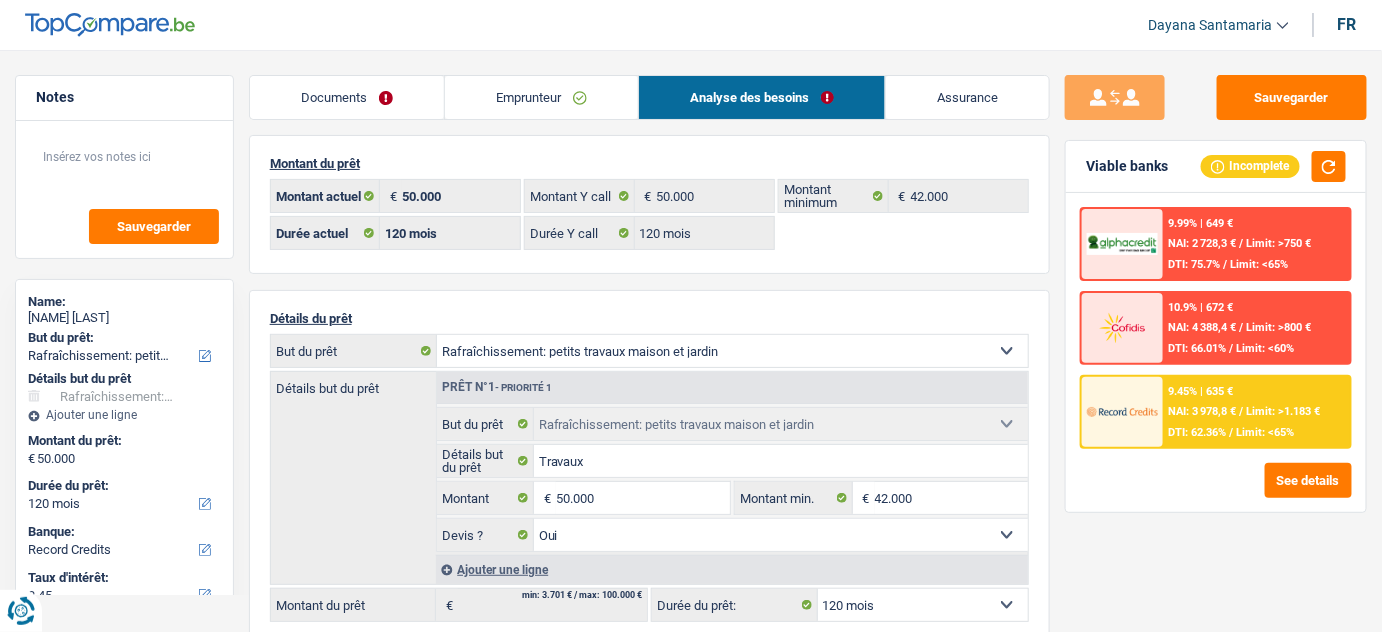 scroll, scrollTop: 0, scrollLeft: 0, axis: both 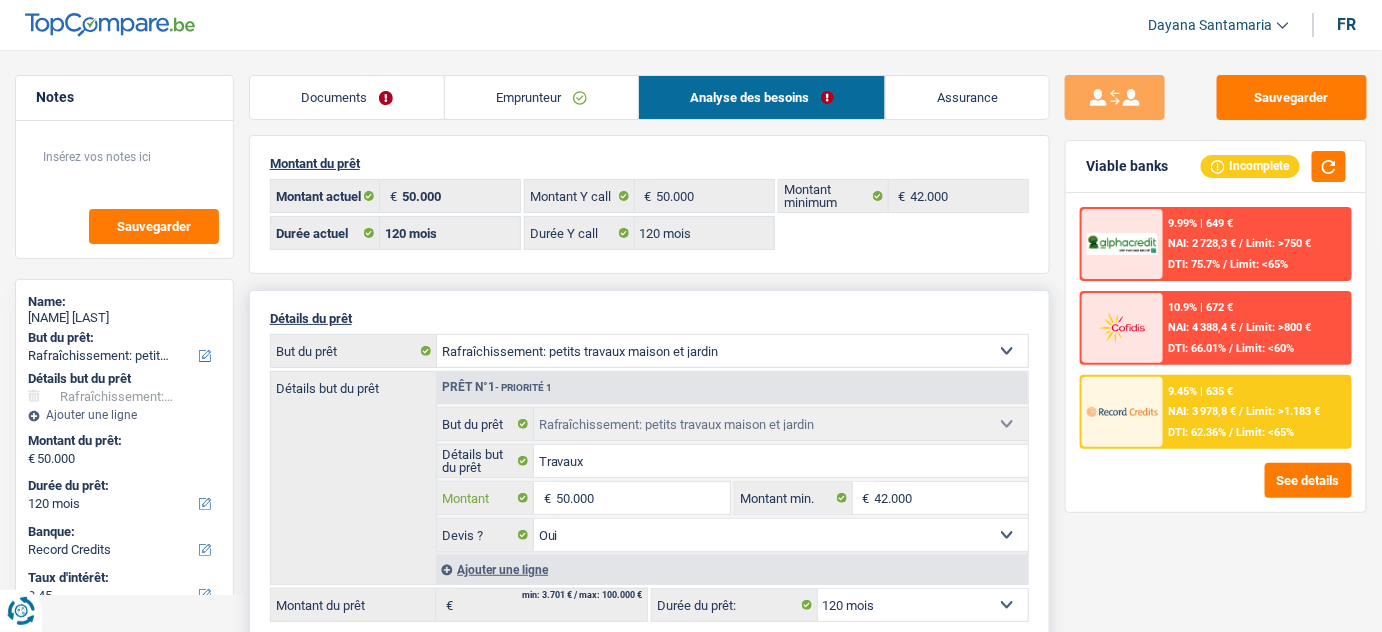 click on "50.000" at bounding box center (643, 498) 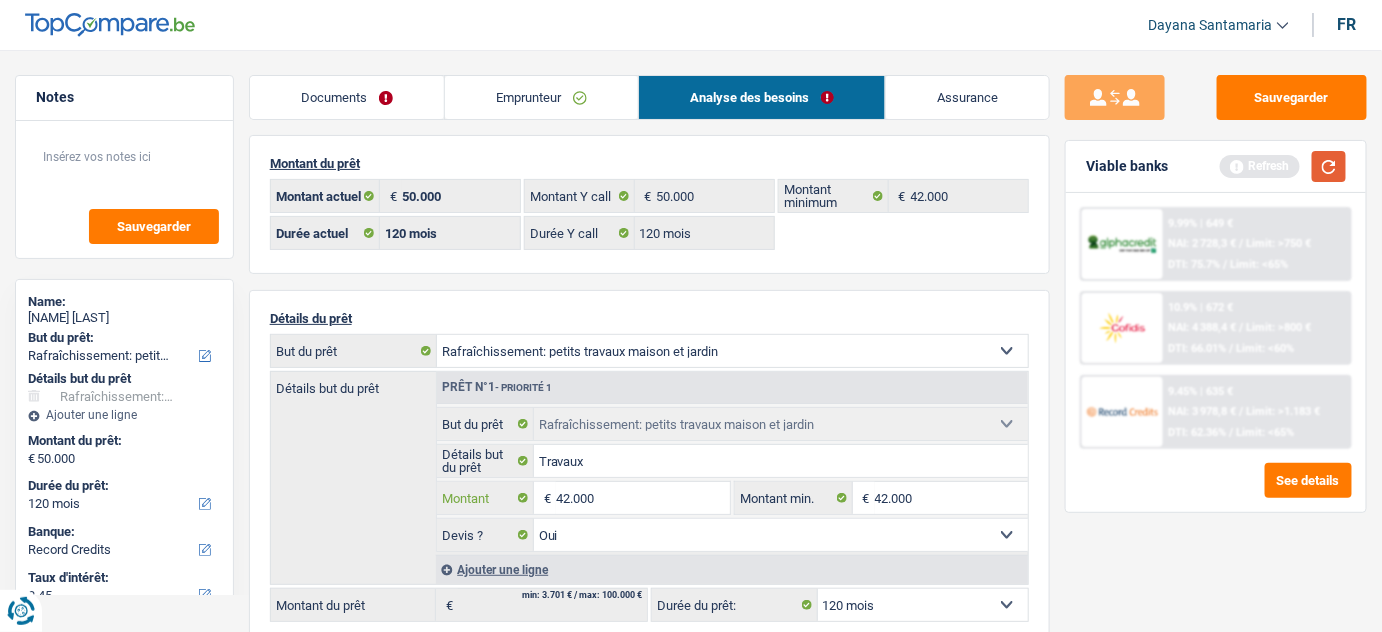 type on "42.000" 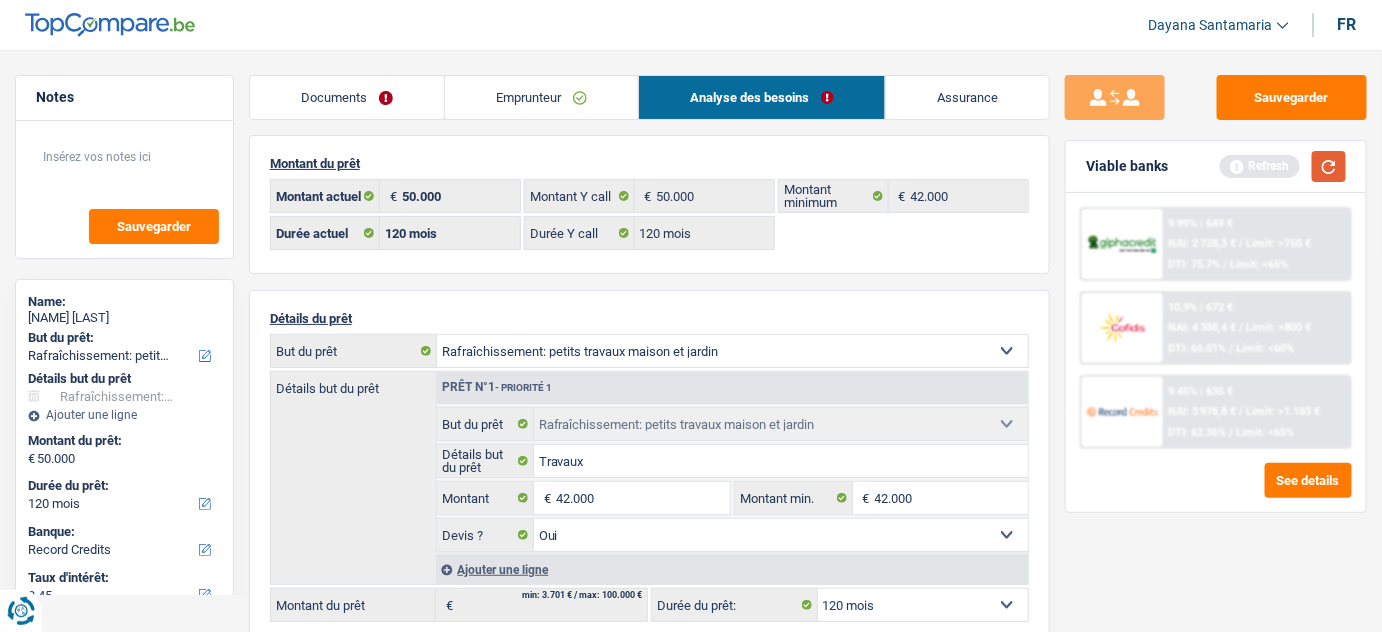 type on "42.000" 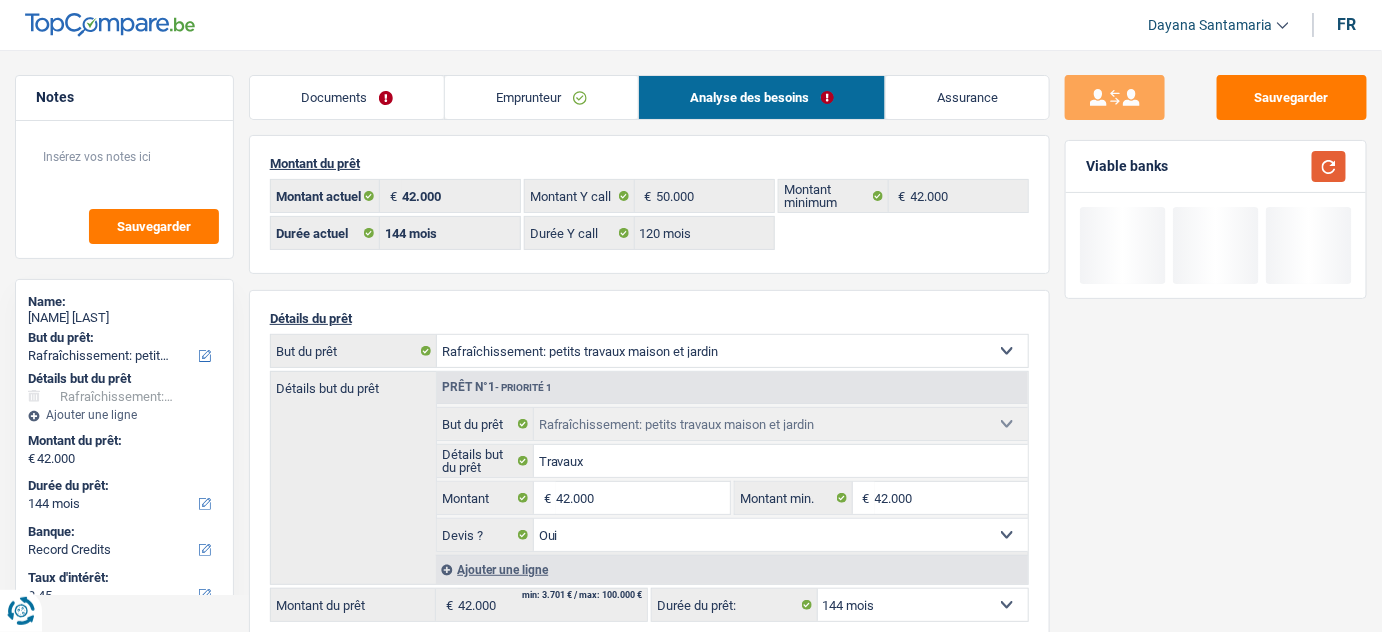 click at bounding box center (1329, 166) 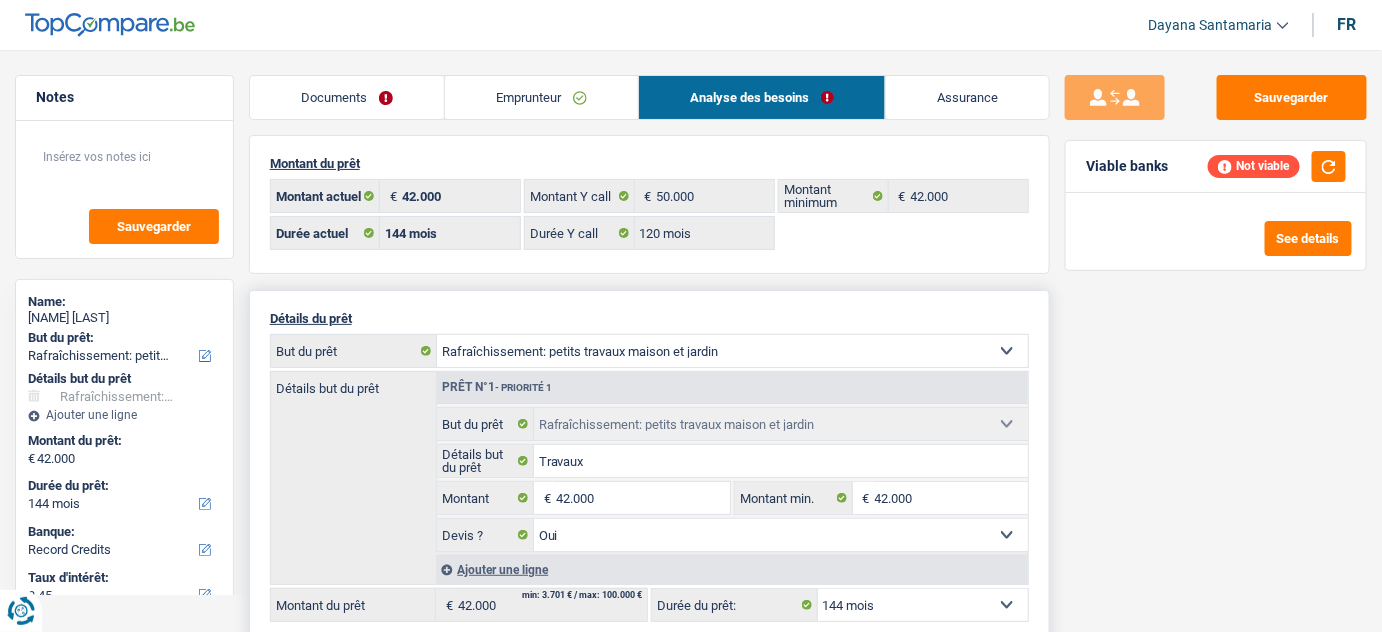 click on "12 mois 18 mois 24 mois 30 mois 36 mois 42 mois 48 mois 60 mois 72 mois 84 mois 96 mois 120 mois 132 mois 144 mois
Sélectionner une option" at bounding box center [923, 605] 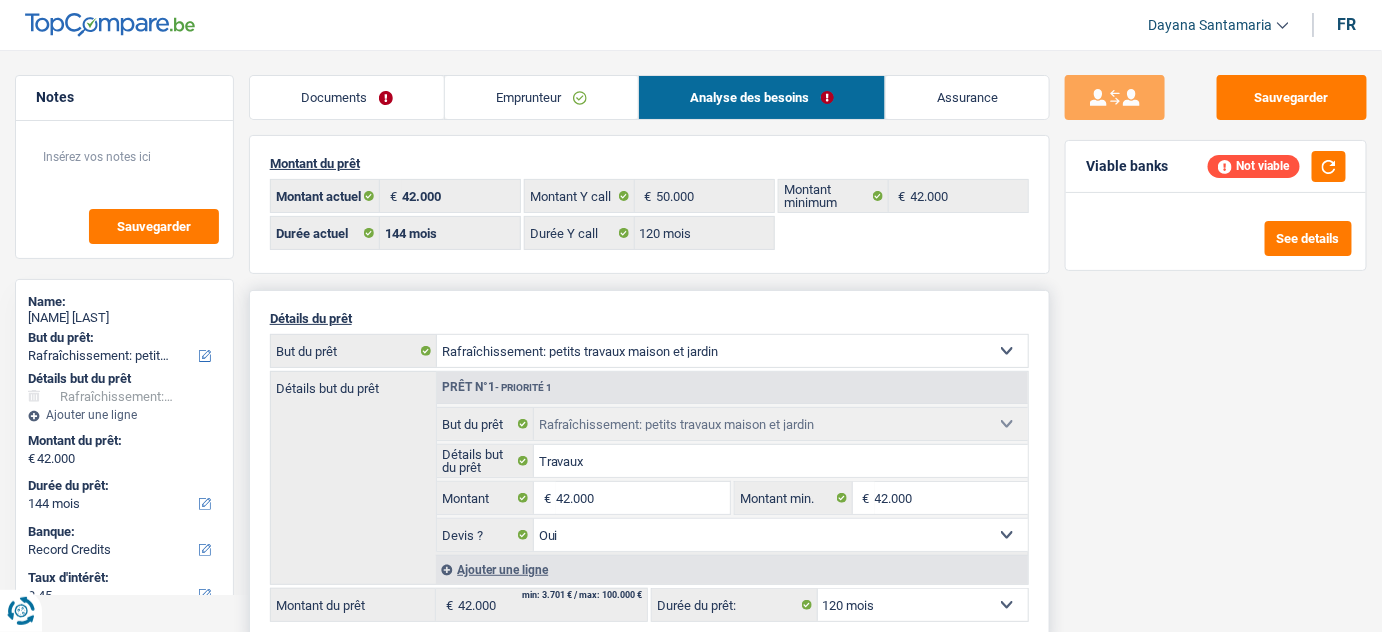 click on "12 mois 18 mois 24 mois 30 mois 36 mois 42 mois 48 mois 60 mois 72 mois 84 mois 96 mois 120 mois 132 mois 144 mois
Sélectionner une option" at bounding box center (923, 605) 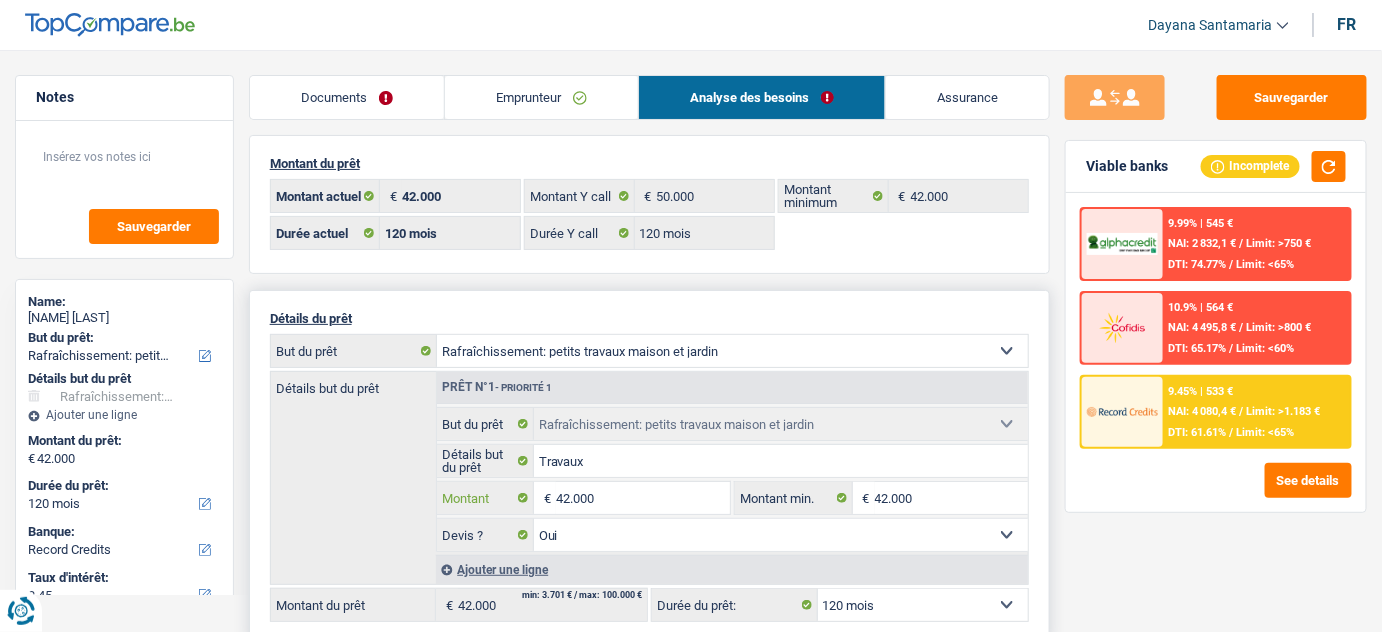 click on "42.000" at bounding box center [643, 498] 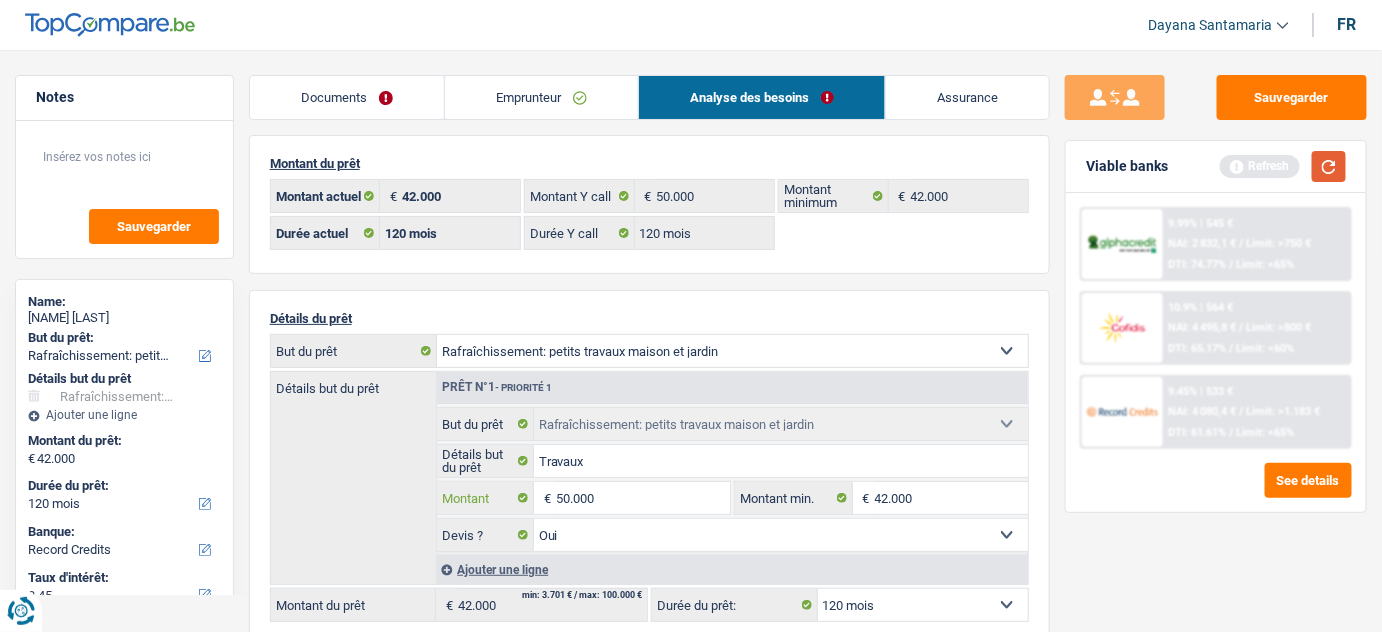 type on "50.000" 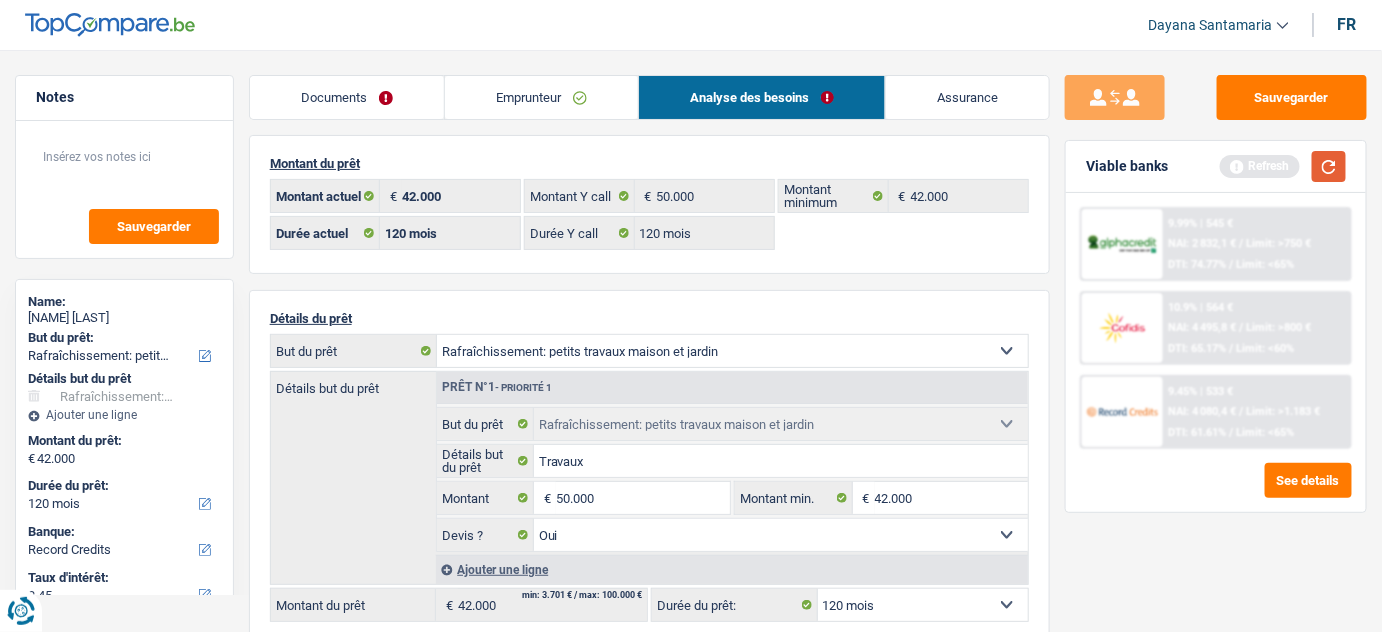 type on "50.000" 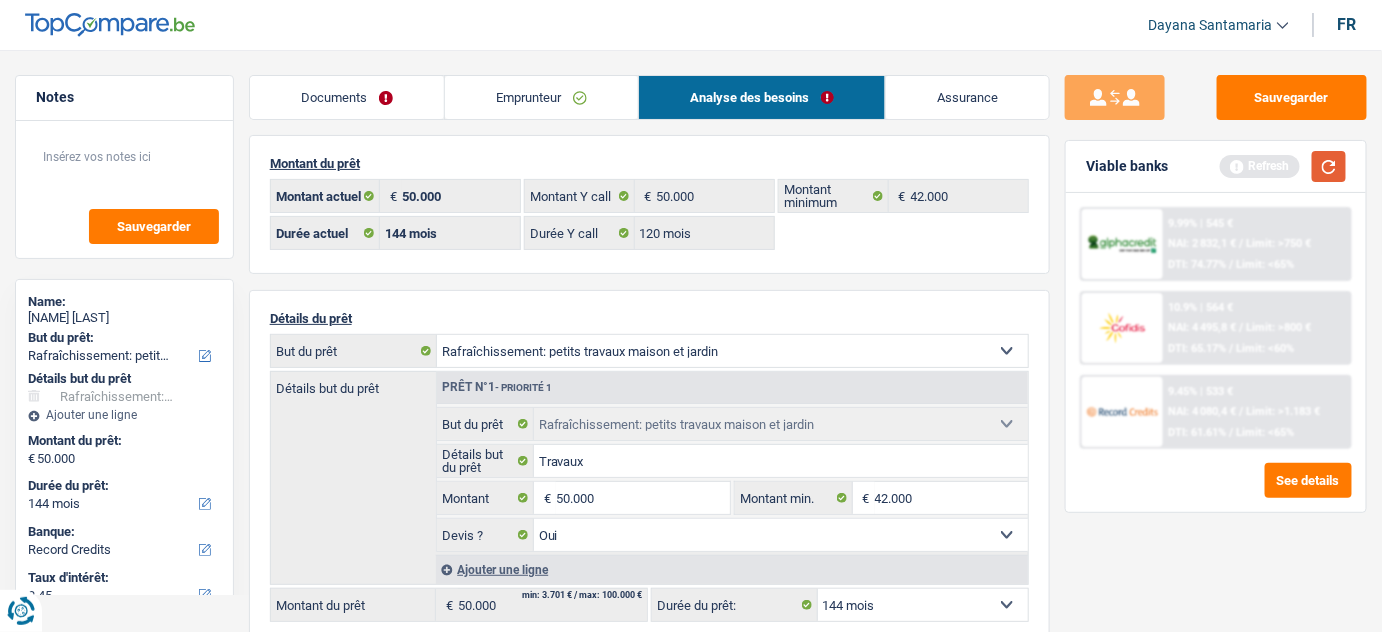 click at bounding box center [1329, 166] 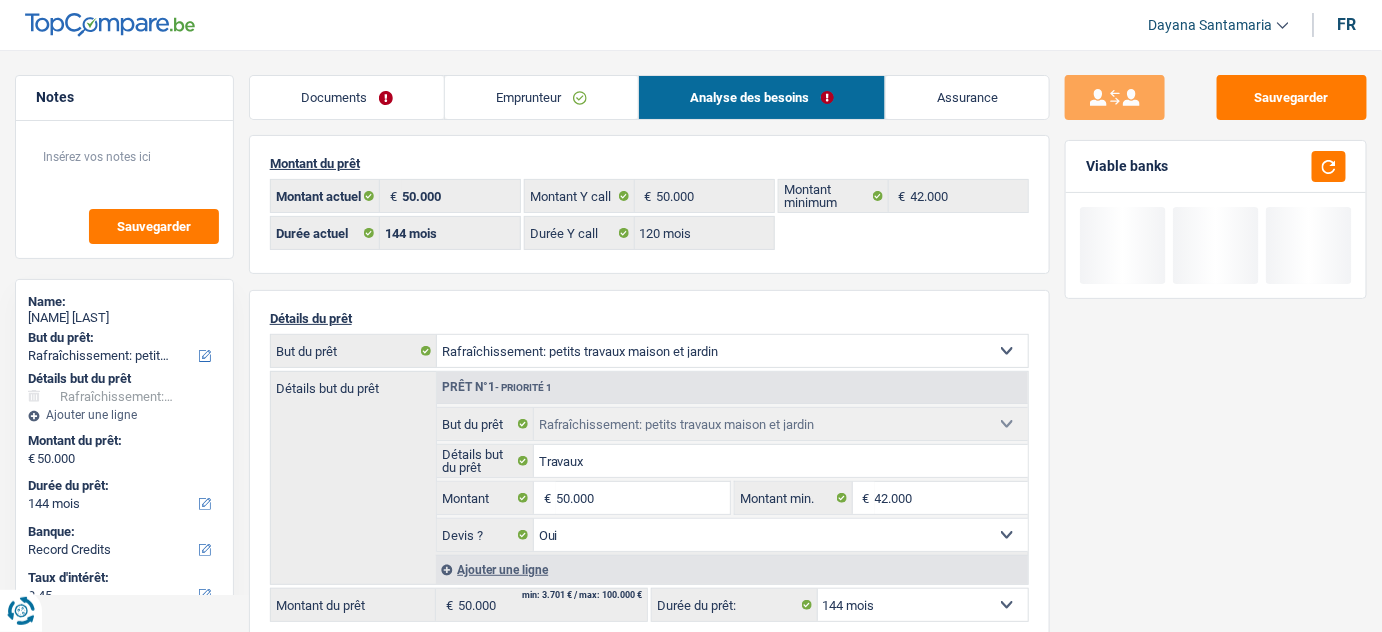 click on "Emprunteur" at bounding box center [541, 97] 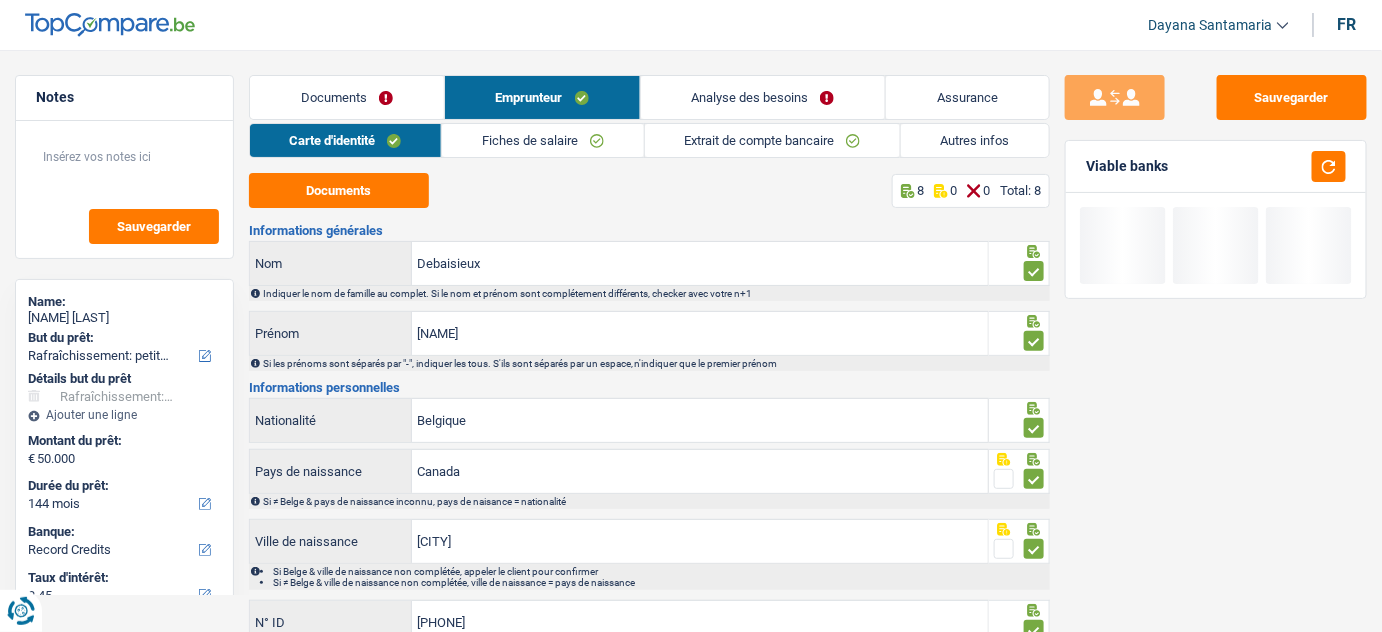click on "Autres infos" at bounding box center (975, 140) 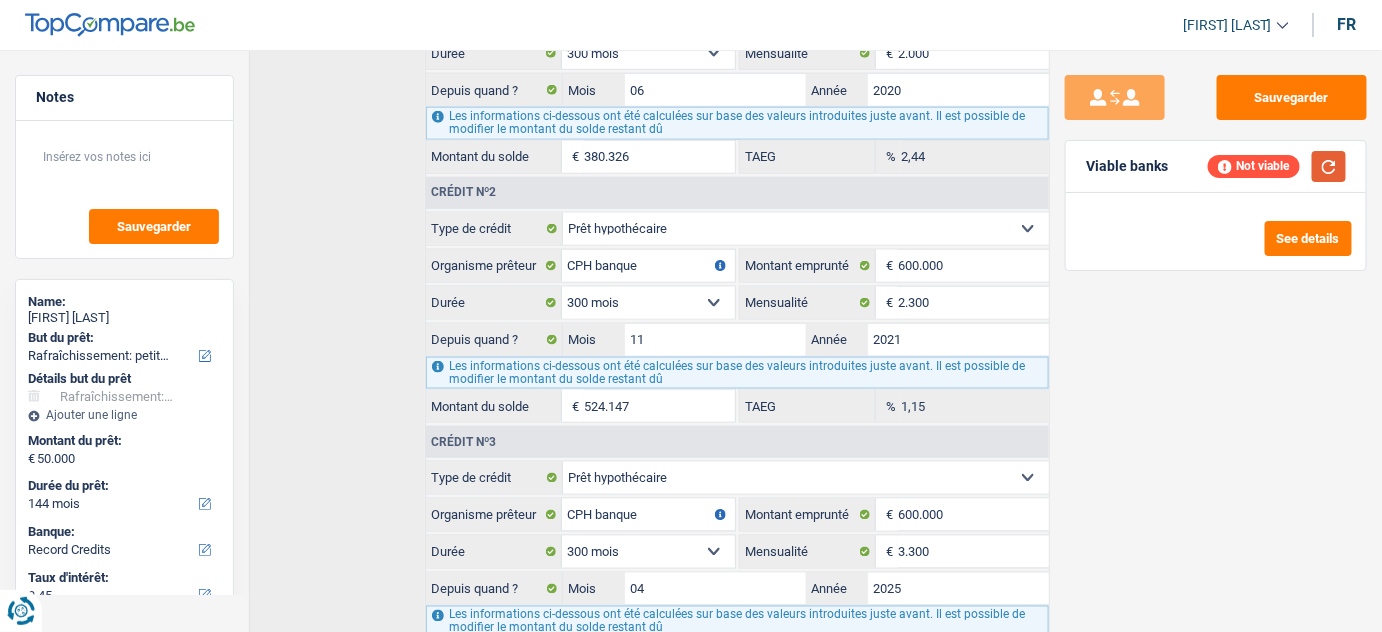 click at bounding box center [1329, 166] 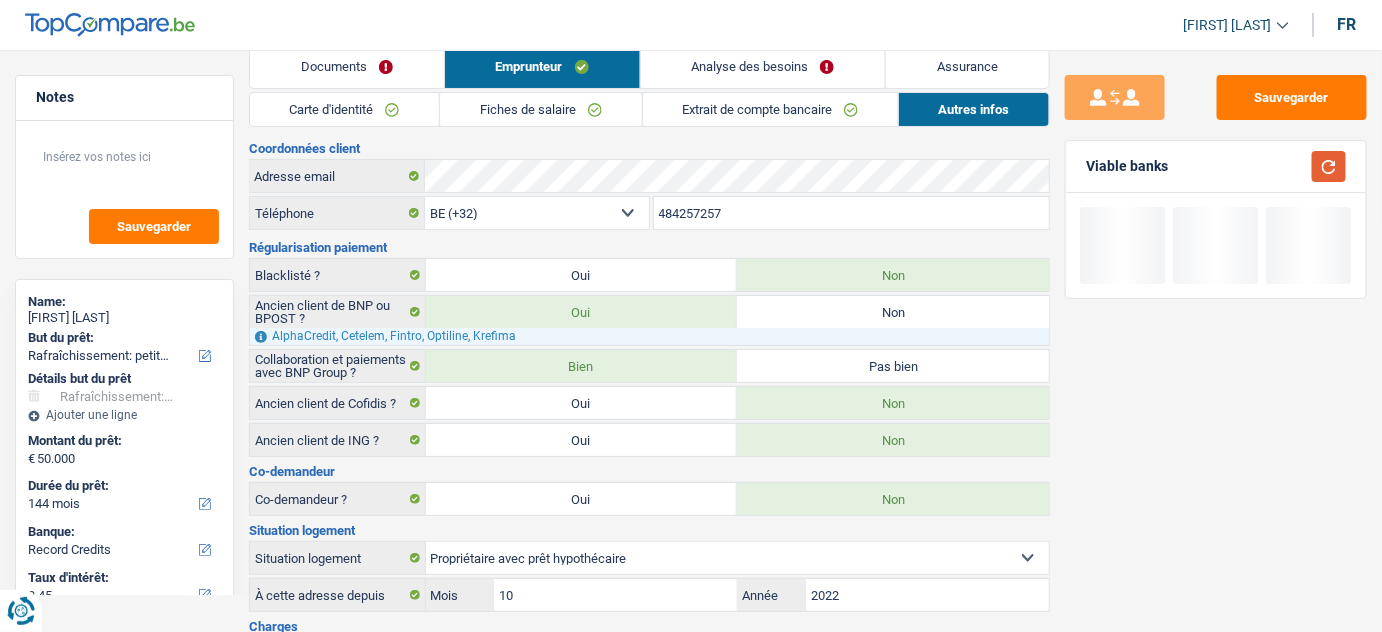 scroll, scrollTop: 0, scrollLeft: 0, axis: both 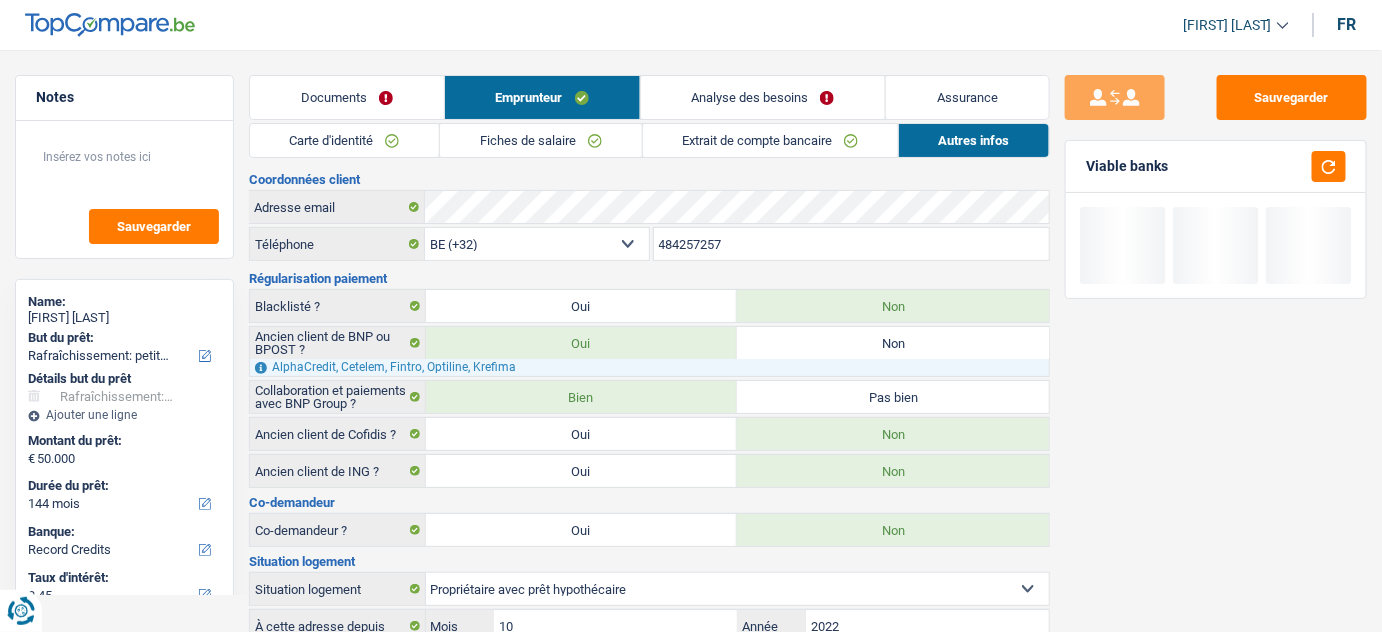 click on "Analyse des besoins" at bounding box center [763, 97] 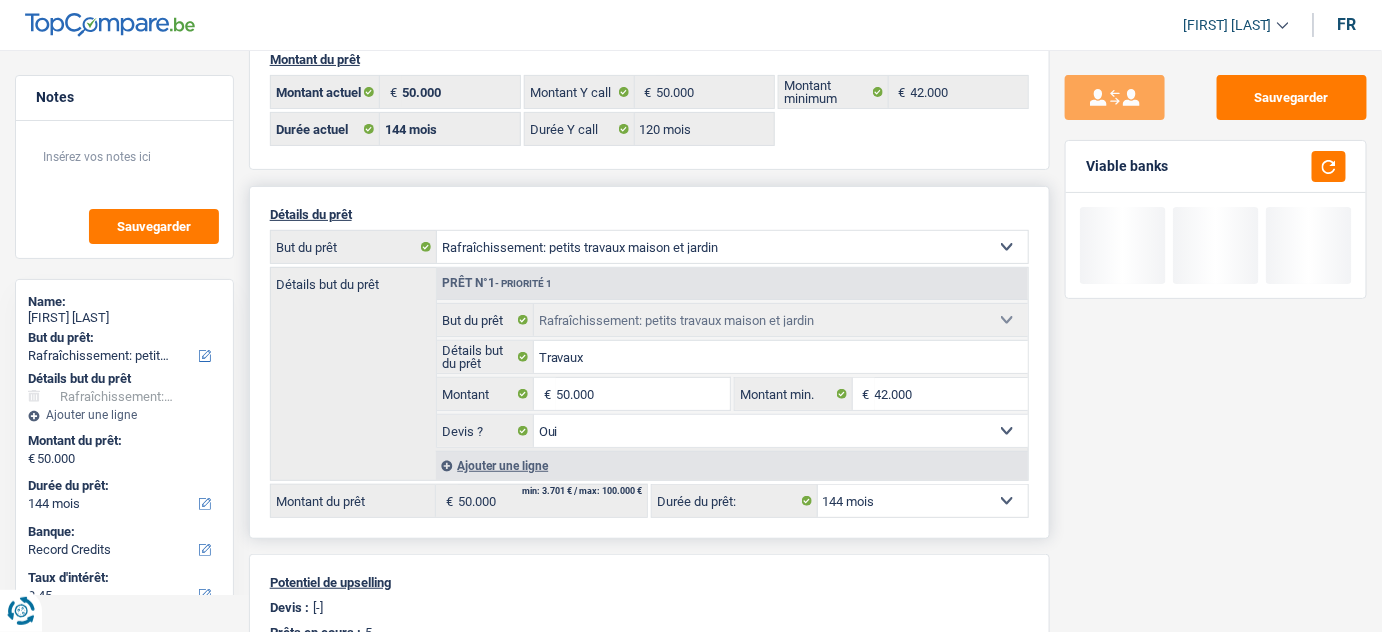 scroll, scrollTop: 181, scrollLeft: 0, axis: vertical 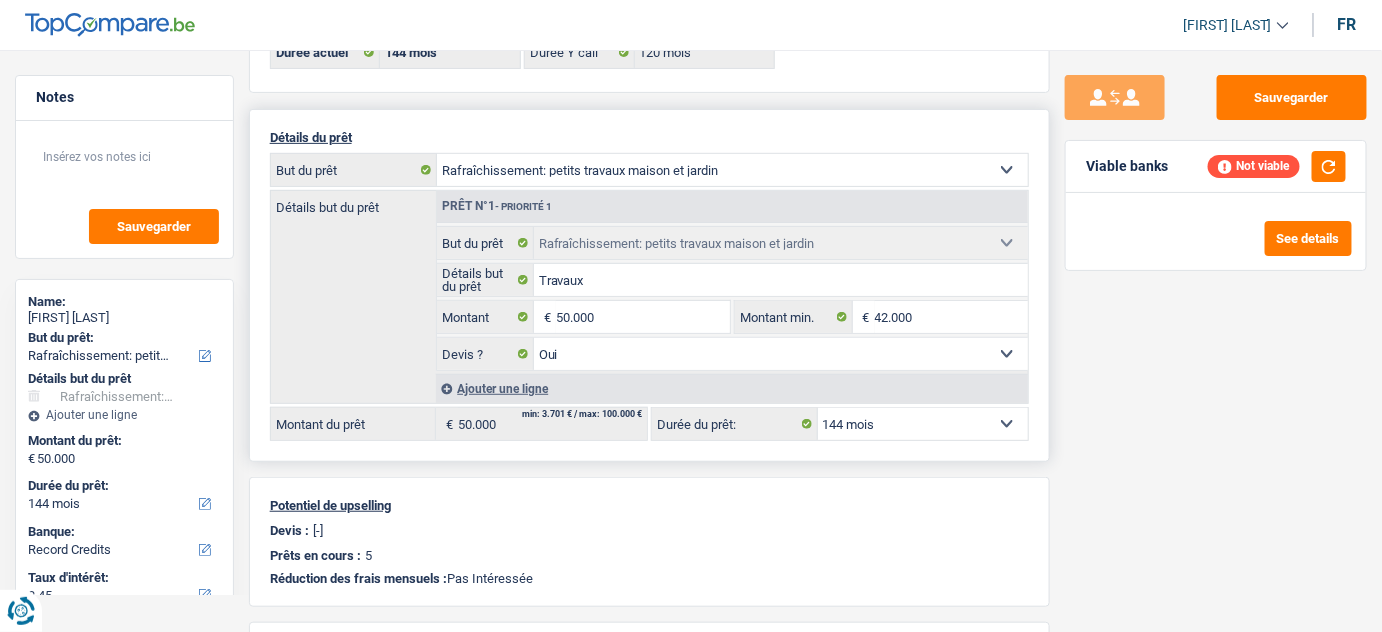 click on "12 mois 18 mois 24 mois 30 mois 36 mois 42 mois 48 mois 60 mois 72 mois 84 mois 96 mois 120 mois 132 mois 144 mois
Sélectionner une option" at bounding box center [923, 424] 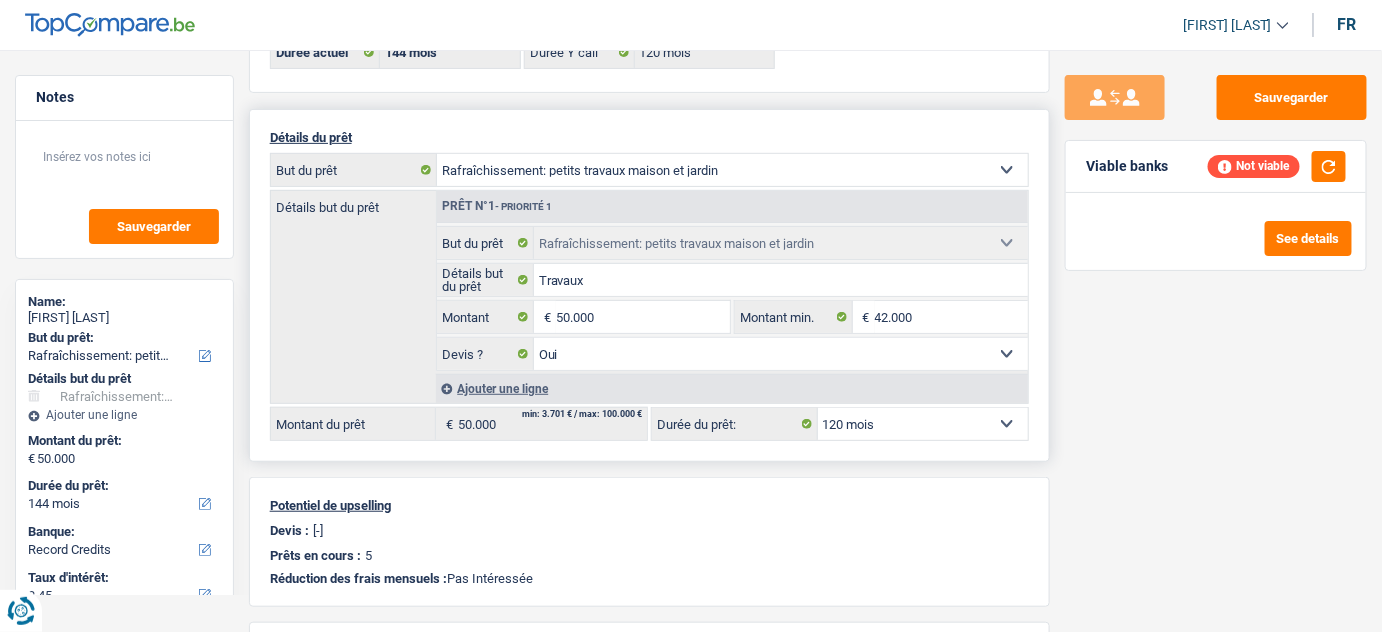 click on "12 mois 18 mois 24 mois 30 mois 36 mois 42 mois 48 mois 60 mois 72 mois 84 mois 96 mois 120 mois 132 mois 144 mois
Sélectionner une option" at bounding box center [923, 424] 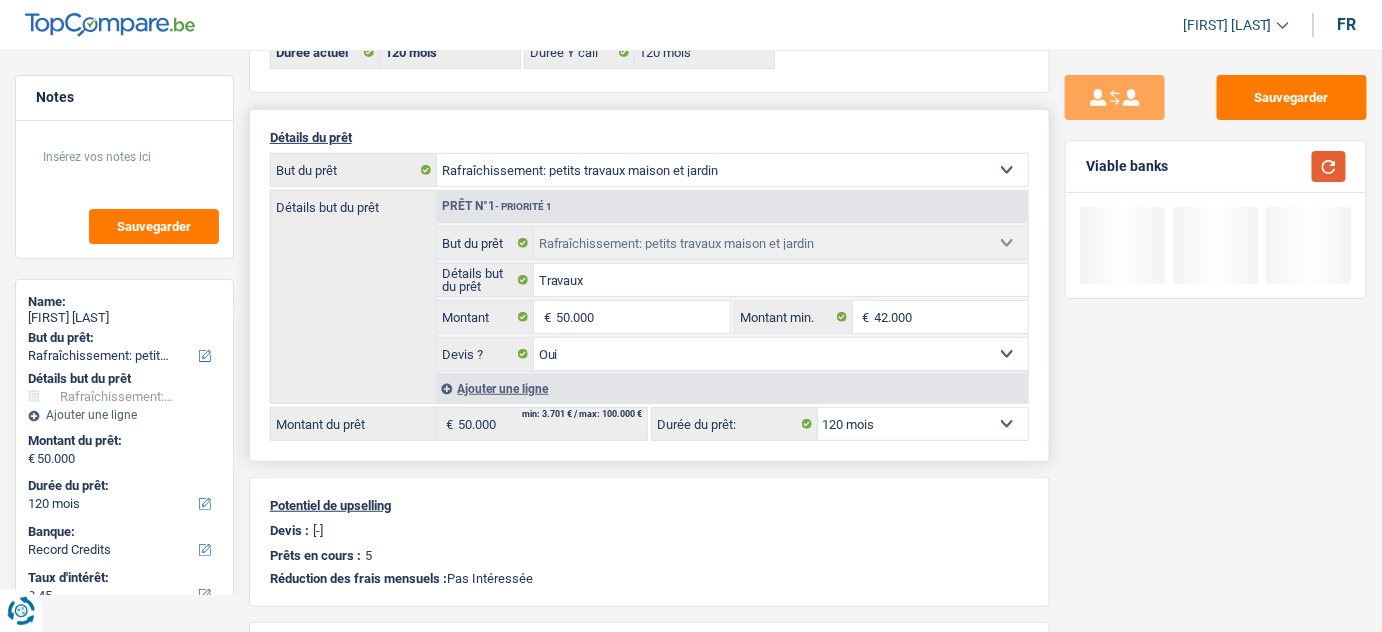 drag, startPoint x: 1328, startPoint y: 173, endPoint x: 952, endPoint y: 175, distance: 376.0053 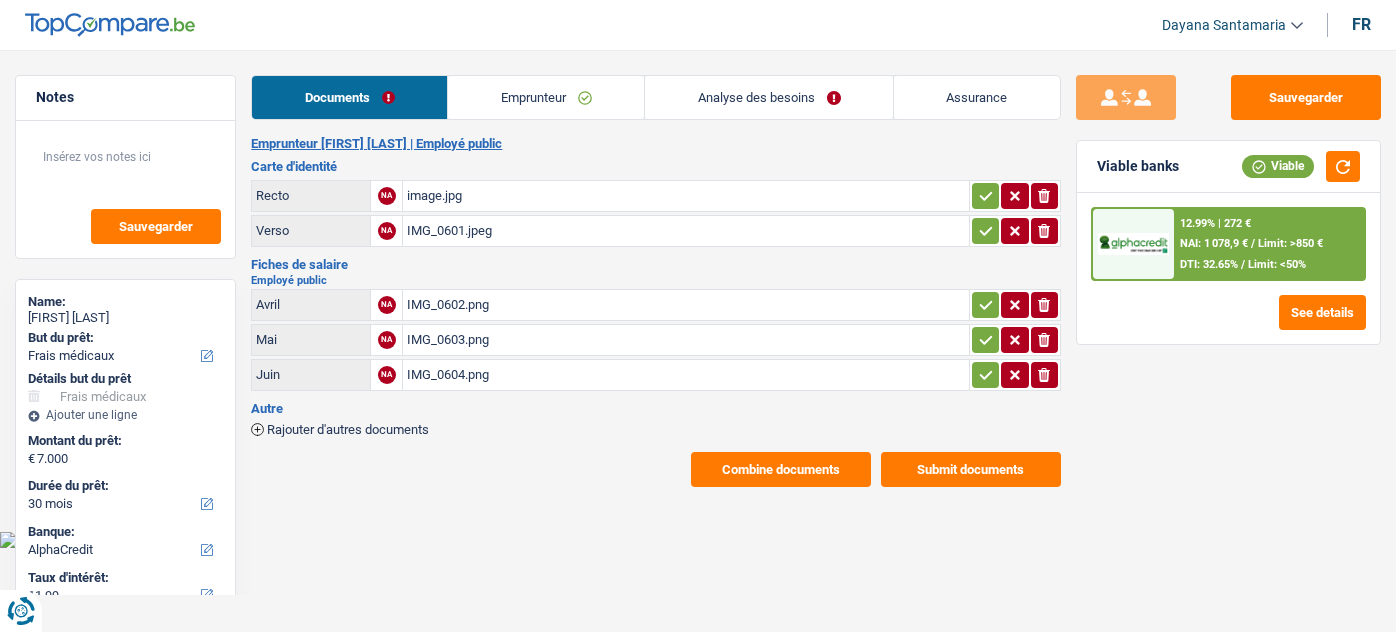 select on "medical" 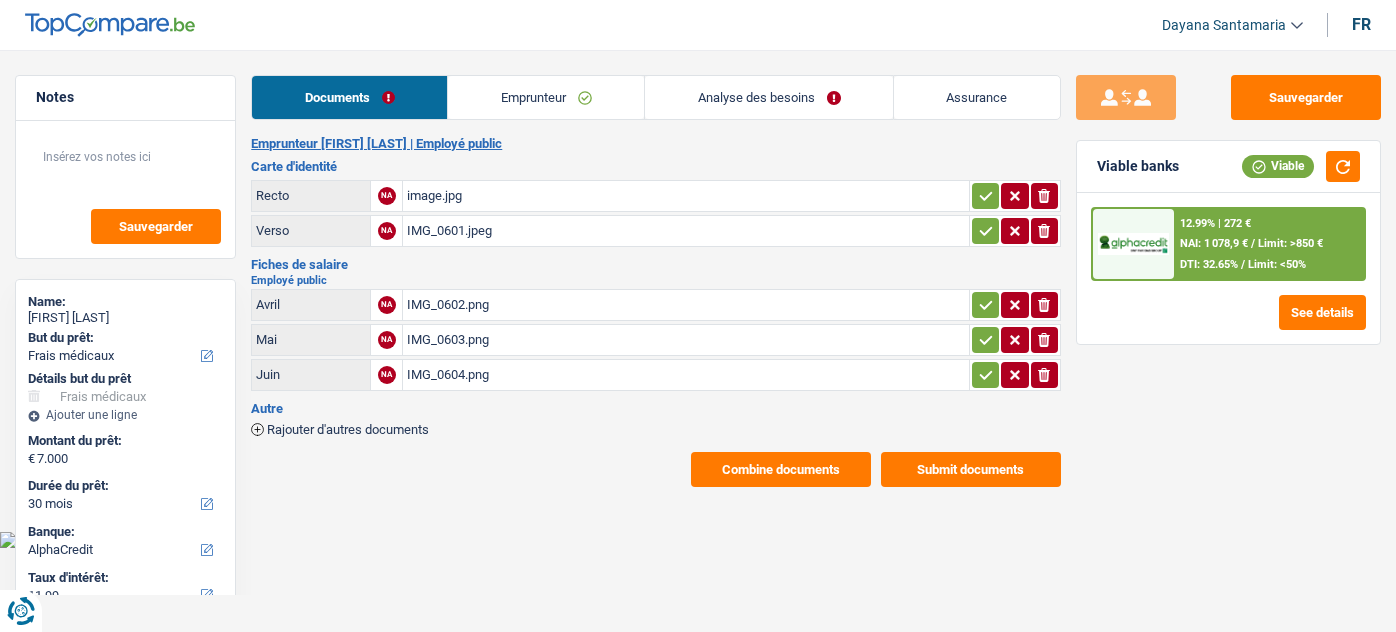 select on "medical" 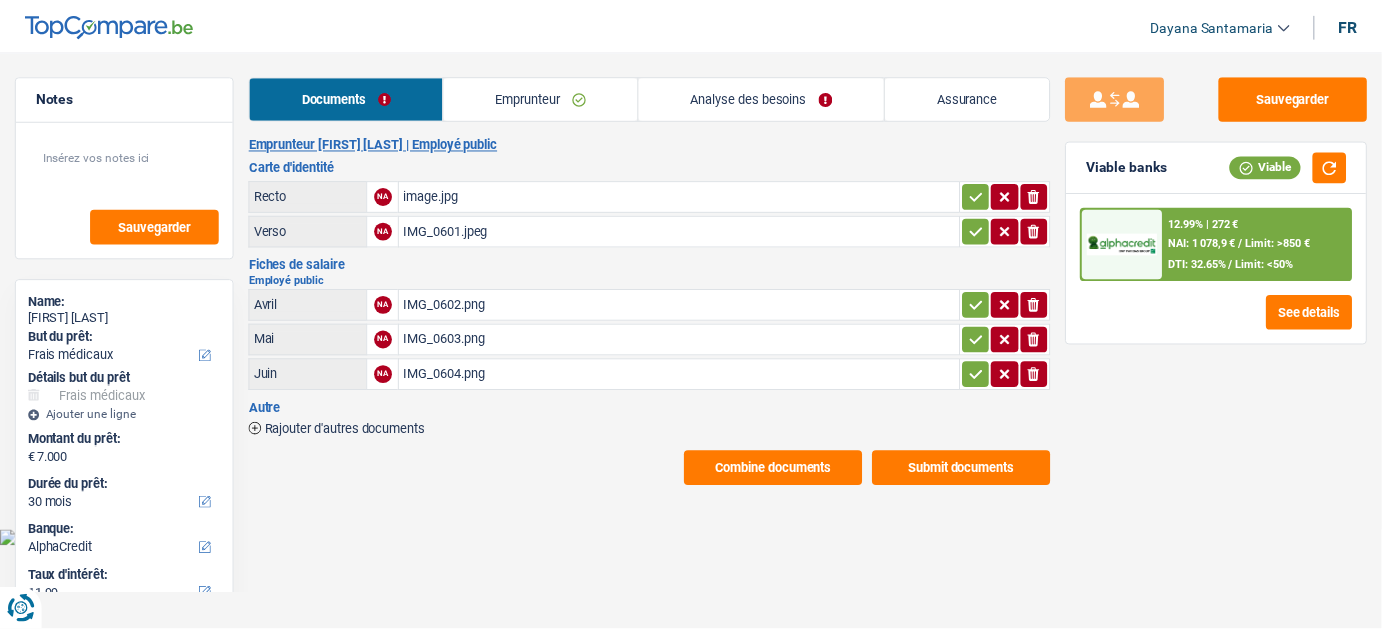 scroll, scrollTop: 0, scrollLeft: 0, axis: both 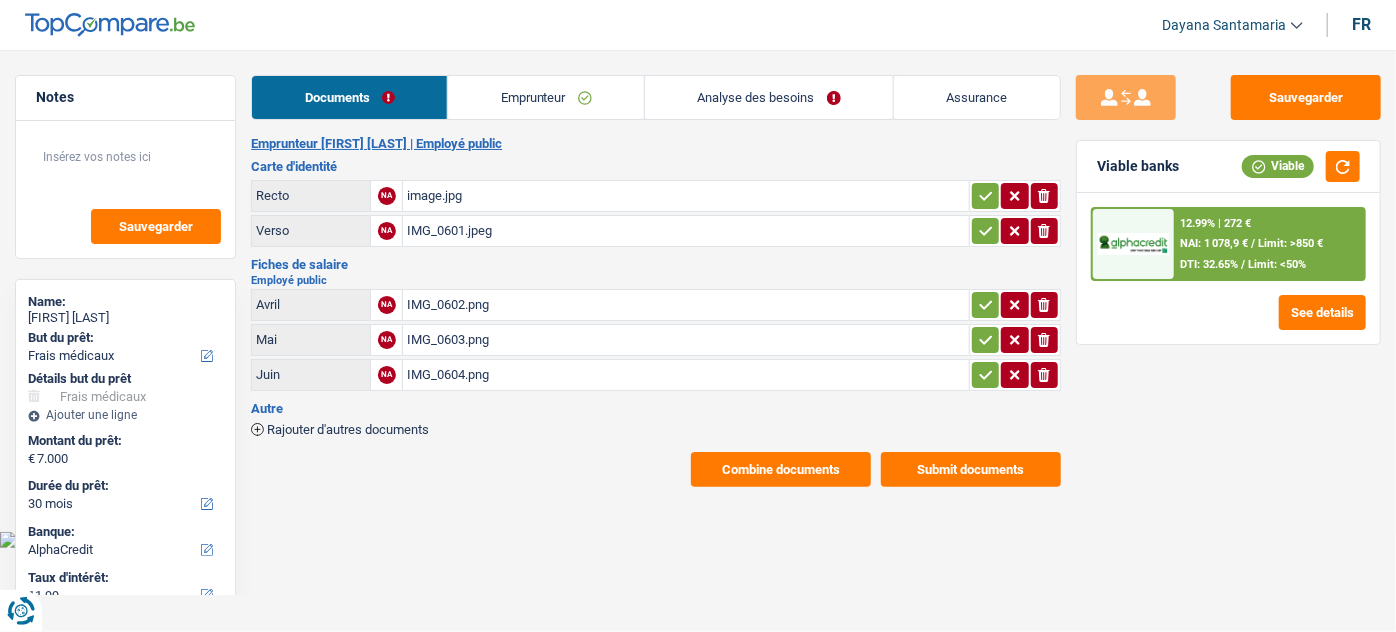 click on "Analyse des besoins" at bounding box center (769, 97) 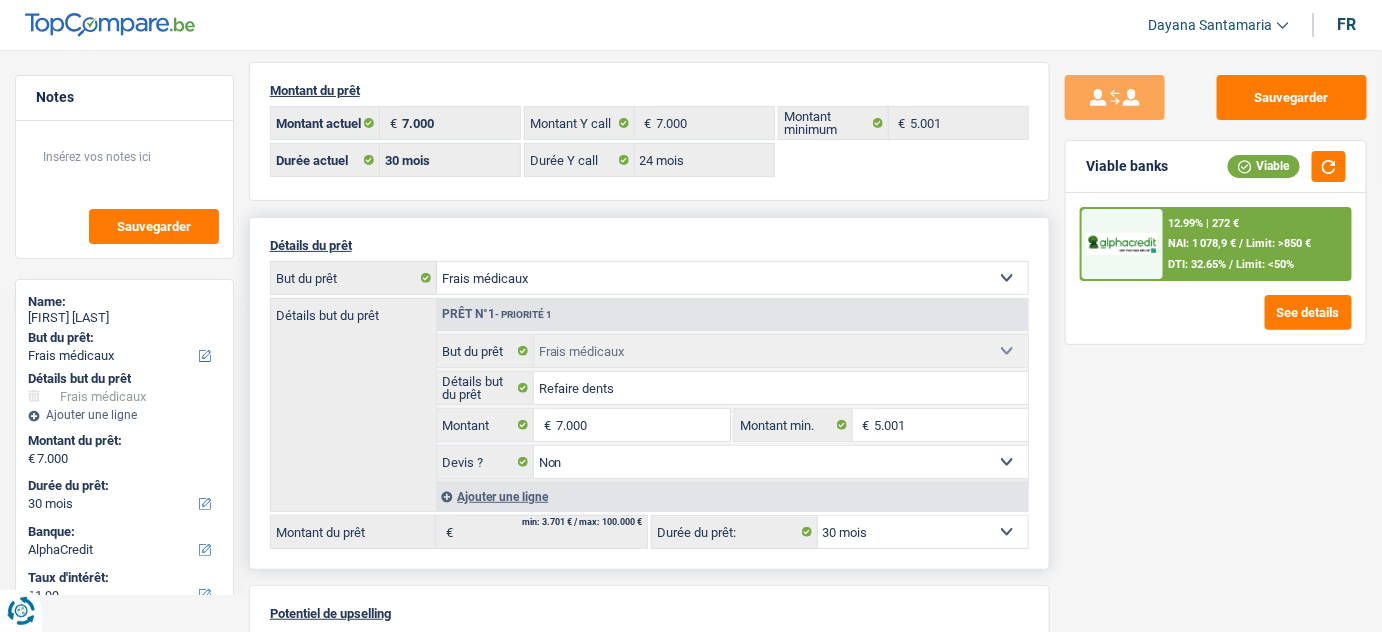 scroll, scrollTop: 0, scrollLeft: 0, axis: both 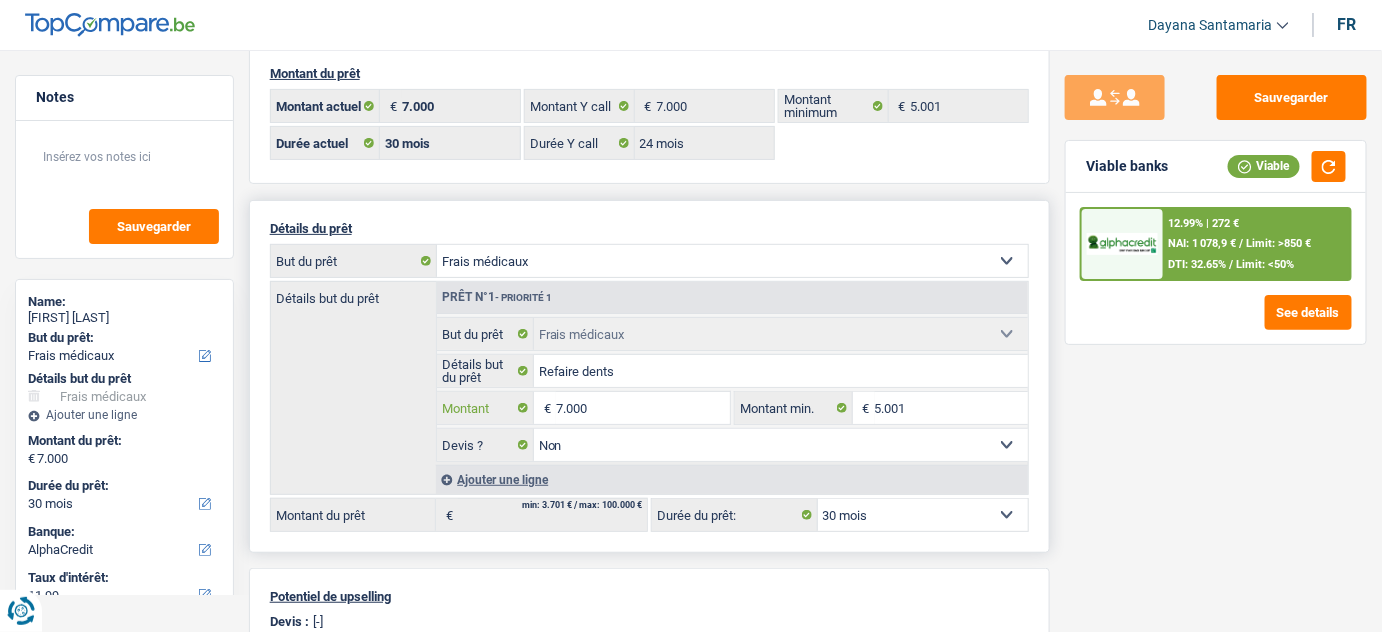 click on "7.000" at bounding box center [643, 408] 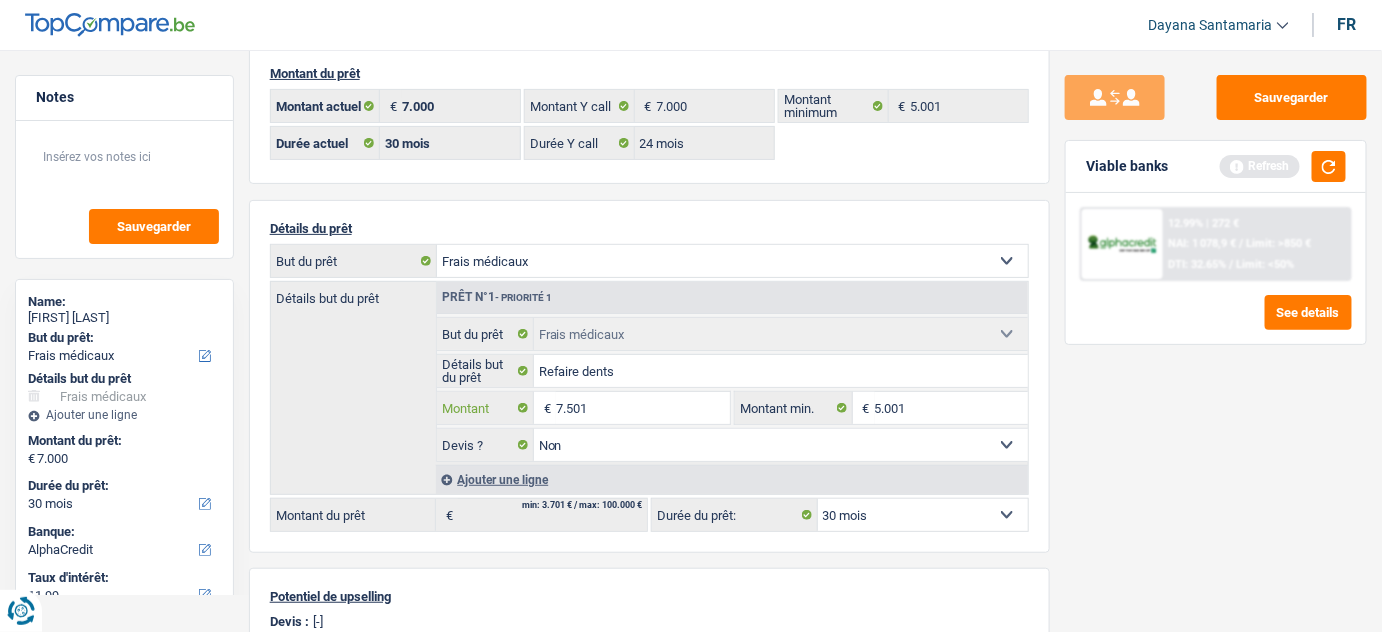 type on "7.501" 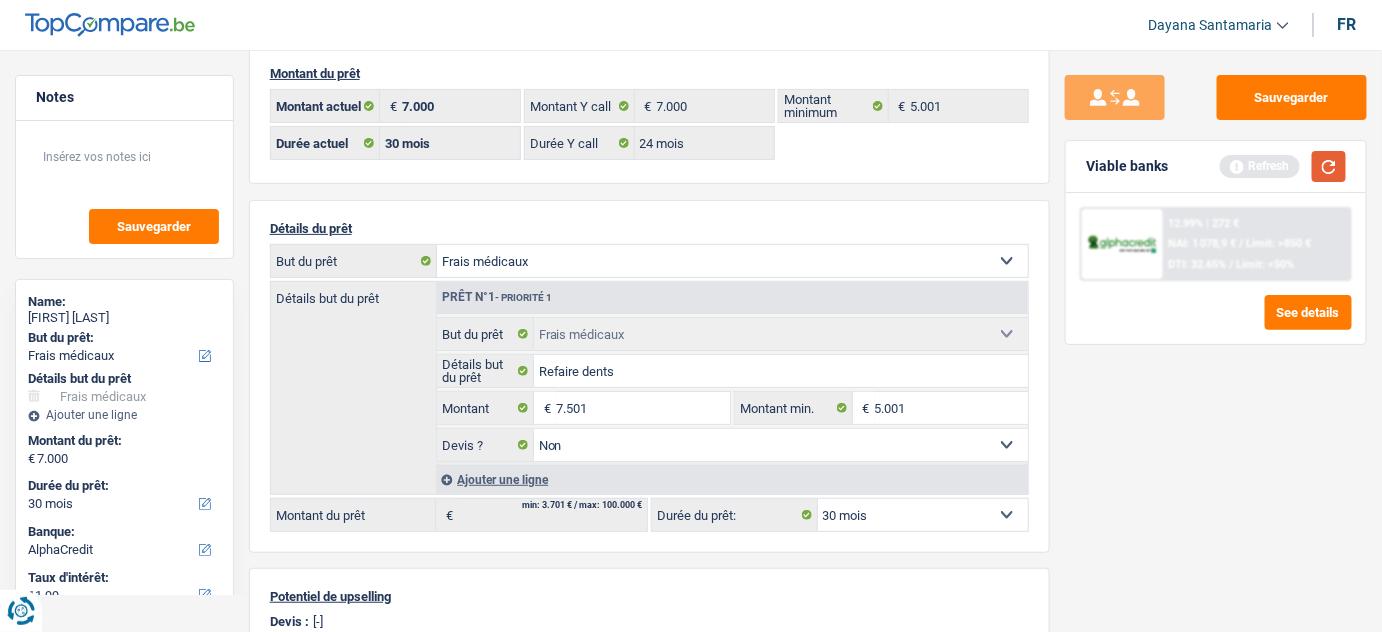 type on "7.501" 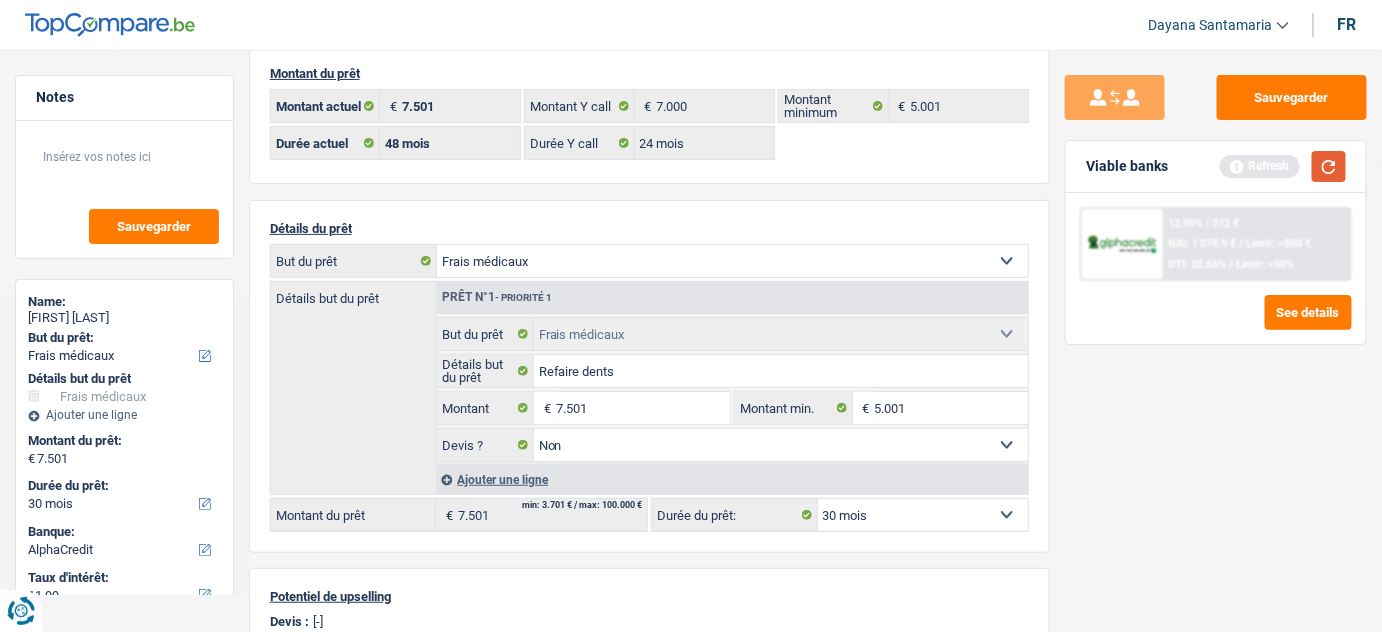 click at bounding box center (1329, 166) 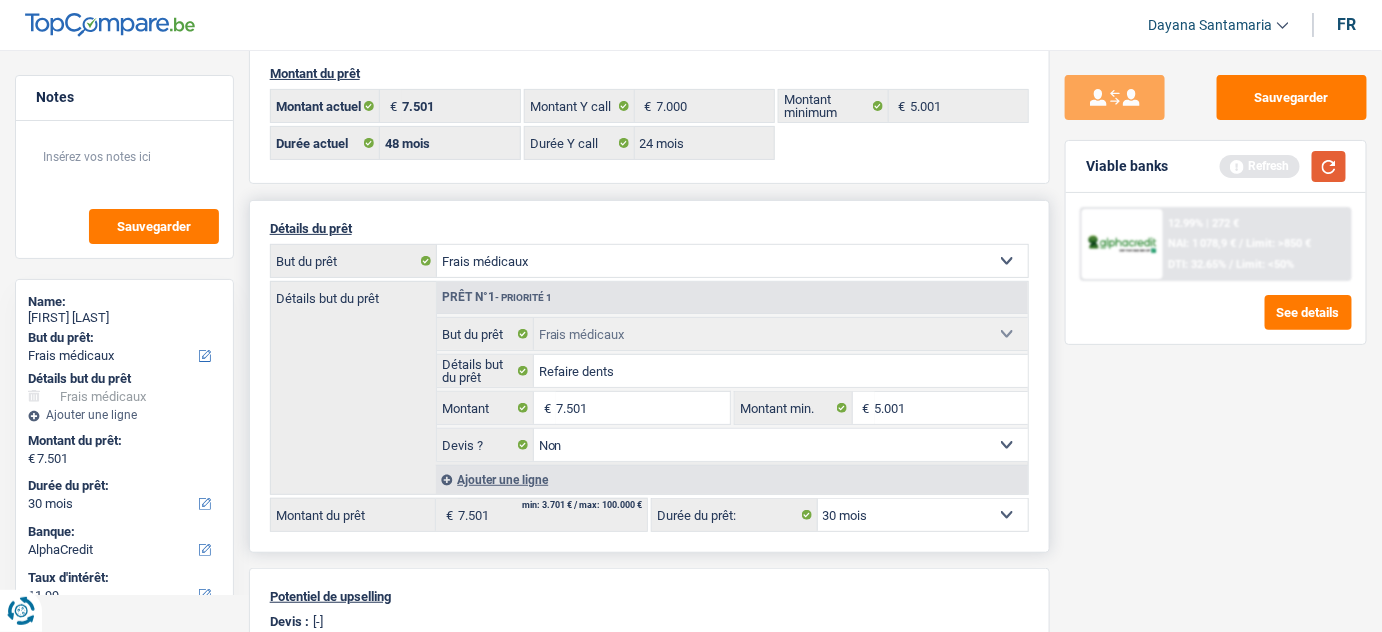 select on "48" 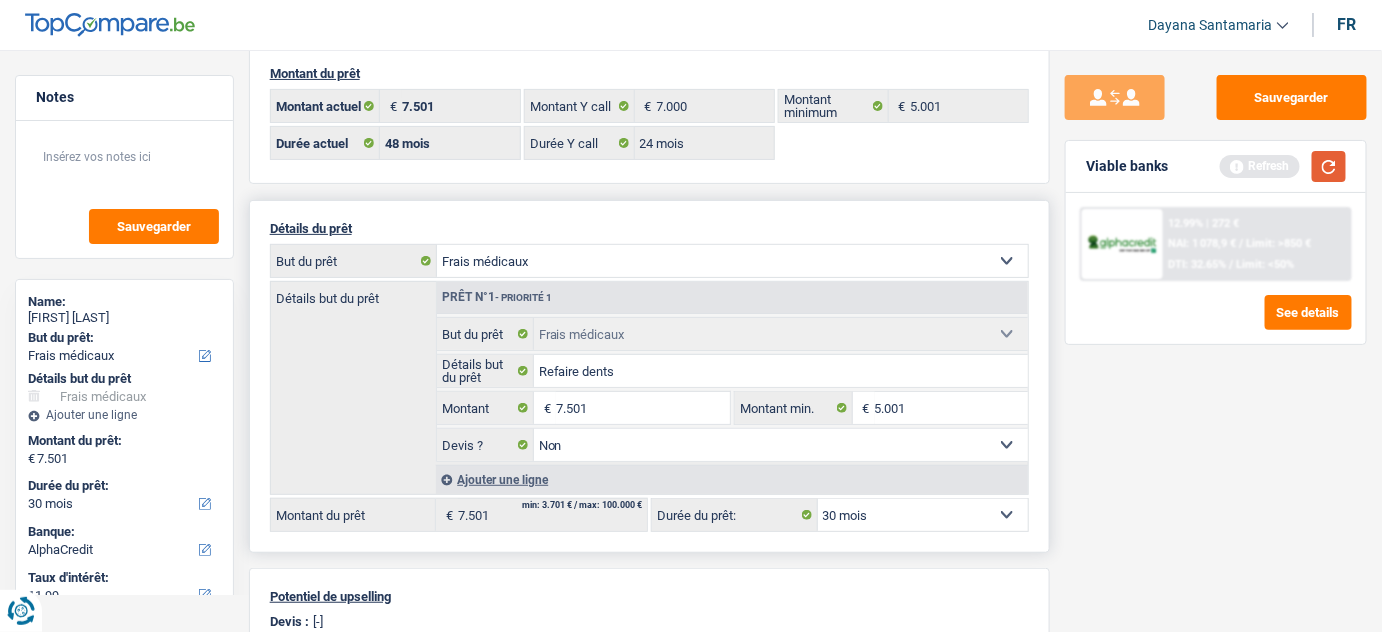 select on "48" 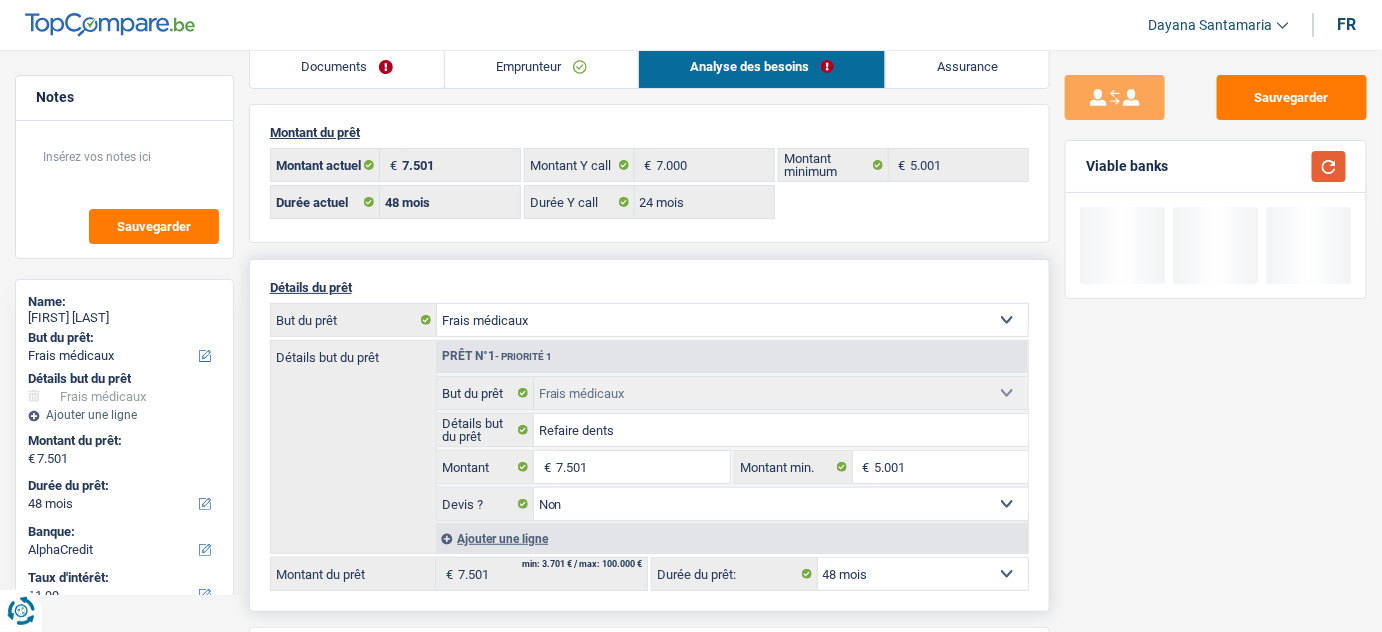 scroll, scrollTop: 0, scrollLeft: 0, axis: both 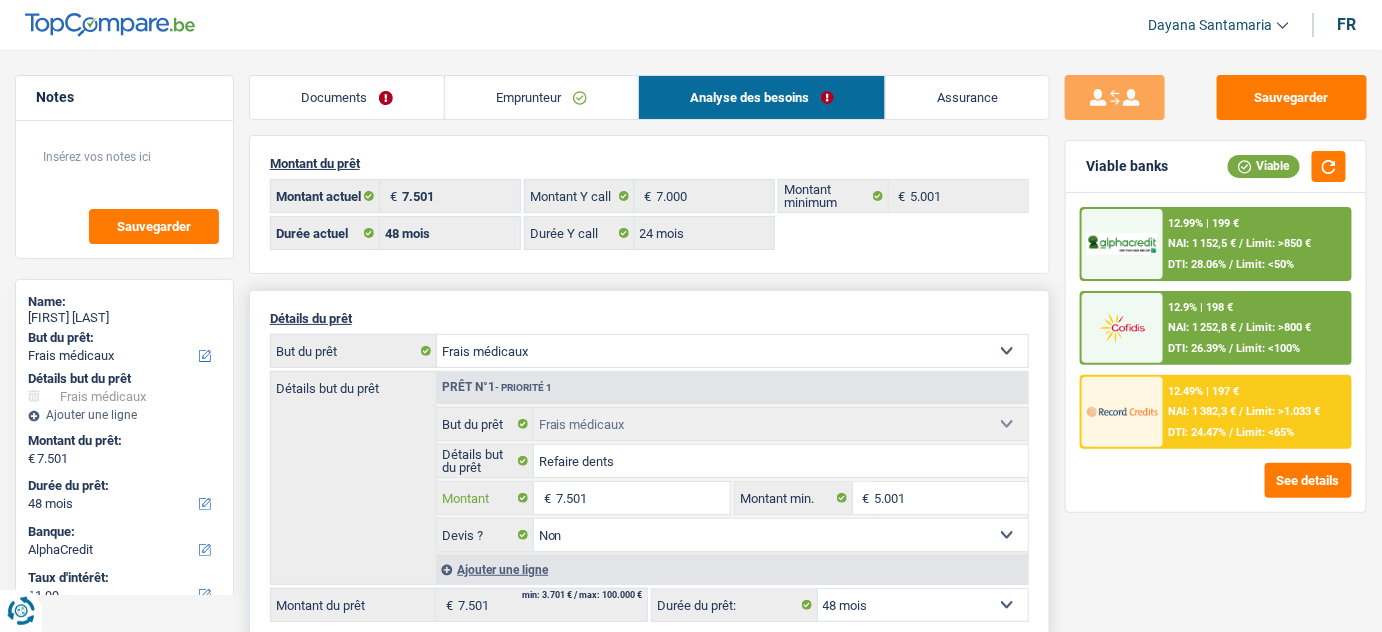 click on "7.501" at bounding box center [643, 498] 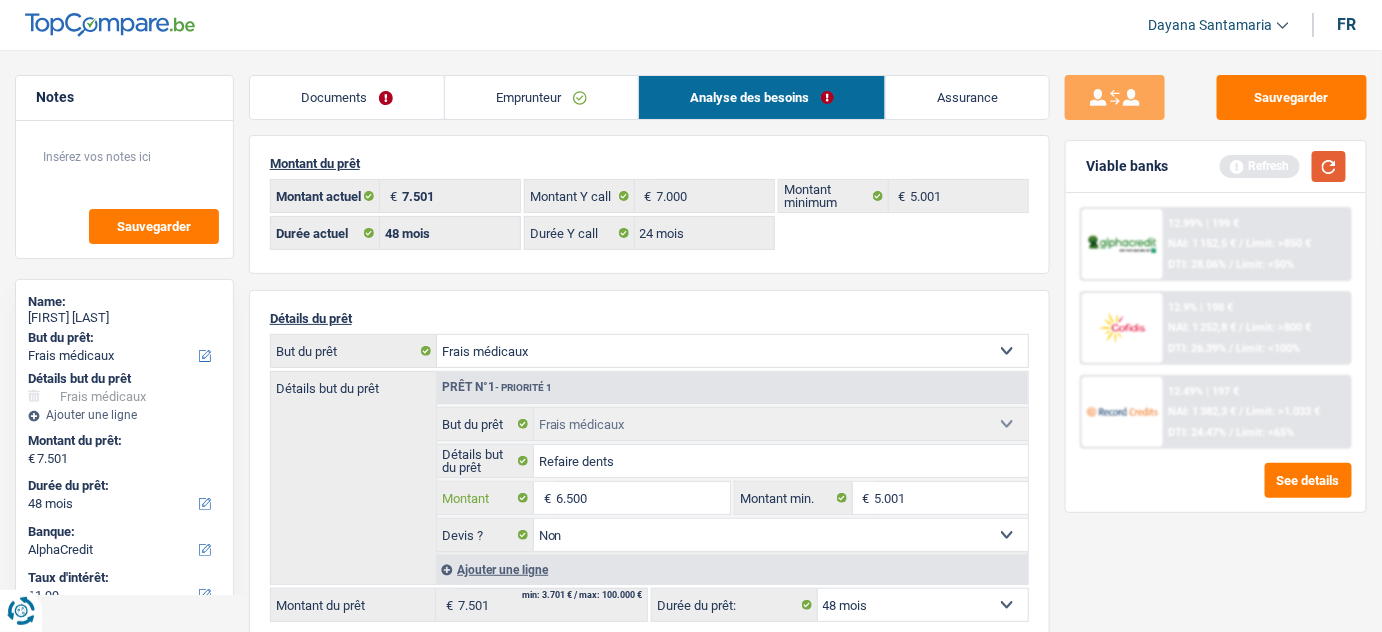 type on "6.500" 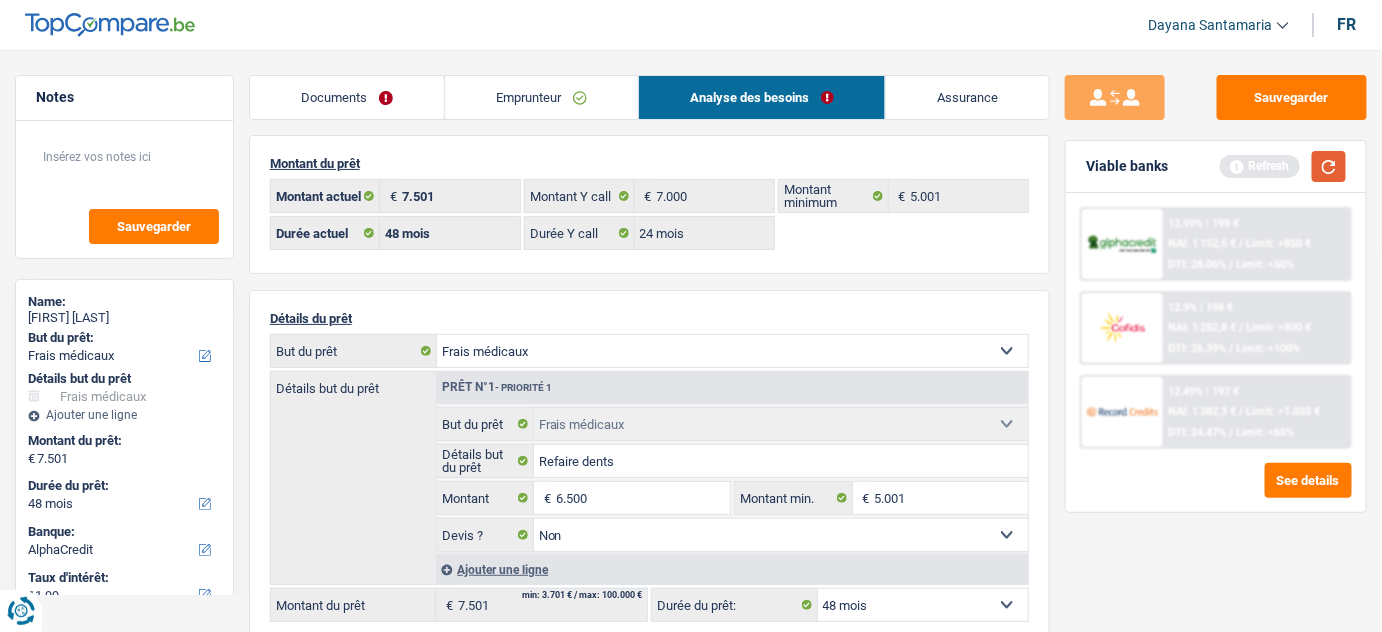 type on "6.500" 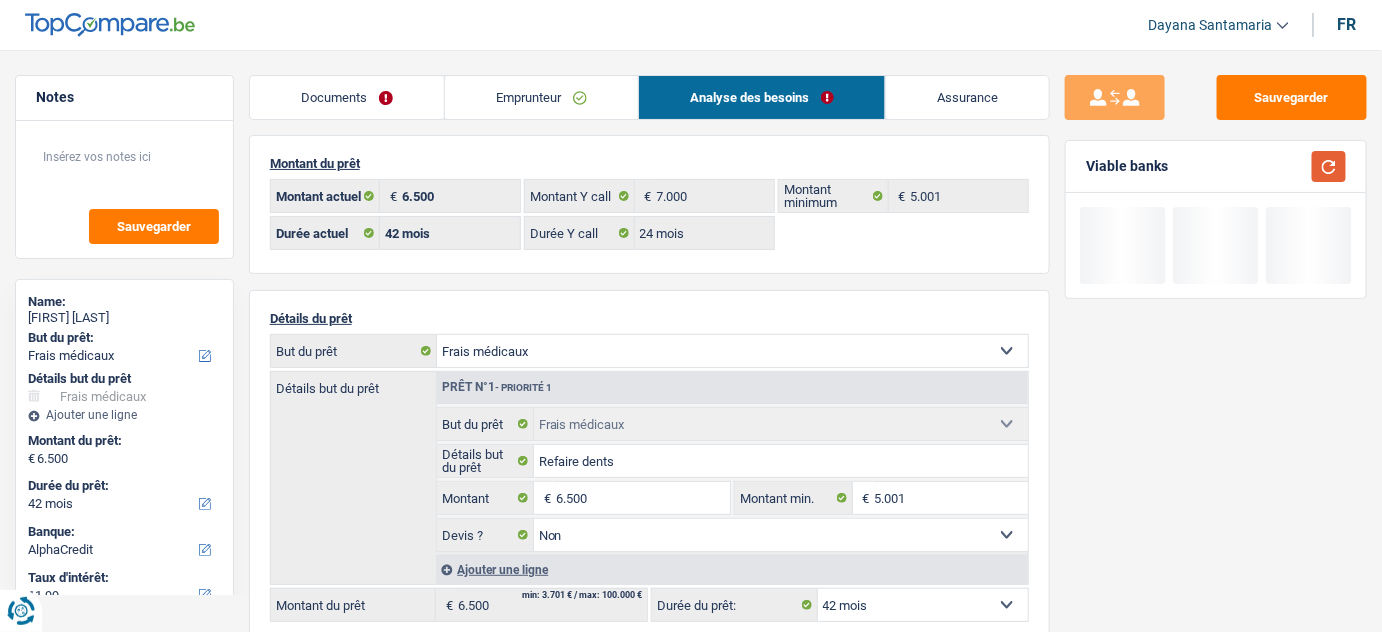 click at bounding box center (1329, 166) 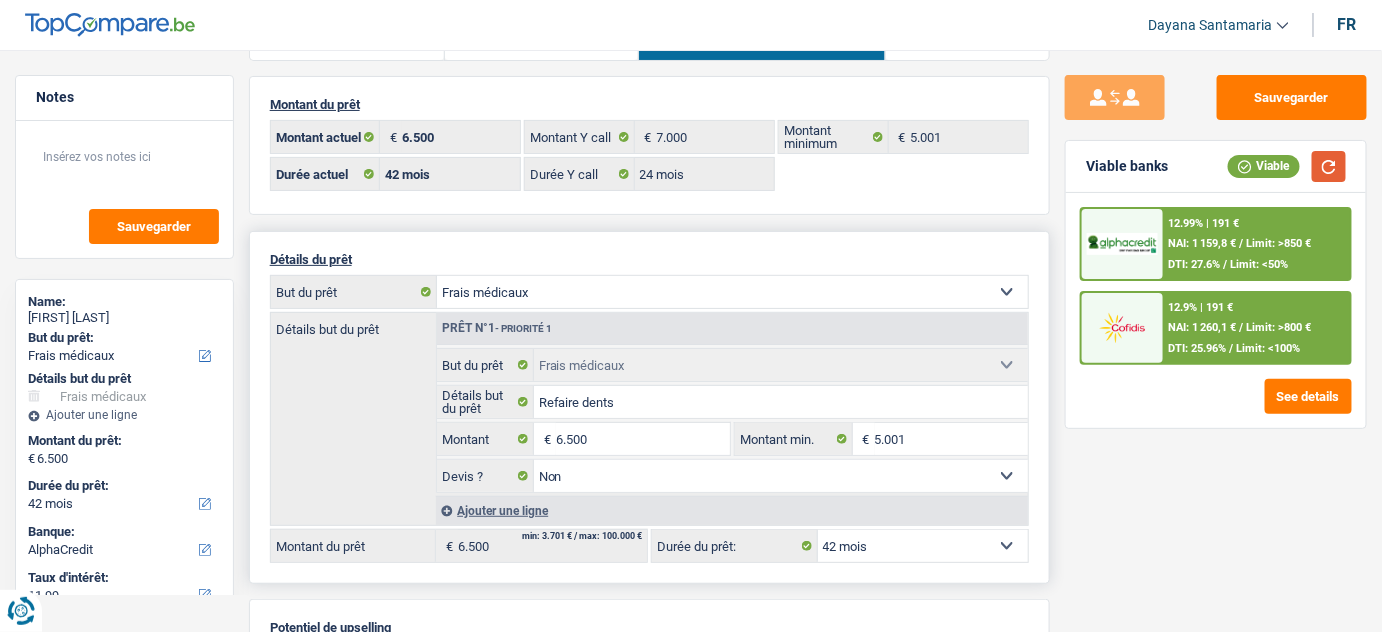 scroll, scrollTop: 90, scrollLeft: 0, axis: vertical 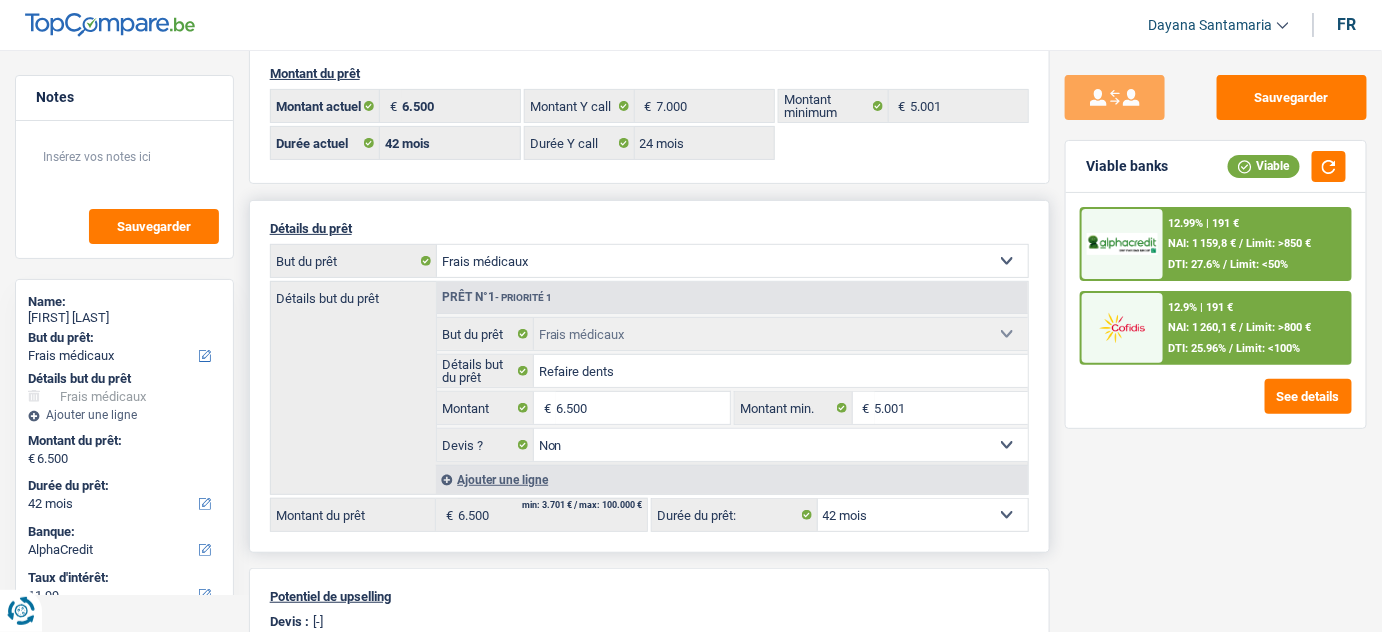 click on "12 mois 18 mois 24 mois 30 mois 36 mois 42 mois
Sélectionner une option" at bounding box center (923, 515) 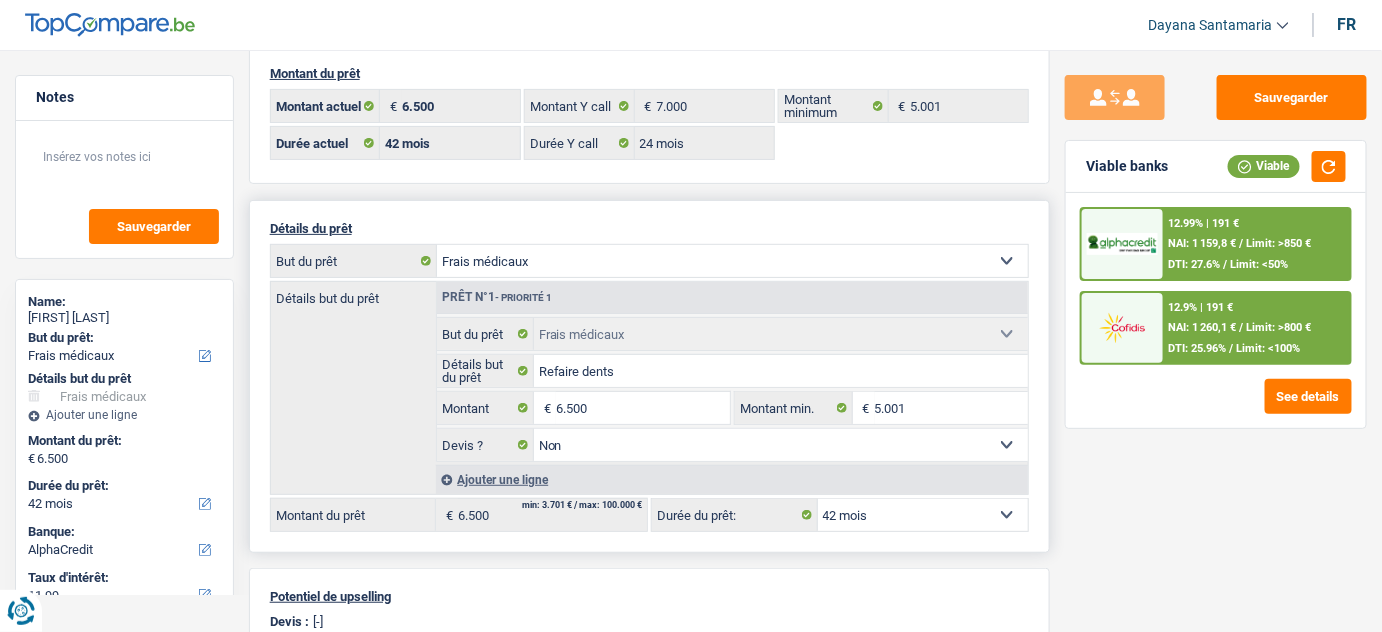 select on "24" 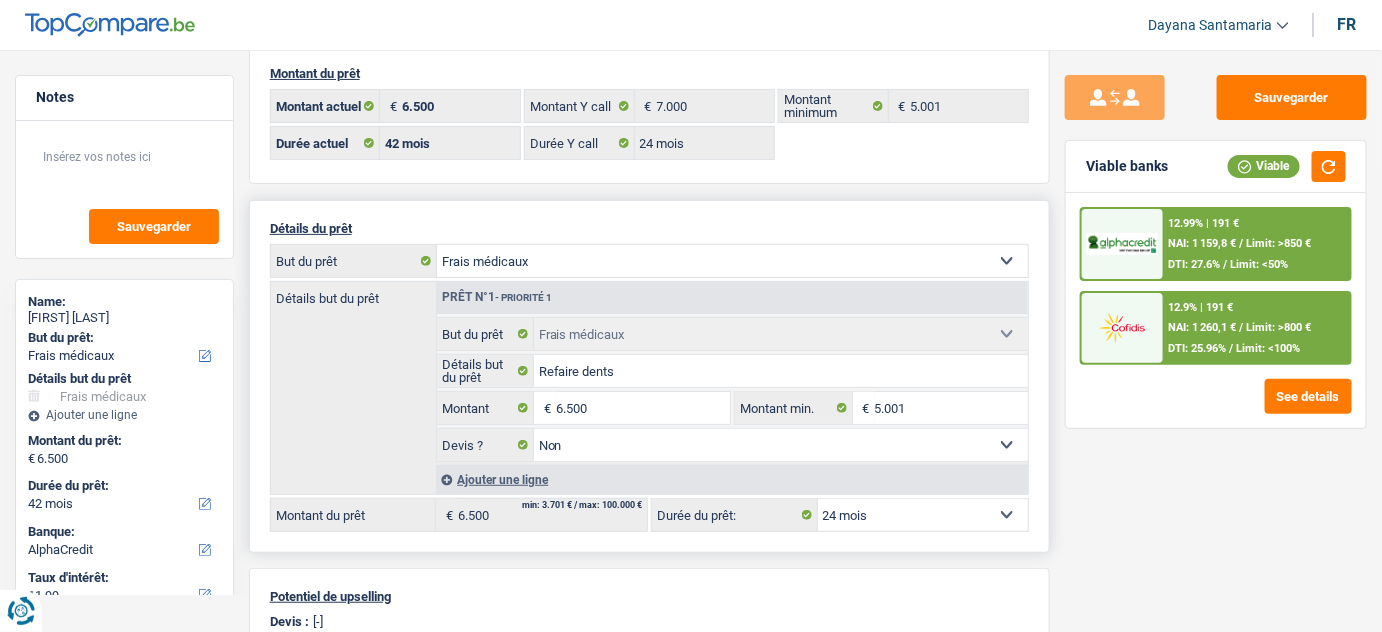 click on "12 mois 18 mois 24 mois 30 mois 36 mois 42 mois
Sélectionner une option" at bounding box center [923, 515] 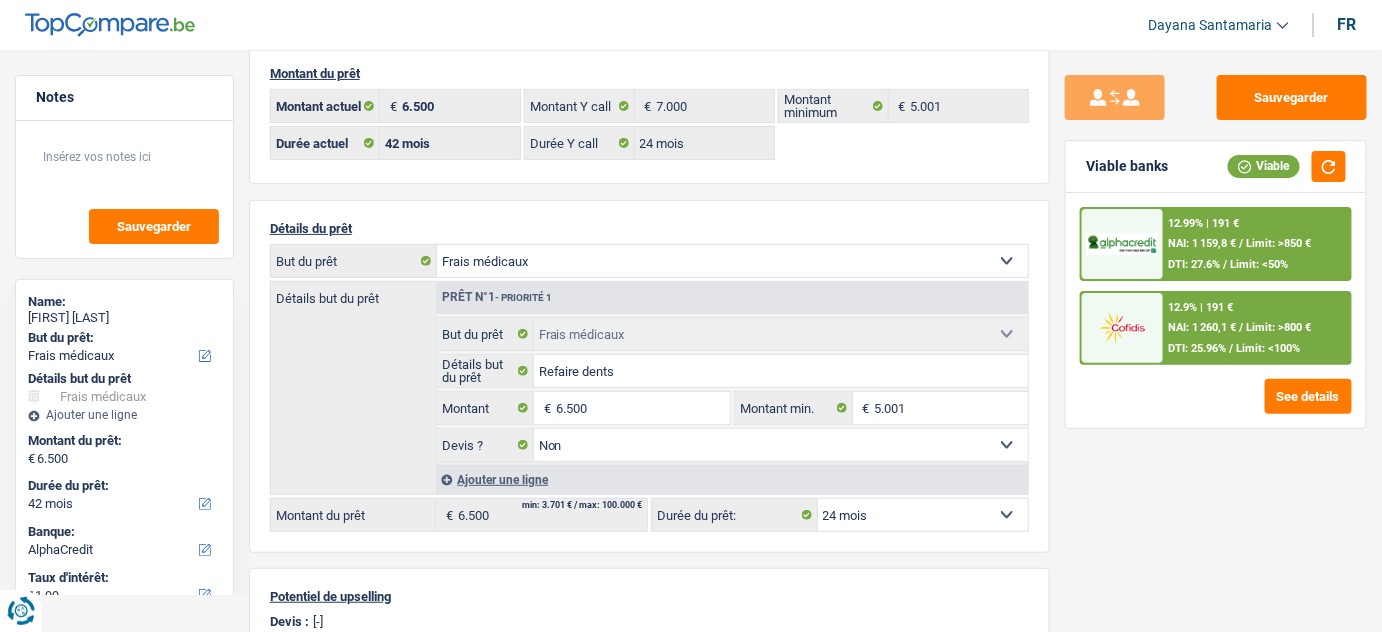 select on "24" 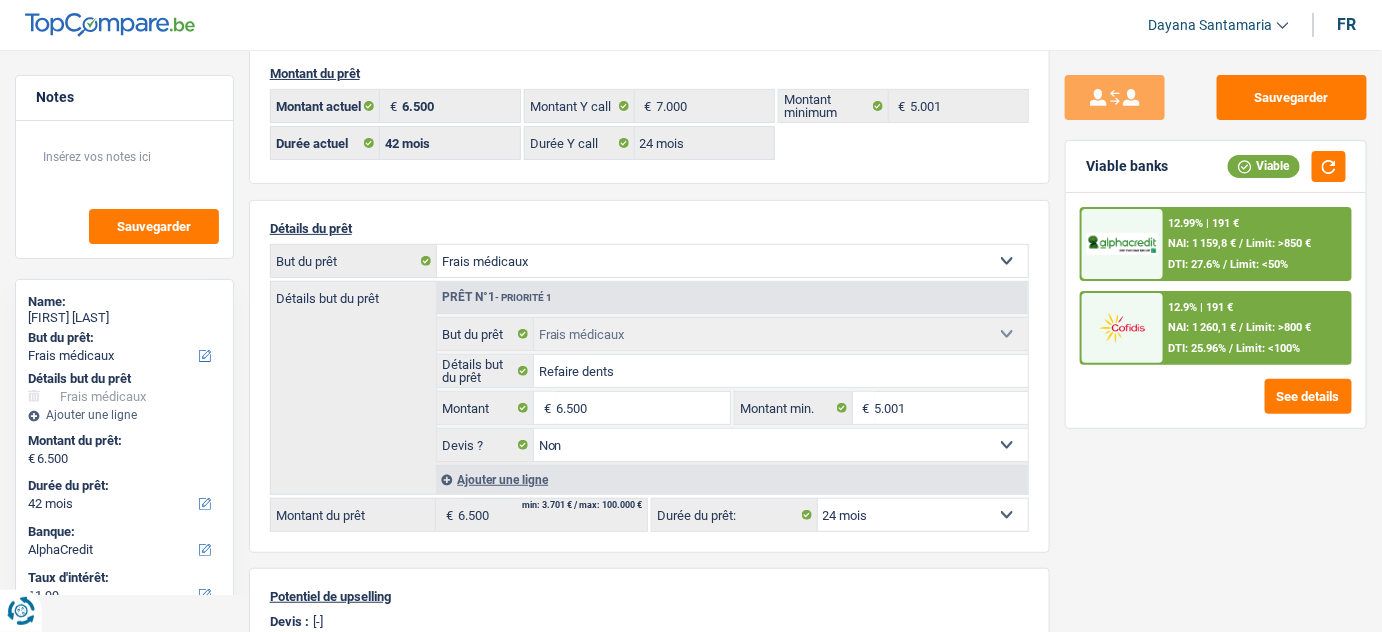 select on "24" 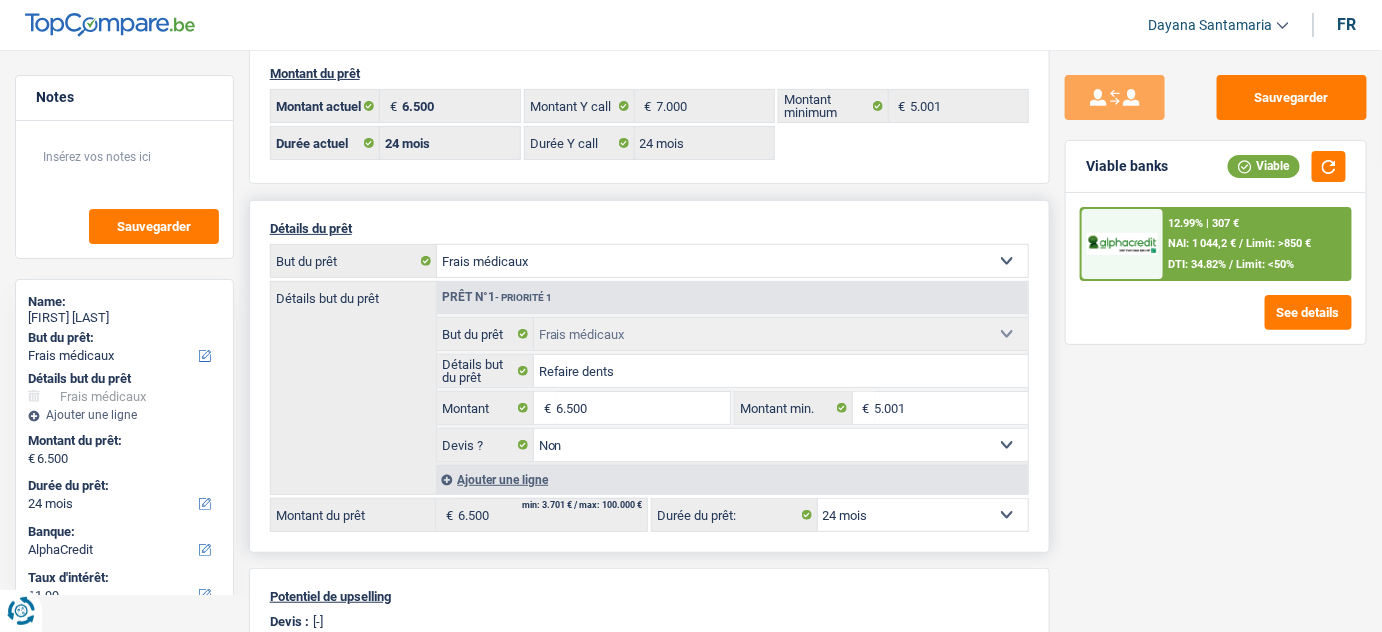 click on "12 mois 18 mois 24 mois 30 mois 36 mois 42 mois
Sélectionner une option" at bounding box center (923, 515) 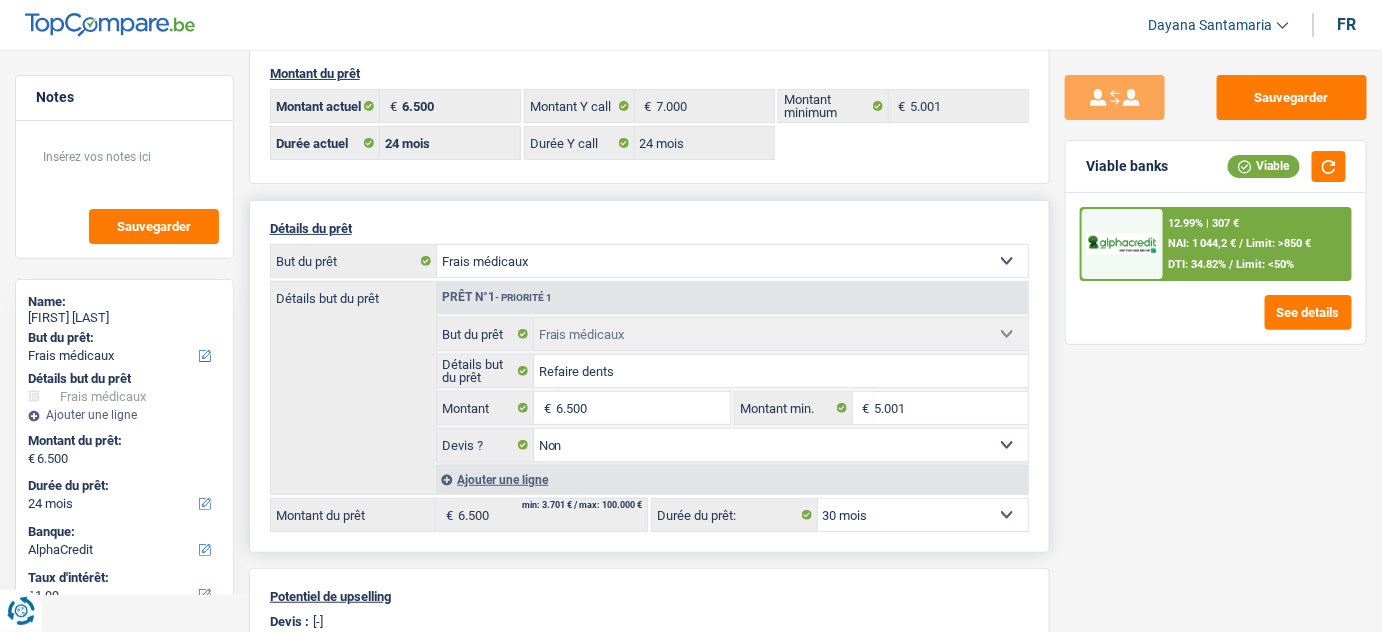 click on "12 mois 18 mois 24 mois 30 mois 36 mois 42 mois
Sélectionner une option" at bounding box center [923, 515] 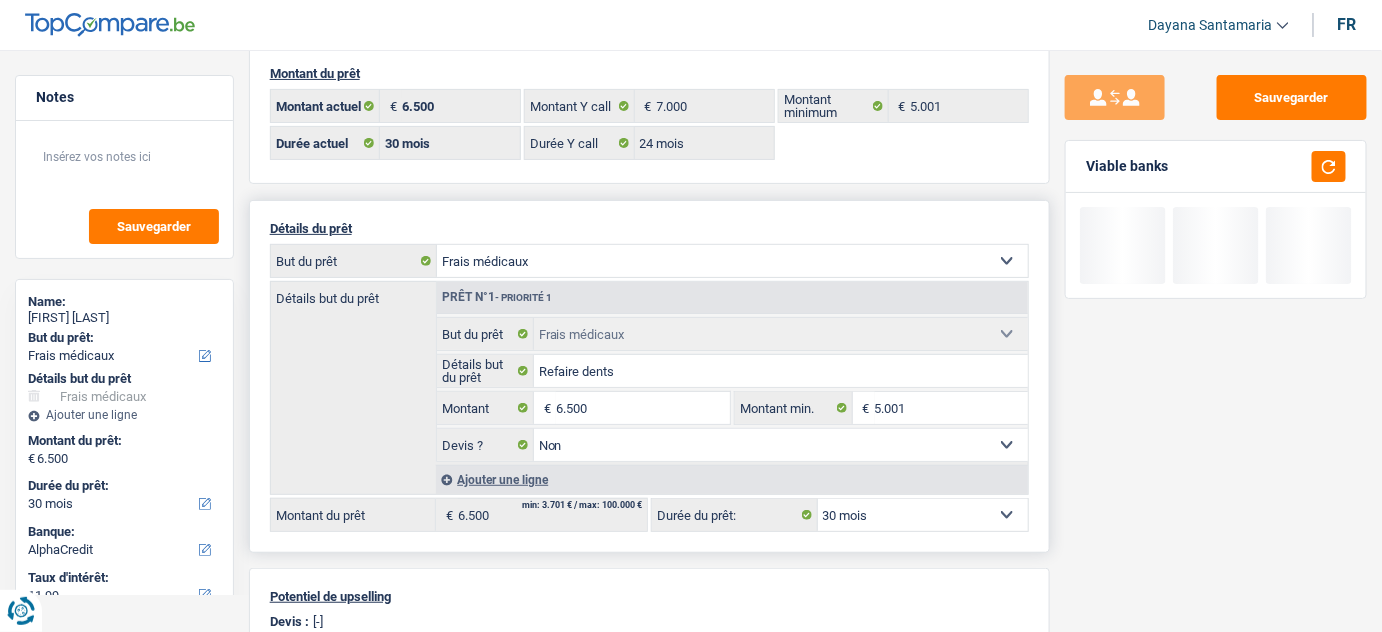 click on "12 mois 18 mois 24 mois 30 mois 36 mois 42 mois
Sélectionner une option" at bounding box center (923, 515) 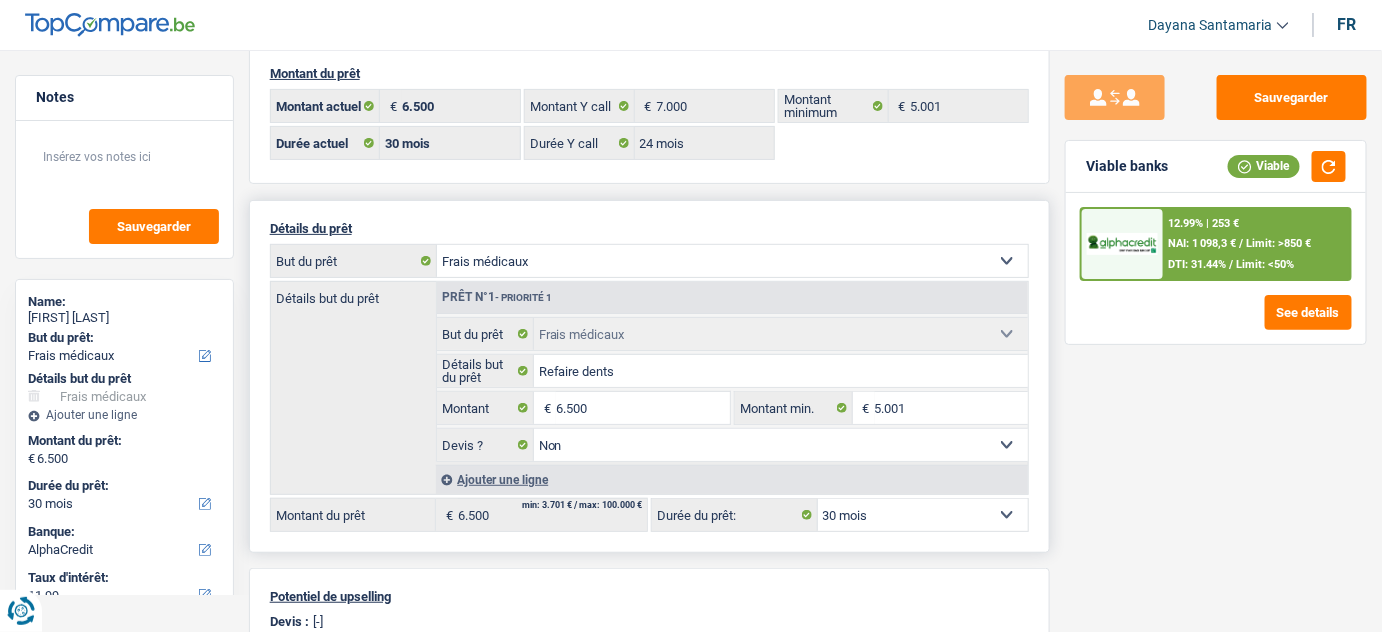 select on "36" 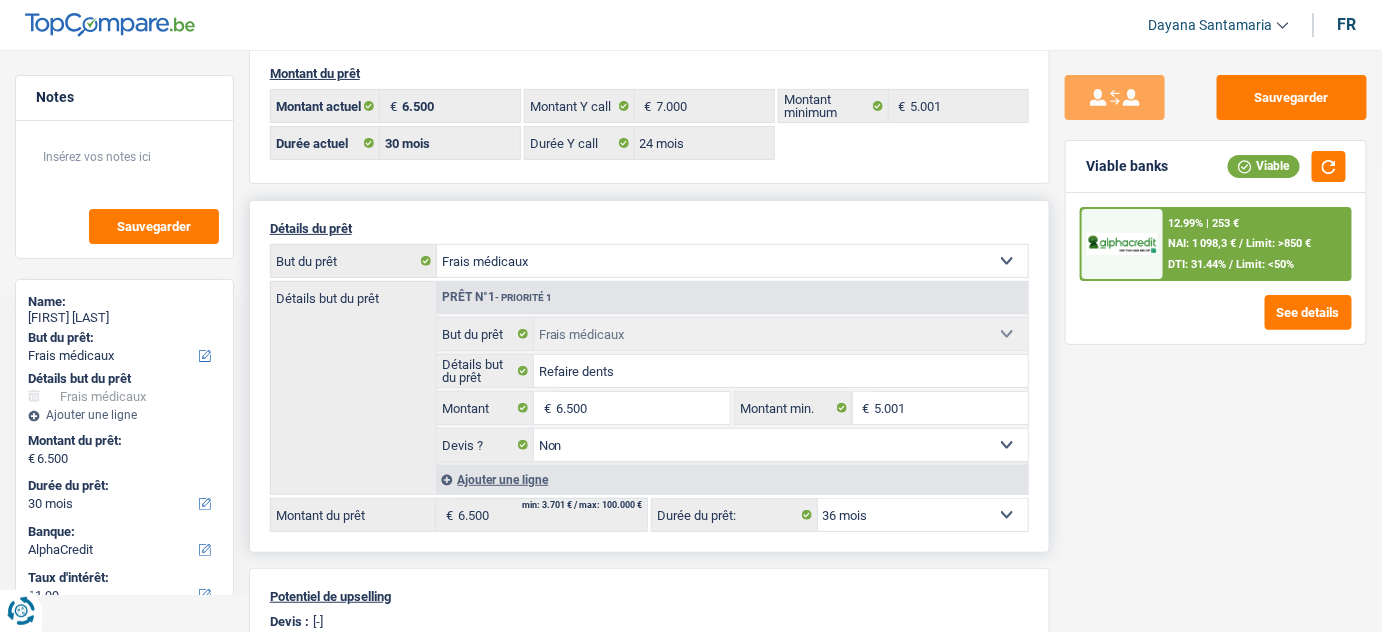 click on "12 mois 18 mois 24 mois 30 mois 36 mois 42 mois
Sélectionner une option" at bounding box center (923, 515) 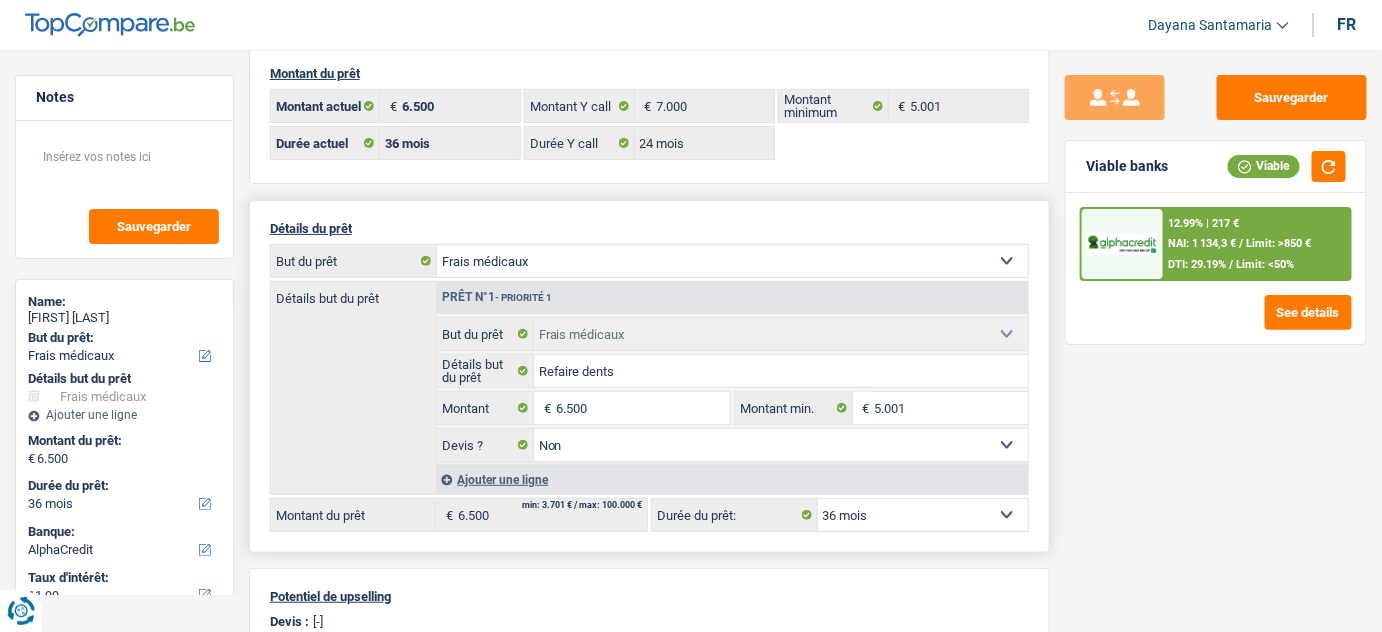 click on "12 mois 18 mois 24 mois 30 mois 36 mois 42 mois
Sélectionner une option" at bounding box center [923, 515] 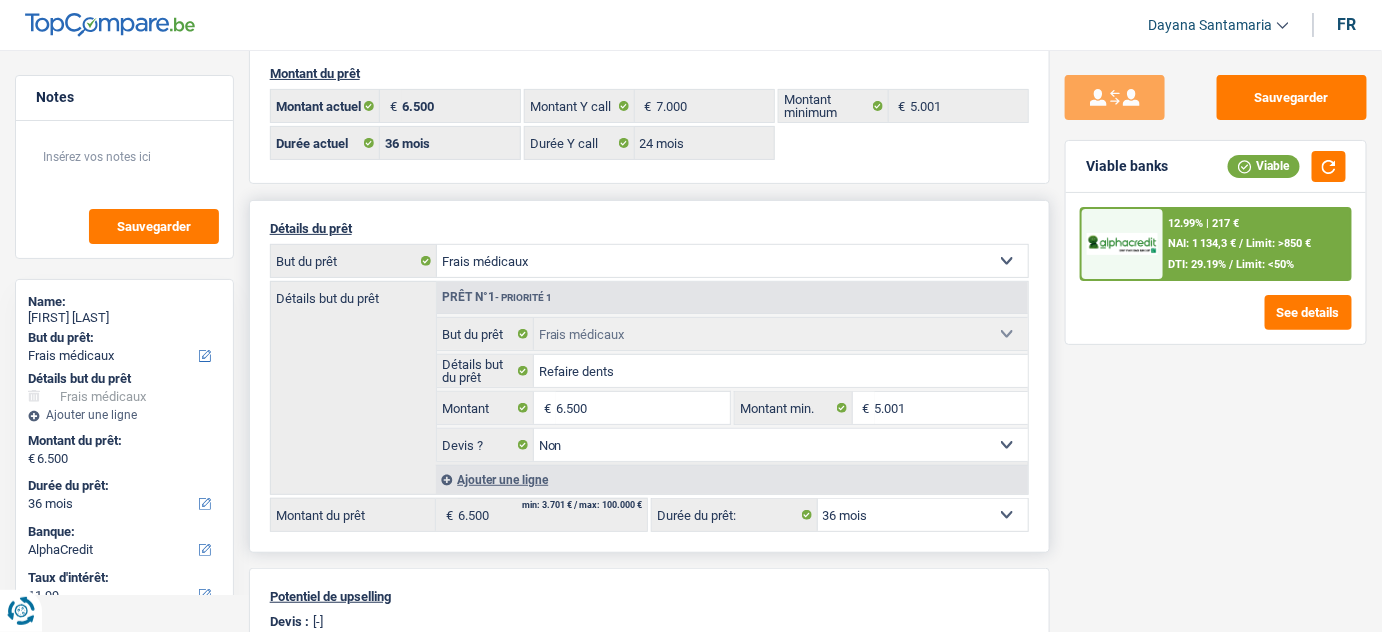 select on "42" 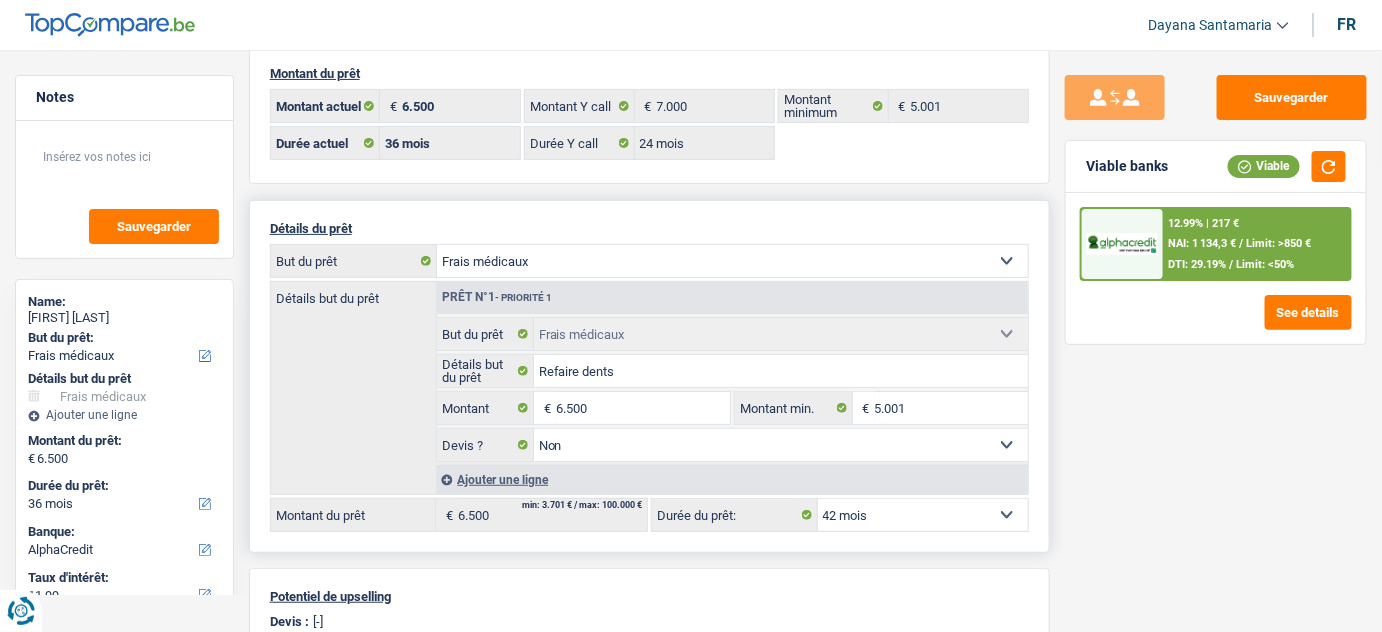 click on "12 mois 18 mois 24 mois 30 mois 36 mois 42 mois
Sélectionner une option" at bounding box center [923, 515] 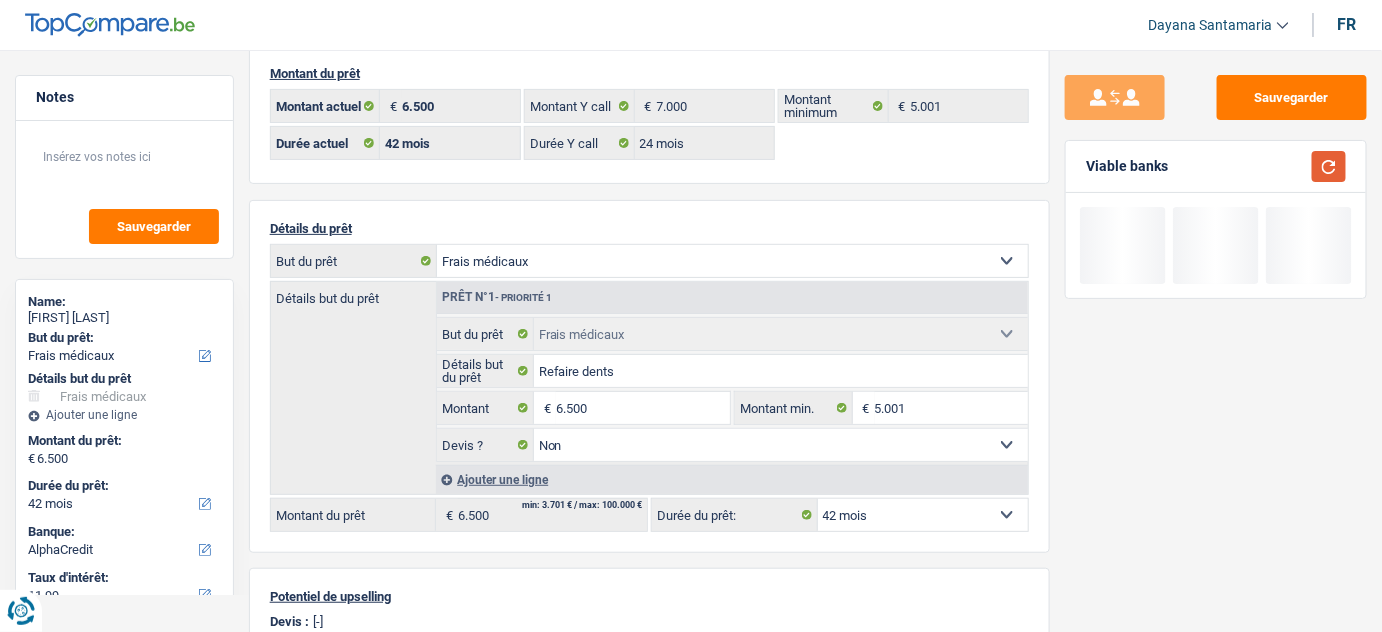 click at bounding box center [1329, 166] 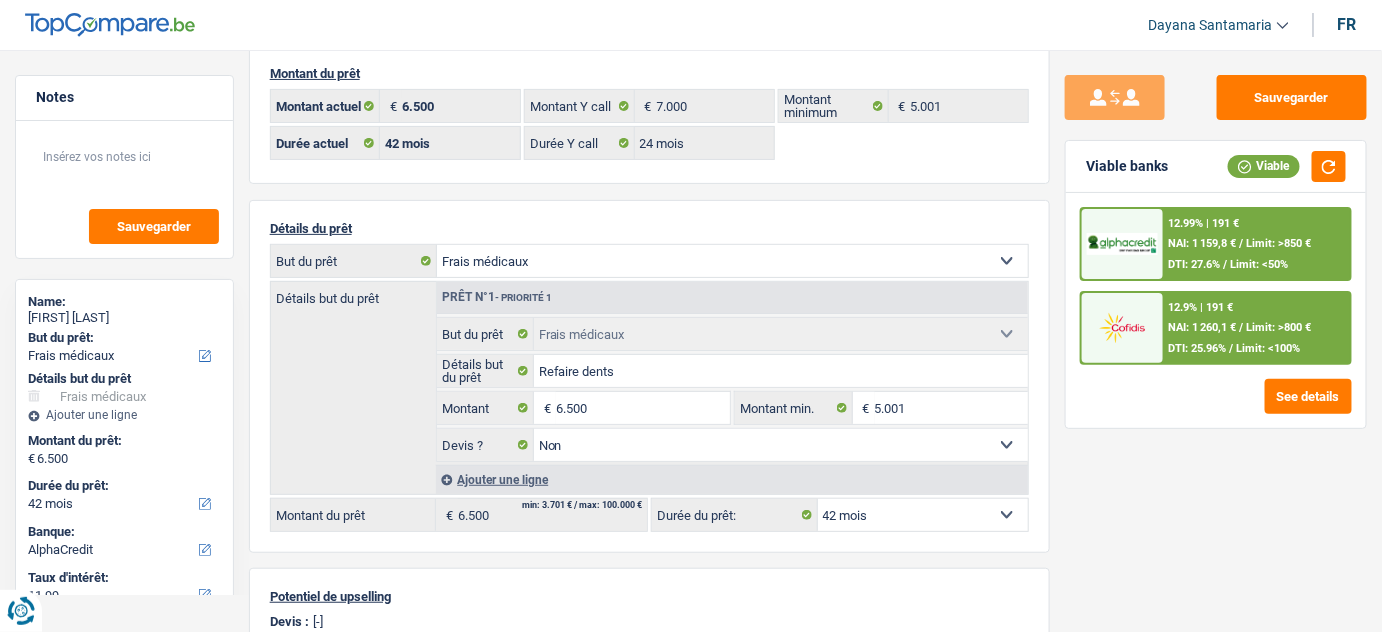 click on "12.9% | 191 €
NAI: 1 260,1 €
/
Limit: >800 €
DTI: 25.96%
/
Limit: <100%" at bounding box center [1256, 328] 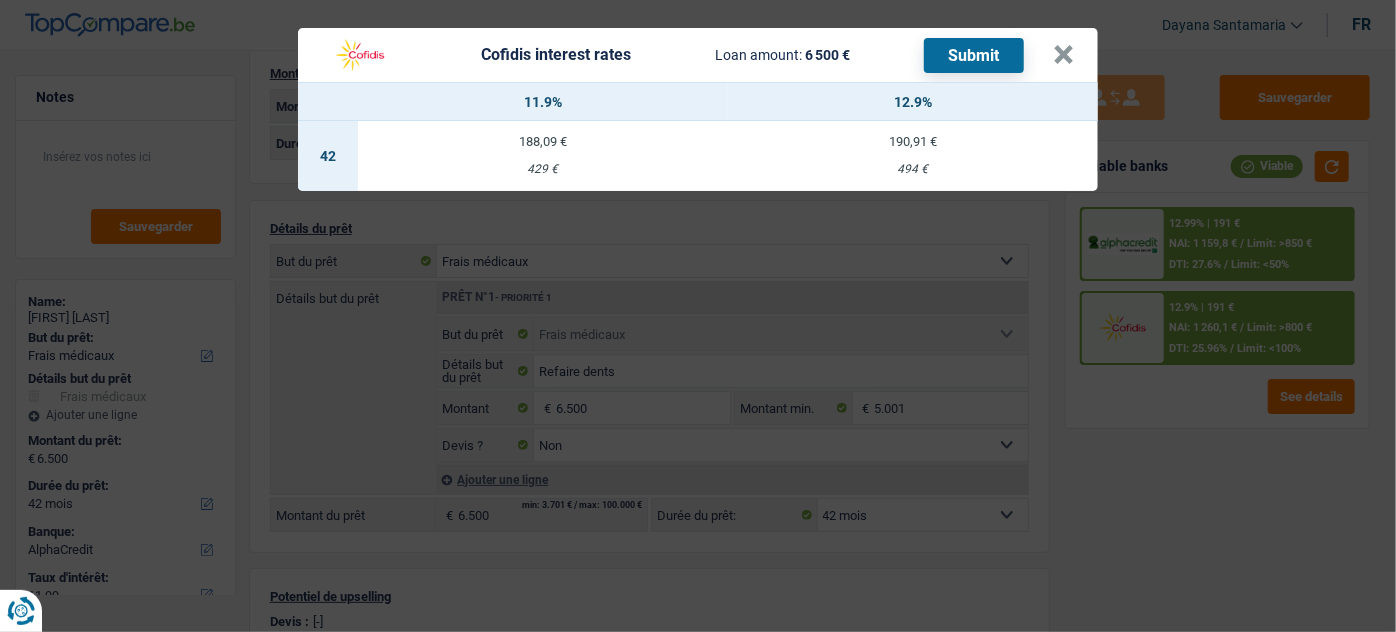 click on "190,91 €
494 €" at bounding box center [913, 156] 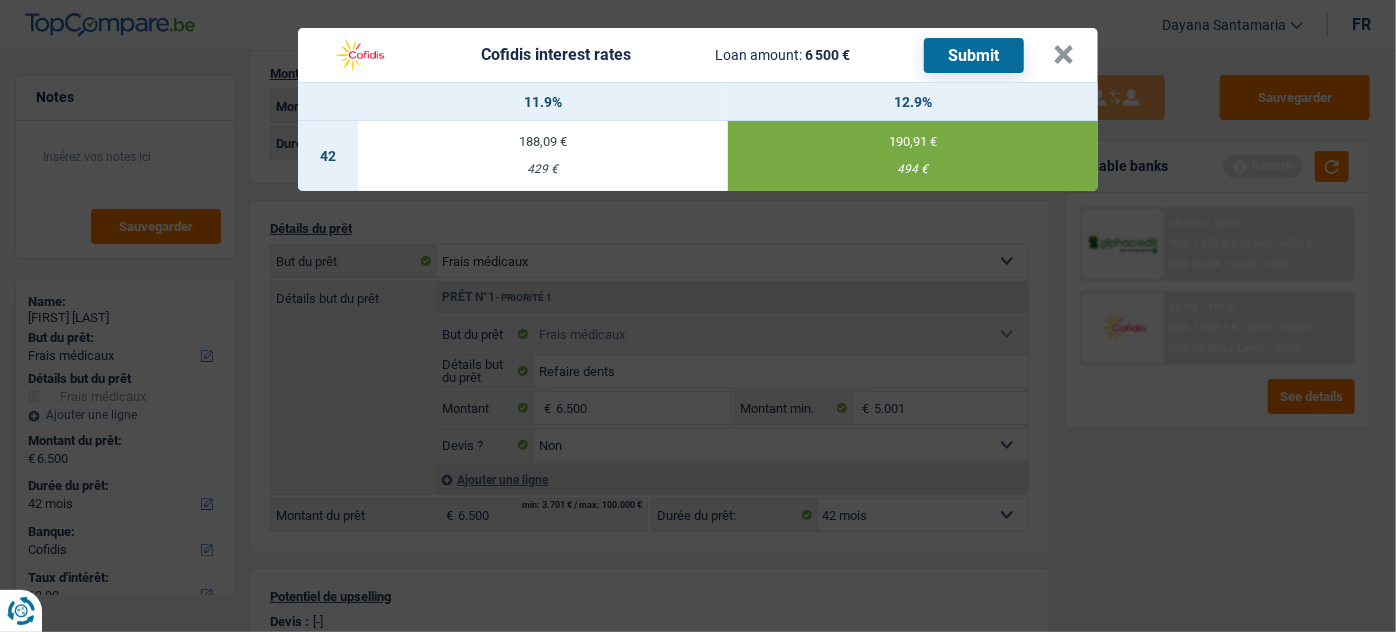 click on "Submit" at bounding box center (974, 55) 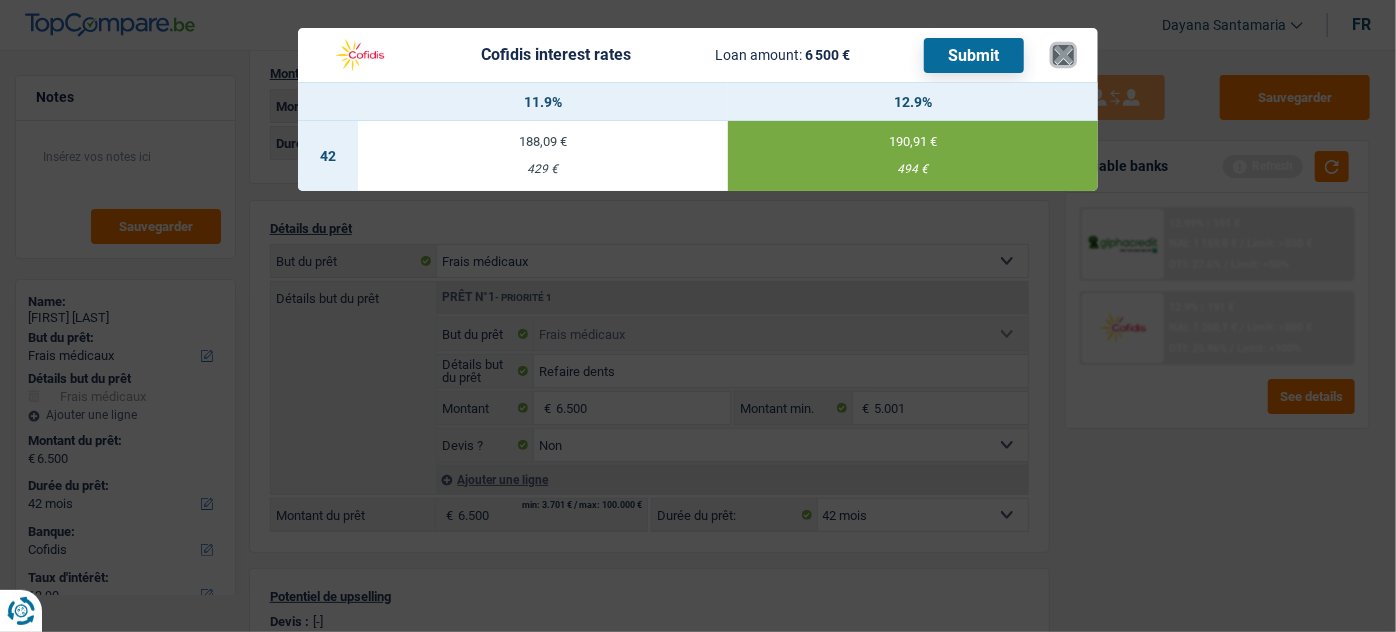 drag, startPoint x: 1062, startPoint y: 59, endPoint x: 1192, endPoint y: 112, distance: 140.38875 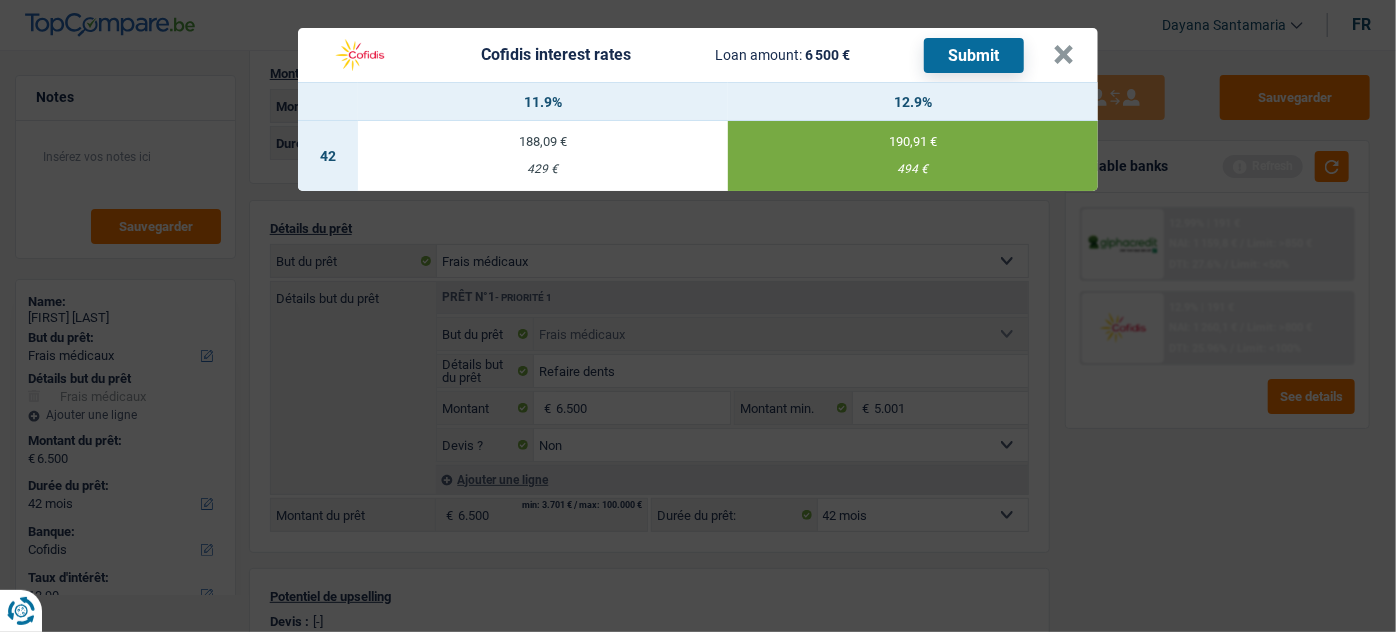 click on "Cofidis interest rates
Loan amount:
6 500 €
Submit
×
11.9%
12.9%
42
188,09 €
429 €
190,91 €
494 €" at bounding box center [698, 316] 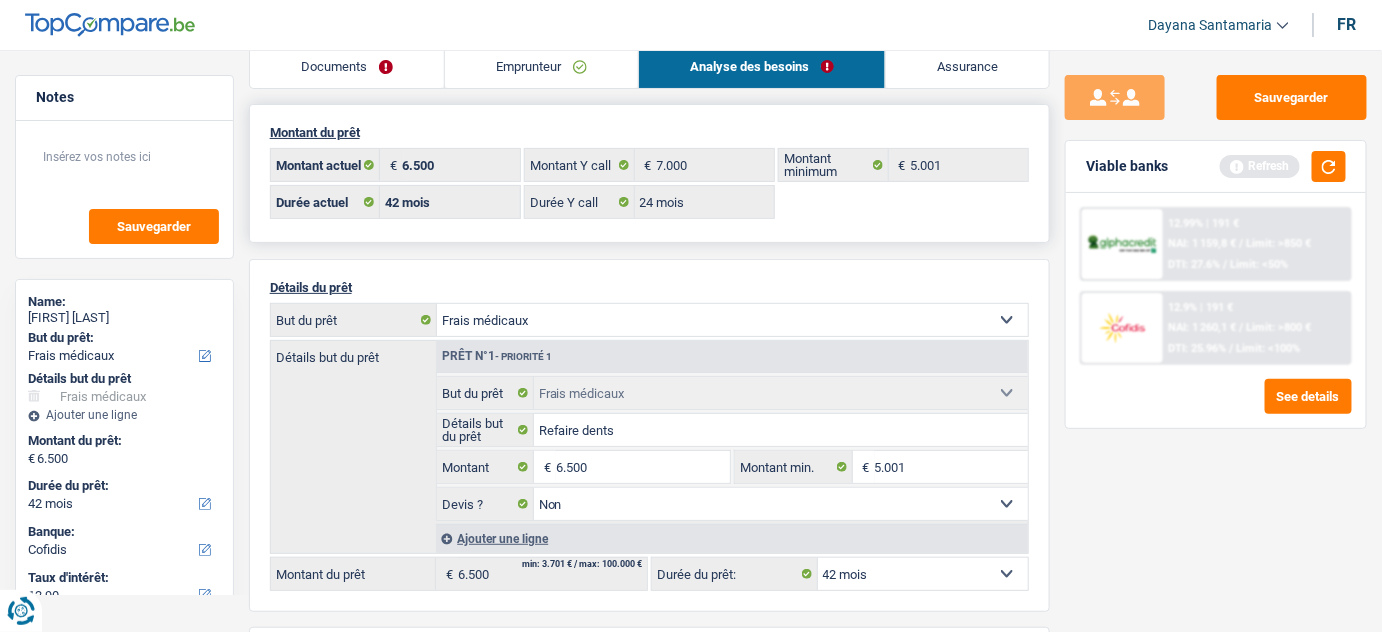 scroll, scrollTop: 0, scrollLeft: 0, axis: both 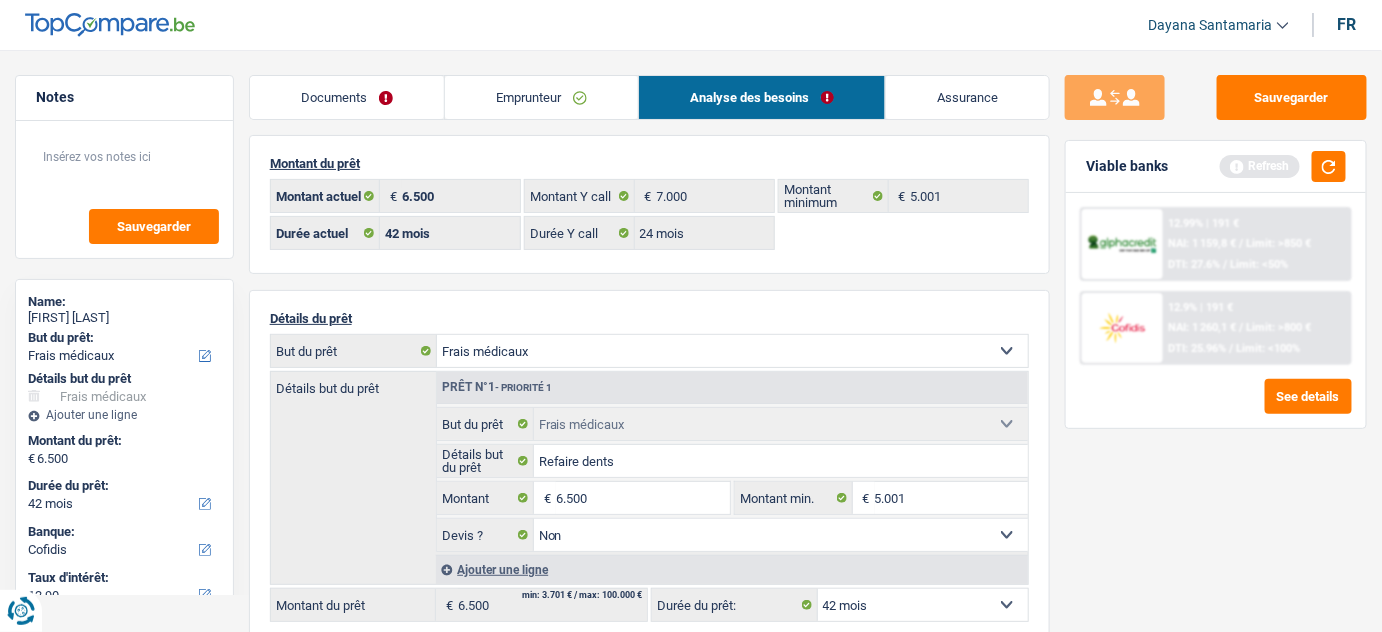 click on "Emprunteur" at bounding box center (541, 97) 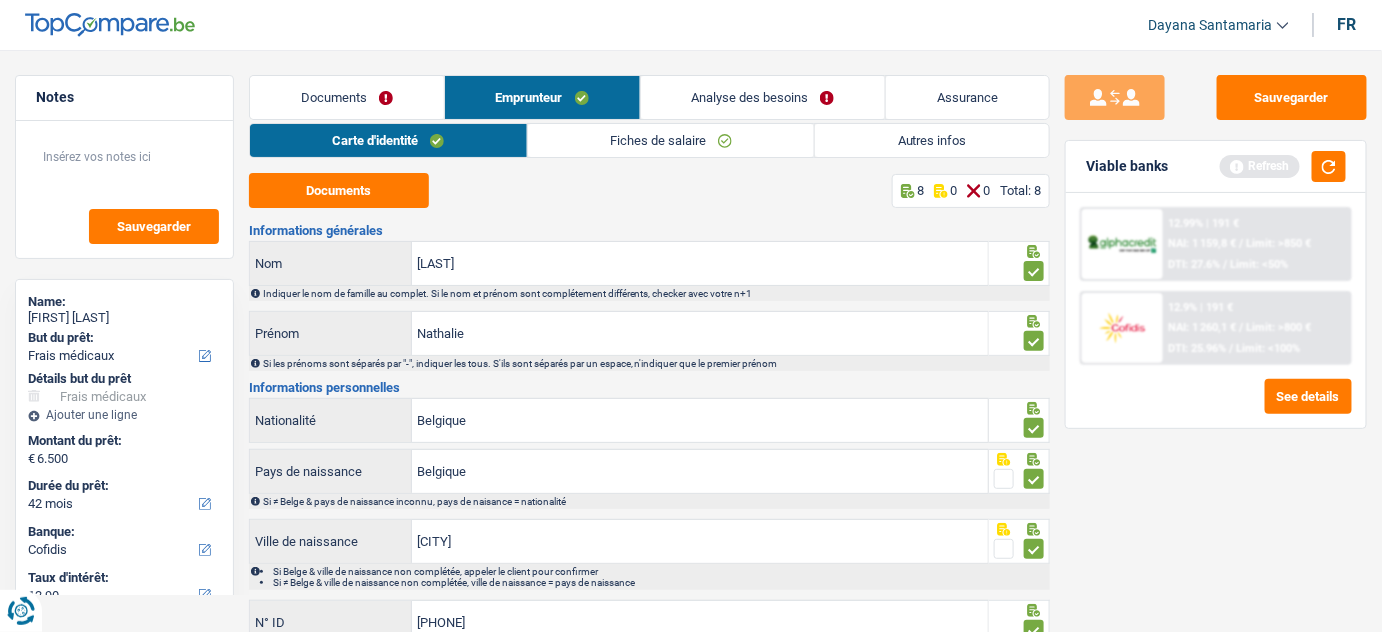 click on "Autres infos" at bounding box center (932, 140) 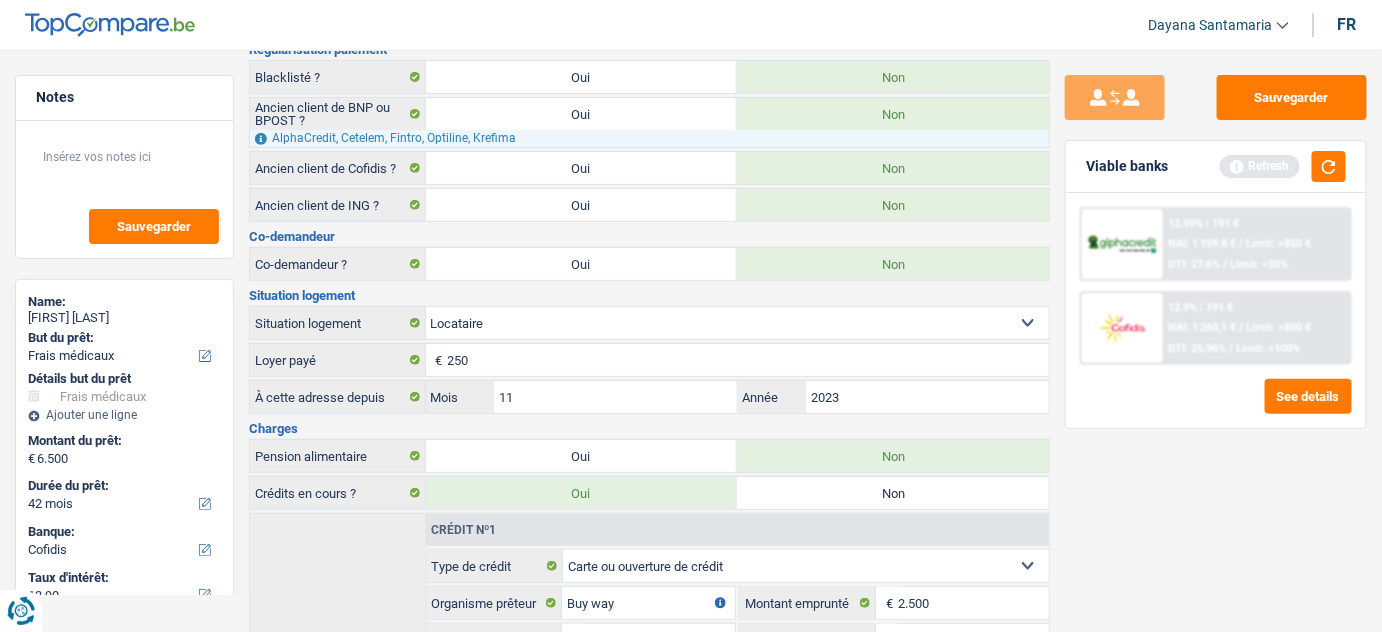 scroll, scrollTop: 0, scrollLeft: 0, axis: both 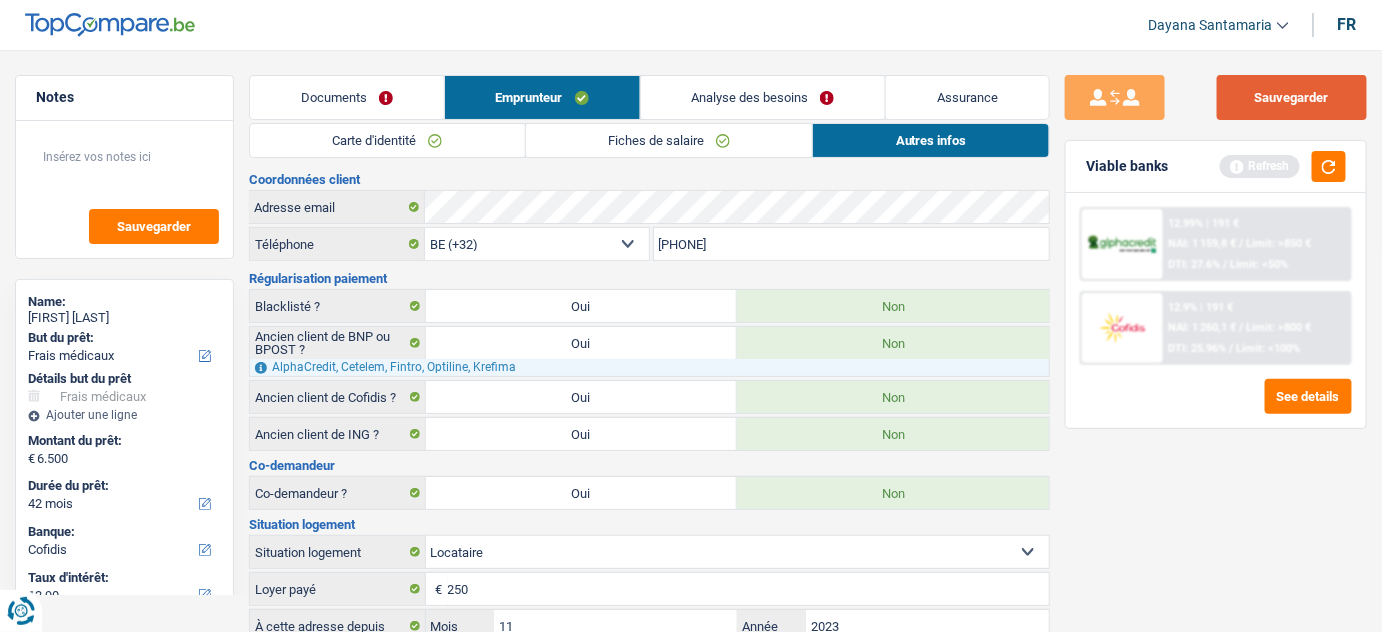 drag, startPoint x: 1330, startPoint y: 95, endPoint x: 1172, endPoint y: 101, distance: 158.11388 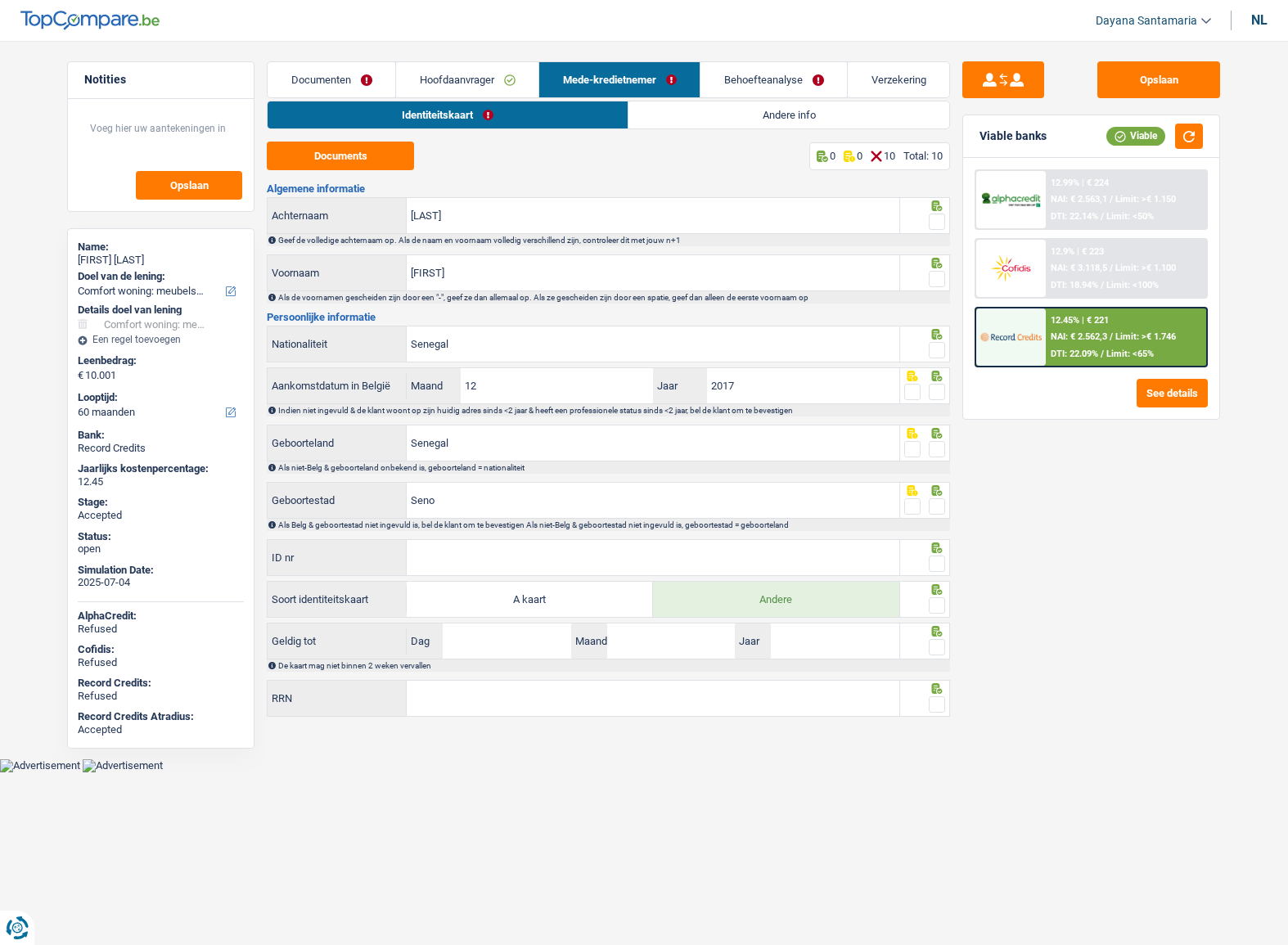 select on "household" 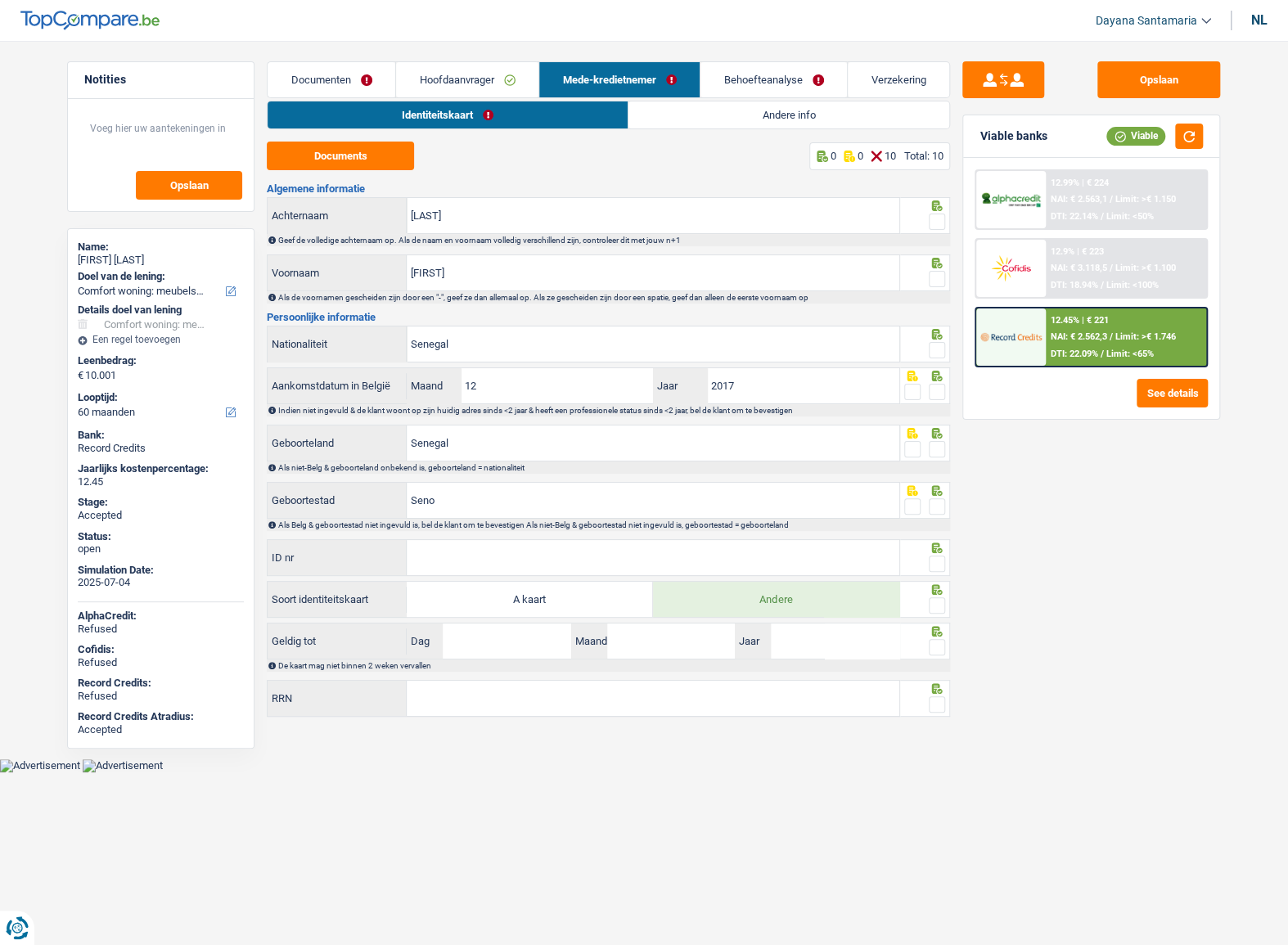 scroll, scrollTop: 0, scrollLeft: 0, axis: both 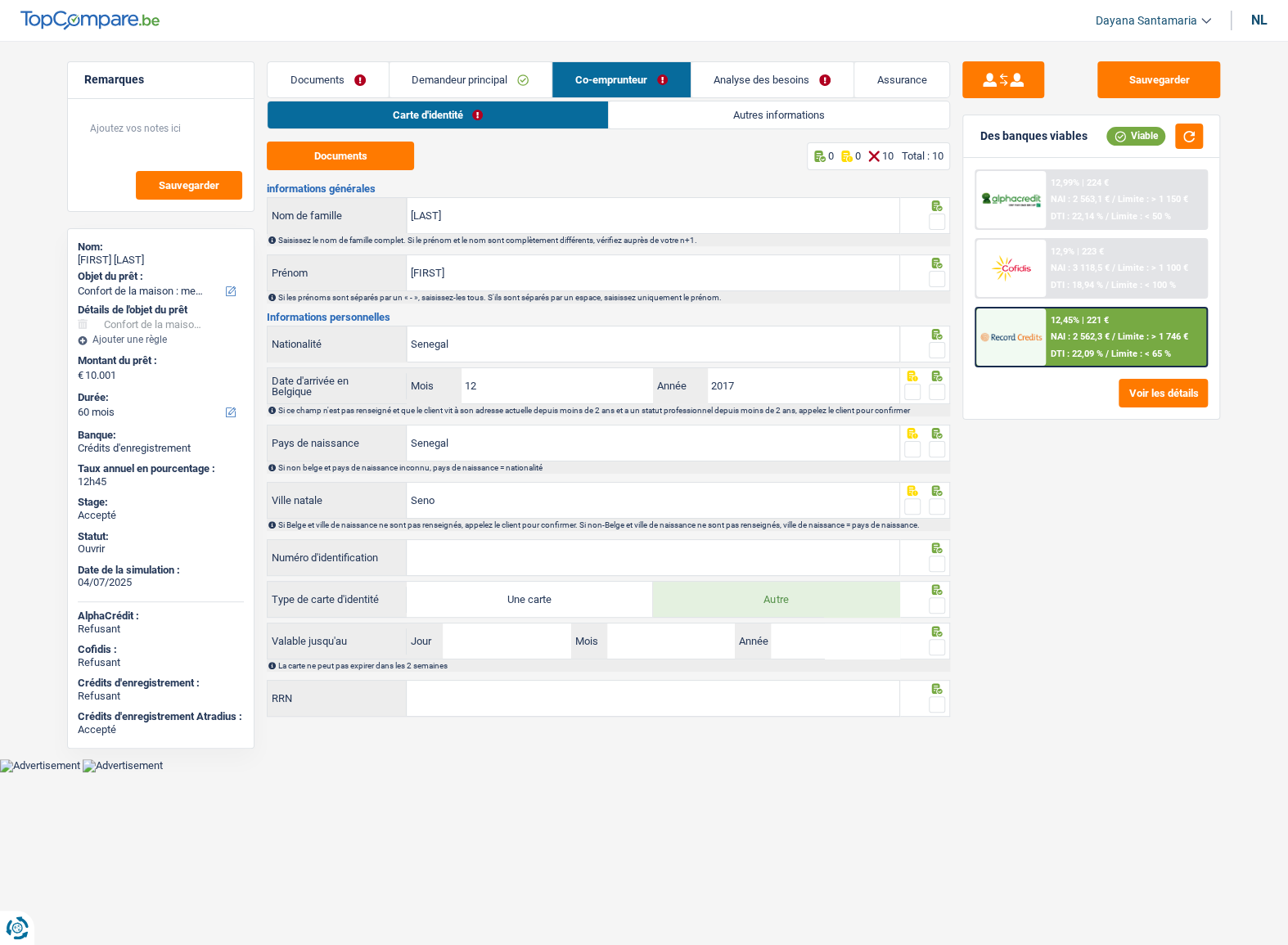 click on "Documents" at bounding box center (327, 79) 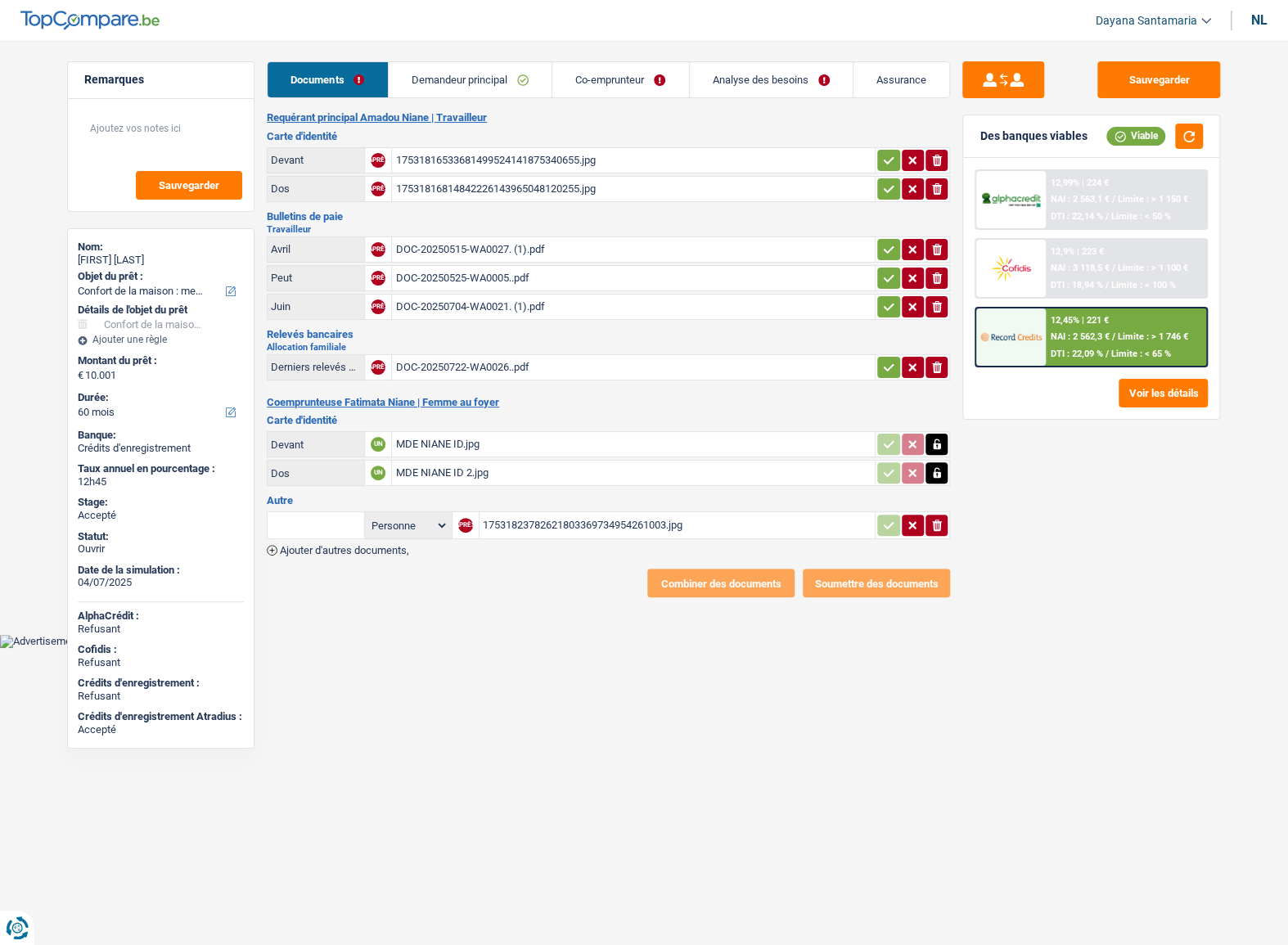 click on "MDE NIANE ID.jpg" at bounding box center (633, 444) 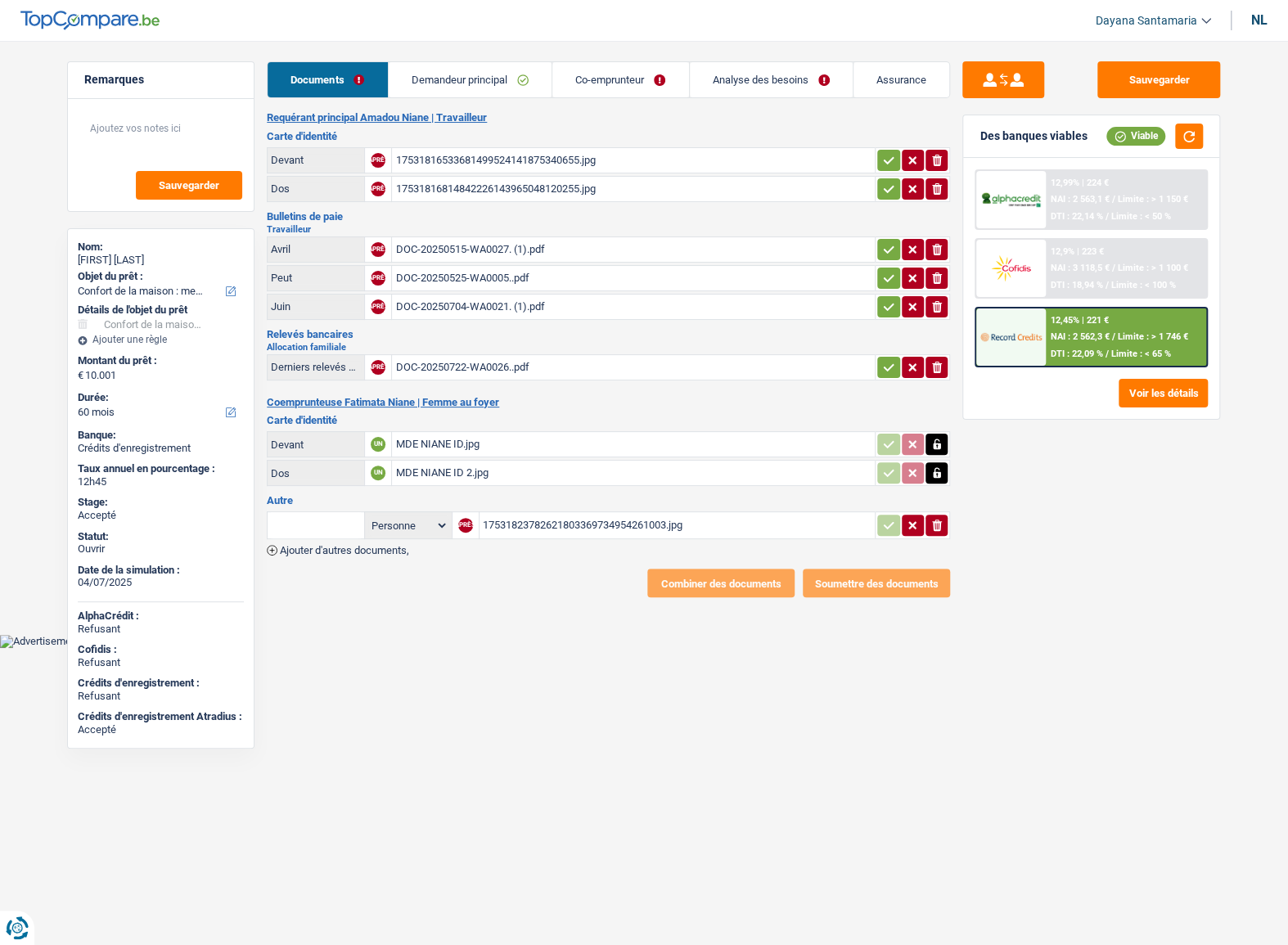 click on "Demandeur principal" at bounding box center (459, 79) 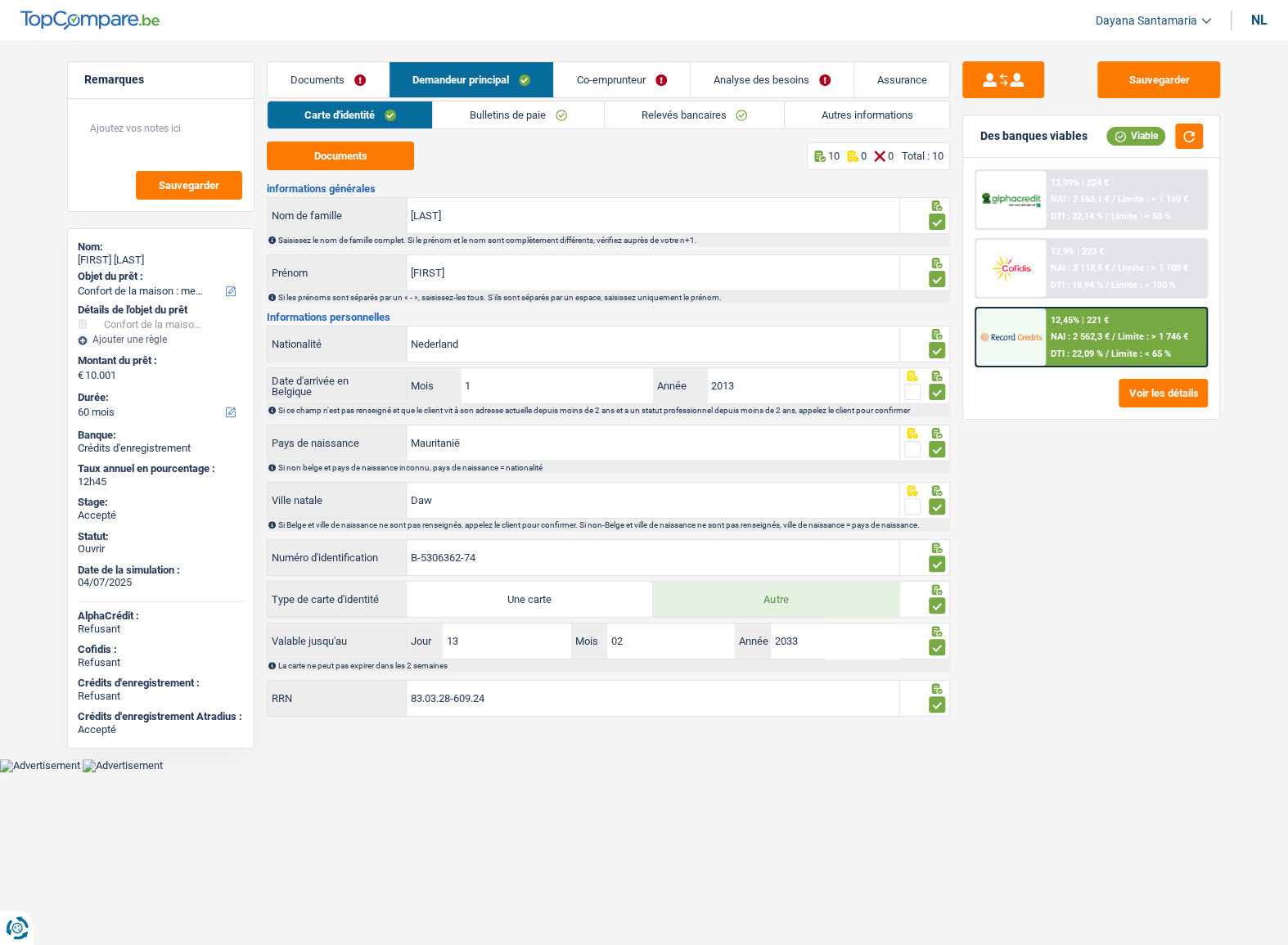 click on "Co-emprunteur" at bounding box center [622, 79] 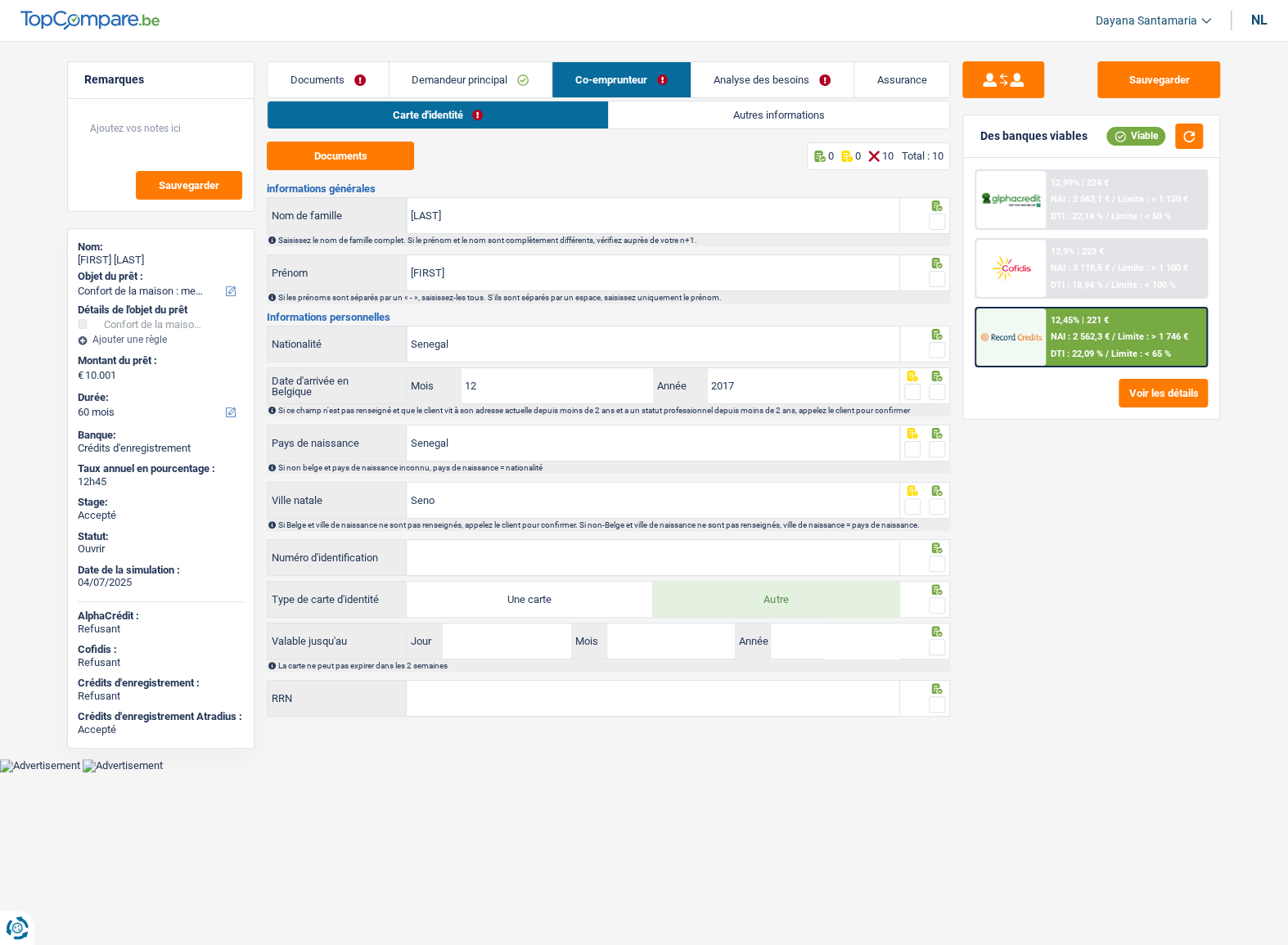 click on "Demandeur principal" at bounding box center [471, 79] 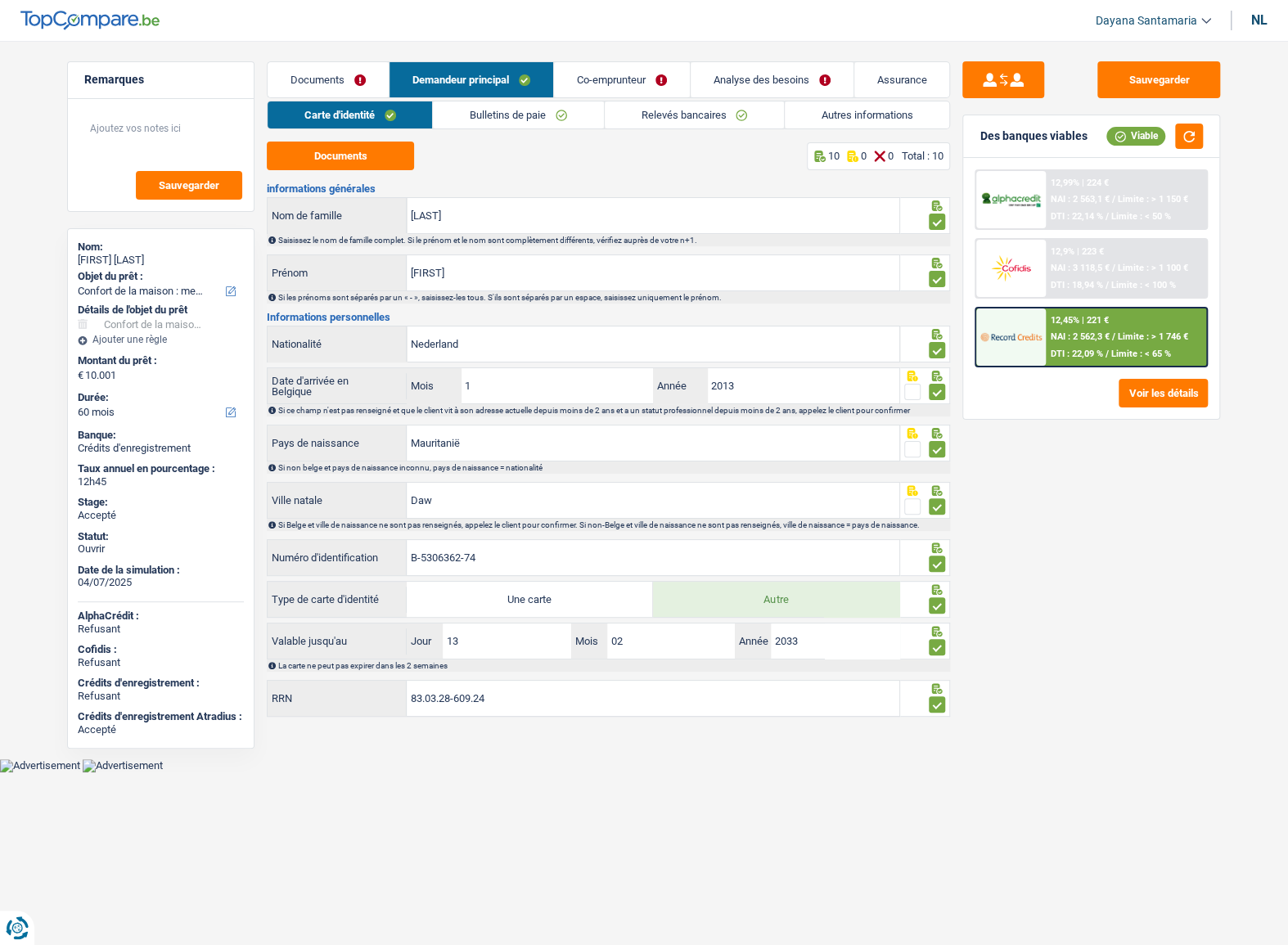 click on "Autres informations" at bounding box center [867, 115] 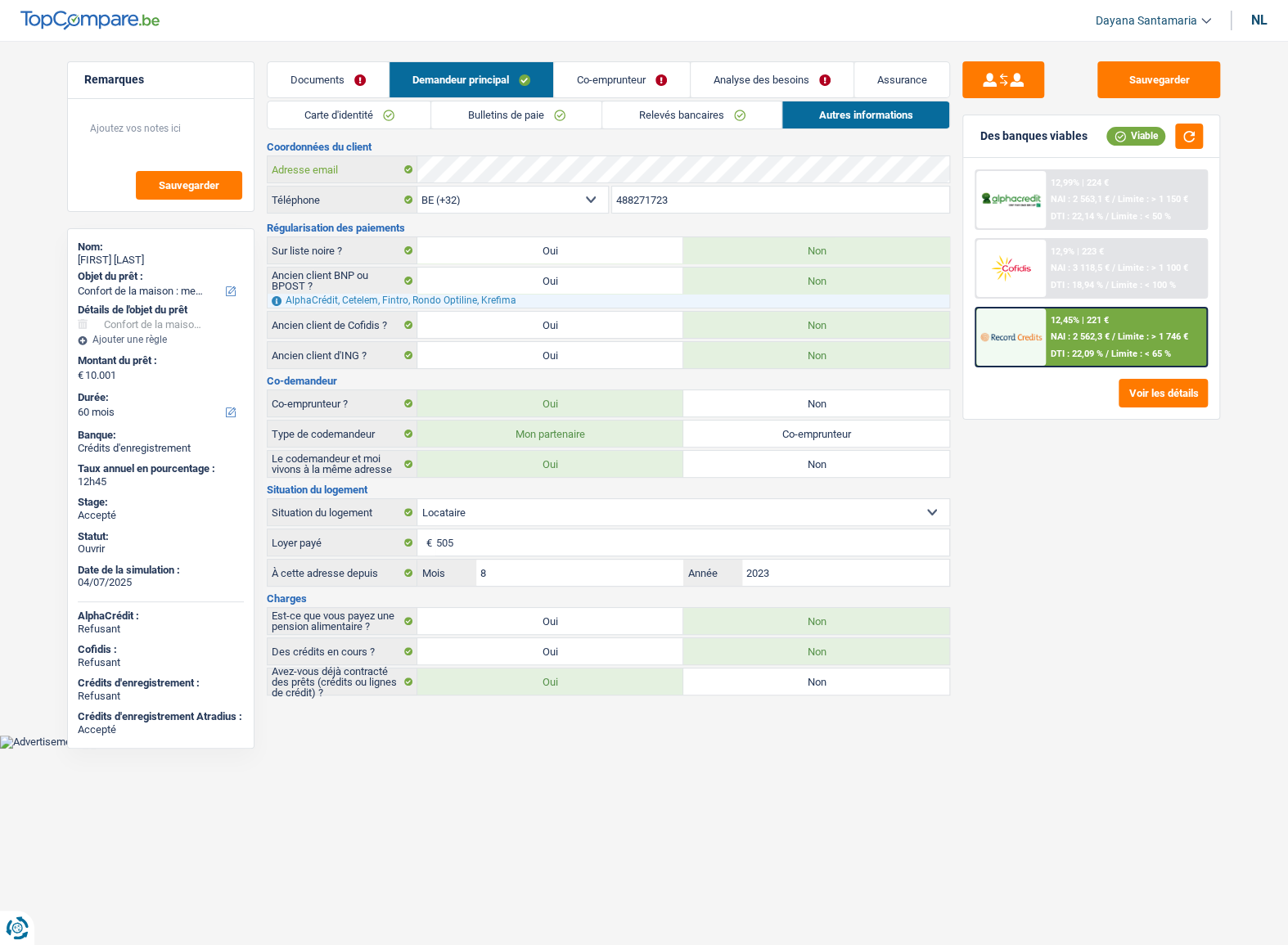 click on "Adresse email" at bounding box center (608, 169) 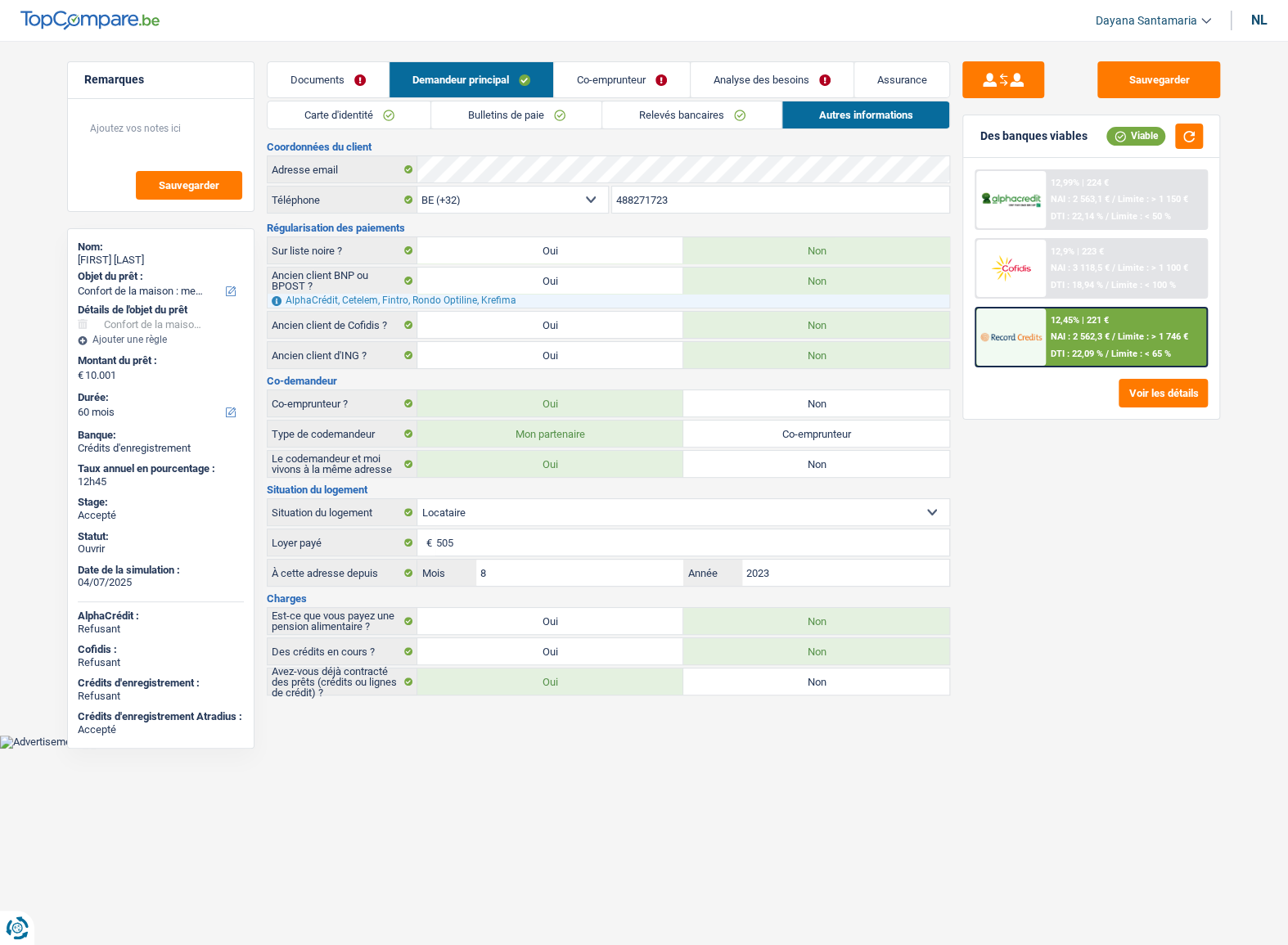 click on "Carte d'identité" at bounding box center (349, 115) 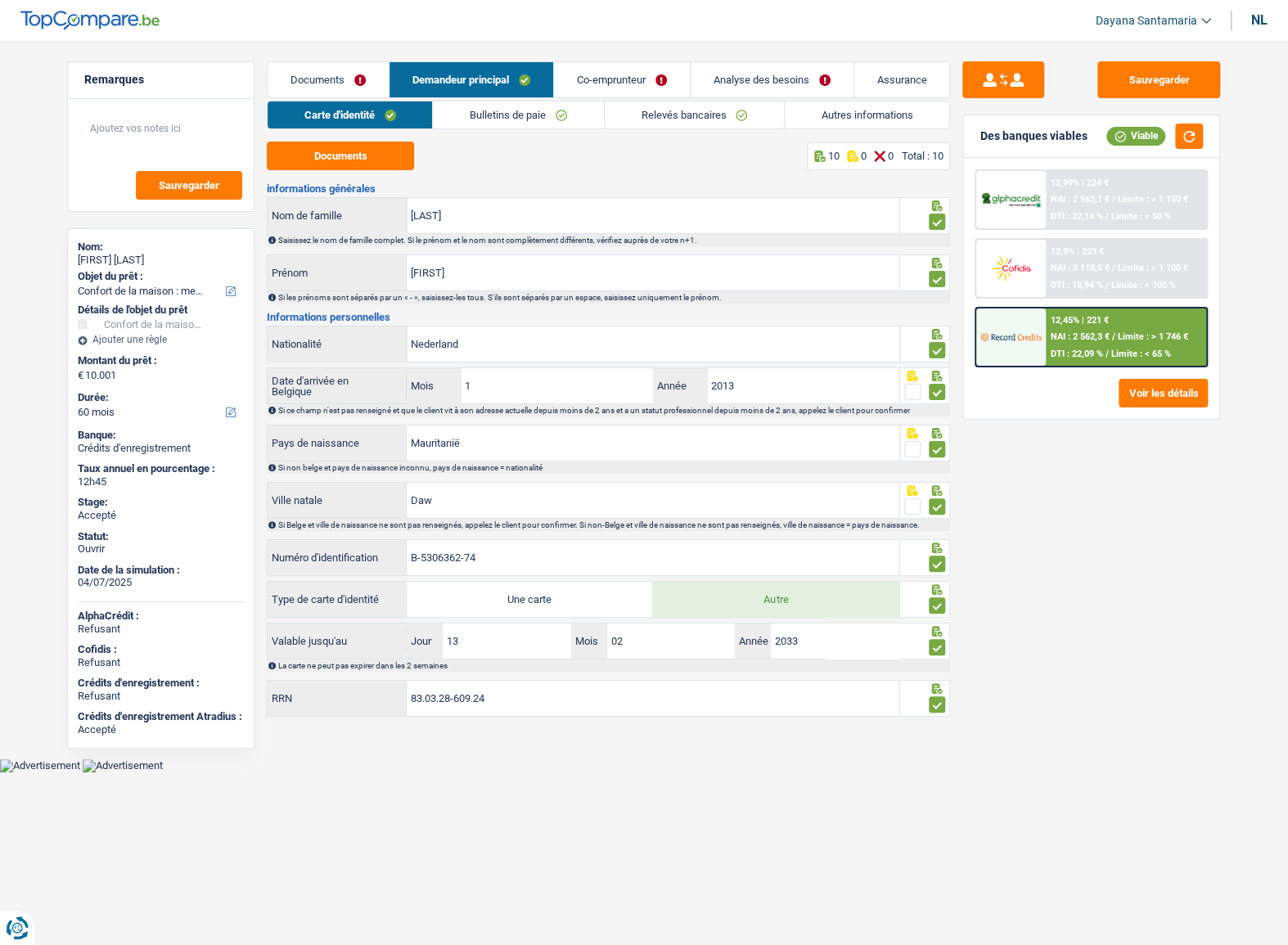 click on "Documents" at bounding box center [317, 79] 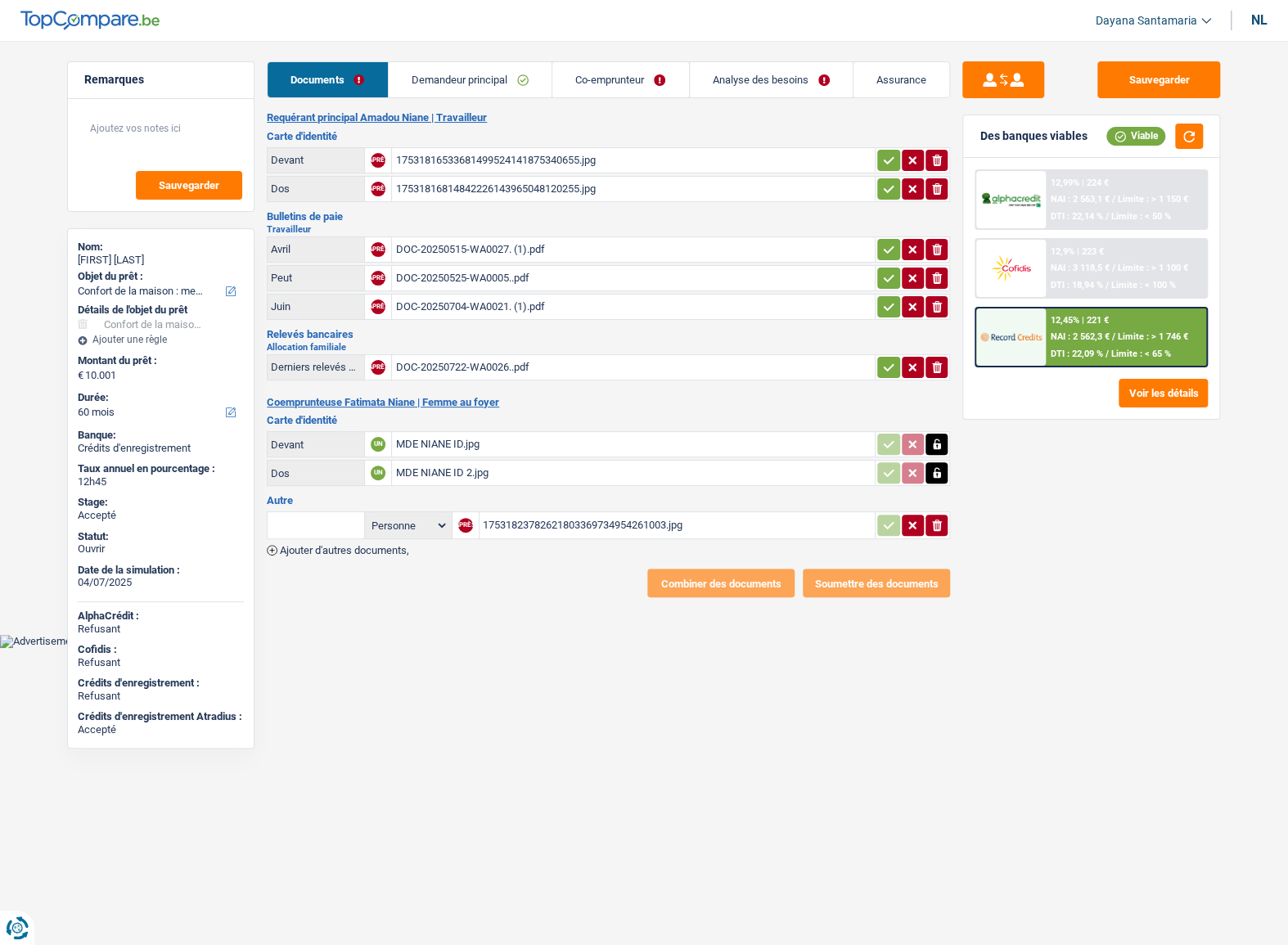 click on "DOC-20250722-WA0026..pdf" at bounding box center [462, 367] 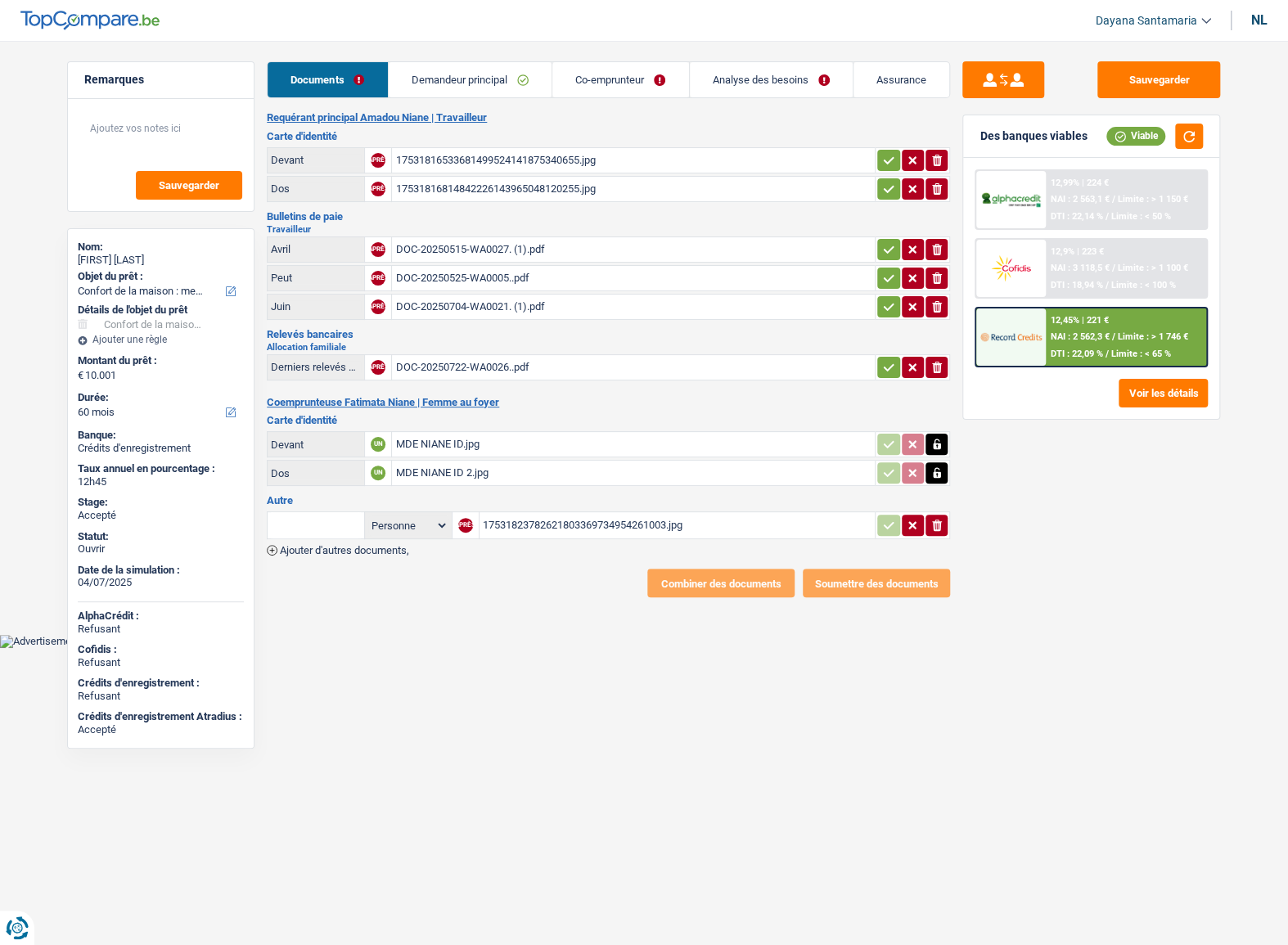 drag, startPoint x: 647, startPoint y: 74, endPoint x: 659, endPoint y: 74, distance: 12 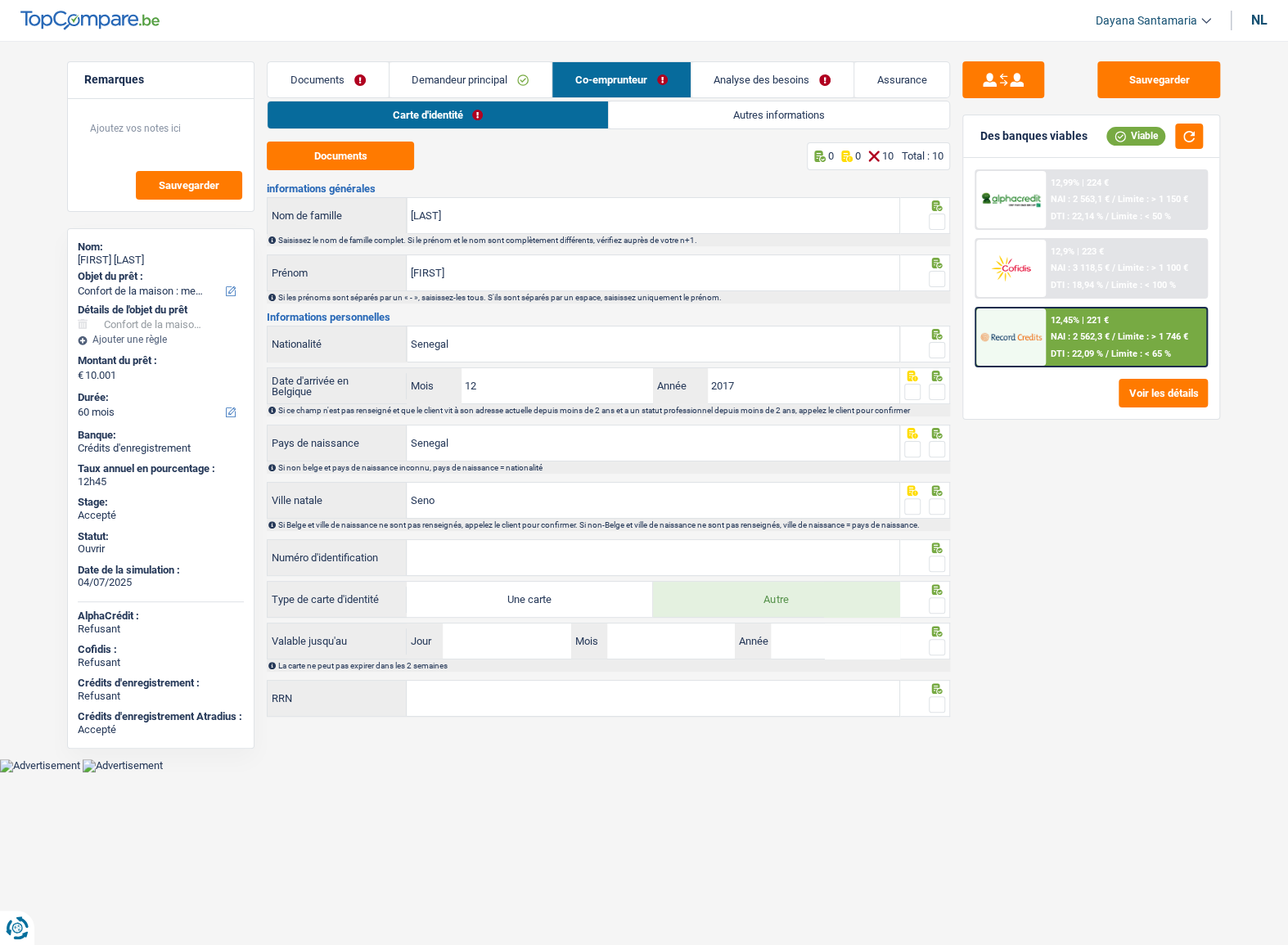 click on "Autres informations" at bounding box center (779, 115) 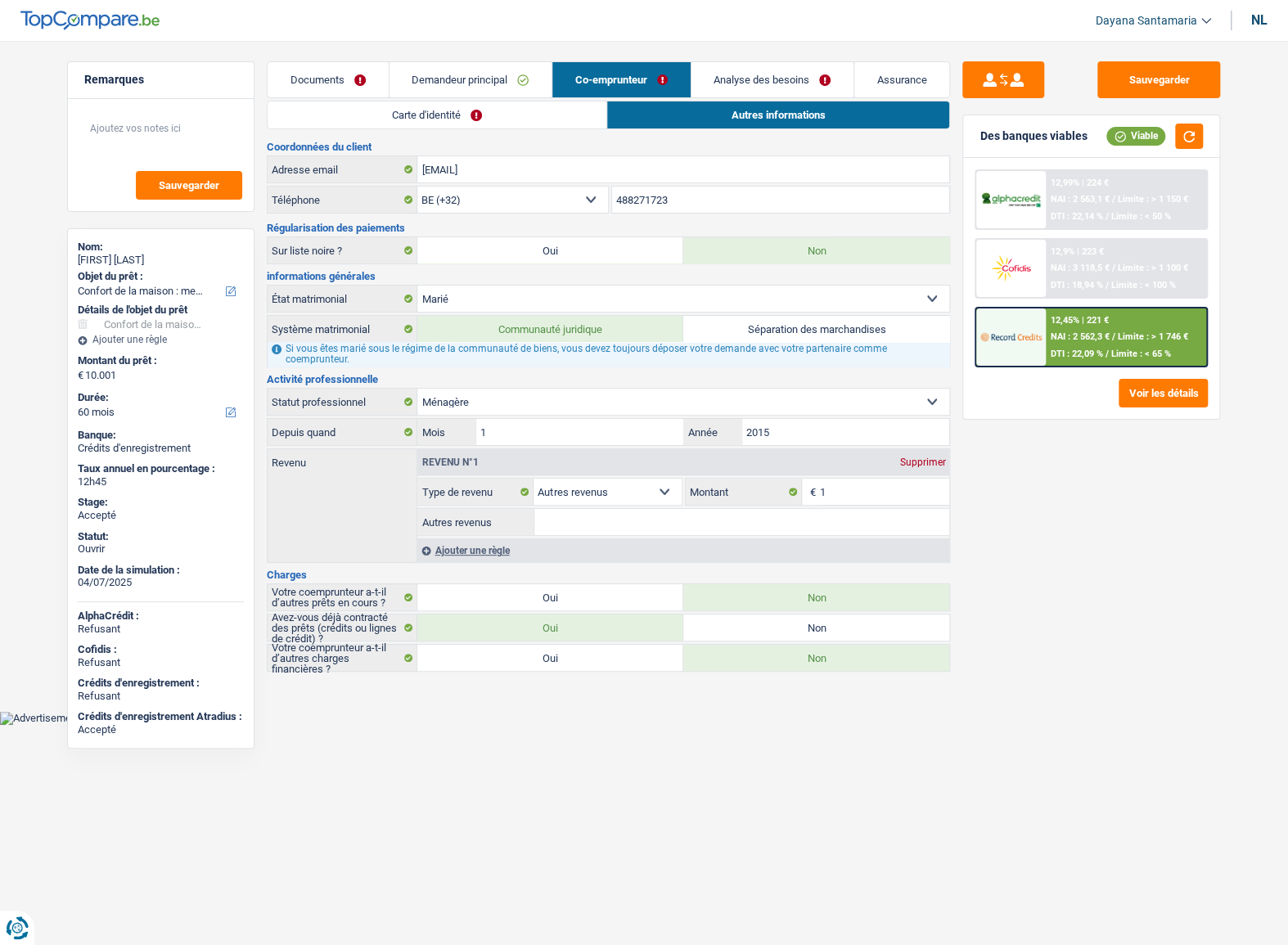click on "Demandeur principal" at bounding box center (471, 79) 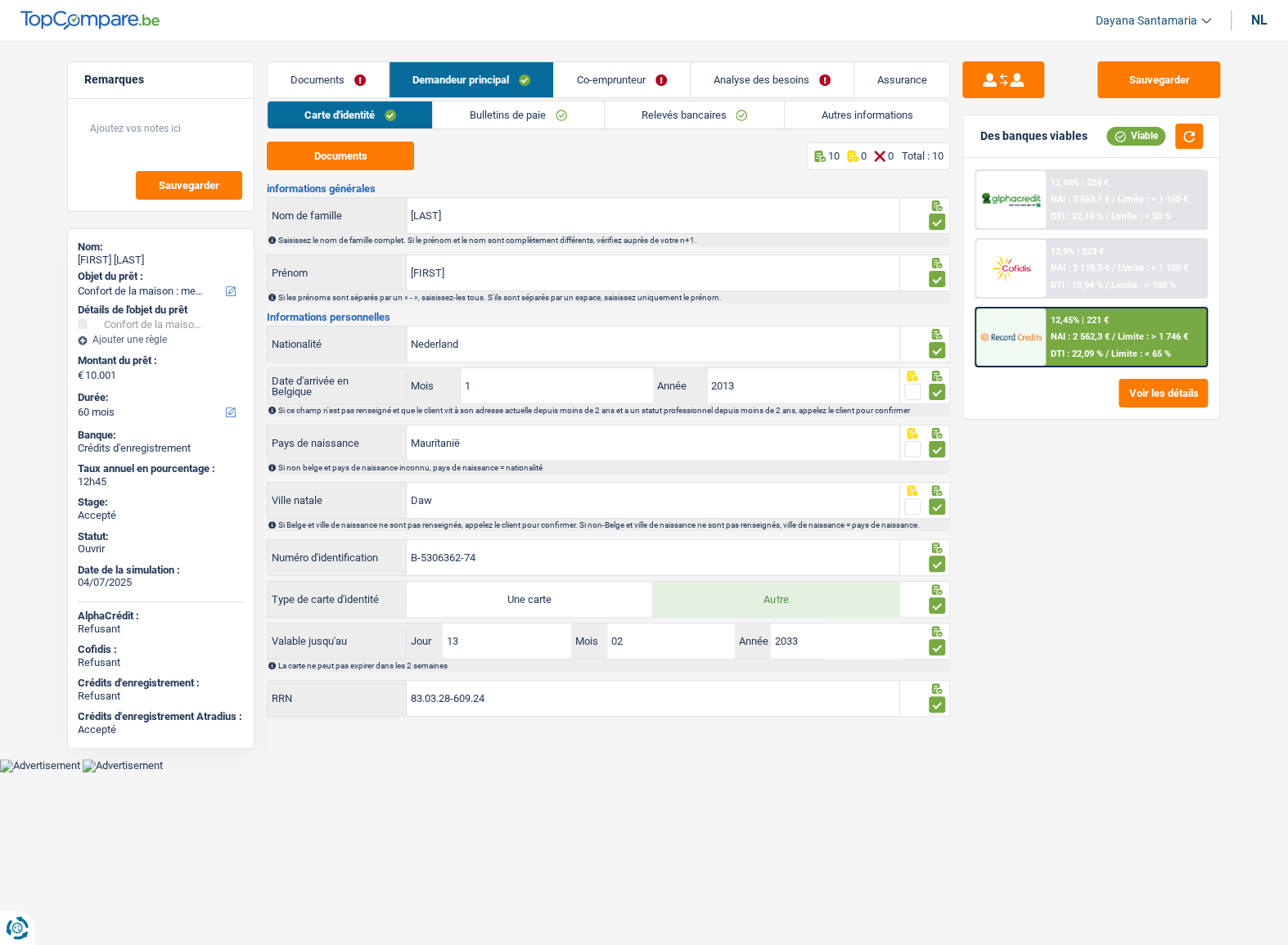 click on "Autres informations" at bounding box center (867, 115) 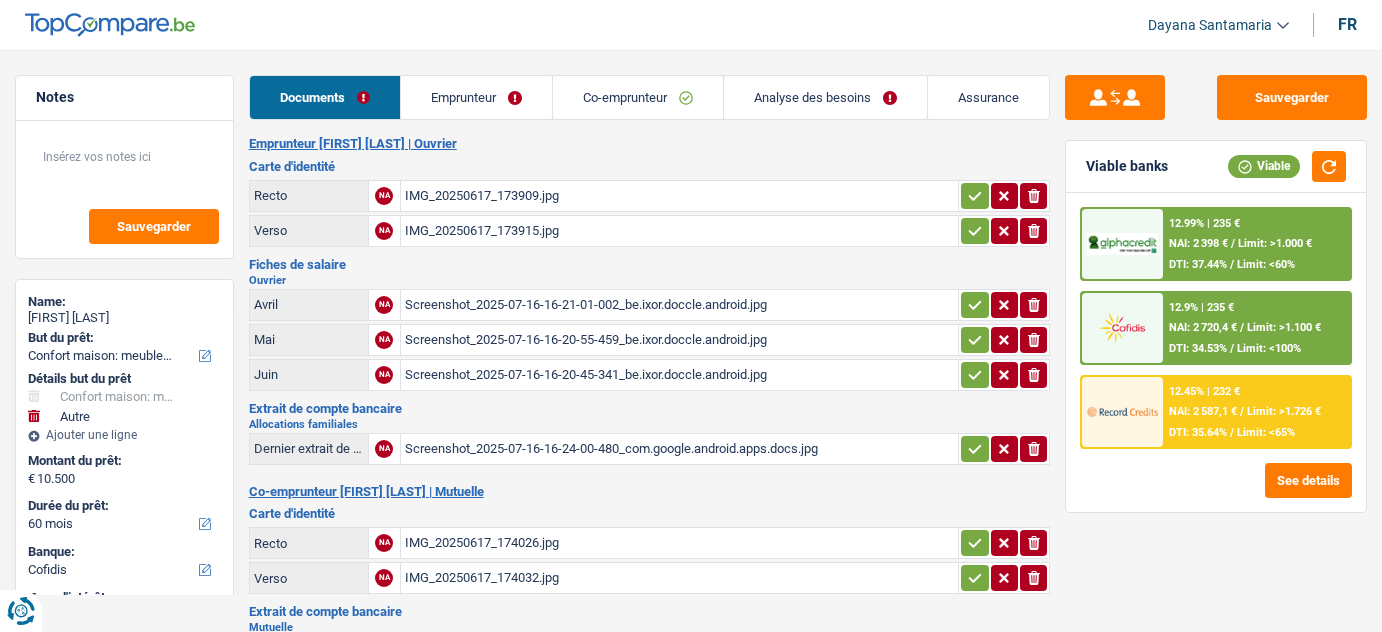 select on "household" 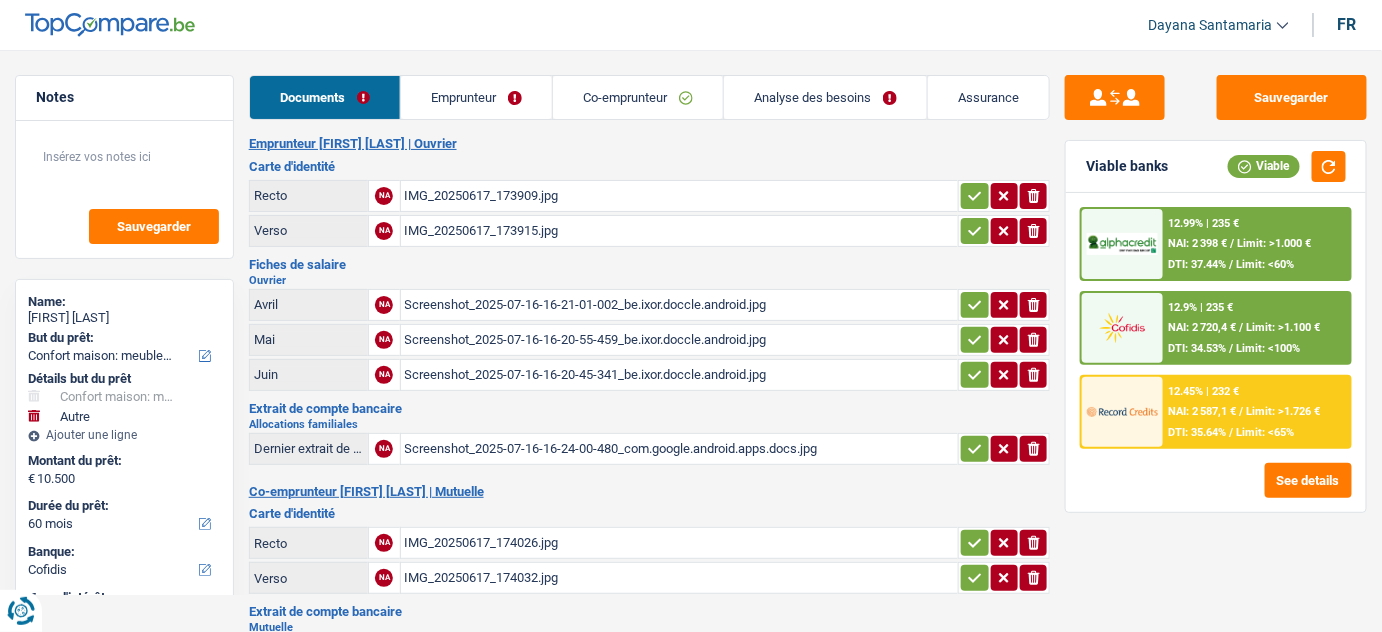 scroll, scrollTop: 0, scrollLeft: 0, axis: both 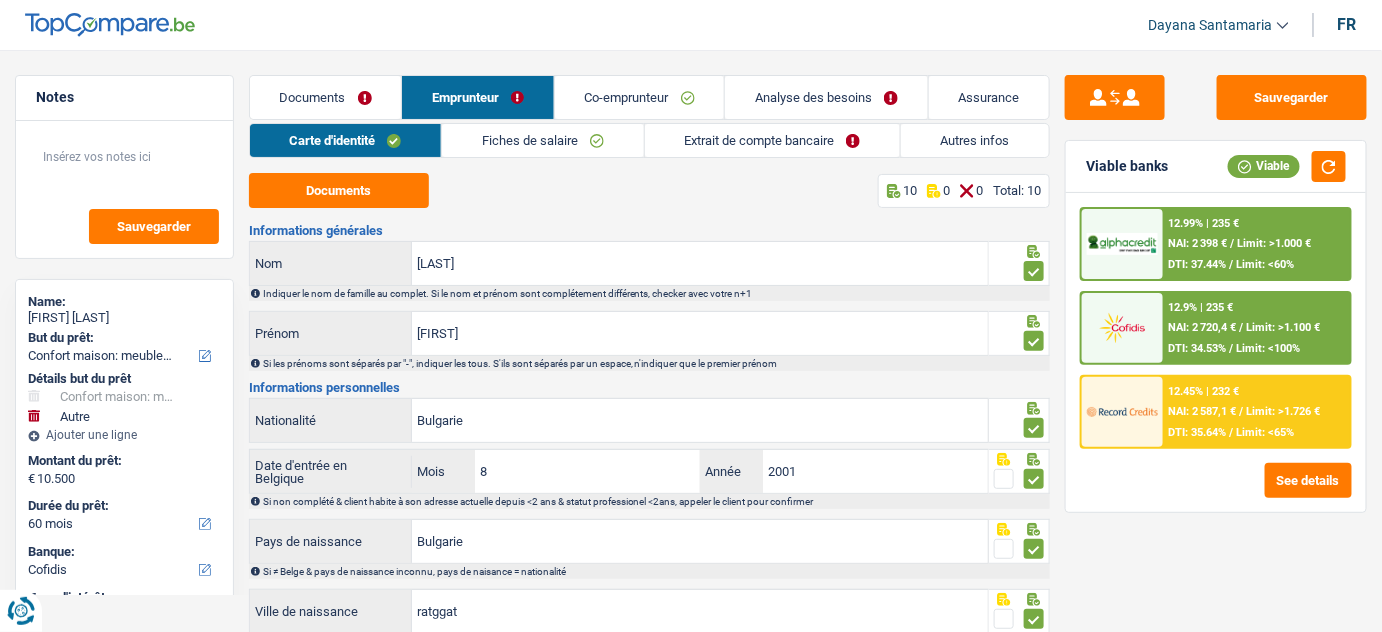 click on "Autres infos" at bounding box center [975, 140] 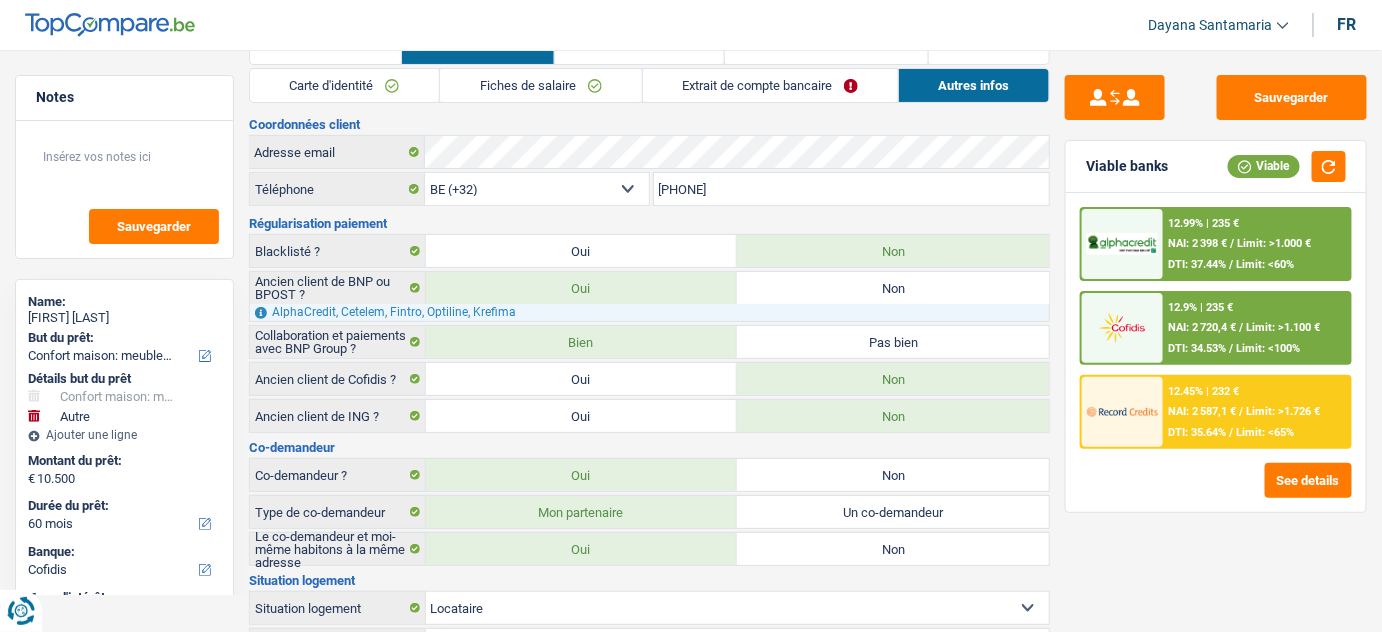 scroll, scrollTop: 0, scrollLeft: 0, axis: both 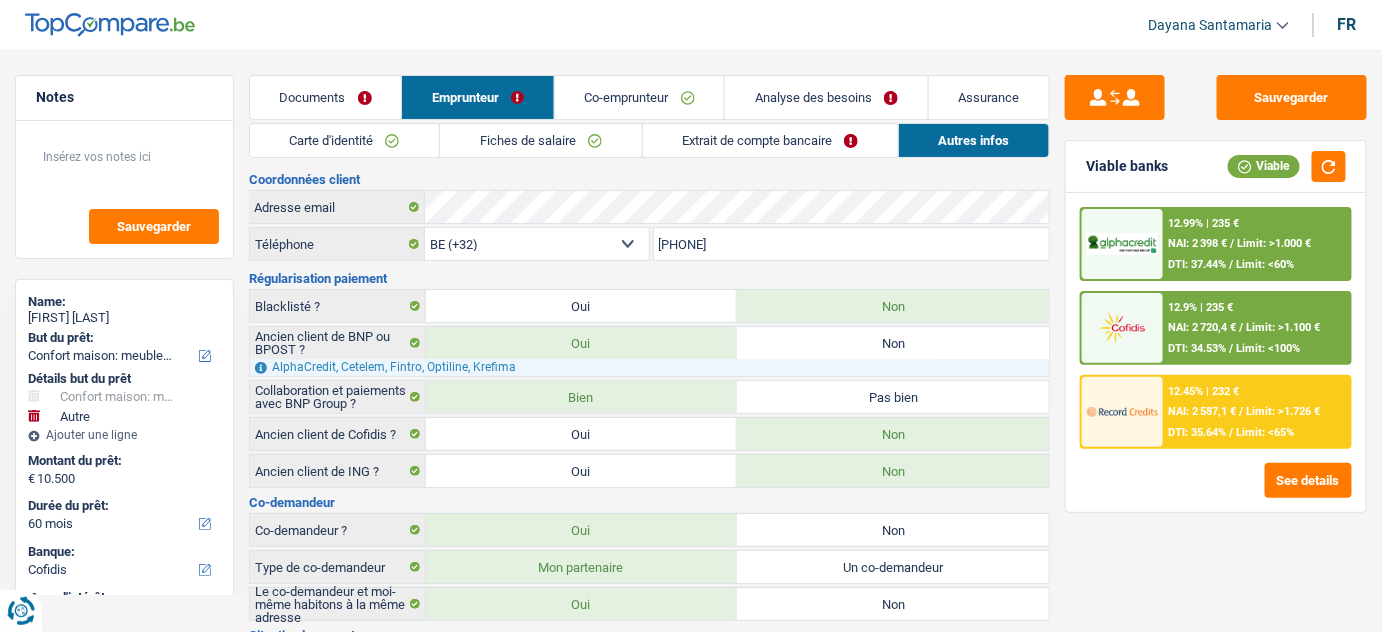 click on "Co-emprunteur" at bounding box center [640, 97] 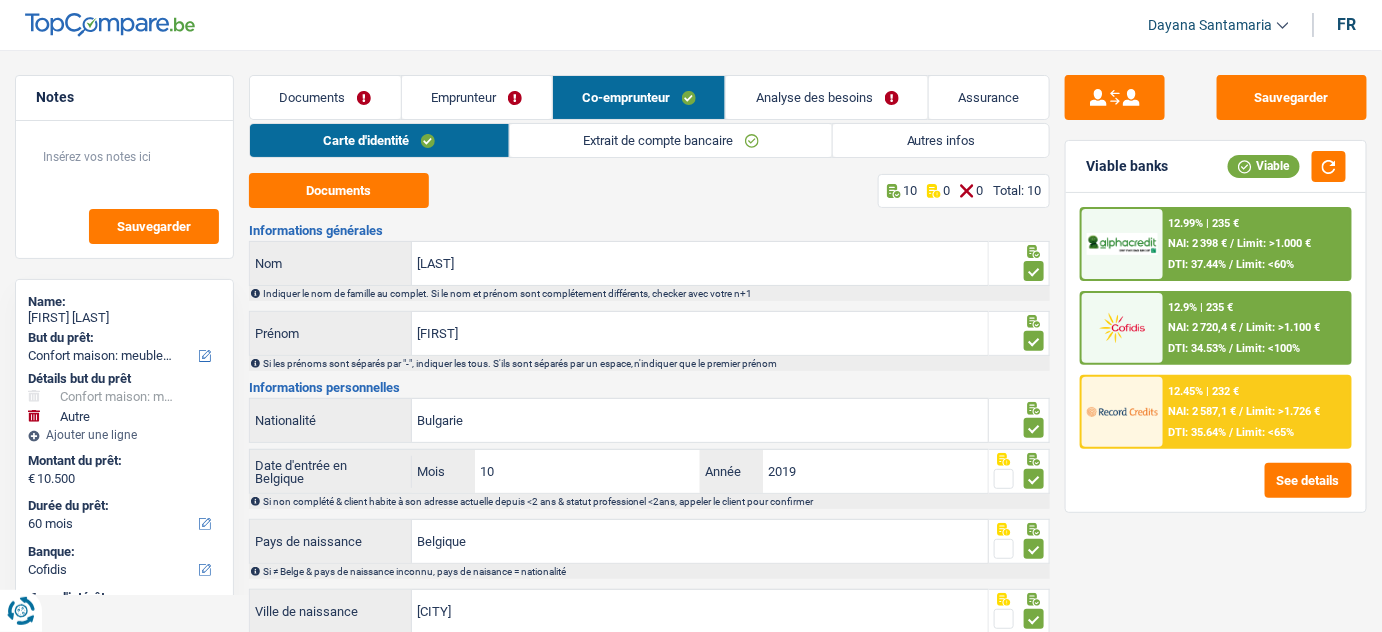 click on "Autres infos" at bounding box center (941, 140) 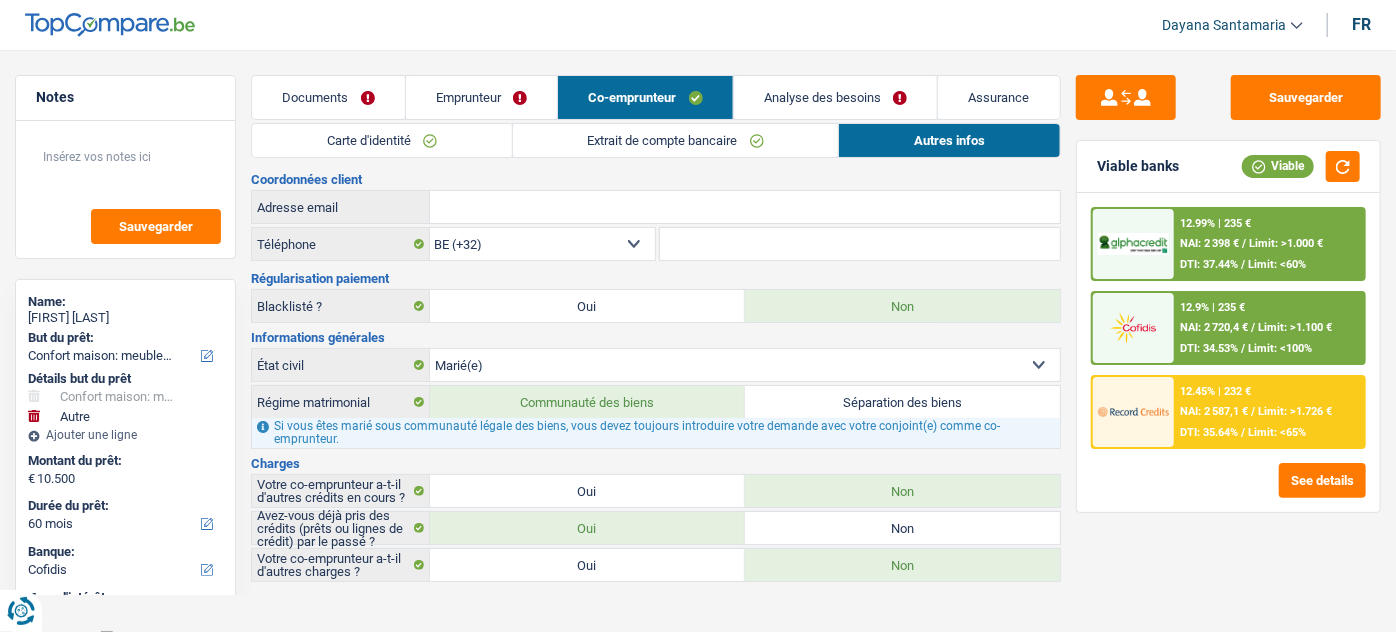 click on "Extrait de compte bancaire" at bounding box center (676, 140) 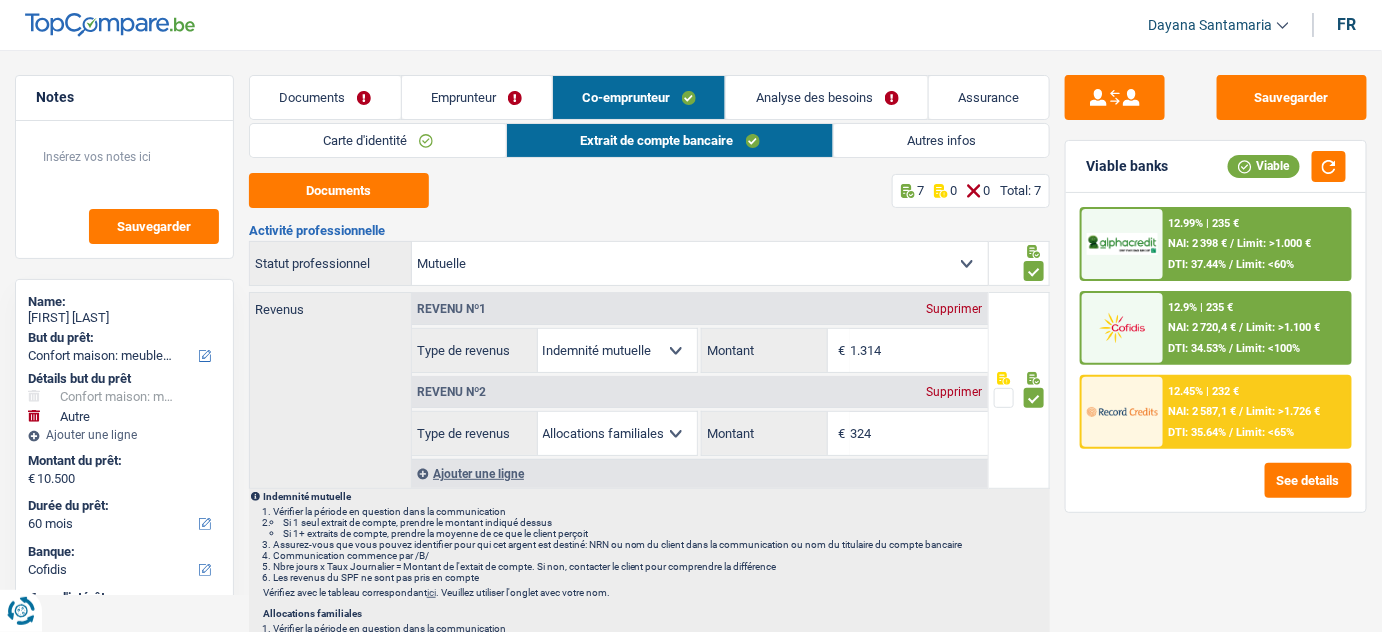 click on "Emprunteur" at bounding box center [477, 97] 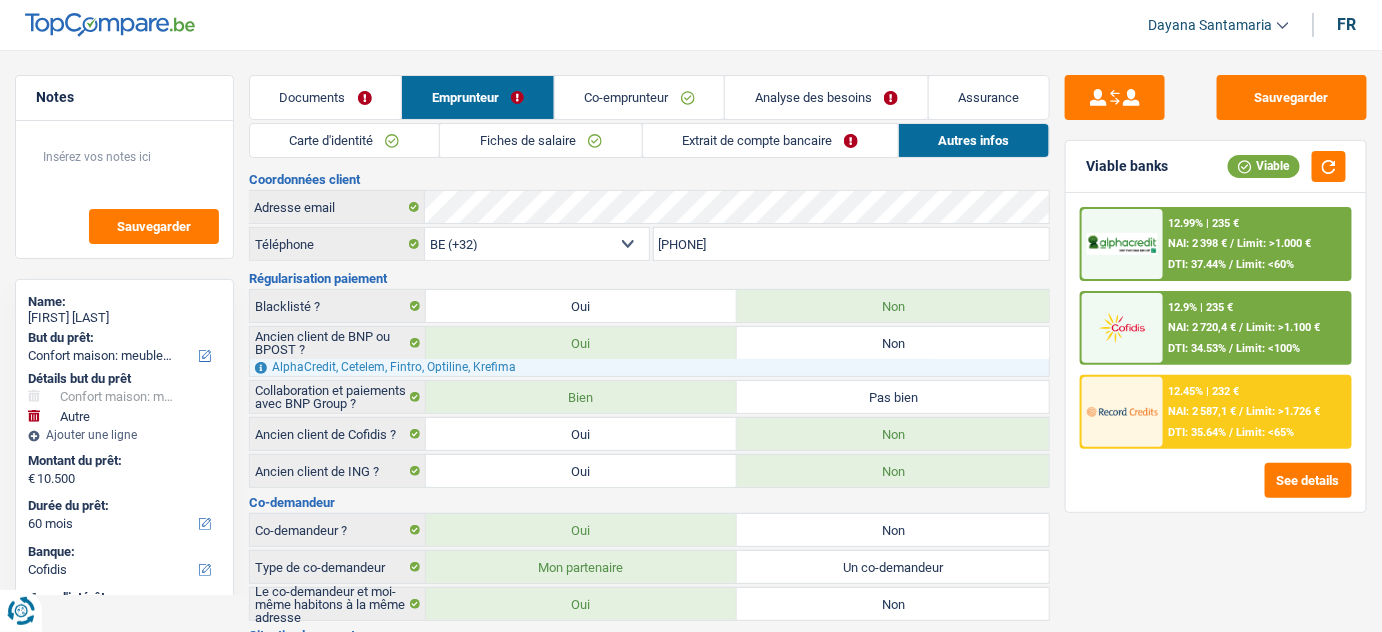 click on "Fiches de salaire" at bounding box center [540, 140] 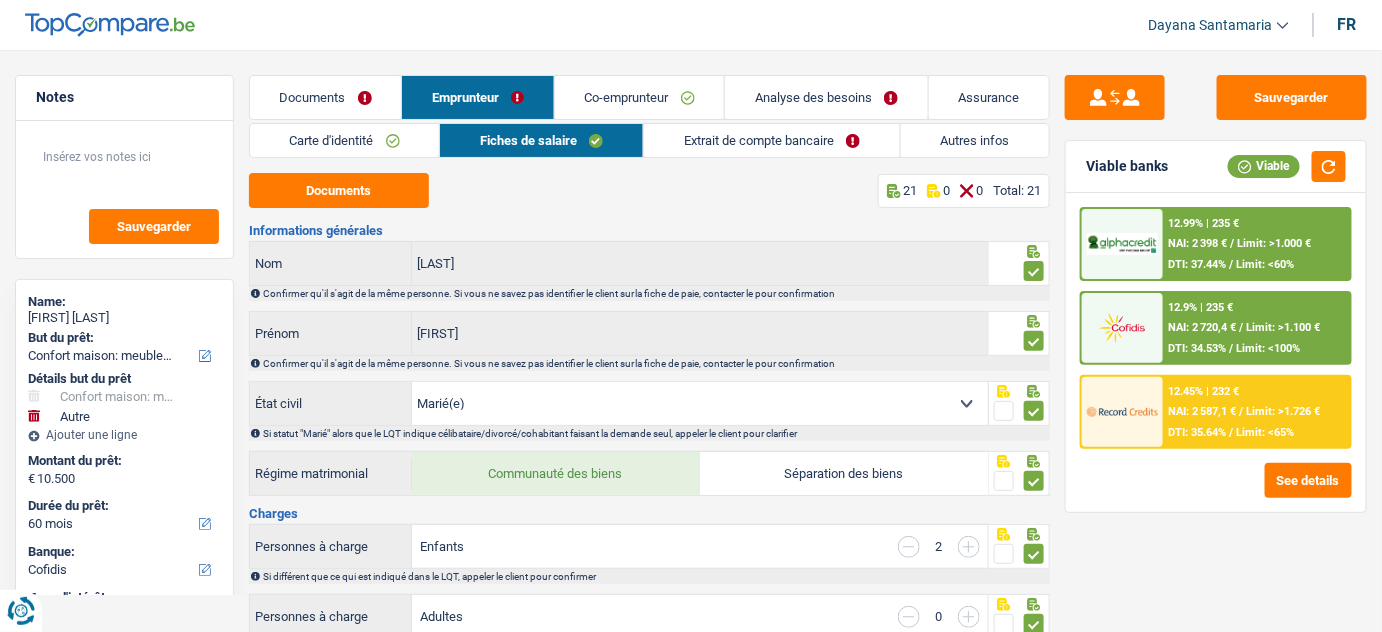 click on "Extrait de compte bancaire" at bounding box center (772, 140) 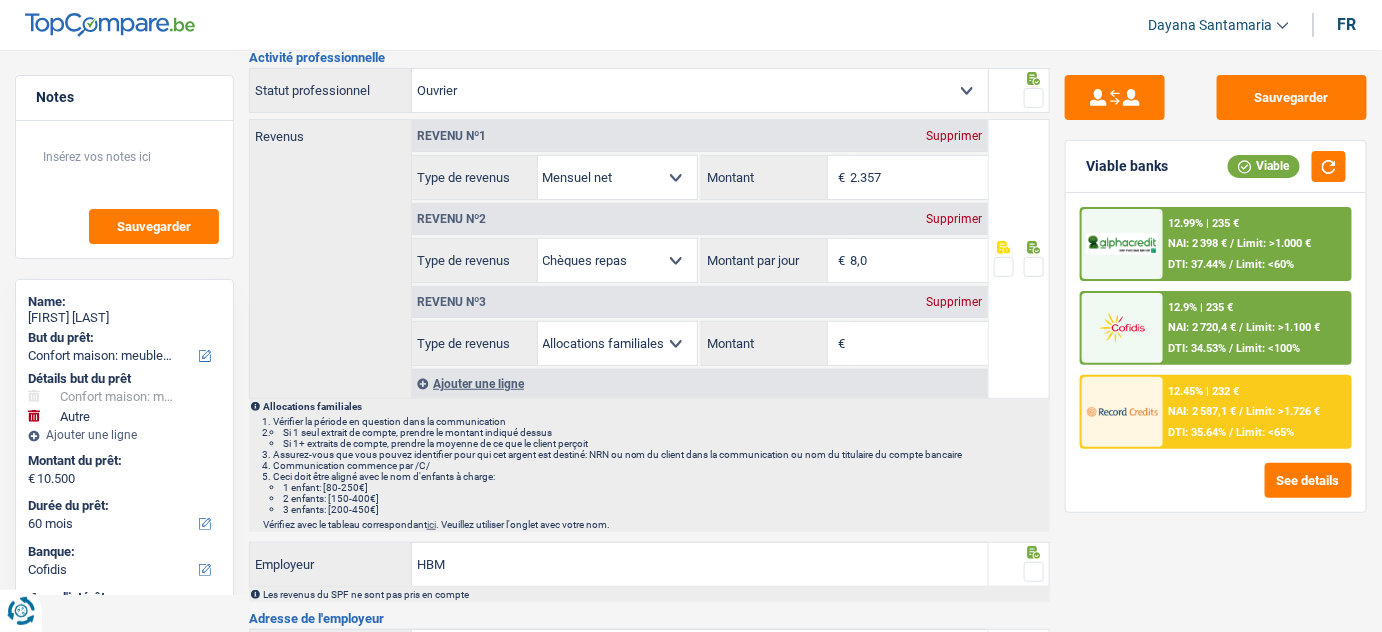 scroll, scrollTop: 181, scrollLeft: 0, axis: vertical 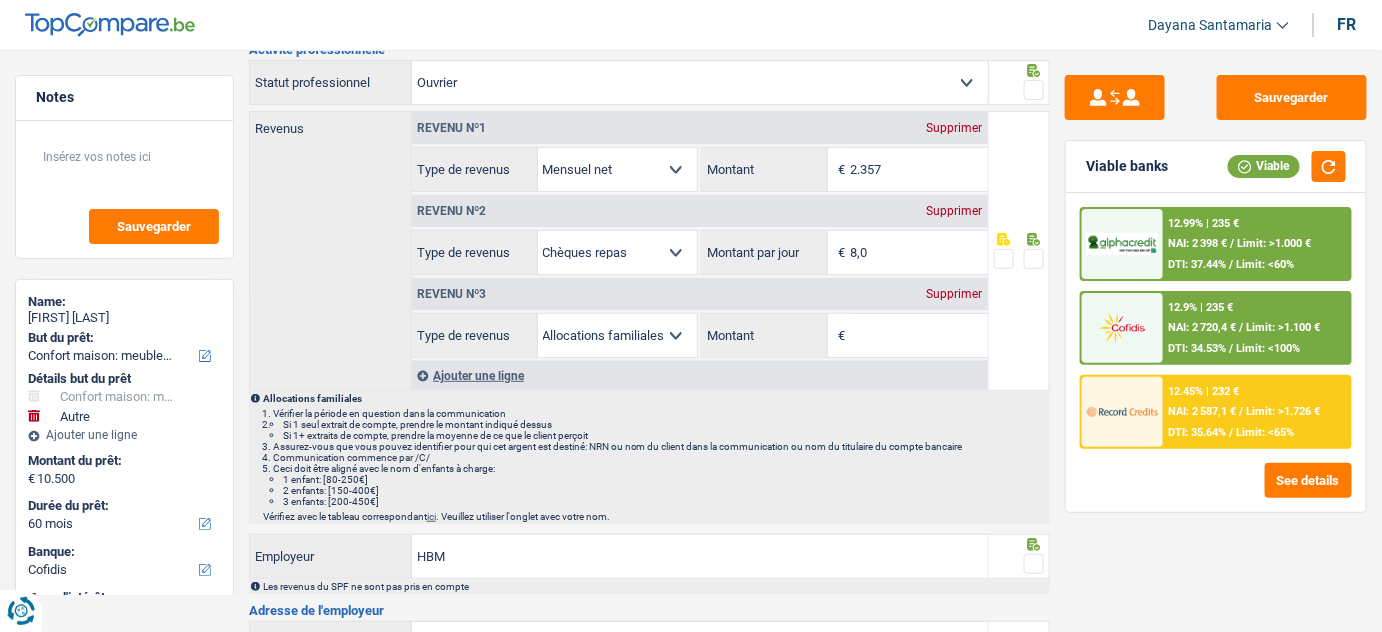 click on "Revenu nº3
Supprimer" at bounding box center [700, 294] 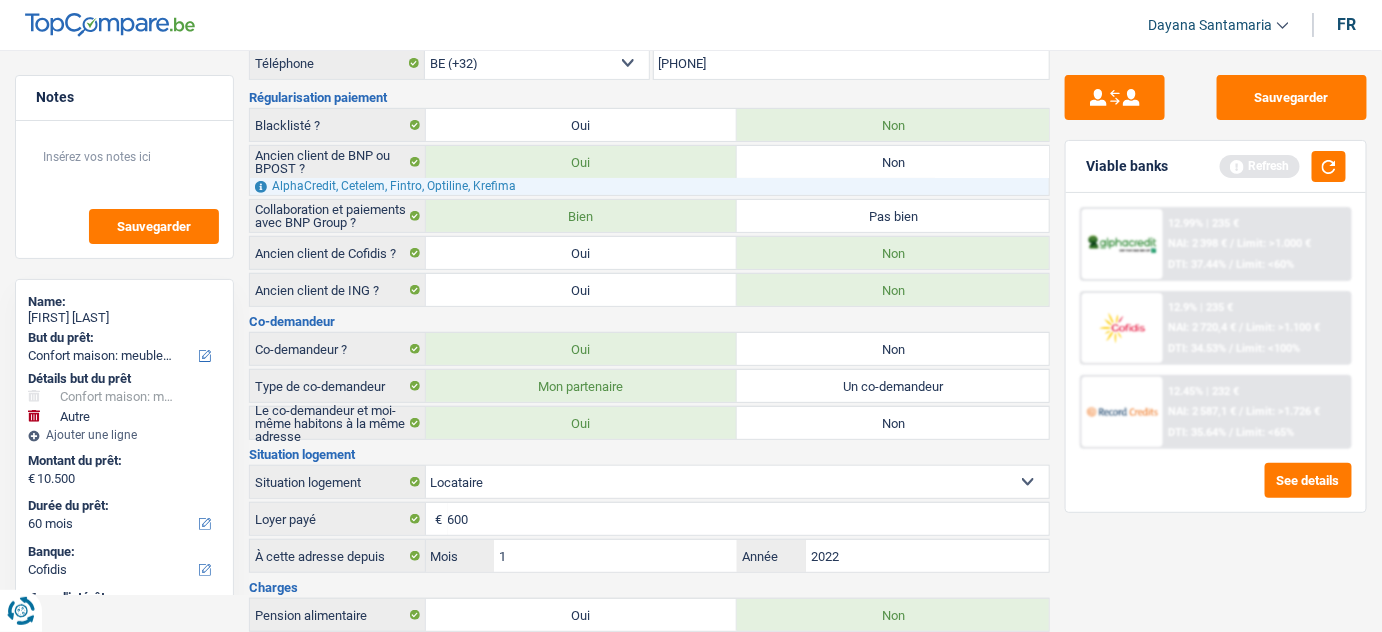 scroll, scrollTop: 0, scrollLeft: 0, axis: both 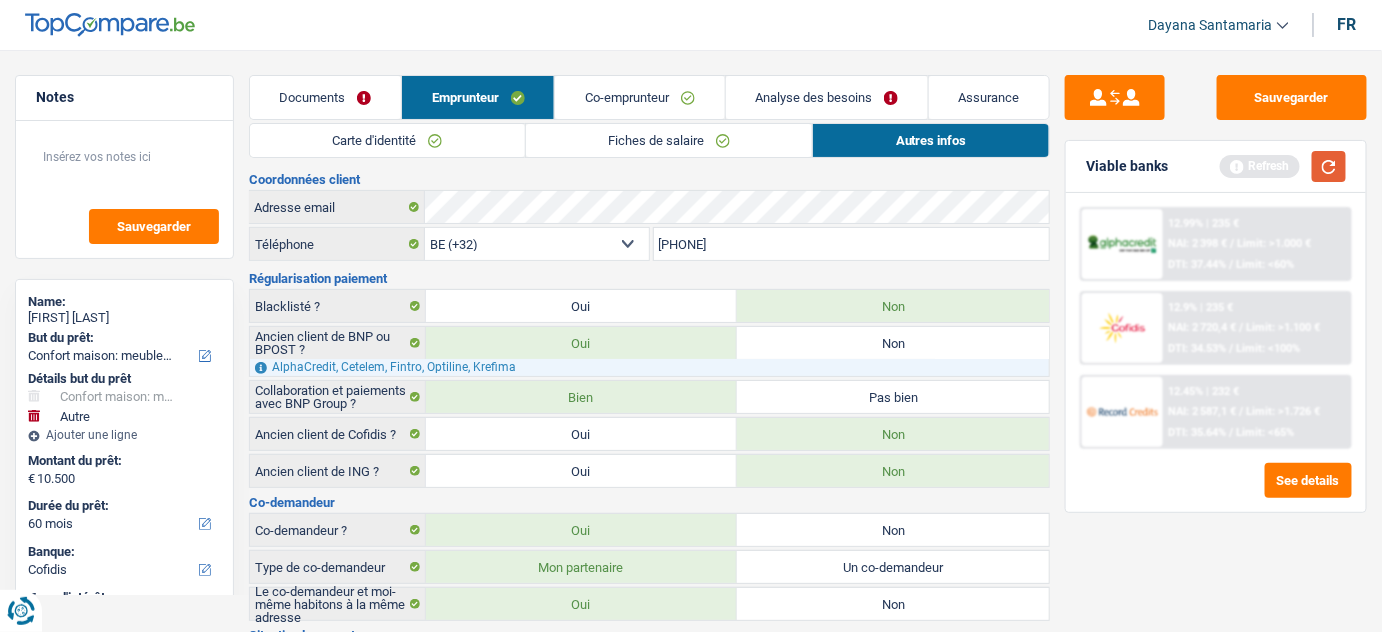 click at bounding box center (1329, 166) 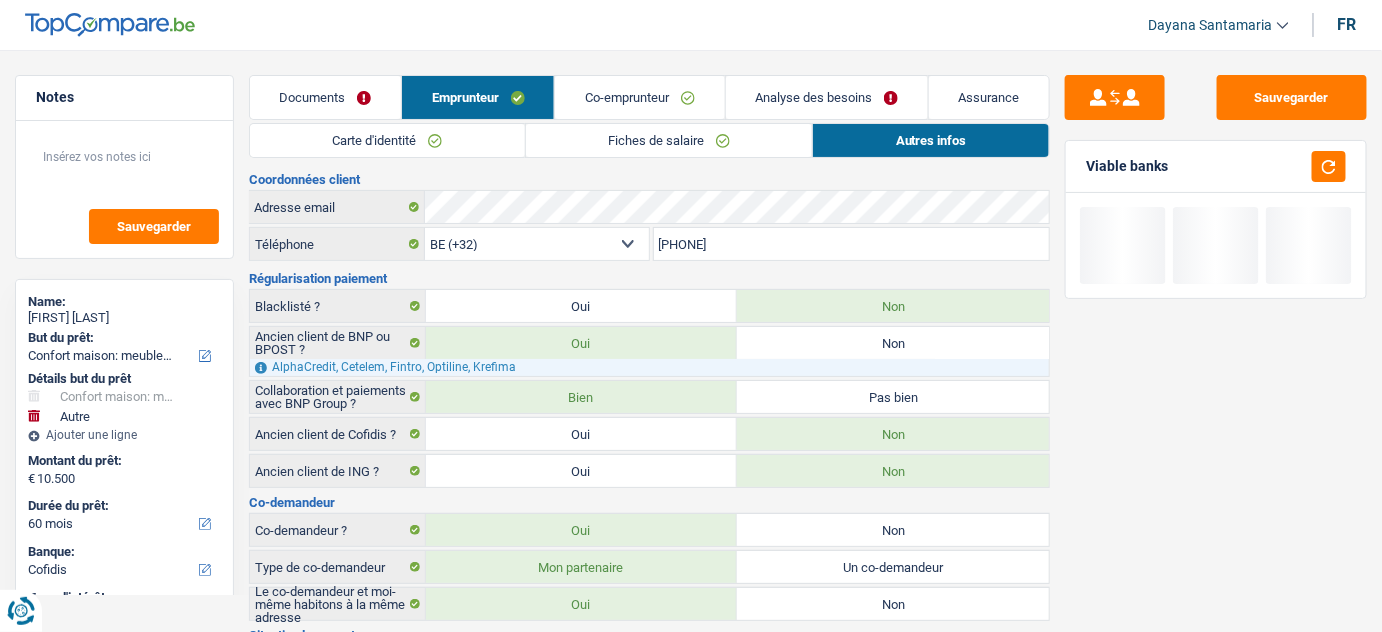 click on "Viable banks" at bounding box center (1216, 167) 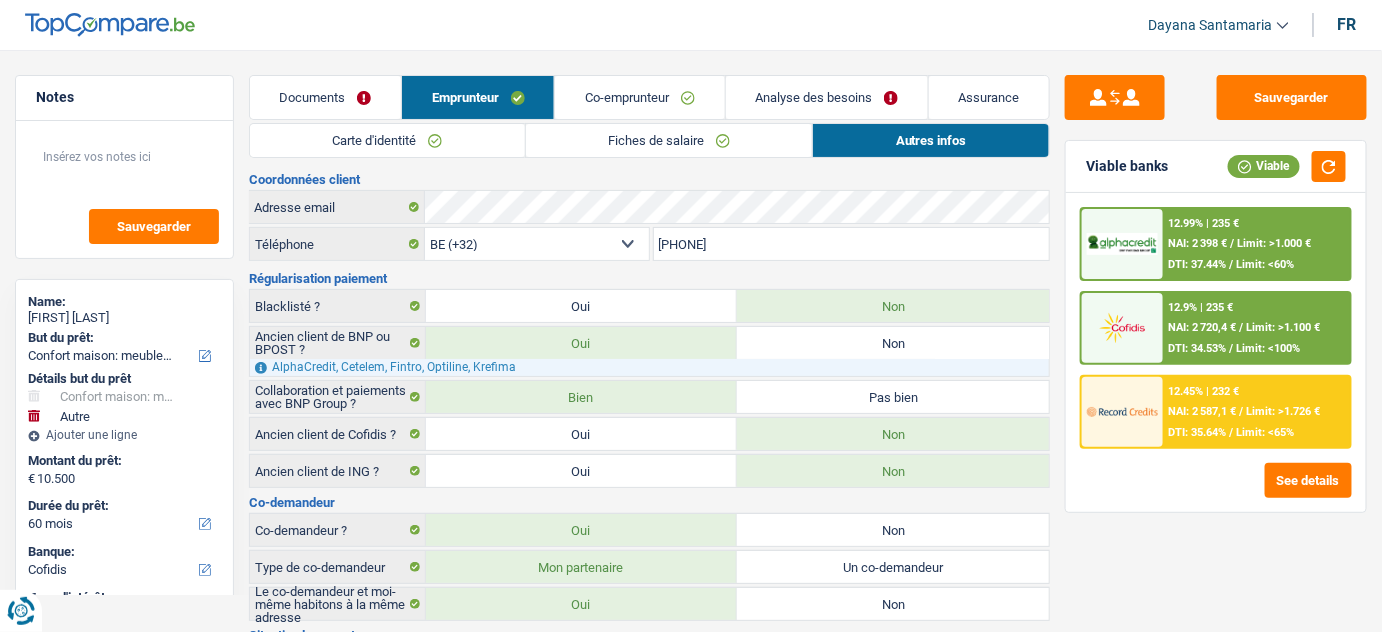 click on "Co-emprunteur" at bounding box center [639, 97] 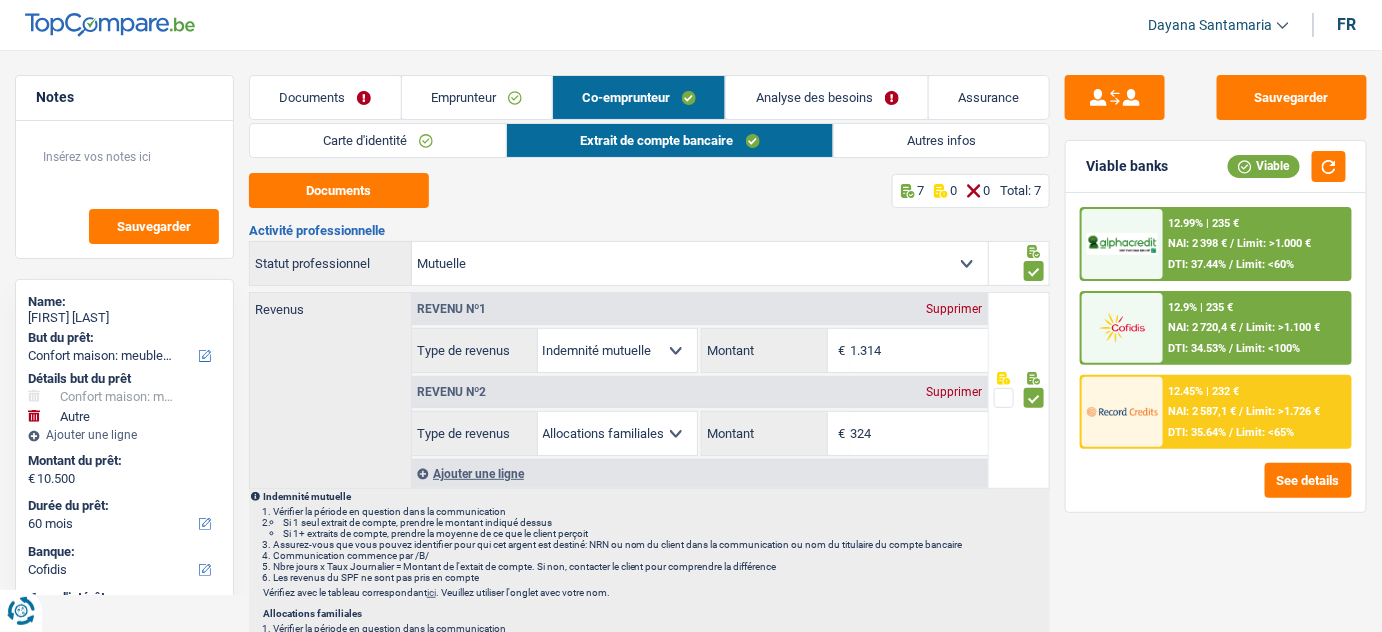 click on "Autres infos" at bounding box center (942, 140) 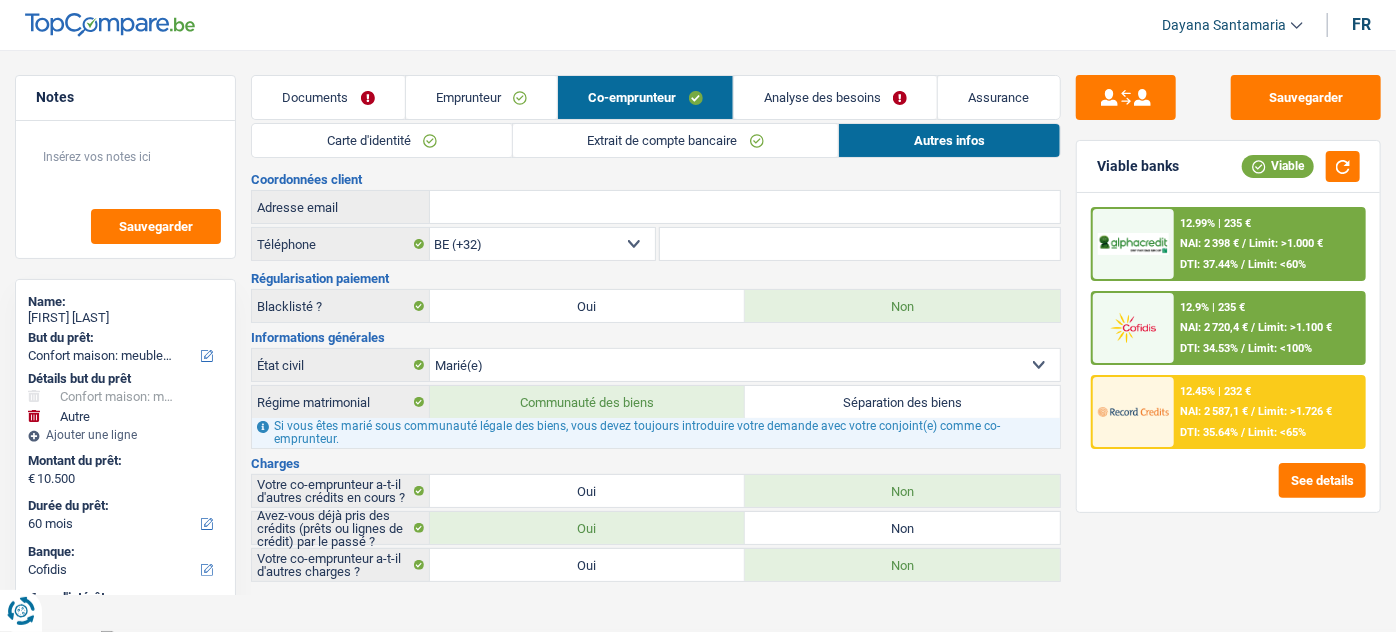 click on "Extrait de compte bancaire" at bounding box center (676, 140) 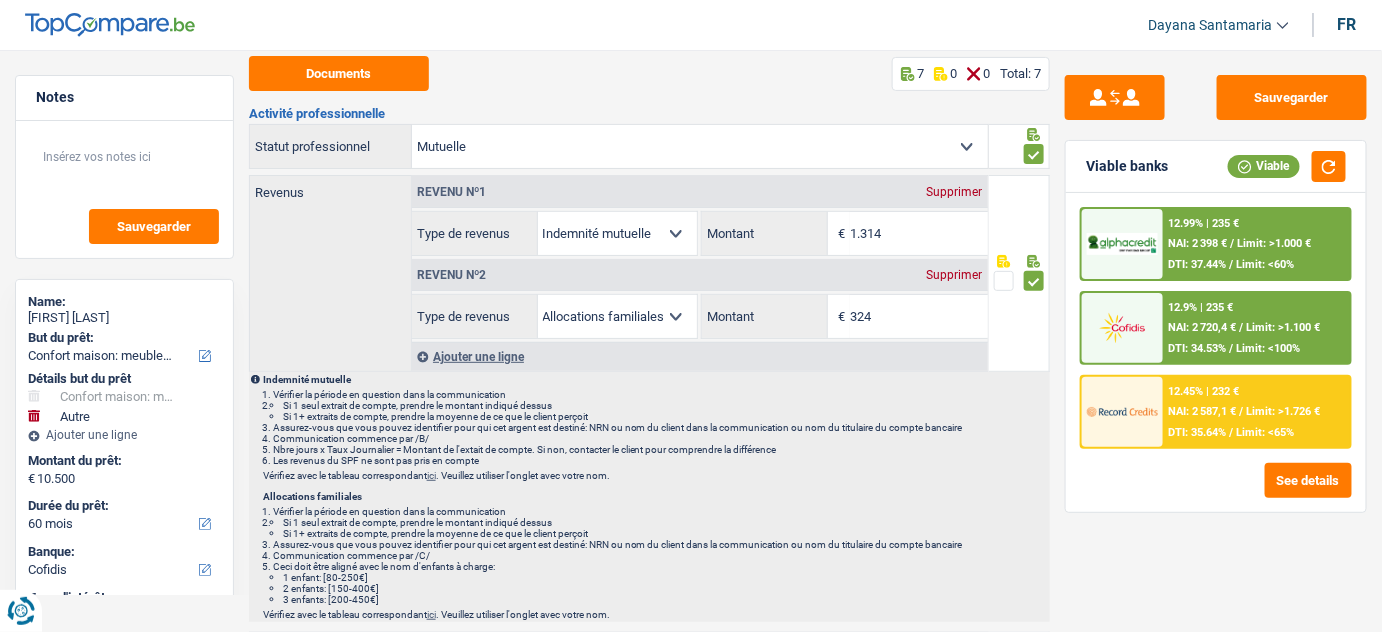 scroll, scrollTop: 0, scrollLeft: 0, axis: both 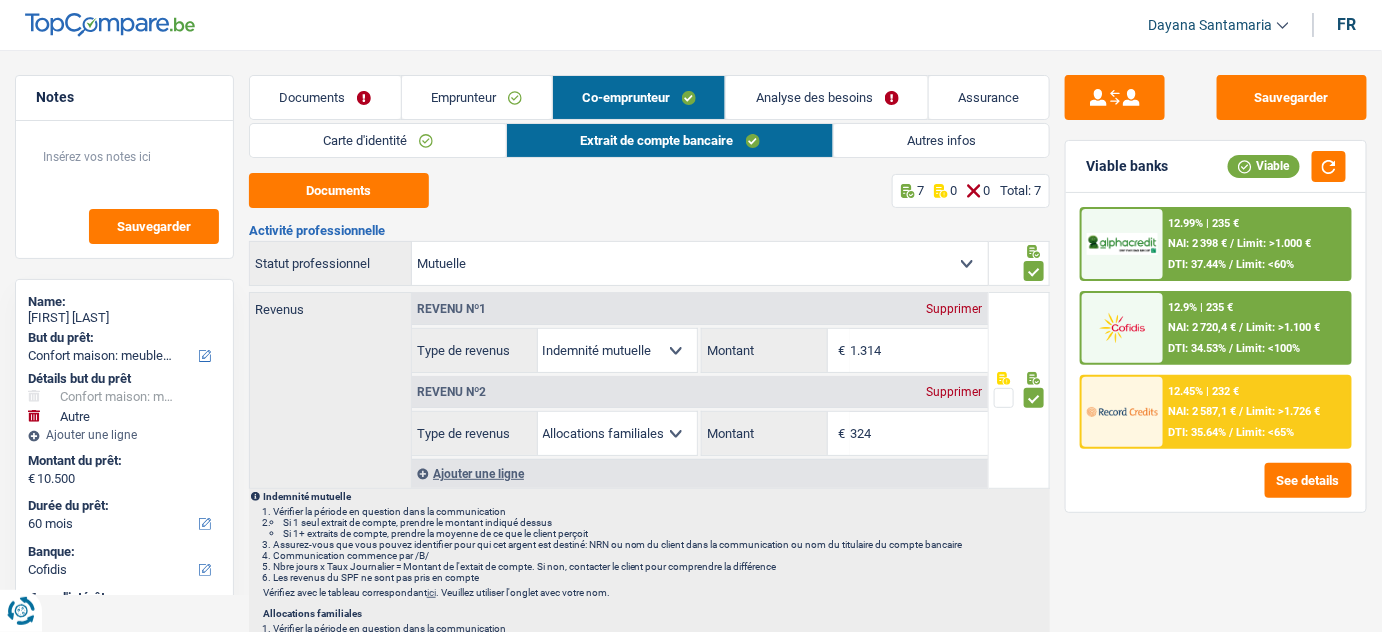 click on "Autres infos" at bounding box center [942, 140] 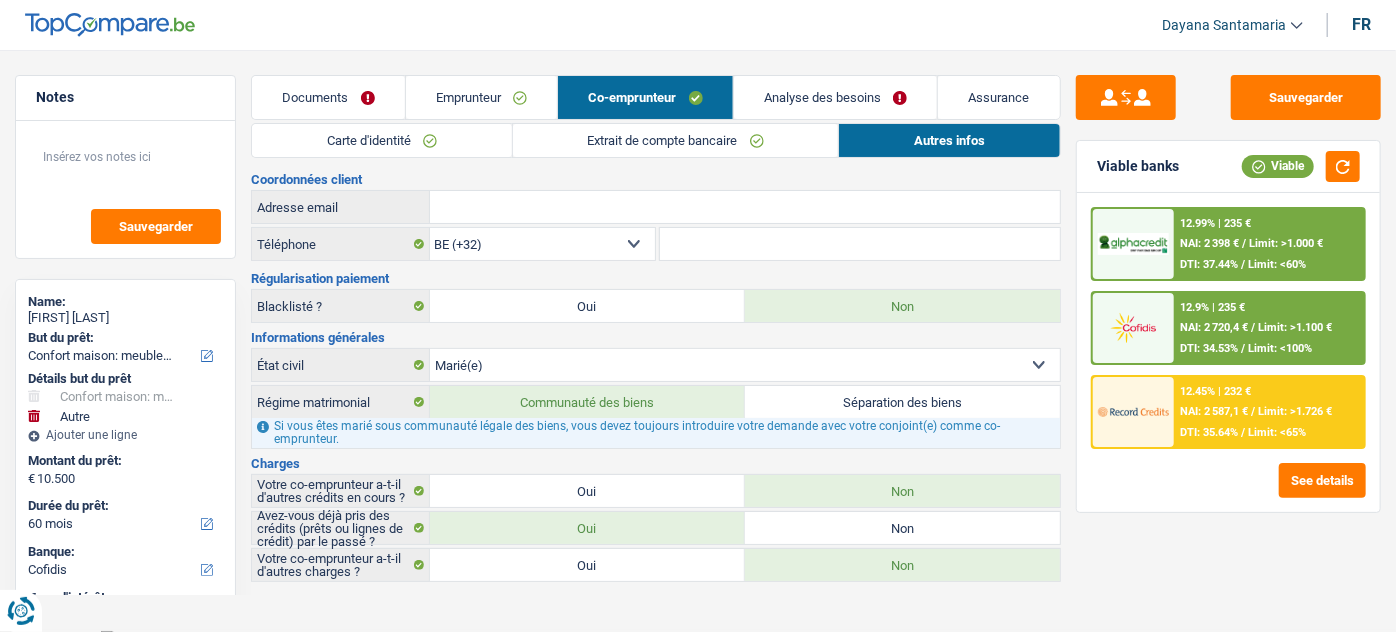 click on "Notes
Sauvegarder
Name:   Severin Manolov   But du prêt: Confort maison: meubles, textile, peinture, électroménager, outillage non-professionnel Hifi, multimédia, gsm, ordinateur Aménagement: frais d'installation, déménagement Evénement familial: naissance, mariage, divorce, communion, décès Frais médicaux Frais d'études Frais permis de conduire Loisirs: voyage, sport, musique Rafraîchissement: petits travaux maison et jardin Frais judiciaires Réparation voiture Prêt rénovation (non disponible pour les non-propriétaires) Prêt énergie (non disponible pour les non-propriétaires) Prêt voiture Taxes, impôts non professionnels Rénovation bien à l'étranger Dettes familiales Assurance Autre
Sélectionner une option
Détails but du prêt
Confort maison: meubles, textile, peinture, électroménager, outillage non-professionnel Hifi, multimédia, gsm, ordinateur" at bounding box center (698, 330) 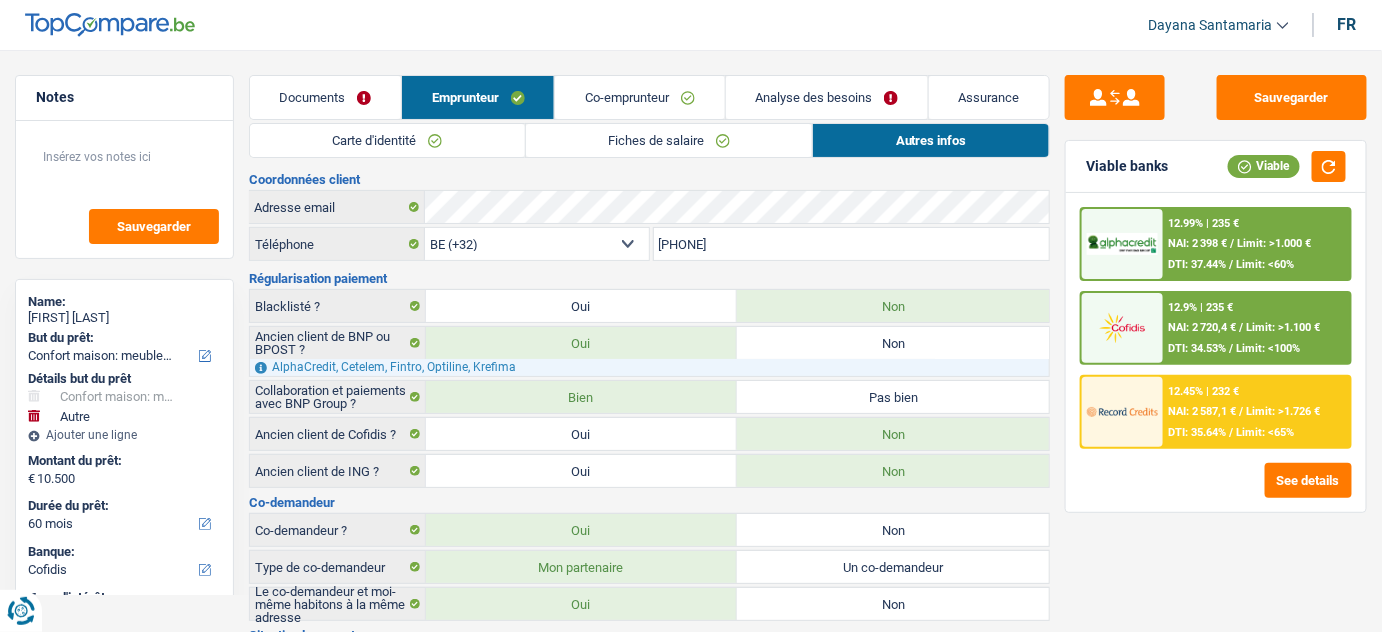 click on "Analyse des besoins" at bounding box center (827, 97) 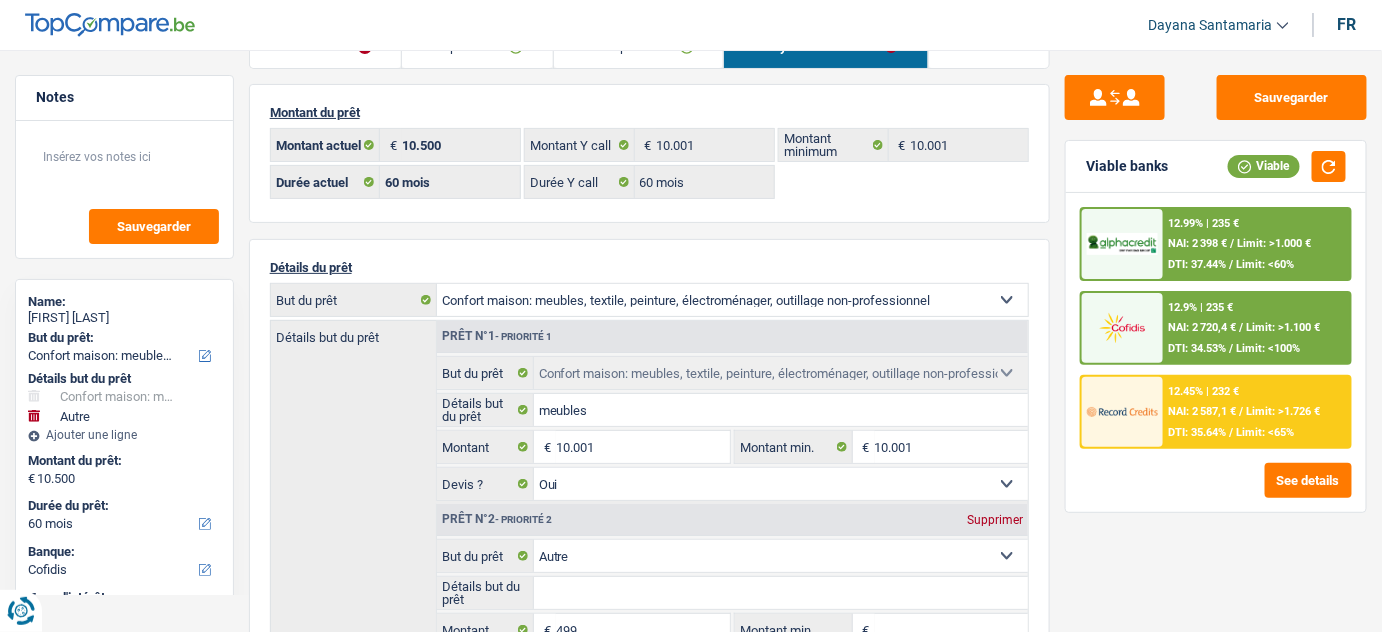 scroll, scrollTop: 181, scrollLeft: 0, axis: vertical 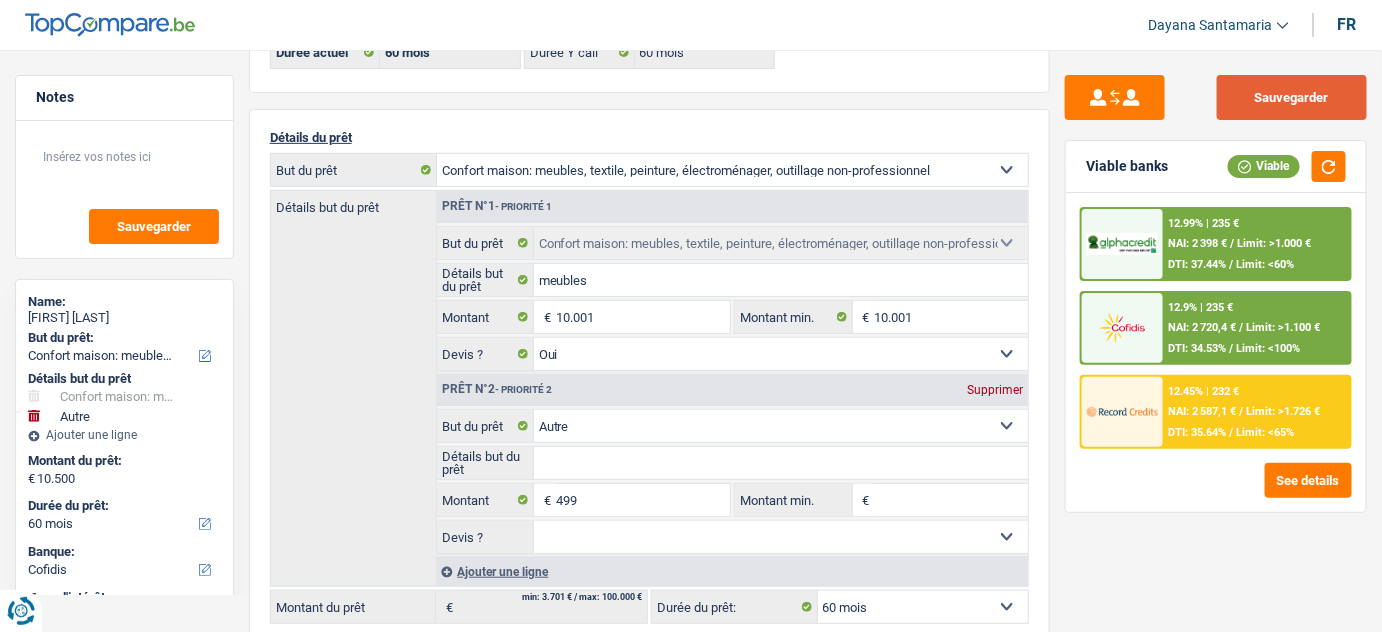 click on "Sauvegarder" at bounding box center [1292, 97] 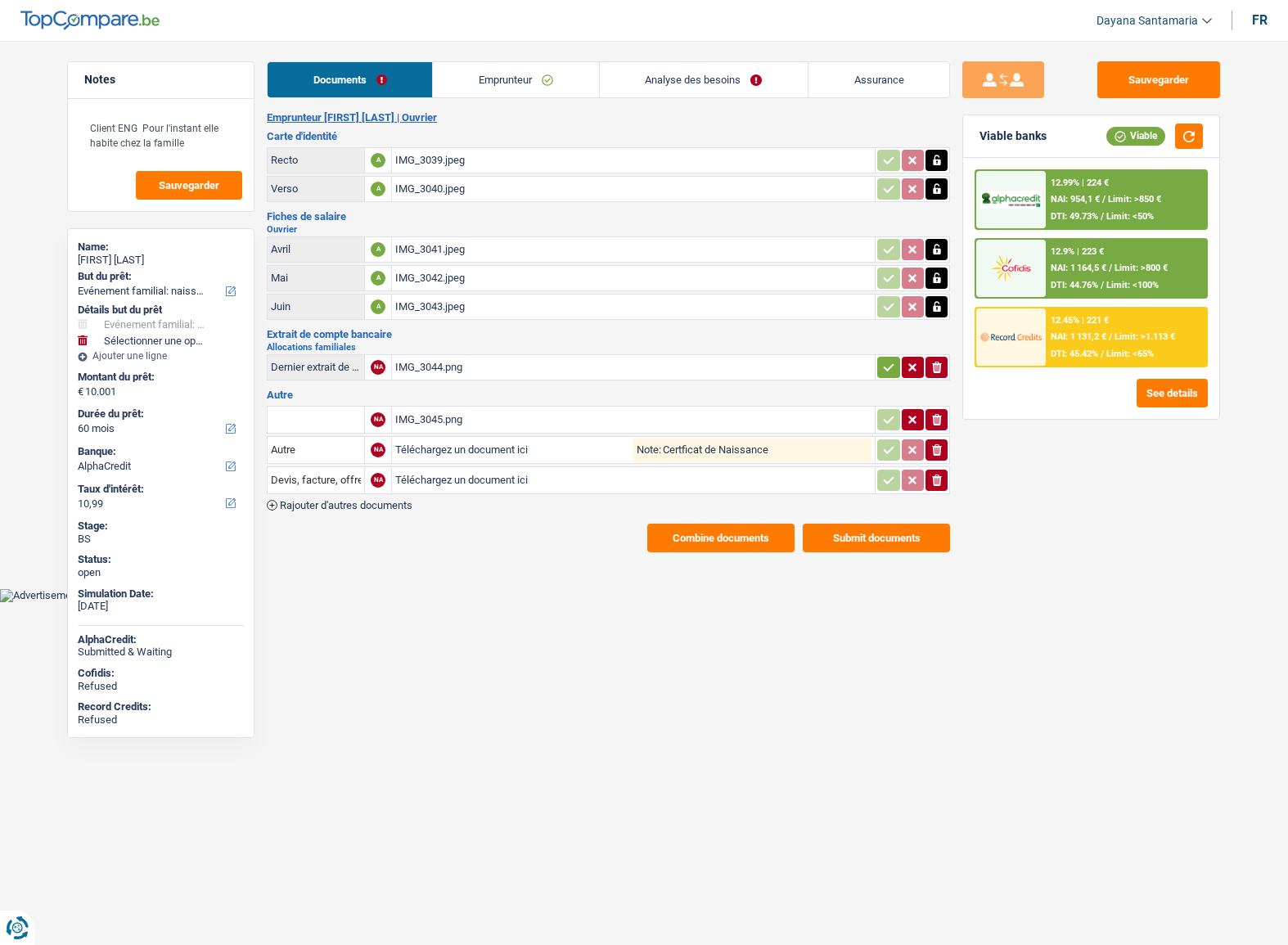 select on "familyEvent" 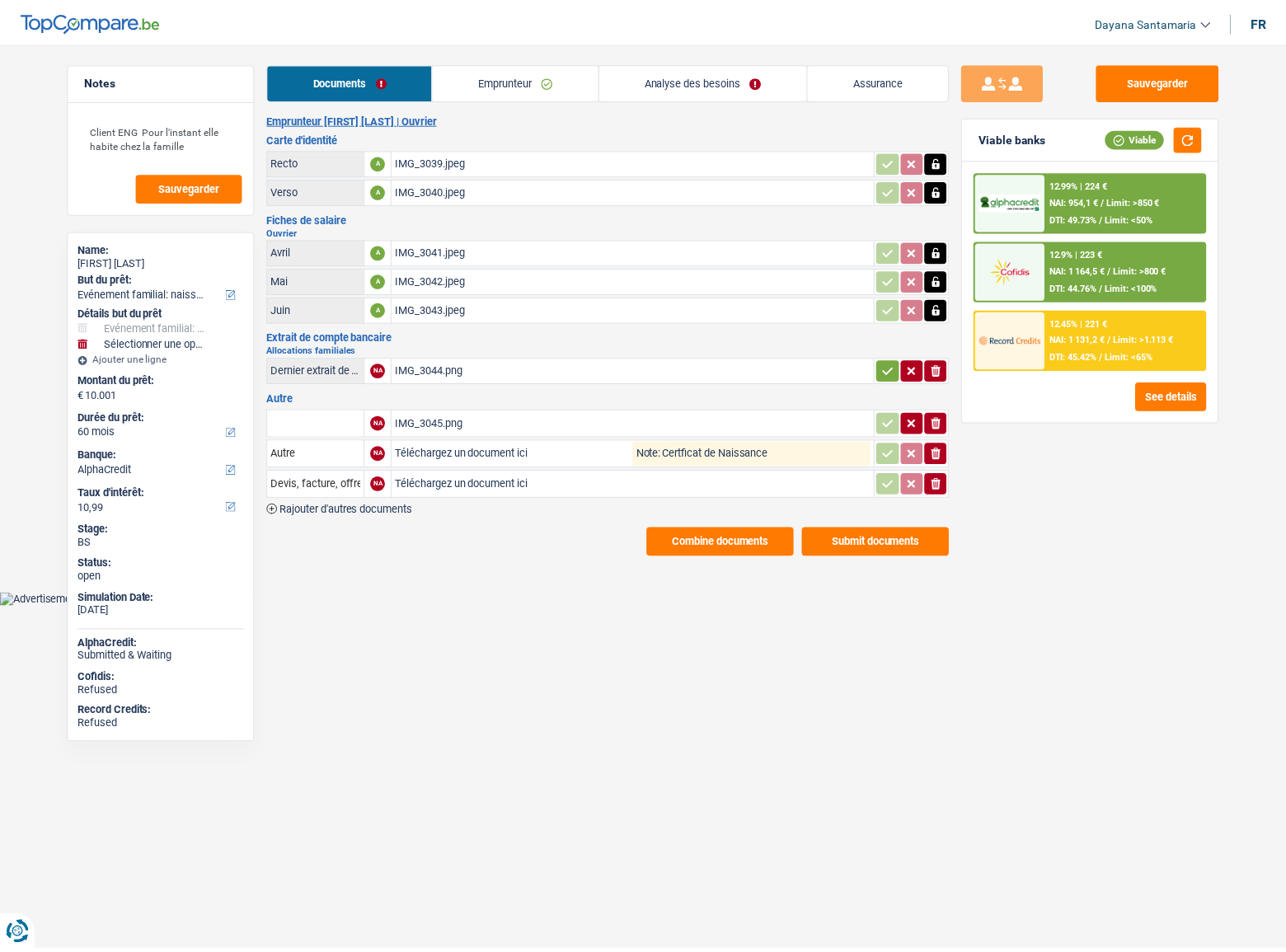 scroll, scrollTop: 0, scrollLeft: 0, axis: both 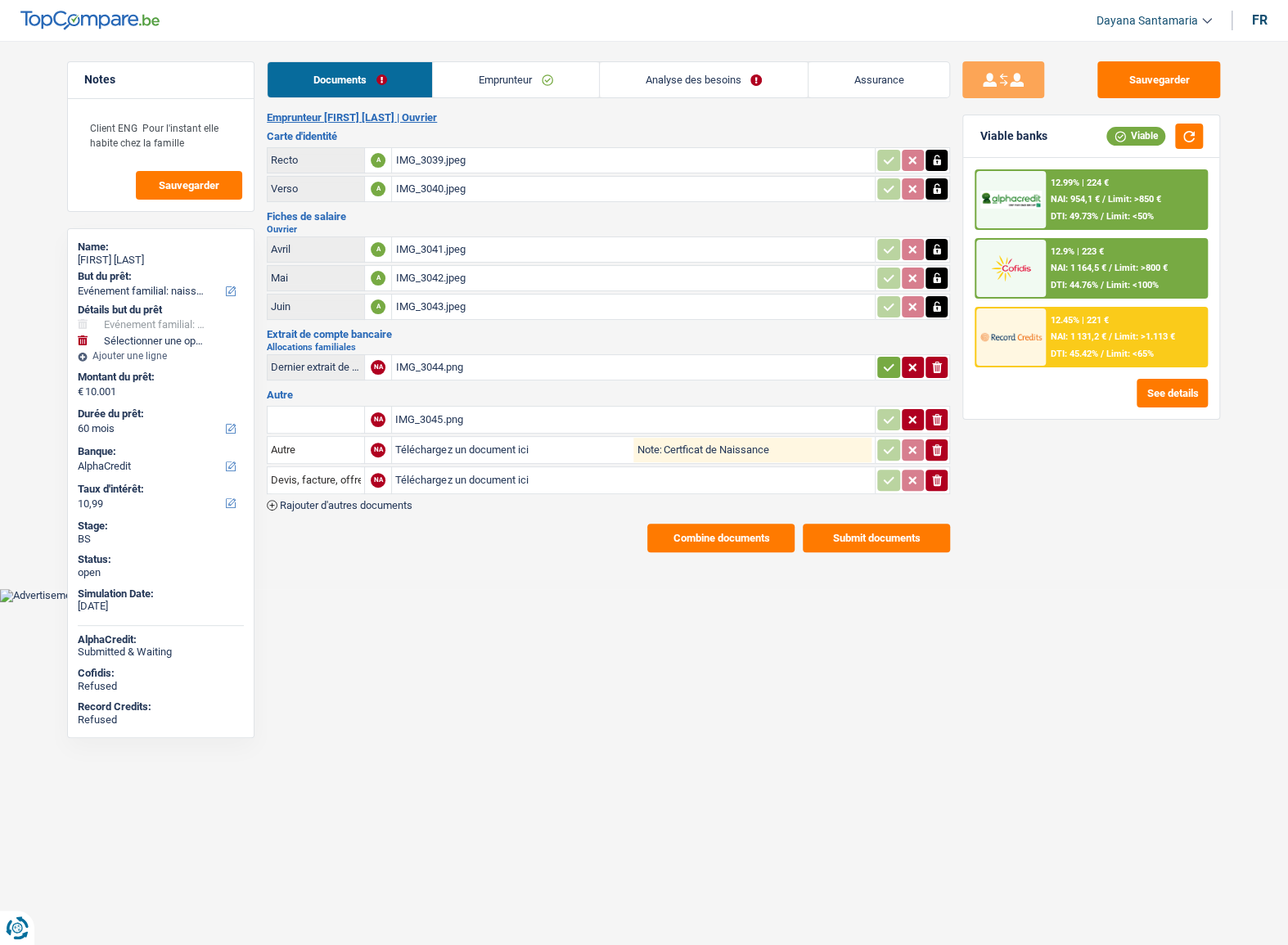 click on "Combine documents" at bounding box center (721, 538) 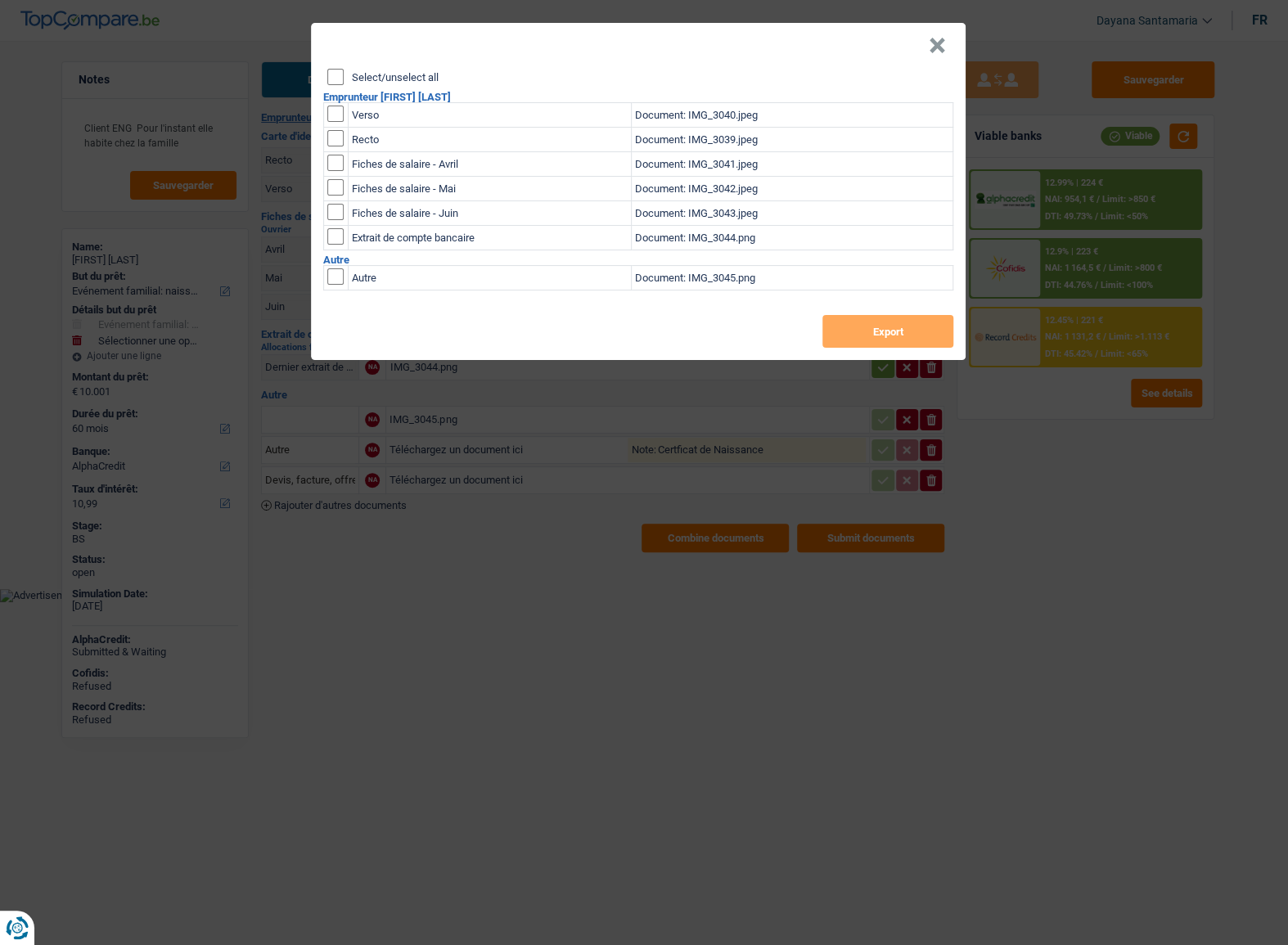 click on "×" at bounding box center [937, 46] 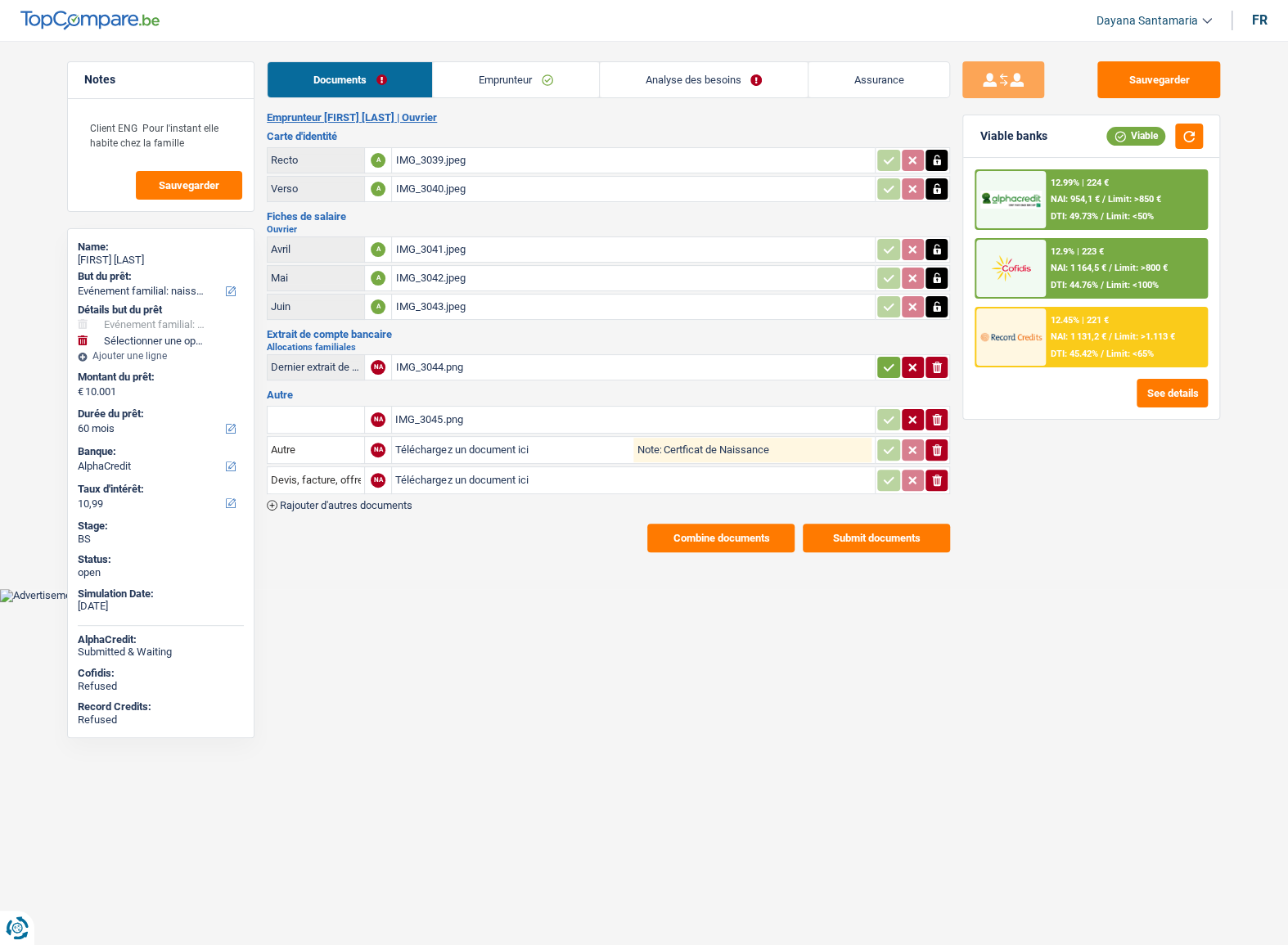click on "IMG_3043.jpeg" at bounding box center [633, 307] 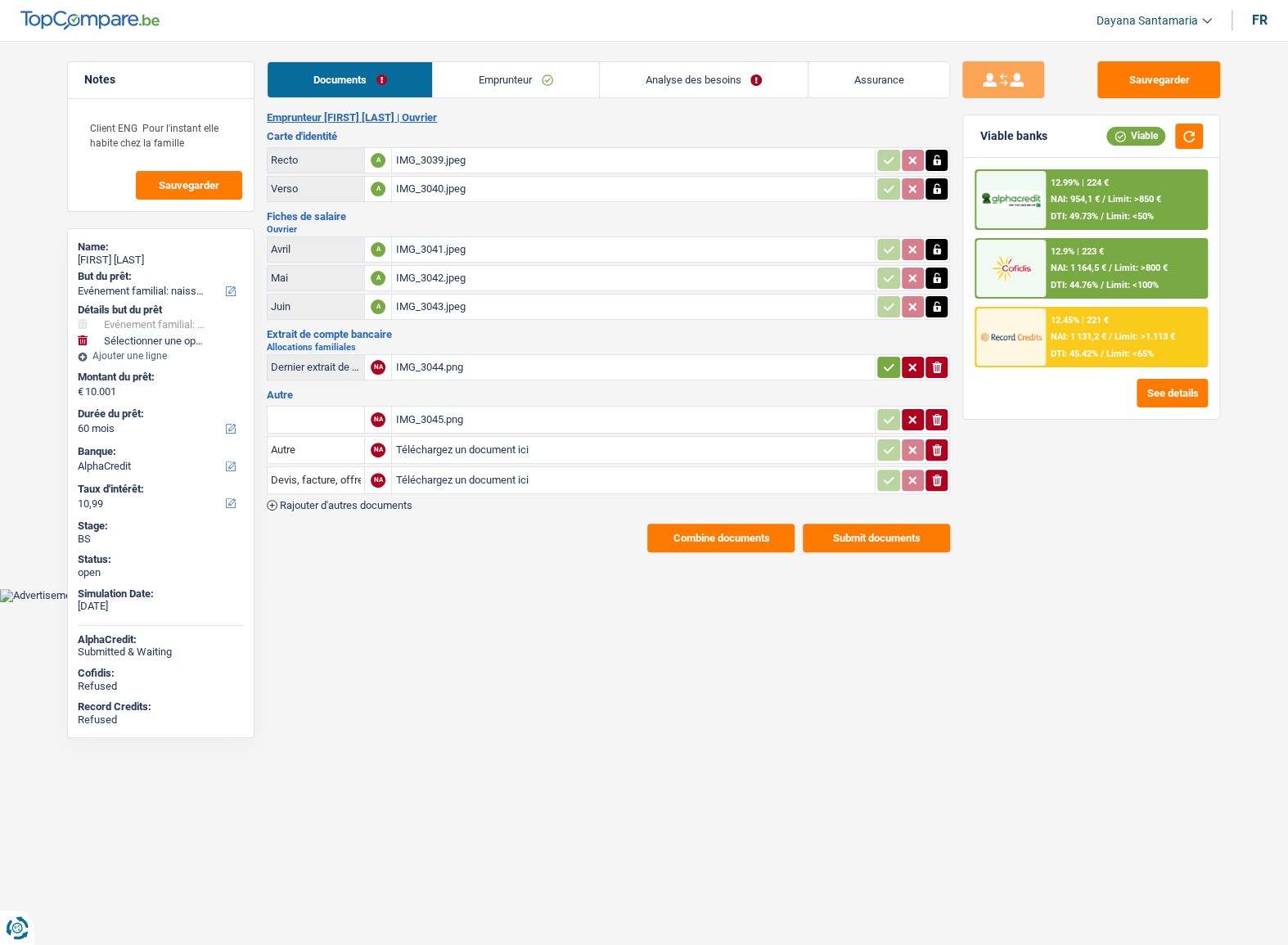 click on "ionicons-v5-e" 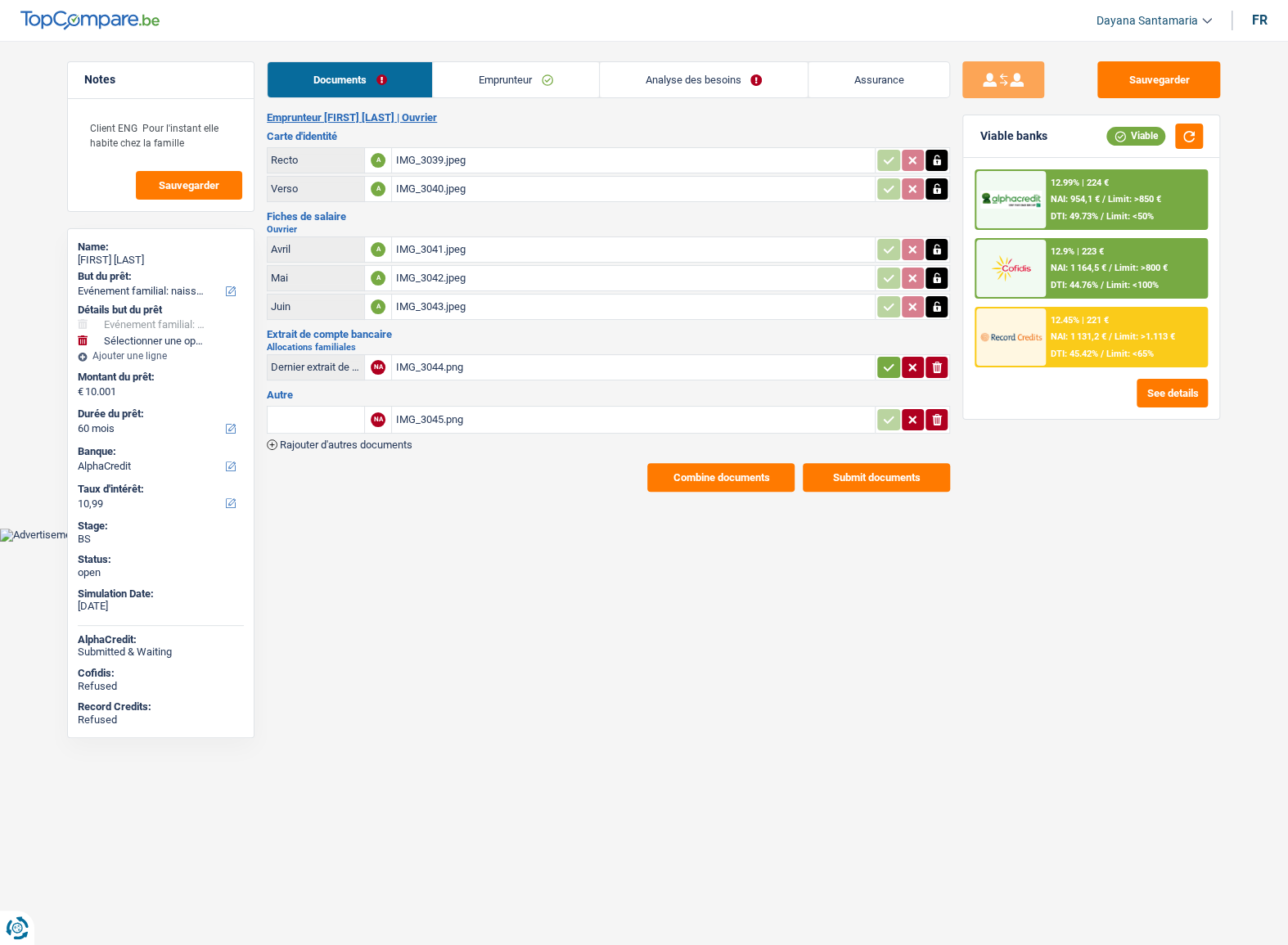click on "IMG_3044.png" at bounding box center (633, 367) 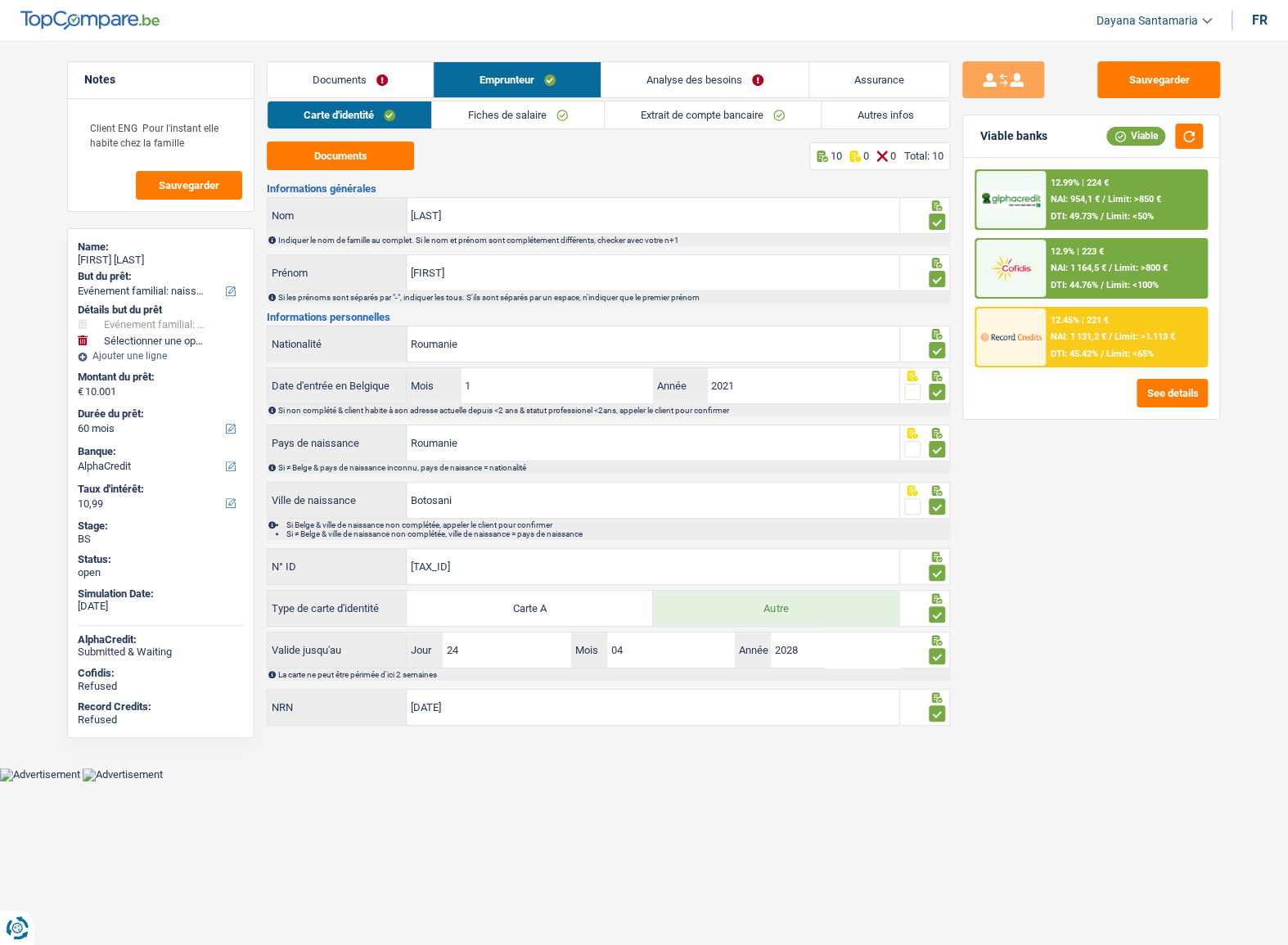 click on "Autres infos" at bounding box center [885, 115] 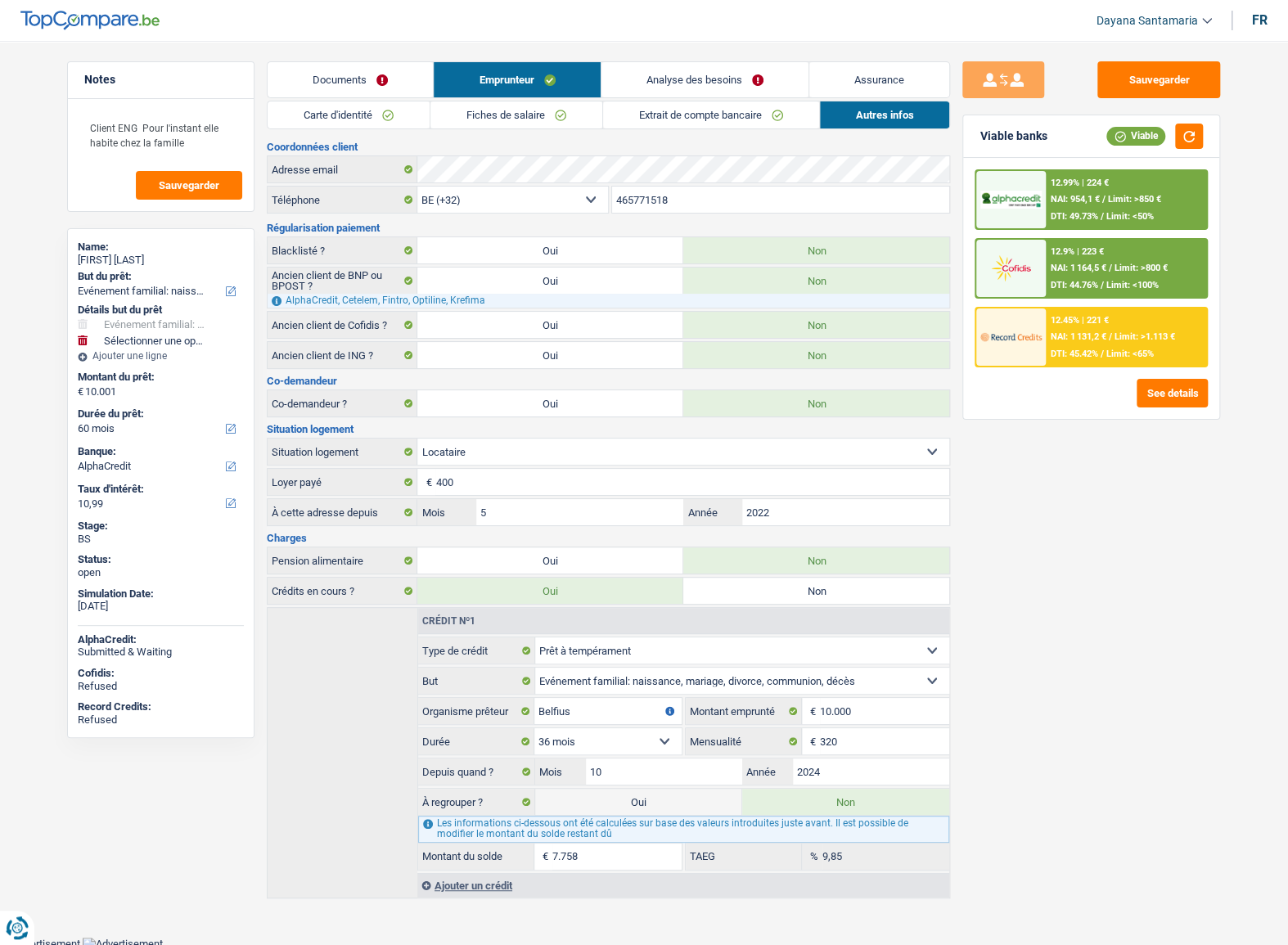 click on "Notes
Client ENG  Pour l'instant elle habite chez la famille
Sauvegarder
Name:   Elena Todica   But du prêt: Confort maison: meubles, textile, peinture, électroménager, outillage non-professionnel Hifi, multimédia, gsm, ordinateur Aménagement: frais d'installation, déménagement Evénement familial: naissance, mariage, divorce, communion, décès Frais médicaux Frais d'études Frais permis de conduire Loisirs: voyage, sport, musique Rafraîchissement: petits travaux maison et jardin Frais judiciaires Réparation voiture Prêt rénovation (non disponible pour les non-propriétaires) Prêt énergie (non disponible pour les non-propriétaires) Prêt voiture Taxes, impôts non professionnels Rénovation bien à l'étranger Dettes familiales Assurance Autre
Sélectionner une option
Détails but du prêt
Hifi, multimédia, gsm, ordinateur Frais médicaux Frais d'études Autre" at bounding box center [644, 481] 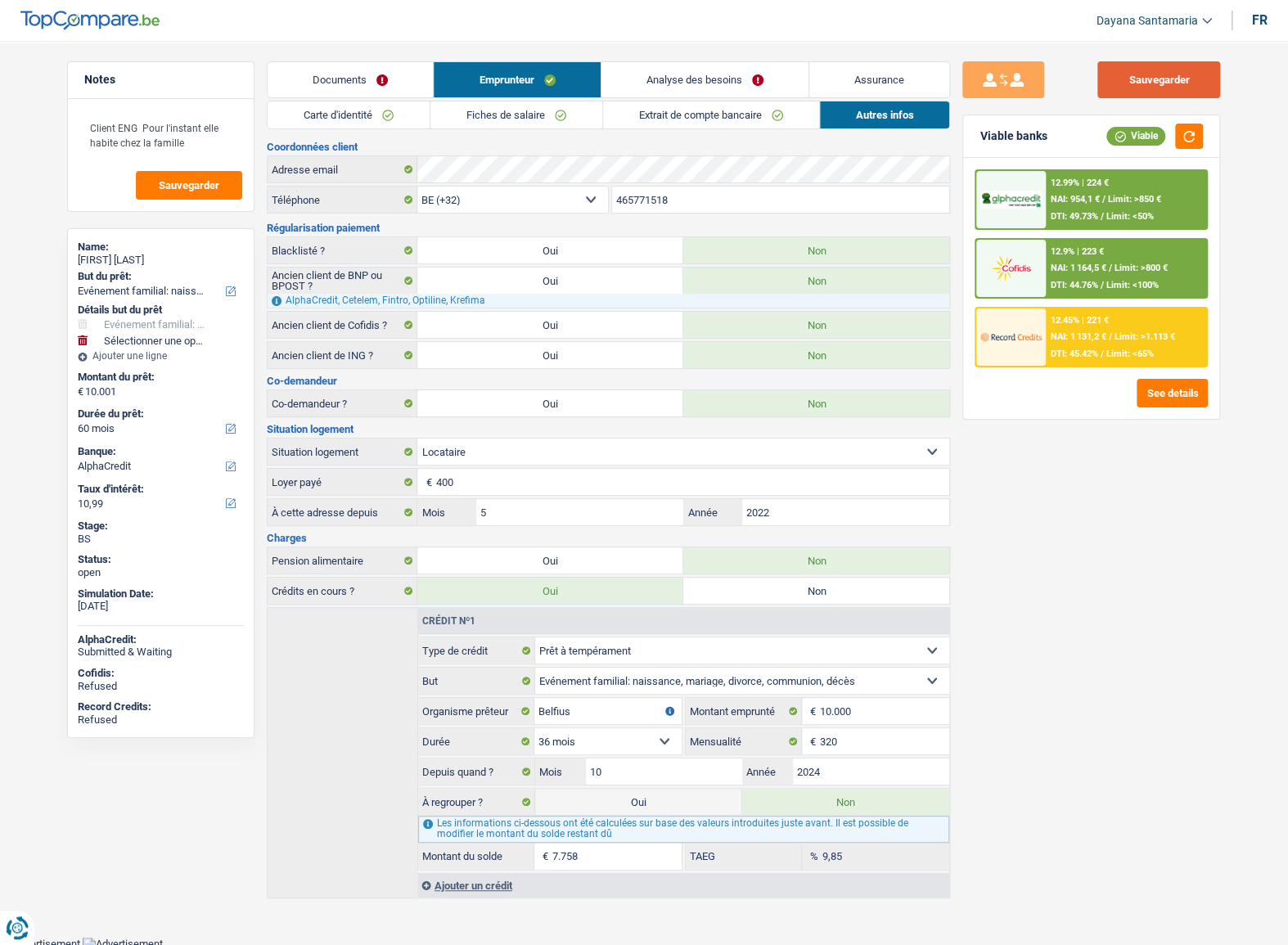 click on "Sauvegarder" at bounding box center [1159, 79] 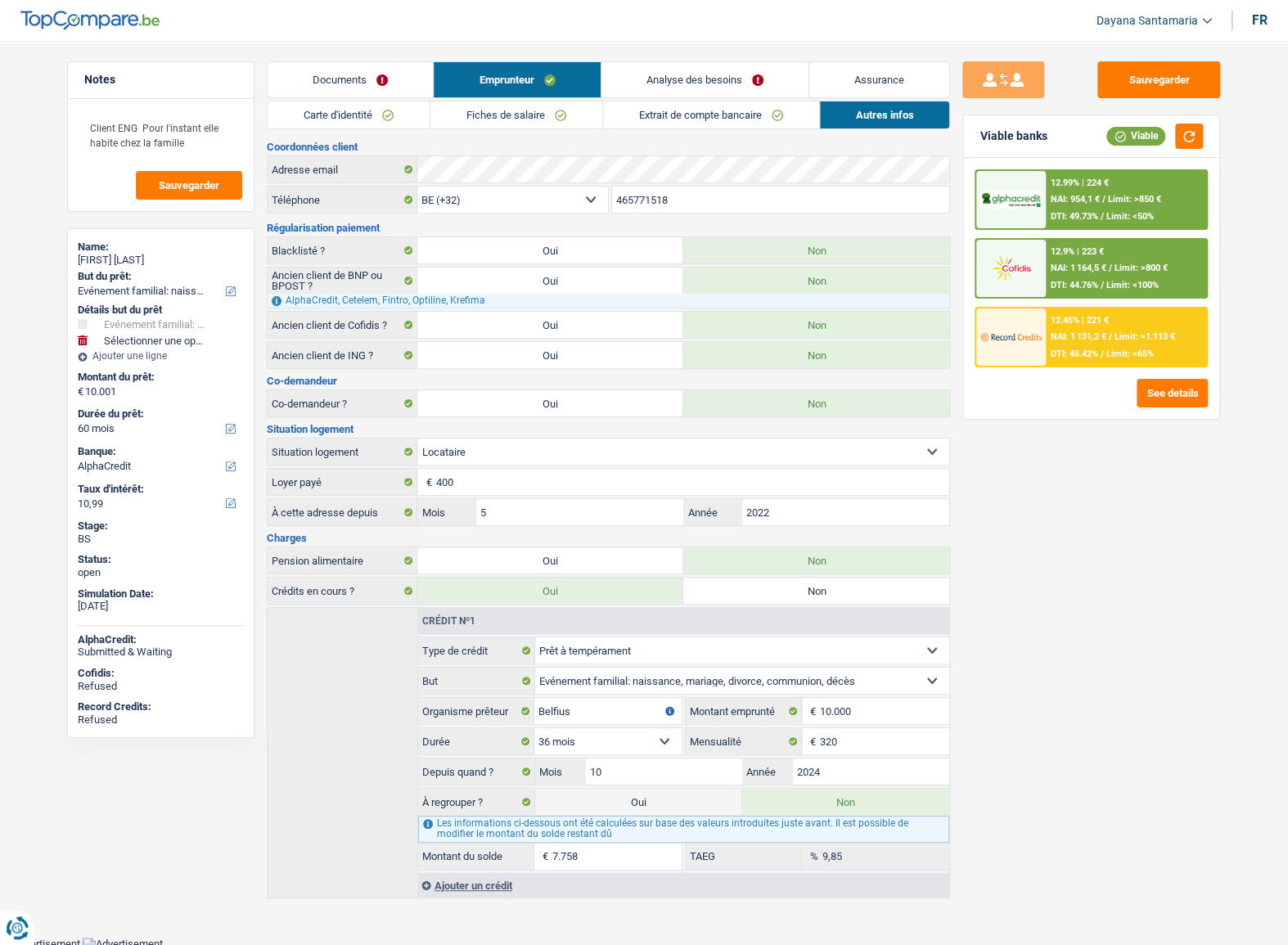 click on "Analyse des besoins" at bounding box center (705, 79) 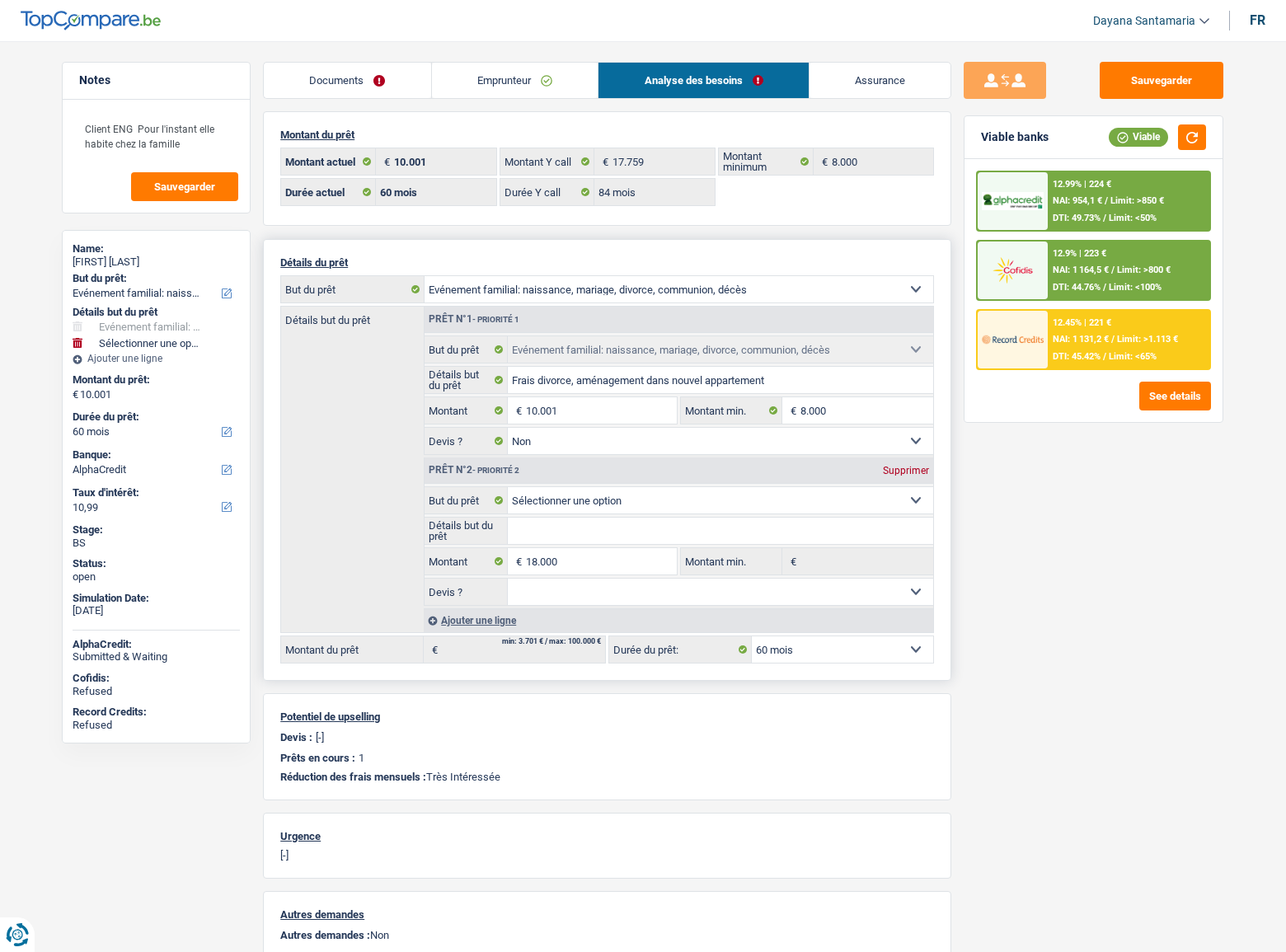 click on "Supprimer" at bounding box center [906, 471] 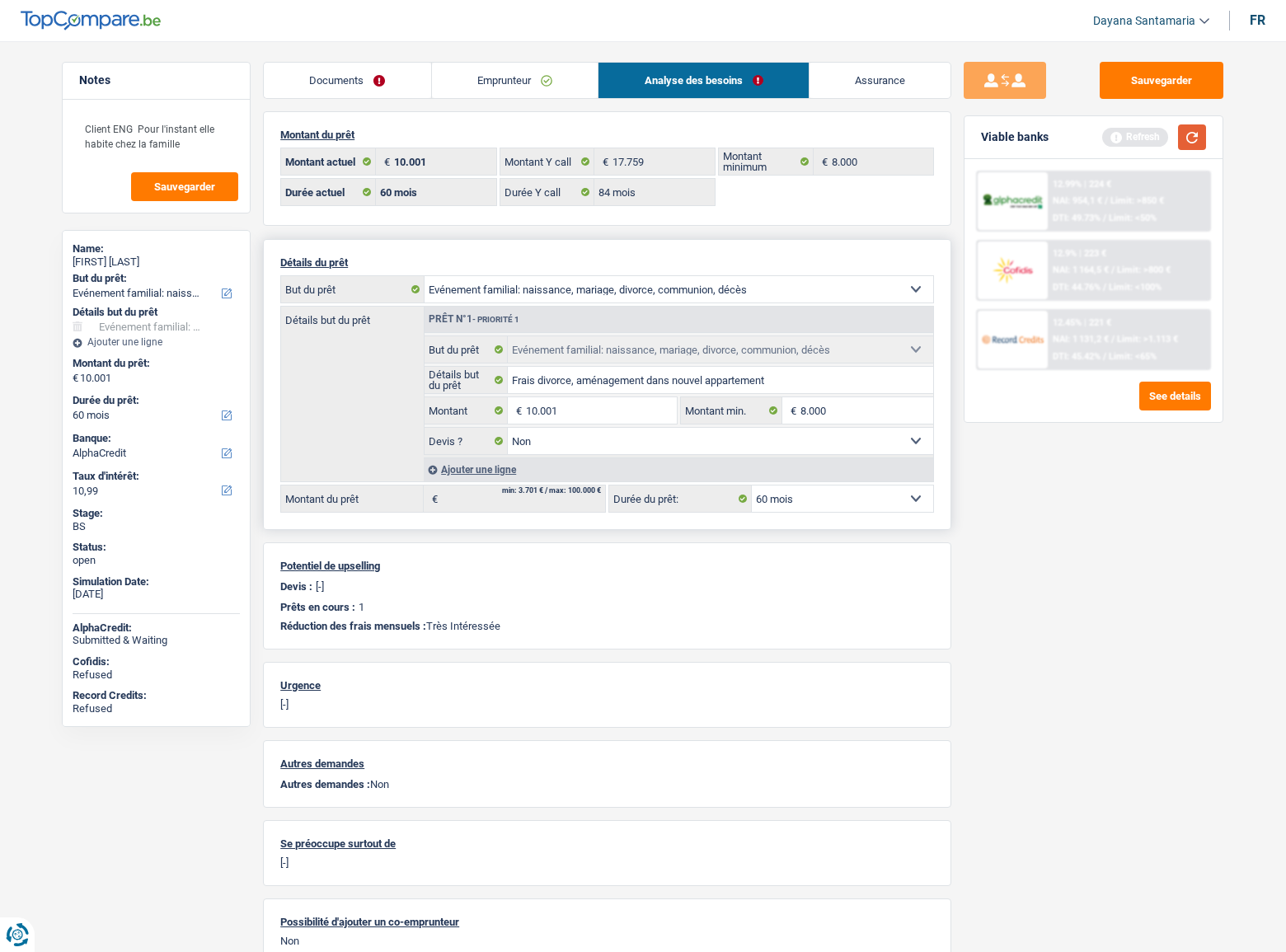 click at bounding box center [1192, 137] 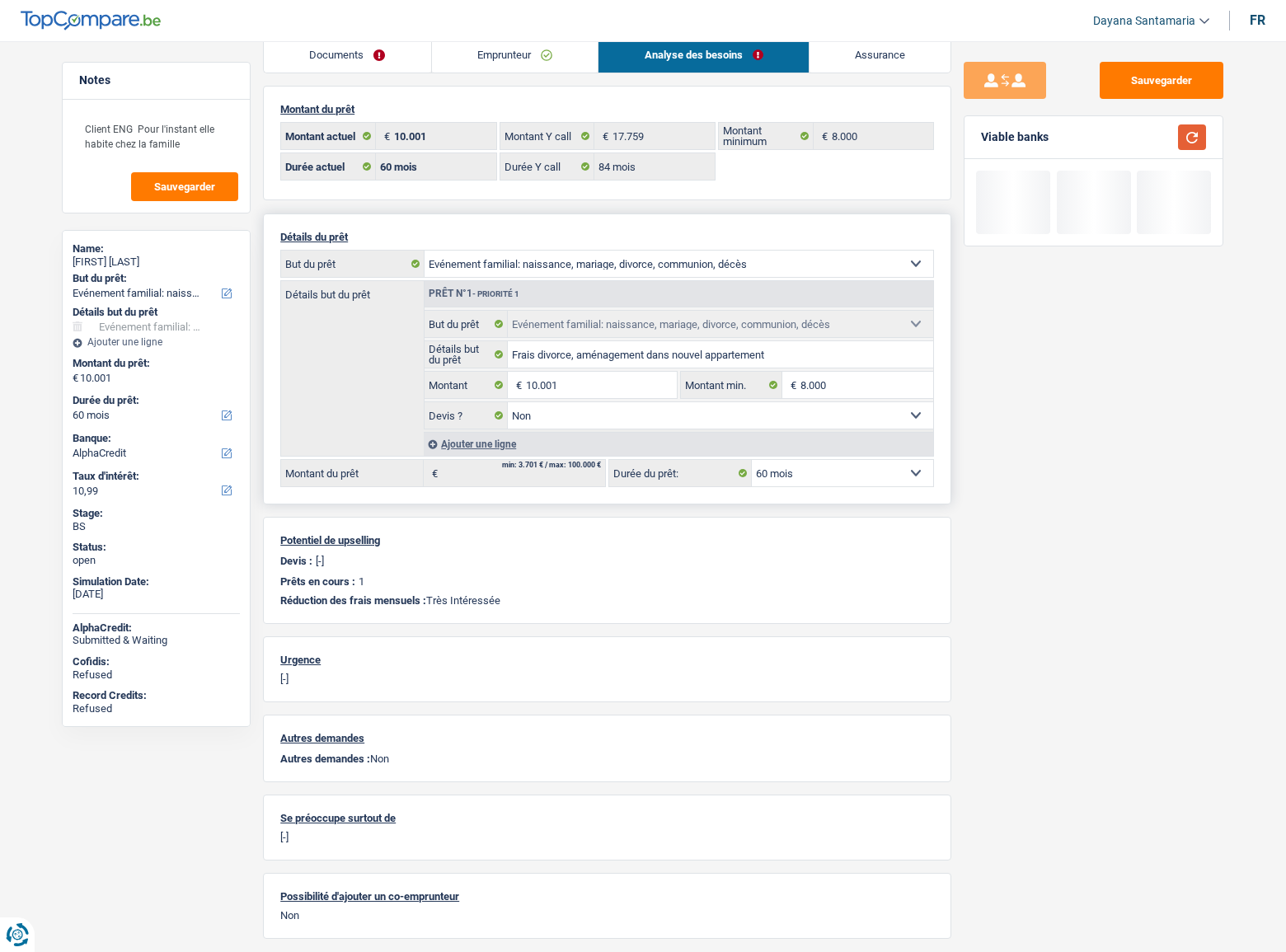 scroll, scrollTop: 0, scrollLeft: 0, axis: both 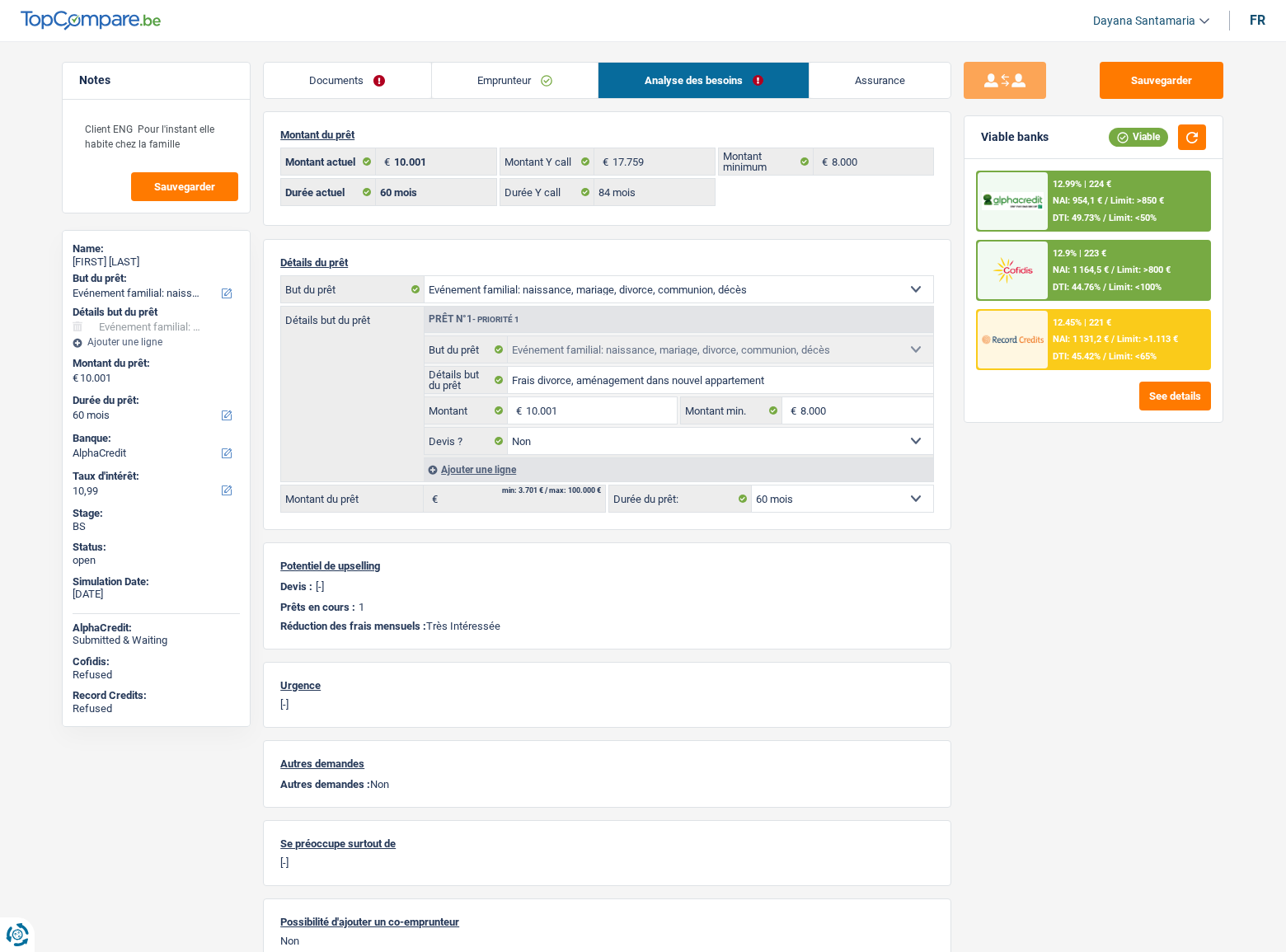 click on "Limit: <50%" at bounding box center [1133, 218] 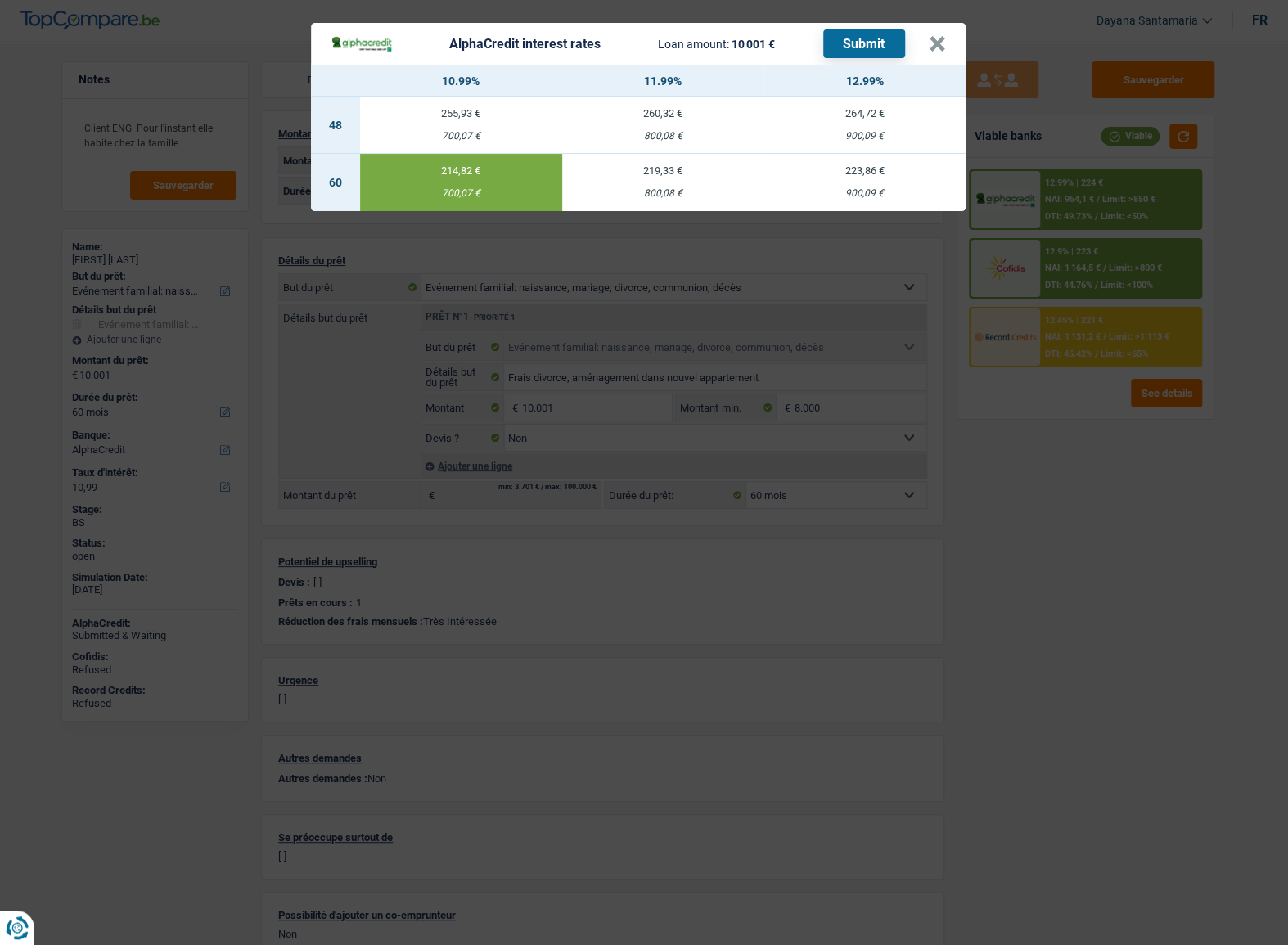 click on "Submit" at bounding box center [864, 43] 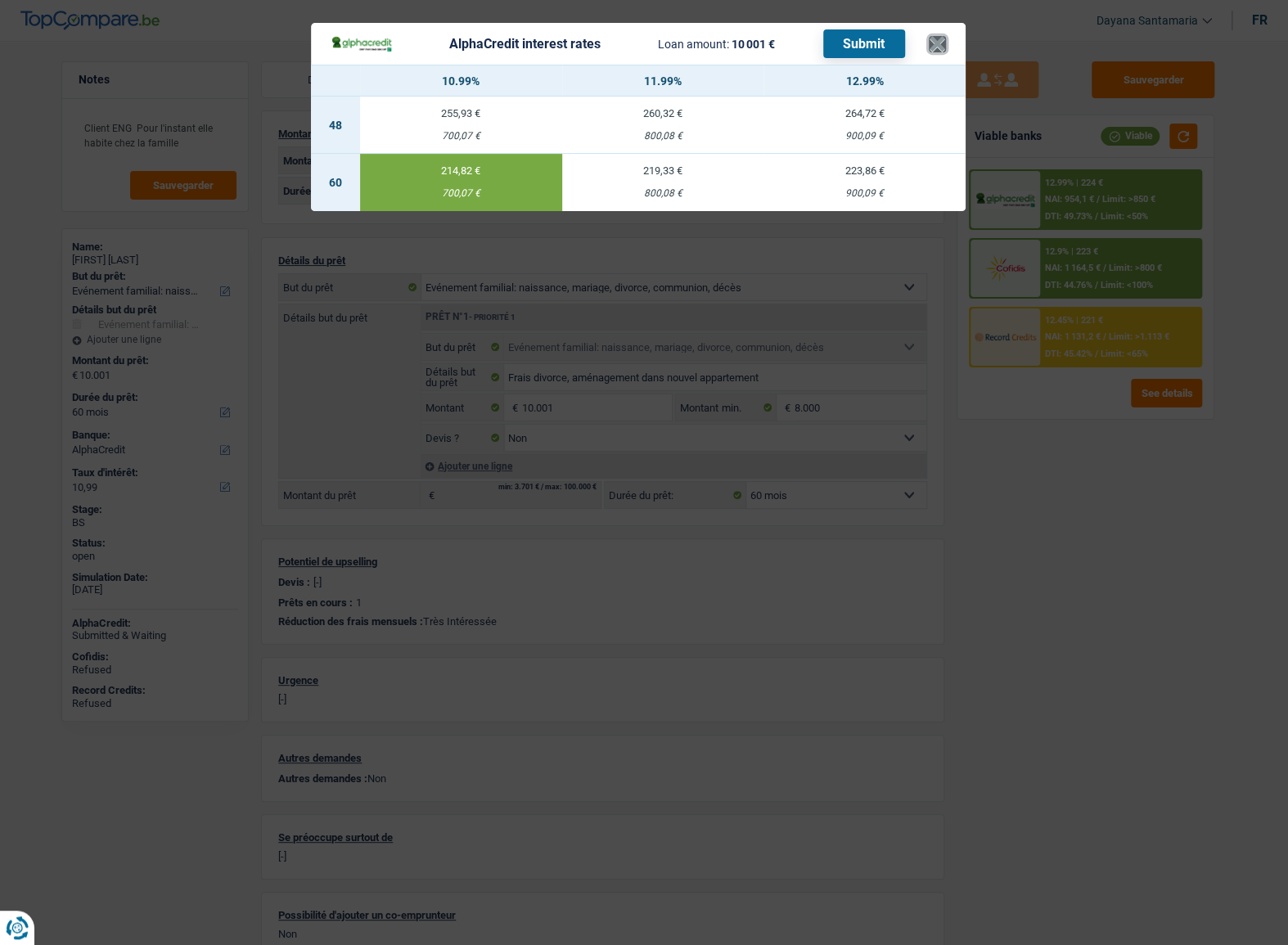 drag, startPoint x: 941, startPoint y: 42, endPoint x: 820, endPoint y: 82, distance: 127.4402 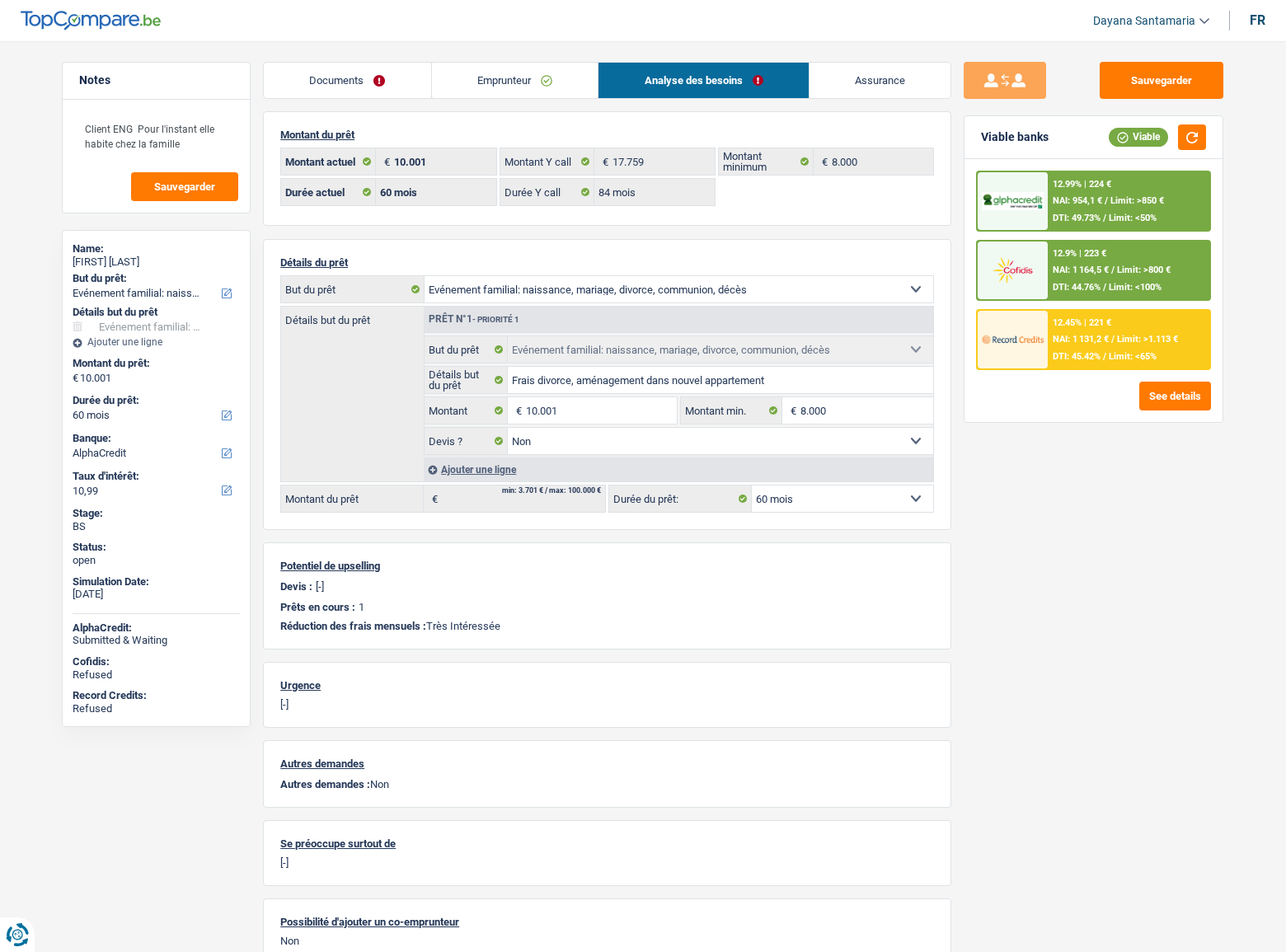 click on "Documents" at bounding box center (347, 80) 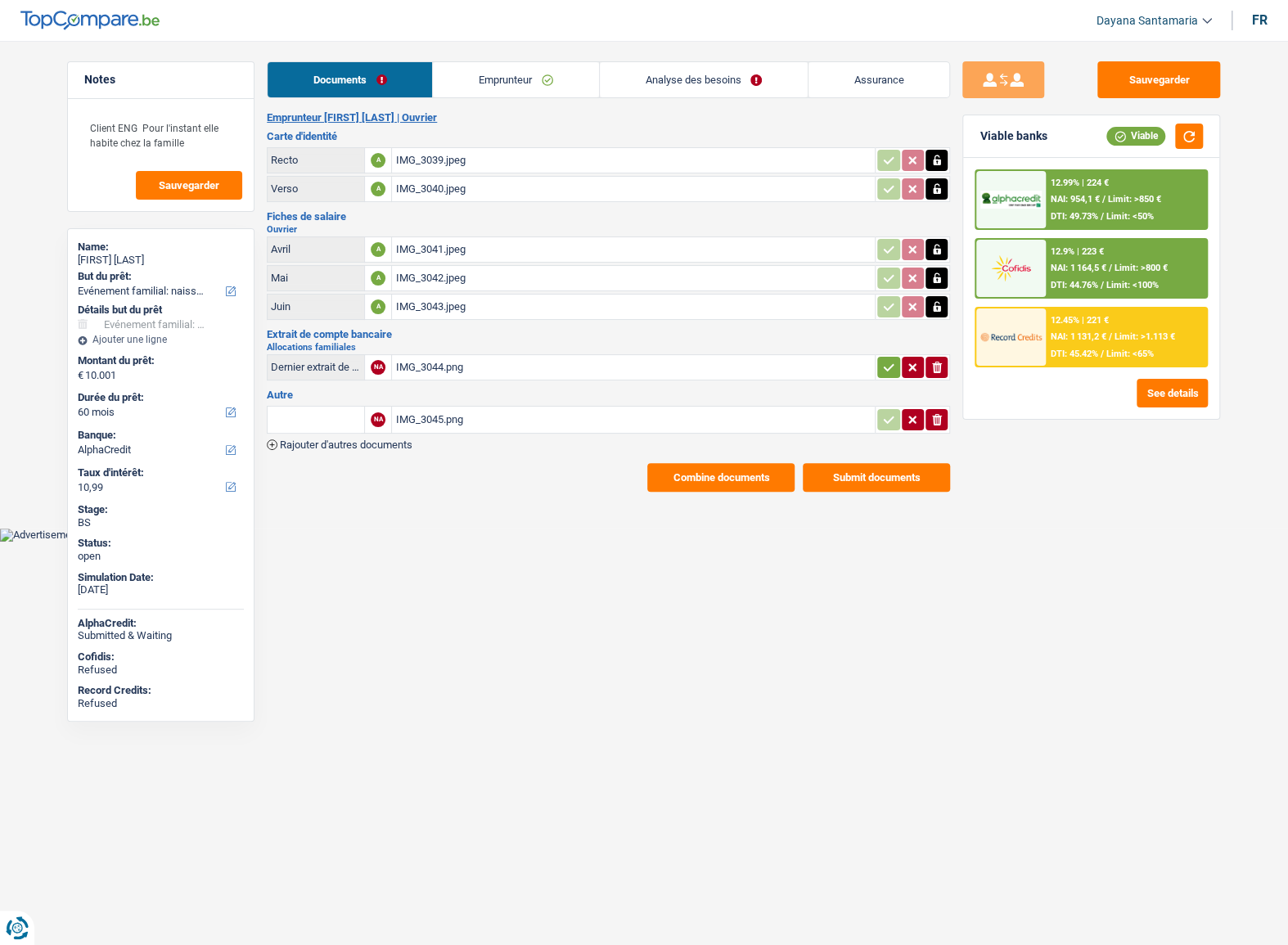 click on "IMG_3043.jpeg" at bounding box center (633, 307) 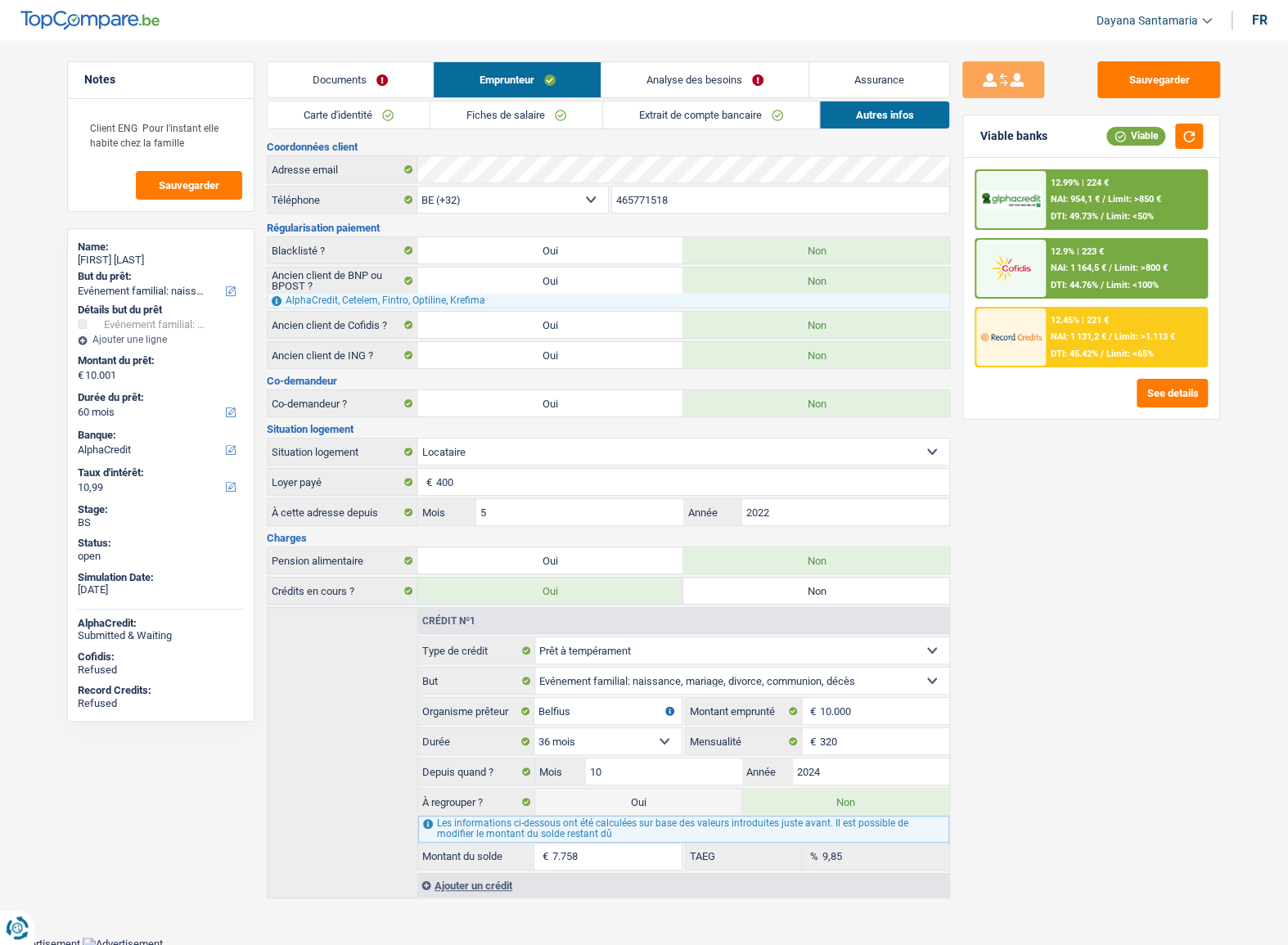 click on "Documents" at bounding box center (350, 79) 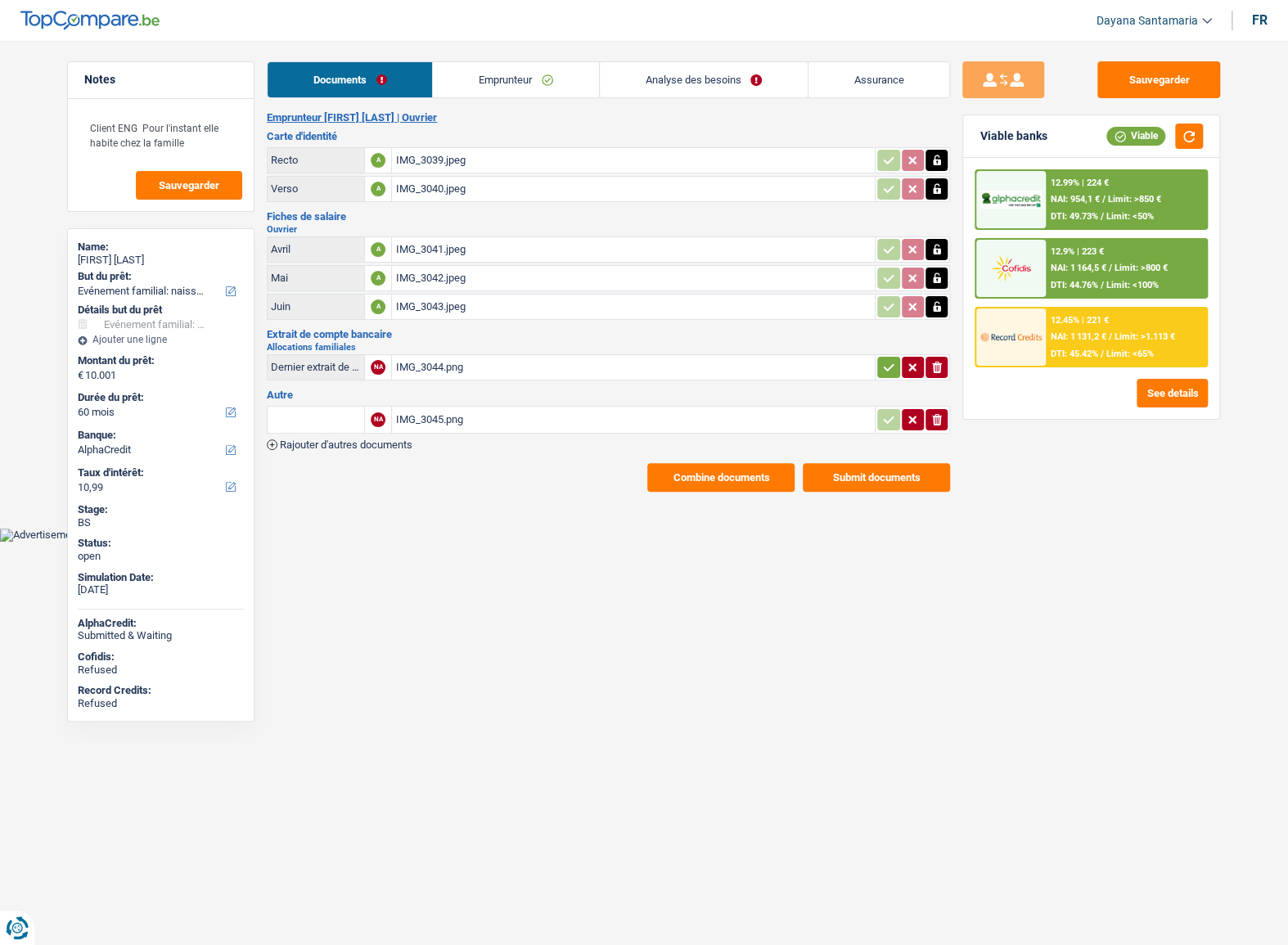 click on "IMG_3042.jpeg" at bounding box center (633, 278) 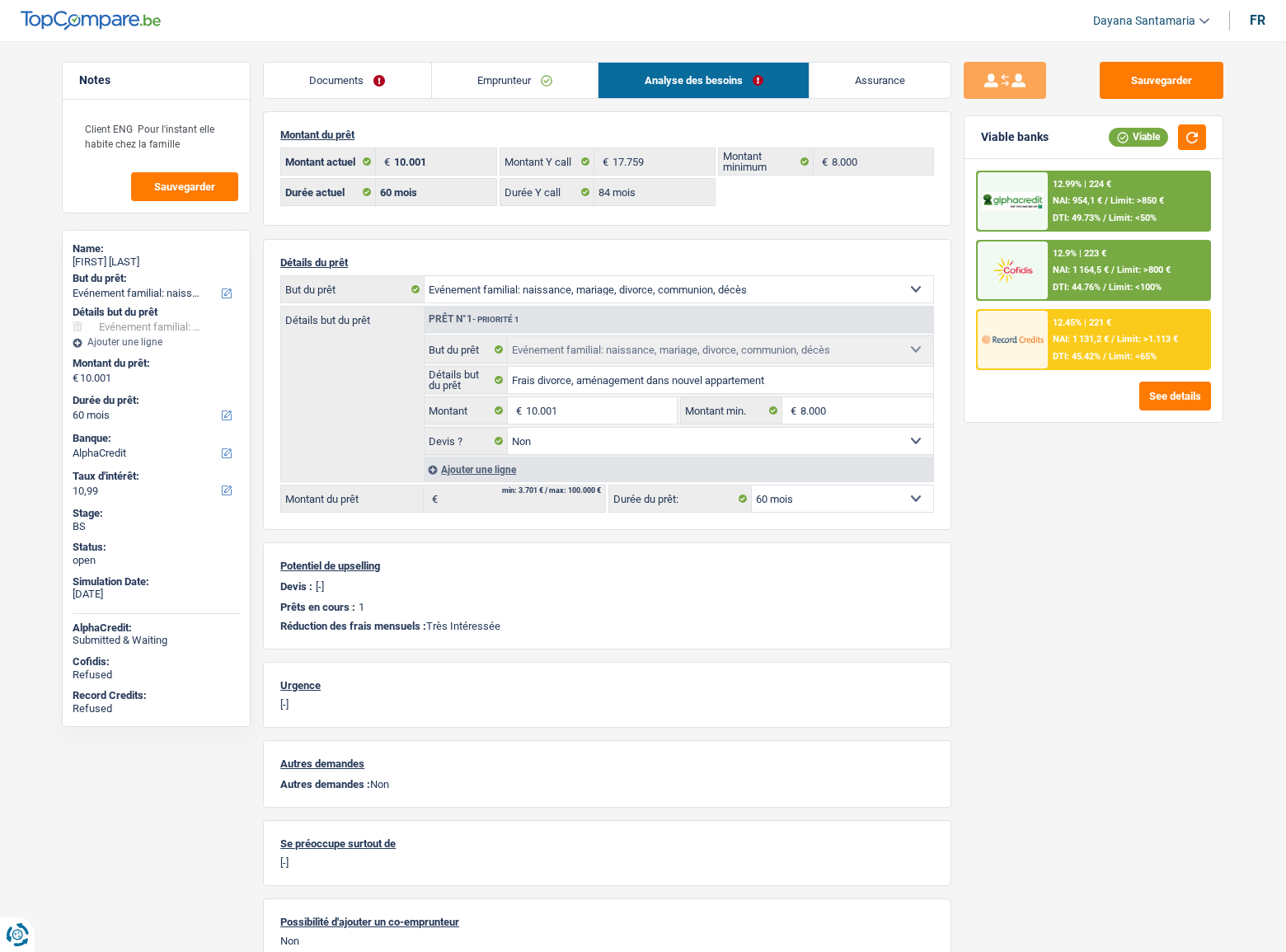 click on "Emprunteur" at bounding box center (515, 80) 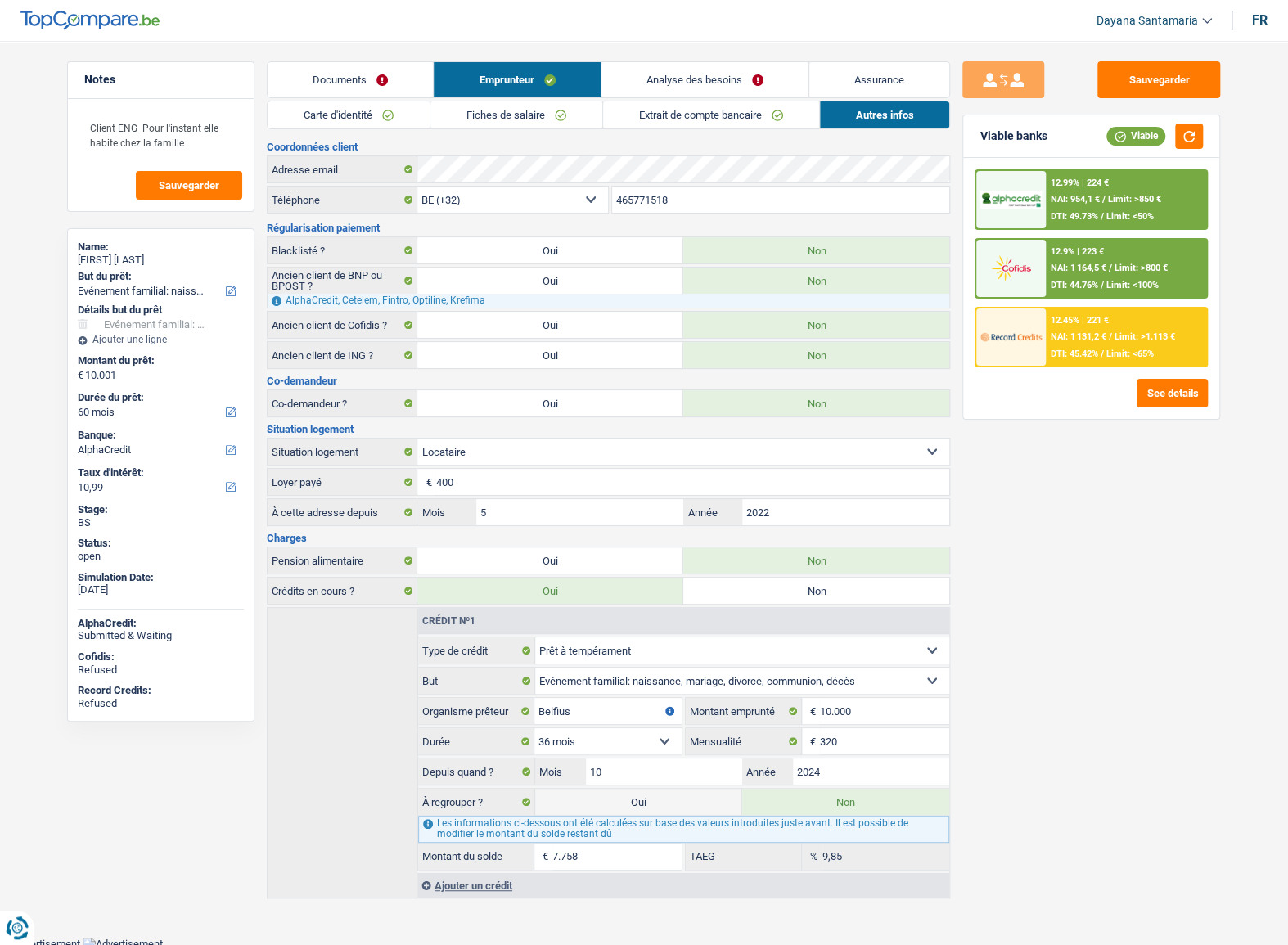 click on "Analyse des besoins" at bounding box center [705, 79] 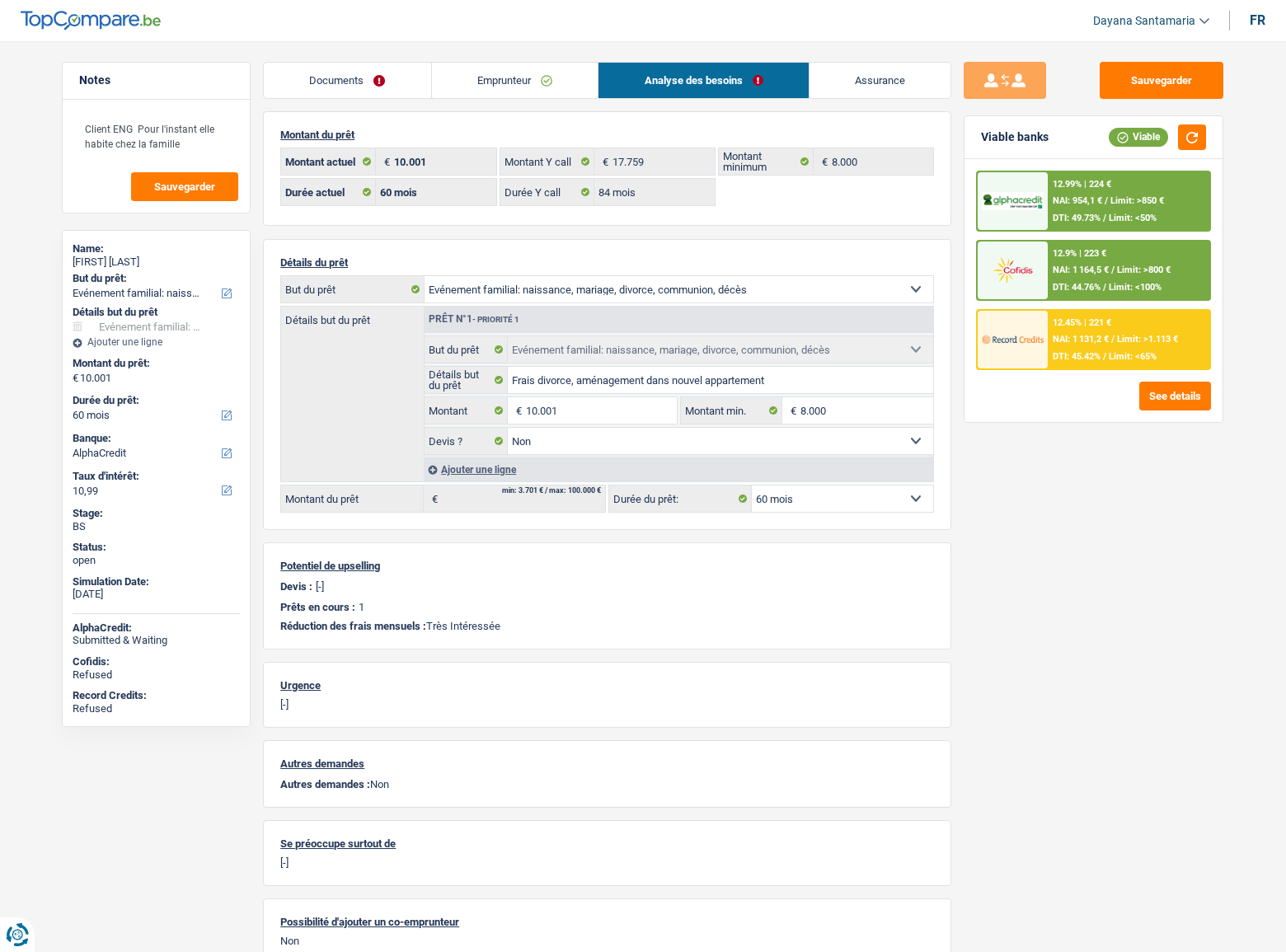 click on "/" at bounding box center [1106, 200] 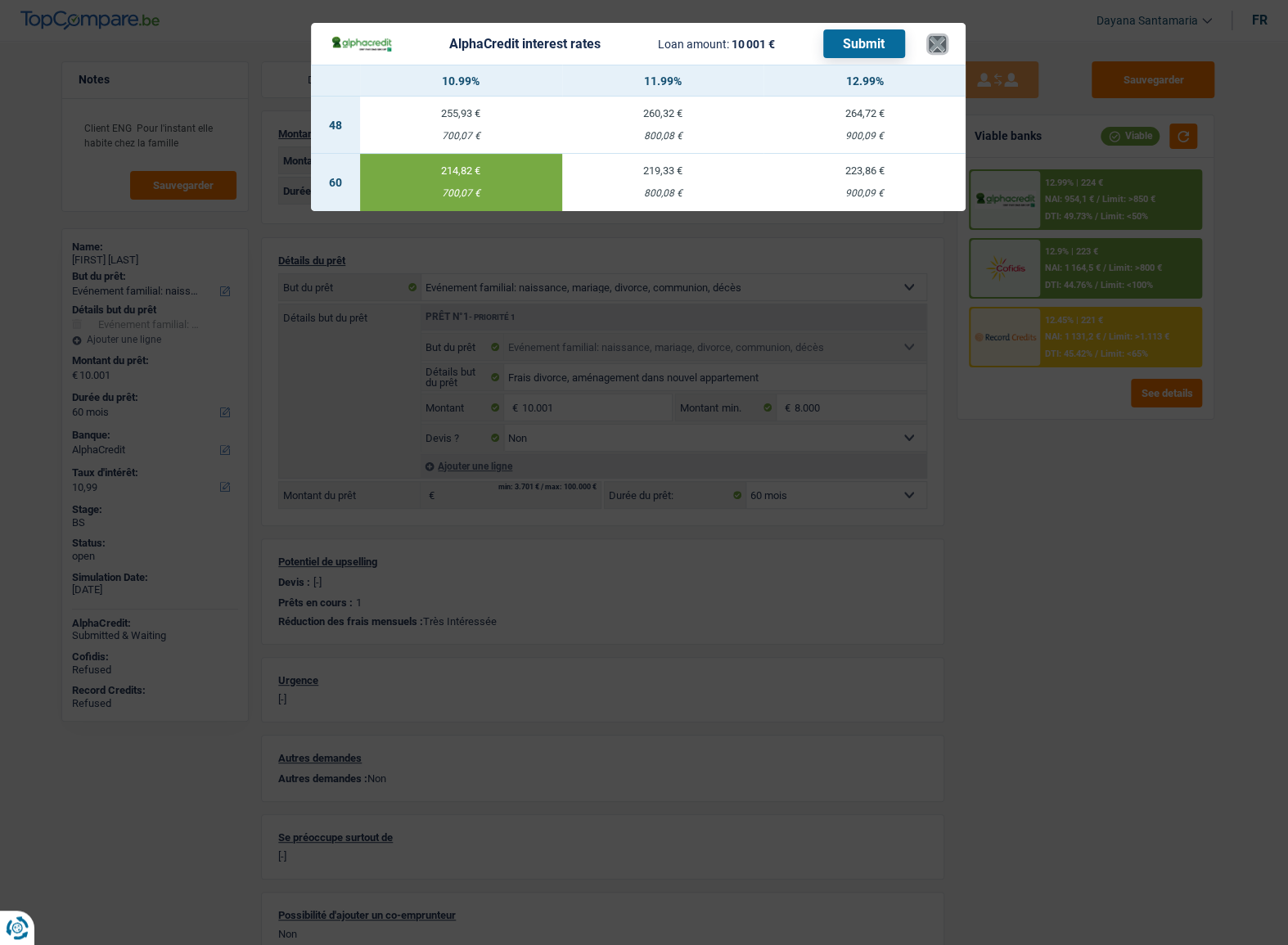 click on "×" at bounding box center [937, 44] 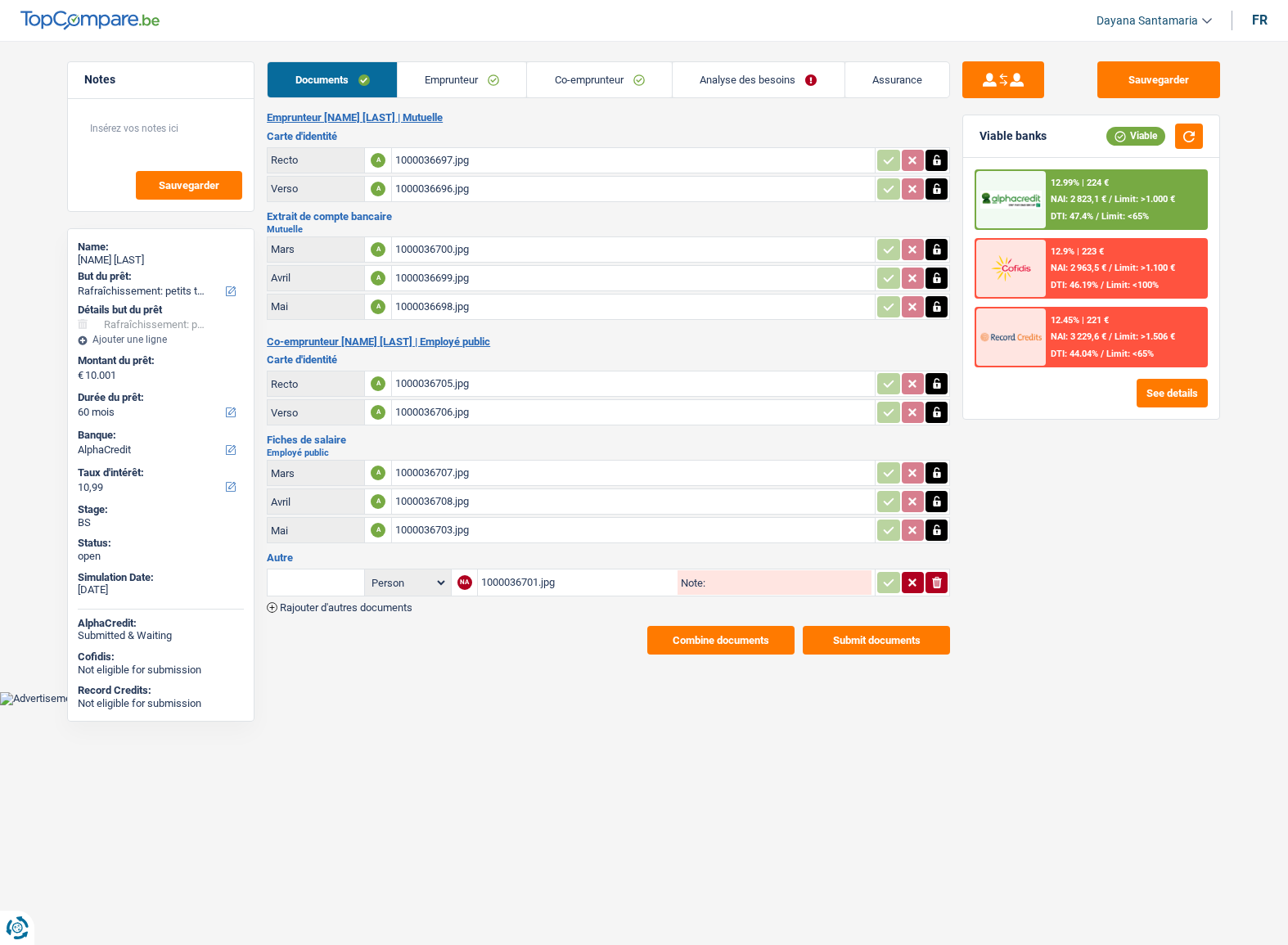 select on "houseOrGarden" 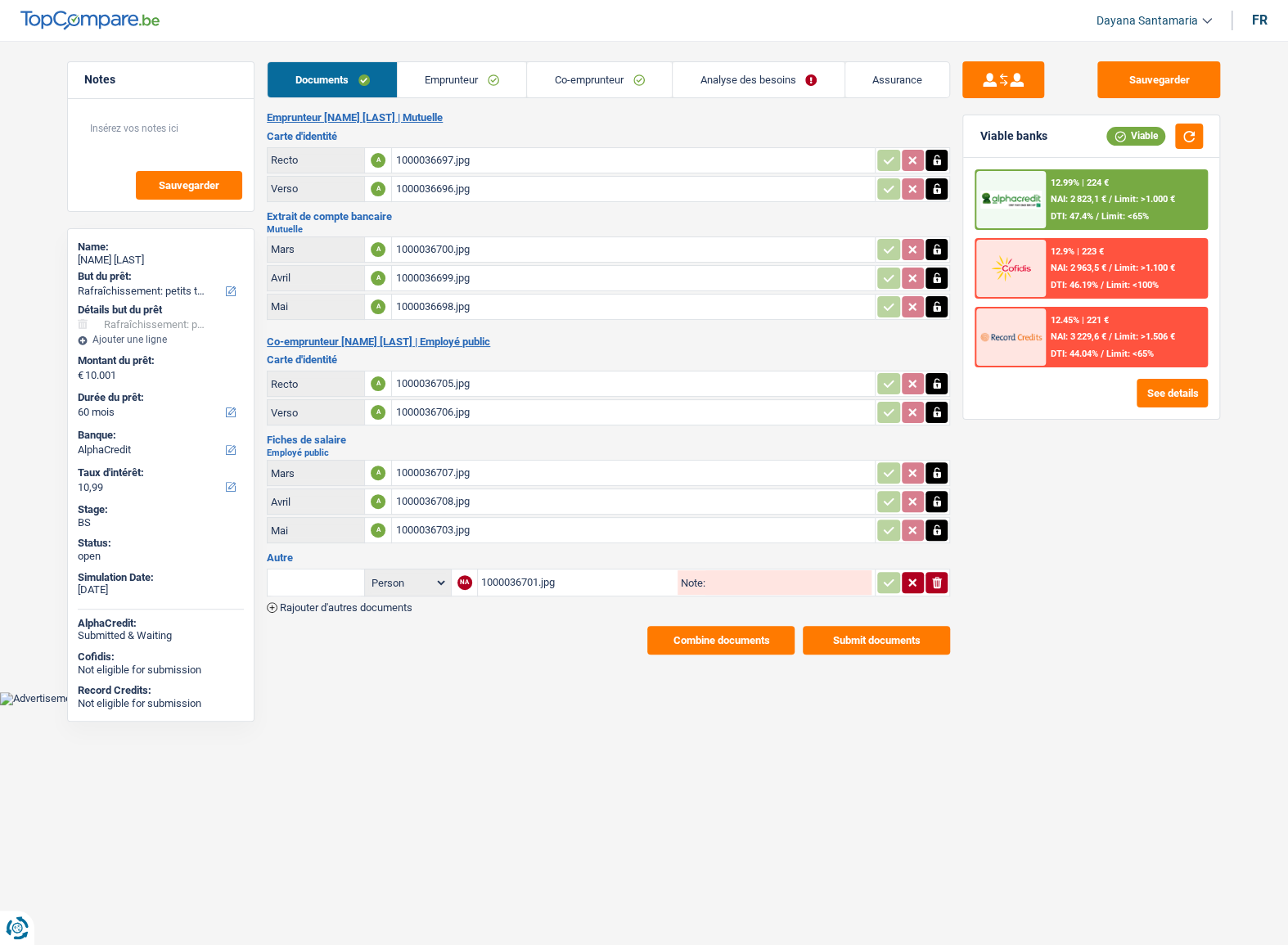 scroll, scrollTop: 0, scrollLeft: 0, axis: both 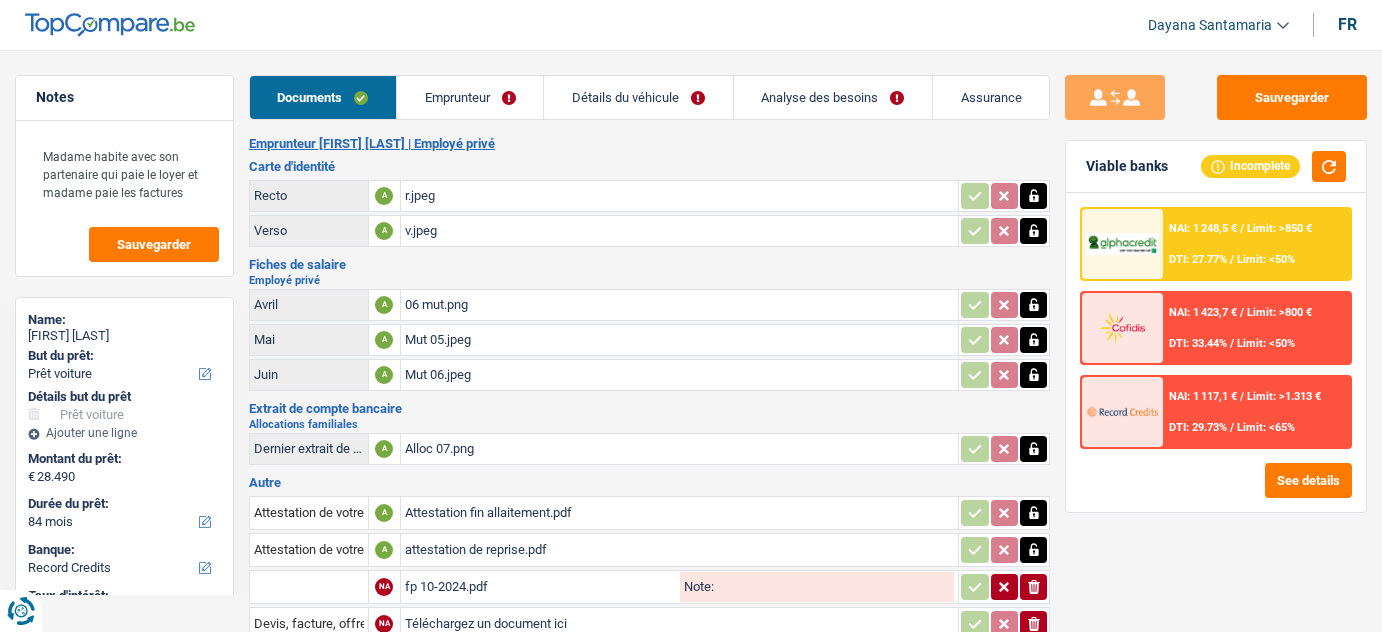 select on "car" 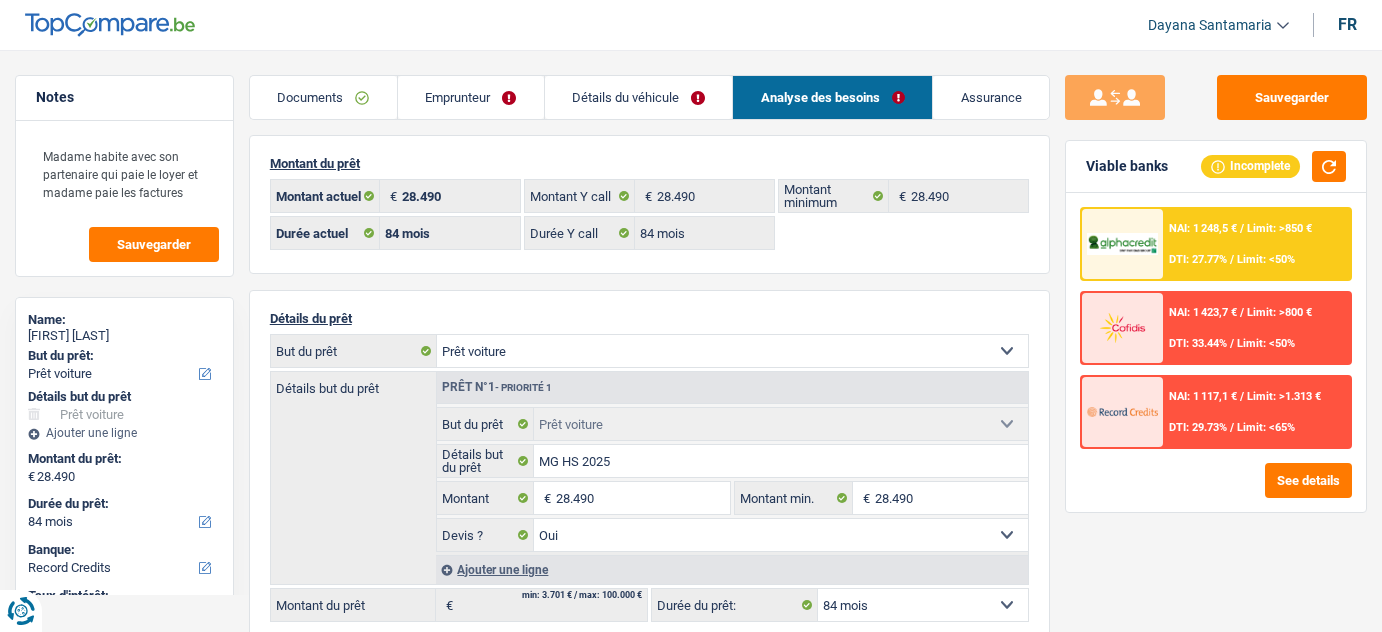 select on "car" 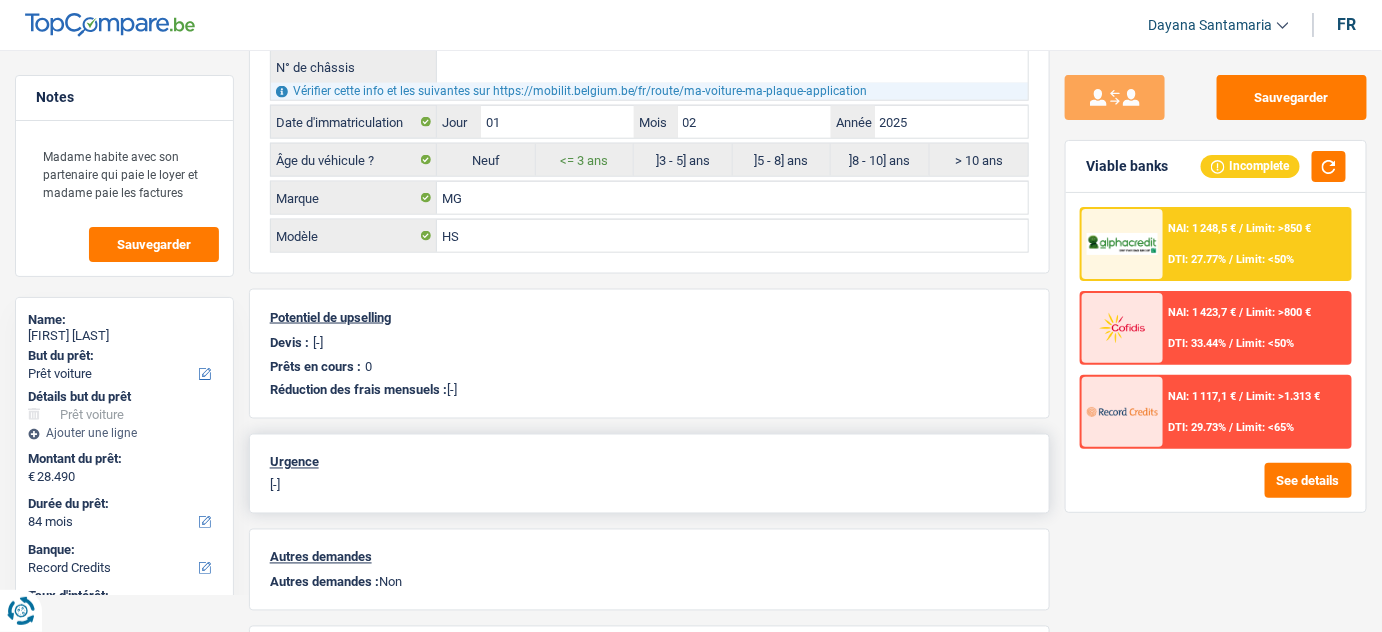 scroll, scrollTop: 1007, scrollLeft: 0, axis: vertical 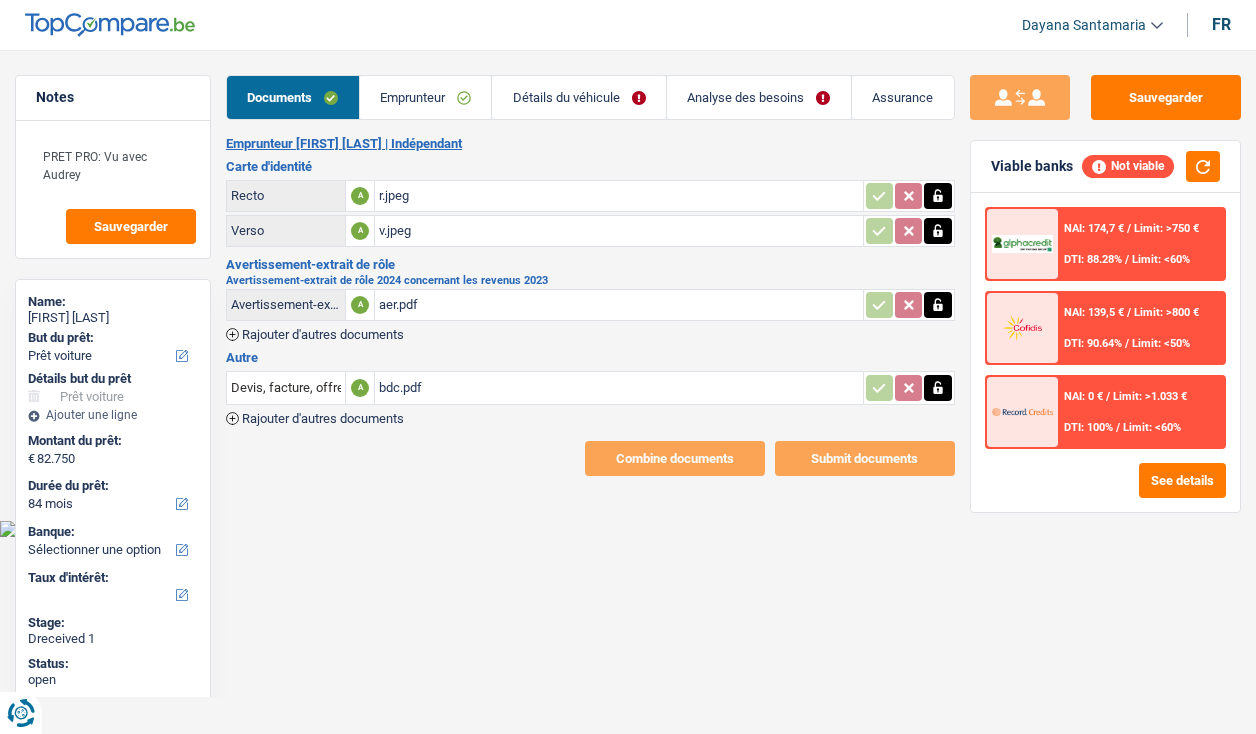 select on "car" 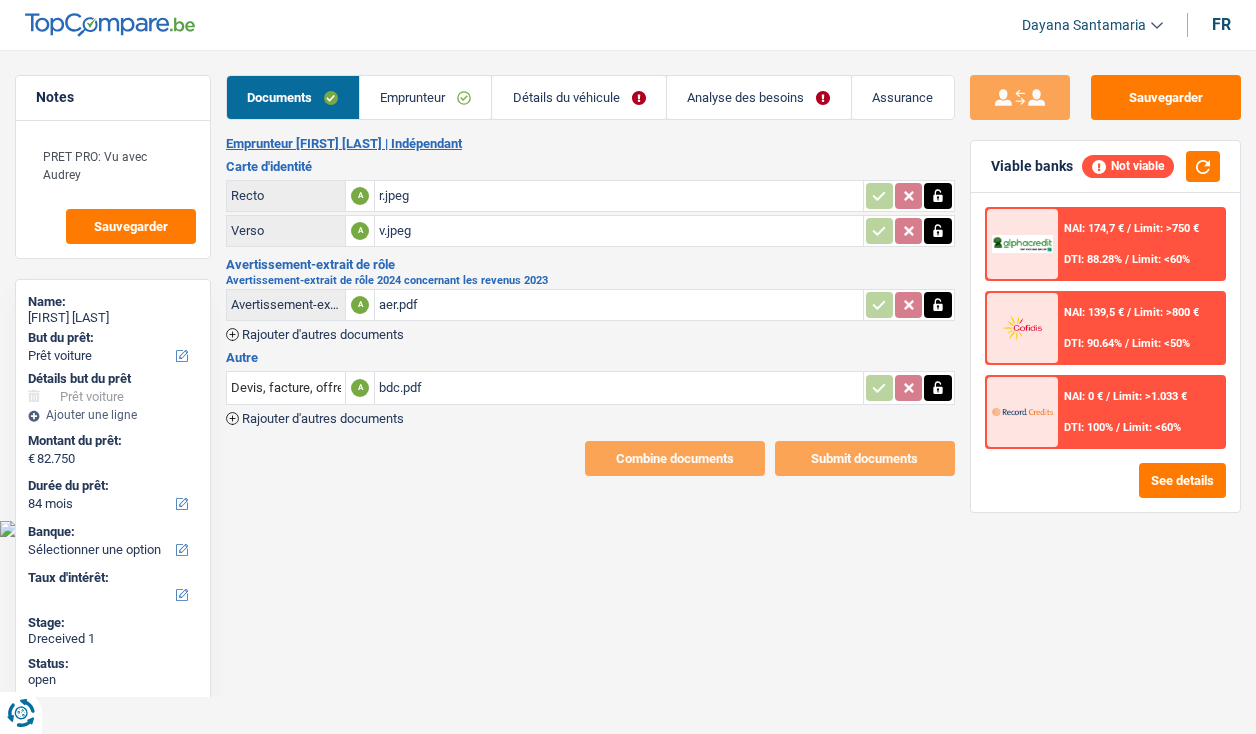 select on "car" 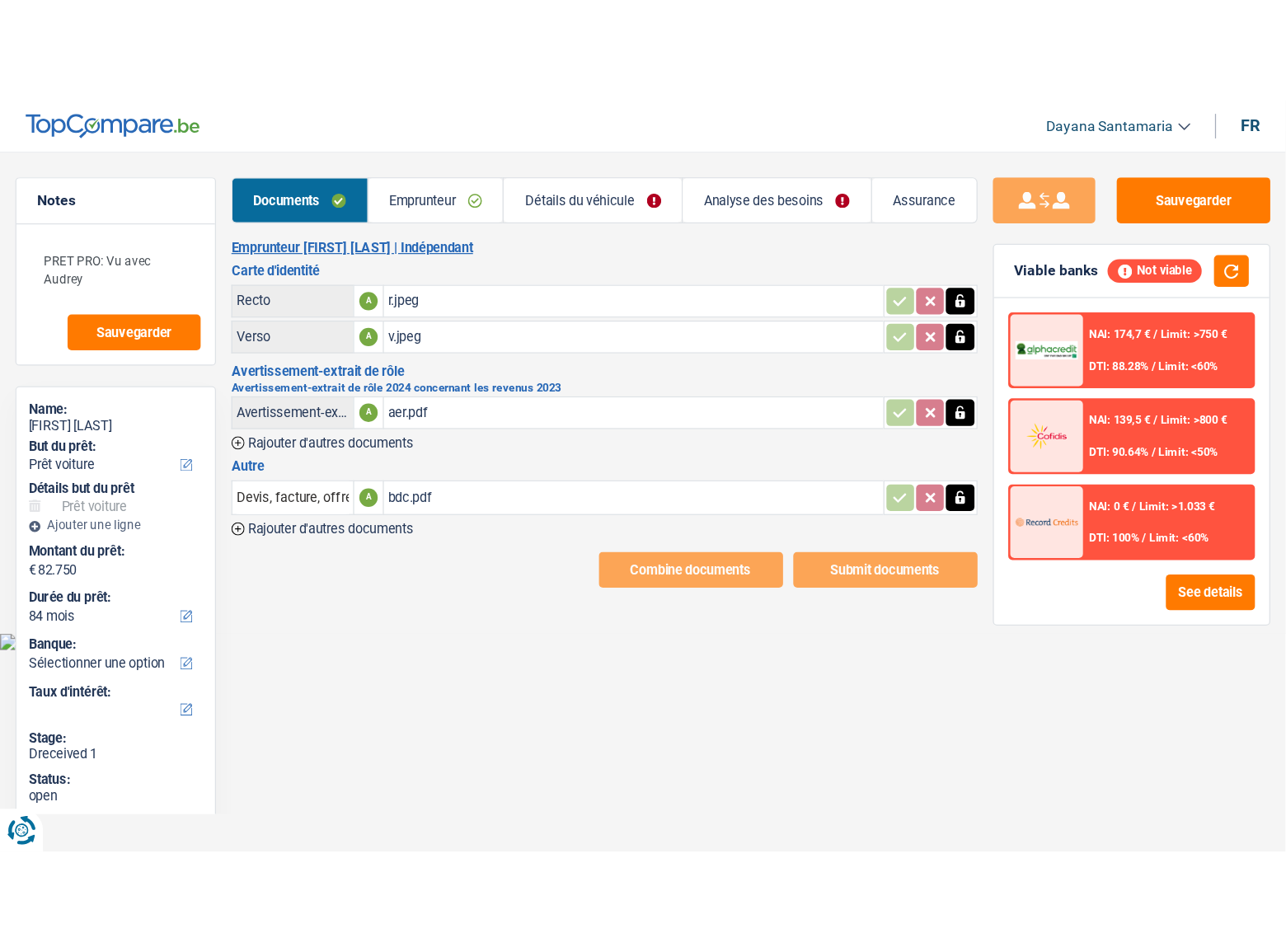 scroll, scrollTop: 0, scrollLeft: 0, axis: both 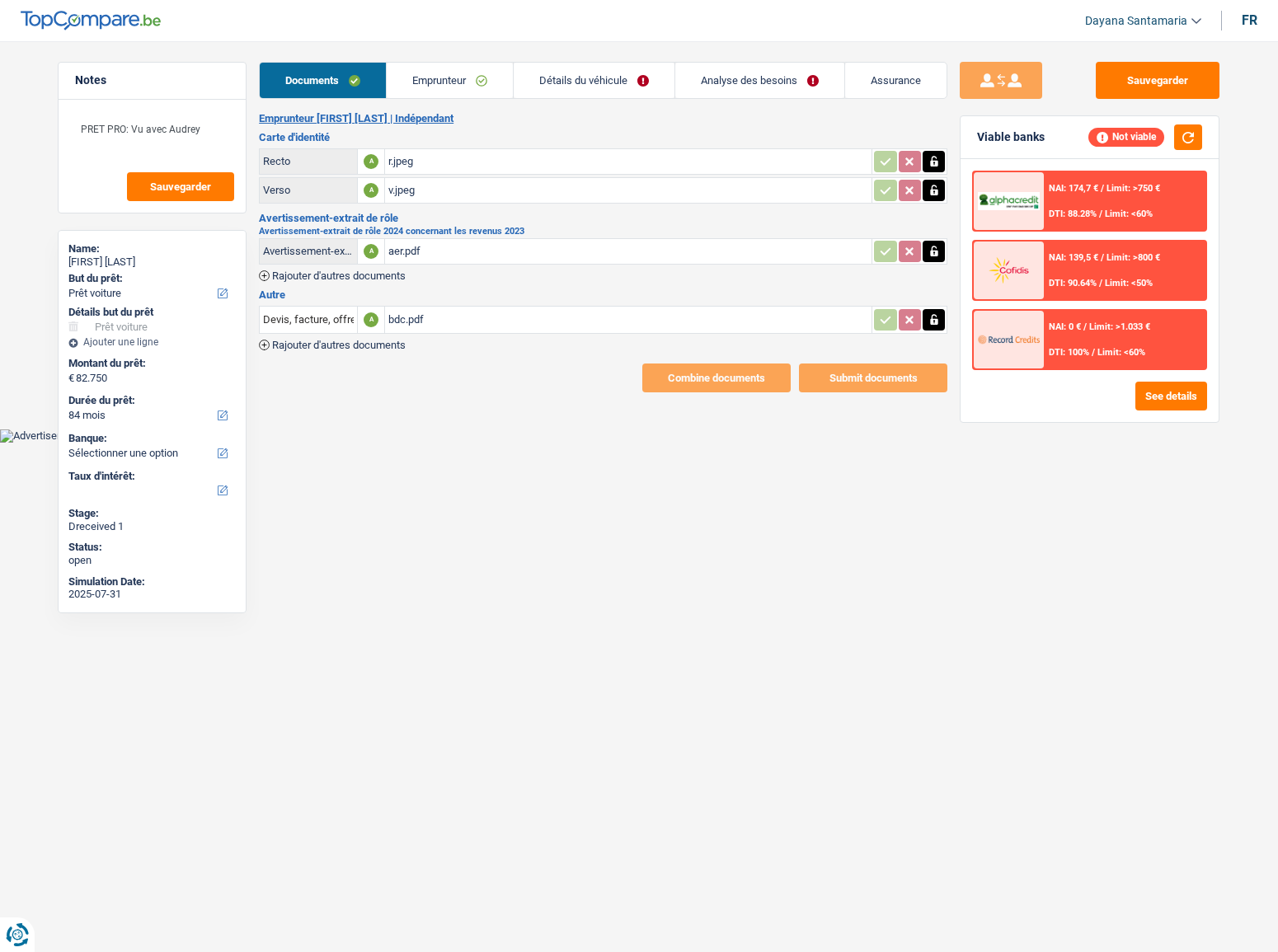 click on "Emprunteur" at bounding box center [449, 80] 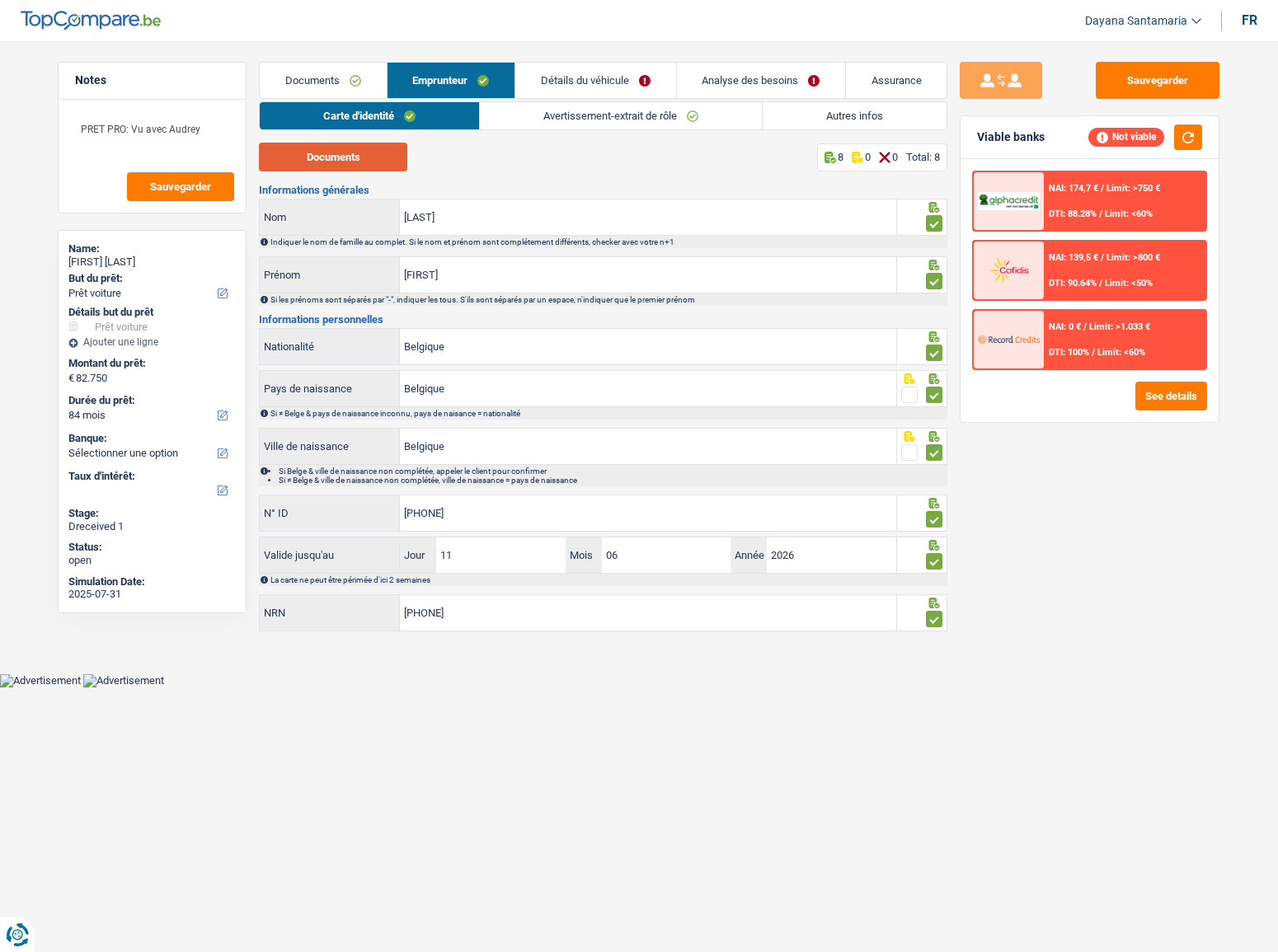 click on "Documents" at bounding box center [333, 157] 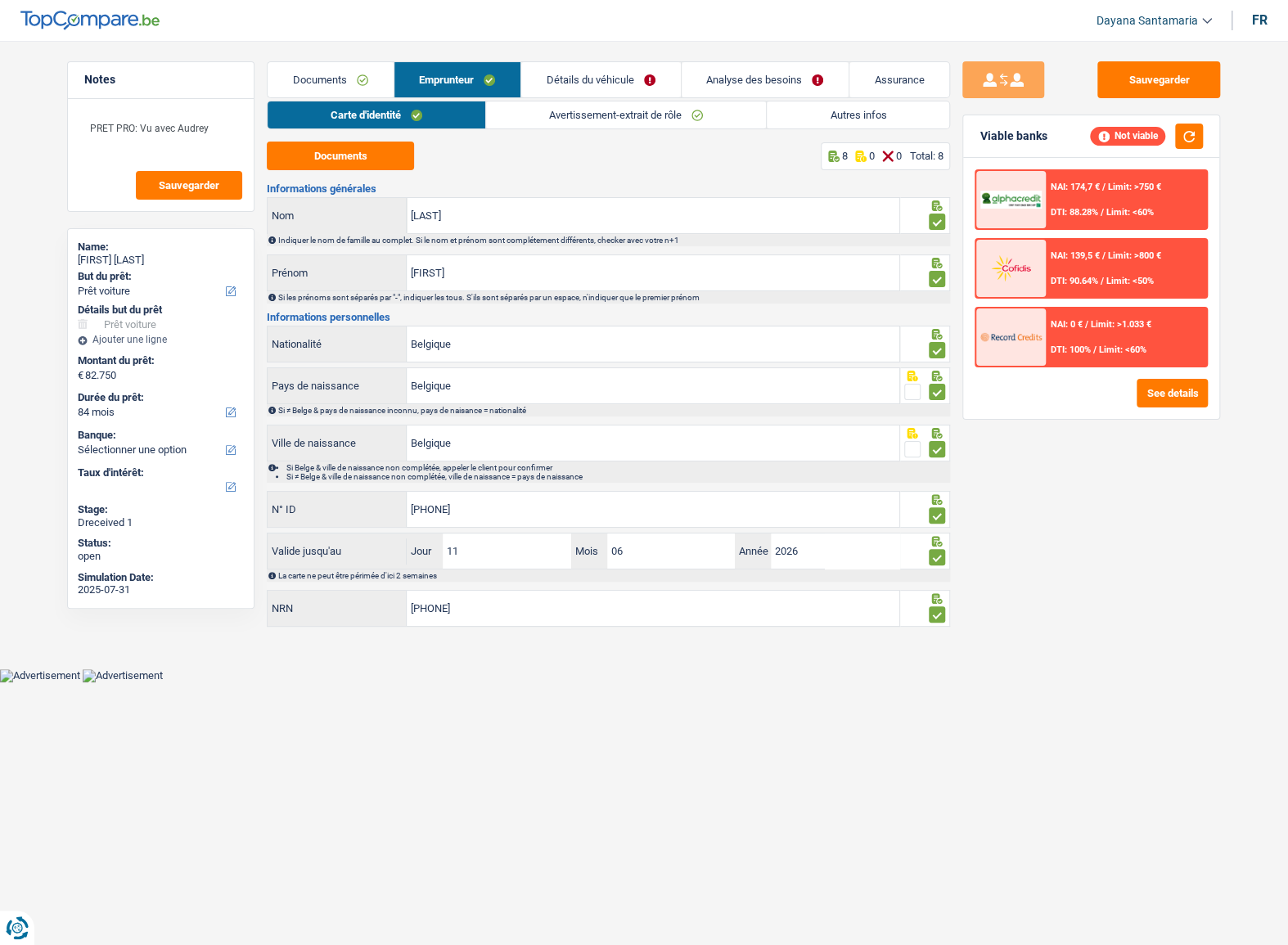 click on "Avertissement-extrait de rôle" at bounding box center (626, 115) 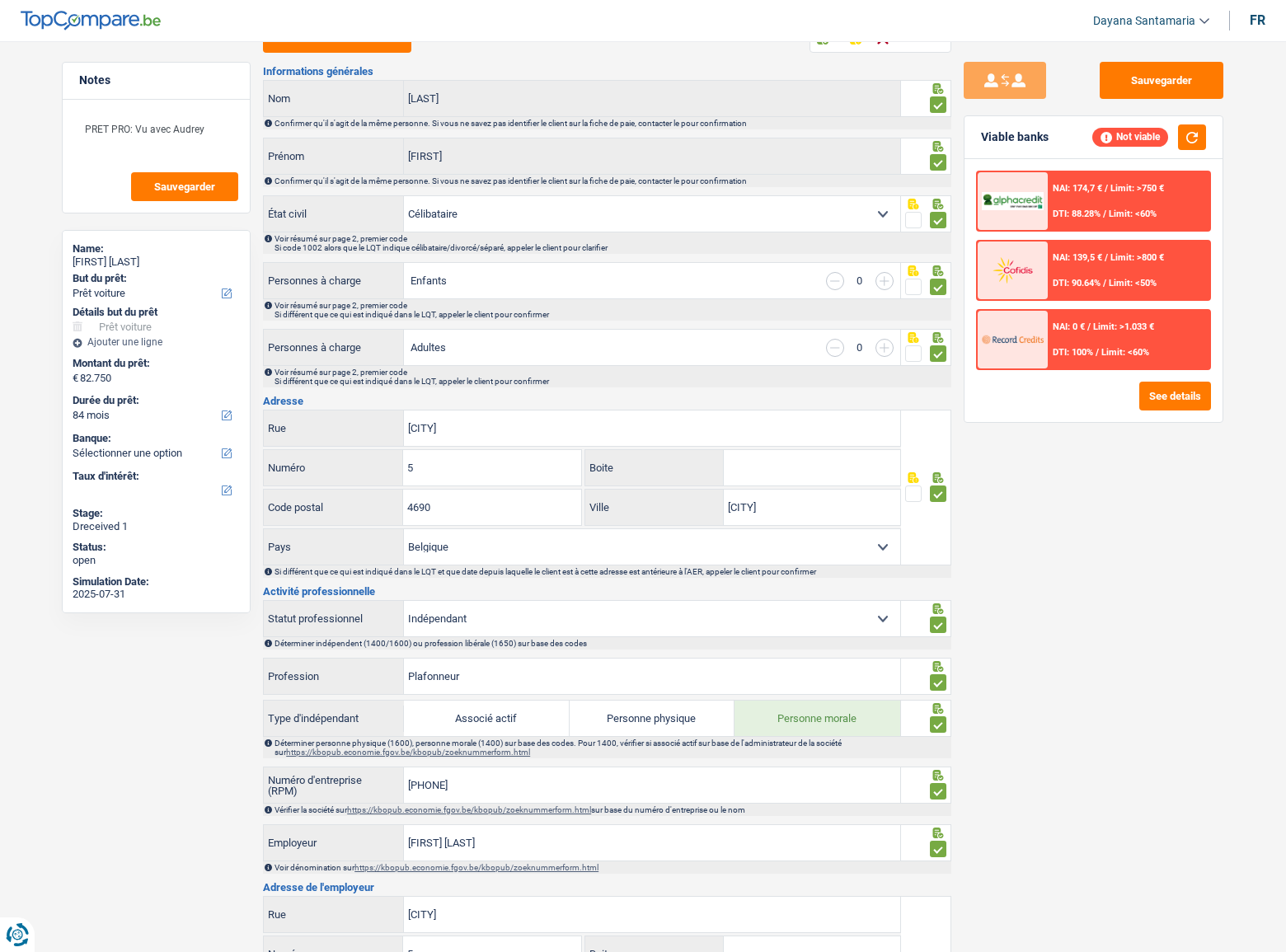 scroll, scrollTop: 0, scrollLeft: 0, axis: both 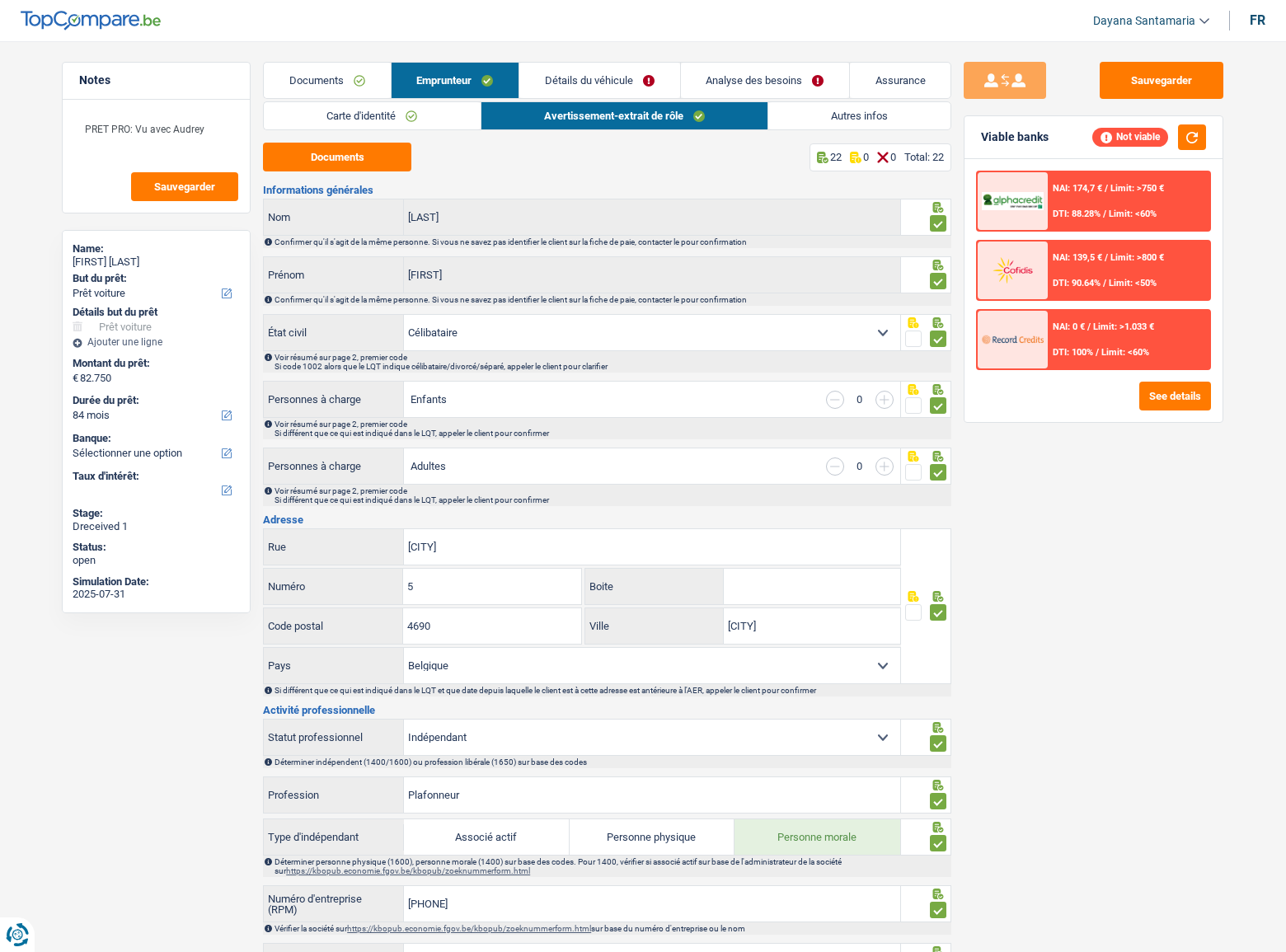 drag, startPoint x: 843, startPoint y: 114, endPoint x: 768, endPoint y: 185, distance: 103.276328 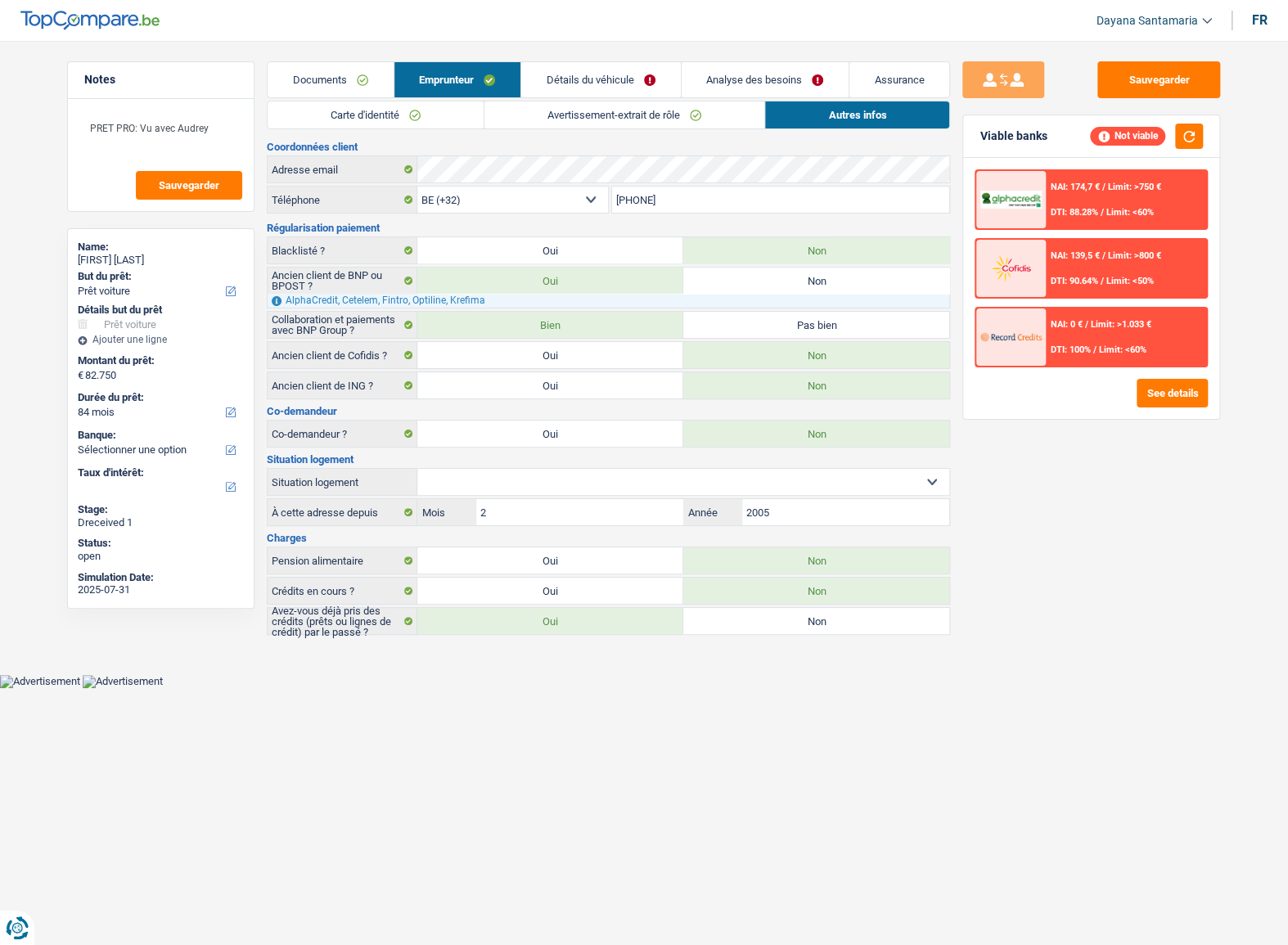 click on "Détails du véhicule" at bounding box center [601, 79] 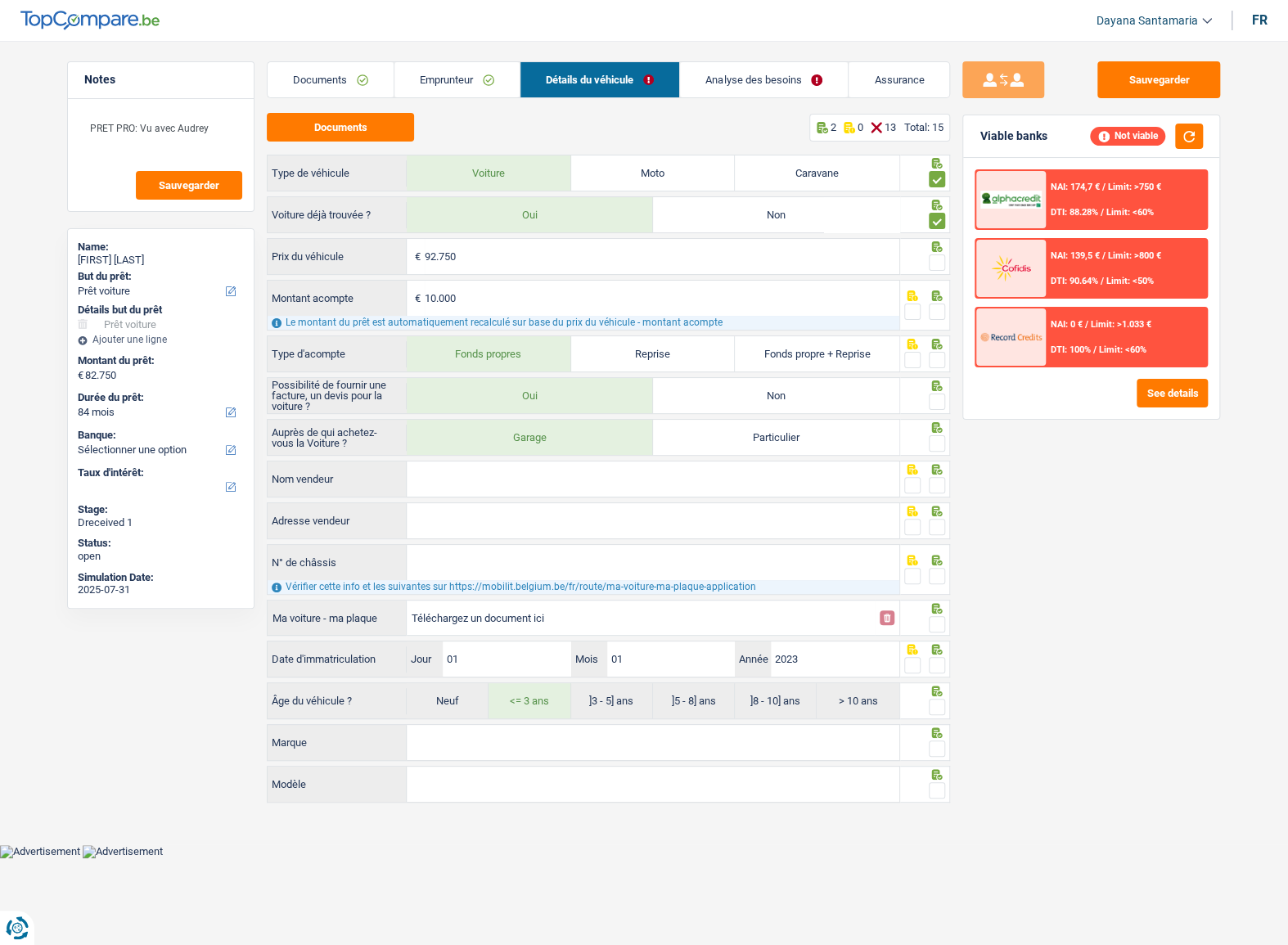 click on "Emprunteur" at bounding box center (457, 79) 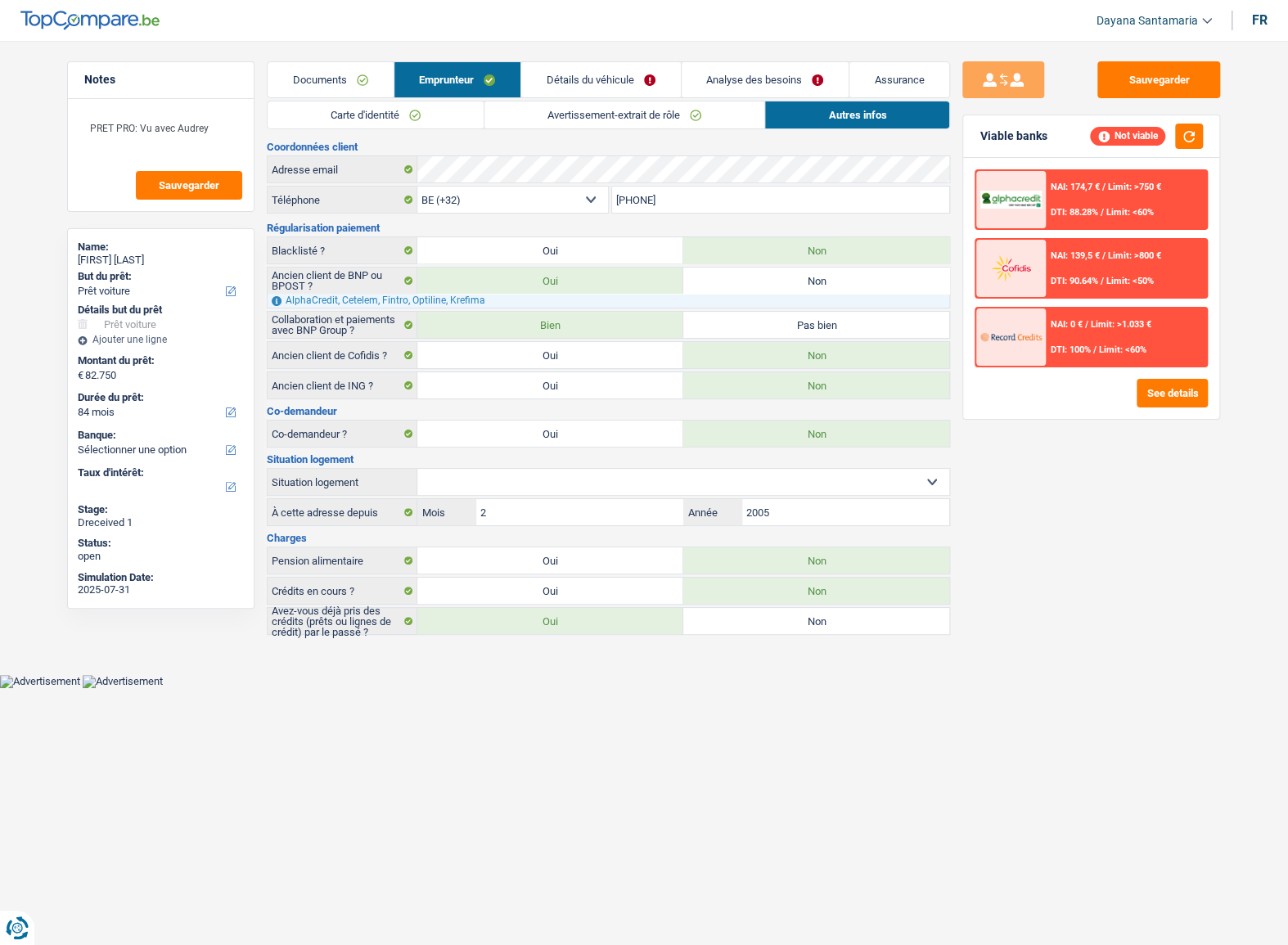 click on "Avertissement-extrait de rôle" at bounding box center [624, 115] 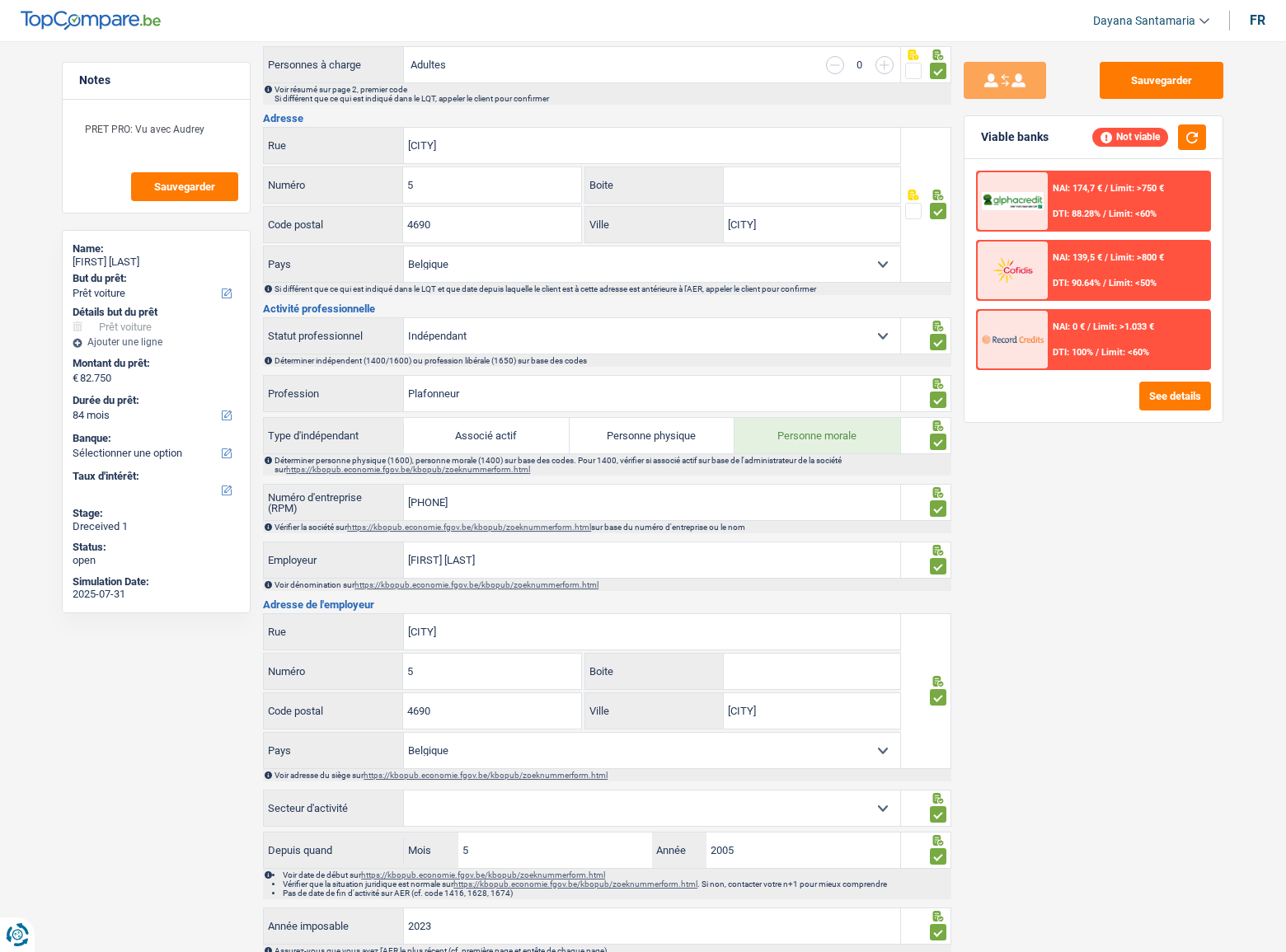 scroll, scrollTop: 449, scrollLeft: 0, axis: vertical 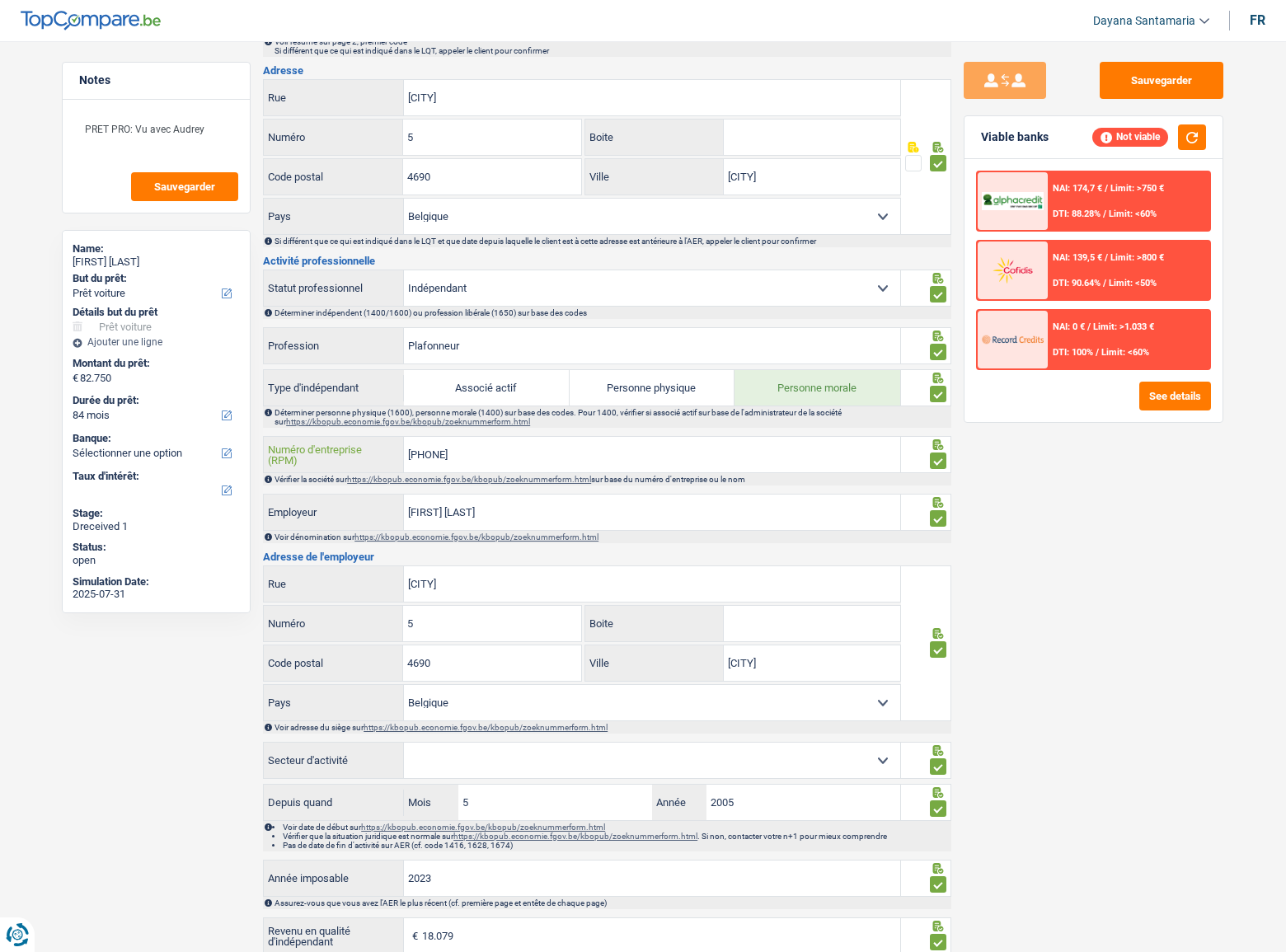 click on "0876098258" at bounding box center (652, 454) 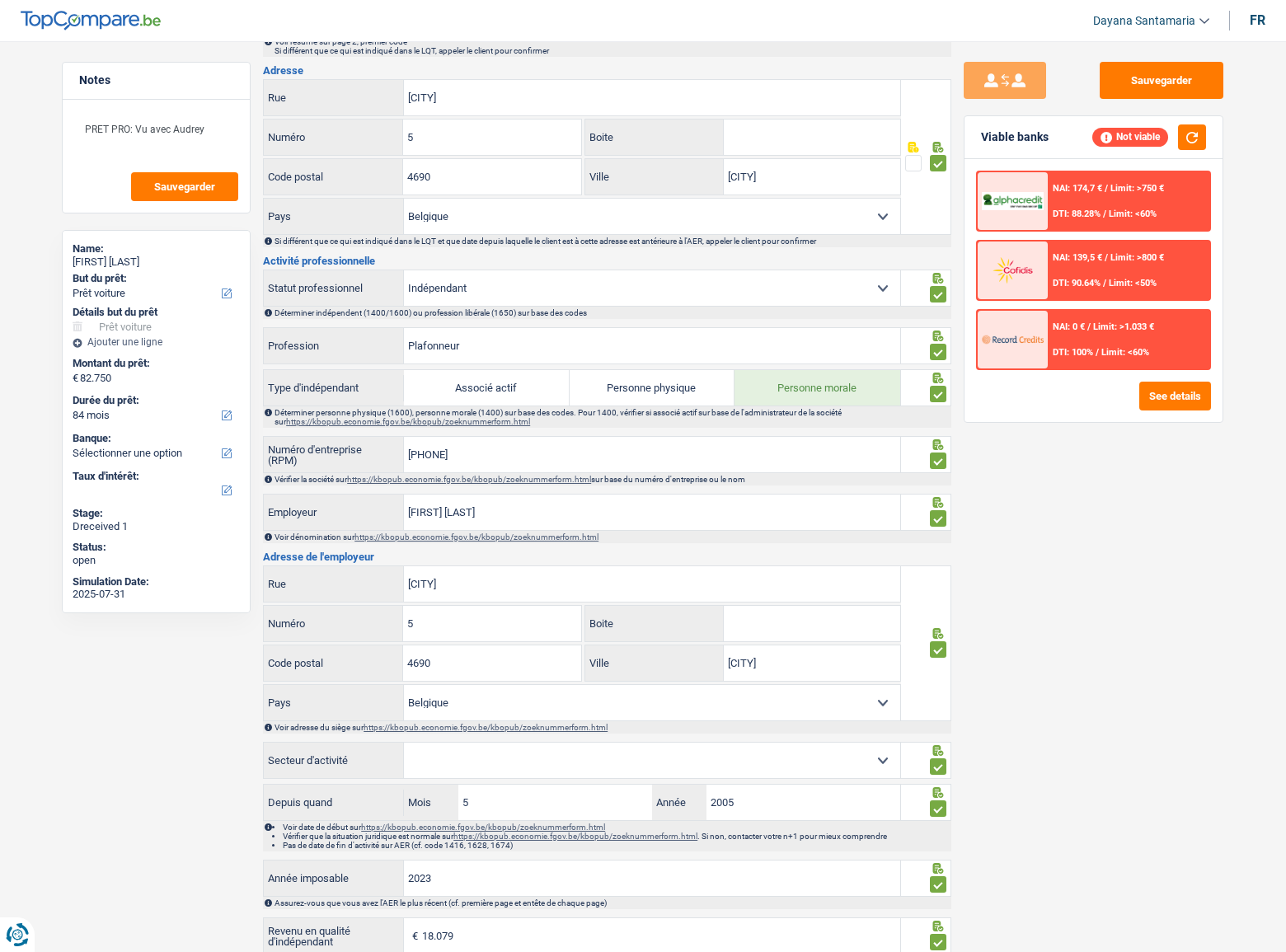click on "https://kbopub.economie.fgov.be/kbopub/zoeknummerform.html" at bounding box center (469, 479) 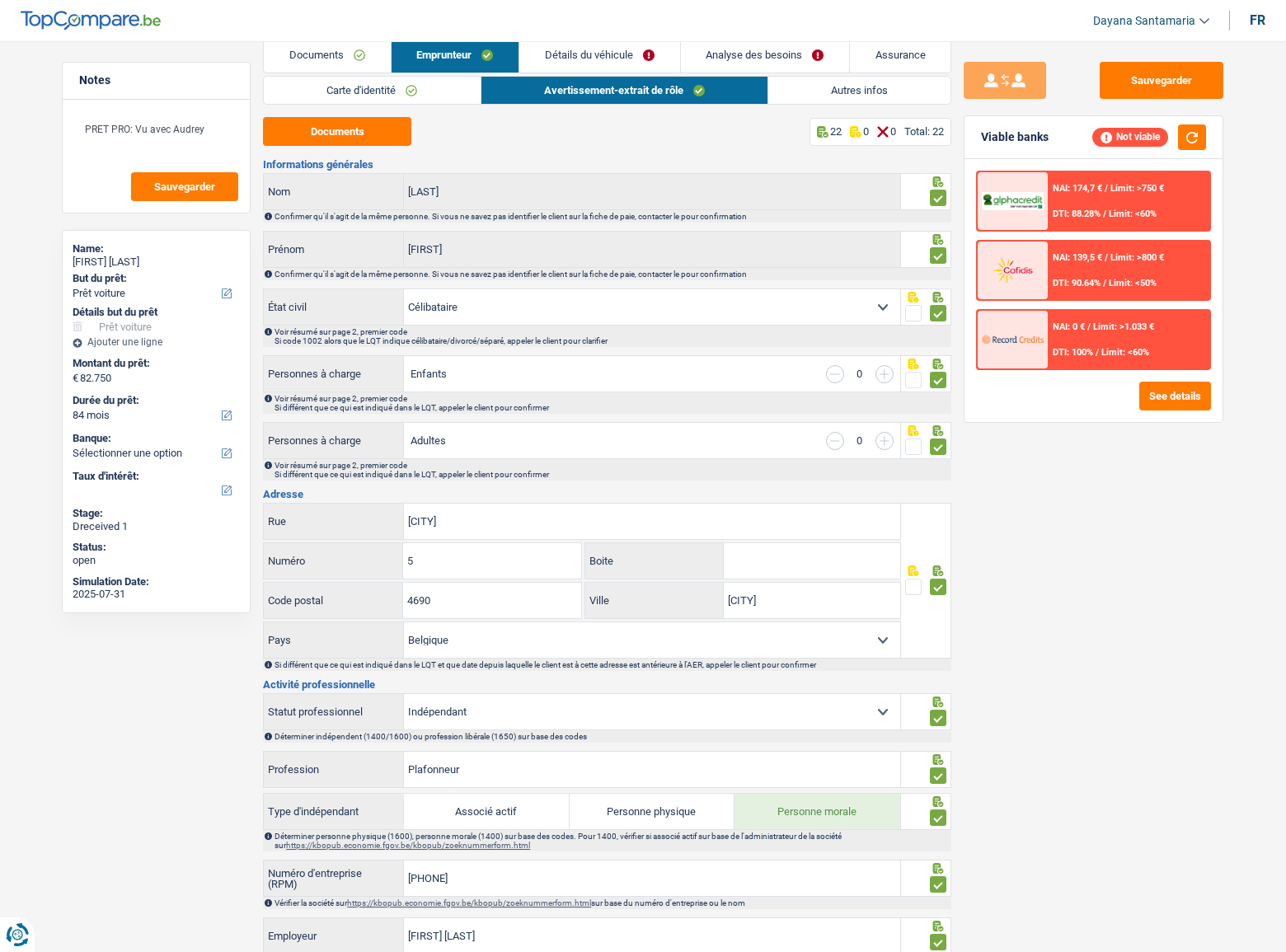 scroll, scrollTop: 0, scrollLeft: 0, axis: both 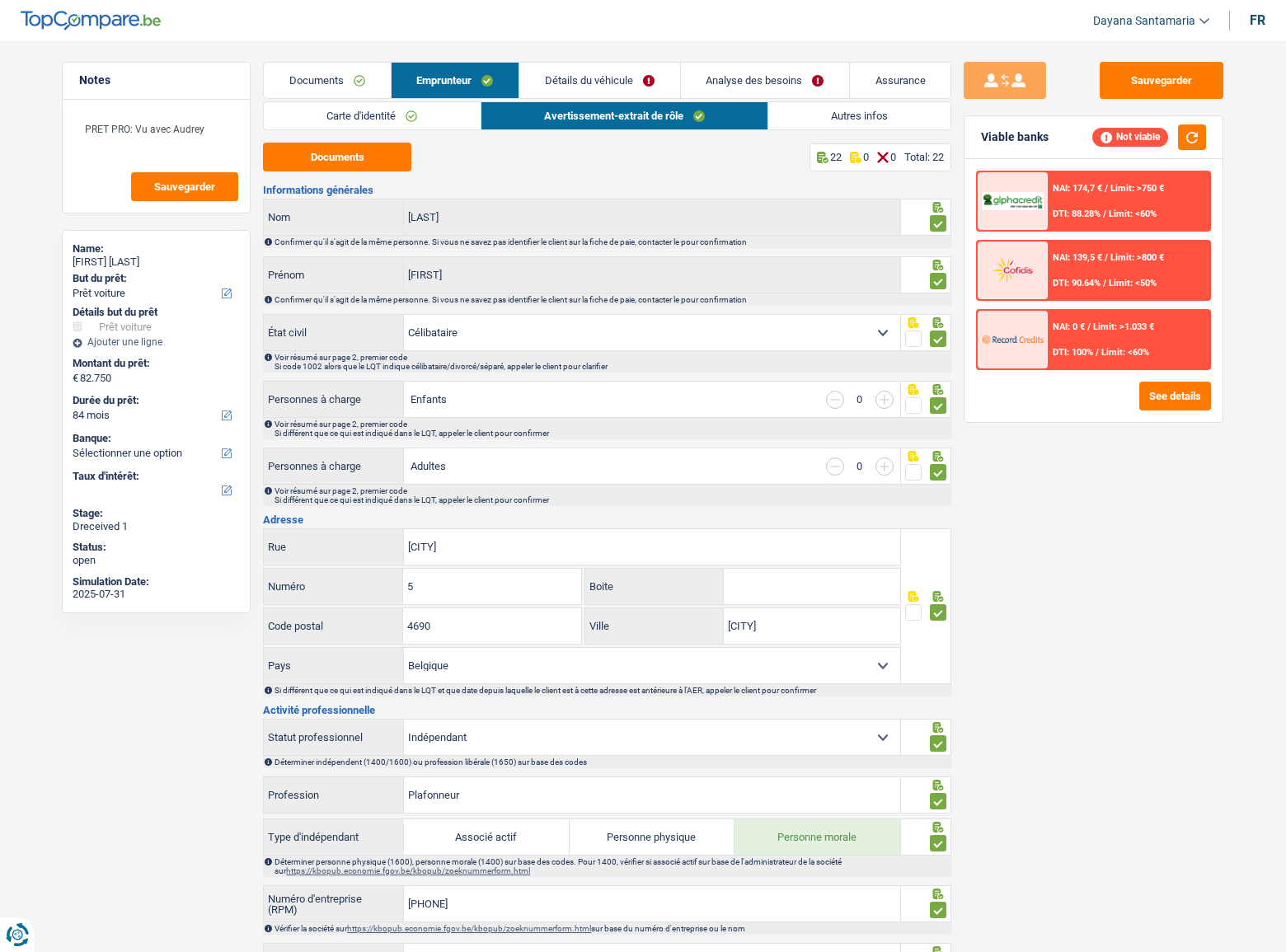 click on "Analyse des besoins" at bounding box center (765, 80) 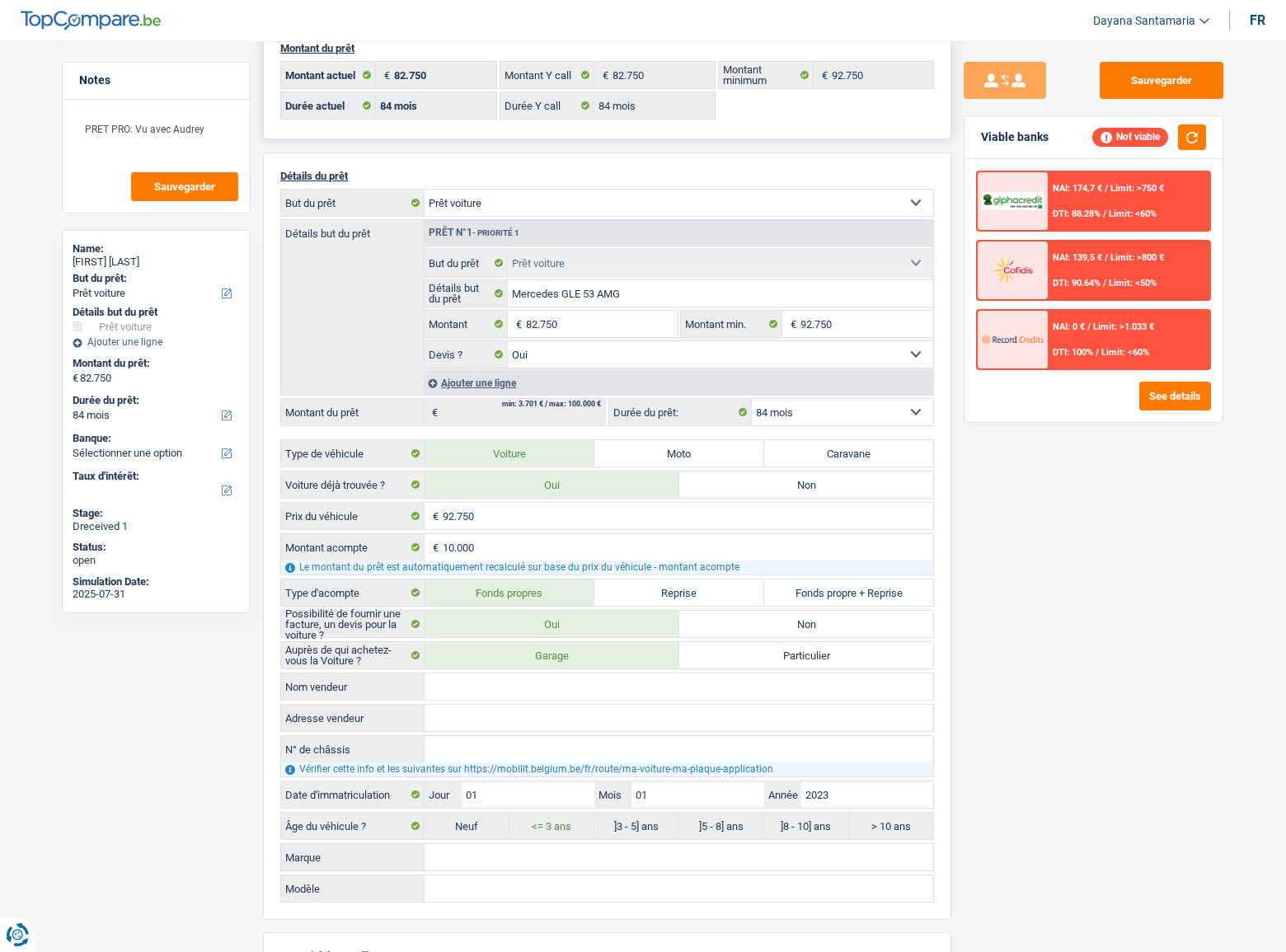 scroll, scrollTop: 0, scrollLeft: 0, axis: both 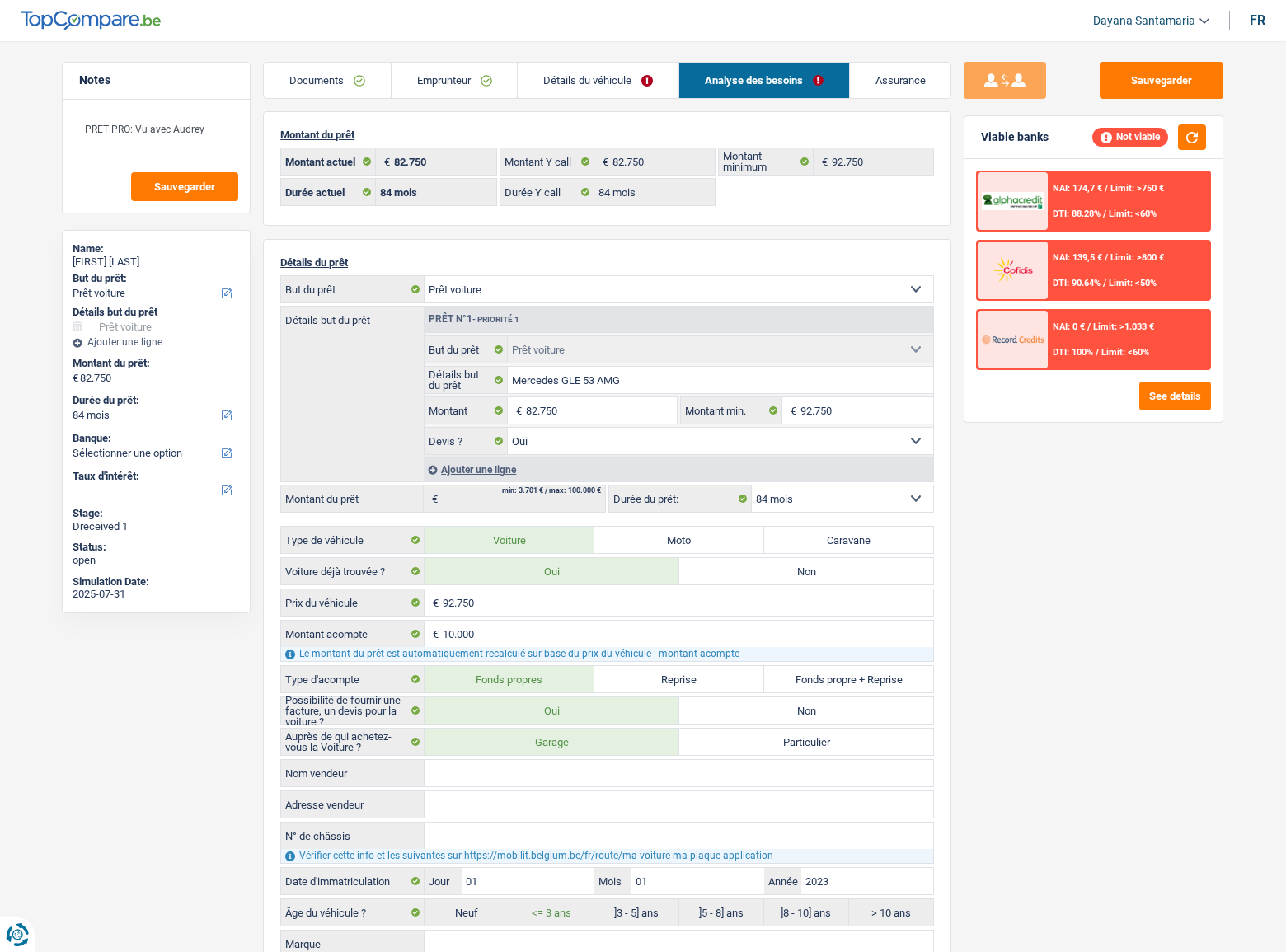 click on "Documents" at bounding box center [327, 80] 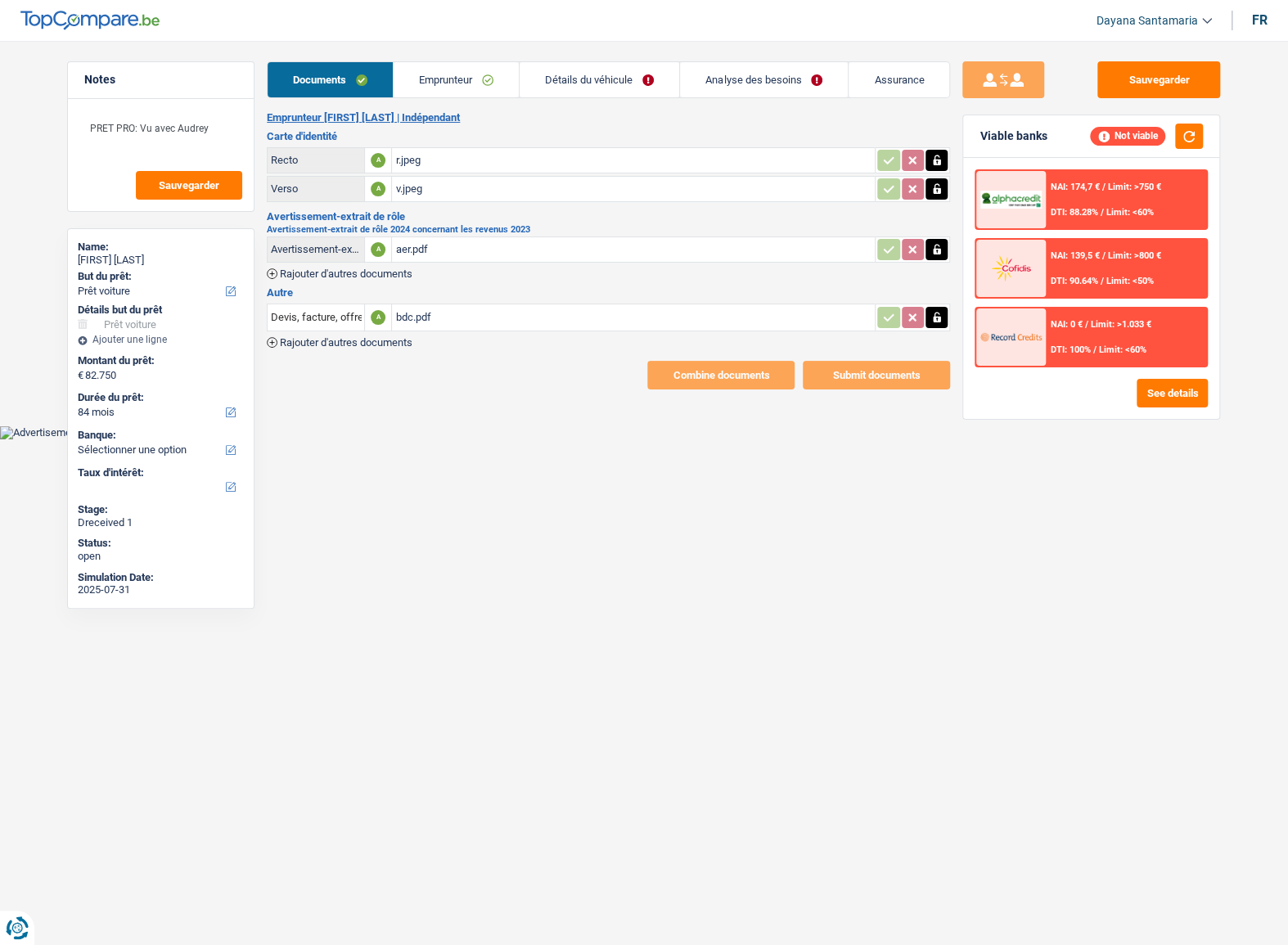 click on "bdc.pdf" at bounding box center [633, 317] 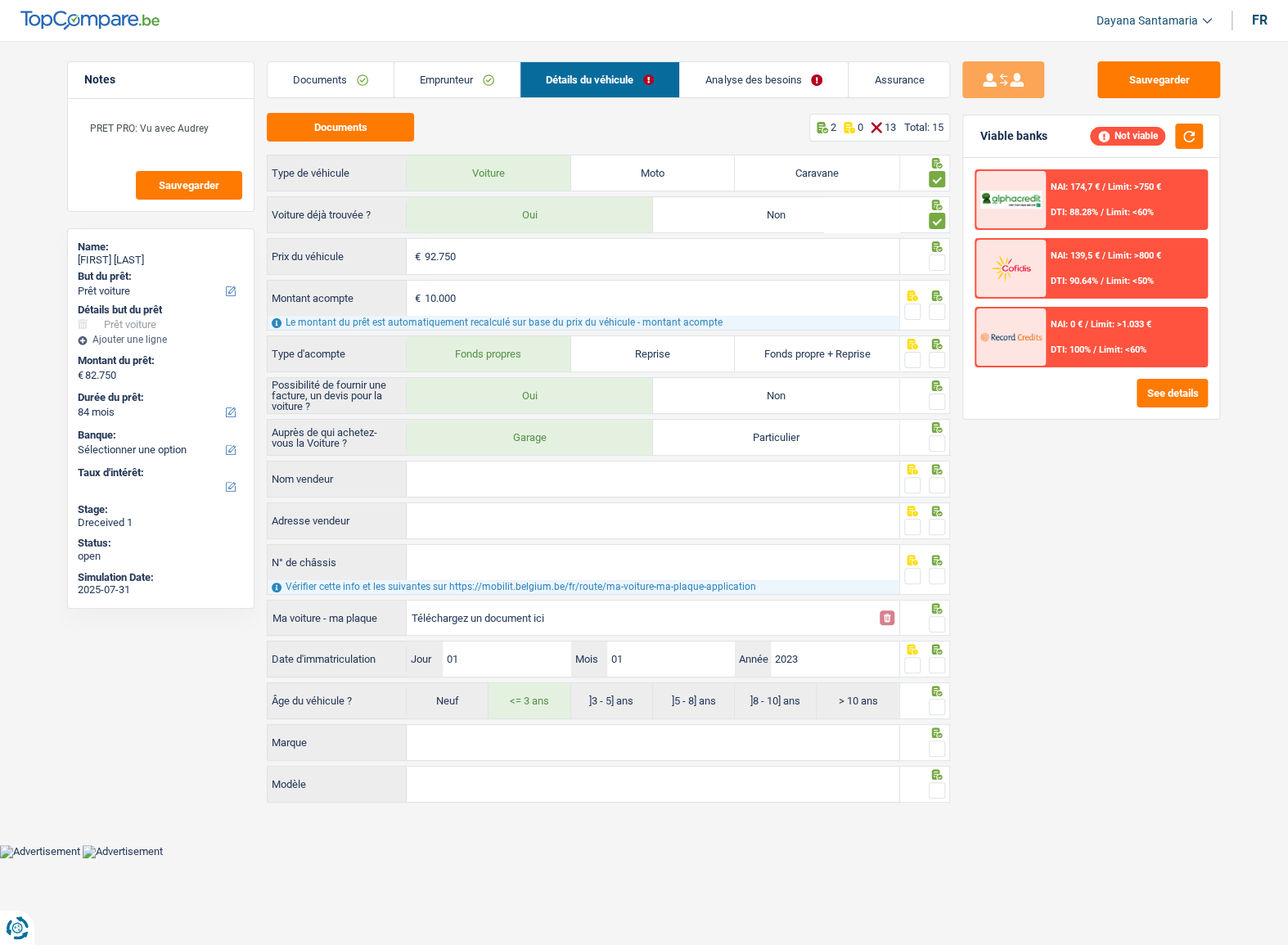 click on "Analyse des besoins" at bounding box center [763, 79] 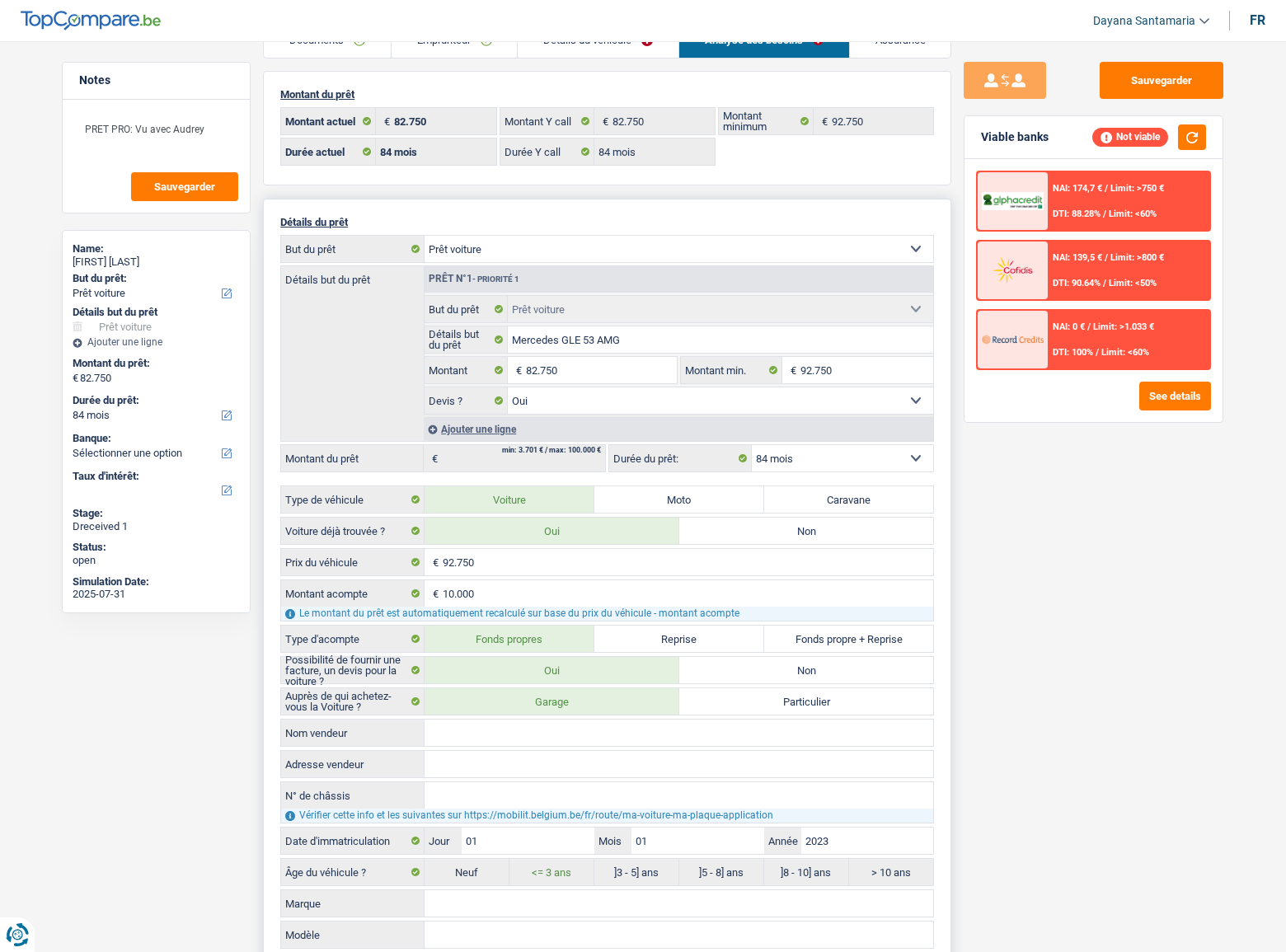 scroll, scrollTop: 74, scrollLeft: 0, axis: vertical 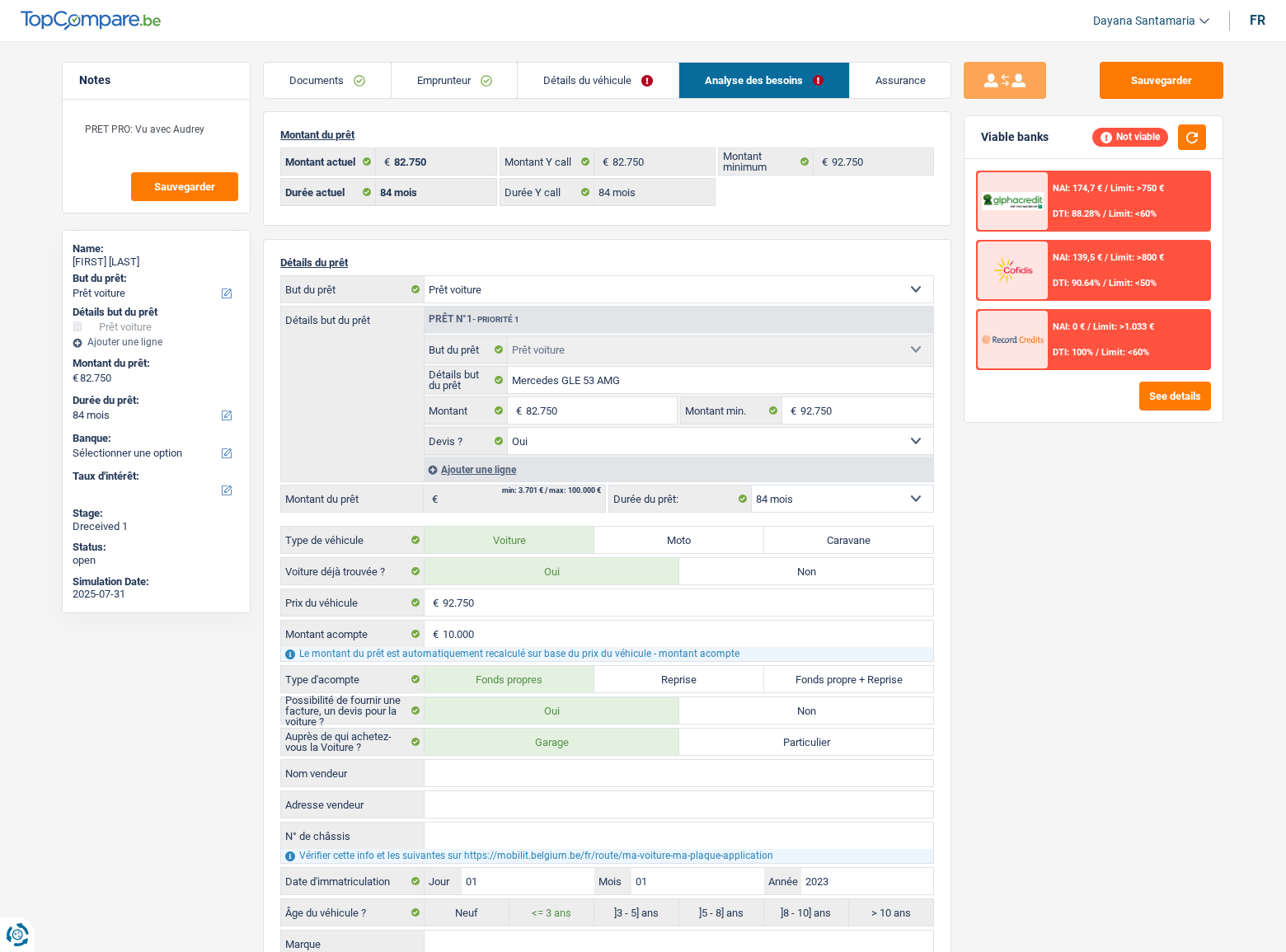 click on "NAI: 174,7 €
/
Limit: >750 €
DTI: 88.28%
/
Limit: <60%" at bounding box center (1129, 201) 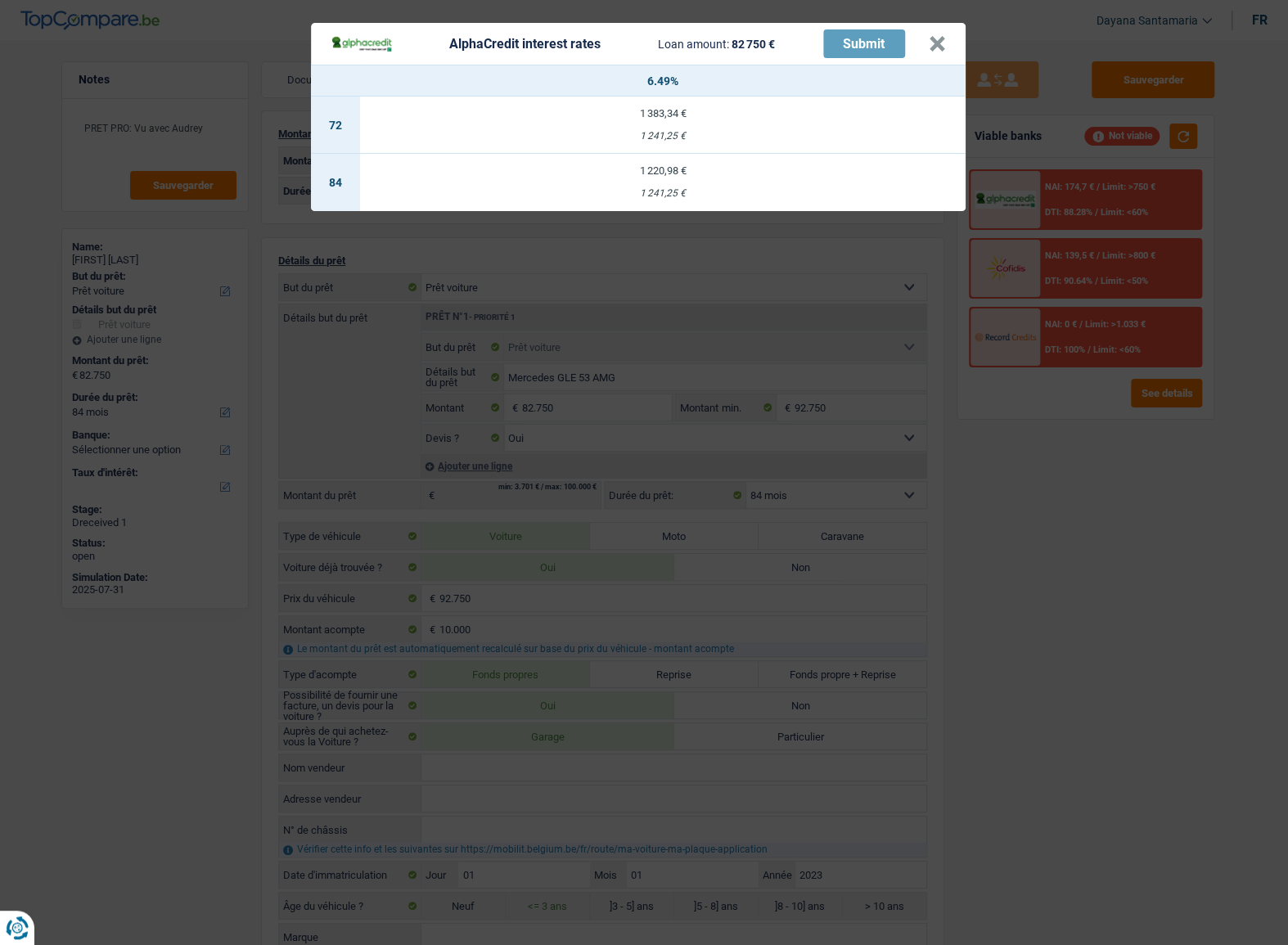 drag, startPoint x: 820, startPoint y: 286, endPoint x: 964, endPoint y: 262, distance: 145.9863 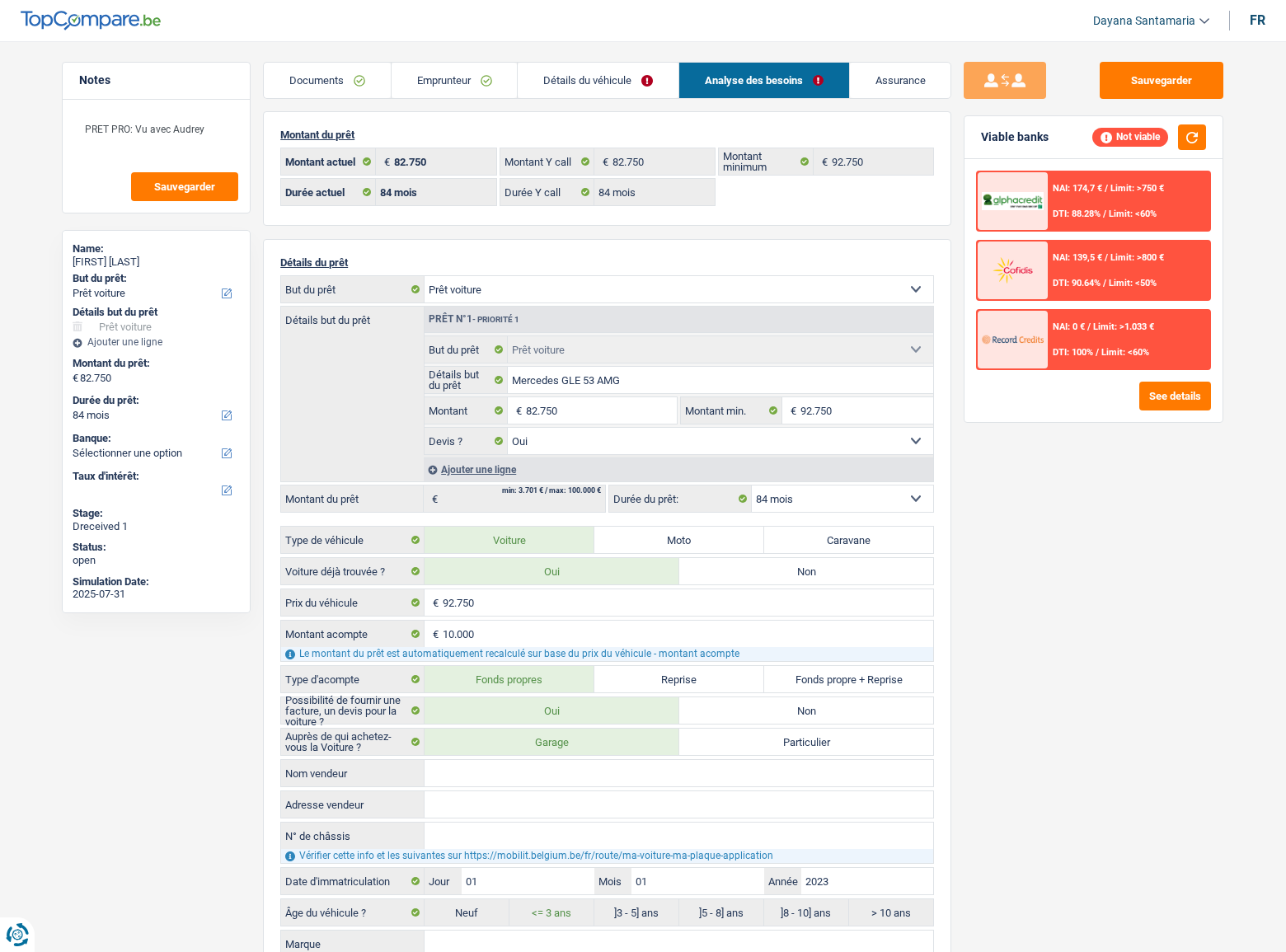 click on "Emprunteur" at bounding box center (454, 80) 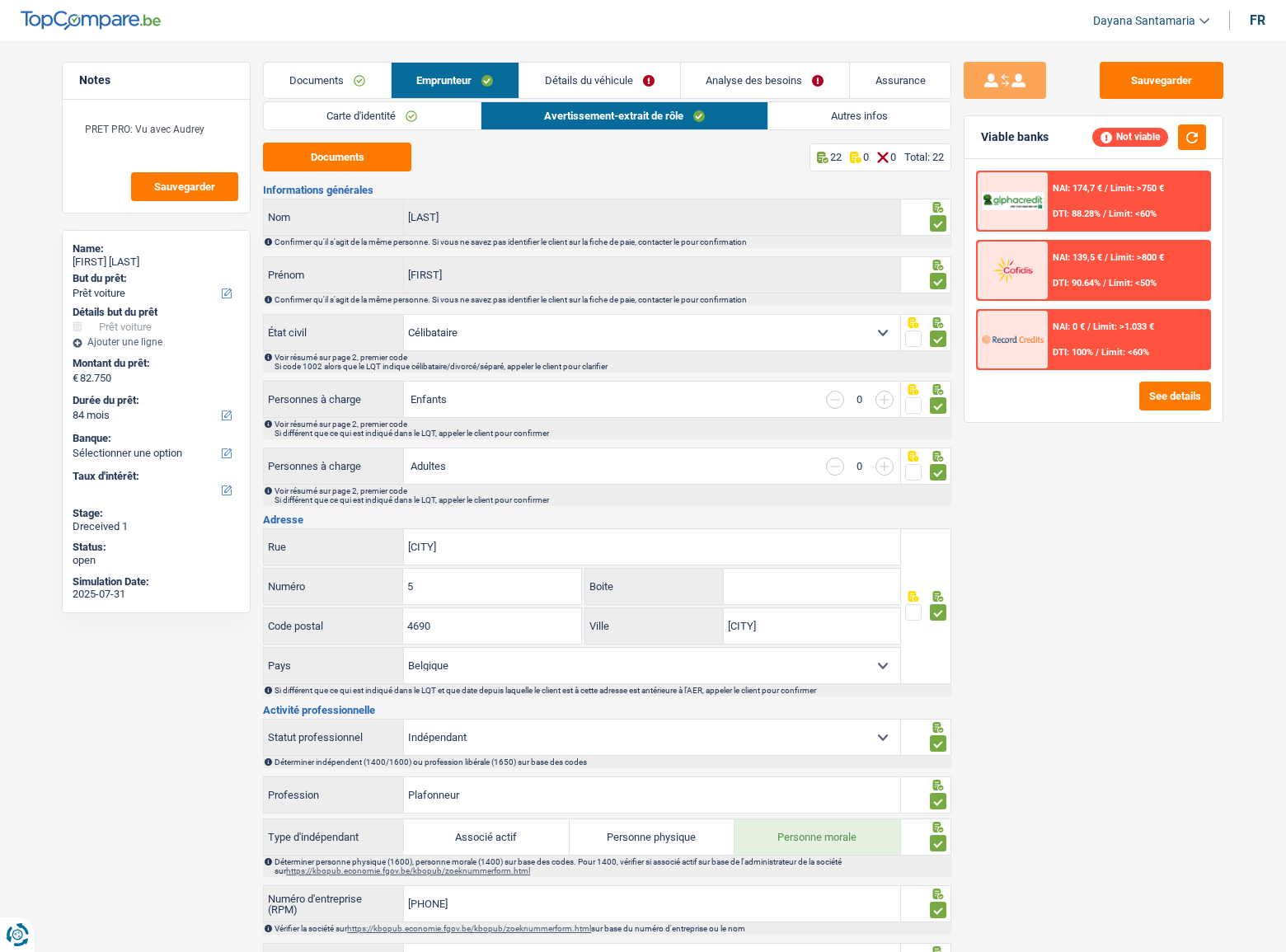 click on "Autres infos" at bounding box center [859, 115] 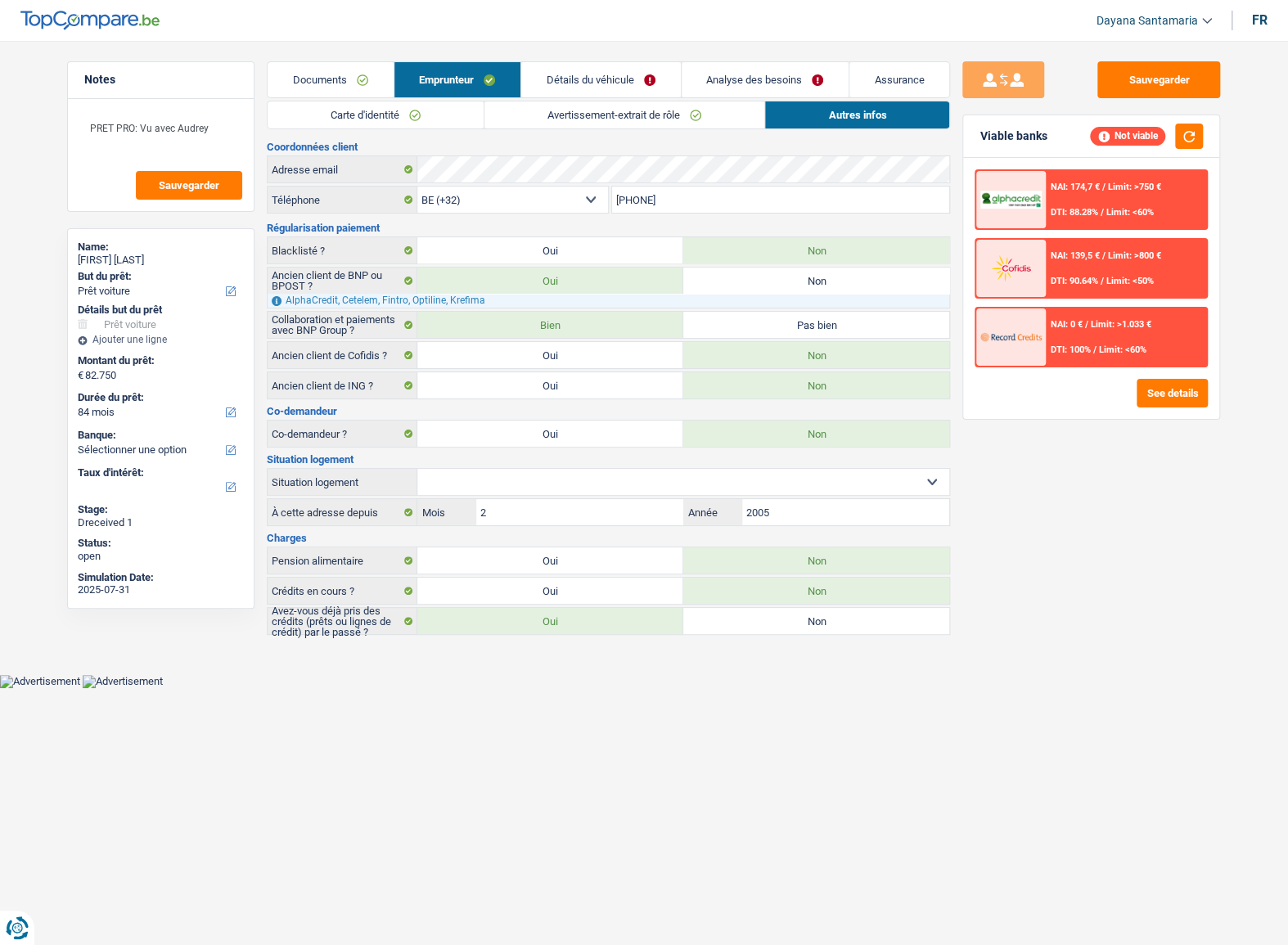 drag, startPoint x: 703, startPoint y: 214, endPoint x: 565, endPoint y: 223, distance: 138.2932 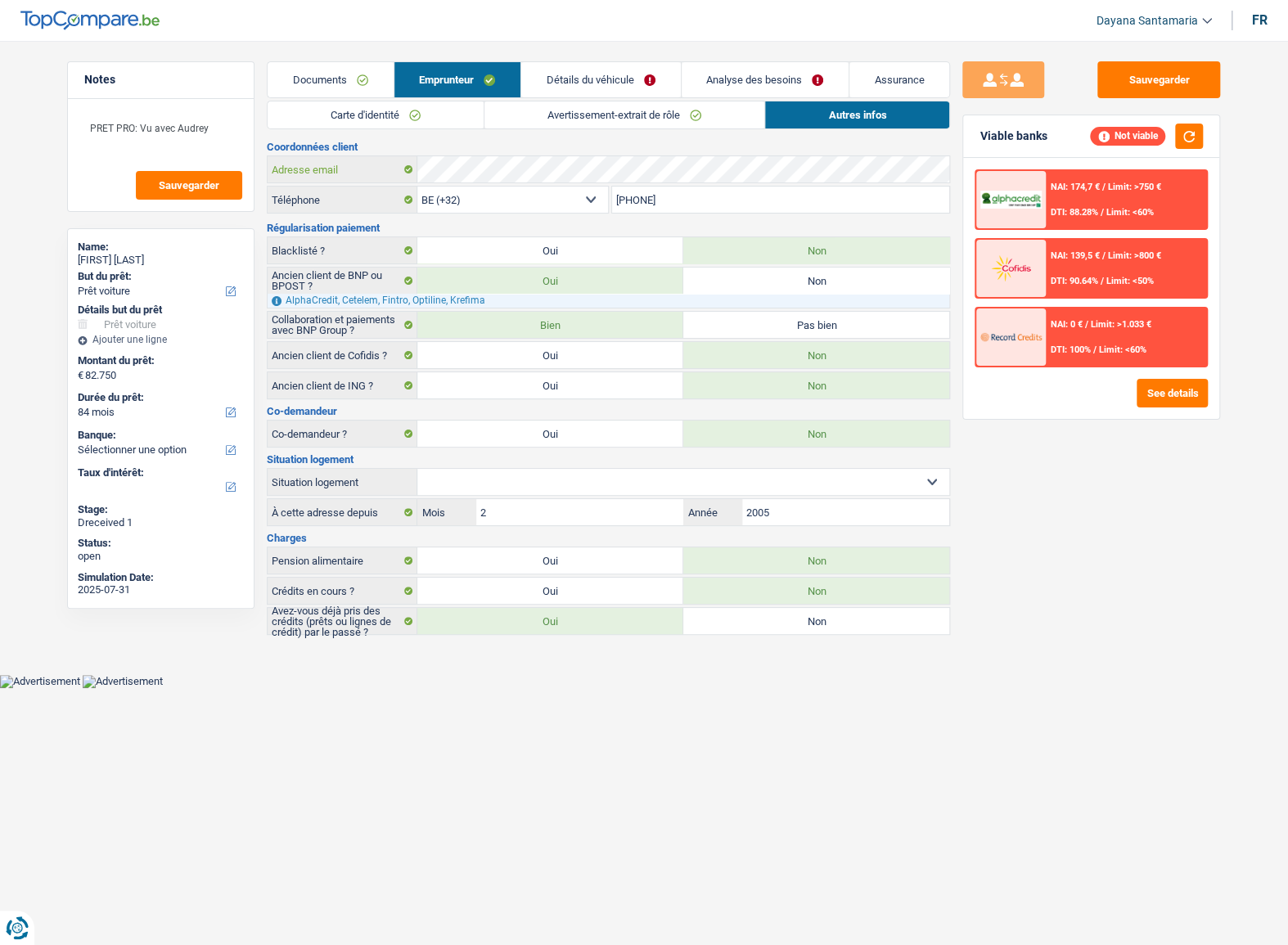 click on "Coordonnées client
Adresse email
BE (+32) LU (+352)
Sélectionner une option
Téléphone
499223595
Téléphone
Régularisation paiement
Blacklisté ?
Oui
Non
Ancien client de BNP ou BPOST ?
Oui
Non
AlphaCredit, Cetelem, Fintro, Optiline, Krefima
Collaboration et paiements avec BNP Group ?
Bien
Pas bien
Ancien client de Cofidis ?
Oui
Non
Ancien client de ING ?
Oui
Non
Co-demandeur ?" at bounding box center (608, 388) 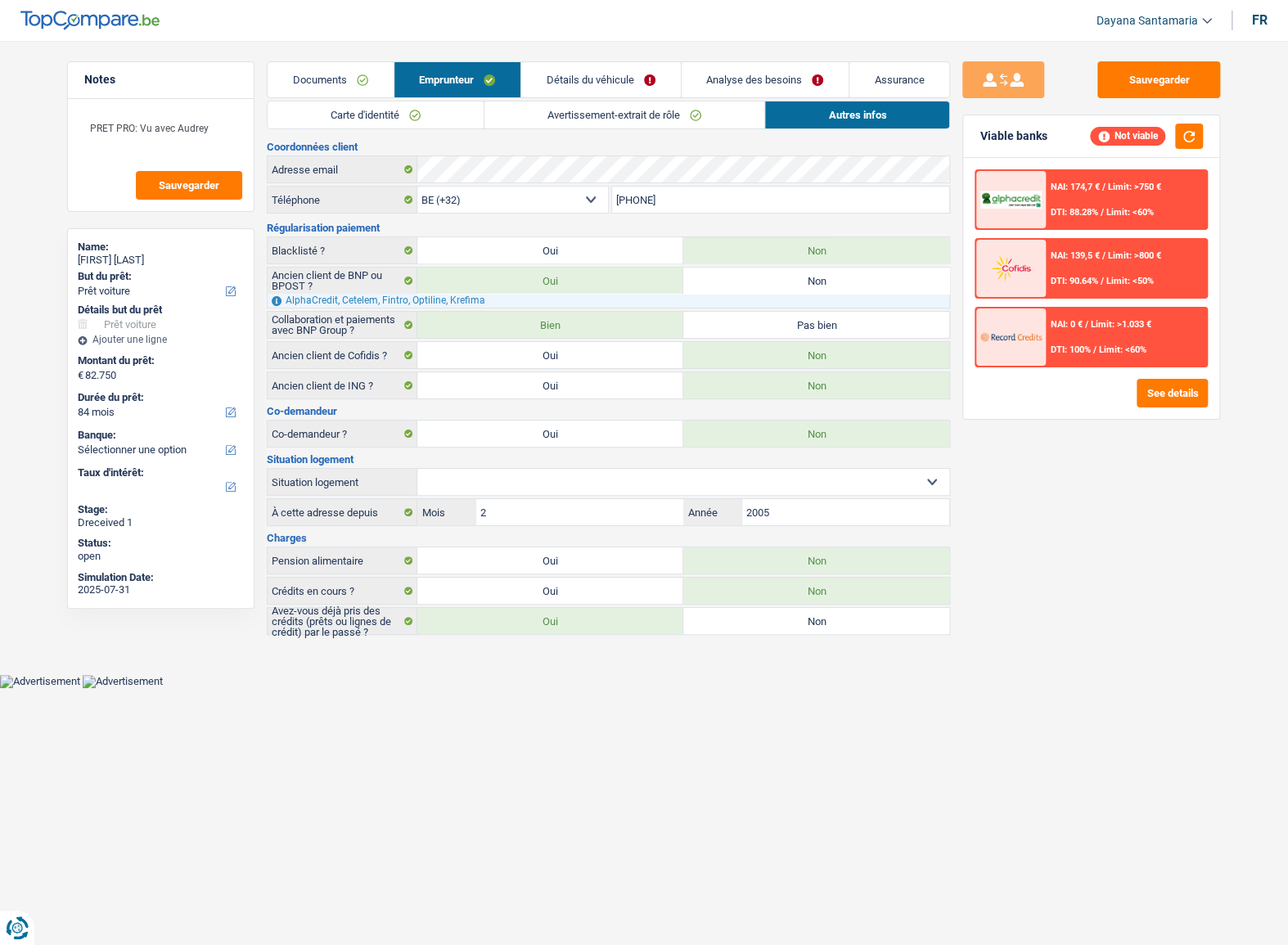 click on "Carte d'identité" at bounding box center (376, 115) 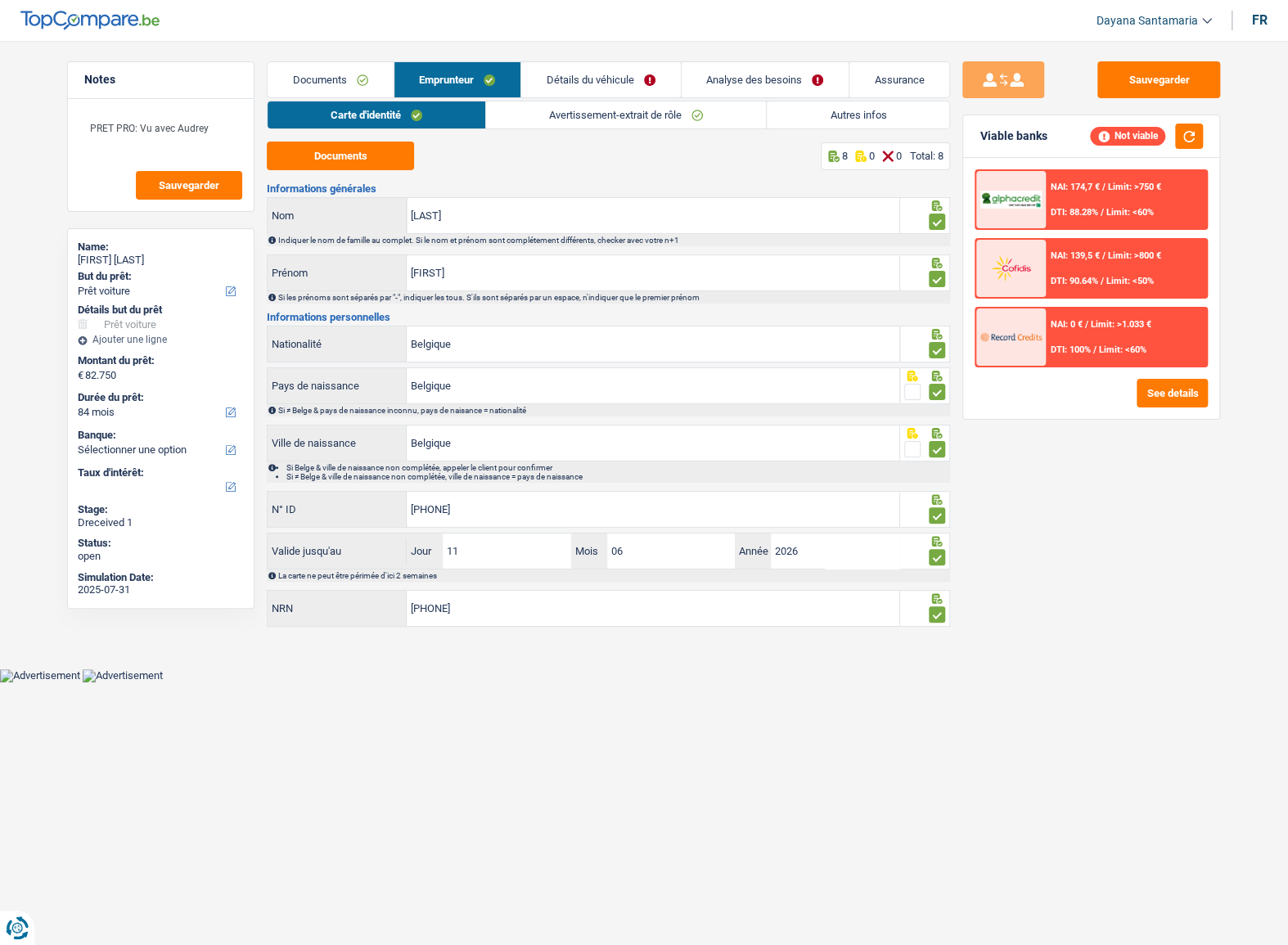 click on "Documents" at bounding box center (330, 79) 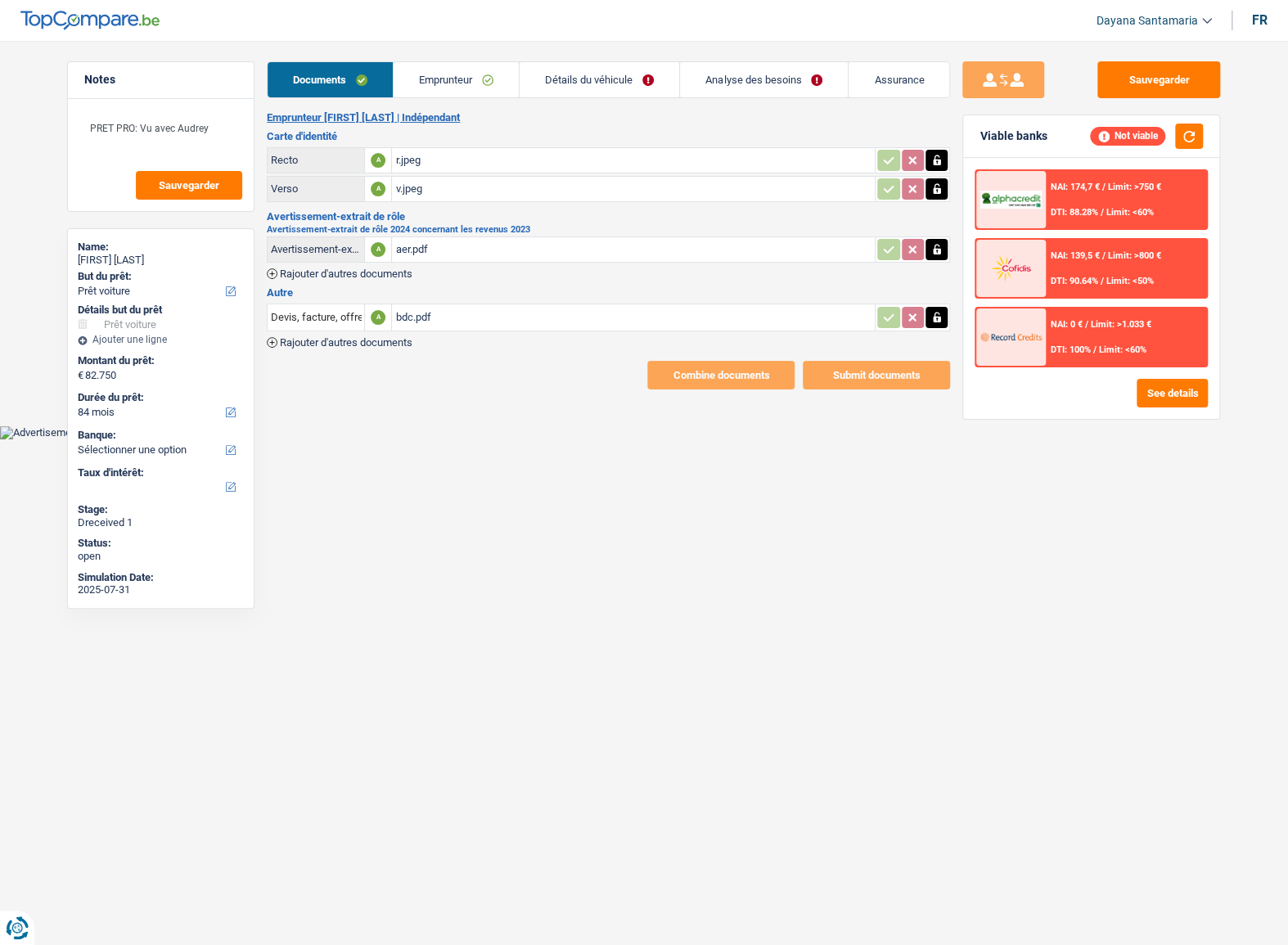 click on "r.jpeg" at bounding box center [633, 160] 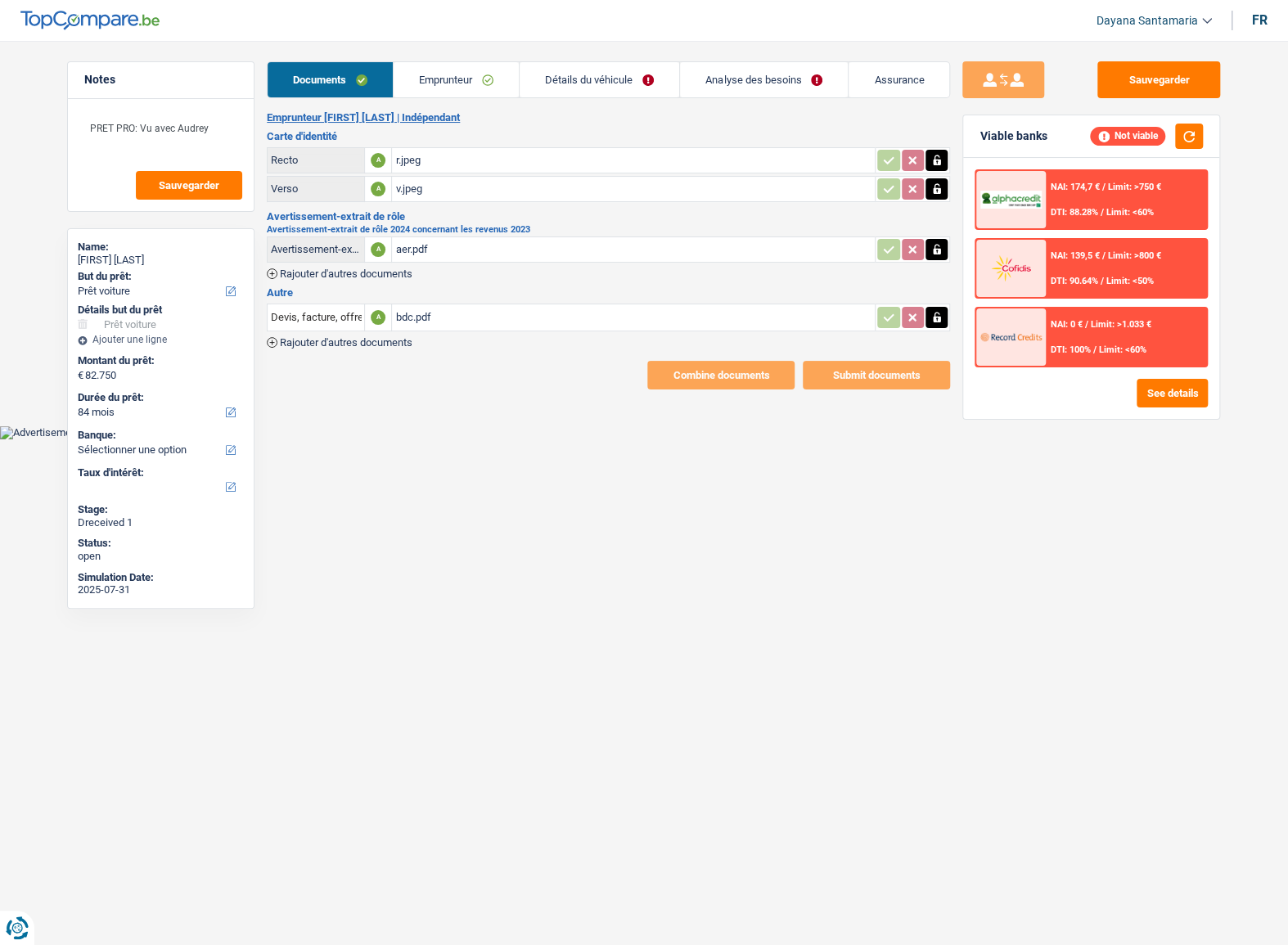 click on "v.jpeg" at bounding box center [633, 189] 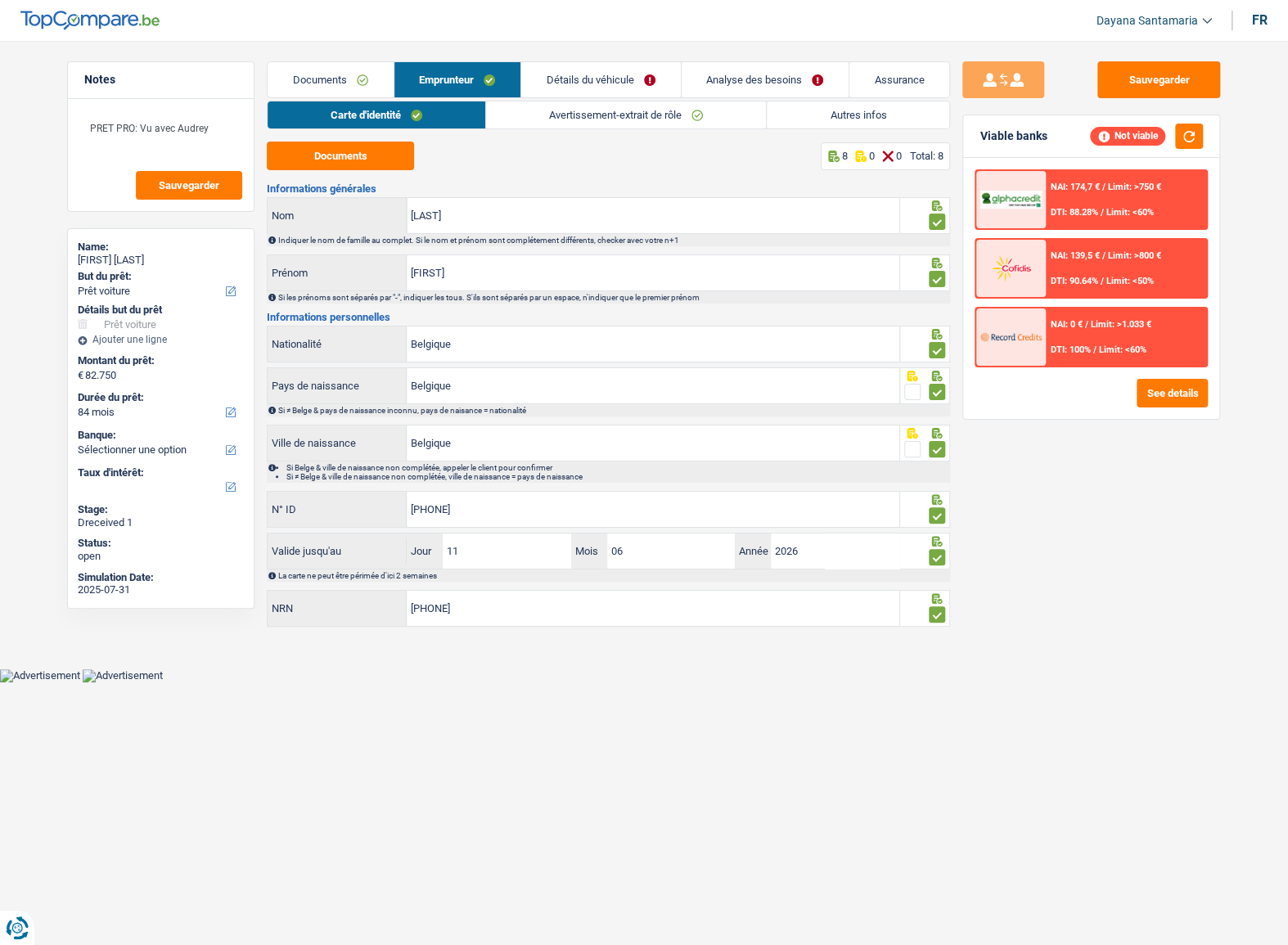 click on "Autres infos" at bounding box center [858, 115] 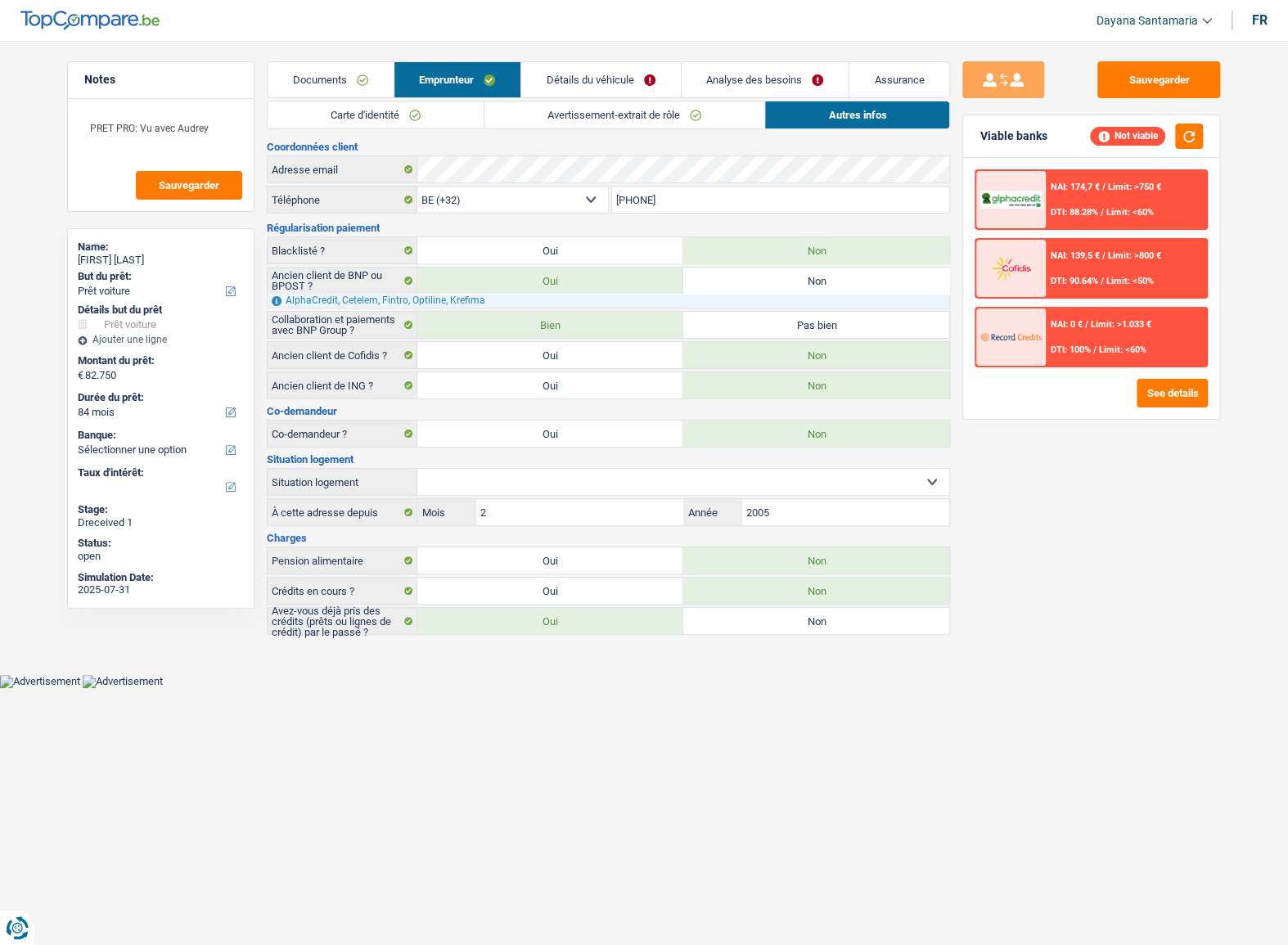 drag, startPoint x: 700, startPoint y: 198, endPoint x: 570, endPoint y: 210, distance: 130.55267 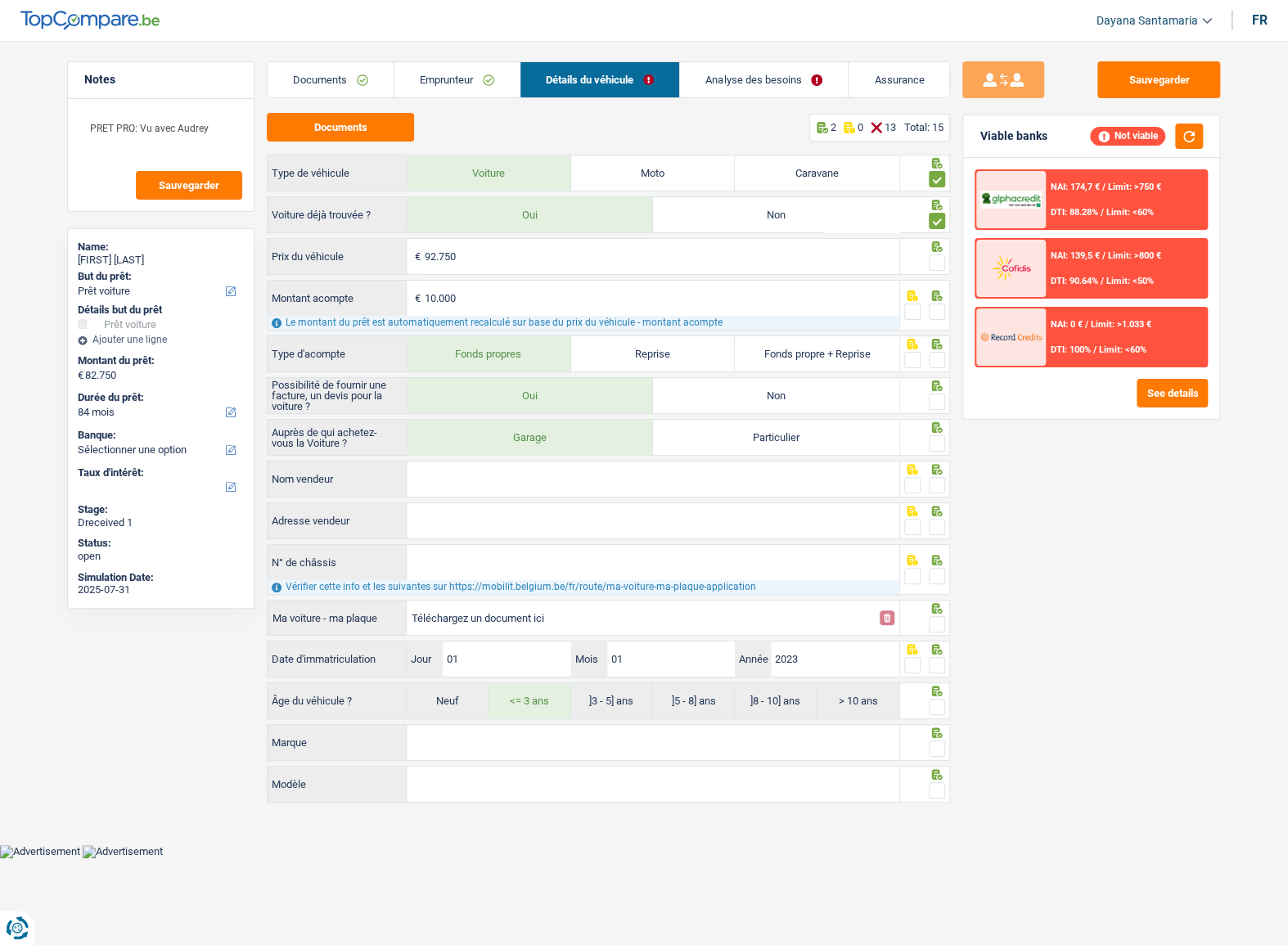 click on "Documents" at bounding box center [331, 79] 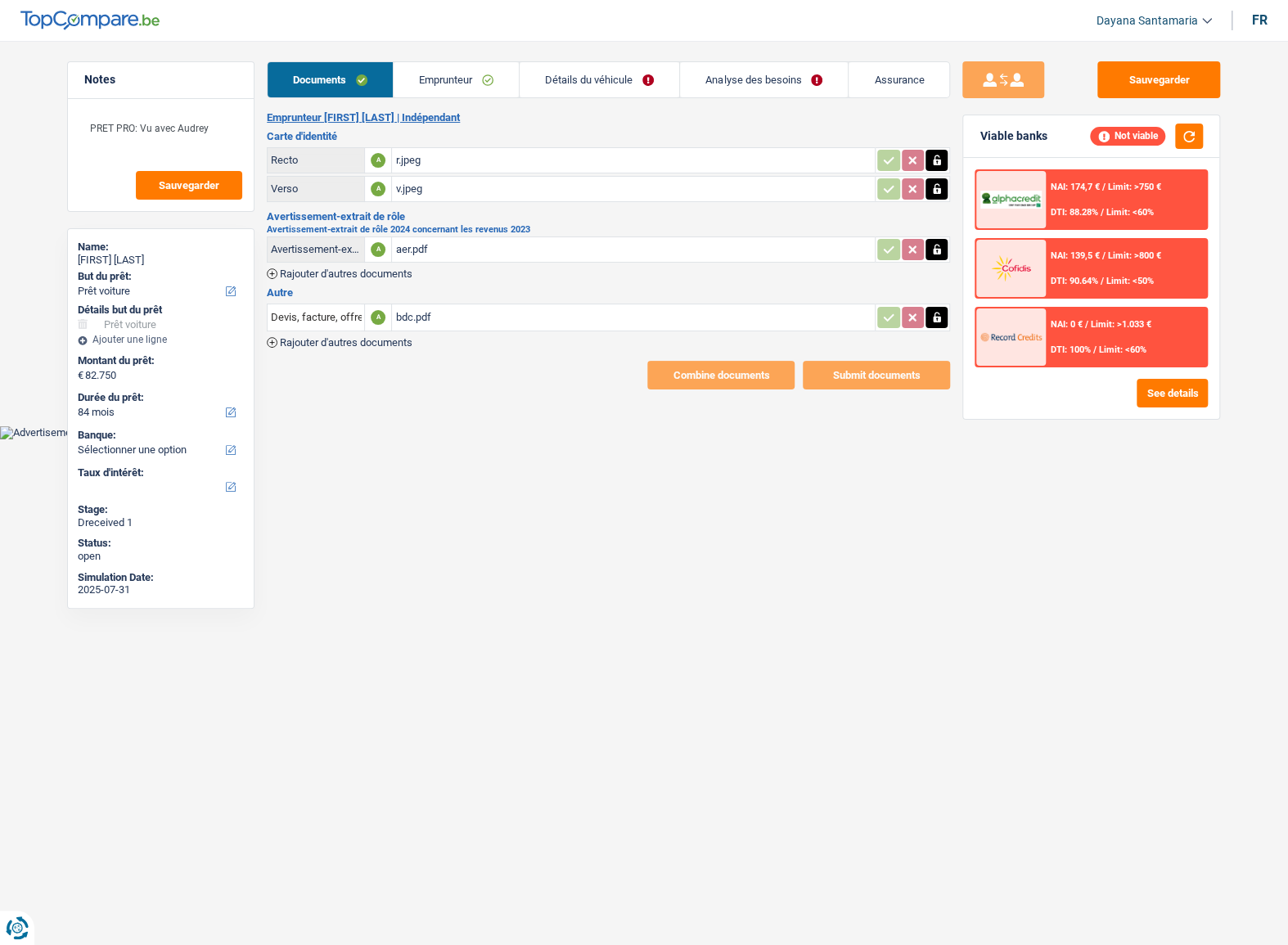 click on "Détails du véhicule" at bounding box center [599, 79] 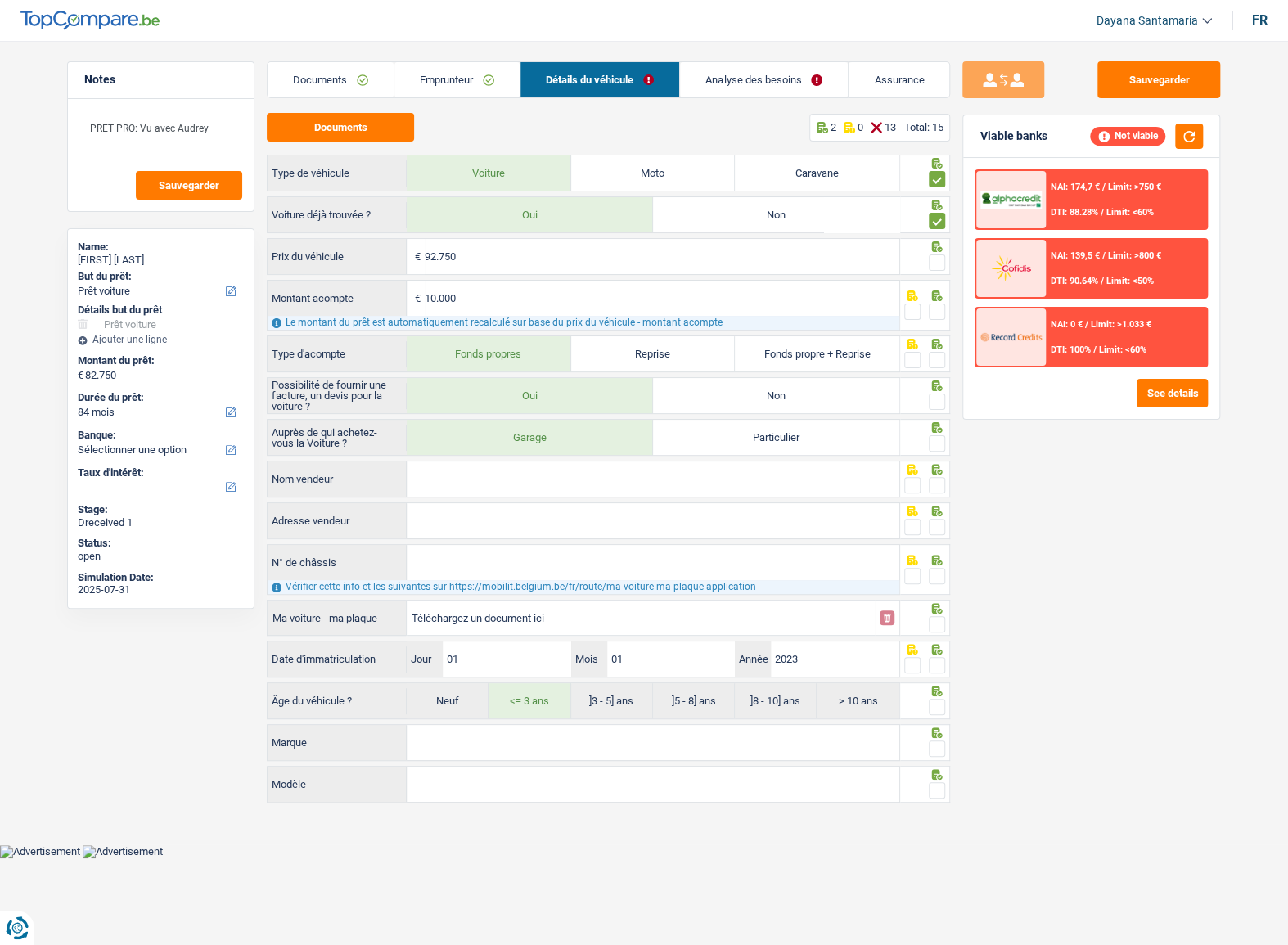 click on "Analyse des besoins" at bounding box center (763, 79) 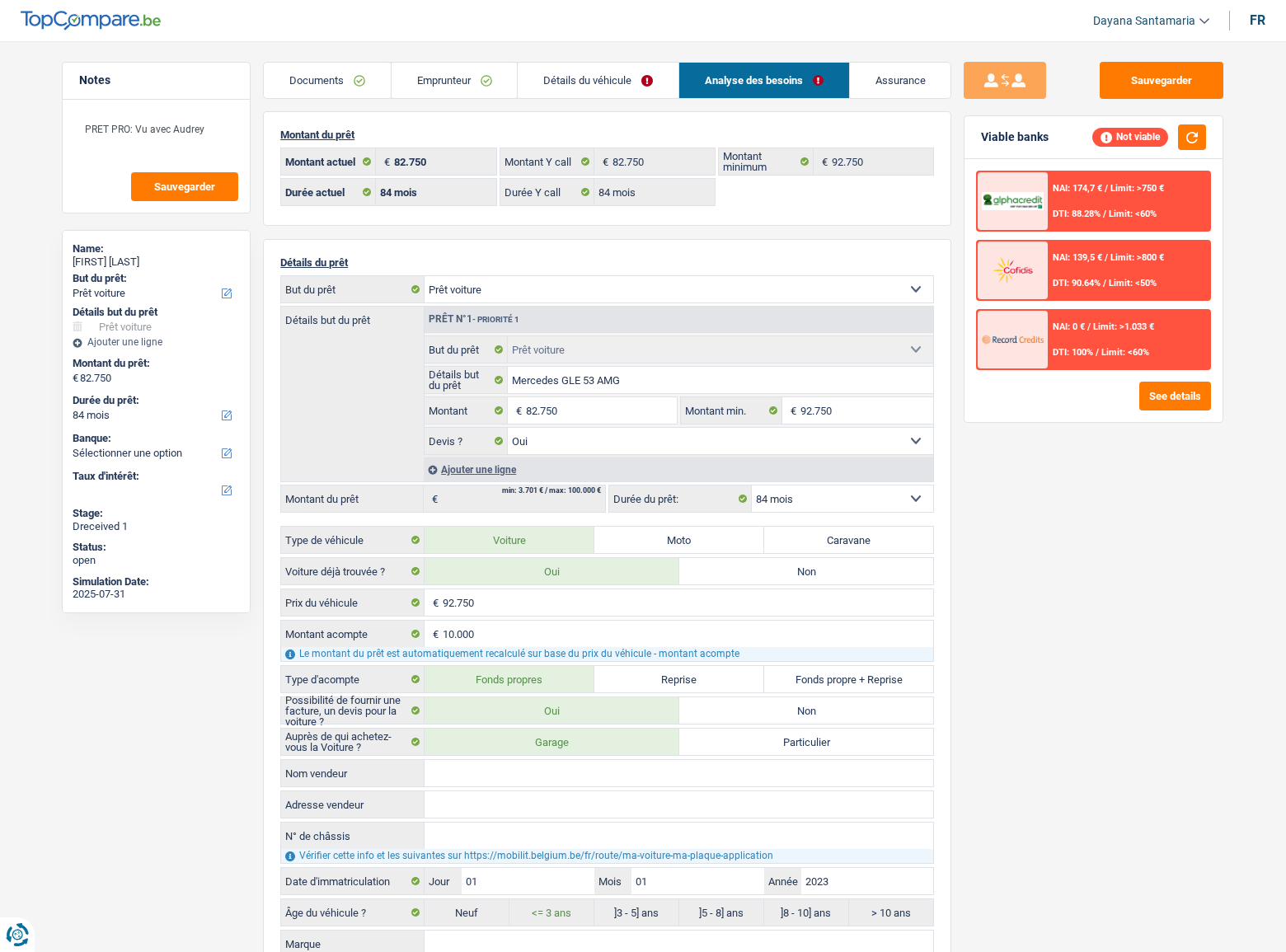 click on "Documents" at bounding box center (327, 80) 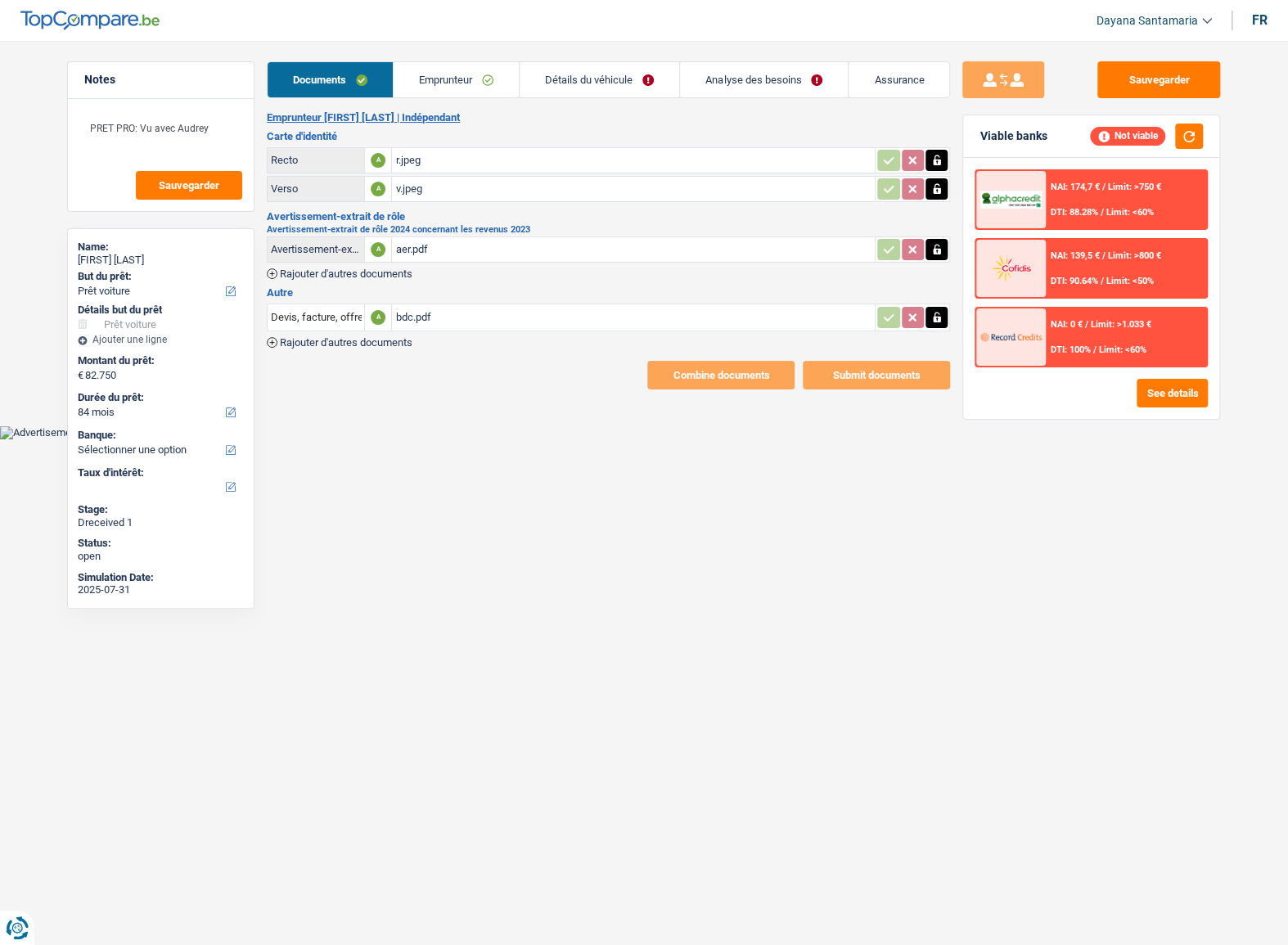 click on "bdc.pdf" at bounding box center [633, 317] 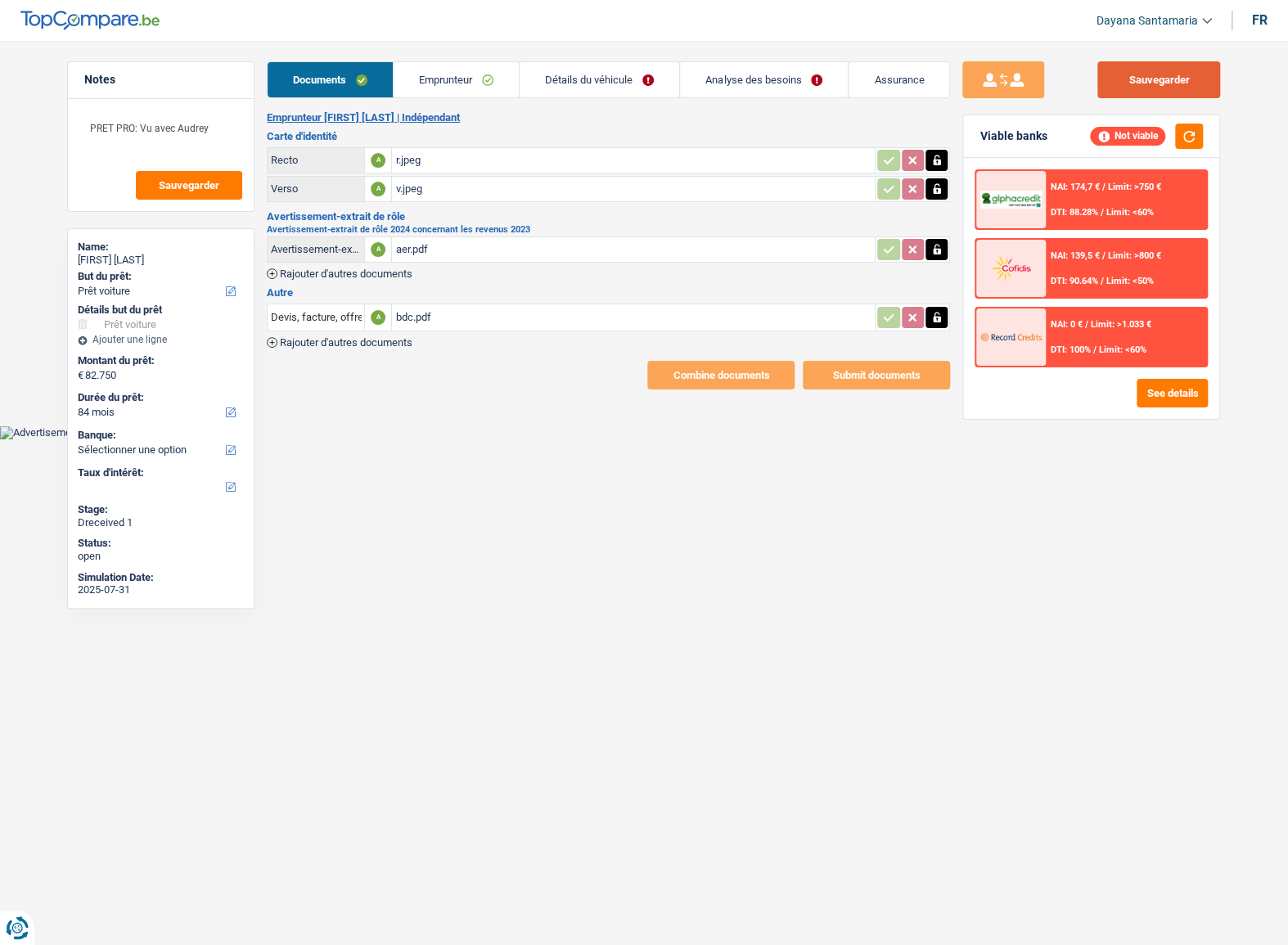 click on "Sauvegarder" at bounding box center (1159, 79) 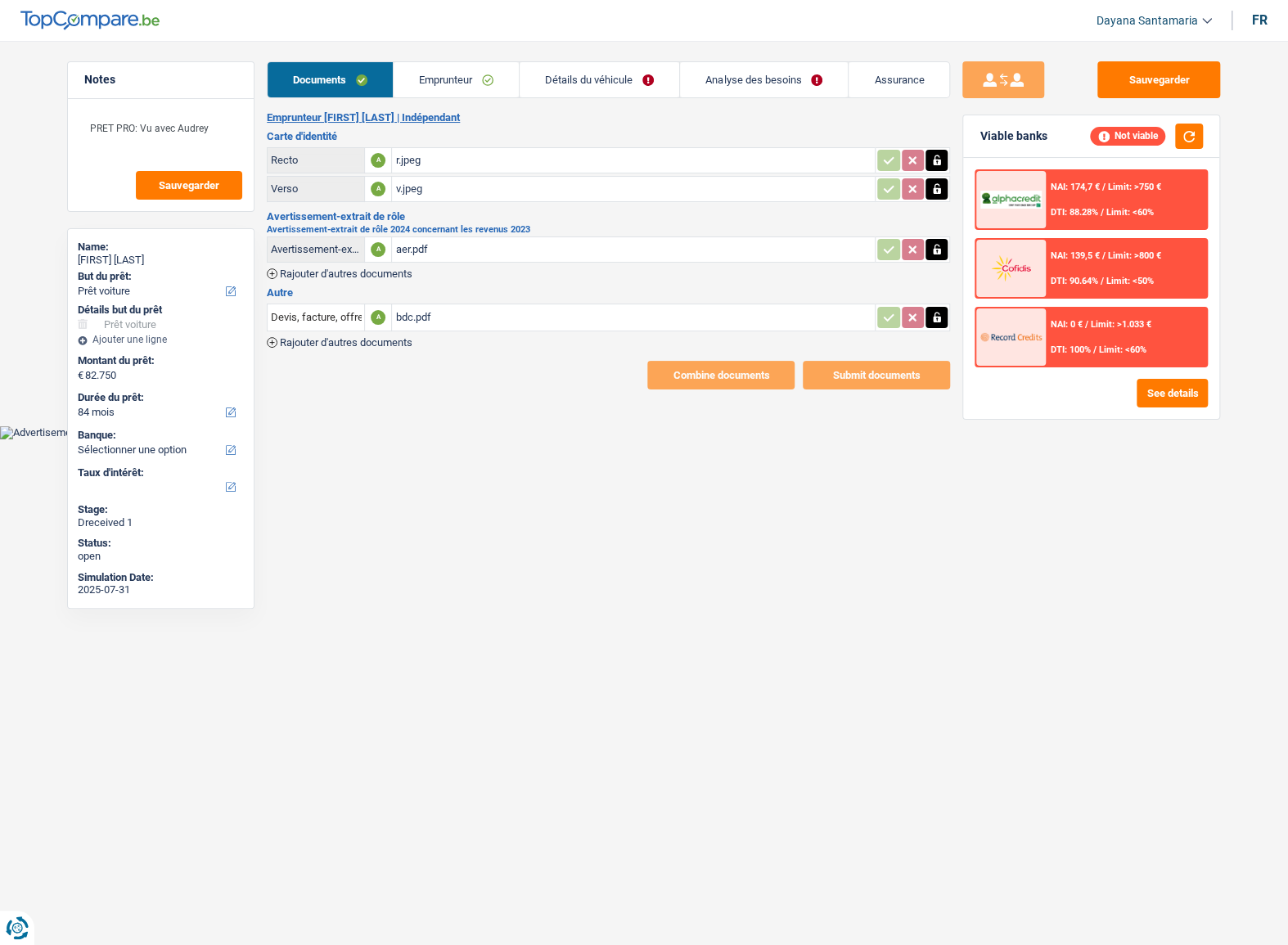 click on "Emprunteur" at bounding box center (456, 79) 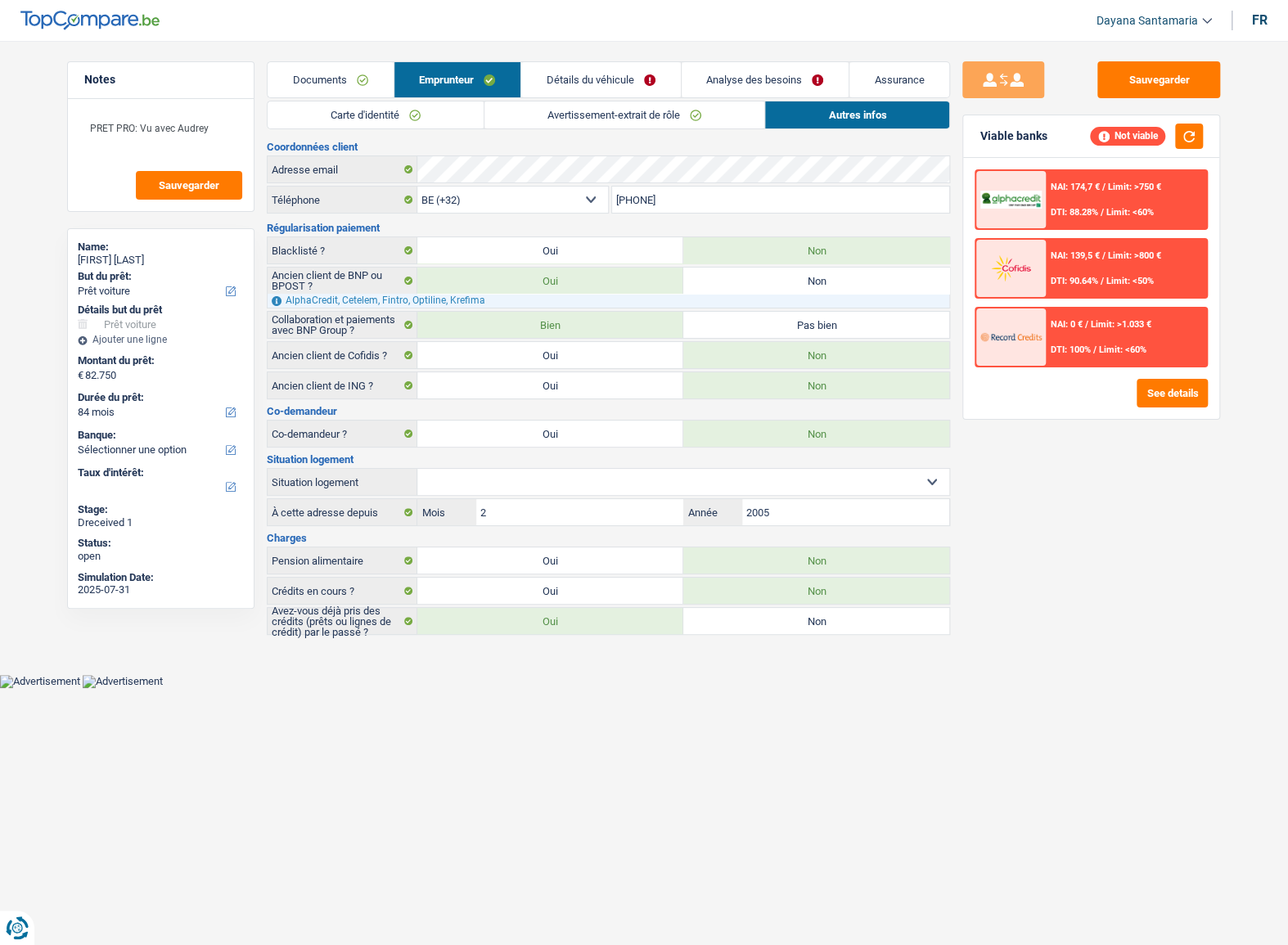 click on "Avertissement-extrait de rôle" at bounding box center (624, 115) 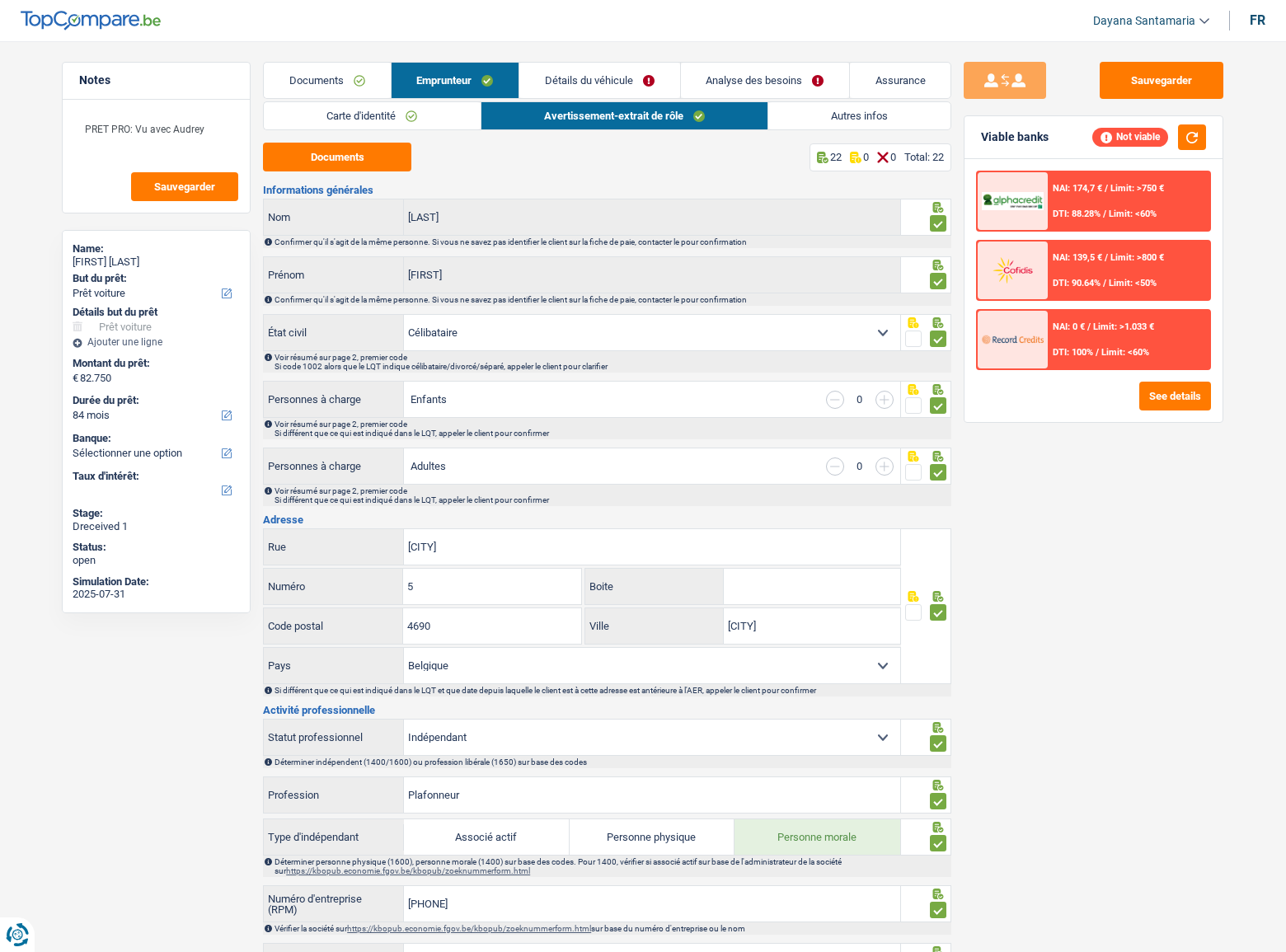 click on "Autres infos" at bounding box center [859, 115] 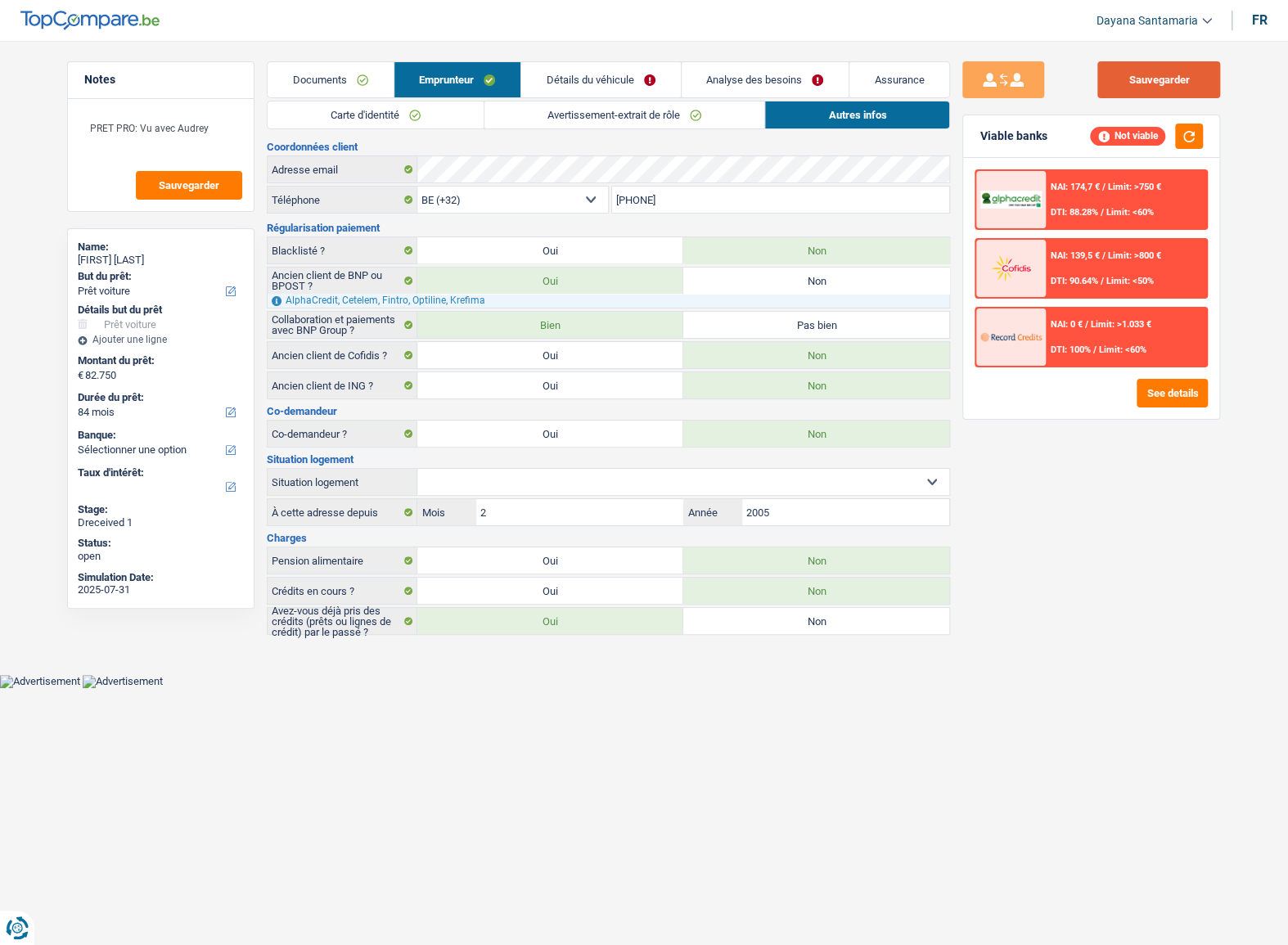 click on "Sauvegarder" at bounding box center (1159, 79) 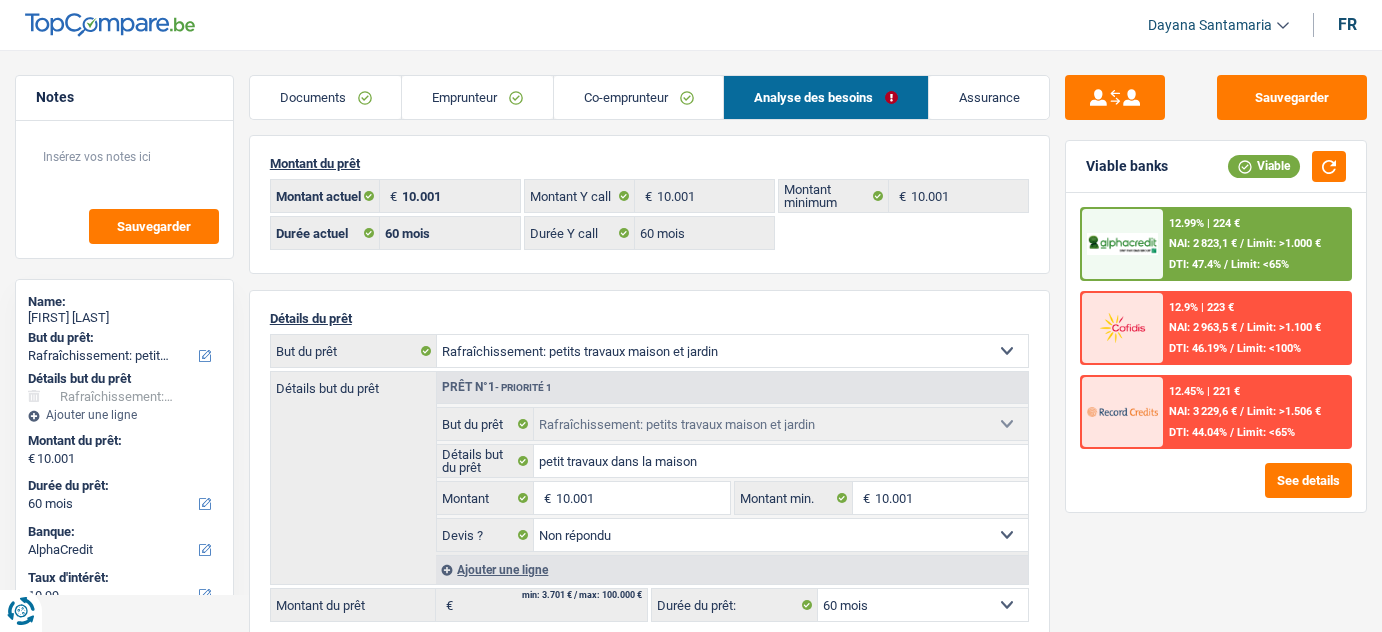 select on "houseOrGarden" 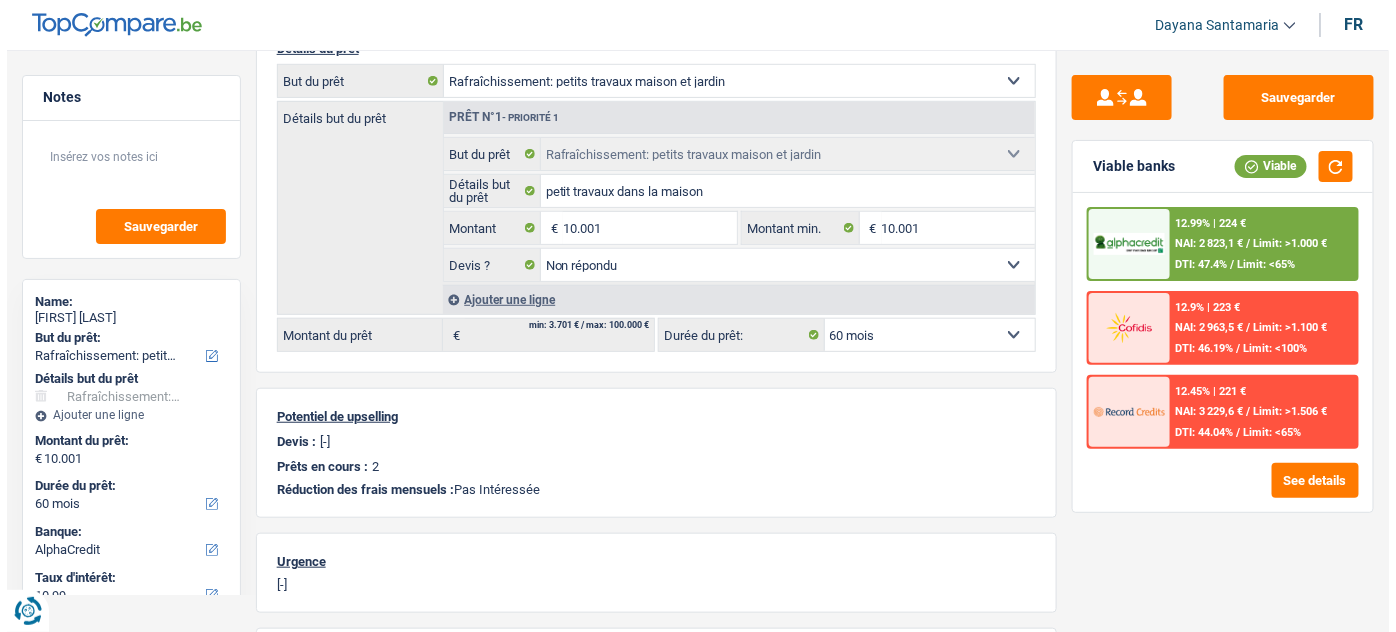 scroll, scrollTop: 0, scrollLeft: 0, axis: both 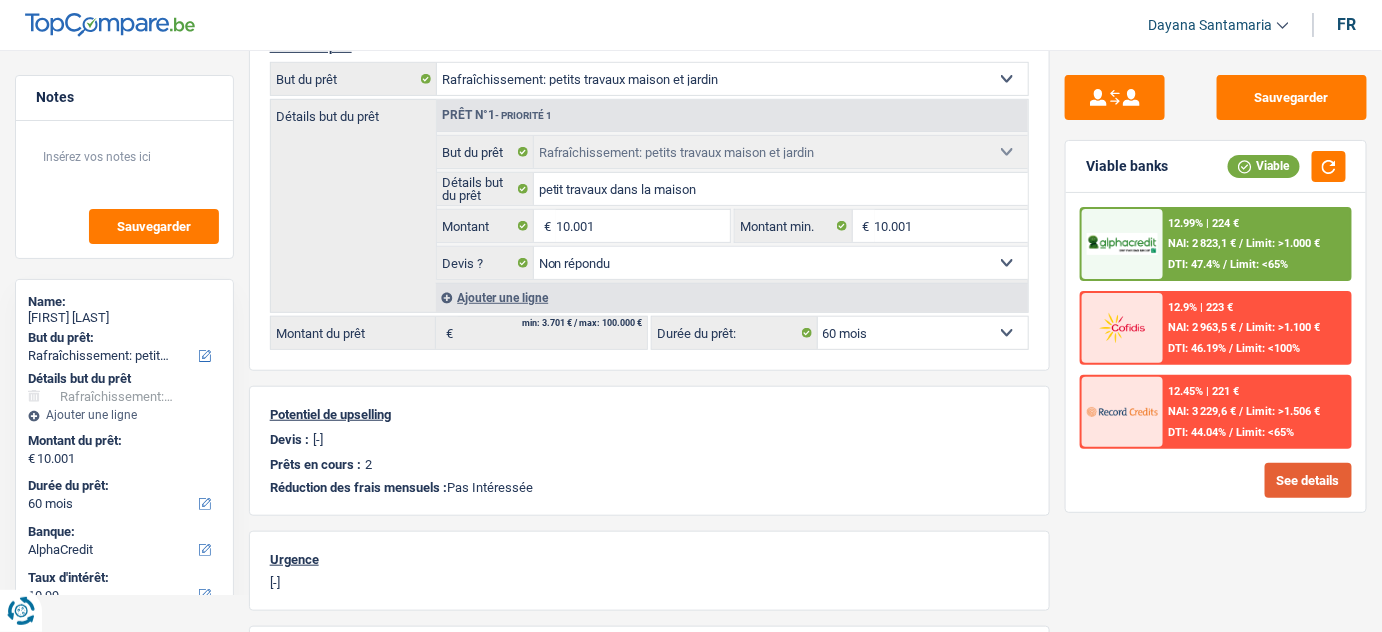 click on "See details" at bounding box center [1308, 480] 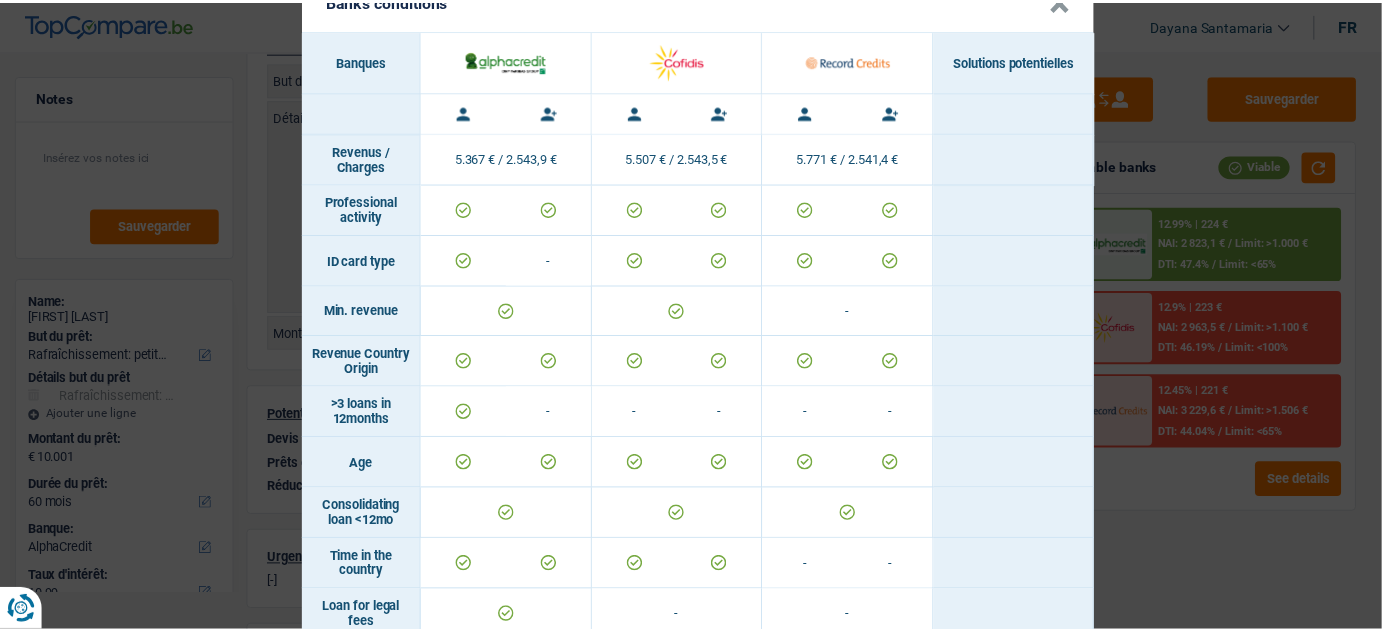 scroll, scrollTop: 0, scrollLeft: 0, axis: both 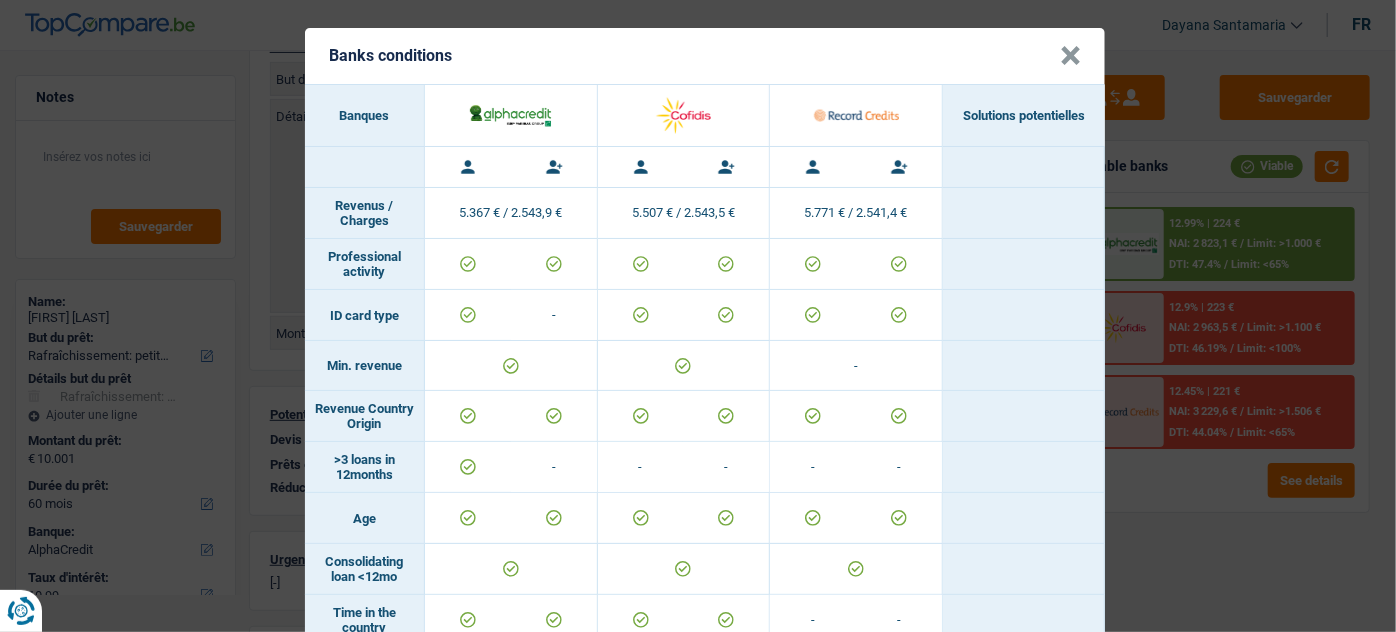 click on "Banks conditions ×" at bounding box center [705, 56] 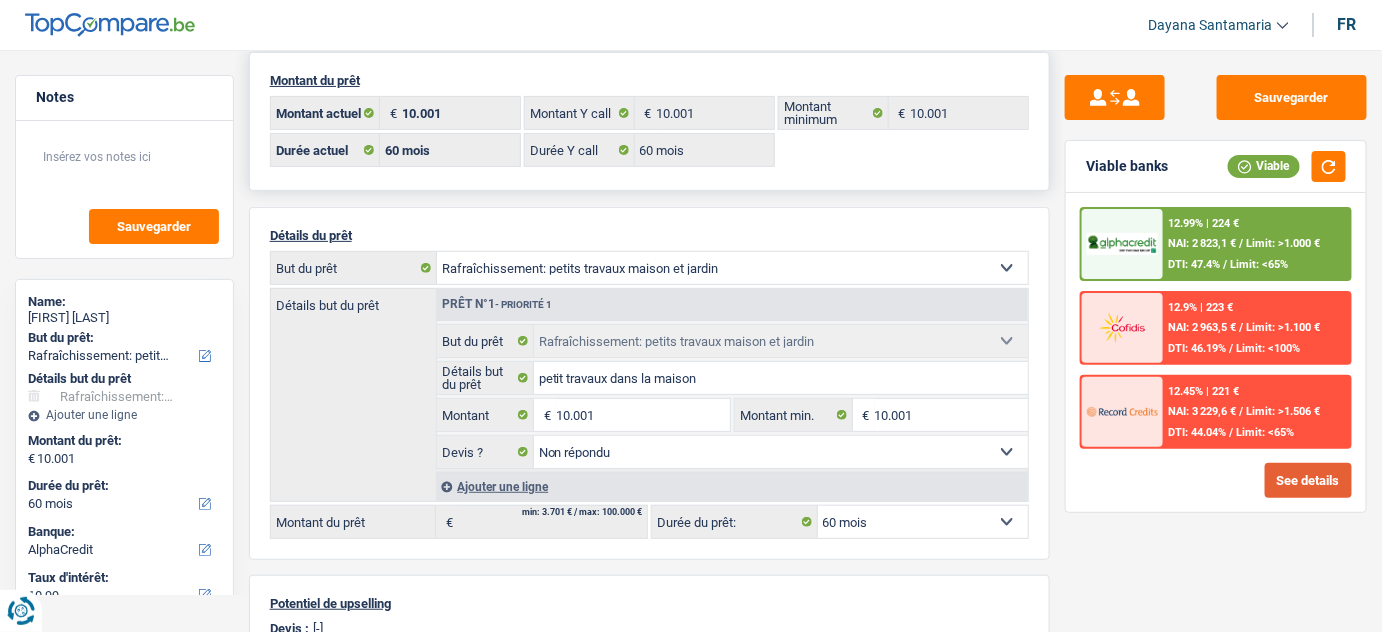 scroll, scrollTop: 0, scrollLeft: 0, axis: both 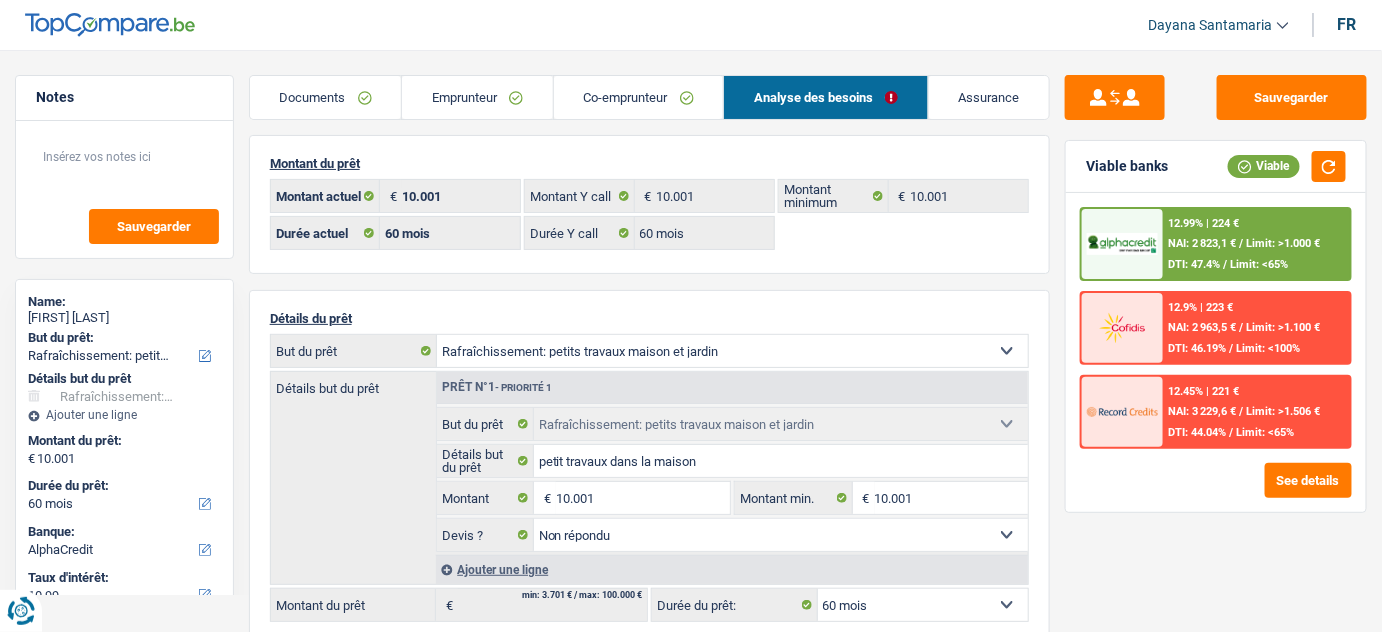 click on "Documents" at bounding box center [326, 97] 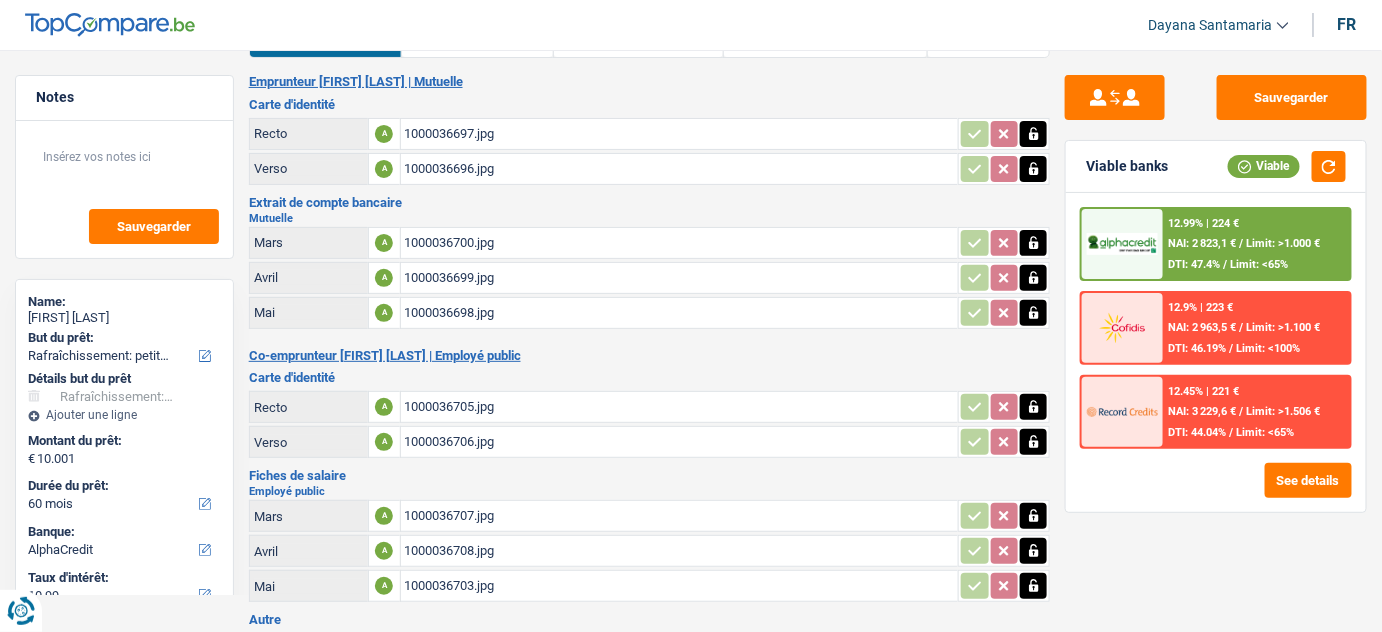 scroll, scrollTop: 181, scrollLeft: 0, axis: vertical 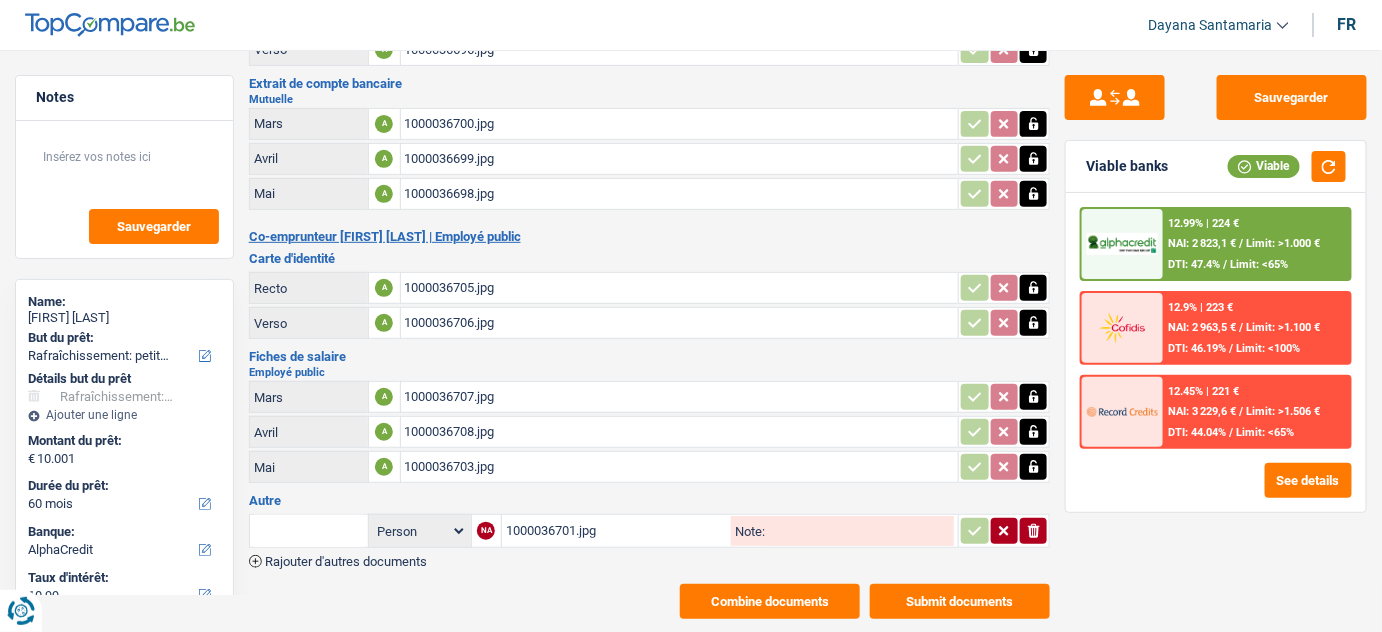 click on "1000036698.jpg" at bounding box center [680, 194] 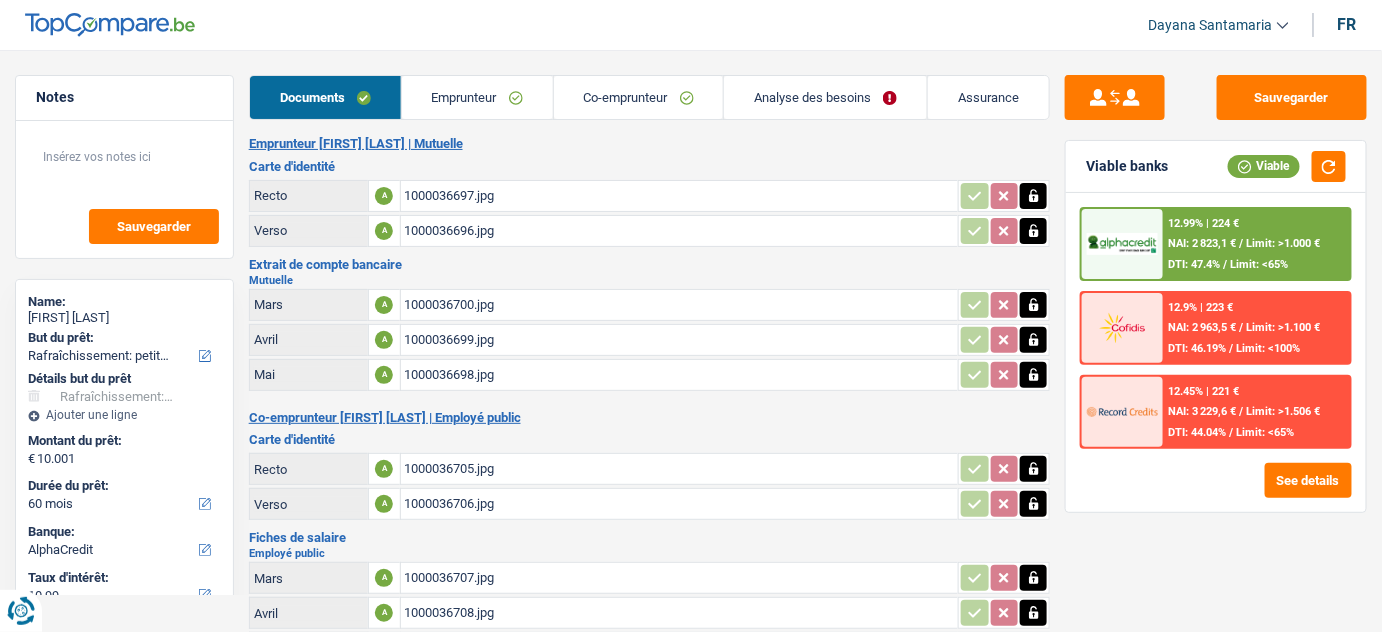 scroll, scrollTop: 205, scrollLeft: 0, axis: vertical 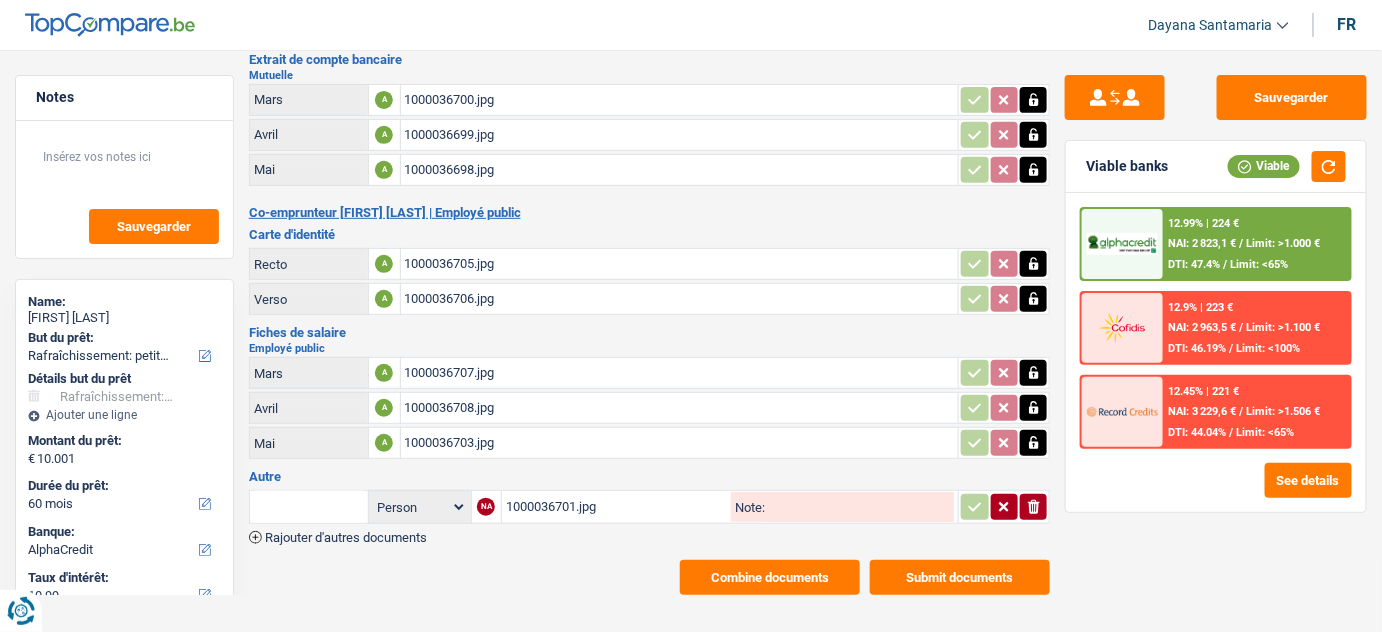 click on "1000036707.jpg" at bounding box center [680, 373] 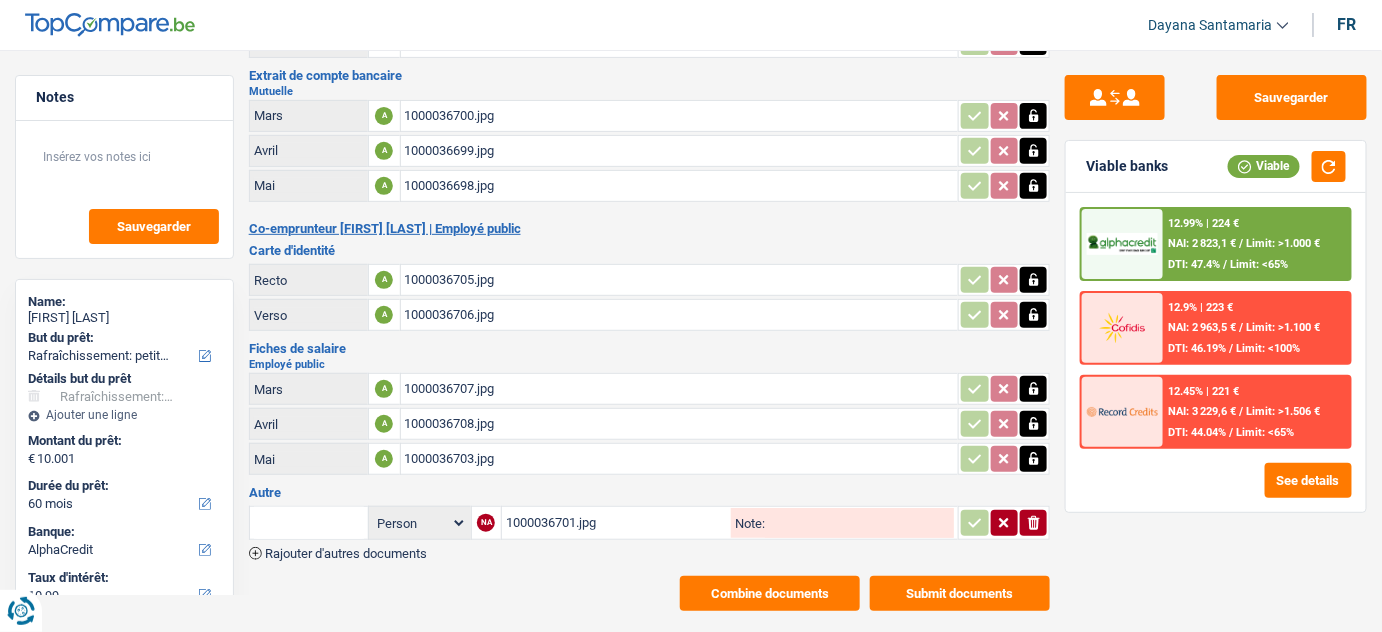 scroll, scrollTop: 0, scrollLeft: 0, axis: both 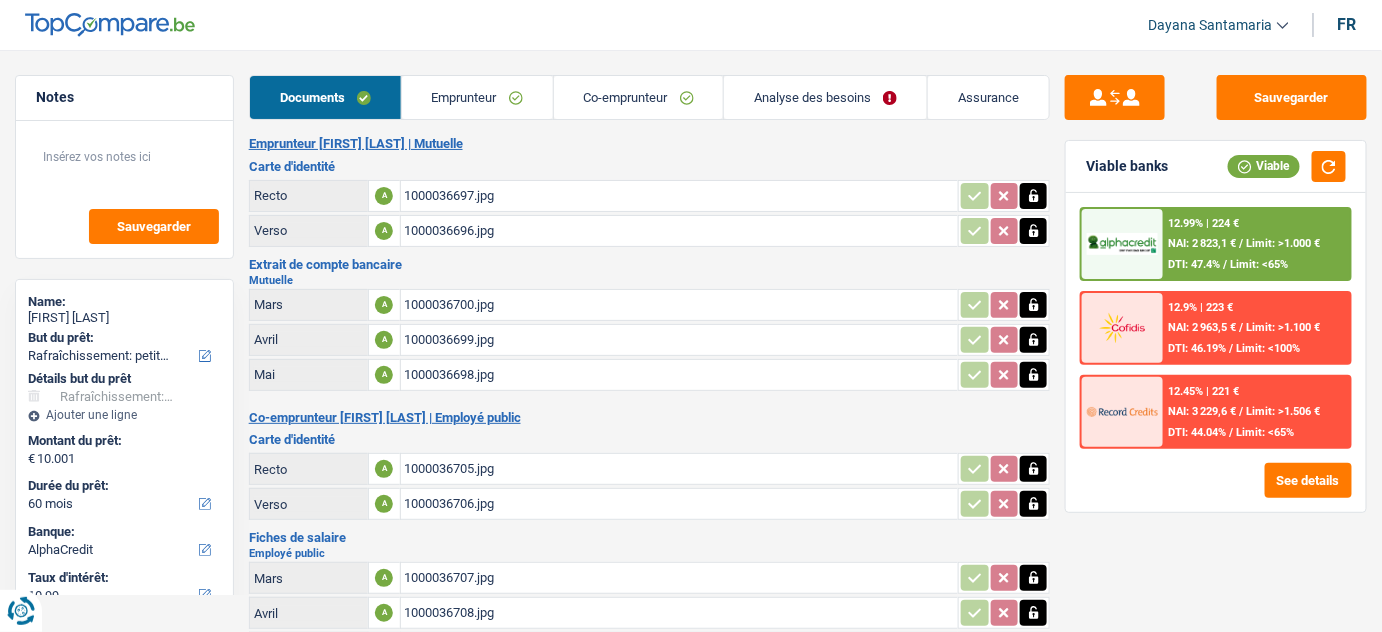 click on "Emprunteur" at bounding box center [477, 97] 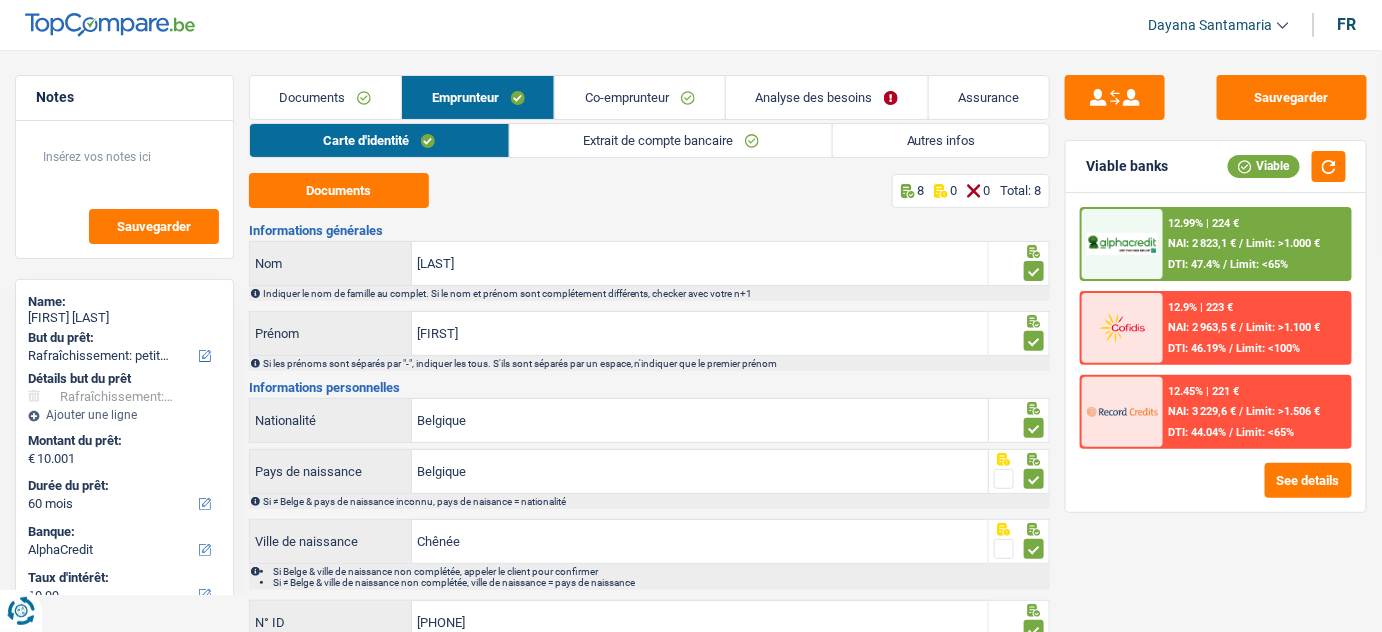 click on "Autres infos" at bounding box center [941, 140] 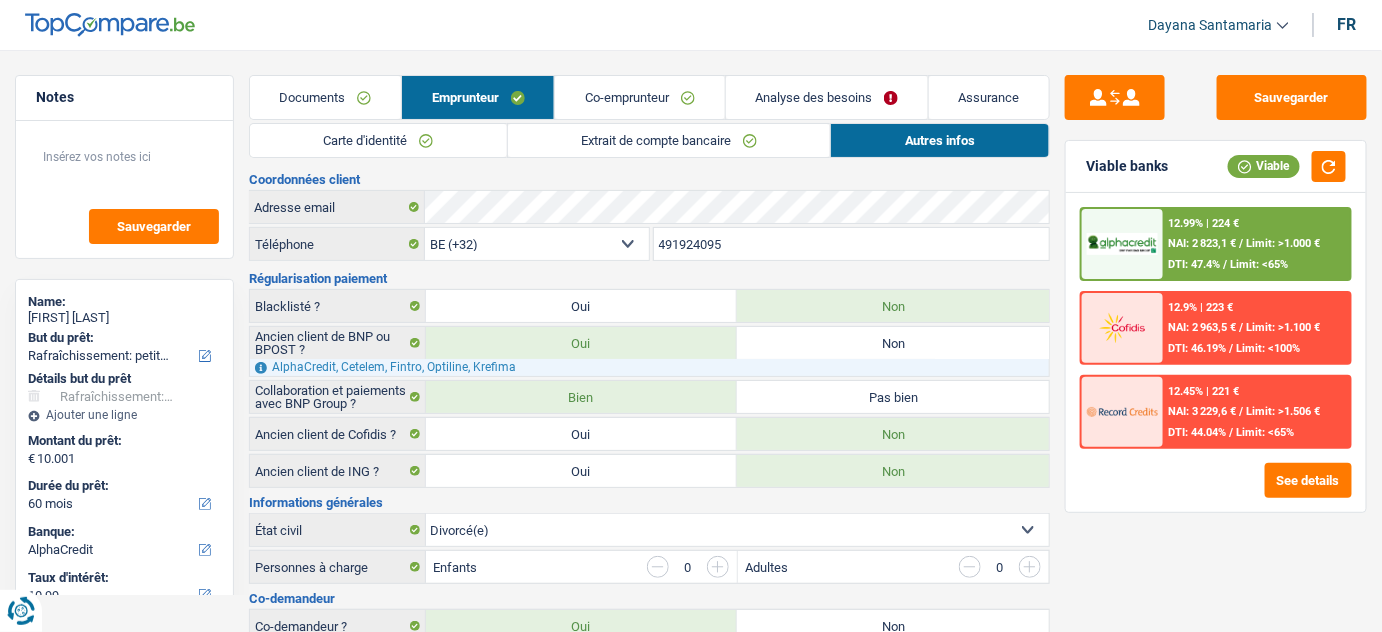scroll, scrollTop: 0, scrollLeft: 0, axis: both 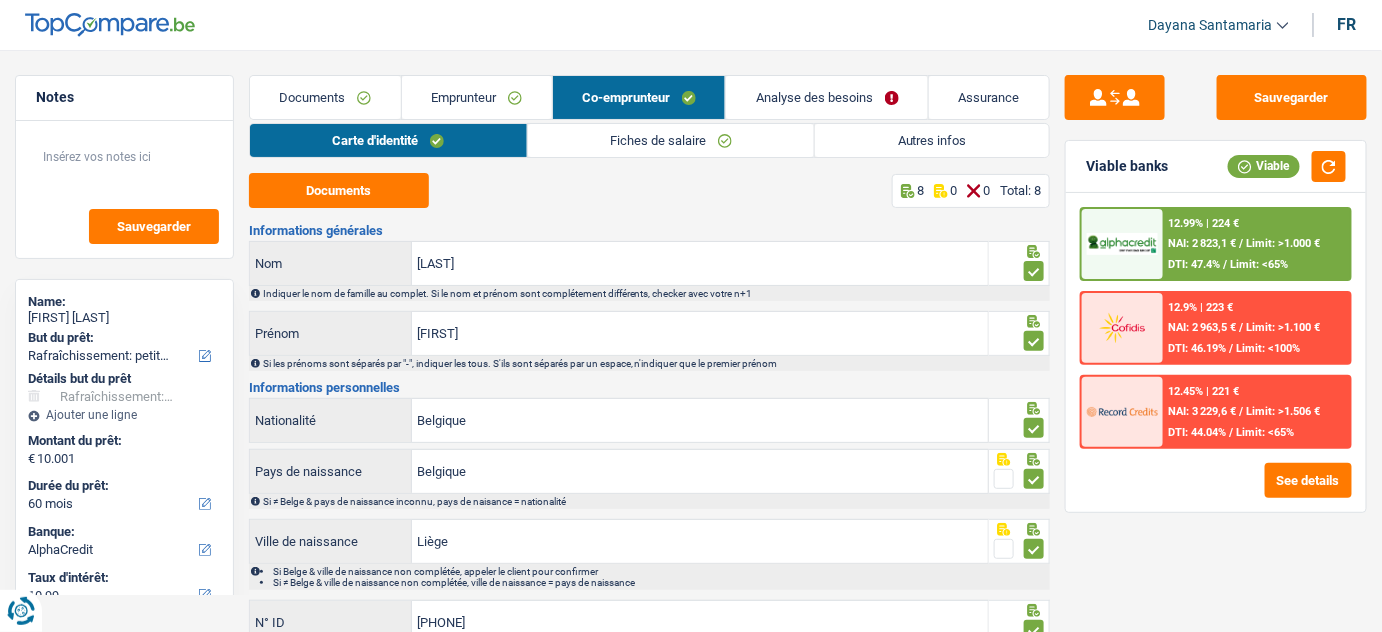 drag, startPoint x: 866, startPoint y: 137, endPoint x: 825, endPoint y: 156, distance: 45.188496 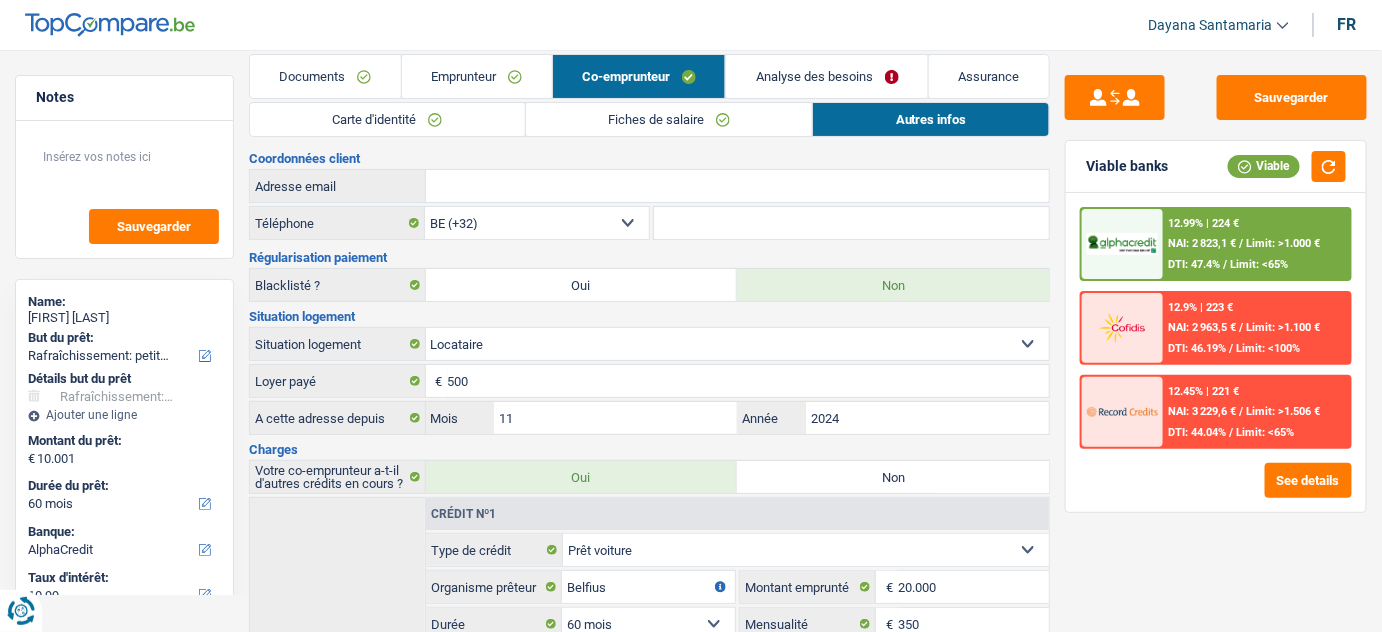 scroll, scrollTop: 0, scrollLeft: 0, axis: both 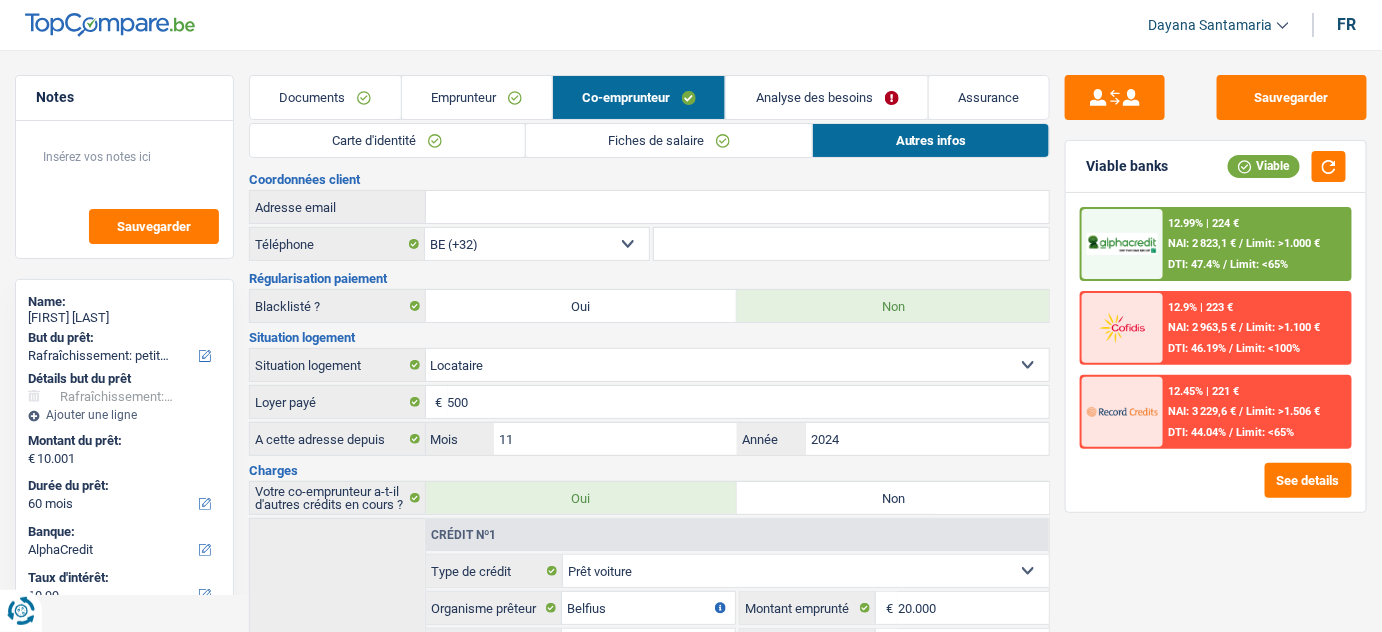 click on "Emprunteur" at bounding box center (477, 97) 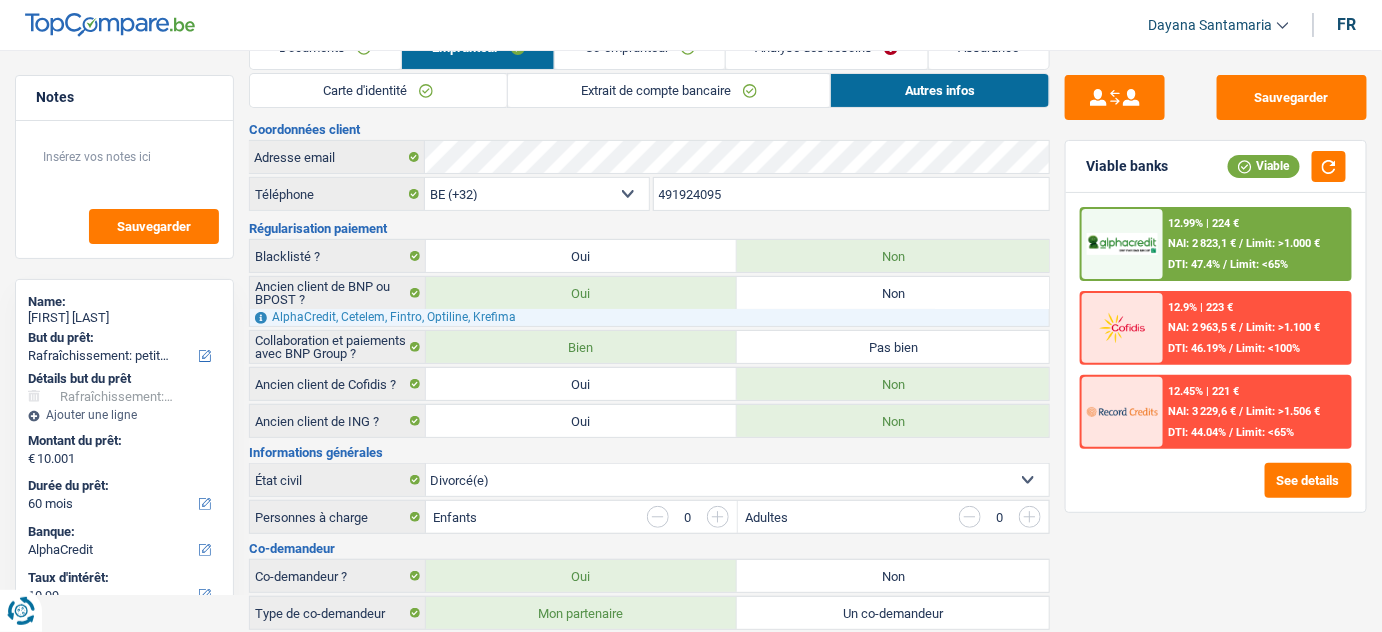 scroll, scrollTop: 0, scrollLeft: 0, axis: both 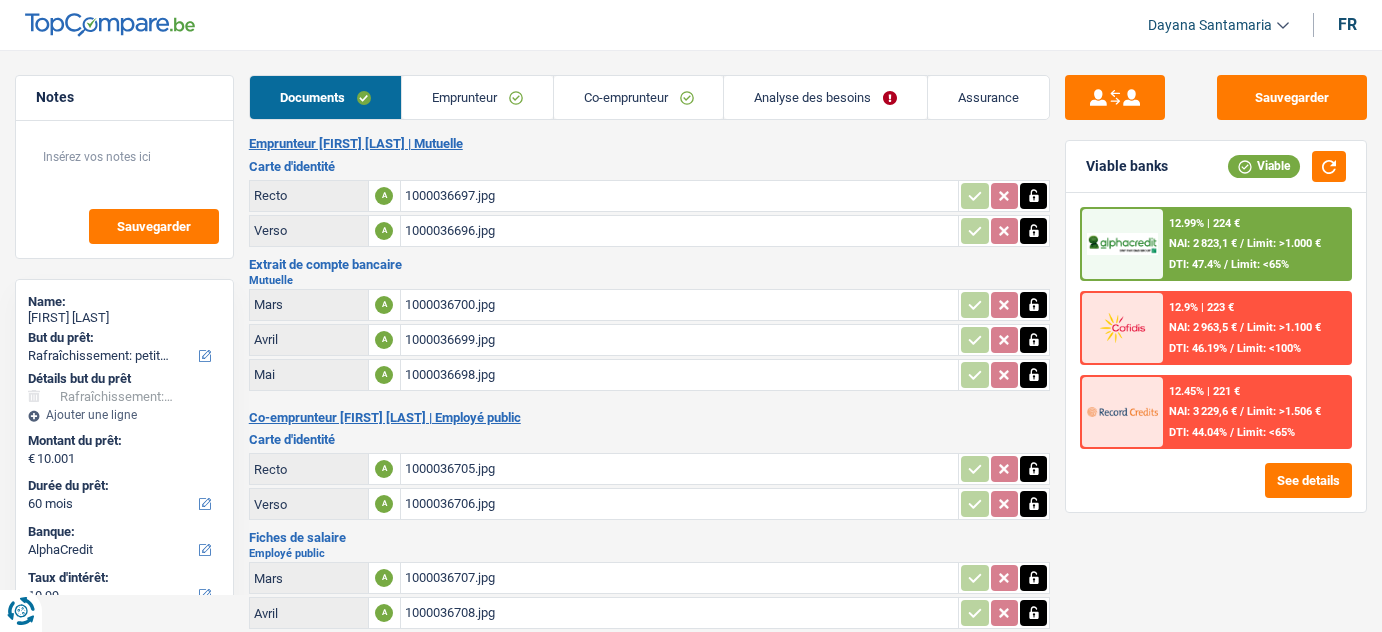 select on "houseOrGarden" 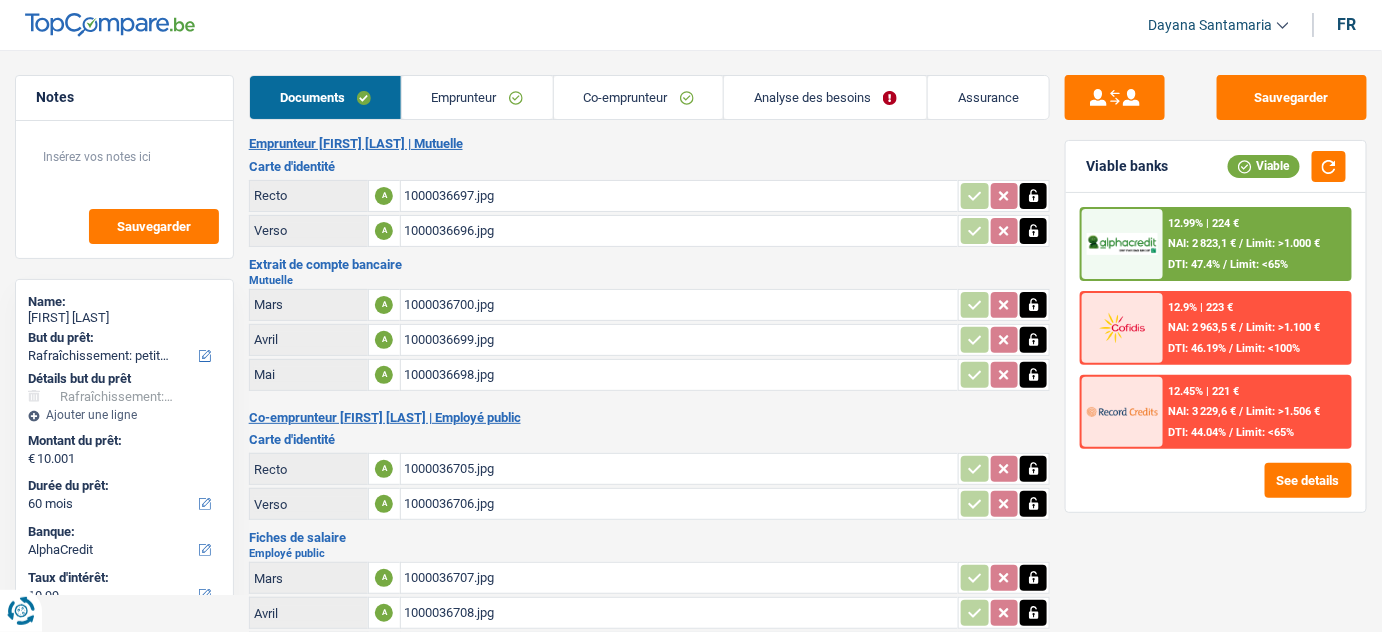 scroll, scrollTop: 0, scrollLeft: 0, axis: both 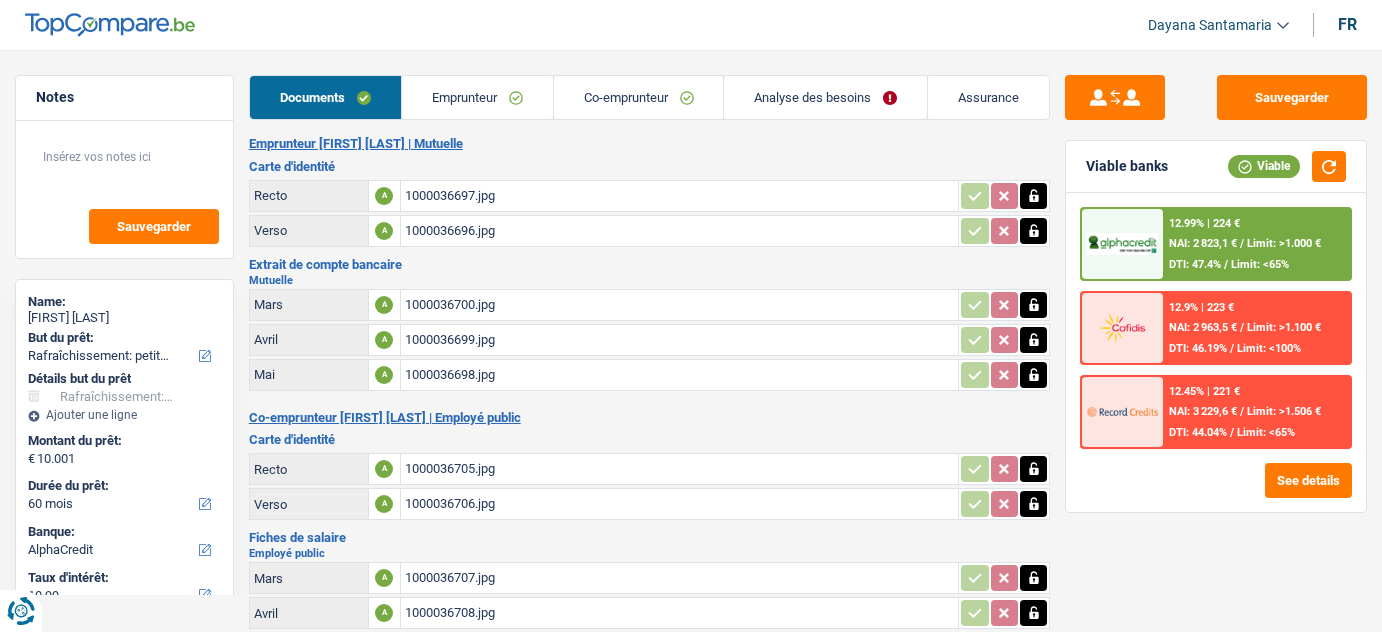 select on "houseOrGarden" 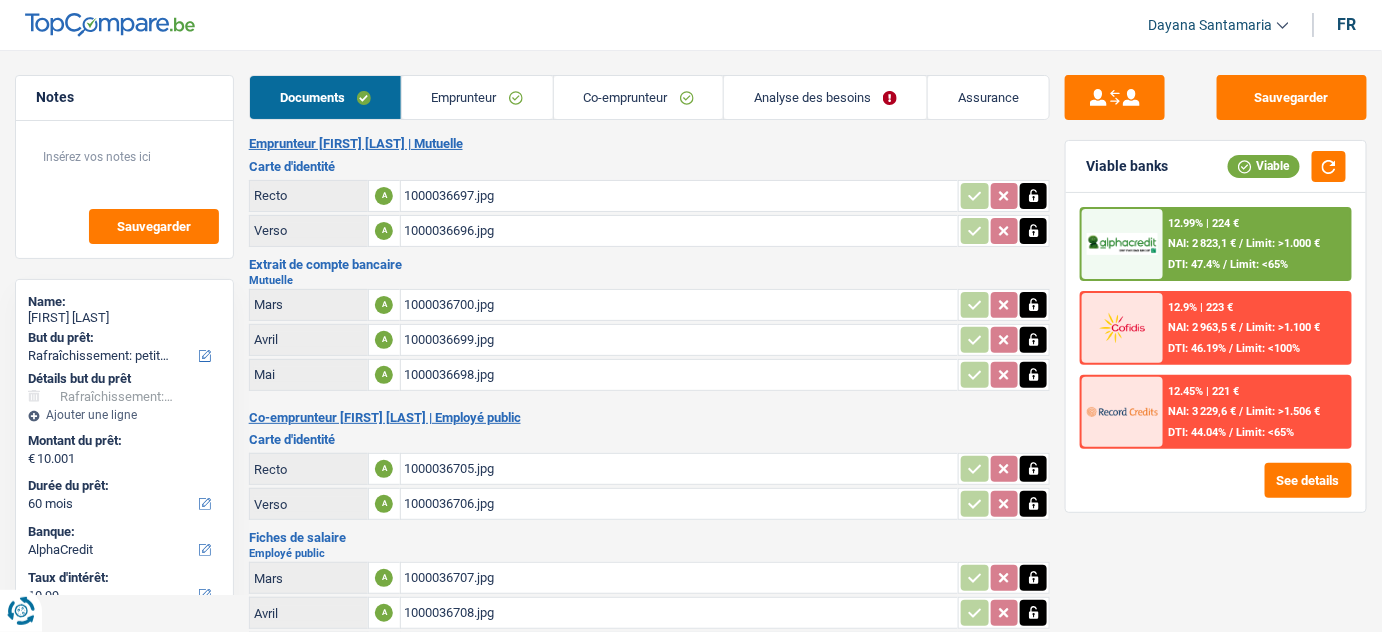 scroll, scrollTop: 0, scrollLeft: 0, axis: both 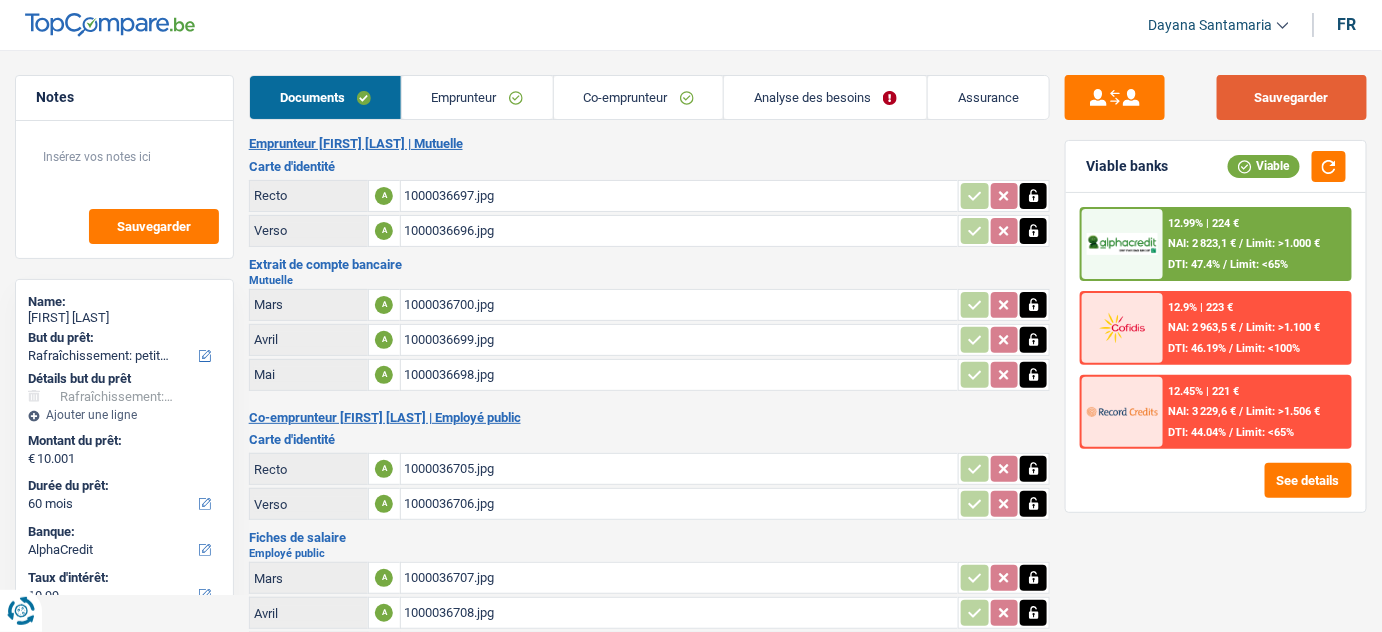 click on "Sauvegarder" at bounding box center [1292, 97] 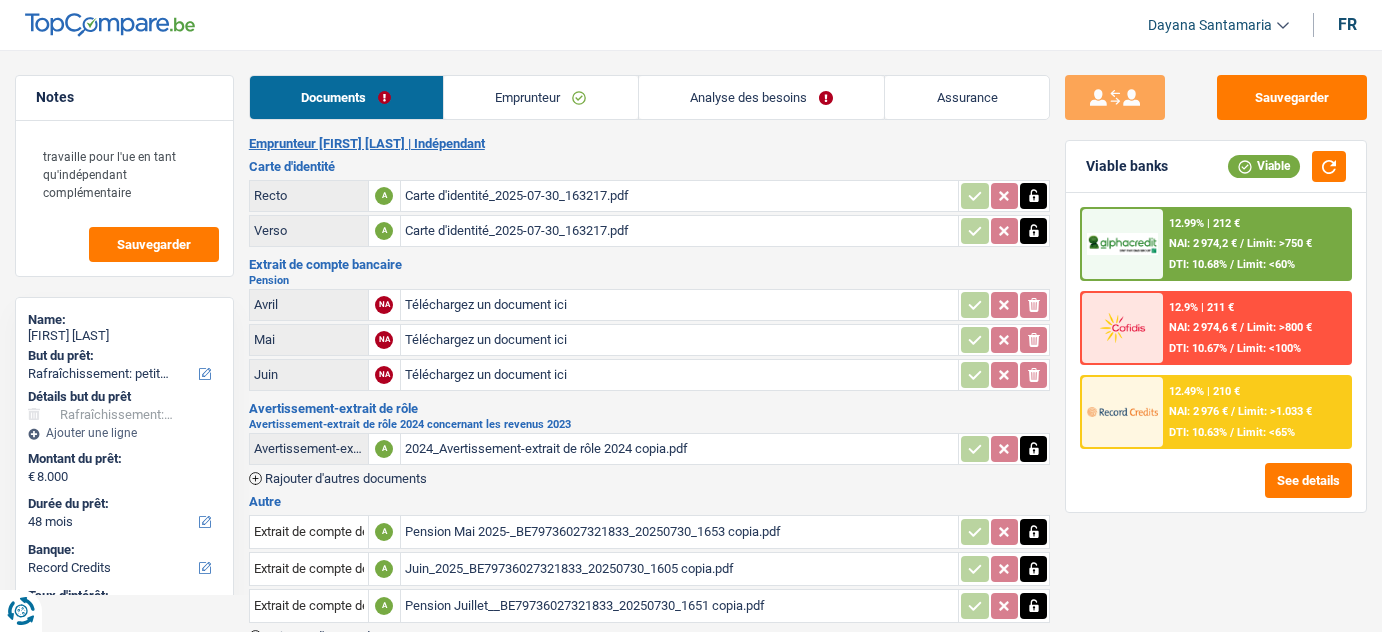 select on "houseOrGarden" 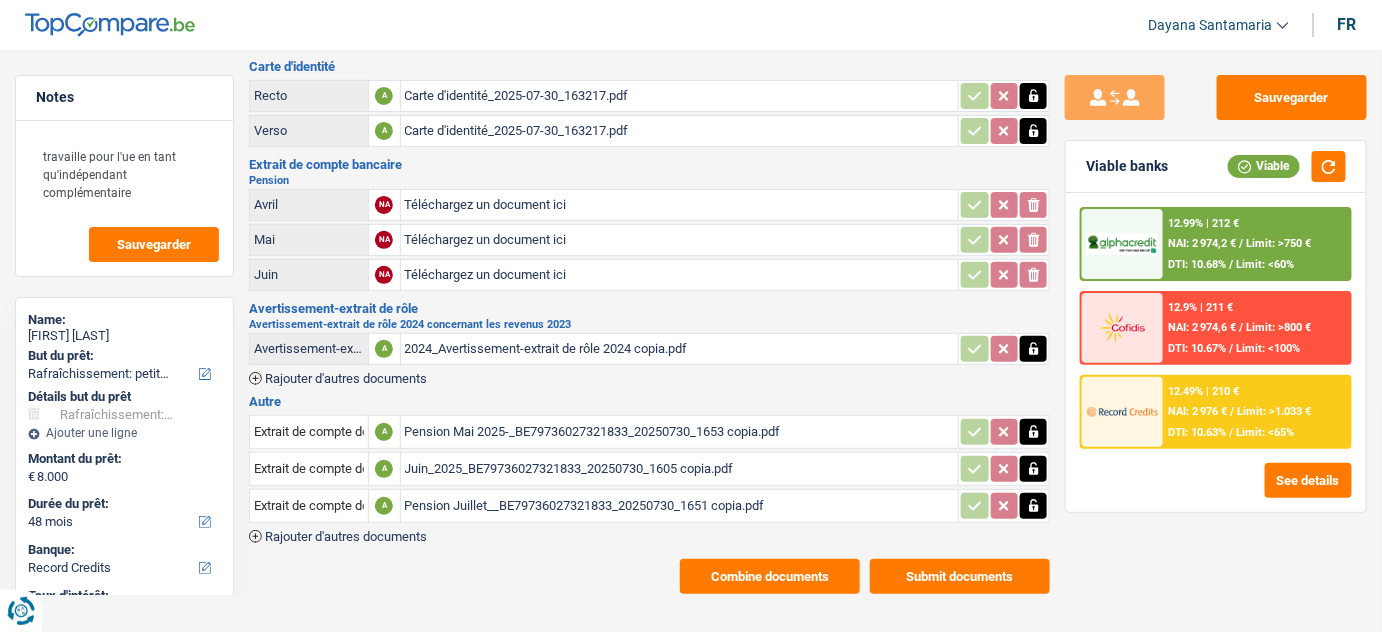 scroll, scrollTop: 0, scrollLeft: 0, axis: both 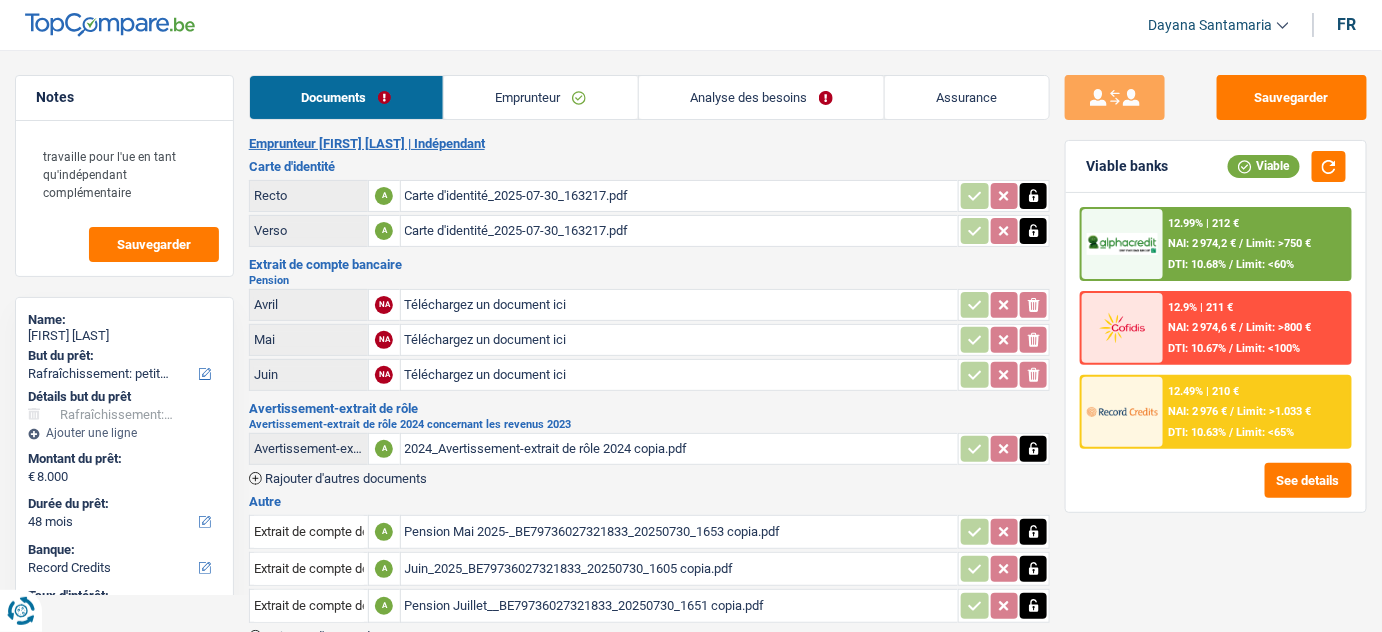 click on "Emprunteur" at bounding box center (541, 97) 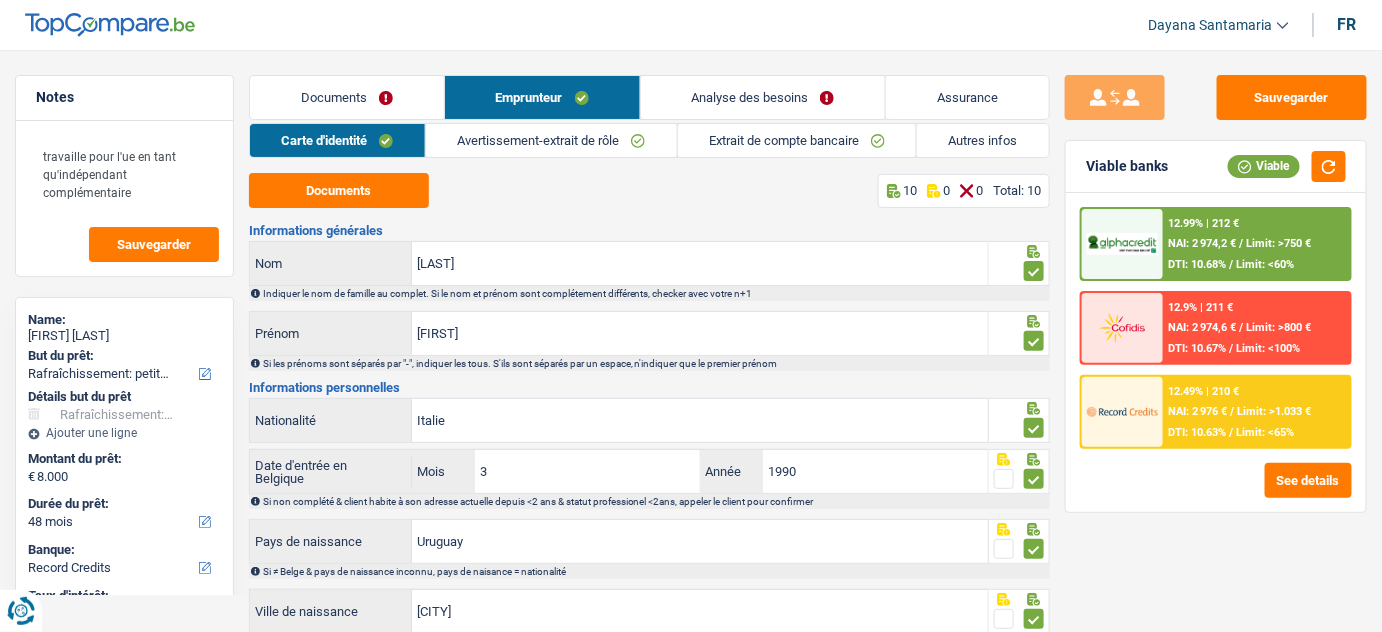 click on "Avertissement-extrait de rôle" at bounding box center [551, 140] 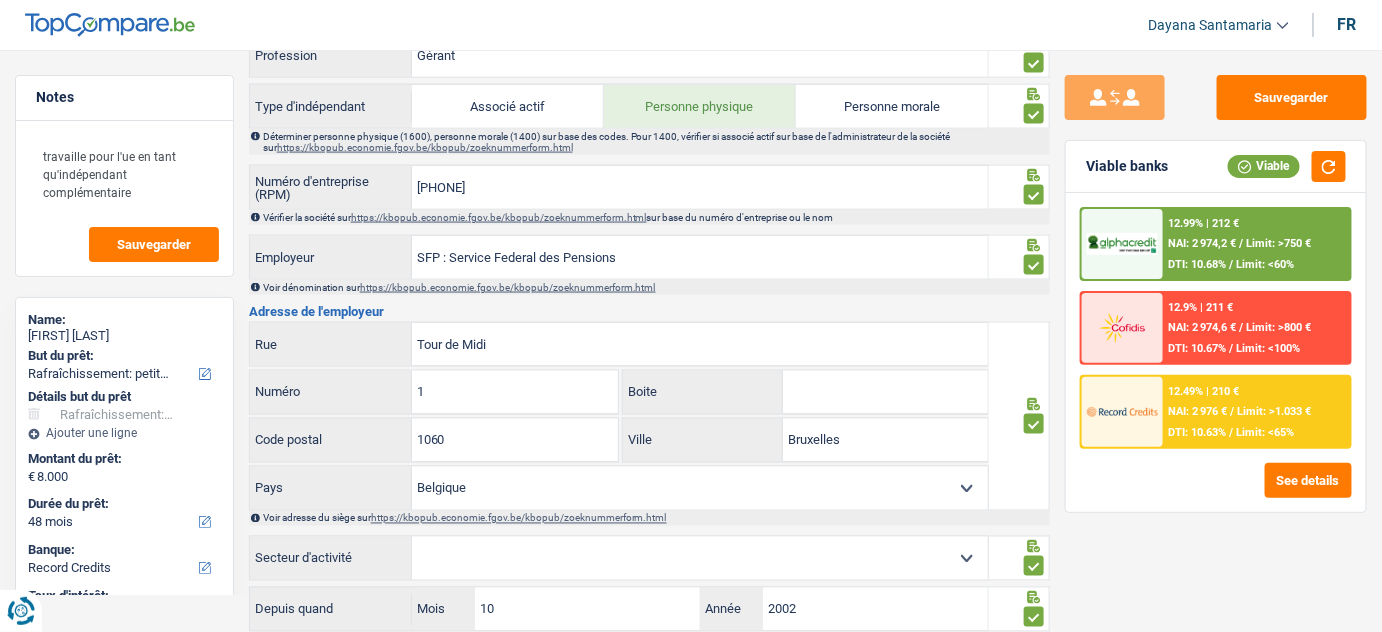 scroll, scrollTop: 909, scrollLeft: 0, axis: vertical 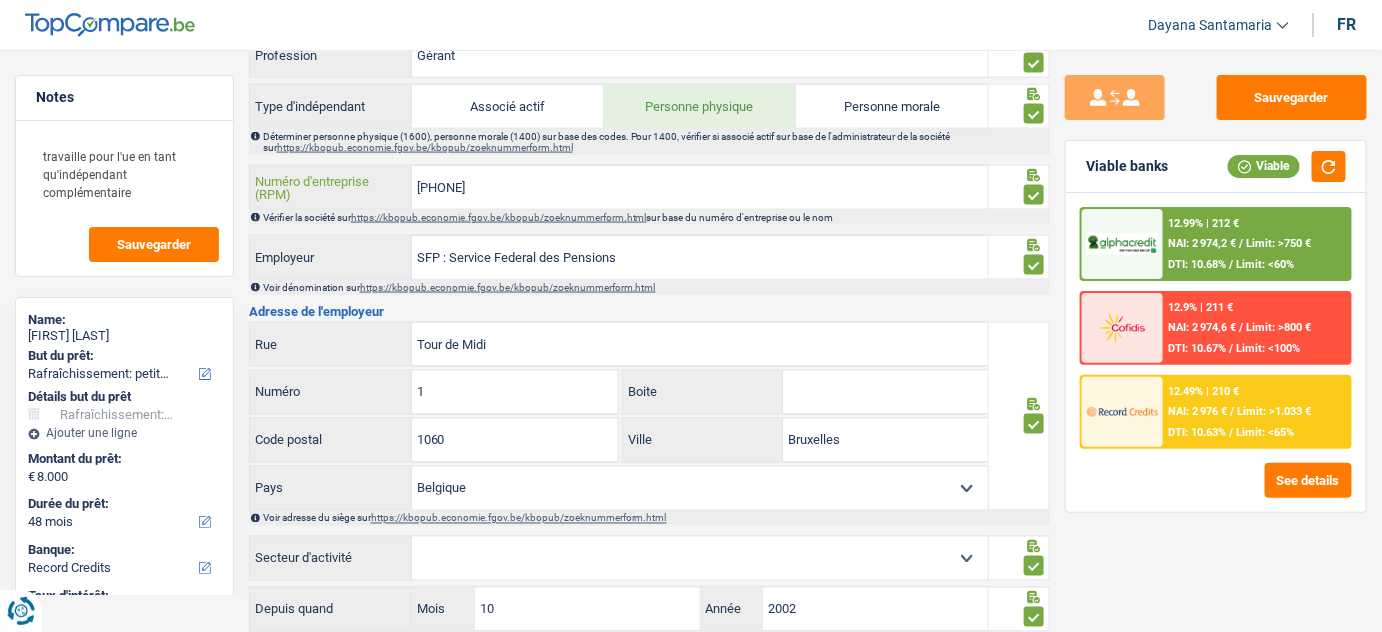 click on "[PHONE]" at bounding box center (700, 187) 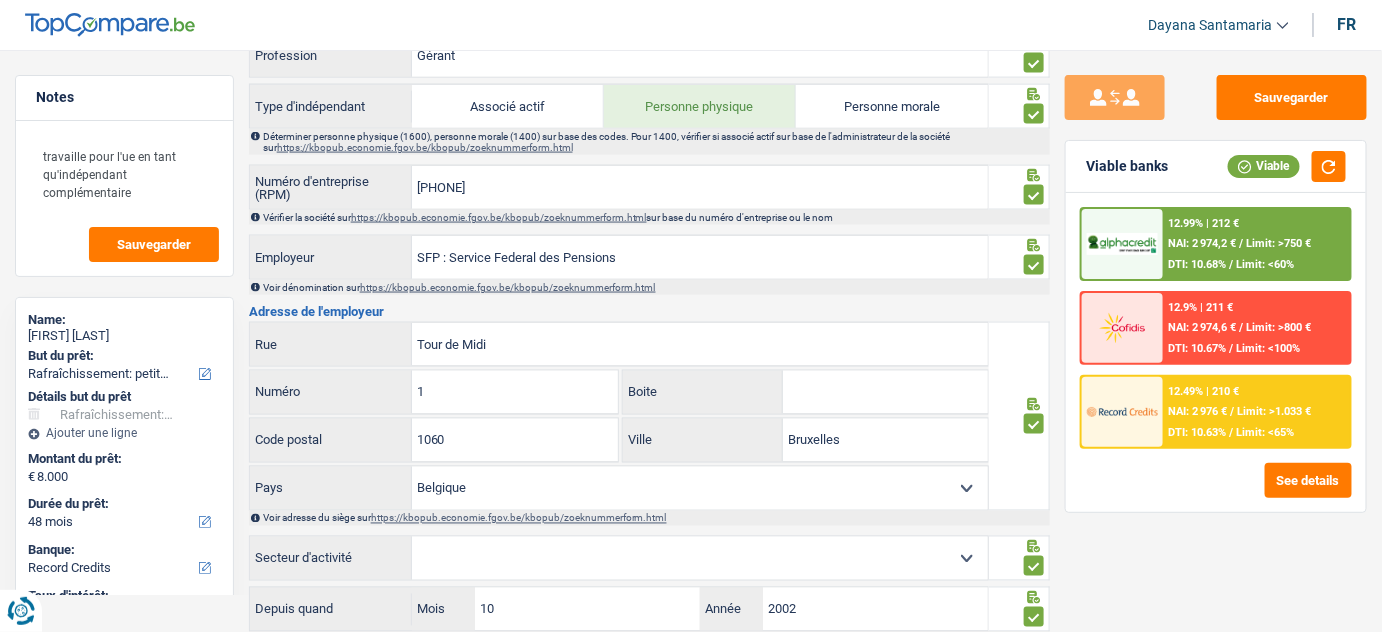 click on "https://kbopub.economie.fgov.be/kbopub/zoeknummerform.html" at bounding box center [499, 217] 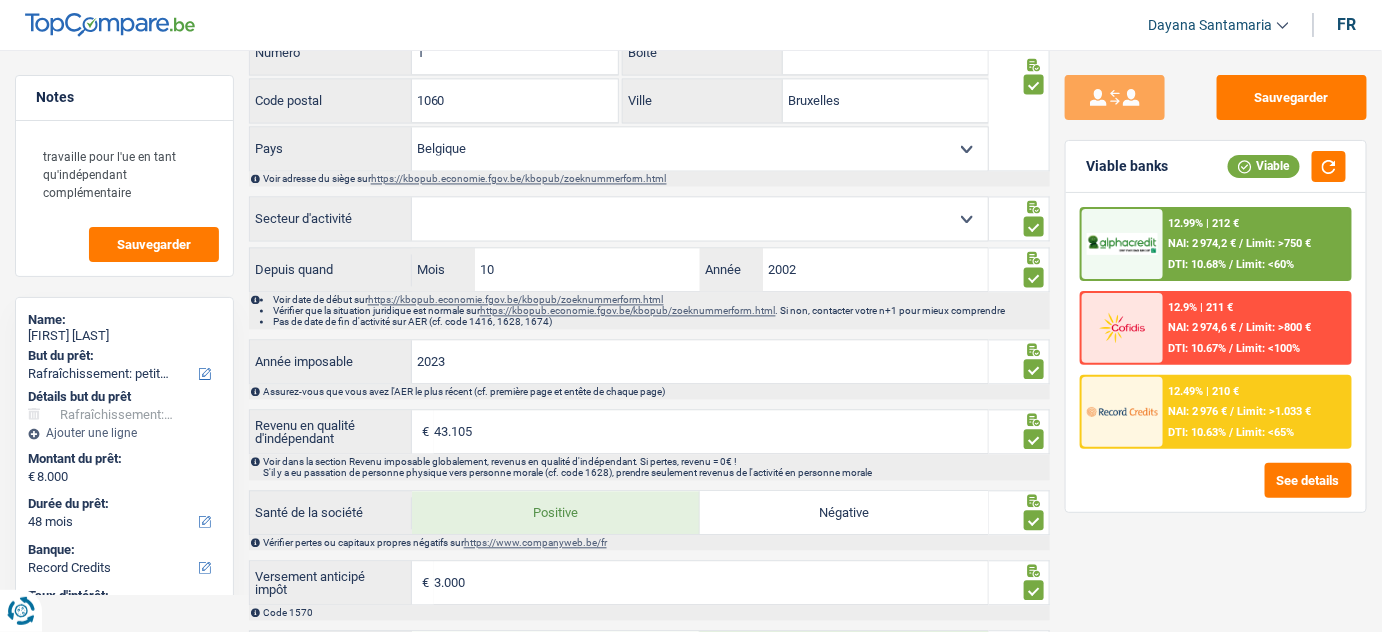 scroll, scrollTop: 1454, scrollLeft: 0, axis: vertical 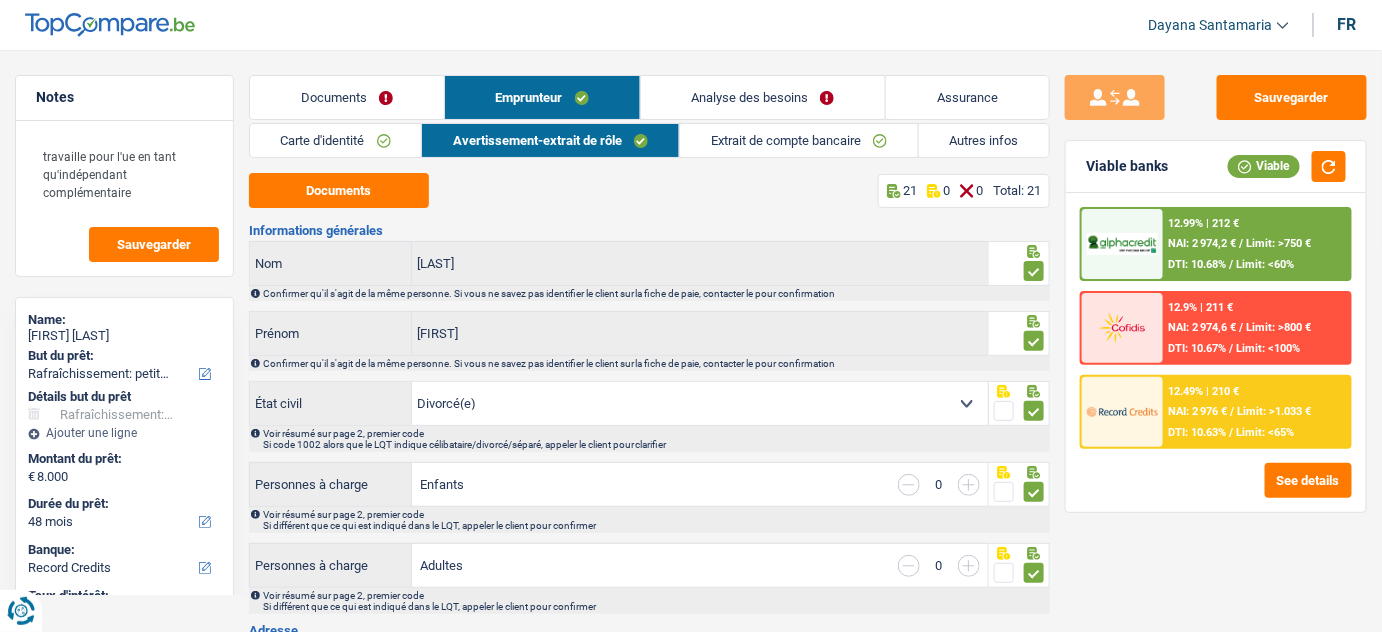 click on "Analyse des besoins" at bounding box center (763, 97) 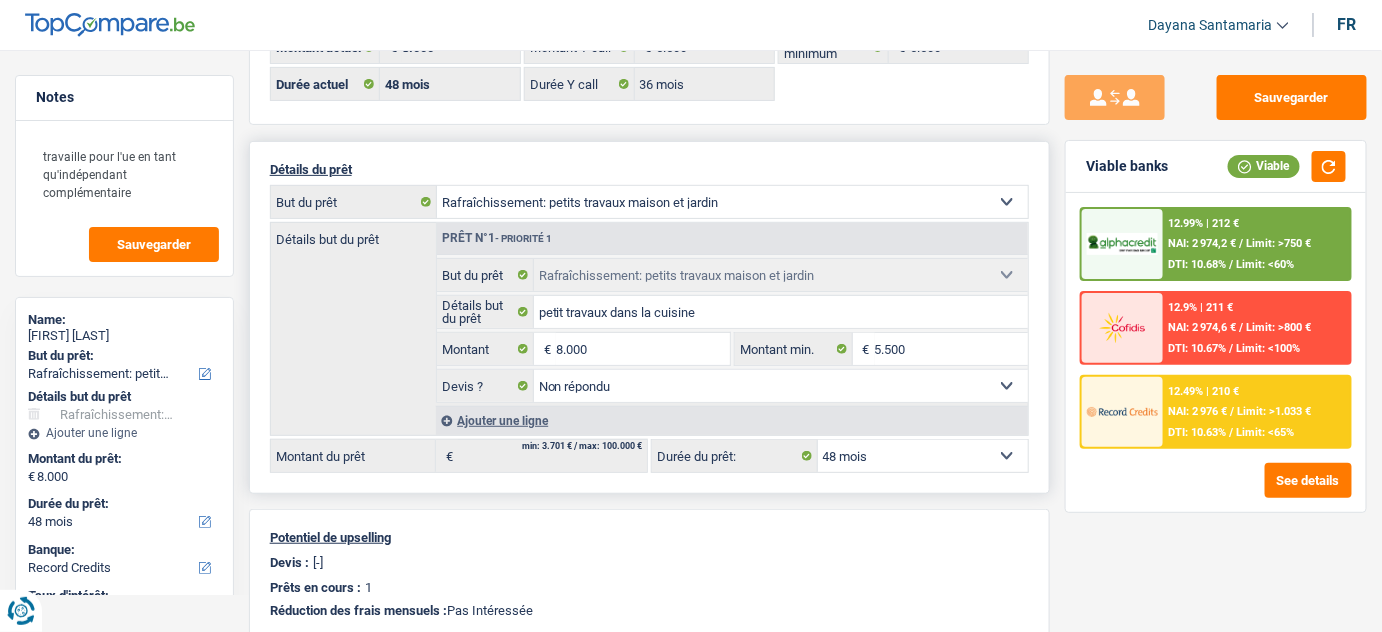 scroll, scrollTop: 181, scrollLeft: 0, axis: vertical 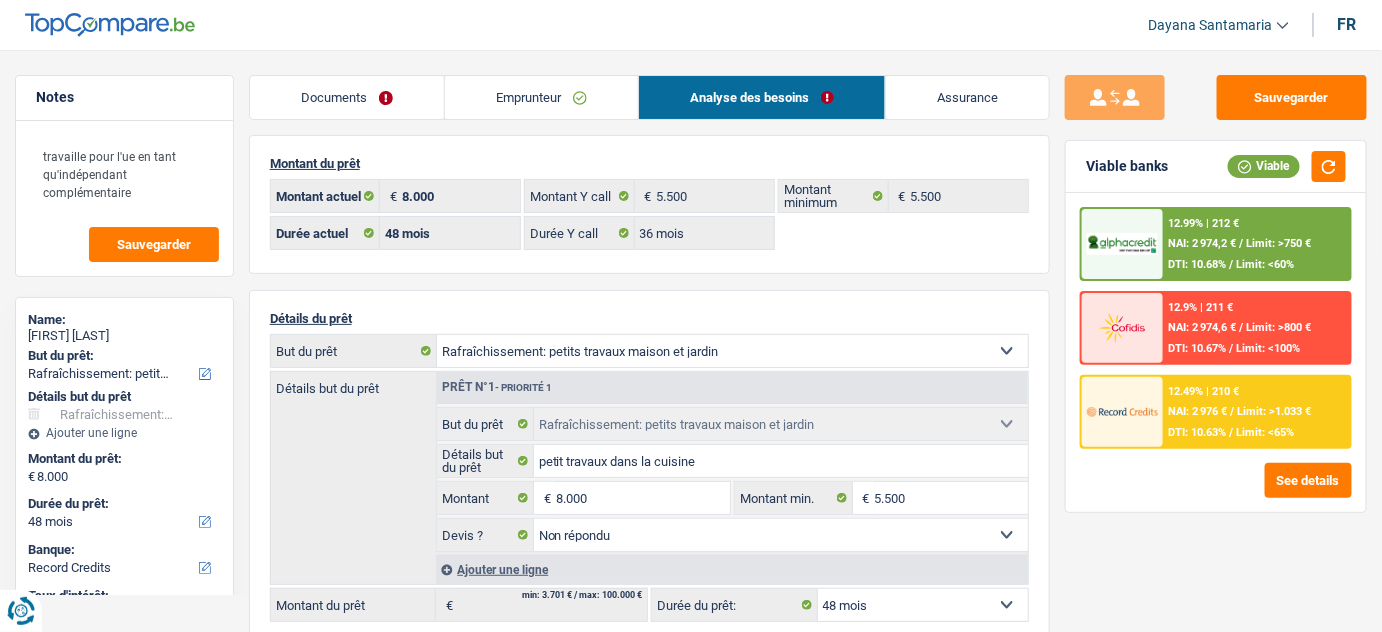 click on "Emprunteur" at bounding box center [541, 97] 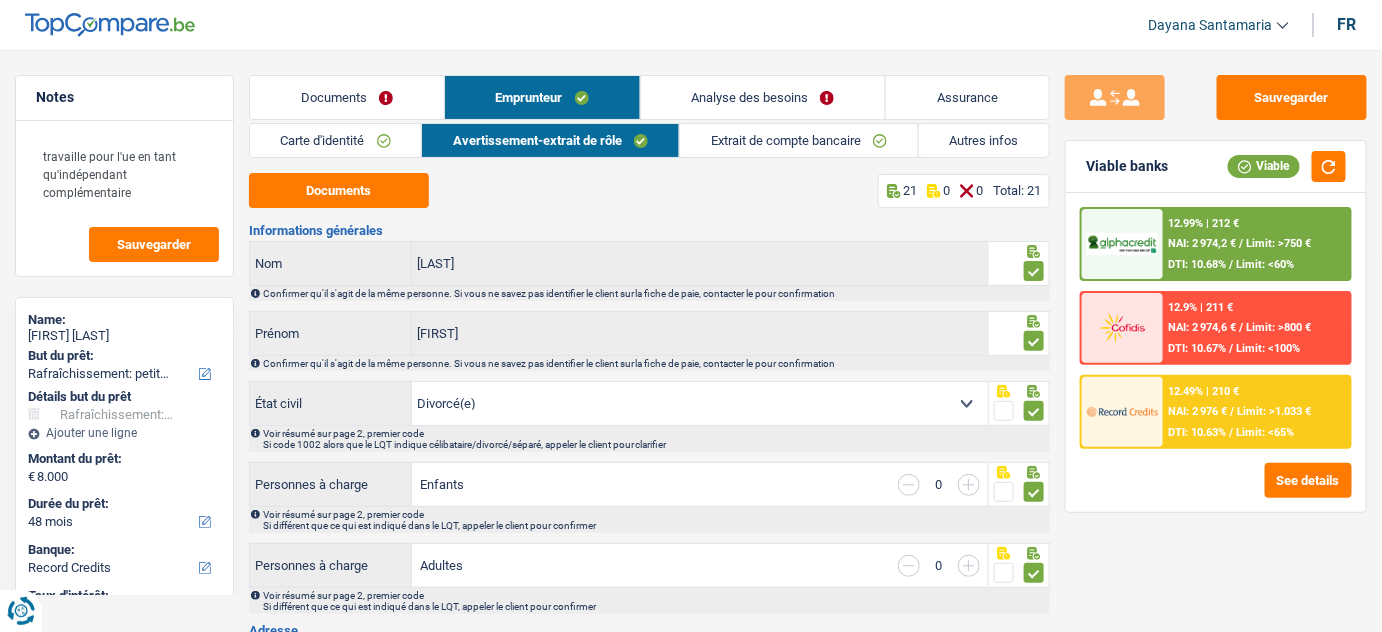 click on "Autres infos" at bounding box center [984, 140] 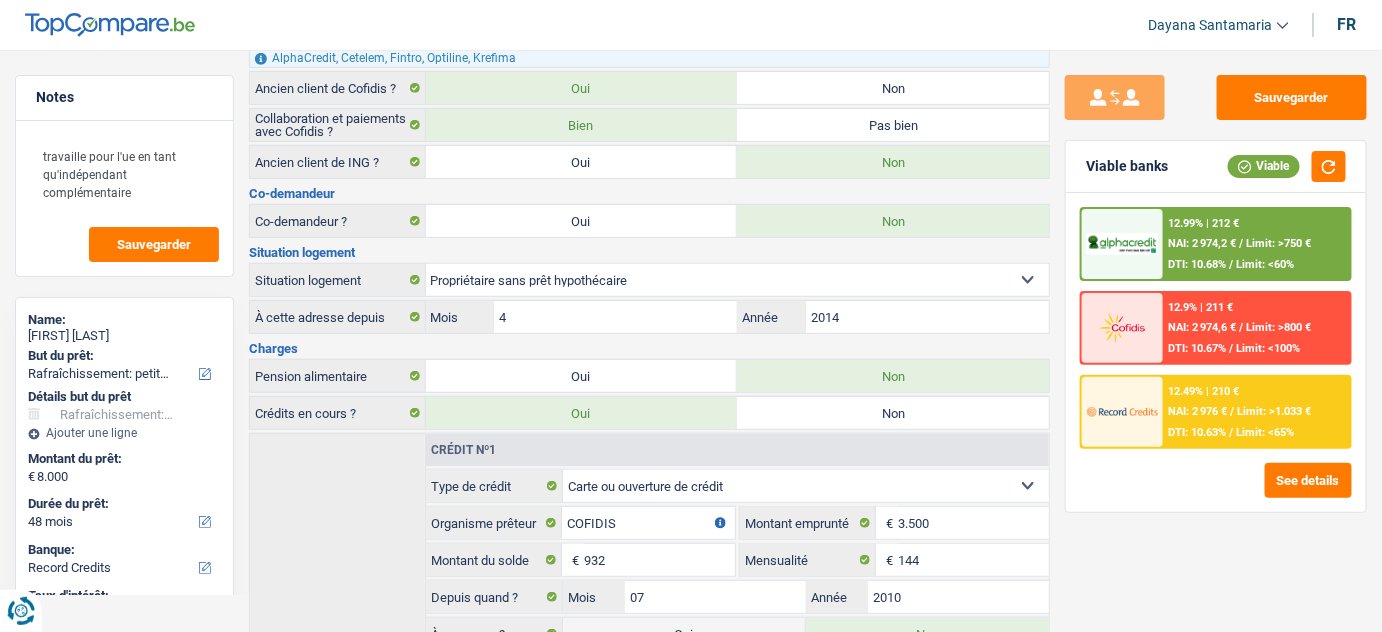scroll, scrollTop: 0, scrollLeft: 0, axis: both 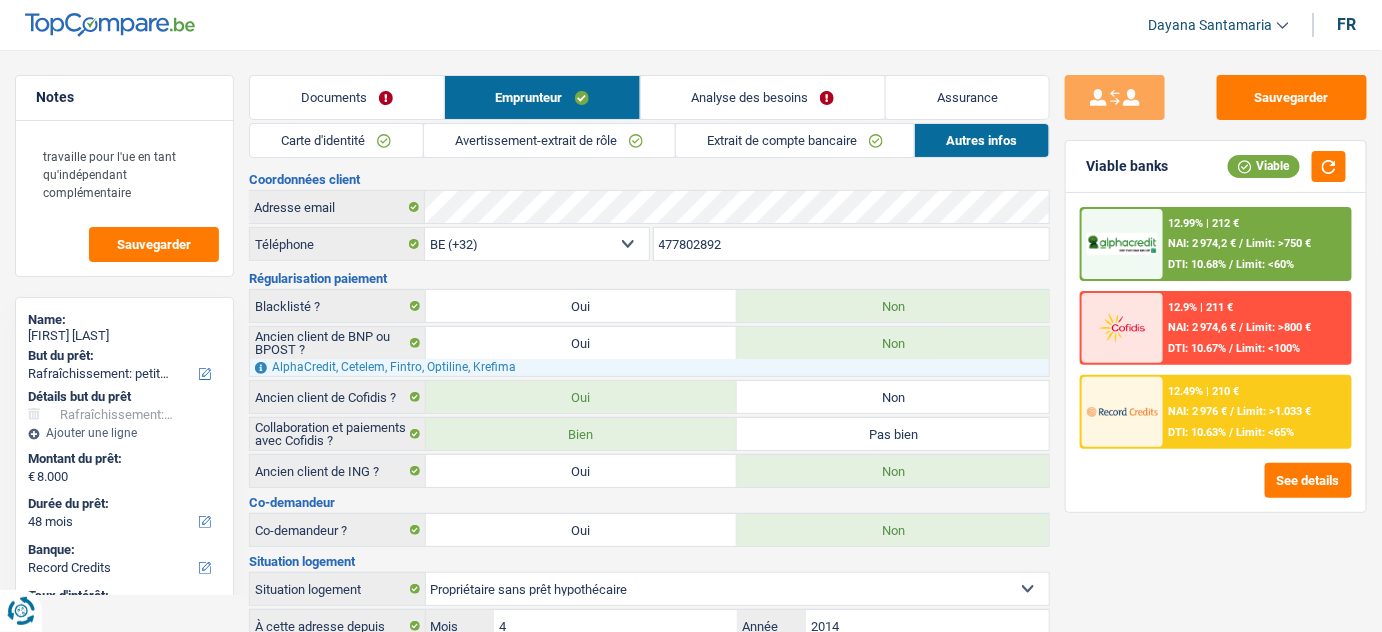 click on "Analyse des besoins" at bounding box center [763, 97] 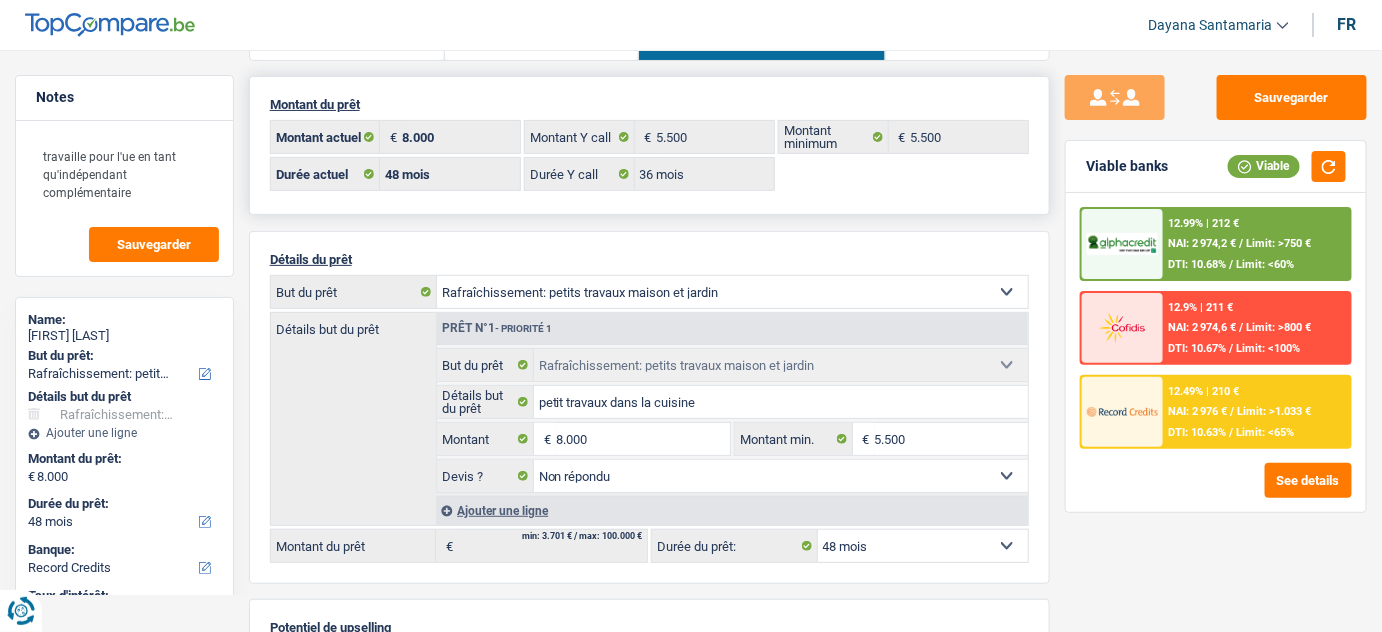 scroll, scrollTop: 90, scrollLeft: 0, axis: vertical 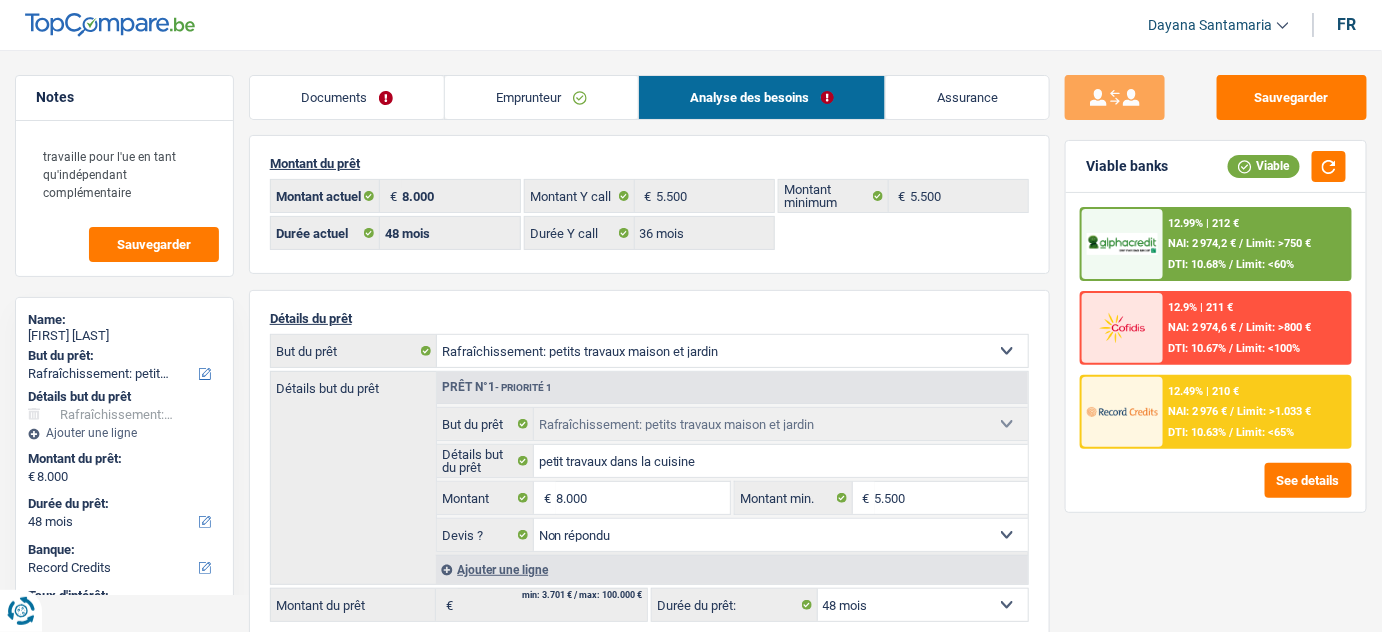 click on "Notes
travaille pour l'ue en tant qu'indépendant complémentaire
Sauvegarder
Name:   Luisa AGUILAR Tiraboschi   But du prêt: Confort maison: meubles, textile, peinture, électroménager, outillage non-professionnel Hifi, multimédia, gsm, ordinateur Aménagement: frais d'installation, déménagement Evénement familial: naissance, mariage, divorce, communion, décès Frais médicaux Frais d'études Frais permis de conduire Loisirs: voyage, sport, musique Rafraîchissement: petits travaux maison et jardin Frais judiciaires Réparation voiture Prêt rénovation Prêt énergie Prêt voiture Taxes, impôts non professionnels Rénovation bien à l'étranger Dettes familiales Assurance Autre
Sélectionner une option
Détails but du prêt
Confort maison: meubles, textile, peinture, électroménager, outillage non-professionnel Hifi, multimédia, gsm, ordinateur Frais médicaux Autre" at bounding box center (691, 630) 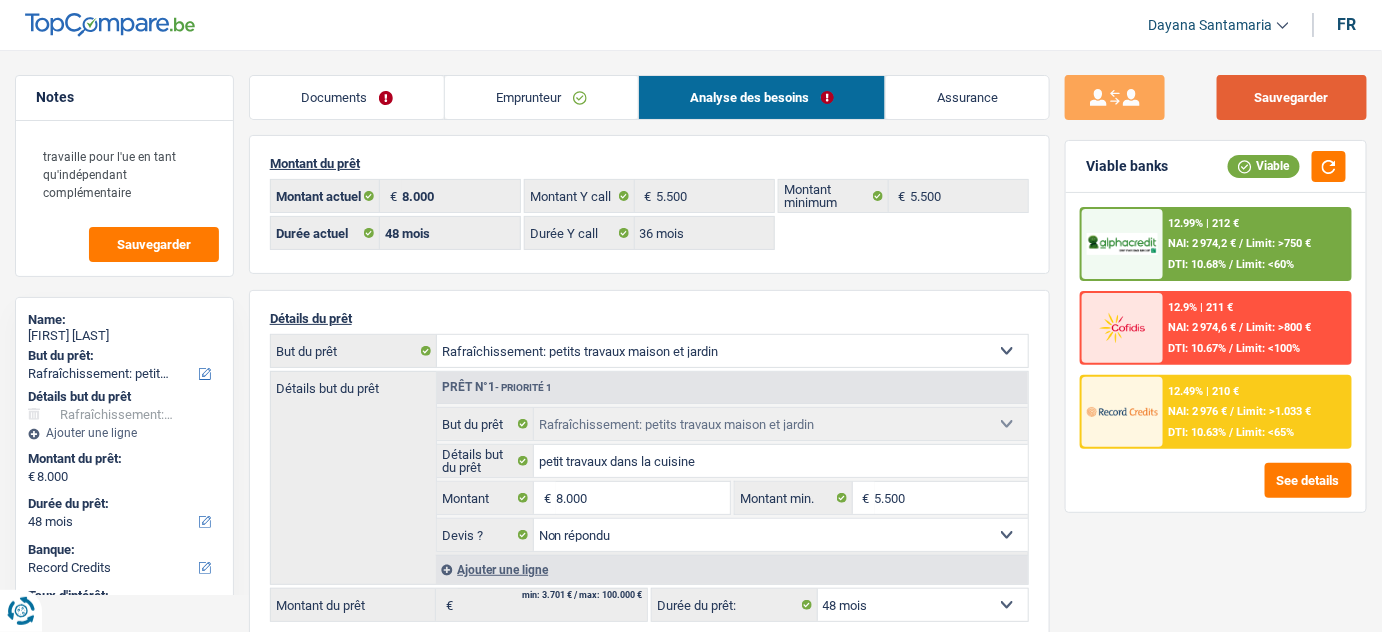 click on "Sauvegarder" at bounding box center (1292, 97) 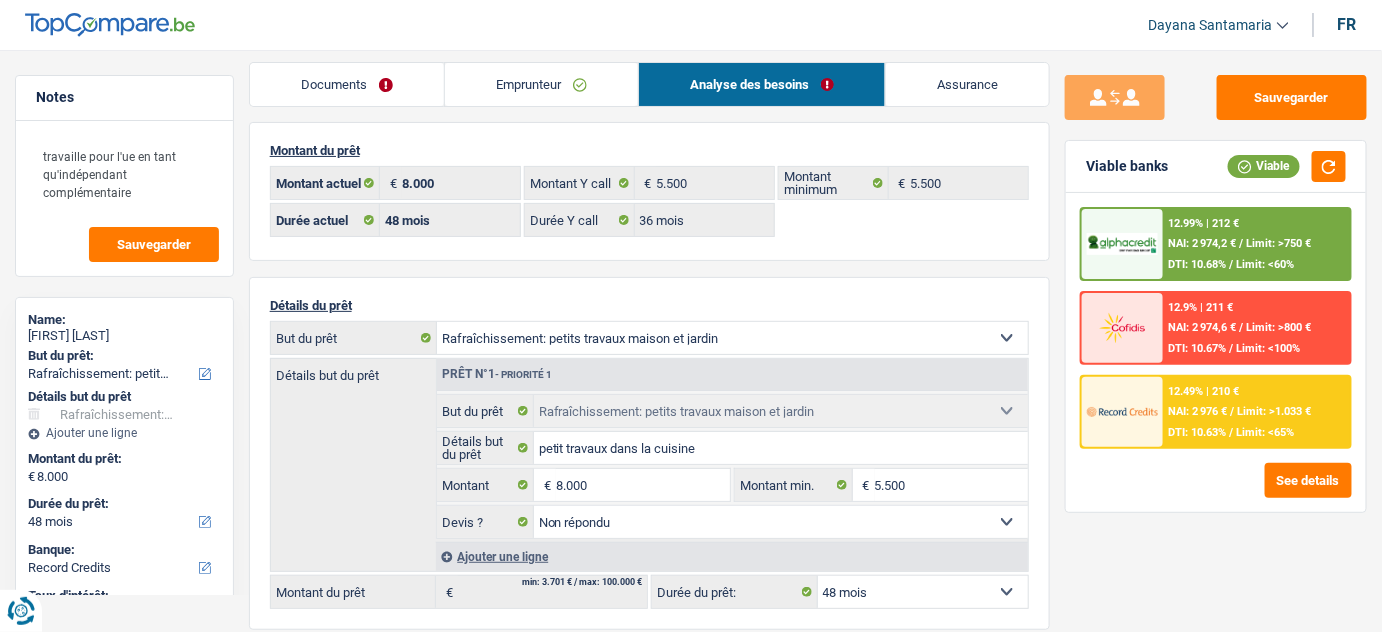 scroll, scrollTop: 0, scrollLeft: 0, axis: both 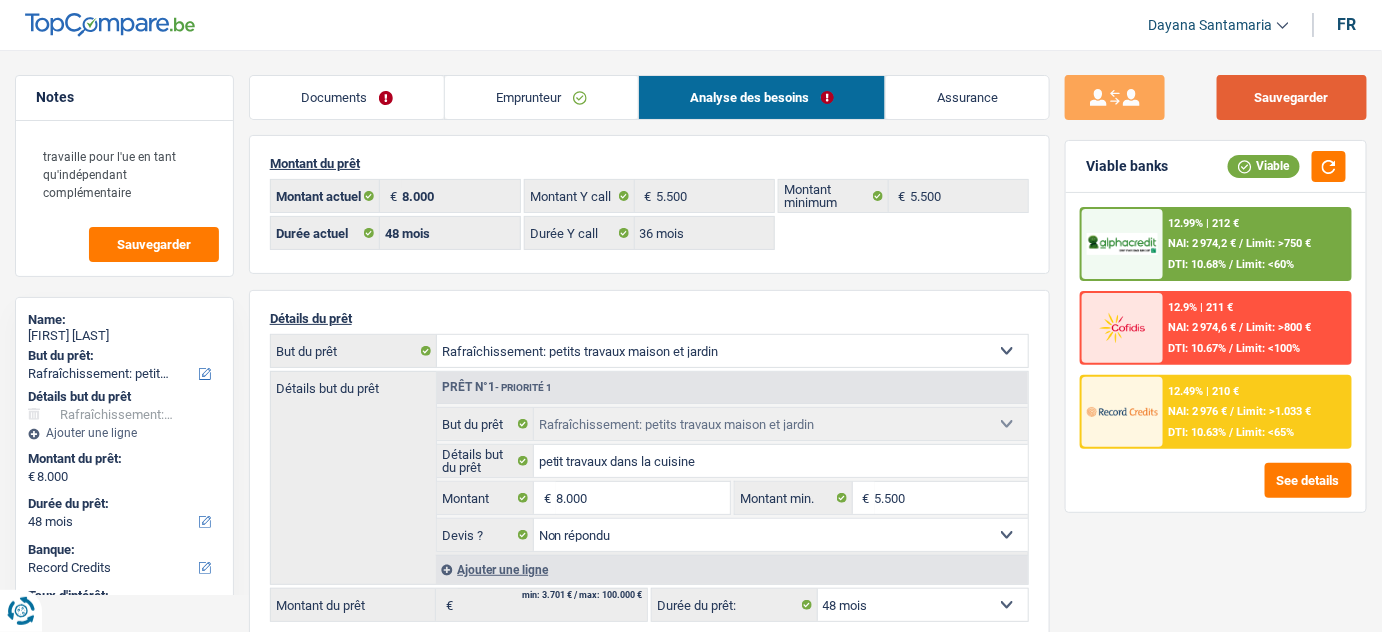 click on "Sauvegarder" at bounding box center (1292, 97) 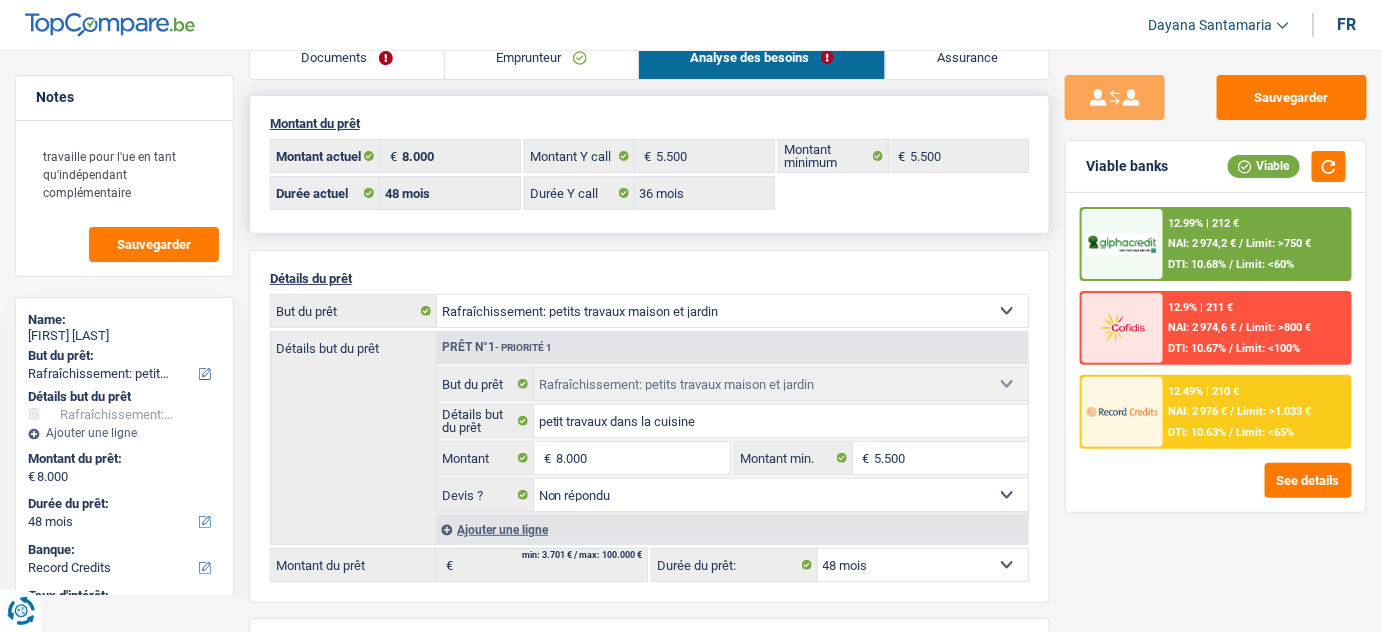 scroll, scrollTop: 0, scrollLeft: 0, axis: both 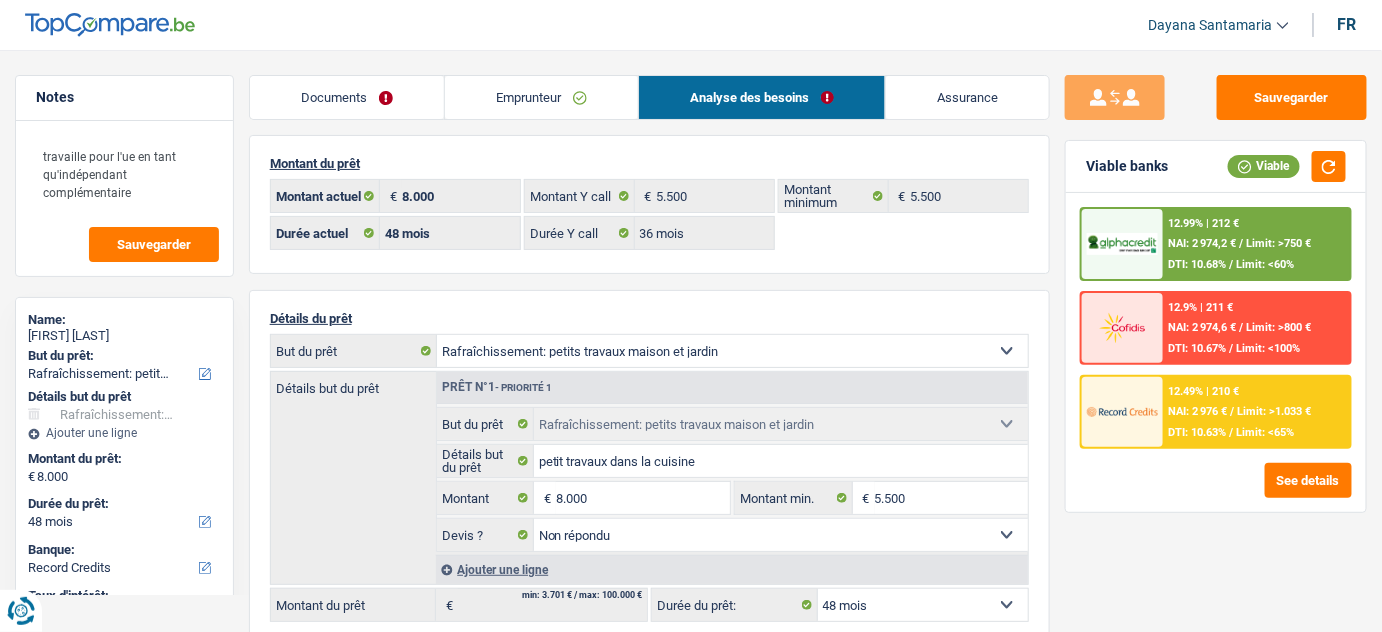 click on "Emprunteur" at bounding box center (541, 97) 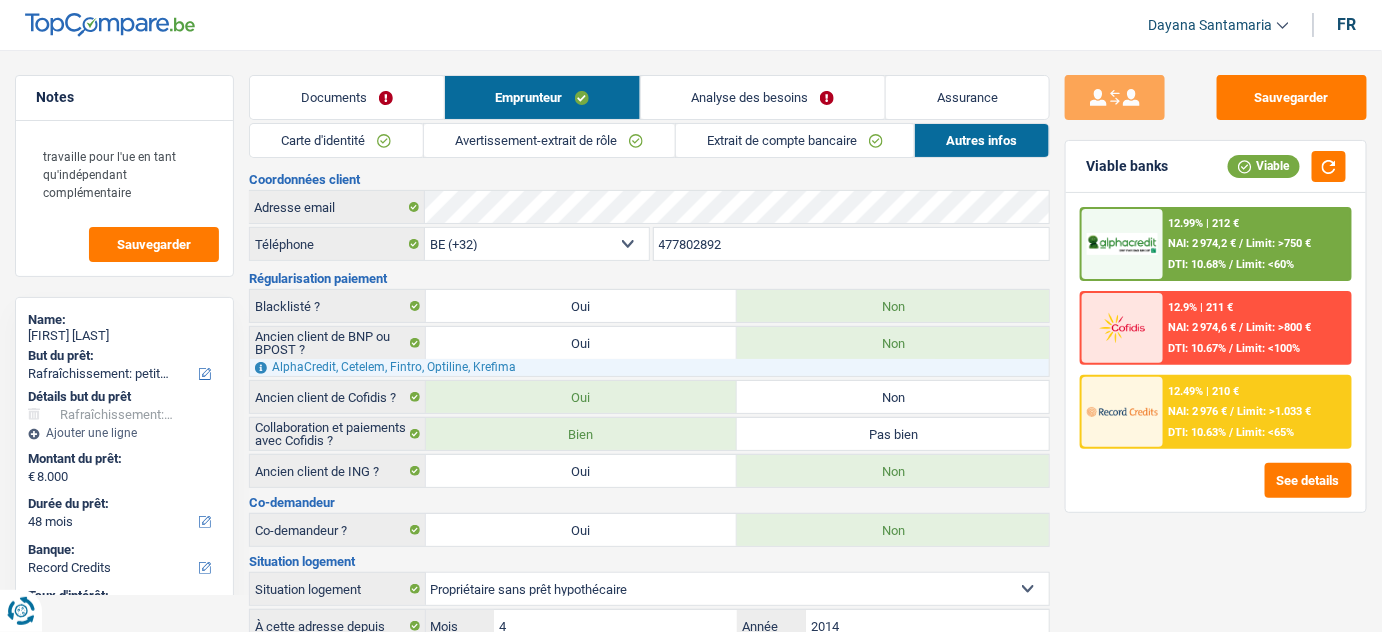 click on "Carte d'identité" at bounding box center (336, 140) 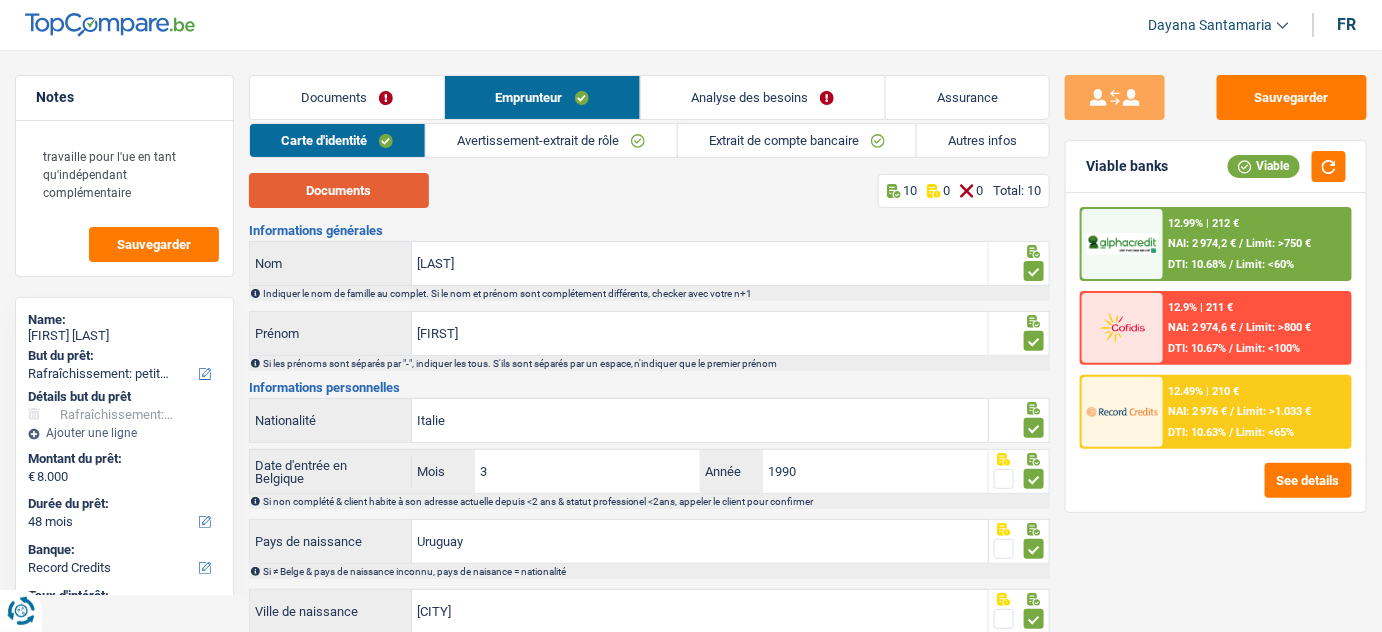 click on "Documents" at bounding box center (339, 190) 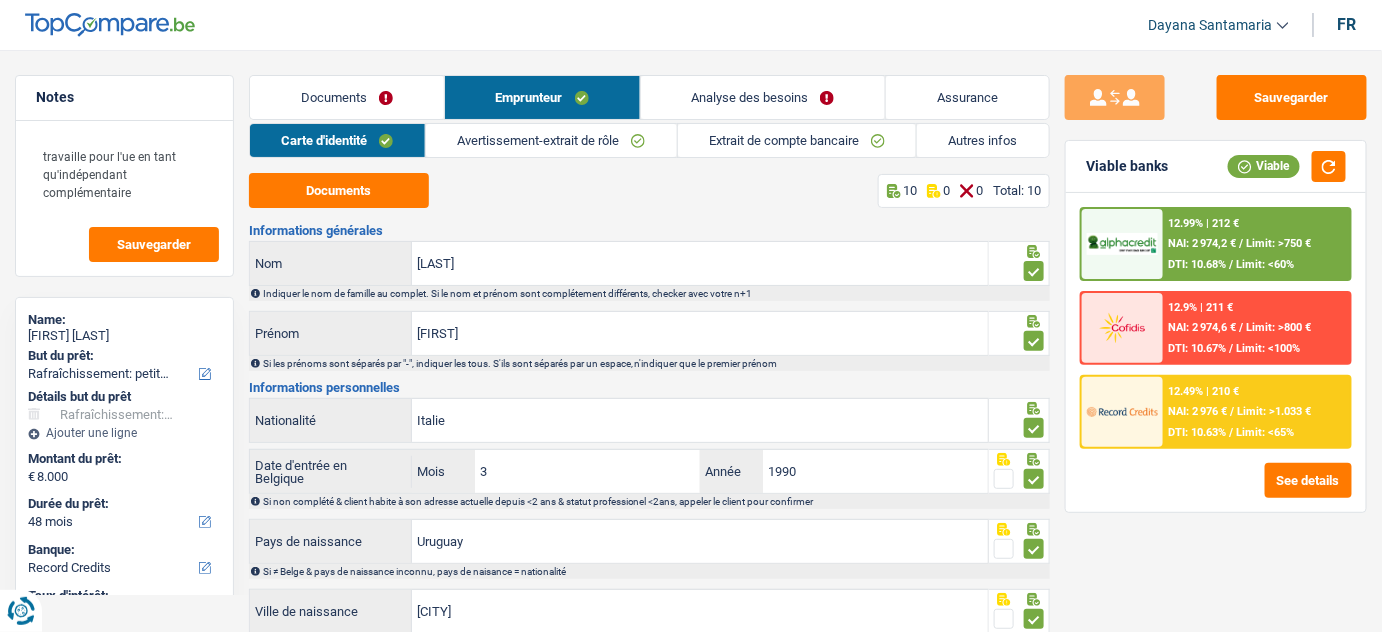click on "Avertissement-extrait de rôle" at bounding box center (551, 140) 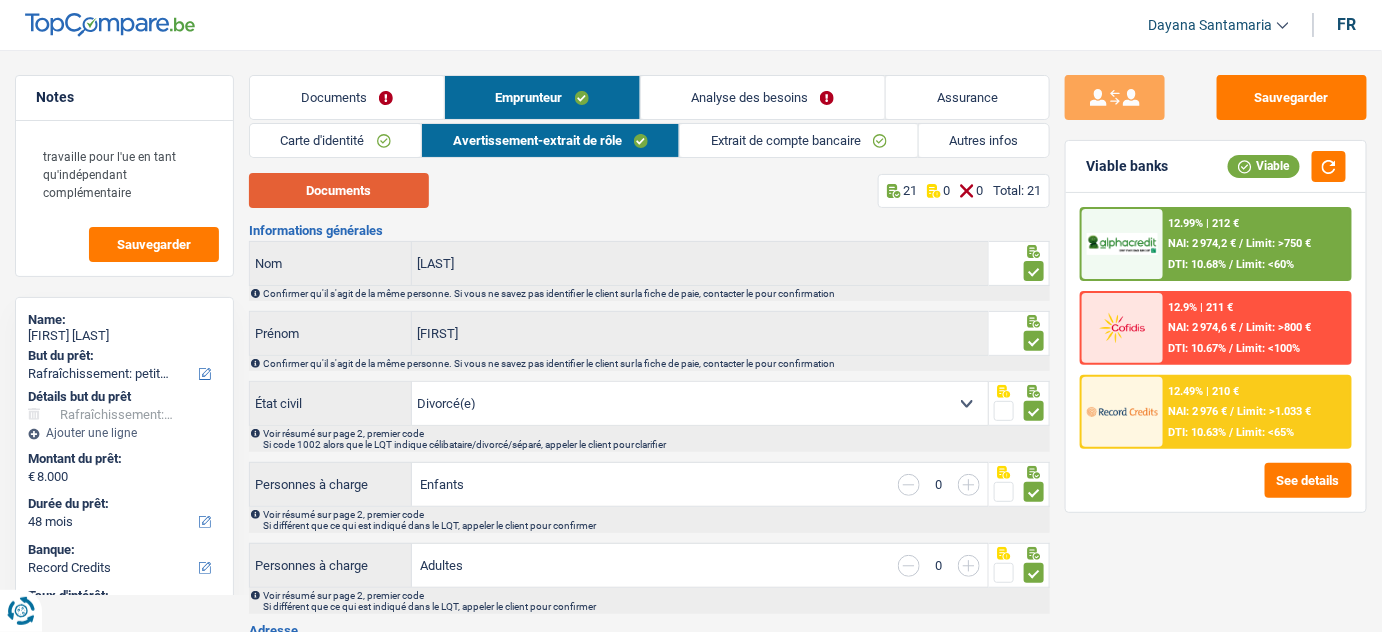 click on "Documents" at bounding box center (339, 190) 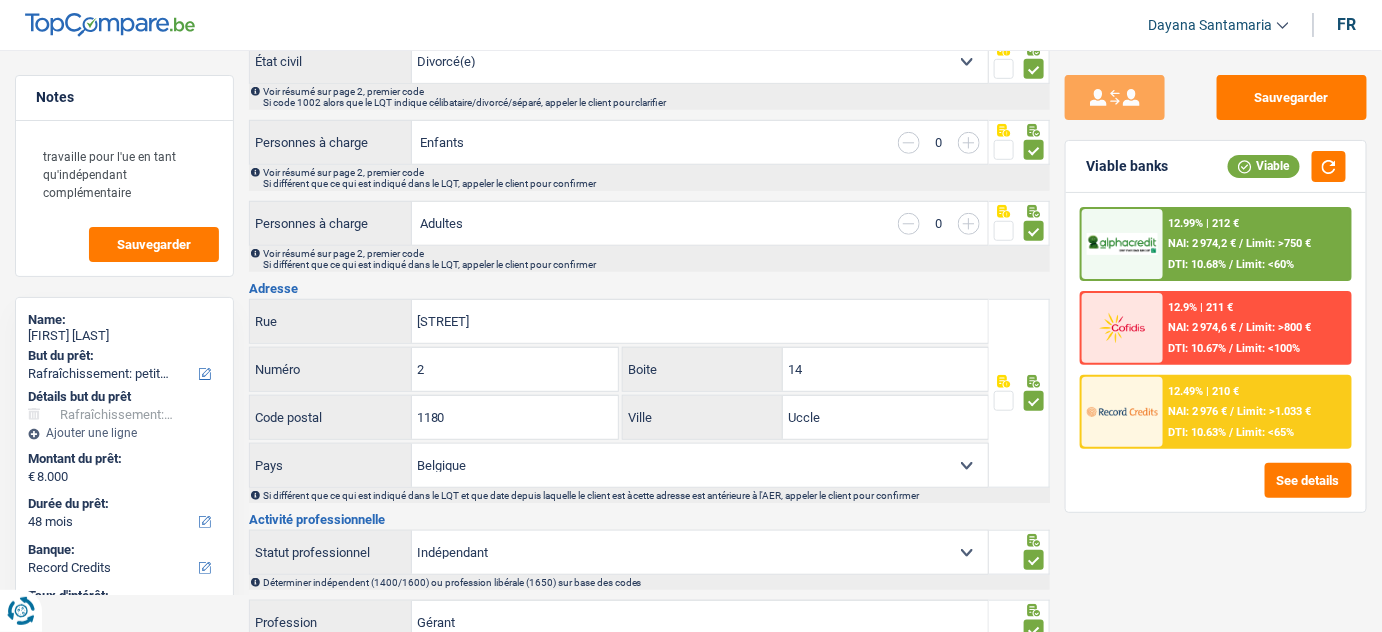 scroll, scrollTop: 373, scrollLeft: 0, axis: vertical 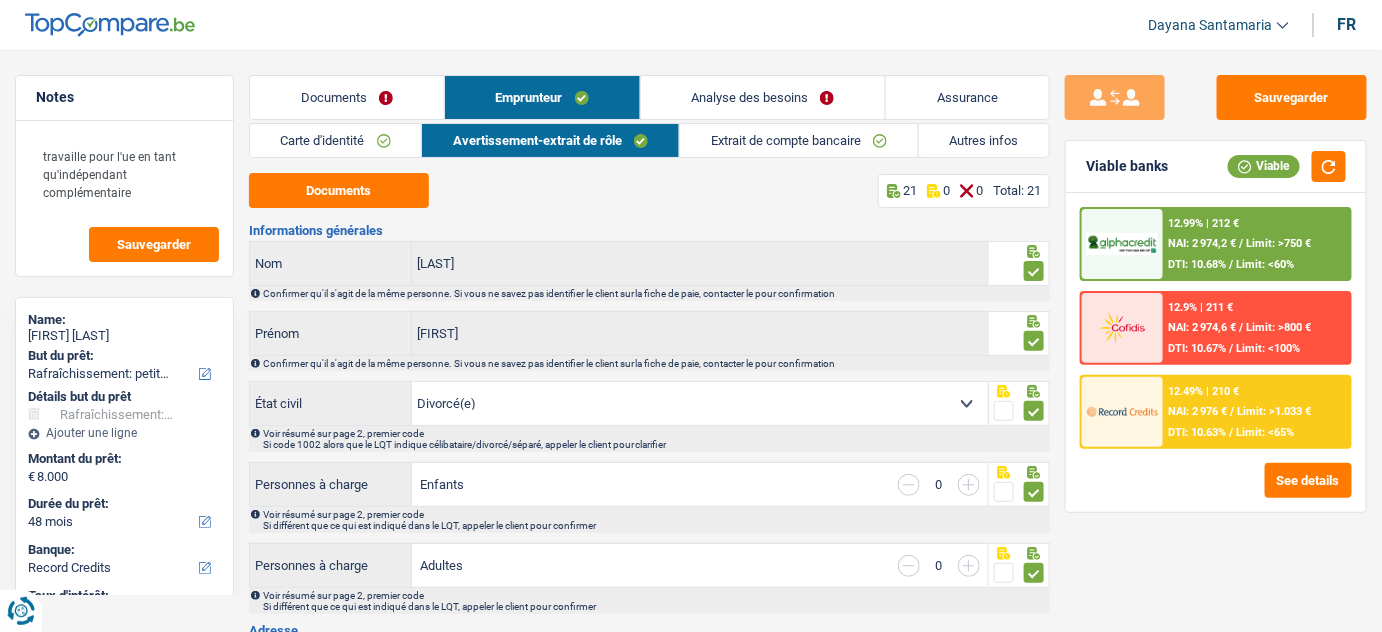 click on "Extrait de compte bancaire" at bounding box center [799, 140] 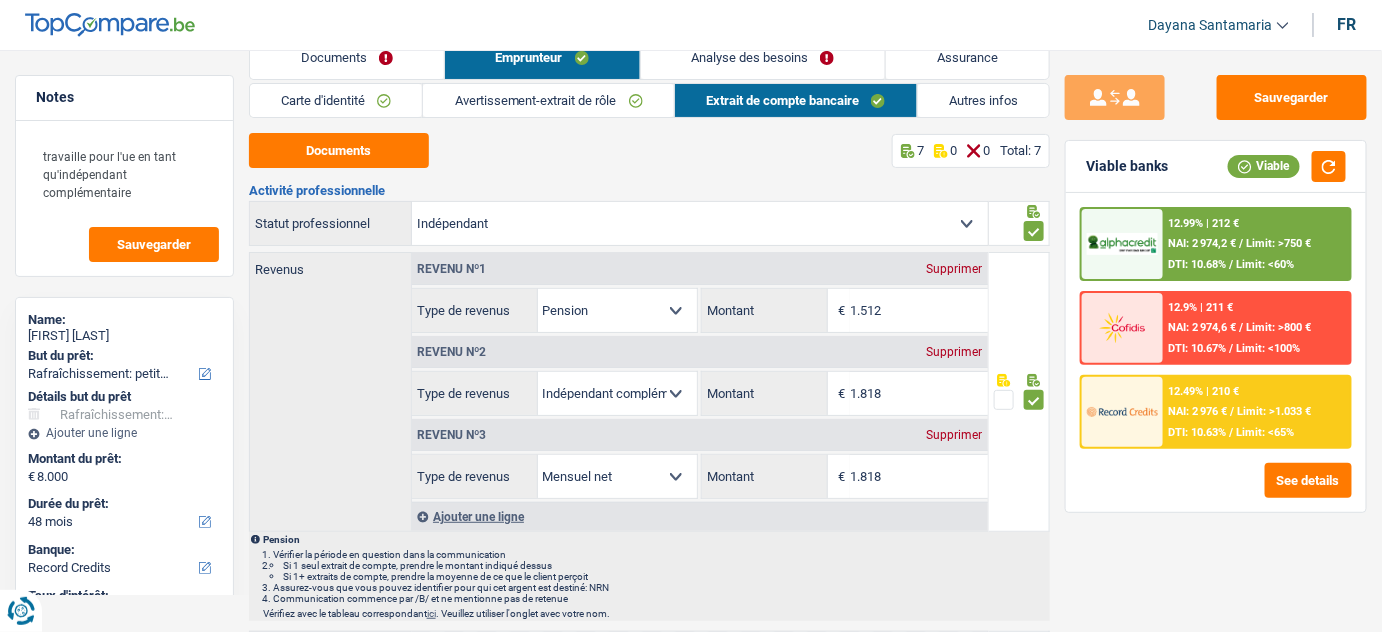 scroll, scrollTop: 0, scrollLeft: 0, axis: both 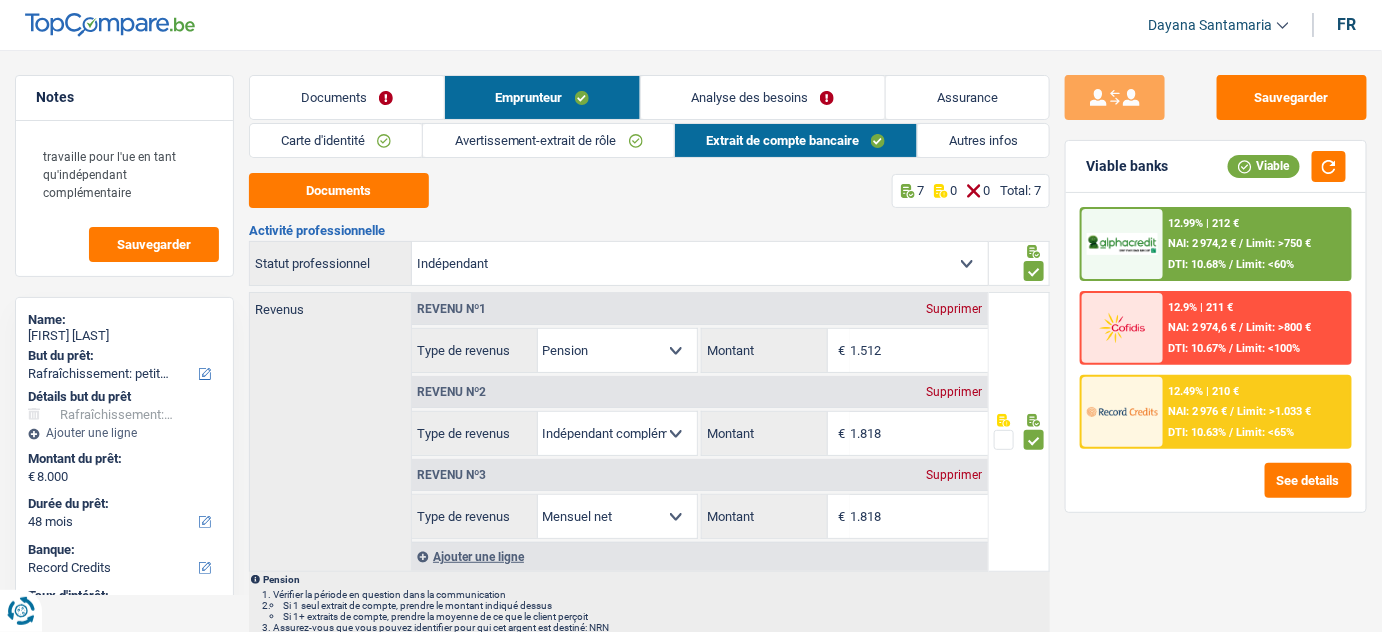 click on "Documents" at bounding box center (347, 97) 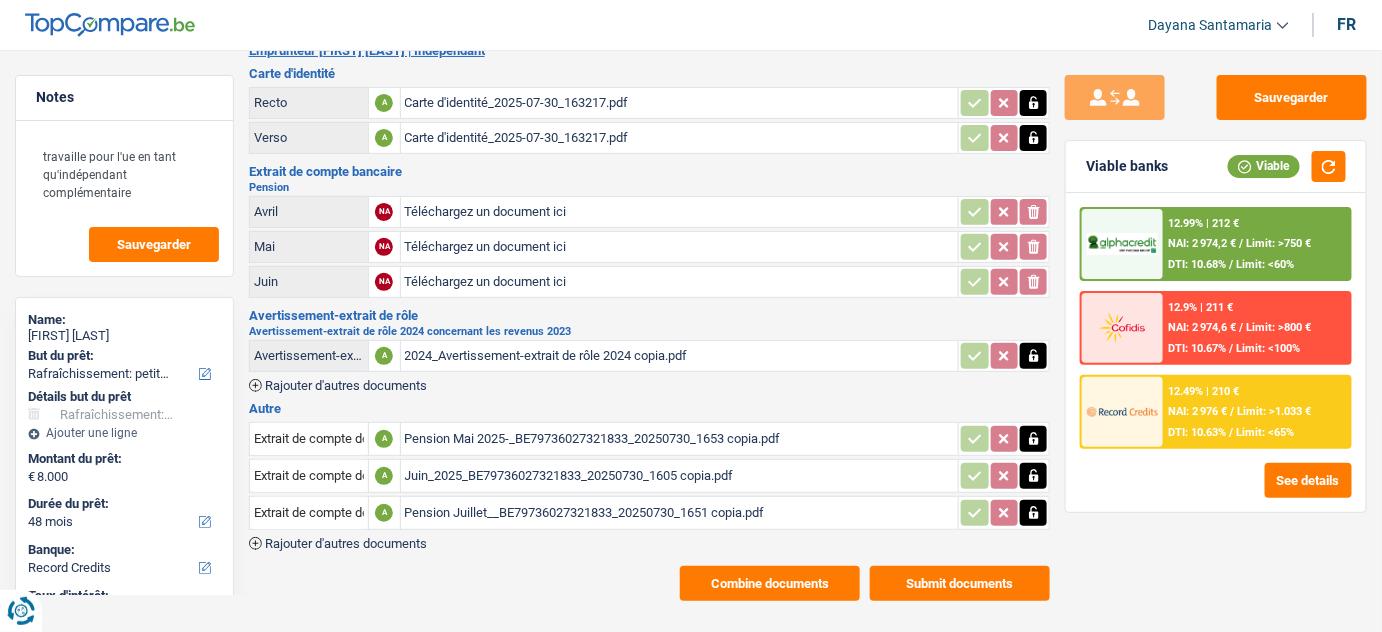 scroll, scrollTop: 100, scrollLeft: 0, axis: vertical 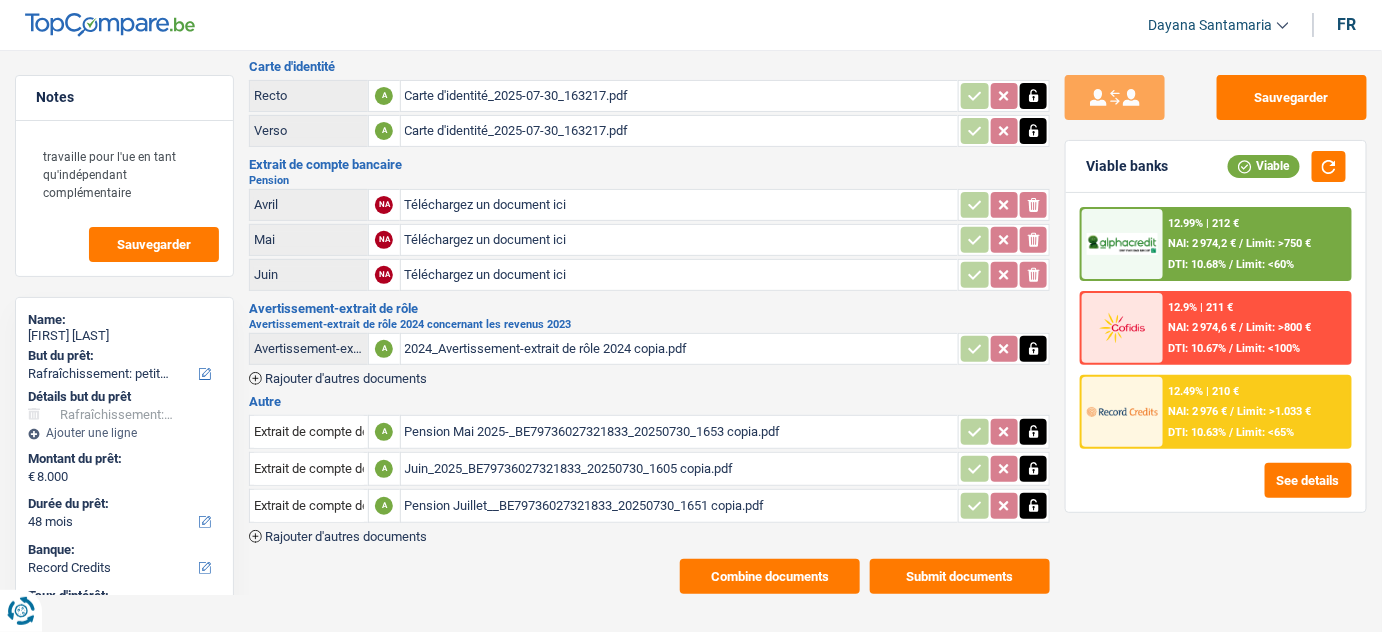 click on "Pension Mai 2025-_BE79736027321833_20250730_1653 copia.pdf" at bounding box center (680, 432) 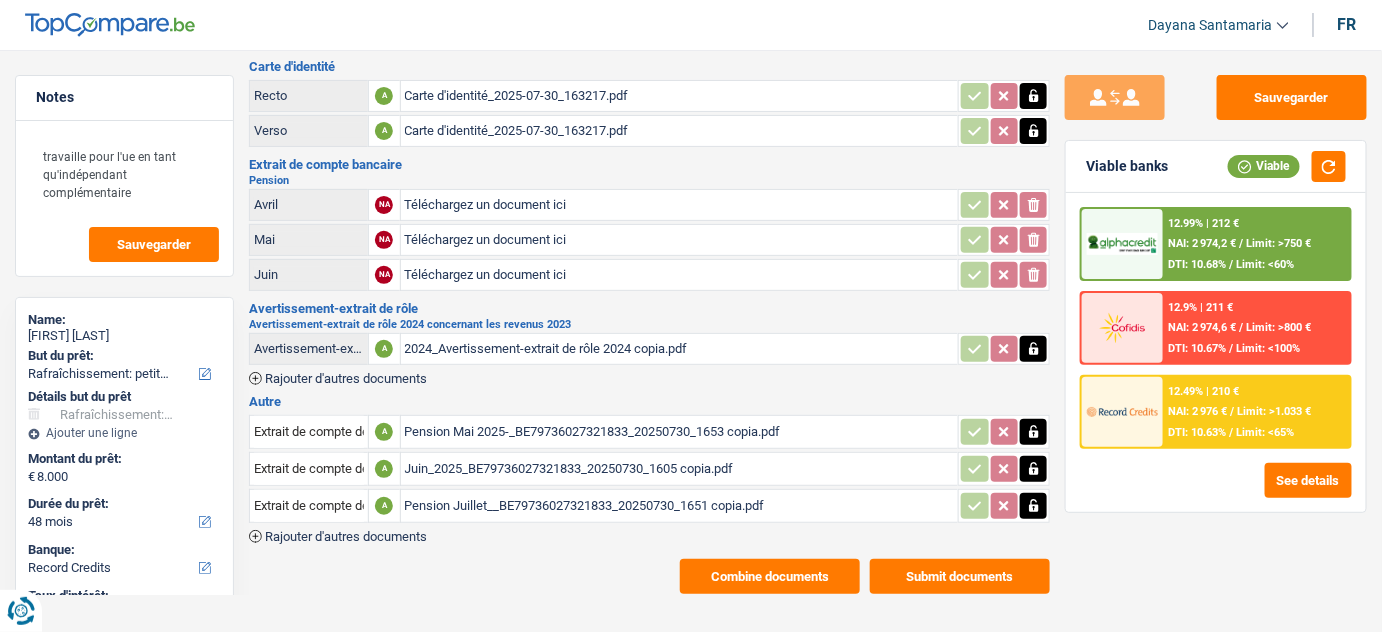 click on "Pension Juillet__BE79736027321833_20250730_1651 copia.pdf" at bounding box center [680, 506] 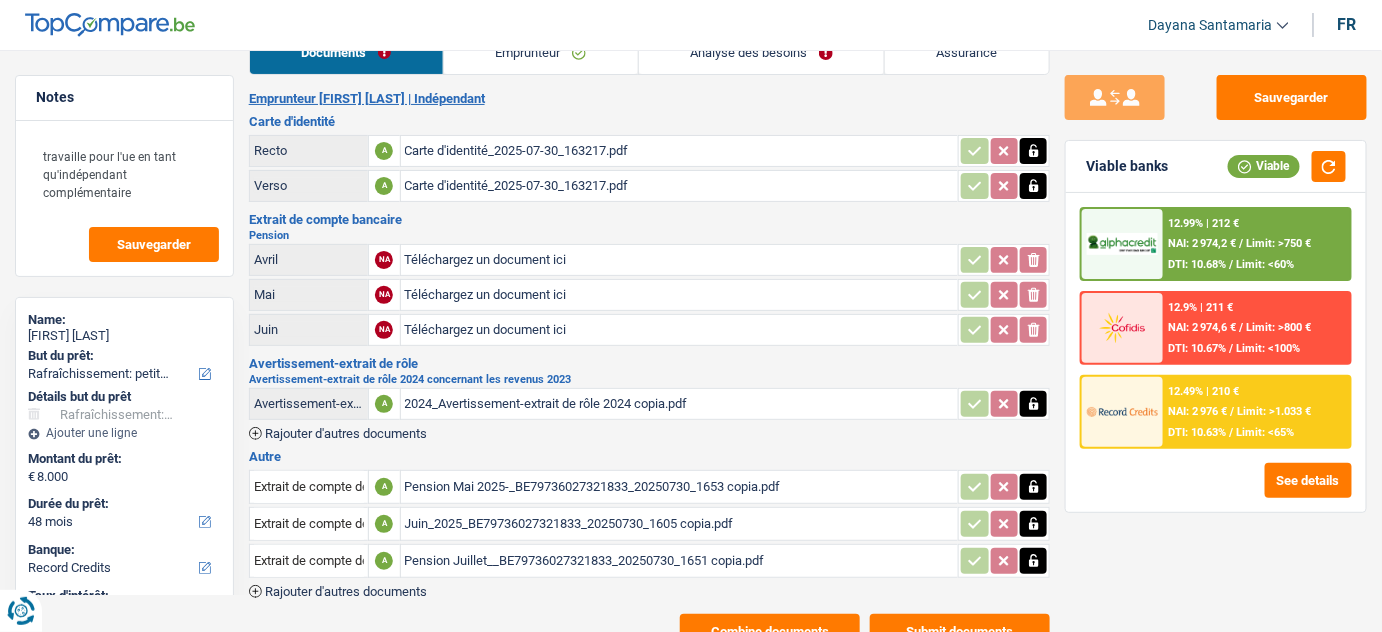 scroll, scrollTop: 0, scrollLeft: 0, axis: both 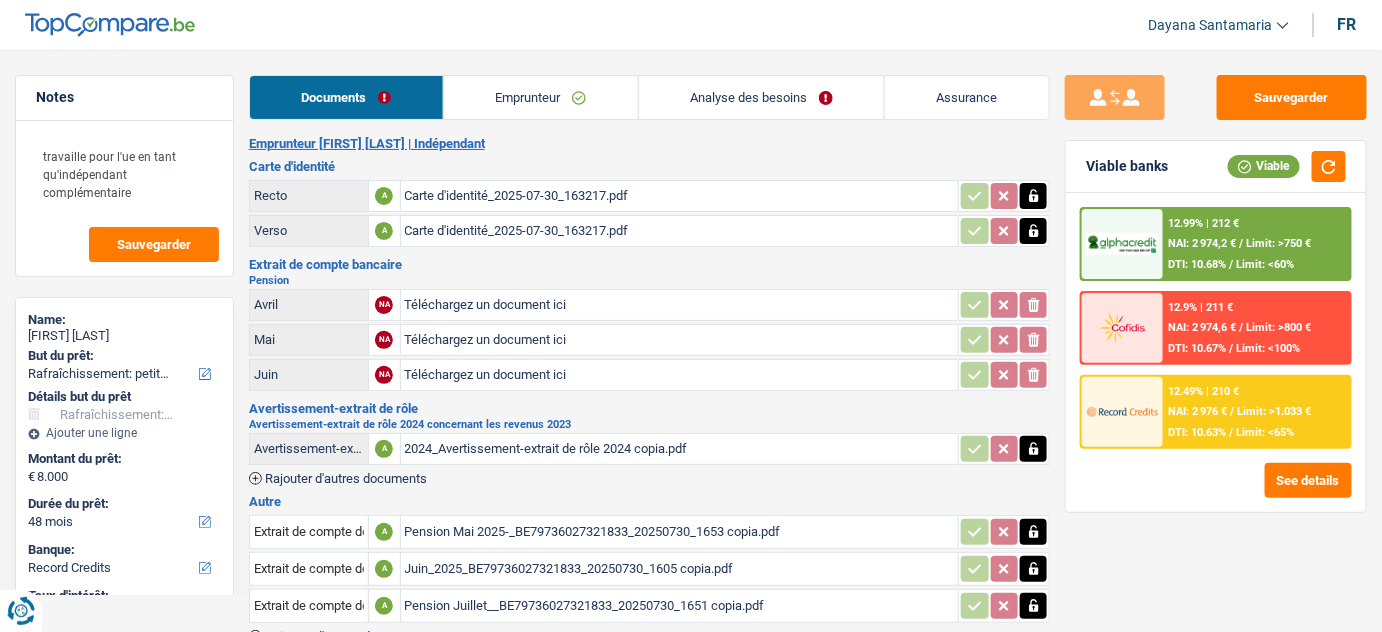 click on "Emprunteur" at bounding box center [541, 97] 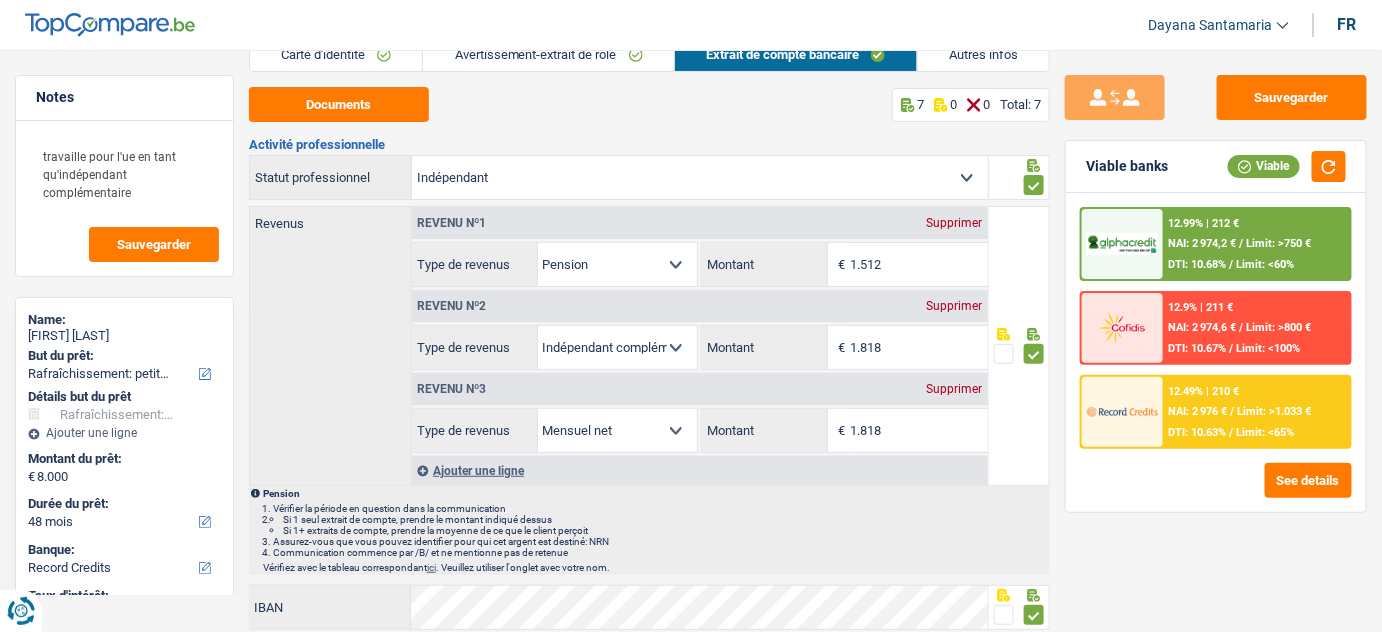 scroll, scrollTop: 0, scrollLeft: 0, axis: both 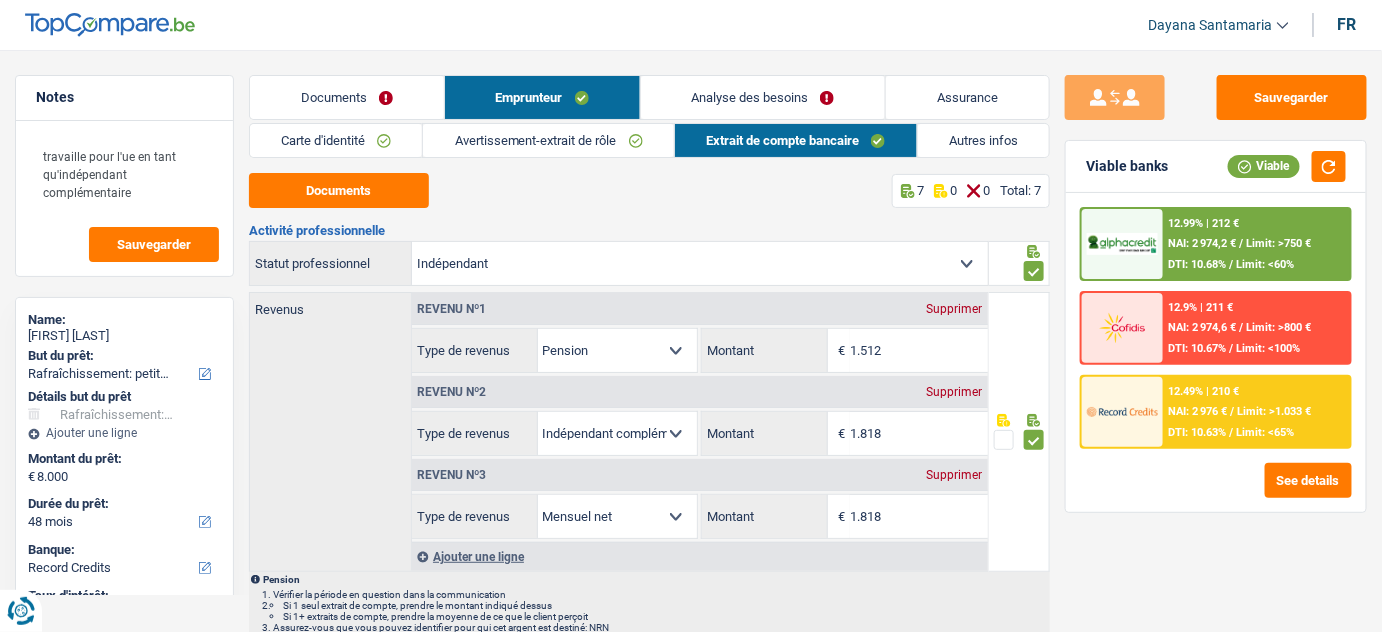 click on "Autres infos" at bounding box center (984, 140) 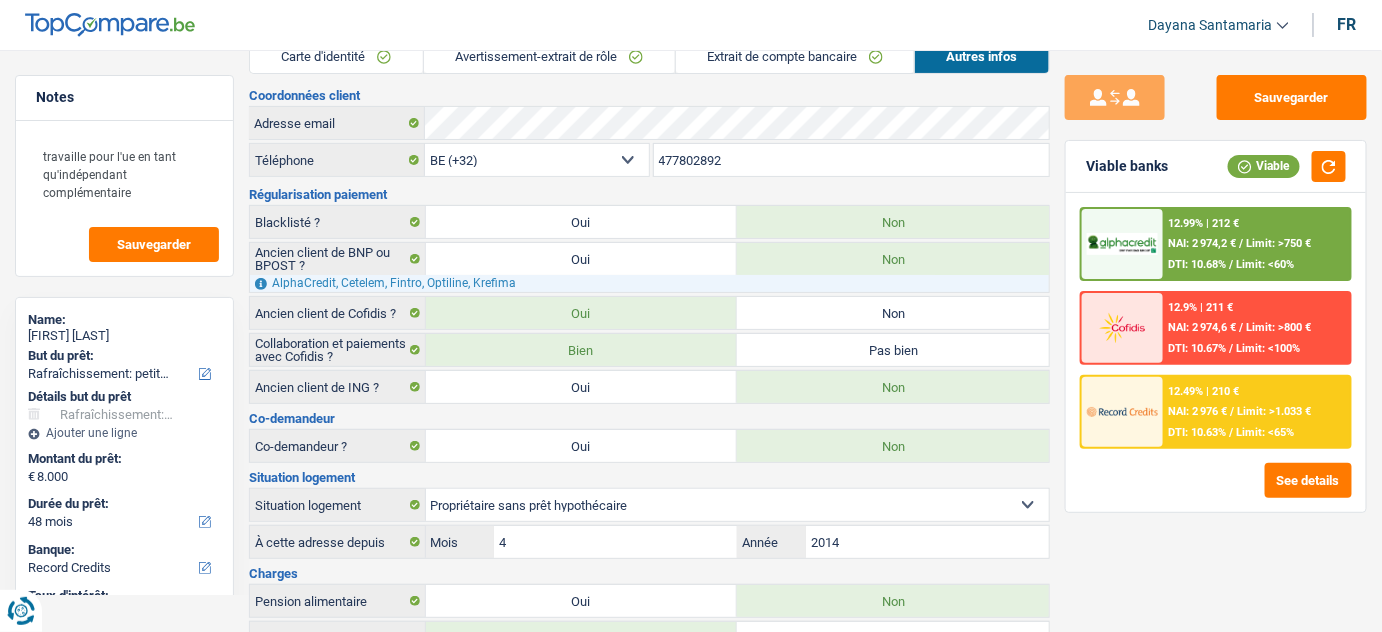 scroll, scrollTop: 0, scrollLeft: 0, axis: both 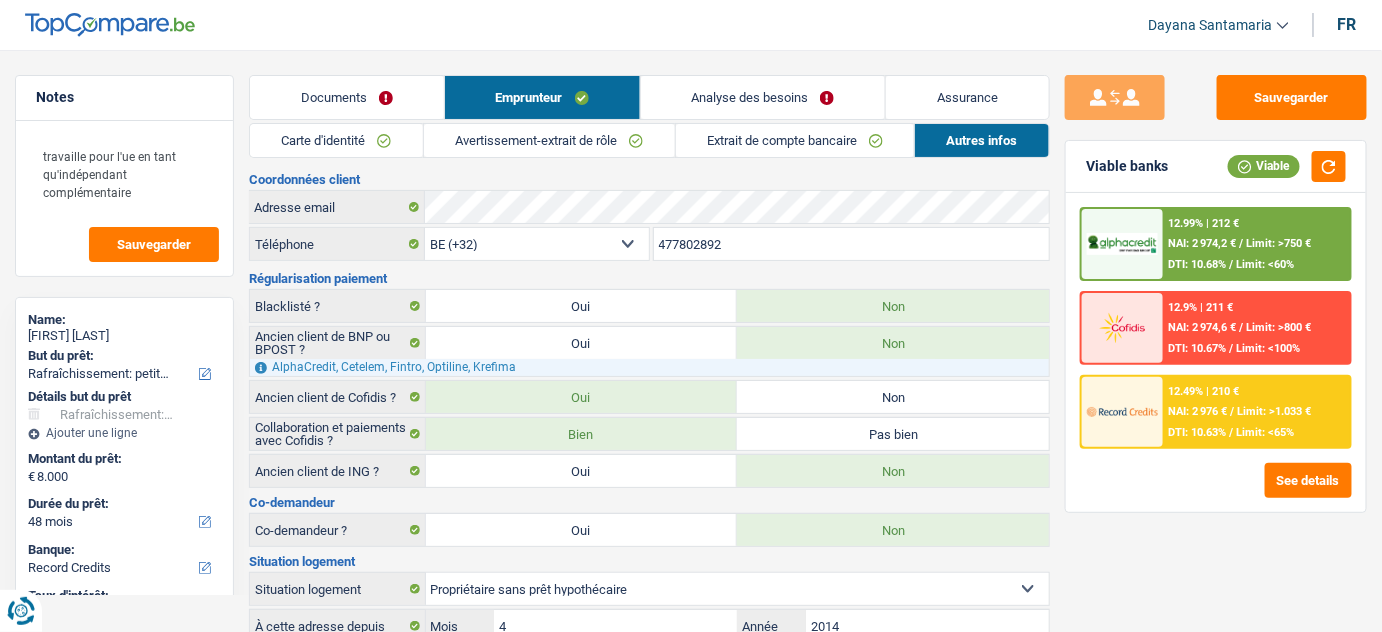 click on "Carte d'identité" at bounding box center [336, 140] 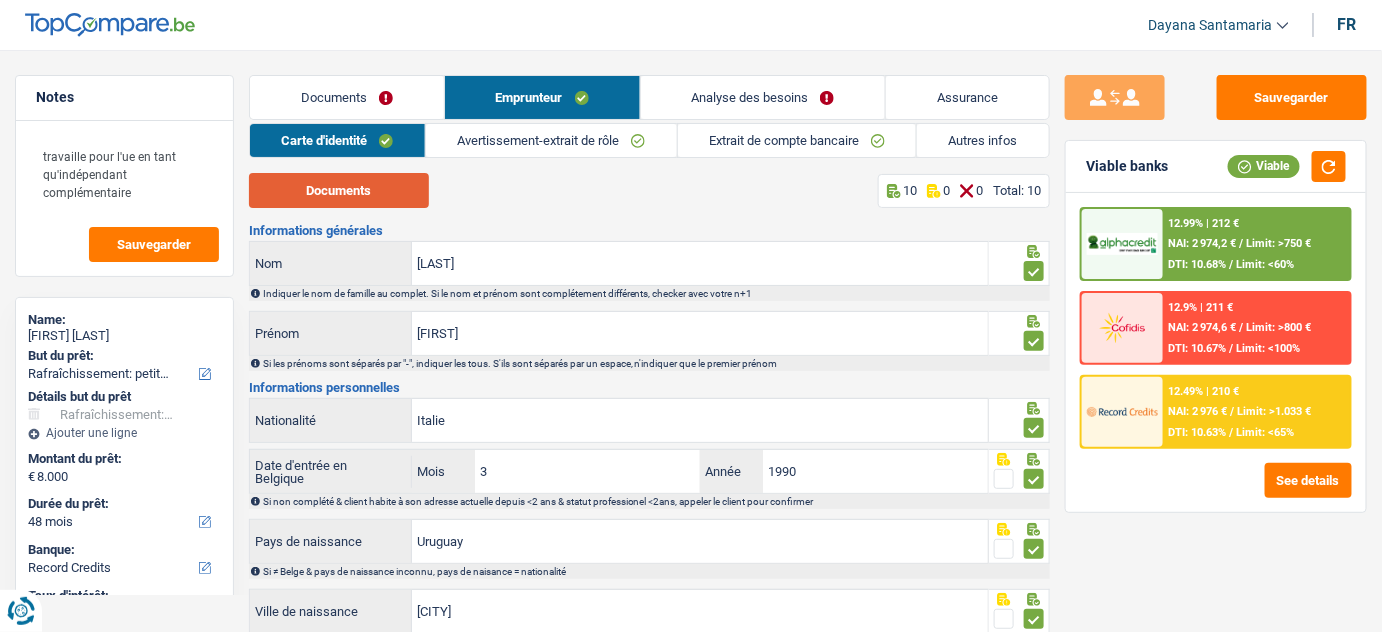 click on "Documents" at bounding box center [339, 190] 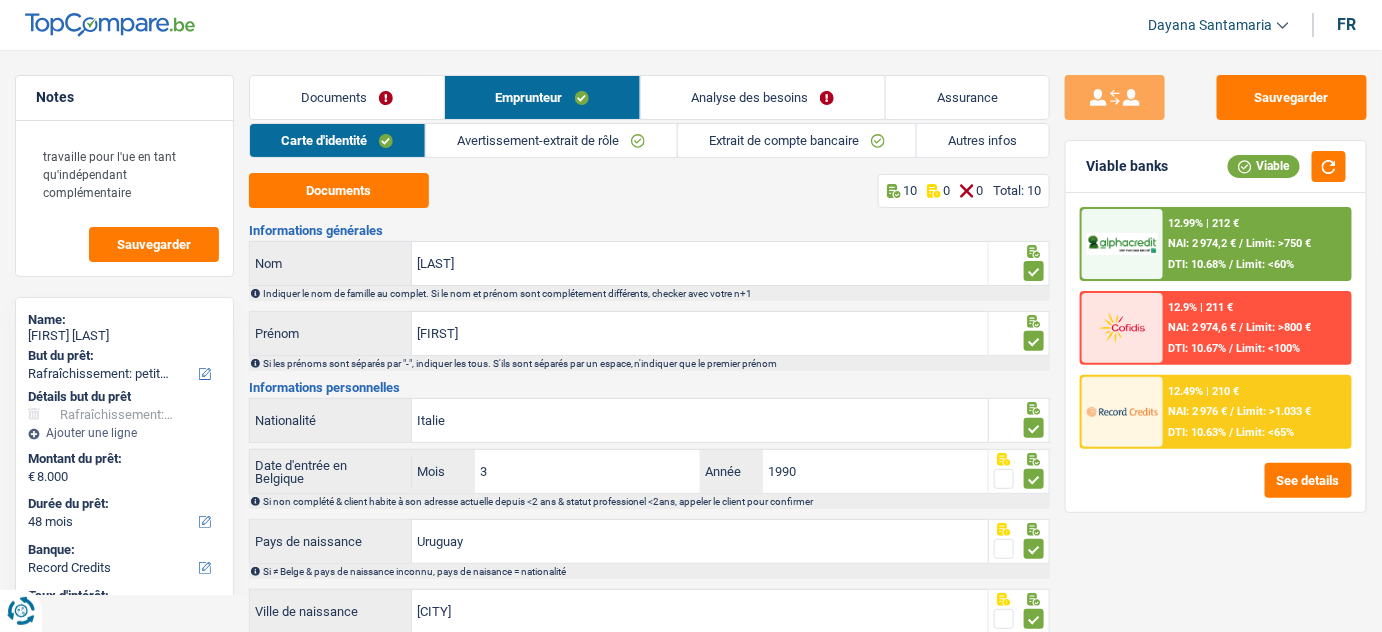 click on "Documents" at bounding box center (347, 97) 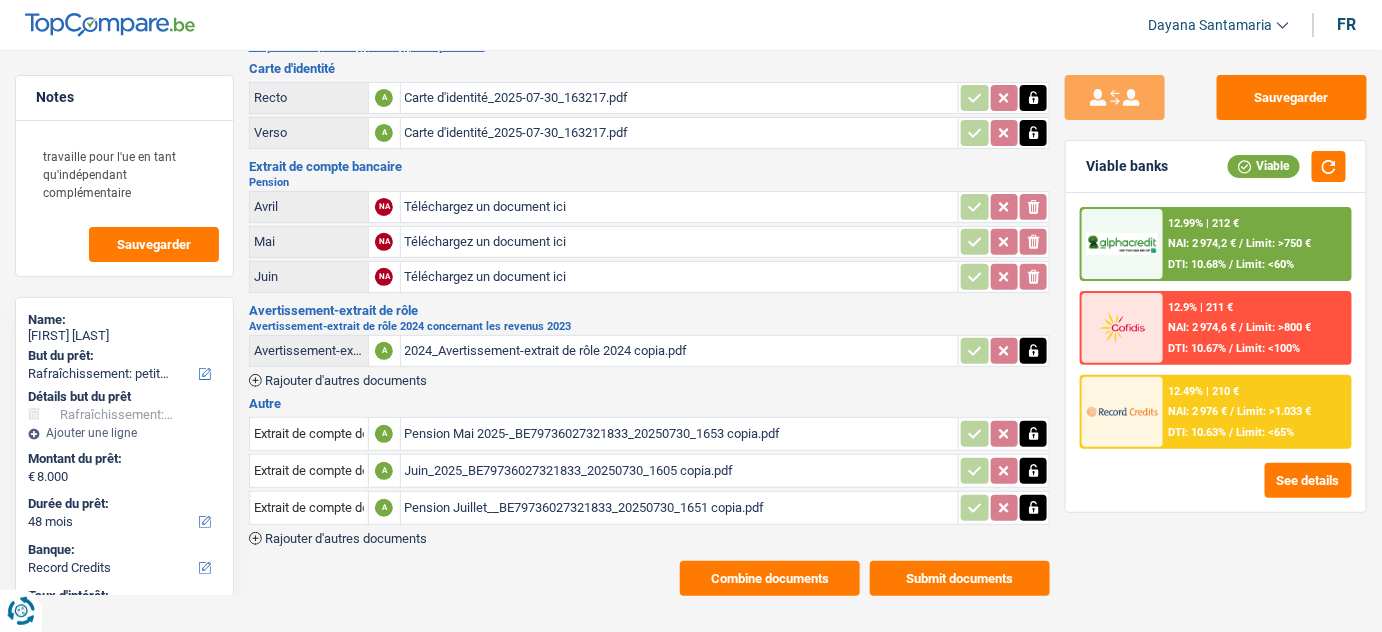 scroll, scrollTop: 100, scrollLeft: 0, axis: vertical 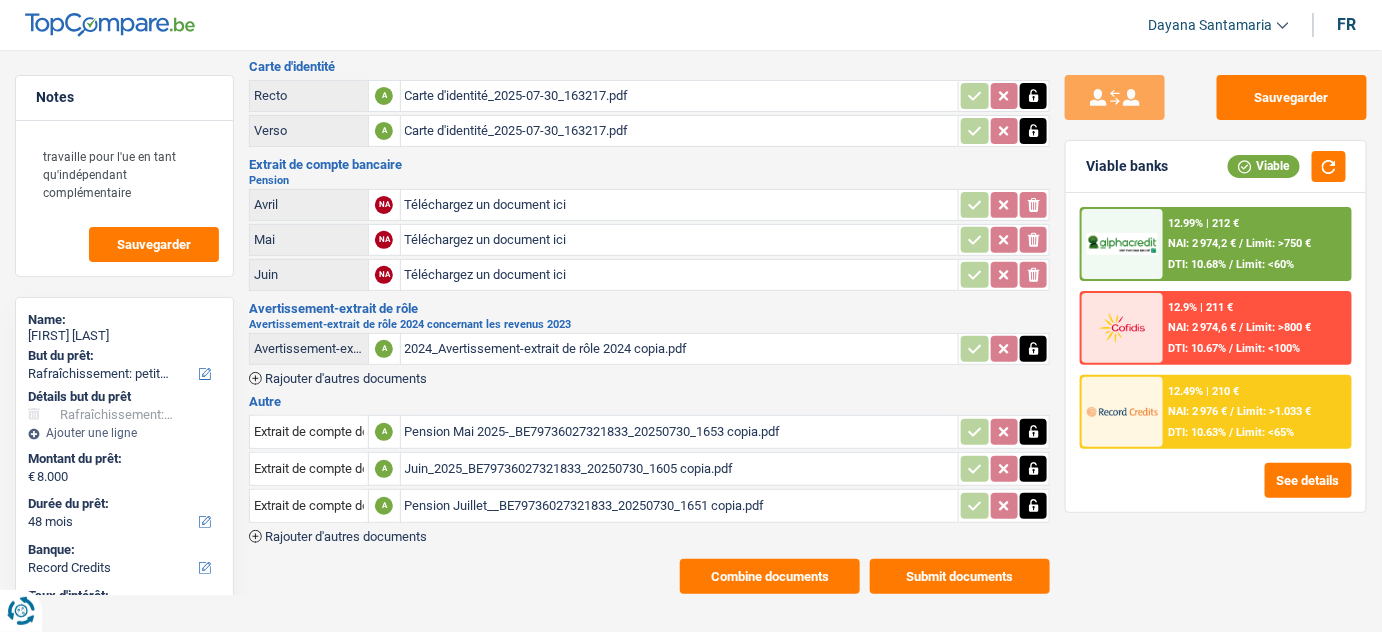 click on "Pension Mai 2025-_BE79736027321833_20250730_1653 copia.pdf" at bounding box center (680, 432) 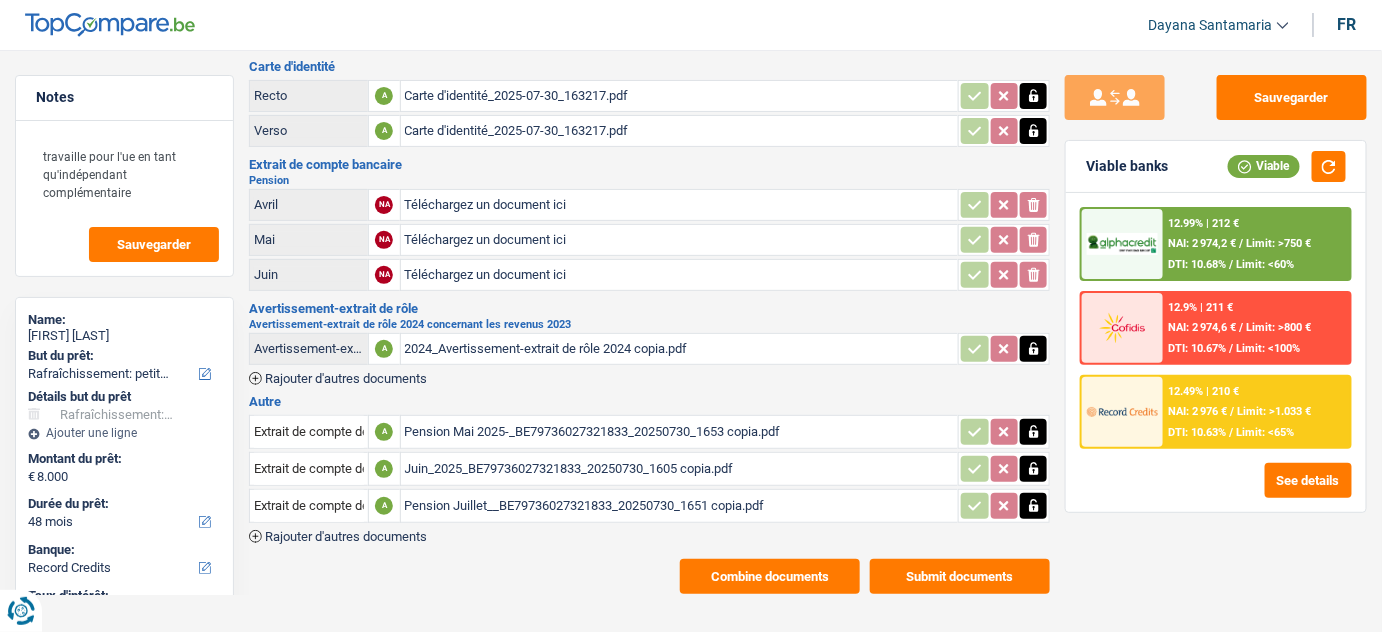 click on "Pension Juillet__BE79736027321833_20250730_1651 copia.pdf" at bounding box center (680, 506) 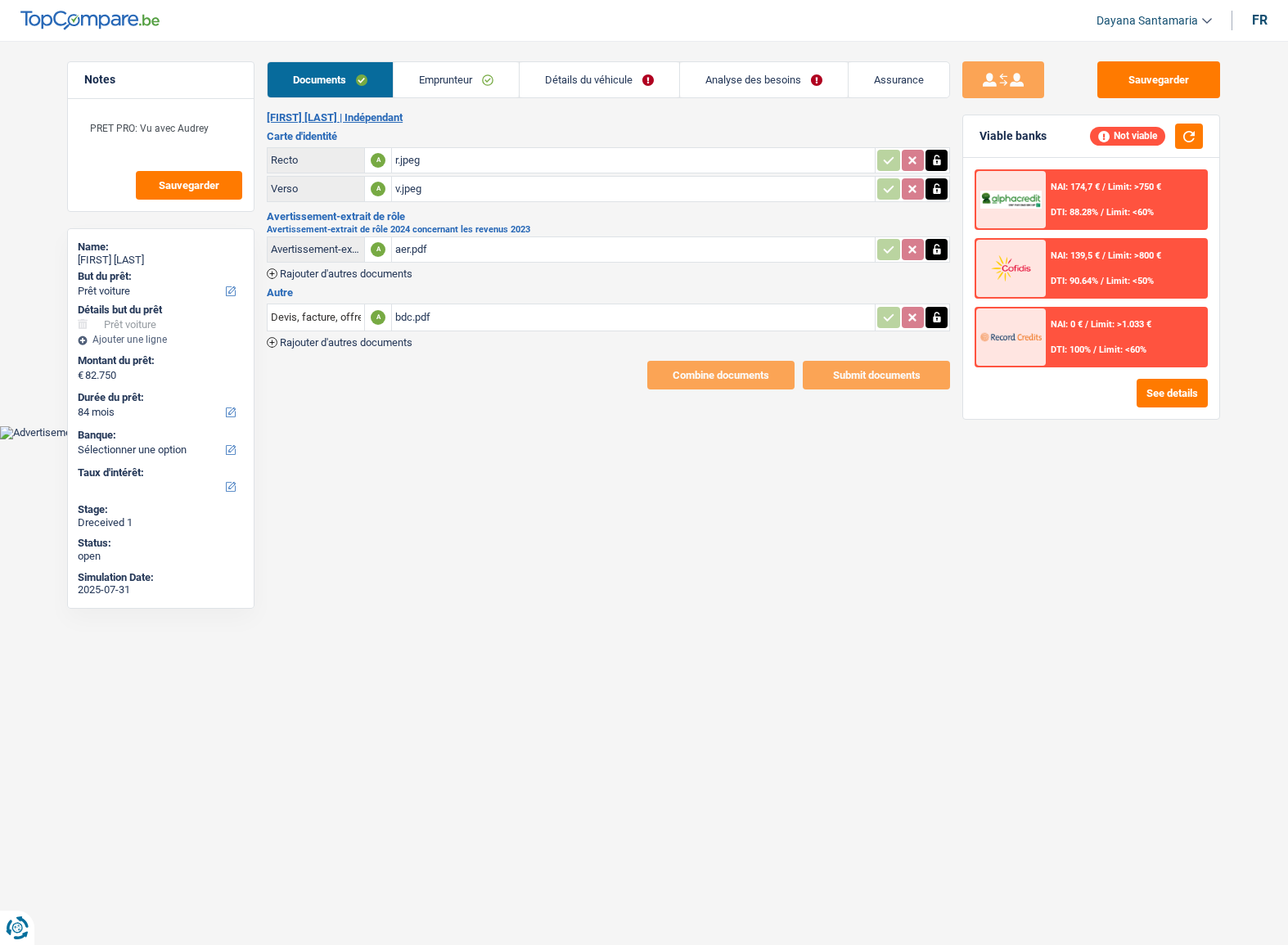 select on "car" 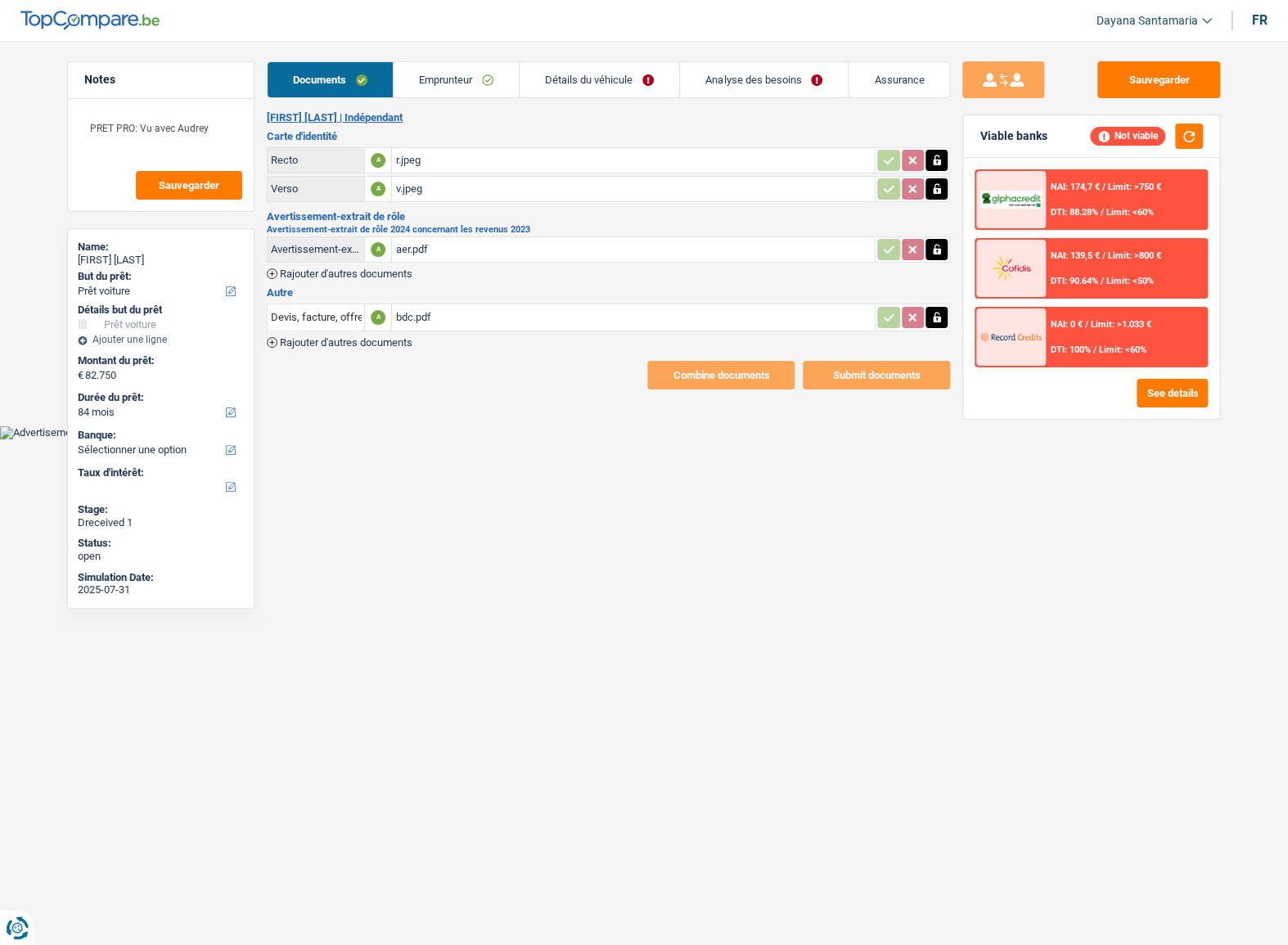 scroll, scrollTop: 0, scrollLeft: 0, axis: both 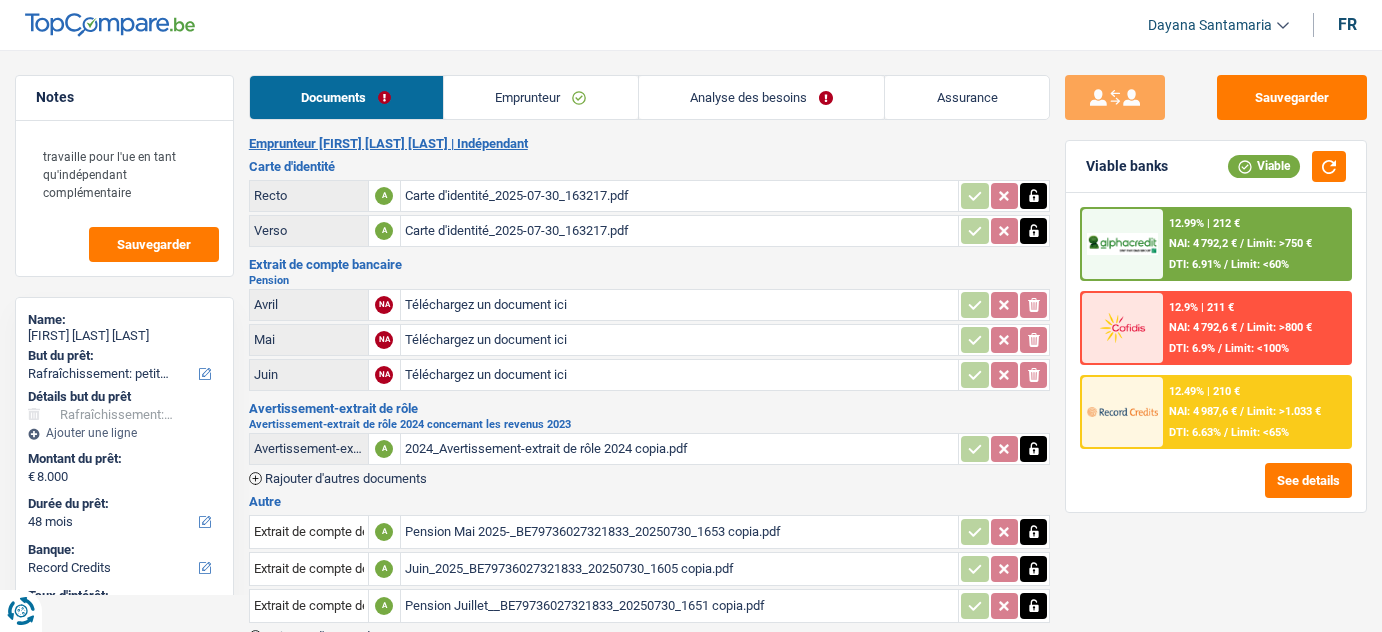 select on "houseOrGarden" 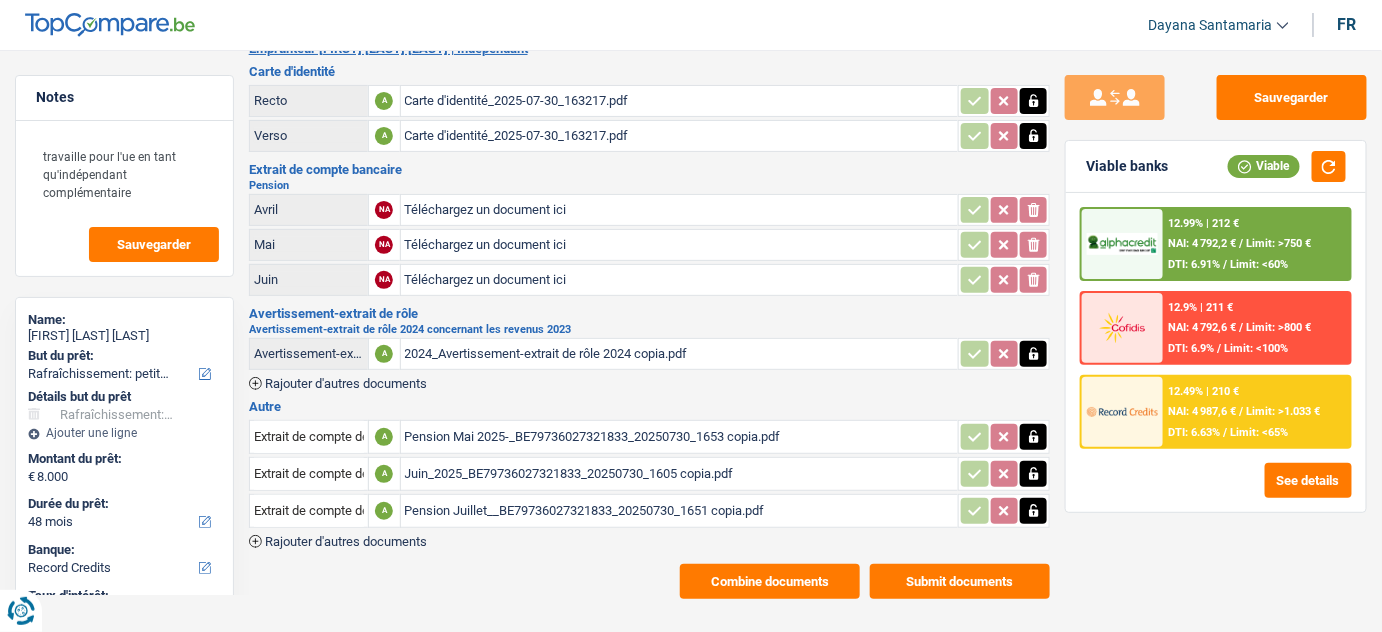 scroll, scrollTop: 100, scrollLeft: 0, axis: vertical 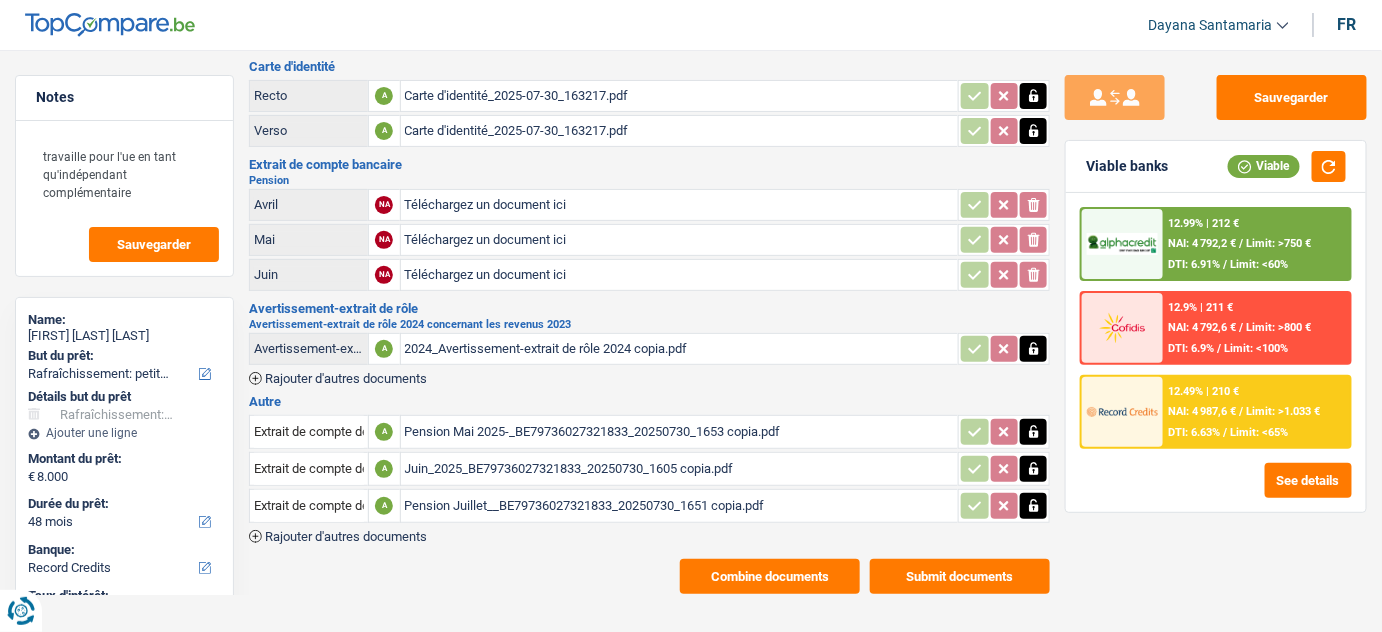 click on "Combine documents" at bounding box center [770, 576] 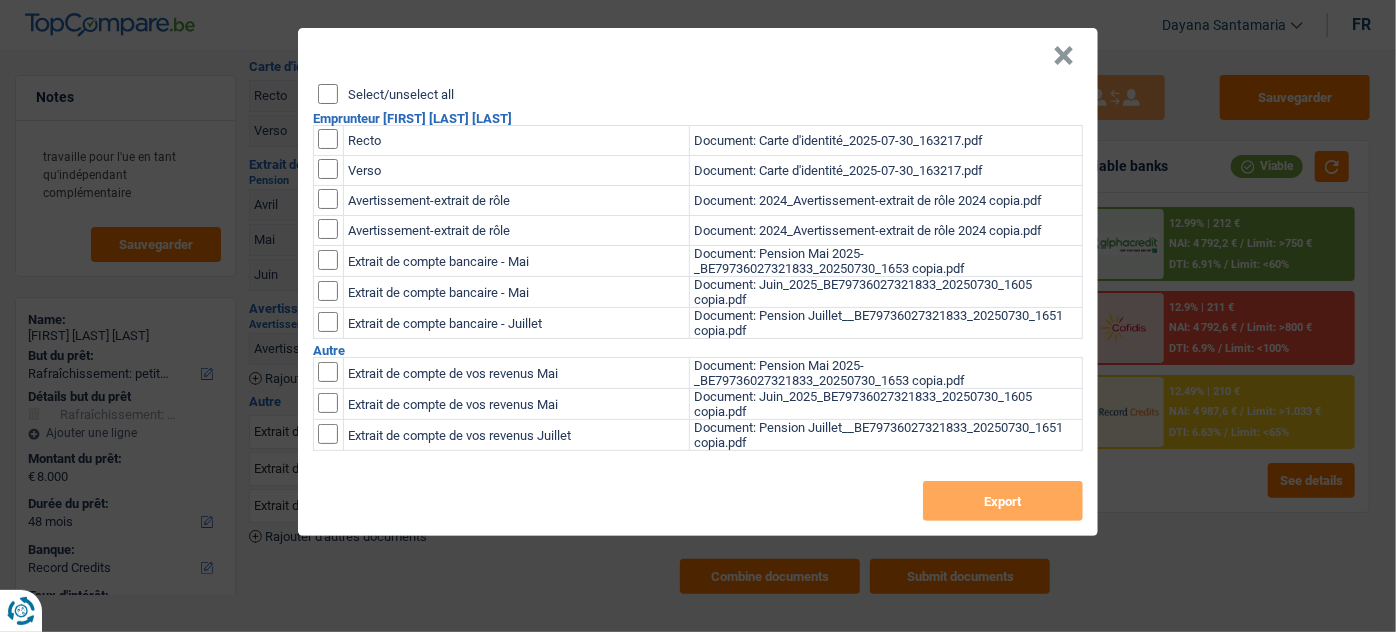 click on "Select/unselect all" at bounding box center (328, 94) 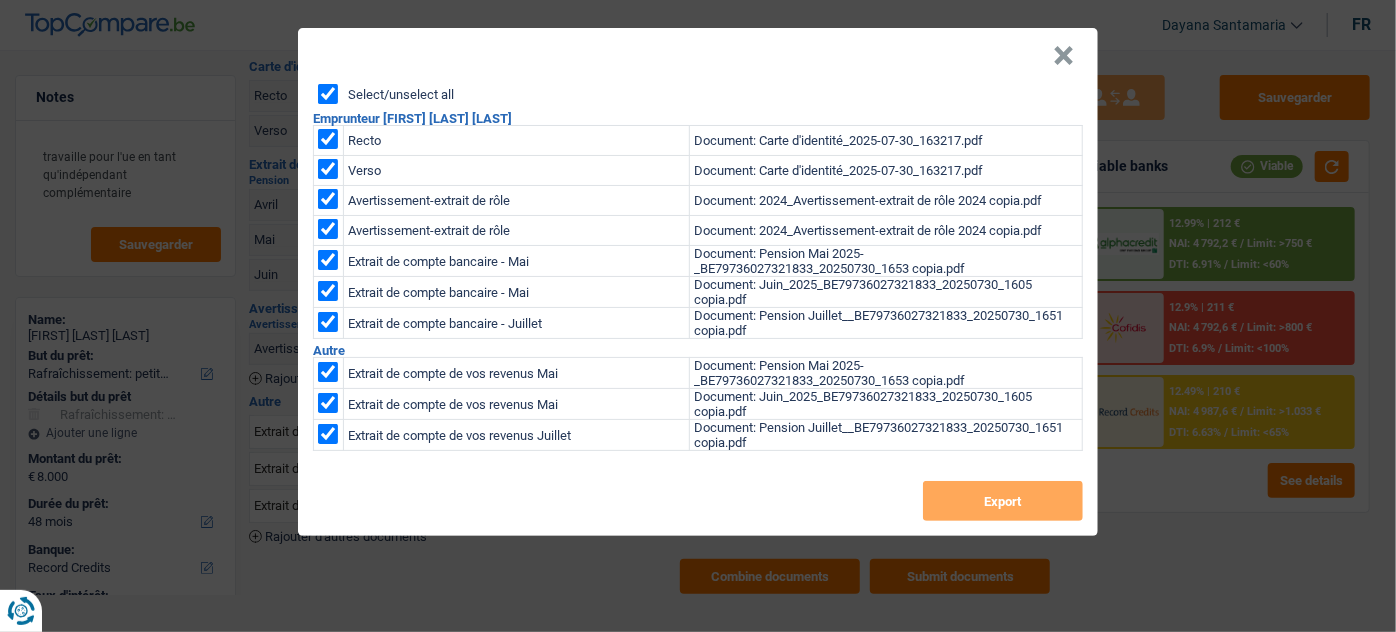 checkbox on "true" 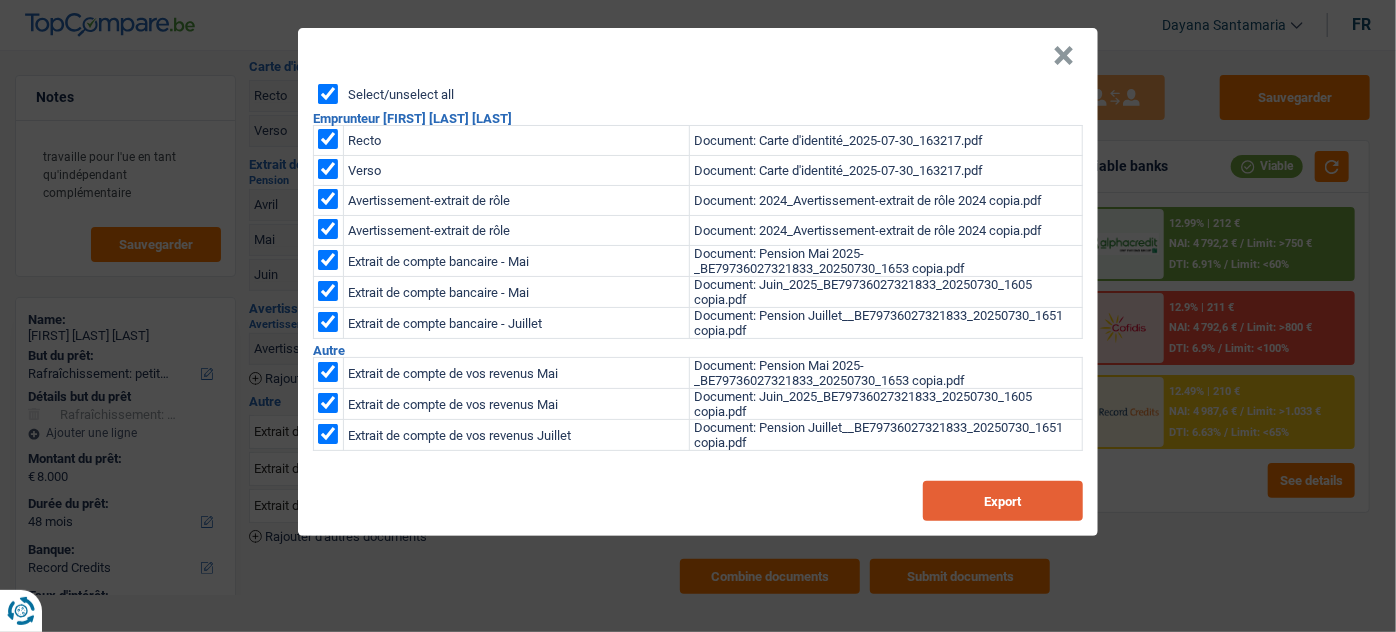click on "Export" at bounding box center (1003, 501) 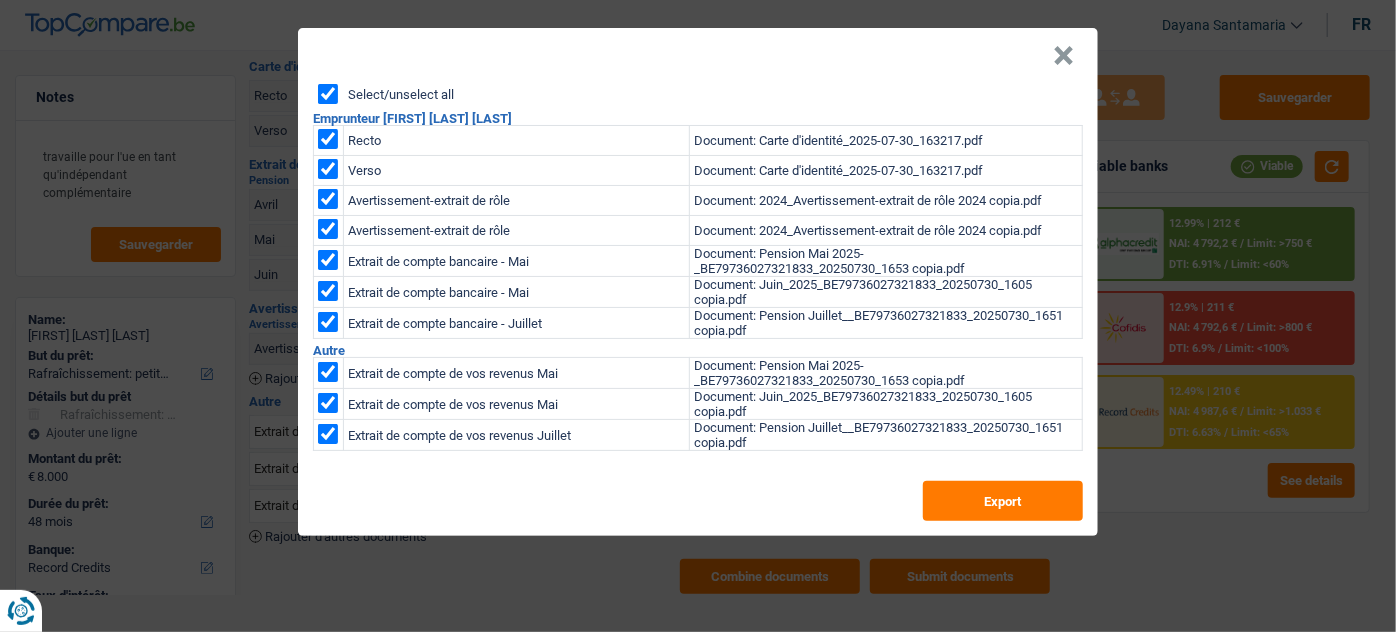 click on "×" at bounding box center (1063, 56) 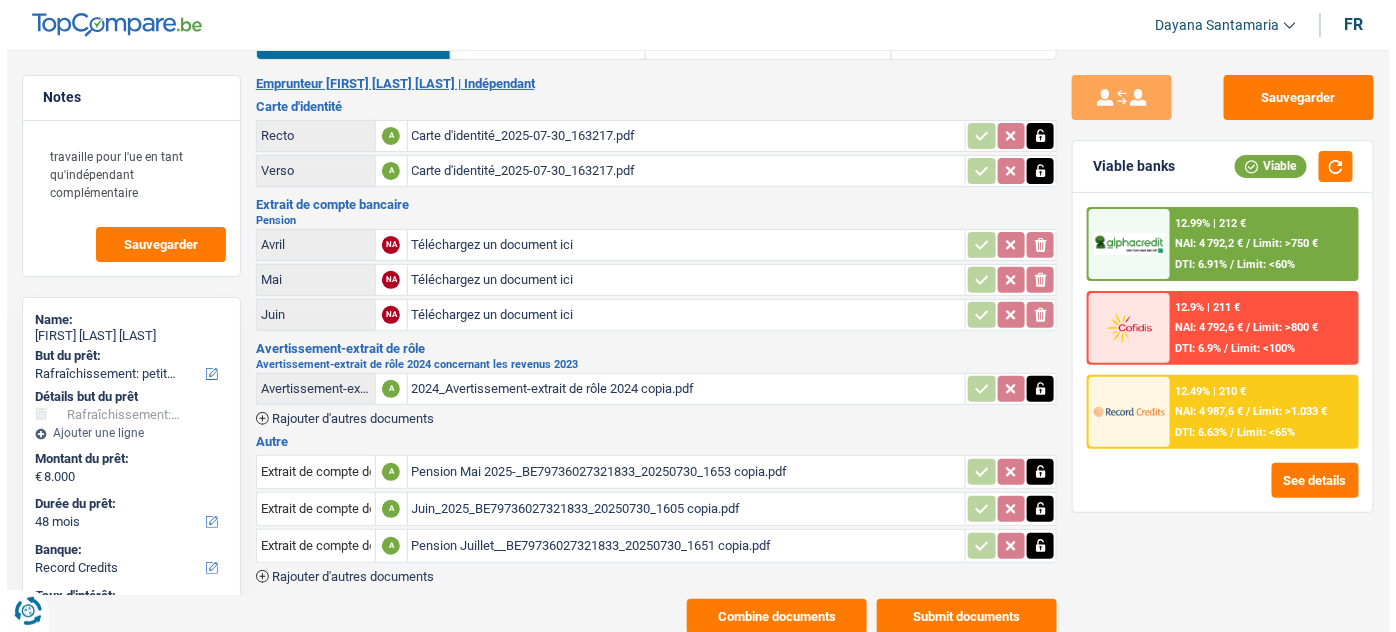 scroll, scrollTop: 100, scrollLeft: 0, axis: vertical 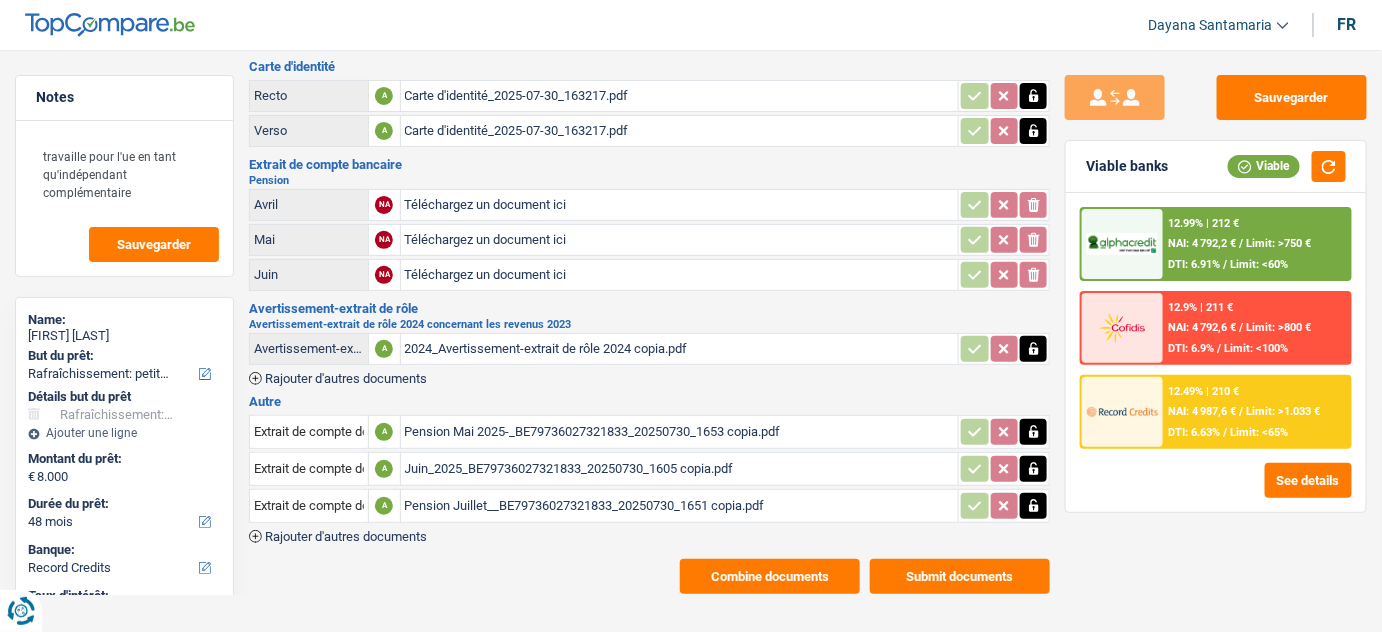 click on "Combine documents" at bounding box center (770, 576) 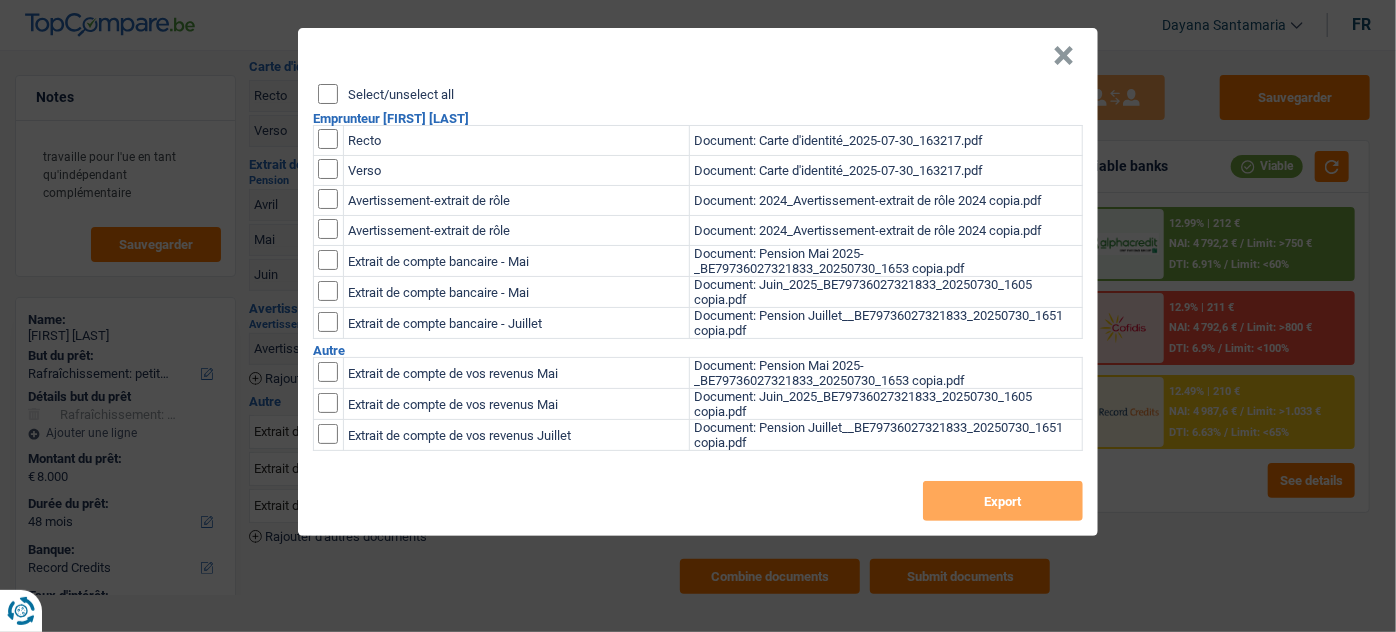 click on "Select/unselect all" at bounding box center [328, 94] 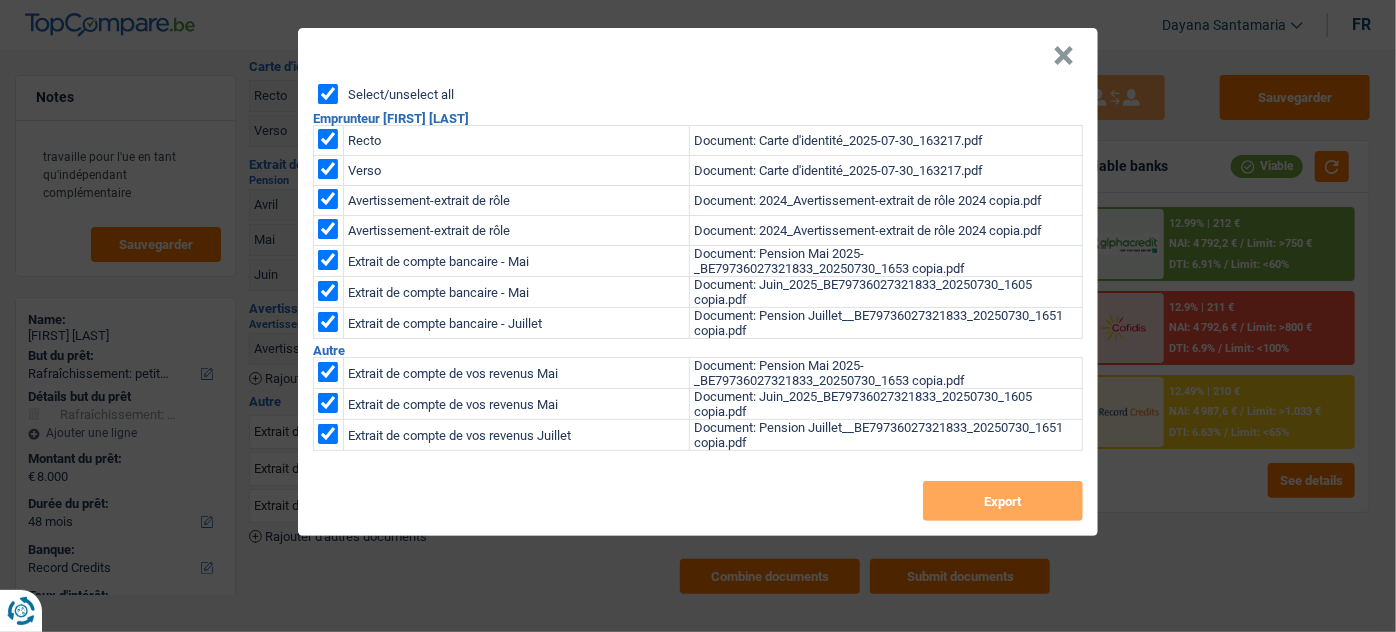 checkbox on "true" 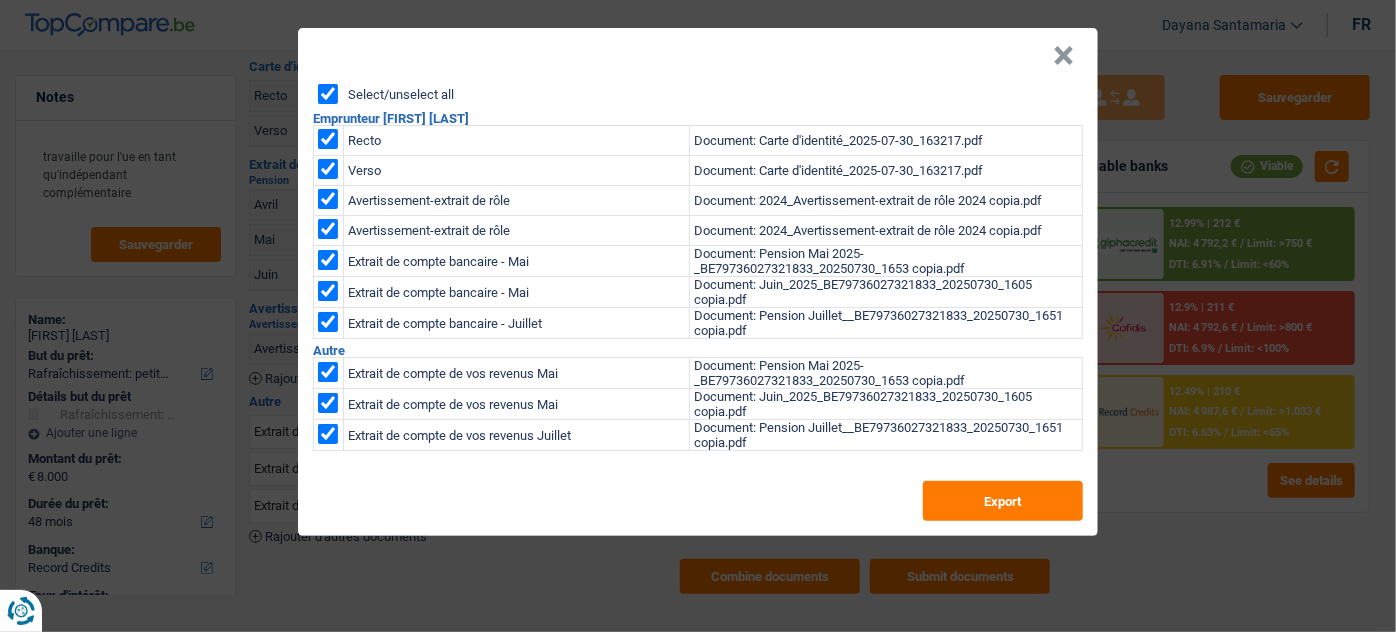 click at bounding box center (328, 372) 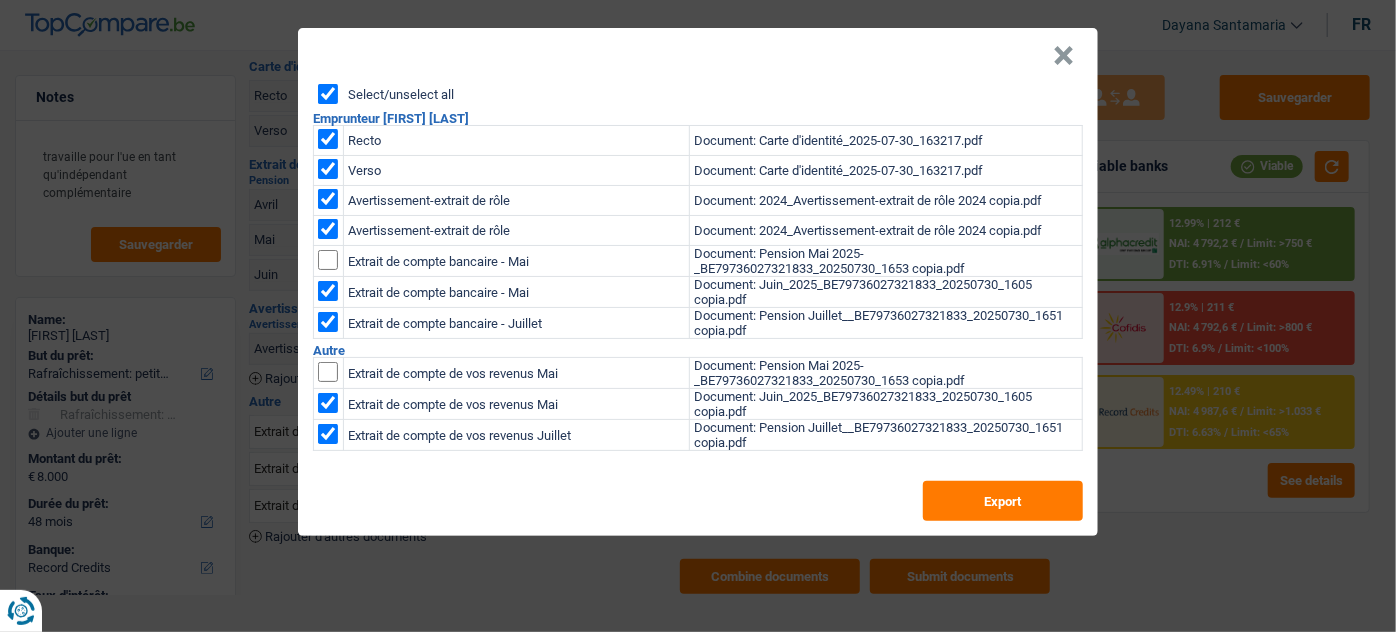 checkbox on "false" 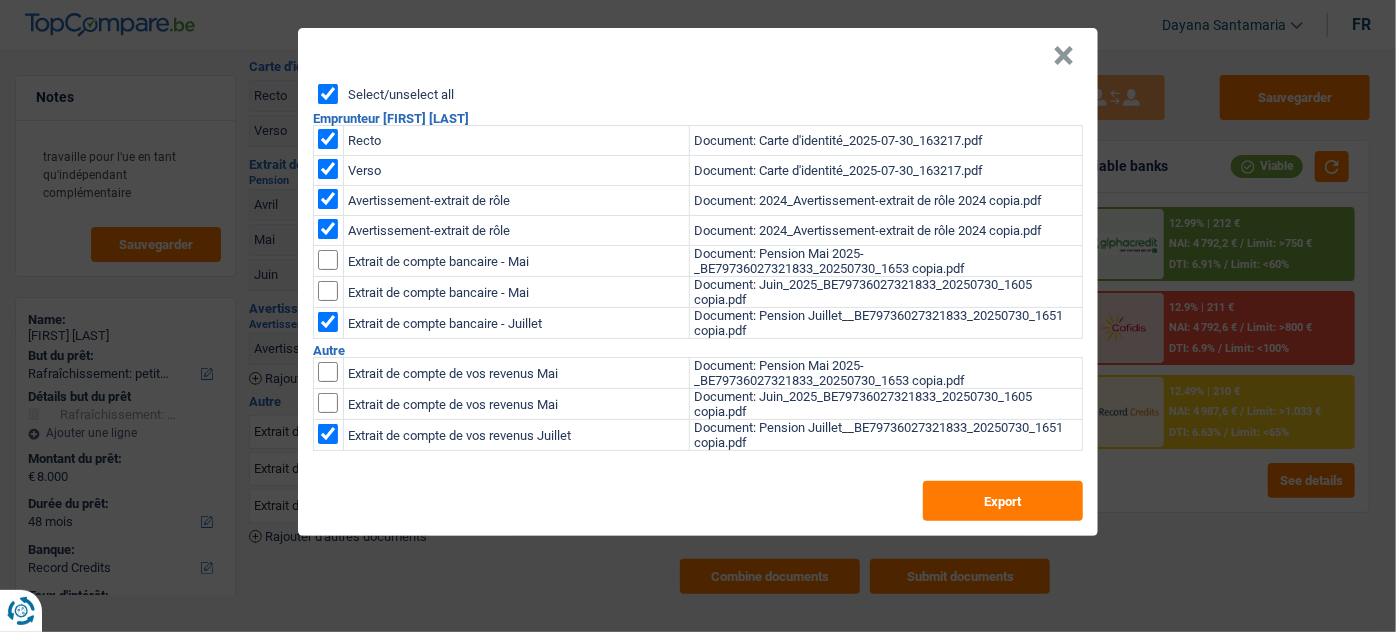checkbox on "false" 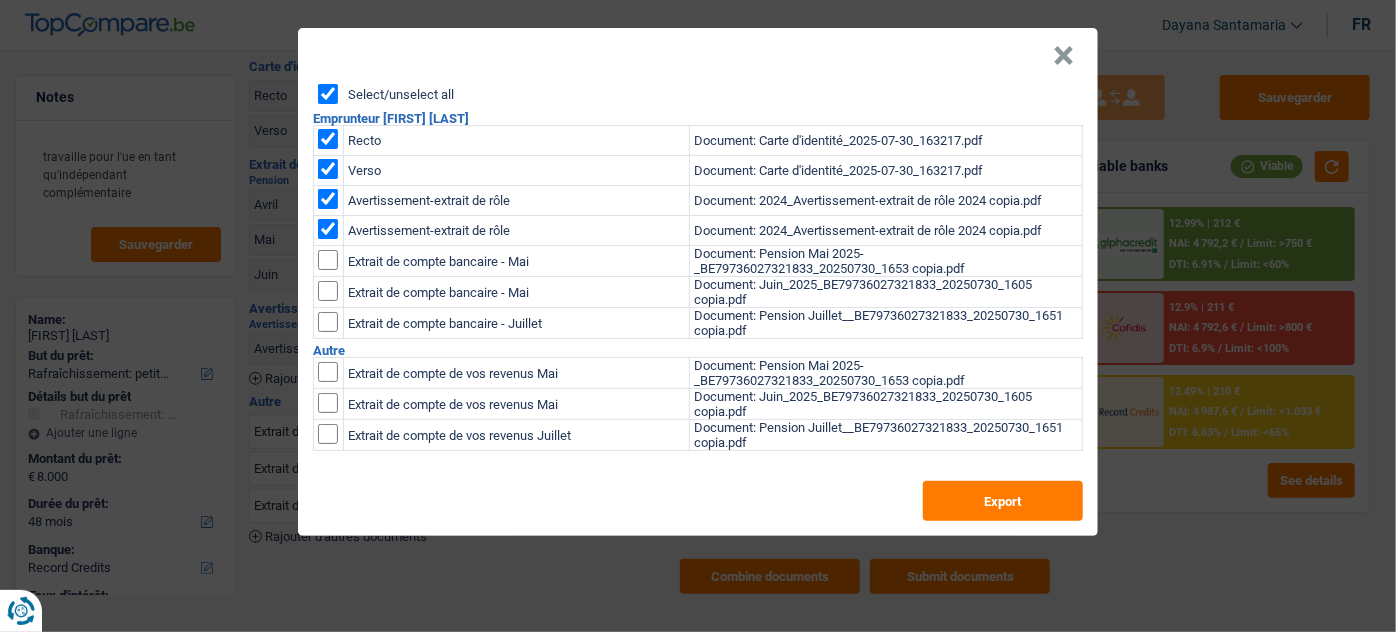 checkbox on "false" 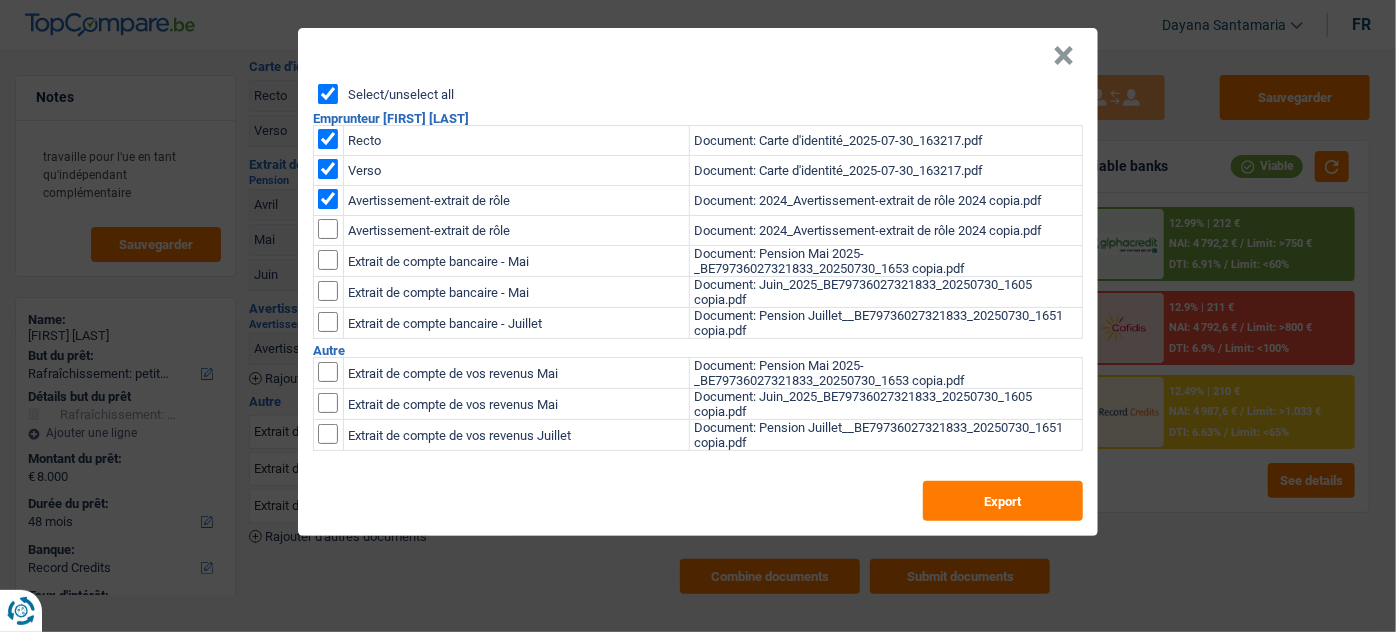 click on "Select/unselect all
Emprunteur Luisa AGUILAR Tiraboschi
Recto
Document: Carte d'identité_2025-07-30_163217.pdf
Verso
Document: Carte d'identité_2025-07-30_163217.pdf
Avertissement-extrait de rôle
Document: 2024_Avertissement-extrait de rôle 2024 copia.pdf
Avertissement-extrait de rôle
Document: 2024_Avertissement-extrait de rôle 2024 copia.pdf
Extrait de compte bancaire - Mai
Document: Pension Mai 2025-_BE79736027321833_20250730_1653 copia.pdf
Extrait de compte bancaire - Mai
Document: Juin_2025_BE79736027321833_20250730_1605 copia.pdf
Autre" at bounding box center (698, 310) 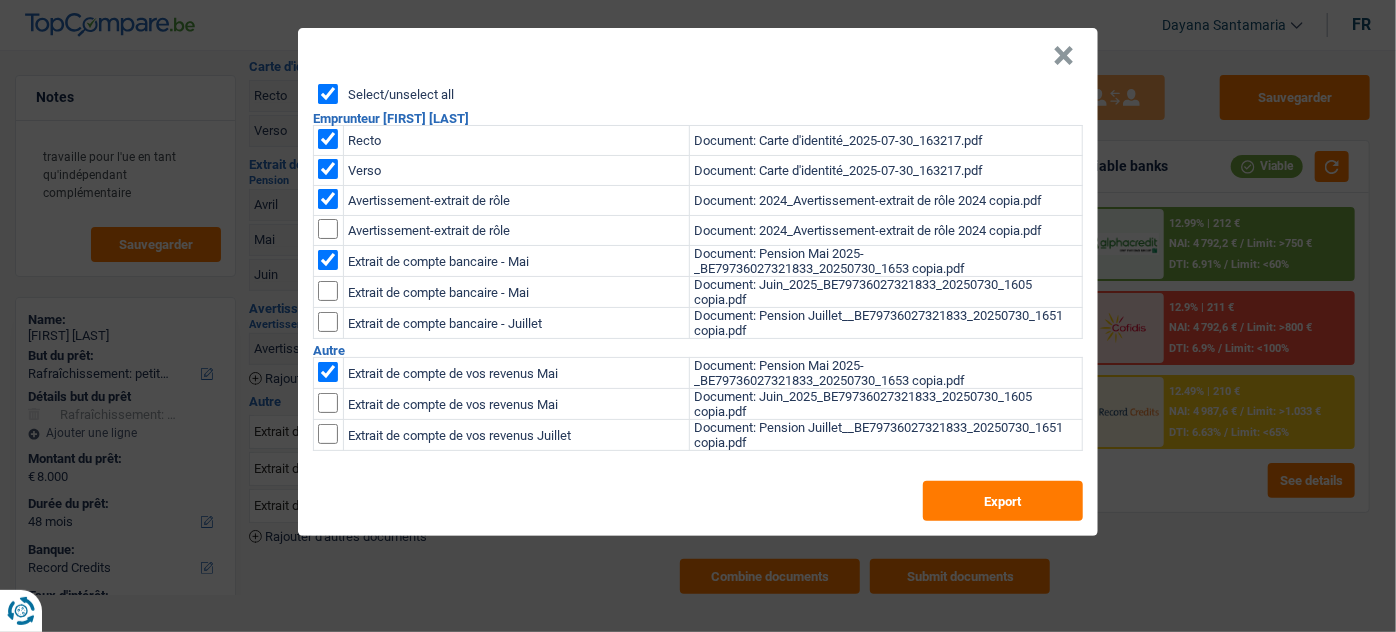 checkbox on "true" 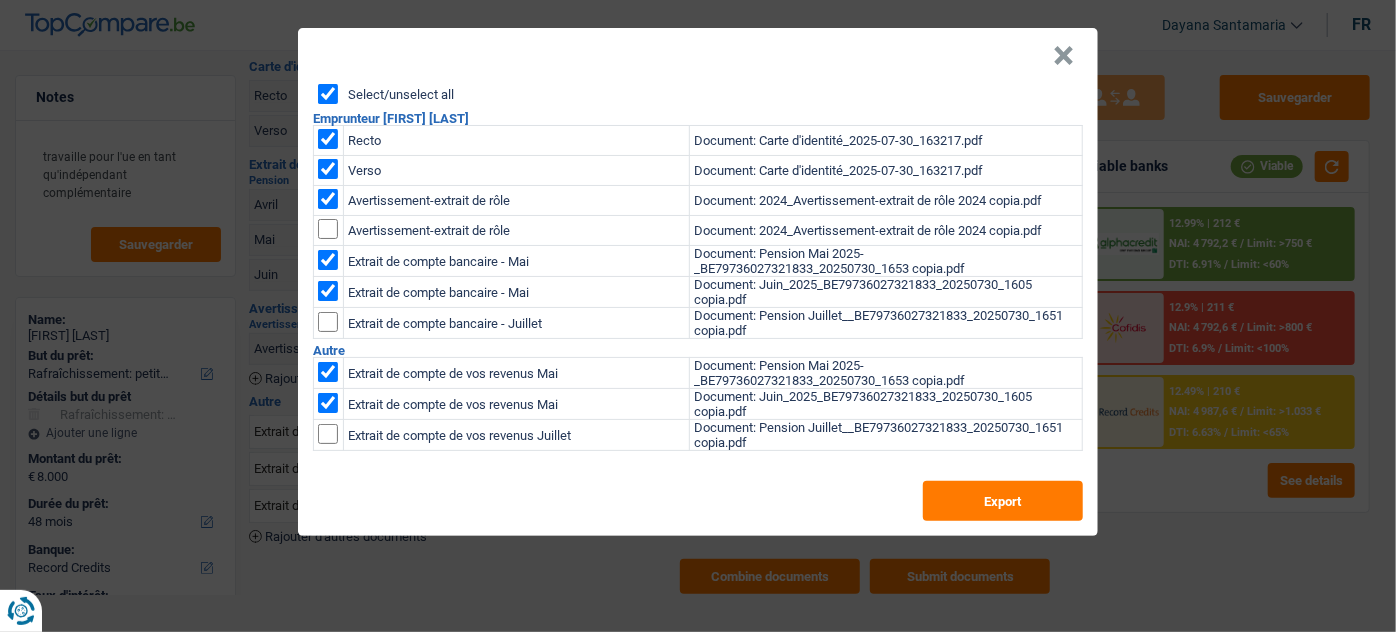 checkbox on "true" 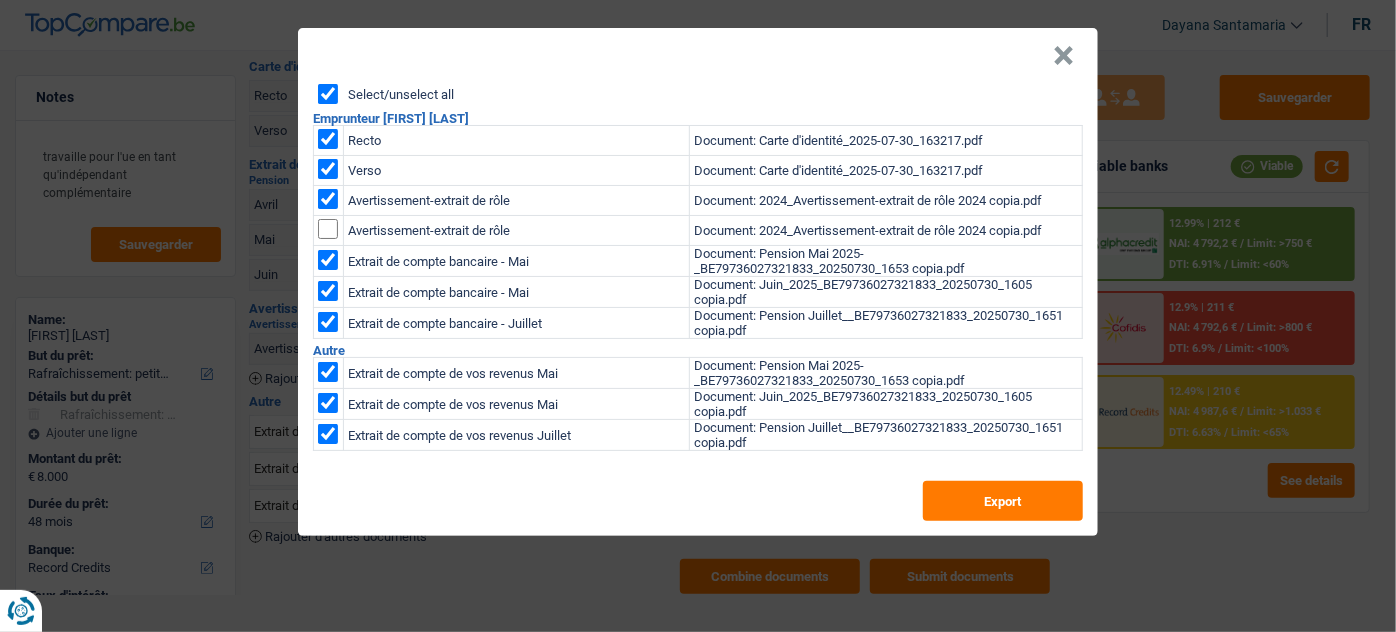 checkbox on "true" 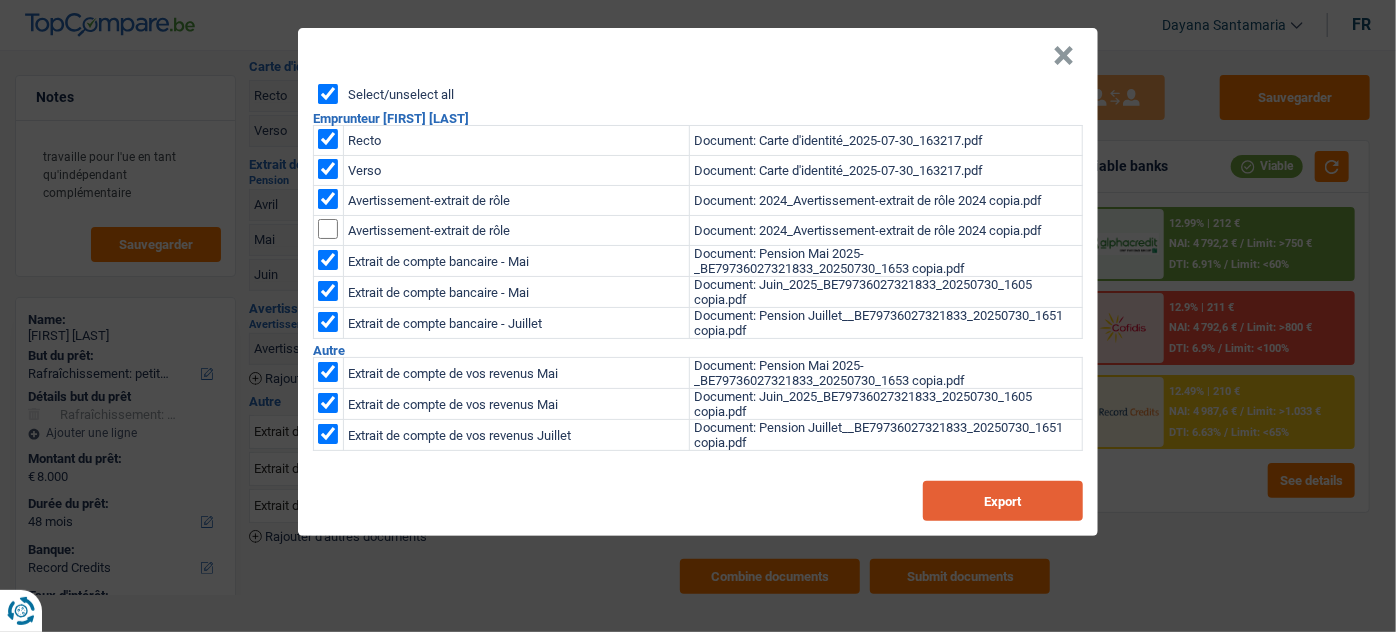 click on "Export" at bounding box center [1003, 501] 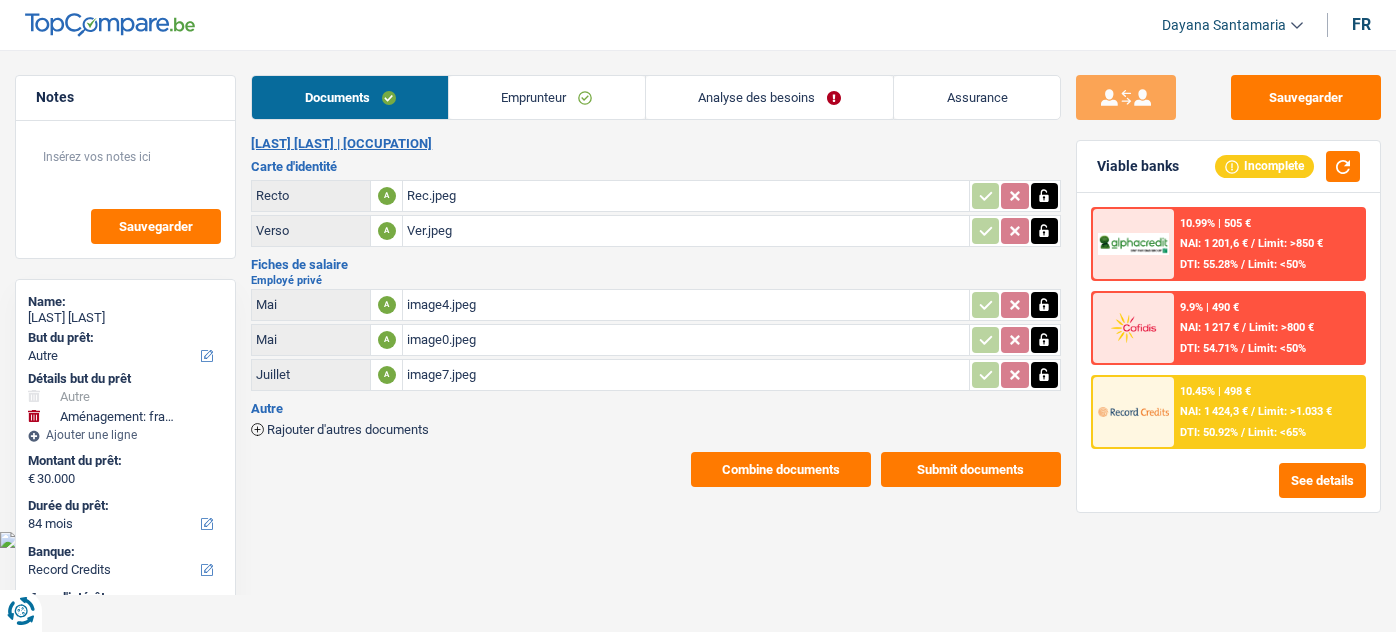 select on "other" 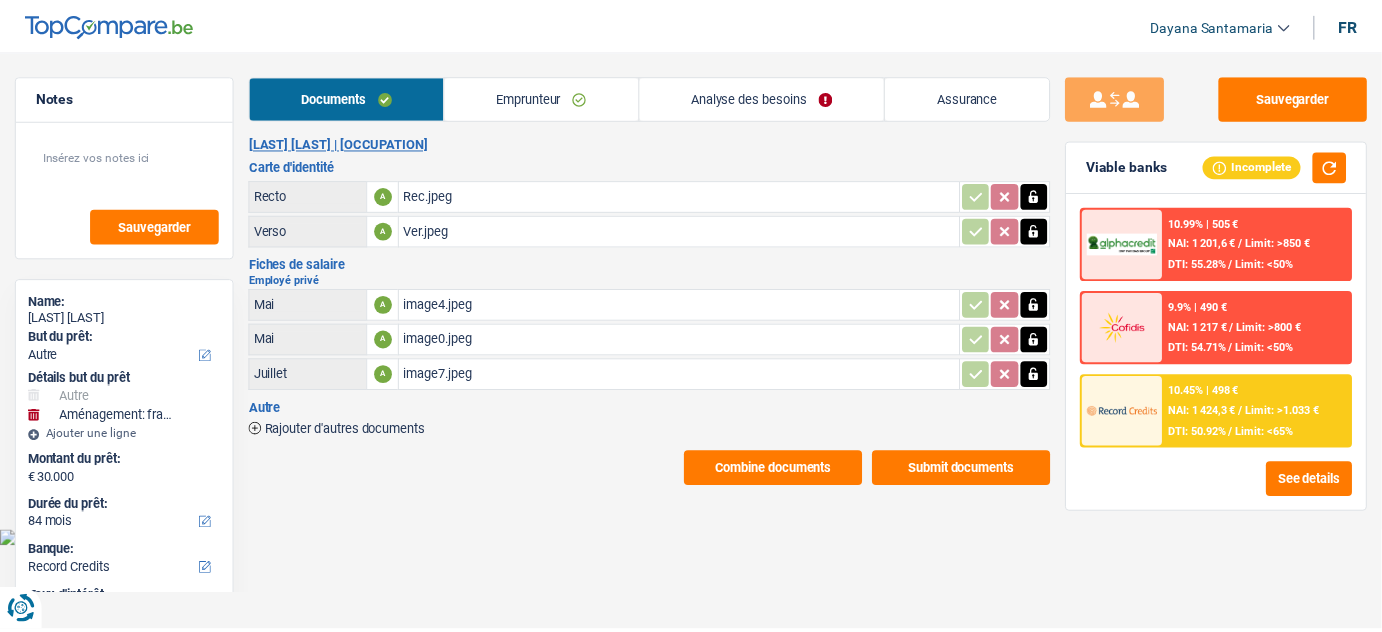 scroll, scrollTop: 0, scrollLeft: 0, axis: both 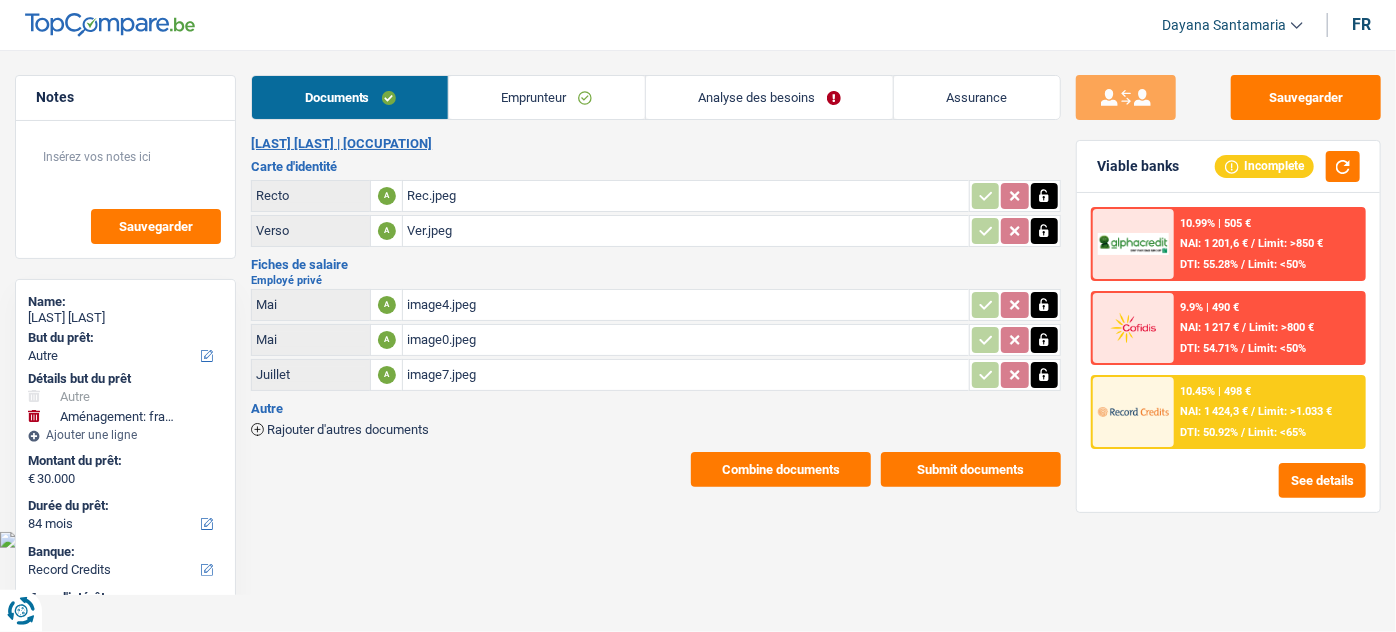 drag, startPoint x: 586, startPoint y: 88, endPoint x: 602, endPoint y: 88, distance: 16 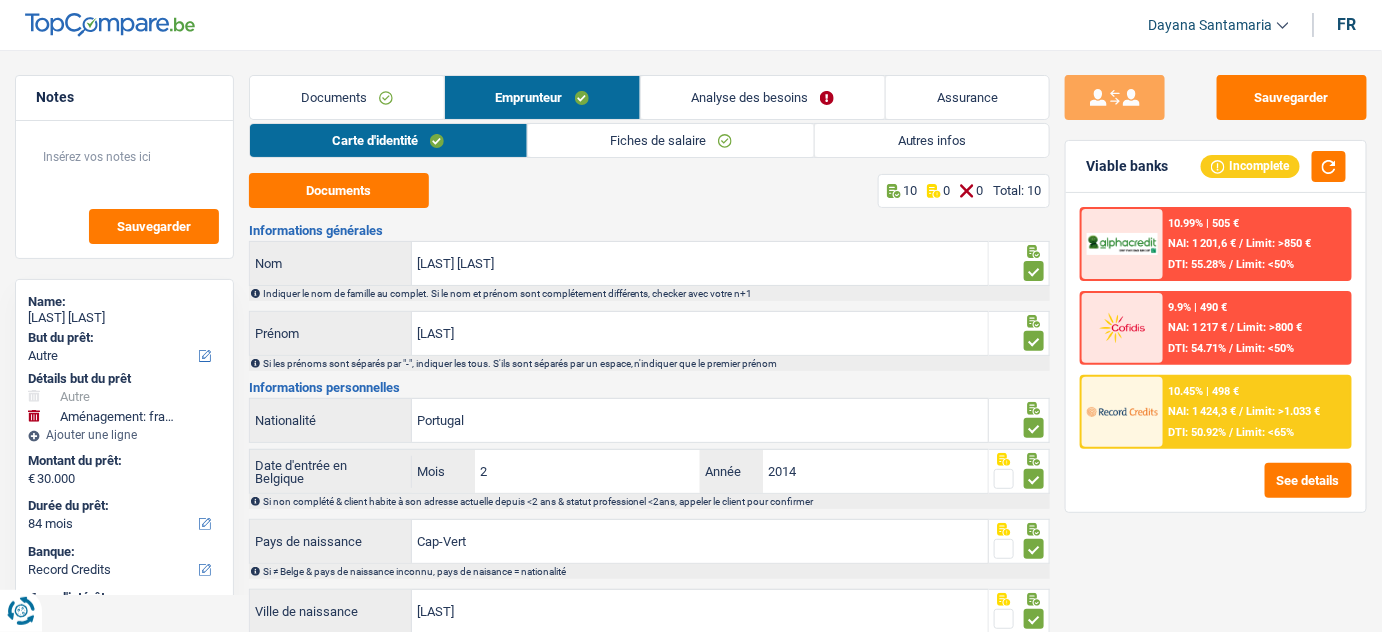 click on "Documents" at bounding box center [347, 97] 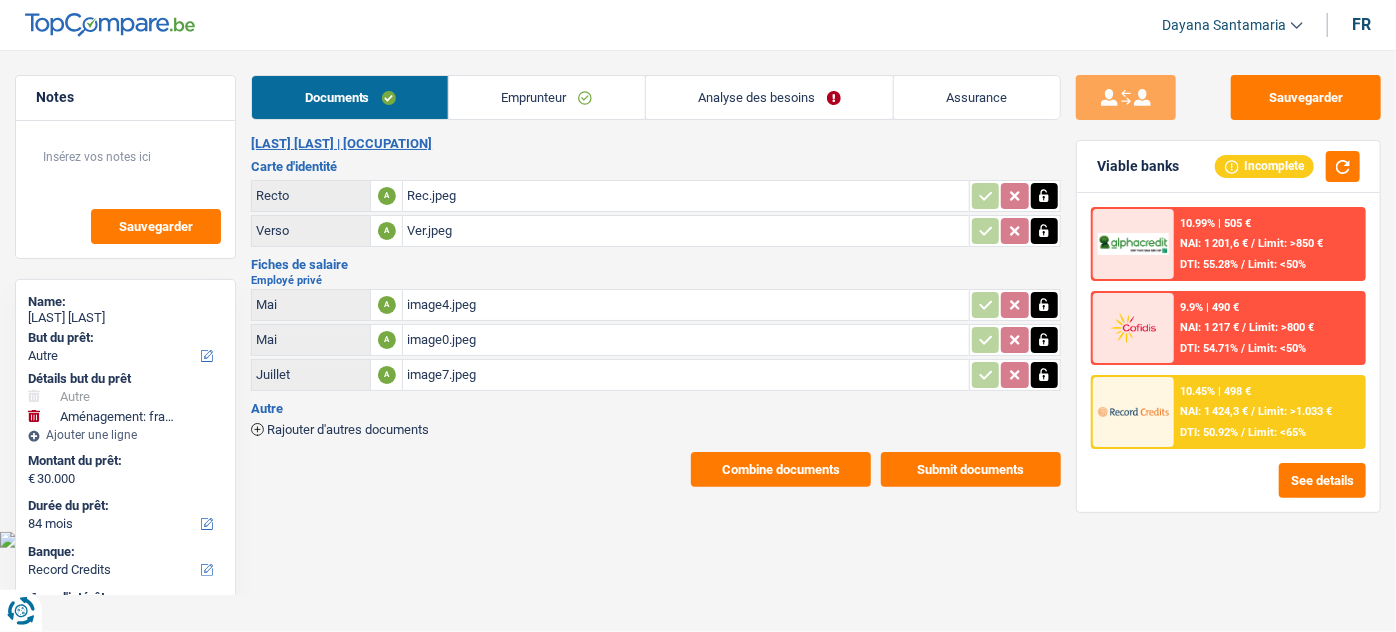 click on "Combine documents" at bounding box center [781, 469] 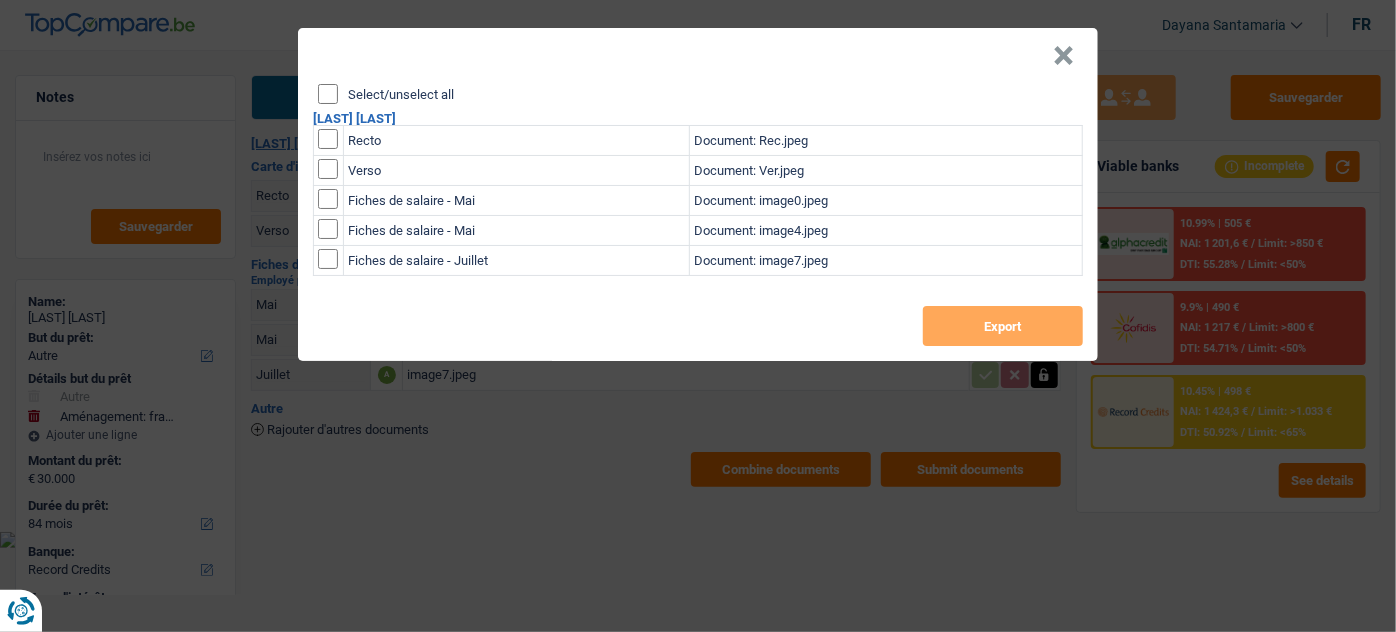 click on "Select/unselect all" at bounding box center (328, 94) 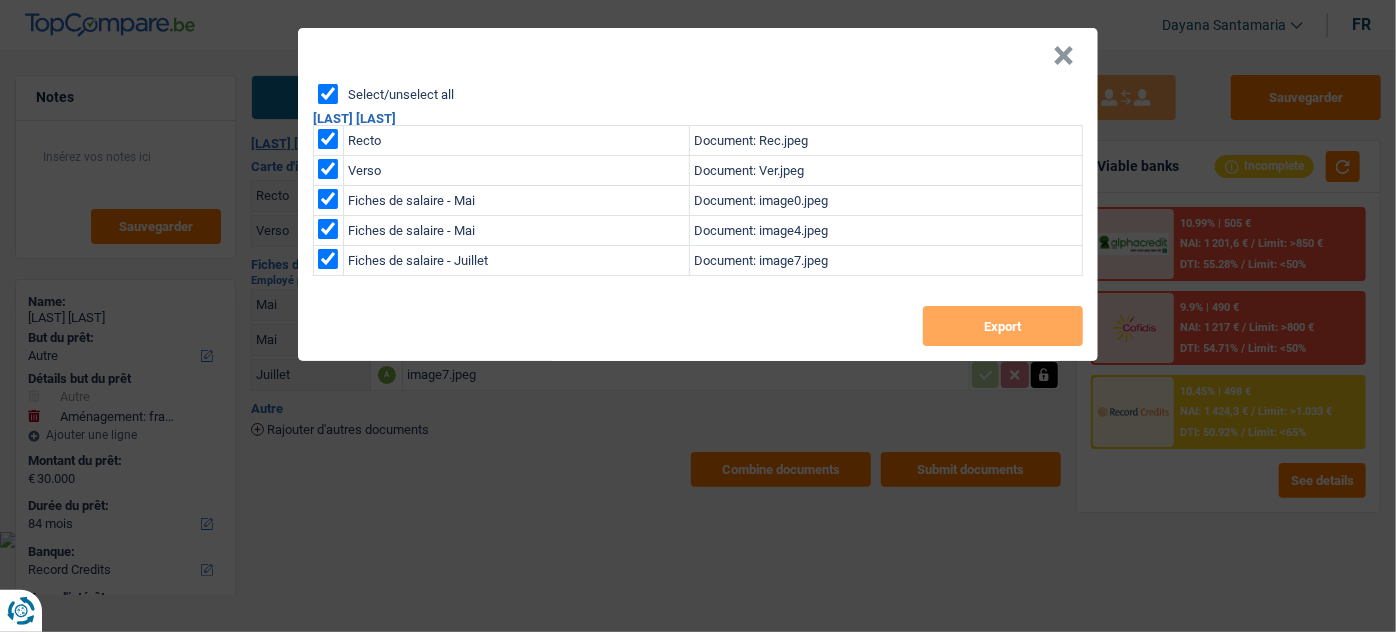 checkbox on "true" 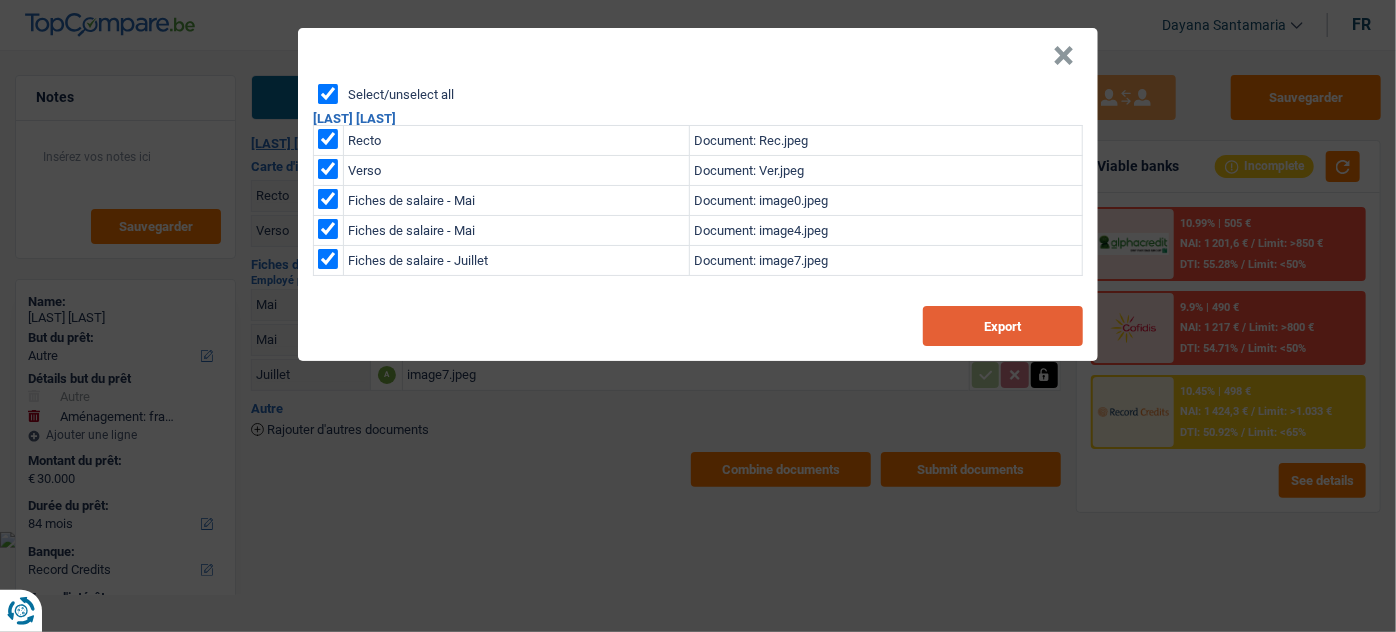 click on "Export" at bounding box center [1003, 326] 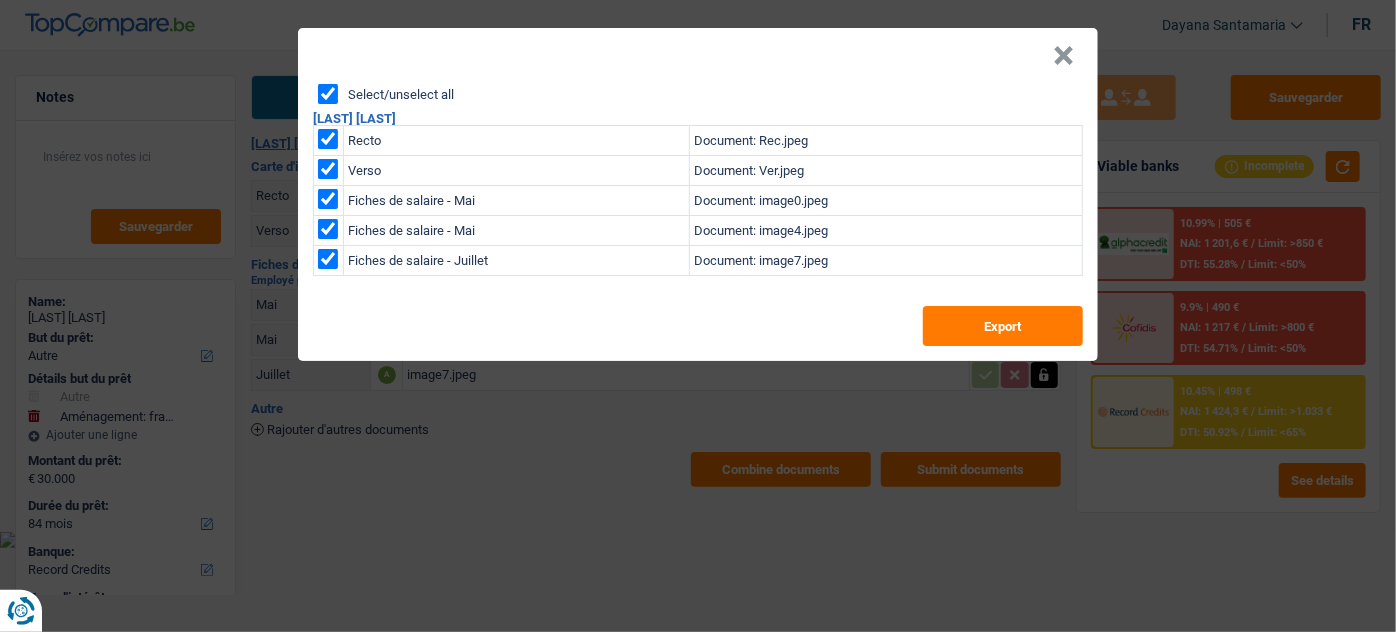 drag, startPoint x: 1065, startPoint y: 52, endPoint x: 976, endPoint y: 110, distance: 106.23088 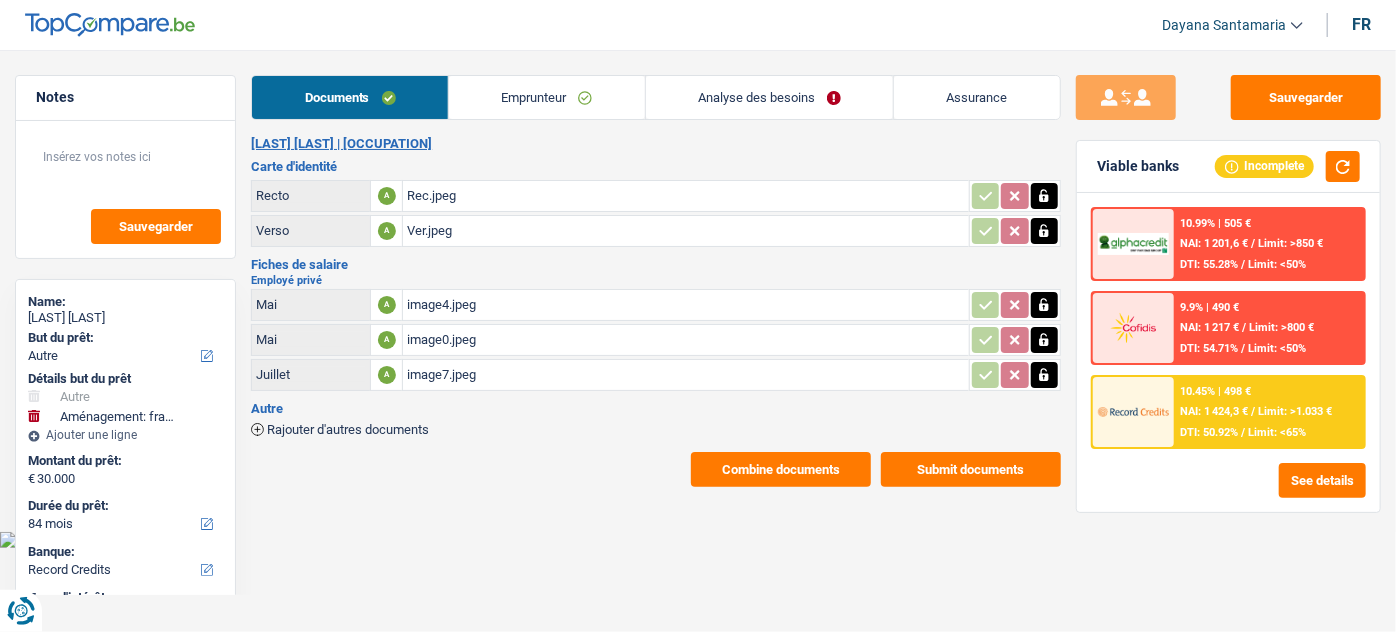 click on "Rec.jpeg" at bounding box center [685, 196] 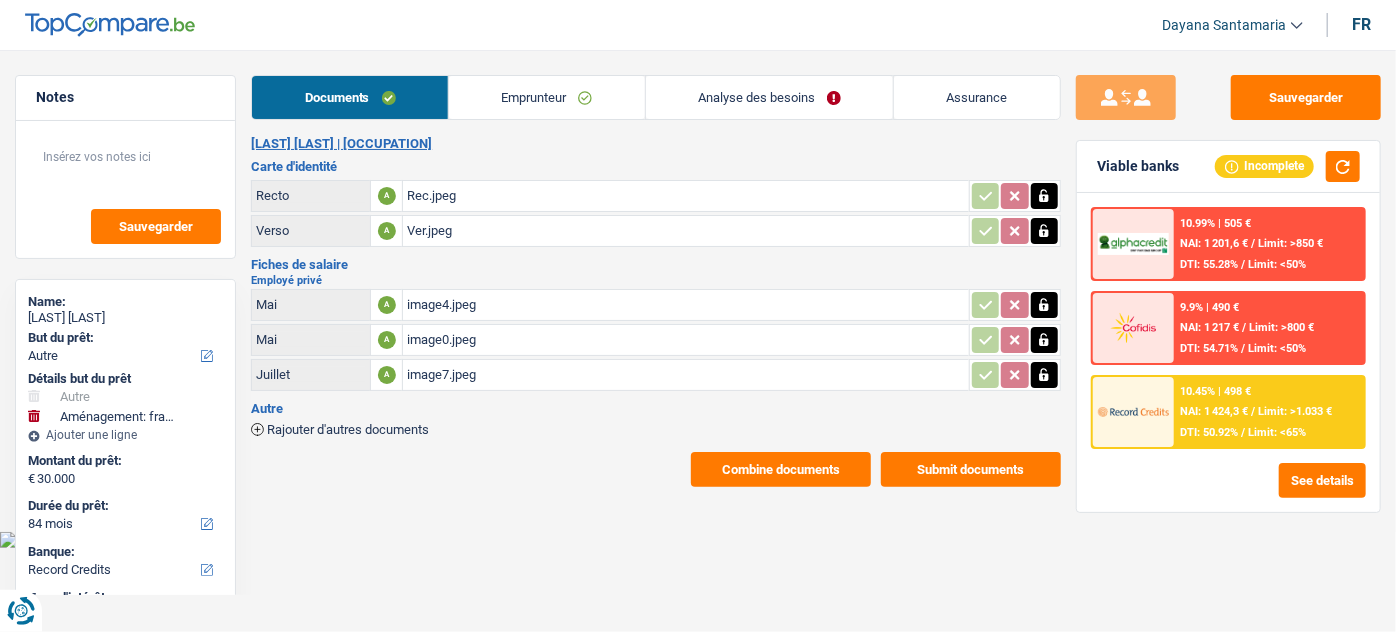 click on "Emprunteur" at bounding box center [547, 97] 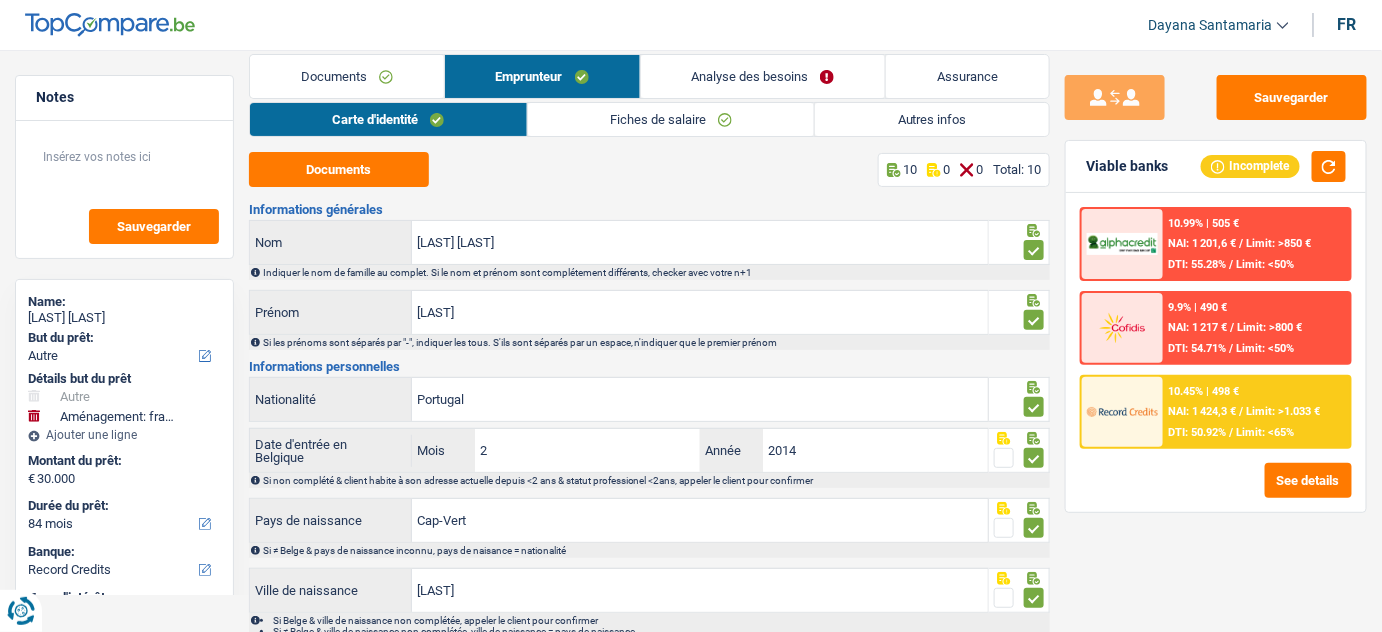 scroll, scrollTop: 0, scrollLeft: 0, axis: both 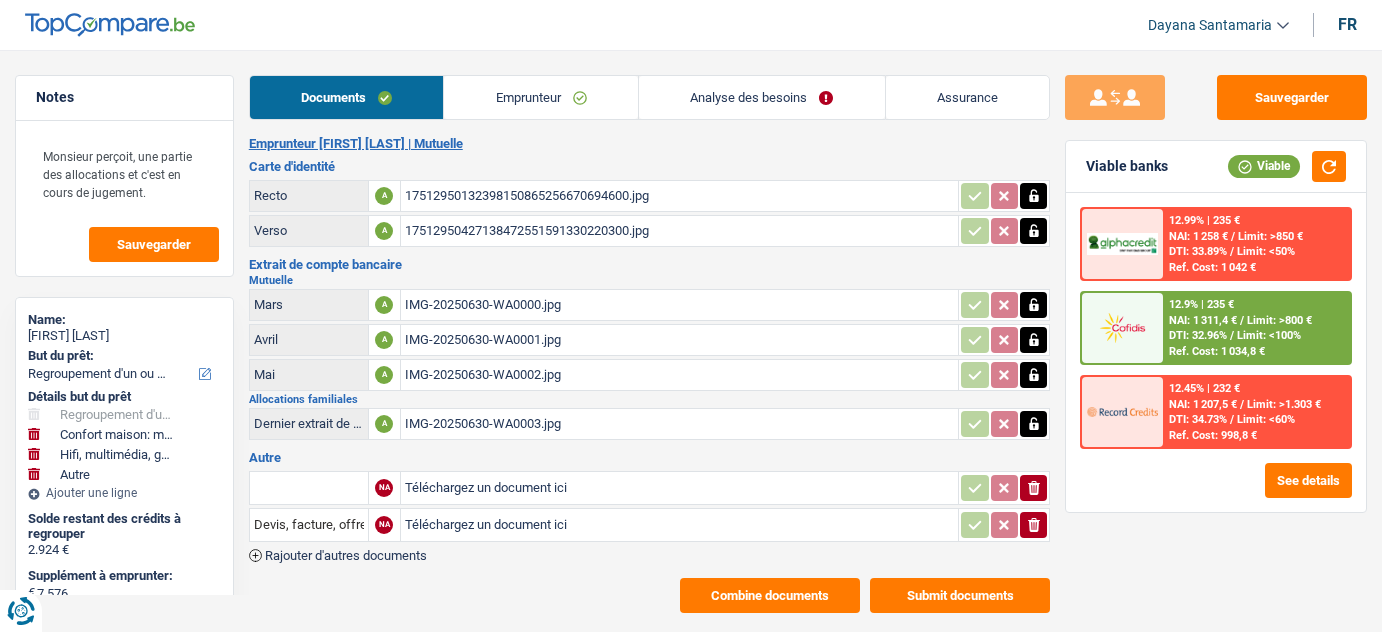 select on "refinancing" 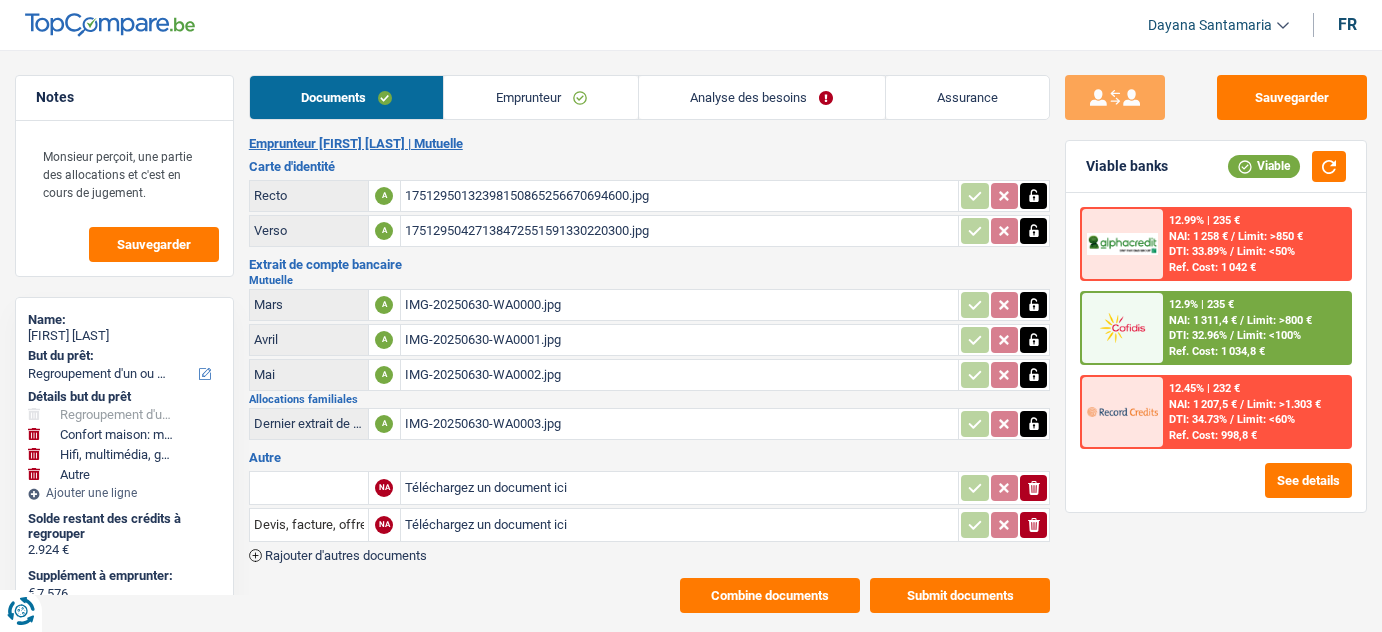 select on "refinancing" 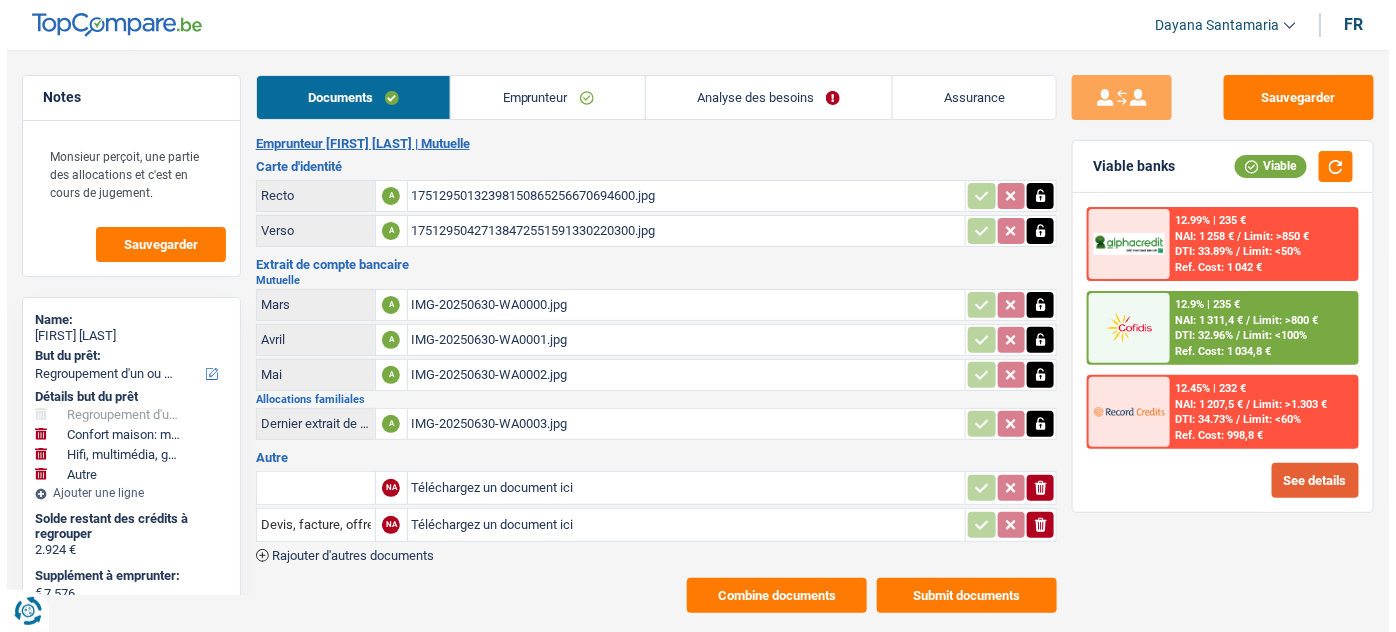 scroll, scrollTop: 0, scrollLeft: 0, axis: both 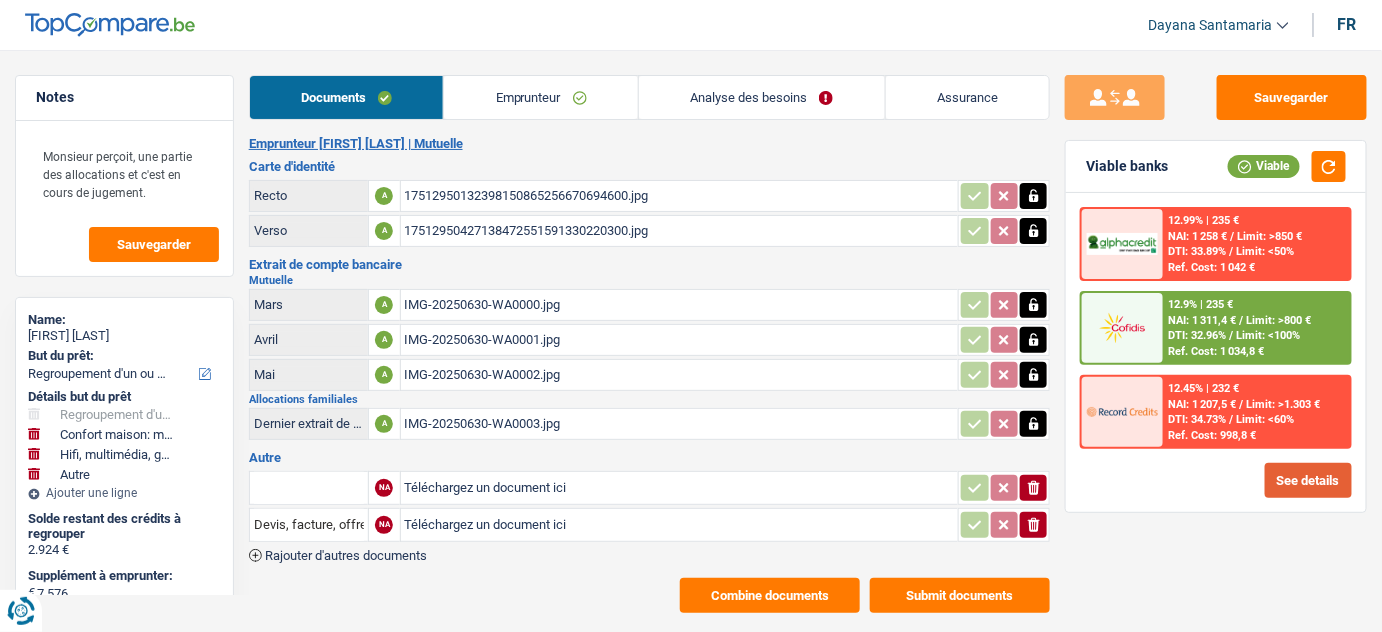 click on "See details" at bounding box center [1308, 480] 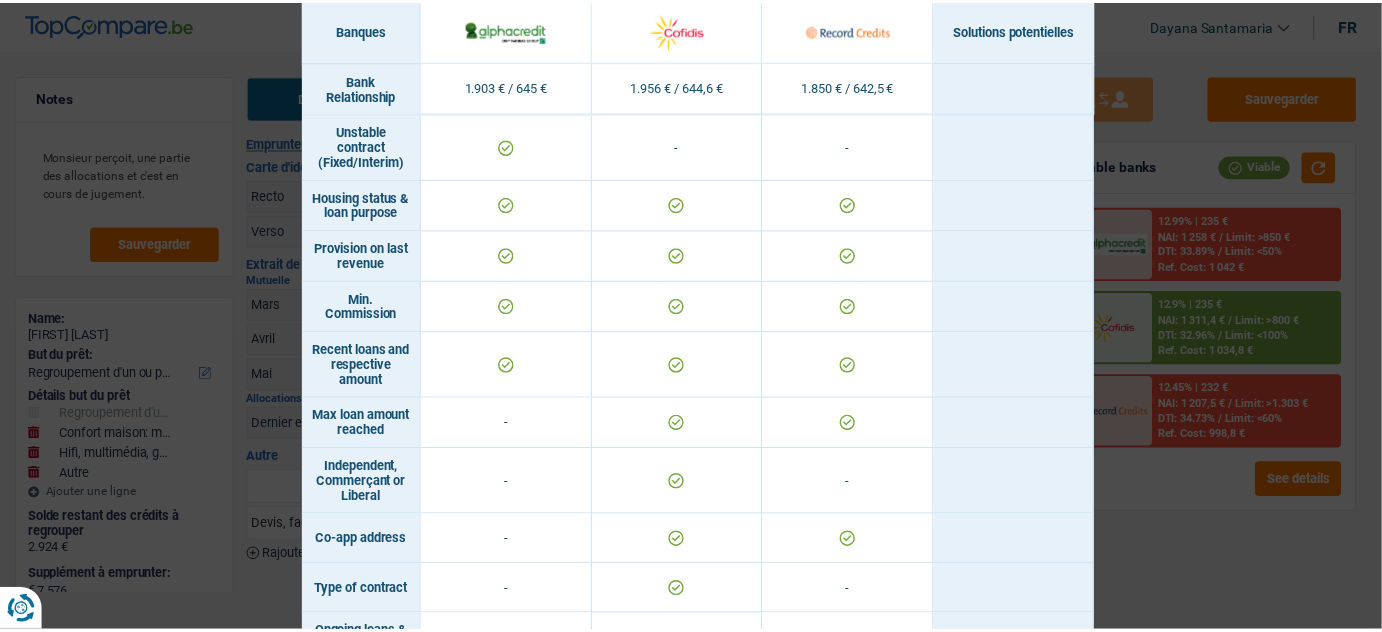scroll, scrollTop: 1181, scrollLeft: 0, axis: vertical 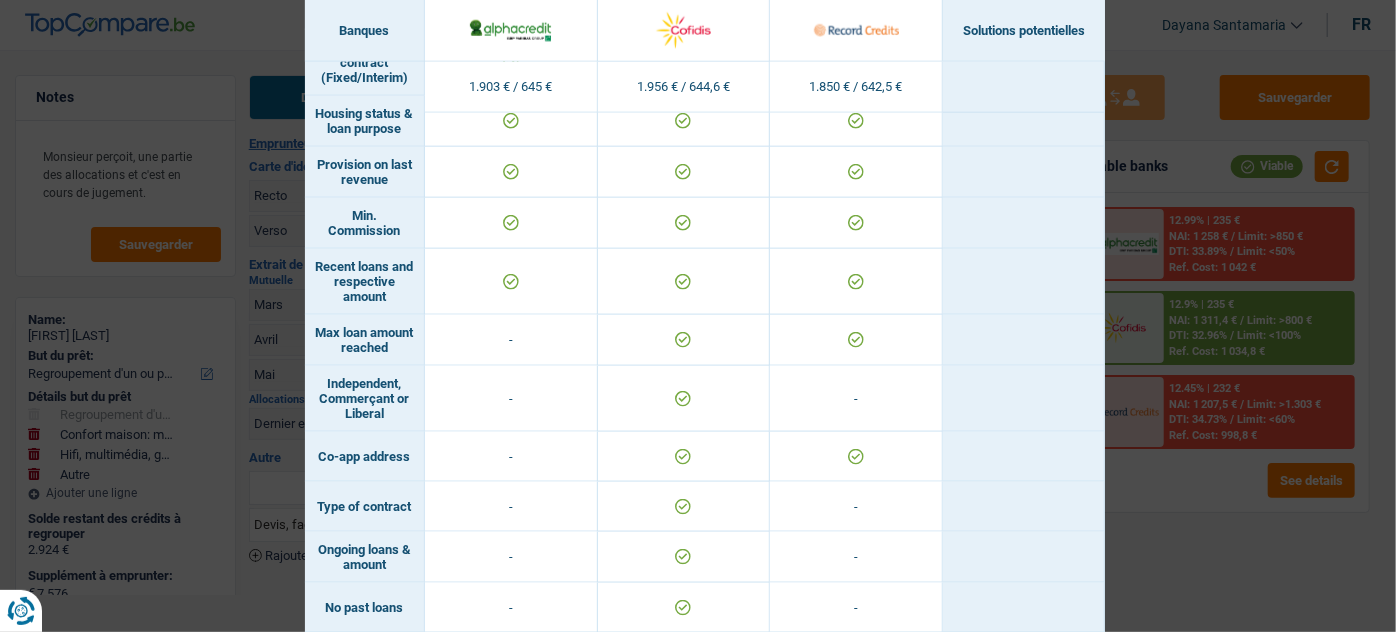 drag, startPoint x: 1200, startPoint y: 546, endPoint x: 896, endPoint y: 131, distance: 514.4327 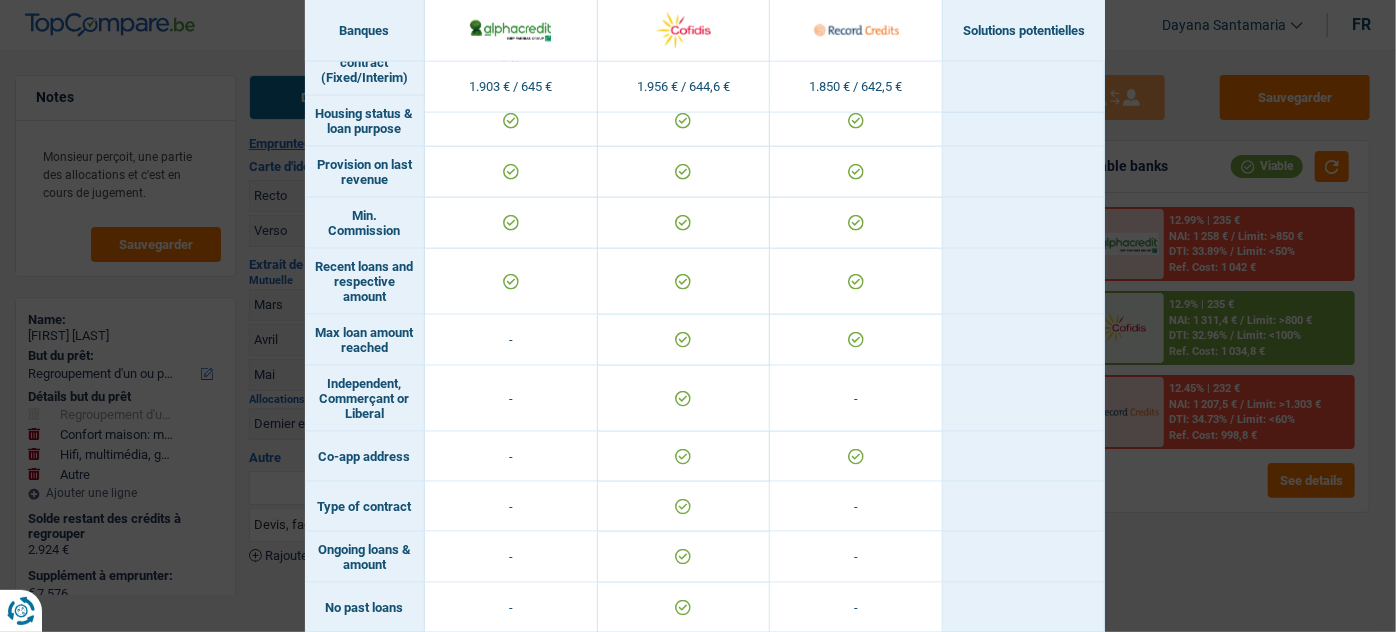 click on "Banks conditions ×
Banques
Solutions potentielles
Revenus / Charges
1.903 € / 645 €
1.956 € / 644,6 €
1.850 € / 642,5 €
Loan for legal fees
-
-
Housing status & amount
-
Professional activity" at bounding box center (698, 316) 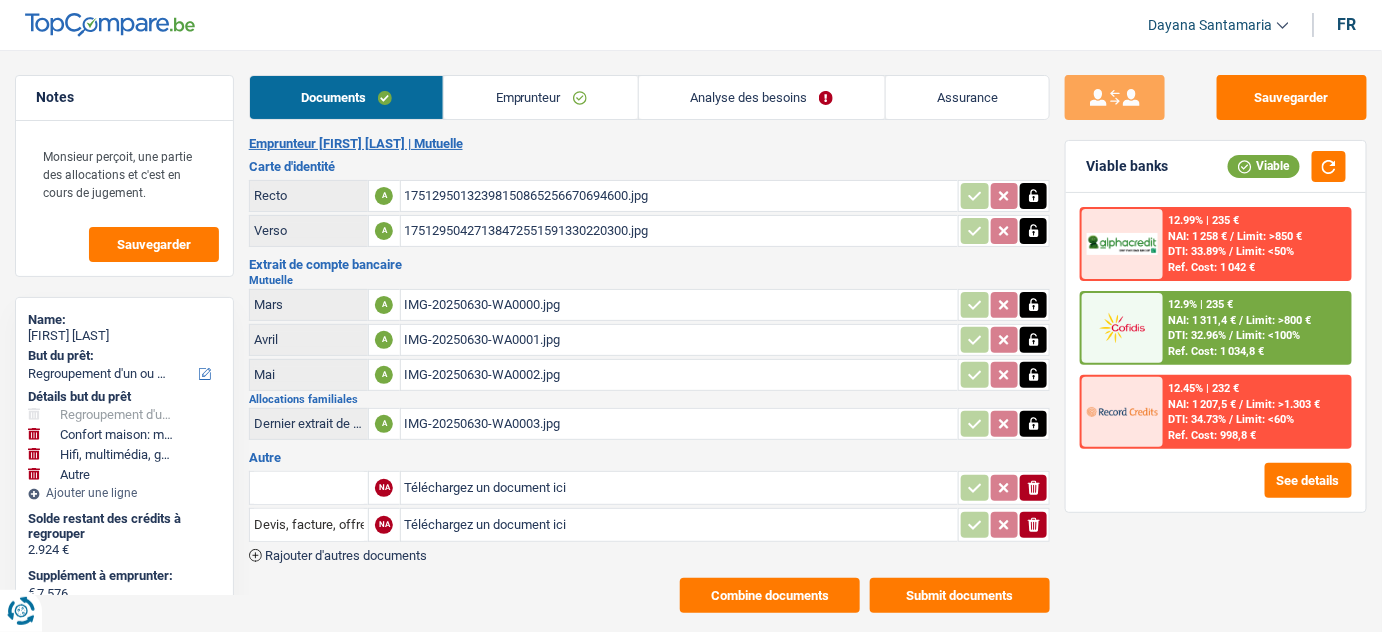 drag, startPoint x: 800, startPoint y: 101, endPoint x: 765, endPoint y: 193, distance: 98.43272 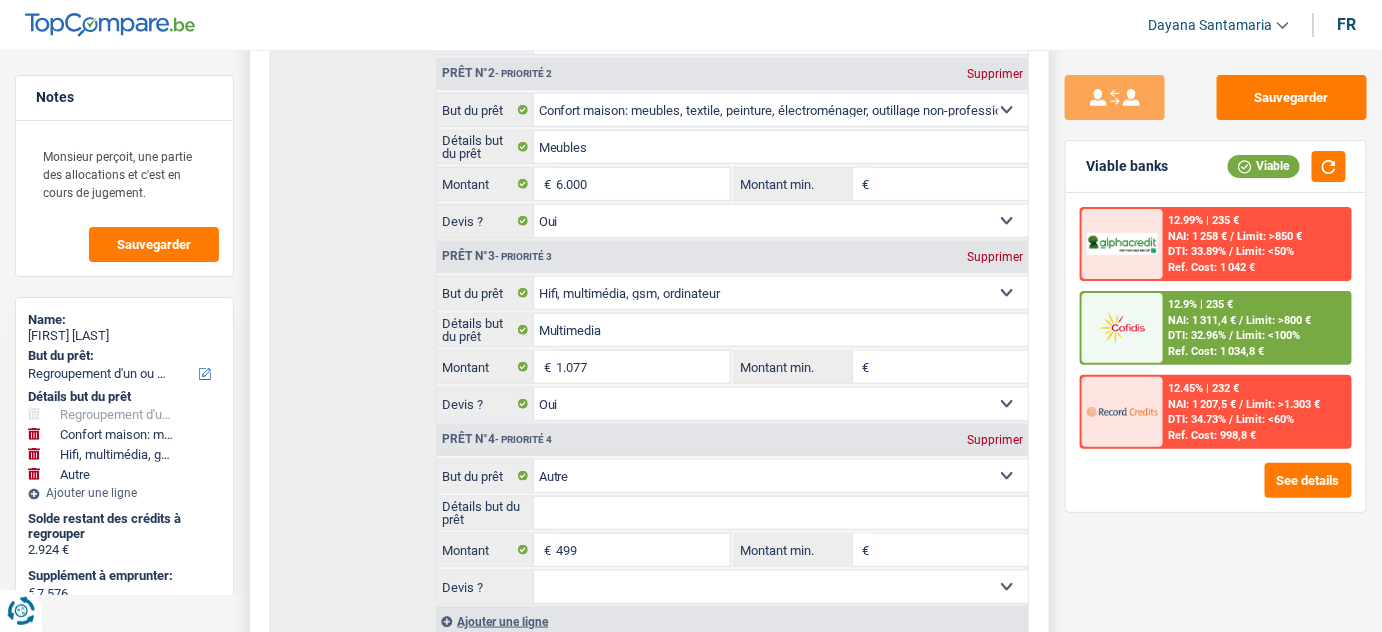 scroll, scrollTop: 636, scrollLeft: 0, axis: vertical 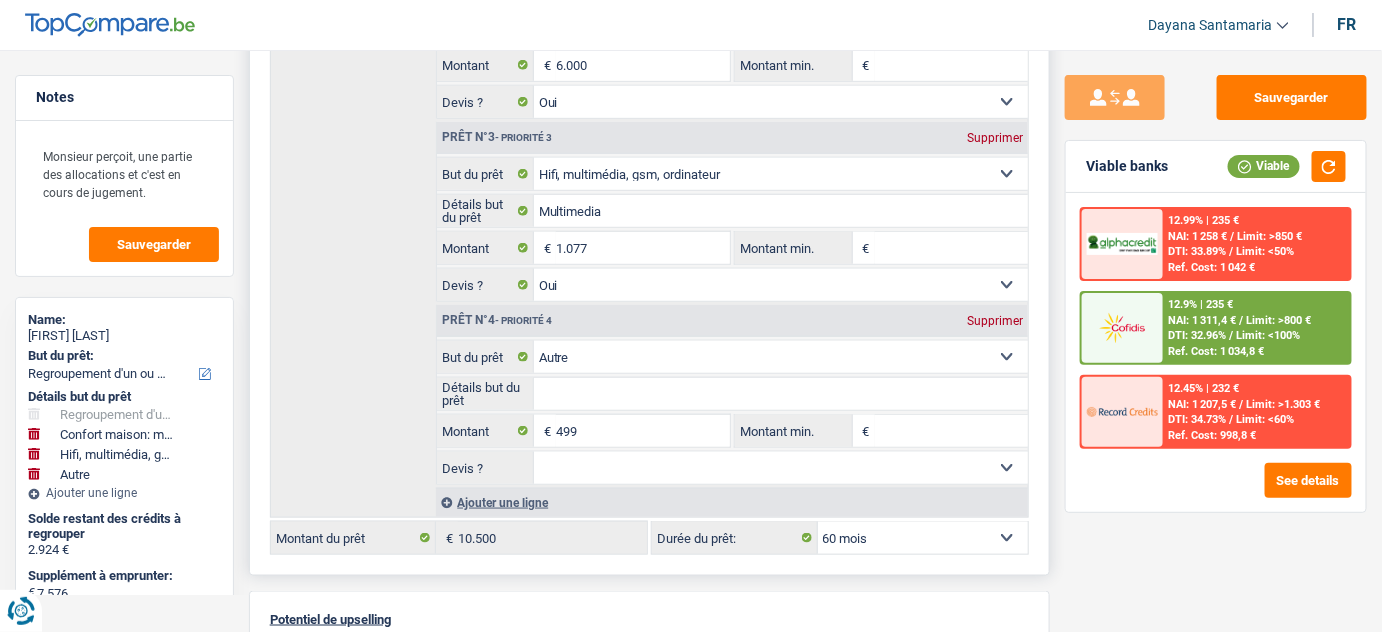 click on "Prêt n°4
- Priorité 4
Supprimer" at bounding box center (732, 321) 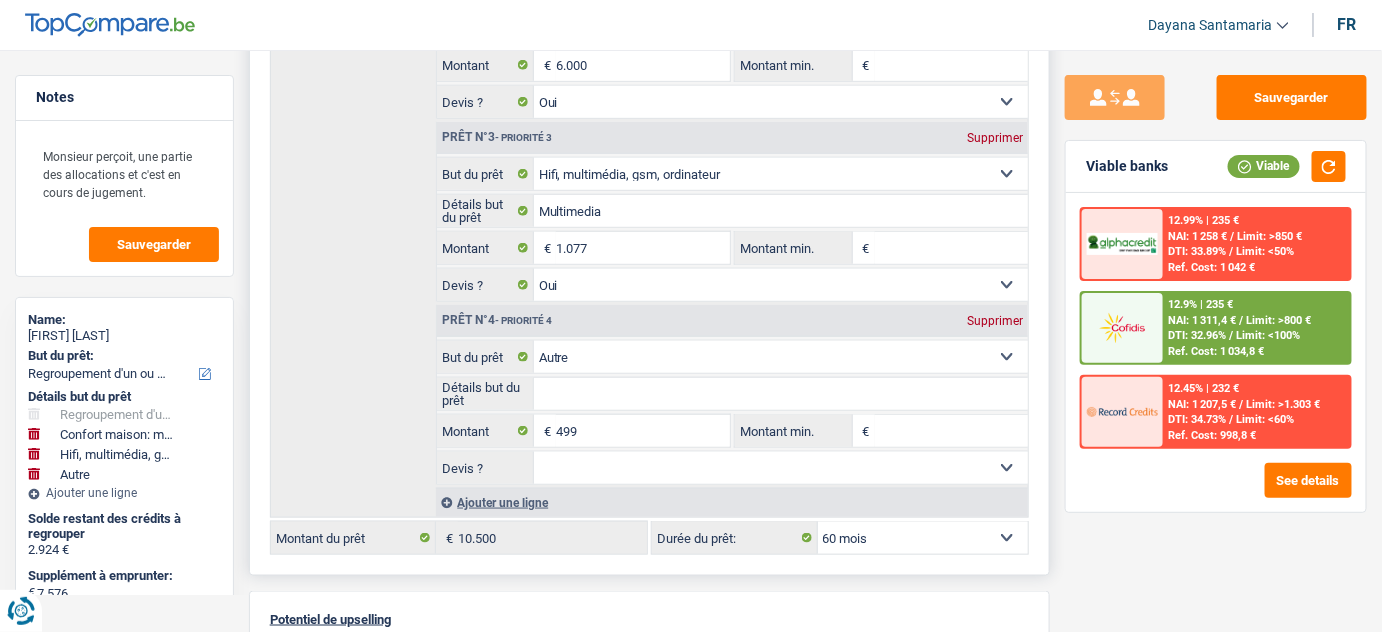 click on "Supprimer" at bounding box center (995, 321) 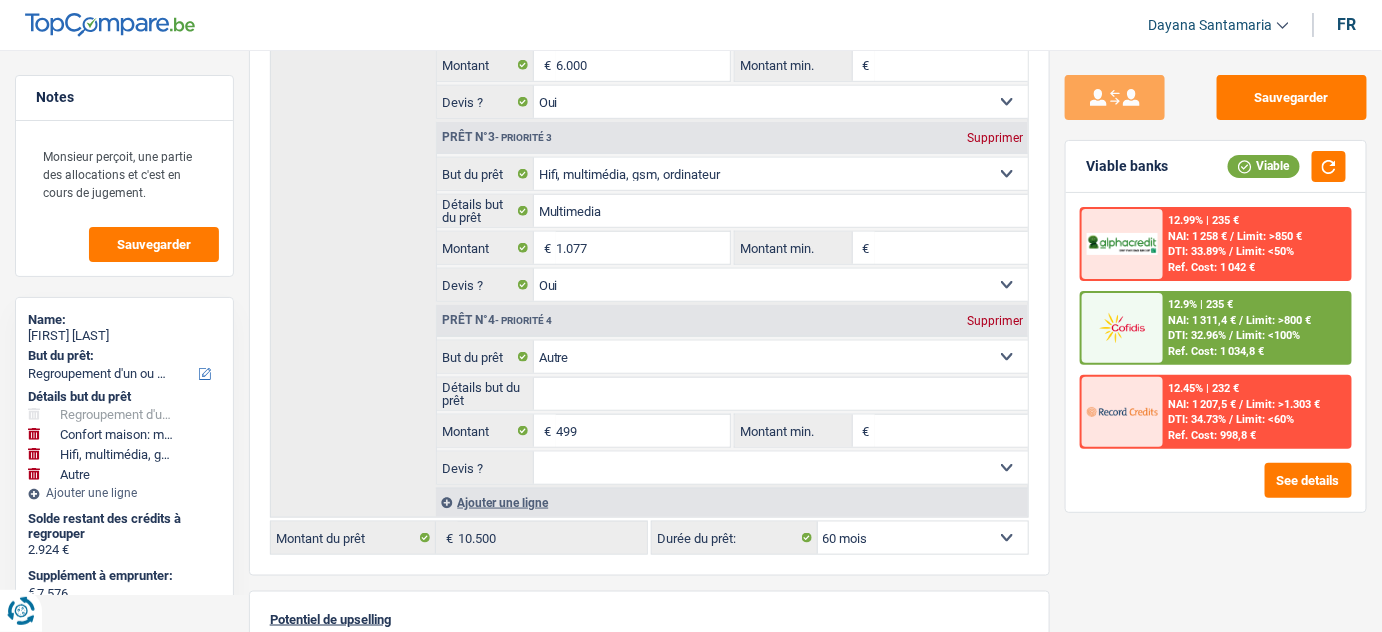 type on "7.077" 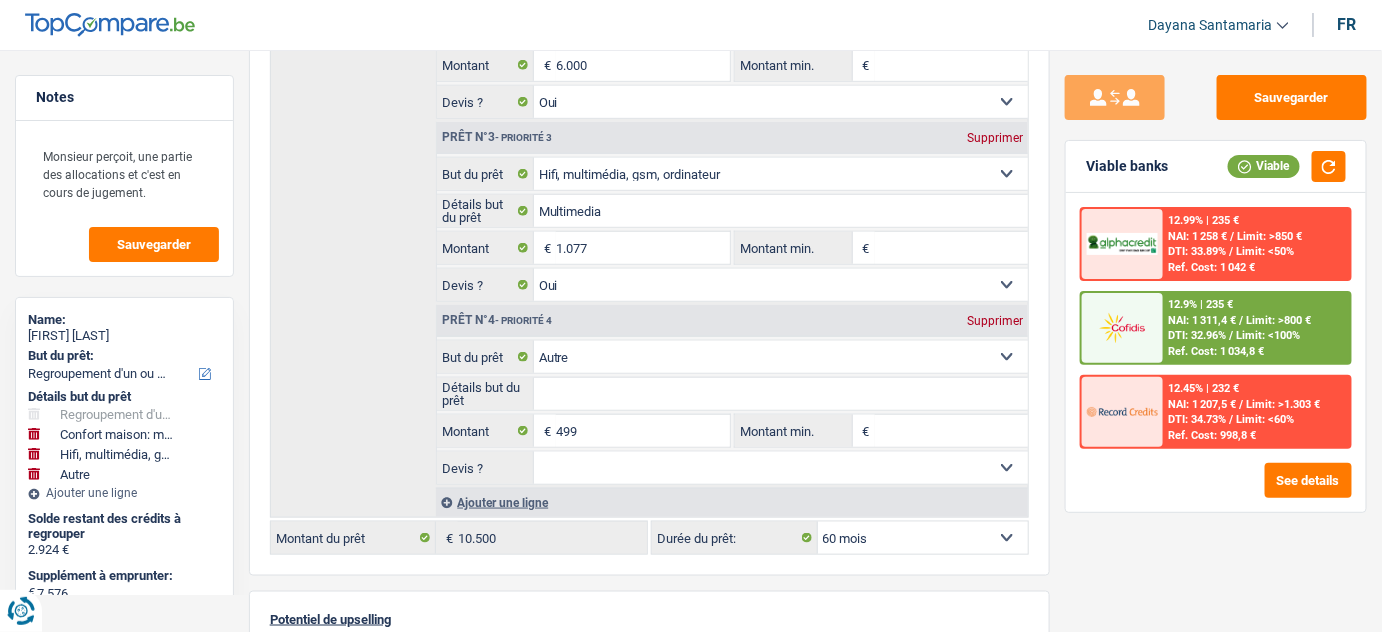 type on "10.001" 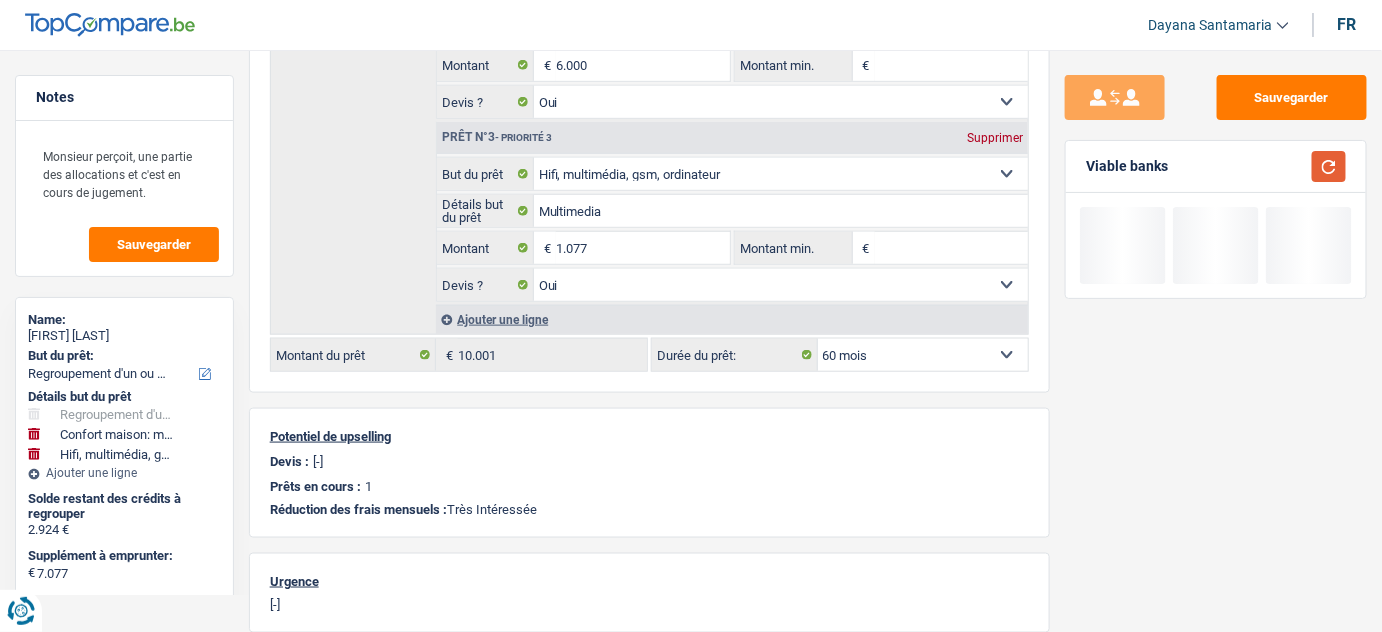 click at bounding box center (1329, 166) 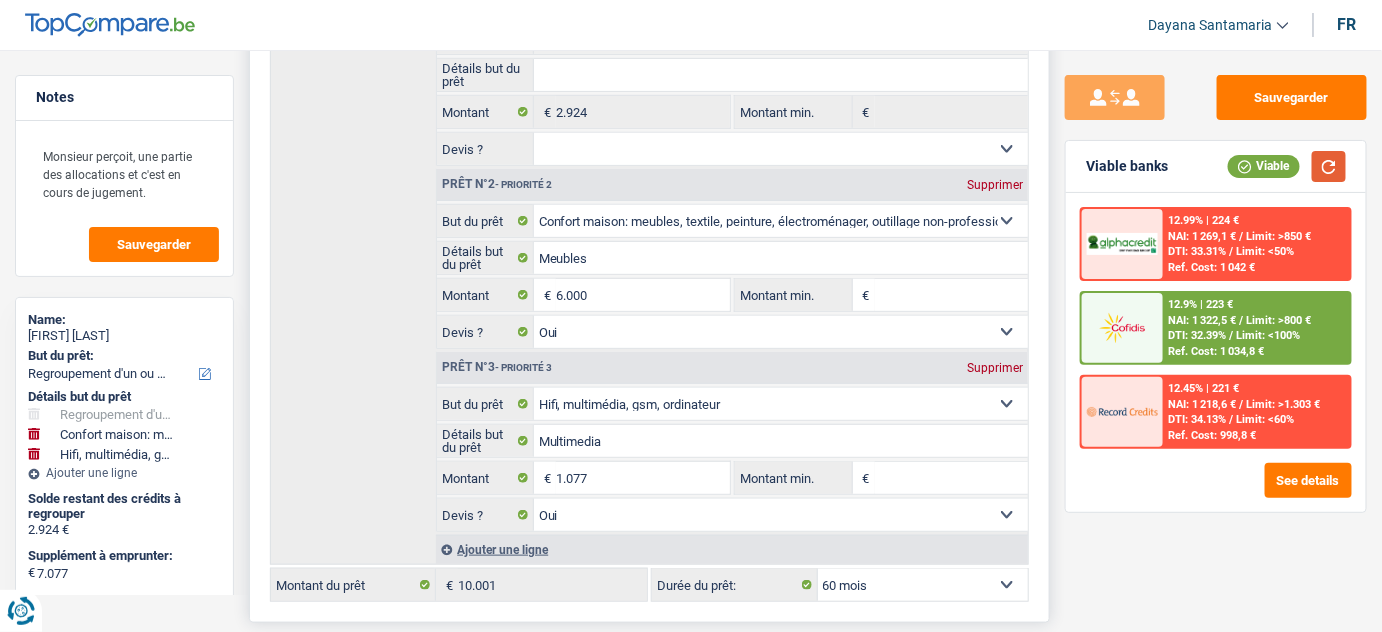 scroll, scrollTop: 363, scrollLeft: 0, axis: vertical 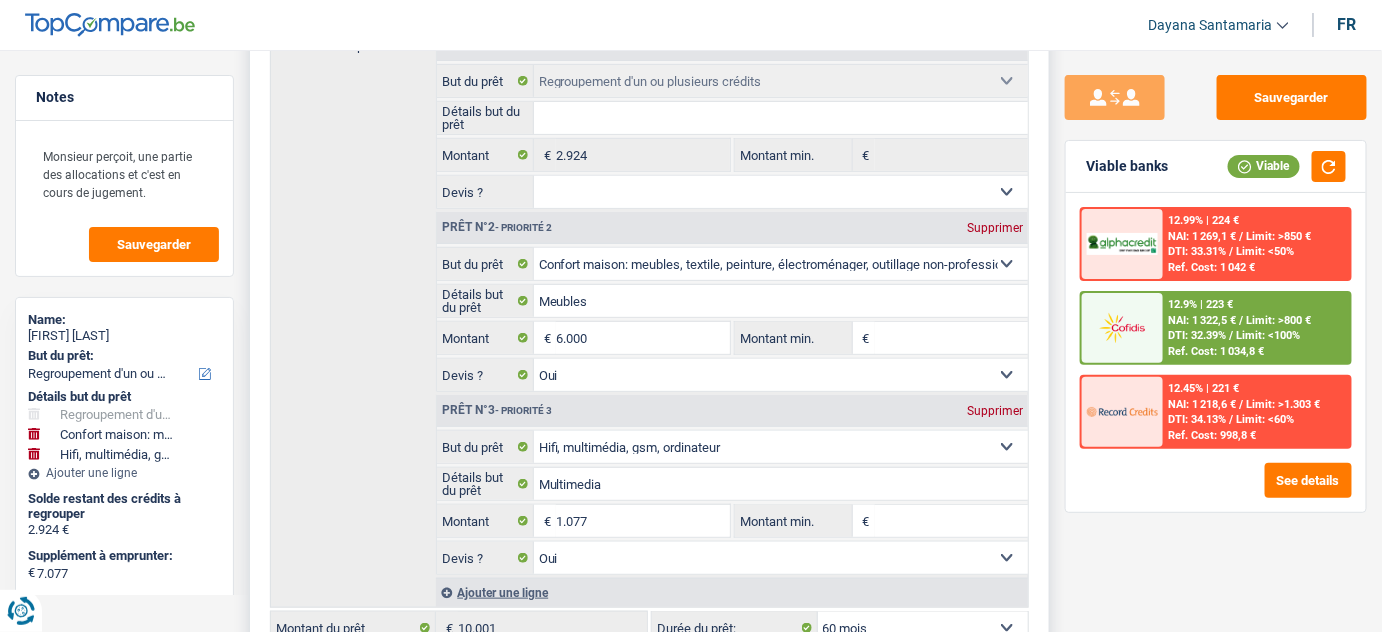 click on "Supprimer" at bounding box center (995, 411) 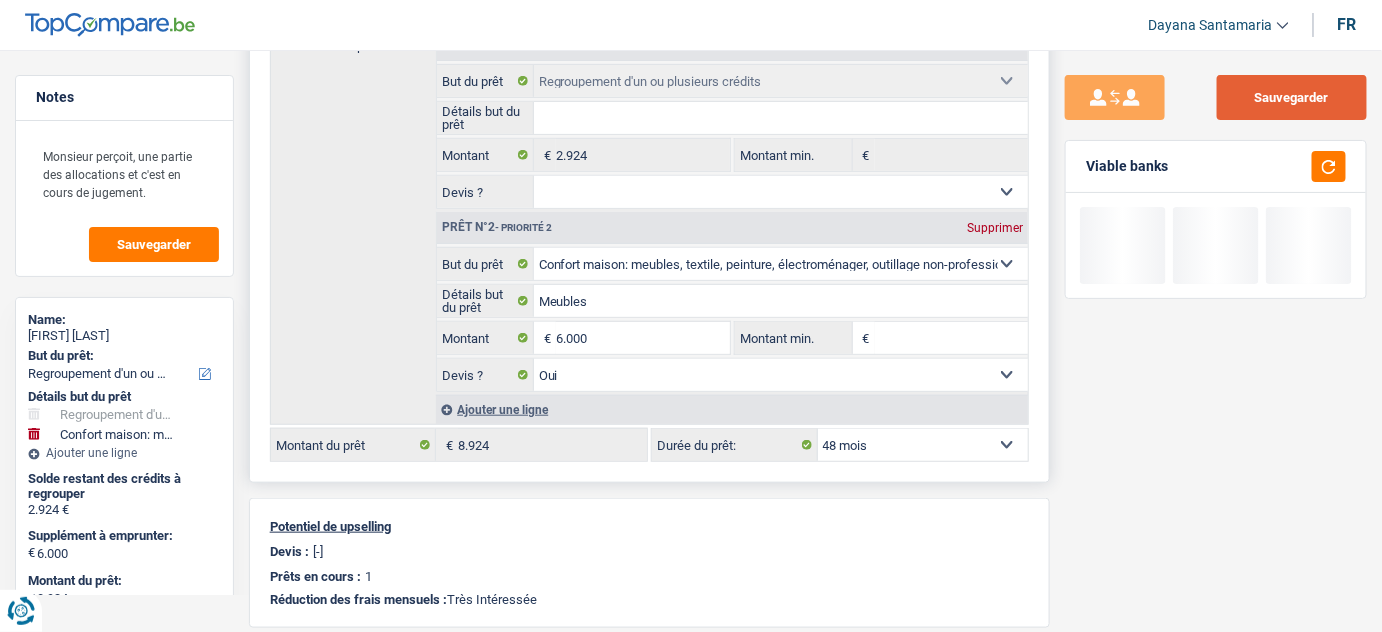 click on "Sauvegarder" at bounding box center [1292, 97] 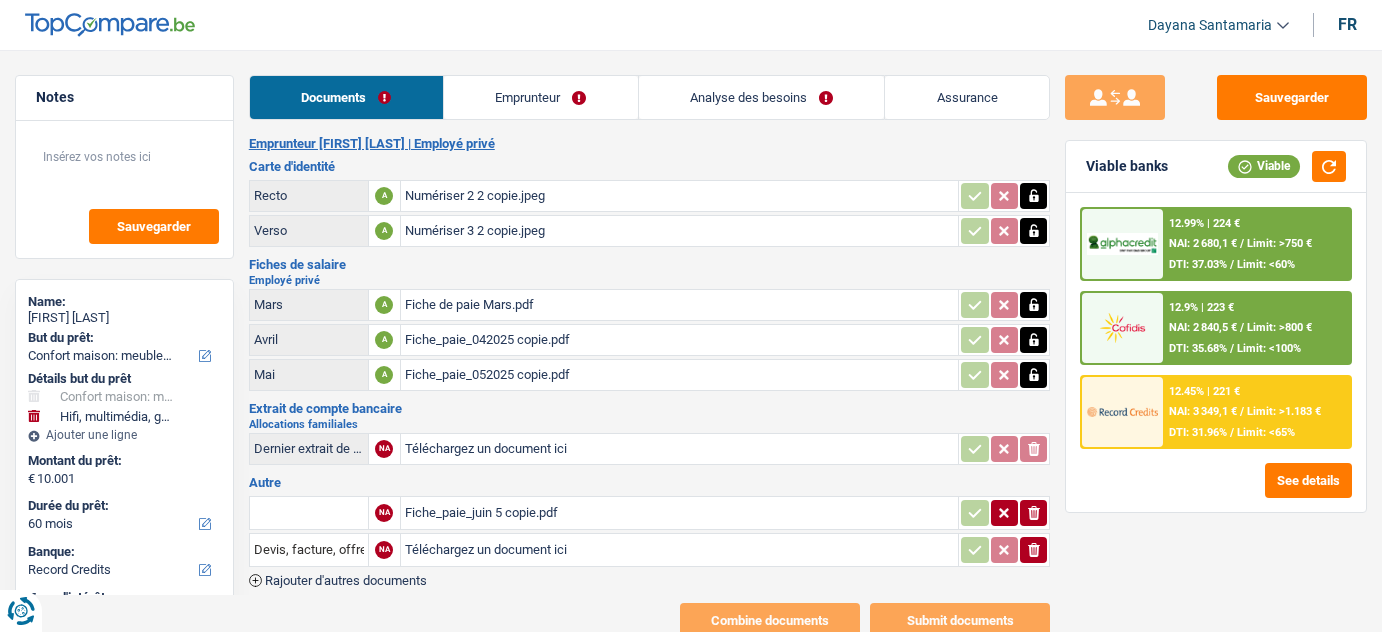 select on "household" 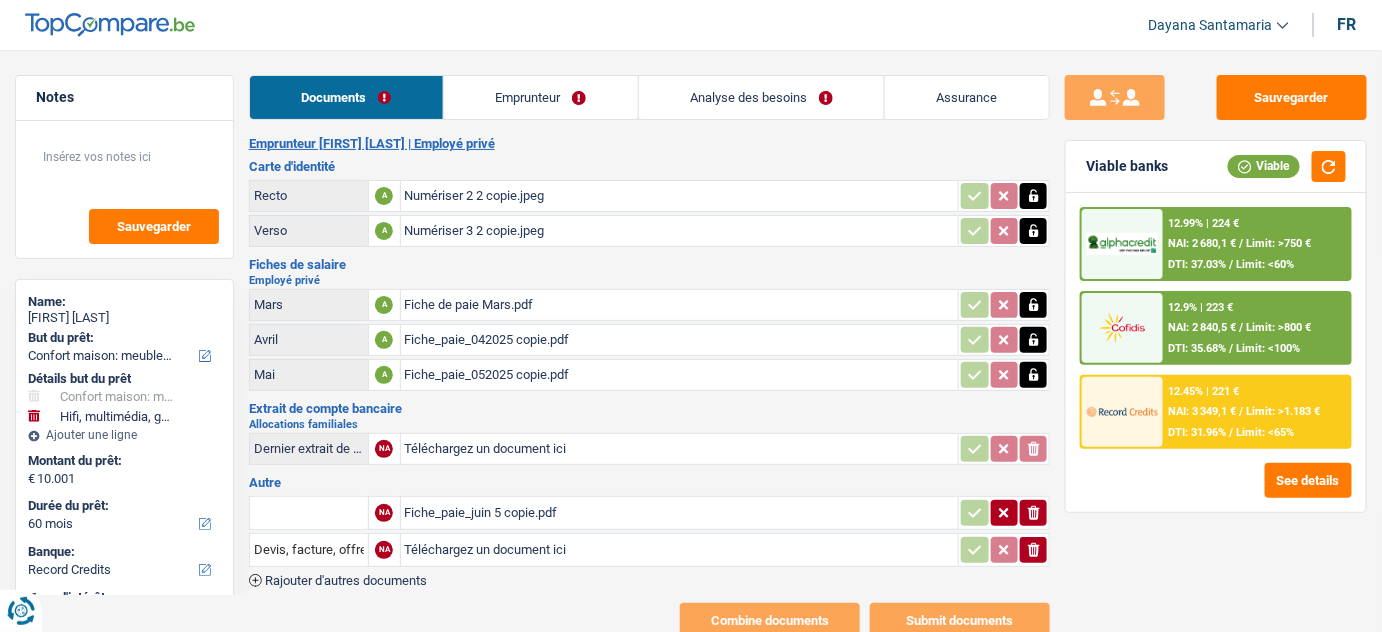 scroll, scrollTop: 0, scrollLeft: 0, axis: both 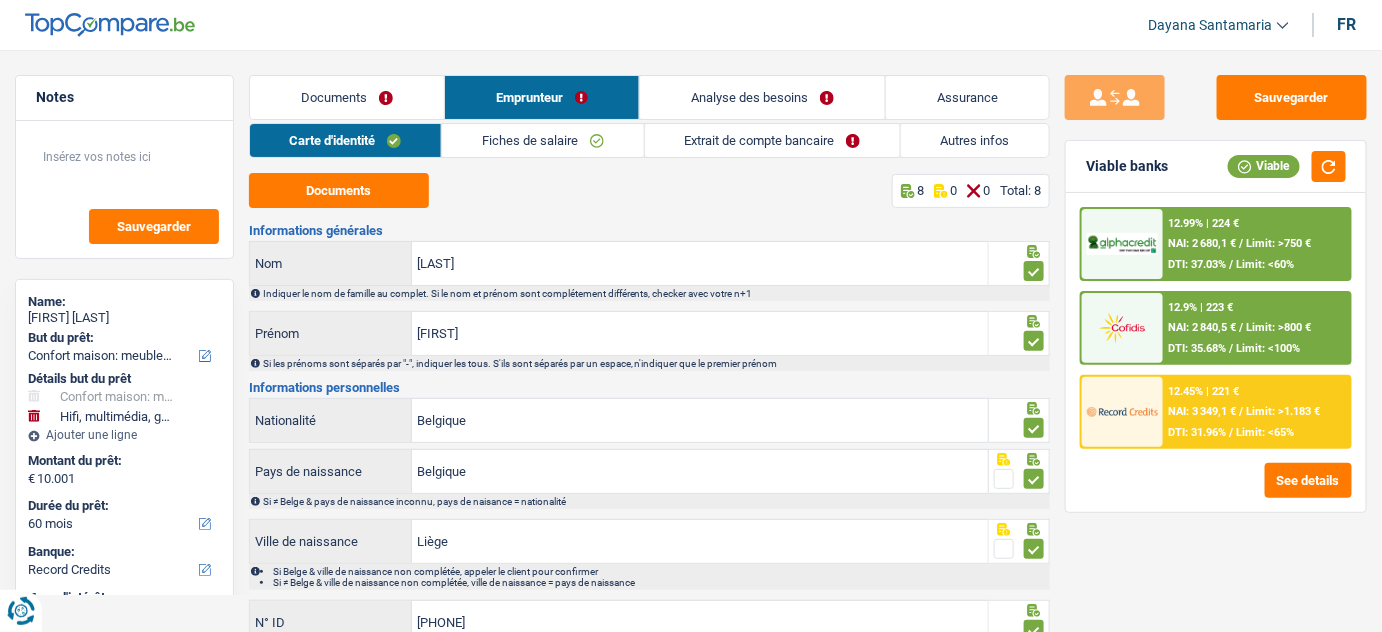 click on "Extrait de compte bancaire" at bounding box center [772, 140] 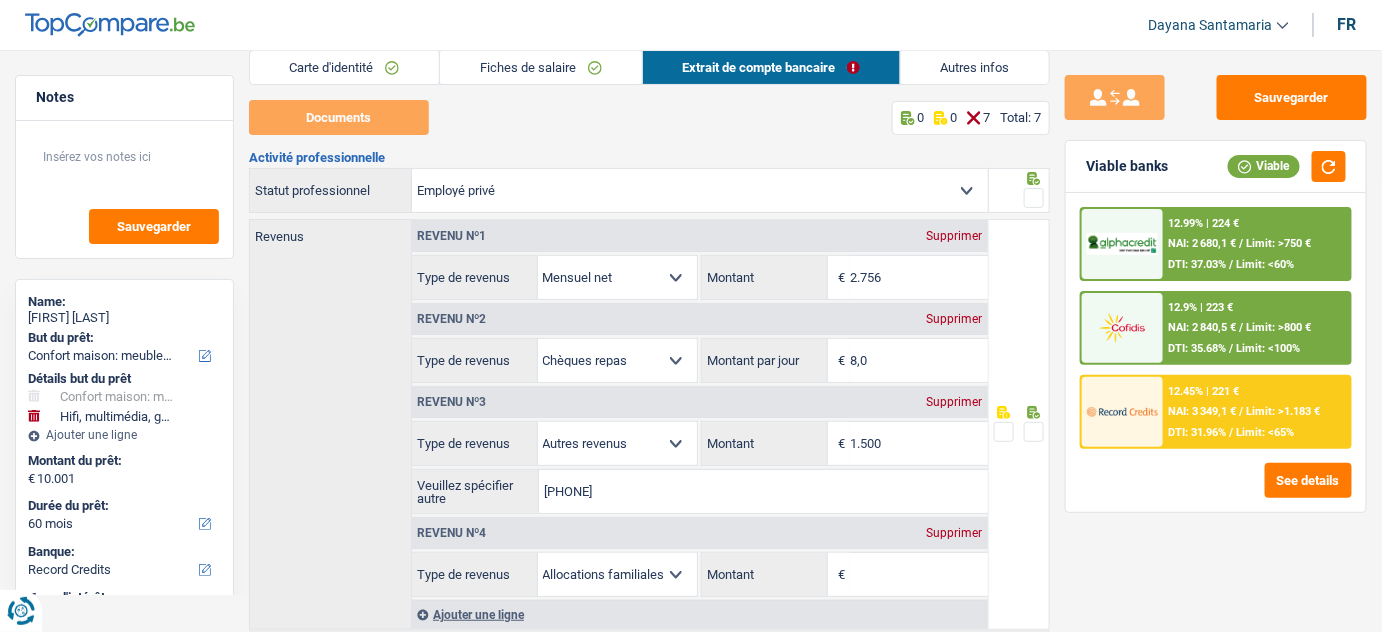 scroll, scrollTop: 181, scrollLeft: 0, axis: vertical 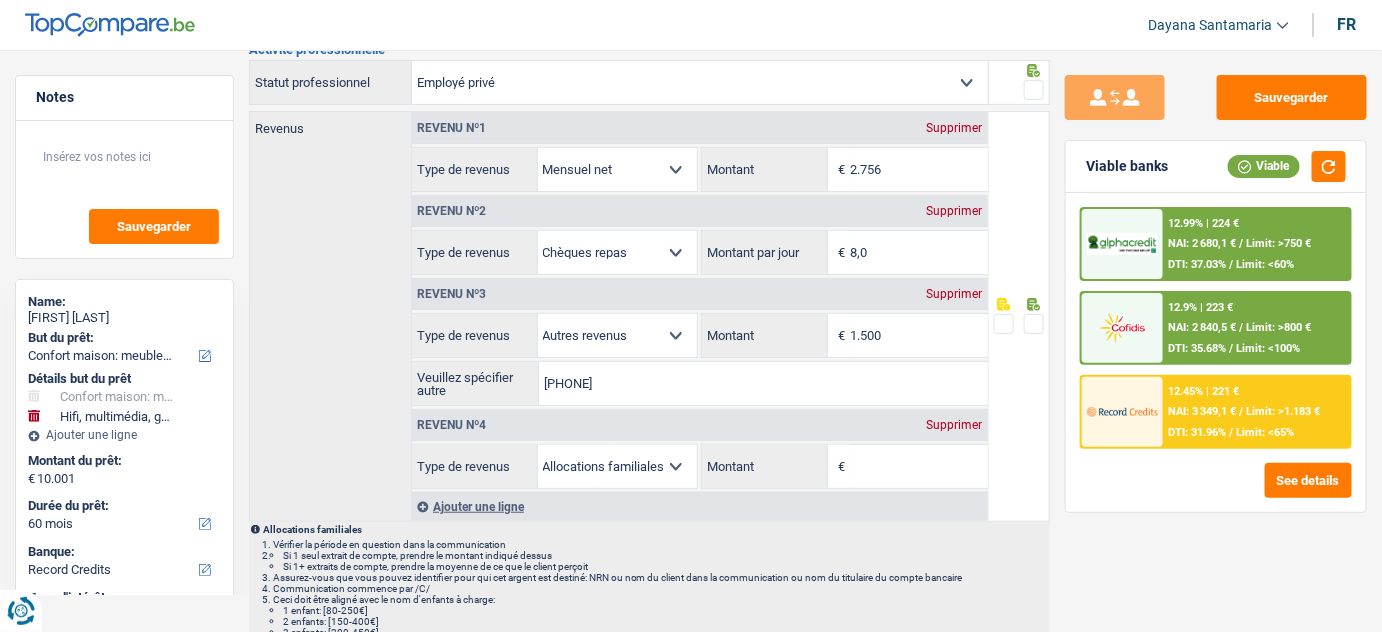 click on "Supprimer" at bounding box center [955, 425] 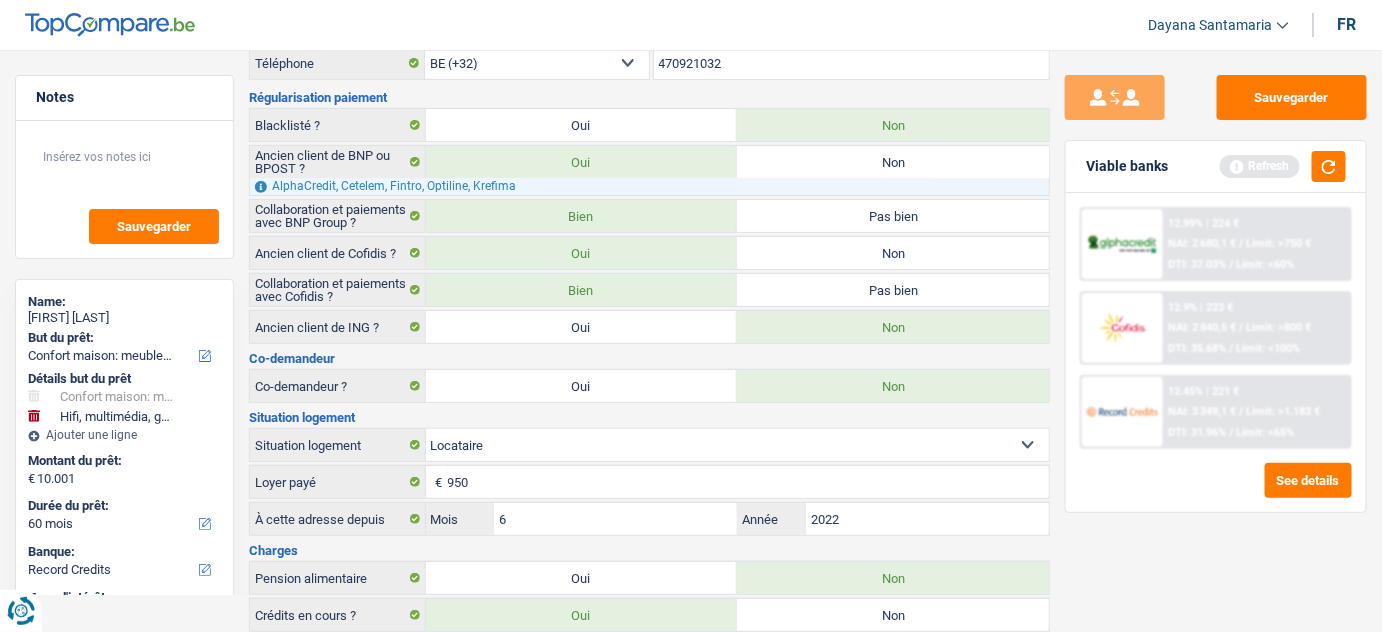 scroll, scrollTop: 0, scrollLeft: 0, axis: both 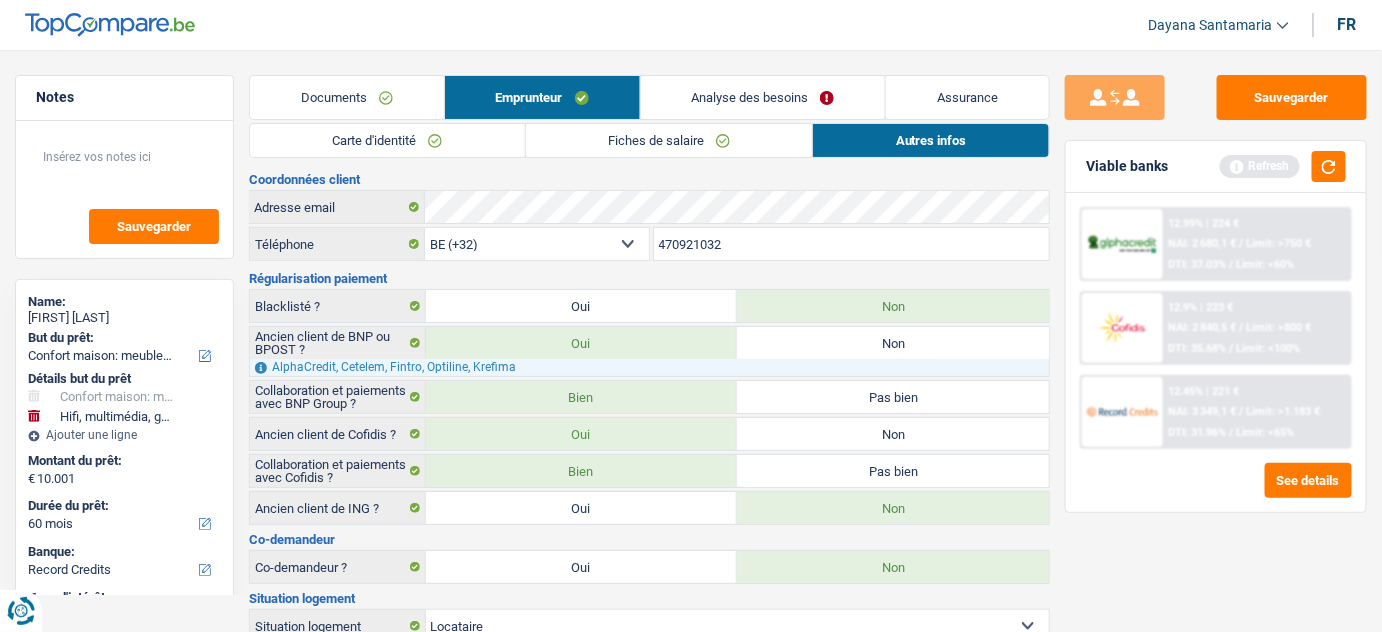click on "Documents" at bounding box center (347, 97) 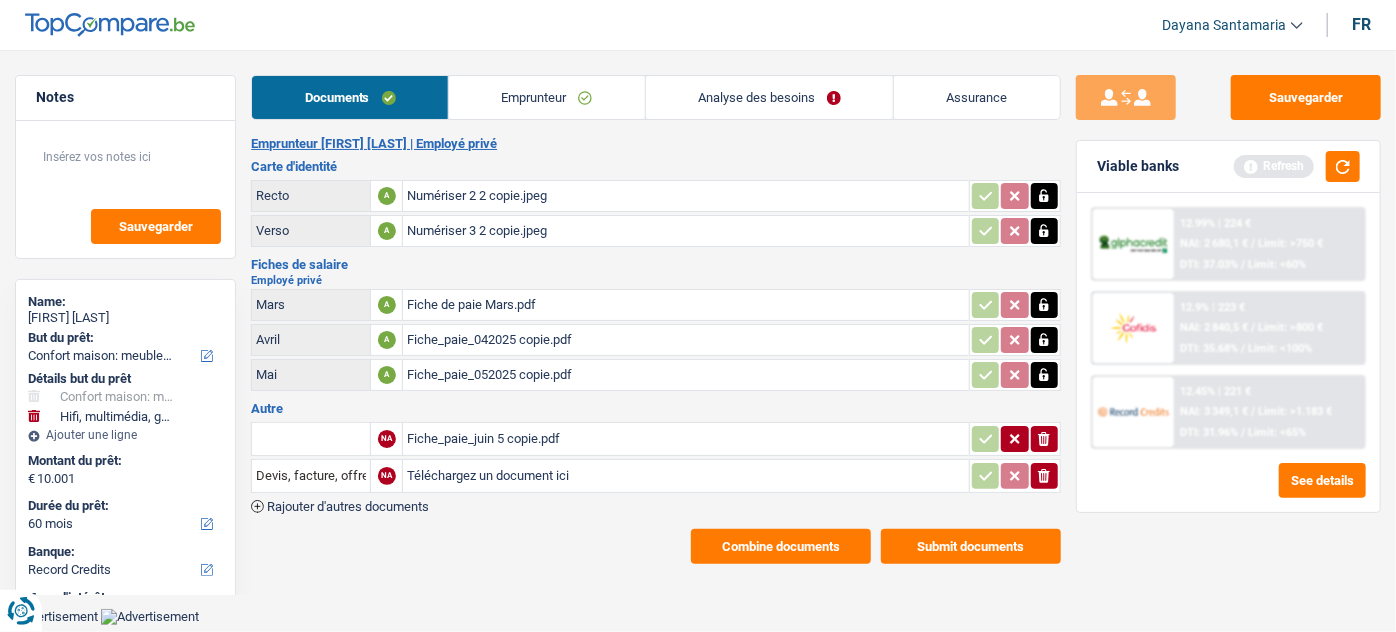 click on "Fiche_paie_juin 5 copie.pdf" at bounding box center (685, 439) 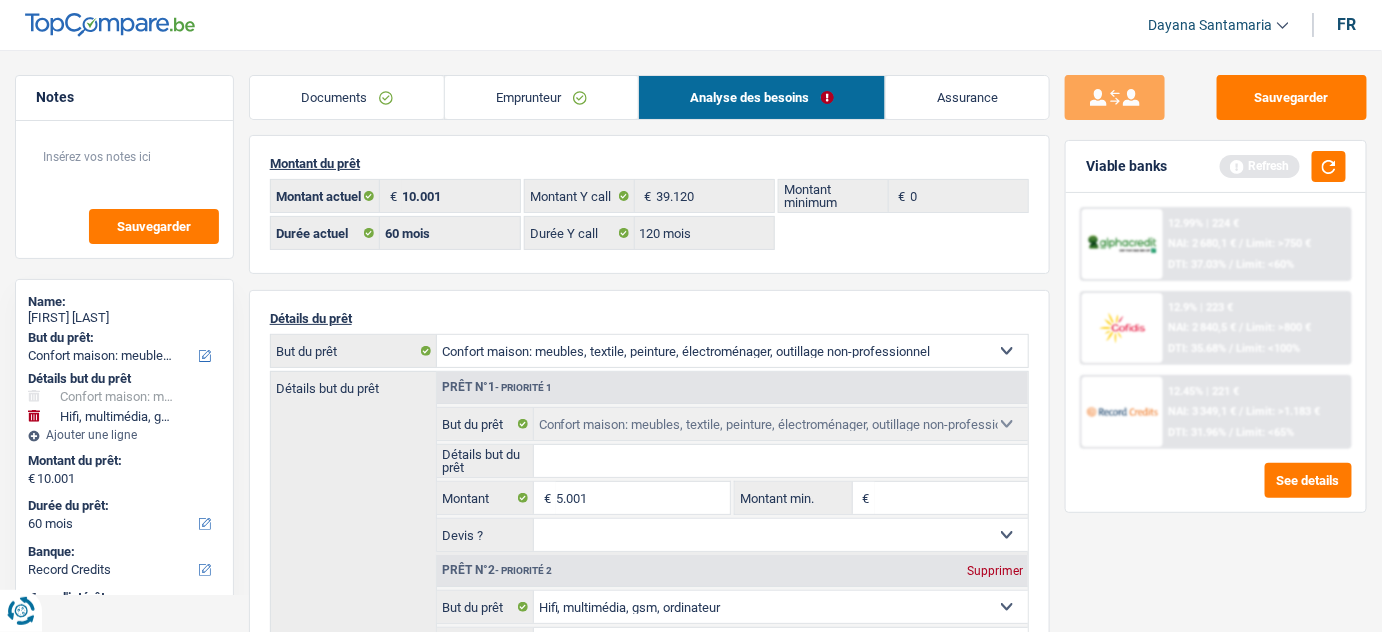 click on "Emprunteur" at bounding box center (541, 97) 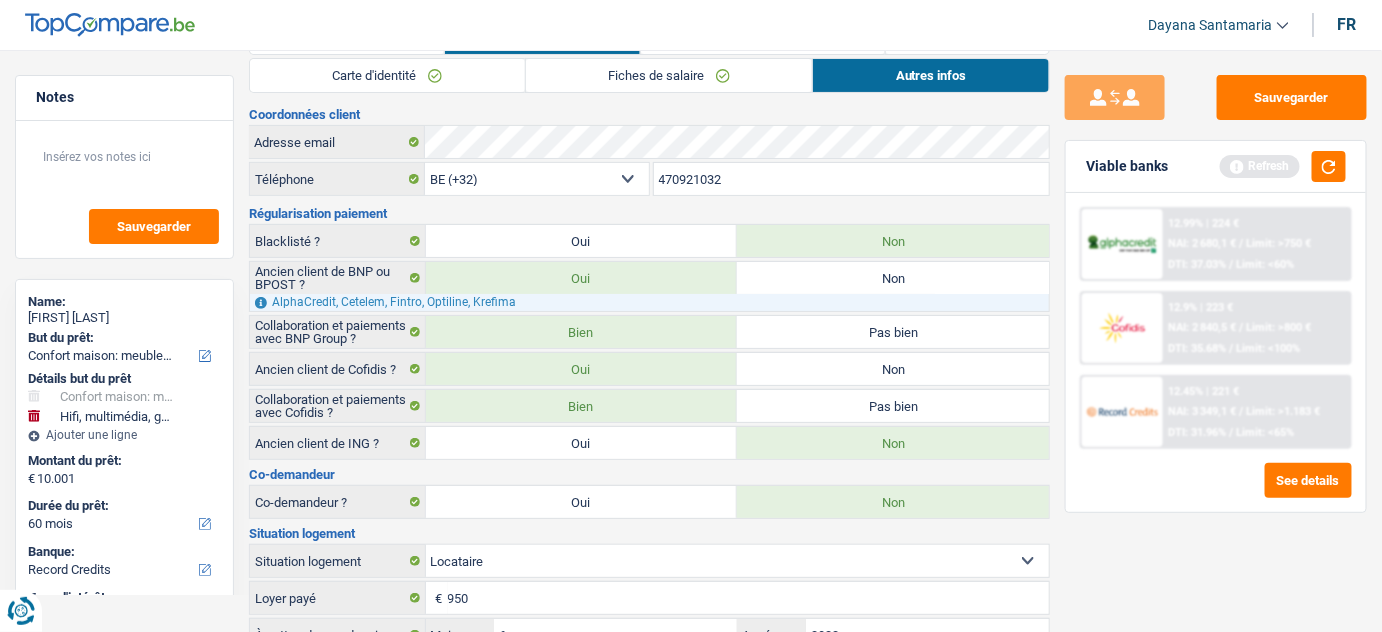 drag, startPoint x: 658, startPoint y: 90, endPoint x: 645, endPoint y: 108, distance: 22.203604 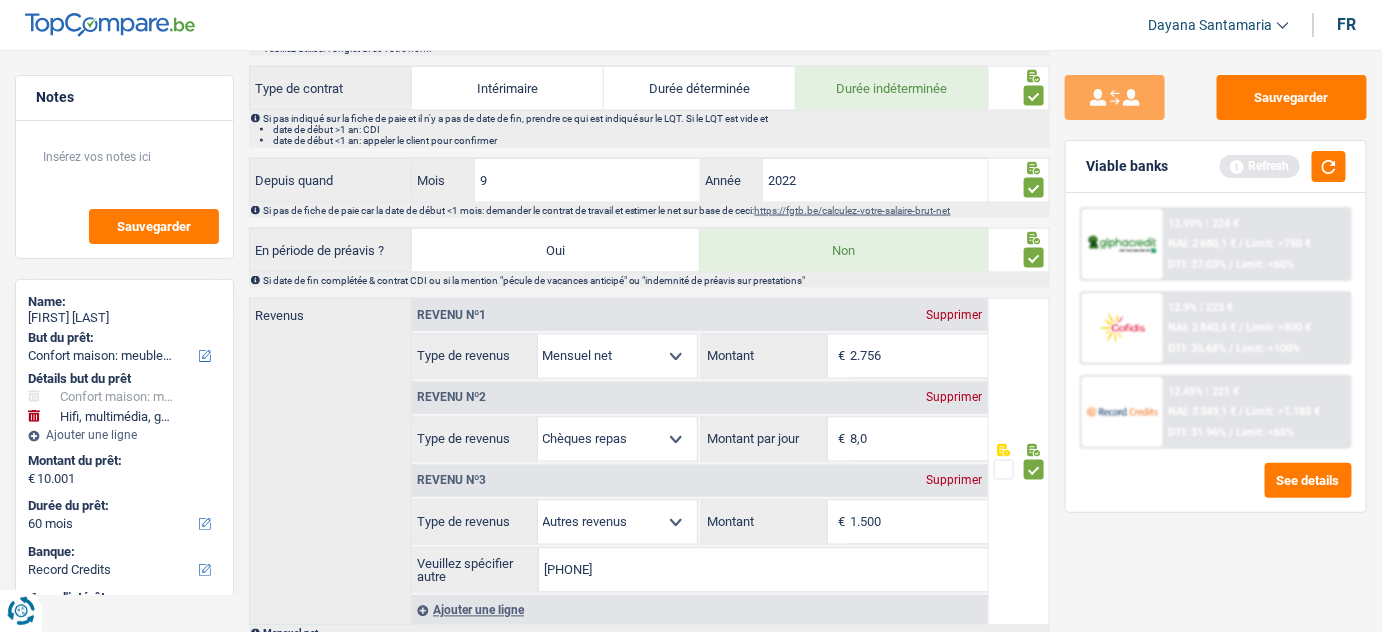scroll, scrollTop: 1065, scrollLeft: 0, axis: vertical 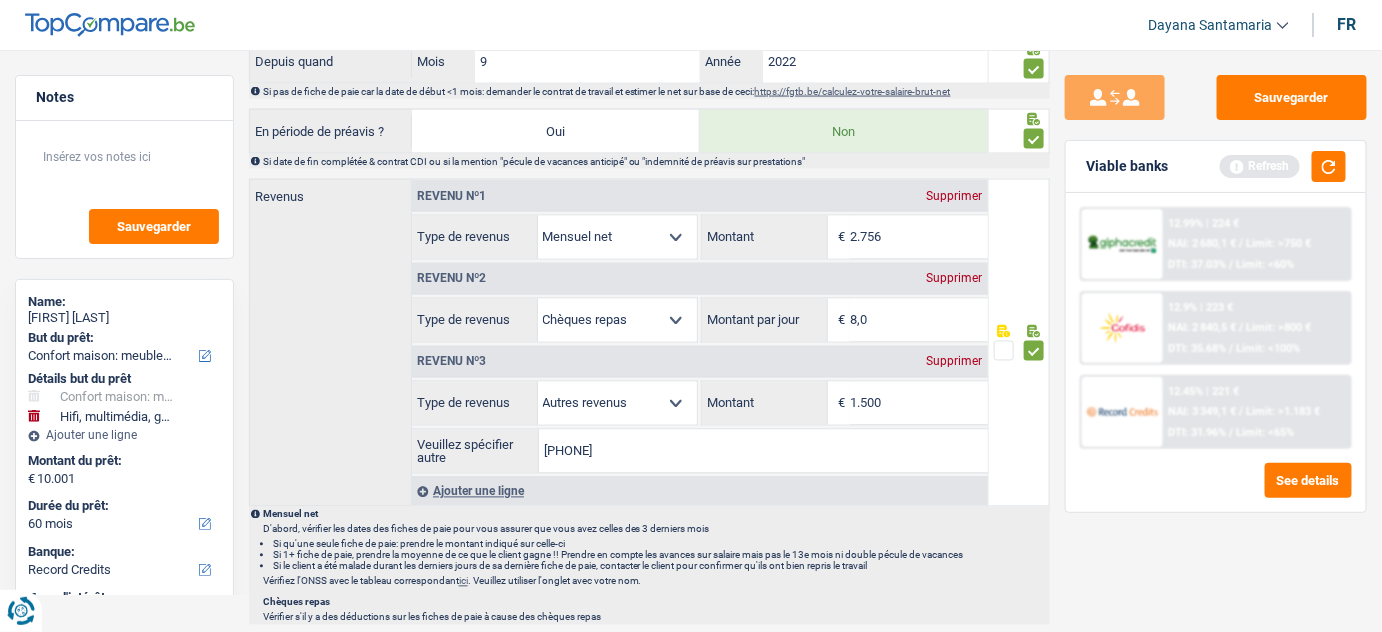 click on "Supprimer" at bounding box center [955, 362] 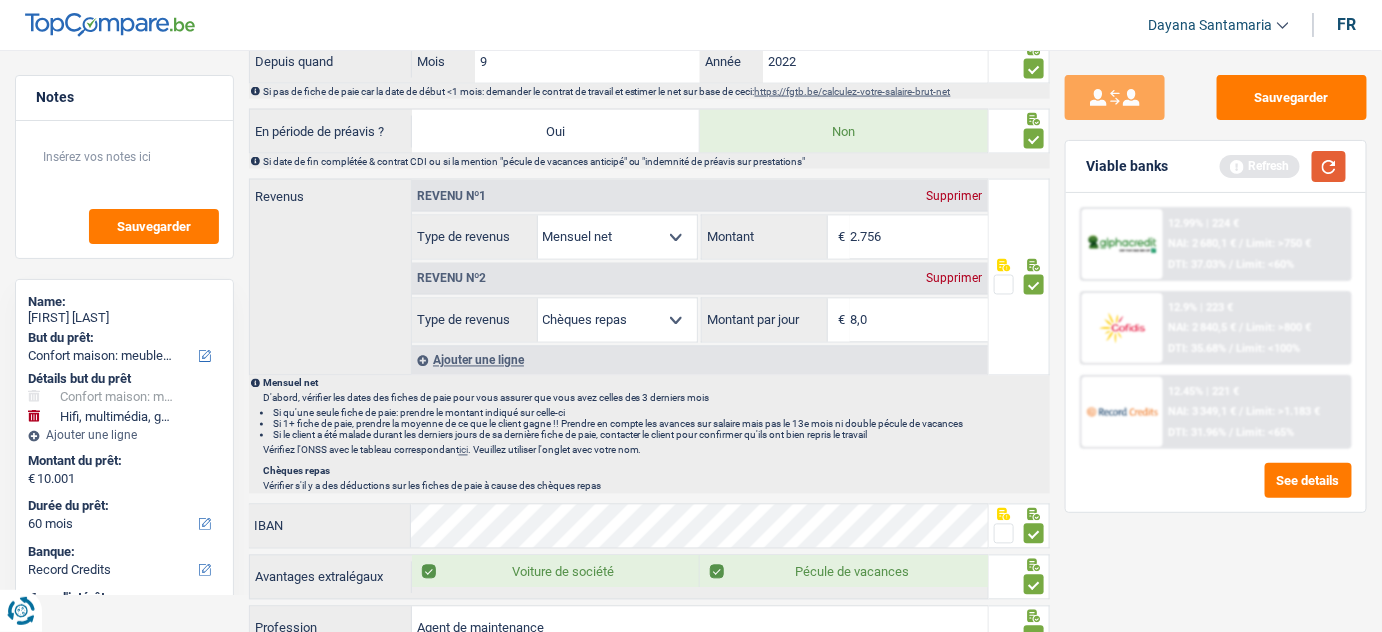 click at bounding box center (1329, 166) 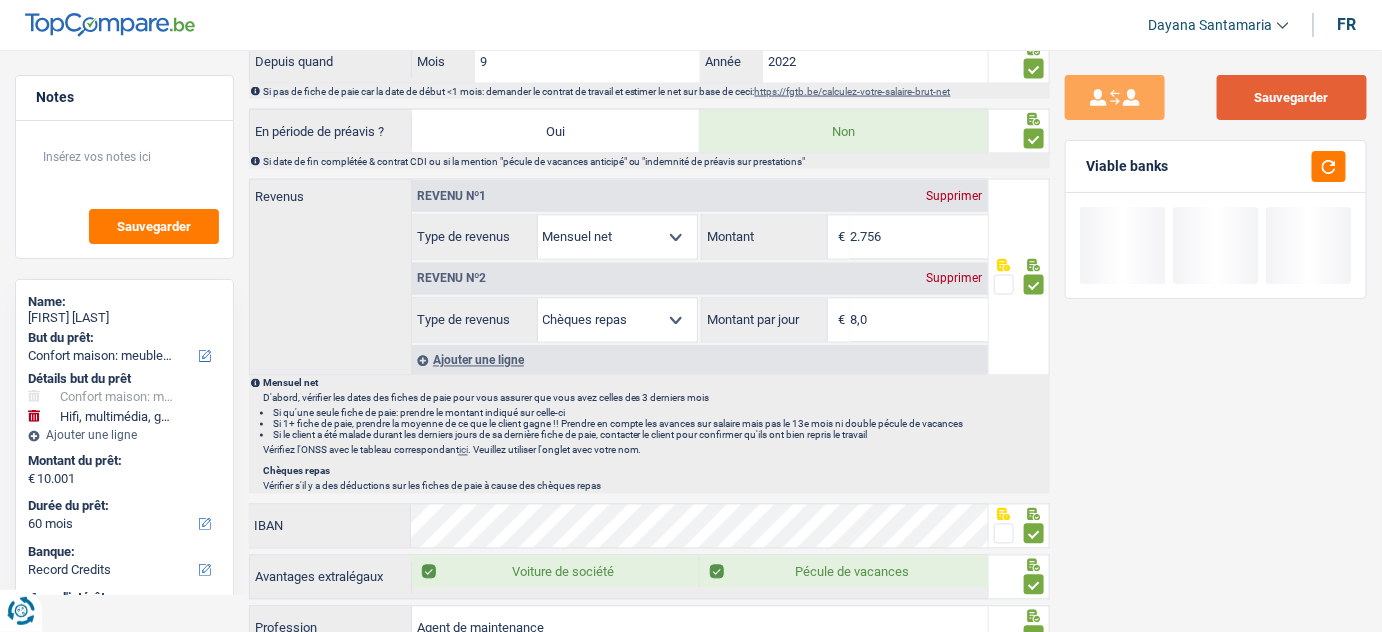 click on "Sauvegarder" at bounding box center (1292, 97) 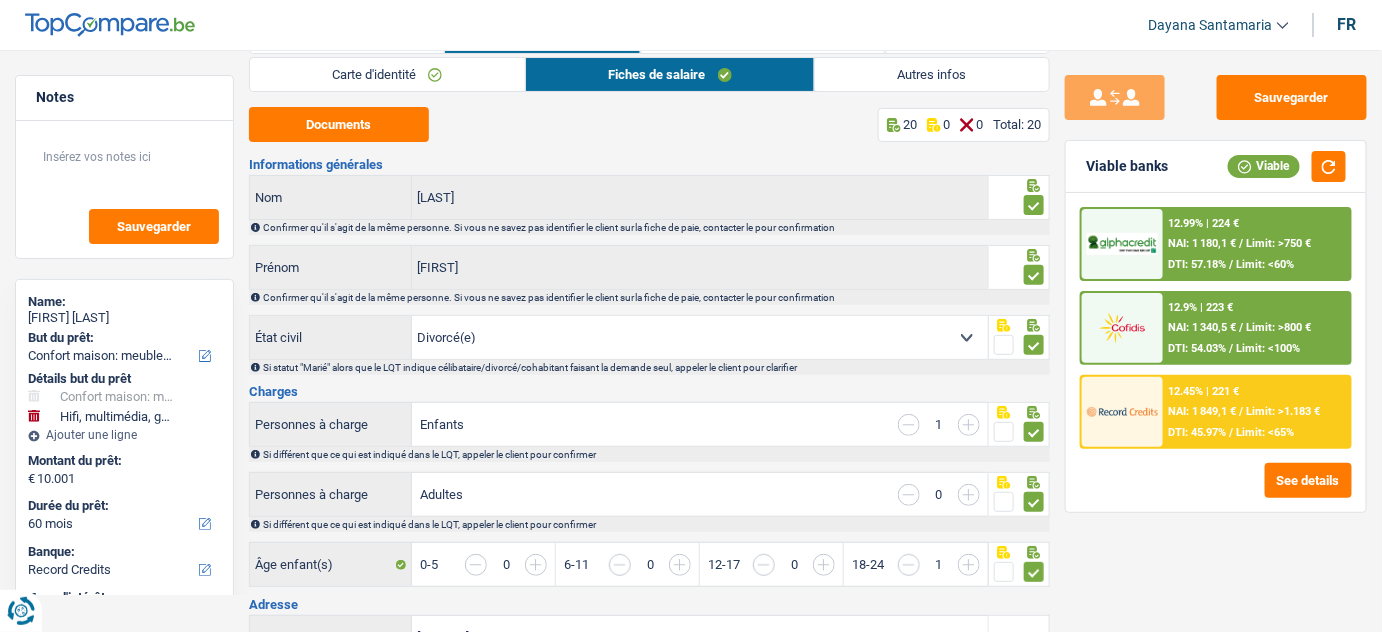 scroll, scrollTop: 0, scrollLeft: 0, axis: both 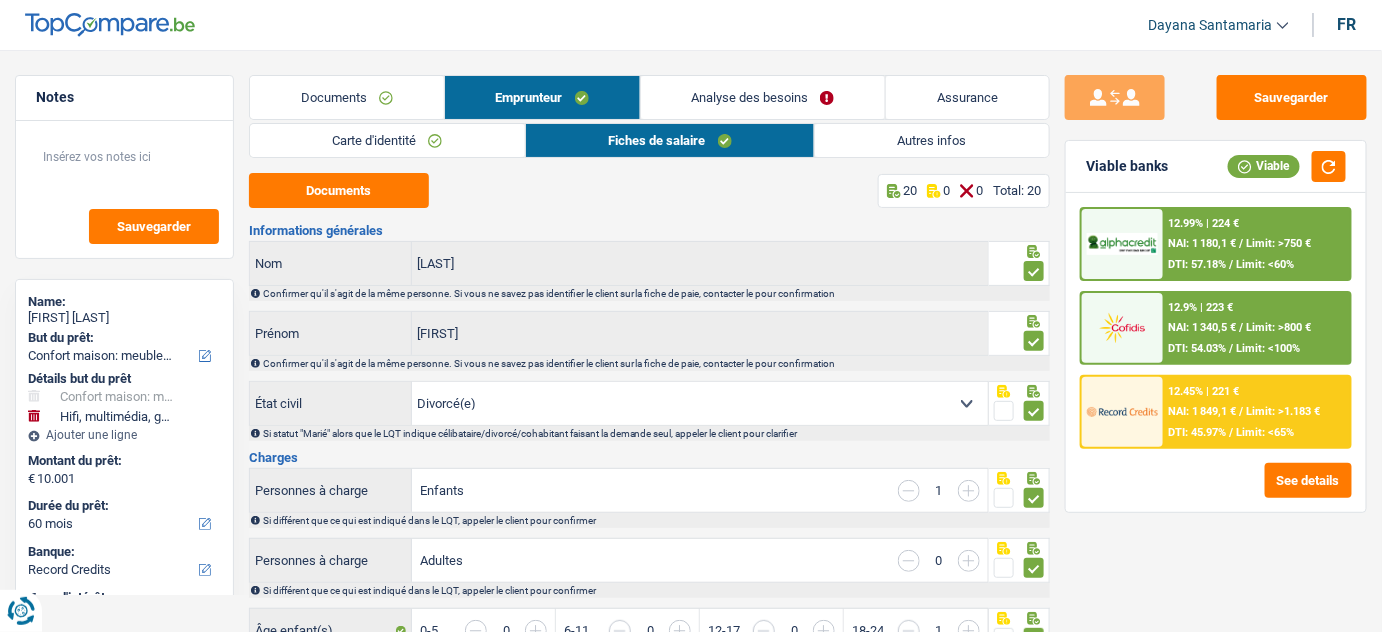 click on "Autres infos" at bounding box center (932, 140) 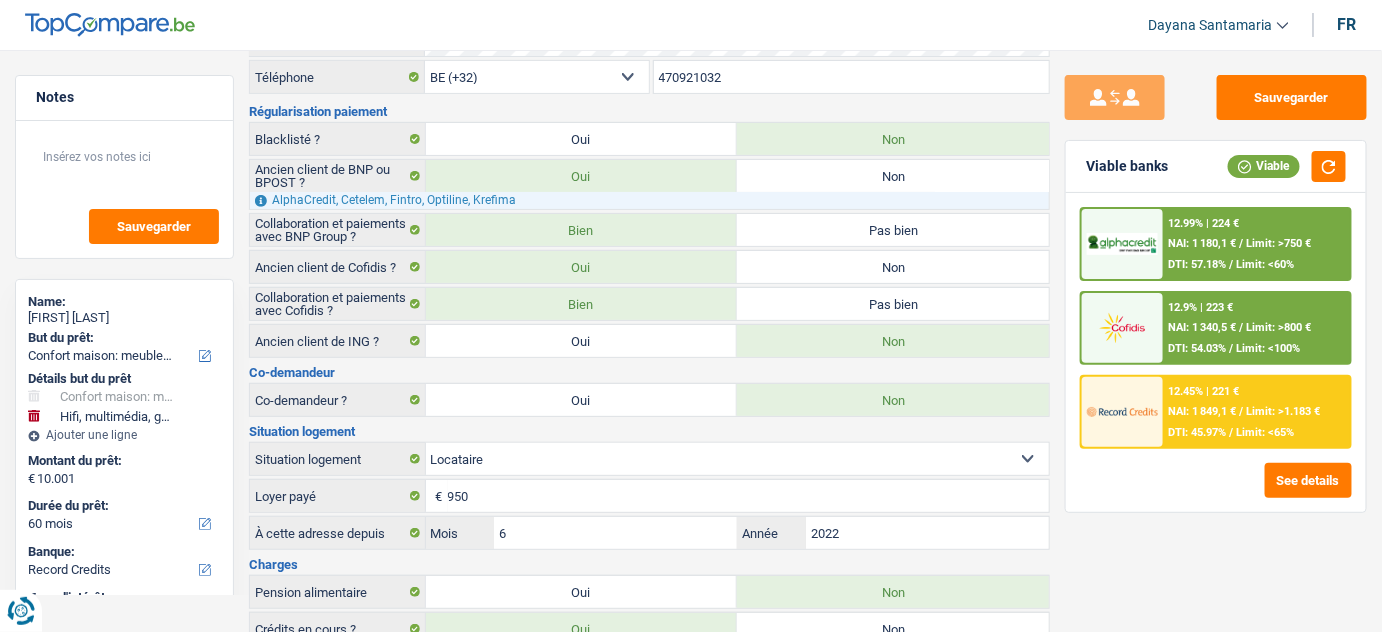 scroll, scrollTop: 0, scrollLeft: 0, axis: both 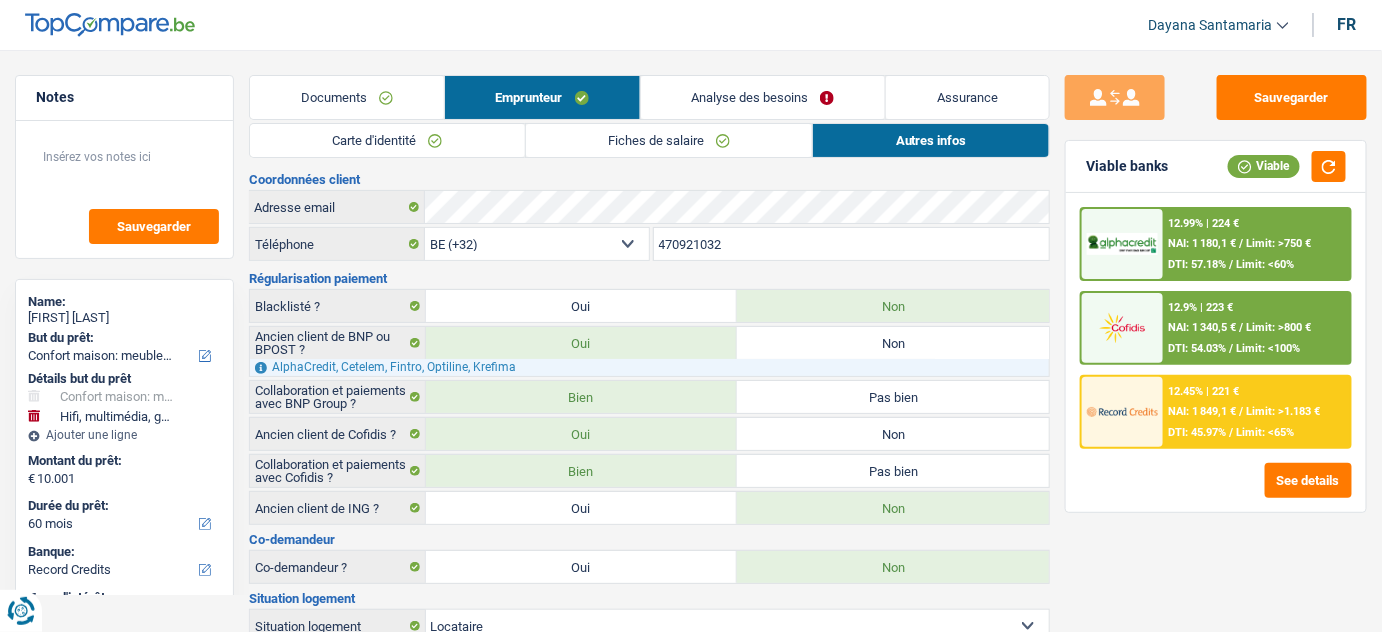click on "Analyse des besoins" at bounding box center [763, 97] 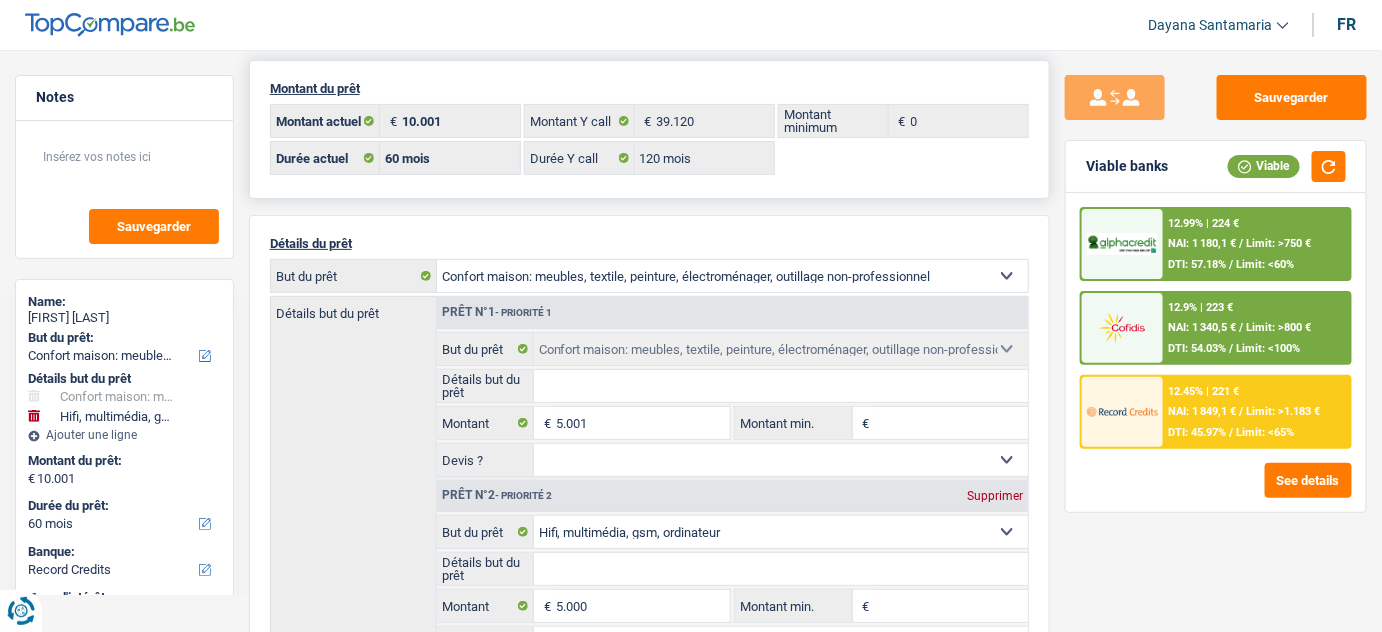 scroll, scrollTop: 0, scrollLeft: 0, axis: both 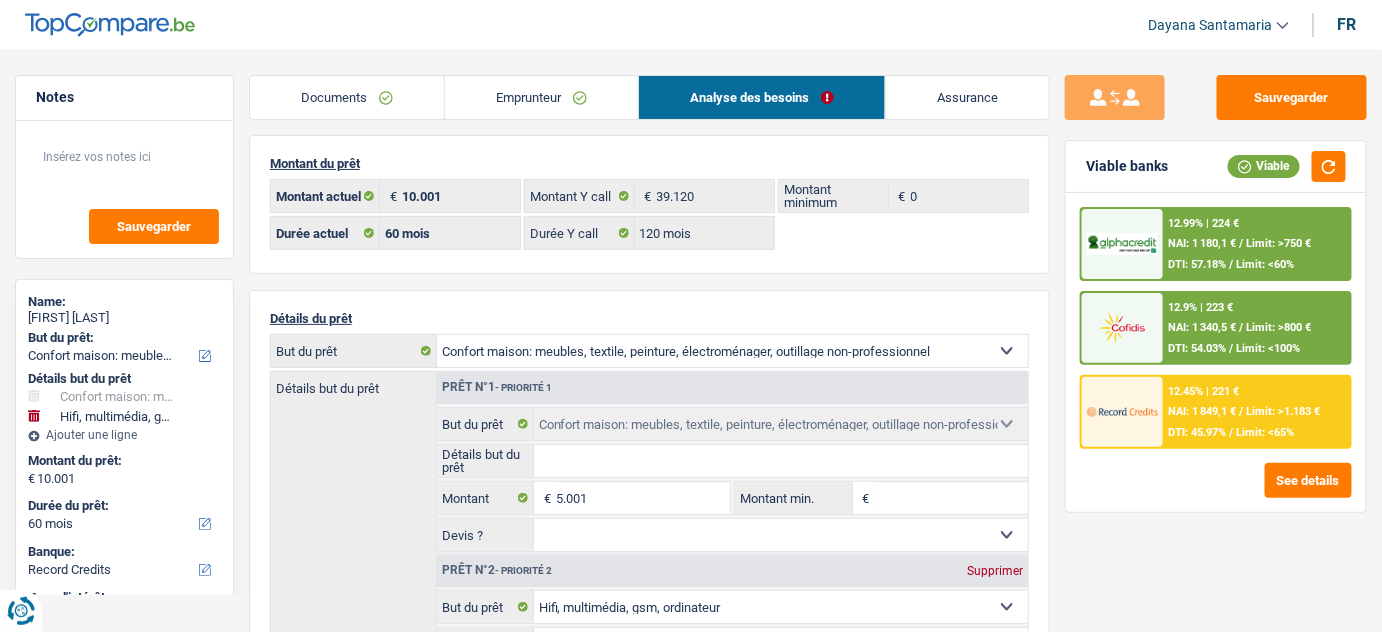 click on "Documents" at bounding box center [347, 97] 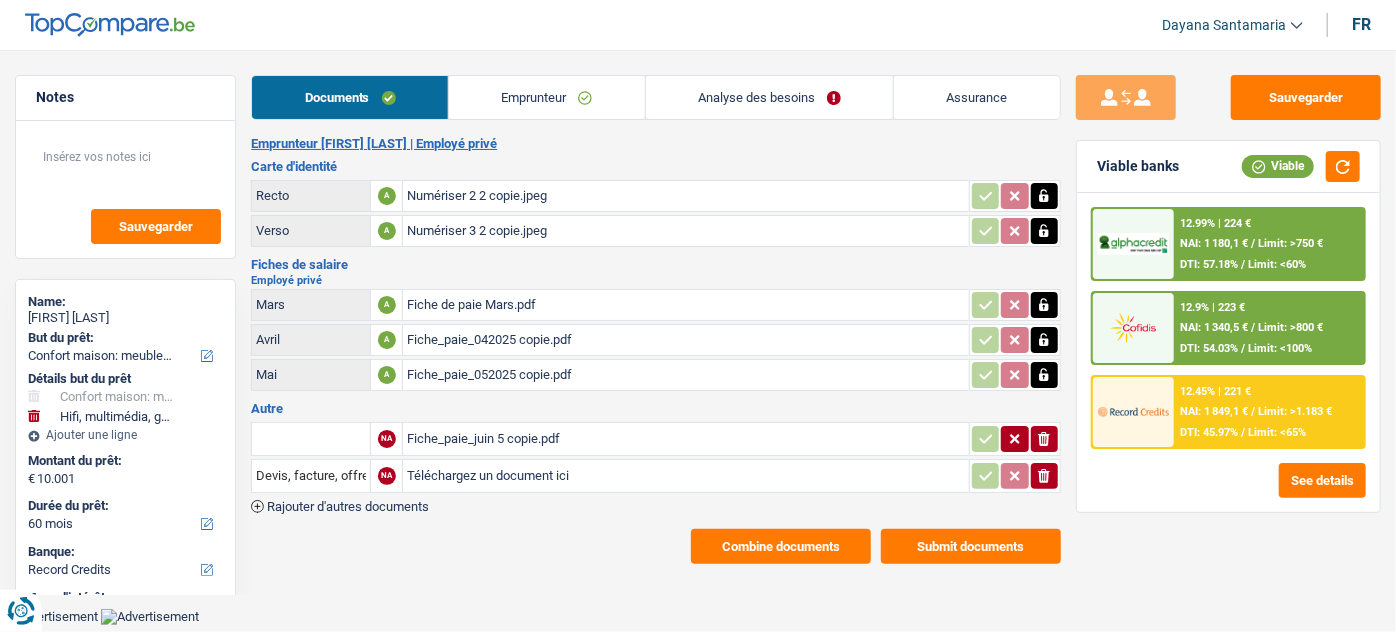 click on "Submit documents" at bounding box center [971, 546] 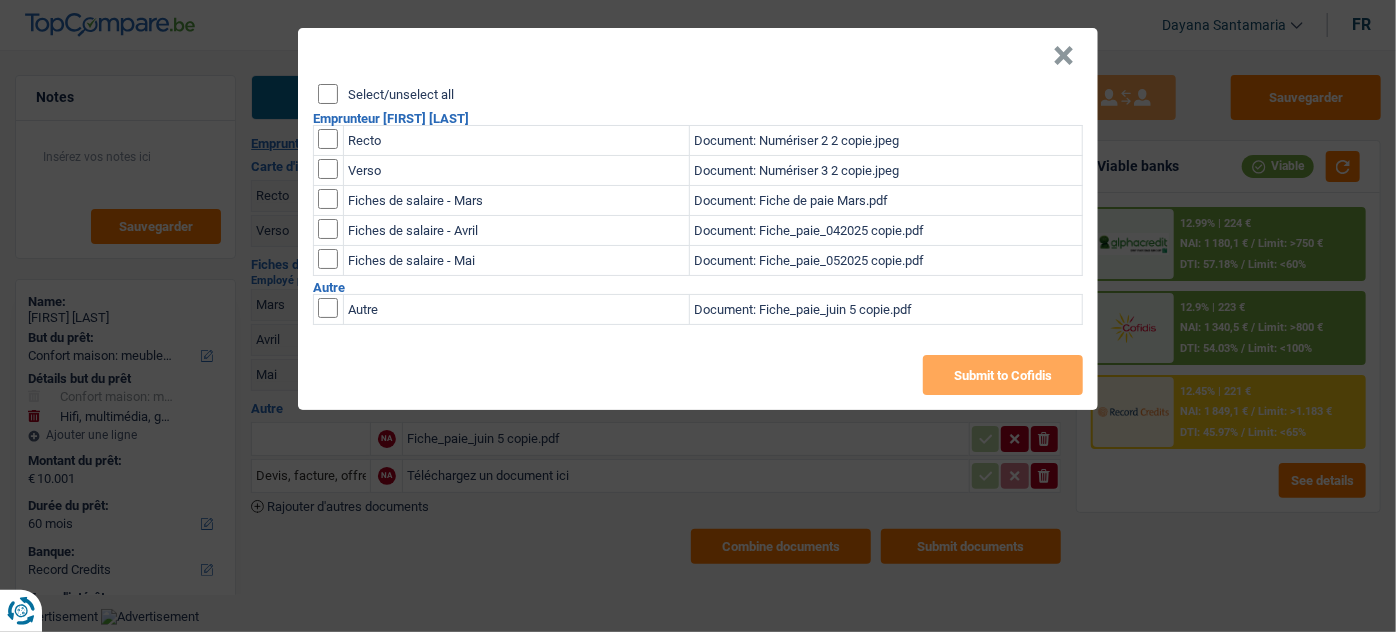 drag, startPoint x: 317, startPoint y: 90, endPoint x: 328, endPoint y: 98, distance: 13.601471 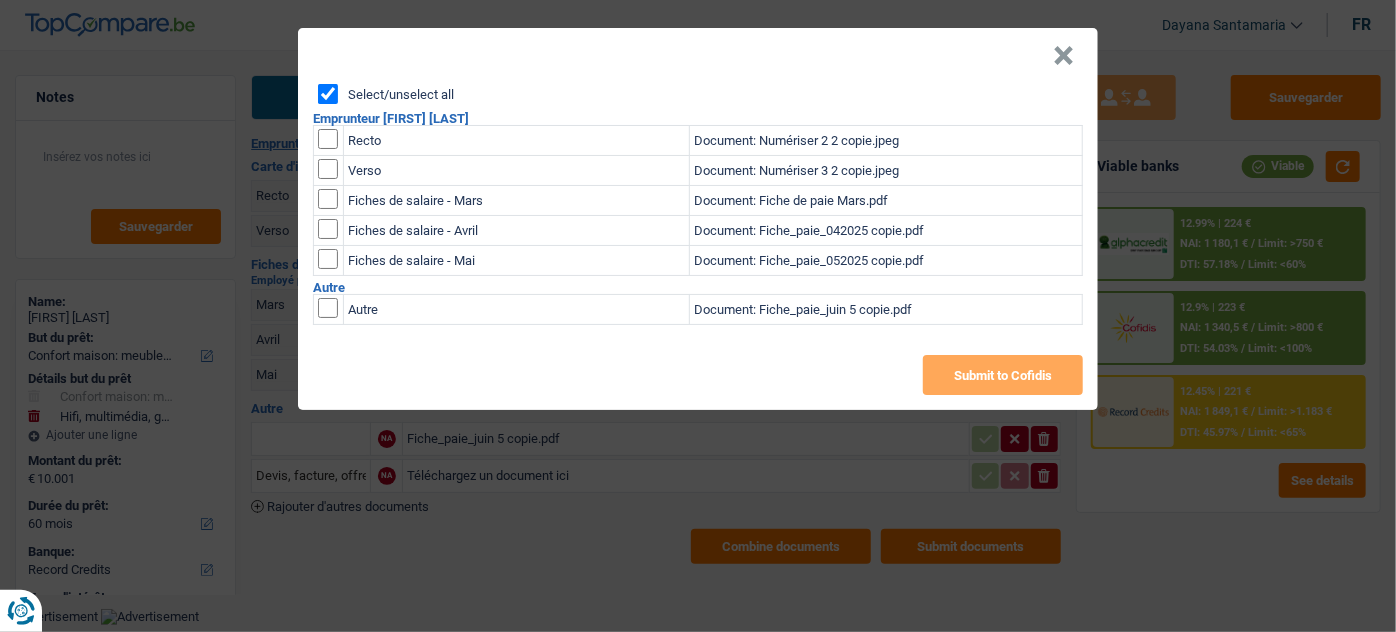 checkbox on "true" 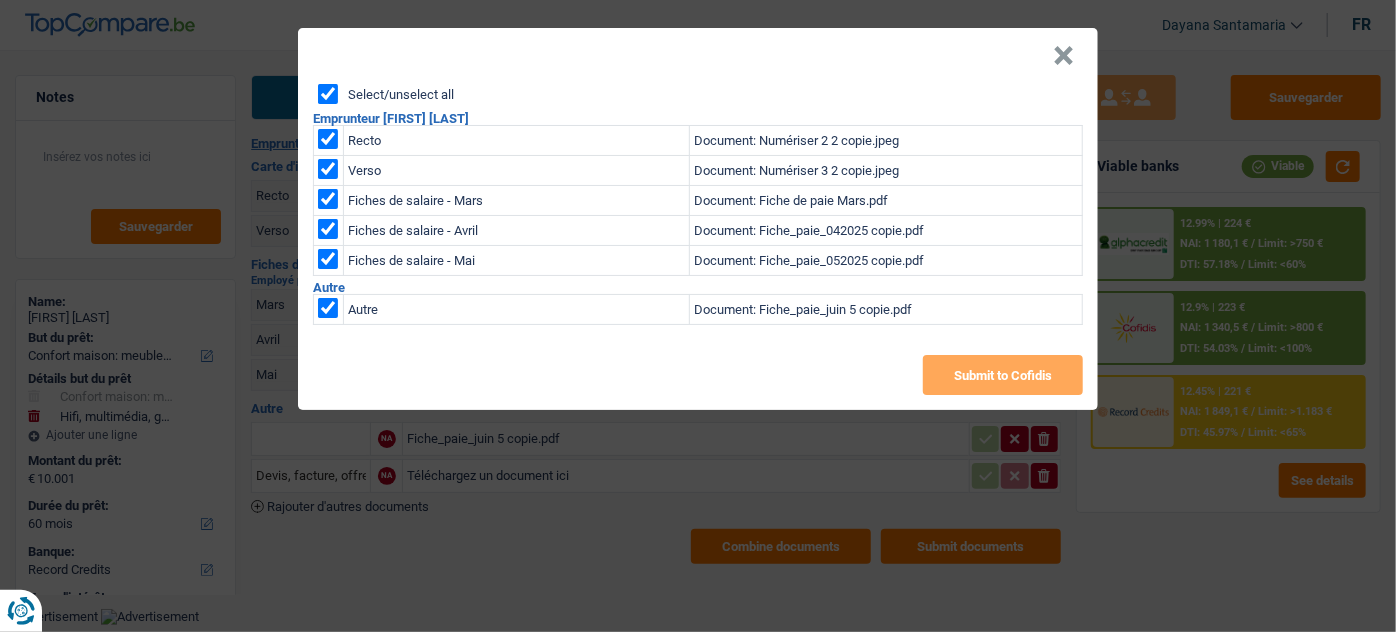 checkbox on "true" 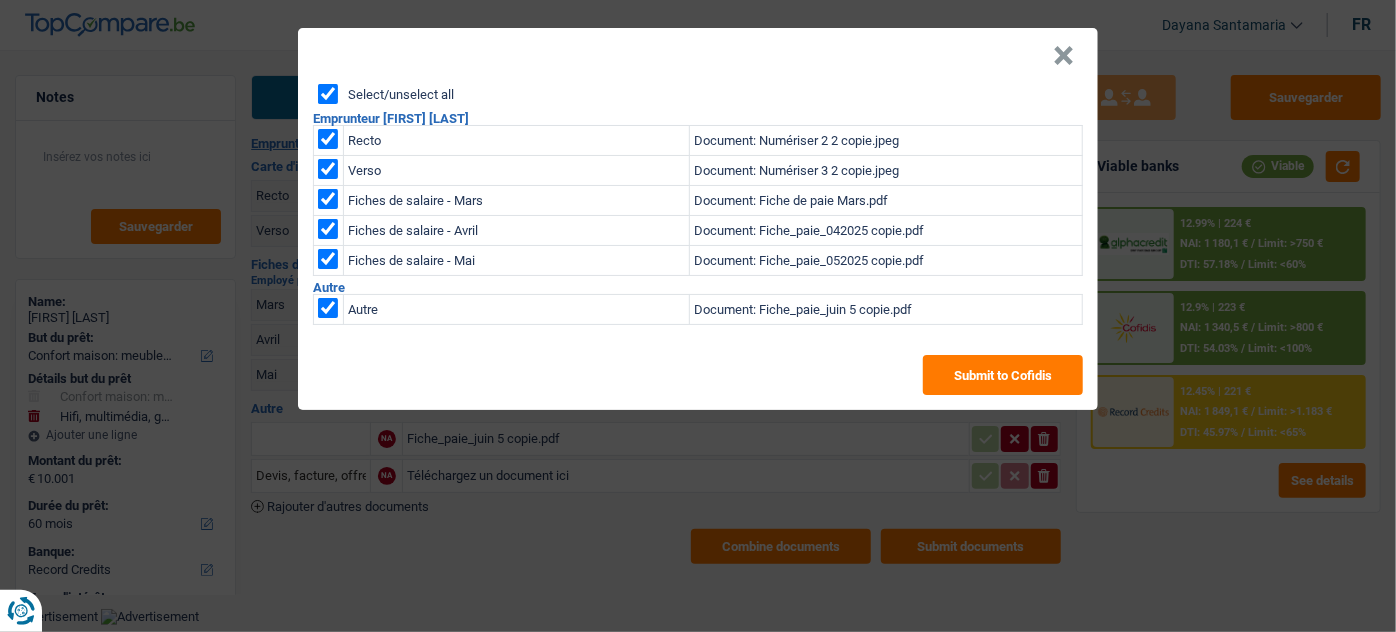 click at bounding box center (328, 199) 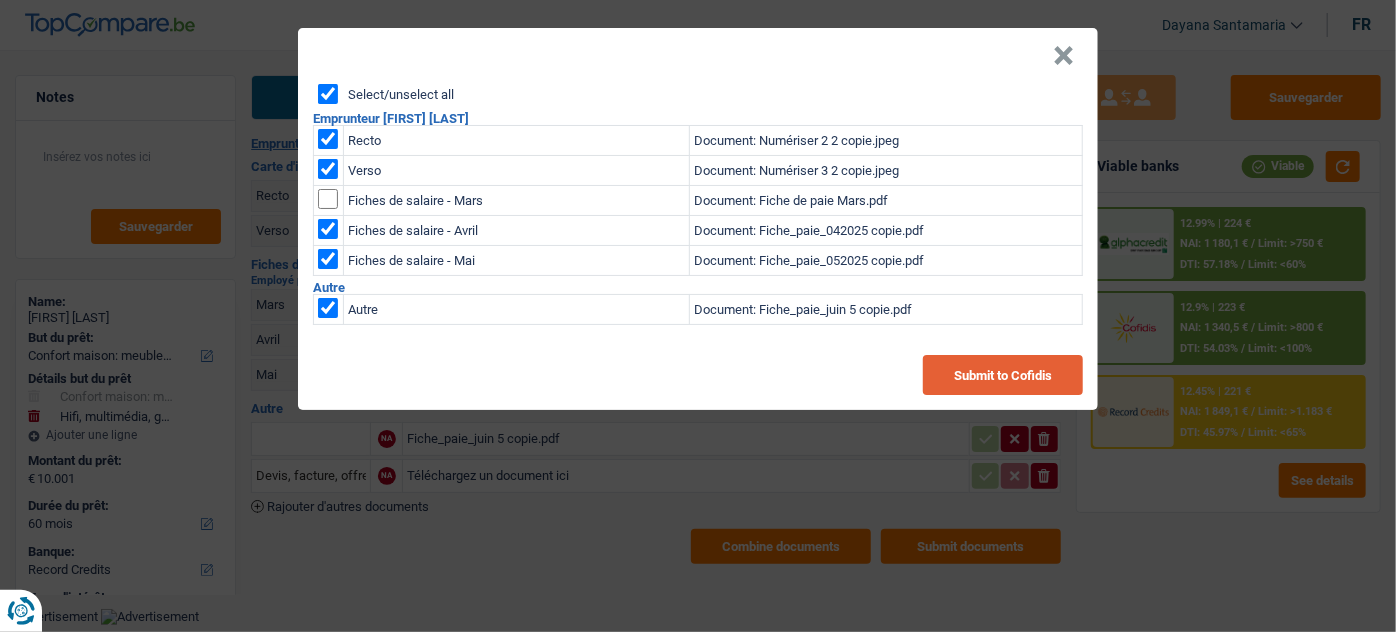 drag, startPoint x: 1000, startPoint y: 370, endPoint x: 849, endPoint y: 65, distance: 340.33218 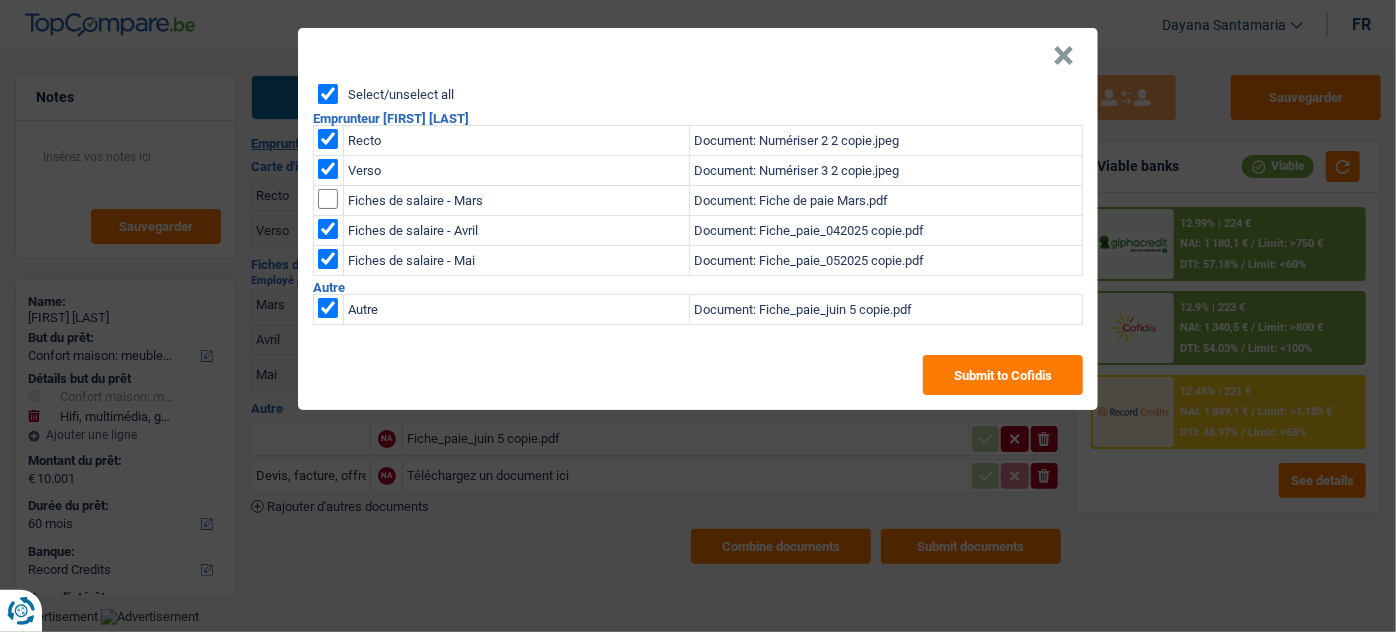 click on "×" at bounding box center (1063, 56) 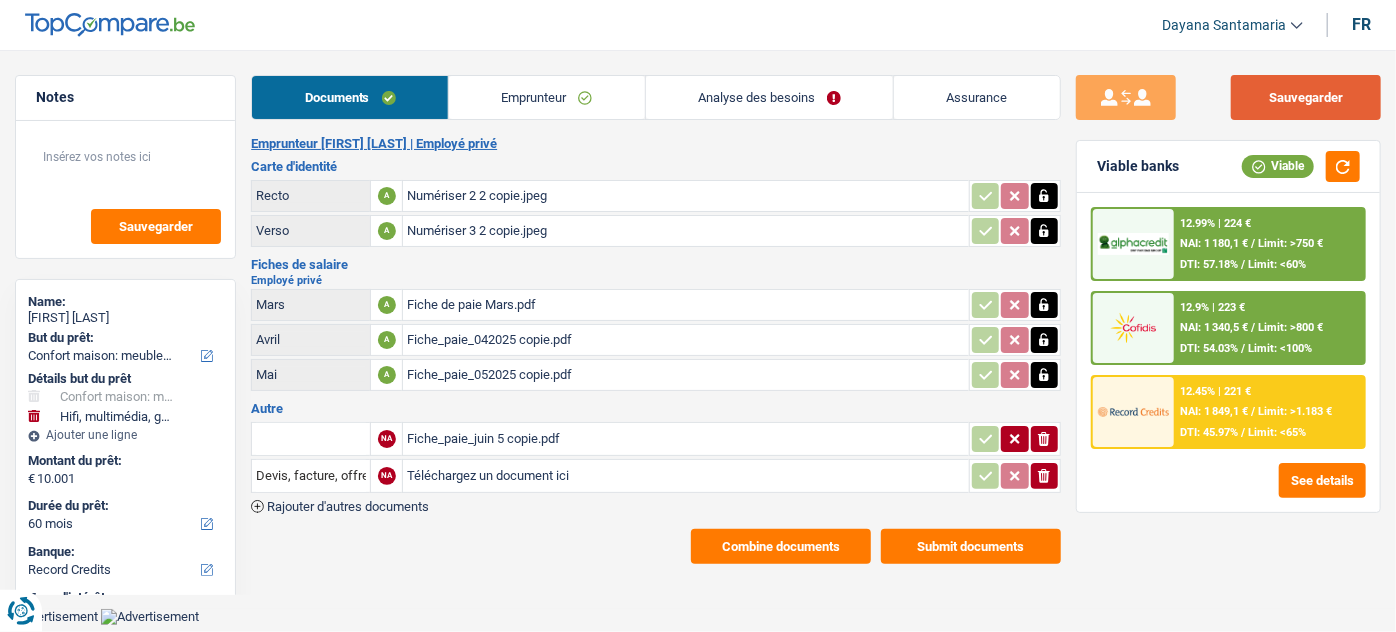 click on "Sauvegarder" at bounding box center (1306, 97) 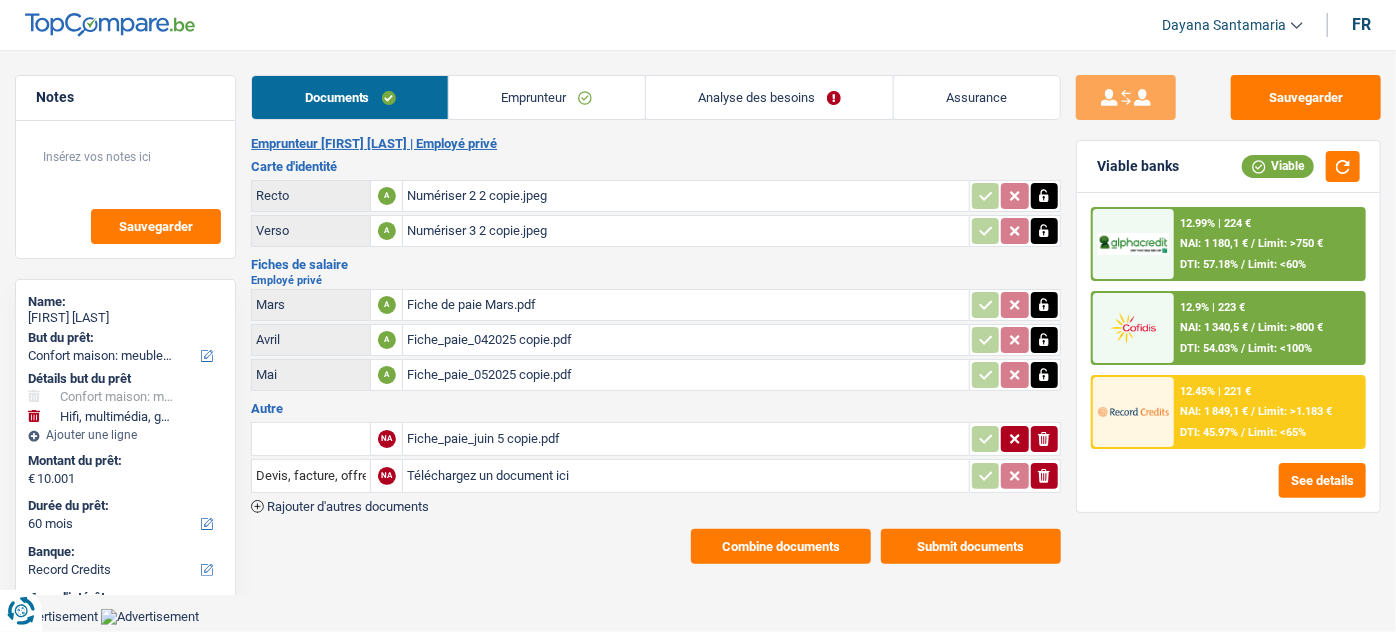 click on "Emprunteur" at bounding box center [547, 97] 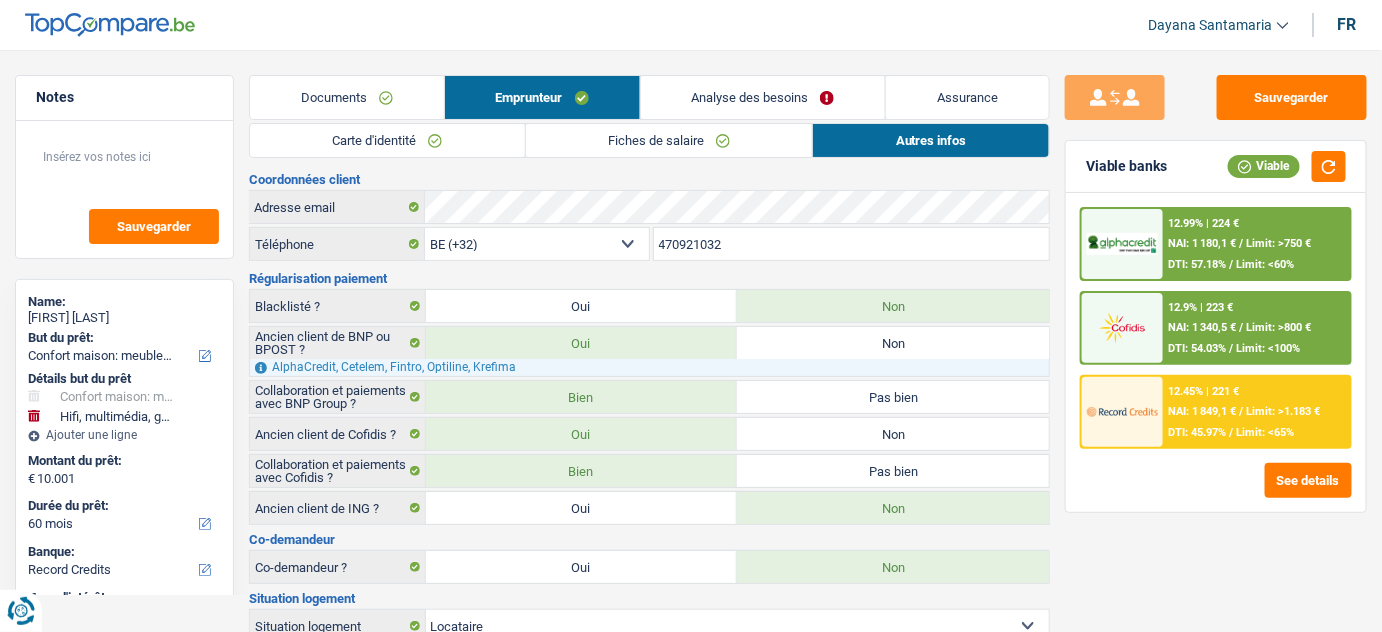 click on "Analyse des besoins" at bounding box center [763, 97] 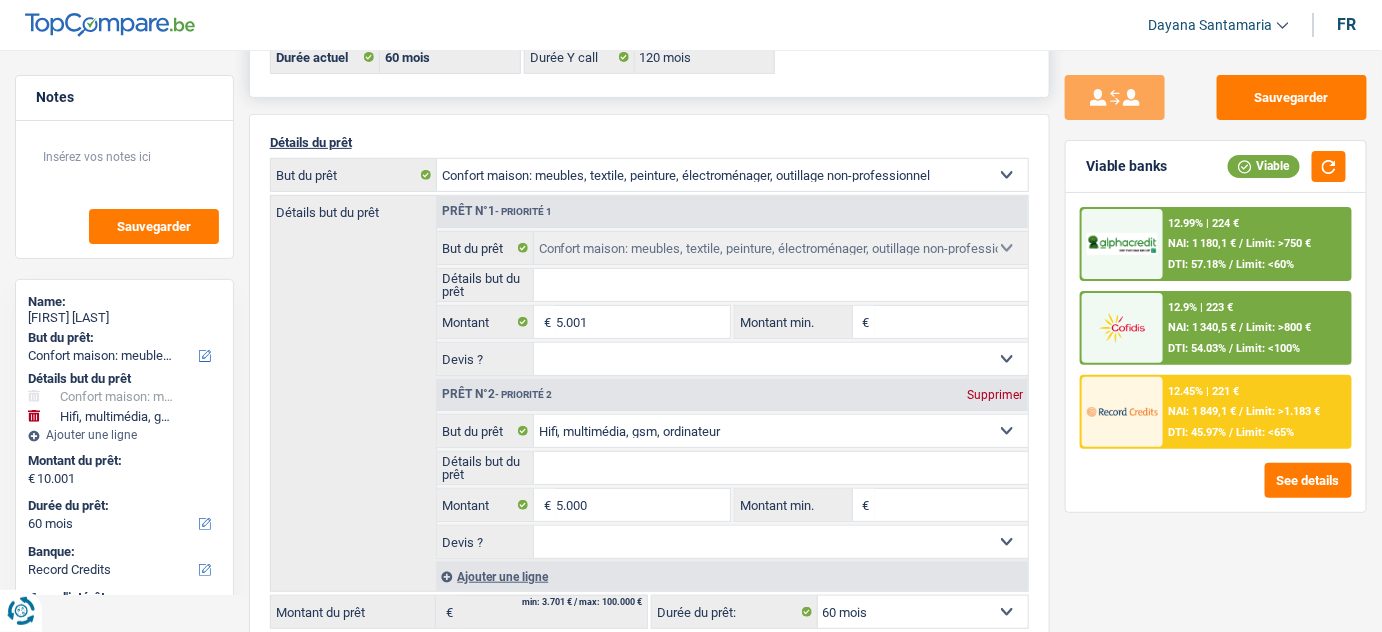 scroll, scrollTop: 0, scrollLeft: 0, axis: both 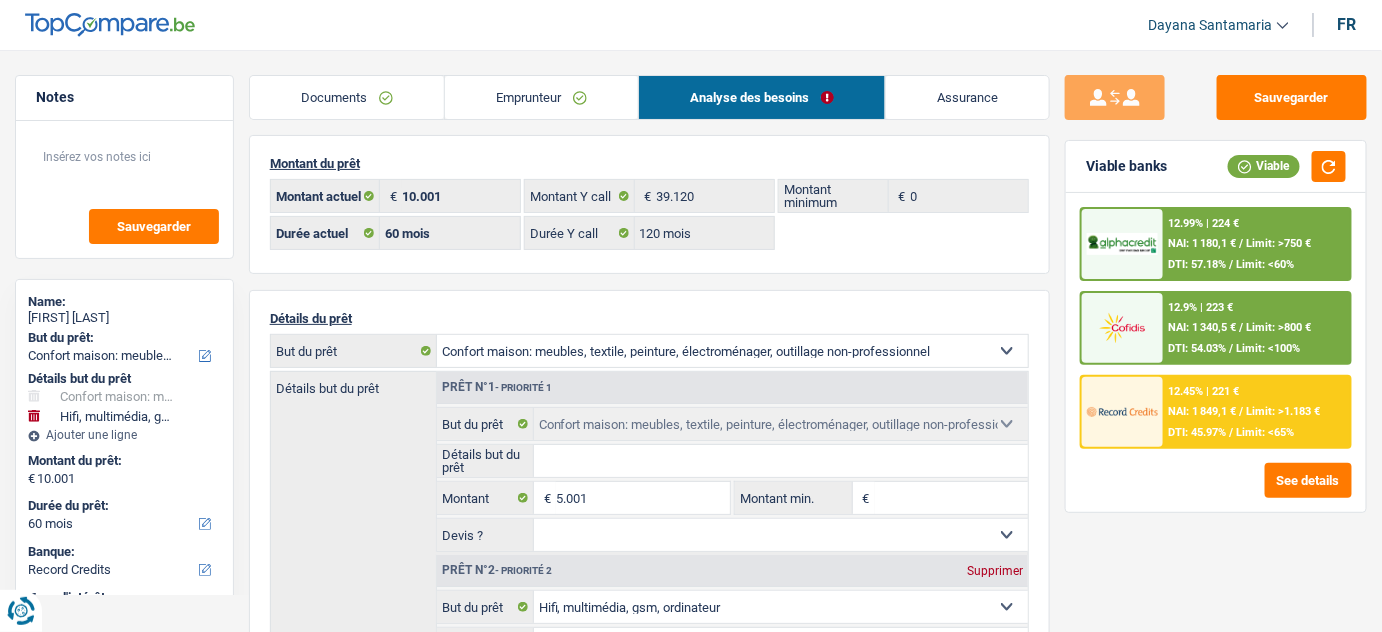 click on "Emprunteur" at bounding box center (541, 97) 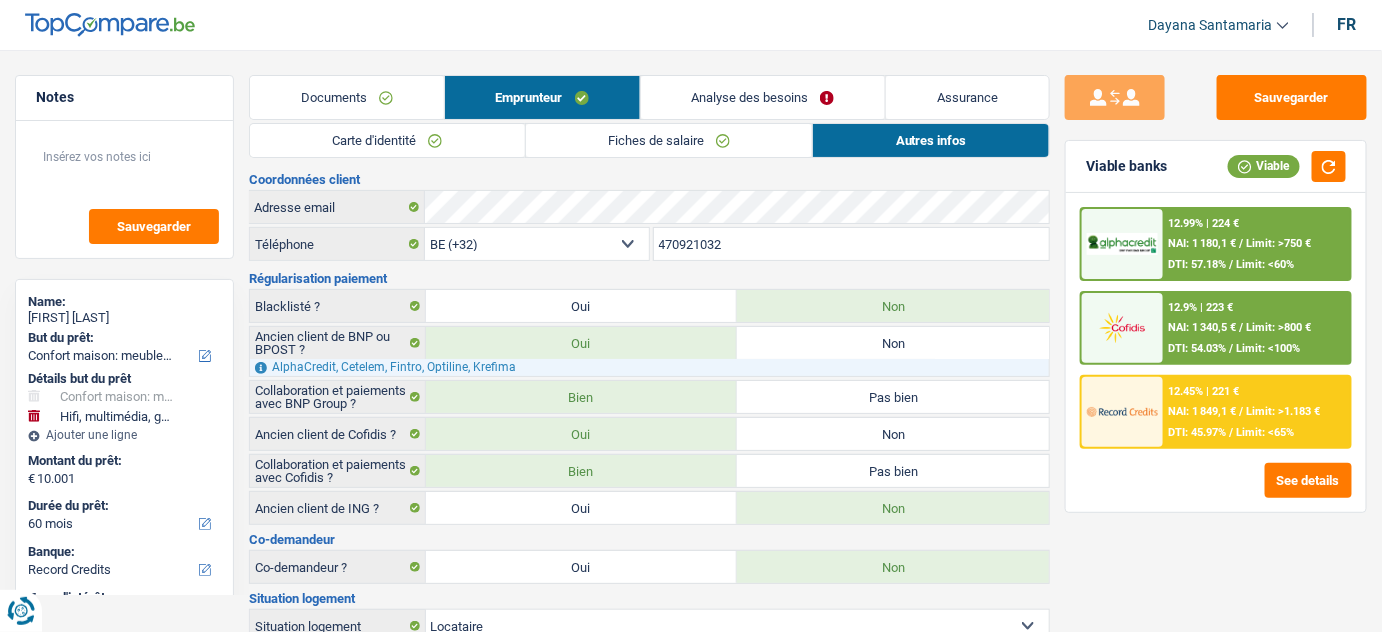 click on "Fiches de salaire" at bounding box center (669, 140) 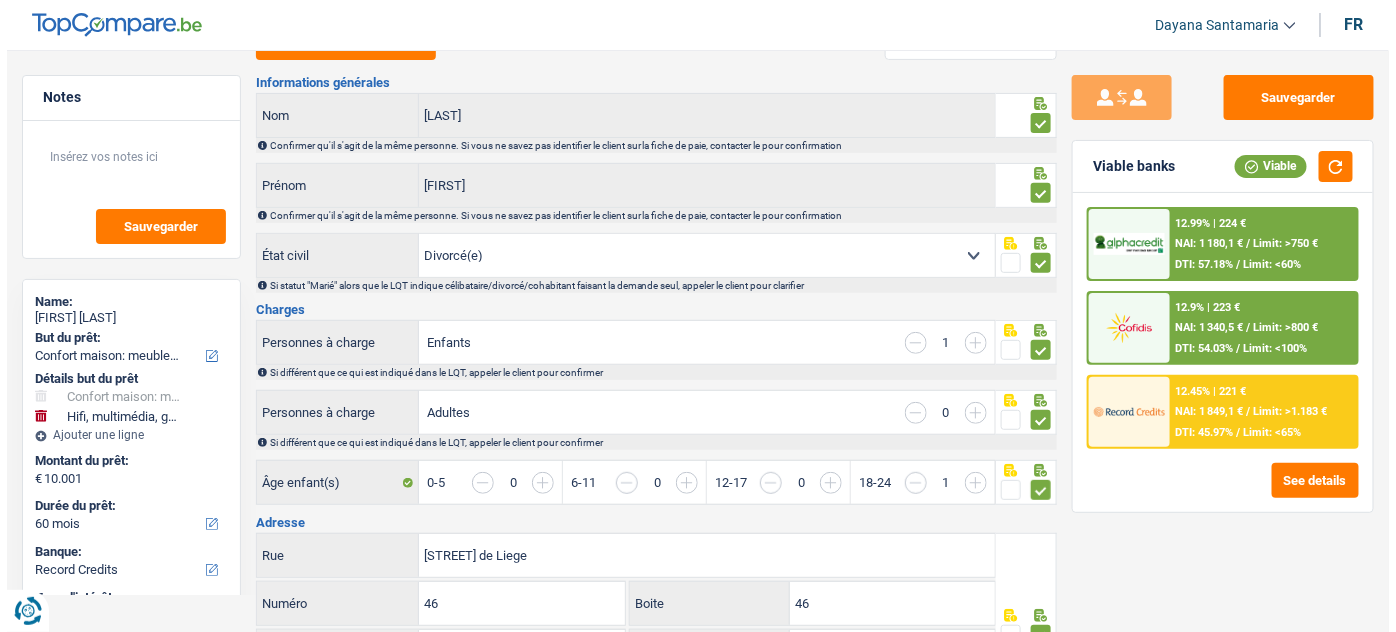 scroll, scrollTop: 0, scrollLeft: 0, axis: both 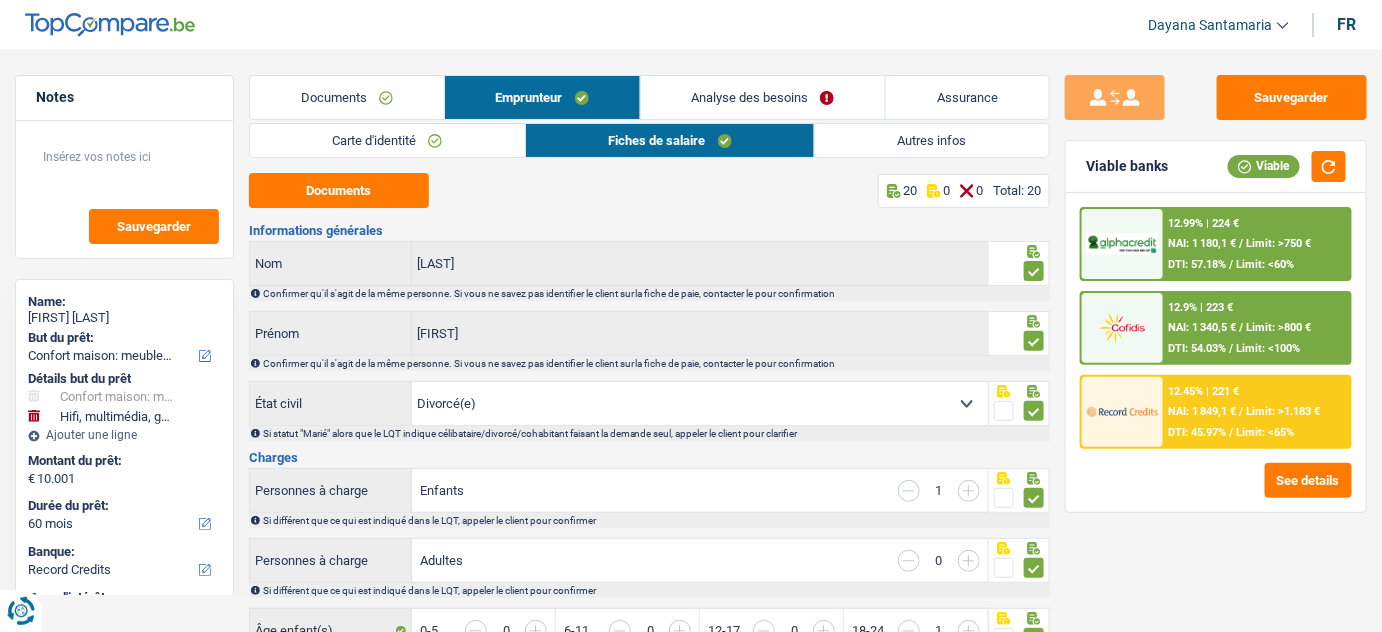 click on "Documents" at bounding box center (347, 97) 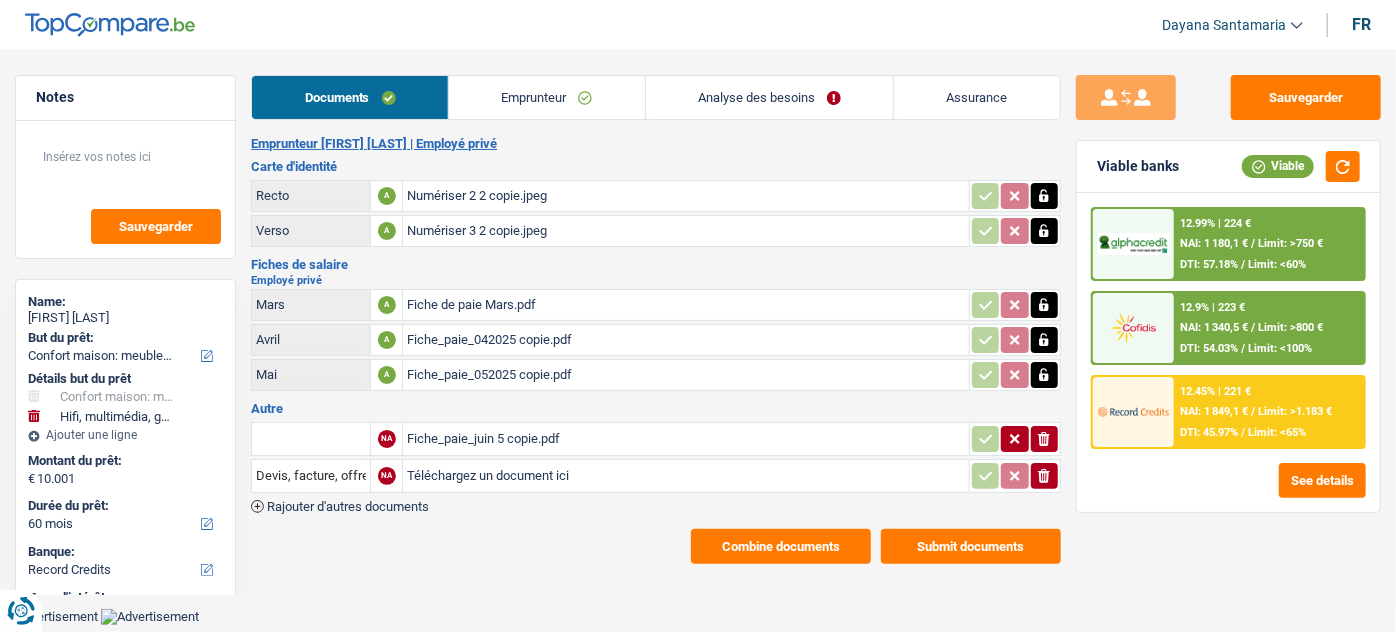 click on "Combine documents" at bounding box center [781, 546] 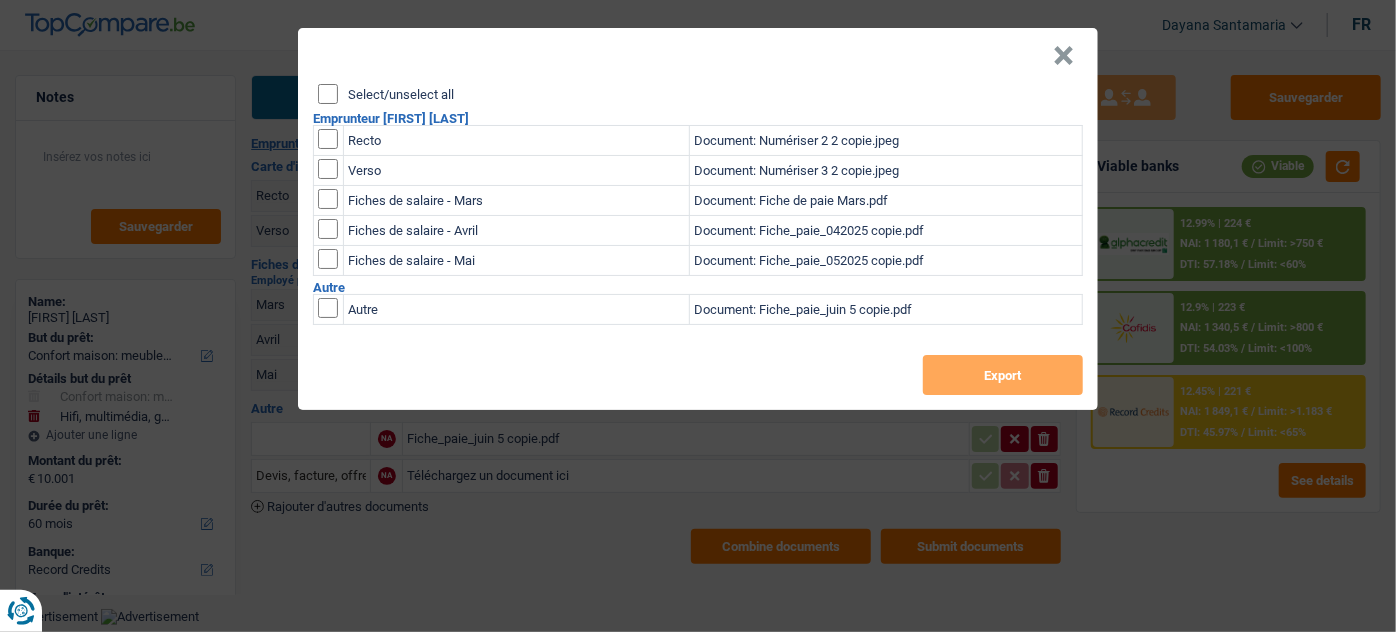 click on "Select/unselect all" at bounding box center [328, 94] 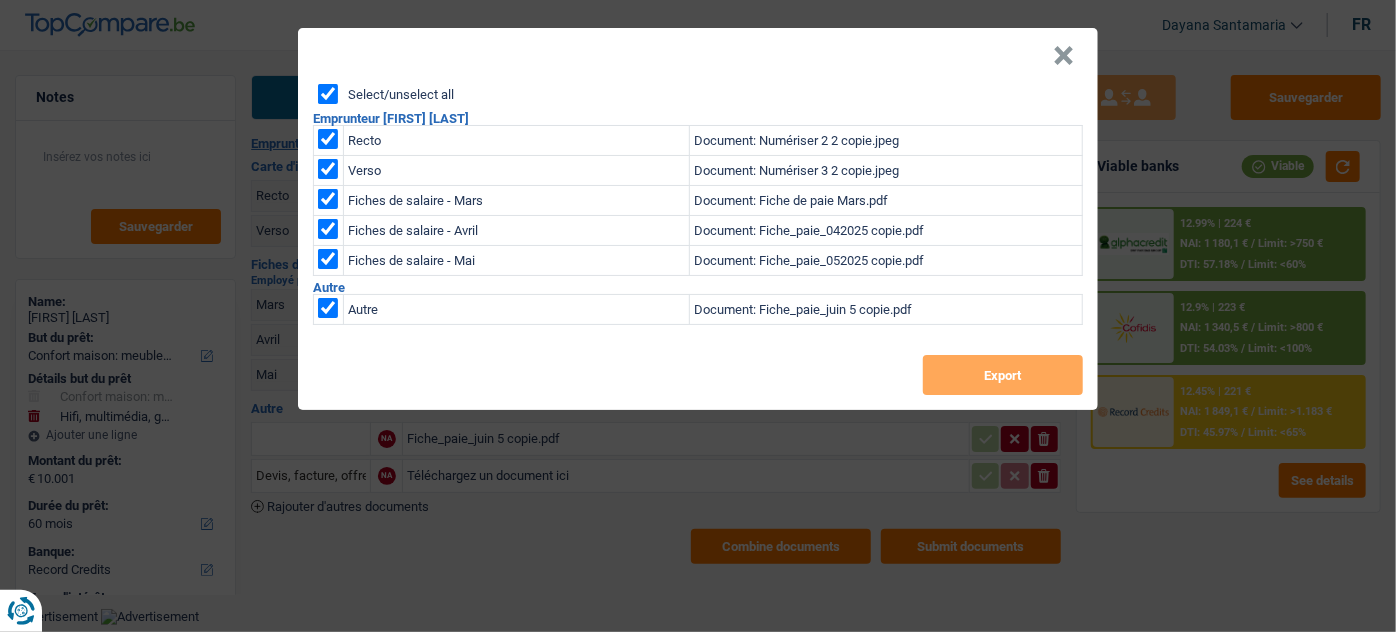 checkbox on "true" 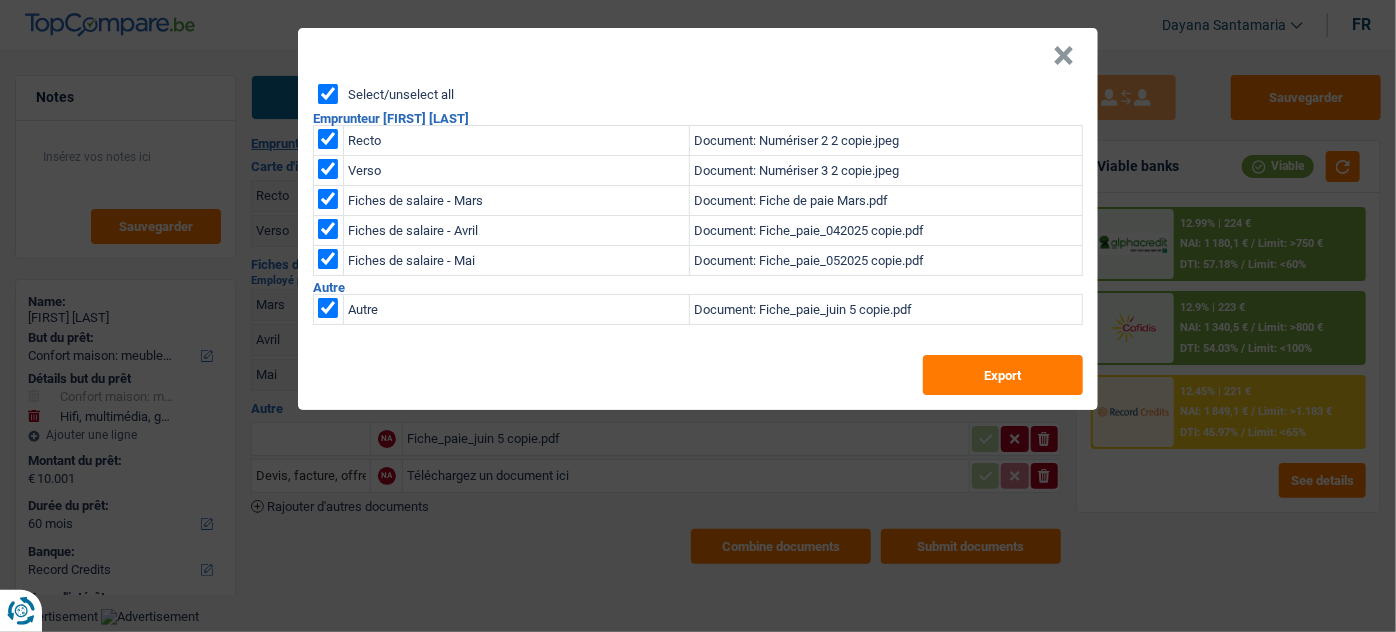 click at bounding box center [328, 199] 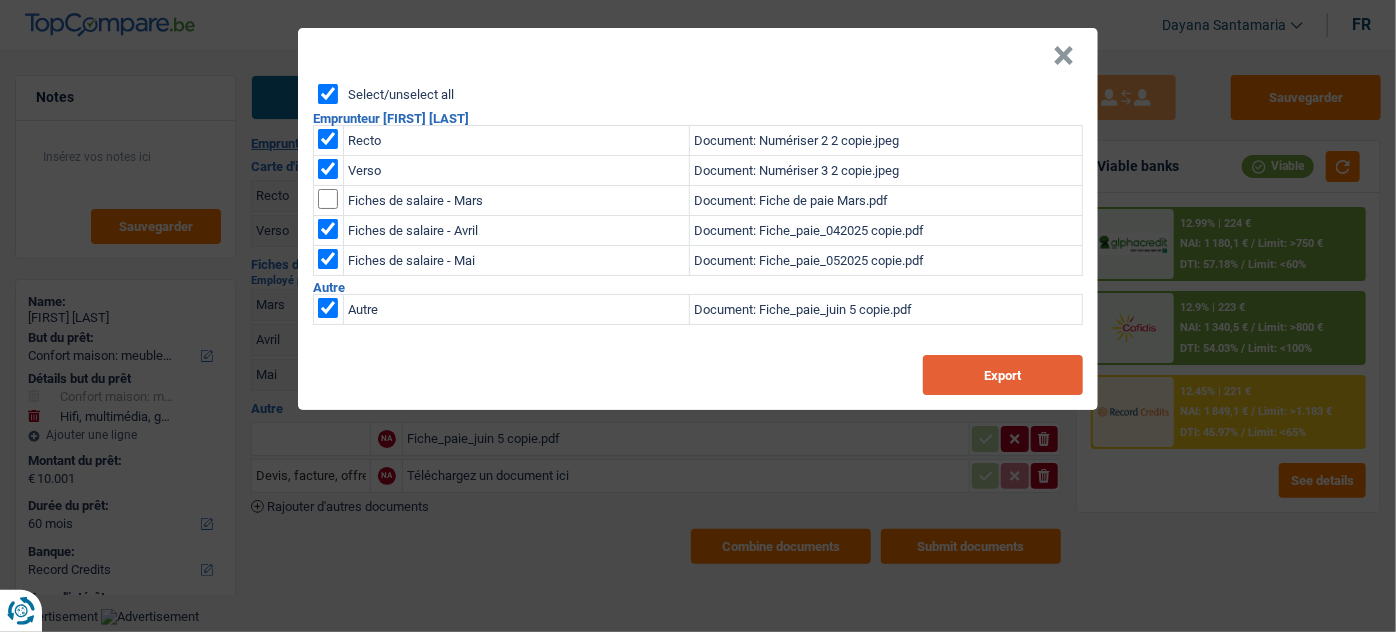 click on "Export" at bounding box center [1003, 375] 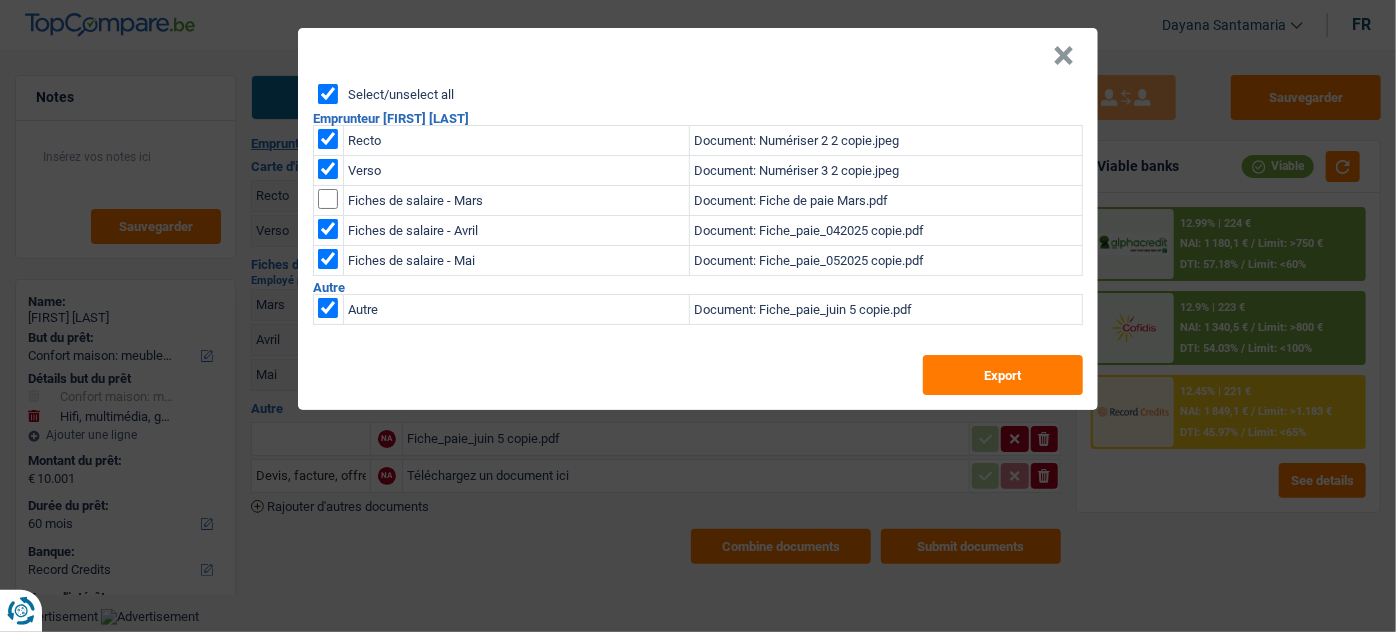 drag, startPoint x: 845, startPoint y: 34, endPoint x: 862, endPoint y: 34, distance: 17 